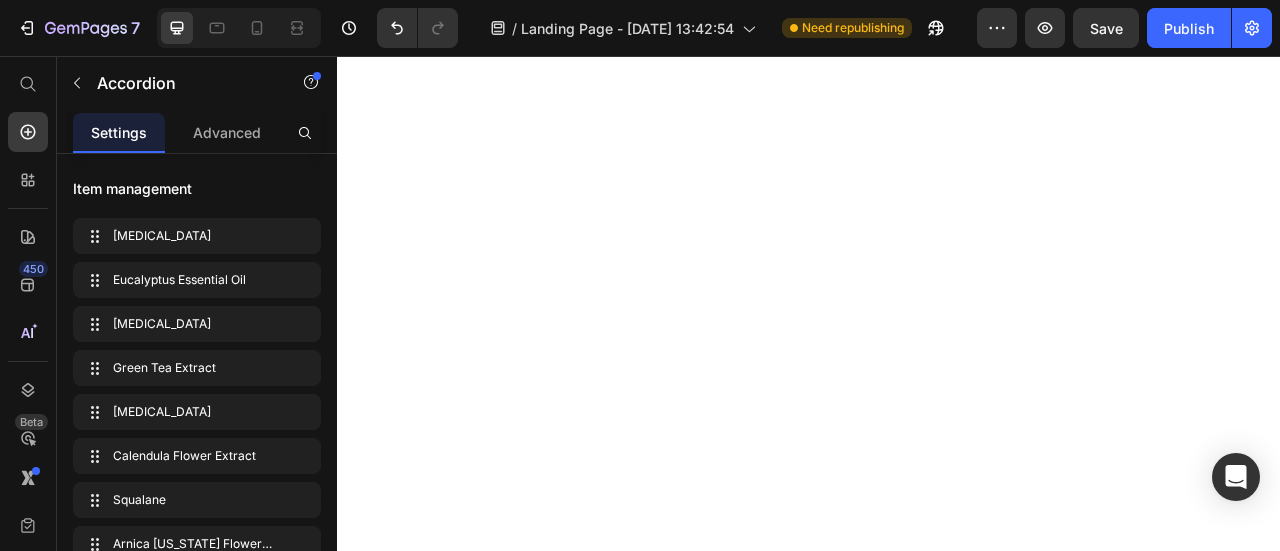 scroll, scrollTop: 0, scrollLeft: 0, axis: both 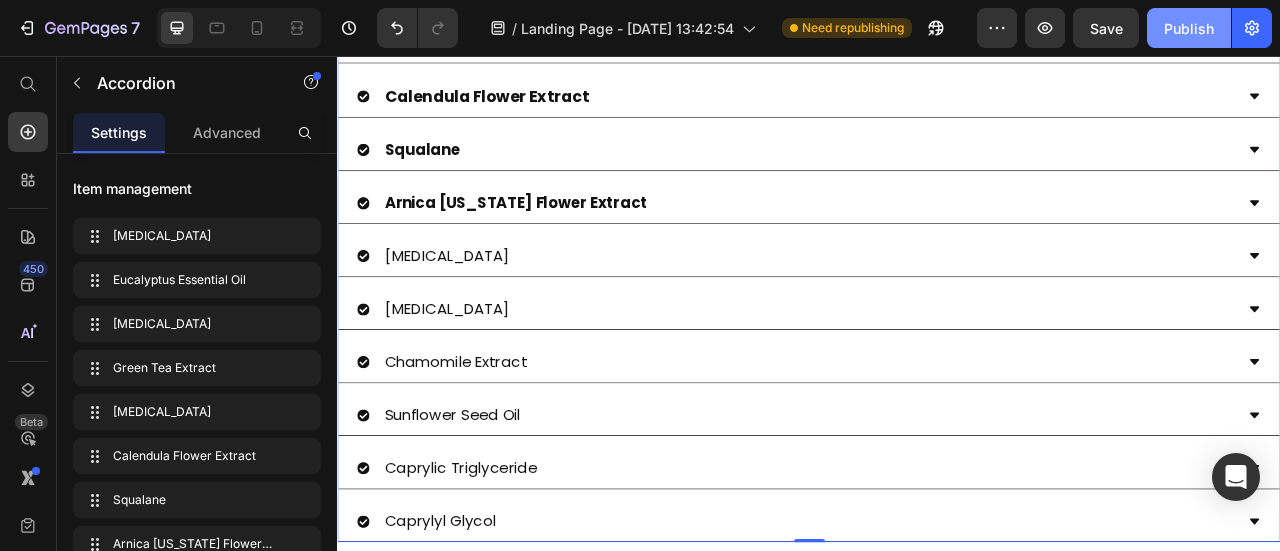 click on "Publish" at bounding box center [1189, 28] 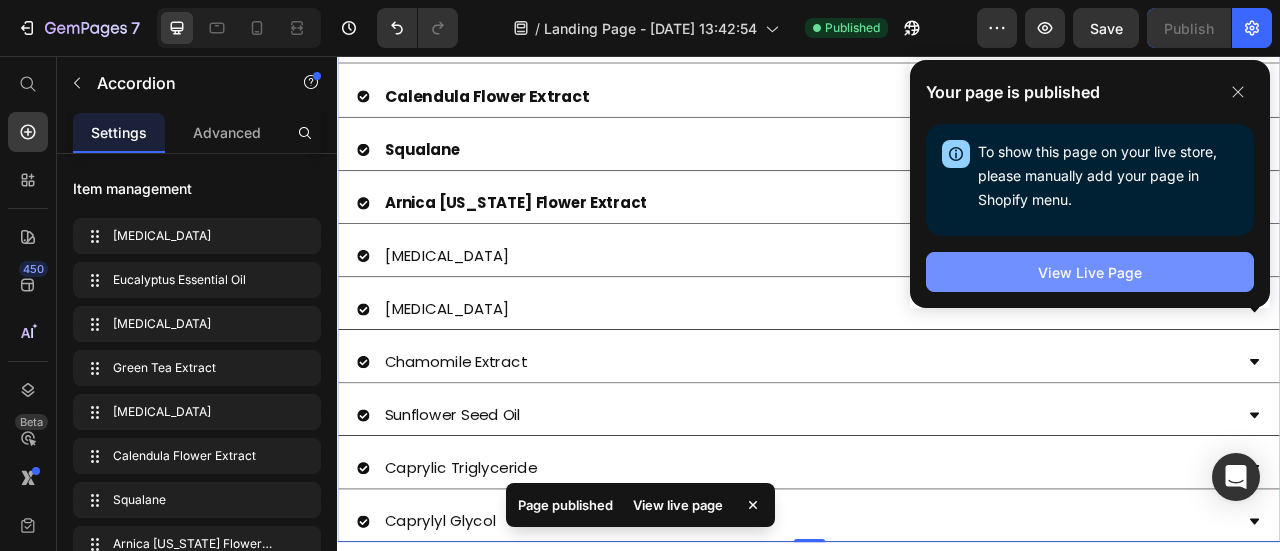 click on "View Live Page" at bounding box center (1090, 272) 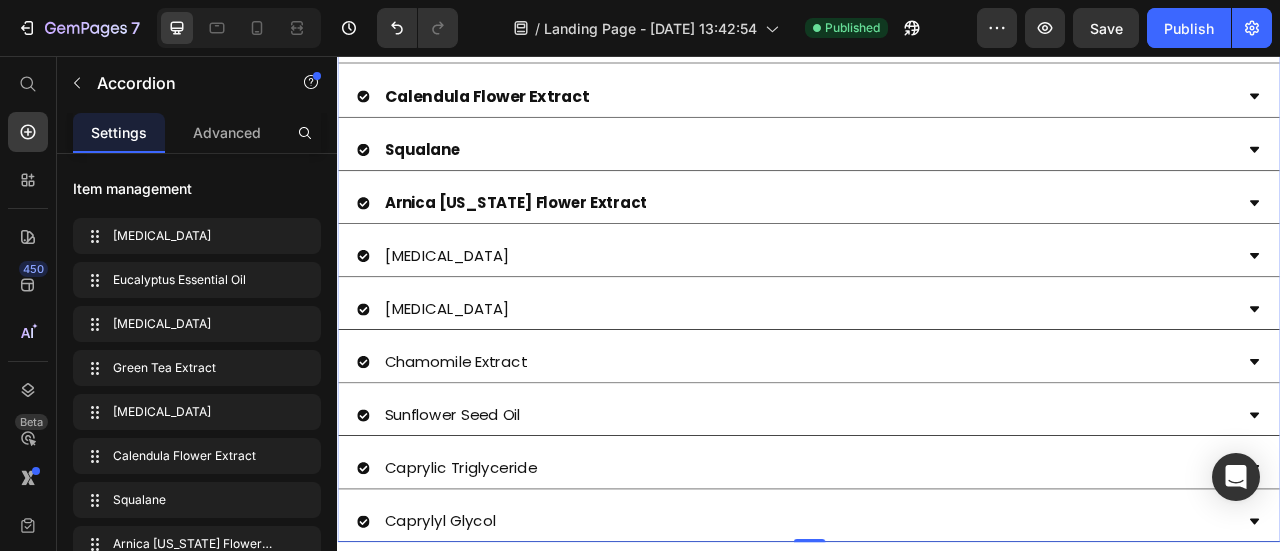 click on "[MEDICAL_DATA]" at bounding box center (921, 310) 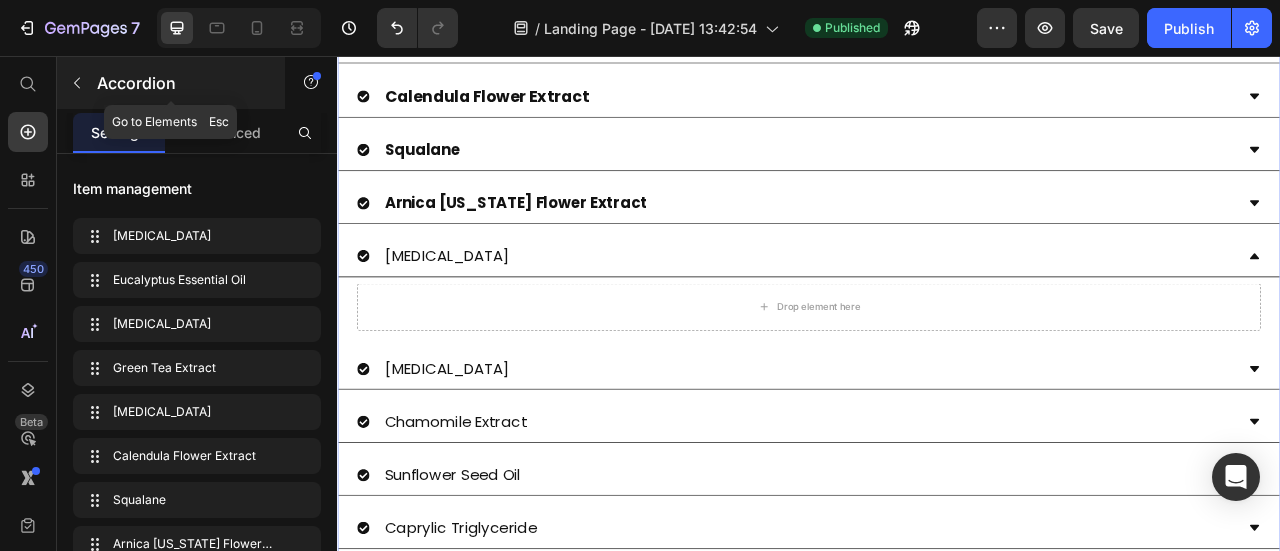 click 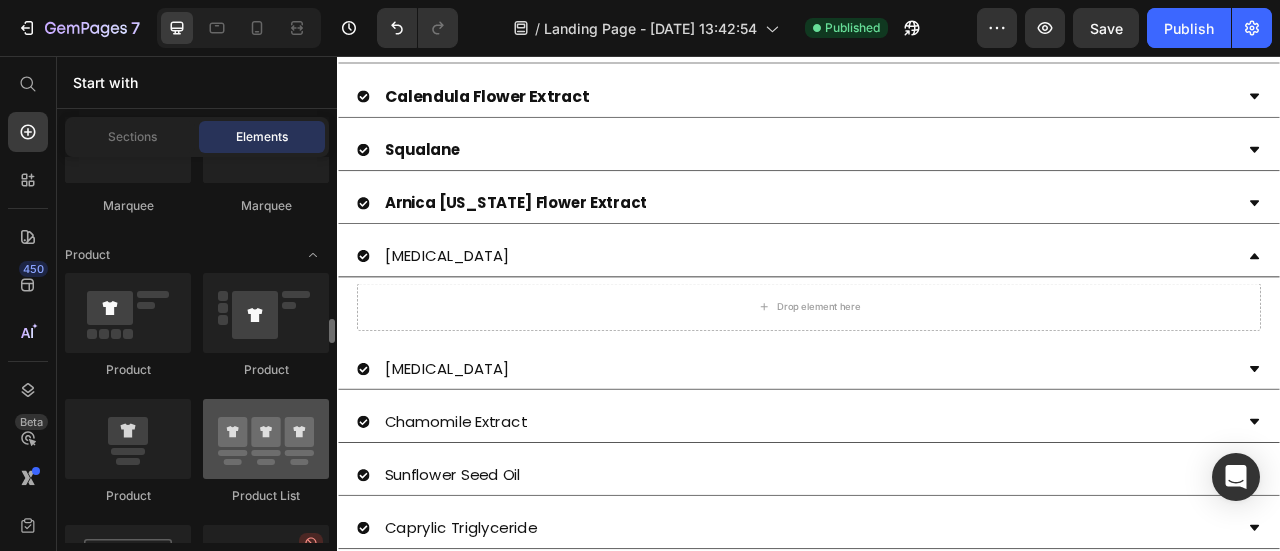 scroll, scrollTop: 2300, scrollLeft: 0, axis: vertical 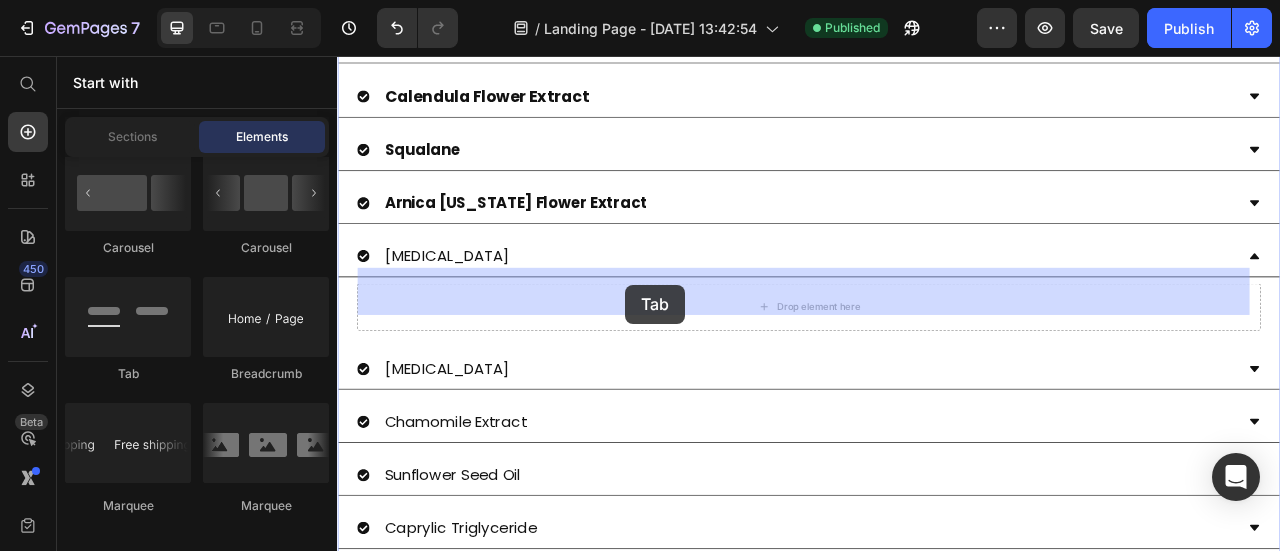 drag, startPoint x: 474, startPoint y: 375, endPoint x: 704, endPoint y: 347, distance: 231.69807 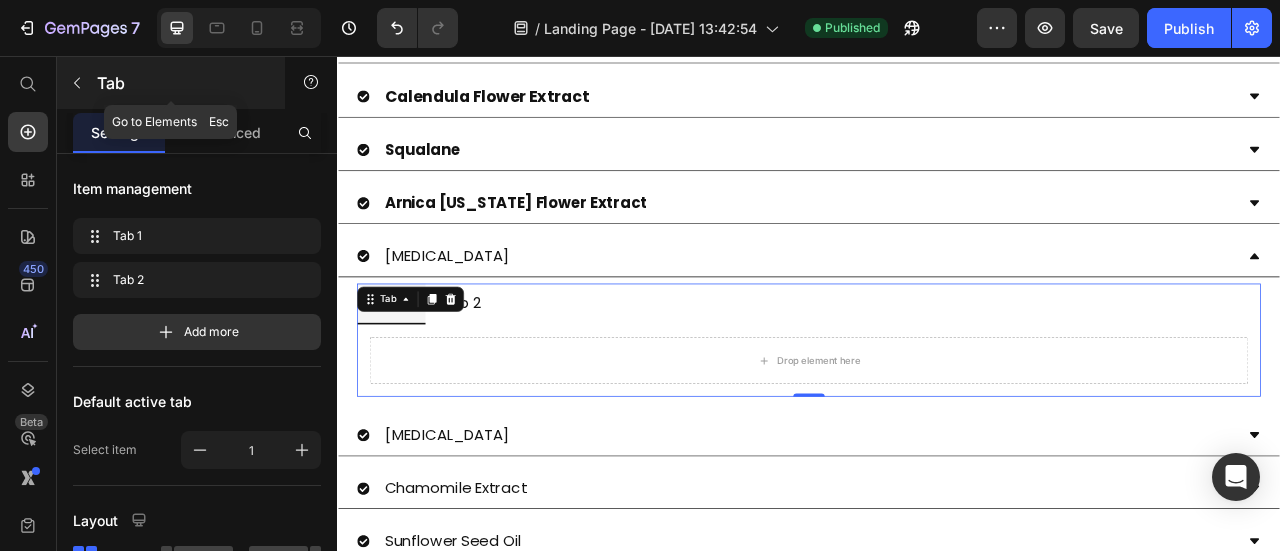 click at bounding box center (77, 83) 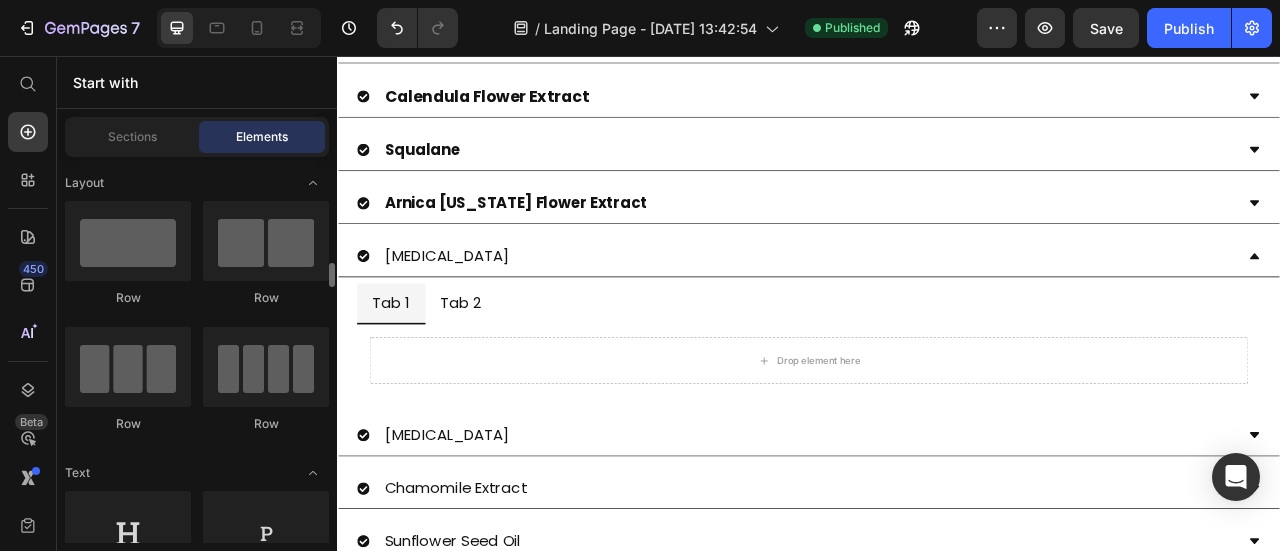 scroll, scrollTop: 200, scrollLeft: 0, axis: vertical 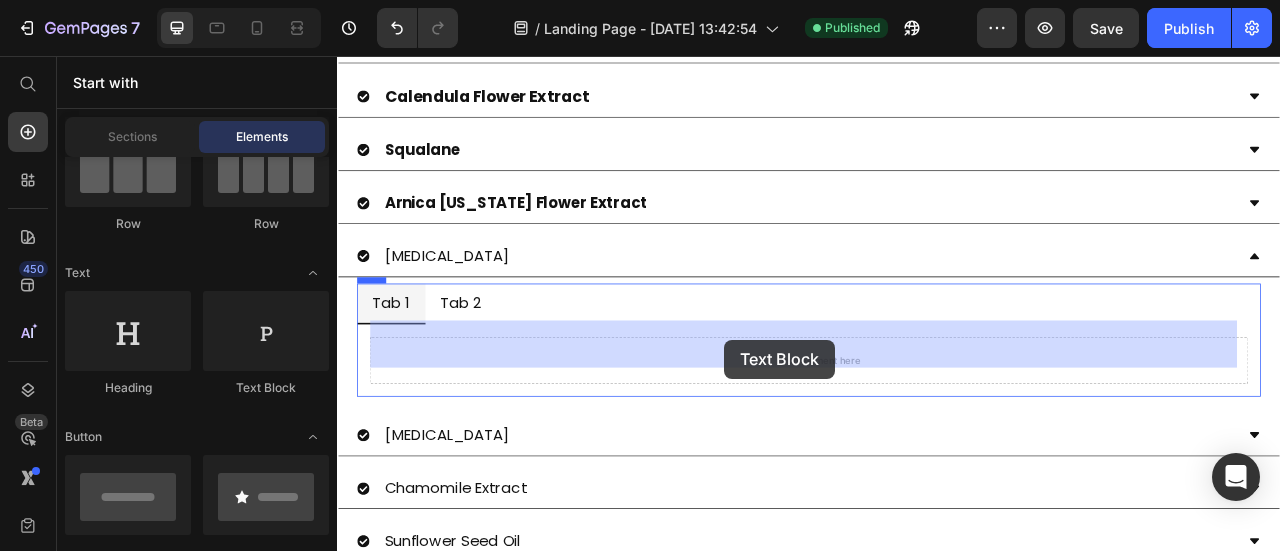 drag, startPoint x: 610, startPoint y: 399, endPoint x: 830, endPoint y: 417, distance: 220.73514 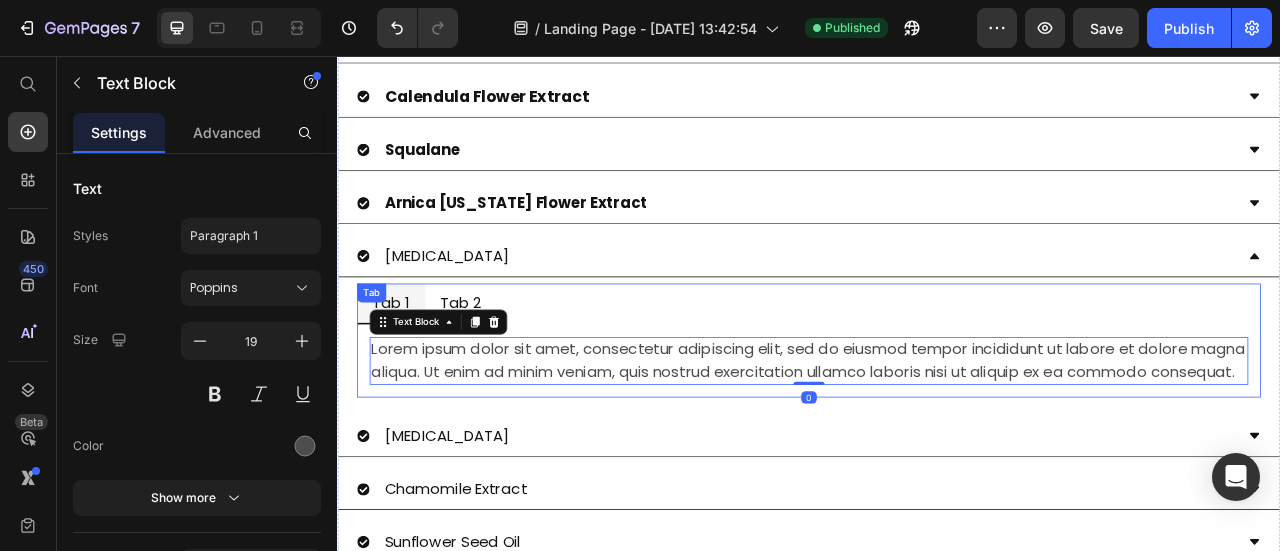 click on "Tab 1 Tab 2 Lorem ipsum dolor sit amet, consectetur adipiscing elit, sed do eiusmod tempor incididunt ut labore et dolore magna aliqua. Ut enim ad minim veniam, quis nostrud exercitation ullamco laboris nisi ut aliquip ex ea commodo consequat. Text Block   0
Tab" at bounding box center (937, 418) 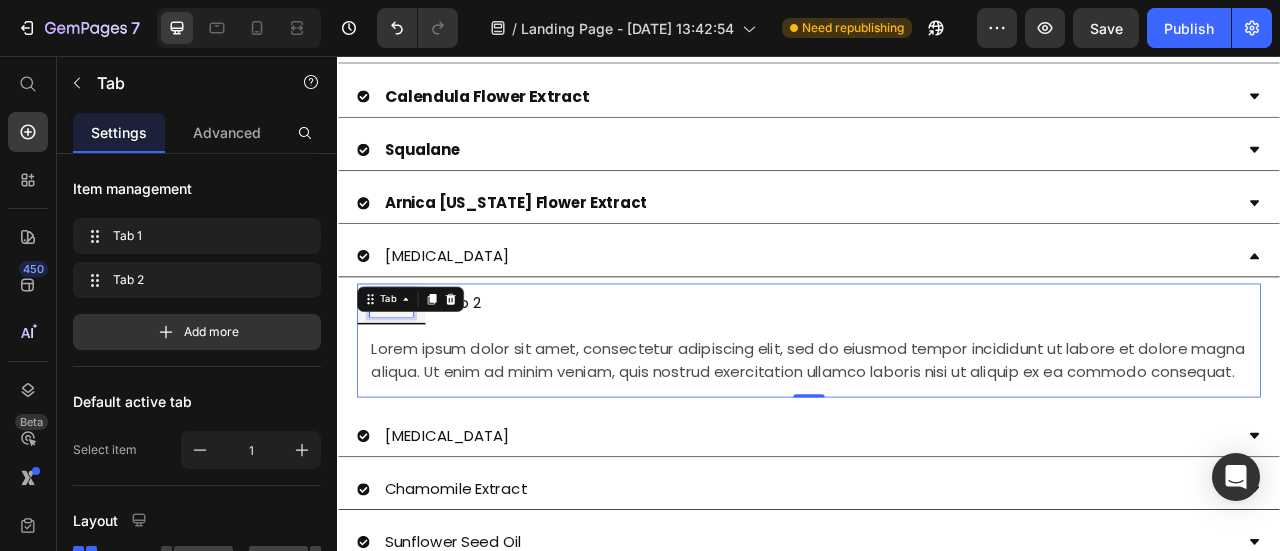 click on "Tab 1" at bounding box center [405, 370] 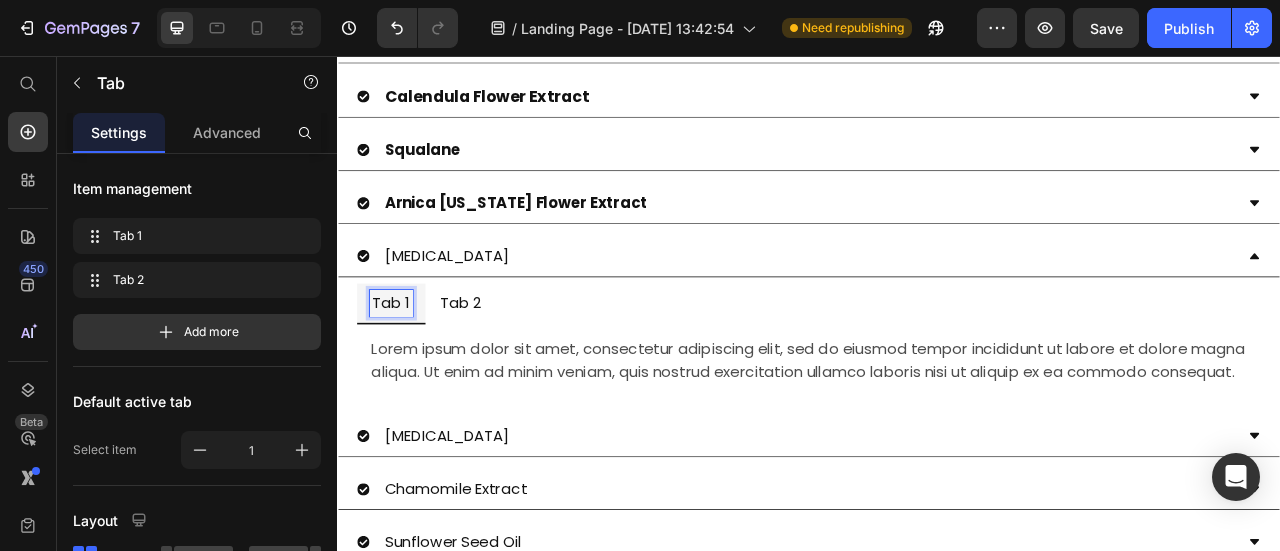 click on "Tab 1" at bounding box center [405, 370] 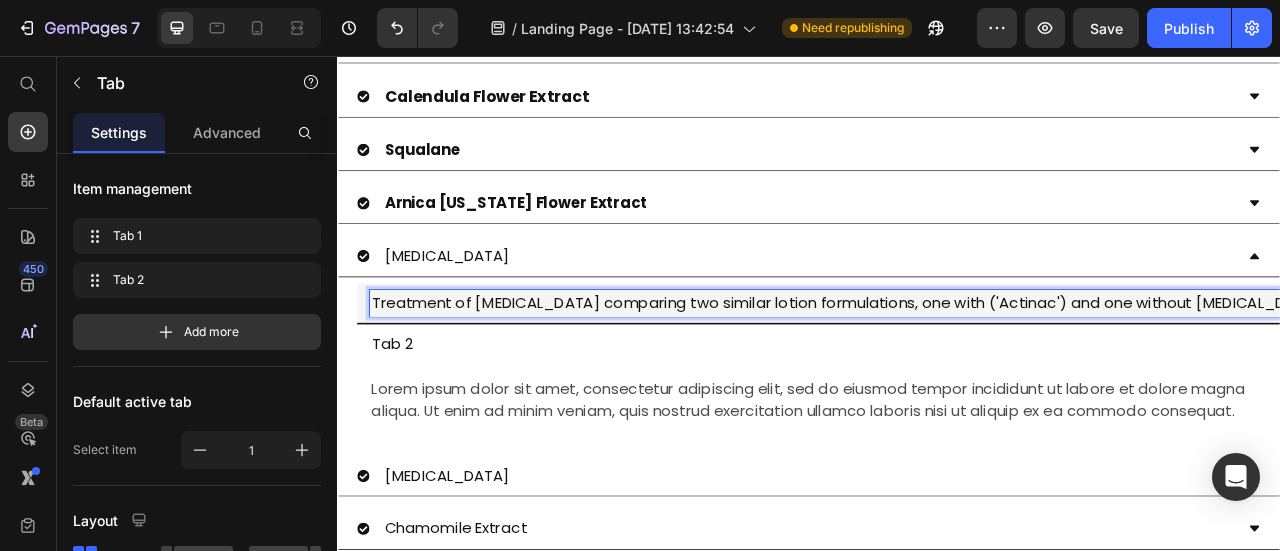 scroll, scrollTop: 0, scrollLeft: 54, axis: horizontal 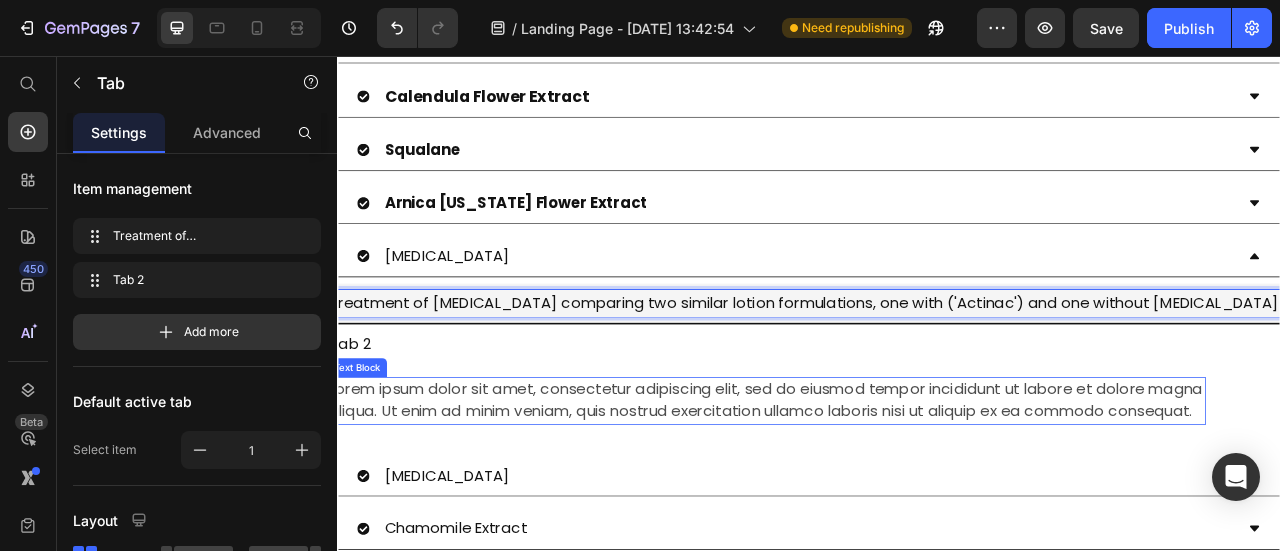click on "Lorem ipsum dolor sit amet, consectetur adipiscing elit, sed do eiusmod tempor incididunt ut labore et dolore magna aliqua. Ut enim ad minim veniam, quis nostrud exercitation ullamco laboris nisi ut aliquip ex ea commodo consequat." at bounding box center (883, 494) 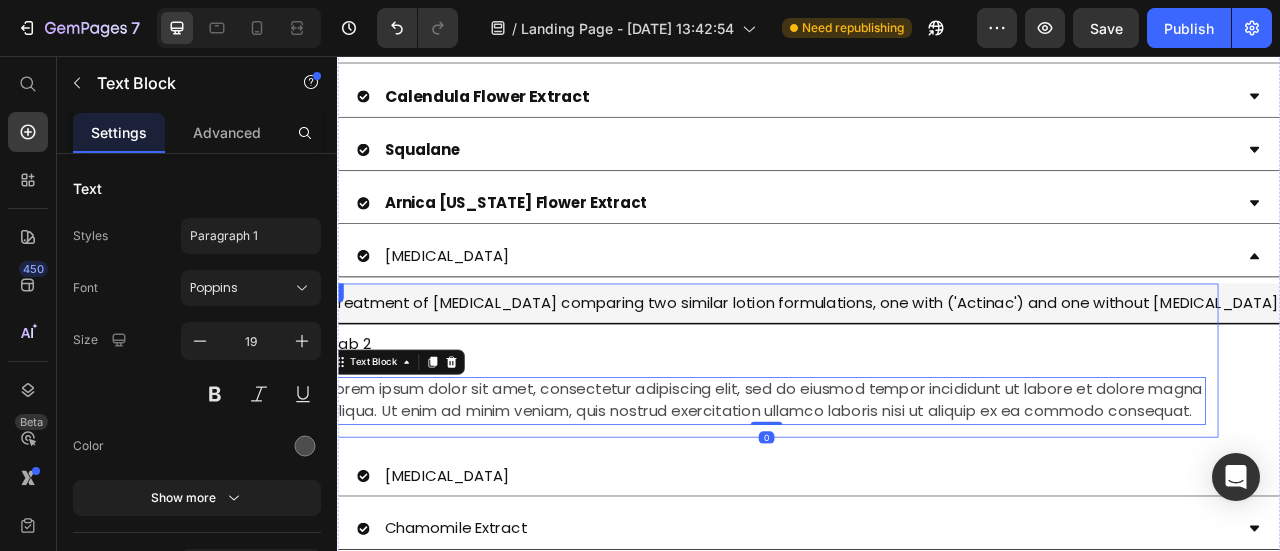 click on "Treatment of acne vulgaris comparing two similar lotion formulations, one with ('Actinac') and one without chloramphenicol" at bounding box center (930, 370) 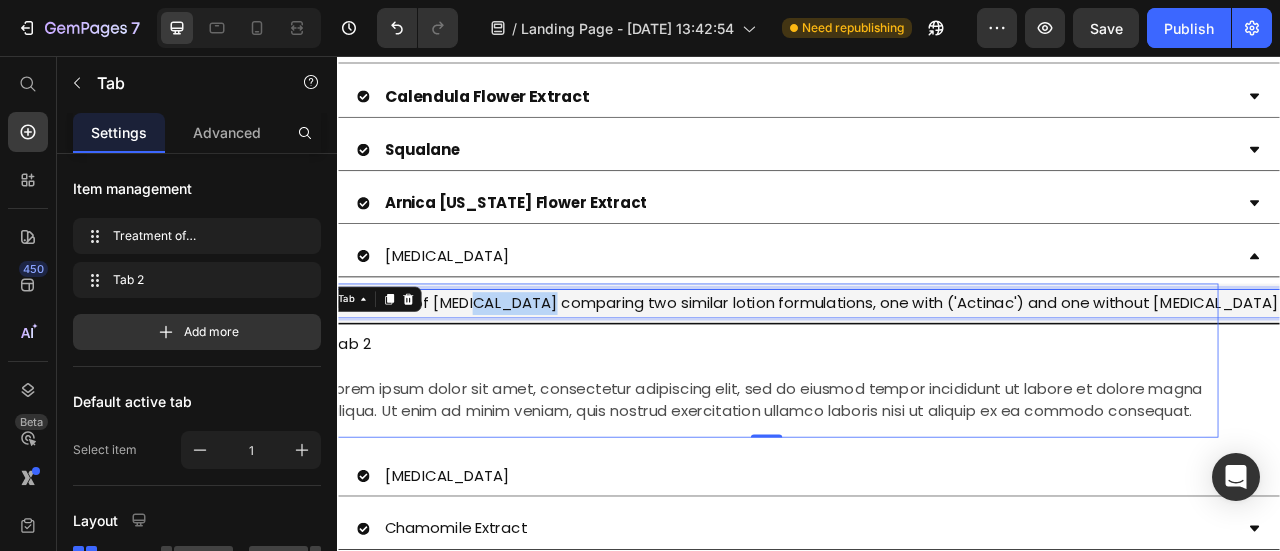 click on "Treatment of acne vulgaris comparing two similar lotion formulations, one with ('Actinac') and one without chloramphenicol" at bounding box center [930, 370] 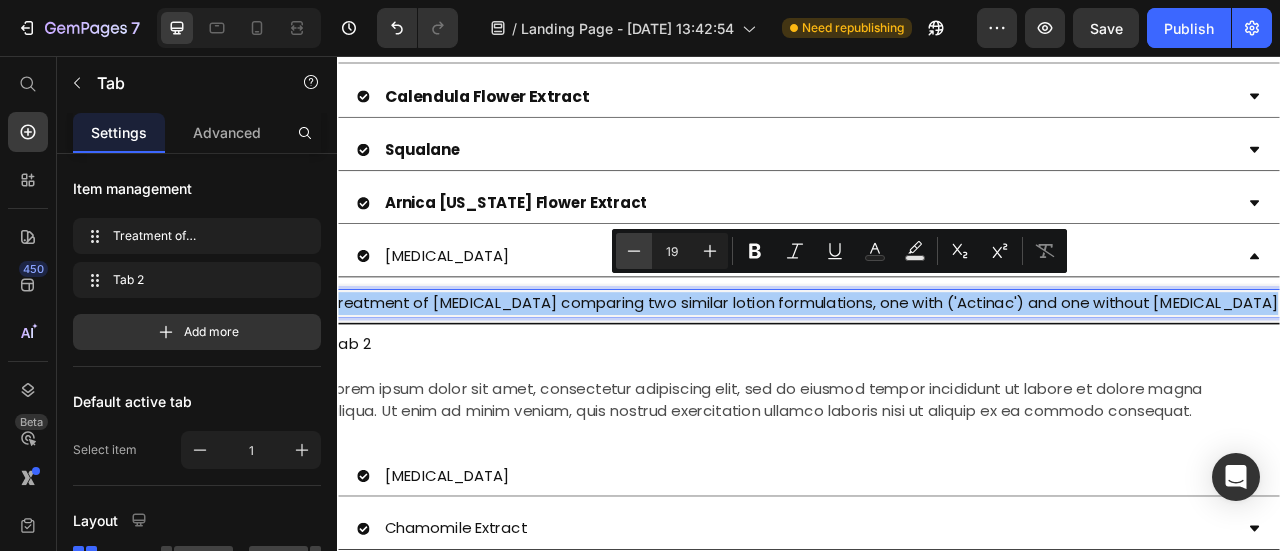 click 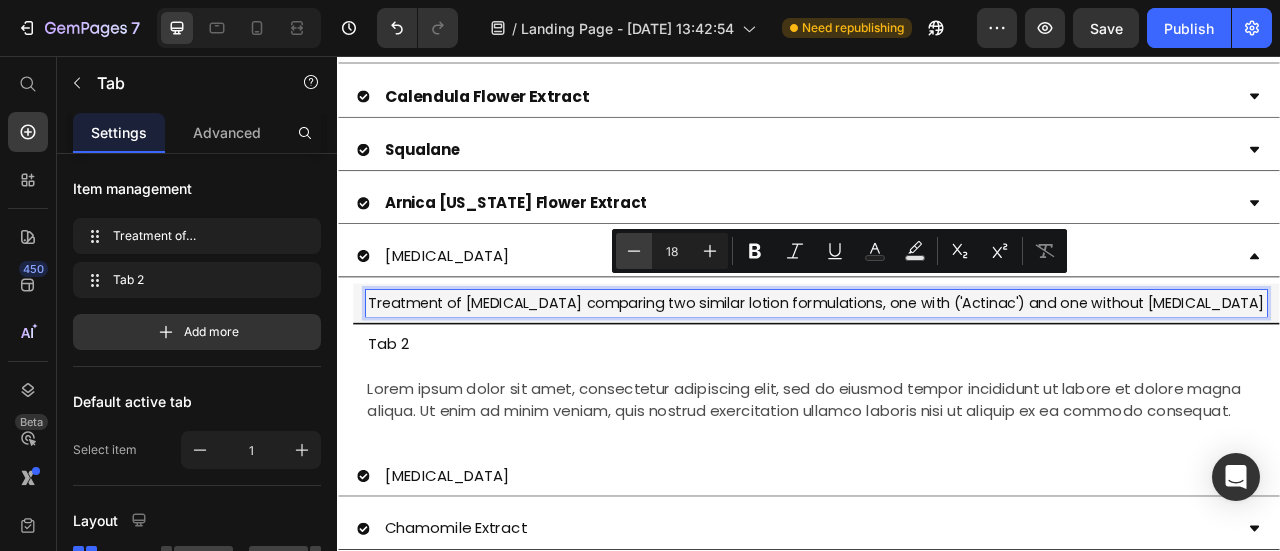 scroll, scrollTop: 0, scrollLeft: 0, axis: both 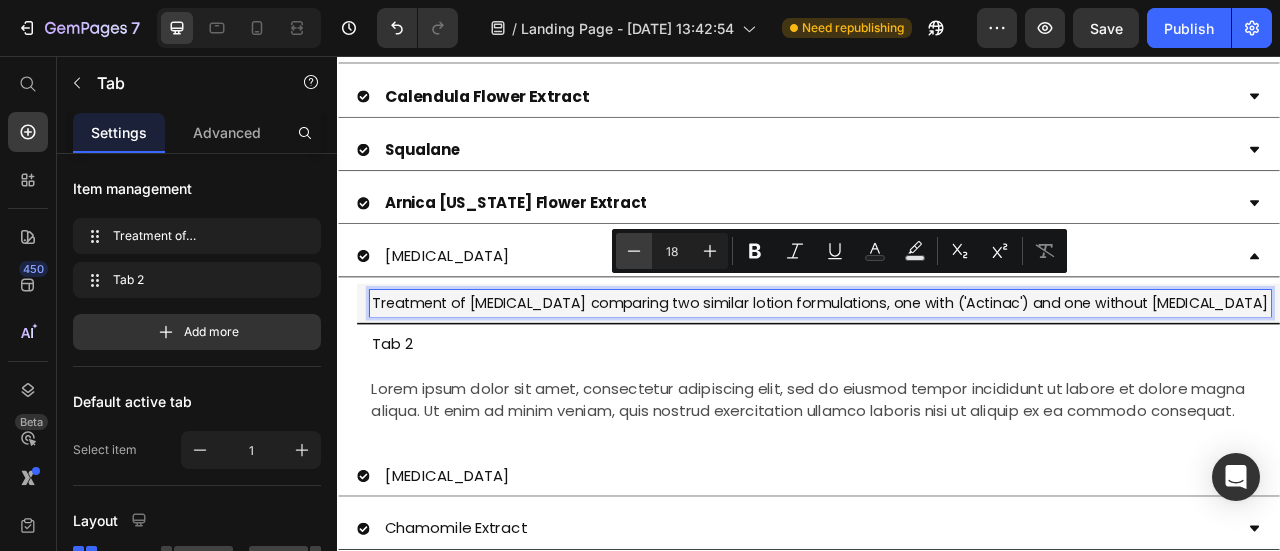 click 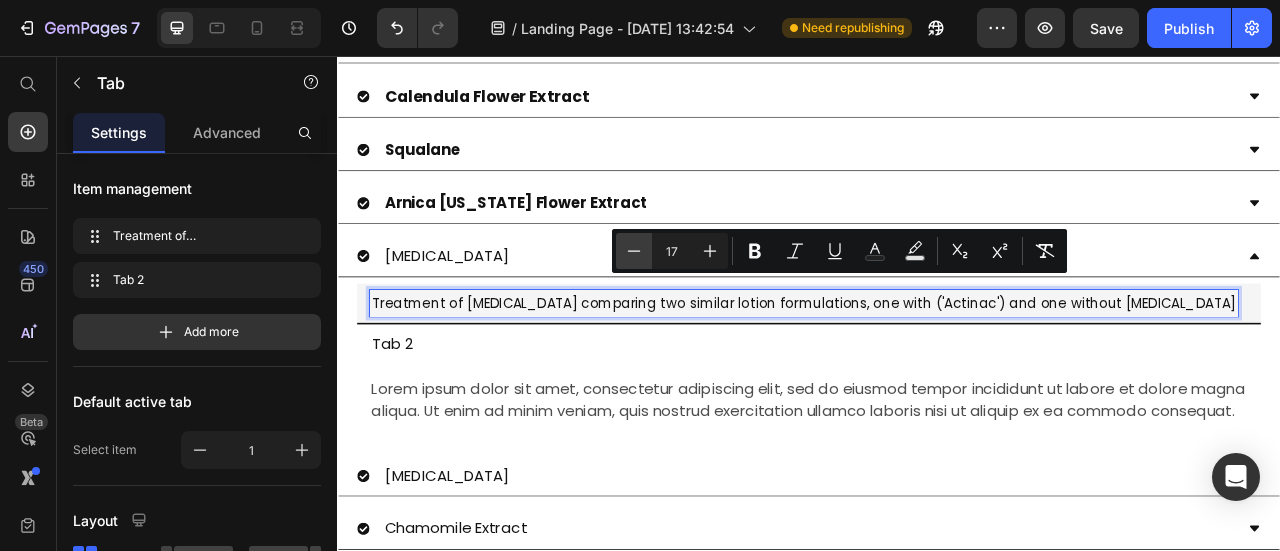 click 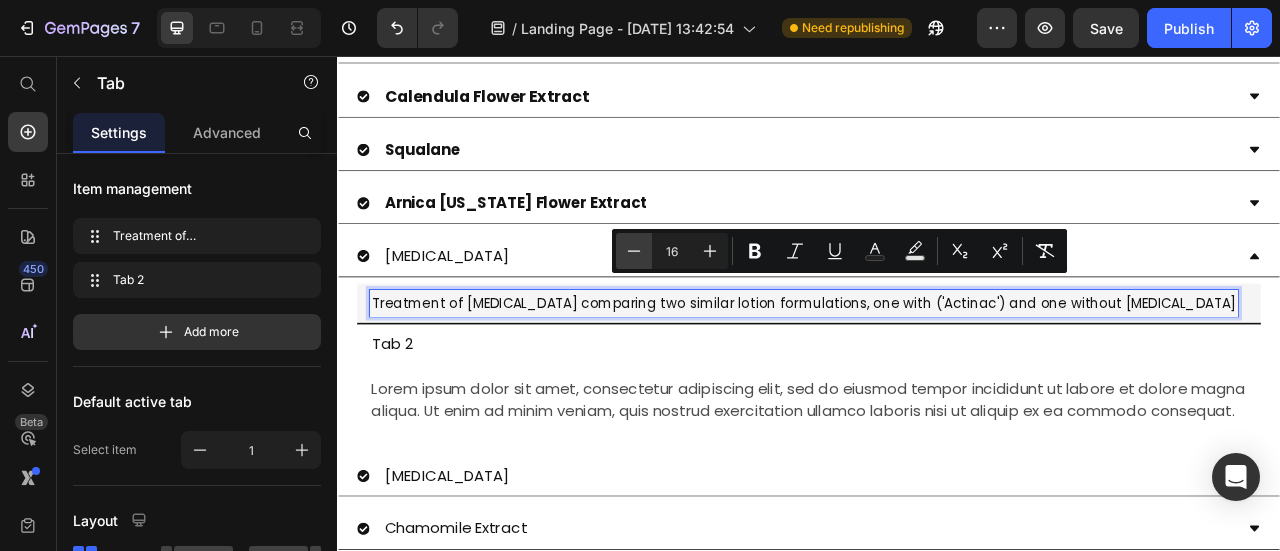 click 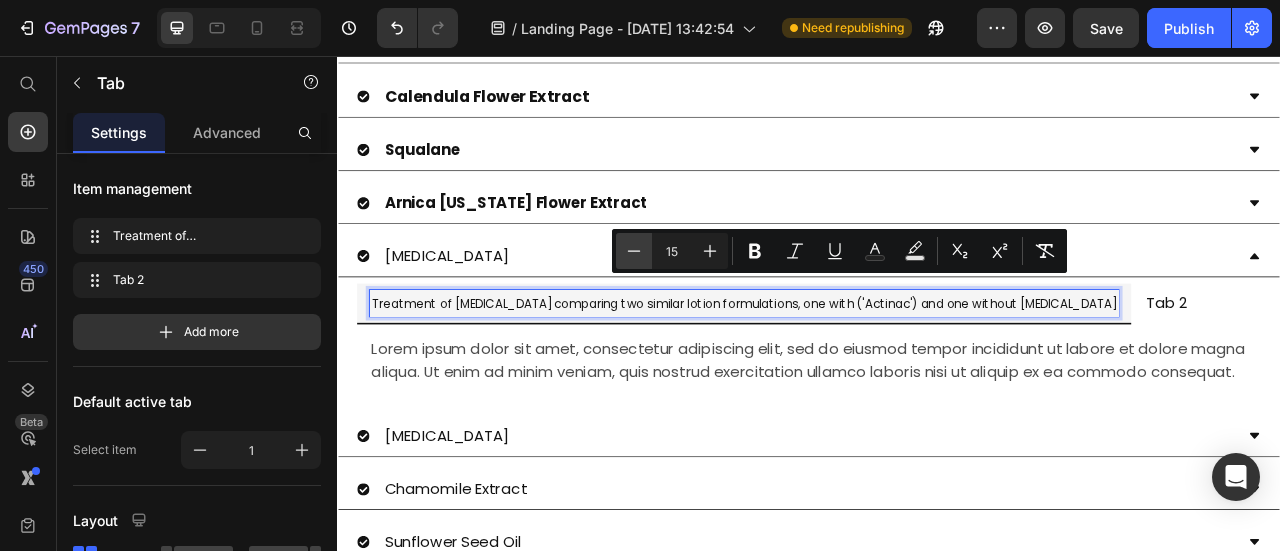 click 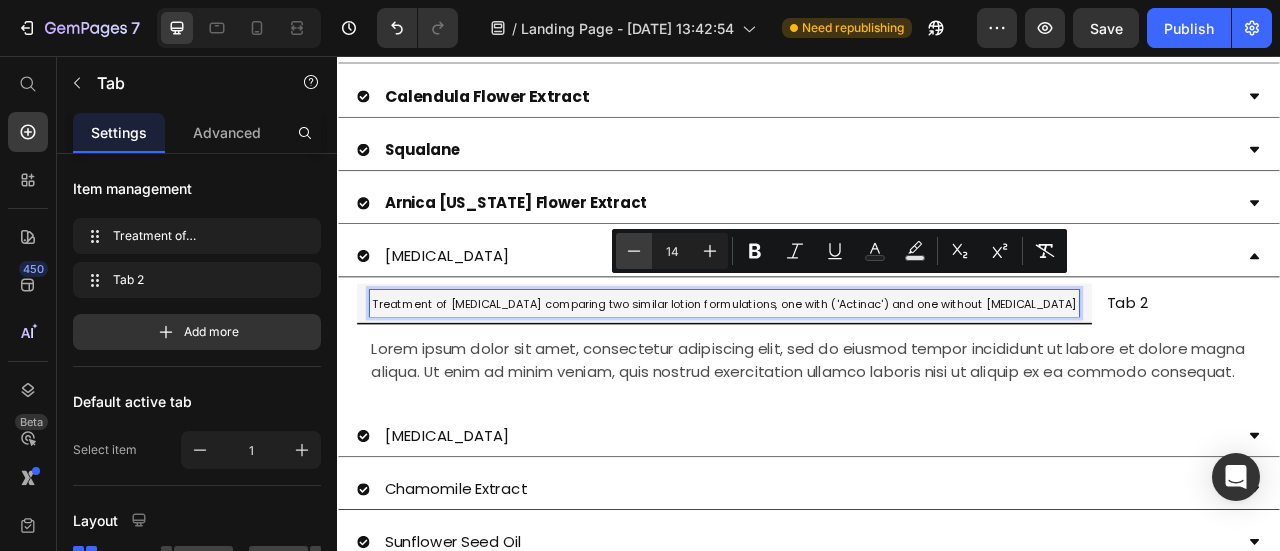 click 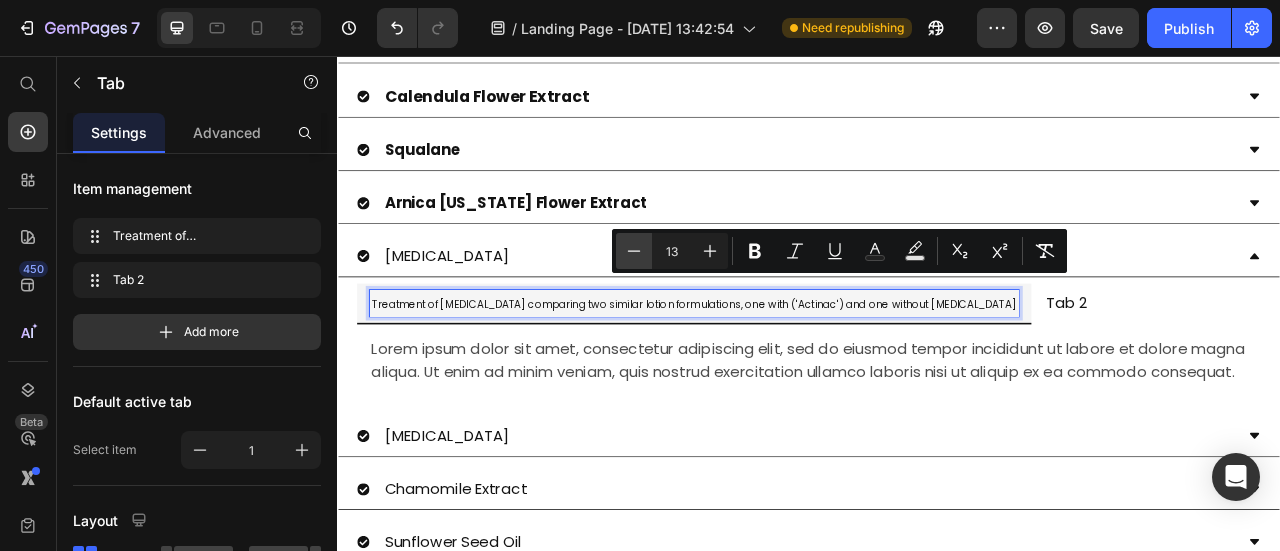 click 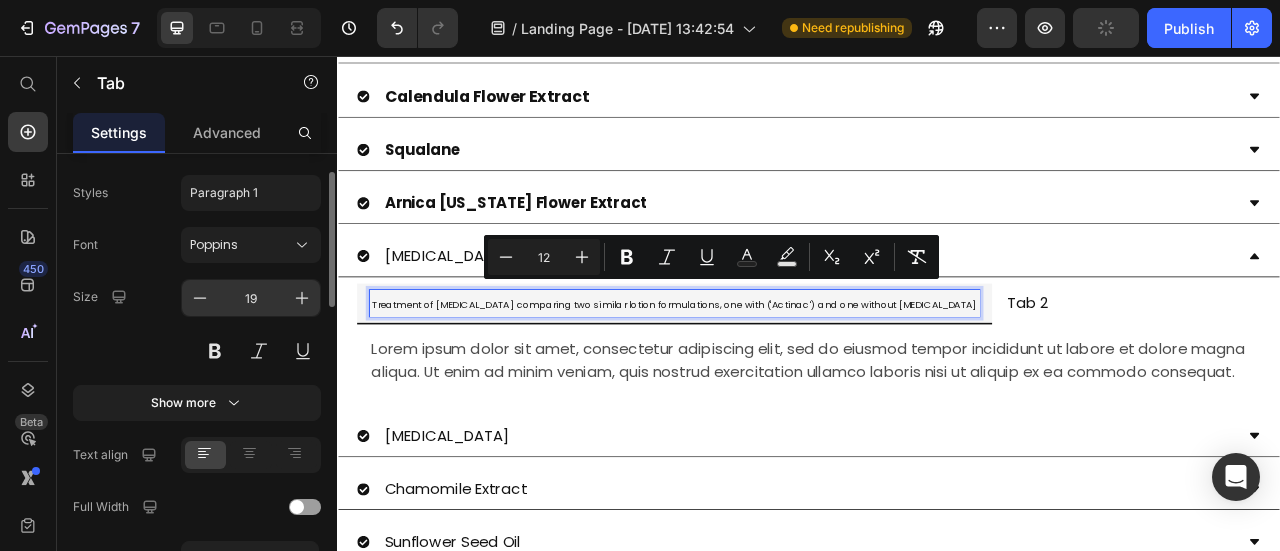 scroll, scrollTop: 400, scrollLeft: 0, axis: vertical 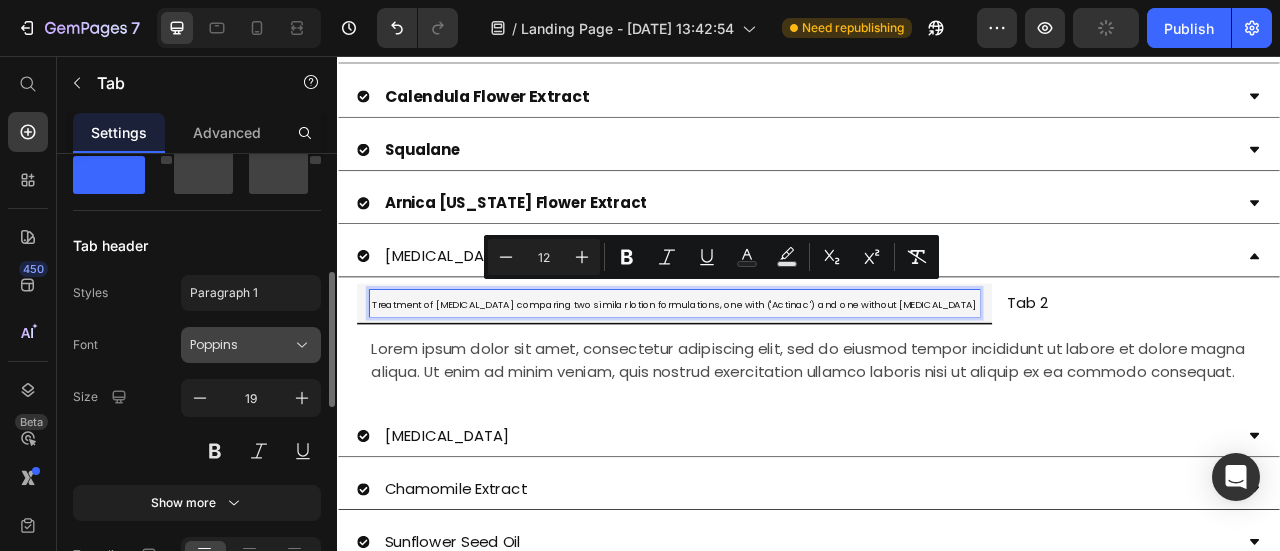 click on "Poppins" at bounding box center (251, 345) 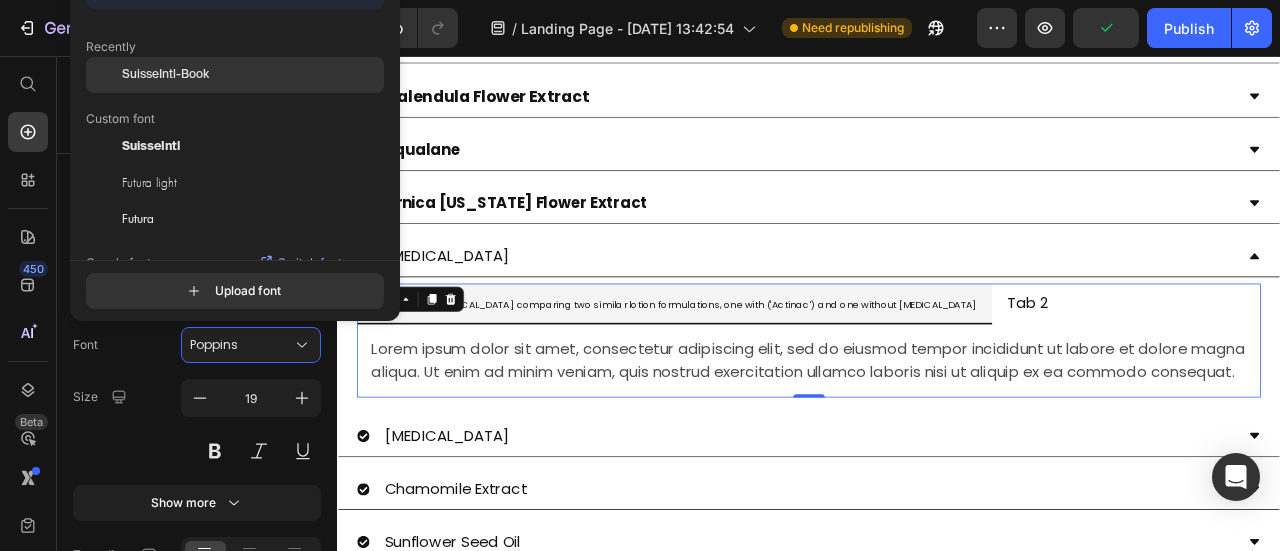 click on "SuisseIntl-Book" 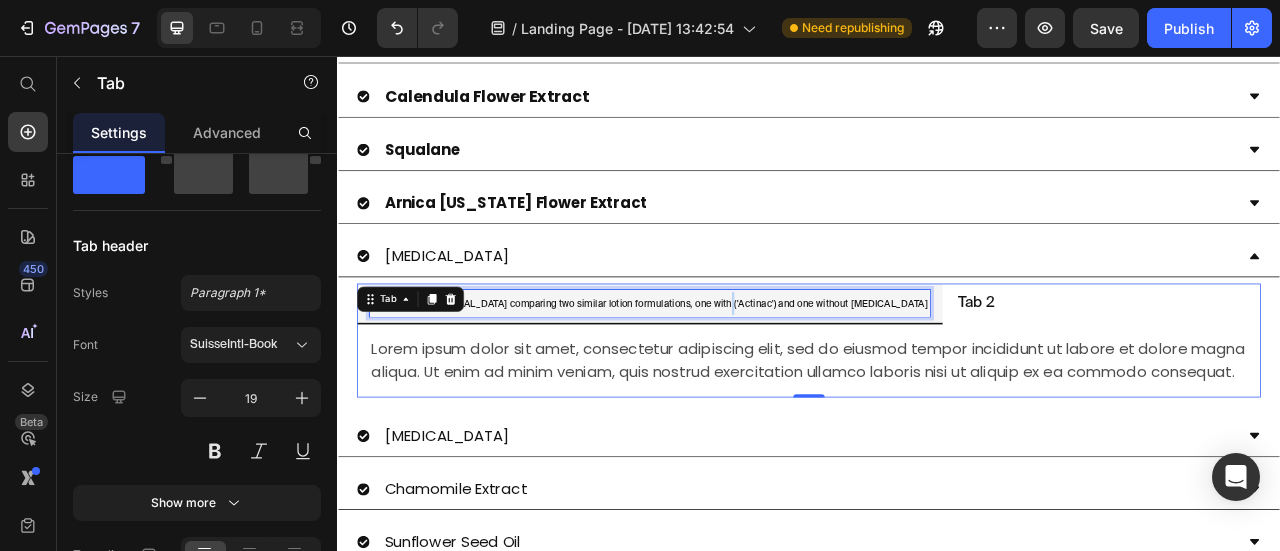 click on "Treatment of acne vulgaris comparing two similar lotion formulations, one with ('Actinac') and one without chloramphenicol" at bounding box center [734, 370] 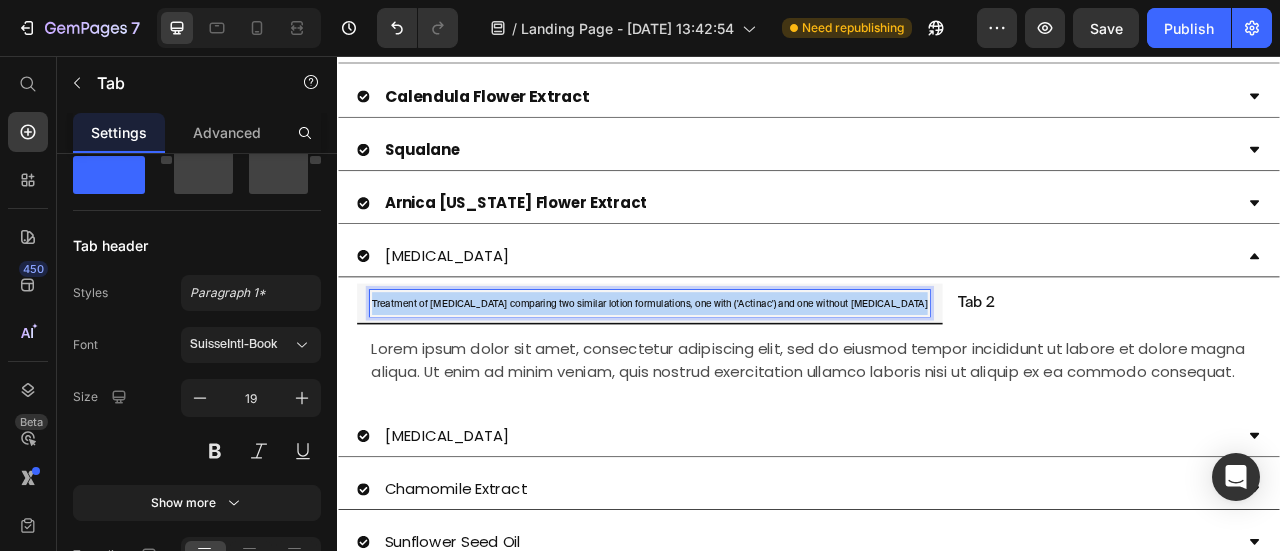 click on "Treatment of acne vulgaris comparing two similar lotion formulations, one with ('Actinac') and one without chloramphenicol" at bounding box center [734, 370] 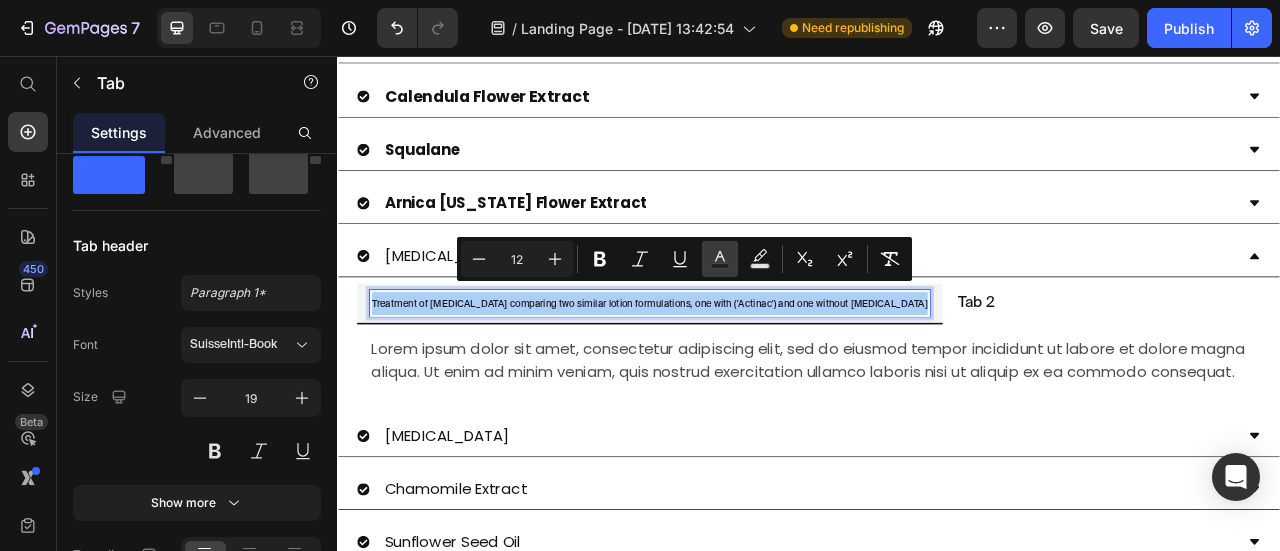 click 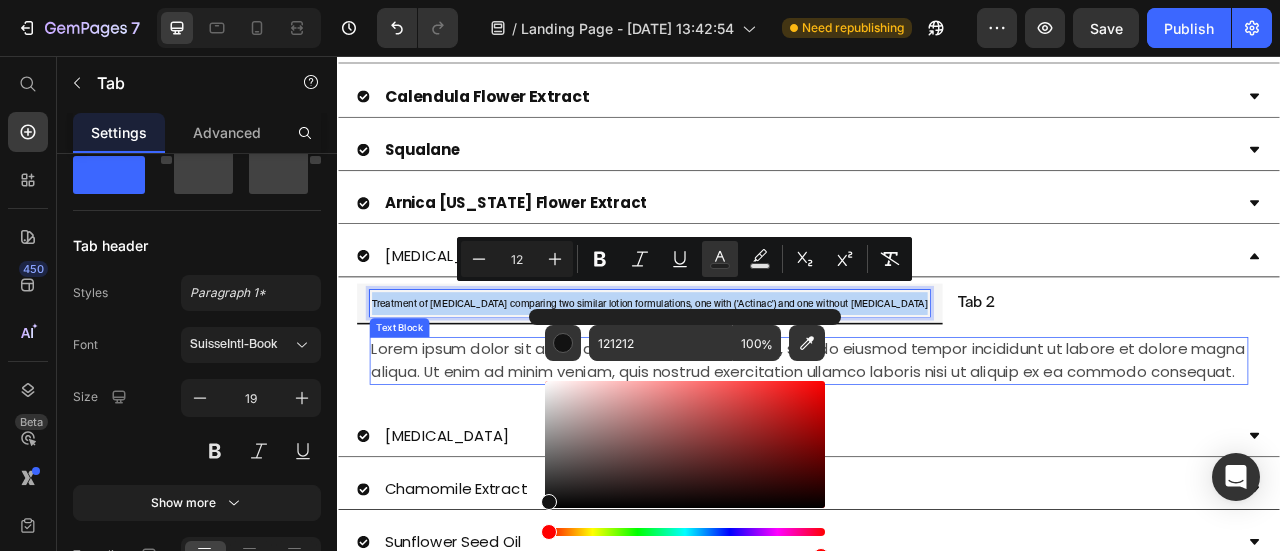 click on "Lorem ipsum dolor sit amet, consectetur adipiscing elit, sed do eiusmod tempor incididunt ut labore et dolore magna aliqua. Ut enim ad minim veniam, quis nostrud exercitation ullamco laboris nisi ut aliquip ex ea commodo consequat." at bounding box center (937, 443) 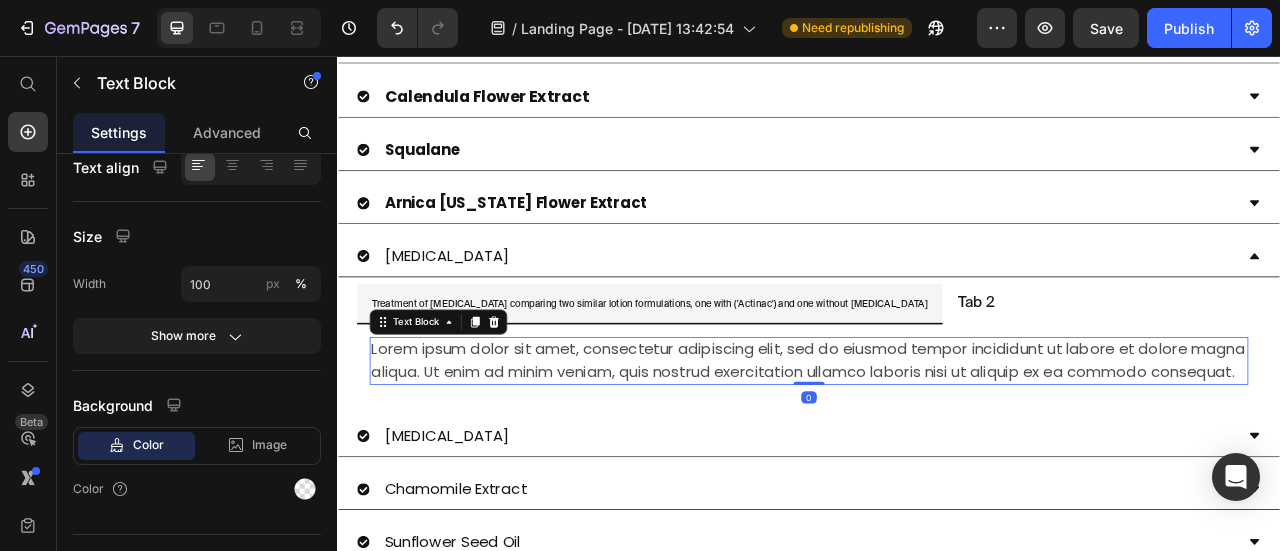 scroll, scrollTop: 0, scrollLeft: 0, axis: both 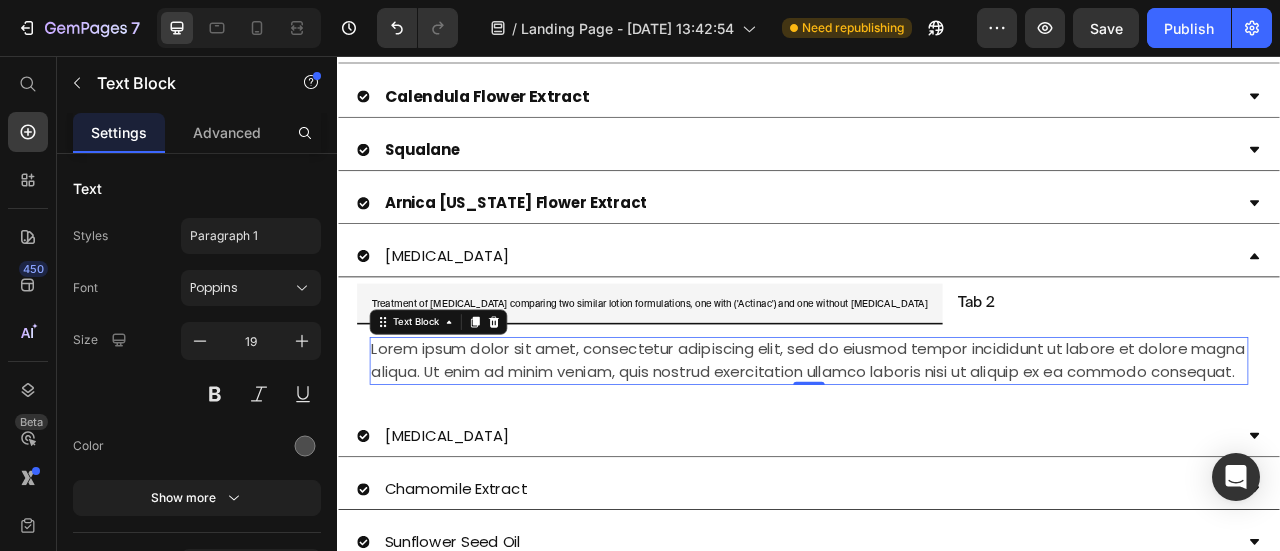 click on "Lorem ipsum dolor sit amet, consectetur adipiscing elit, sed do eiusmod tempor incididunt ut labore et dolore magna aliqua. Ut enim ad minim veniam, quis nostrud exercitation ullamco laboris nisi ut aliquip ex ea commodo consequat." at bounding box center (937, 443) 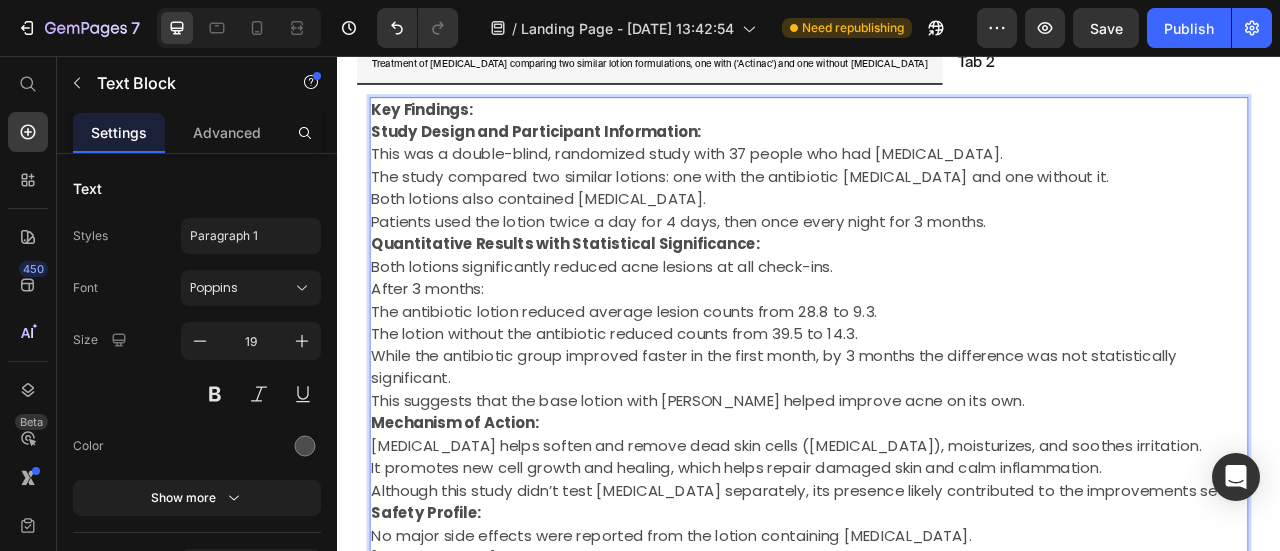 scroll, scrollTop: 1280, scrollLeft: 0, axis: vertical 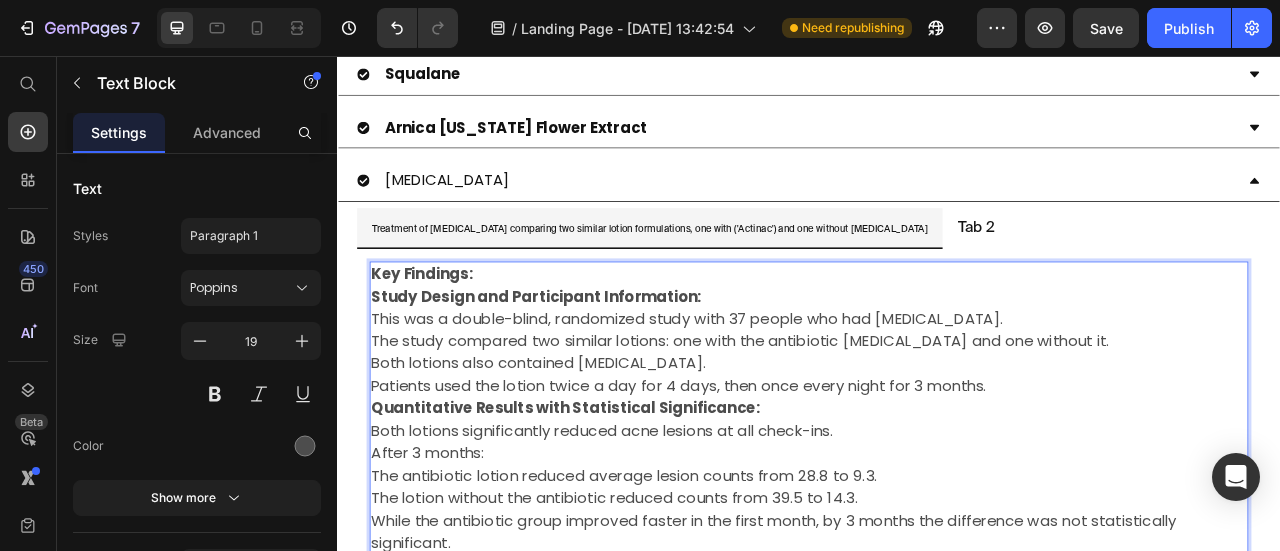 click on "Key Findings:" at bounding box center (937, 333) 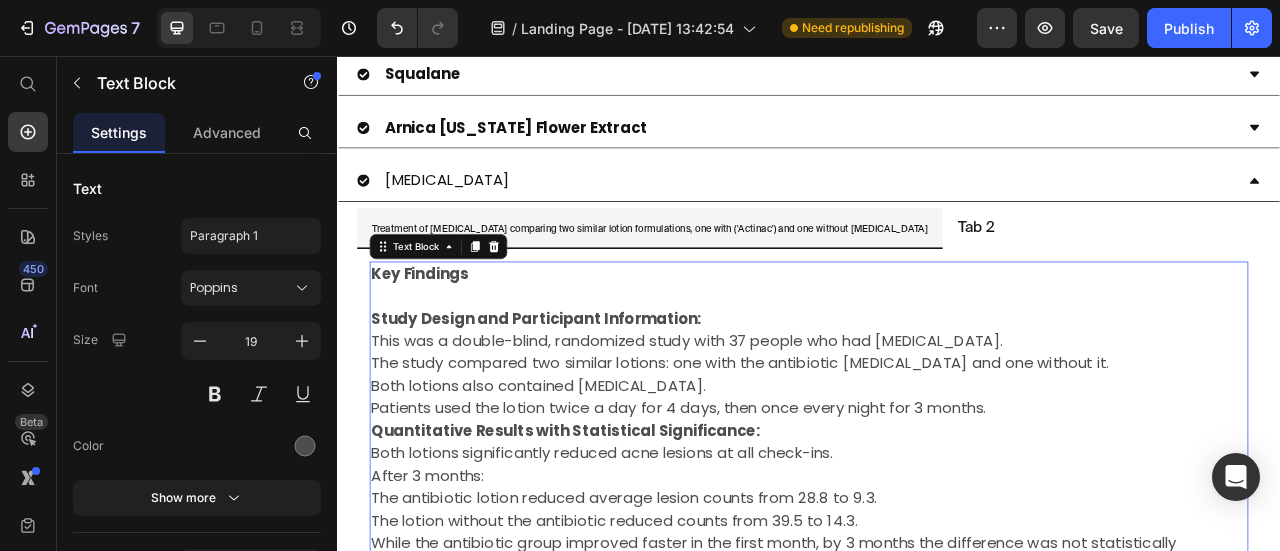 click on "Both lotions significantly reduced acne lesions at all check-ins." at bounding box center (937, 561) 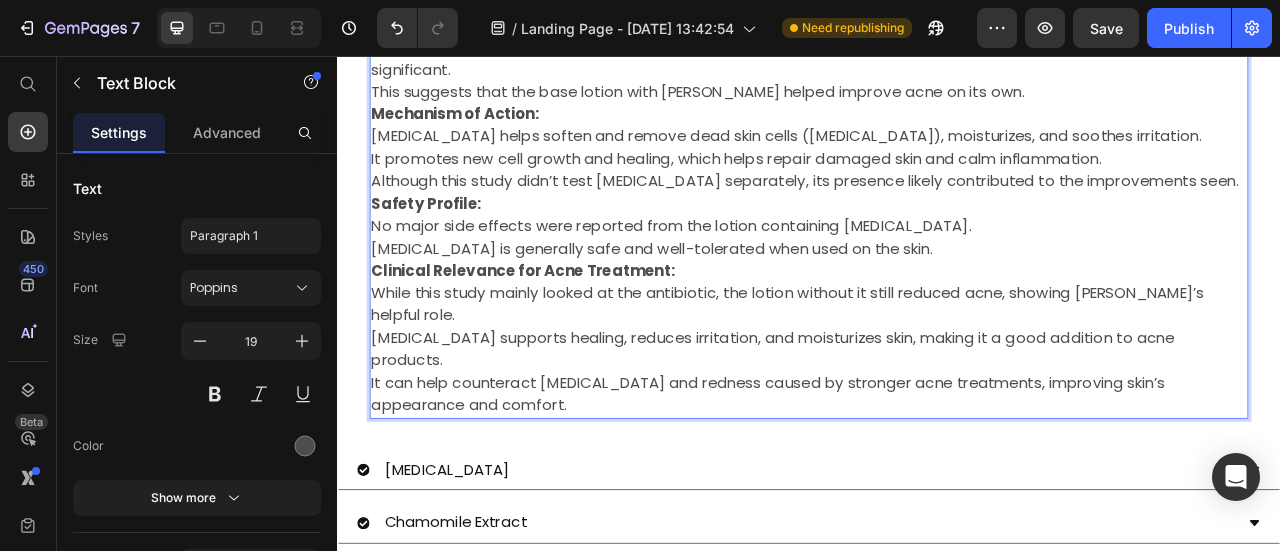 scroll, scrollTop: 1980, scrollLeft: 0, axis: vertical 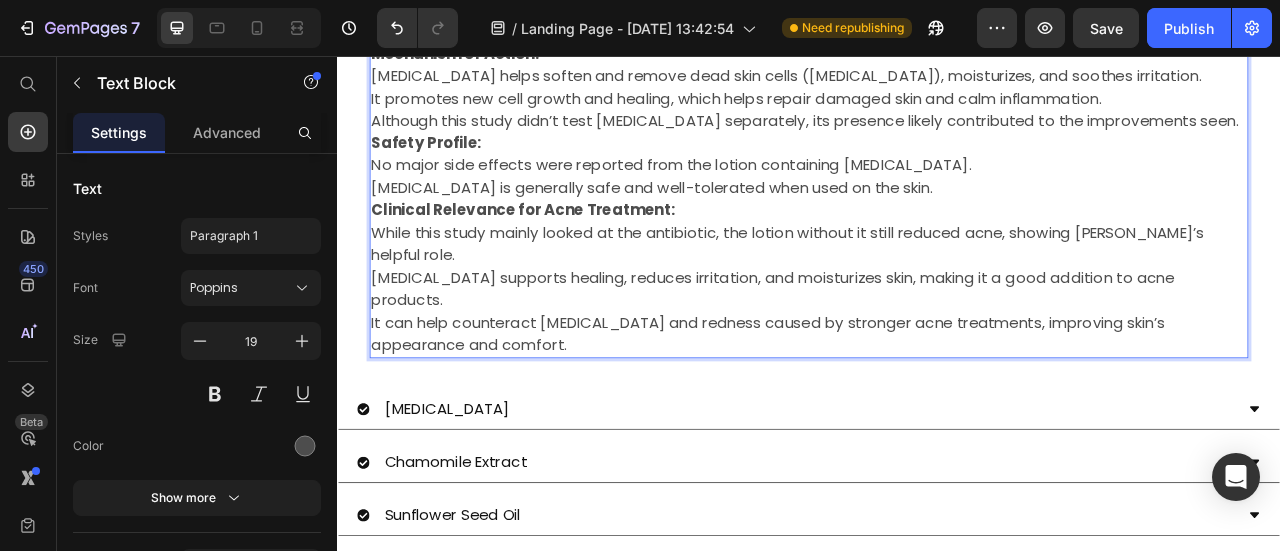 click on "It can help counteract dryness and redness caused by stronger acne treatments, improving skin’s appearance and comfort." at bounding box center (937, 409) 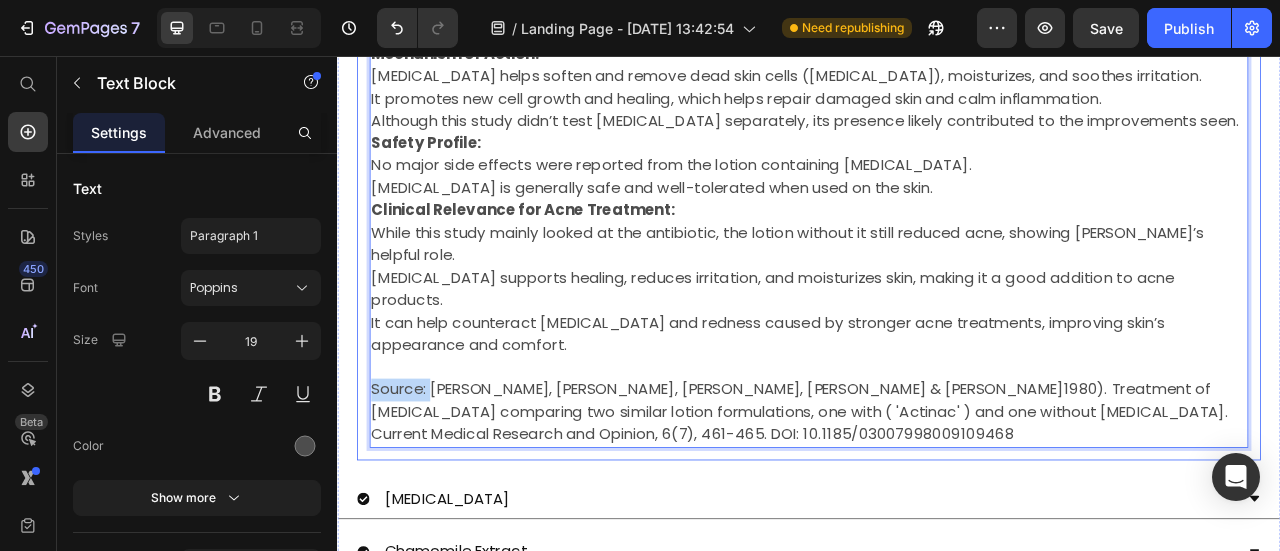 drag, startPoint x: 452, startPoint y: 439, endPoint x: 369, endPoint y: 446, distance: 83.294655 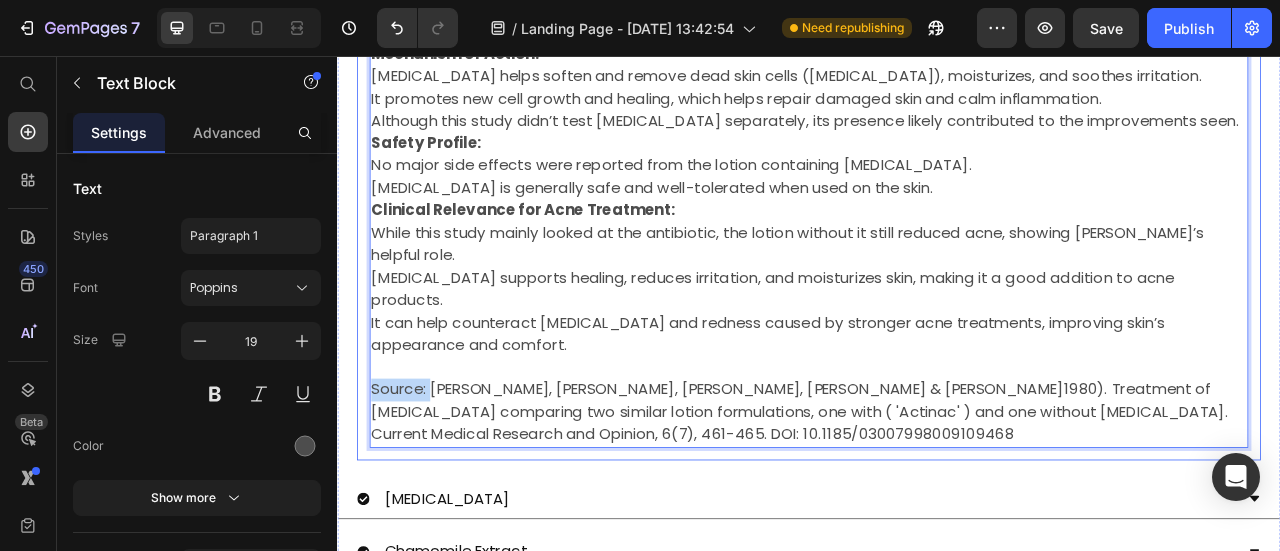 click on "Key Findings Study Design and Participant Information: This was a double-blind, randomized study with 37 people who had acne vulgaris. The study compared two similar lotions: one with the antibiotic chloramphenicol and one without it. Both lotions also contained Allantoin. Patients used the lotion twice a day for 4 days, then once every night for 3 months. Quantitative Results with Statistical Significance: Both lotions significantly reduced acne lesions at all check-ins. After 3 months: The antibiotic lotion reduced average lesion counts from 28.8 to 9.3. The lotion without the antibiotic reduced counts from 39.5 to 14.3. While the antibiotic group improved faster in the first month, by 3 months the difference was not statistically significant. This suggests that the base lotion with Allantoin helped improve acne on its own. Mechanism of Action: Allantoin helps soften and remove dead skin cells (keratolytic), moisturizes, and soothes irritation. Safety Profile: Clinical Relevance for Acne Treatment:   0" at bounding box center (937, 73) 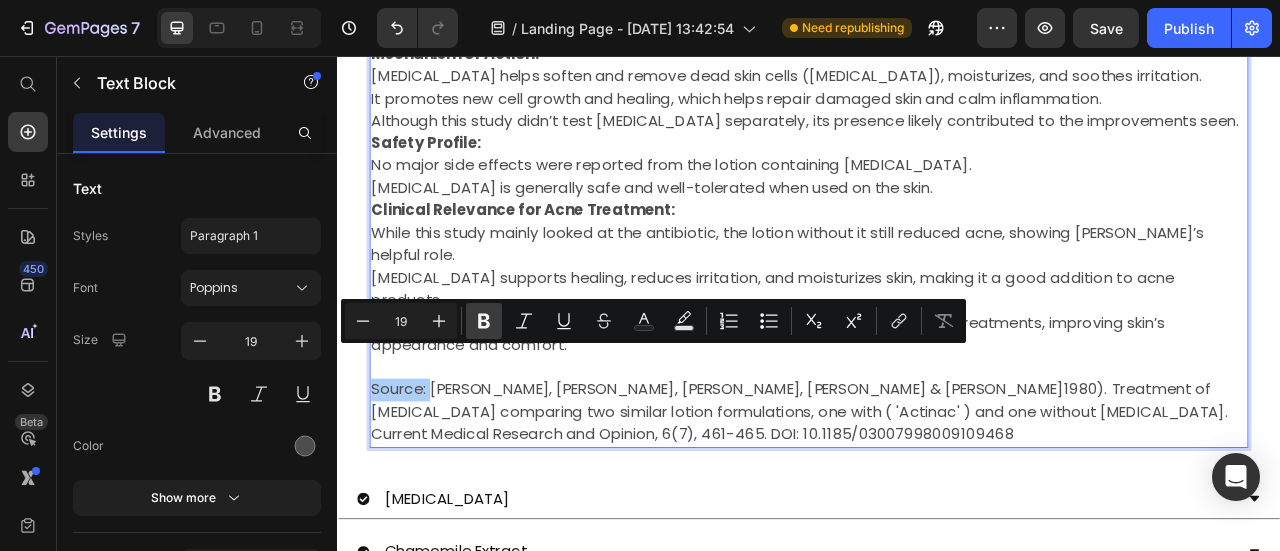 click 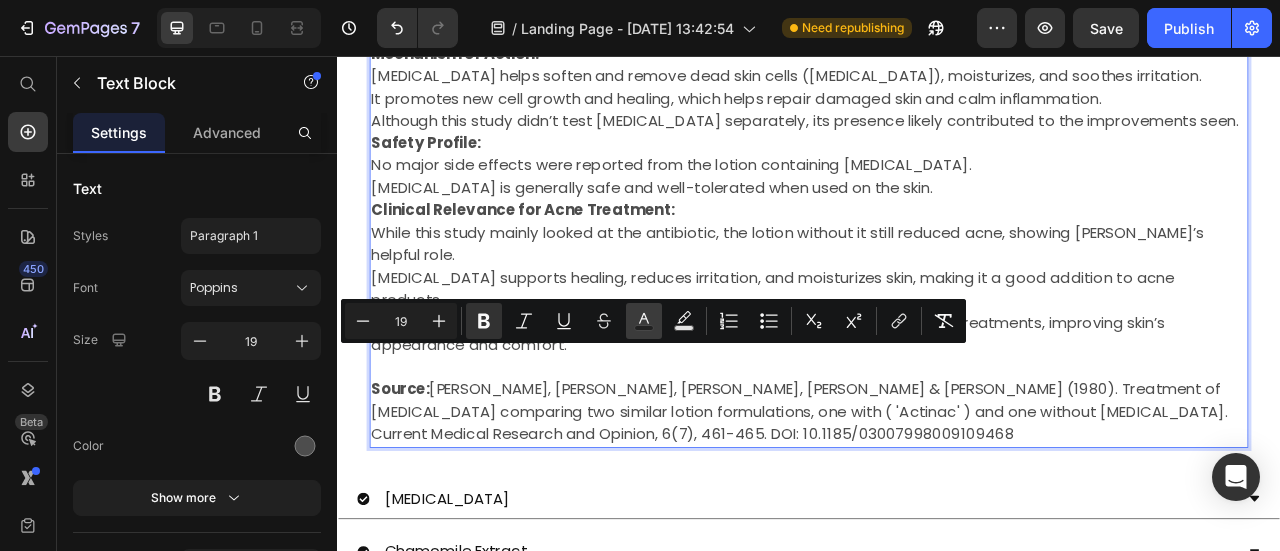 click 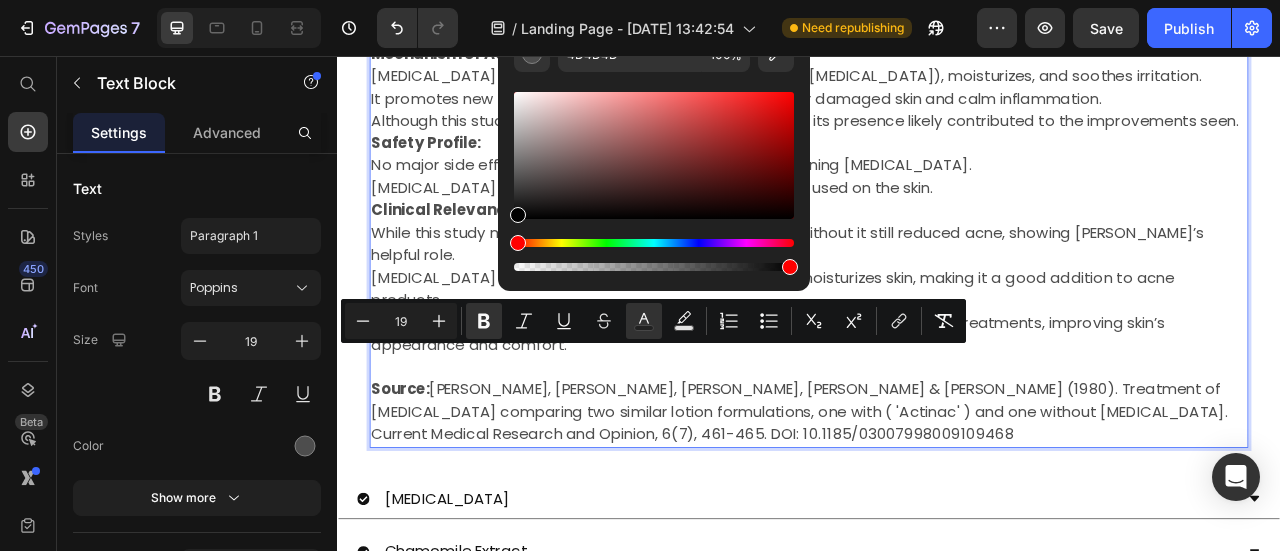 type on "000000" 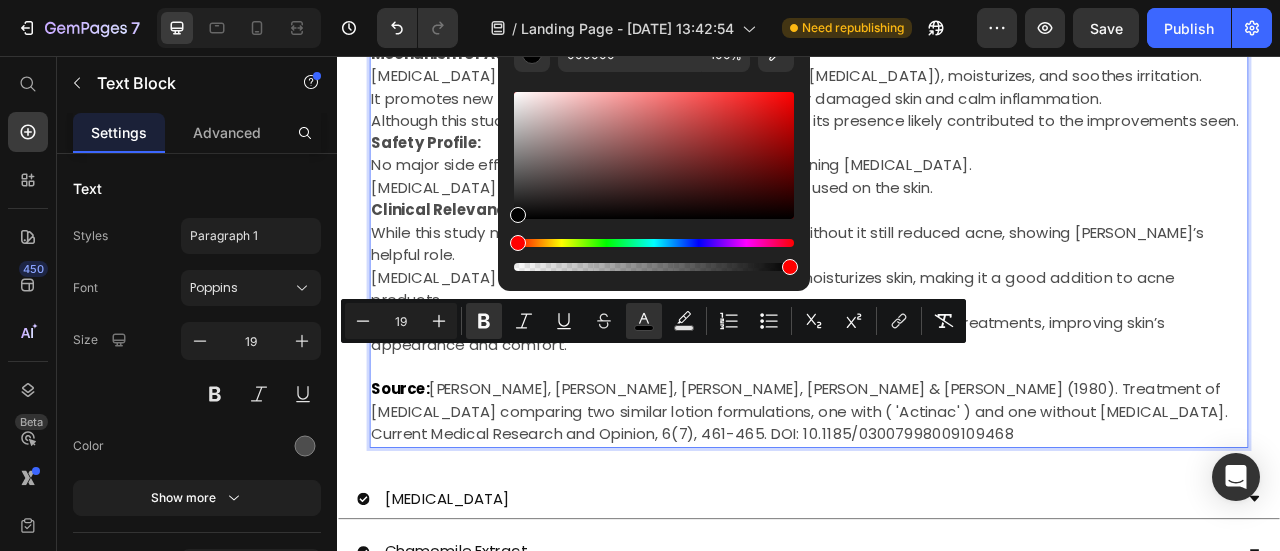 drag, startPoint x: 518, startPoint y: 189, endPoint x: 513, endPoint y: 223, distance: 34.36568 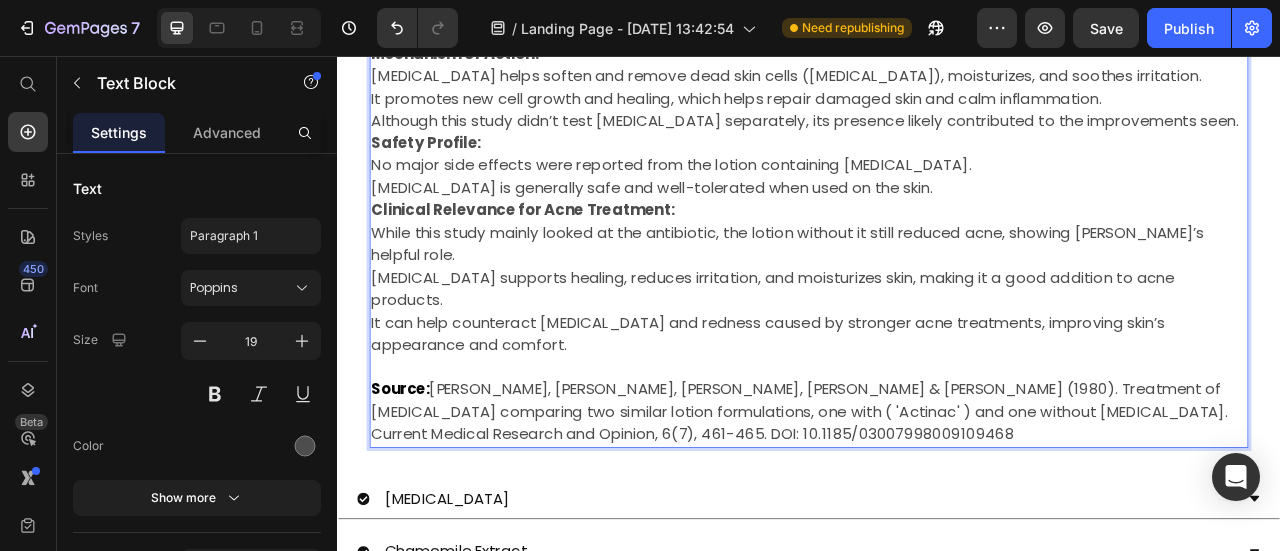 click on "While this study mainly looked at the antibiotic, the lotion without it still reduced acne, showing Allantoin’s helpful role." at bounding box center [937, 295] 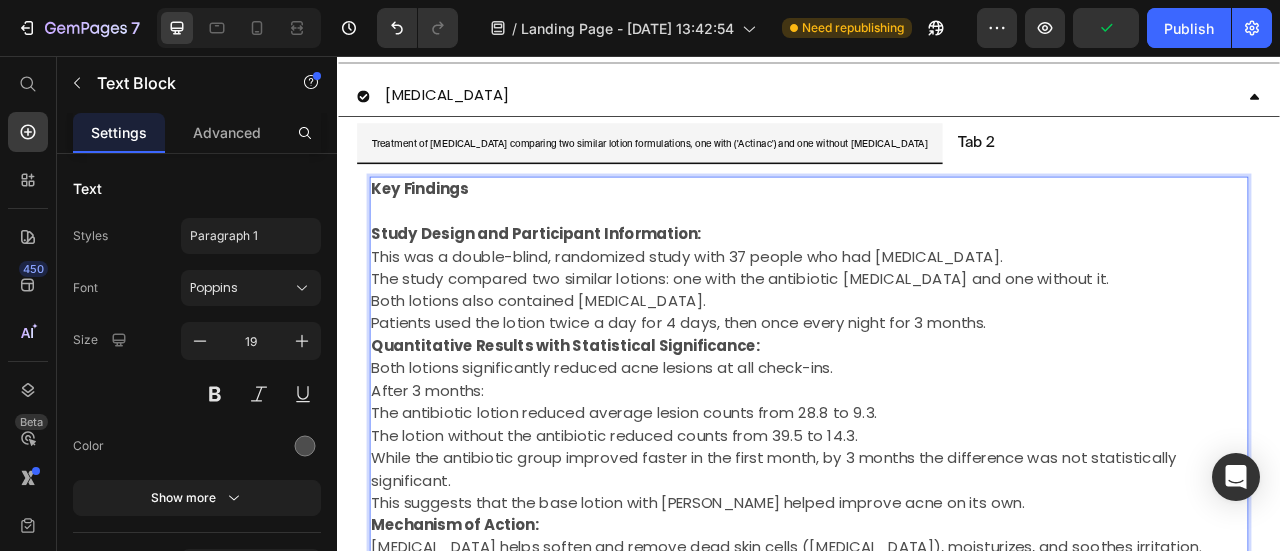 scroll, scrollTop: 1180, scrollLeft: 0, axis: vertical 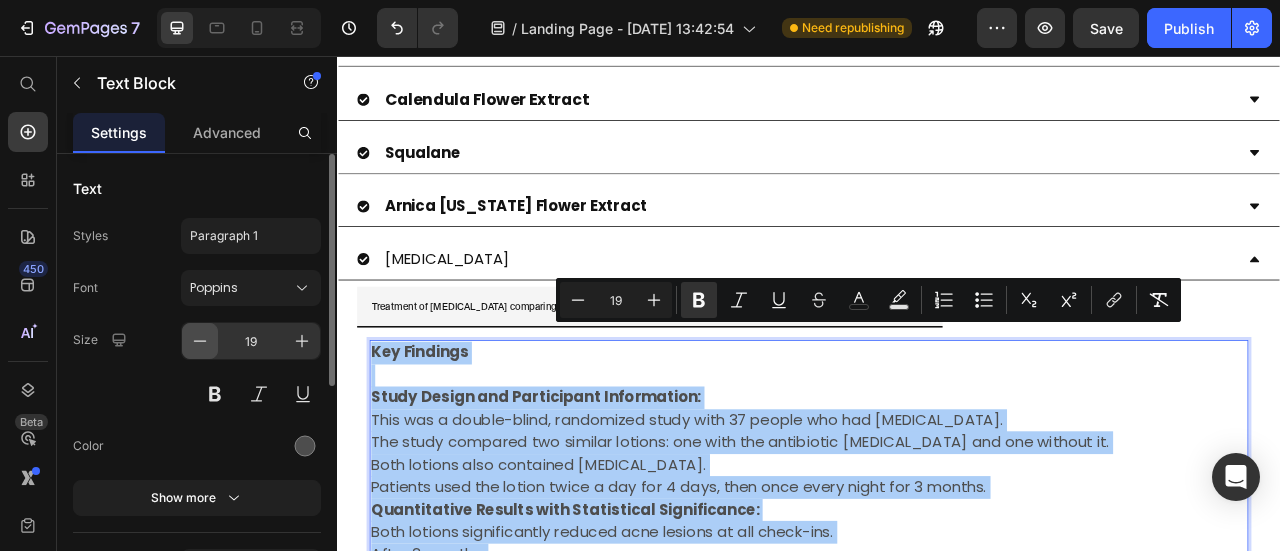 click 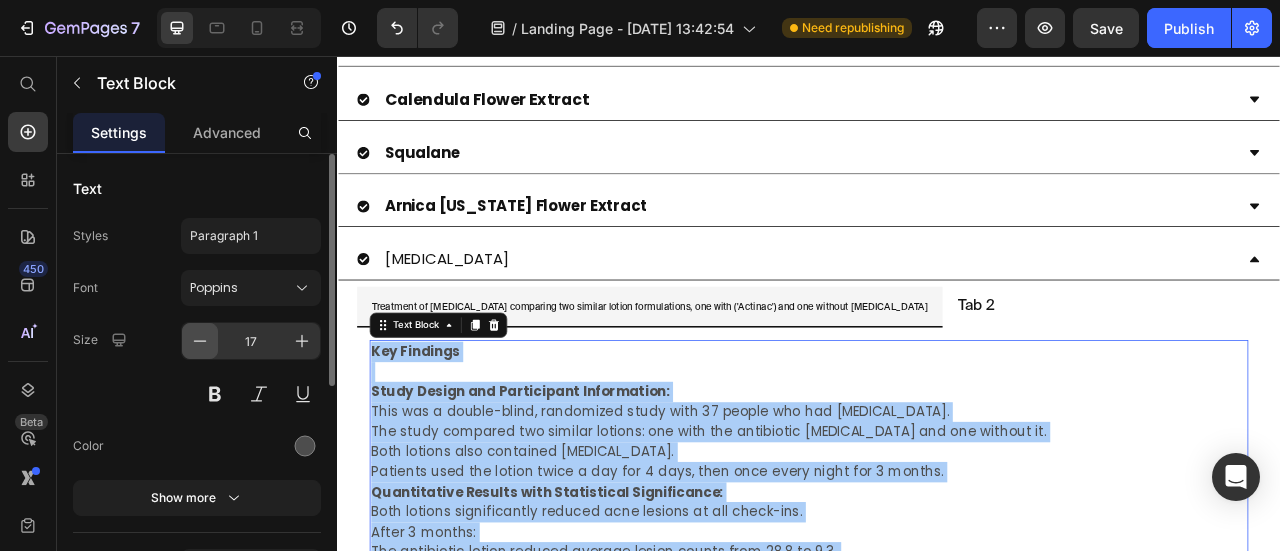 click 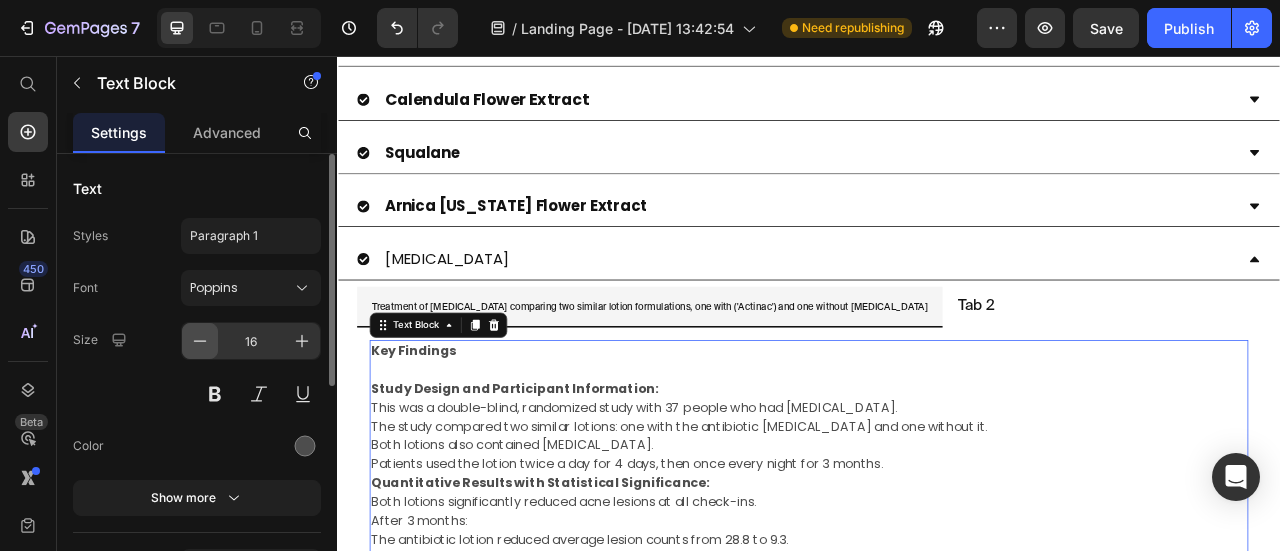 click 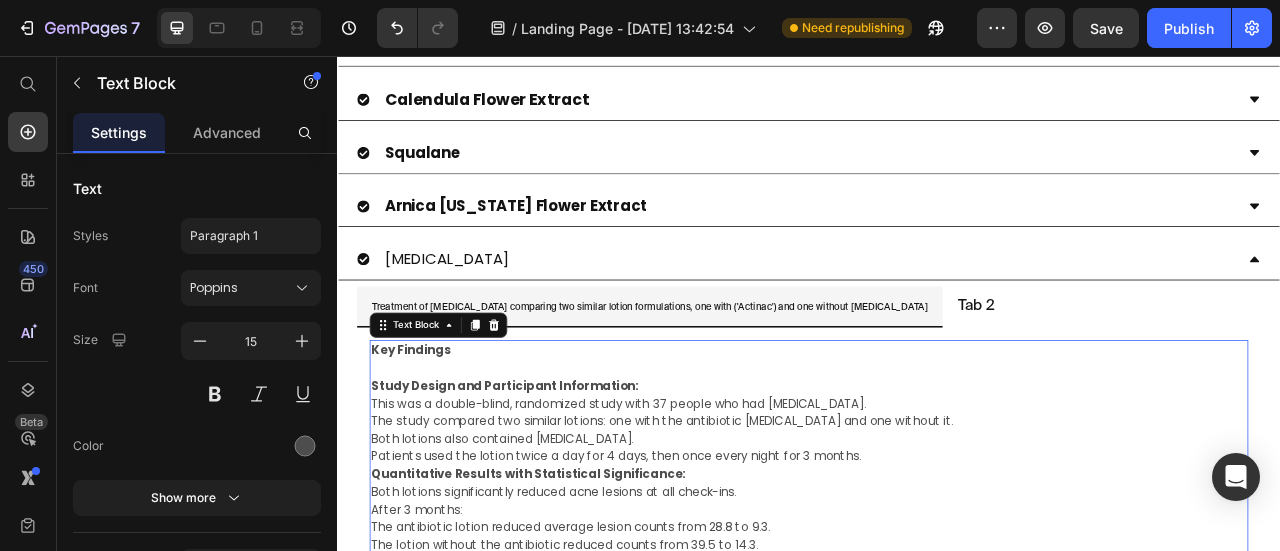 scroll, scrollTop: 1280, scrollLeft: 0, axis: vertical 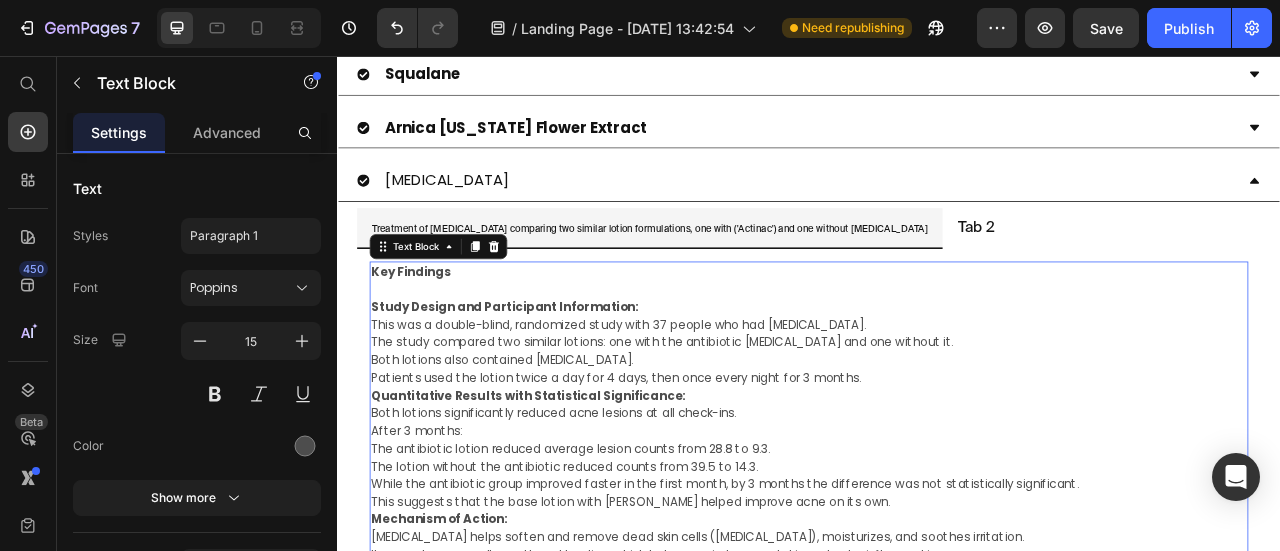 click on "Study Design and Participant Information:" at bounding box center (550, 374) 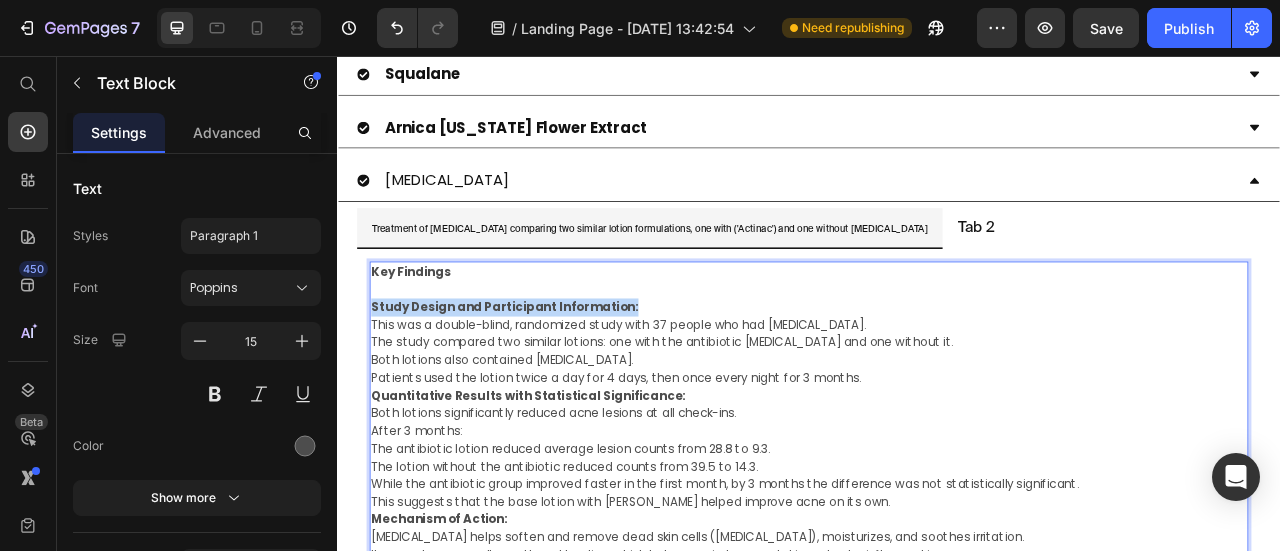 drag, startPoint x: 736, startPoint y: 356, endPoint x: 380, endPoint y: 364, distance: 356.08987 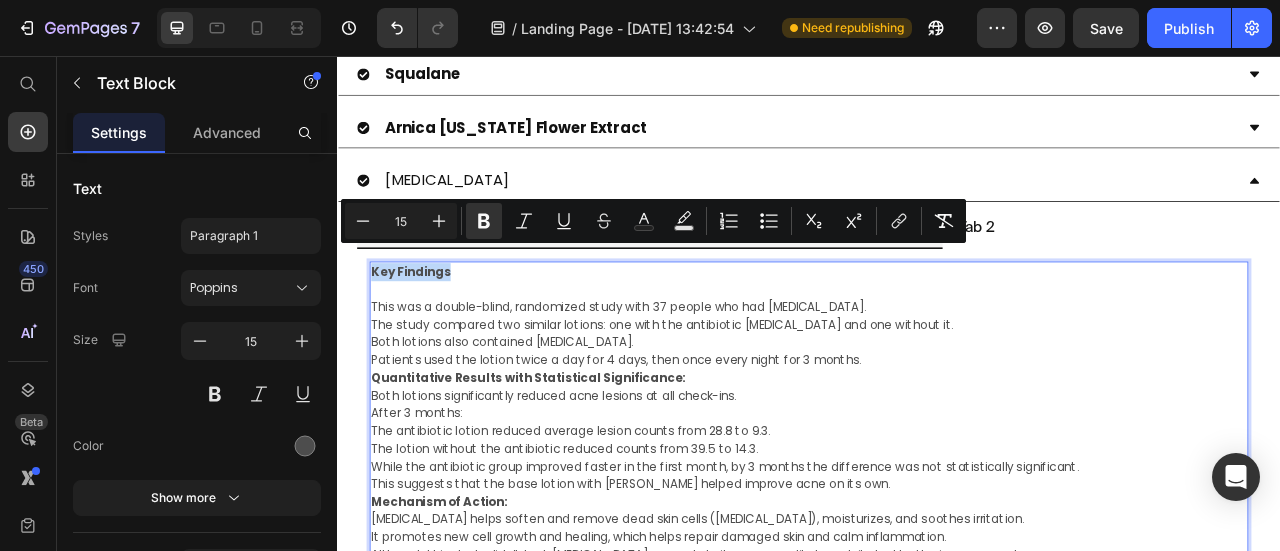 drag, startPoint x: 493, startPoint y: 303, endPoint x: 380, endPoint y: 303, distance: 113 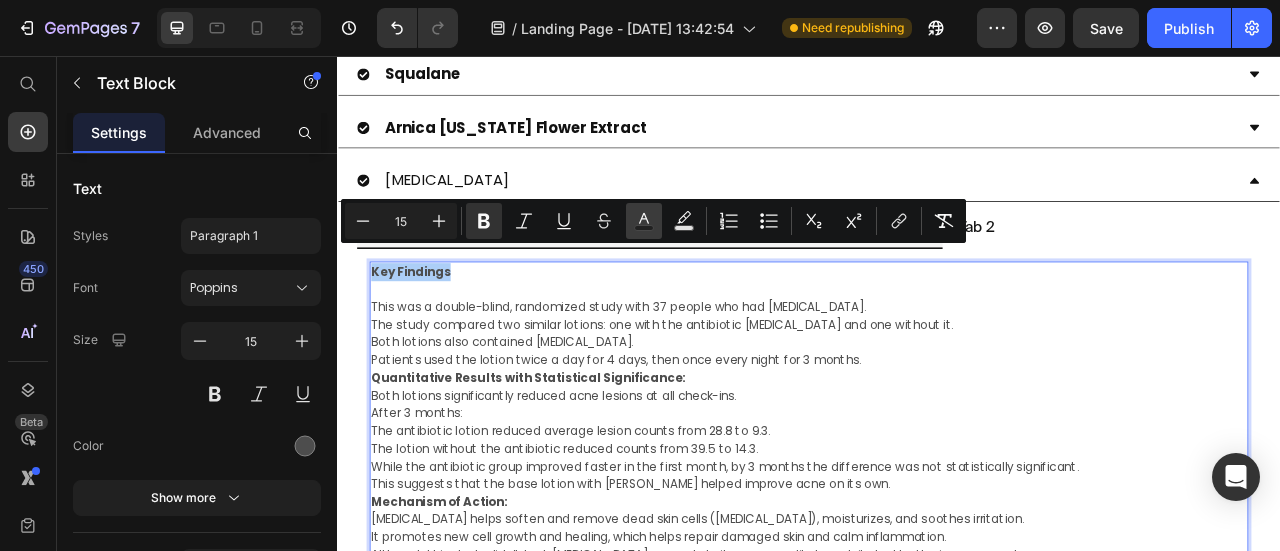 click 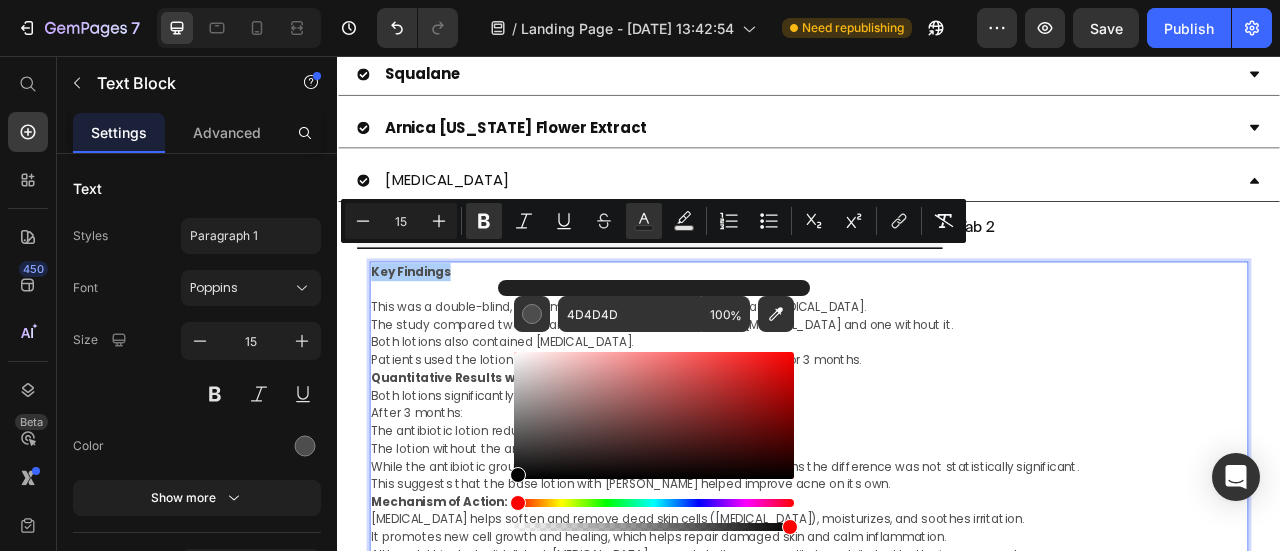 drag, startPoint x: 520, startPoint y: 445, endPoint x: 510, endPoint y: 479, distance: 35.44009 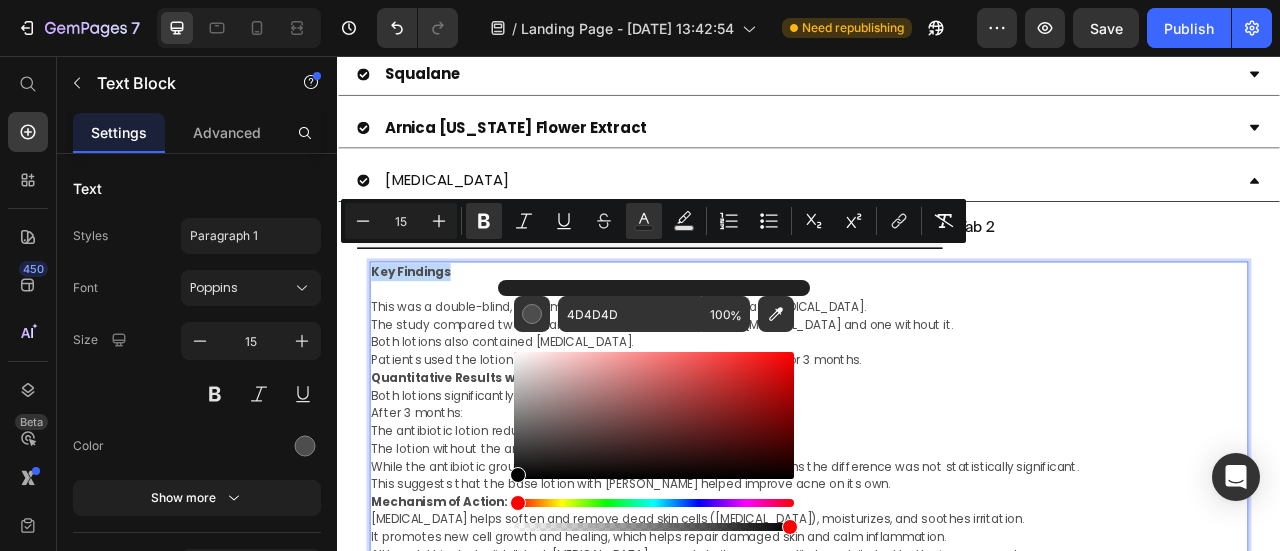 type on "000000" 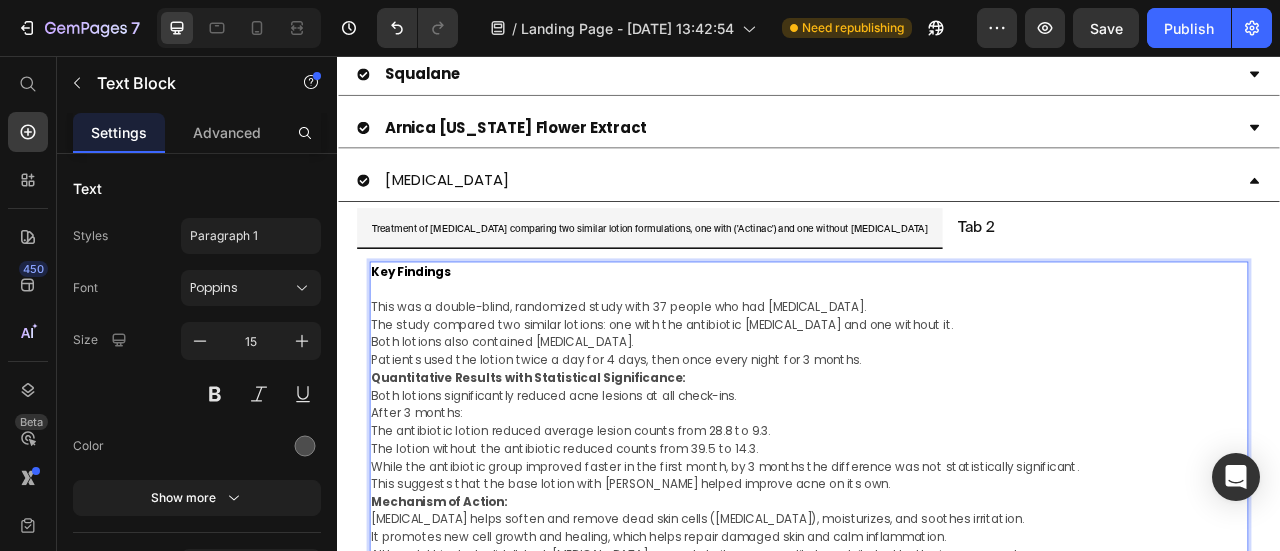 click on "Quantitative Results with Statistical Significance:" at bounding box center [580, 464] 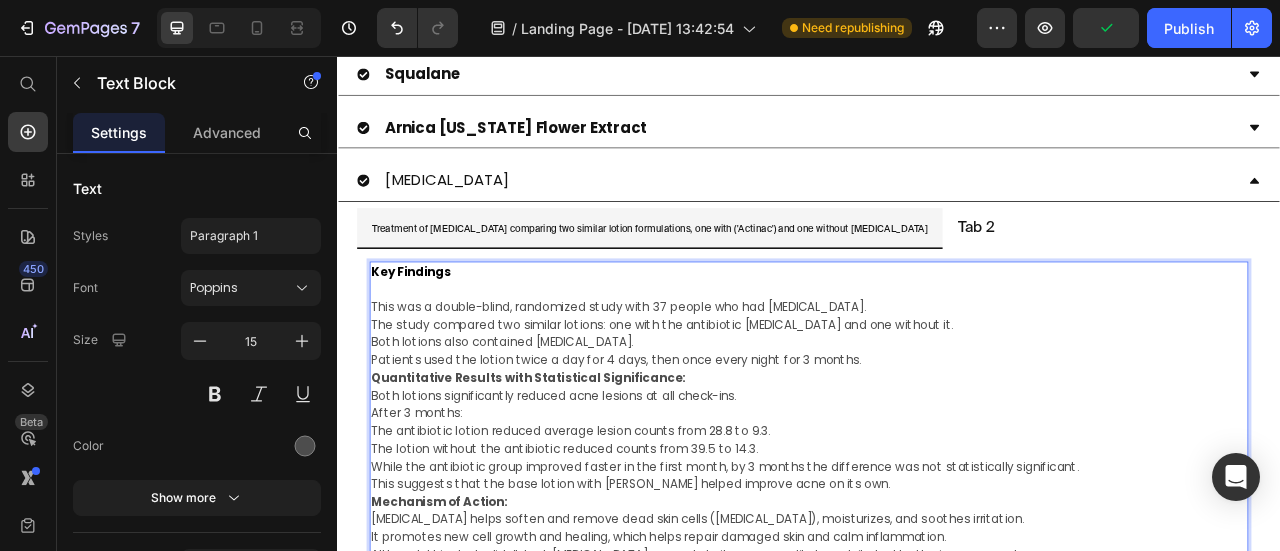 click on "Patients used the lotion twice a day for 4 days, then once every night for 3 months." at bounding box center [937, 443] 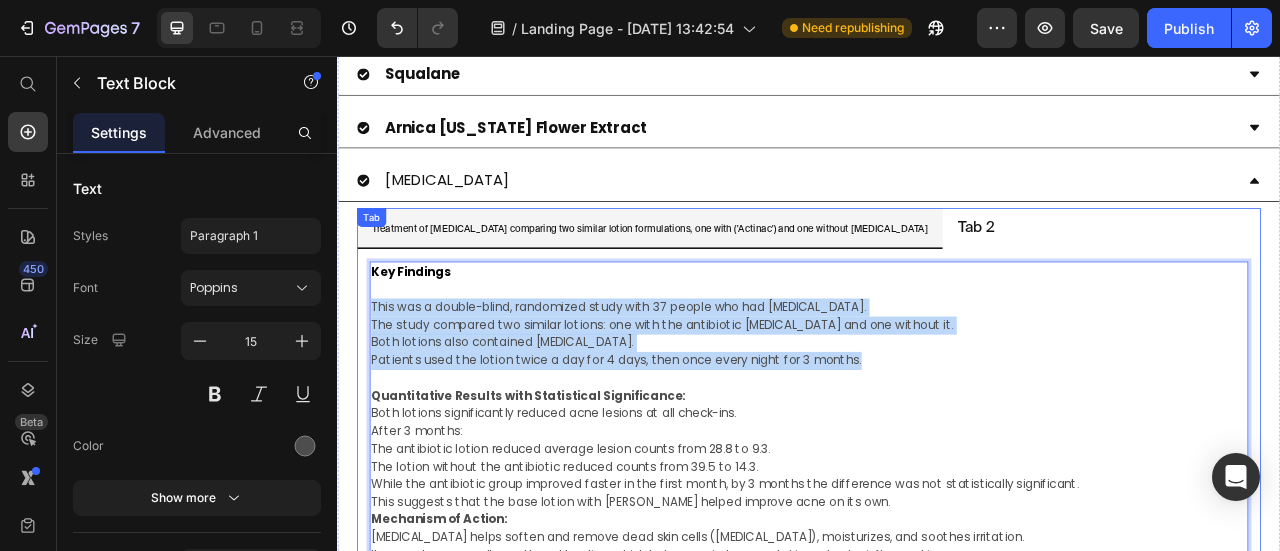 drag, startPoint x: 1011, startPoint y: 420, endPoint x: 372, endPoint y: 356, distance: 642.197 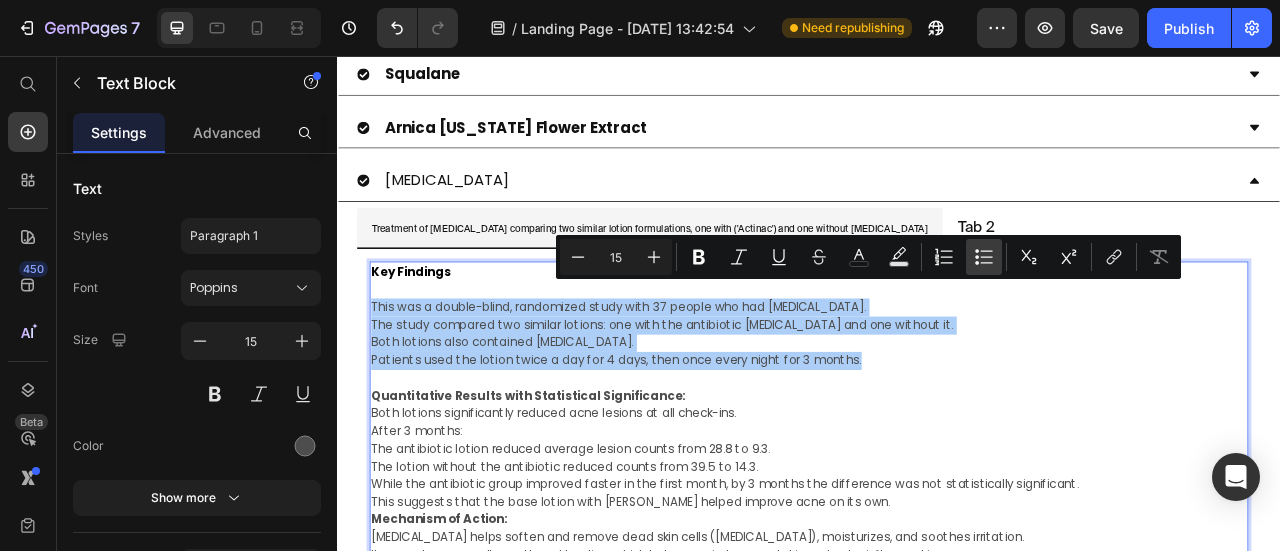click 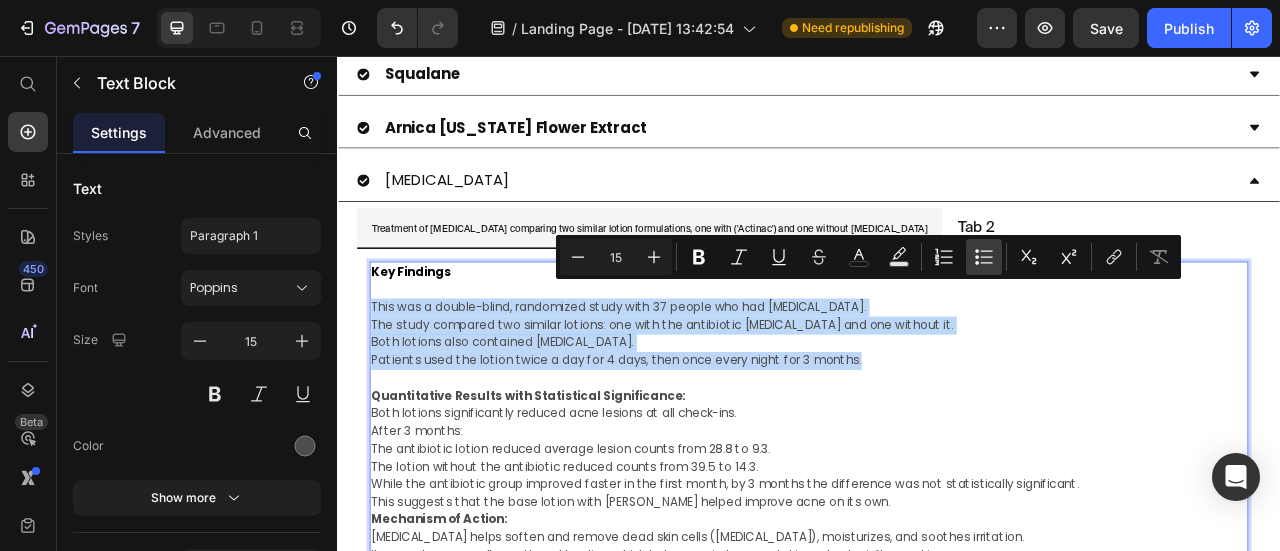type on "15" 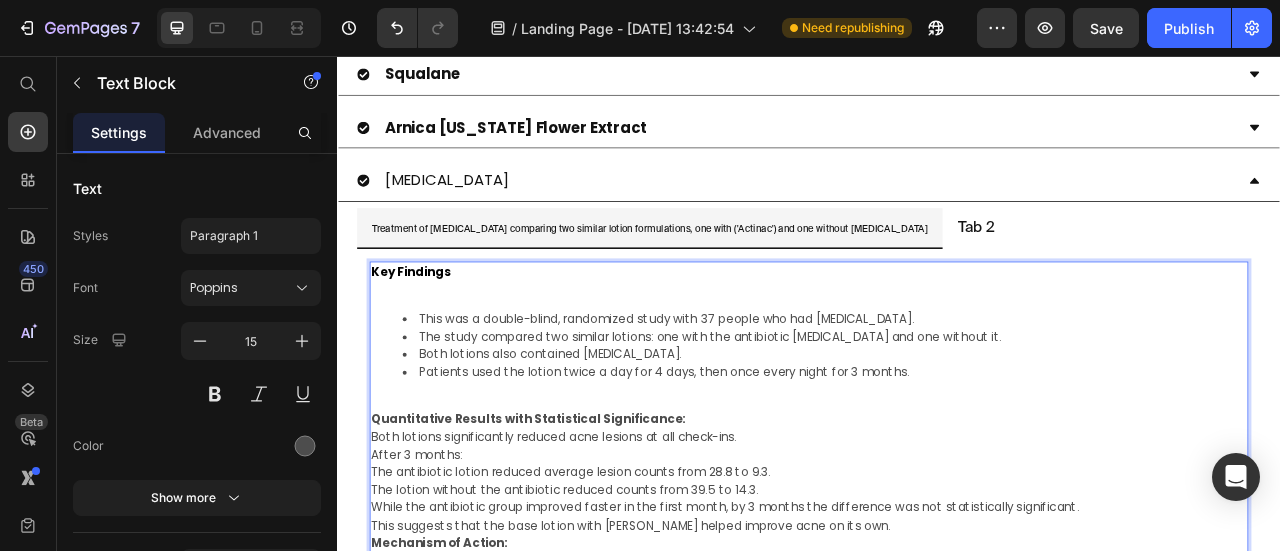 click at bounding box center (937, 353) 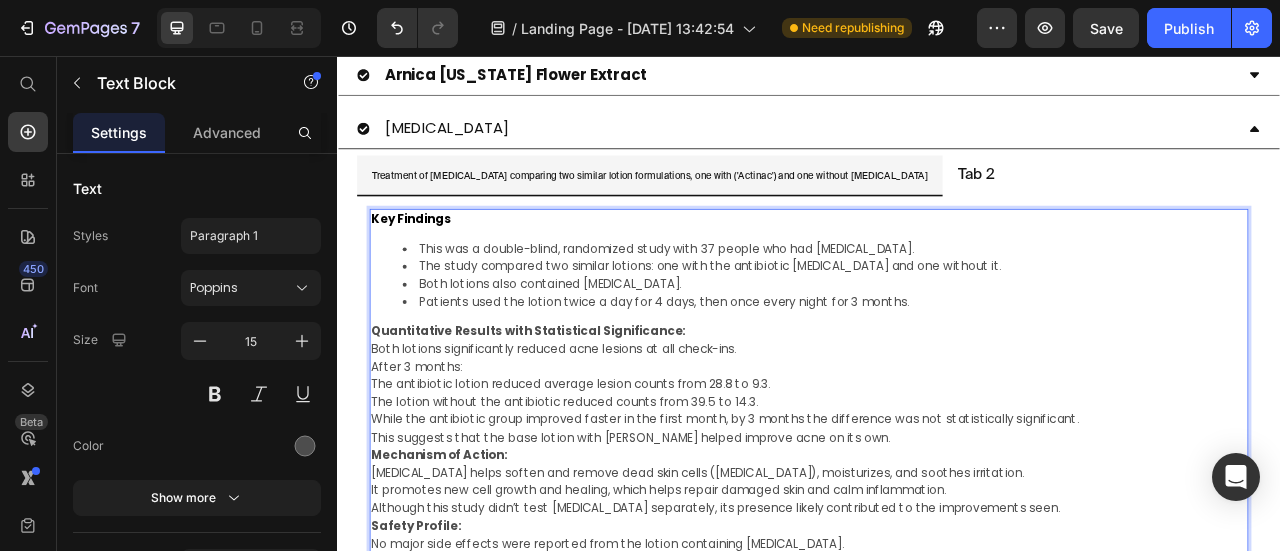 scroll, scrollTop: 1380, scrollLeft: 0, axis: vertical 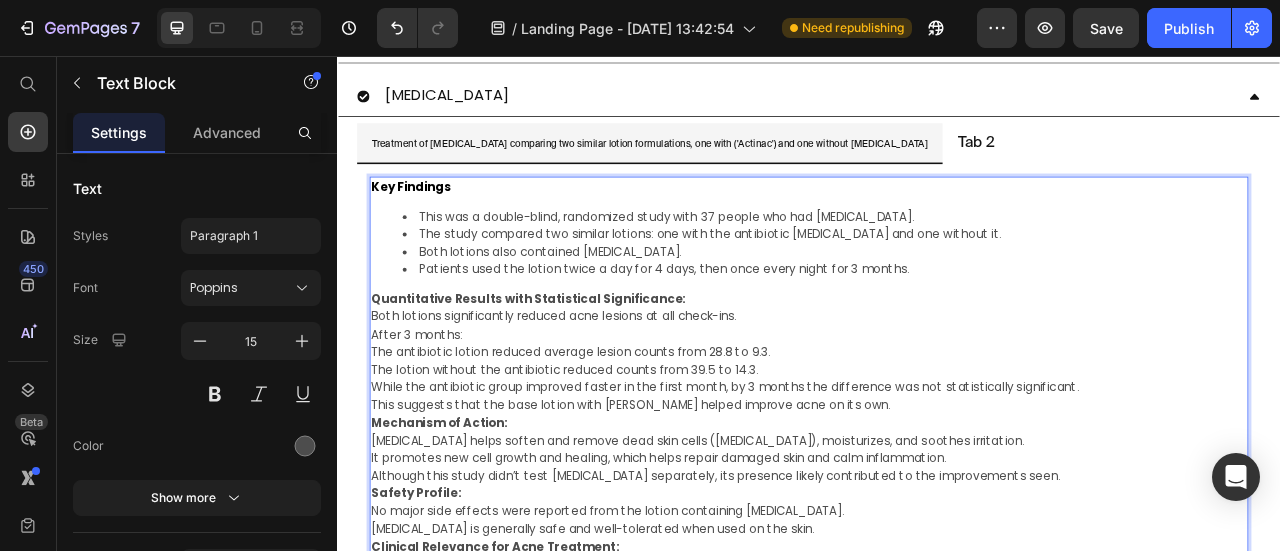 click on "This suggests that the base lotion with Allantoin helped improve acne on its own." at bounding box center [937, 500] 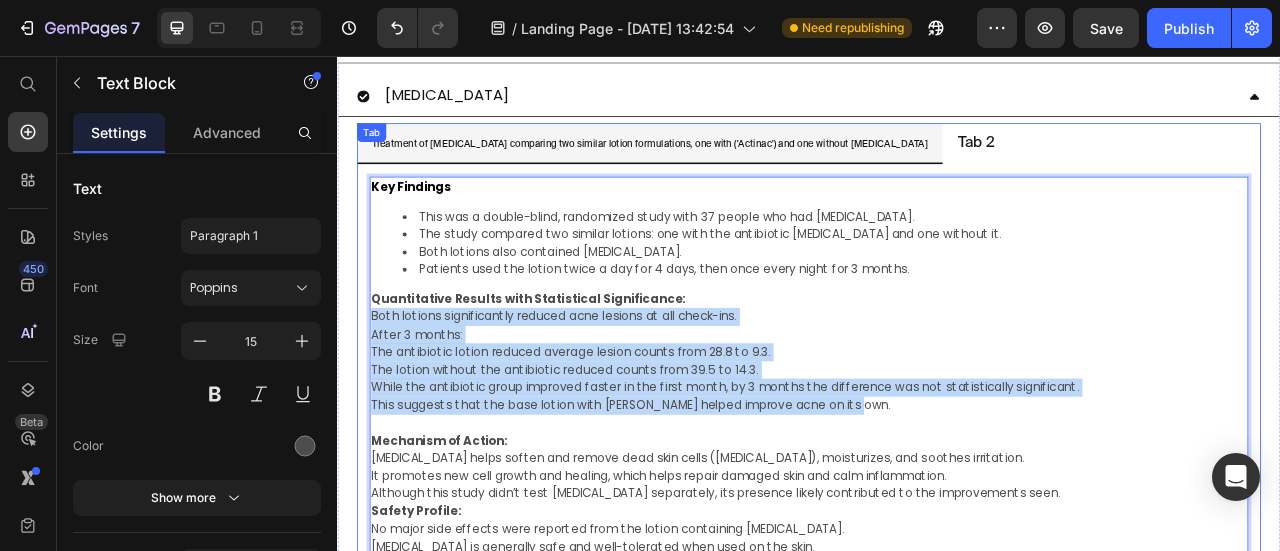 drag, startPoint x: 1002, startPoint y: 493, endPoint x: 374, endPoint y: 370, distance: 639.932 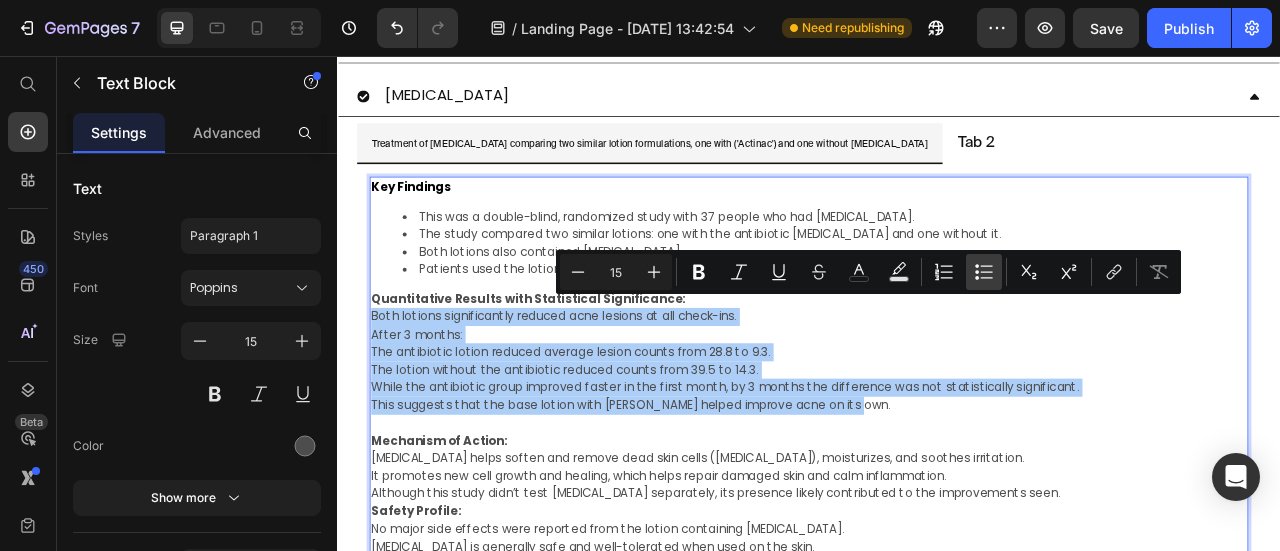 click 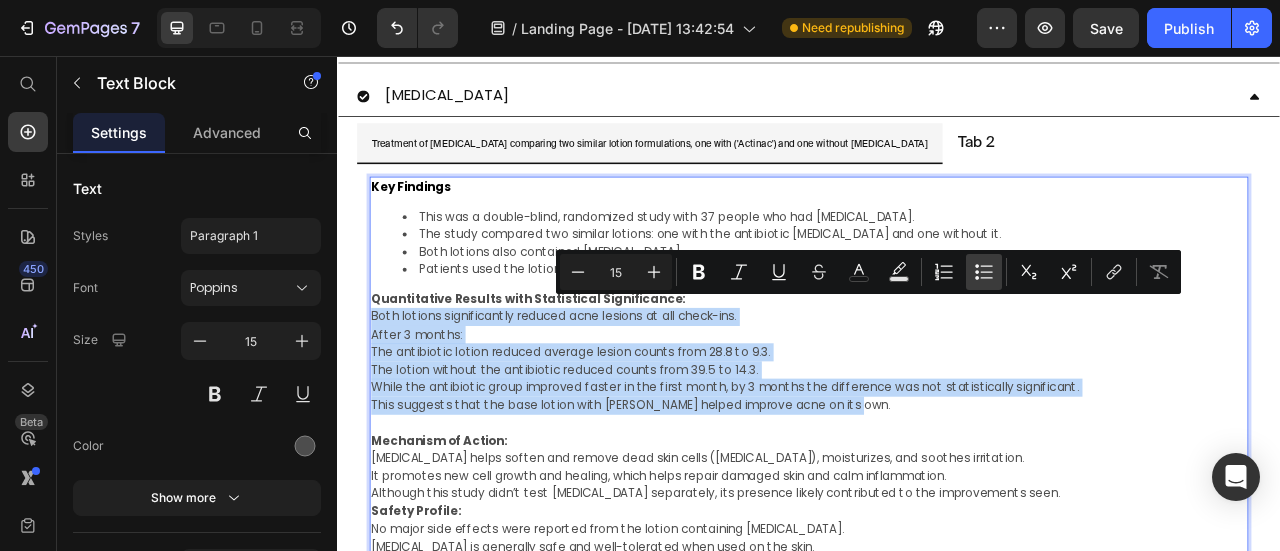 type on "15" 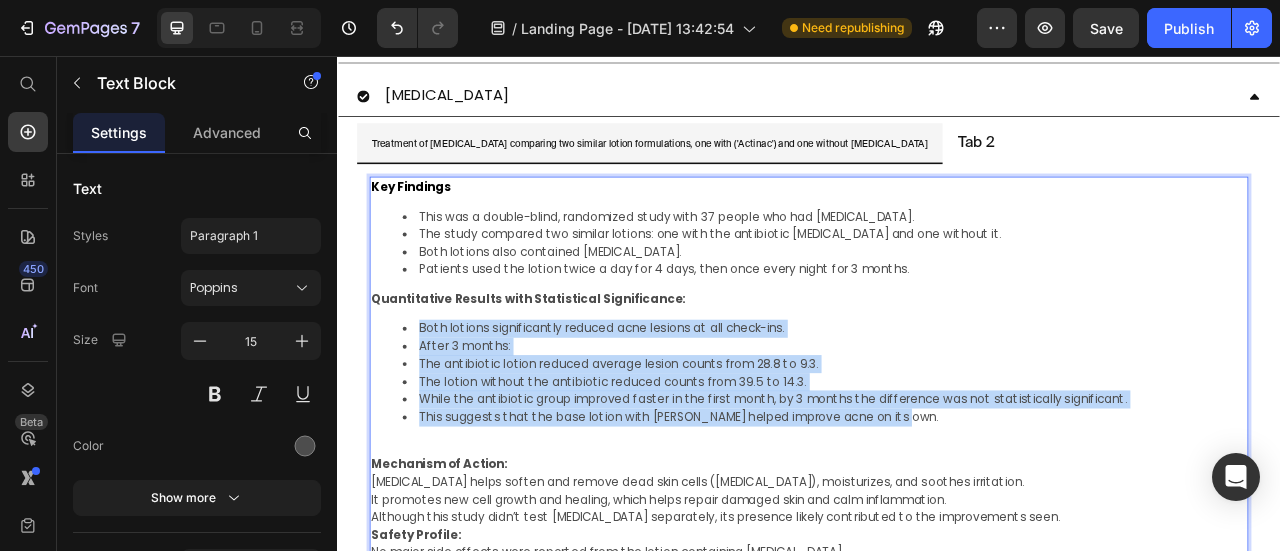 click on "It promotes new cell growth and healing, which helps repair damaged skin and calm inflammation." at bounding box center (937, 620) 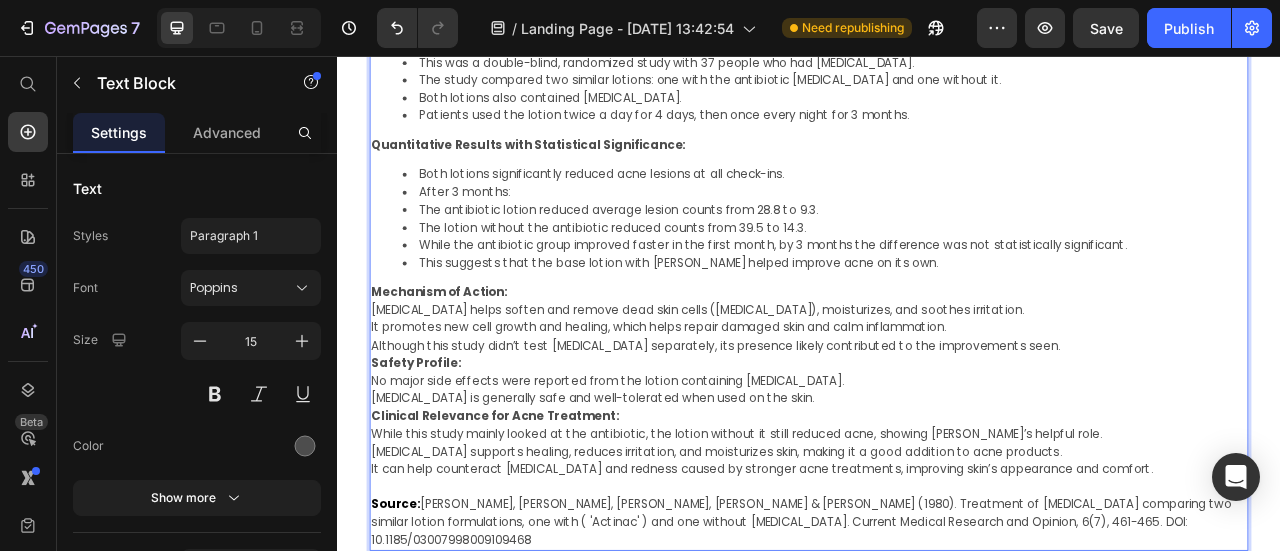 scroll, scrollTop: 1580, scrollLeft: 0, axis: vertical 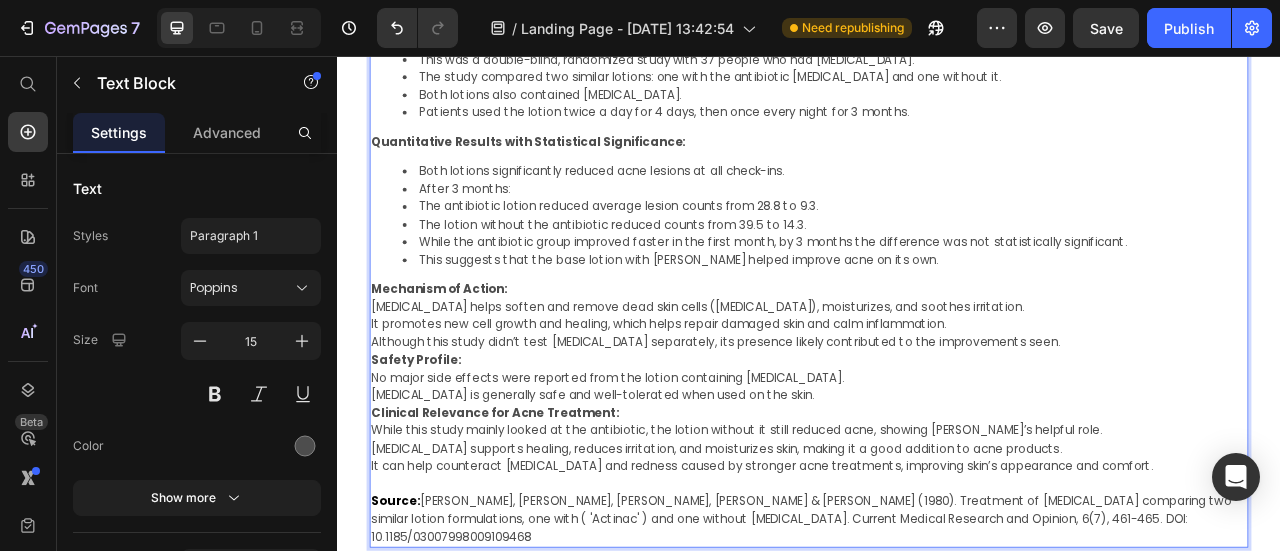 click on "Although this study didn’t test Allantoin separately, its presence likely contributed to the improvements seen." at bounding box center (937, 420) 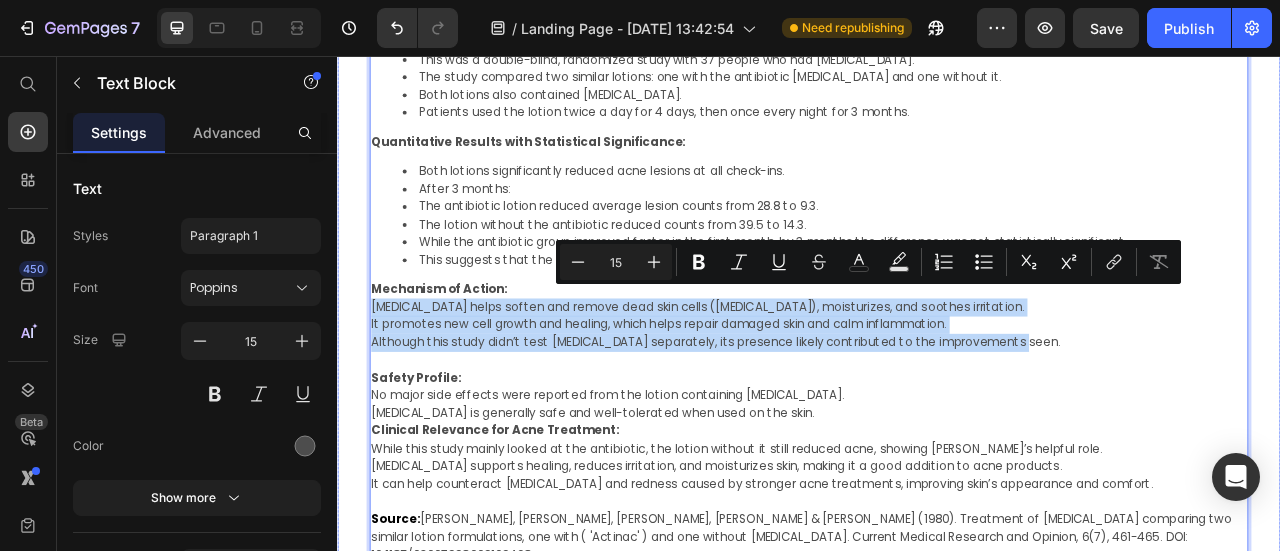 drag, startPoint x: 1201, startPoint y: 406, endPoint x: 356, endPoint y: 353, distance: 846.6605 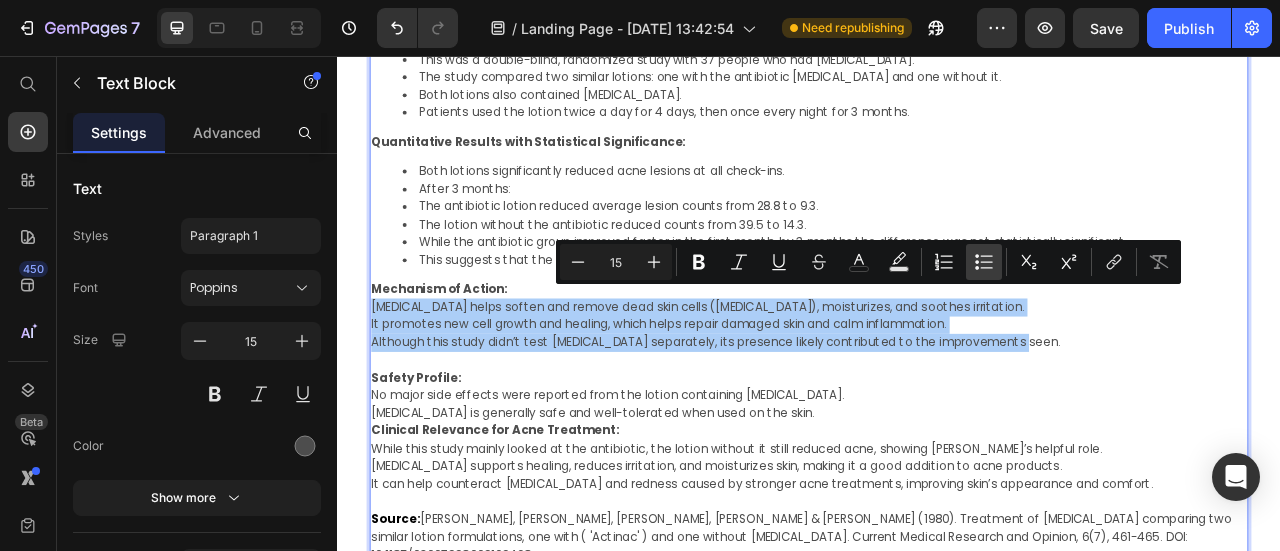 click 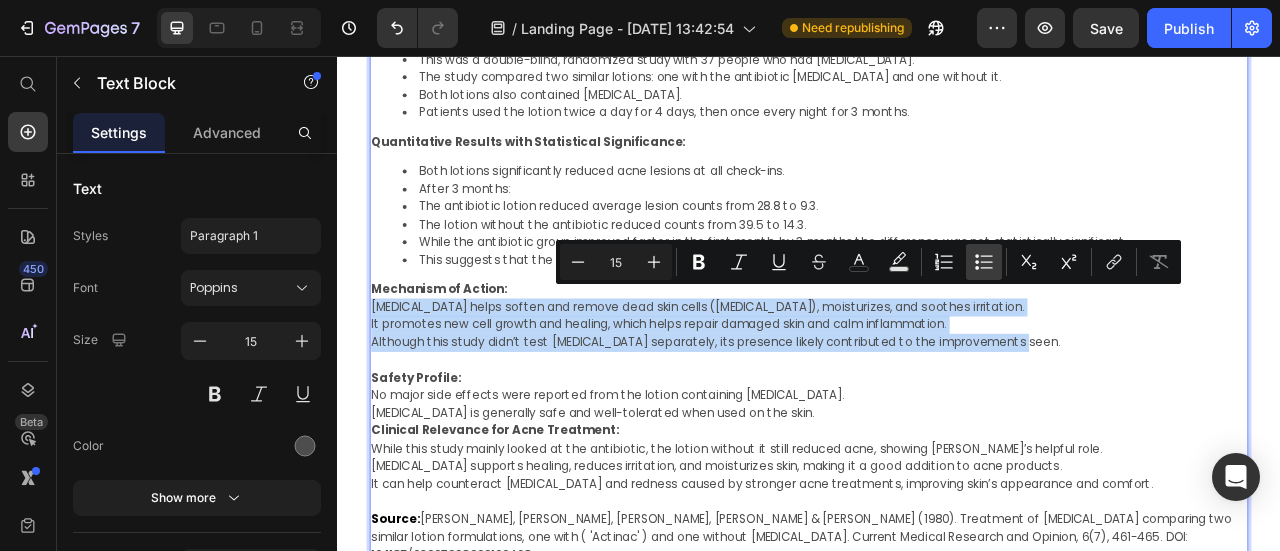 type on "15" 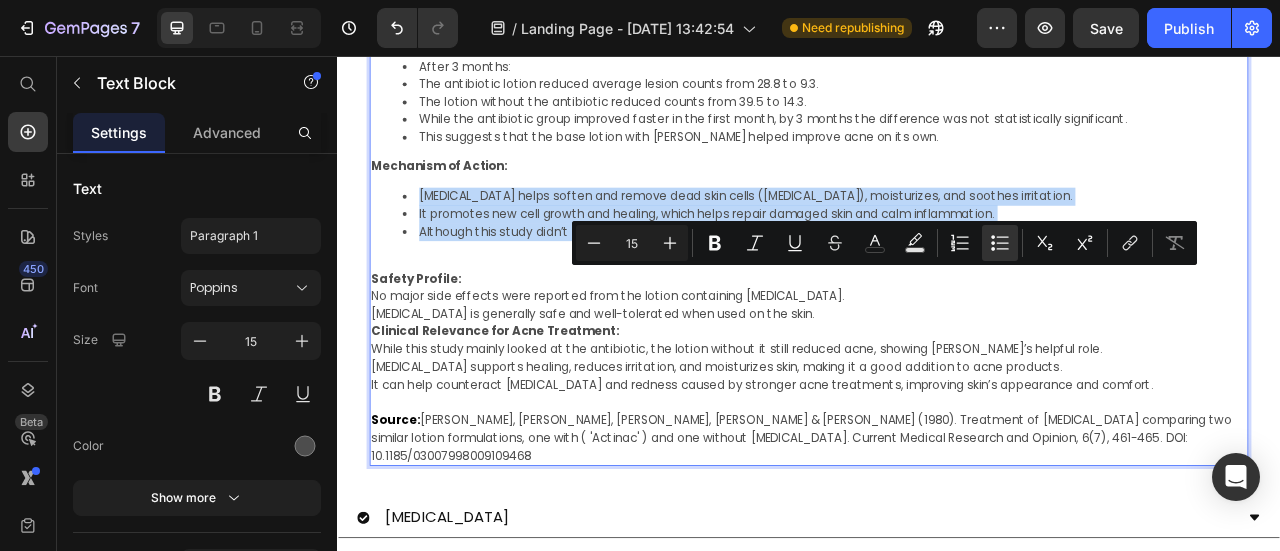 scroll, scrollTop: 1780, scrollLeft: 0, axis: vertical 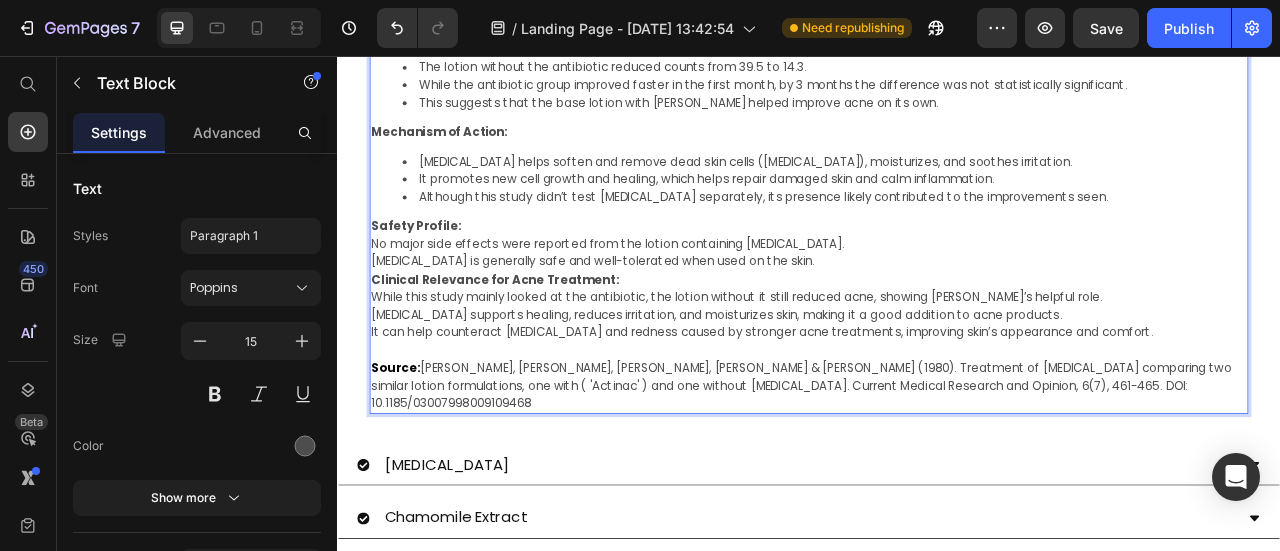 click on "Allantoin is generally safe and well-tolerated when used on the skin." at bounding box center [937, 317] 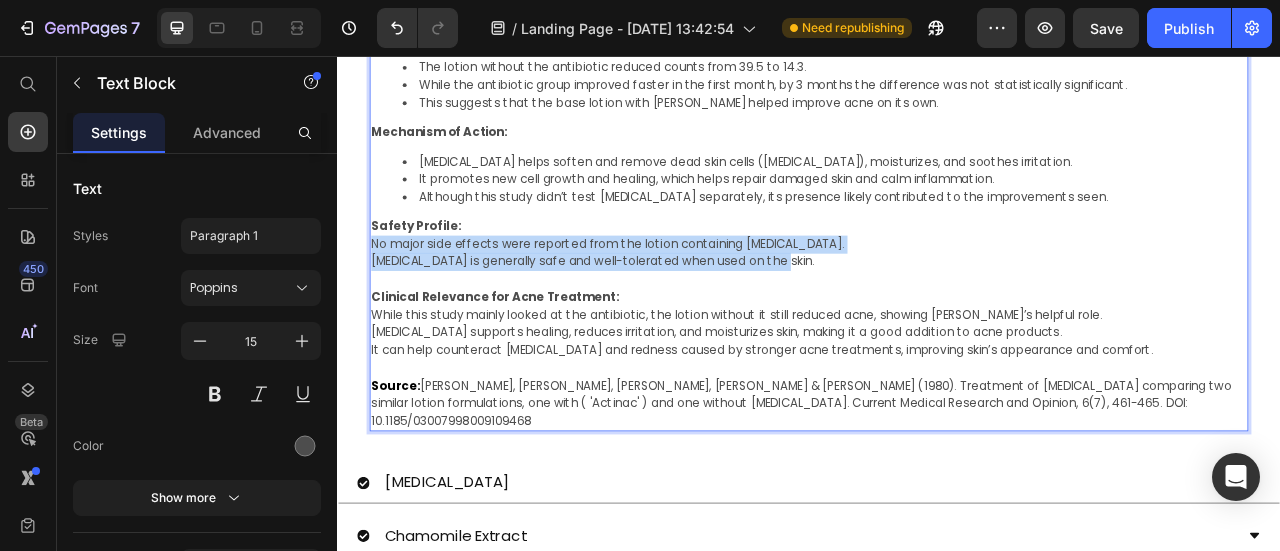 drag, startPoint x: 902, startPoint y: 305, endPoint x: 378, endPoint y: 284, distance: 524.42065 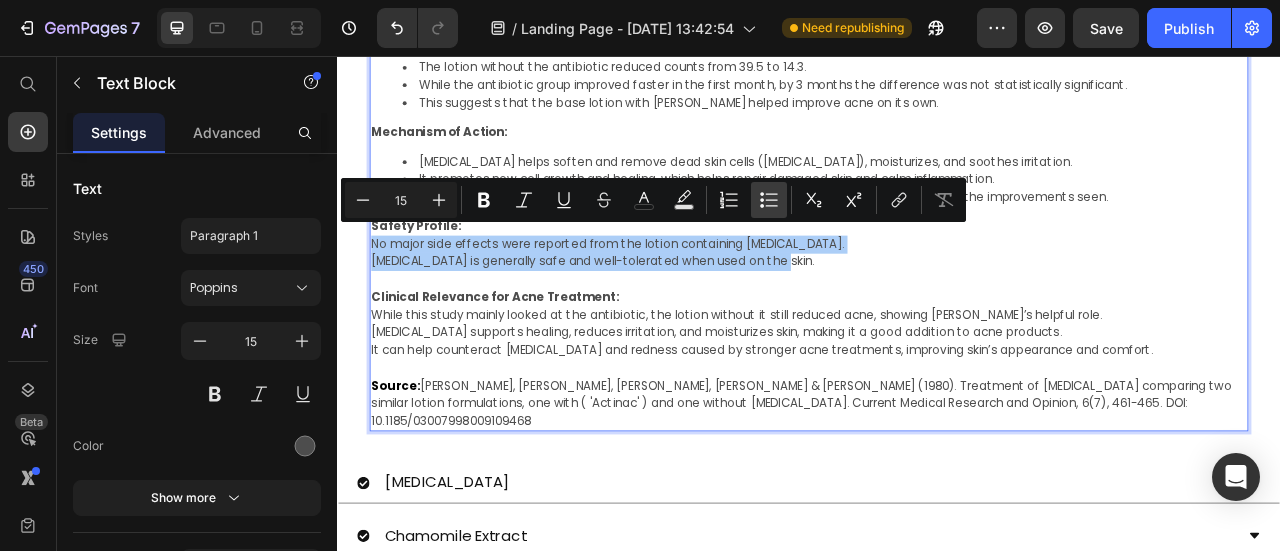 click 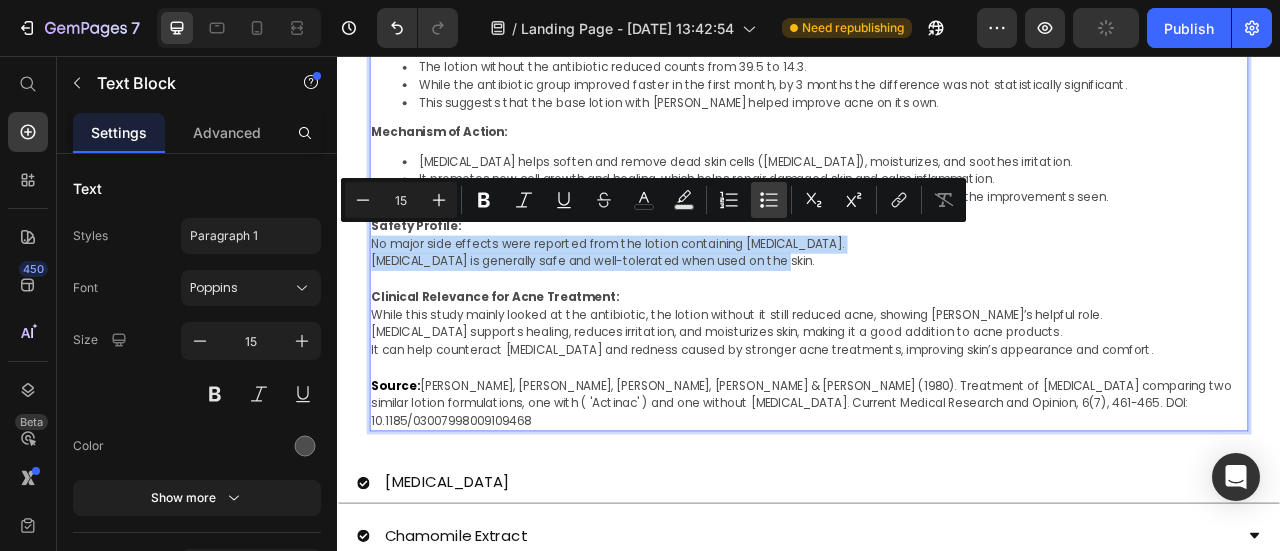 type on "15" 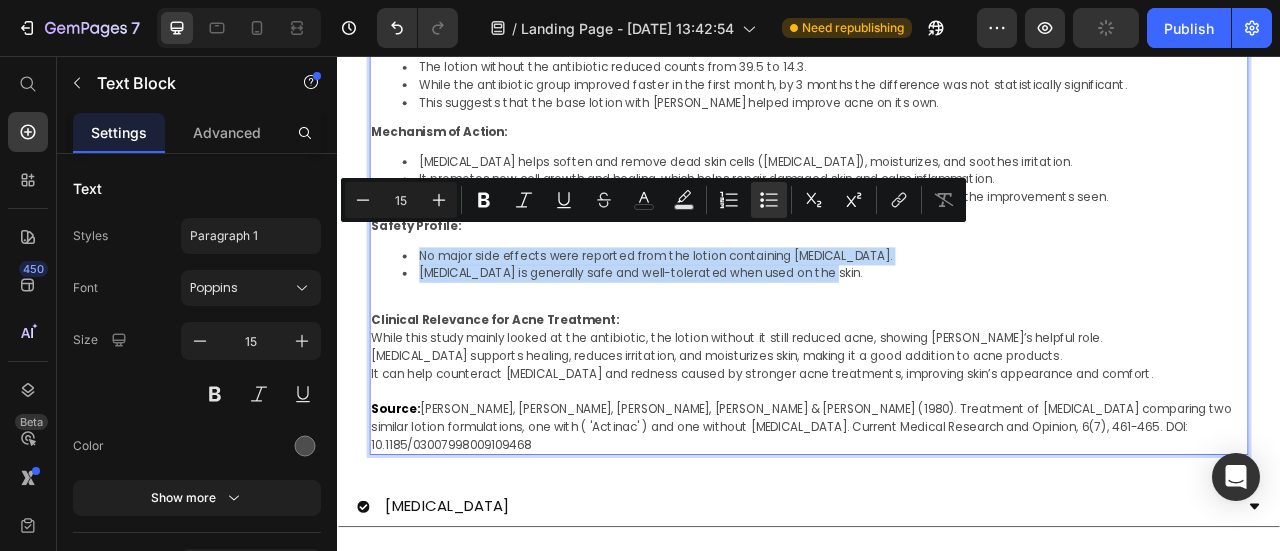 click on "Key Findings This was a double-blind, randomized study with 37 people who had acne vulgaris. The study compared two similar lotions: one with the antibiotic chloramphenicol and one without it. Both lotions also contained Allantoin. Patients used the lotion twice a day for 4 days, then once every night for 3 months. Quantitative Results with Statistical Significance: Both lotions significantly reduced acne lesions at all check-ins. After 3 months: The antibiotic lotion reduced average lesion counts from 28.8 to 9.3. The lotion without the antibiotic reduced counts from 39.5 to 14.3. While the antibiotic group improved faster in the first month, by 3 months the difference was not statistically significant. This suggests that the base lotion with Allantoin helped improve acne on its own. Mechanism of Action: Allantoin helps soften and remove dead skin cells (keratolytic), moisturizes, and soothes irritation. It promotes new cell growth and healing, which helps repair damaged skin and calm inflammation. Source:" at bounding box center [937, 186] 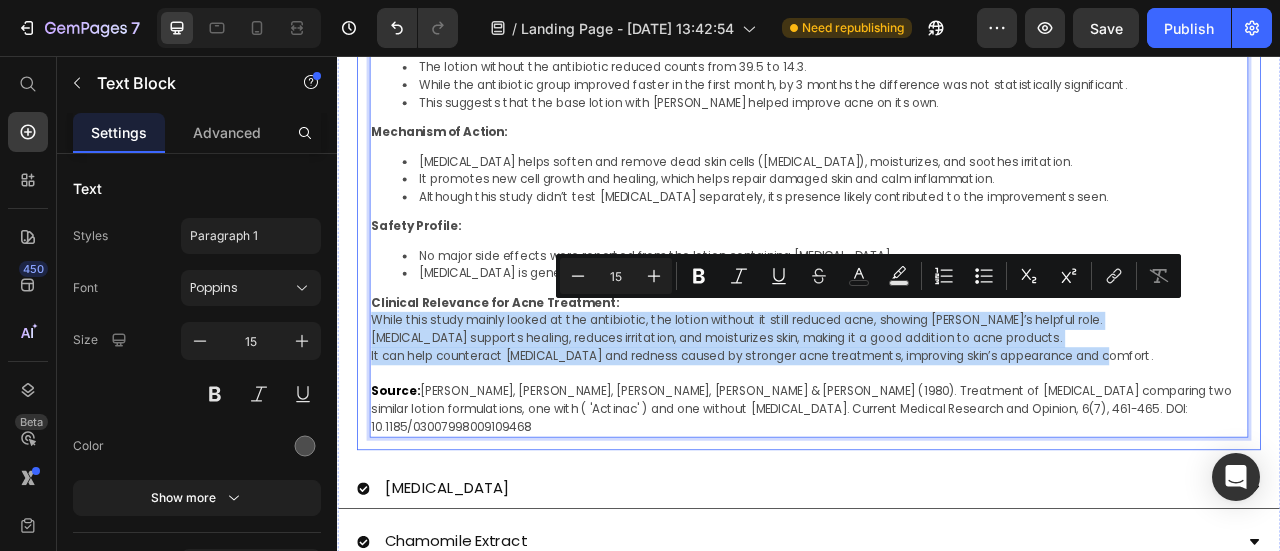 drag, startPoint x: 1350, startPoint y: 416, endPoint x: 371, endPoint y: 379, distance: 979.6989 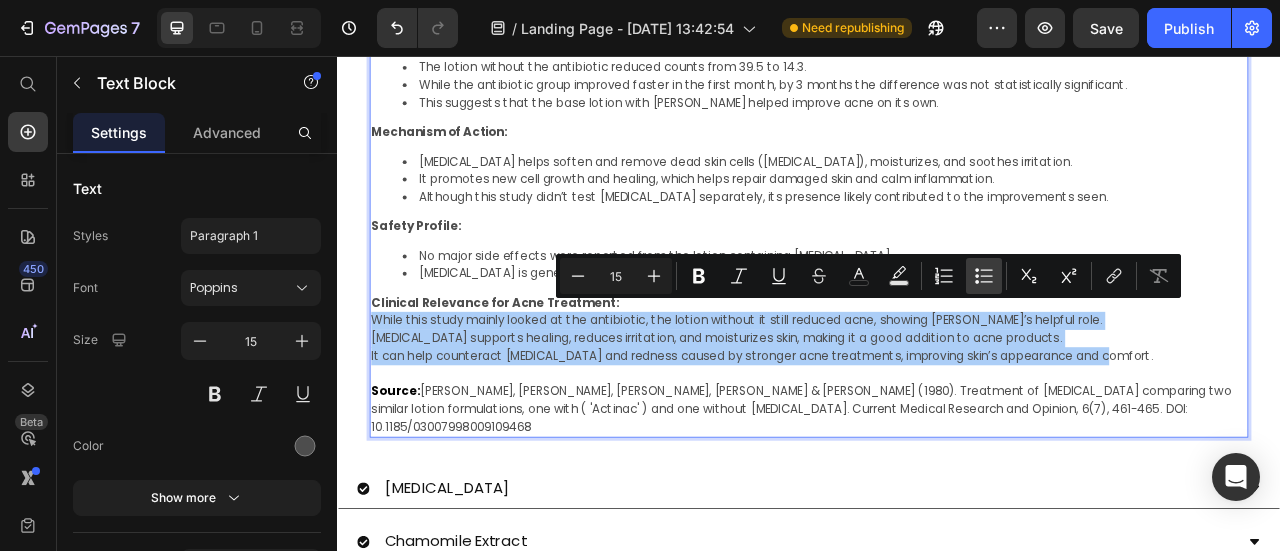 click 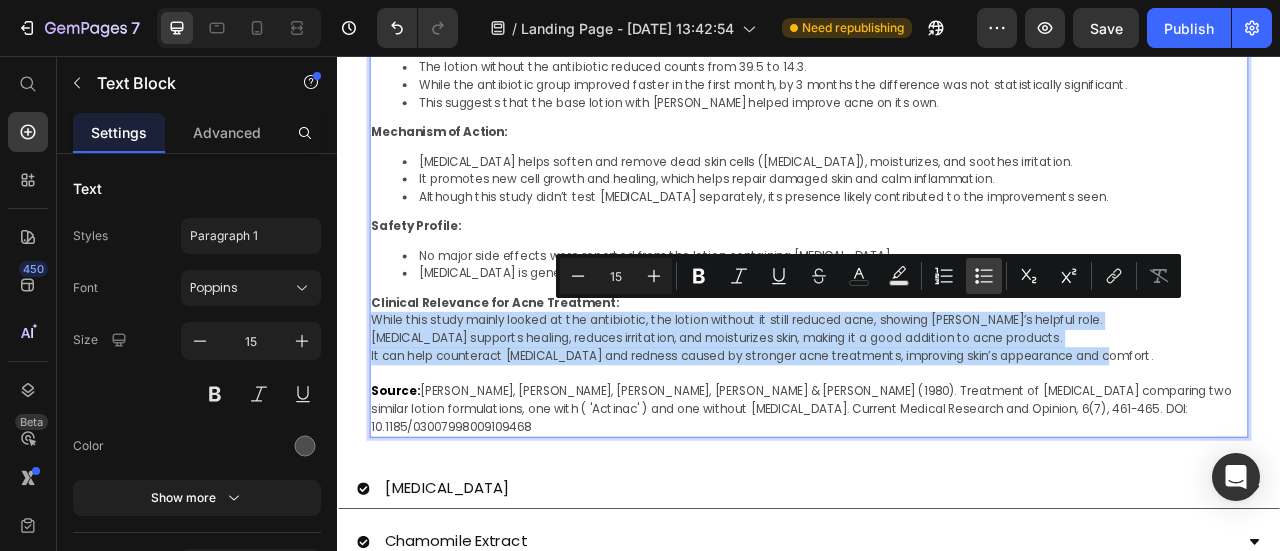 type on "15" 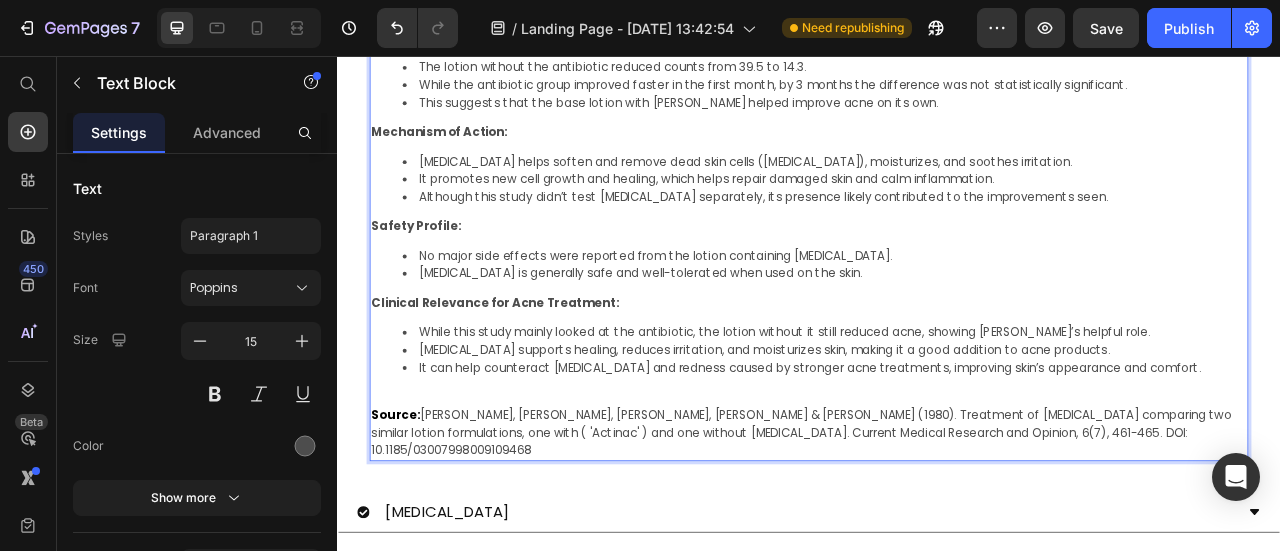 click on "Key Findings This was a double-blind, randomized study with 37 people who had acne vulgaris. The study compared two similar lotions: one with the antibiotic chloramphenicol and one without it. Both lotions also contained Allantoin. Patients used the lotion twice a day for 4 days, then once every night for 3 months. Quantitative Results with Statistical Significance: Both lotions significantly reduced acne lesions at all check-ins. After 3 months: The antibiotic lotion reduced average lesion counts from 28.8 to 9.3. The lotion without the antibiotic reduced counts from 39.5 to 14.3. While the antibiotic group improved faster in the first month, by 3 months the difference was not statistically significant. This suggests that the base lotion with Allantoin helped improve acne on its own. Mechanism of Action: Allantoin helps soften and remove dead skin cells (keratolytic), moisturizes, and soothes irritation. It promotes new cell growth and healing, which helps repair damaged skin and calm inflammation. Source:" at bounding box center (937, 190) 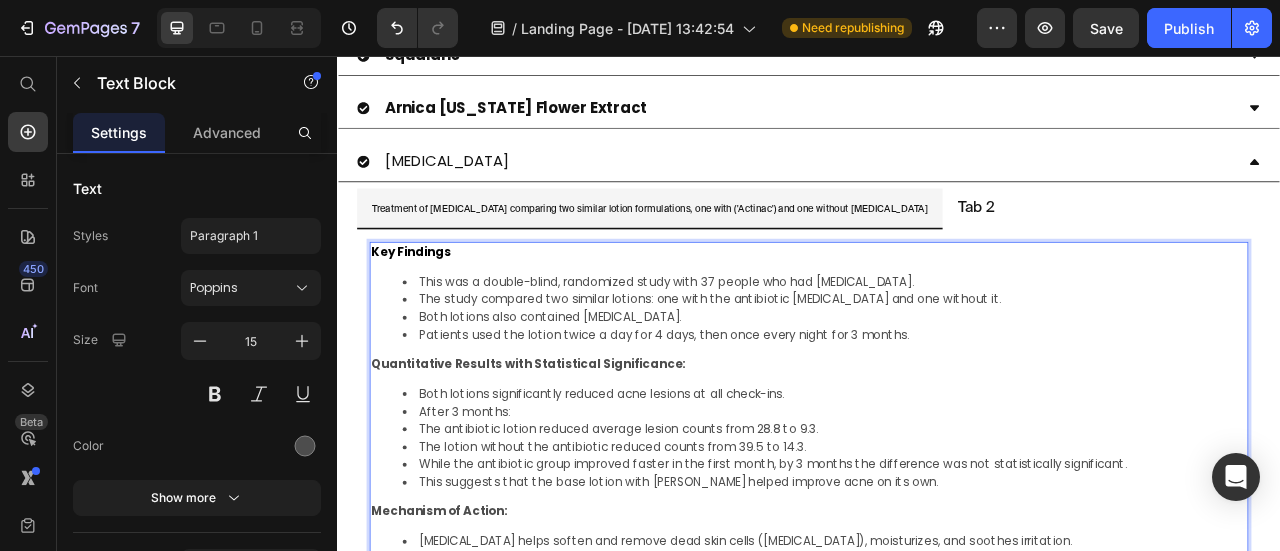 scroll, scrollTop: 1280, scrollLeft: 0, axis: vertical 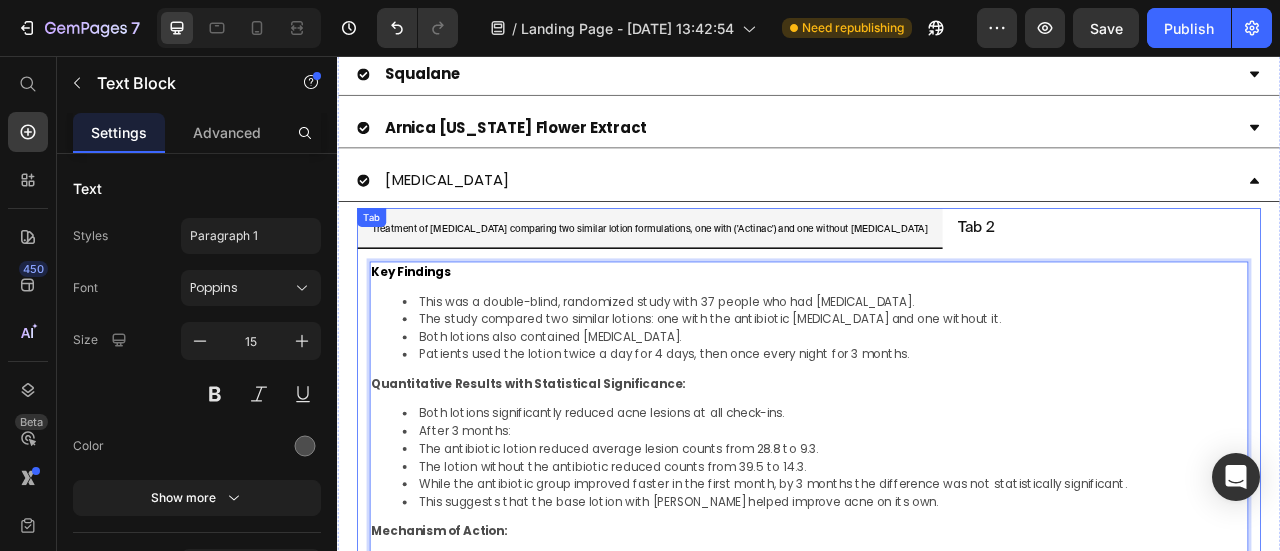 click on "Tab 2" at bounding box center [1149, 274] 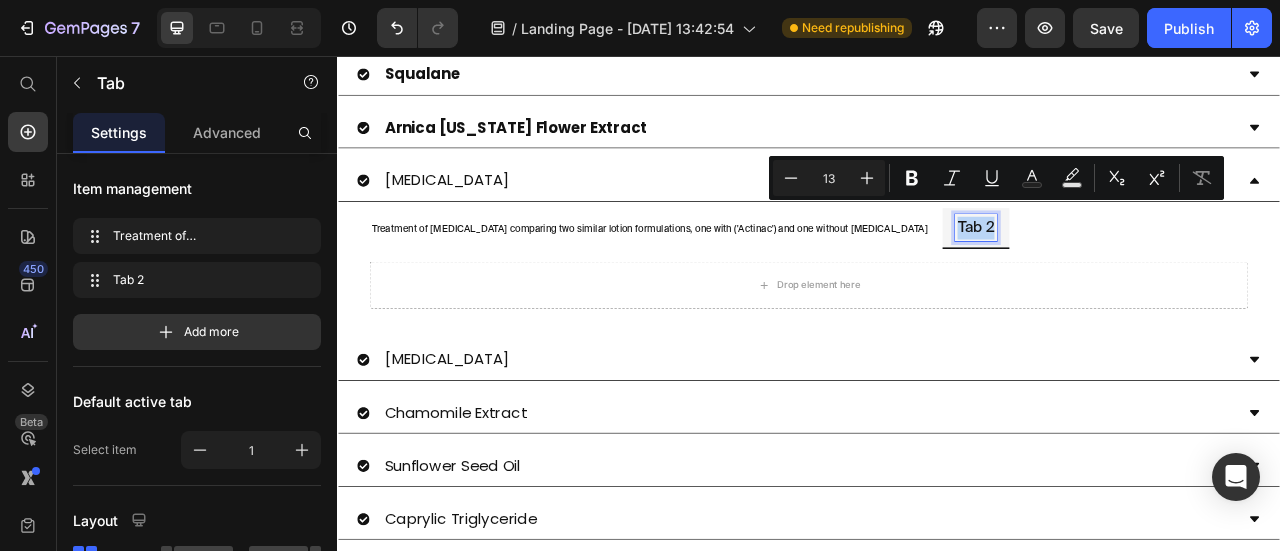 scroll, scrollTop: 1330, scrollLeft: 0, axis: vertical 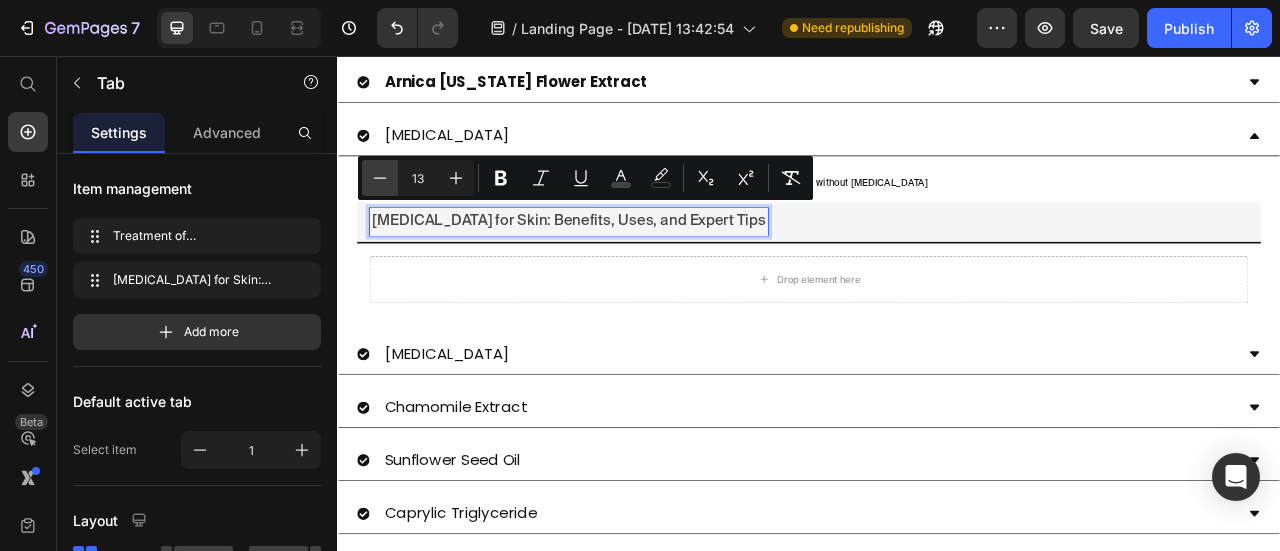 click 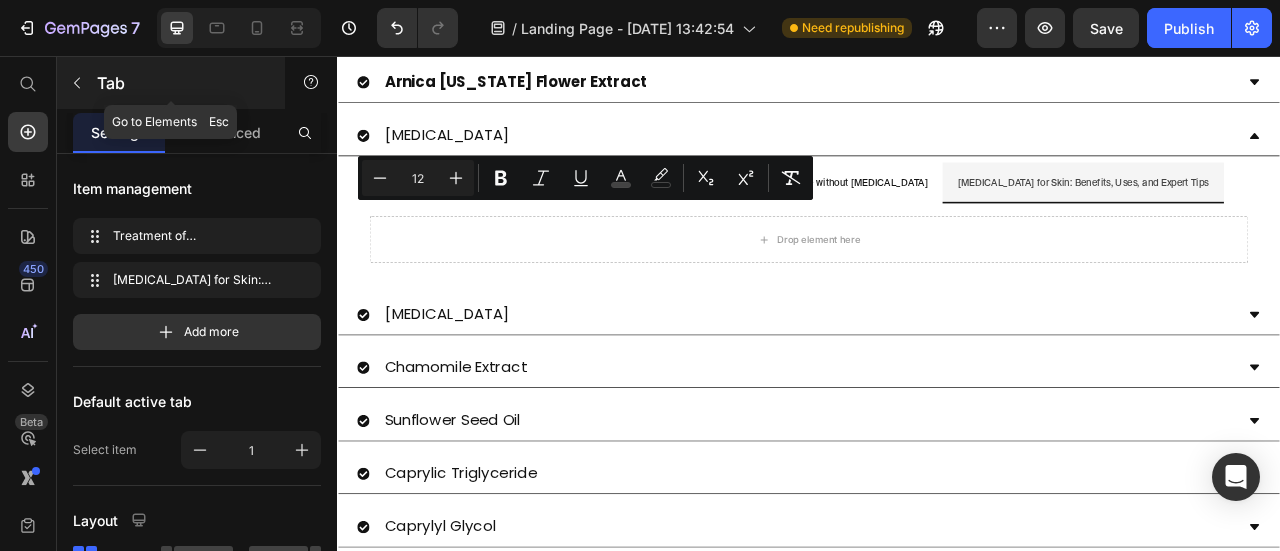 click 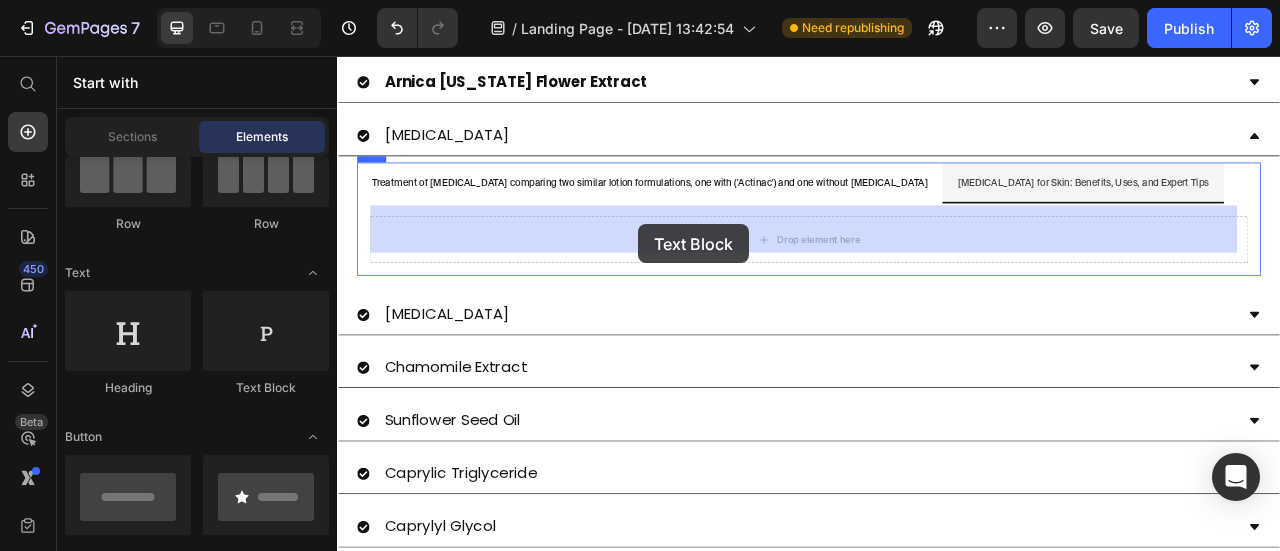 drag, startPoint x: 600, startPoint y: 399, endPoint x: 720, endPoint y: 270, distance: 176.18456 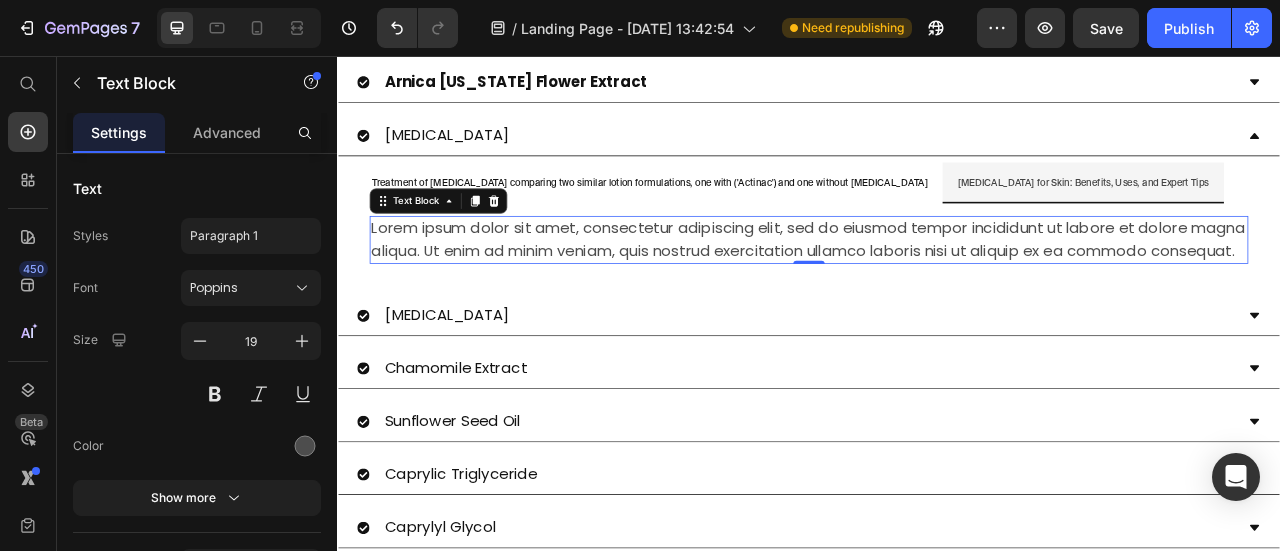 click on "Lorem ipsum dolor sit amet, consectetur adipiscing elit, sed do eiusmod tempor incididunt ut labore et dolore magna aliqua. Ut enim ad minim veniam, quis nostrud exercitation ullamco laboris nisi ut aliquip ex ea commodo consequat." at bounding box center (937, 289) 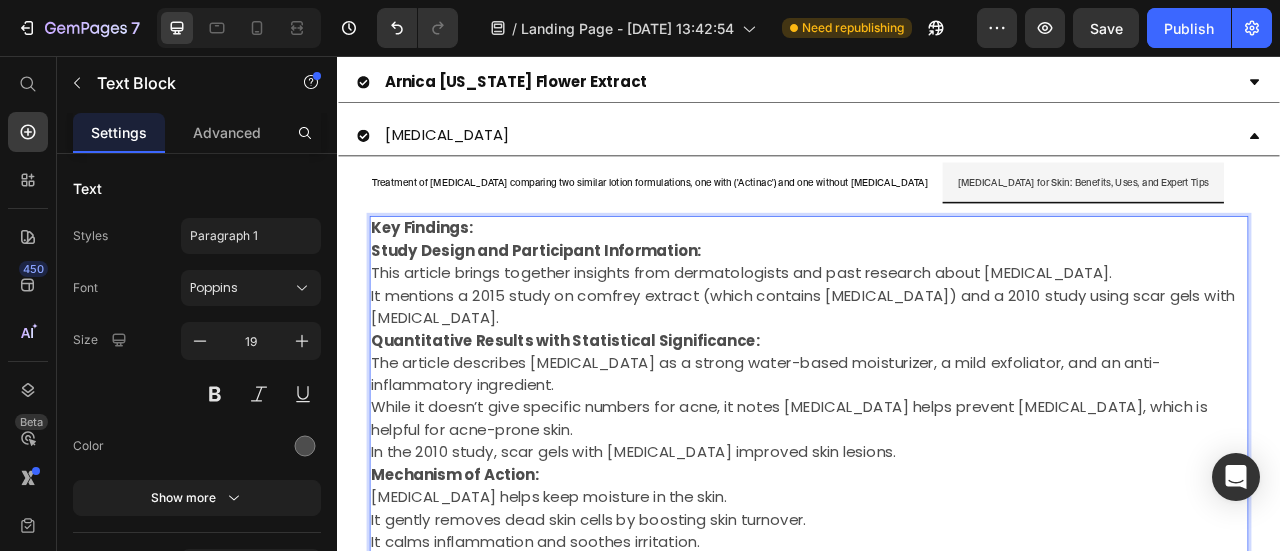 scroll, scrollTop: 1595, scrollLeft: 0, axis: vertical 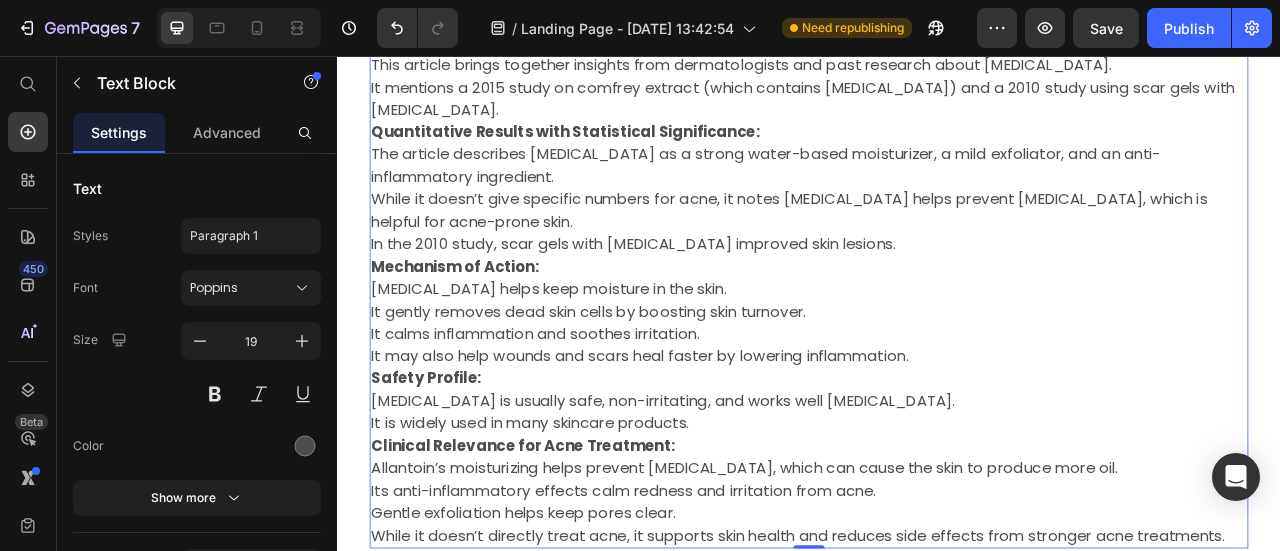 drag, startPoint x: 619, startPoint y: 537, endPoint x: 618, endPoint y: 552, distance: 15.033297 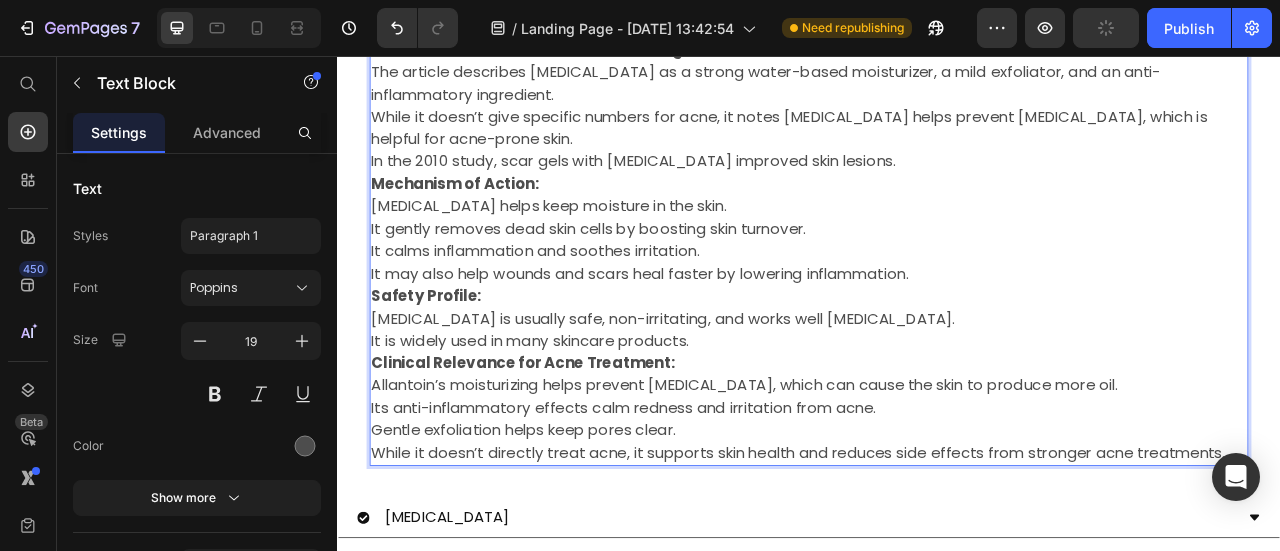 scroll, scrollTop: 1795, scrollLeft: 0, axis: vertical 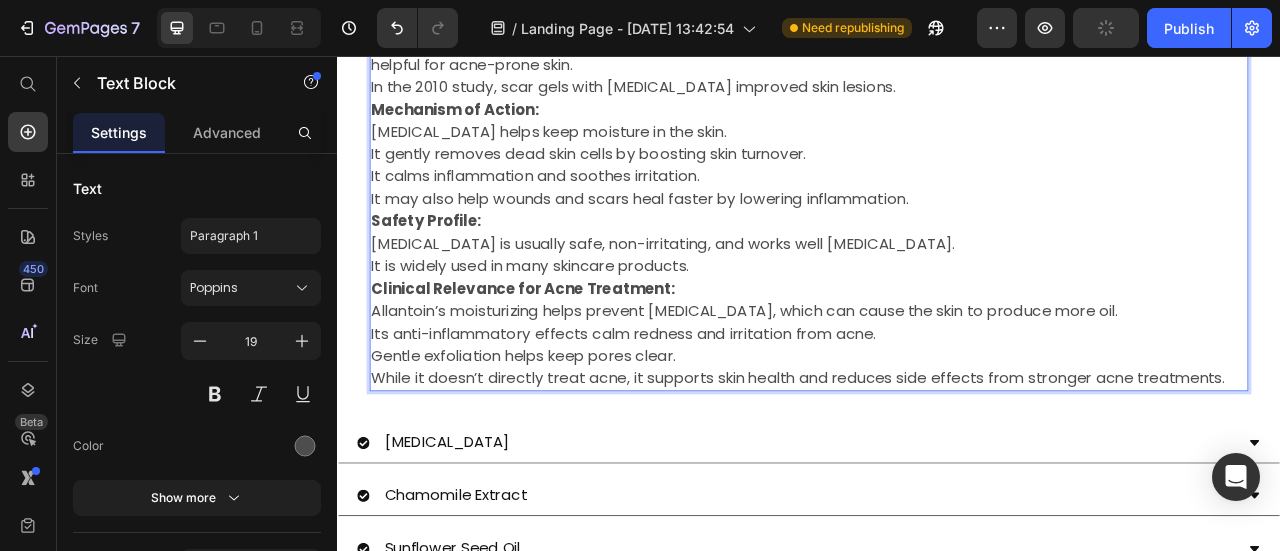 click on "While it doesn’t directly treat acne, it supports skin health and reduces side effects from stronger acne treatments." at bounding box center [937, 466] 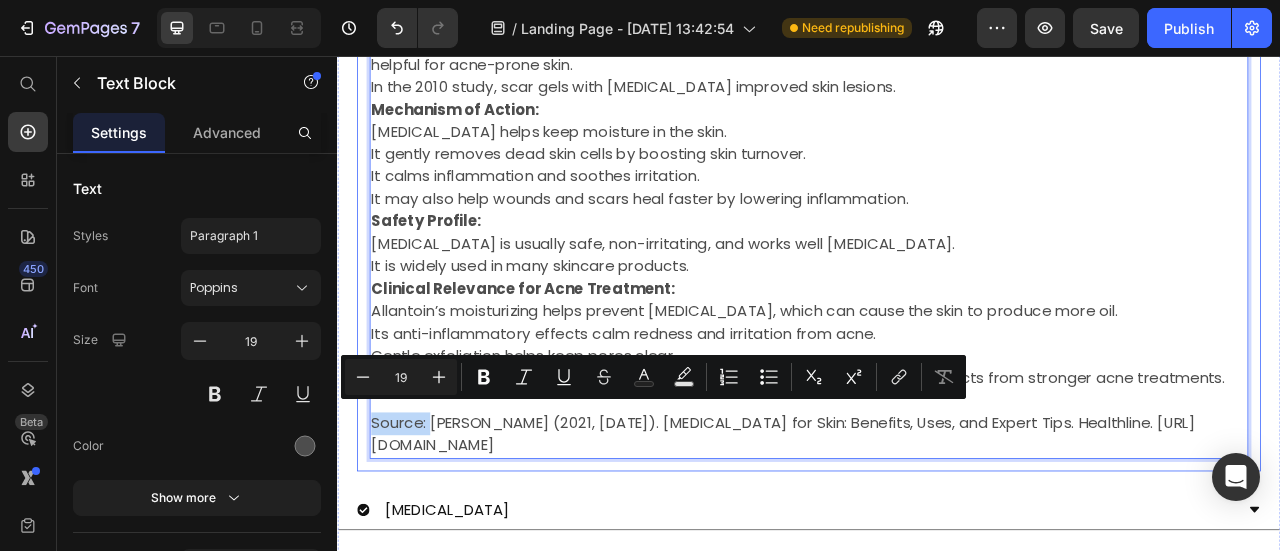 drag, startPoint x: 455, startPoint y: 505, endPoint x: 373, endPoint y: 510, distance: 82.1523 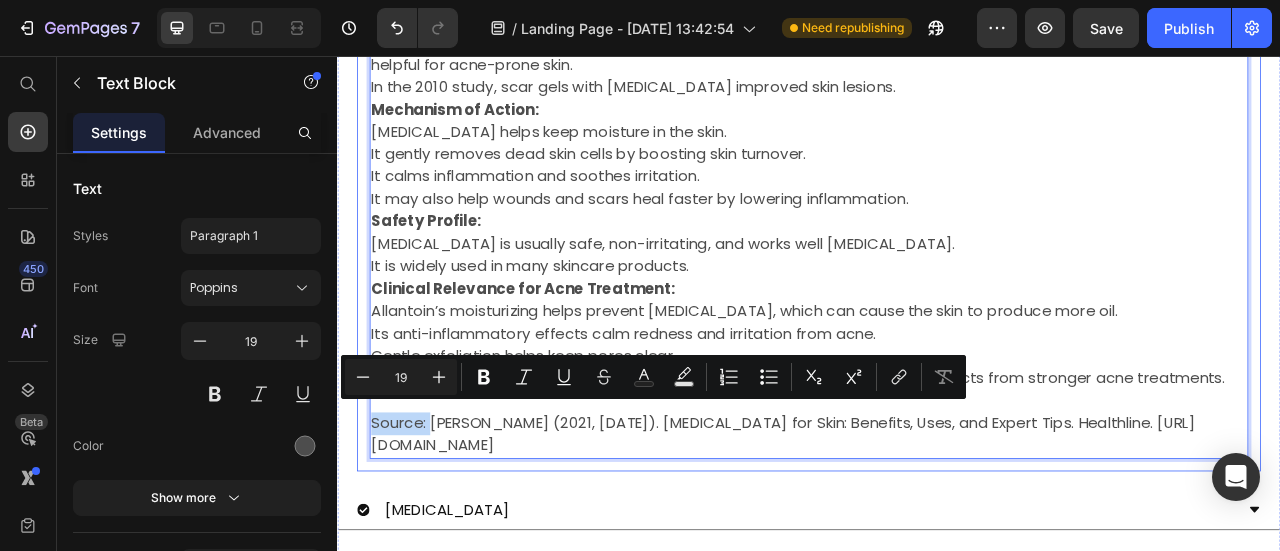 click on "Key Findings This was a double-blind, randomized study with 37 people who had acne vulgaris. The study compared two similar lotions: one with the antibiotic chloramphenicol and one without it. Both lotions also contained Allantoin. Patients used the lotion twice a day for 4 days, then once every night for 3 months. Quantitative Results with Statistical Significance: Both lotions significantly reduced acne lesions at all check-ins. After 3 months: The antibiotic lotion reduced average lesion counts from 28.8 to 9.3. The lotion without the antibiotic reduced counts from 39.5 to 14.3. While the antibiotic group improved faster in the first month, by 3 months the difference was not statistically significant. This suggests that the base lotion with Allantoin helped improve acne on its own. Mechanism of Action: Allantoin helps soften and remove dead skin cells (keratolytic), moisturizes, and soothes irritation. It promotes new cell growth and healing, which helps repair damaged skin and calm inflammation. Source:" at bounding box center (937, 173) 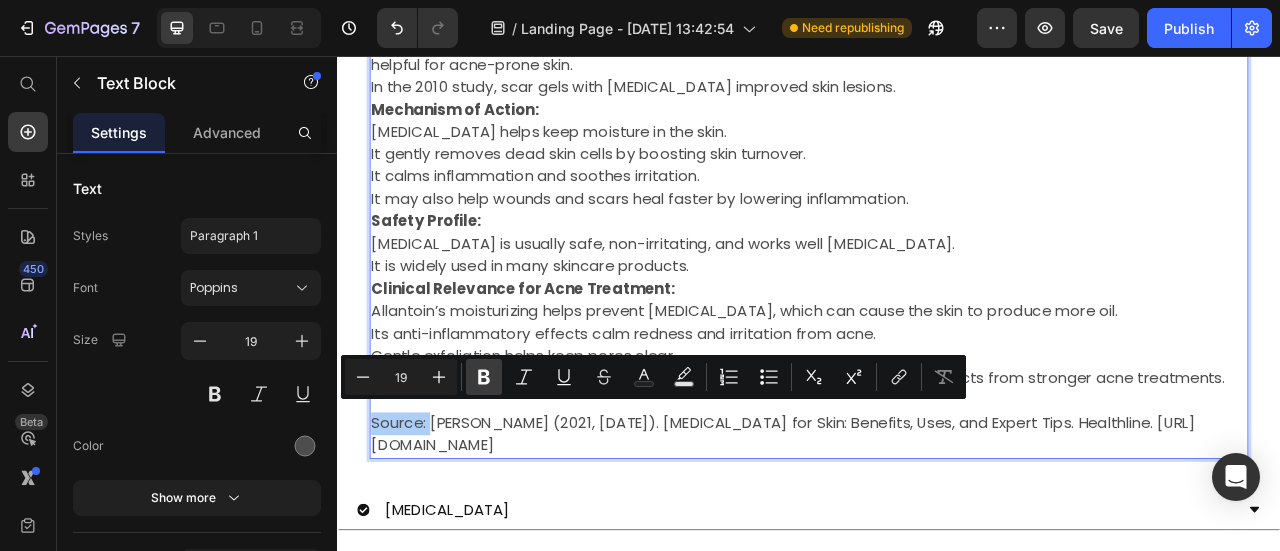 click 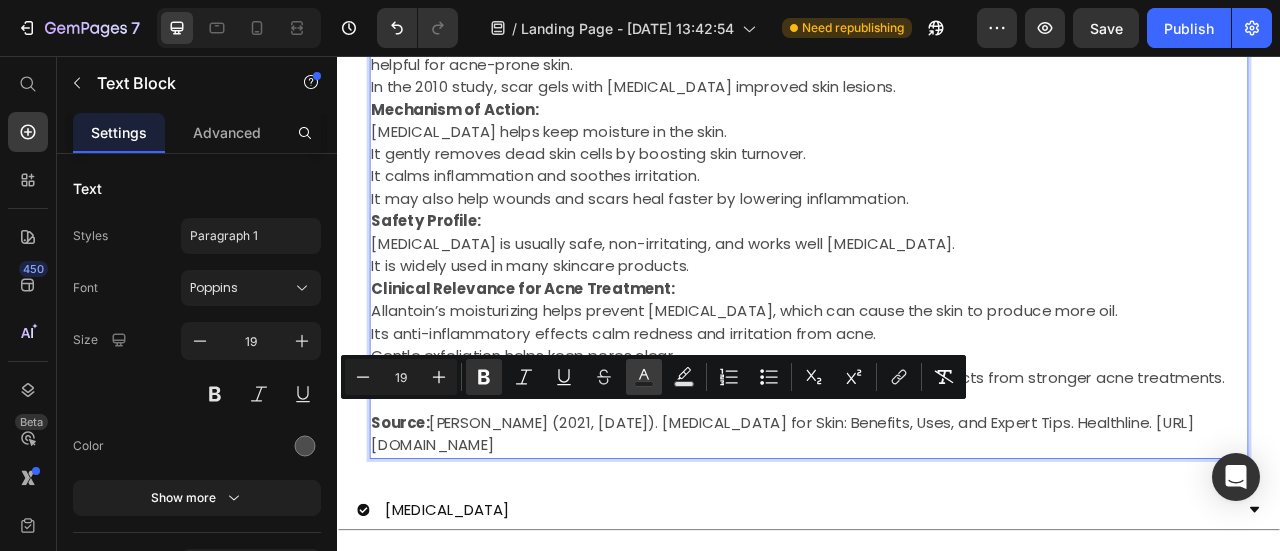 click 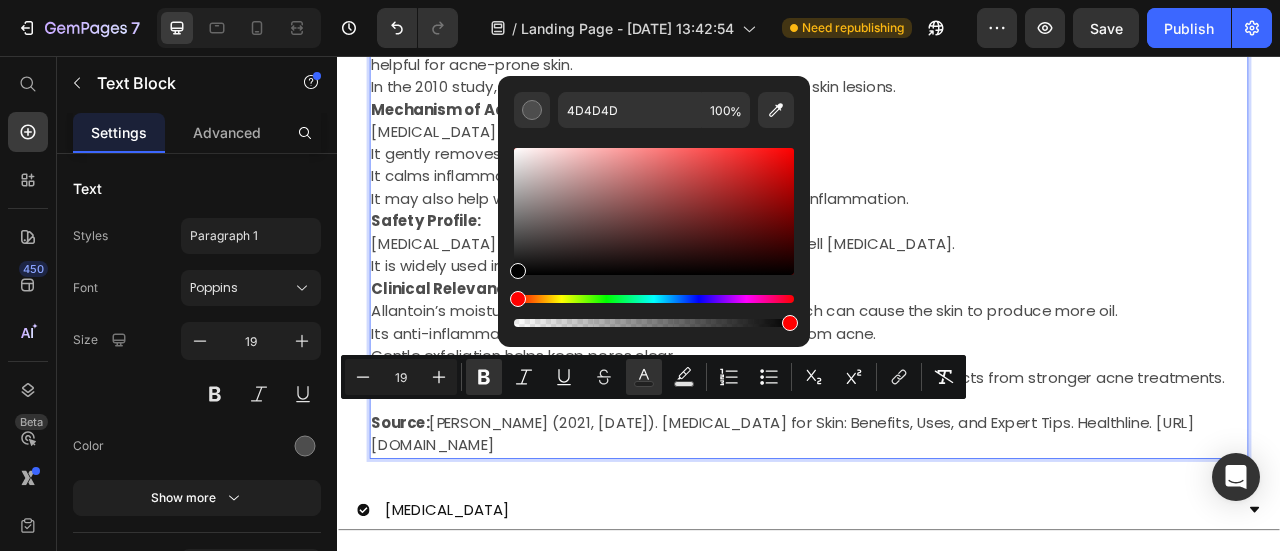 type on "000000" 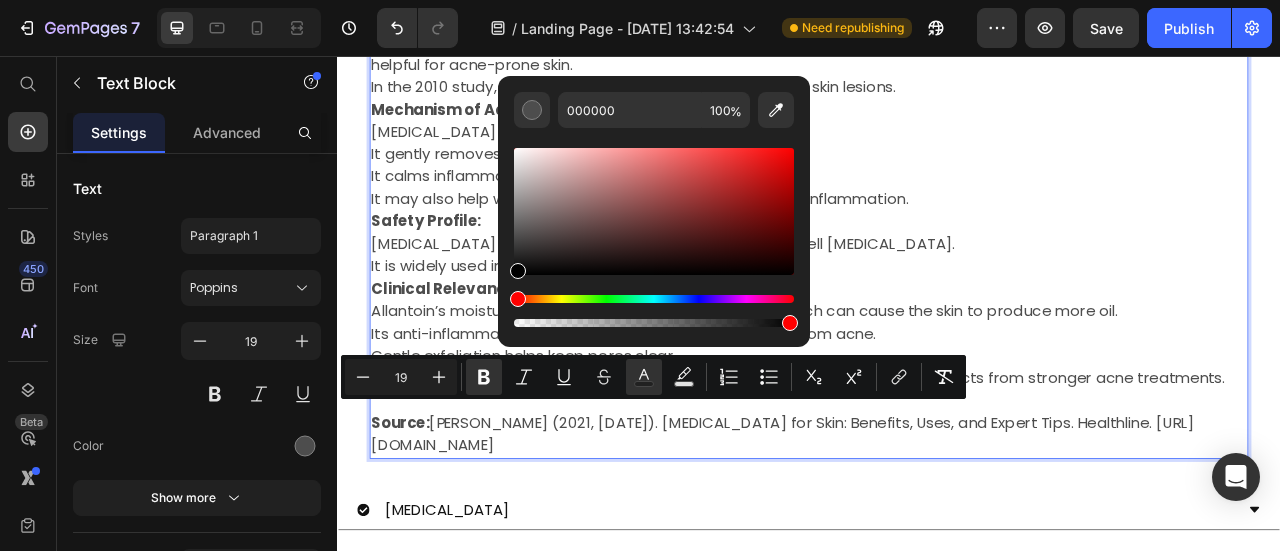 drag, startPoint x: 518, startPoint y: 246, endPoint x: 515, endPoint y: 276, distance: 30.149628 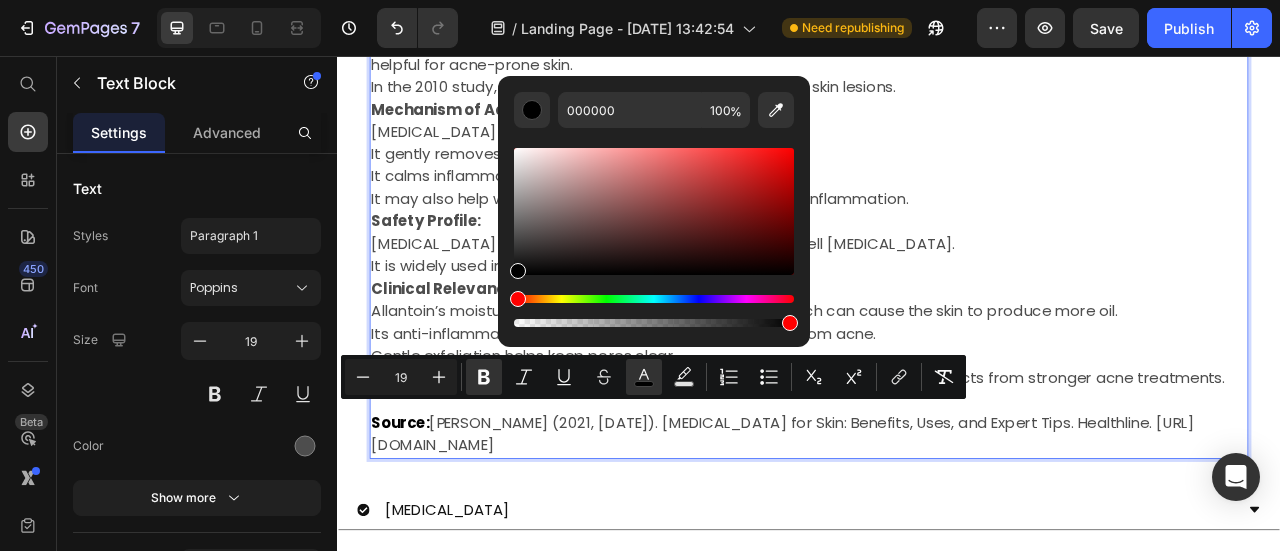 click on "Allantoin’s moisturizing helps prevent dryness, which can cause the skin to produce more oil." at bounding box center (937, 380) 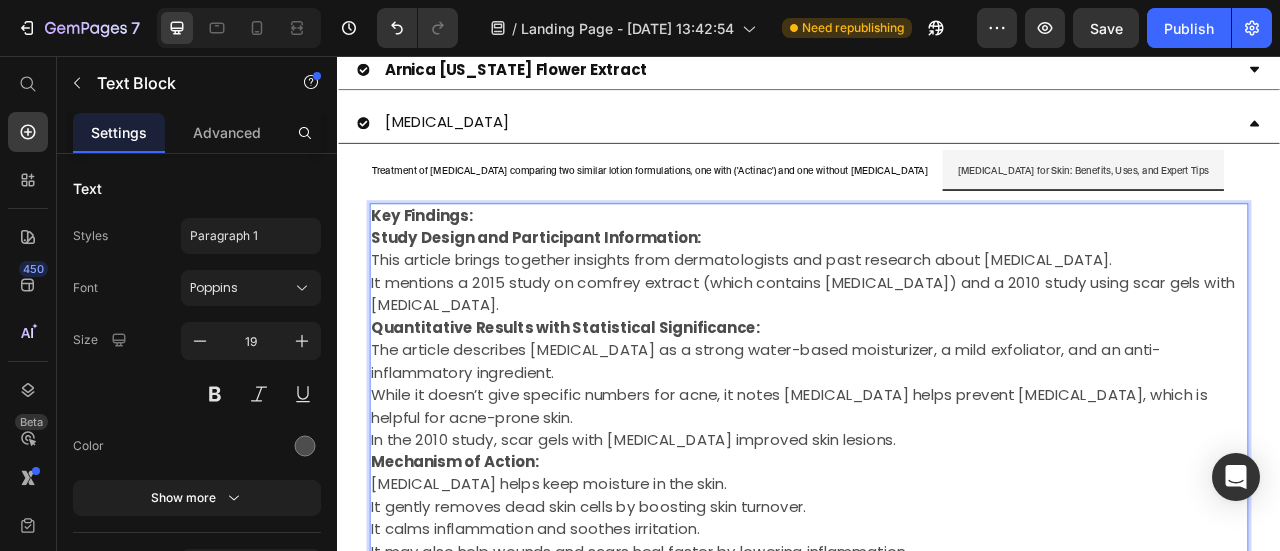 scroll, scrollTop: 1295, scrollLeft: 0, axis: vertical 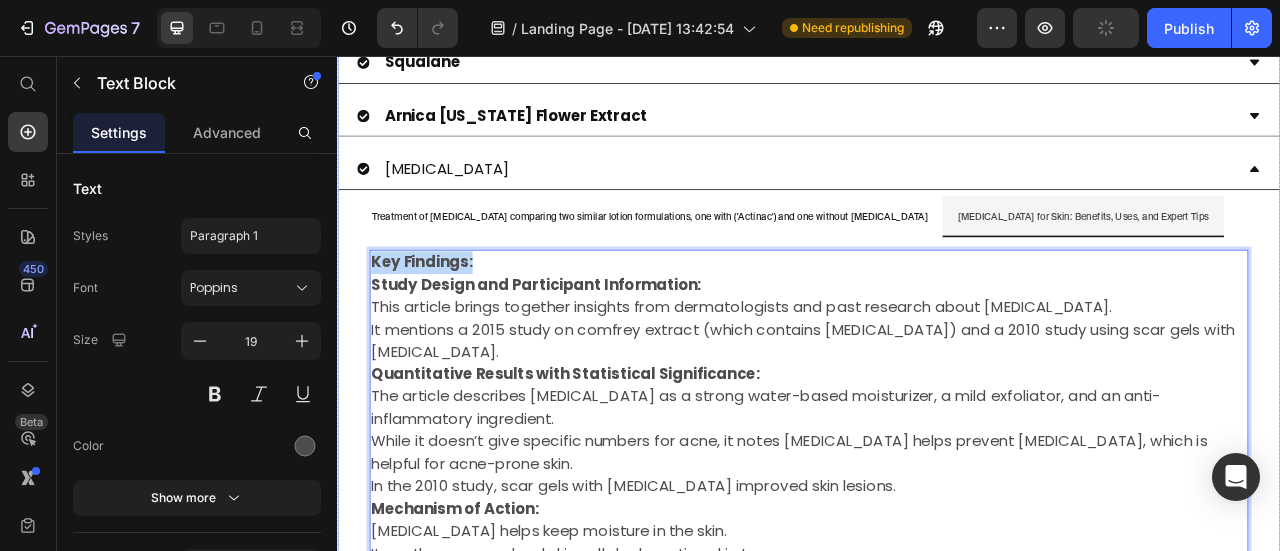 drag, startPoint x: 513, startPoint y: 292, endPoint x: 354, endPoint y: 297, distance: 159.0786 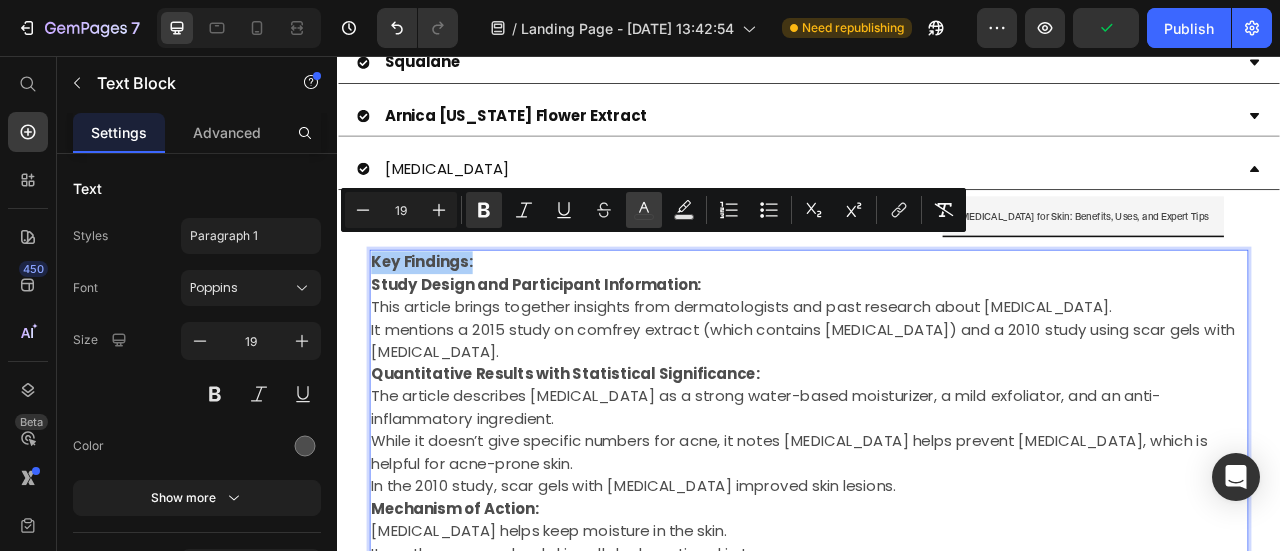 click 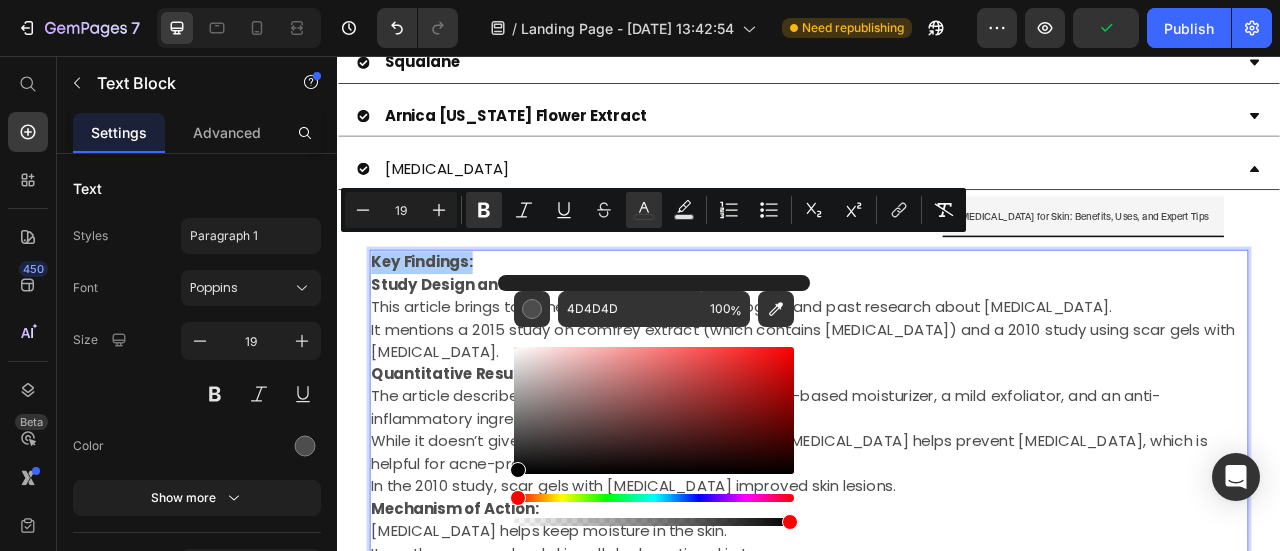 drag, startPoint x: 518, startPoint y: 463, endPoint x: 516, endPoint y: 494, distance: 31.06445 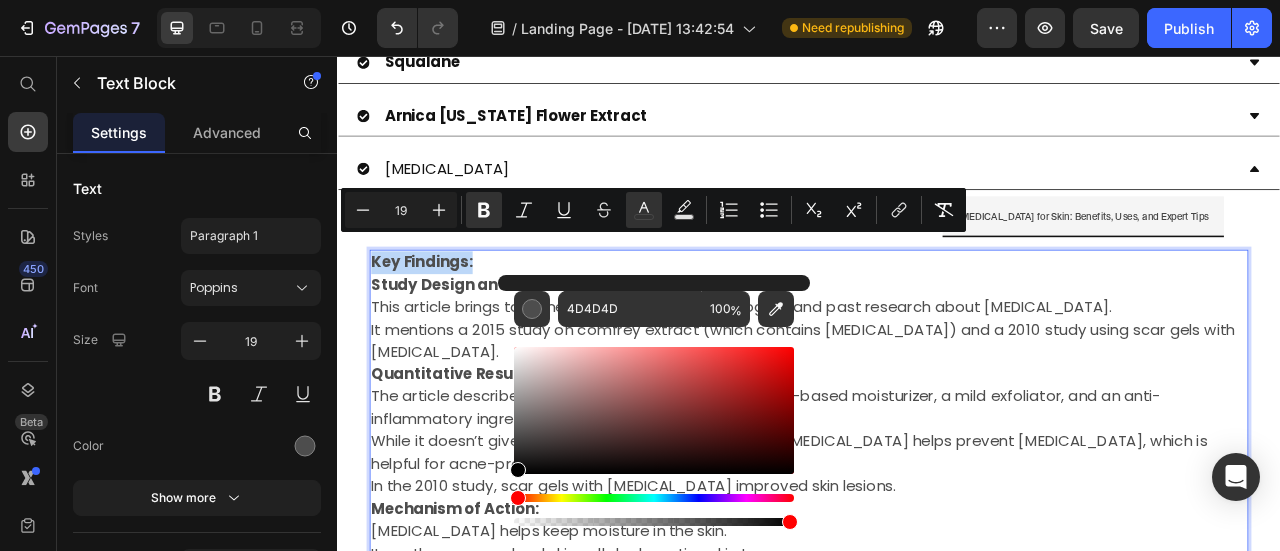 type on "000000" 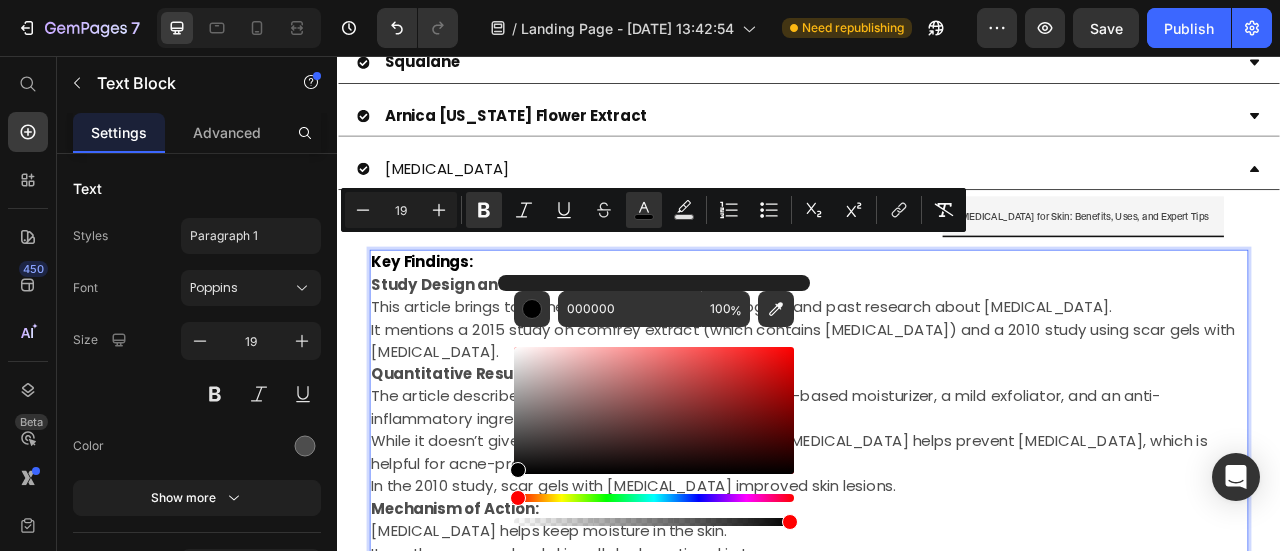 click on "This article brings together insights from dermatologists and past research about allantoin." at bounding box center (937, 375) 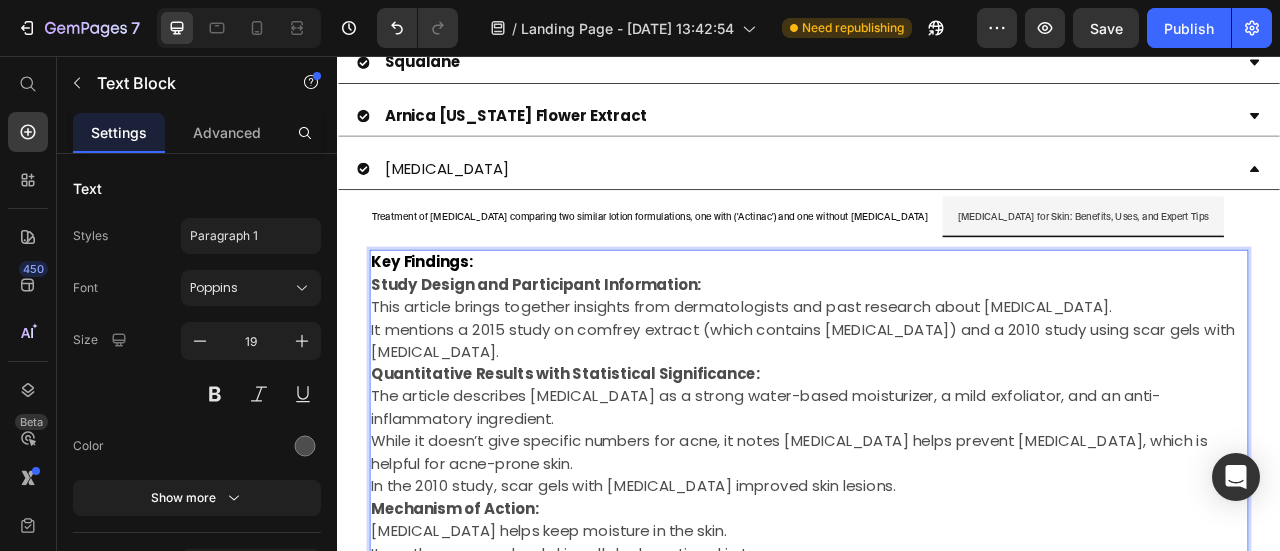click on "Key Findings:" at bounding box center [937, 318] 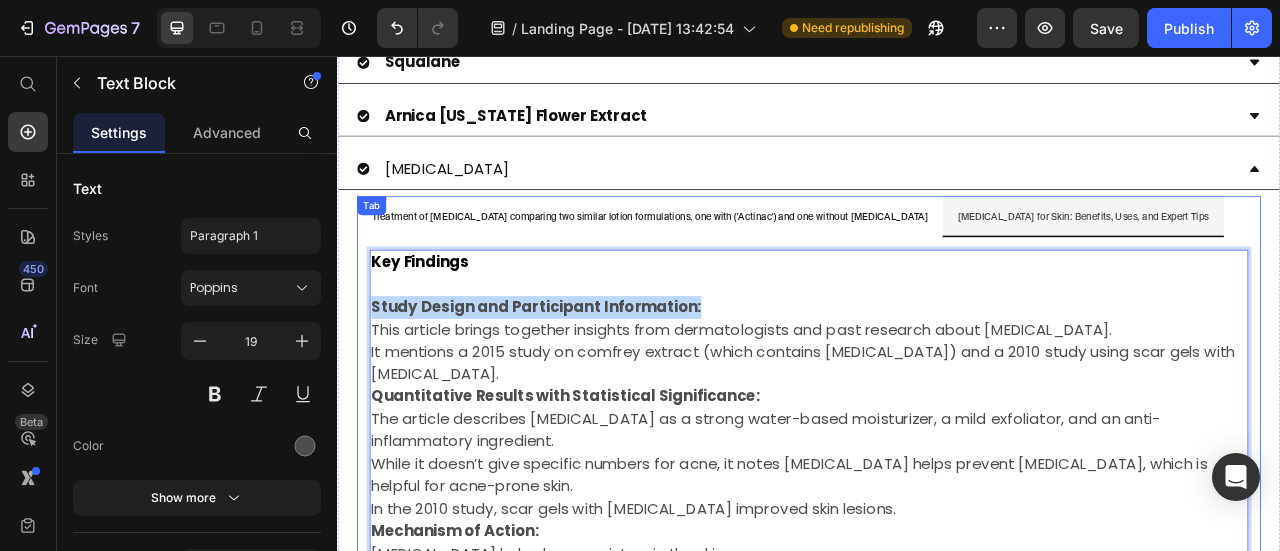 drag, startPoint x: 832, startPoint y: 355, endPoint x: 370, endPoint y: 355, distance: 462 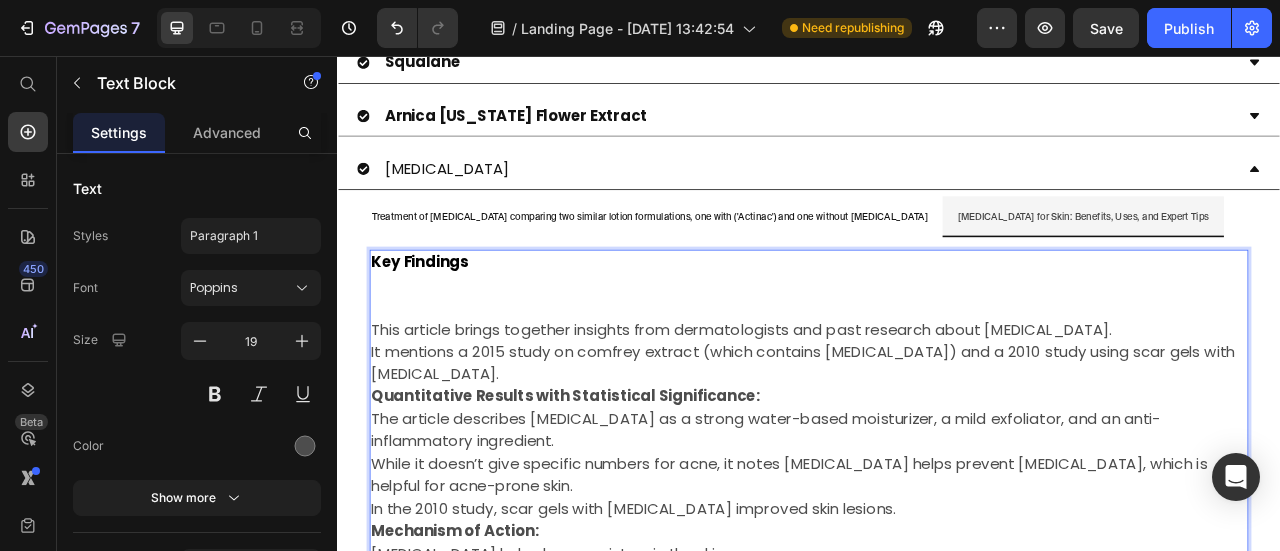 click on "This article brings together insights from dermatologists and past research about allantoin." at bounding box center [937, 404] 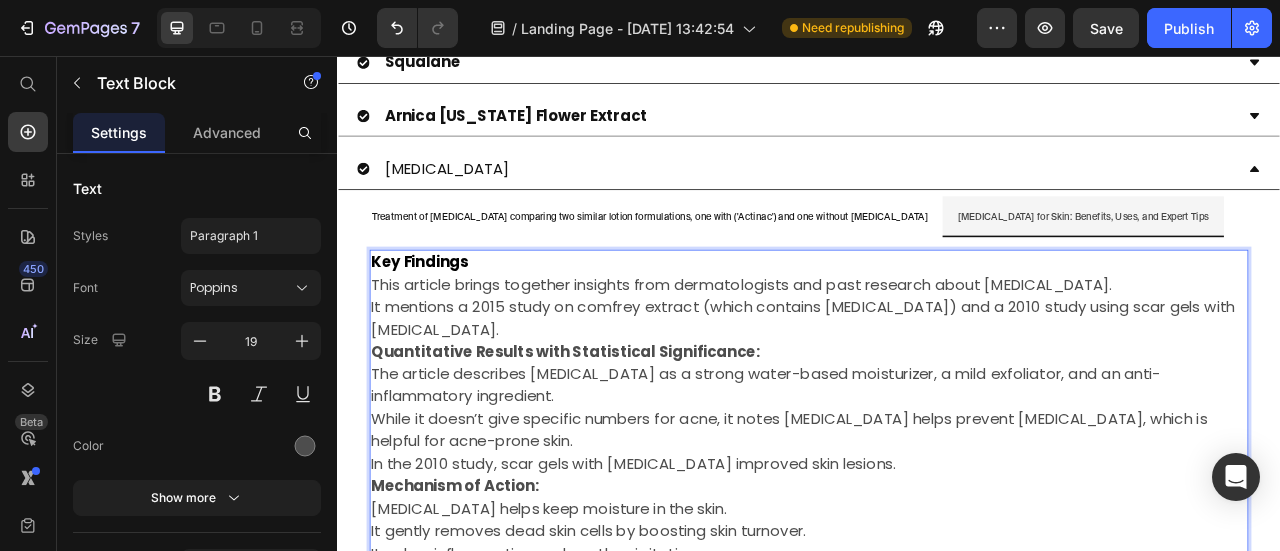 click on "It mentions a 2015 study on comfrey extract (which contains allantoin) and a 2010 study using scar gels with allantoin." at bounding box center (937, 389) 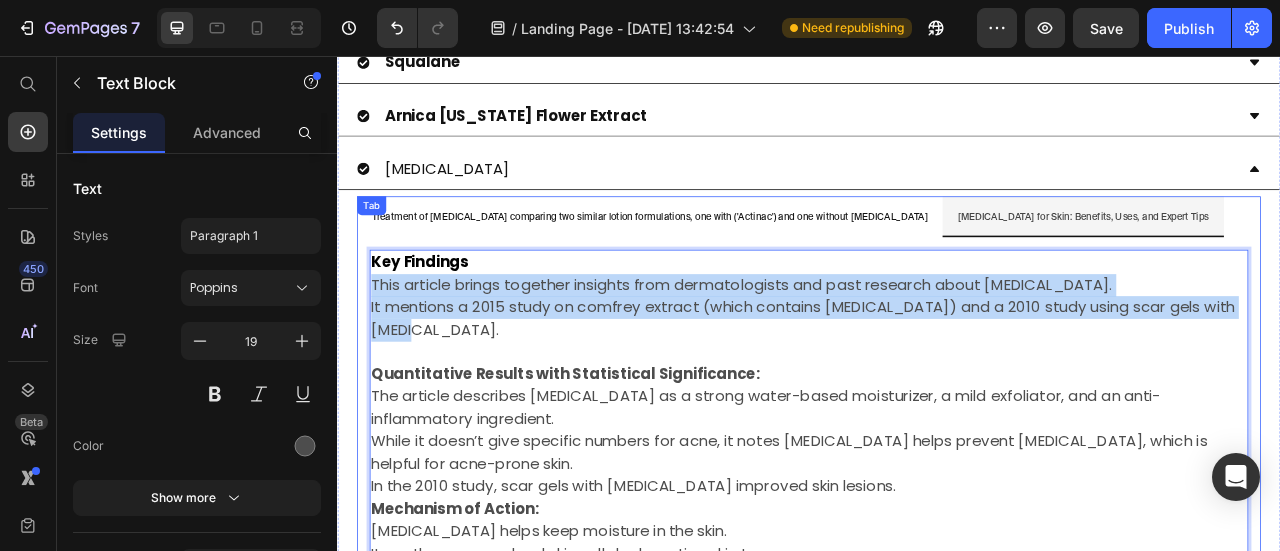 drag, startPoint x: 484, startPoint y: 383, endPoint x: 375, endPoint y: 324, distance: 123.943535 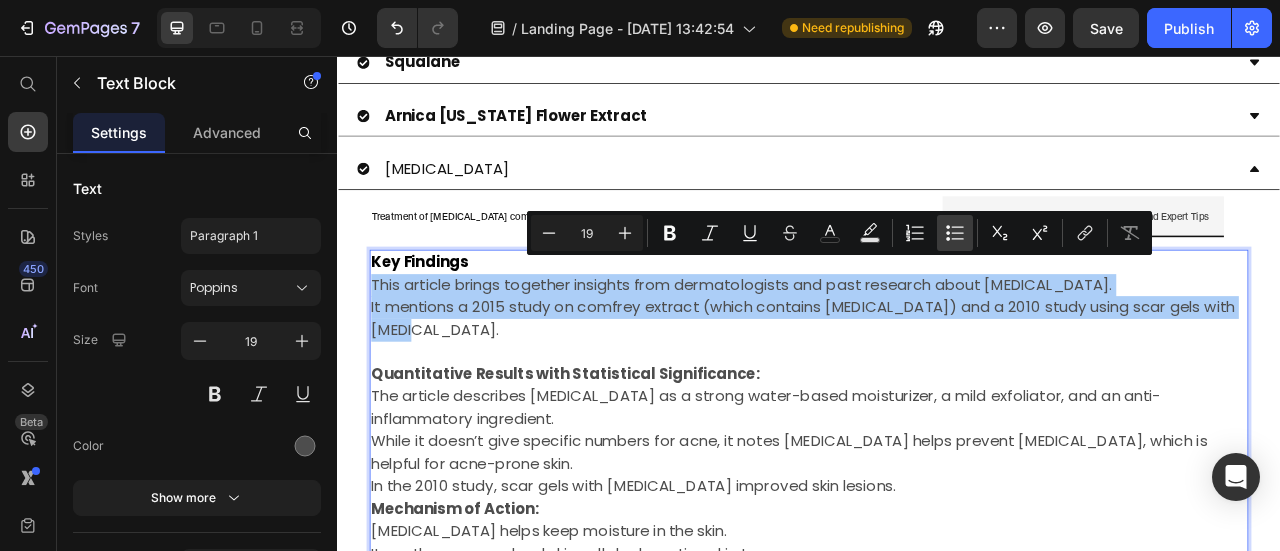 click 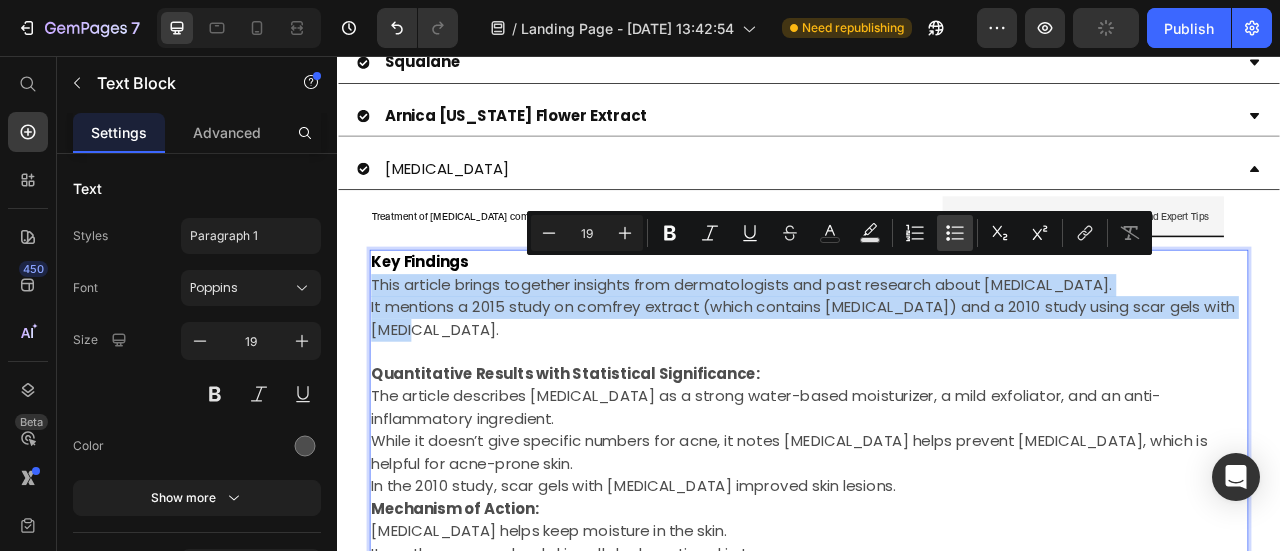 type on "19" 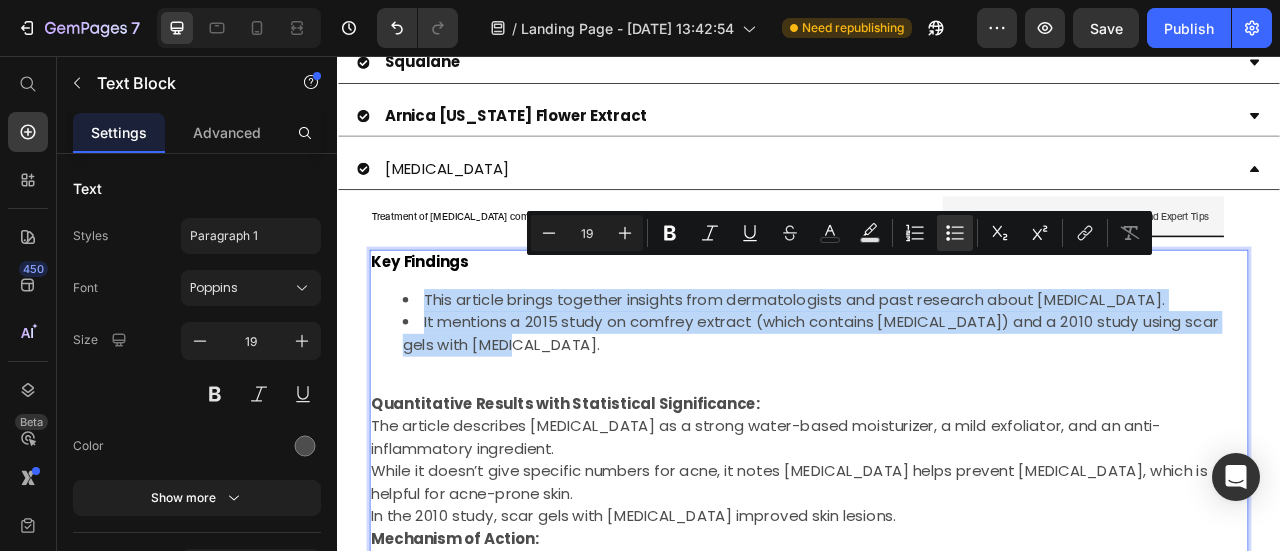 click on "It mentions a 2015 study on comfrey extract (which contains allantoin) and a 2010 study using scar gels with allantoin." at bounding box center [957, 408] 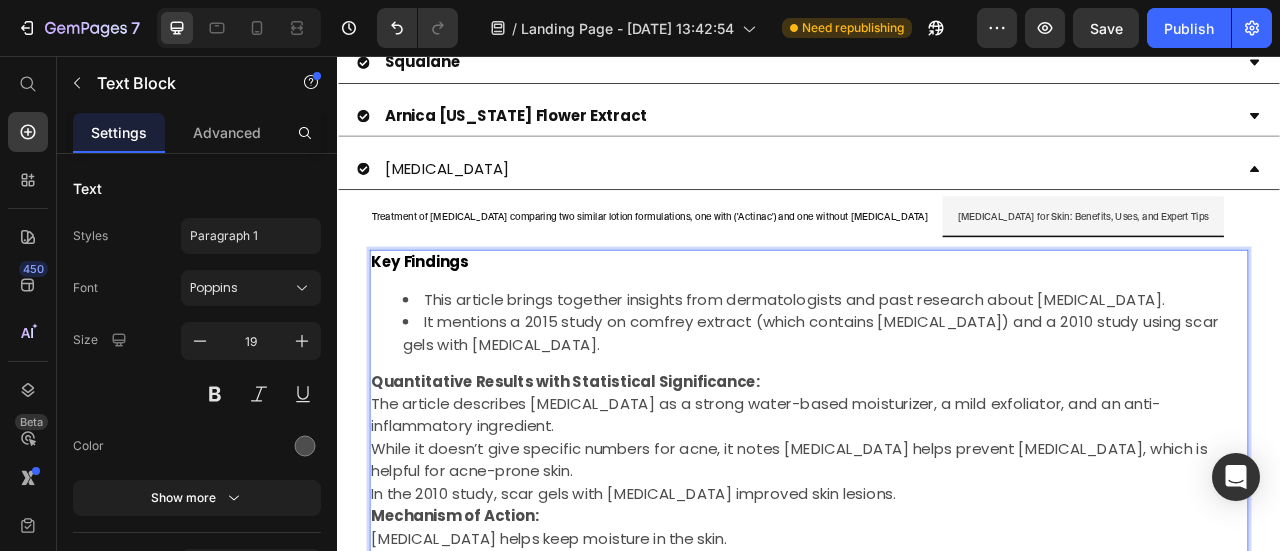 scroll, scrollTop: 1395, scrollLeft: 0, axis: vertical 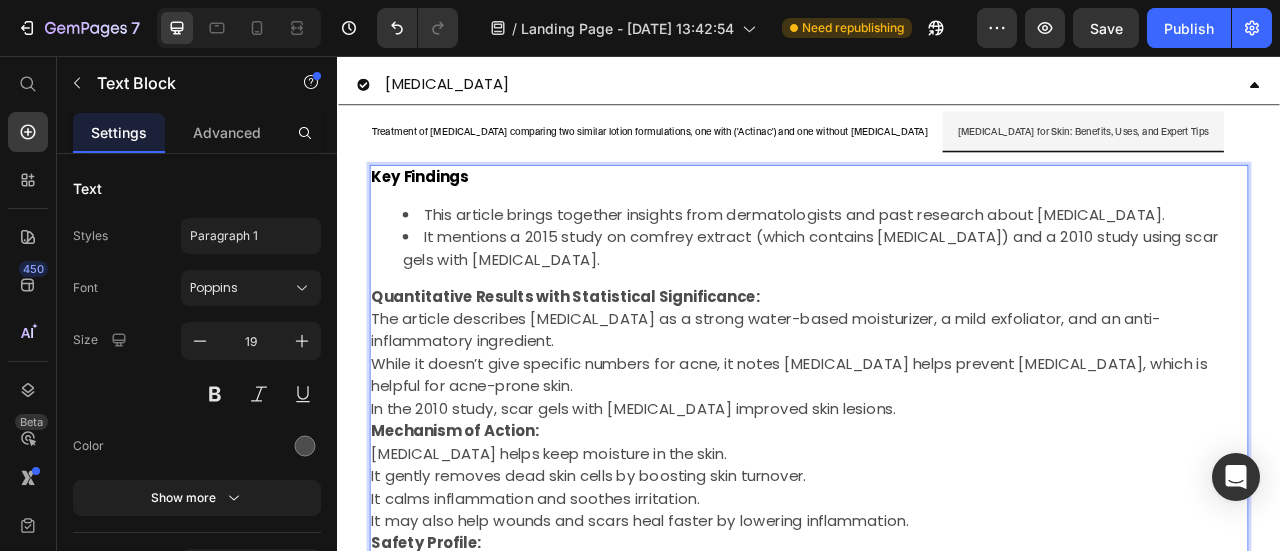 click on "In the 2010 study, scar gels with allantoin improved skin lesions." at bounding box center [937, 505] 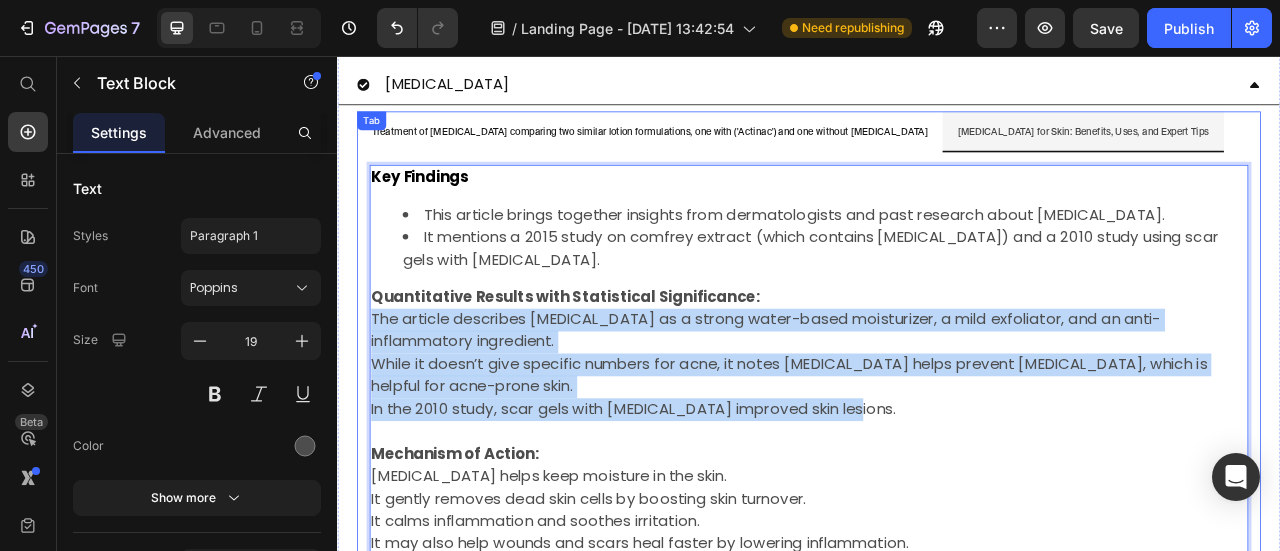 drag, startPoint x: 1010, startPoint y: 489, endPoint x: 371, endPoint y: 384, distance: 647.5693 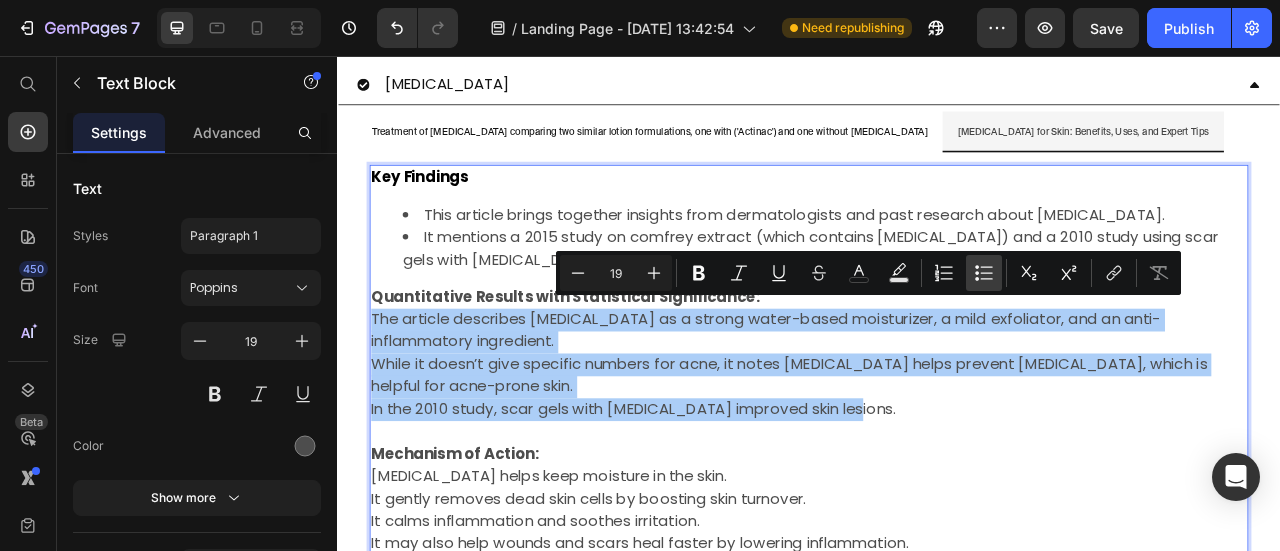 click 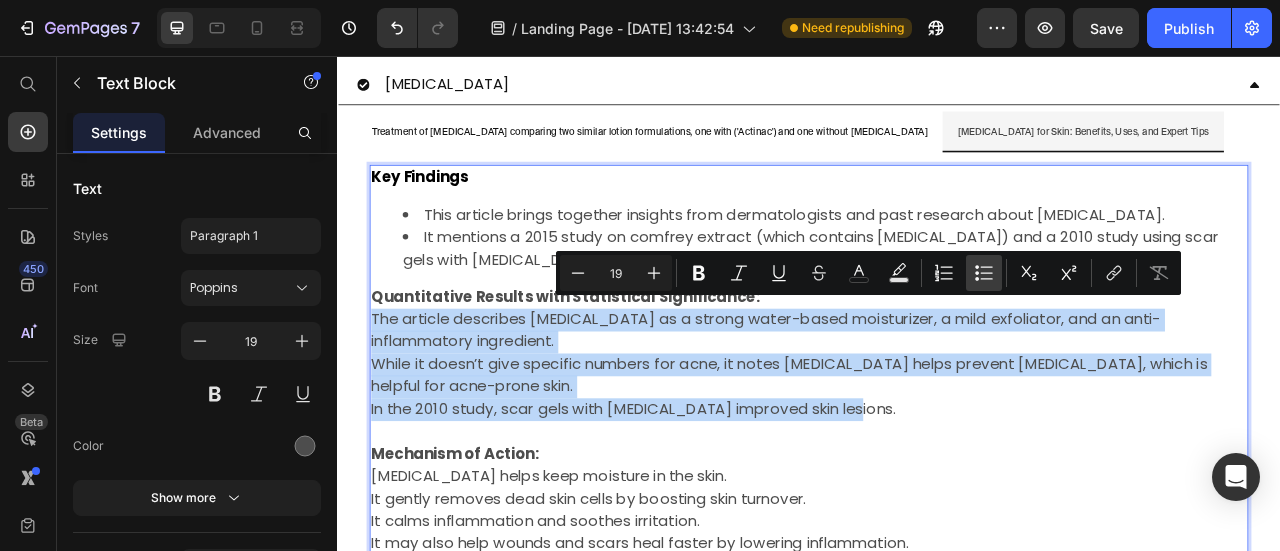 type on "19" 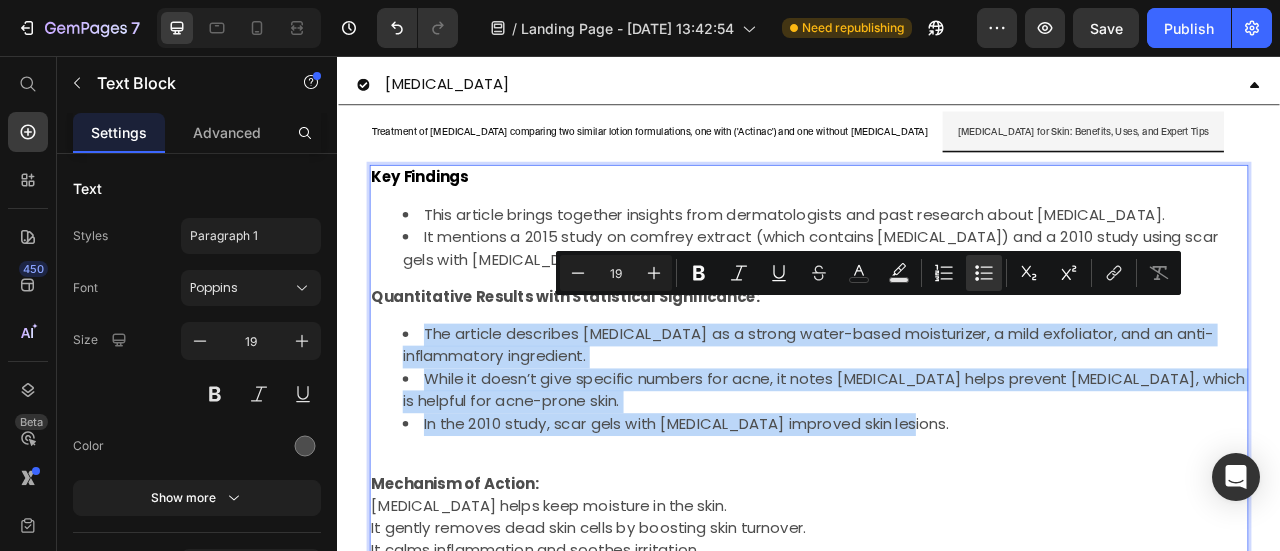 click on "The article describes allantoin as a strong water-based moisturizer, a mild exfoliator, and an anti-inflammatory ingredient." at bounding box center [957, 424] 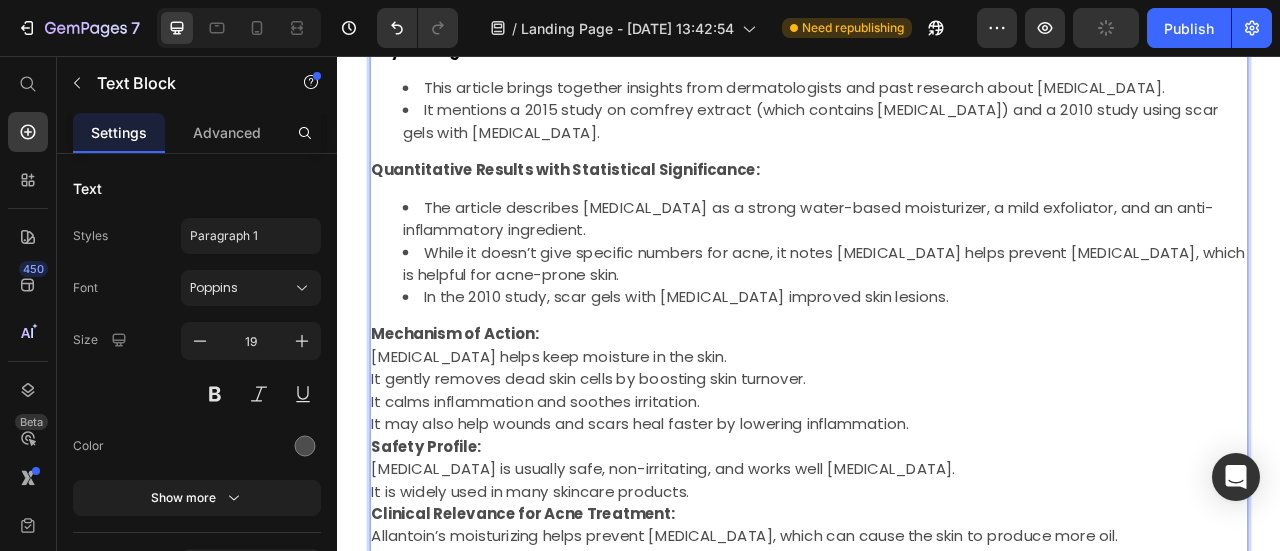 scroll, scrollTop: 1695, scrollLeft: 0, axis: vertical 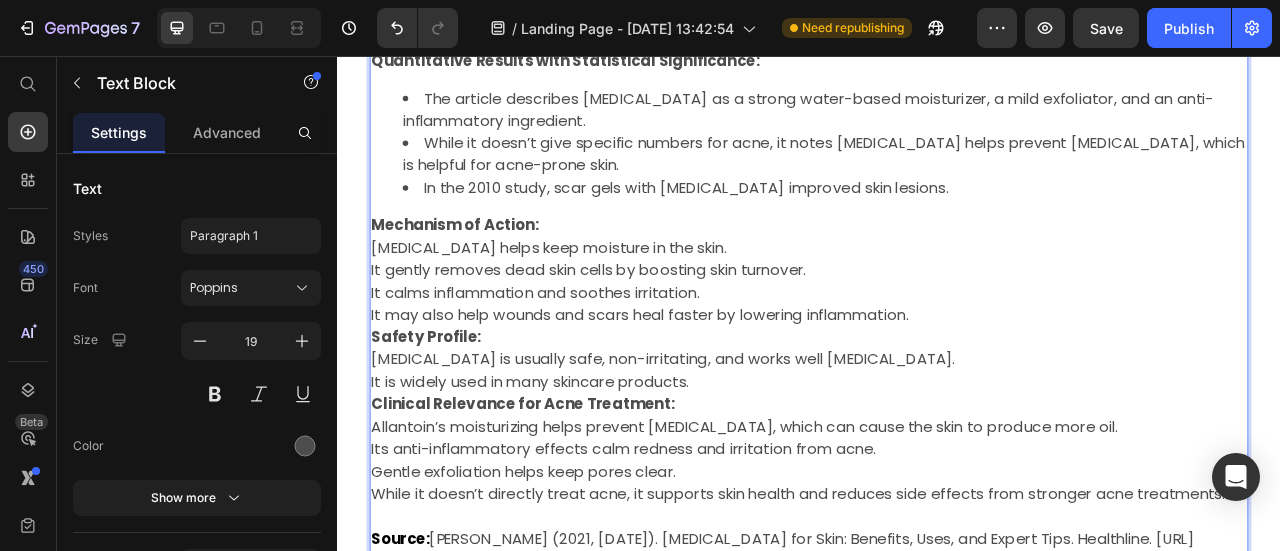 click on "It may also help wounds and scars heal faster by lowering inflammation." at bounding box center [937, 385] 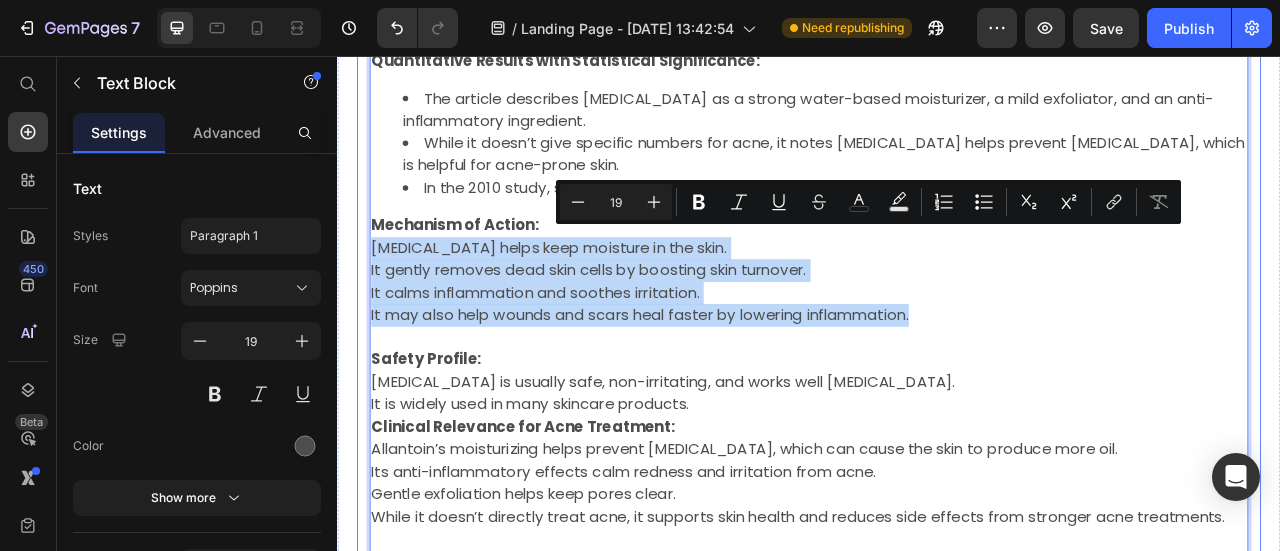 drag, startPoint x: 1083, startPoint y: 372, endPoint x: 373, endPoint y: 294, distance: 714.27167 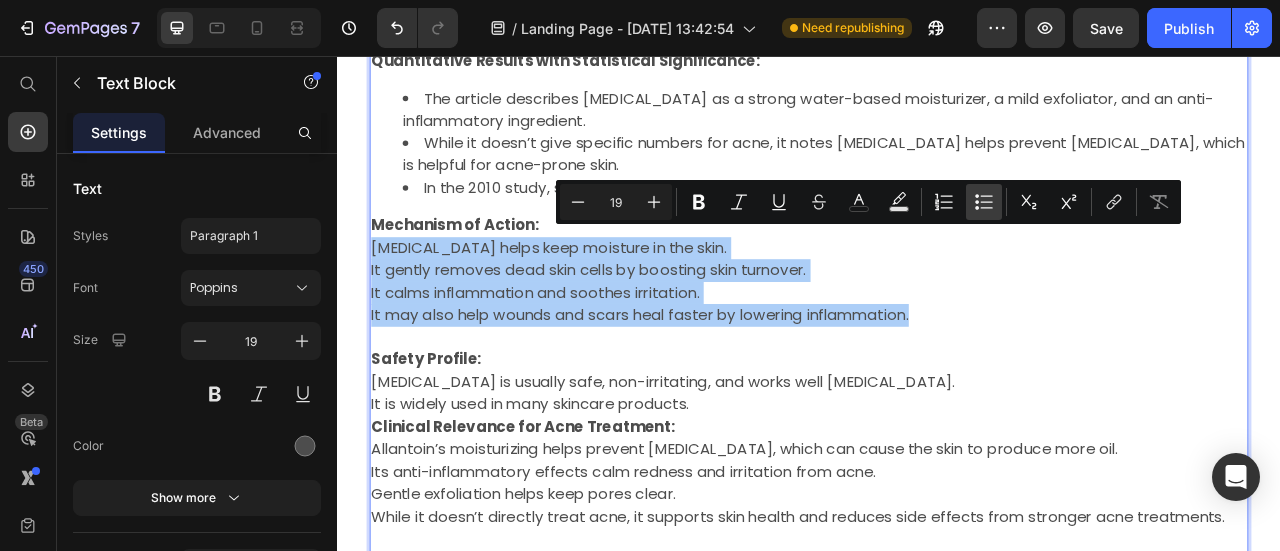 drag, startPoint x: 984, startPoint y: 195, endPoint x: 258, endPoint y: 223, distance: 726.53973 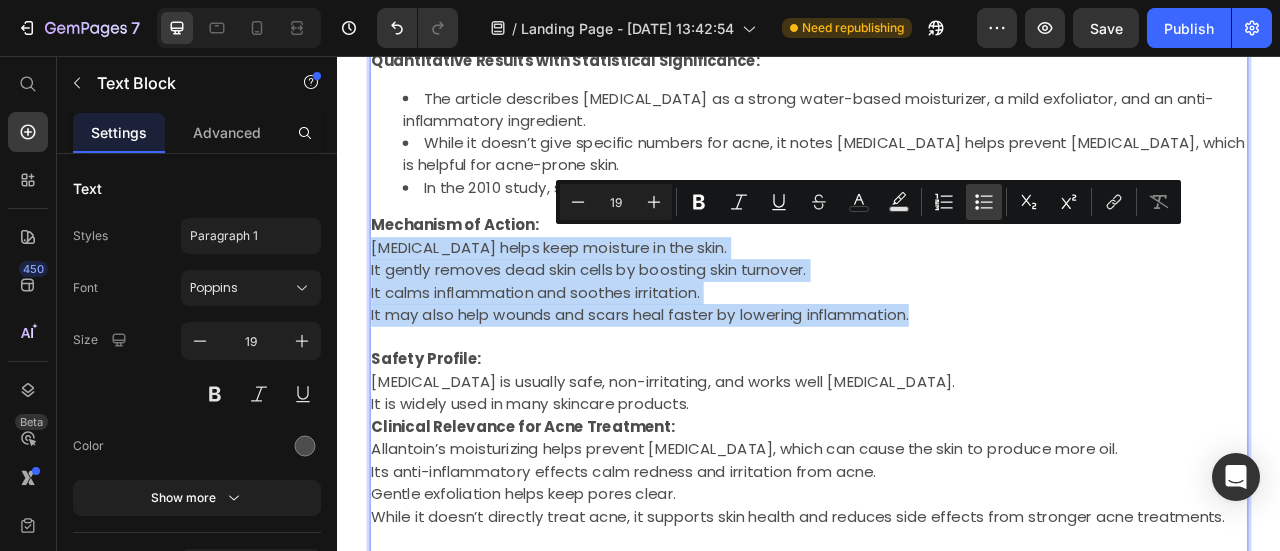 type on "19" 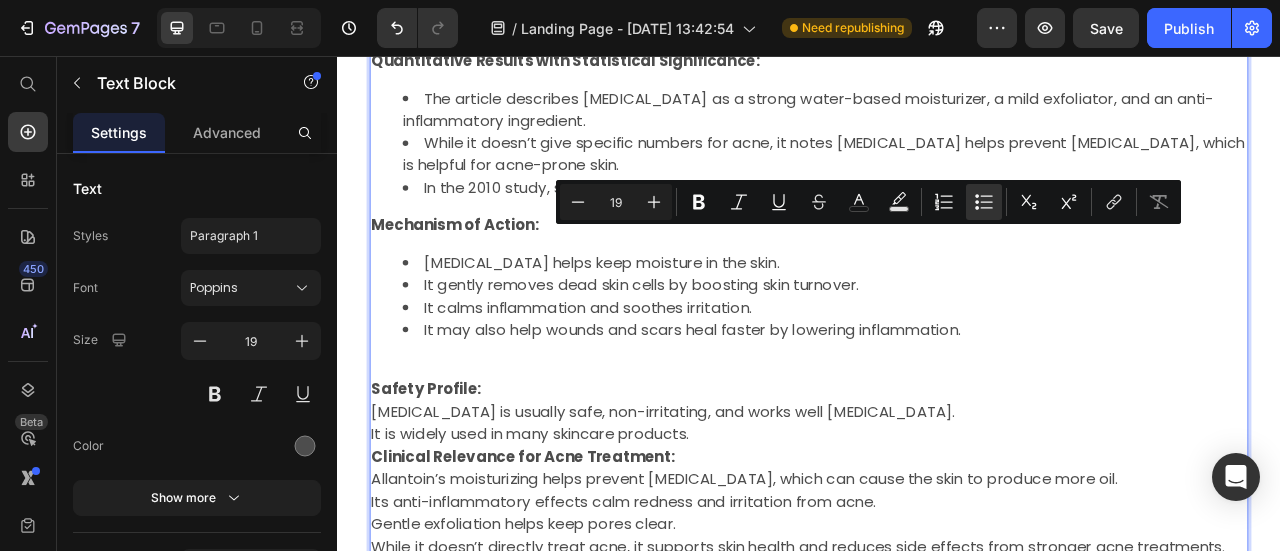 click on "Safety Profile:" at bounding box center (450, 479) 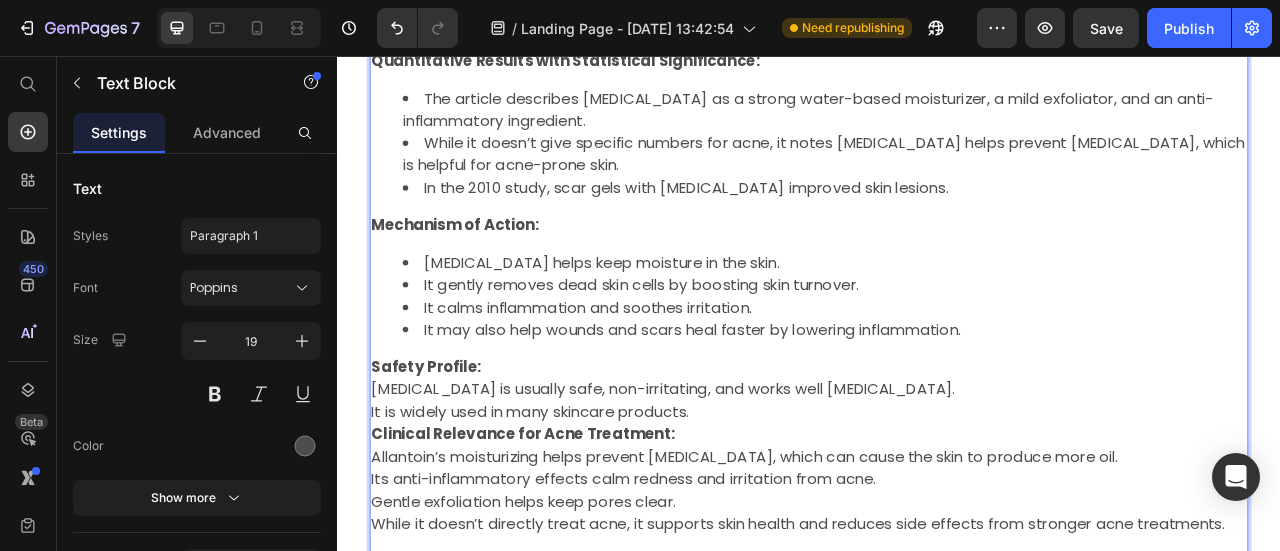 click on "It is widely used in many skincare products." at bounding box center [937, 509] 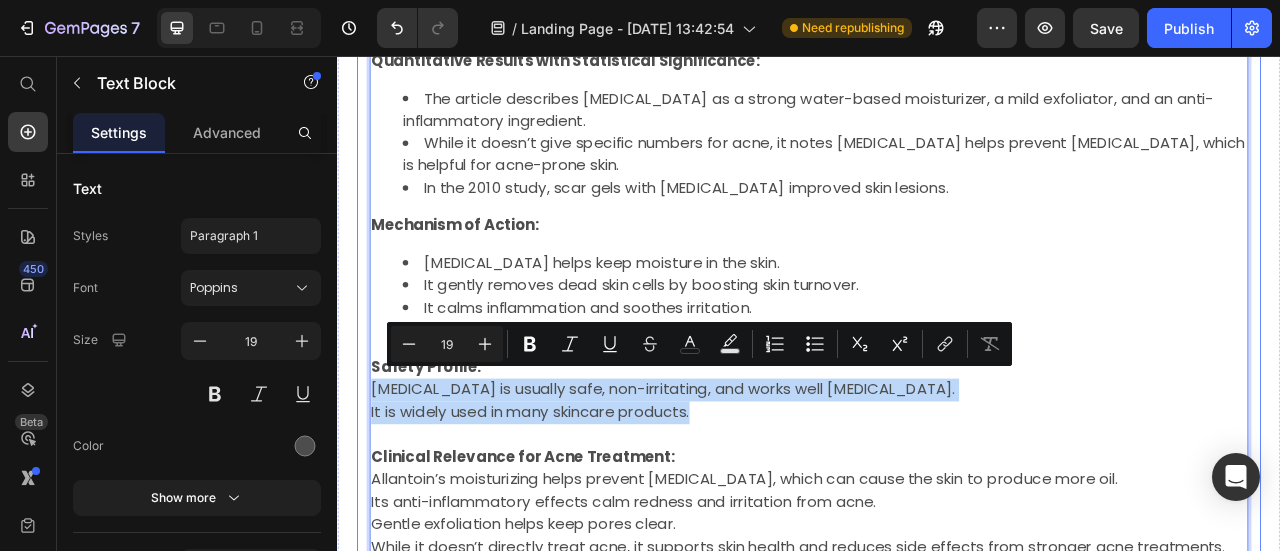 drag, startPoint x: 813, startPoint y: 493, endPoint x: 363, endPoint y: 473, distance: 450.4442 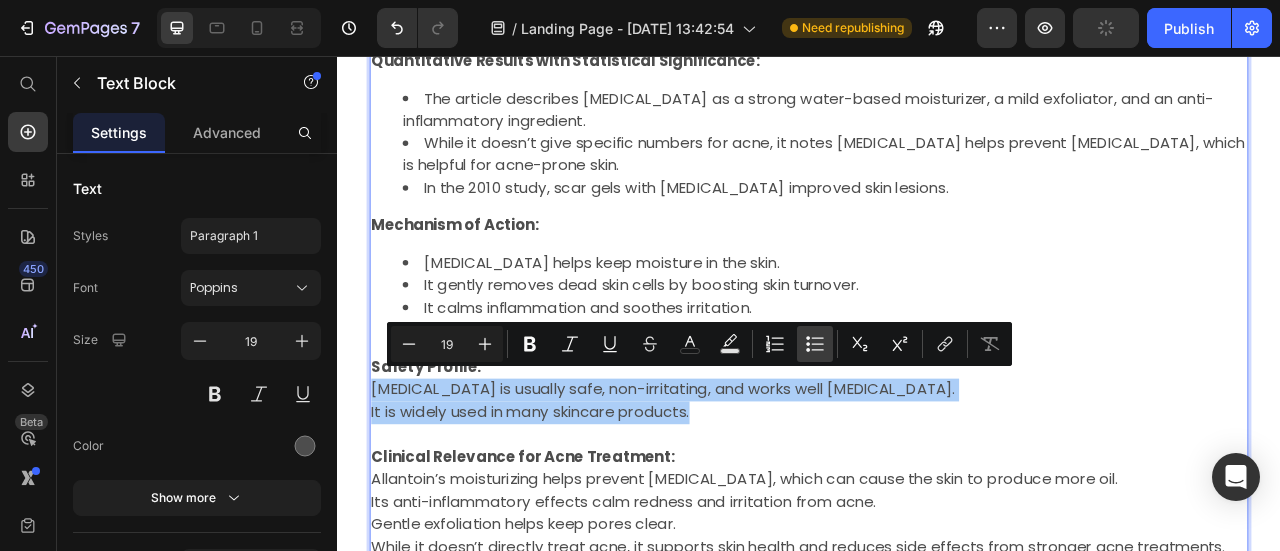 click 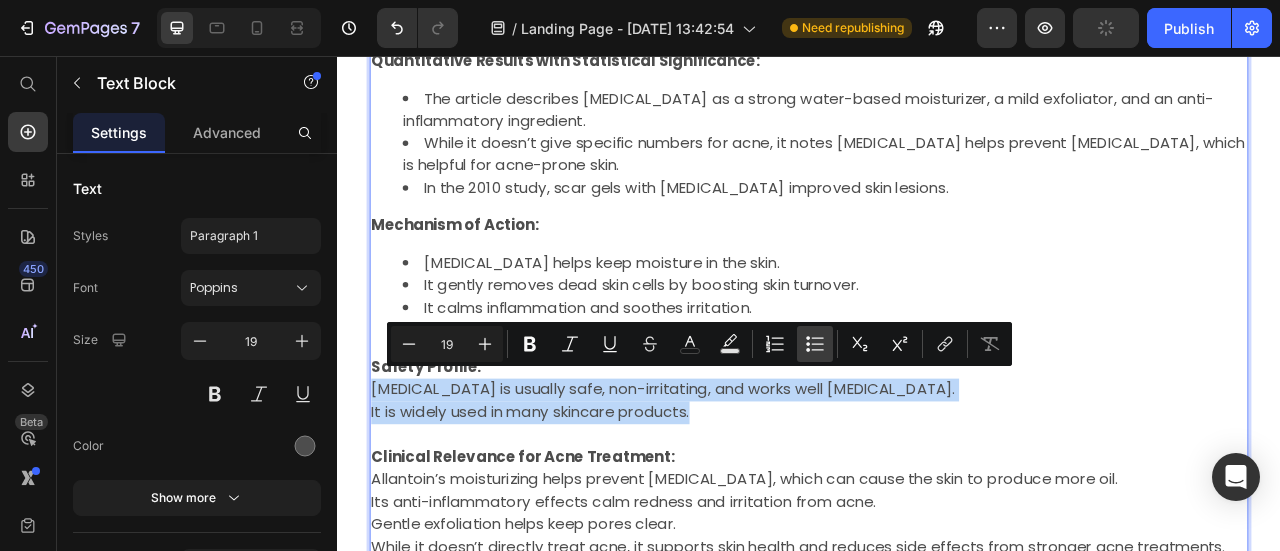 type on "19" 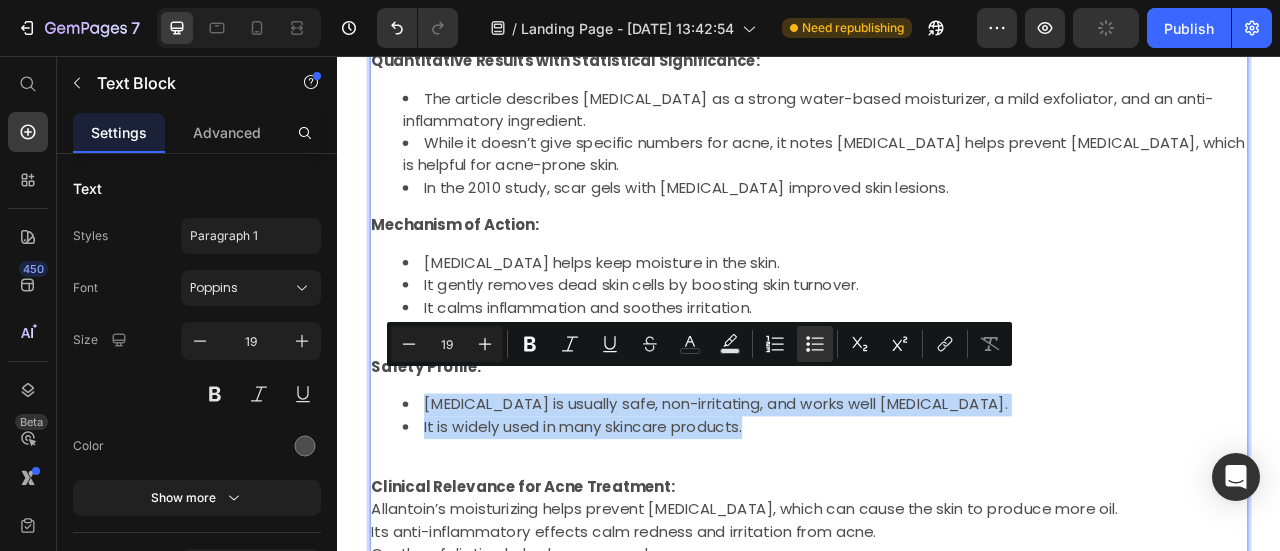 click on "Allantoin is usually safe, non-irritating, and works well for sensitive skin." at bounding box center [957, 499] 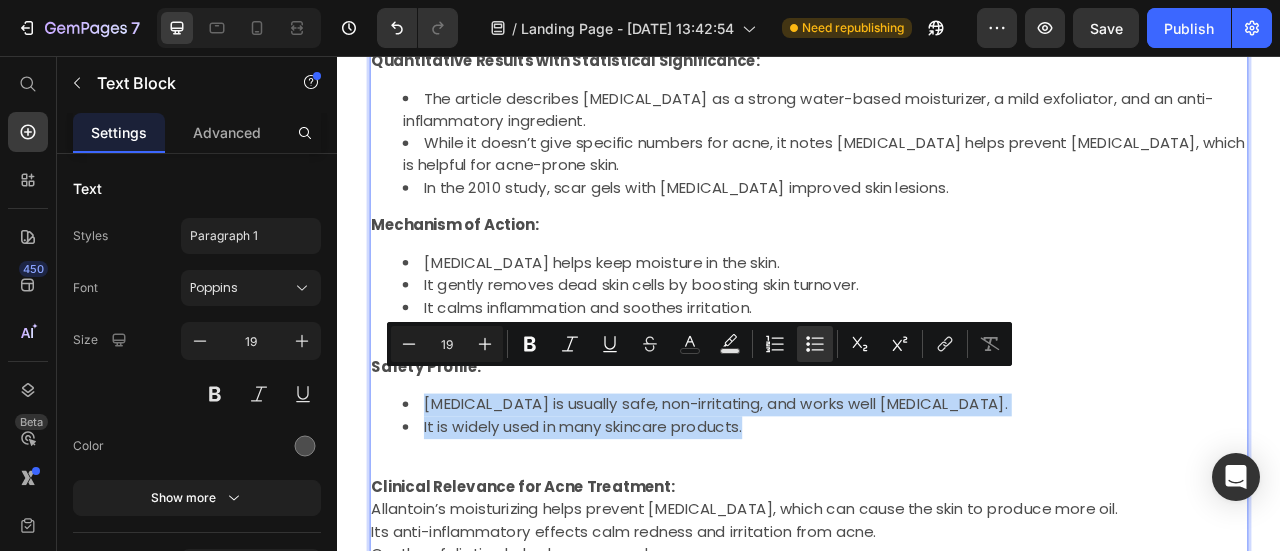 click on "Key Findings This article brings together insights from dermatologists and past research about allantoin. It mentions a 2015 study on comfrey extract (which contains allantoin) and a 2010 study using scar gels with allantoin. Quantitative Results with Statistical Significance: The article describes allantoin as a strong water-based moisturizer, a mild exfoliator, and an anti-inflammatory ingredient. While it doesn’t give specific numbers for acne, it notes allantoin helps prevent skin dryness, which is helpful for acne-prone skin. In the 2010 study, scar gels with allantoin improved skin lesions. Mechanism of Action: Allantoin helps keep moisture in the skin. It gently removes dead skin cells by boosting skin turnover. It calms inflammation and soothes irritation. It may also help wounds and scars heal faster by lowering inflammation. Safety Profile: Allantoin is usually safe, non-irritating, and works well for sensitive skin. It is widely used in many skincare products. Source:" at bounding box center (937, 357) 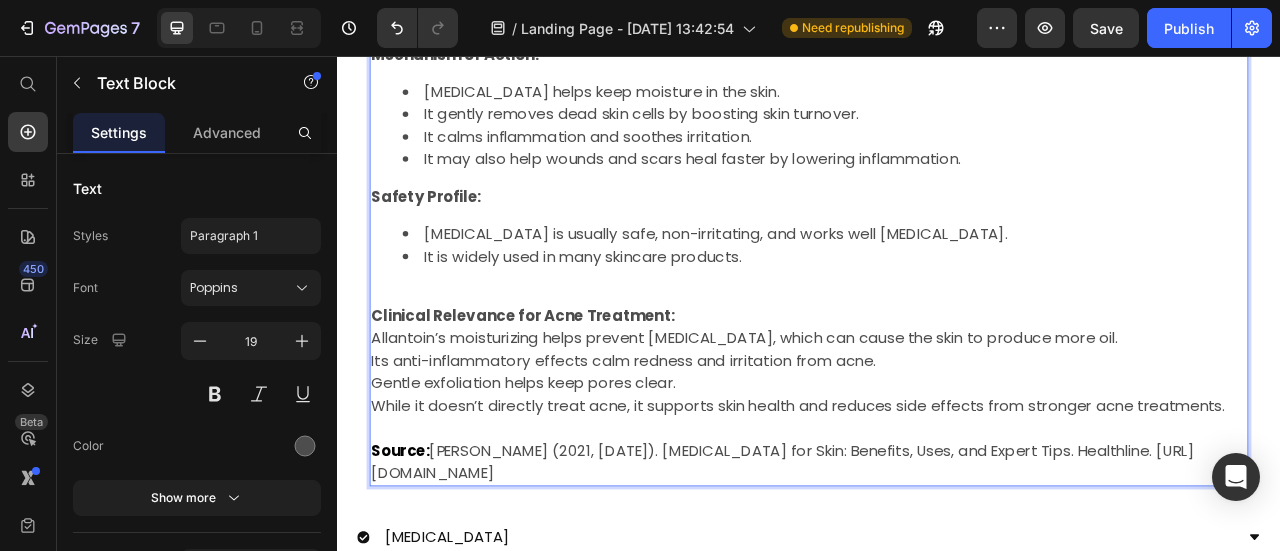 scroll, scrollTop: 1995, scrollLeft: 0, axis: vertical 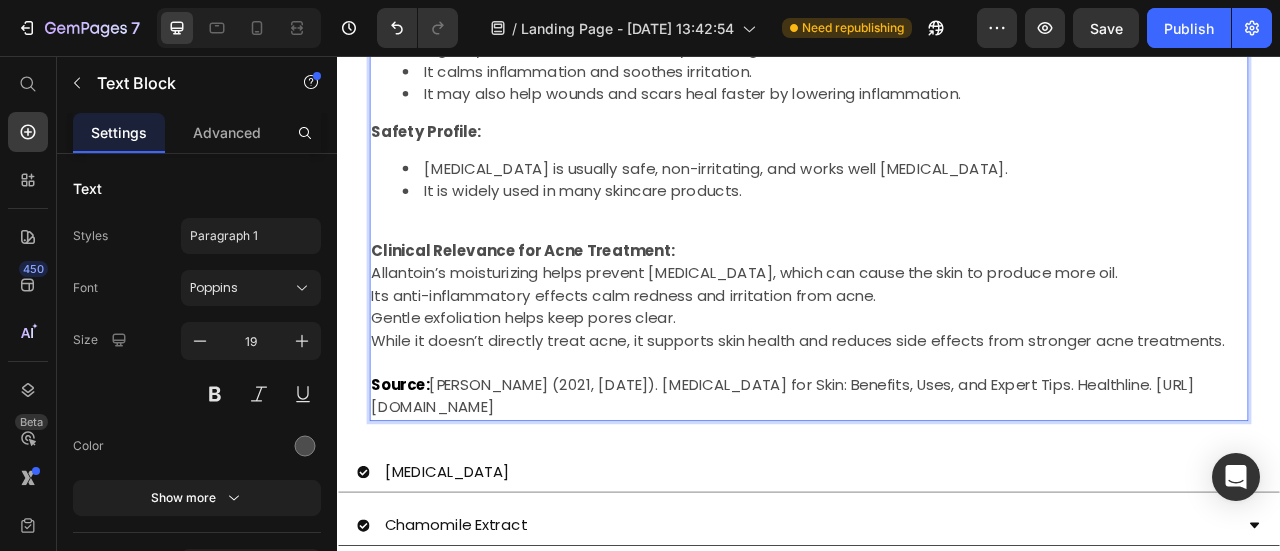 click on "Key Findings This article brings together insights from dermatologists and past research about allantoin. It mentions a 2015 study on comfrey extract (which contains allantoin) and a 2010 study using scar gels with allantoin. Quantitative Results with Statistical Significance: The article describes allantoin as a strong water-based moisturizer, a mild exfoliator, and an anti-inflammatory ingredient. While it doesn’t give specific numbers for acne, it notes allantoin helps prevent skin dryness, which is helpful for acne-prone skin. In the 2010 study, scar gels with allantoin improved skin lesions. Mechanism of Action: Allantoin helps keep moisture in the skin. It gently removes dead skin cells by boosting skin turnover. It calms inflammation and soothes irritation. It may also help wounds and scars heal faster by lowering inflammation. Safety Profile: Allantoin is usually safe, non-irritating, and works well for sensitive skin. It is widely used in many skincare products. Source:" at bounding box center [937, 57] 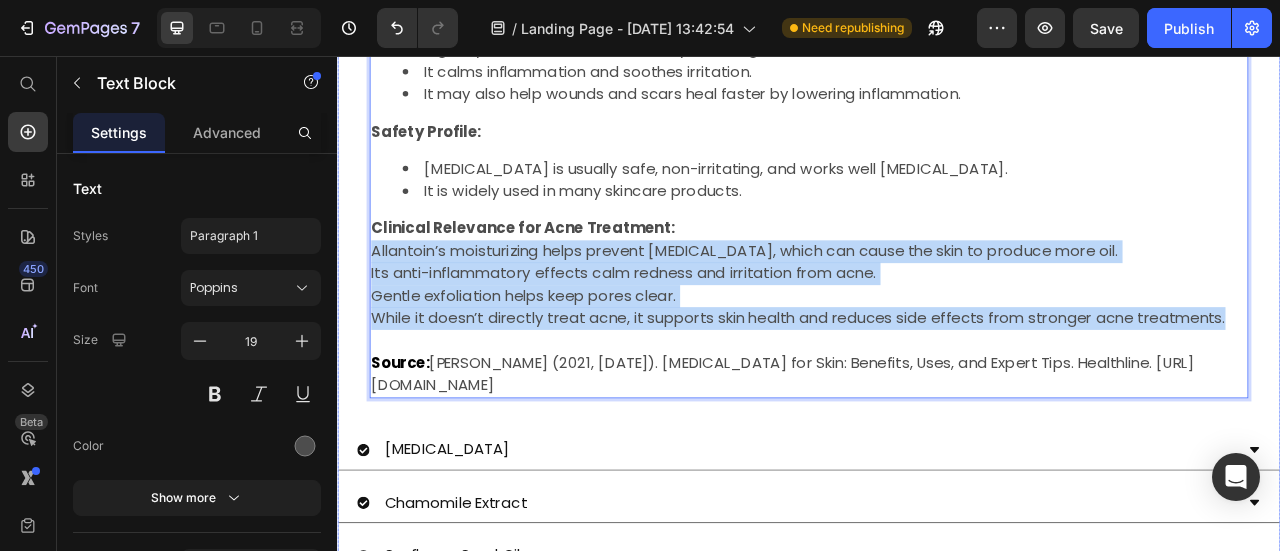 drag, startPoint x: 1471, startPoint y: 383, endPoint x: 361, endPoint y: 299, distance: 1113.1738 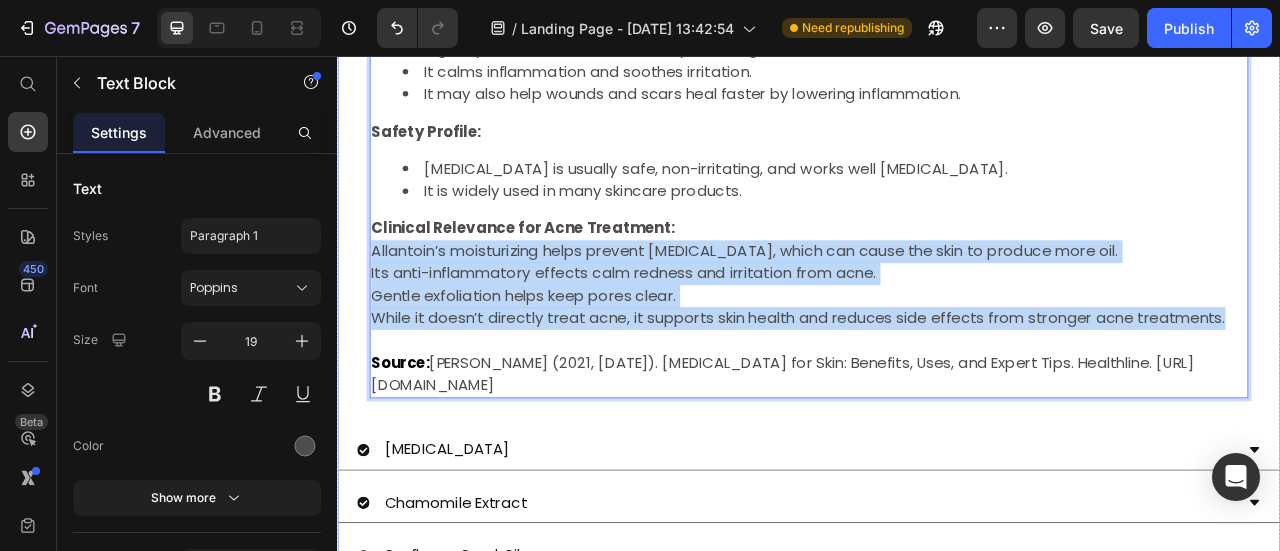 click on "Treatment of acne vulgaris comparing two similar lotion formulations, one with ('Actinac') and one without chloramphenicol Allantoin for Skin: Benefits, Uses, and Expert Tips Key Findings This was a double-blind, randomized study with 37 people who had acne vulgaris. The study compared two similar lotions: one with the antibiotic chloramphenicol and one without it. Both lotions also contained Allantoin. Patients used the lotion twice a day for 4 days, then once every night for 3 months. Quantitative Results with Statistical Significance: Both lotions significantly reduced acne lesions at all check-ins. After 3 months: The antibiotic lotion reduced average lesion counts from 28.8 to 9.3. The lotion without the antibiotic reduced counts from 39.5 to 14.3. While the antibiotic group improved faster in the first month, by 3 months the difference was not statistically significant. This suggests that the base lotion with Allantoin helped improve acne on its own. Mechanism of Action: Safety Profile: Source:    0 Tab" at bounding box center [937, 17] 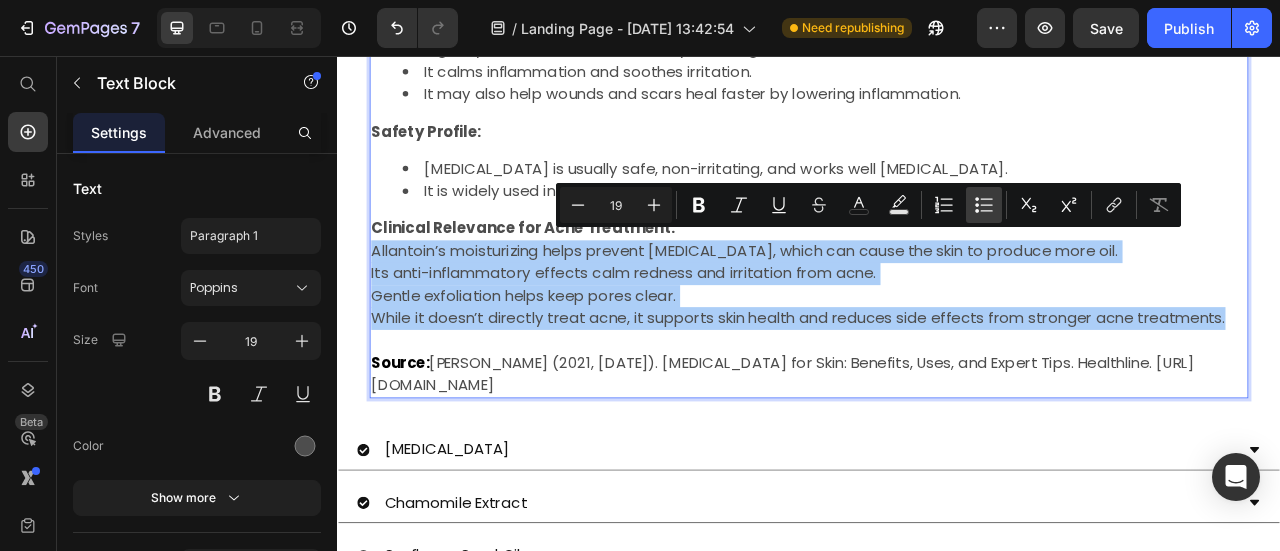 click 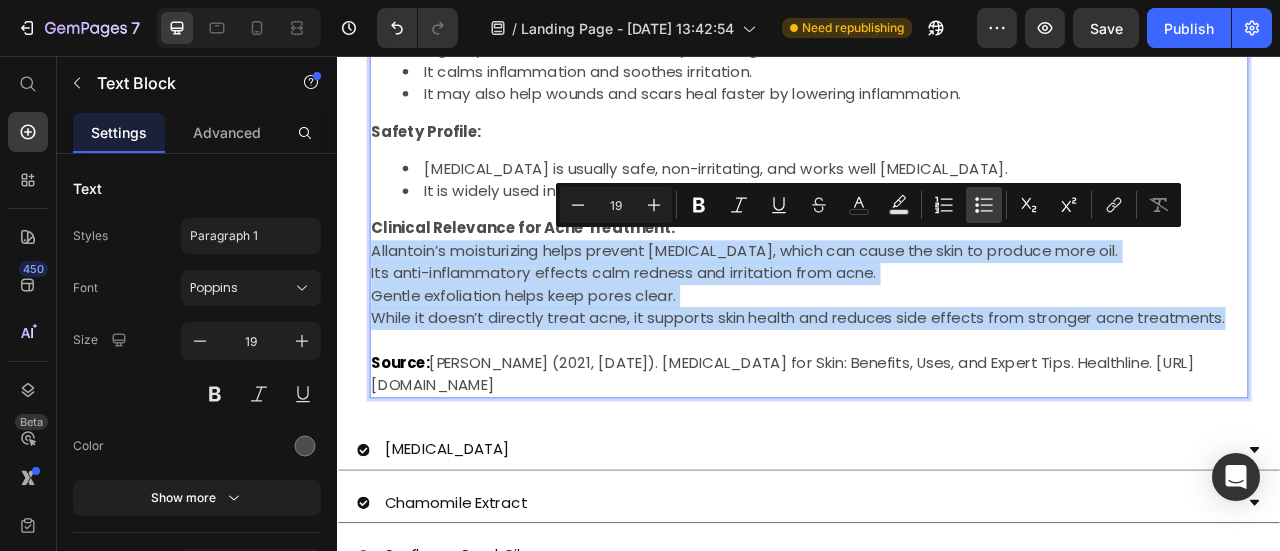 type on "19" 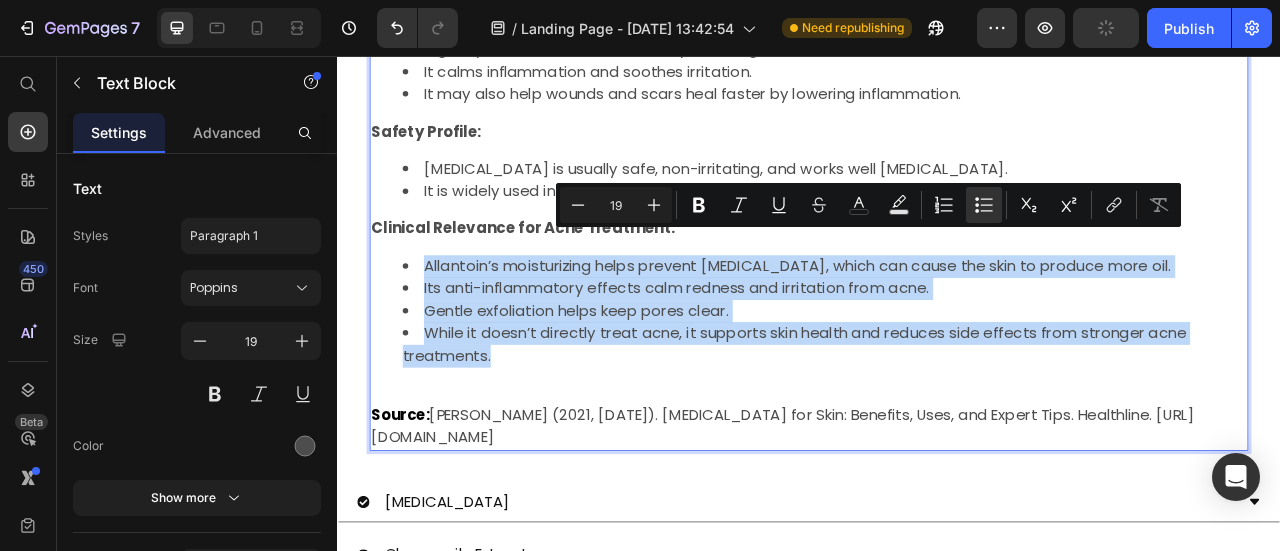 click on "Gentle exfoliation helps keep pores clear." at bounding box center (957, 380) 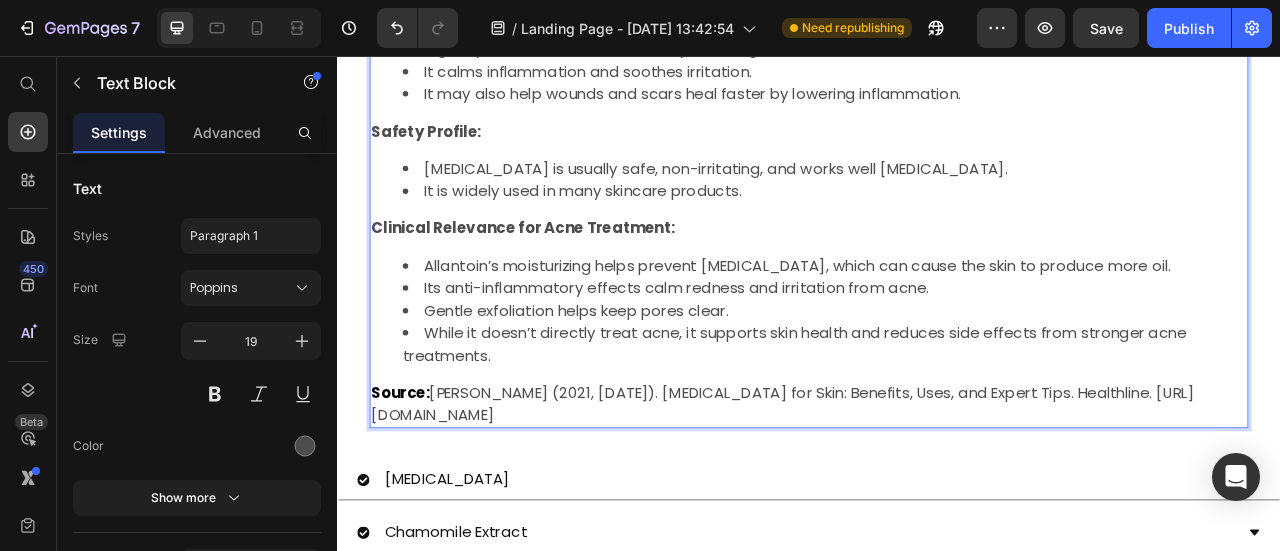 click on "Allantoin’s moisturizing helps prevent dryness, which can cause the skin to produce more oil." at bounding box center (957, 323) 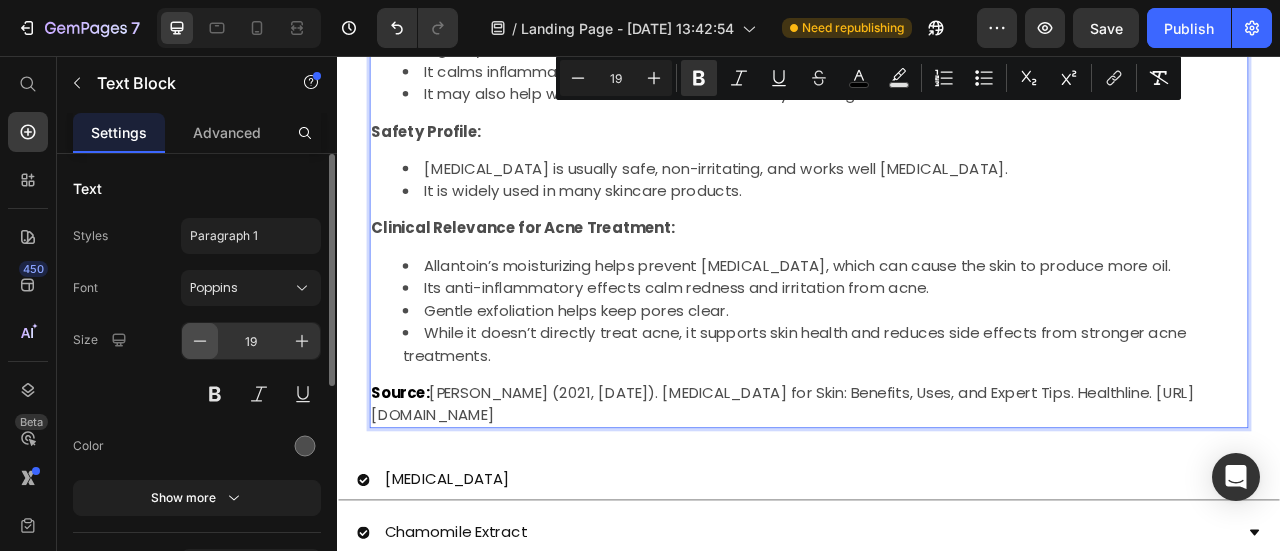 click 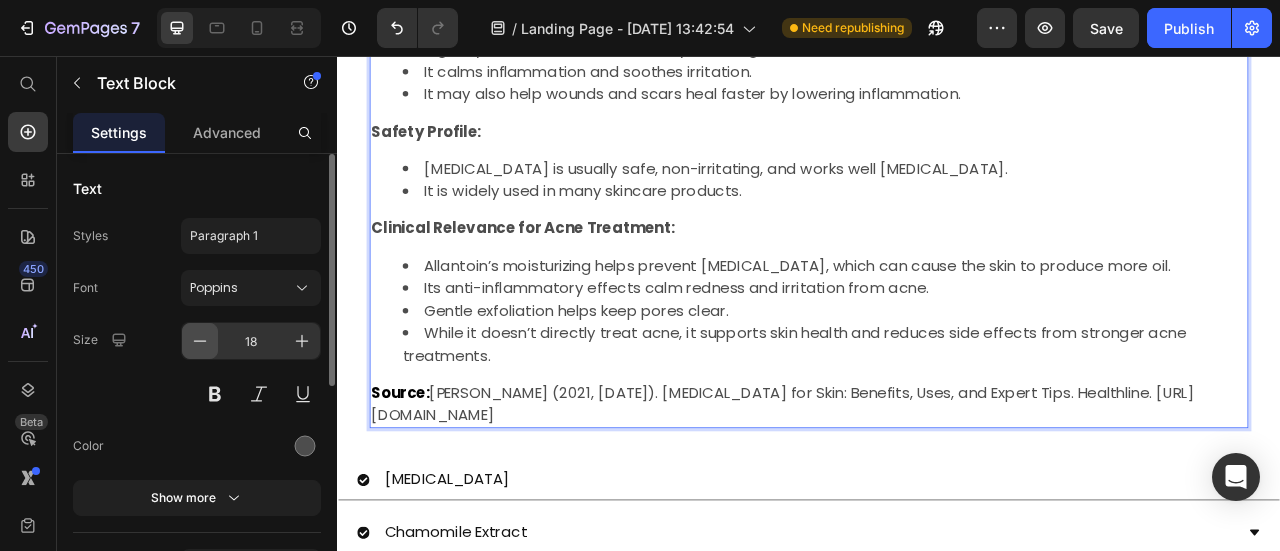 click 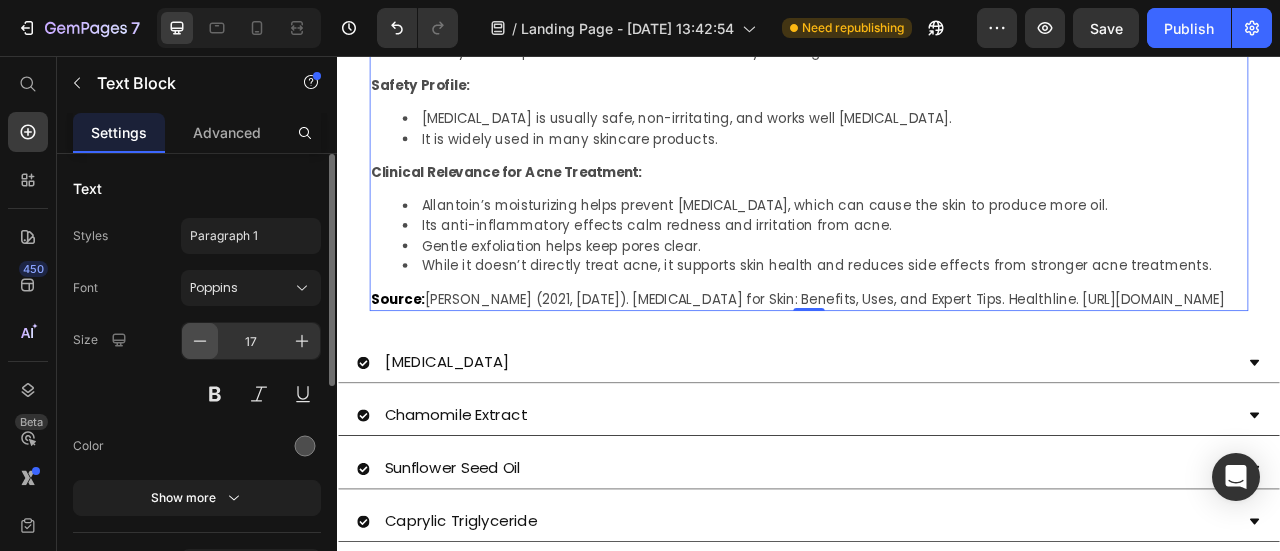 click 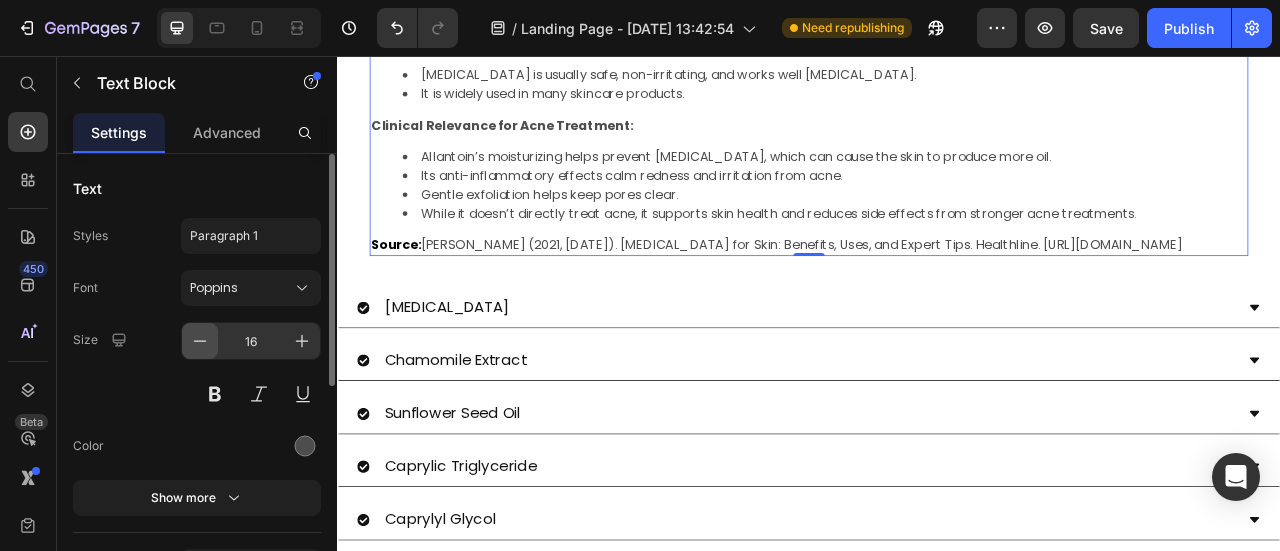 click 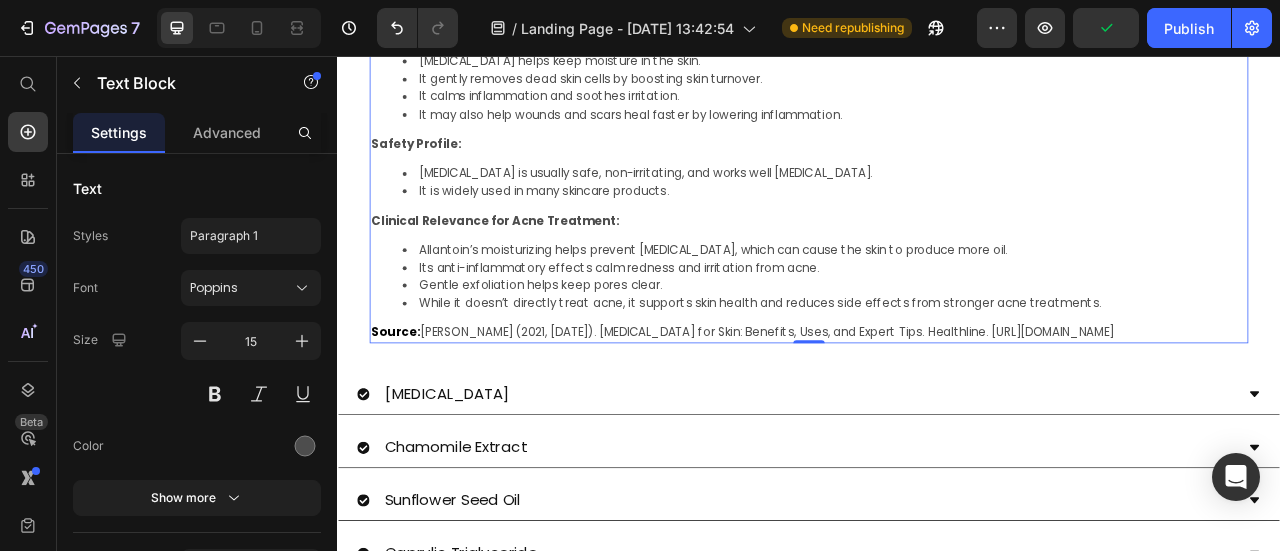 scroll, scrollTop: 1395, scrollLeft: 0, axis: vertical 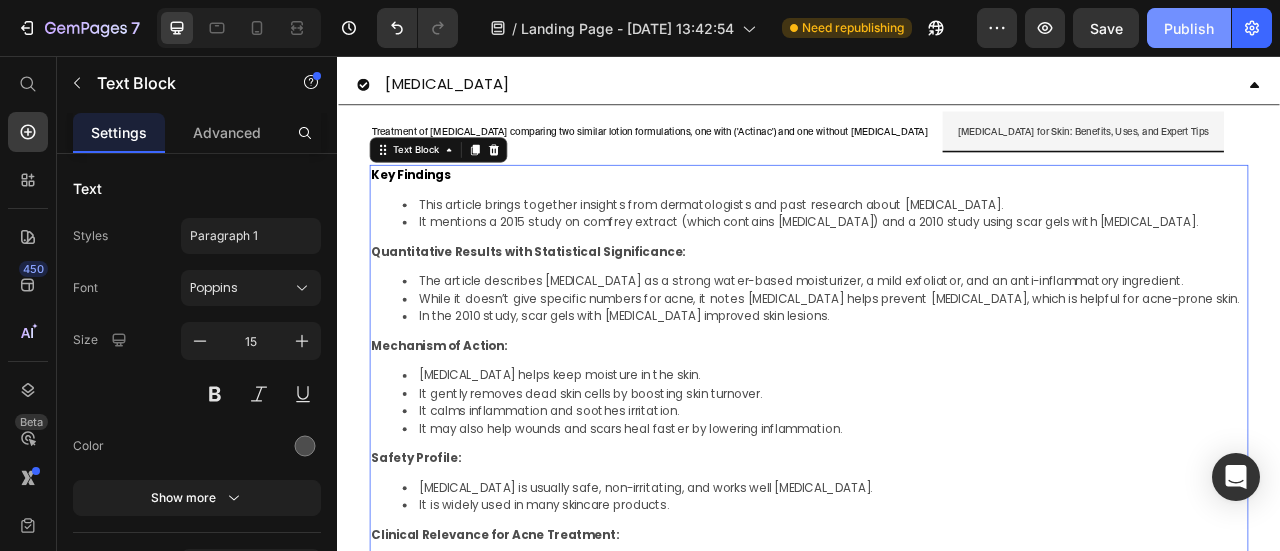 click on "Publish" at bounding box center [1189, 28] 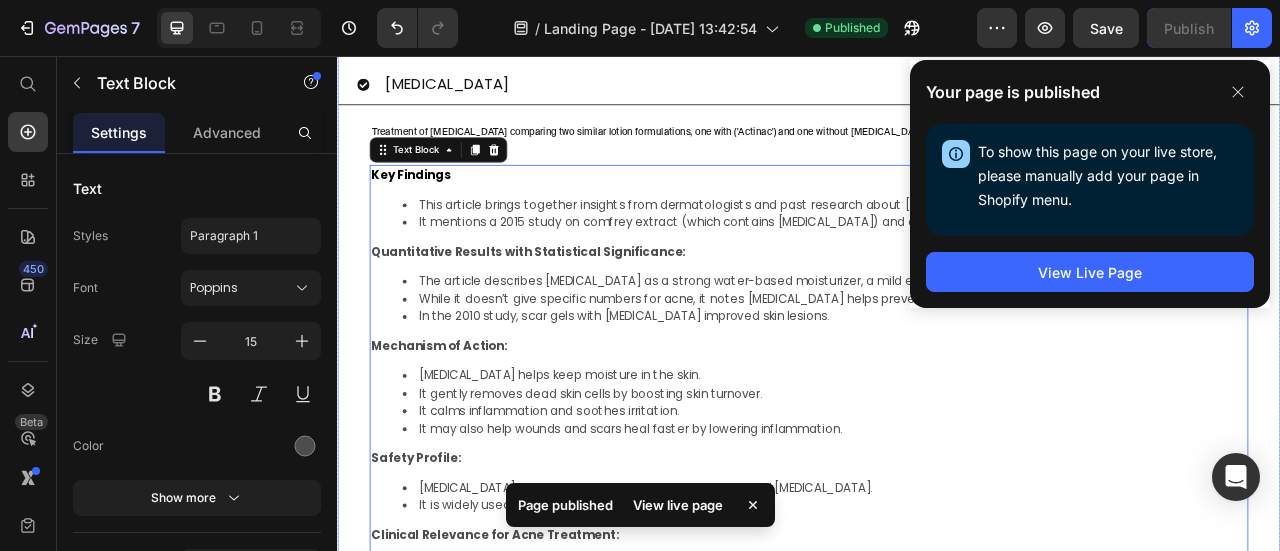 click on "[MEDICAL_DATA]" at bounding box center (476, 91) 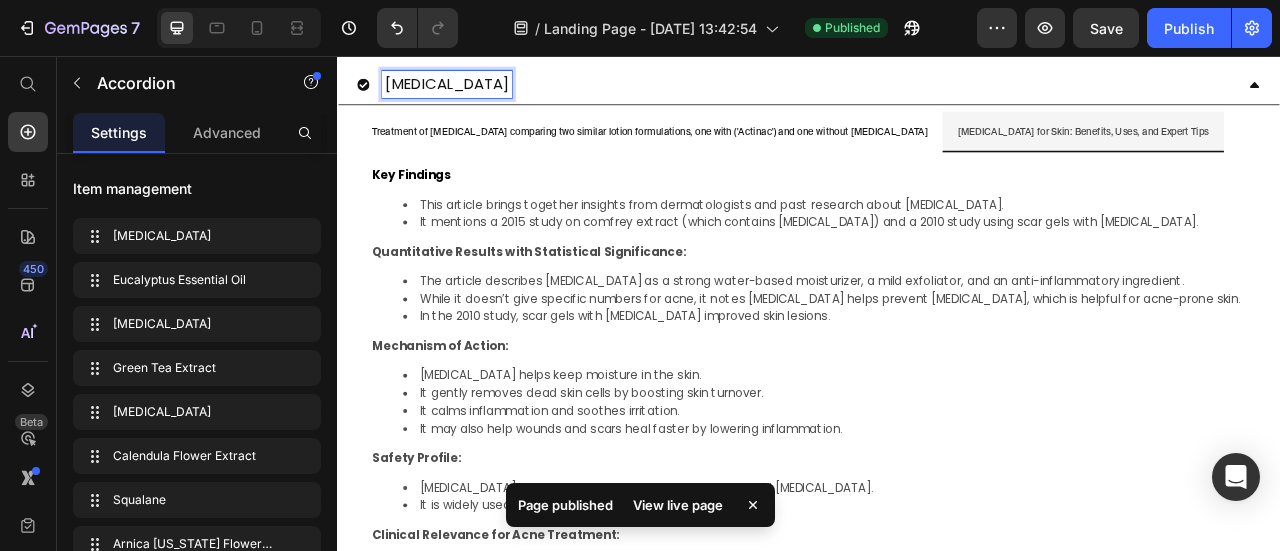 click on "[MEDICAL_DATA]" at bounding box center [476, 91] 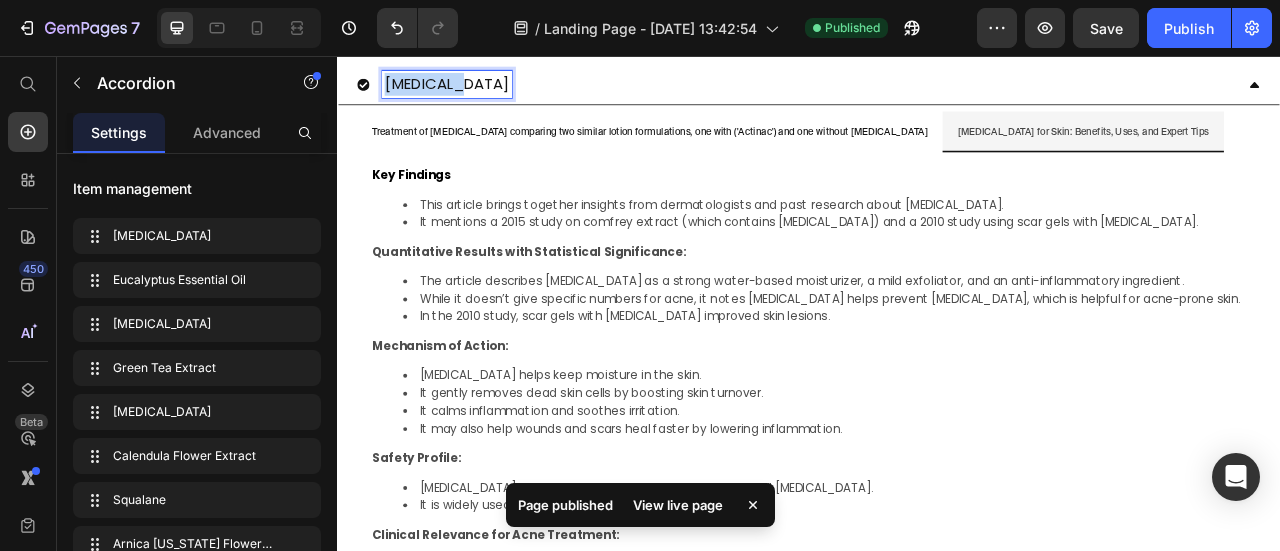 click on "[MEDICAL_DATA]" at bounding box center (476, 91) 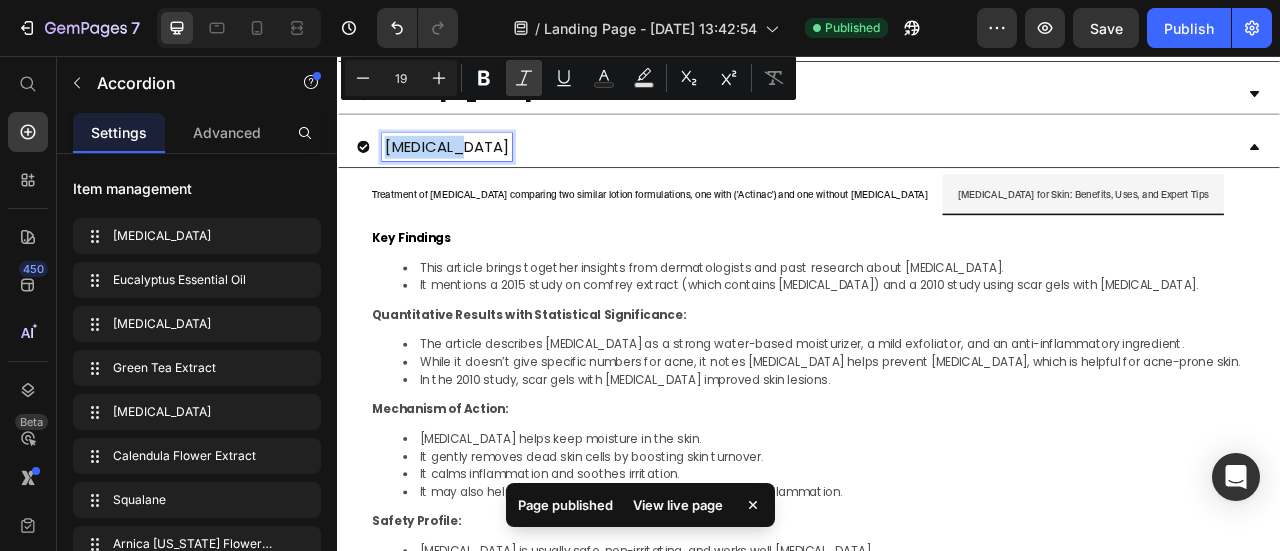 scroll, scrollTop: 1195, scrollLeft: 0, axis: vertical 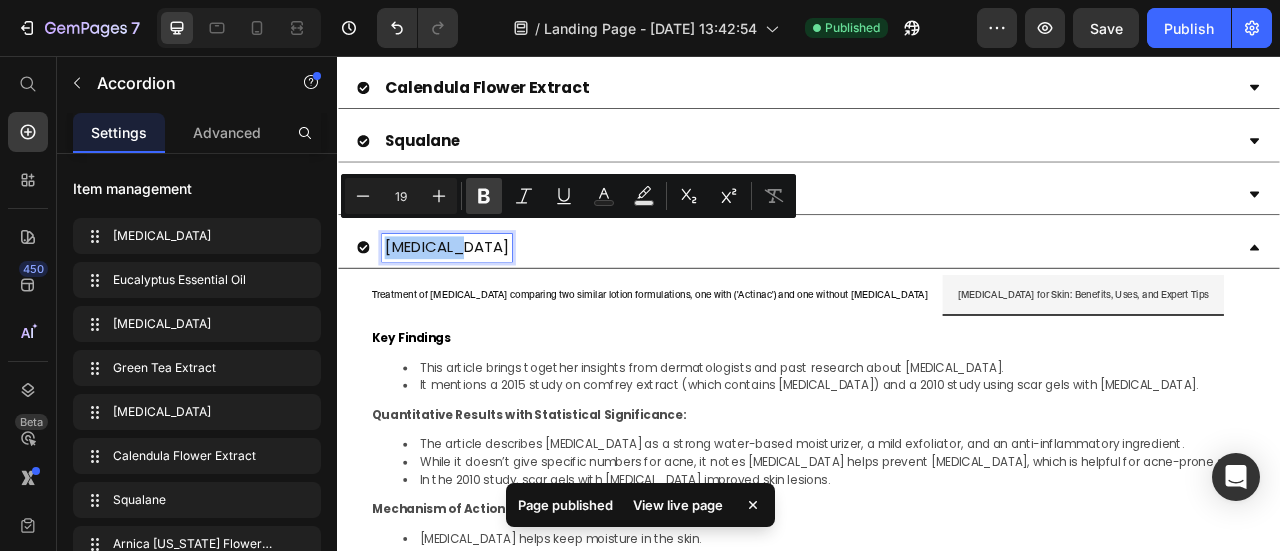 click on "Bold" at bounding box center (484, 196) 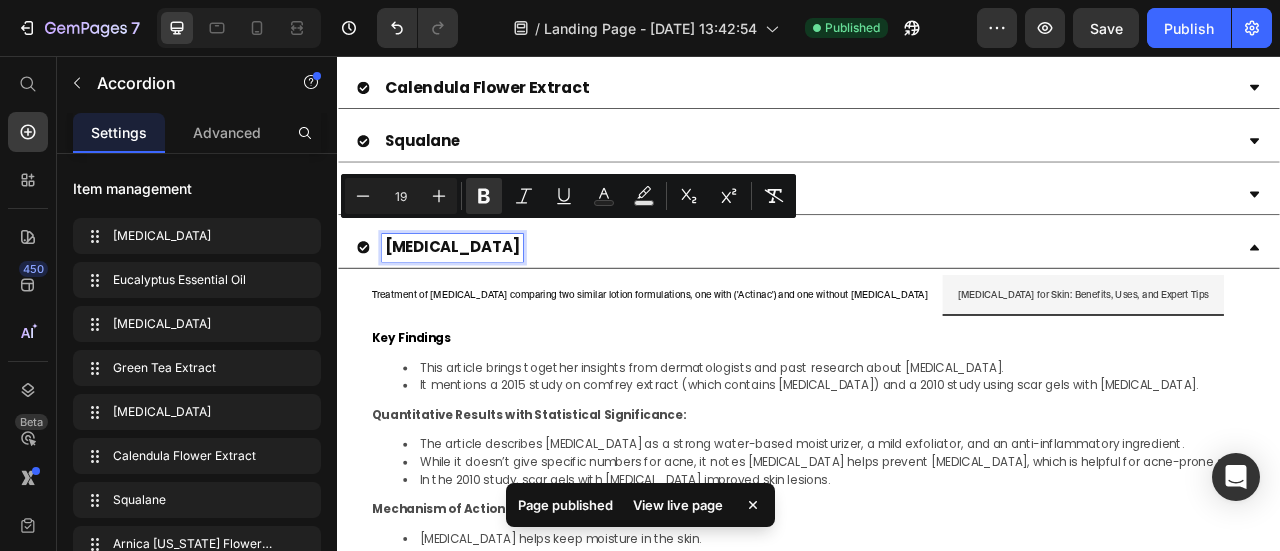 click on "Key Findings" at bounding box center [937, 415] 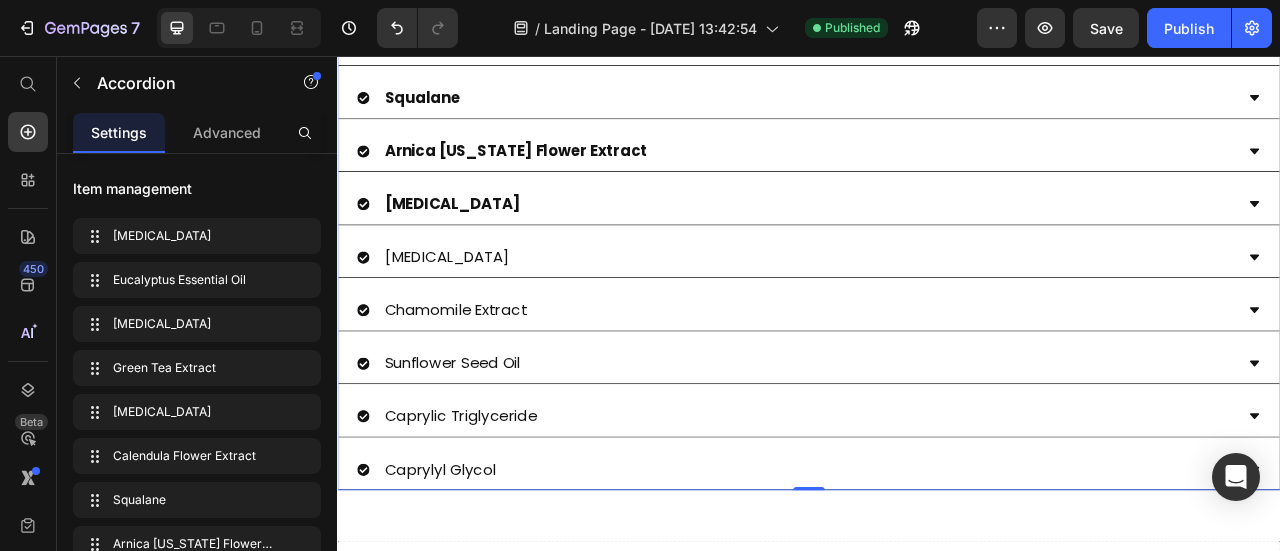 scroll, scrollTop: 1295, scrollLeft: 0, axis: vertical 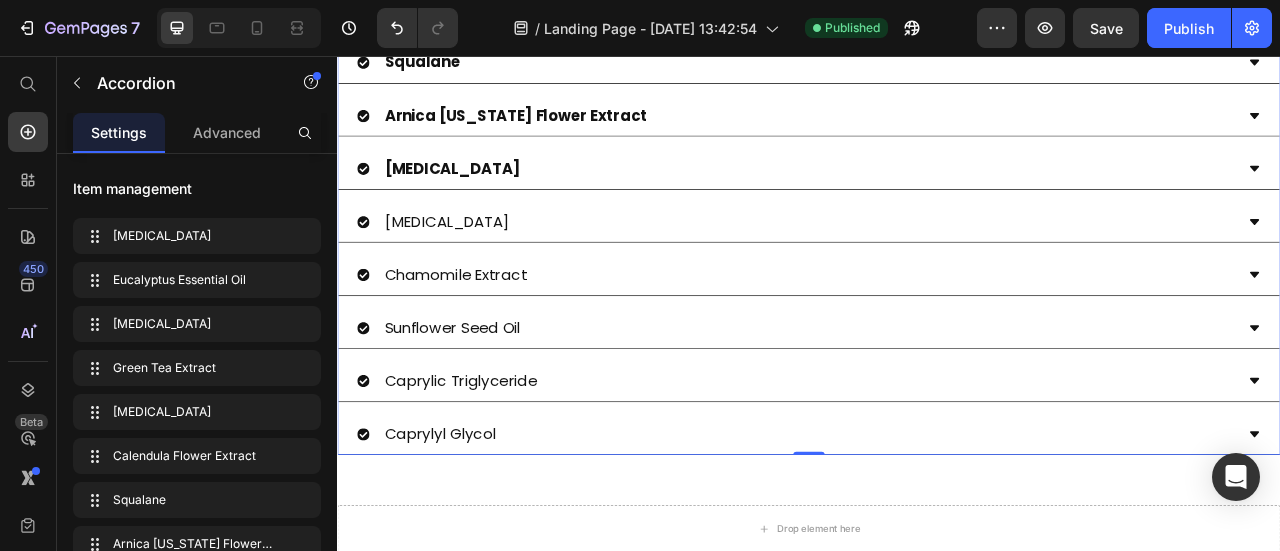 click on "[MEDICAL_DATA]" at bounding box center [921, 267] 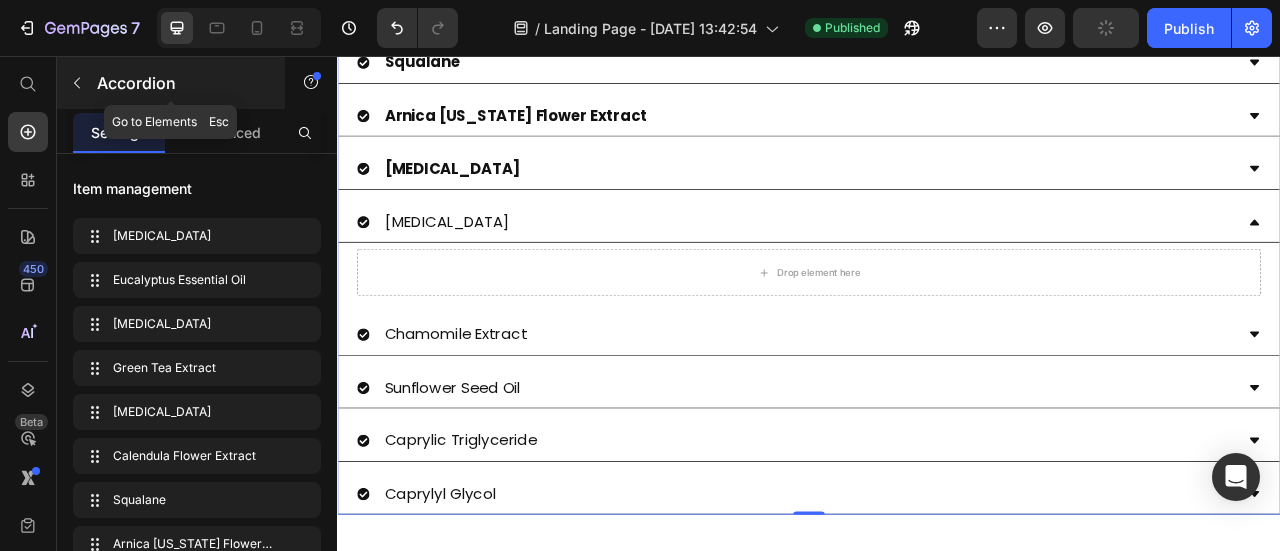 click 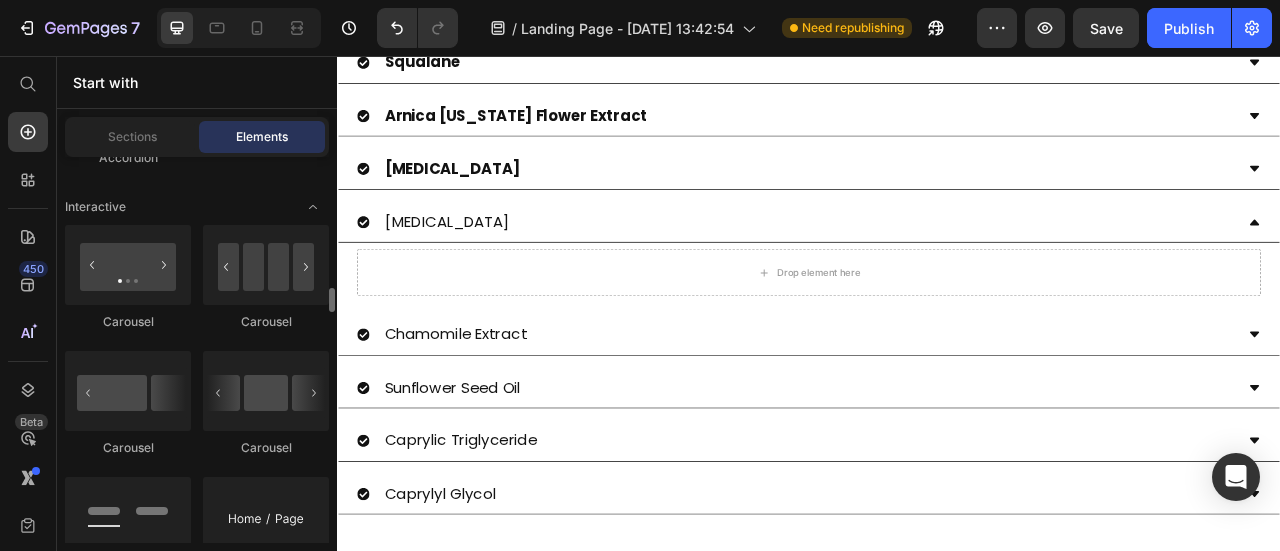 scroll, scrollTop: 2300, scrollLeft: 0, axis: vertical 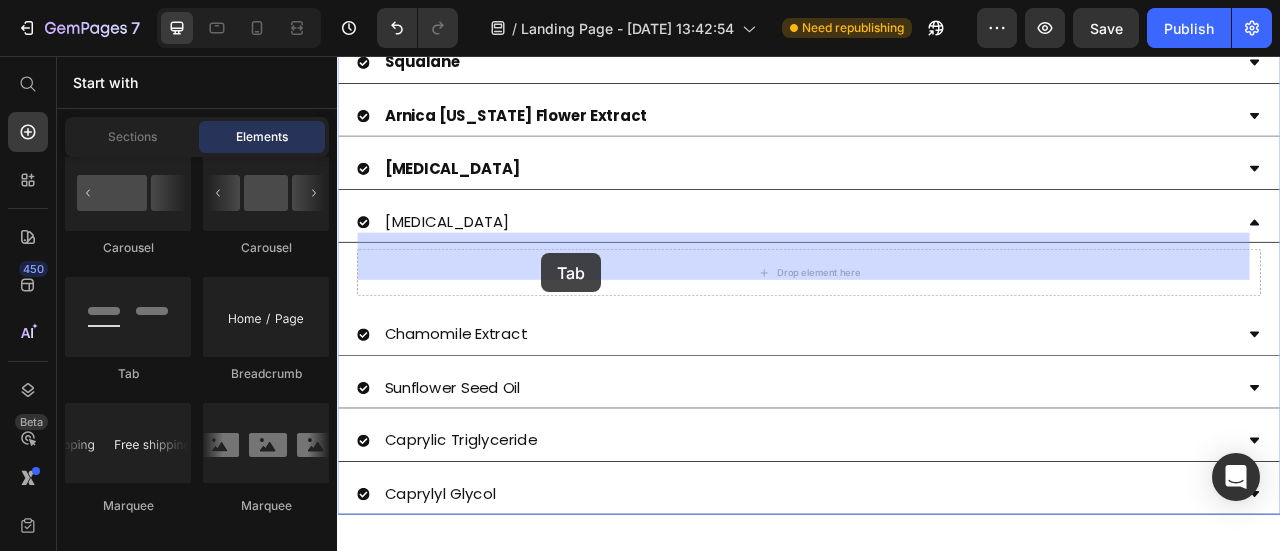 drag, startPoint x: 489, startPoint y: 376, endPoint x: 597, endPoint y: 305, distance: 129.24782 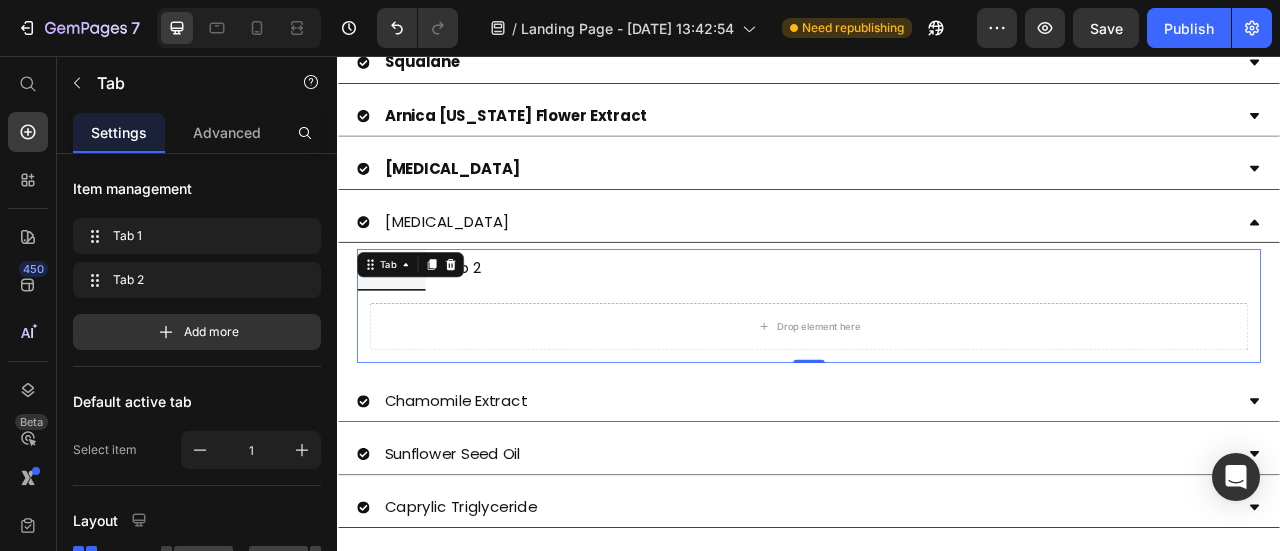 click on "Tab 1" at bounding box center (405, 326) 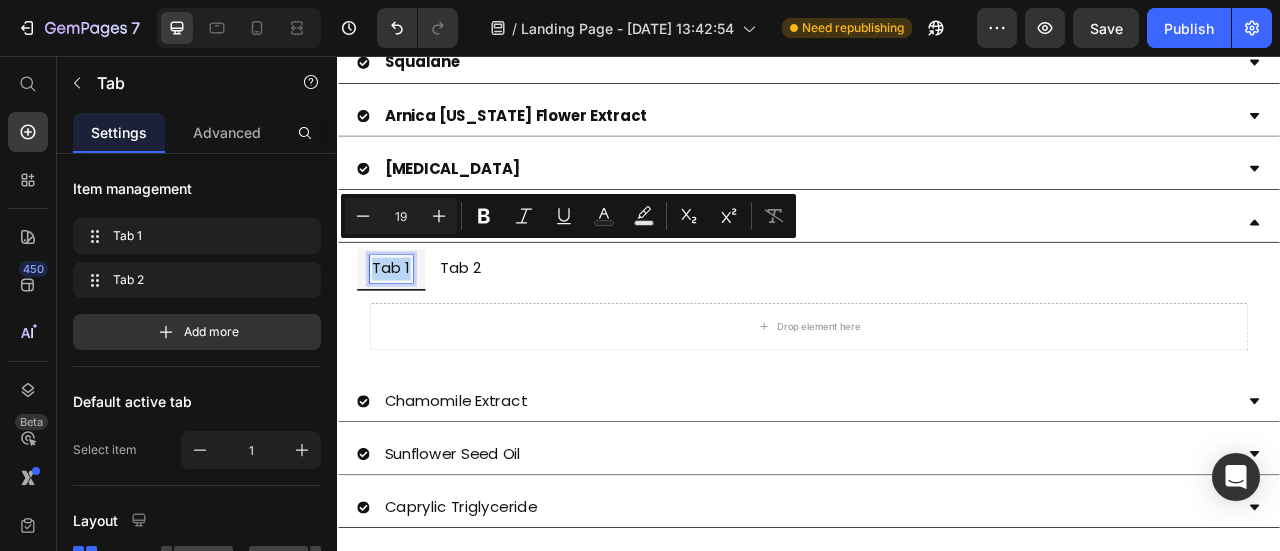 type on "13" 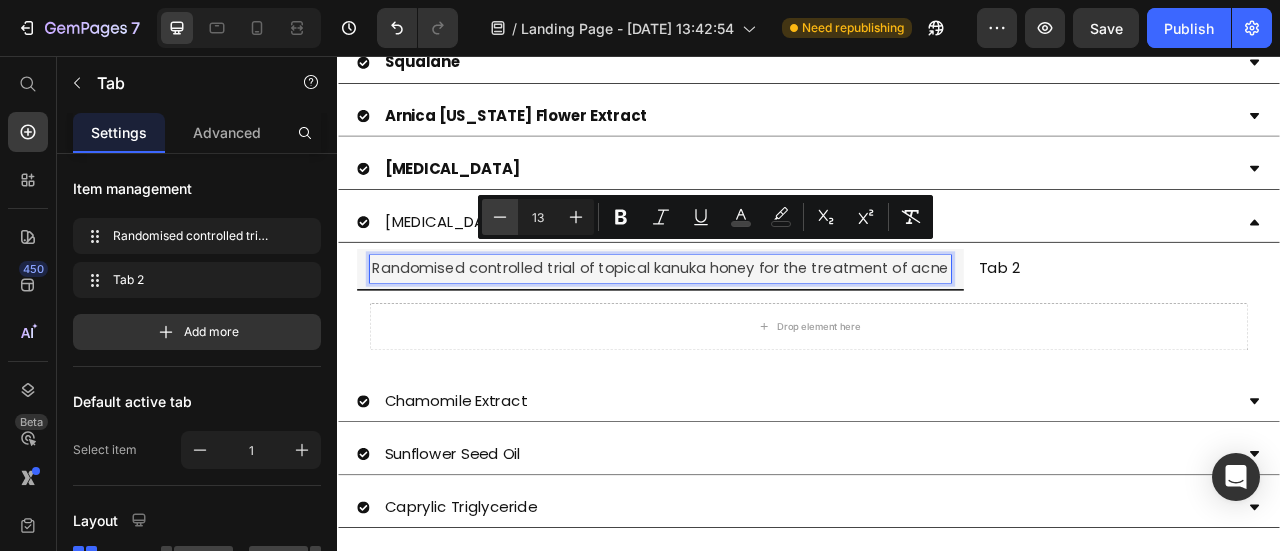 click 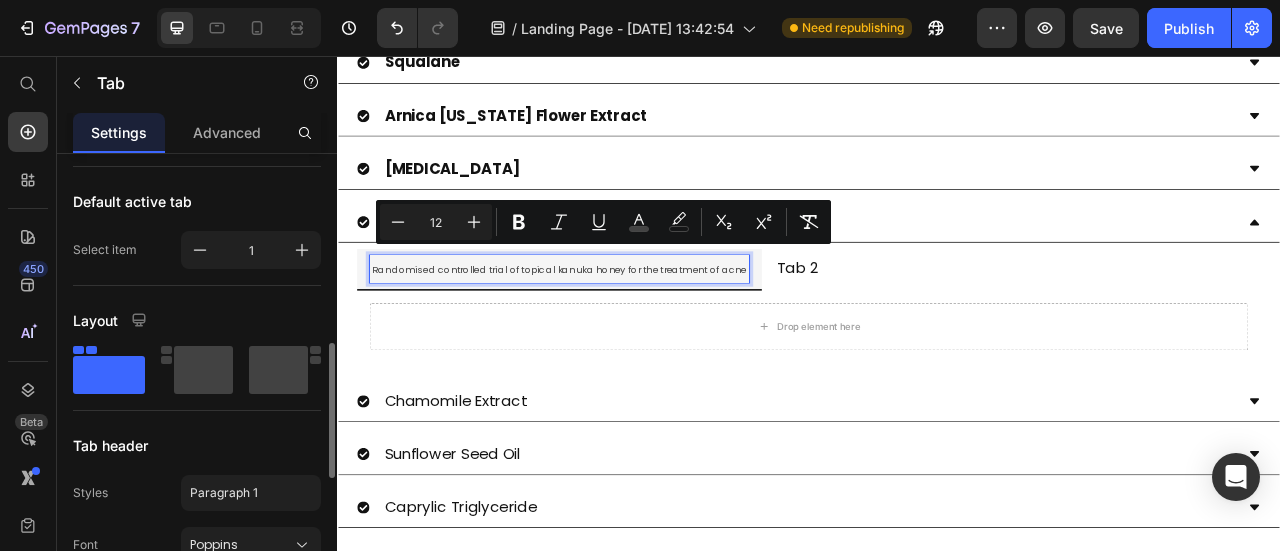 scroll, scrollTop: 300, scrollLeft: 0, axis: vertical 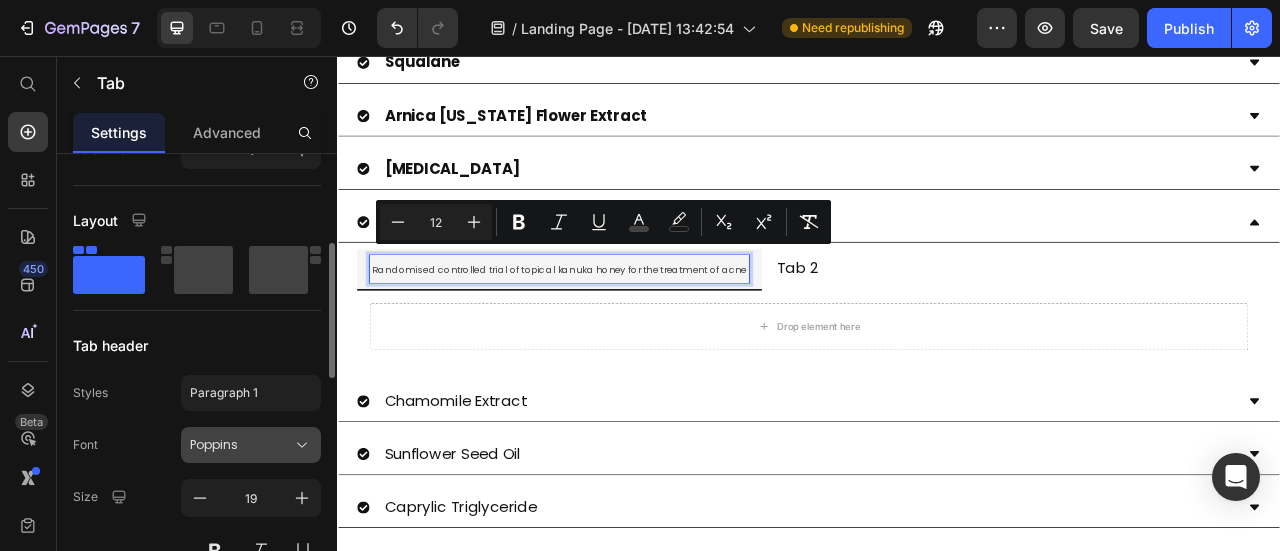 click on "Poppins" at bounding box center (241, 445) 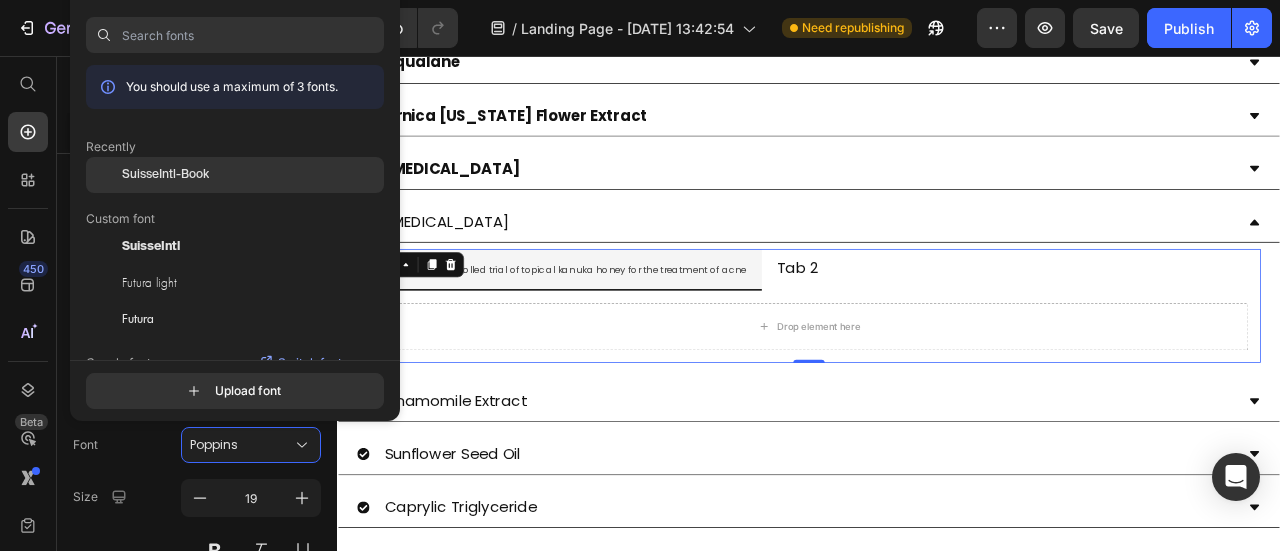 click on "SuisseIntl-Book" 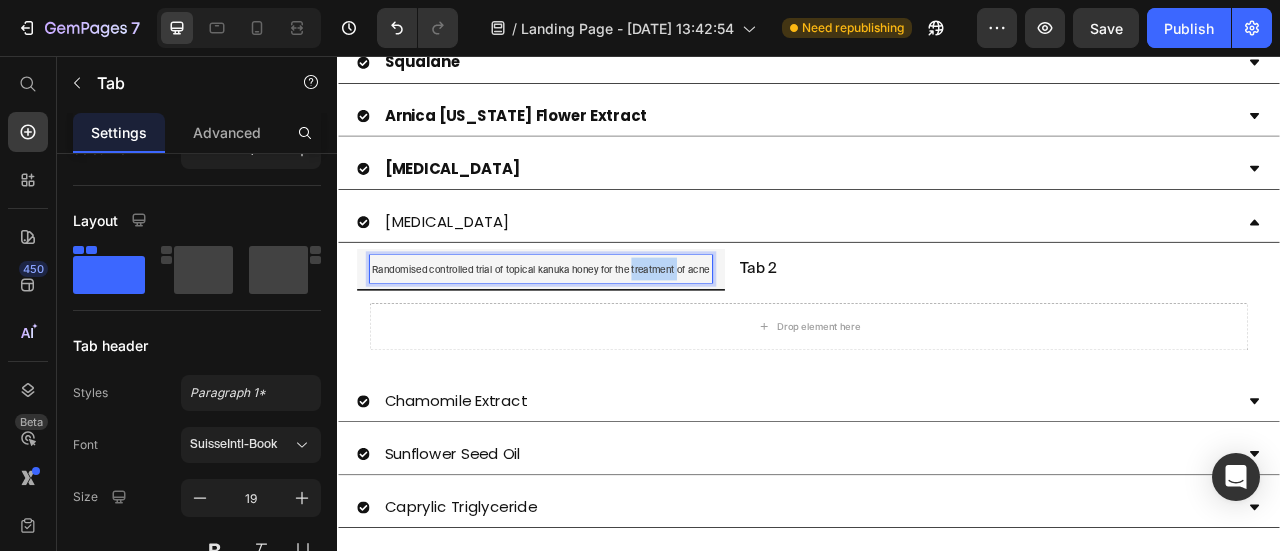 click on "Randomised controlled trial of topical kanuka honey for the treatment of acne" at bounding box center [596, 328] 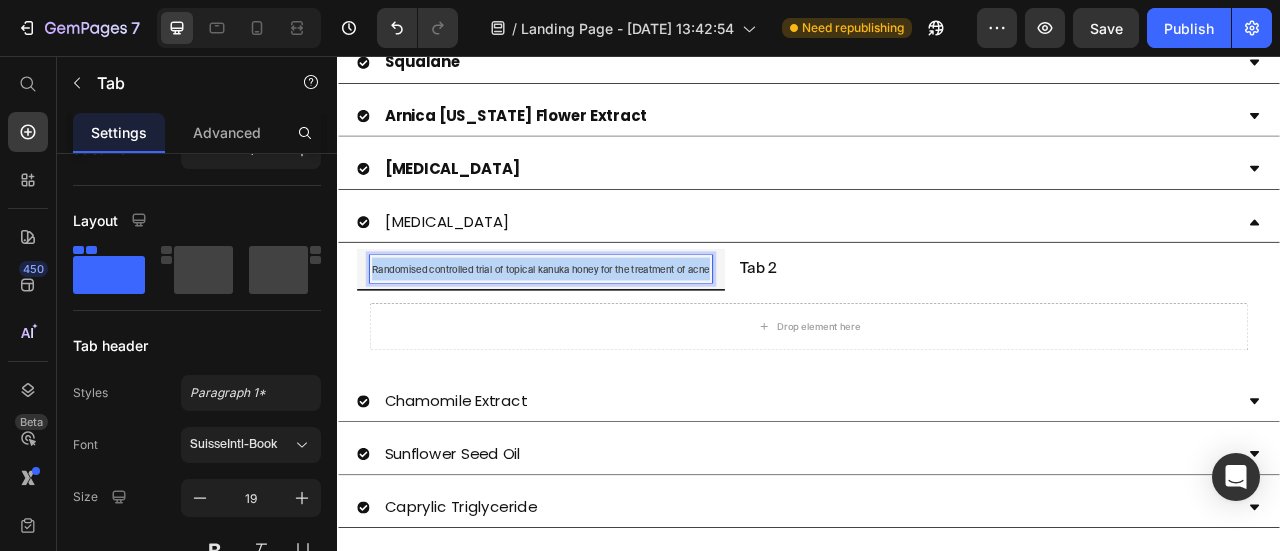 click on "Randomised controlled trial of topical kanuka honey for the treatment of acne" at bounding box center [596, 328] 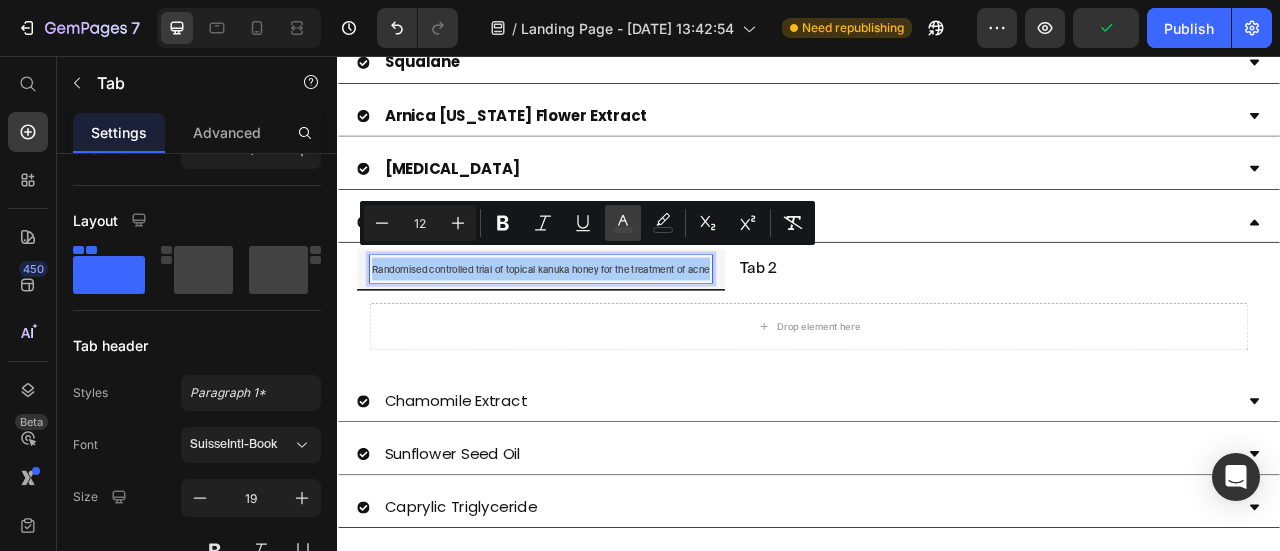 click on "color" at bounding box center (623, 223) 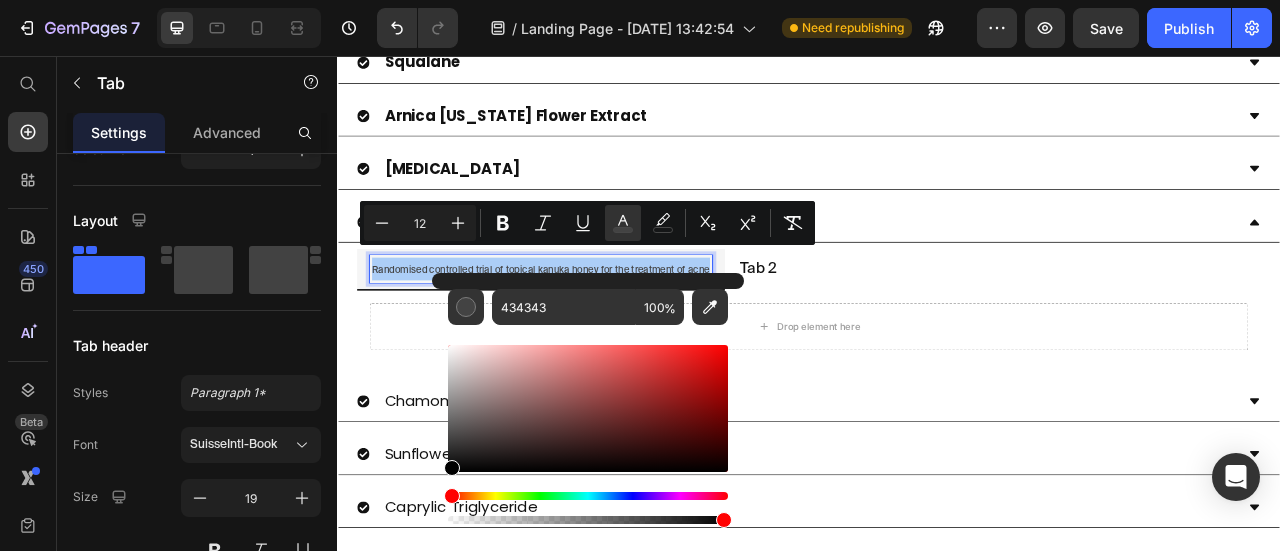 drag, startPoint x: 450, startPoint y: 443, endPoint x: 440, endPoint y: 479, distance: 37.363083 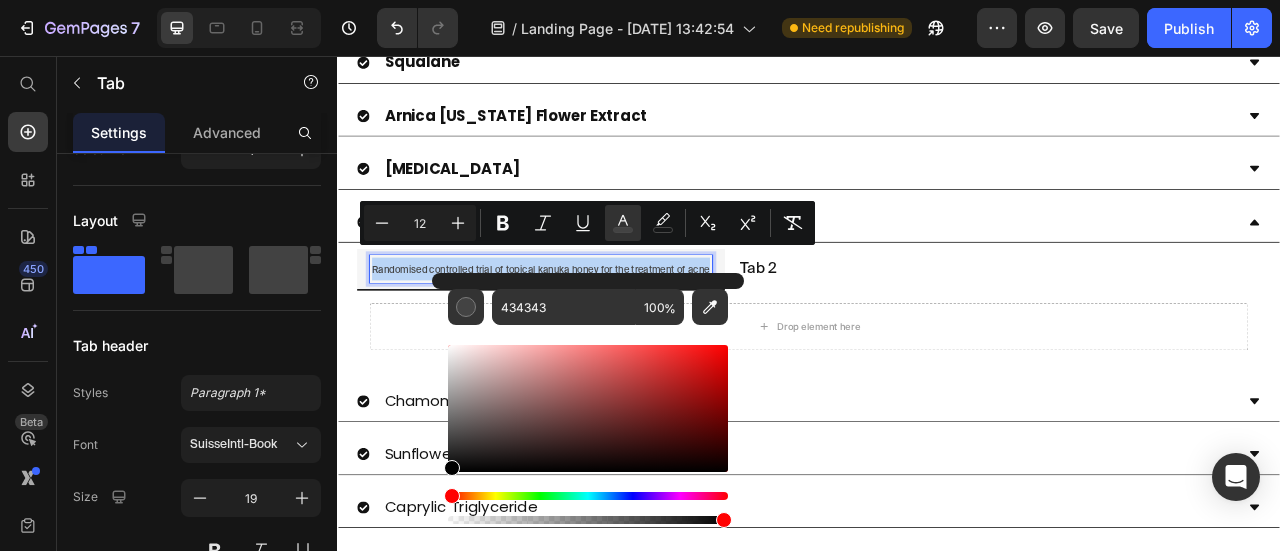 type on "000000" 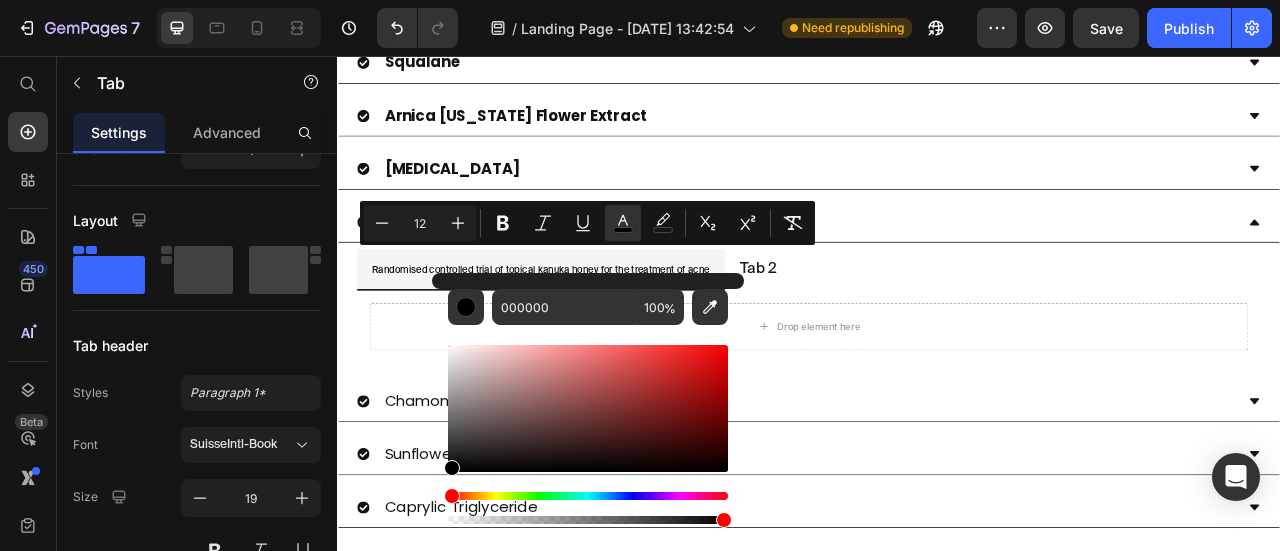 click on "Randomised controlled trial of topical kanuka honey for the treatment of acne Tab 2" at bounding box center [937, 327] 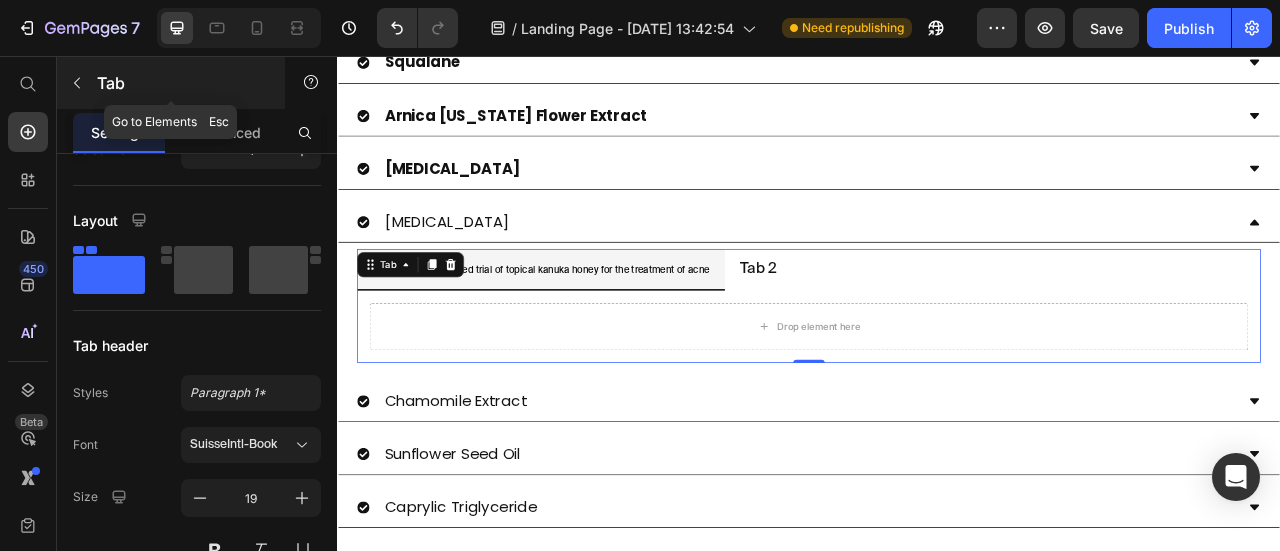 click 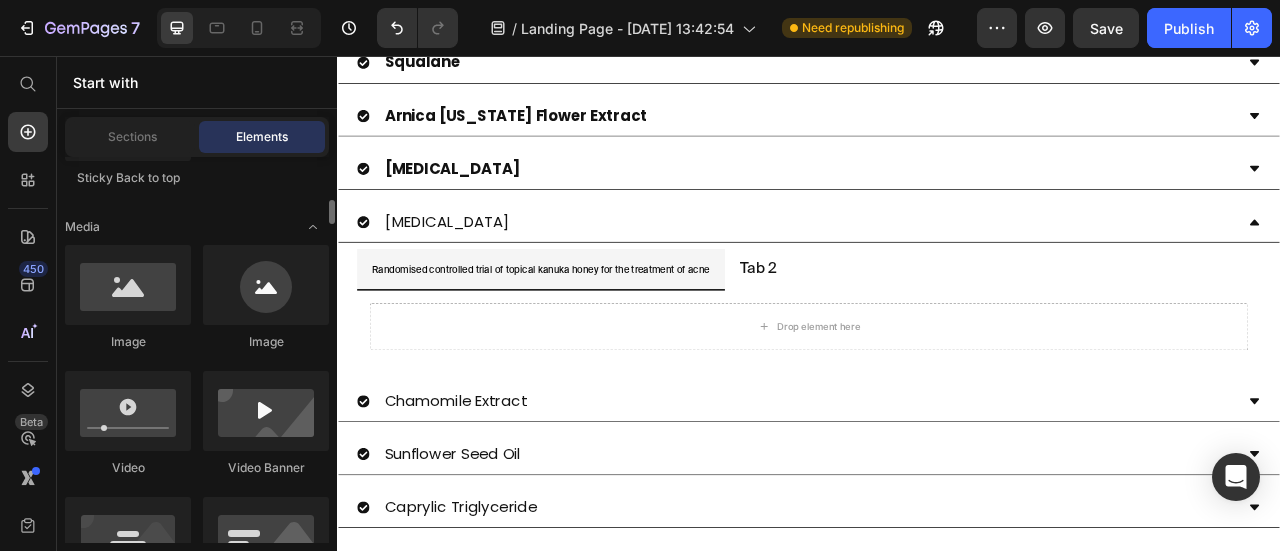 scroll, scrollTop: 200, scrollLeft: 0, axis: vertical 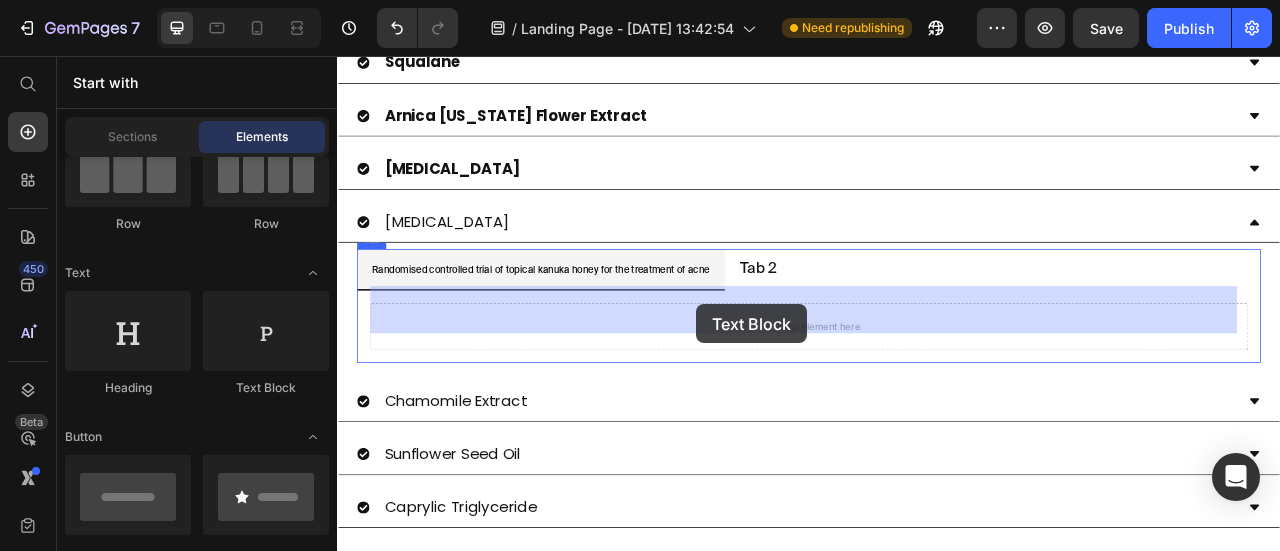 drag, startPoint x: 673, startPoint y: 405, endPoint x: 794, endPoint y: 372, distance: 125.4193 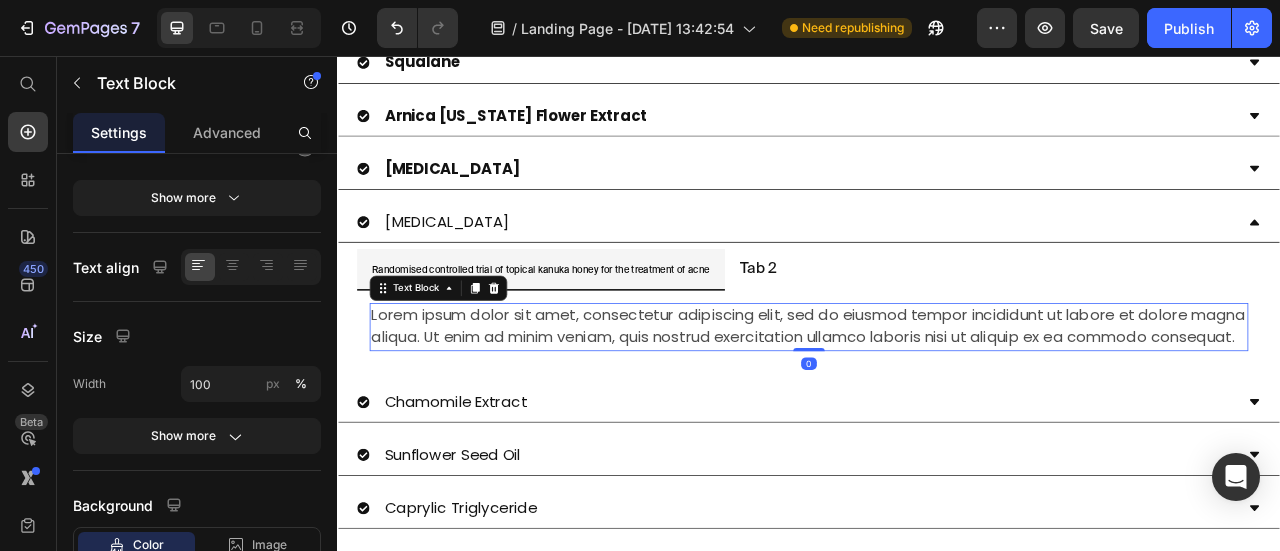 scroll, scrollTop: 0, scrollLeft: 0, axis: both 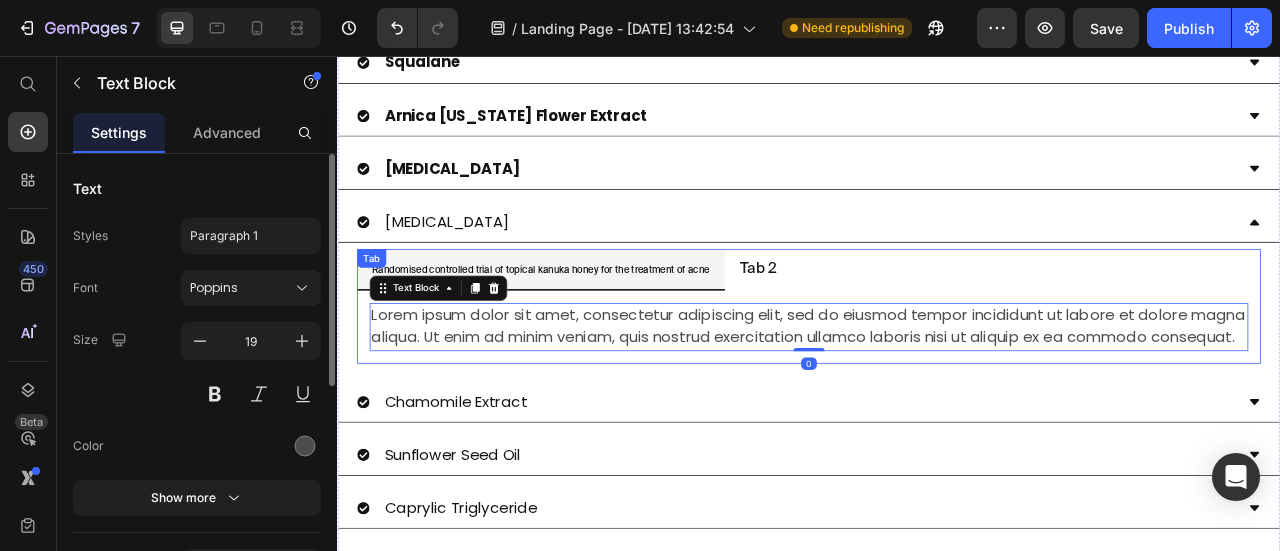 click on "Tab 2" at bounding box center [872, 327] 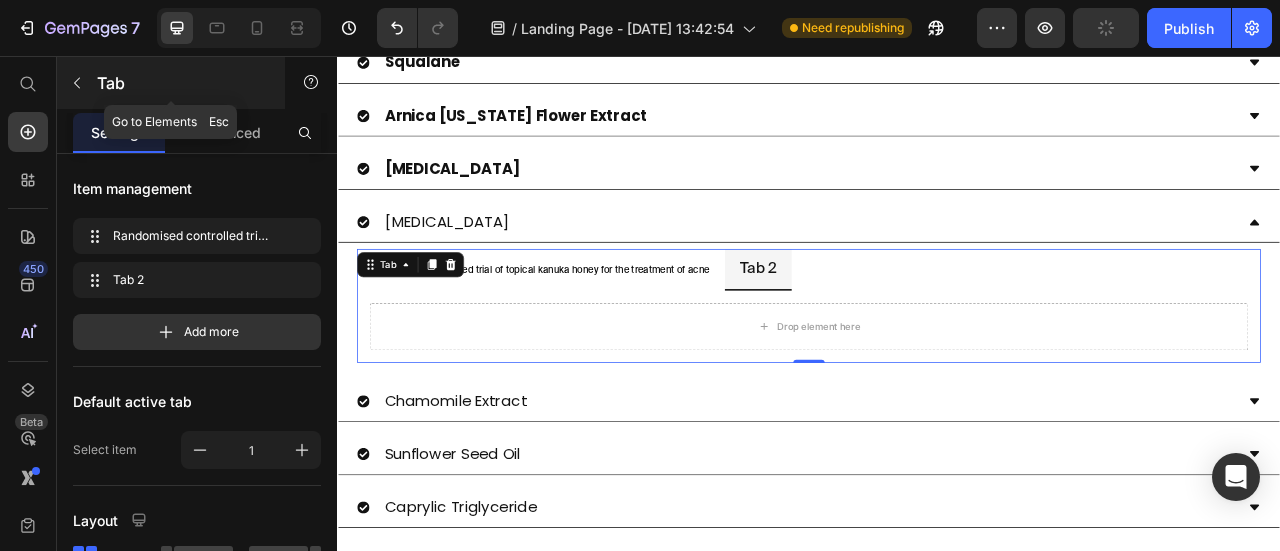 click 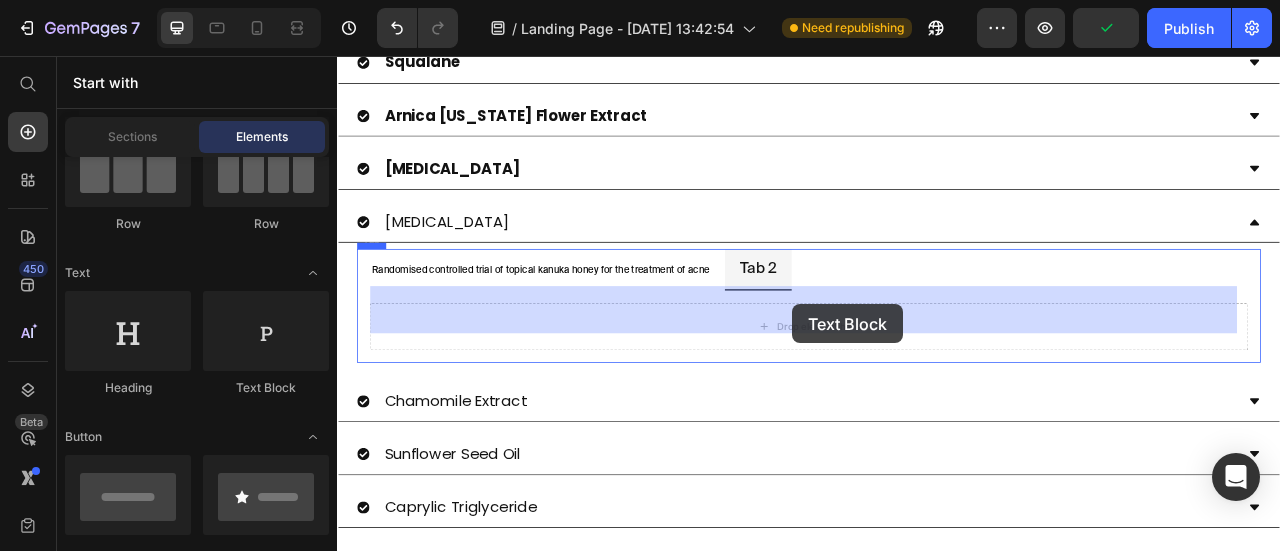 drag, startPoint x: 633, startPoint y: 381, endPoint x: 893, endPoint y: 373, distance: 260.12305 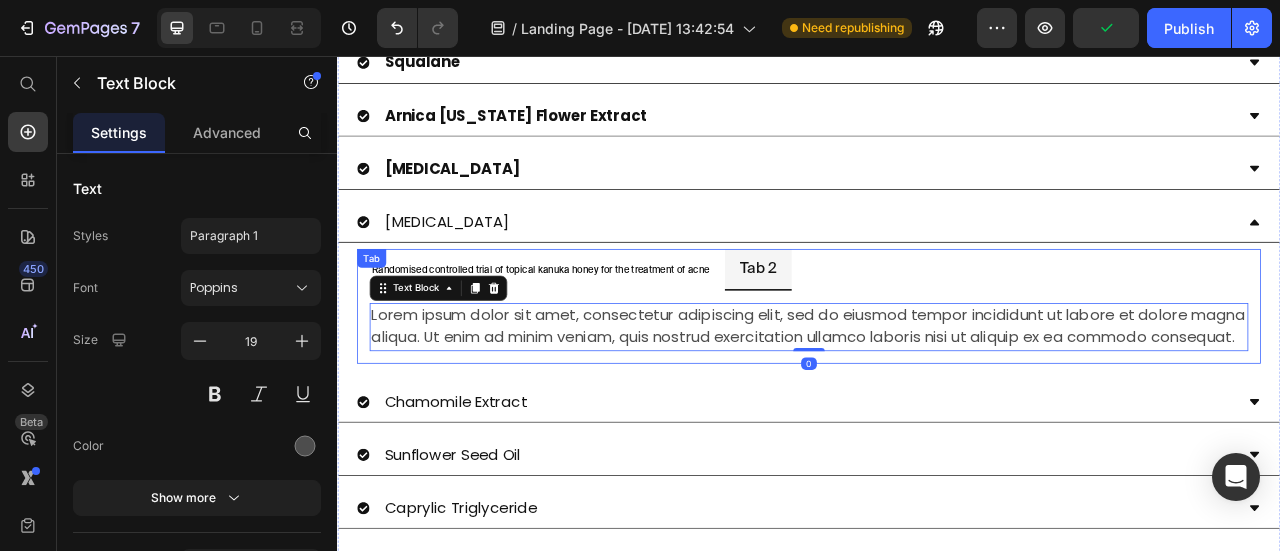 click on "Randomised controlled trial of topical kanuka honey for the treatment of acne" at bounding box center (596, 326) 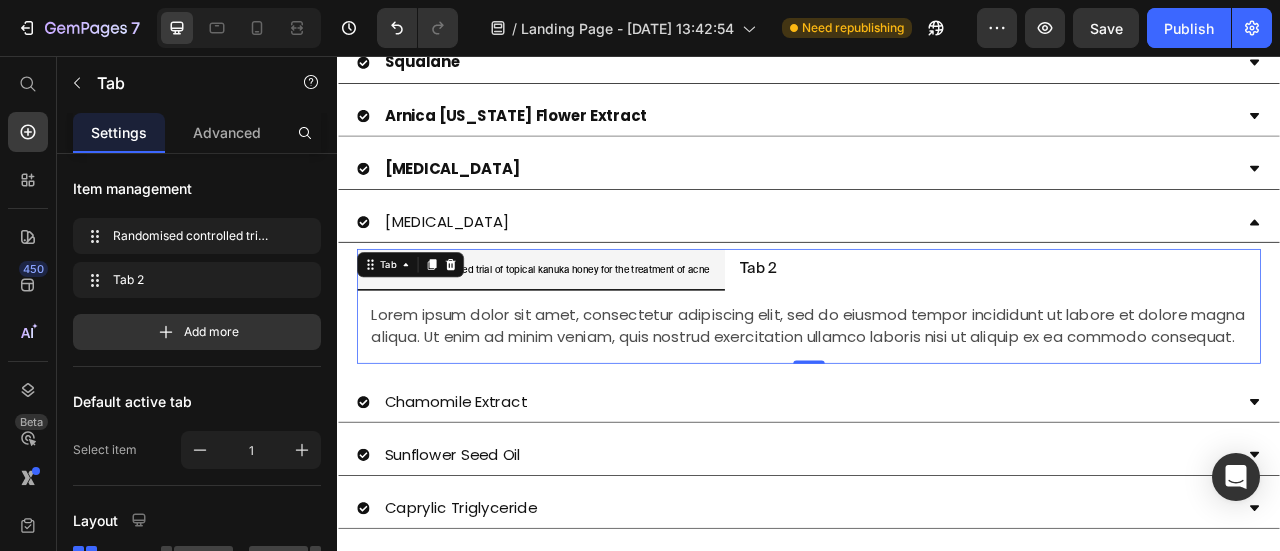 click on "Randomised controlled trial of topical kanuka honey for the treatment of acne" at bounding box center (596, 327) 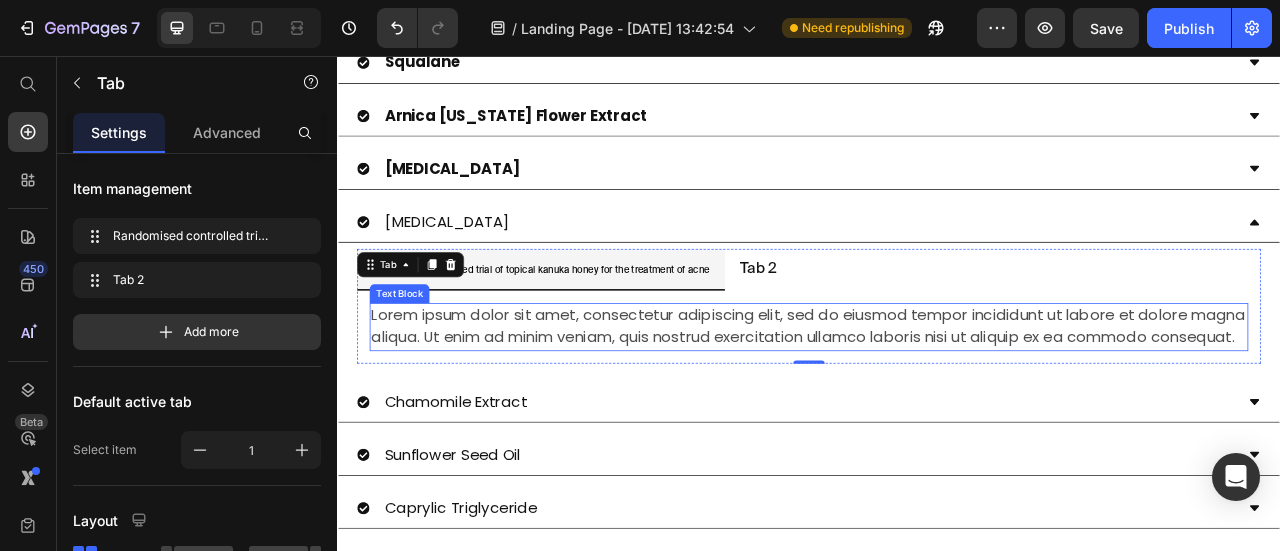 click on "Lorem ipsum dolor sit amet, consectetur adipiscing elit, sed do eiusmod tempor incididunt ut labore et dolore magna aliqua. Ut enim ad minim veniam, quis nostrud exercitation ullamco laboris nisi ut aliquip ex ea commodo consequat." at bounding box center [937, 400] 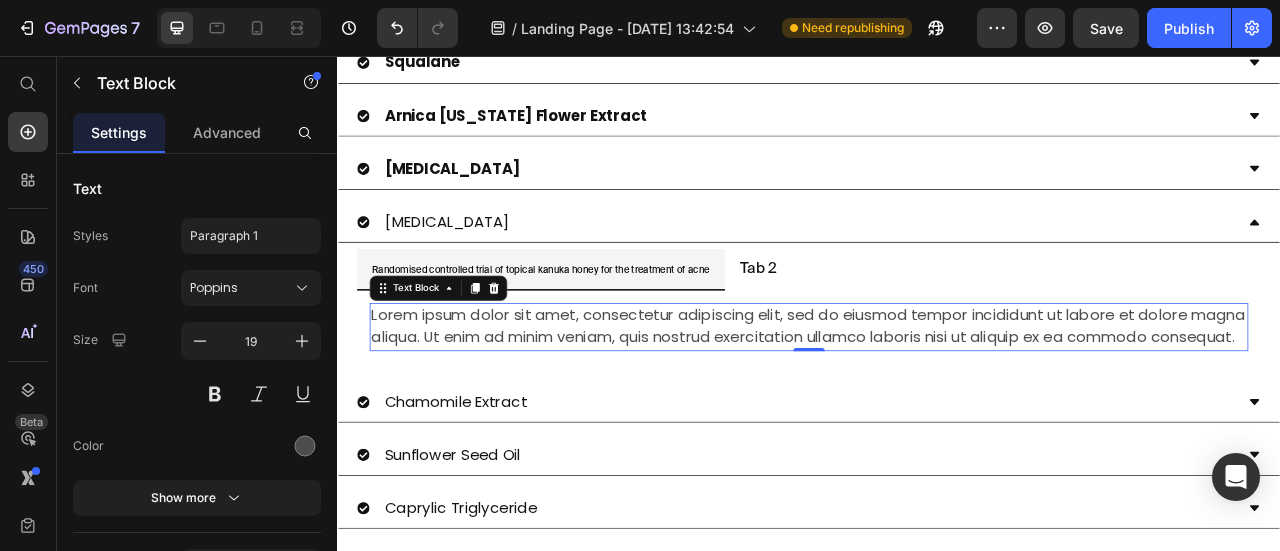 click on "Lorem ipsum dolor sit amet, consectetur adipiscing elit, sed do eiusmod tempor incididunt ut labore et dolore magna aliqua. Ut enim ad minim veniam, quis nostrud exercitation ullamco laboris nisi ut aliquip ex ea commodo consequat." at bounding box center (937, 400) 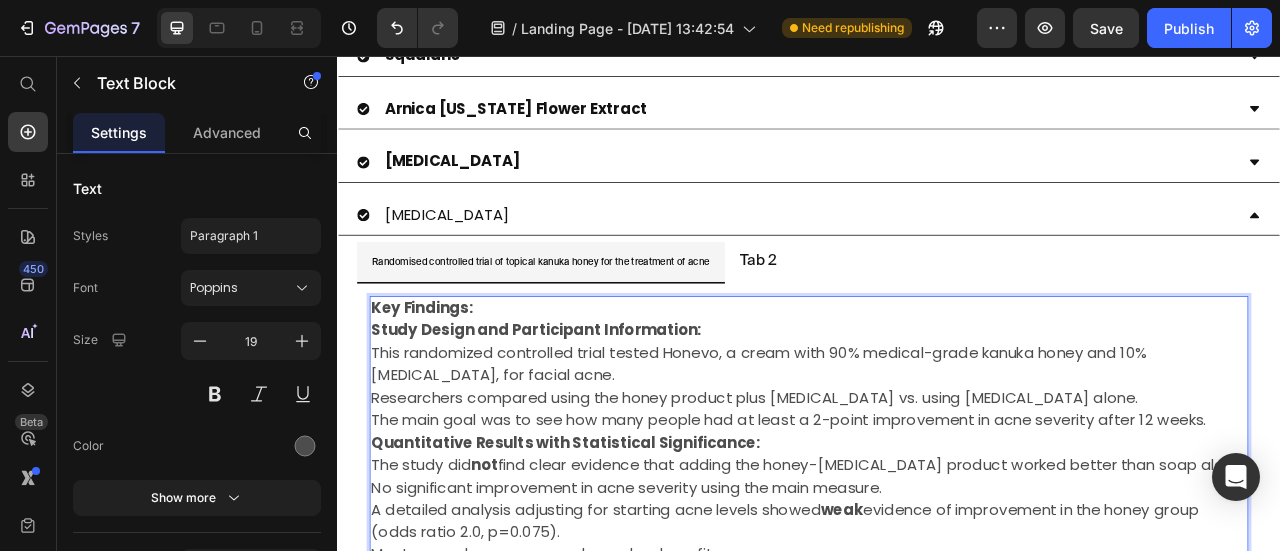 scroll, scrollTop: 1690, scrollLeft: 0, axis: vertical 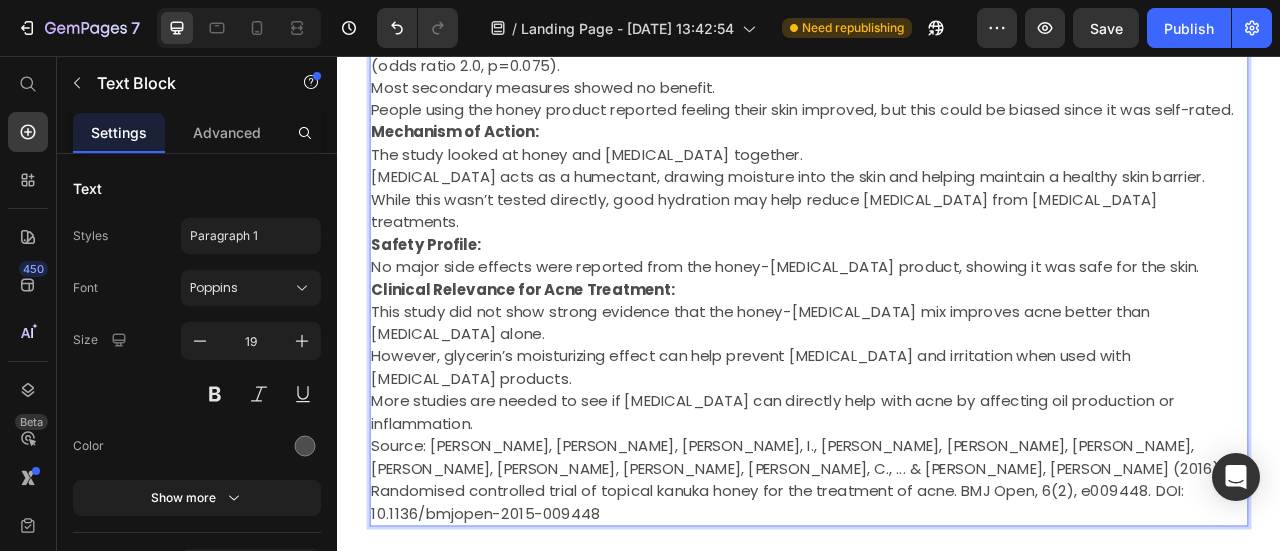click on "Source: Semprini, A., Braithwaite, I., Corin, A., Davitt, M., Sheahan, D., Tofield, C., ... & Beasley, R. (2016). Randomised controlled trial of topical kanuka honey for the treatment of acne. BMJ Open, 6(2), e009448. DOI: 10.1136/bmjopen-2015-009448" at bounding box center (937, 595) 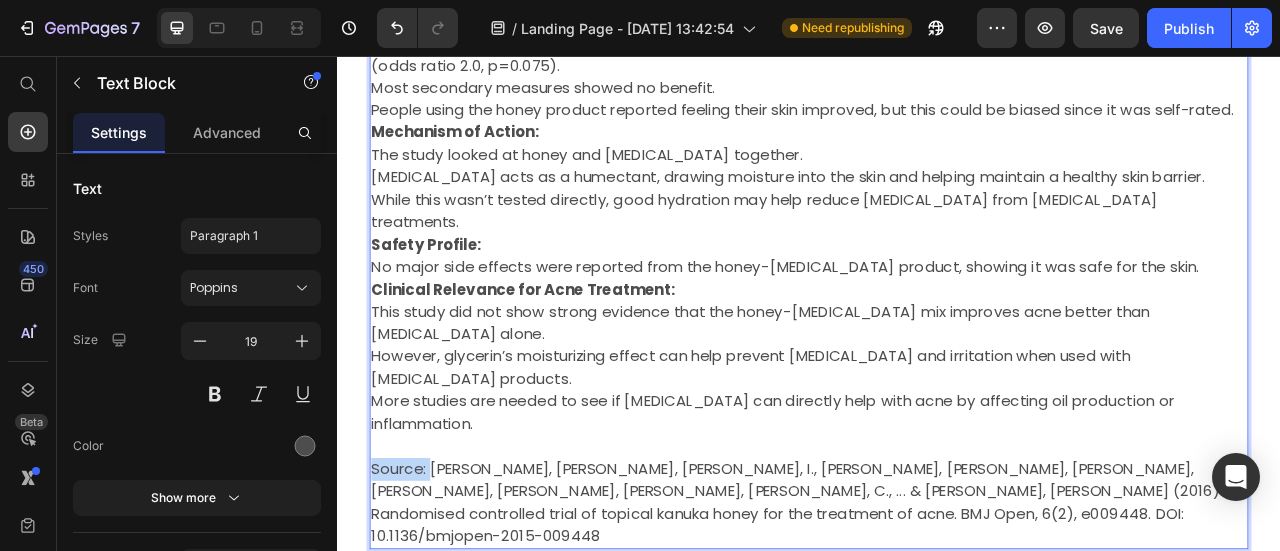 drag, startPoint x: 453, startPoint y: 509, endPoint x: 382, endPoint y: 511, distance: 71.02816 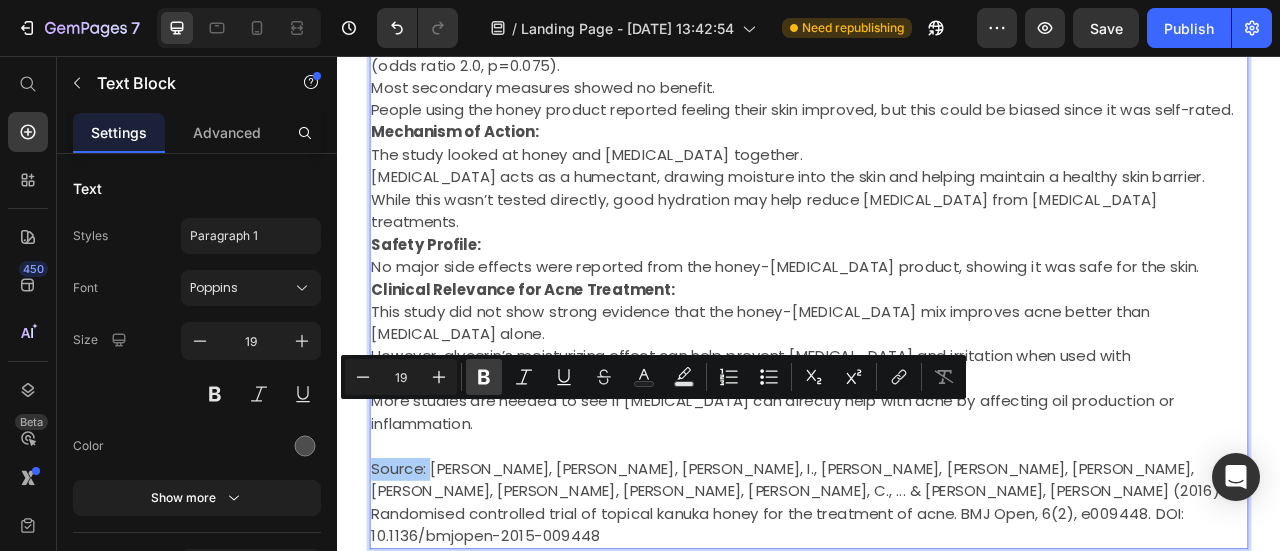 click 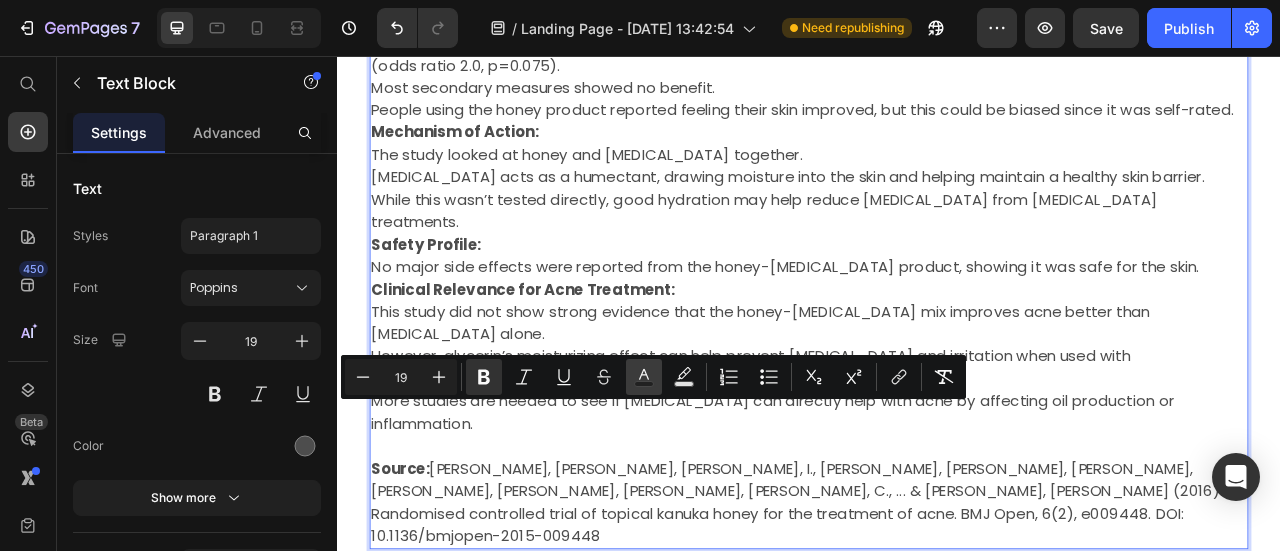 click 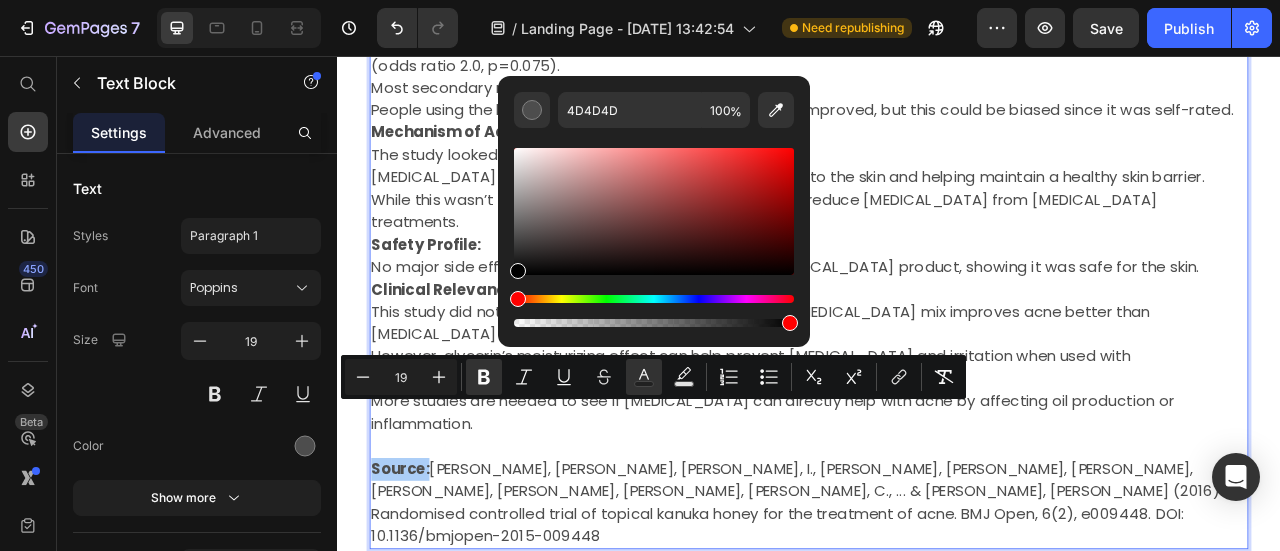 drag, startPoint x: 522, startPoint y: 249, endPoint x: 511, endPoint y: 283, distance: 35.735138 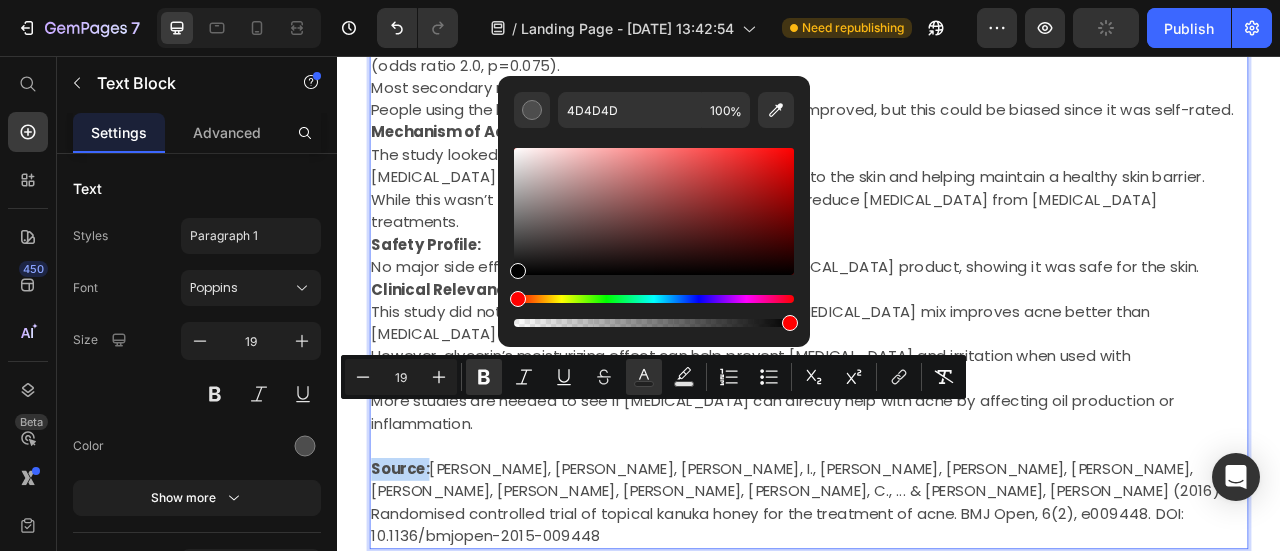 type on "000000" 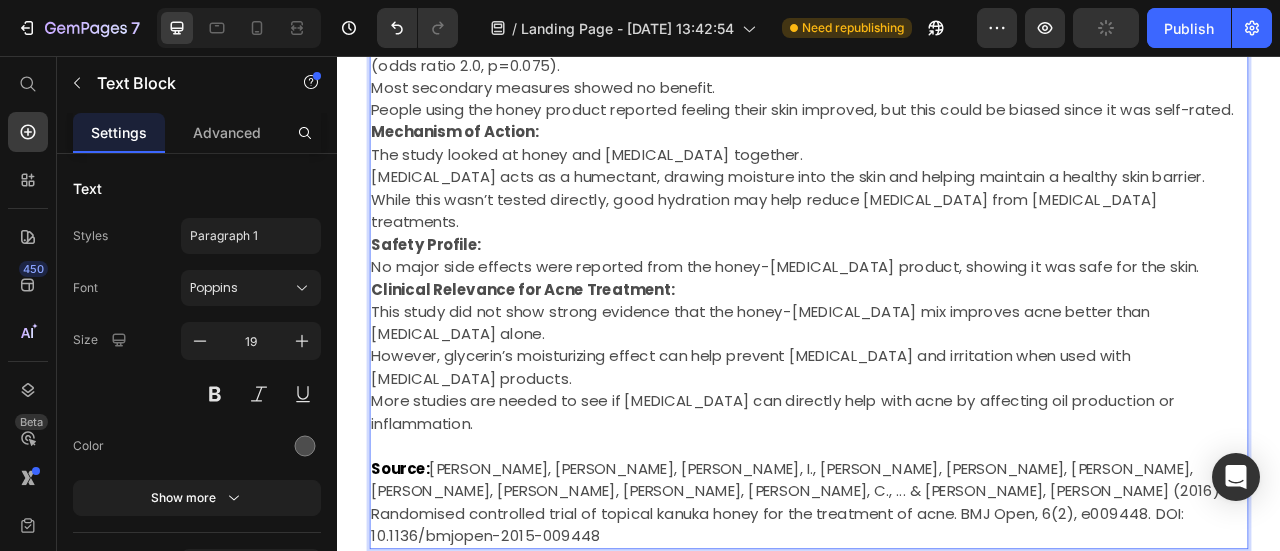 click on "No major side effects were reported from the honey-glycerin product, showing it was safe for the skin." at bounding box center (937, 324) 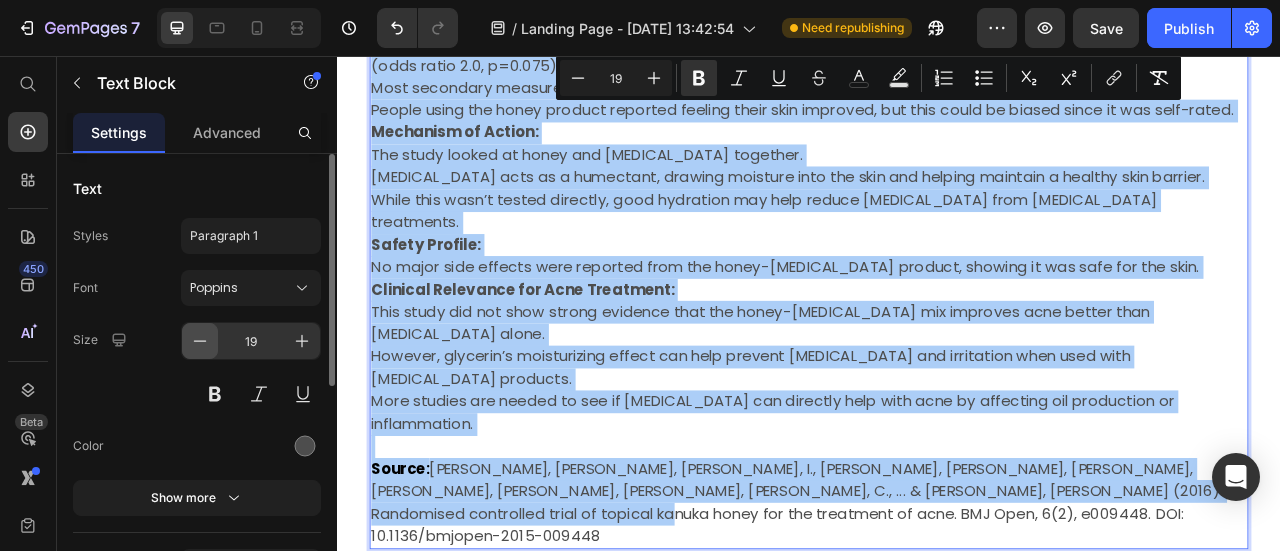 click at bounding box center [200, 341] 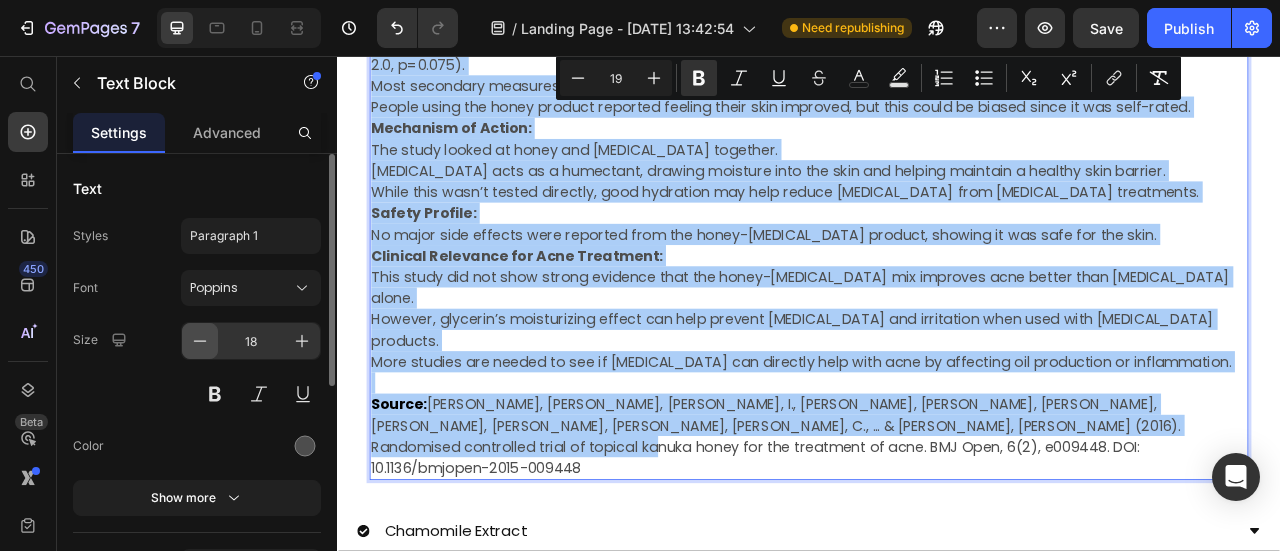 click at bounding box center [200, 341] 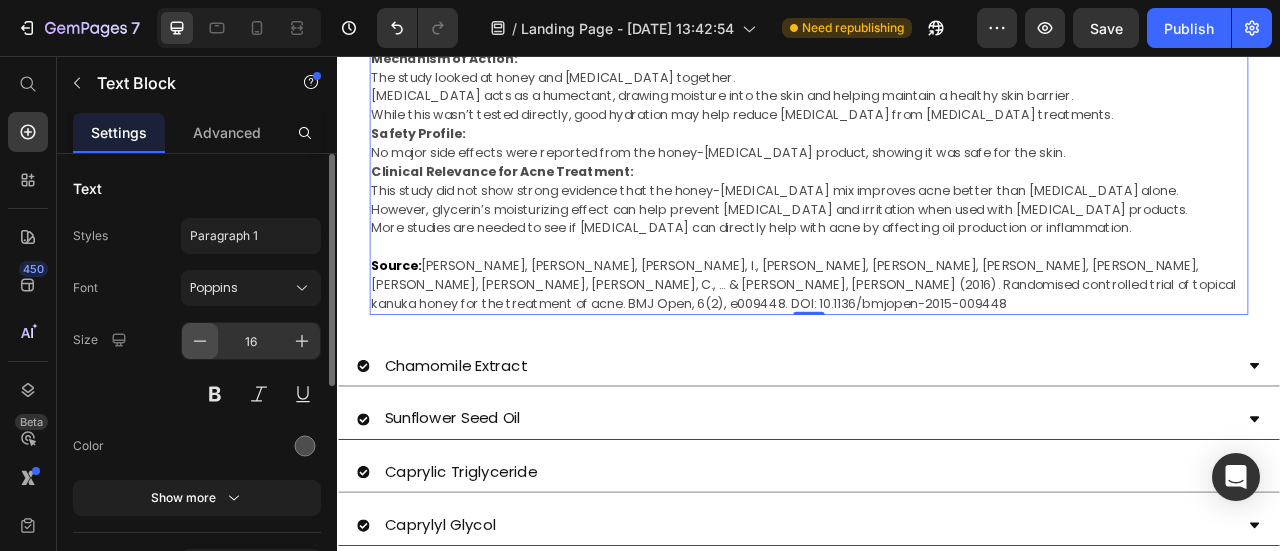 scroll, scrollTop: 1837, scrollLeft: 0, axis: vertical 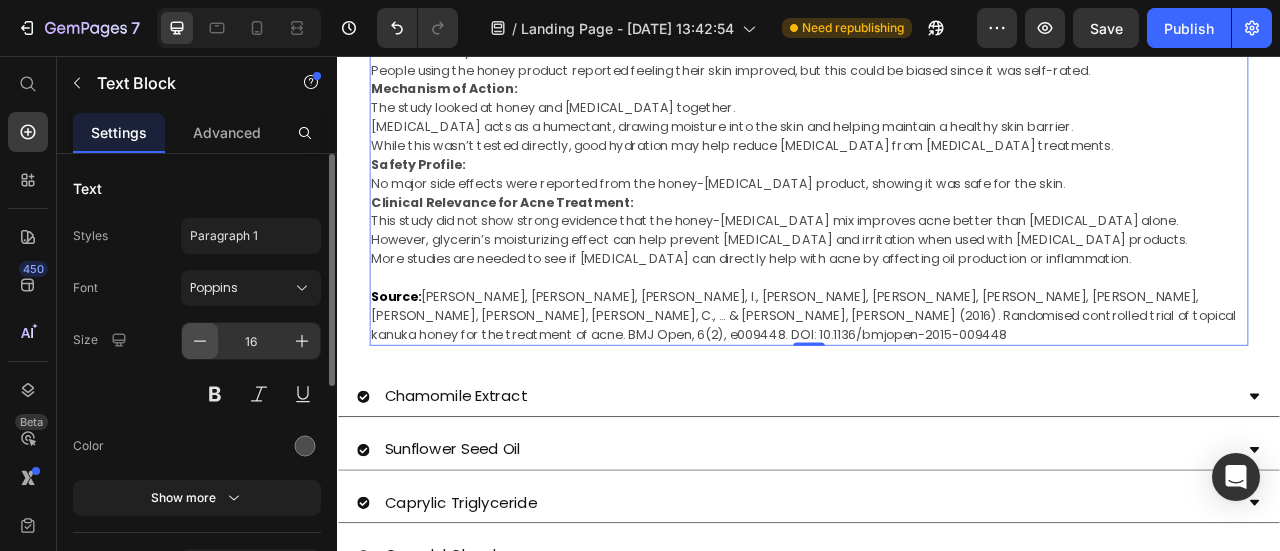 click at bounding box center (200, 341) 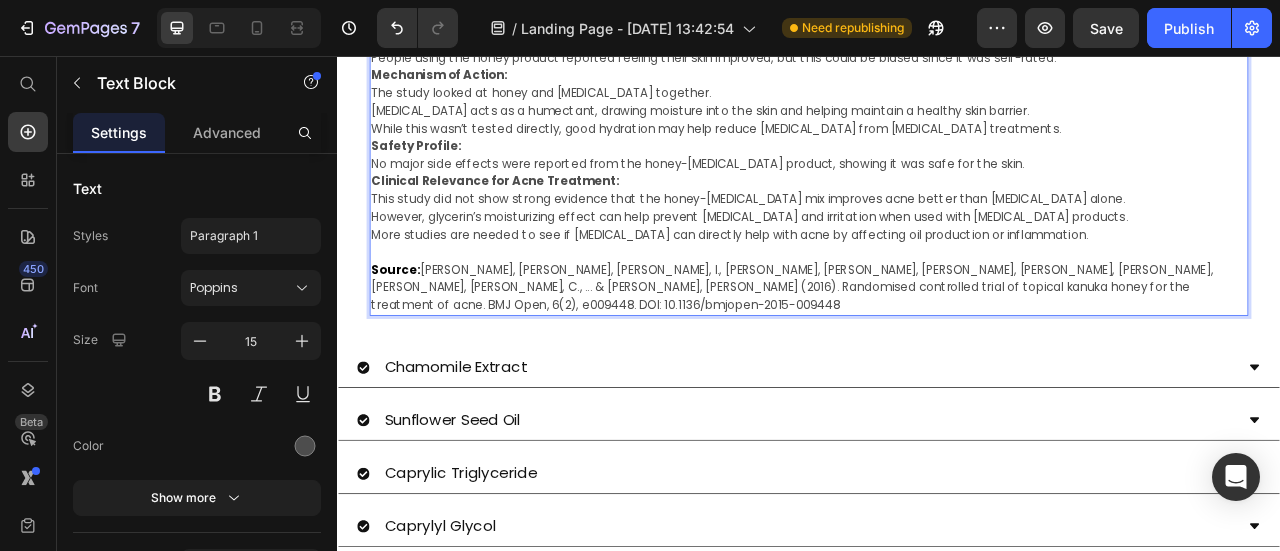 click on "Clinical Relevance for Acne Treatment:" at bounding box center [937, 215] 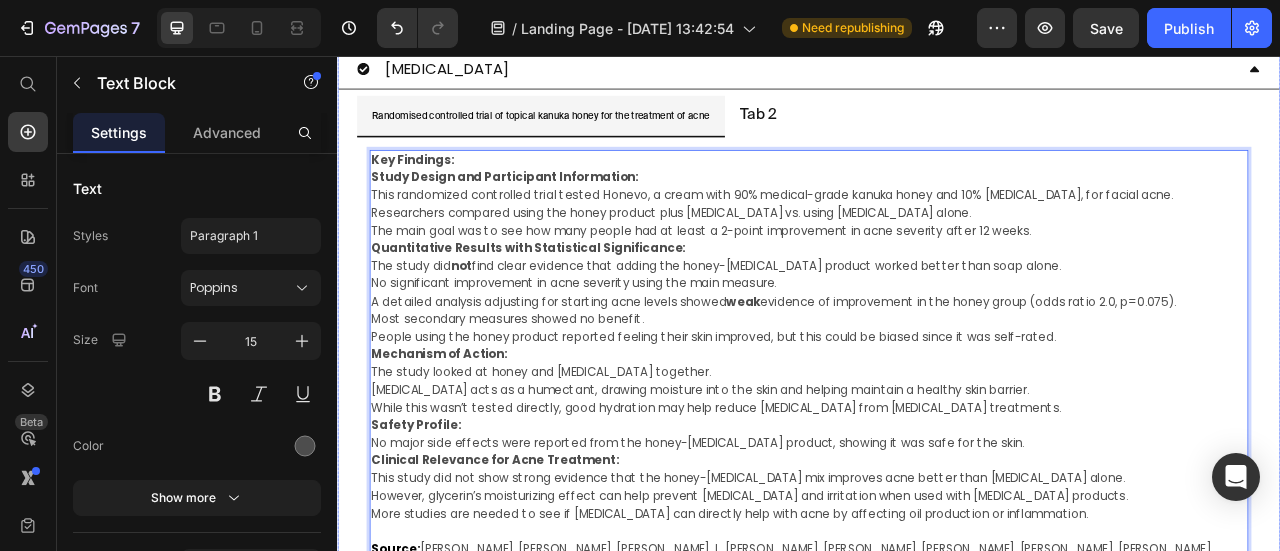 scroll, scrollTop: 1437, scrollLeft: 0, axis: vertical 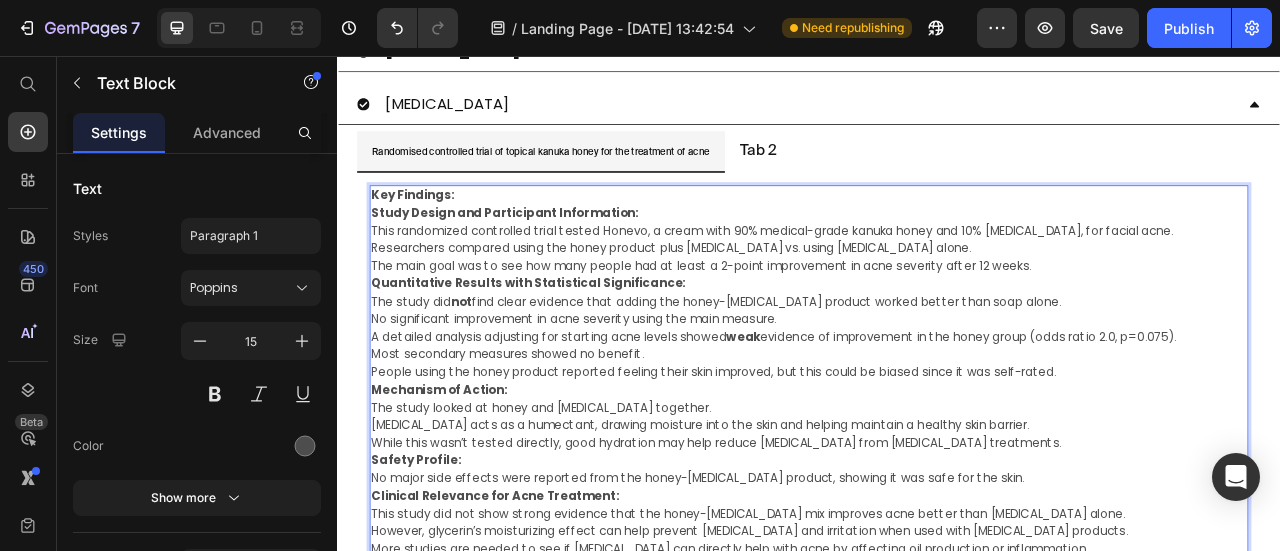 click on "Key Findings:" at bounding box center (937, 233) 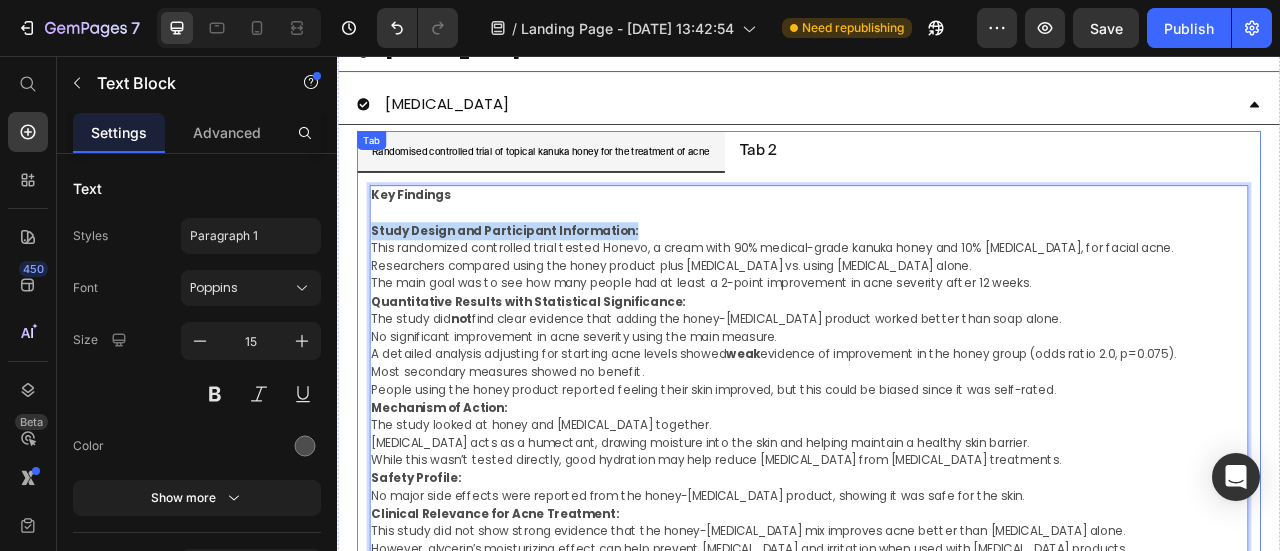 drag, startPoint x: 742, startPoint y: 263, endPoint x: 373, endPoint y: 271, distance: 369.0867 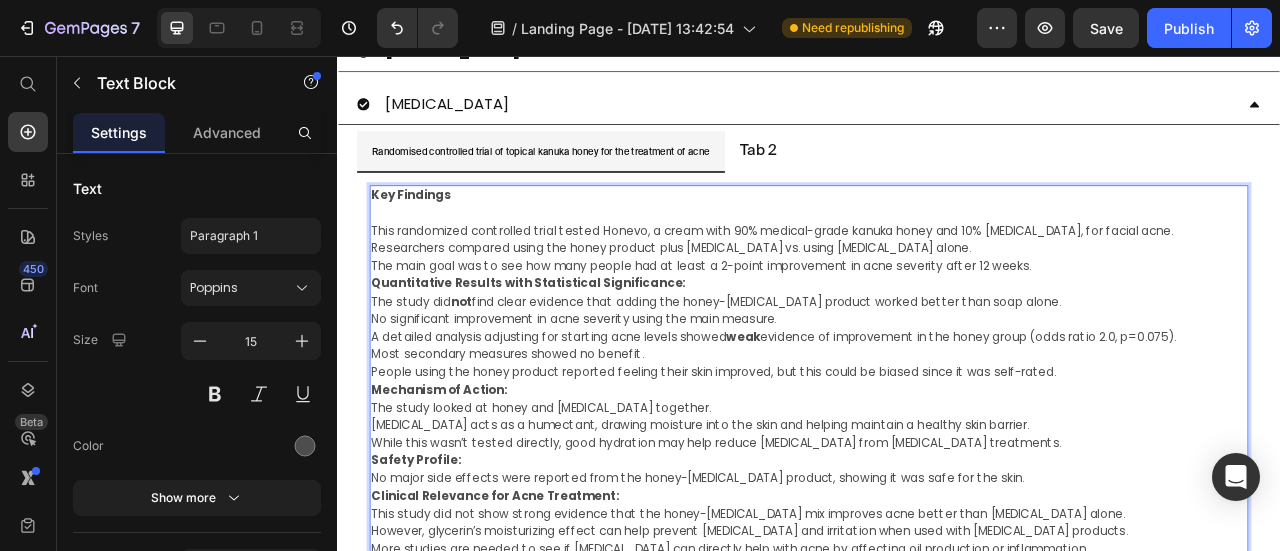 click on "The main goal was to see how many people had at least a 2-point improvement in acne severity after 12 weeks." at bounding box center [937, 323] 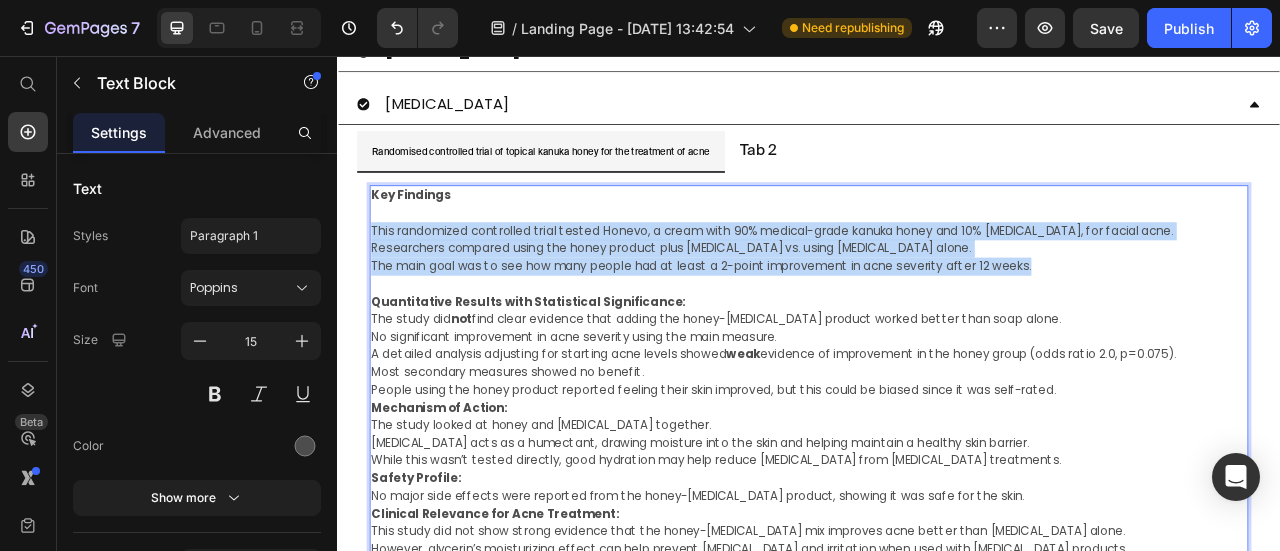 drag, startPoint x: 1125, startPoint y: 314, endPoint x: 378, endPoint y: 268, distance: 748.415 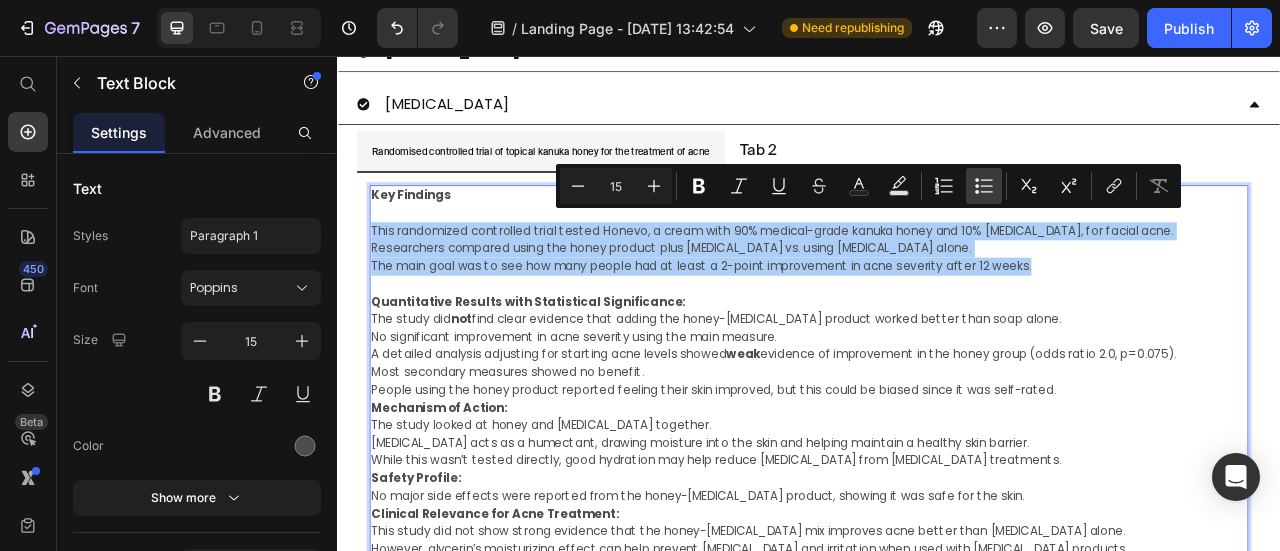 click on "Bulleted List" at bounding box center (984, 186) 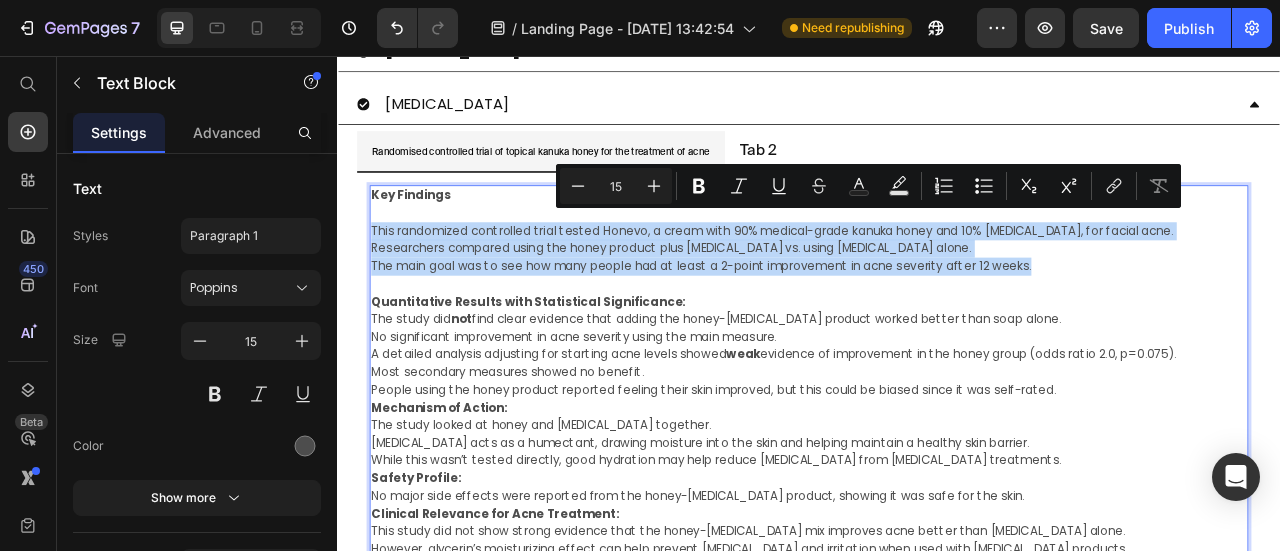 type on "15" 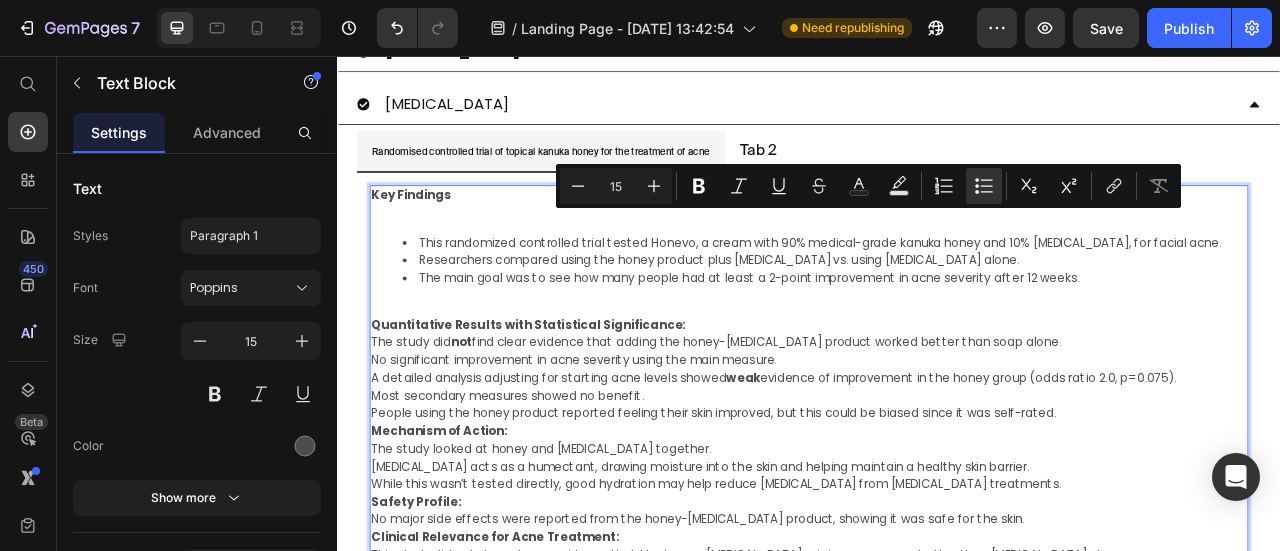 click on "Researchers compared using the honey product plus antibacterial soap vs. using antibacterial soap alone." at bounding box center [957, 315] 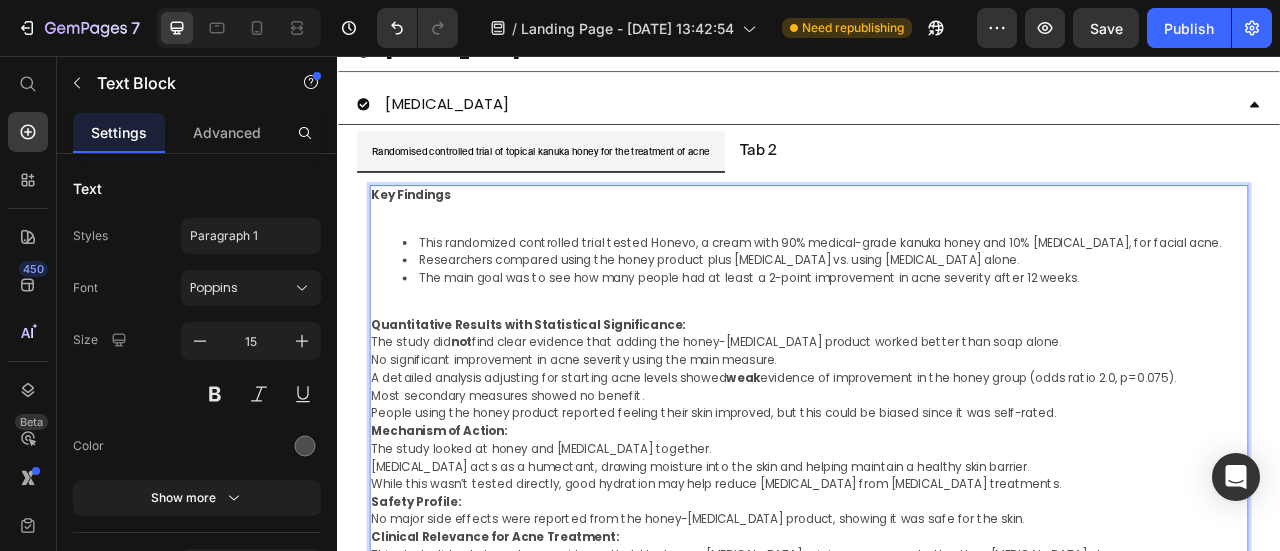 click at bounding box center [937, 255] 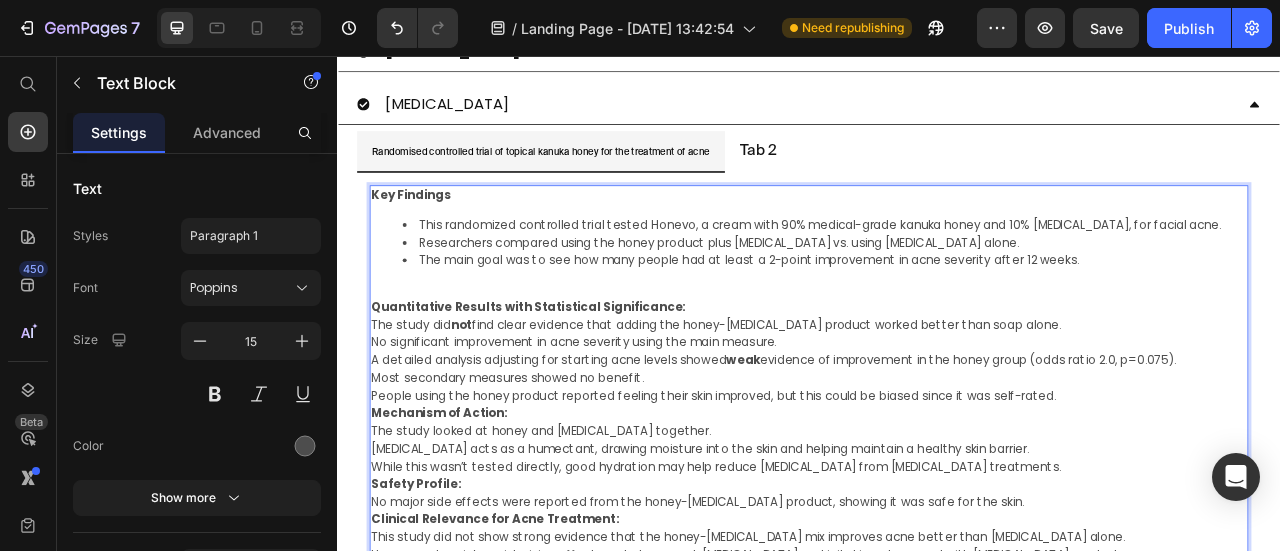 click on "Key Findings This randomized controlled trial tested Honevo, a cream with 90% medical-grade kanuka honey and 10% glycerin, for facial acne. Researchers compared using the honey product plus antibacterial soap vs. using antibacterial soap alone. The main goal was to see how many people had at least a 2-point improvement in acne severity after 12 weeks. Quantitative Results with Statistical Significance: The study did  not  find clear evidence that adding the honey-glycerin product worked better than soap alone. No significant improvement in acne severity using the main measure. A detailed analysis adjusting for starting acne levels showed  weak  evidence of improvement in the honey group (odds ratio 2.0, p=0.075). Most secondary measures showed no benefit. People using the honey product reported feeling their skin improved, but this could be biased since it was self-rated. Mechanism of Action: The study looked at honey and glycerin together. Safety Profile: Clinical Relevance for Acne Treatment: Source:    0" at bounding box center (937, 510) 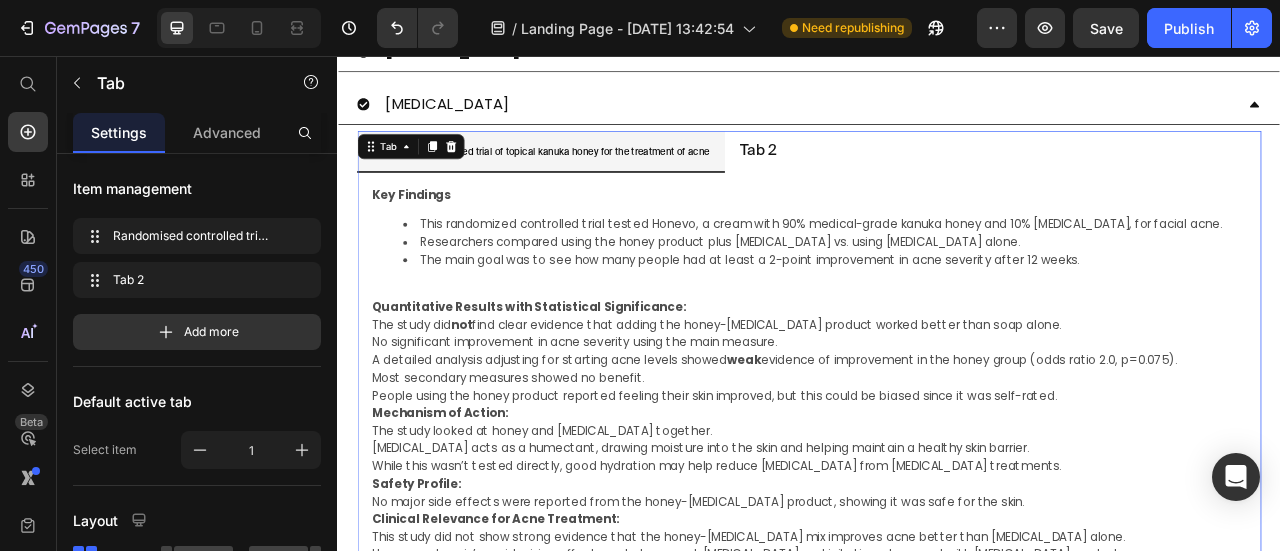 click on "Key Findings This randomized controlled trial tested Honevo, a cream with 90% medical-grade kanuka honey and 10% glycerin, for facial acne. Researchers compared using the honey product plus antibacterial soap vs. using antibacterial soap alone. The main goal was to see how many people had at least a 2-point improvement in acne severity after 12 weeks. Quantitative Results with Statistical Significance: The study did  not  find clear evidence that adding the honey-glycerin product worked better than soap alone. No significant improvement in acne severity using the main measure. A detailed analysis adjusting for starting acne levels showed  weak  evidence of improvement in the honey group (odds ratio 2.0, p=0.075). Most secondary measures showed no benefit. People using the honey product reported feeling their skin improved, but this could be biased since it was self-rated. Mechanism of Action: The study looked at honey and glycerin together. Safety Profile: Clinical Relevance for Acne Treatment: Source:" at bounding box center (937, 510) 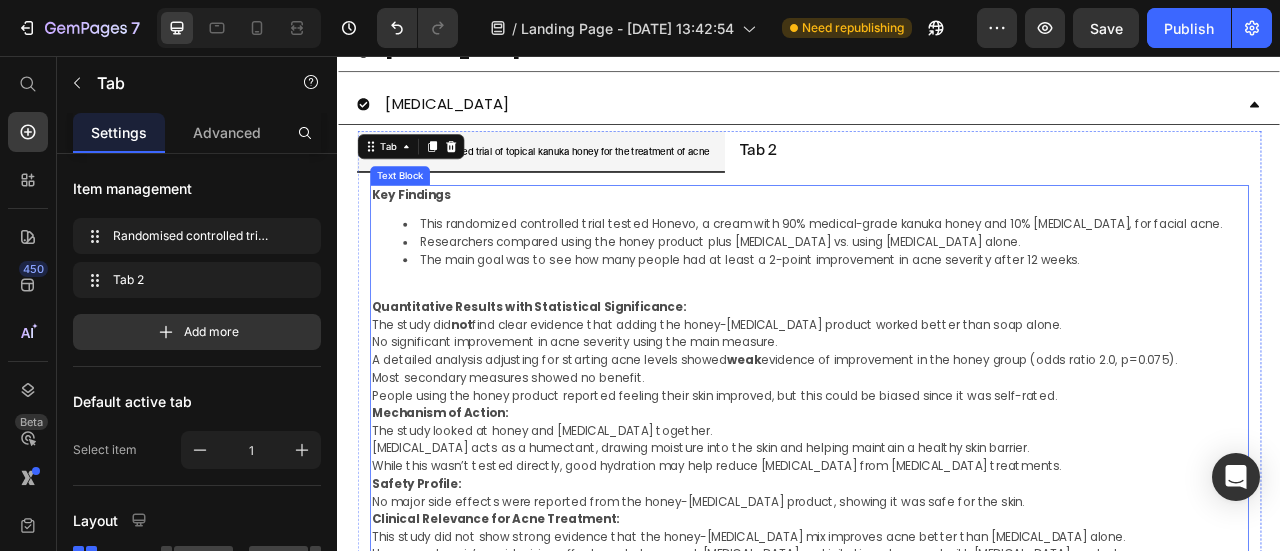 click on "Quantitative Results with Statistical Significance:" at bounding box center [580, 374] 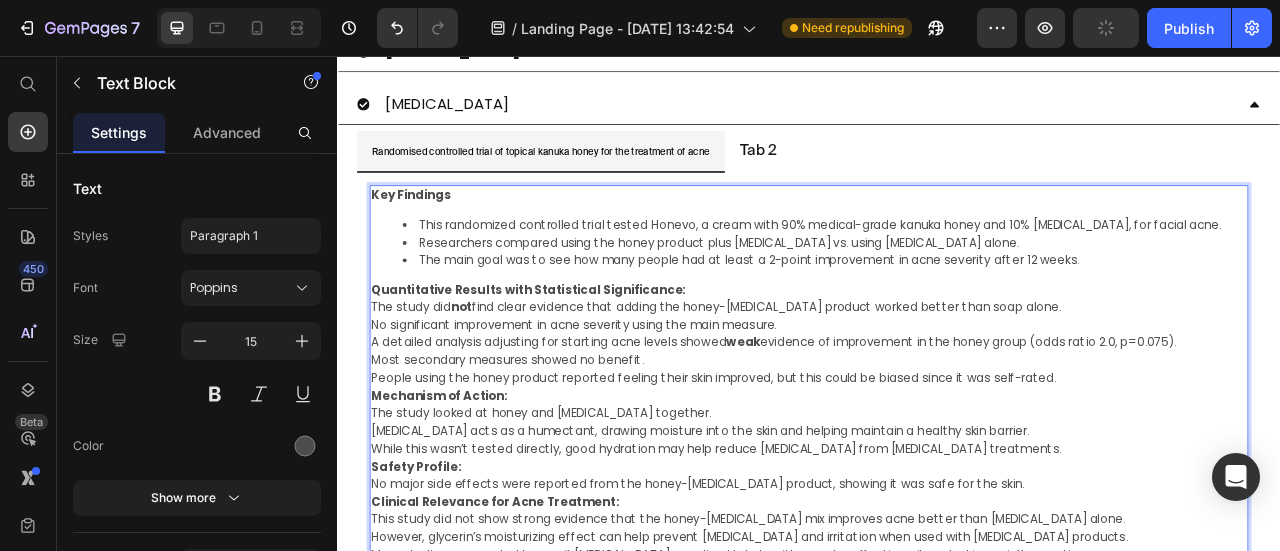 click on "Quantitative Results with Statistical Significance:" at bounding box center (937, 353) 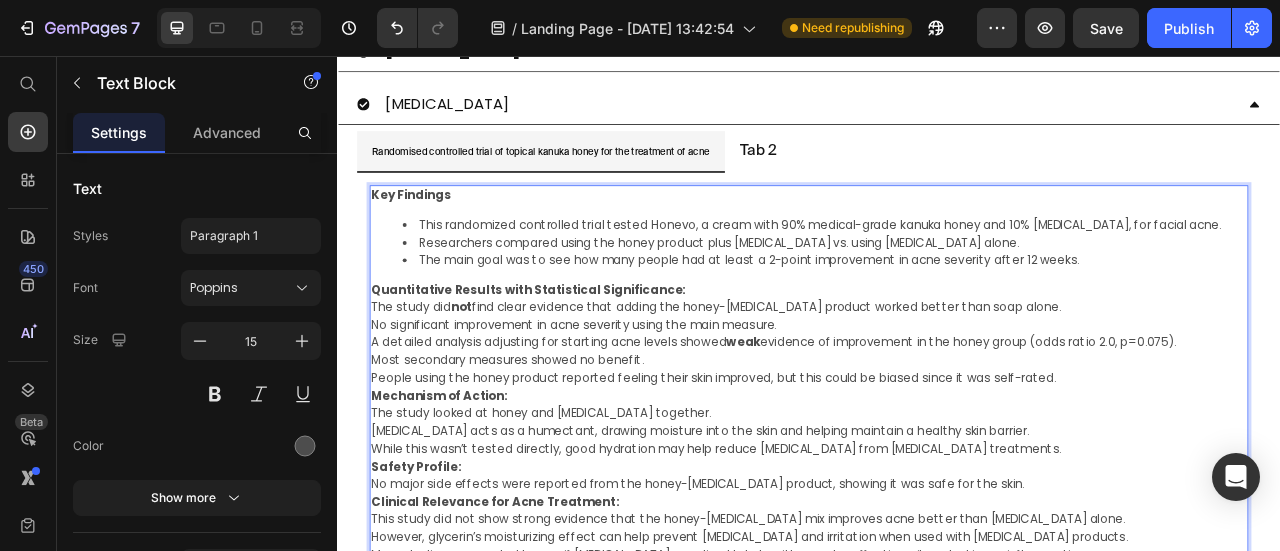 click on "People using the honey product reported feeling their skin improved, but this could be biased since it was self-rated." at bounding box center (937, 465) 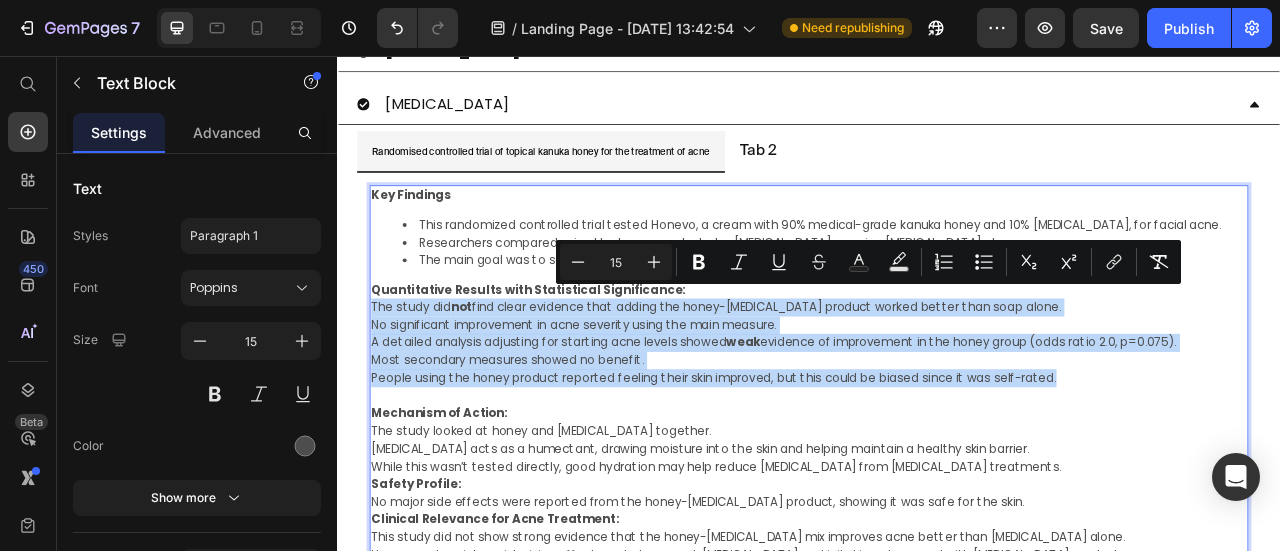 drag, startPoint x: 1238, startPoint y: 455, endPoint x: 379, endPoint y: 363, distance: 863.9126 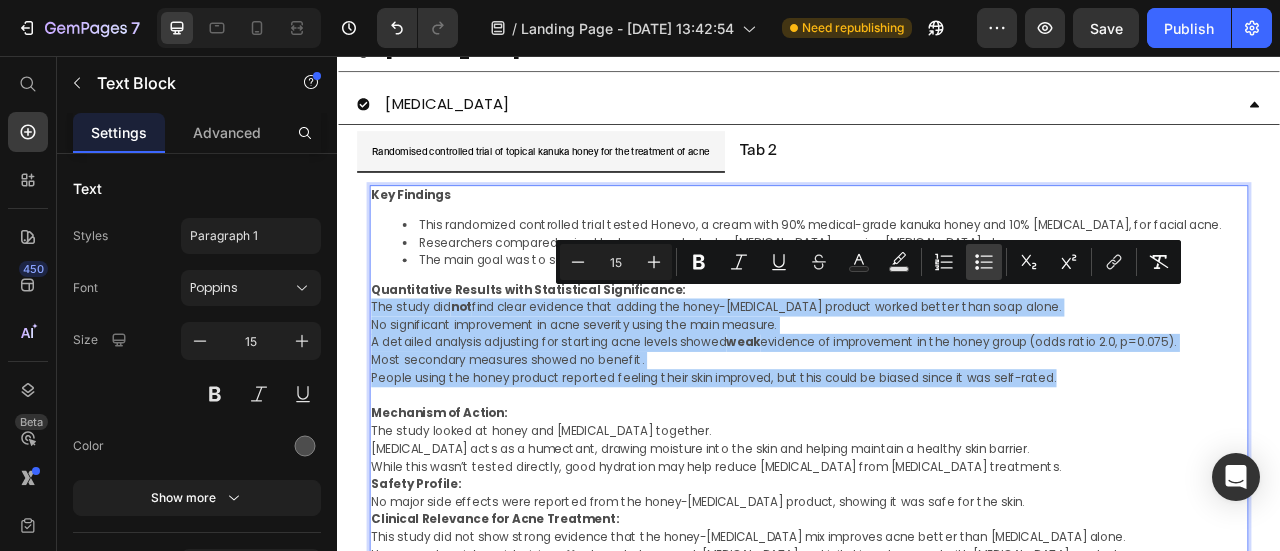 click 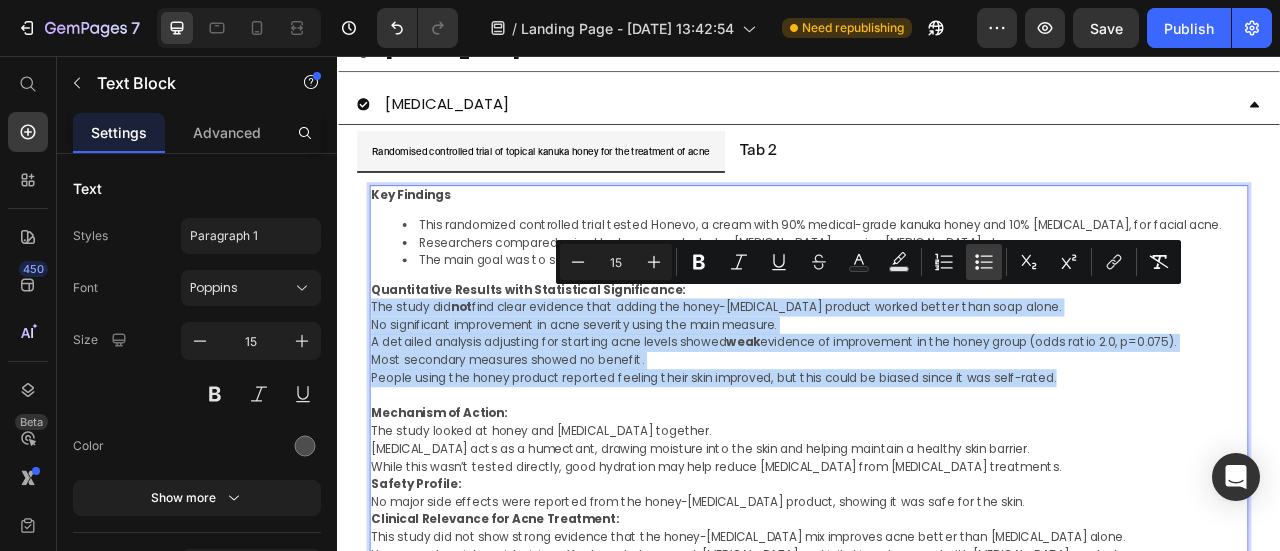 type on "15" 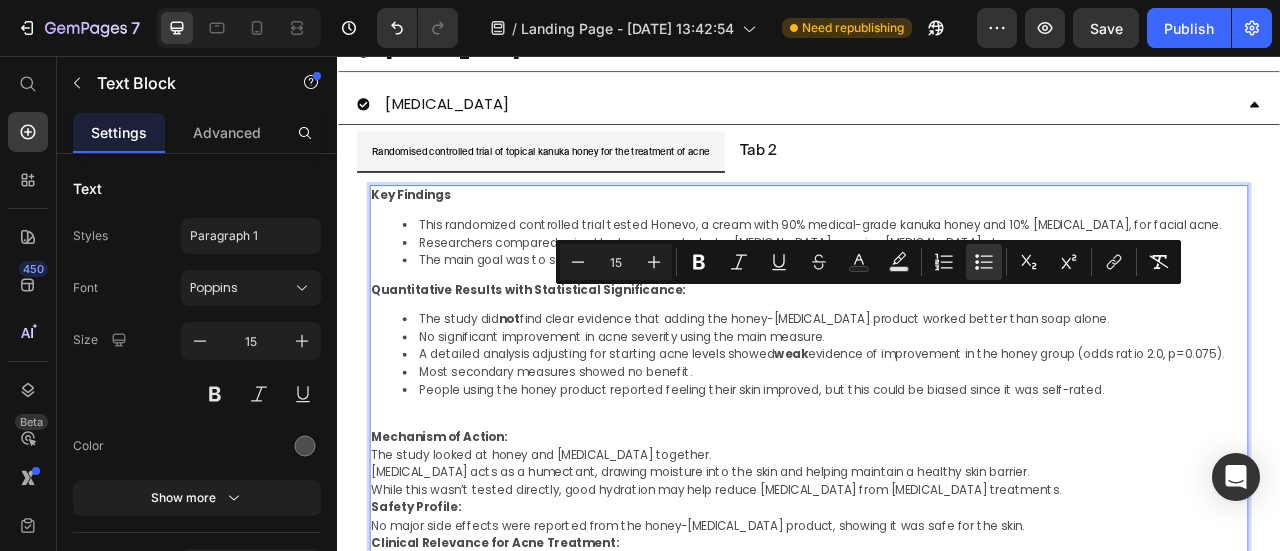 click on "Mechanism of Action:" at bounding box center [466, 539] 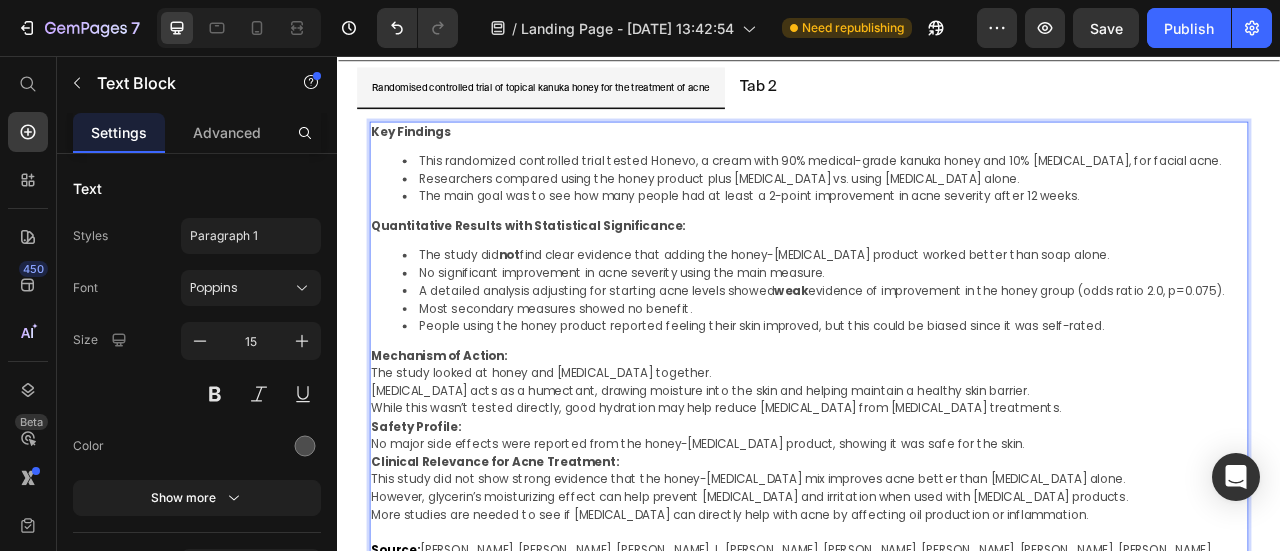 scroll, scrollTop: 1637, scrollLeft: 0, axis: vertical 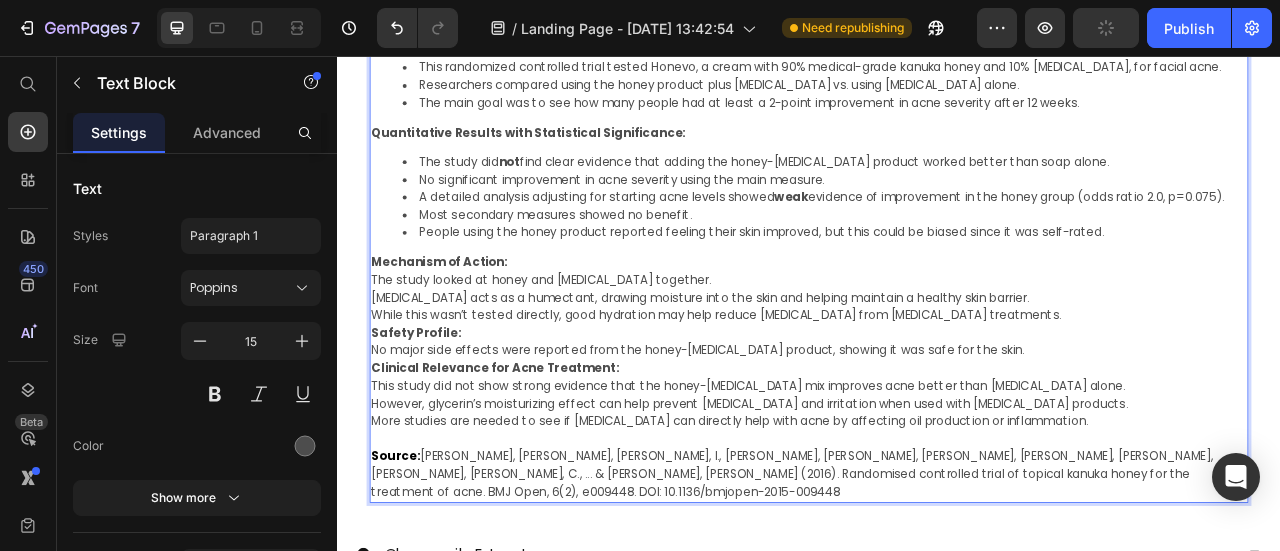 click on "While this wasn’t tested directly, good hydration may help reduce dryness from other acne treatments." at bounding box center (937, 385) 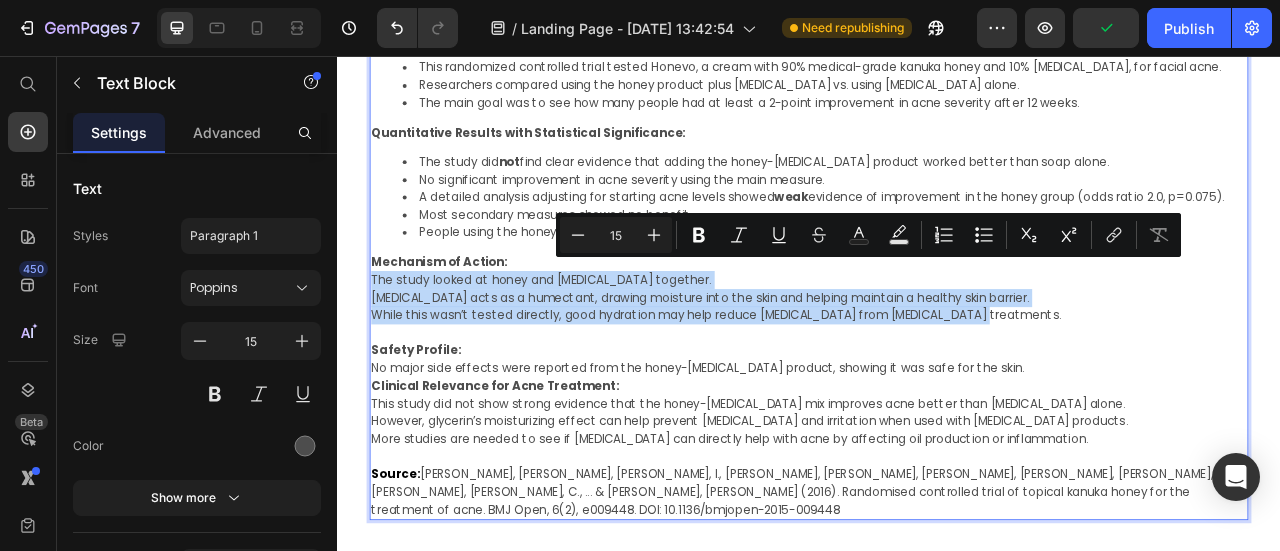 drag, startPoint x: 1192, startPoint y: 373, endPoint x: 379, endPoint y: 327, distance: 814.3003 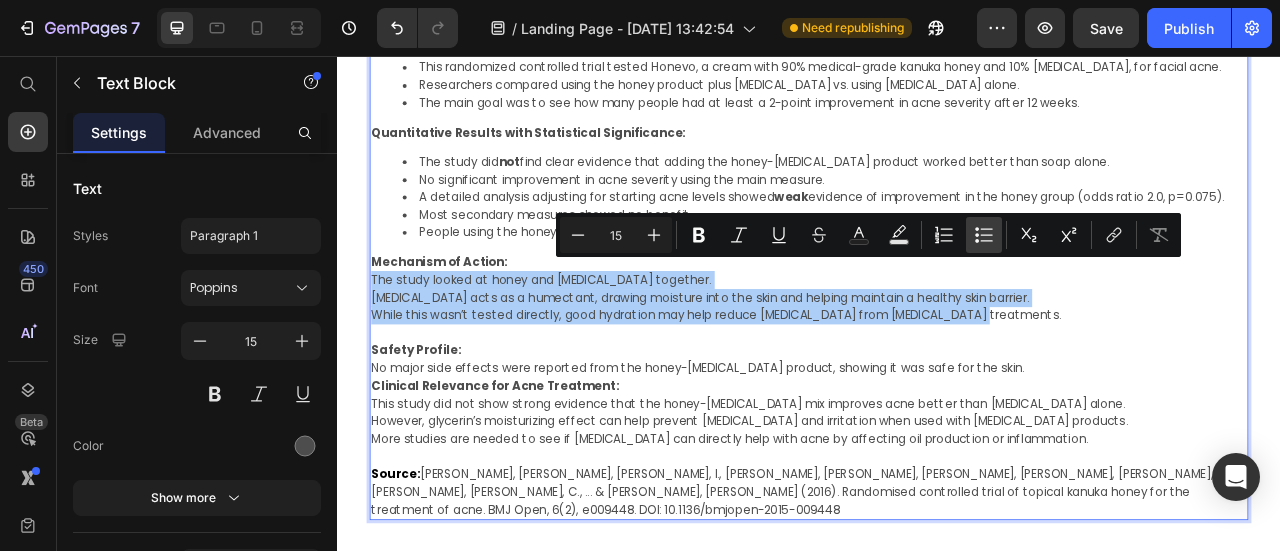click 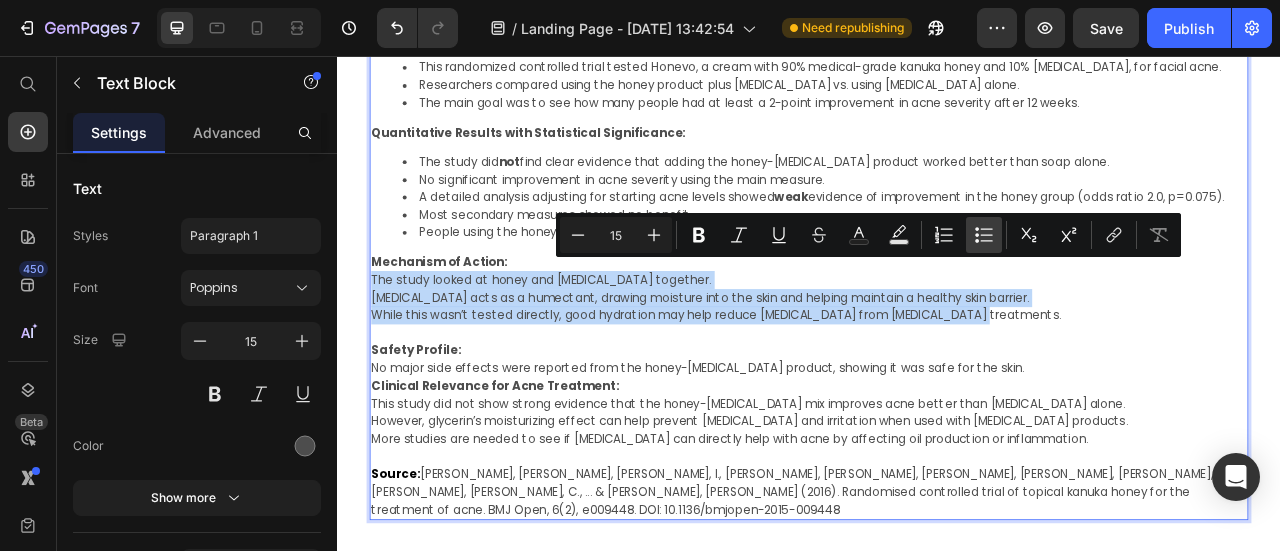 type on "15" 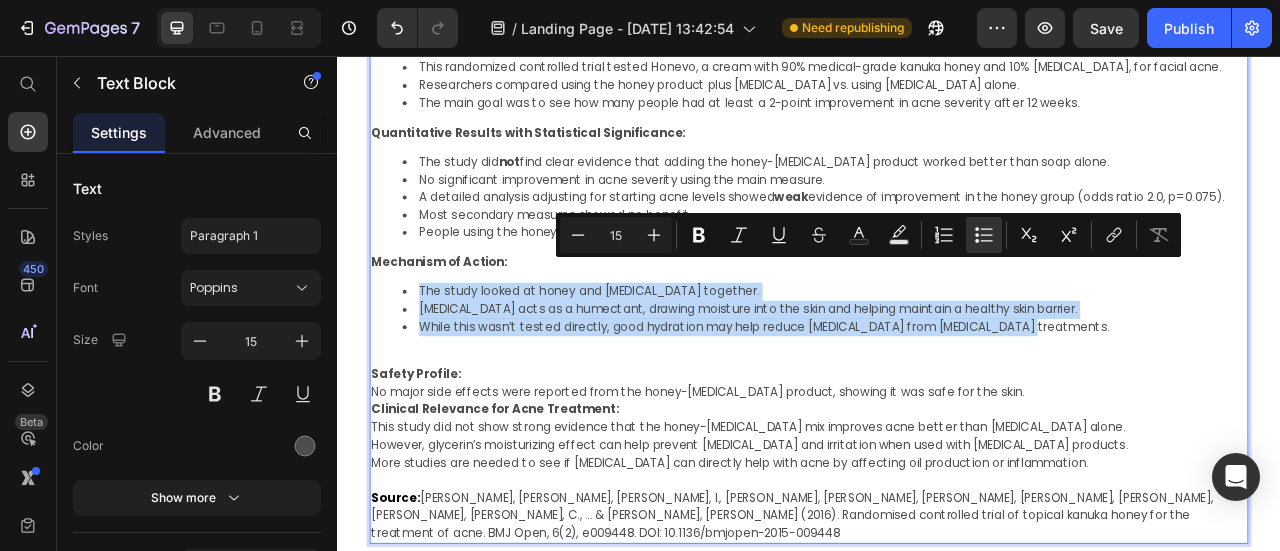 click on "The study looked at honey and glycerin together." at bounding box center (957, 355) 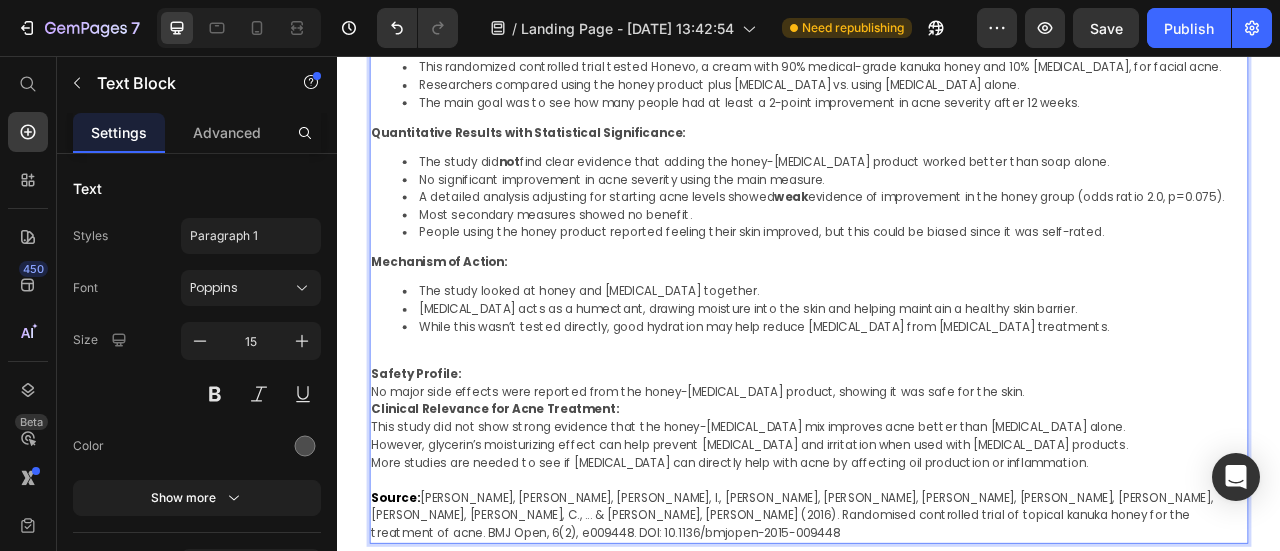 click on "Key Findings This randomized controlled trial tested Honevo, a cream with 90% medical-grade kanuka honey and 10% glycerin, for facial acne. Researchers compared using the honey product plus antibacterial soap vs. using antibacterial soap alone. The main goal was to see how many people had at least a 2-point improvement in acne severity after 12 weeks. Quantitative Results with Statistical Significance: The study did  not  find clear evidence that adding the honey-glycerin product worked better than soap alone. No significant improvement in acne severity using the main measure. A detailed analysis adjusting for starting acne levels showed  weak  evidence of improvement in the honey group (odds ratio 2.0, p=0.075). Most secondary measures showed no benefit. People using the honey product reported feeling their skin improved, but this could be biased since it was self-rated. Mechanism of Action: The study looked at honey and glycerin together. Safety Profile: Clinical Relevance for Acne Treatment: Source:" at bounding box center (937, 348) 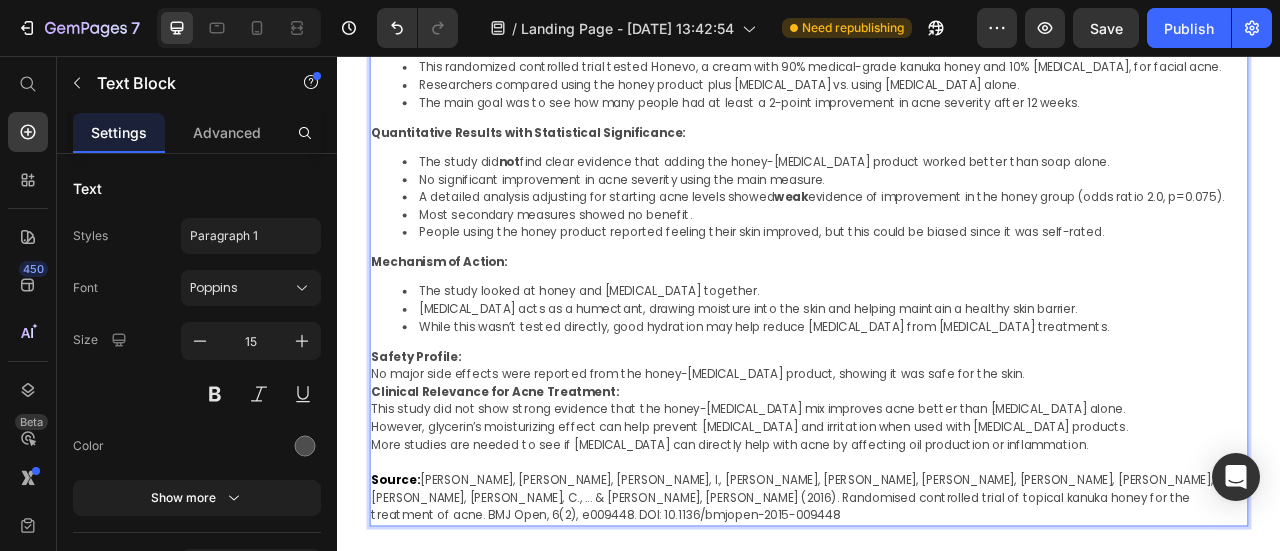 click on "No major side effects were reported from the honey-glycerin product, showing it was safe for the skin." at bounding box center [937, 460] 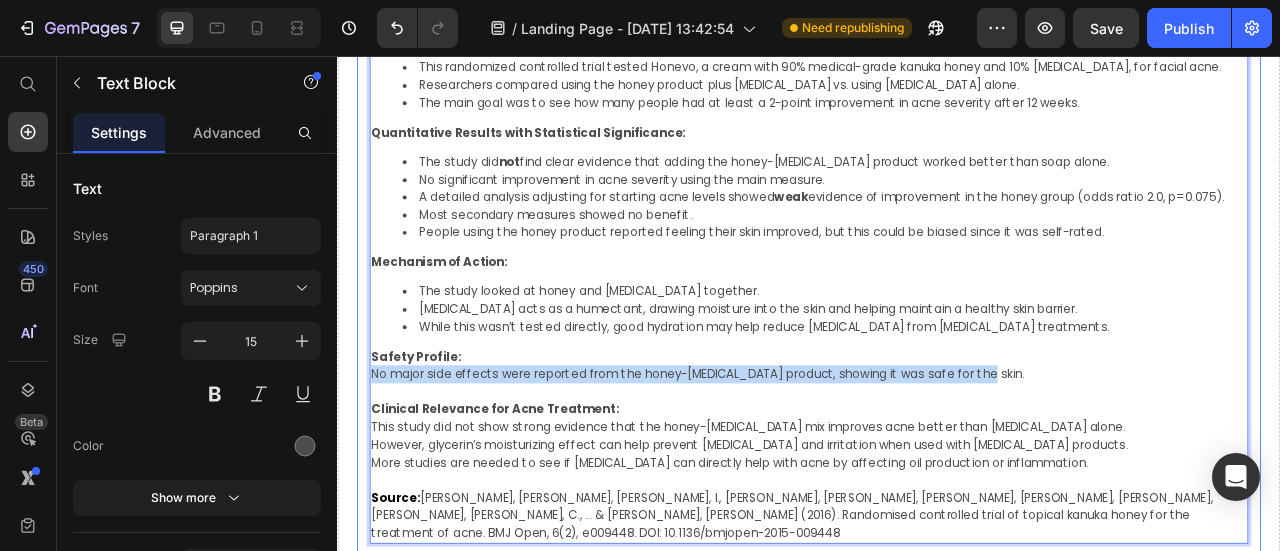 drag, startPoint x: 959, startPoint y: 444, endPoint x: 363, endPoint y: 439, distance: 596.021 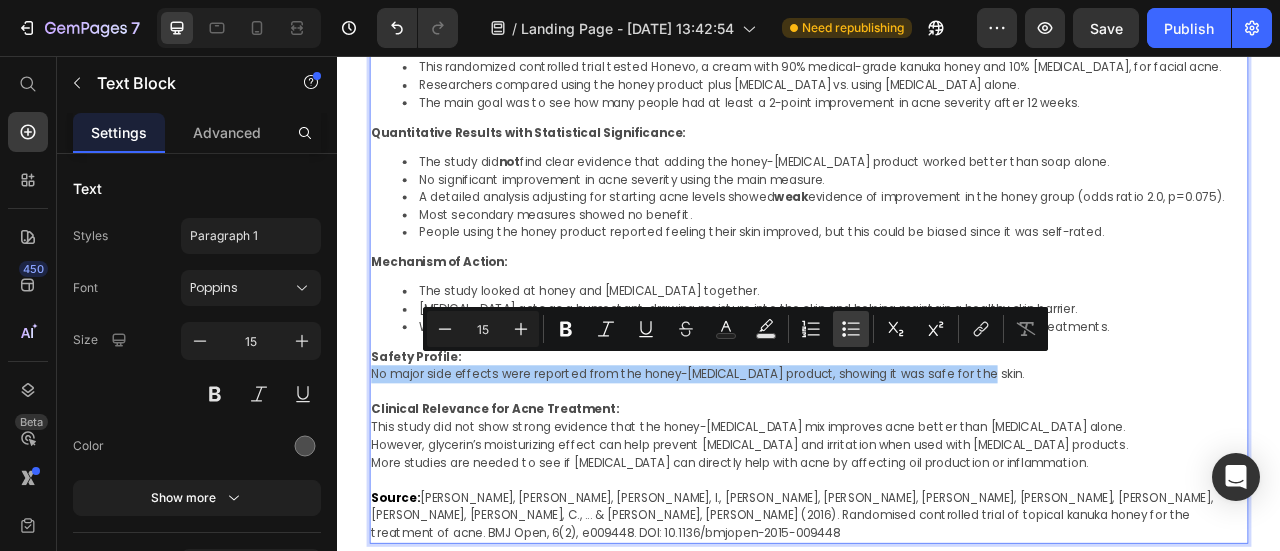 click 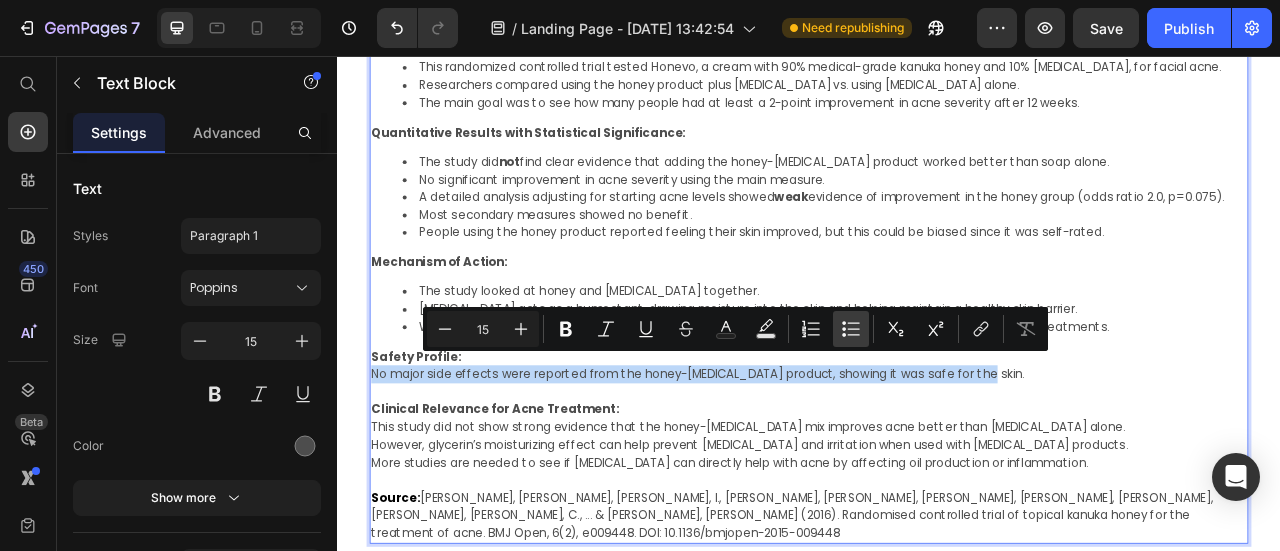 type on "15" 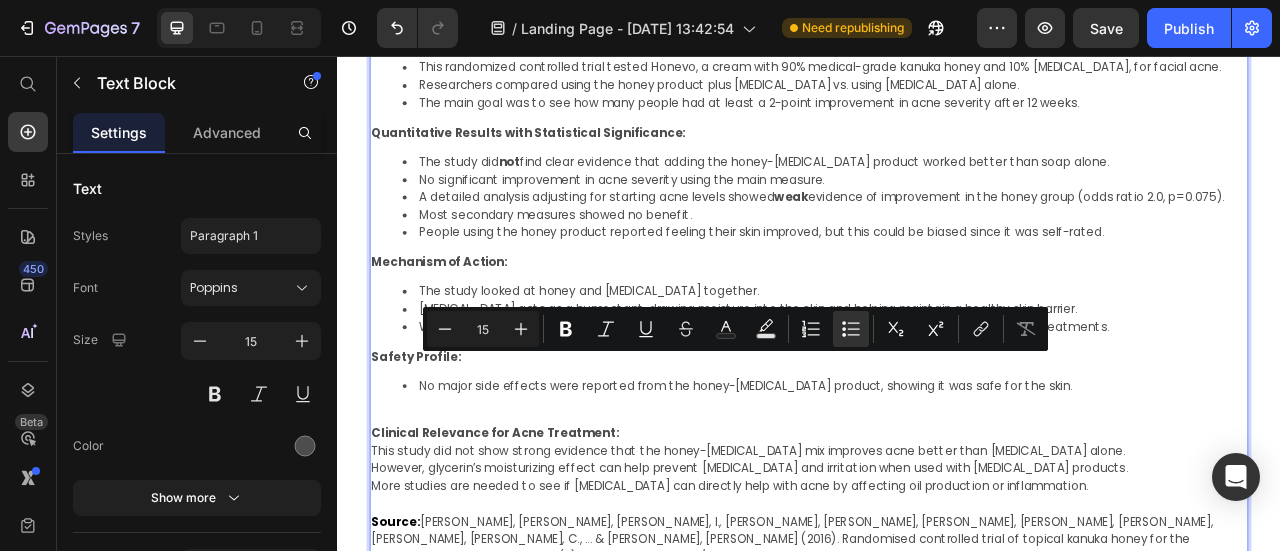 click at bounding box center (937, 513) 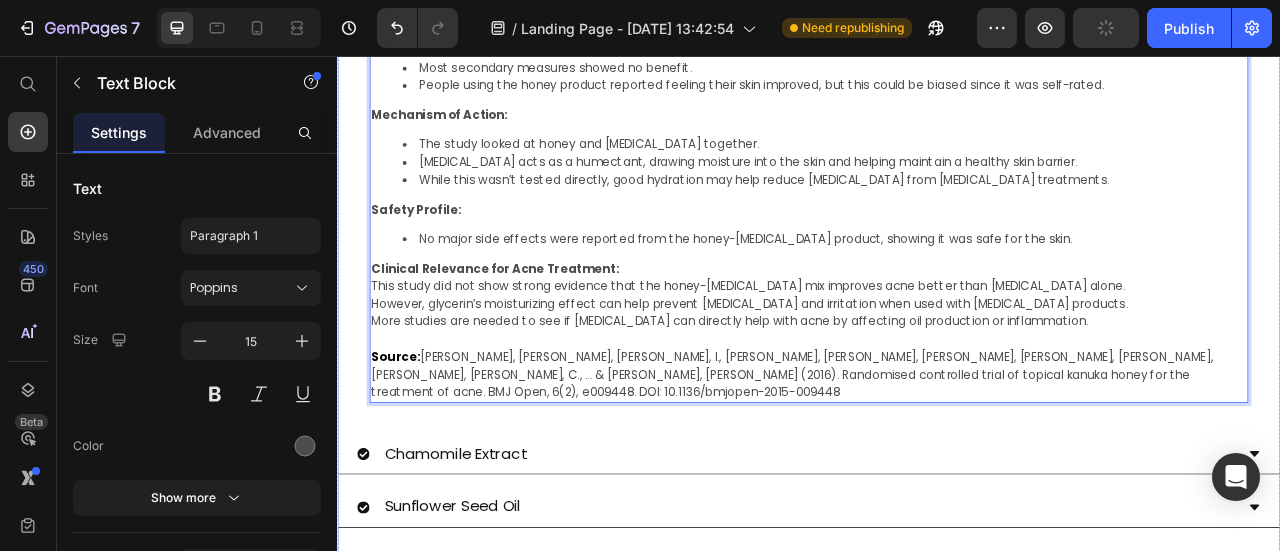scroll, scrollTop: 1837, scrollLeft: 0, axis: vertical 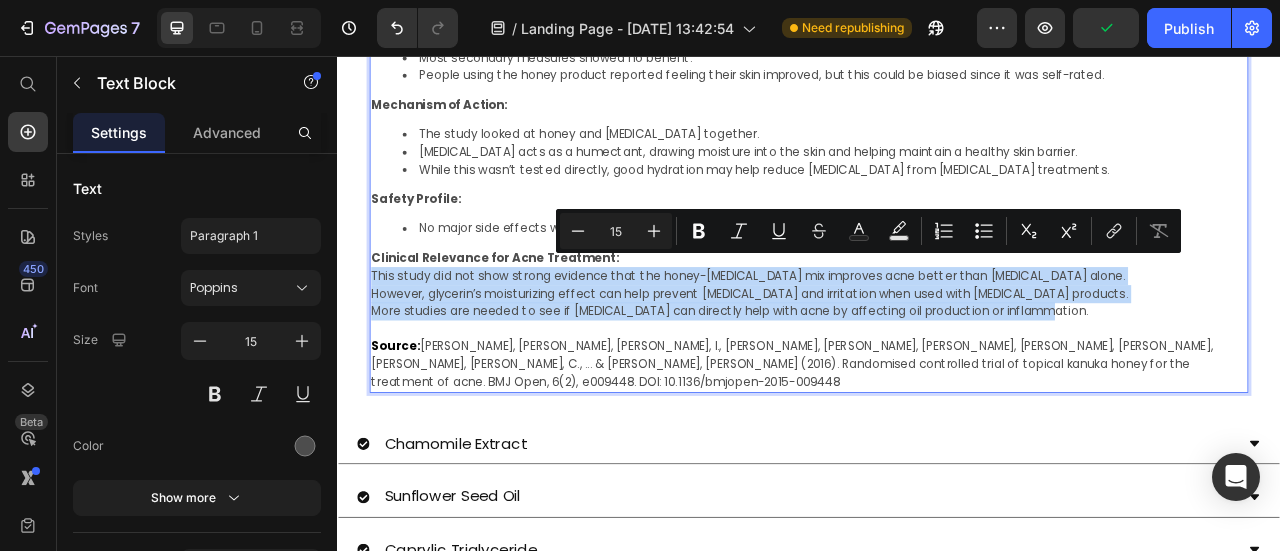 drag, startPoint x: 1246, startPoint y: 368, endPoint x: 378, endPoint y: 327, distance: 868.9678 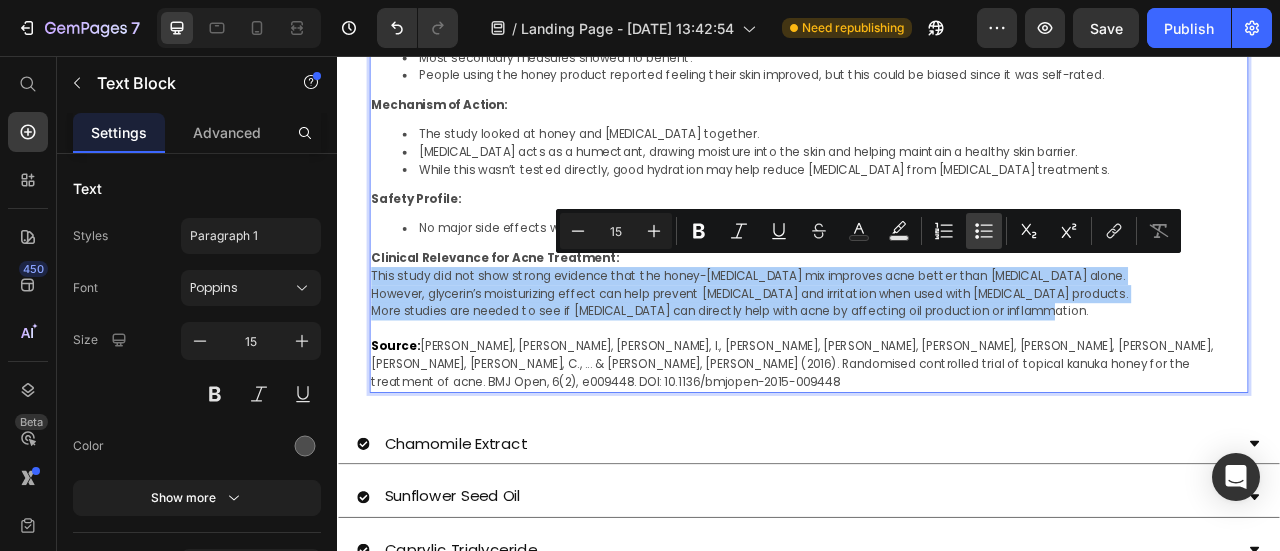 click 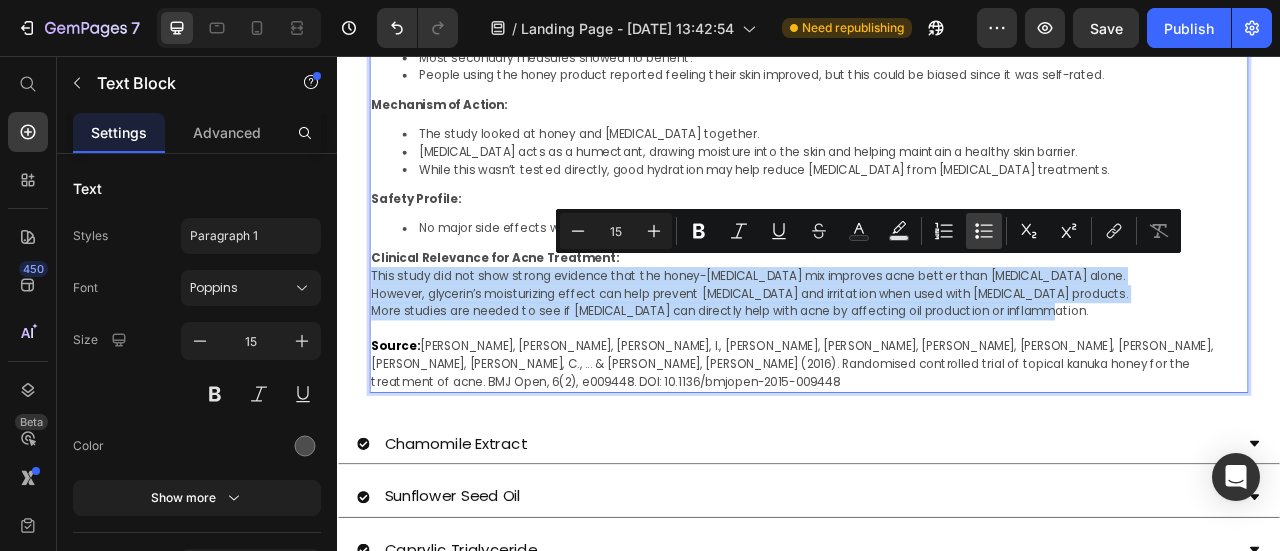 type on "15" 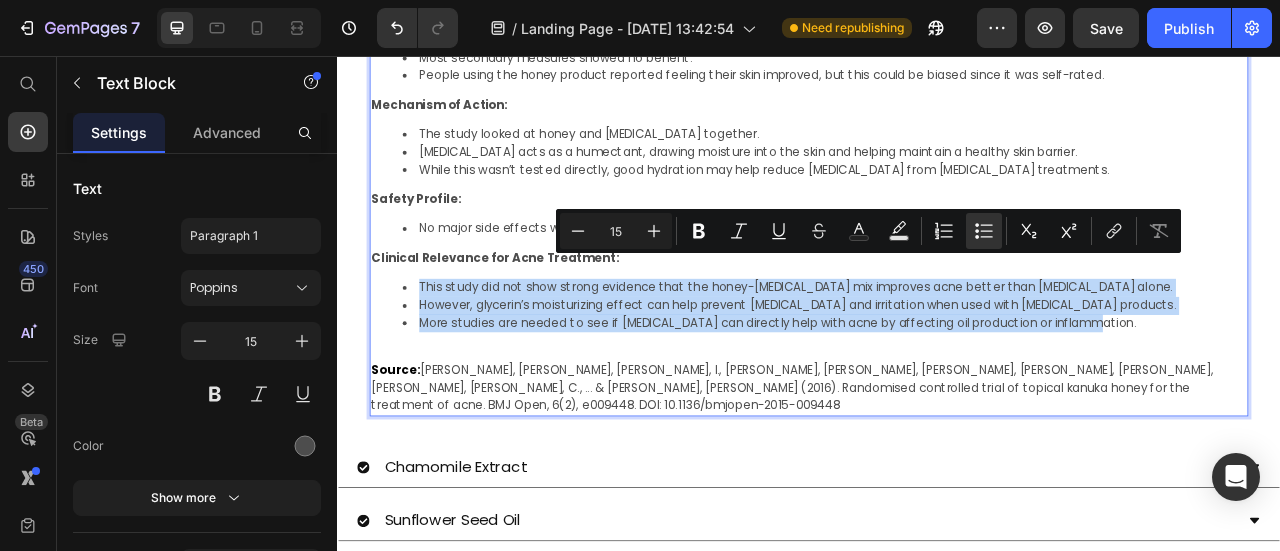 click on "However, glycerin’s moisturizing effect can help prevent dryness and irritation when used with other acne products." at bounding box center (957, 373) 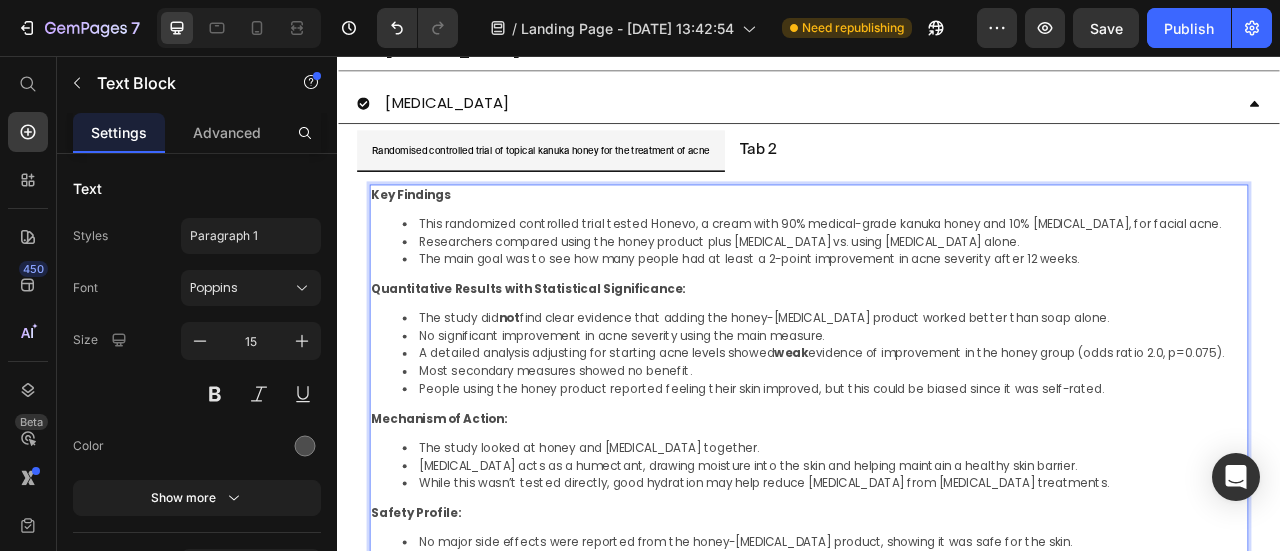 scroll, scrollTop: 1437, scrollLeft: 0, axis: vertical 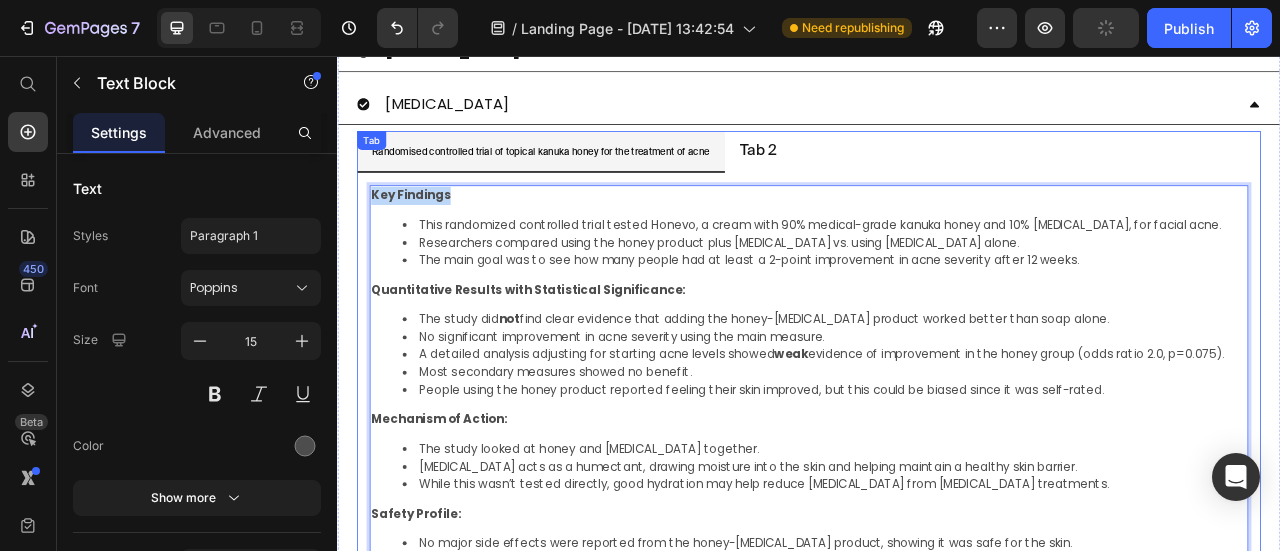 drag, startPoint x: 489, startPoint y: 204, endPoint x: 373, endPoint y: 206, distance: 116.01724 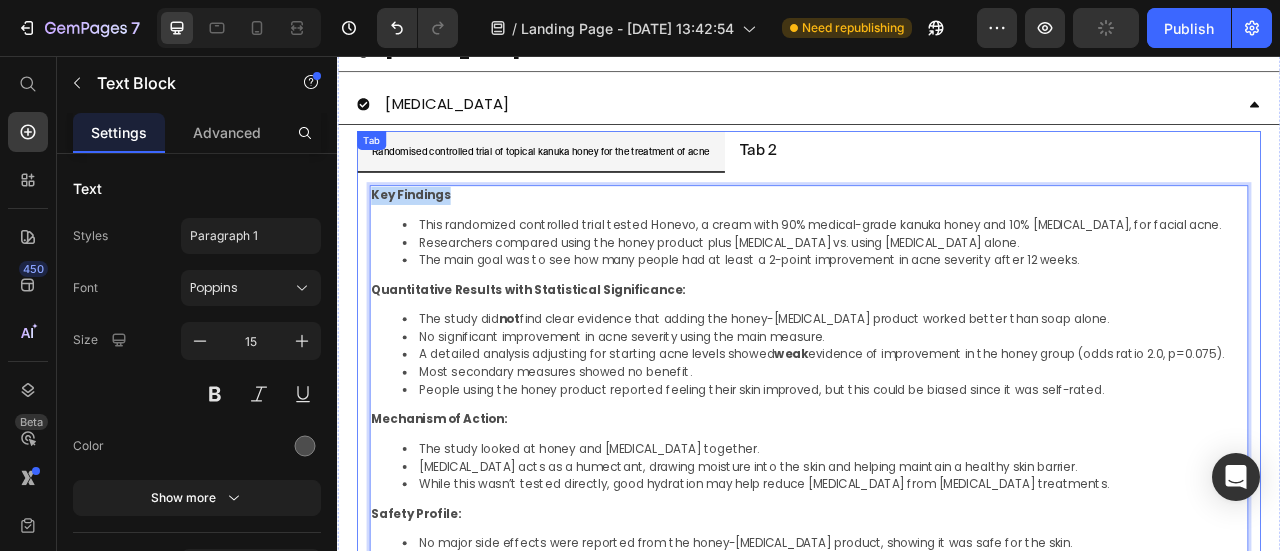 click on "Key Findings This randomized controlled trial tested Honevo, a cream with 90% medical-grade kanuka honey and 10% glycerin, for facial acne. Researchers compared using the honey product plus antibacterial soap vs. using antibacterial soap alone. The main goal was to see how many people had at least a 2-point improvement in acne severity after 12 weeks. Quantitative Results with Statistical Significance: The study did  not  find clear evidence that adding the honey-glycerin product worked better than soap alone. No significant improvement in acne severity using the main measure. A detailed analysis adjusting for starting acne levels showed  weak  evidence of improvement in the honey group (odds ratio 2.0, p=0.075). Most secondary measures showed no benefit. People using the honey product reported feeling their skin improved, but this could be biased since it was self-rated. Mechanism of Action: The study looked at honey and glycerin together. Safety Profile: Clinical Relevance for Acne Treatment: Source:    0" at bounding box center (937, 559) 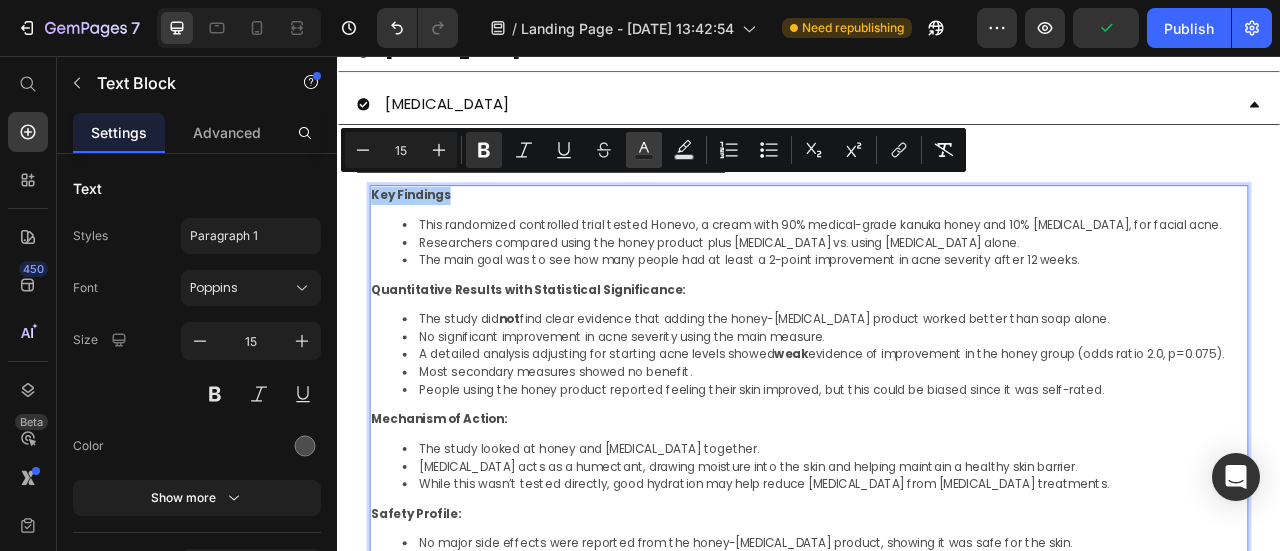 click 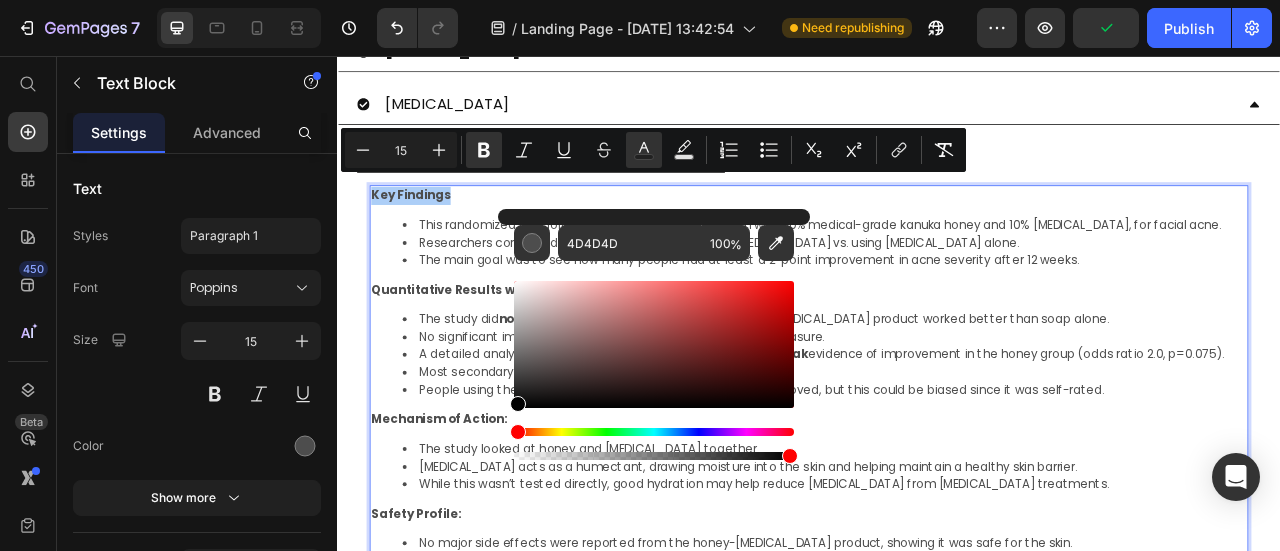 drag, startPoint x: 521, startPoint y: 372, endPoint x: 503, endPoint y: 419, distance: 50.32892 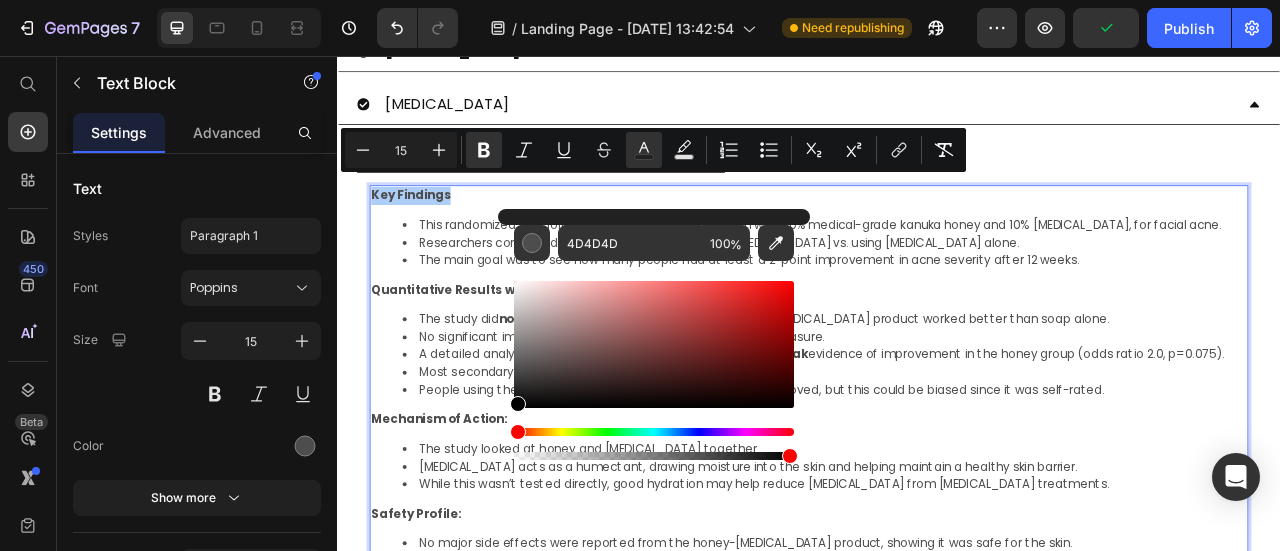click on "4D4D4D 100 %" at bounding box center [654, 336] 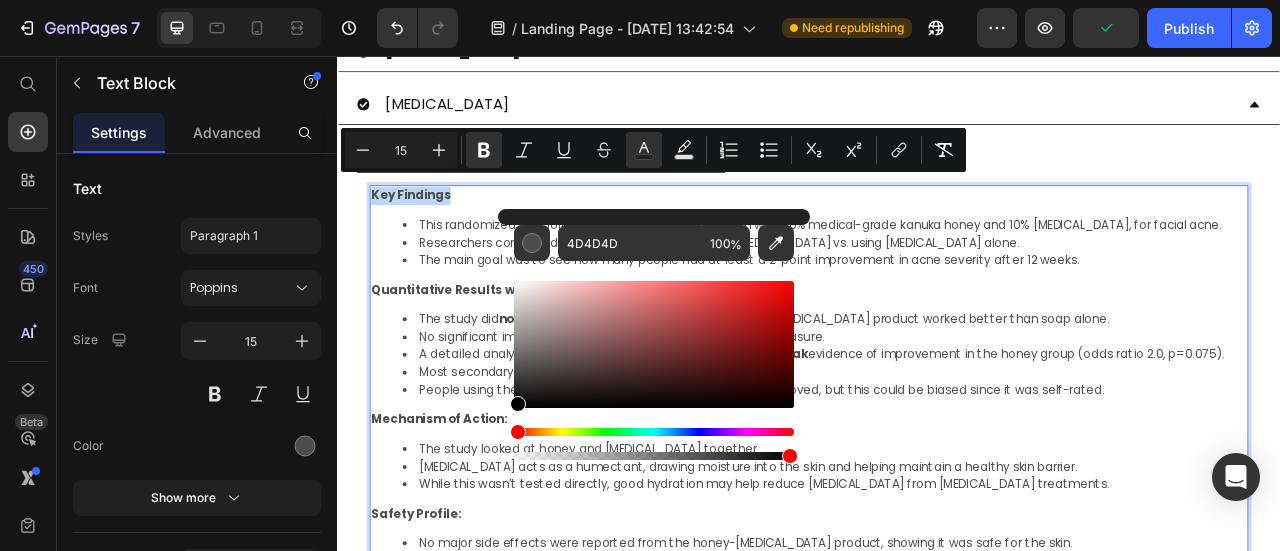 type on "000000" 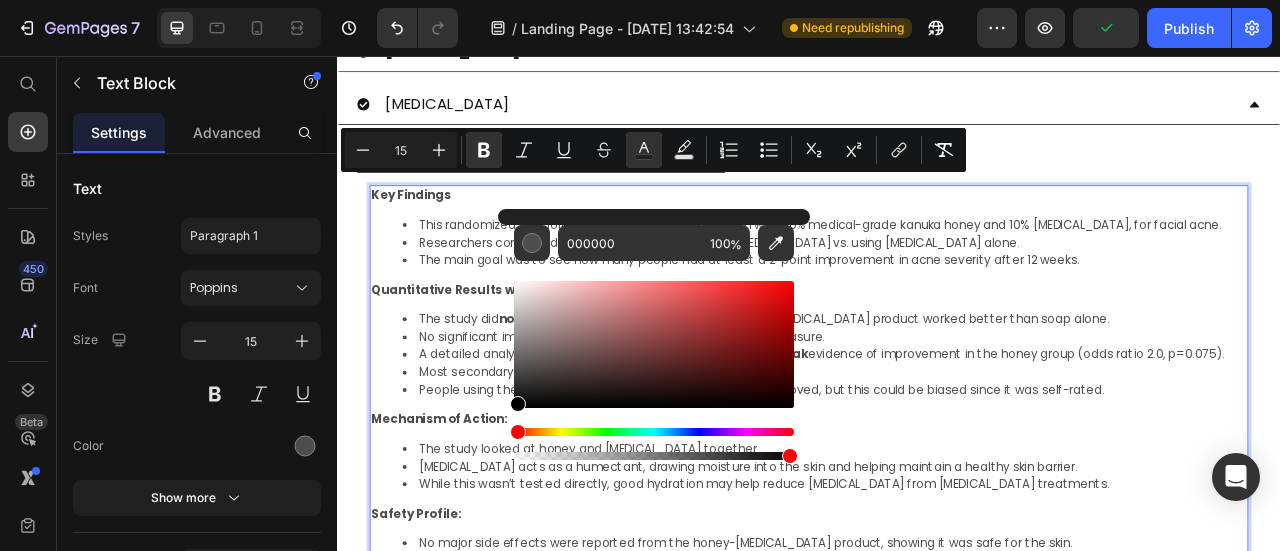 click on "No significant improvement in acne severity using the main measure." at bounding box center [957, 413] 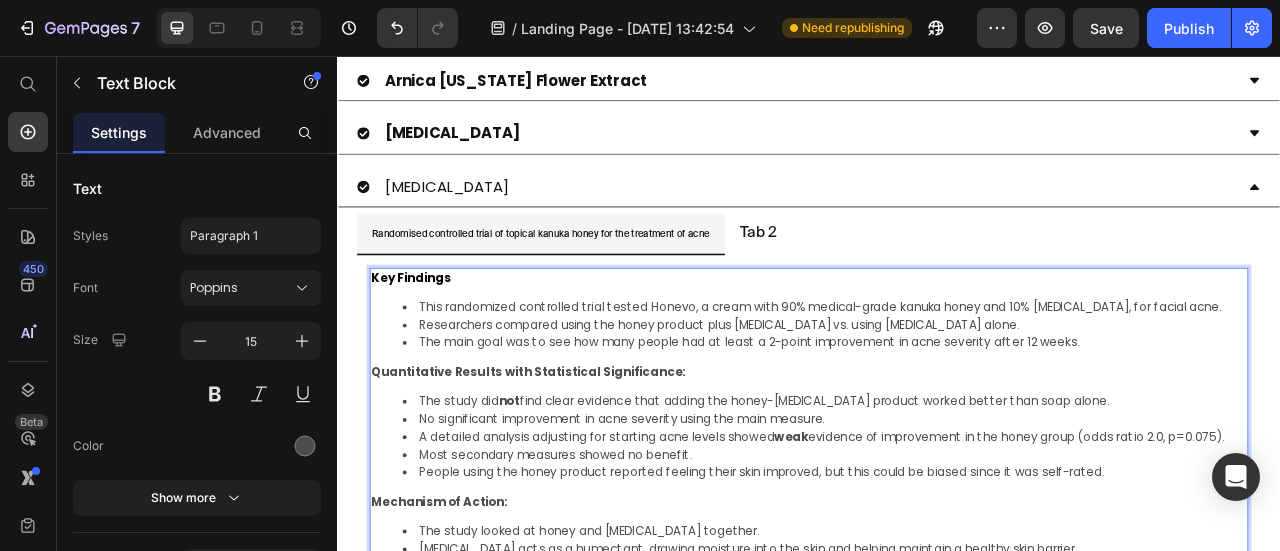 scroll, scrollTop: 1237, scrollLeft: 0, axis: vertical 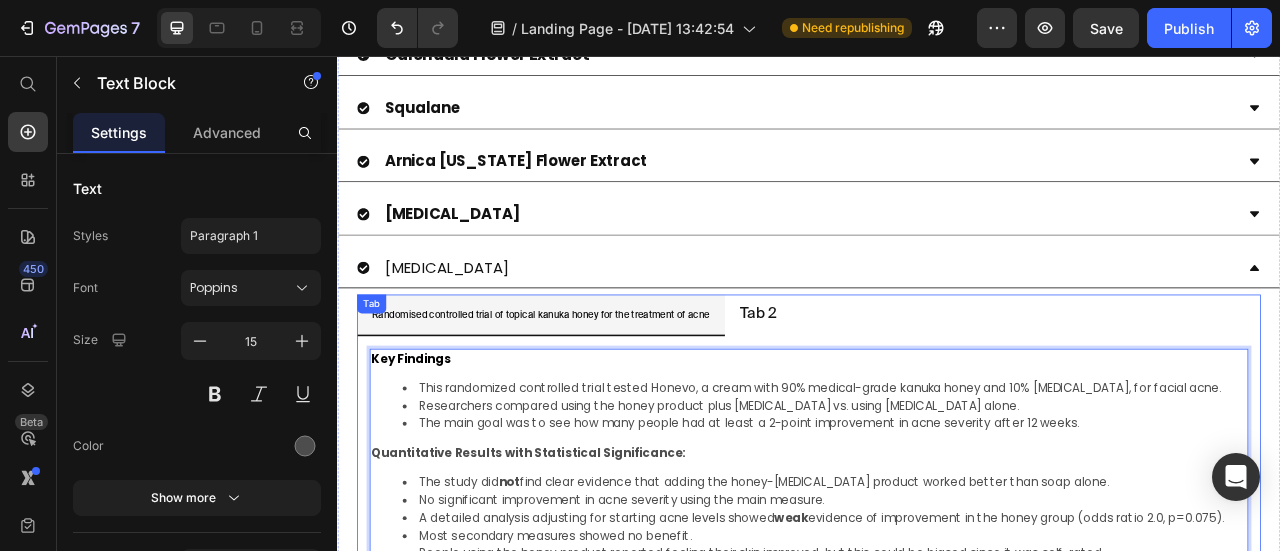 click on "Tab 2" at bounding box center (872, 384) 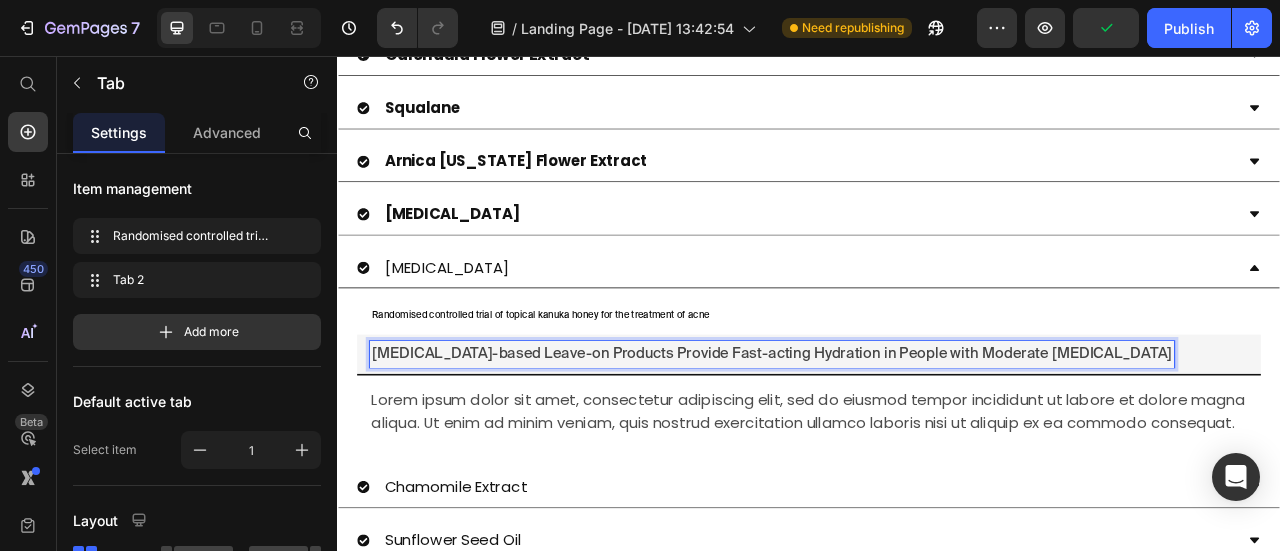 scroll, scrollTop: 1286, scrollLeft: 0, axis: vertical 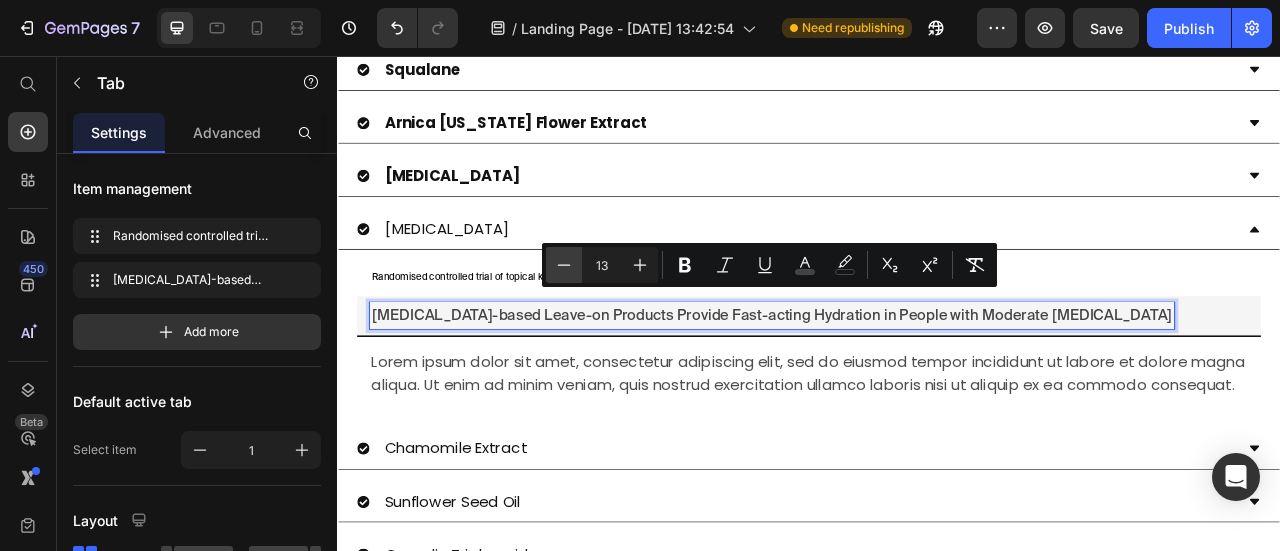 click 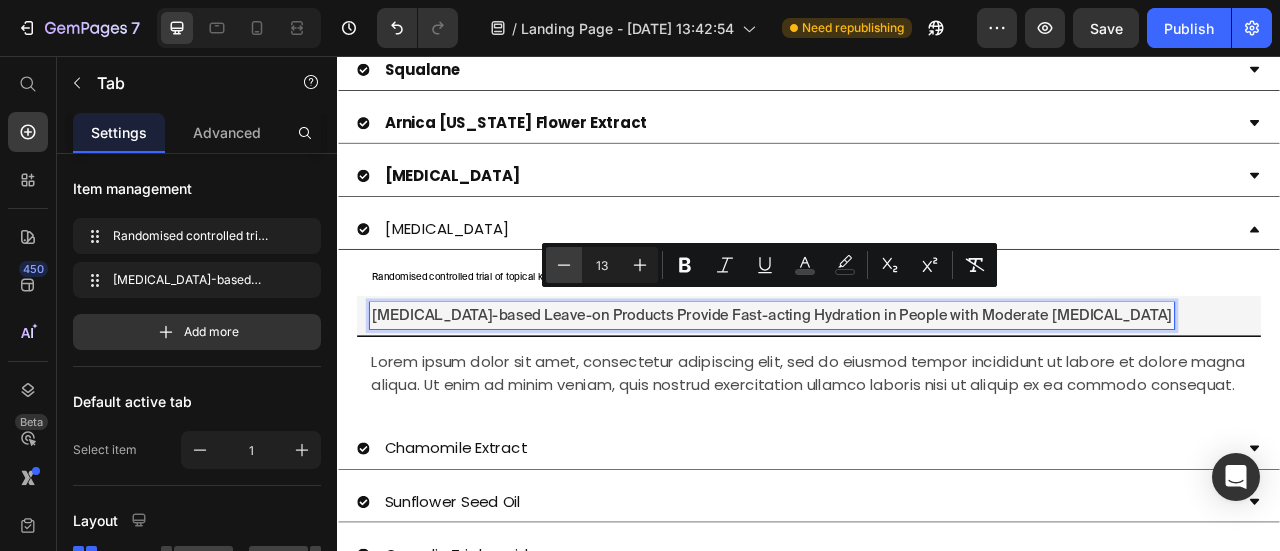 type on "12" 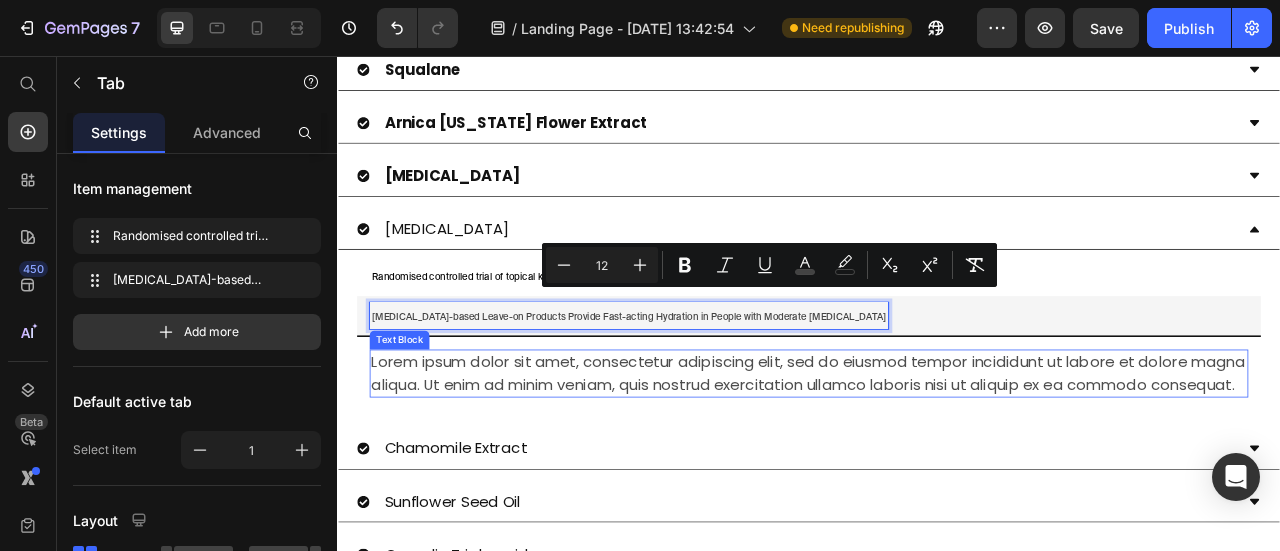 click on "Lorem ipsum dolor sit amet, consectetur adipiscing elit, sed do eiusmod tempor incididunt ut labore et dolore magna aliqua. Ut enim ad minim veniam, quis nostrud exercitation ullamco laboris nisi ut aliquip ex ea commodo consequat." at bounding box center [937, 459] 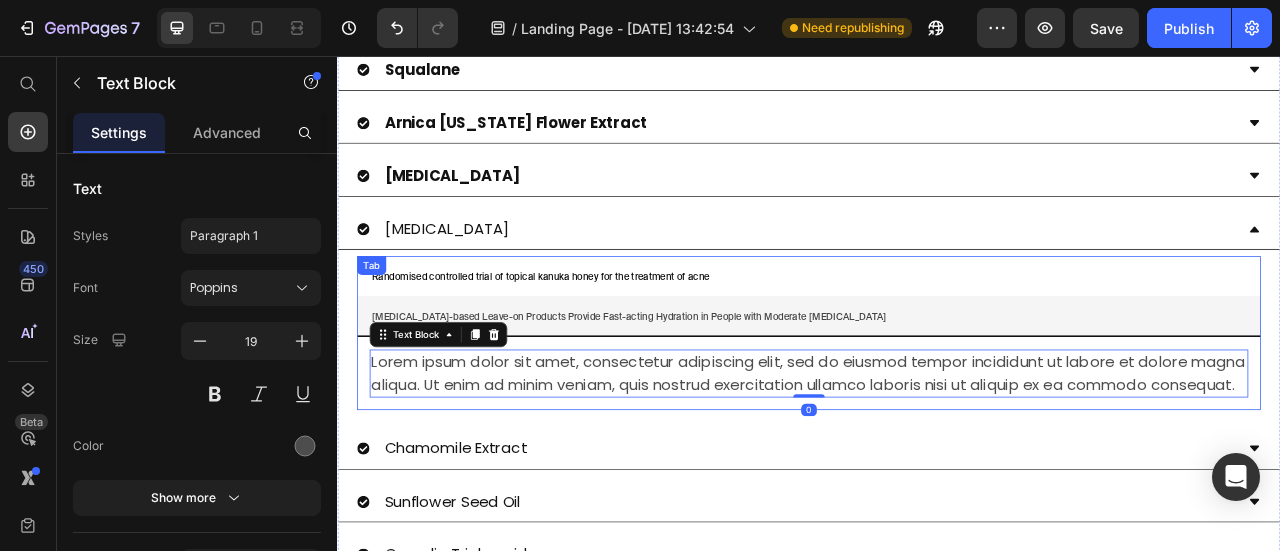 click on "Glycerin-based Leave-on Products Provide Fast-acting Hydration in People with Moderate Skin Dryness" at bounding box center [708, 388] 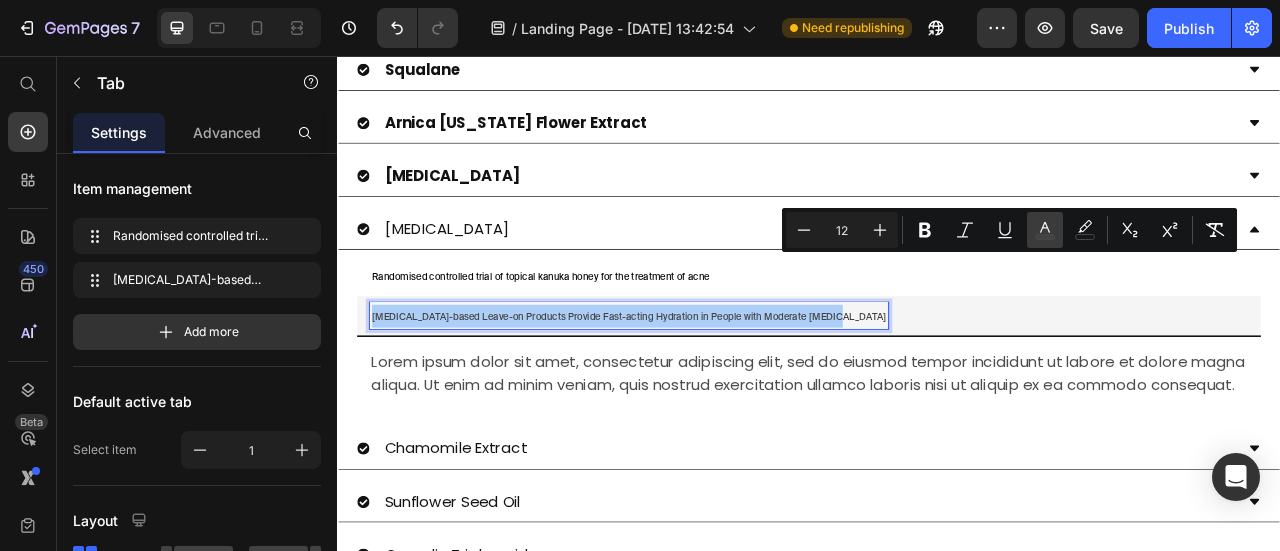 click 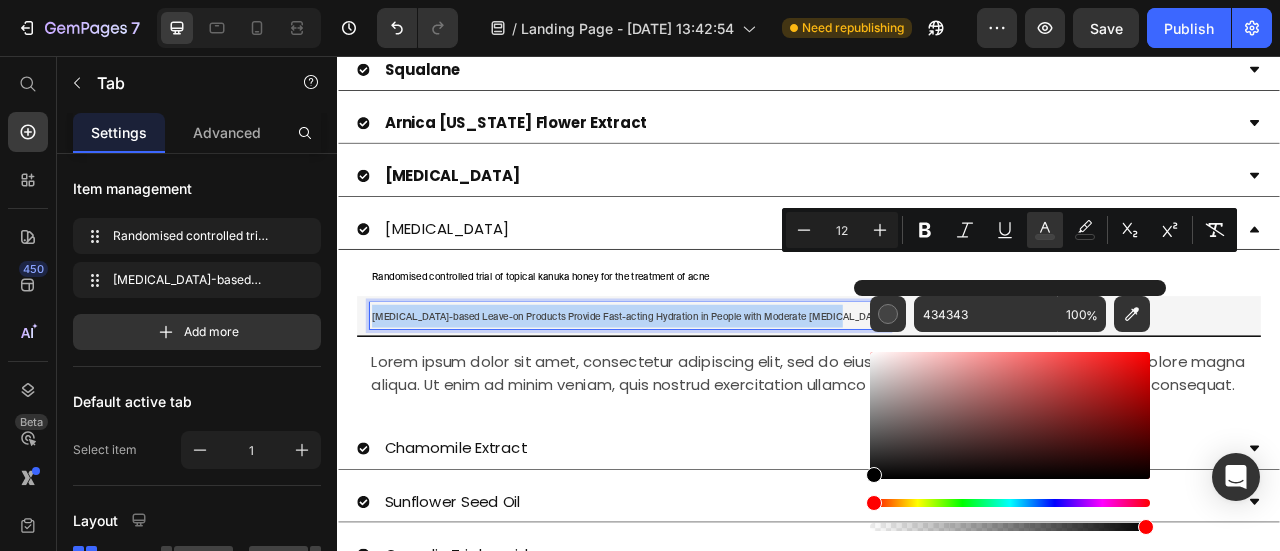 drag, startPoint x: 873, startPoint y: 463, endPoint x: 871, endPoint y: 487, distance: 24.083189 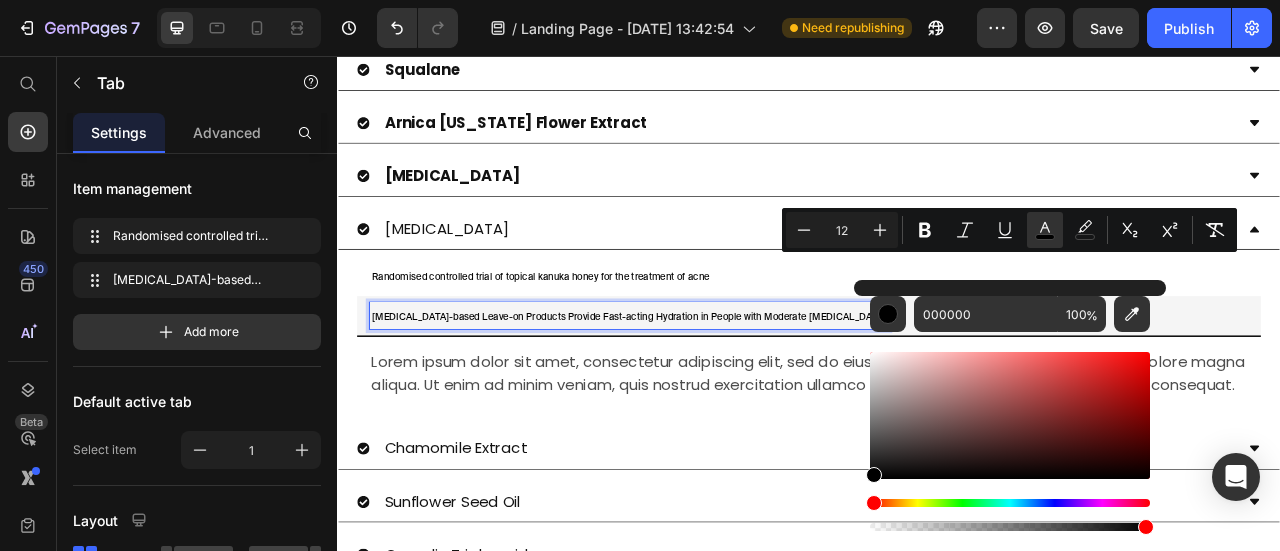 click on "Randomised controlled trial of topical kanuka honey for the treatment of acne" at bounding box center (596, 335) 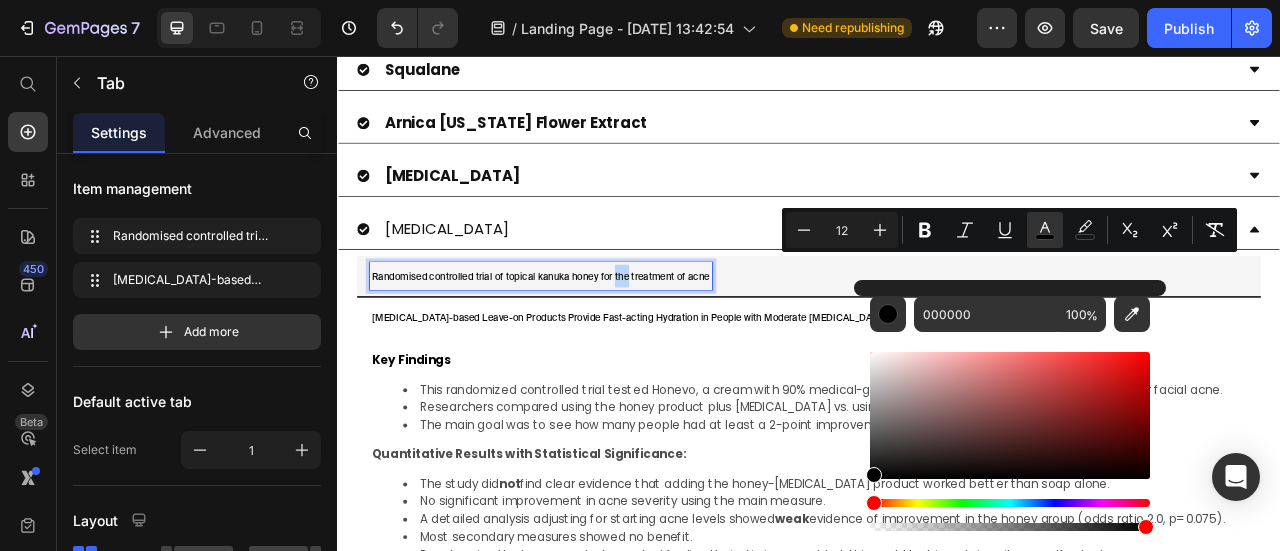 click on "Randomised controlled trial of topical kanuka honey for the treatment of acne" at bounding box center (596, 335) 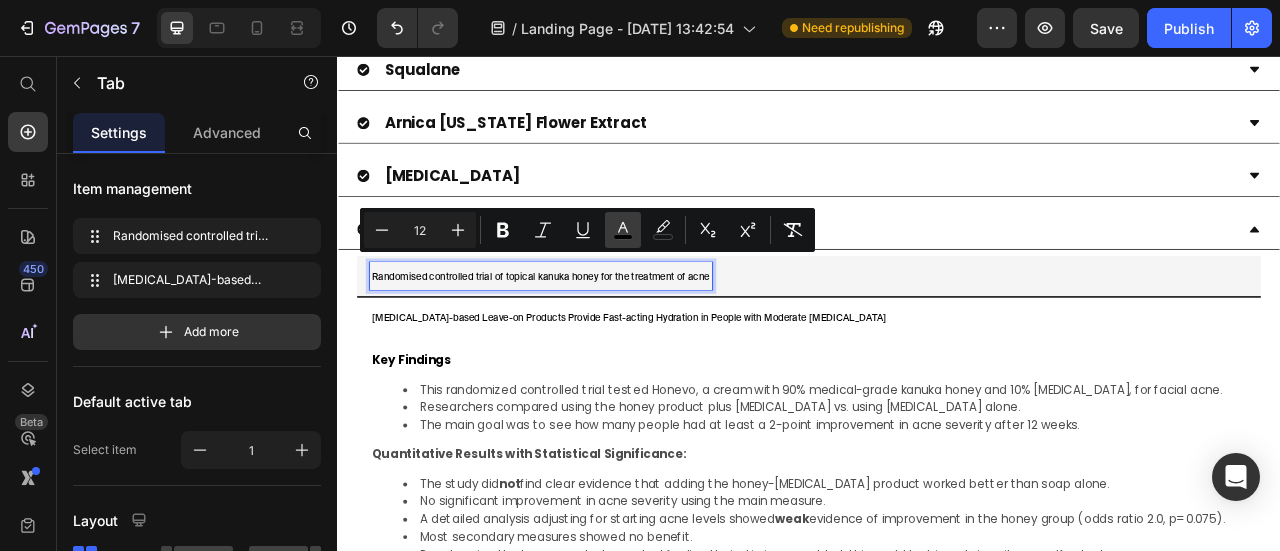 click on "color" at bounding box center [623, 230] 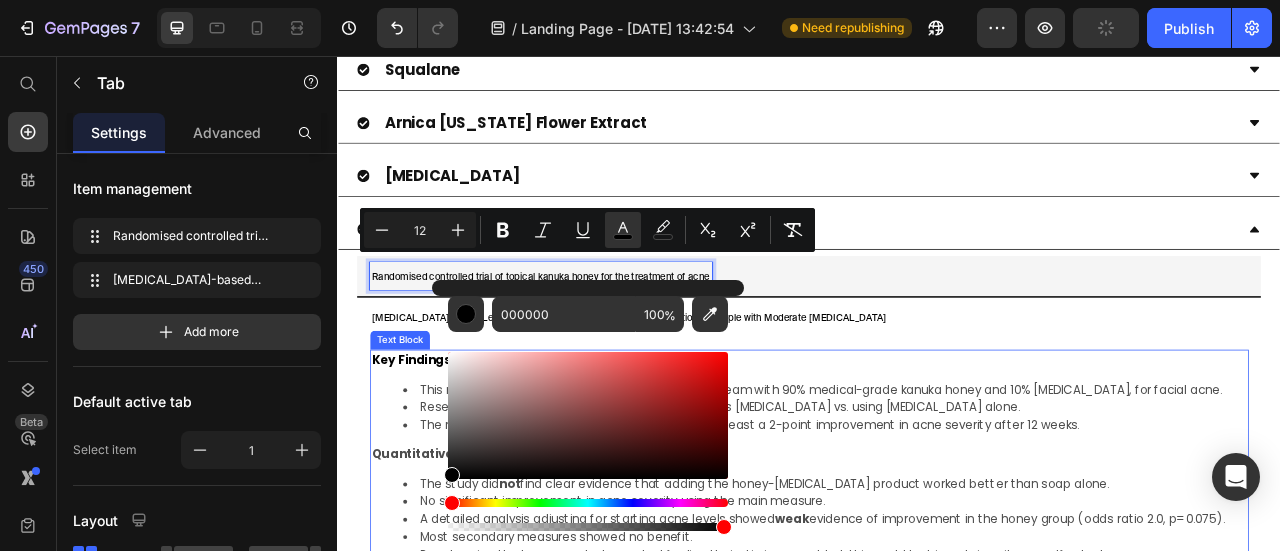 click on "Key Findings This randomized controlled trial tested Honevo, a cream with 90% medical-grade kanuka honey and 10% glycerin, for facial acne. Researchers compared using the honey product plus antibacterial soap vs. using antibacterial soap alone. The main goal was to see how many people had at least a 2-point improvement in acne severity after 12 weeks. Quantitative Results with Statistical Significance: The study did  not  find clear evidence that adding the honey-glycerin product worked better than soap alone. No significant improvement in acne severity using the main measure. A detailed analysis adjusting for starting acne levels showed  weak  evidence of improvement in the honey group (odds ratio 2.0, p=0.075). Most secondary measures showed no benefit. People using the honey product reported feeling their skin improved, but this could be biased since it was self-rated. Mechanism of Action: The study looked at honey and glycerin together. Safety Profile: Clinical Relevance for Acne Treatment: Source:" at bounding box center (937, 776) 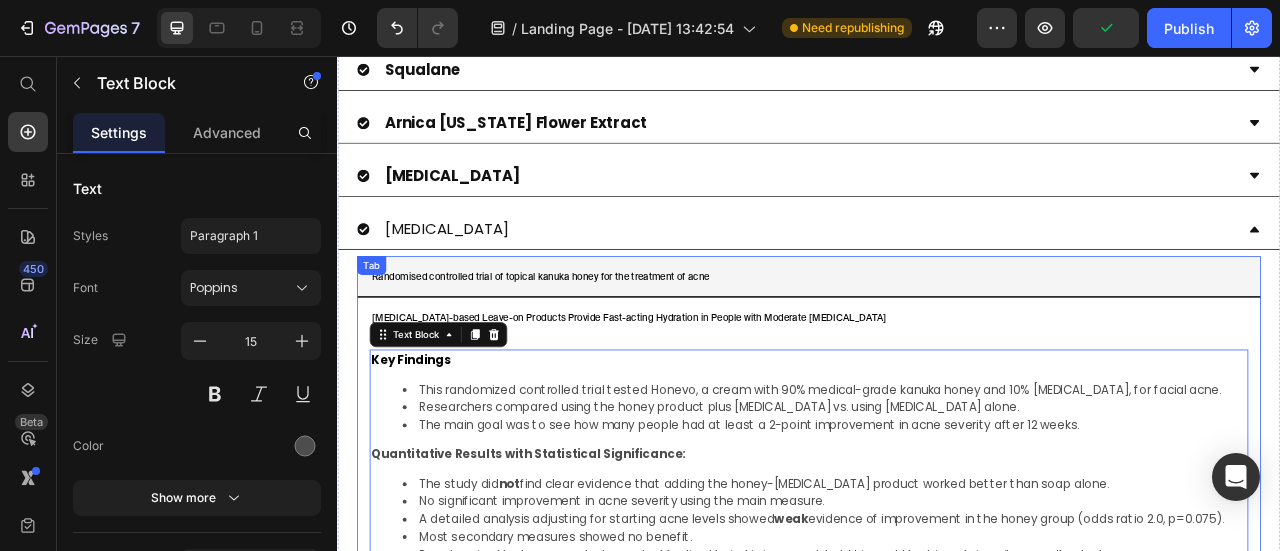 click on "Glycerin-based Leave-on Products Provide Fast-acting Hydration in People with Moderate Skin Dryness" at bounding box center (708, 388) 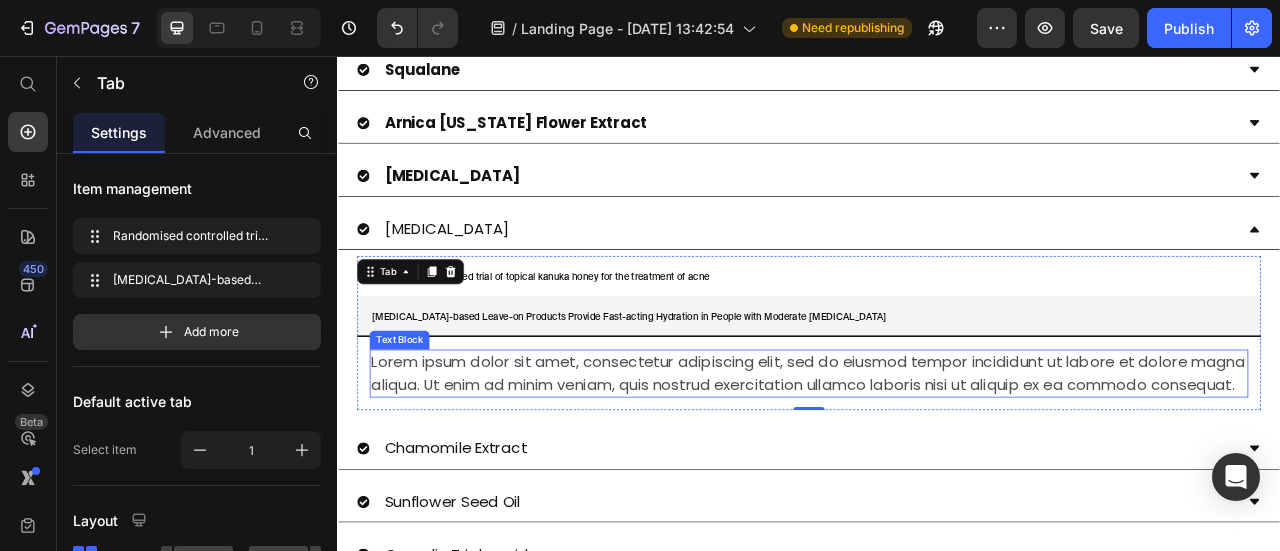 click on "Lorem ipsum dolor sit amet, consectetur adipiscing elit, sed do eiusmod tempor incididunt ut labore et dolore magna aliqua. Ut enim ad minim veniam, quis nostrud exercitation ullamco laboris nisi ut aliquip ex ea commodo consequat." at bounding box center (937, 459) 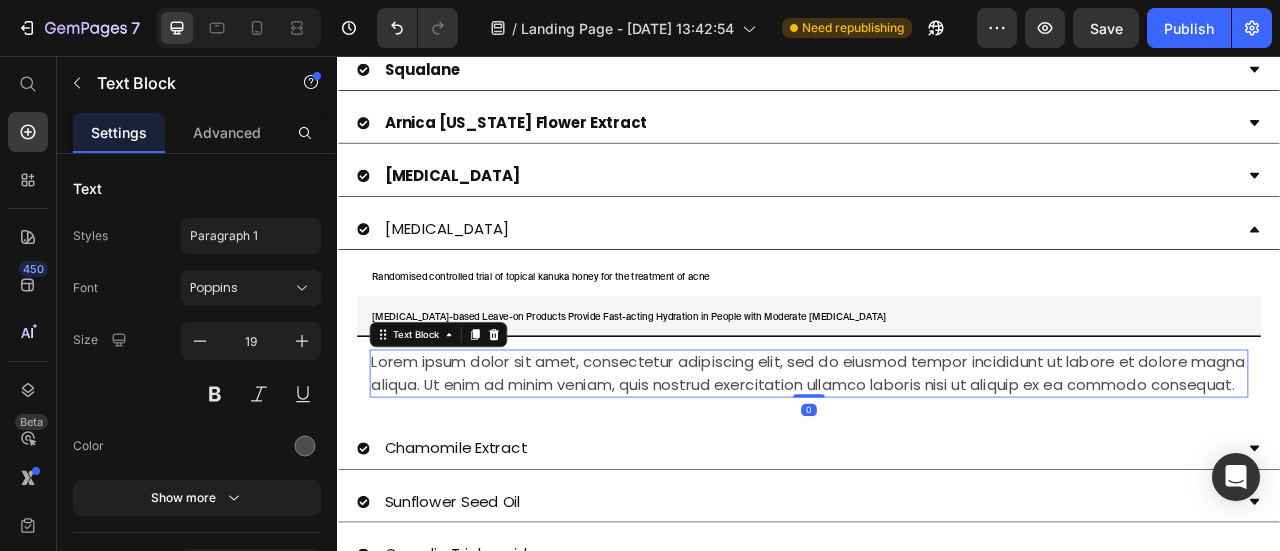 click on "Lorem ipsum dolor sit amet, consectetur adipiscing elit, sed do eiusmod tempor incididunt ut labore et dolore magna aliqua. Ut enim ad minim veniam, quis nostrud exercitation ullamco laboris nisi ut aliquip ex ea commodo consequat." at bounding box center (937, 459) 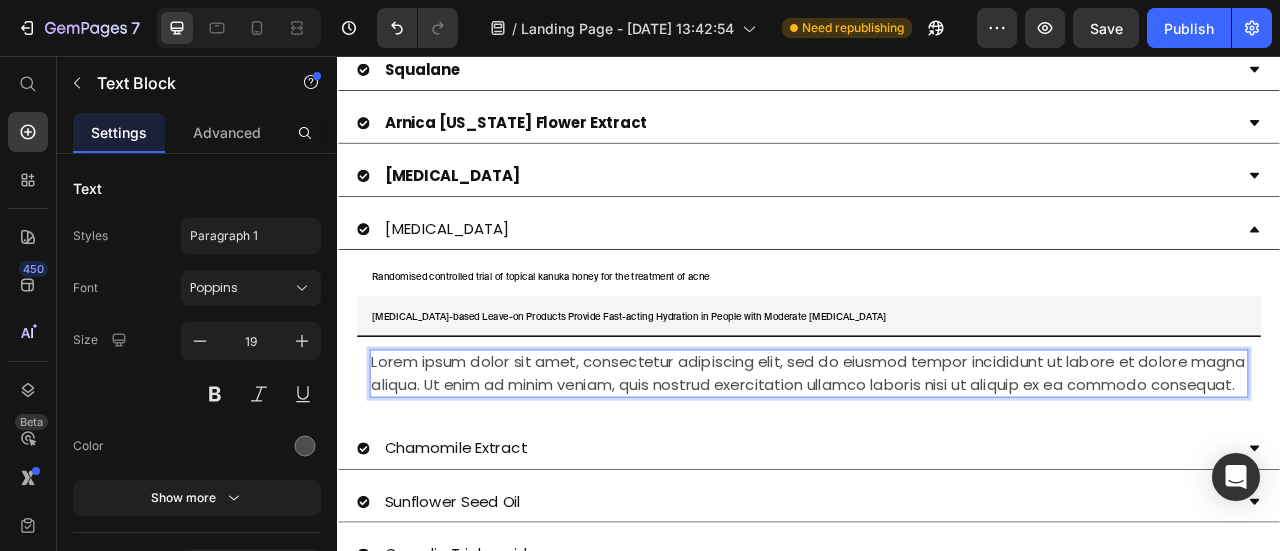 click on "Lorem ipsum dolor sit amet, consectetur adipiscing elit, sed do eiusmod tempor incididunt ut labore et dolore magna aliqua. Ut enim ad minim veniam, quis nostrud exercitation ullamco laboris nisi ut aliquip ex ea commodo consequat." at bounding box center [937, 459] 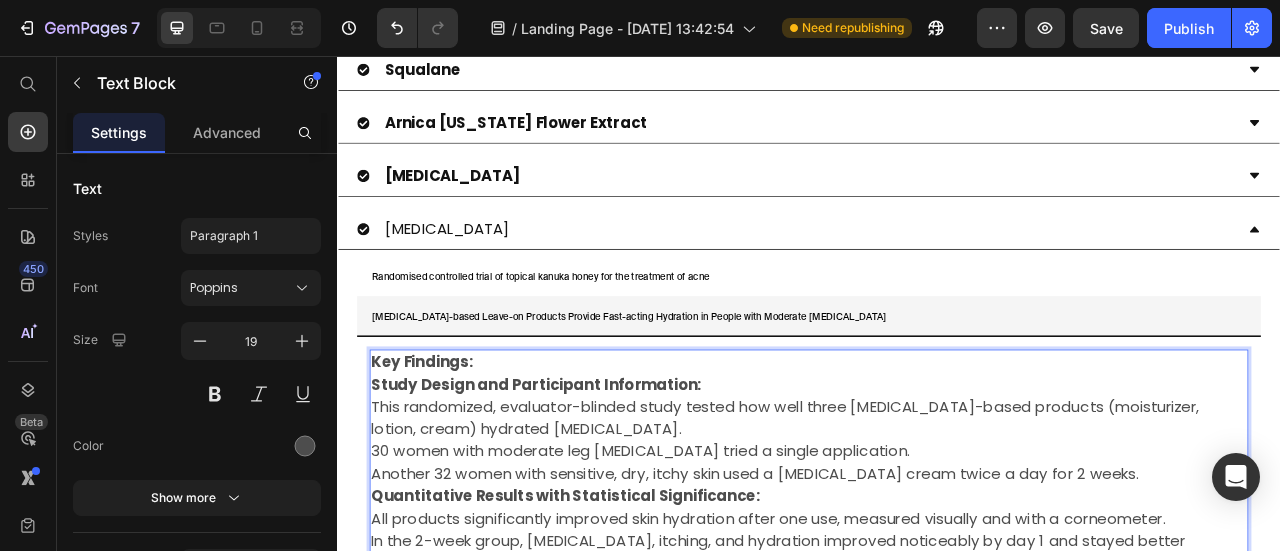 scroll, scrollTop: 1662, scrollLeft: 0, axis: vertical 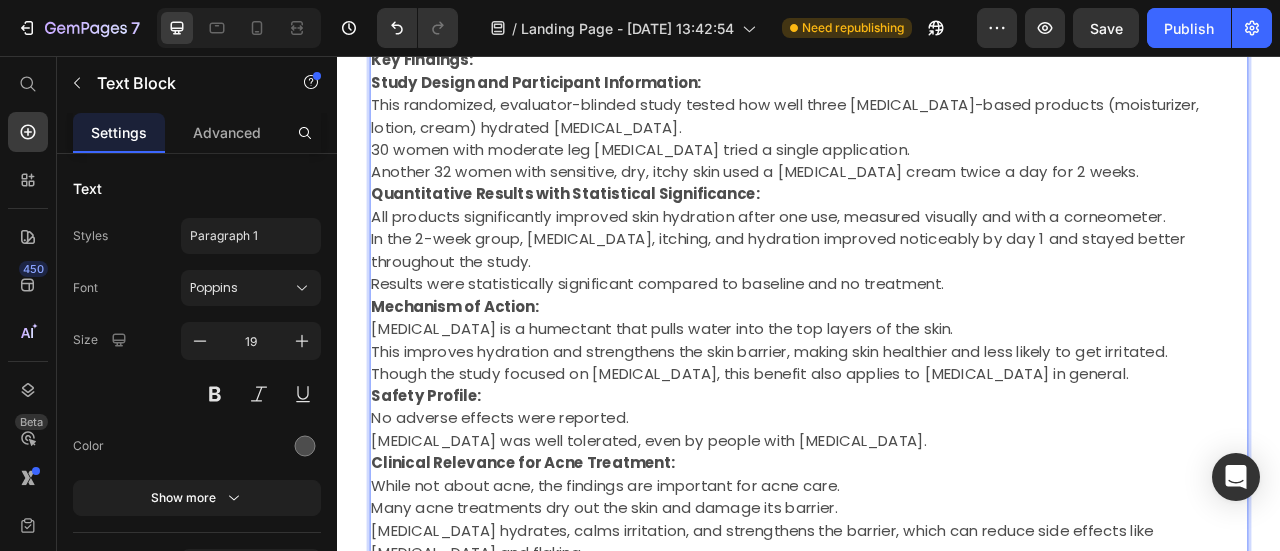 click on "This helps people stick to their acne treatments and keeps skin healthier overall." at bounding box center (937, 717) 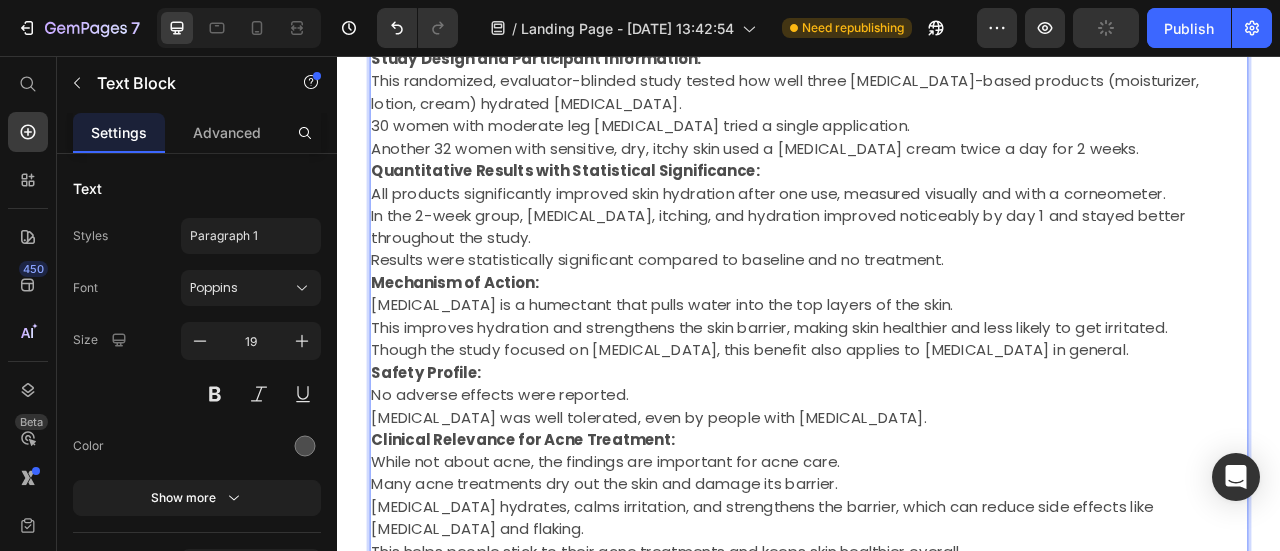 scroll, scrollTop: 1776, scrollLeft: 0, axis: vertical 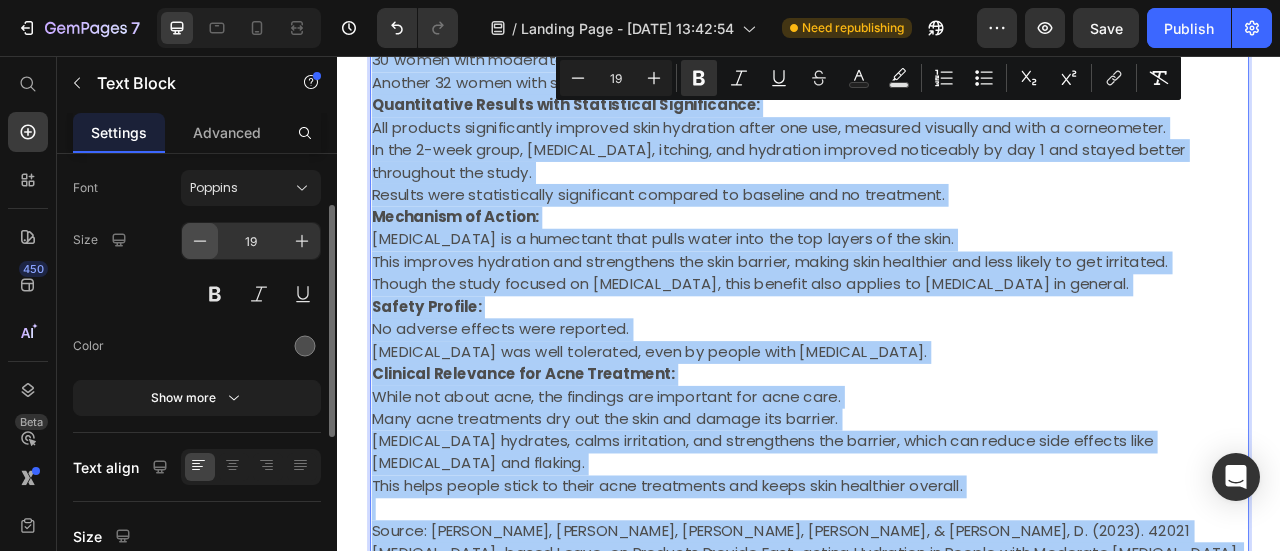 click at bounding box center [200, 241] 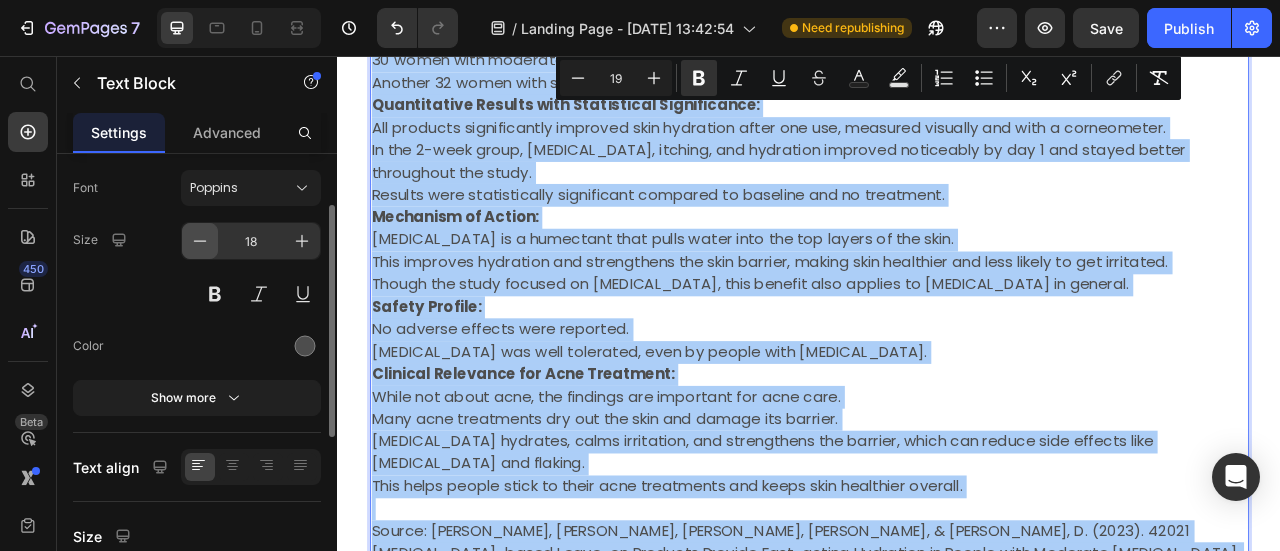 click at bounding box center (200, 241) 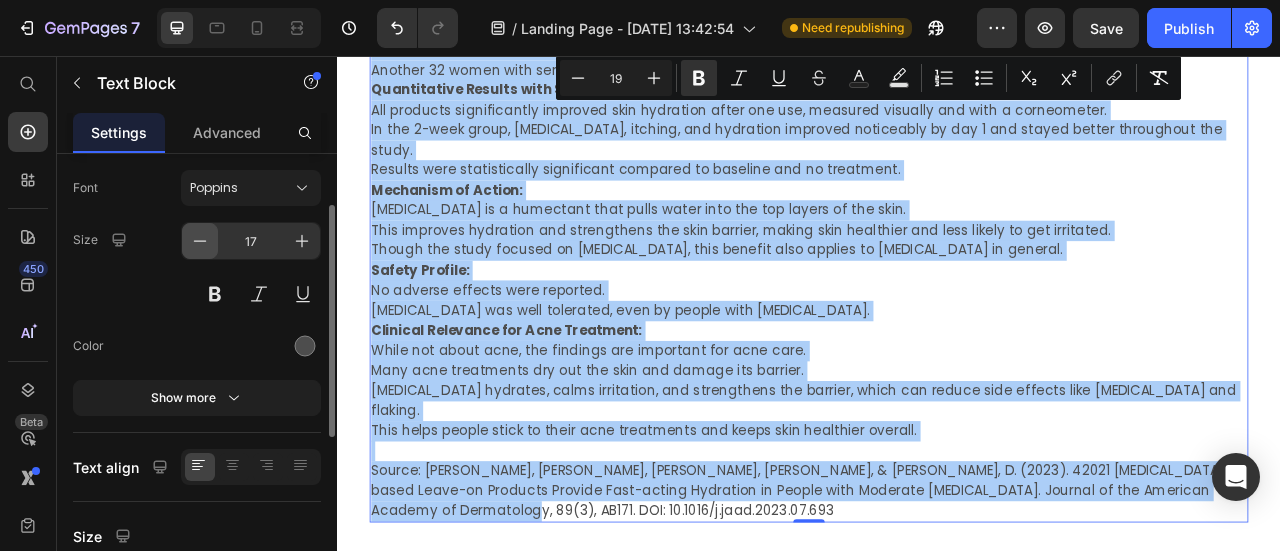 click at bounding box center (200, 241) 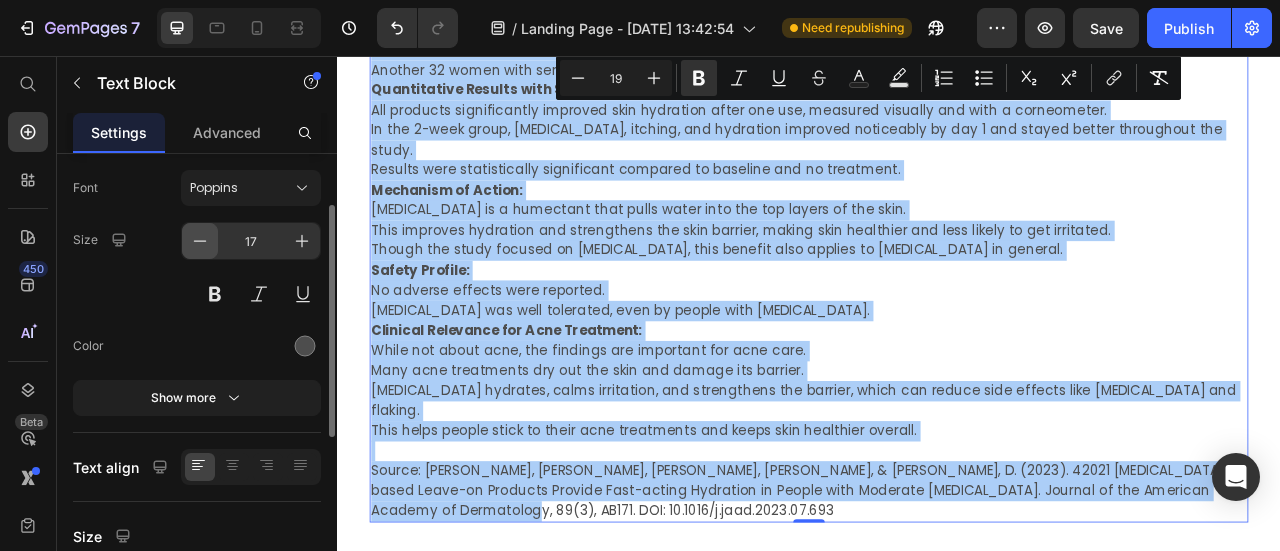 click at bounding box center [200, 241] 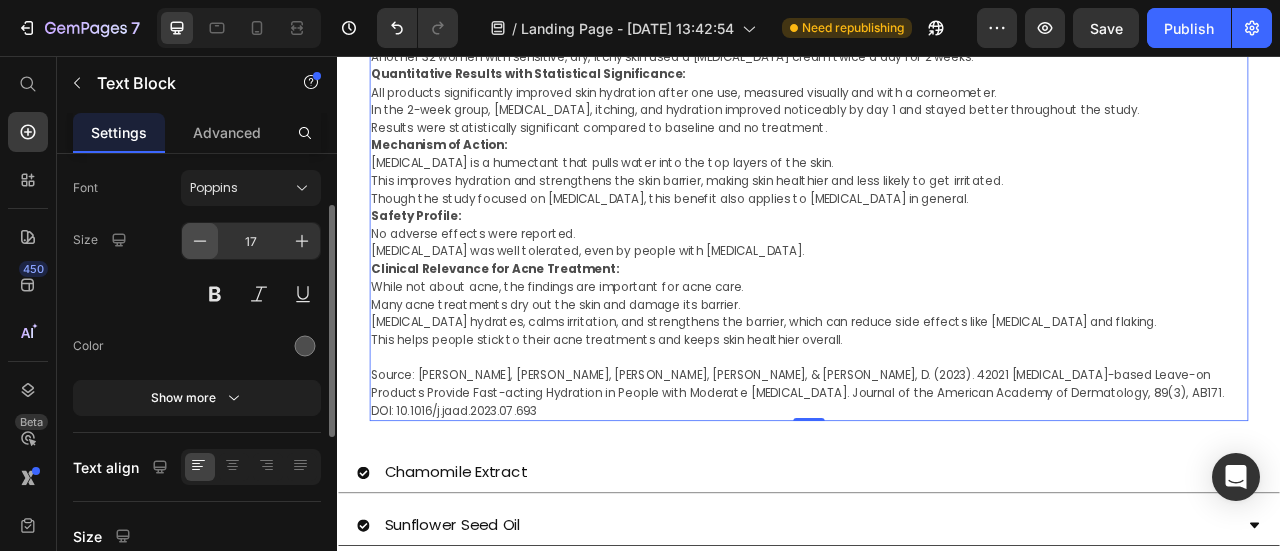 type on "15" 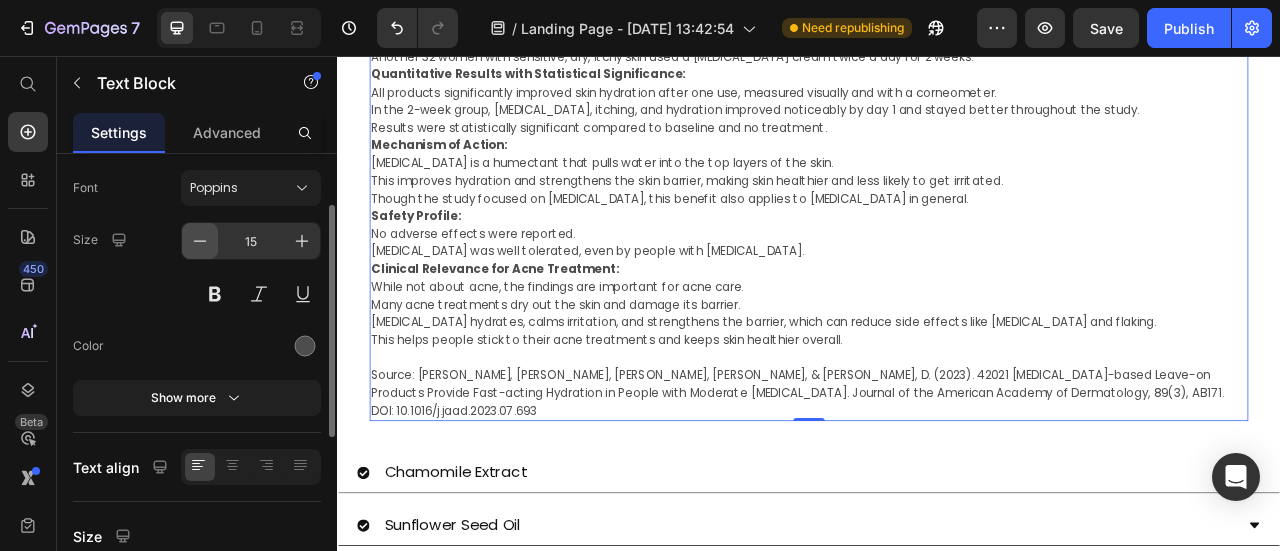 scroll, scrollTop: 1758, scrollLeft: 0, axis: vertical 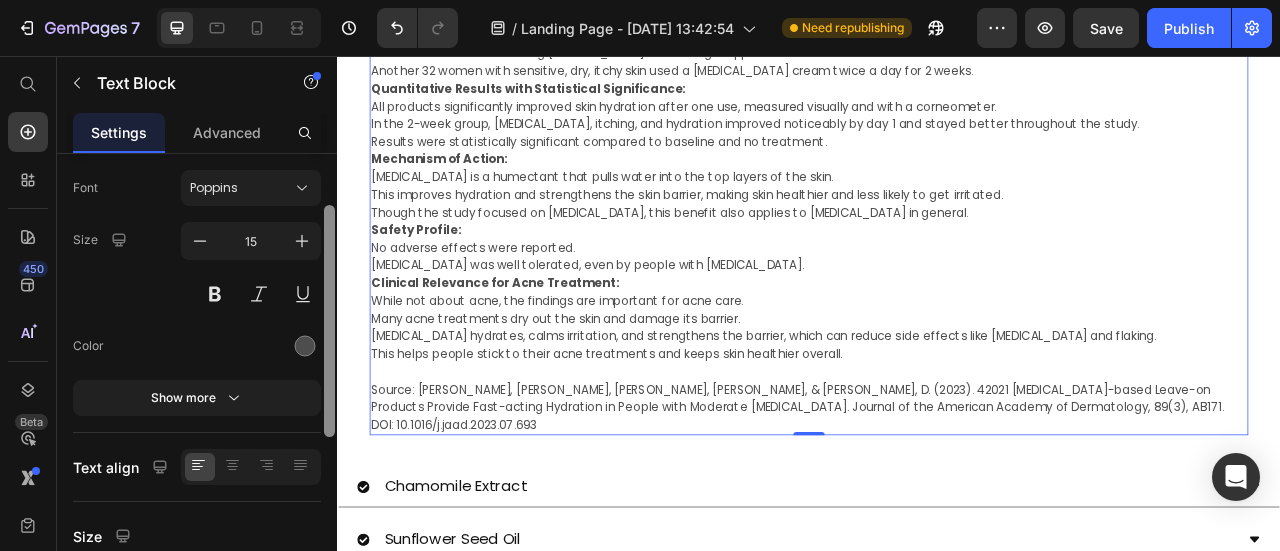 click at bounding box center (329, 321) 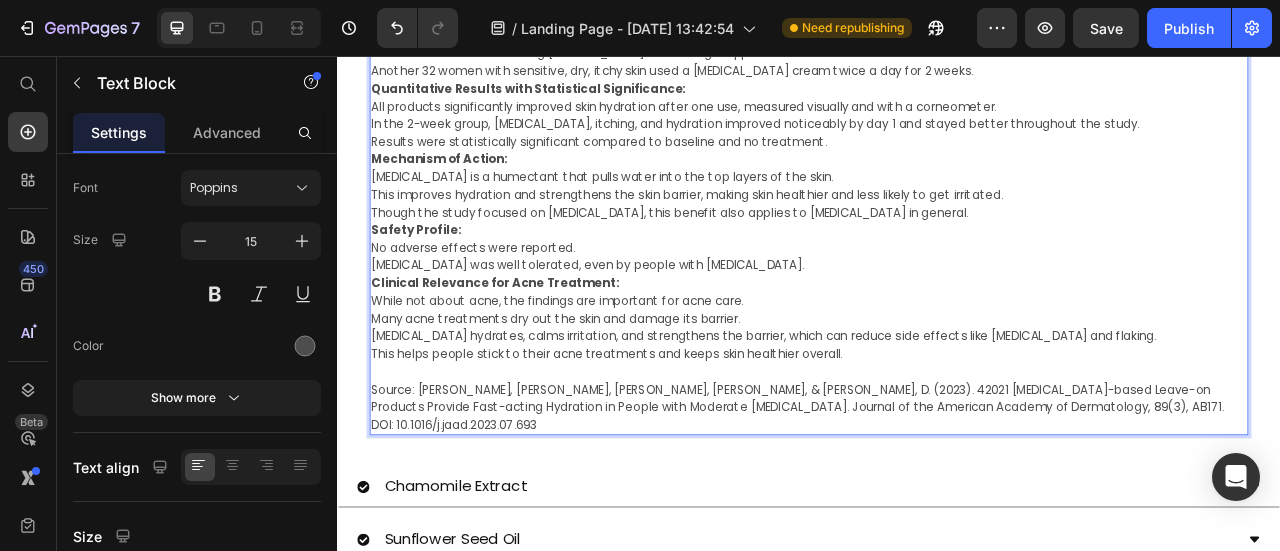 click on "Source: Caratelli, L., Smith, H., & Friscia, D. (2023). 42021 Glycerin-based Leave-on Products Provide Fast-acting Hydration in People with Moderate Skin Dryness. Journal of the American Academy of Dermatology, 89(3), AB171. DOI: 10.1016/j.jaad.2023.07.693" at bounding box center [937, 503] 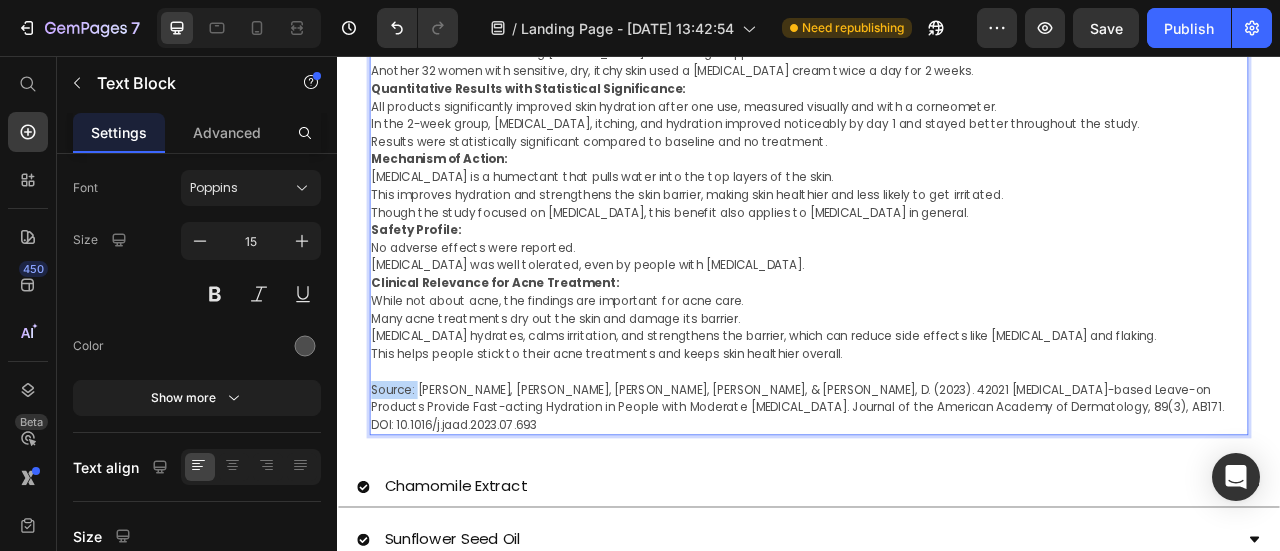 drag, startPoint x: 437, startPoint y: 394, endPoint x: 379, endPoint y: 390, distance: 58.137768 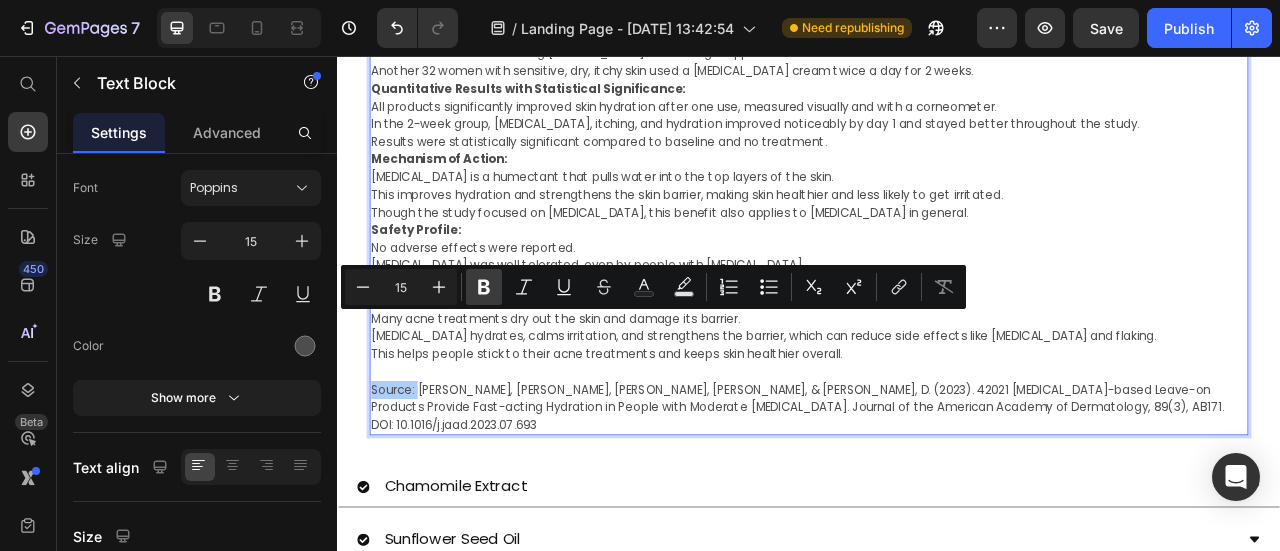 click 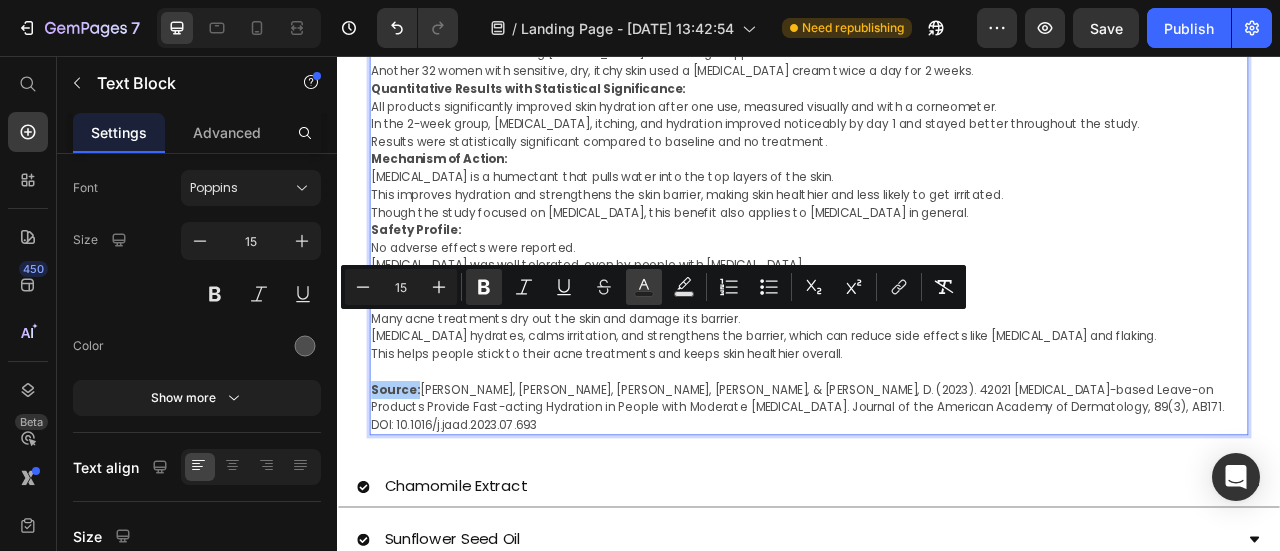 click 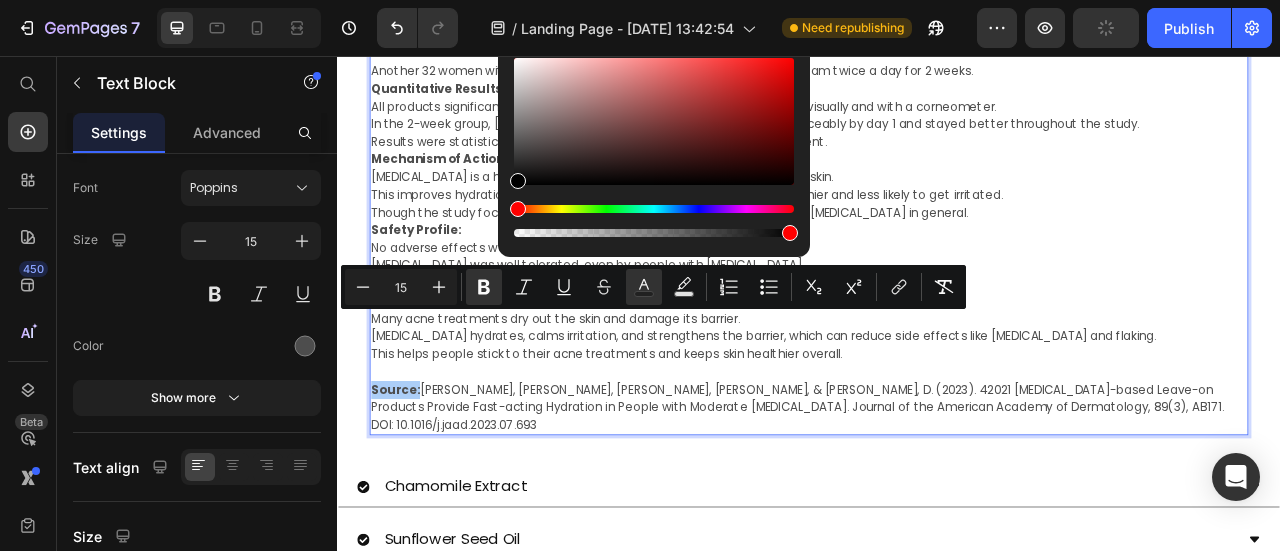 drag, startPoint x: 516, startPoint y: 155, endPoint x: 509, endPoint y: 195, distance: 40.60788 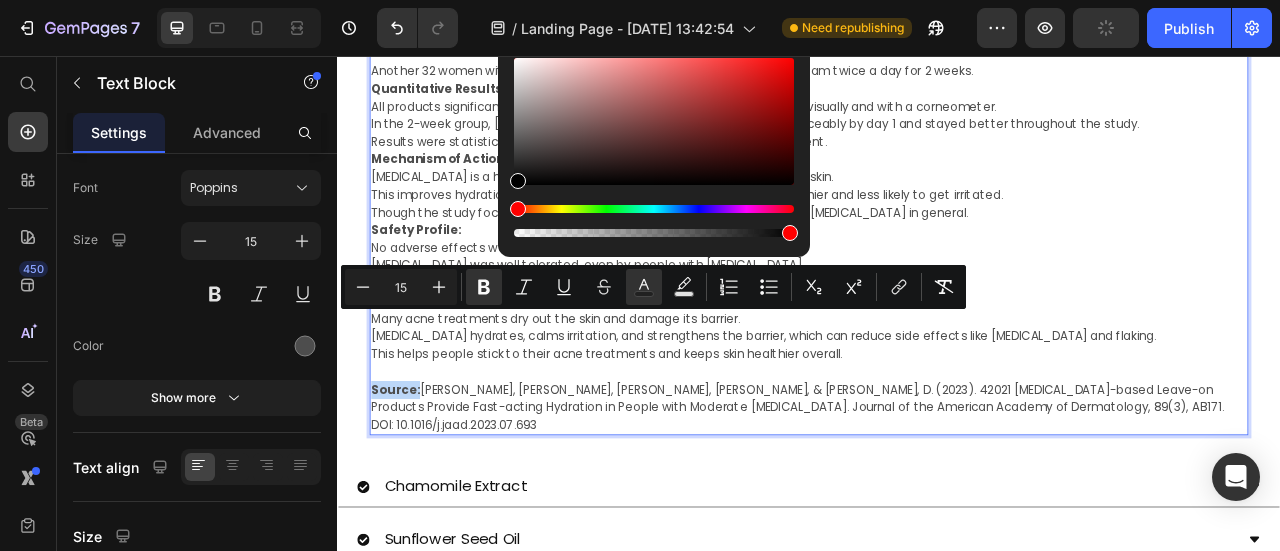 type on "000000" 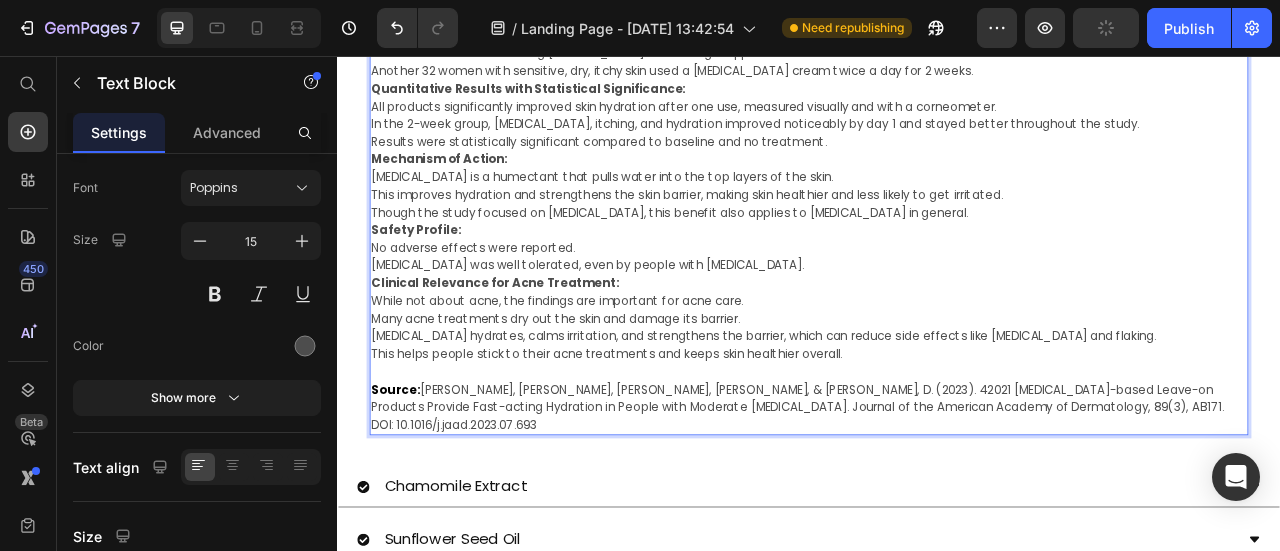 drag, startPoint x: 973, startPoint y: 234, endPoint x: 1049, endPoint y: 251, distance: 77.87811 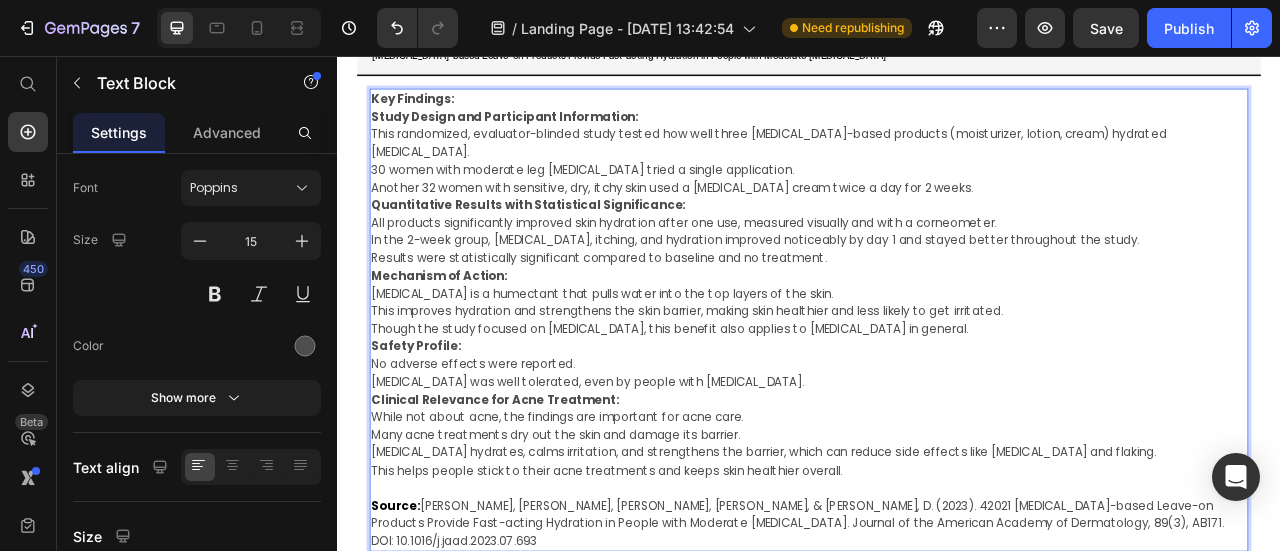 scroll, scrollTop: 1558, scrollLeft: 0, axis: vertical 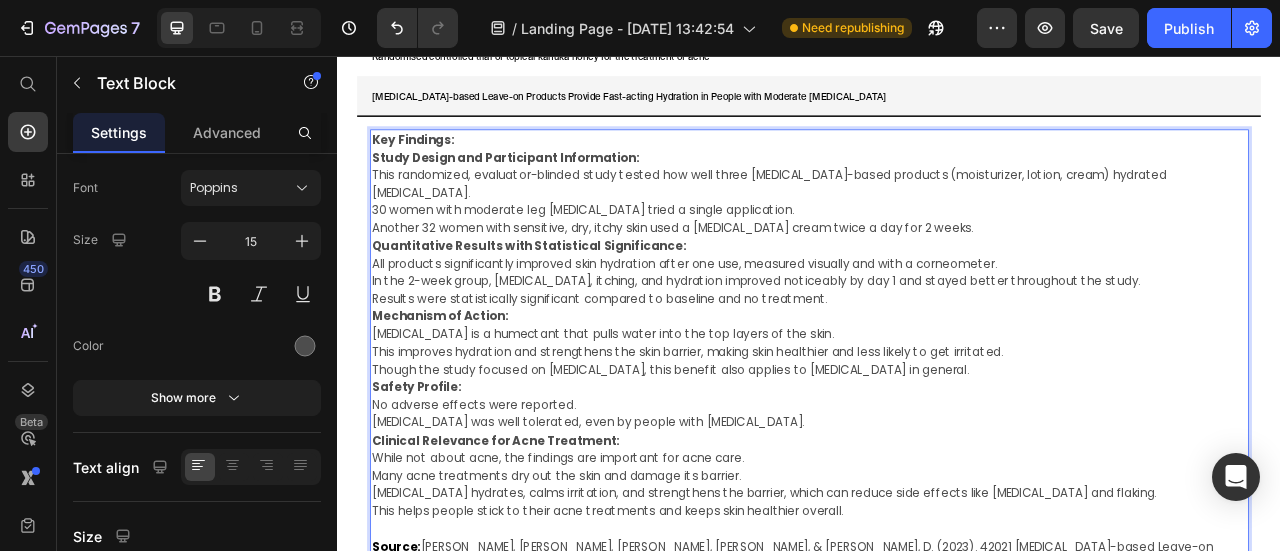 click on "Key Findings:" at bounding box center [937, 162] 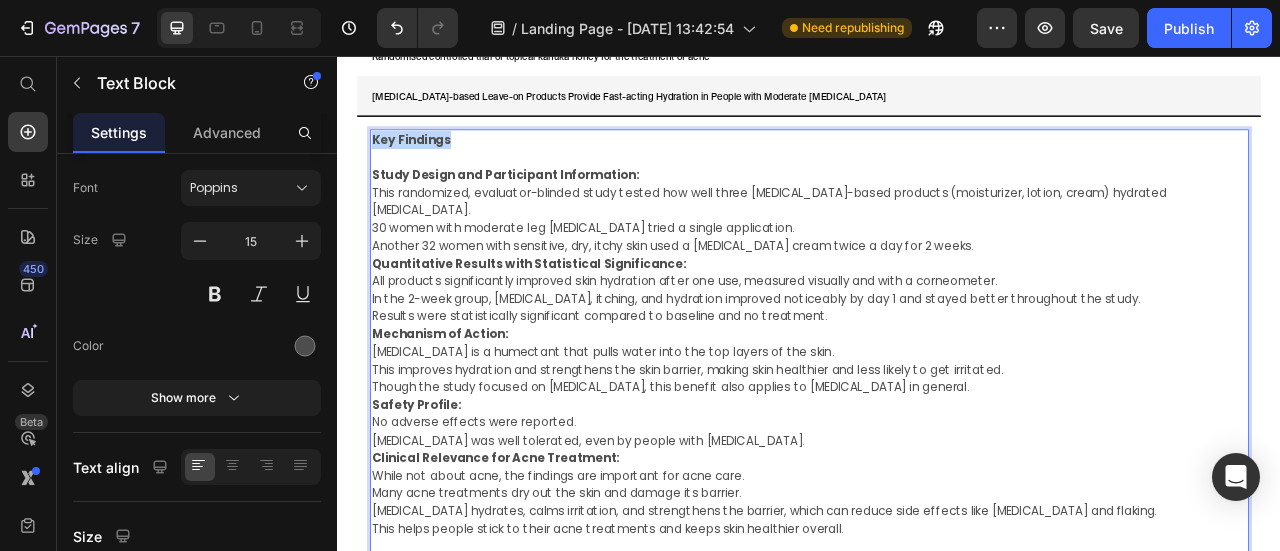 drag, startPoint x: 513, startPoint y: 95, endPoint x: 360, endPoint y: 99, distance: 153.05228 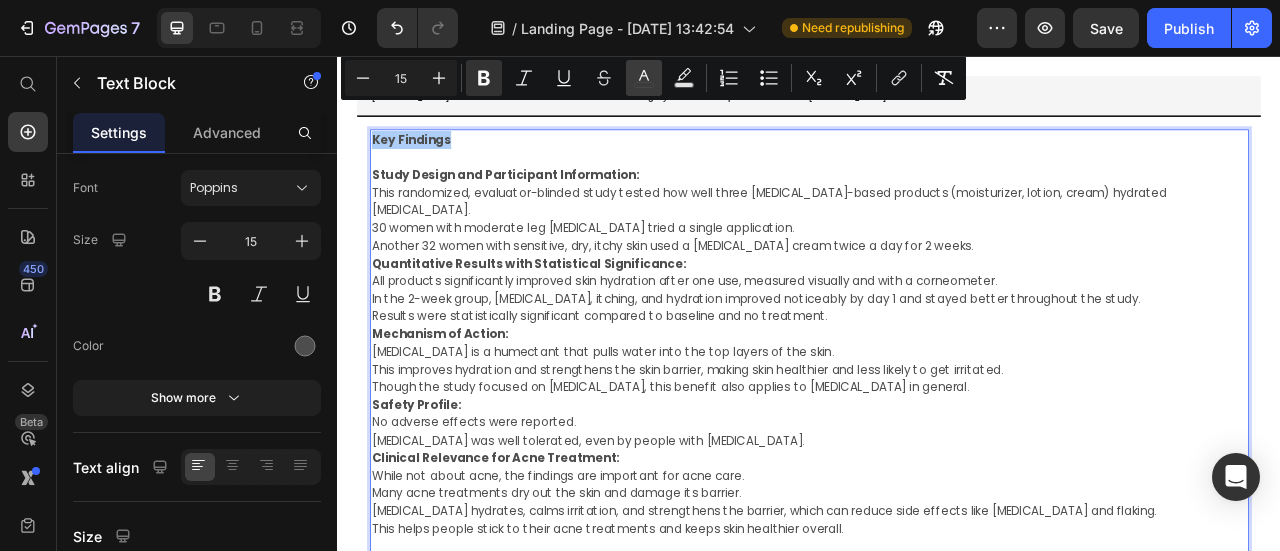 click 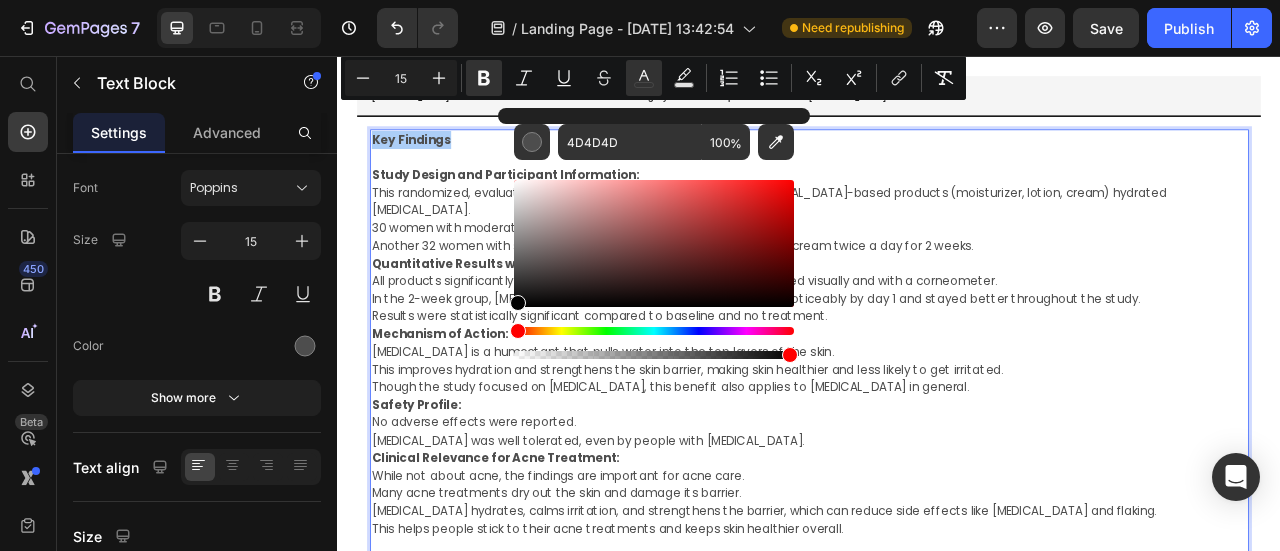 drag, startPoint x: 519, startPoint y: 274, endPoint x: 512, endPoint y: 310, distance: 36.67424 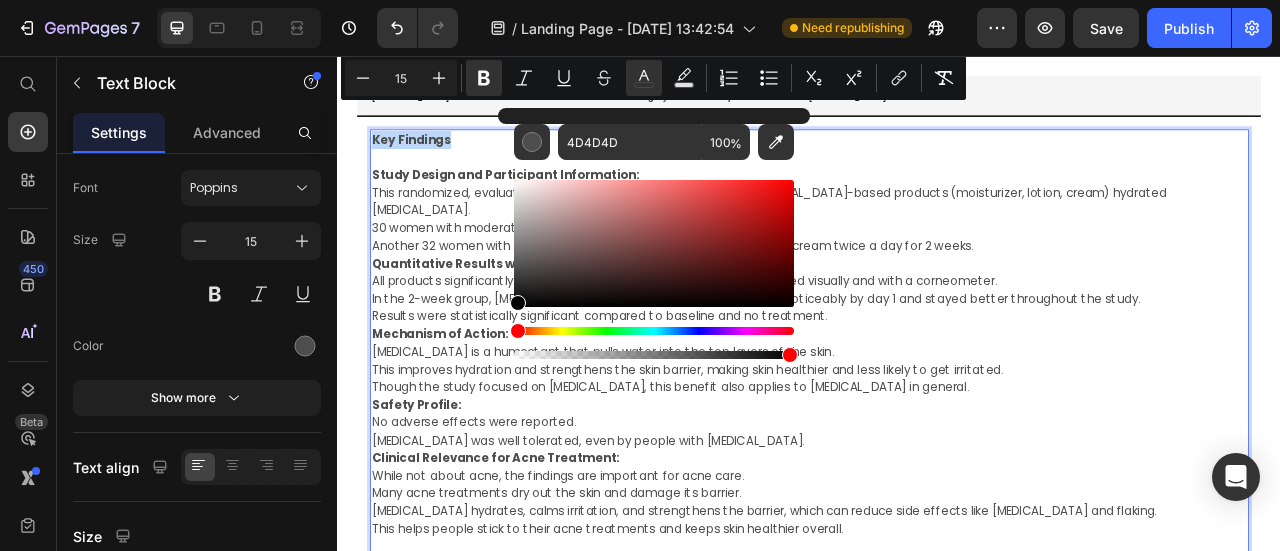 type on "000000" 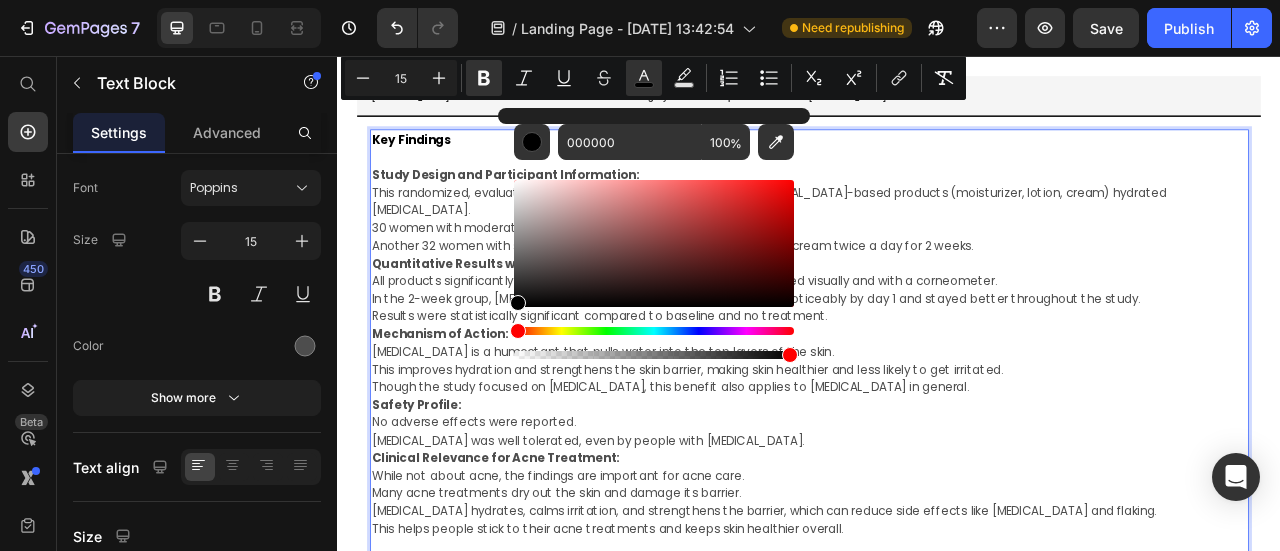 click on "In the 2-week group, dryness, itching, and hydration improved noticeably by day 1 and stayed better throughout the study." at bounding box center (937, 365) 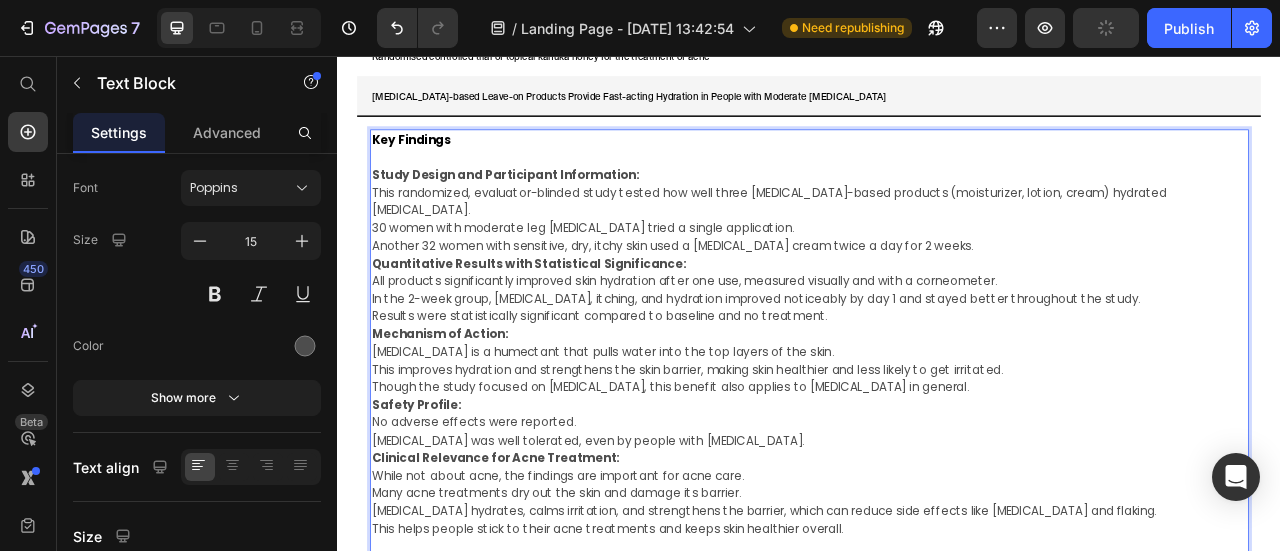 click on "Study Design and Participant Information:" at bounding box center [937, 207] 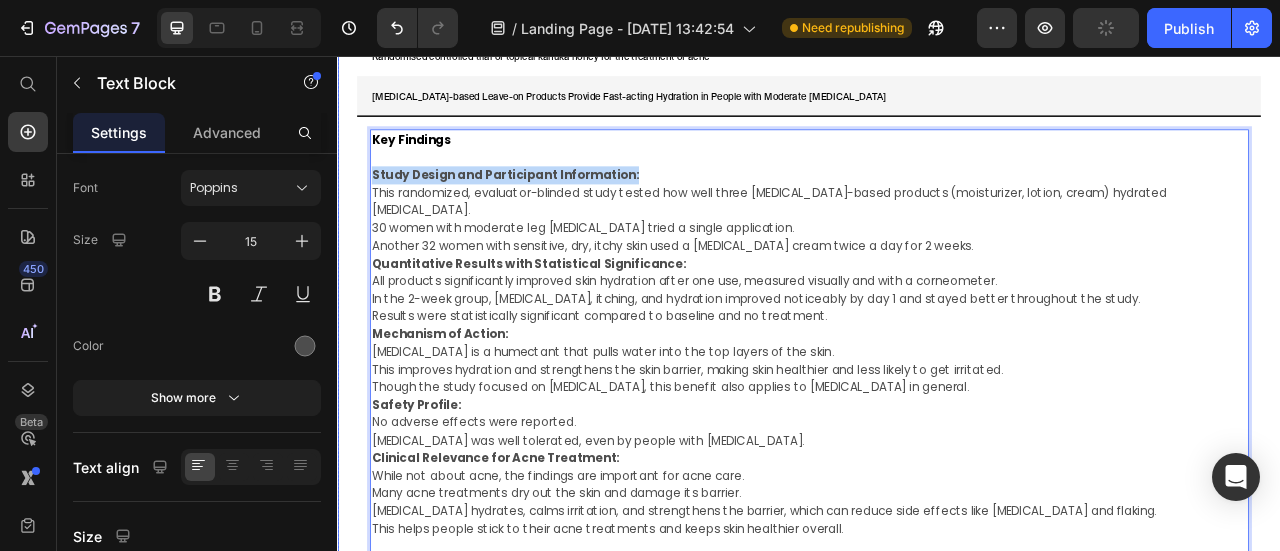 drag, startPoint x: 743, startPoint y: 137, endPoint x: 360, endPoint y: 151, distance: 383.2558 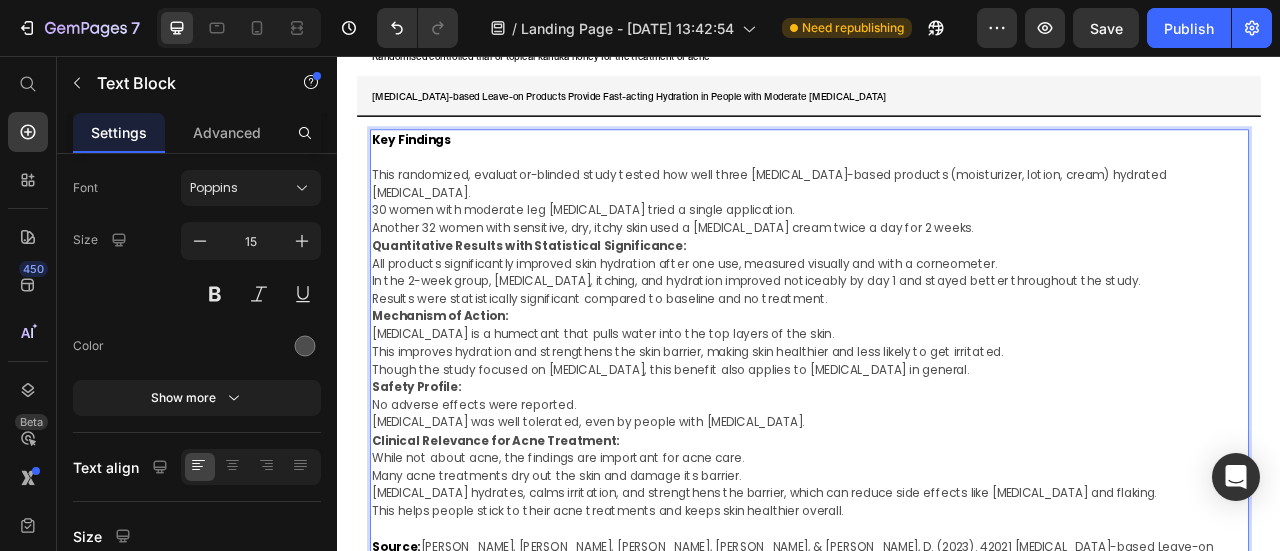 click on "Another 32 women with sensitive, dry, itchy skin used a glycerin cream twice a day for 2 weeks." at bounding box center (937, 275) 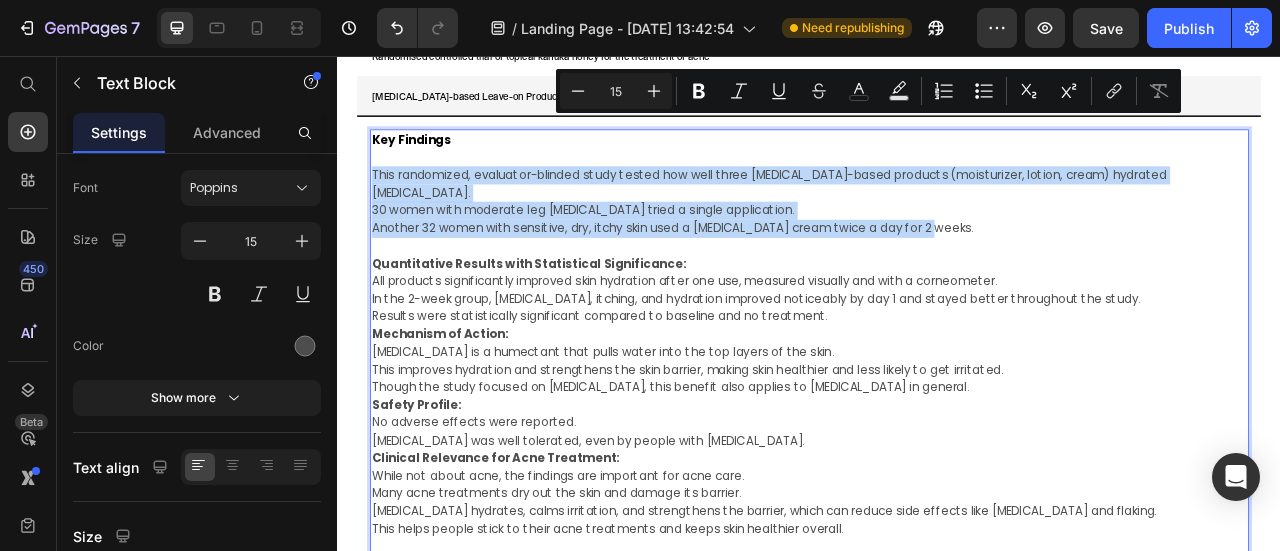 drag, startPoint x: 1111, startPoint y: 186, endPoint x: 671, endPoint y: 174, distance: 440.1636 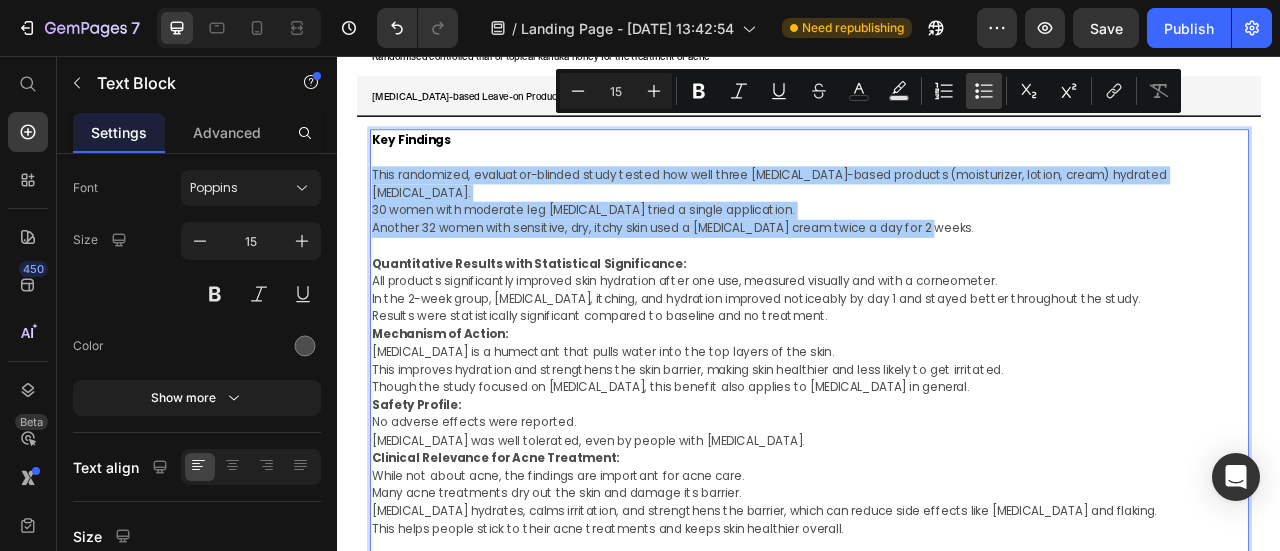 click 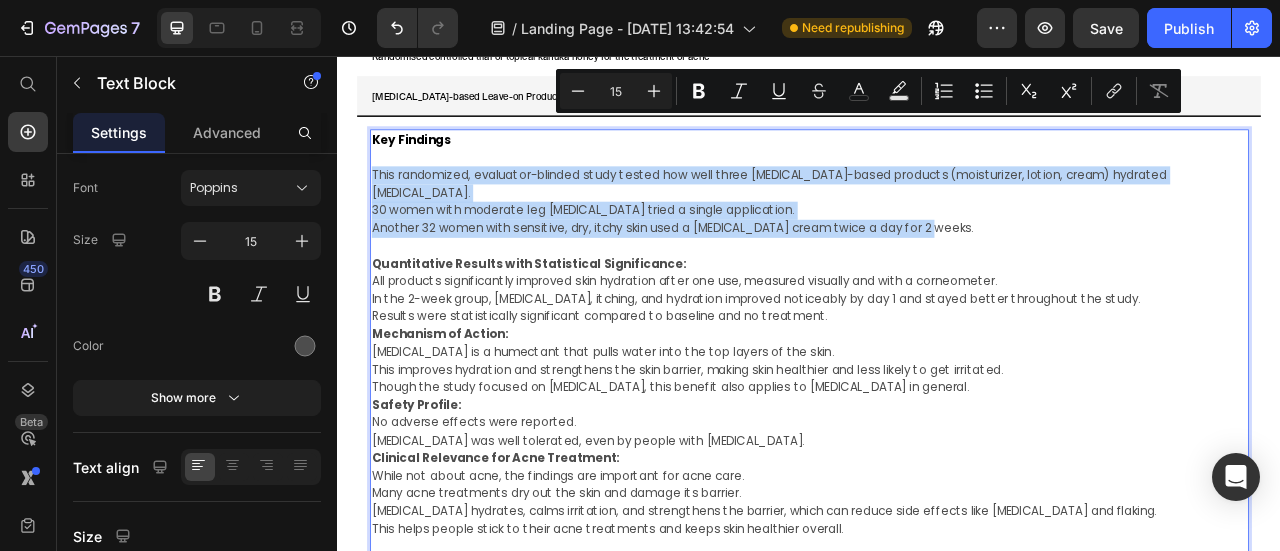 type on "15" 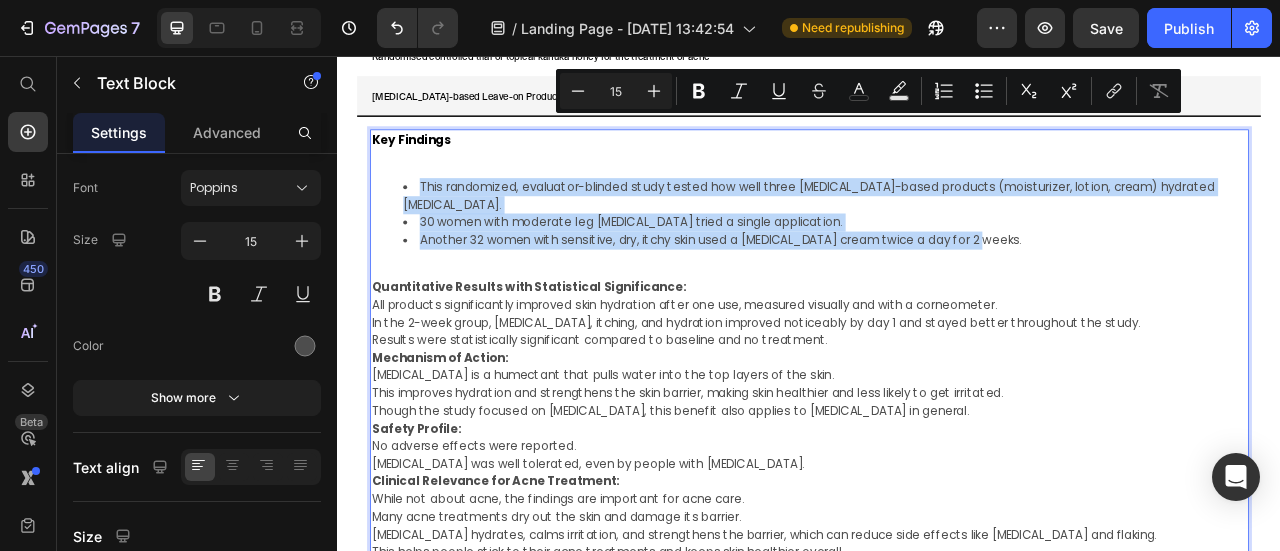 click on "This randomized, evaluator-blinded study tested how well three glycerin-based products (moisturizer, lotion, cream) hydrated dry skin." at bounding box center (957, 233) 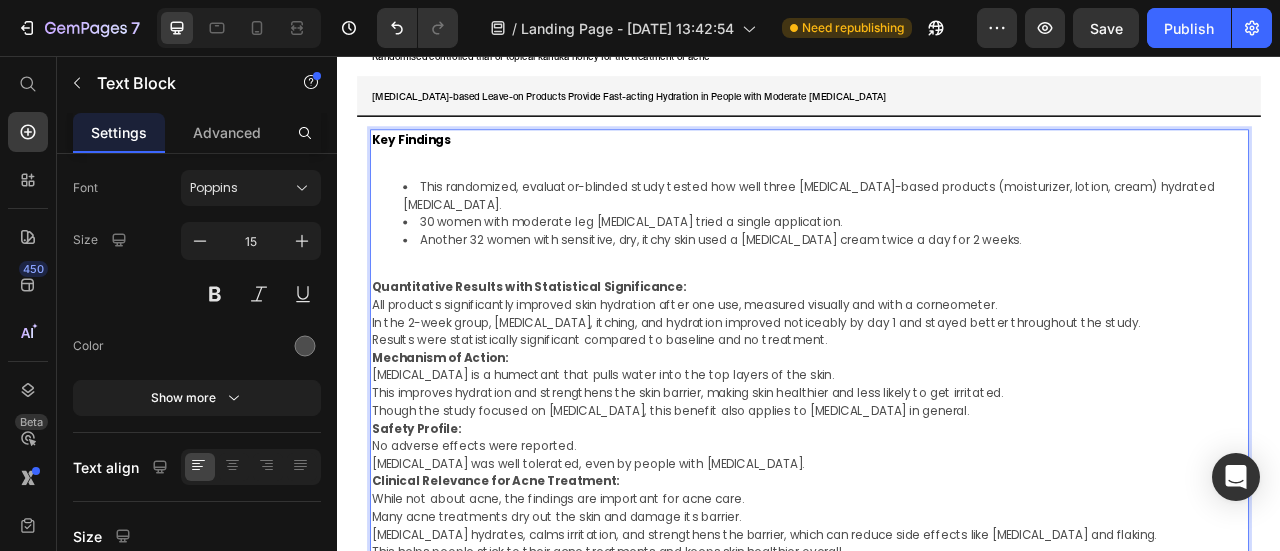 click at bounding box center (937, 185) 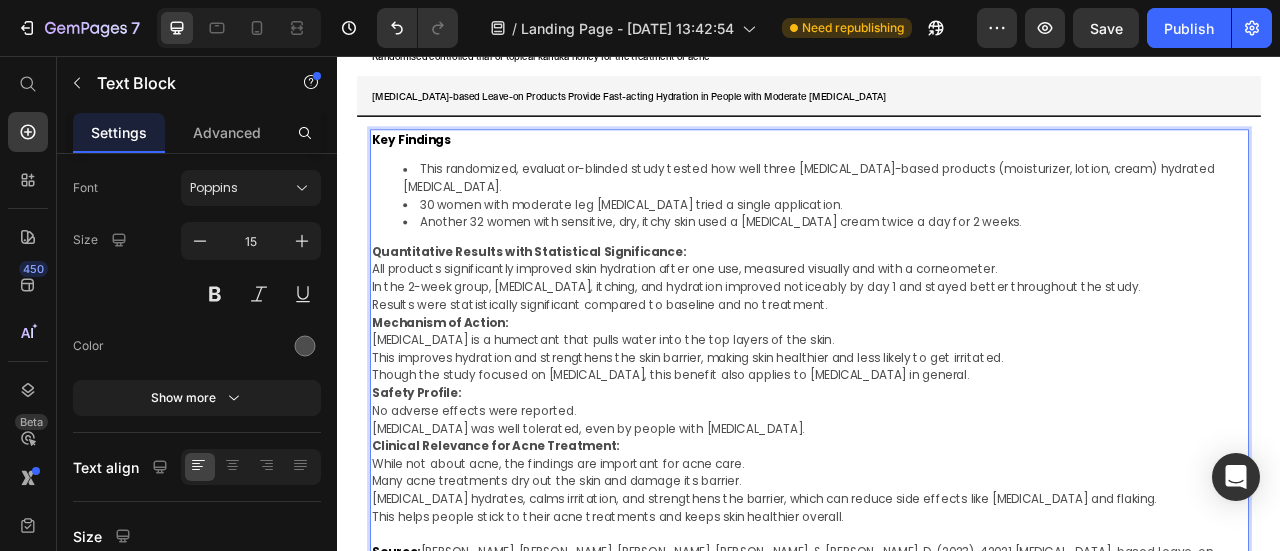 click on "Results were statistically significant compared to baseline and no treatment." at bounding box center (937, 372) 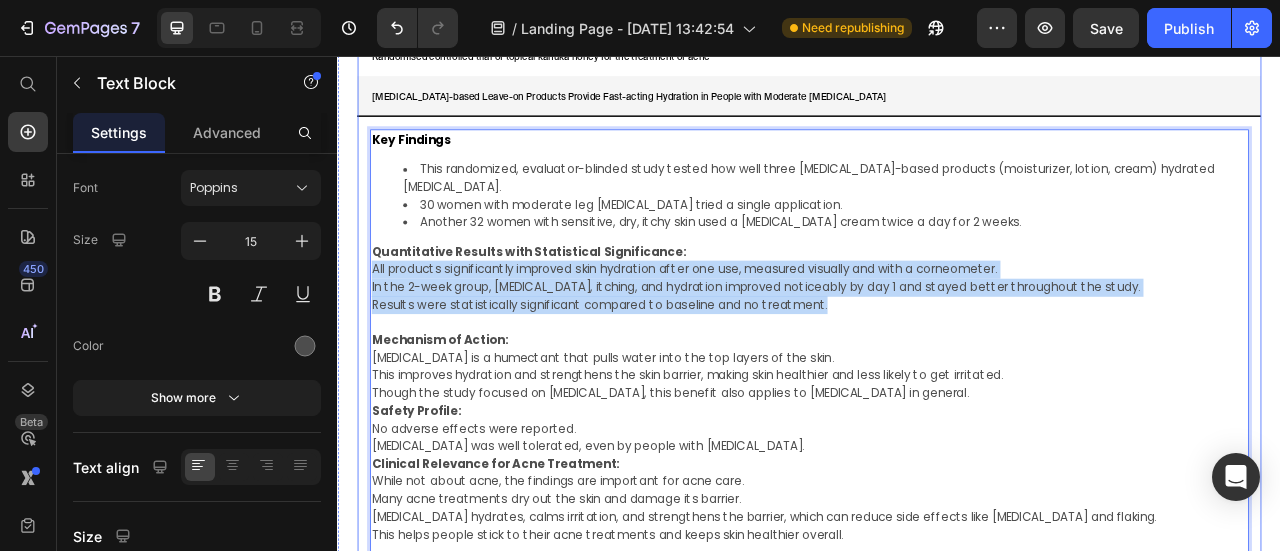 drag, startPoint x: 912, startPoint y: 288, endPoint x: 369, endPoint y: 243, distance: 544.86145 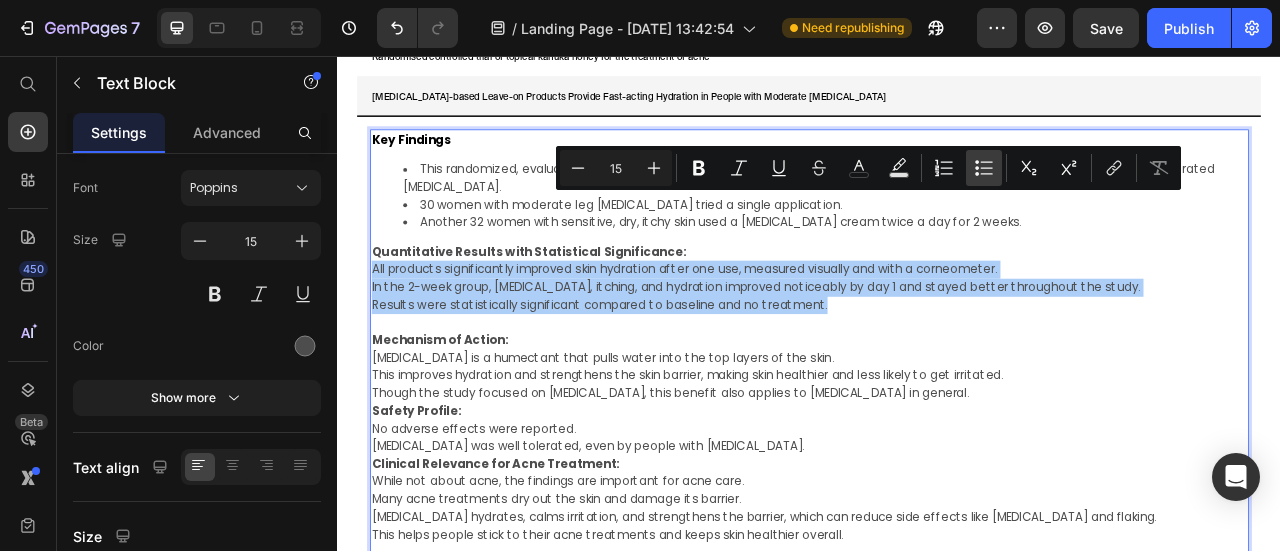 click 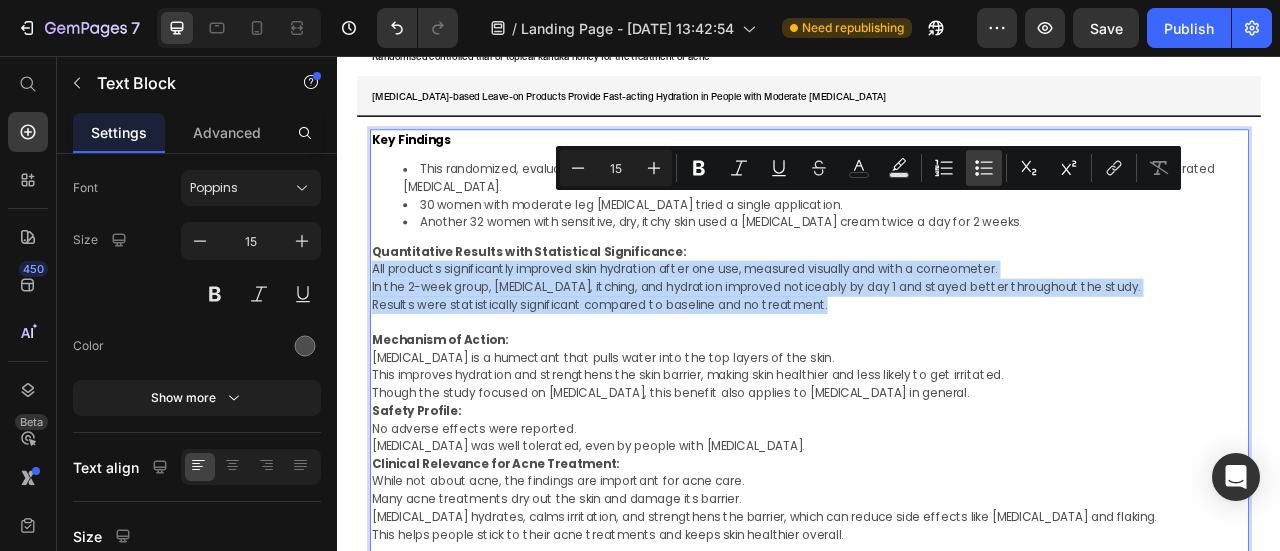 type on "15" 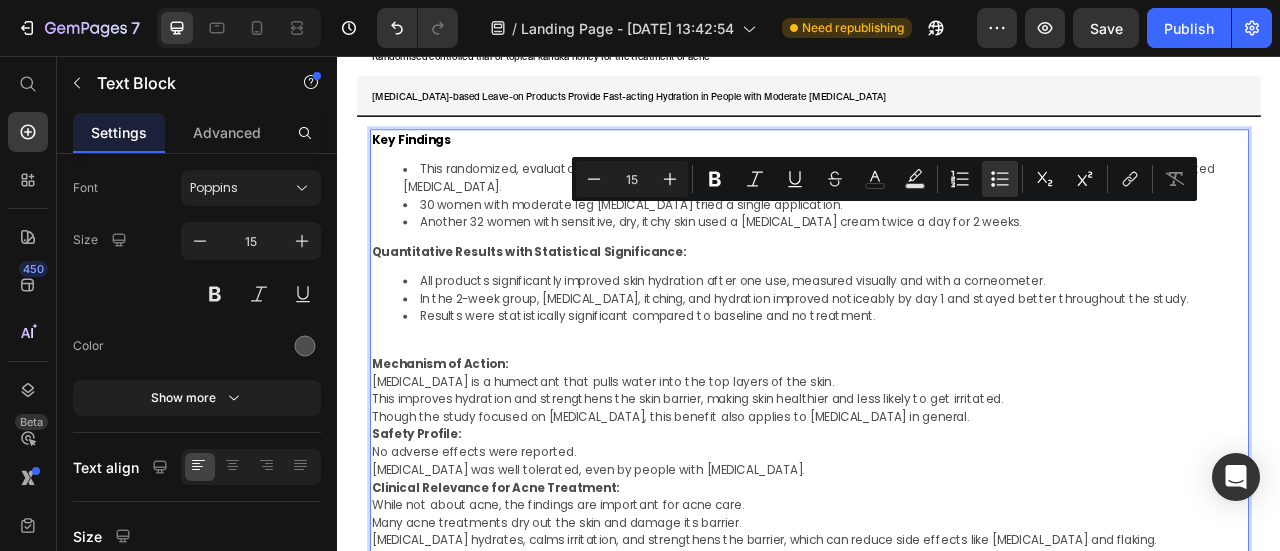 click on "This improves hydration and strengthens the skin barrier, making skin healthier and less likely to get irritated." at bounding box center [937, 492] 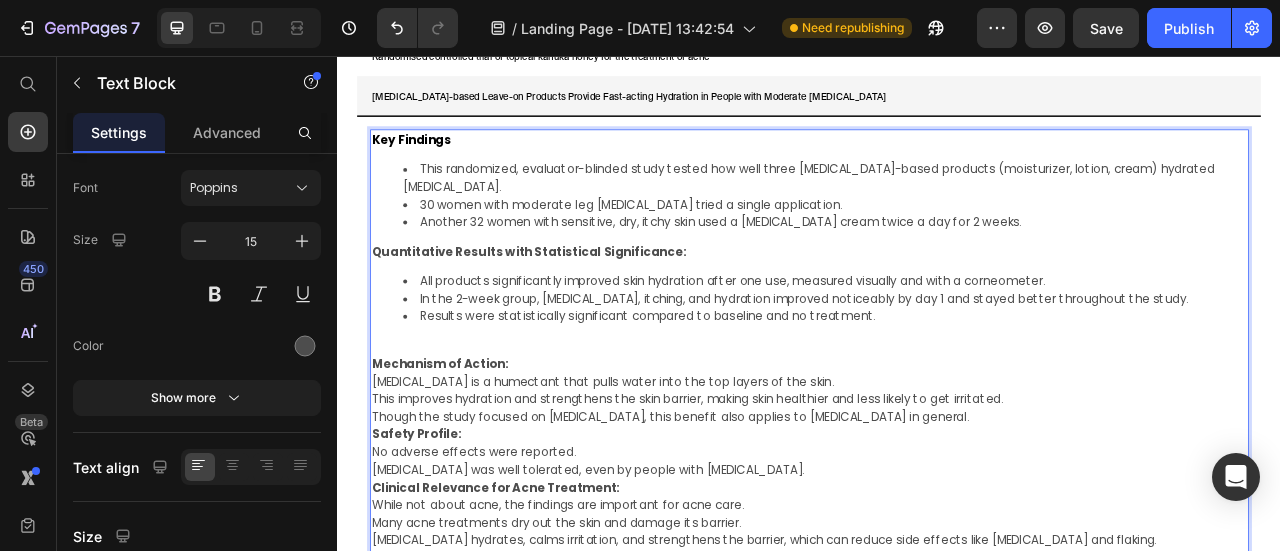 click on "Key Findings This randomized, evaluator-blinded study tested how well three glycerin-based products (moisturizer, lotion, cream) hydrated dry skin. 30 women with moderate leg dryness tried a single application. Another 32 women with sensitive, dry, itchy skin used a glycerin cream twice a day for 2 weeks. Quantitative Results with Statistical Significance: All products significantly improved skin hydration after one use, measured visually and with a corneometer. In the 2-week group, dryness, itching, and hydration improved noticeably by day 1 and stayed better throughout the study. Results were statistically significant compared to baseline and no treatment. Mechanism of Action: Glycerin is a humectant that pulls water into the top layers of the skin. This improves hydration and strengthens the skin barrier, making skin healthier and less likely to get irritated. Though the study focused on dry skin, this benefit also applies to skin care in general. Safety Profile: No adverse effects were reported. Source:" at bounding box center (937, 473) 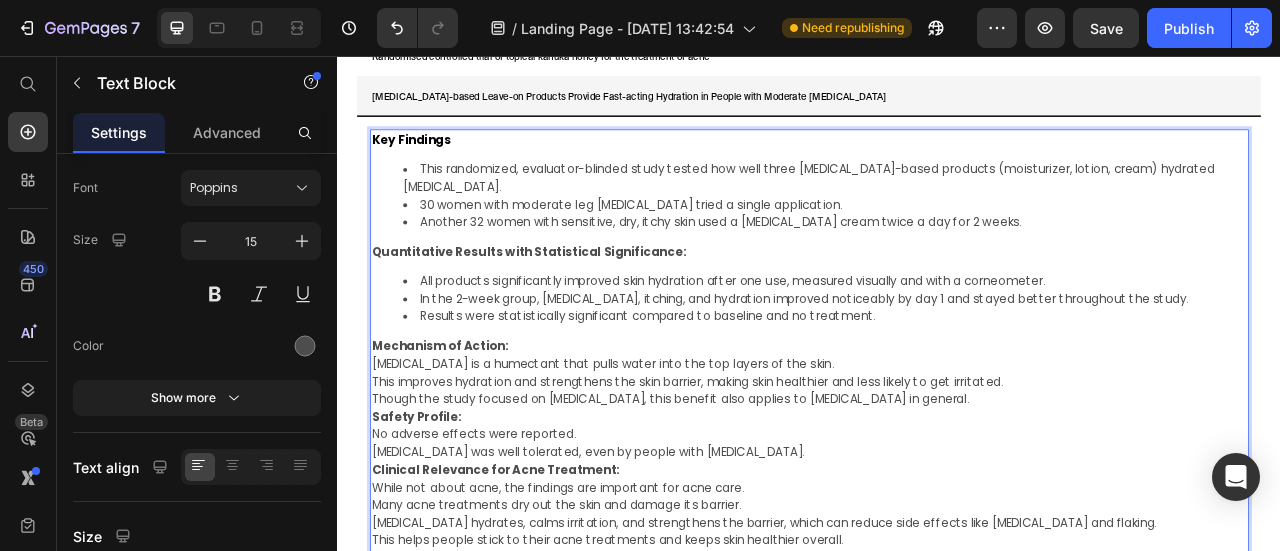 click on "Though the study focused on dry skin, this benefit also applies to skin care in general." at bounding box center (937, 492) 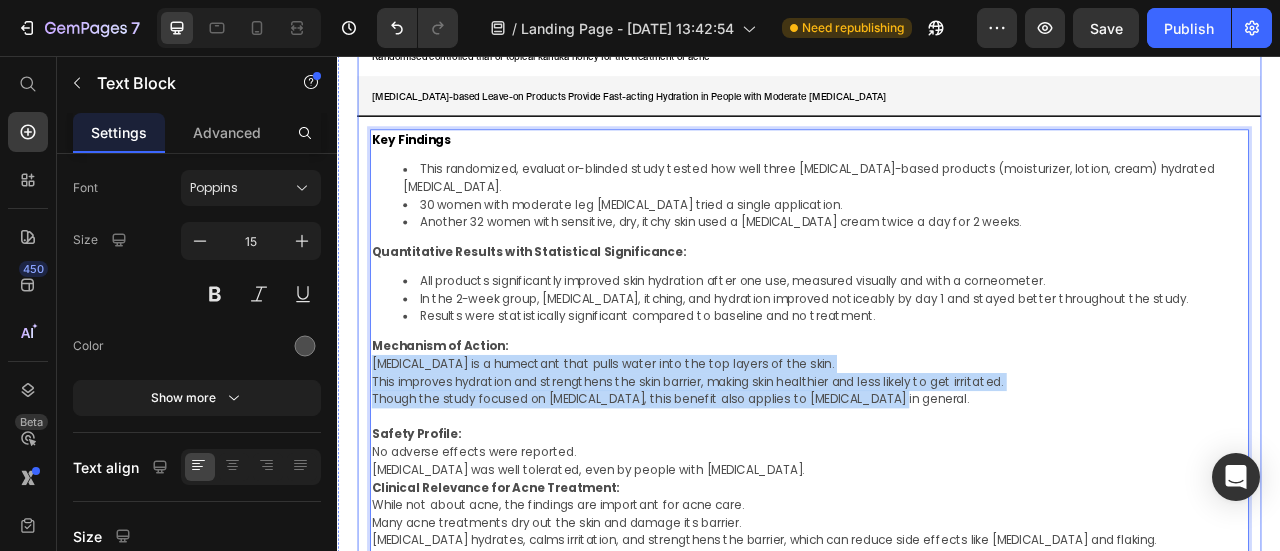 drag, startPoint x: 791, startPoint y: 390, endPoint x: 373, endPoint y: 359, distance: 419.14795 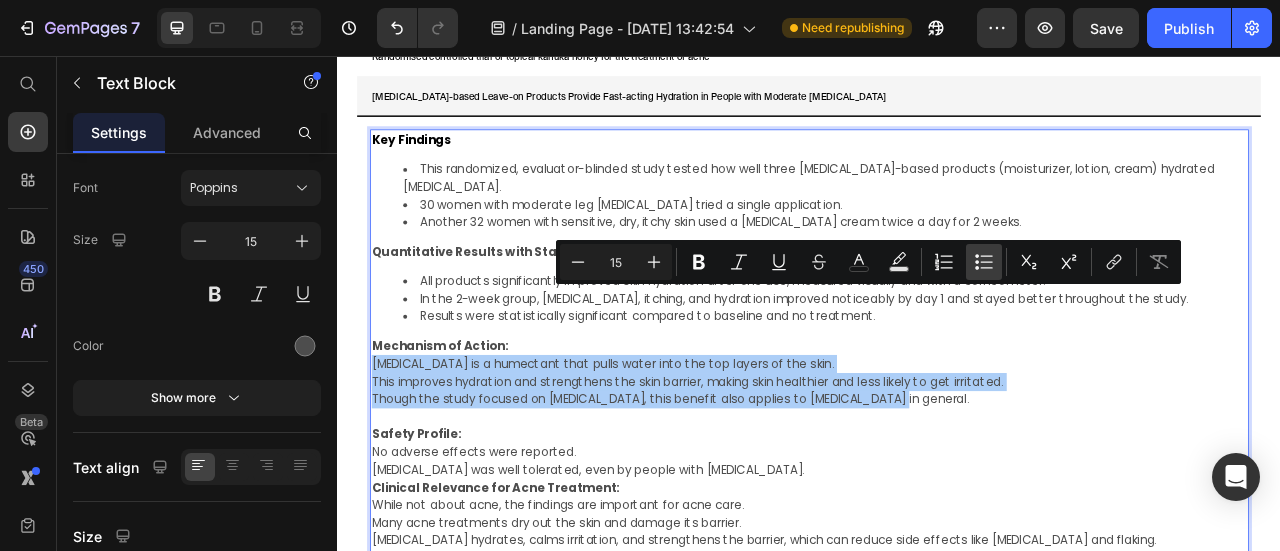 click 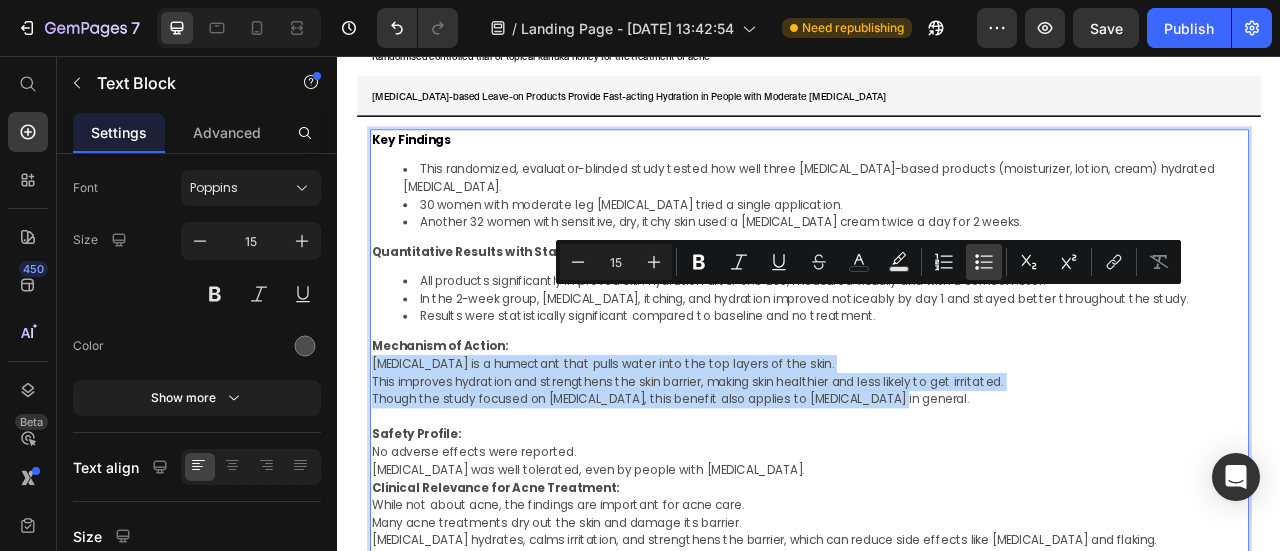type on "15" 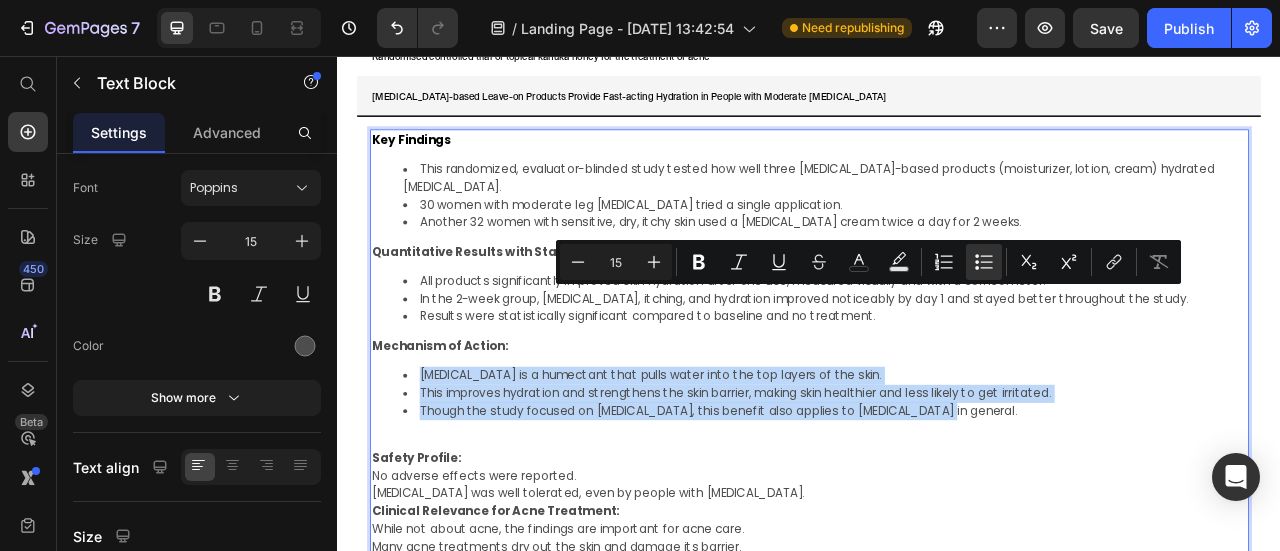 click on "This improves hydration and strengthens the skin barrier, making skin healthier and less likely to get irritated." at bounding box center (957, 485) 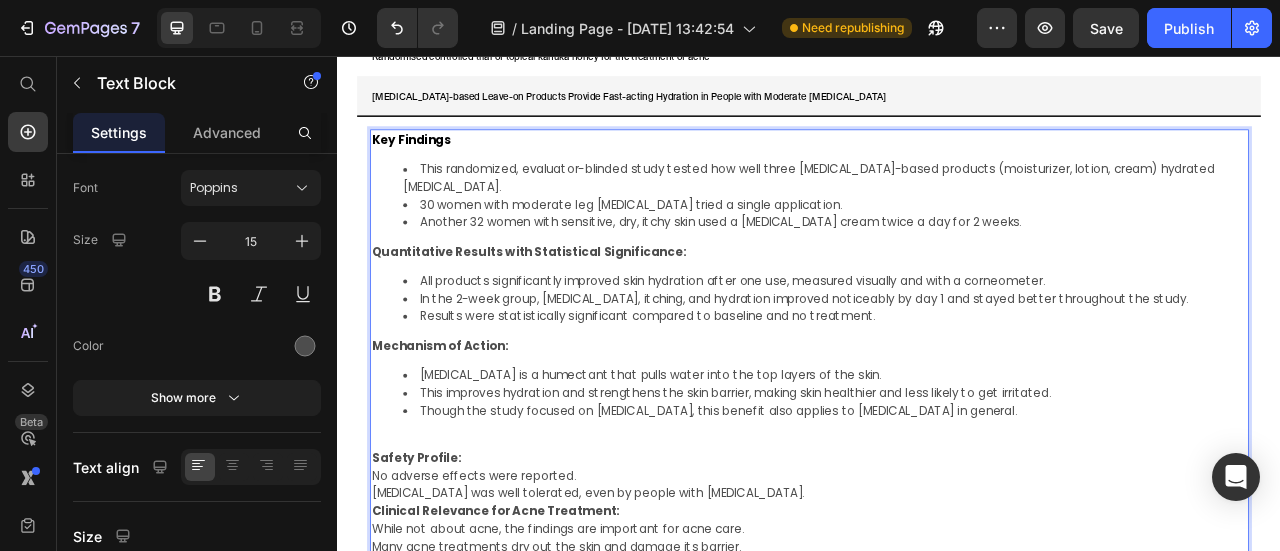 scroll, scrollTop: 1658, scrollLeft: 0, axis: vertical 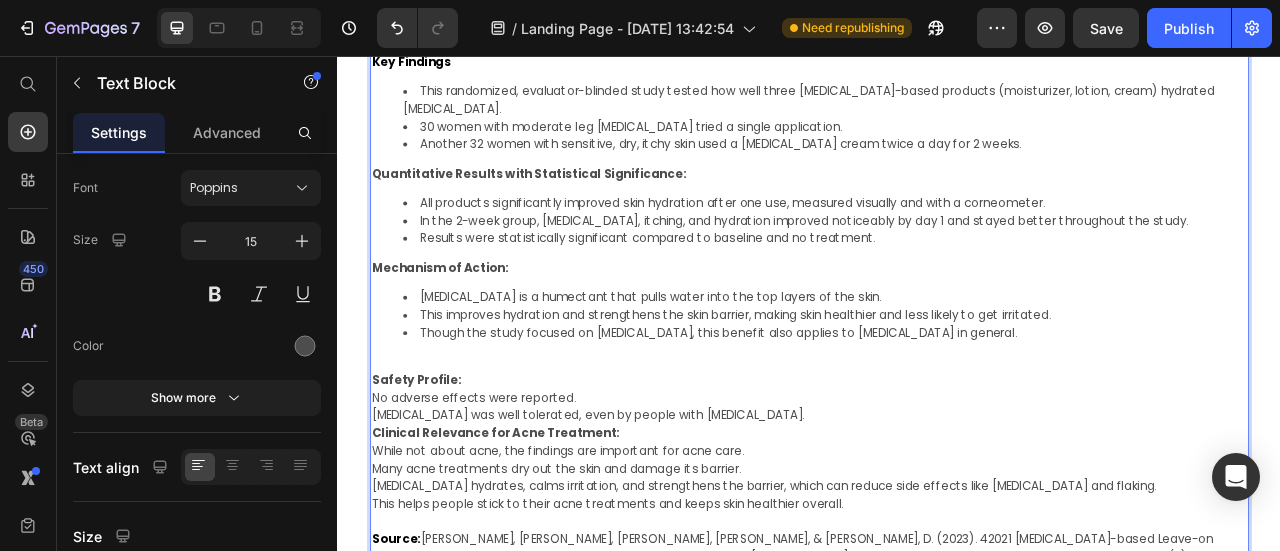 click on "Key Findings This randomized, evaluator-blinded study tested how well three glycerin-based products (moisturizer, lotion, cream) hydrated dry skin. 30 women with moderate leg dryness tried a single application. Another 32 women with sensitive, dry, itchy skin used a glycerin cream twice a day for 2 weeks. Quantitative Results with Statistical Significance: All products significantly improved skin hydration after one use, measured visually and with a corneometer. In the 2-week group, dryness, itching, and hydration improved noticeably by day 1 and stayed better throughout the study. Results were statistically significant compared to baseline and no treatment. Mechanism of Action: Glycerin is a humectant that pulls water into the top layers of the skin. This improves hydration and strengthens the skin barrier, making skin healthier and less likely to get irritated. Though the study focused on dry skin, this benefit also applies to skin care in general. Safety Profile: No adverse effects were reported. Source:" at bounding box center (937, 388) 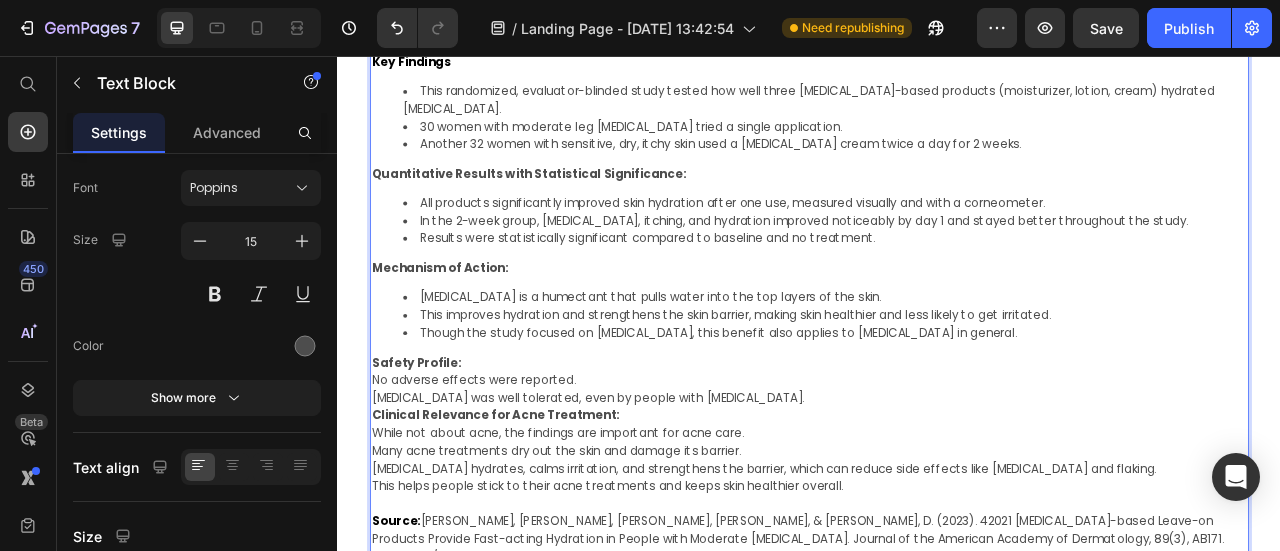 click on "Glycerin was well tolerated, even by people with sensitive skin." at bounding box center (937, 490) 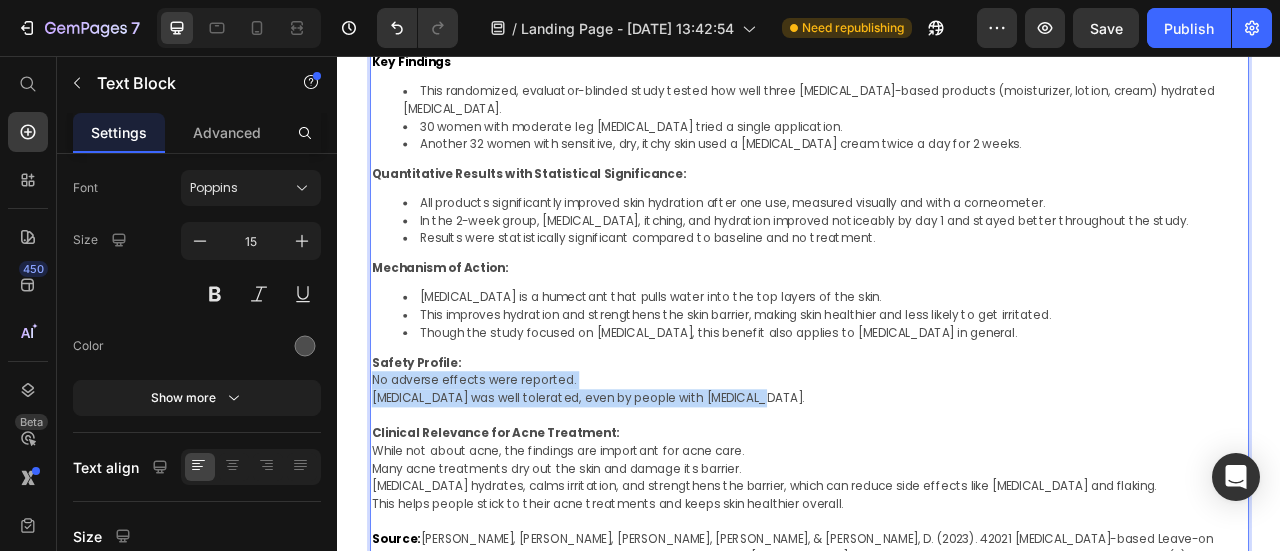 drag, startPoint x: 563, startPoint y: 403, endPoint x: 376, endPoint y: 385, distance: 187.86432 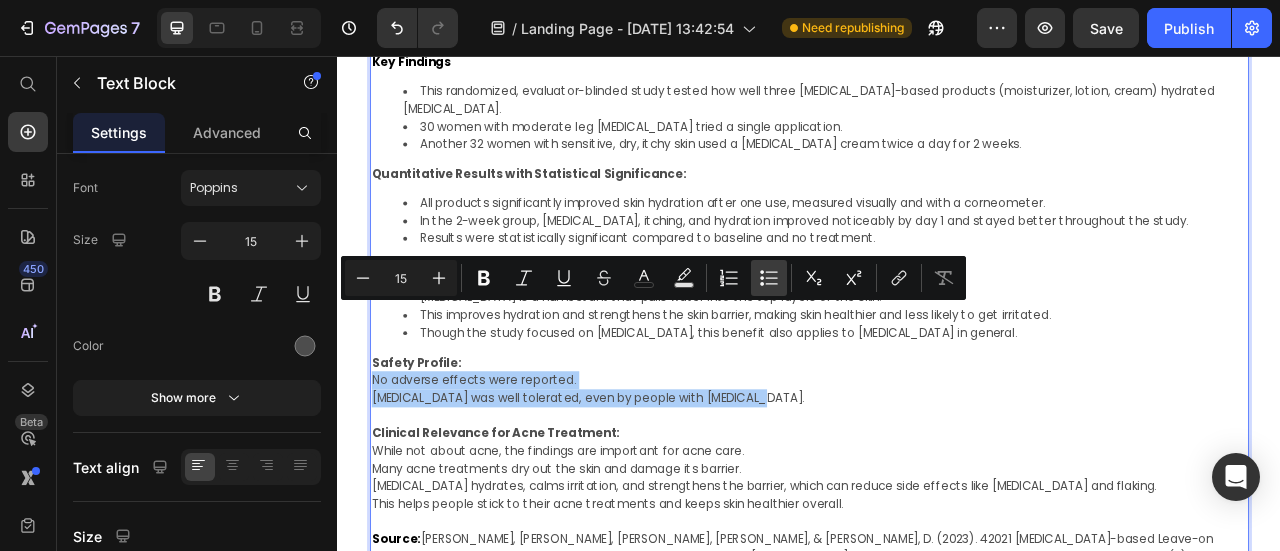 click 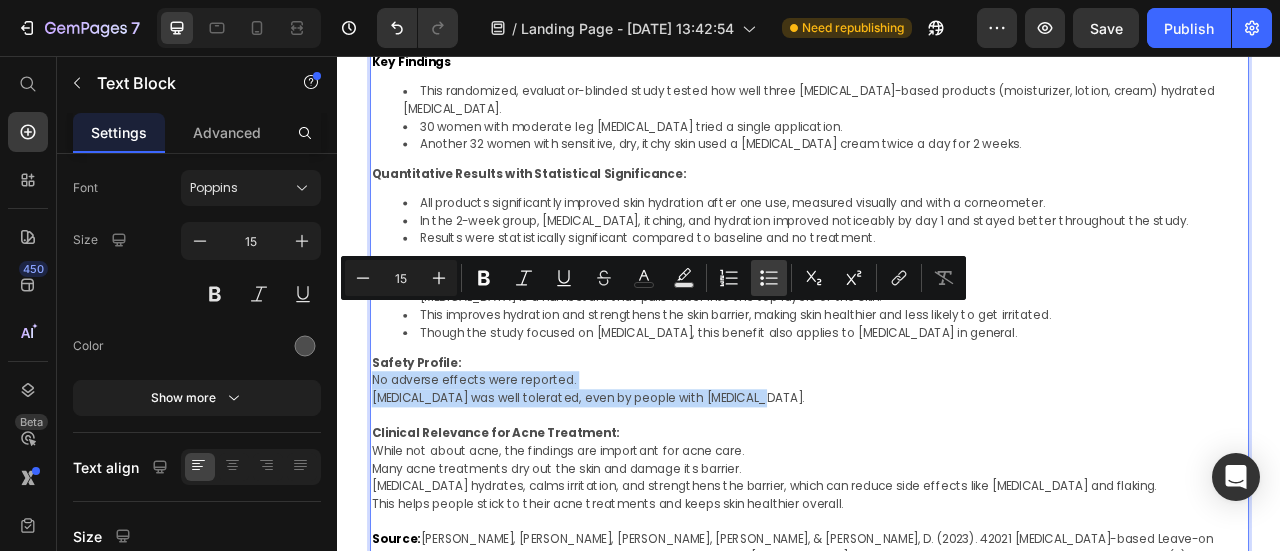 type on "15" 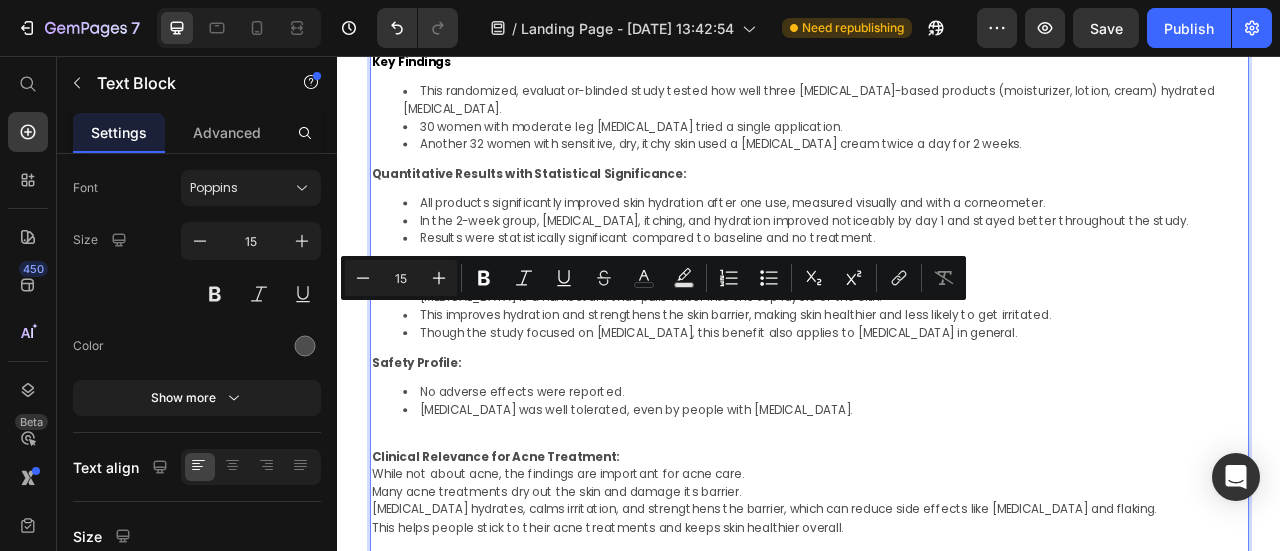 click at bounding box center (937, 542) 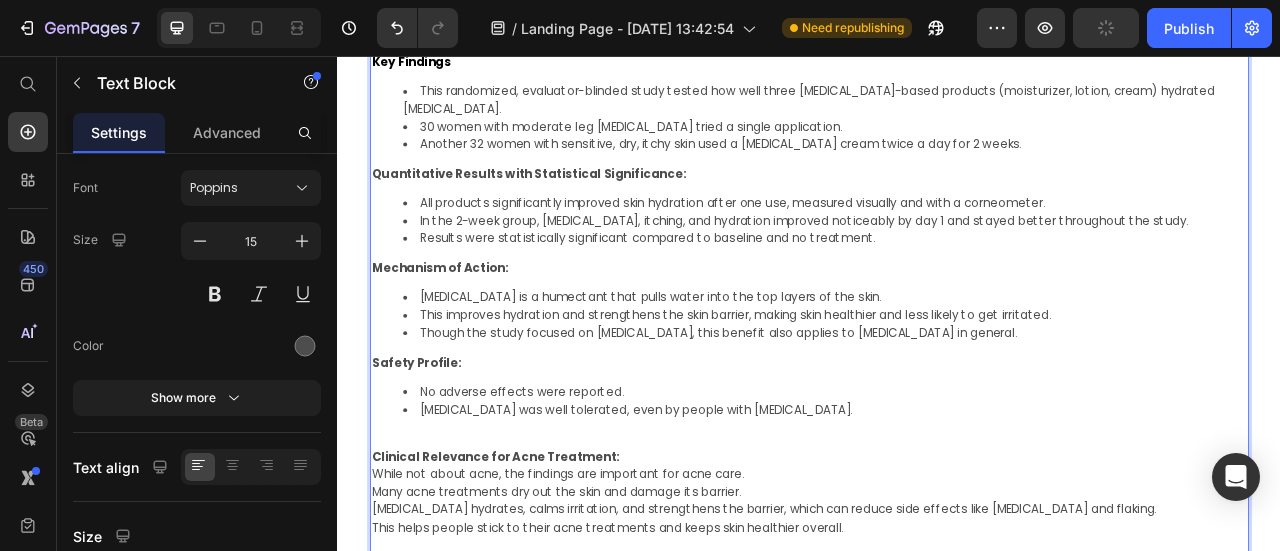 click on "Clinical Relevance for Acne Treatment:" at bounding box center [537, 564] 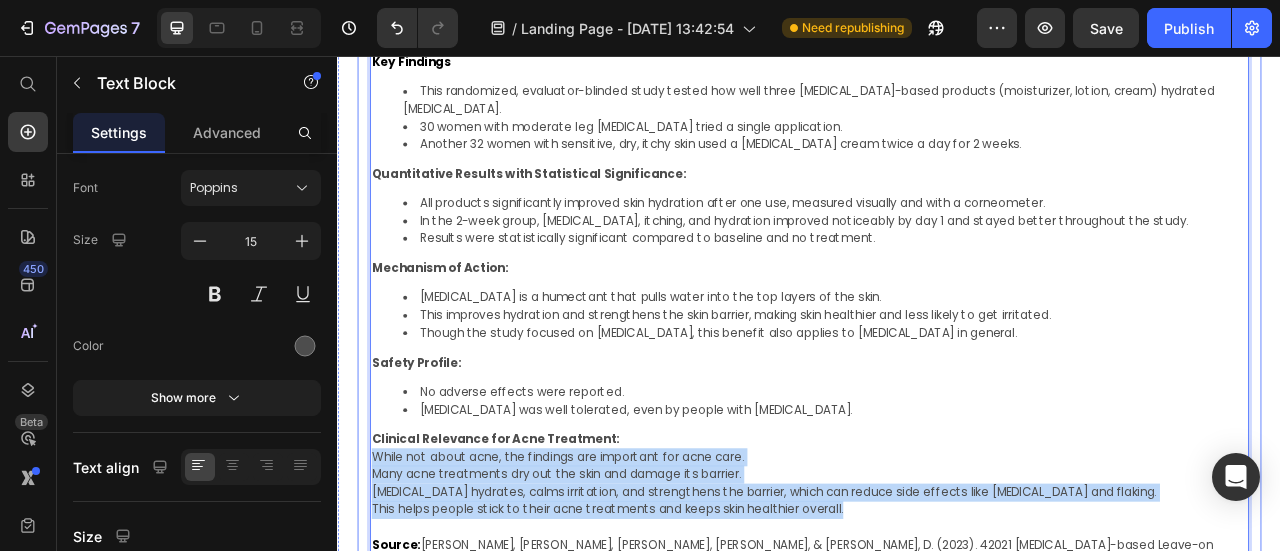drag, startPoint x: 1002, startPoint y: 540, endPoint x: 371, endPoint y: 485, distance: 633.39246 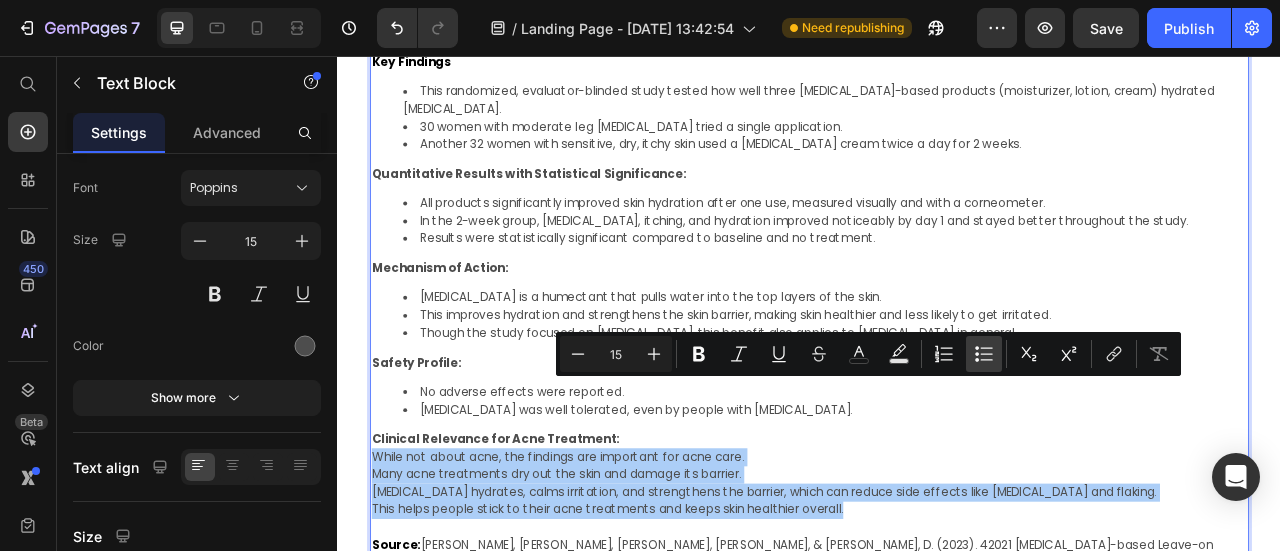 drag, startPoint x: 974, startPoint y: 351, endPoint x: 204, endPoint y: 452, distance: 776.59576 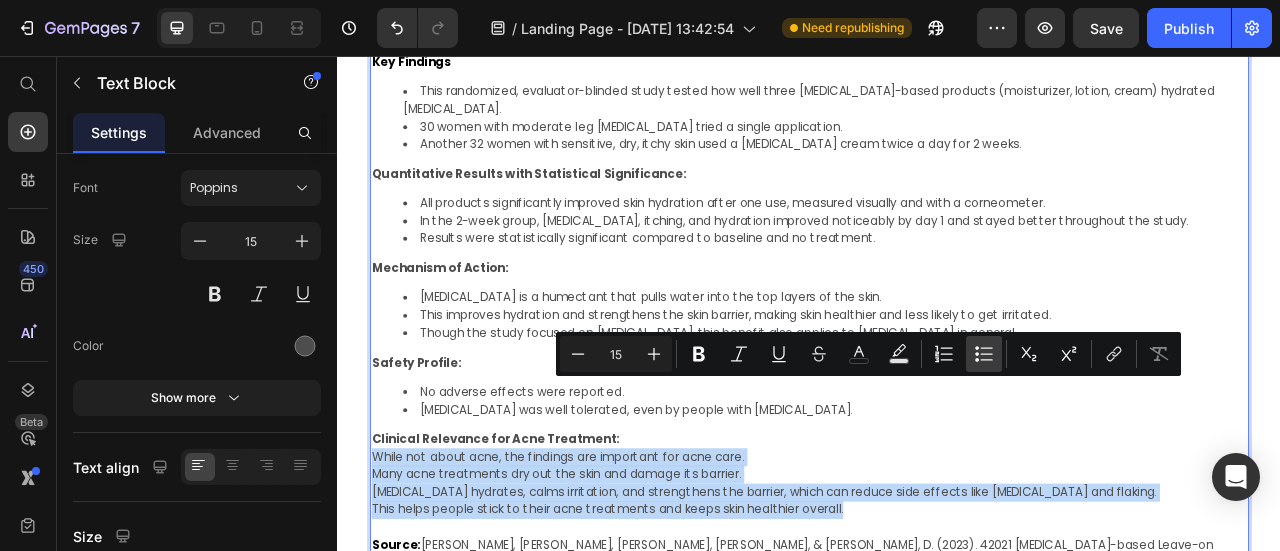 type on "15" 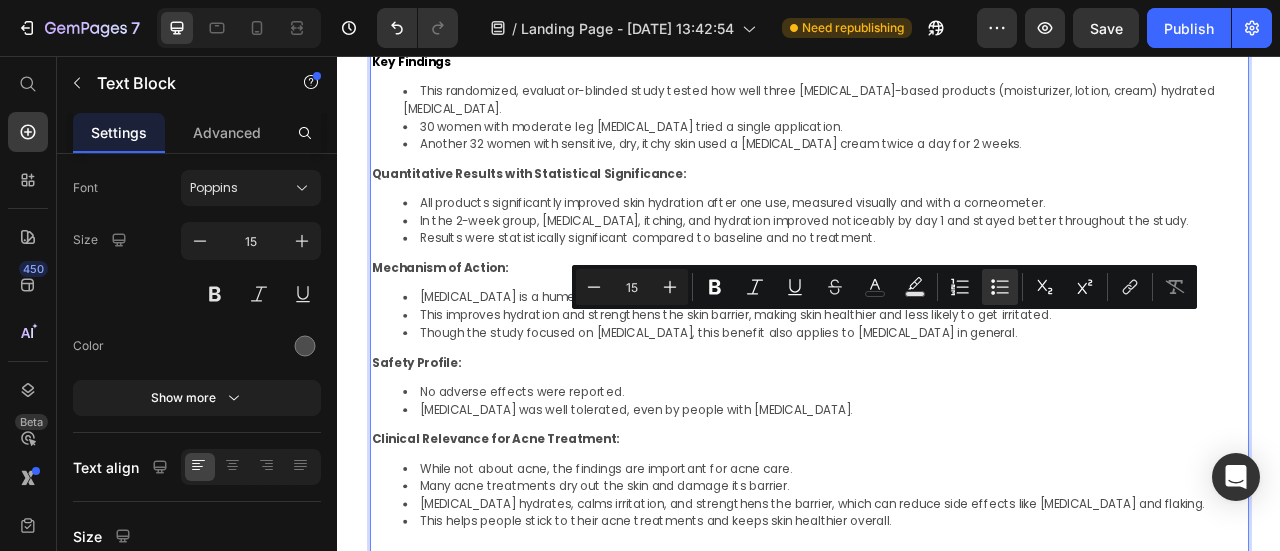 scroll, scrollTop: 1758, scrollLeft: 0, axis: vertical 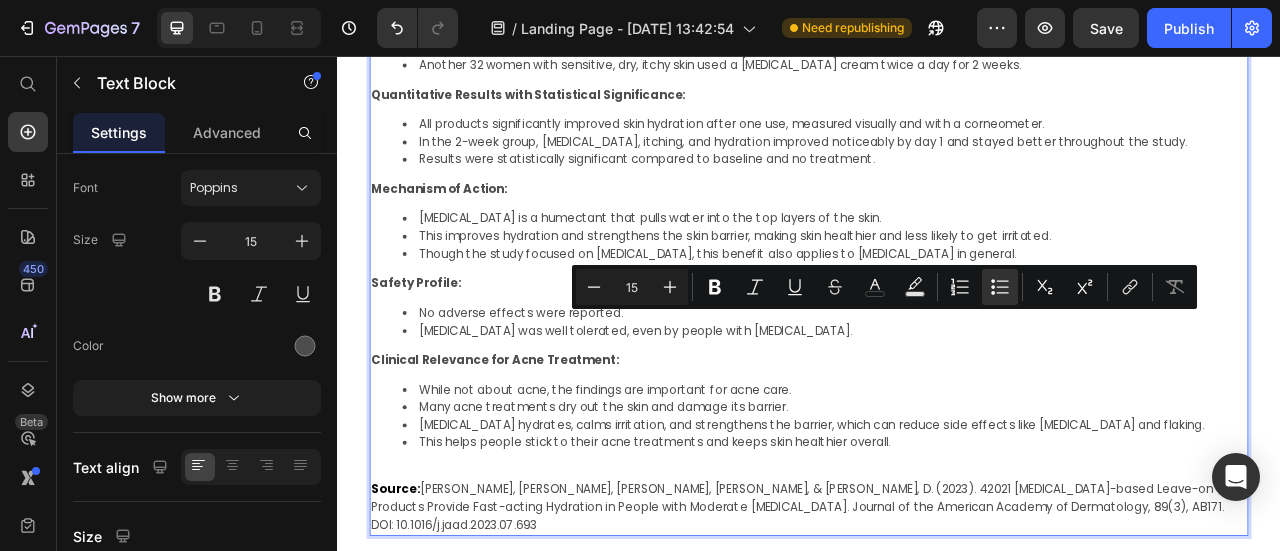 click on "Source:  Caratelli, L., Smith, H., & Friscia, D. (2023). 42021 Glycerin-based Leave-on Products Provide Fast-acting Hydration in People with Moderate Skin Dryness. Journal of the American Academy of Dermatology, 89(3), AB171. DOI: 10.1016/j.jaad.2023.07.693" at bounding box center (937, 630) 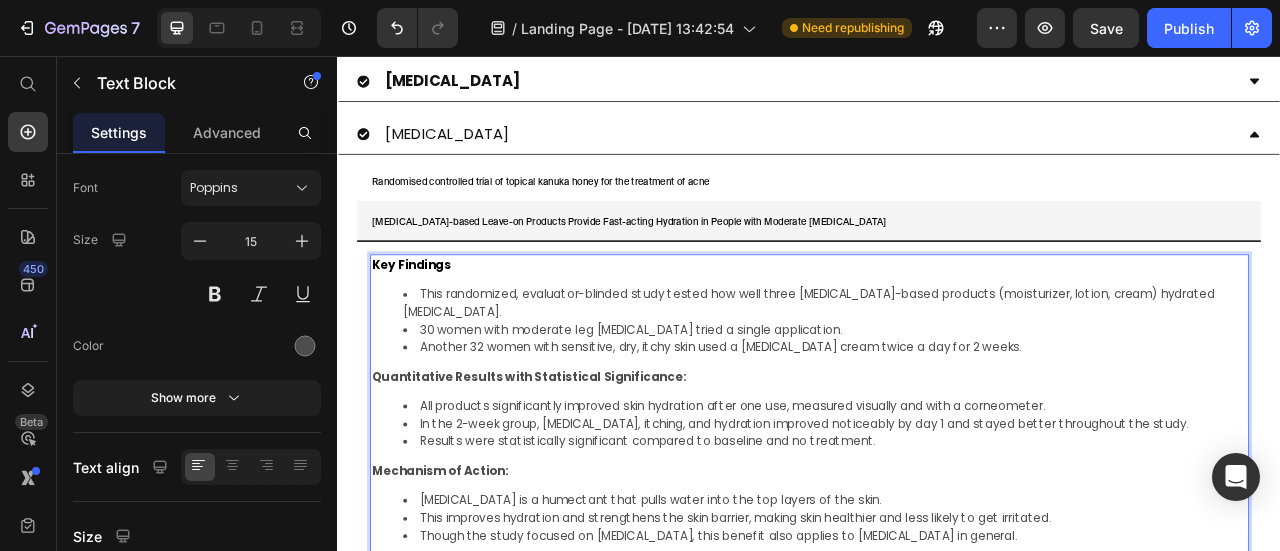 scroll, scrollTop: 1358, scrollLeft: 0, axis: vertical 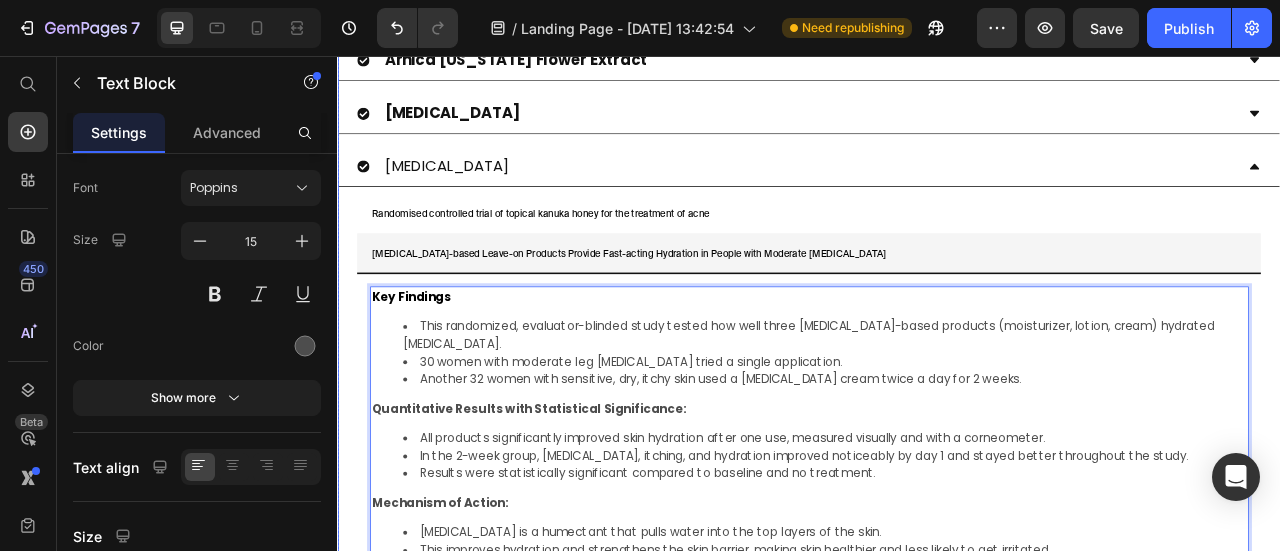 click on "[MEDICAL_DATA]" at bounding box center (476, 196) 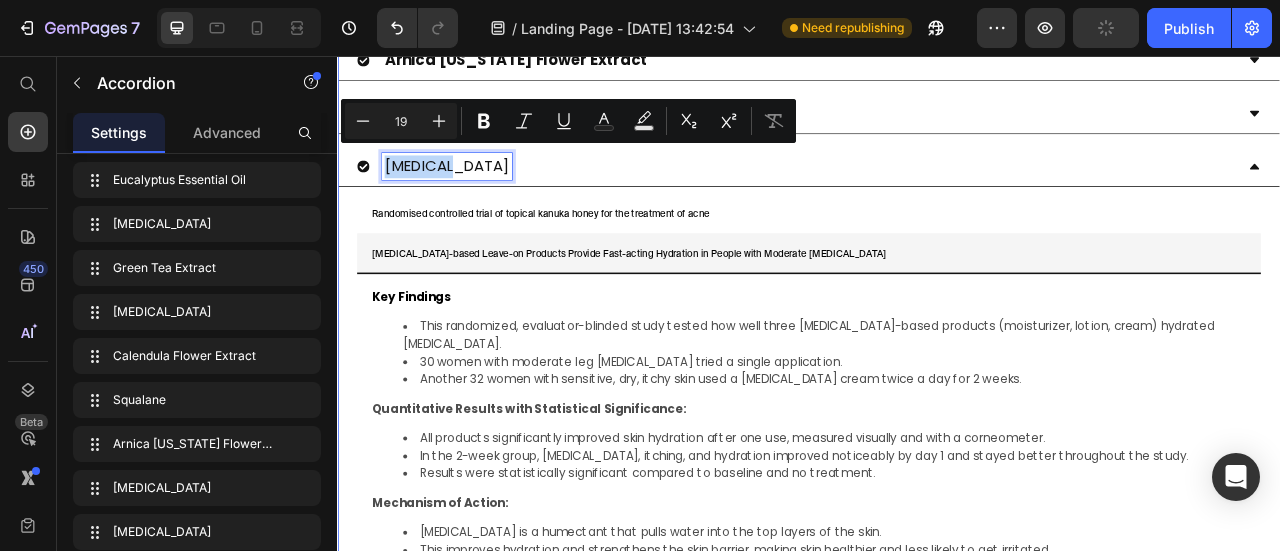 scroll, scrollTop: 0, scrollLeft: 0, axis: both 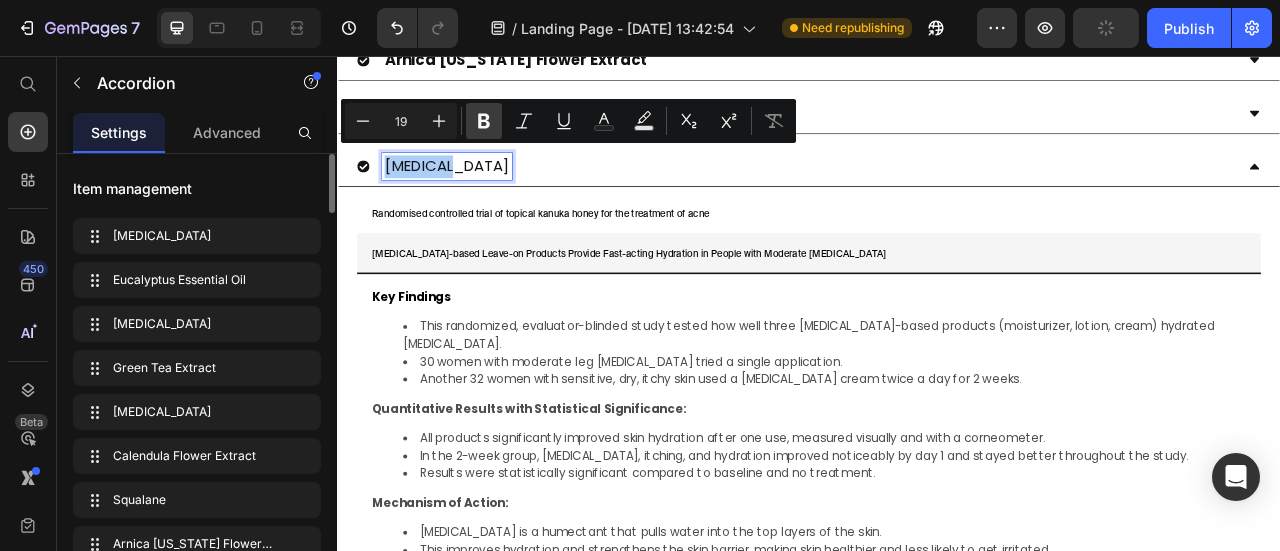 click 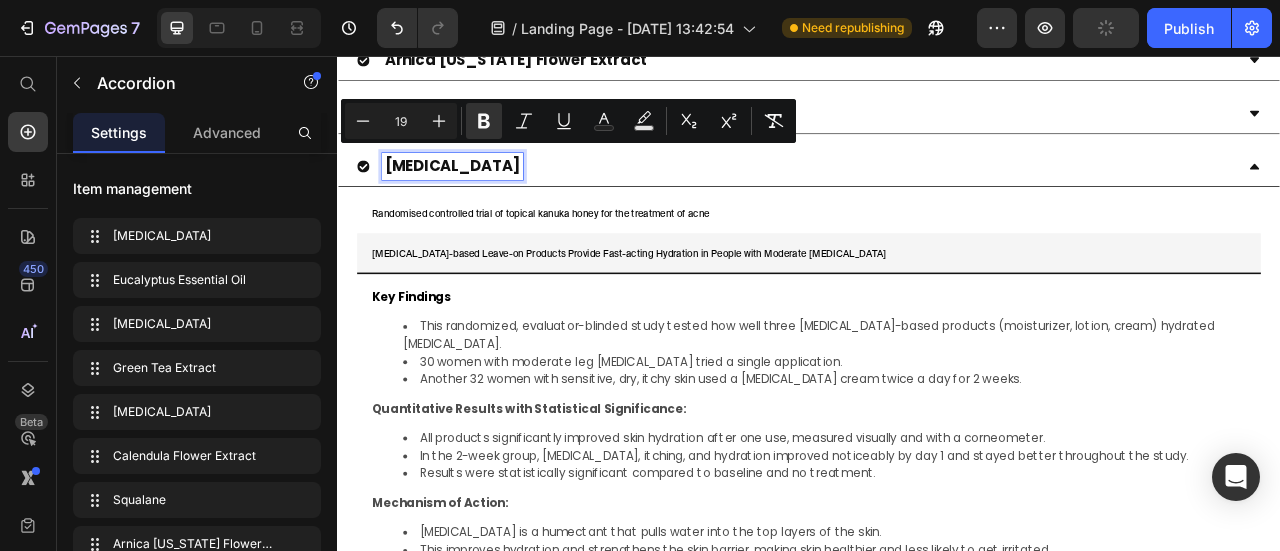 click on "Quantitative Results with Statistical Significance:" at bounding box center (937, 505) 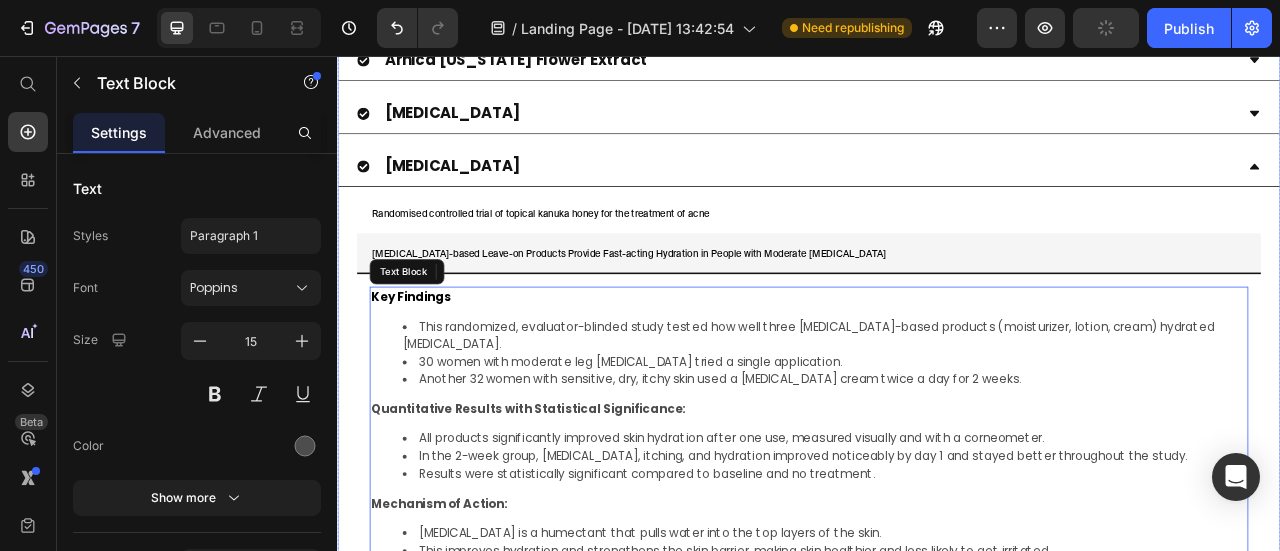 click on "[MEDICAL_DATA]" at bounding box center [921, 196] 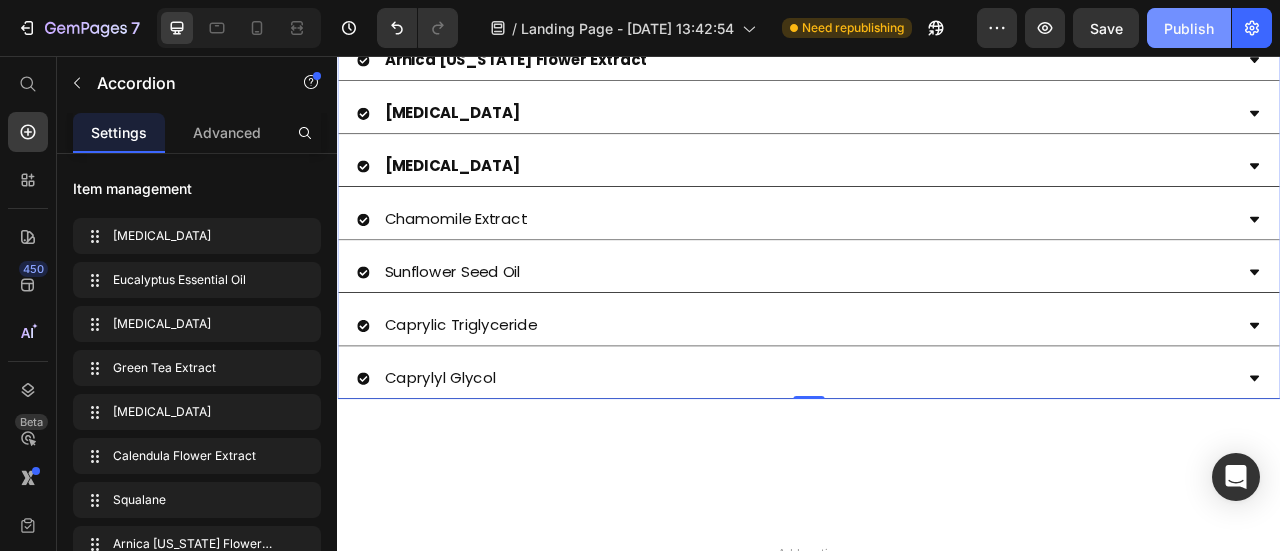 click on "Publish" at bounding box center (1189, 28) 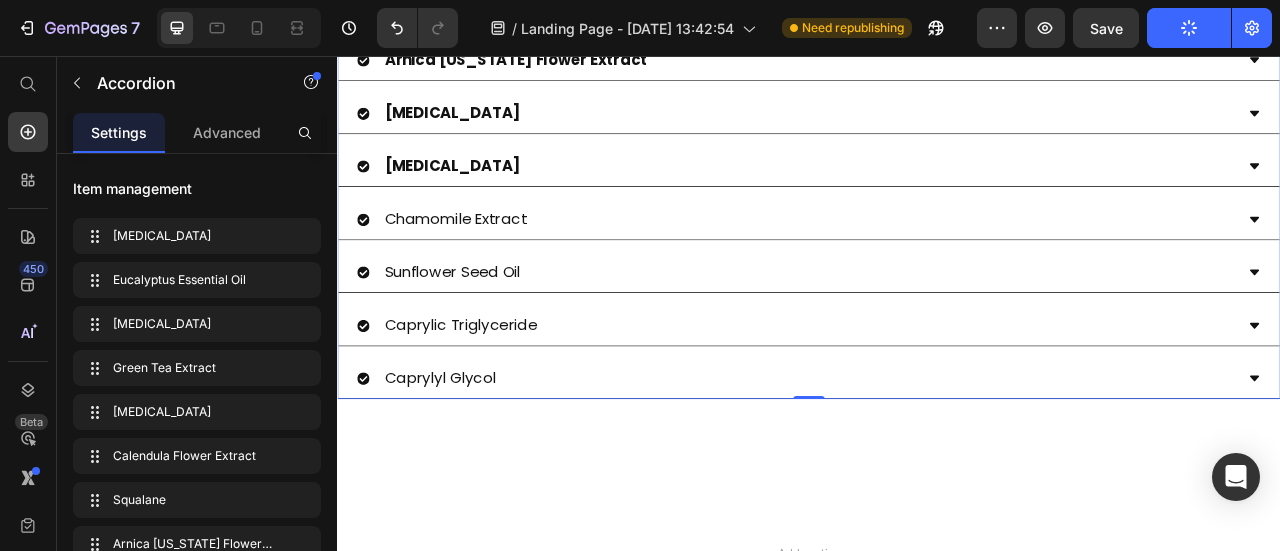 click at bounding box center [937, 586] 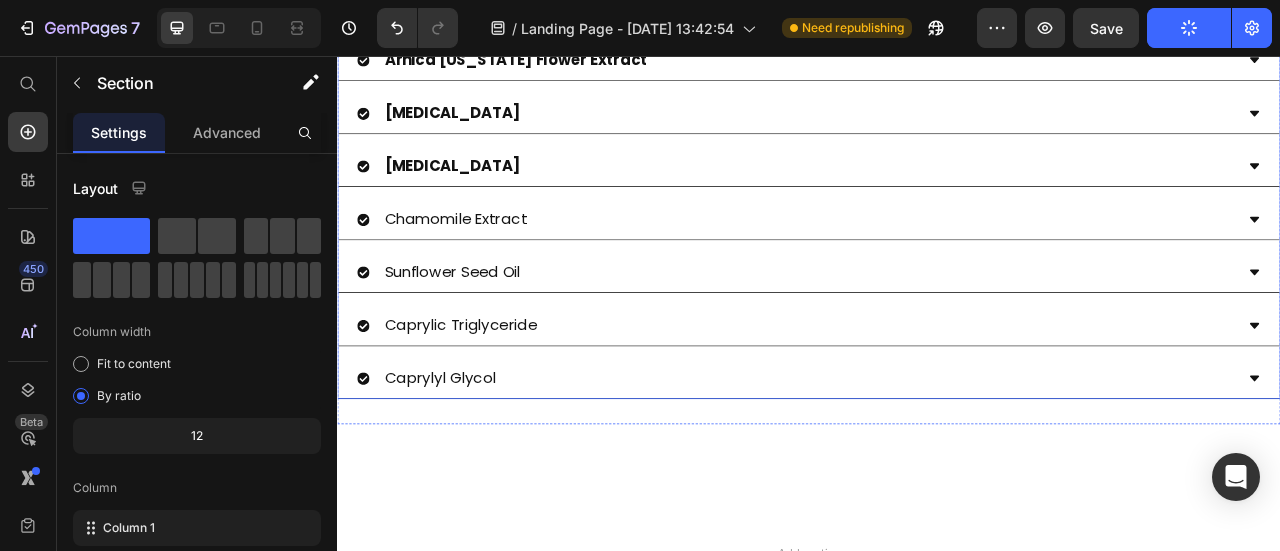 click on "Chamomile Extract" at bounding box center (921, 263) 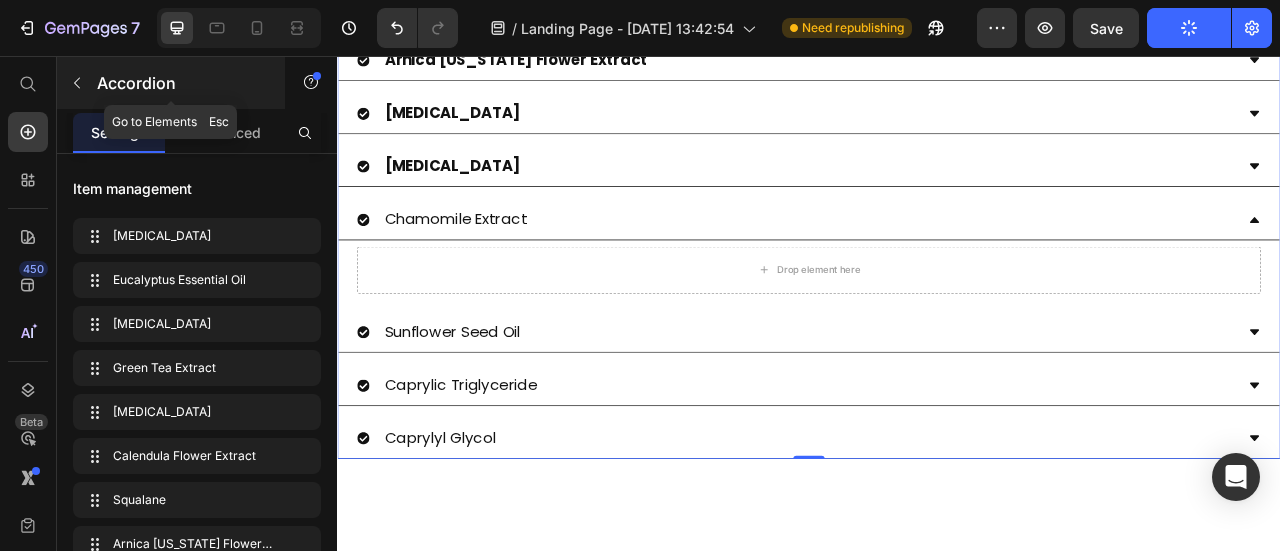 click 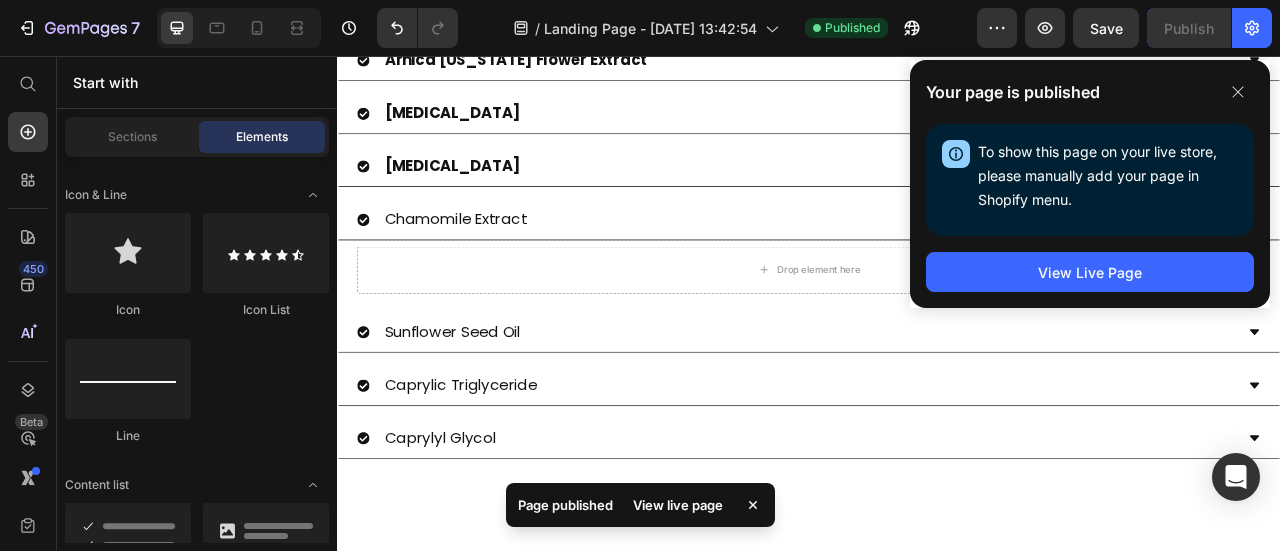 scroll, scrollTop: 1700, scrollLeft: 0, axis: vertical 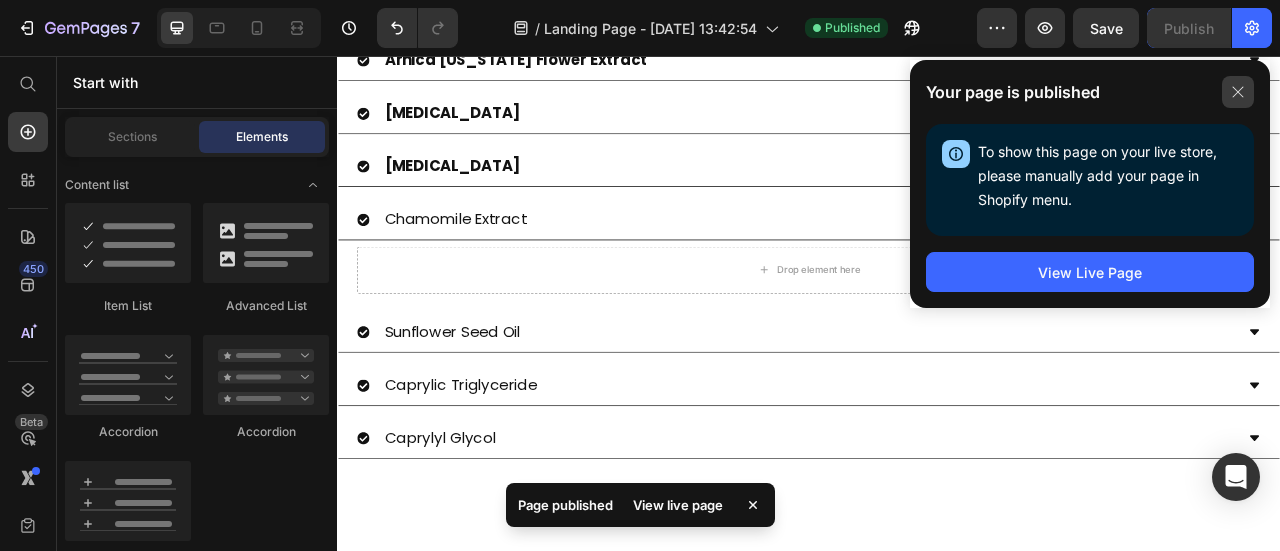 click 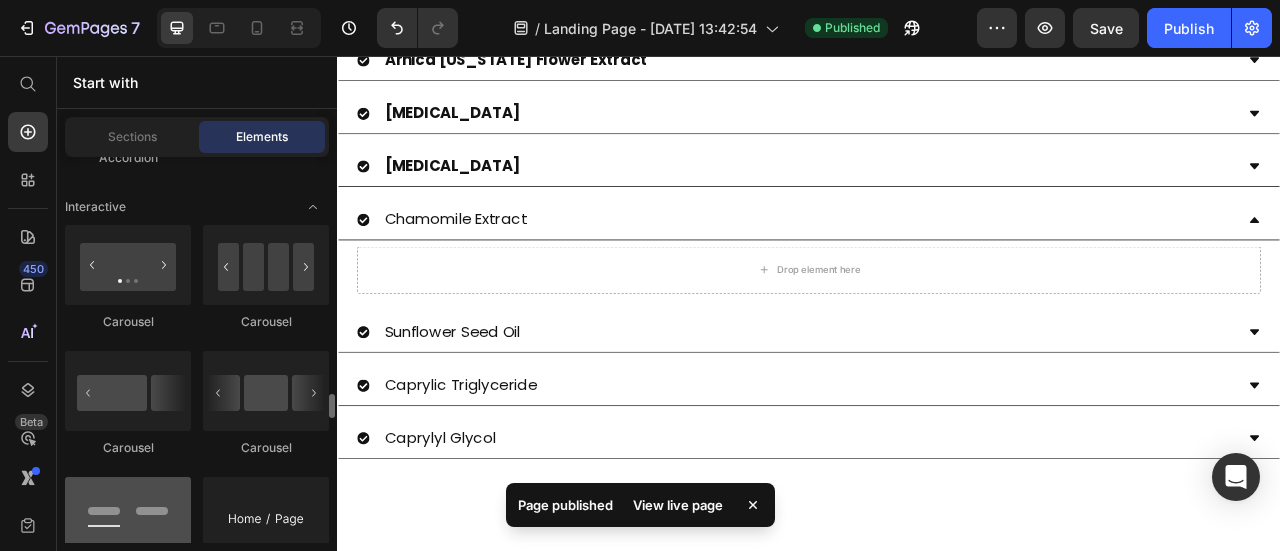 scroll, scrollTop: 2200, scrollLeft: 0, axis: vertical 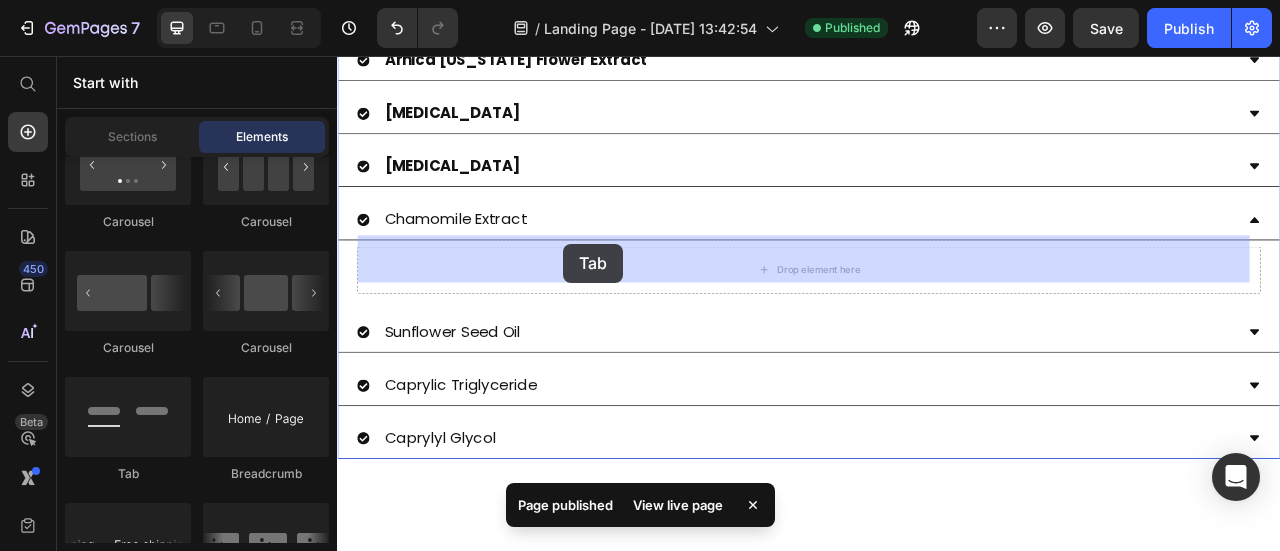 drag, startPoint x: 483, startPoint y: 484, endPoint x: 625, endPoint y: 295, distance: 236.40009 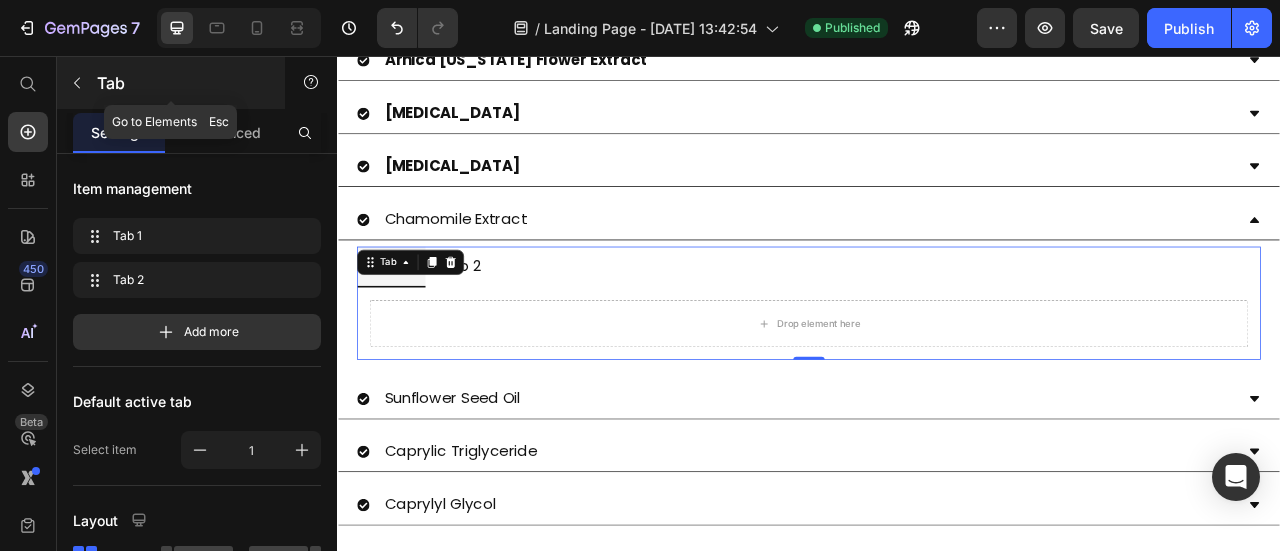 click at bounding box center [77, 83] 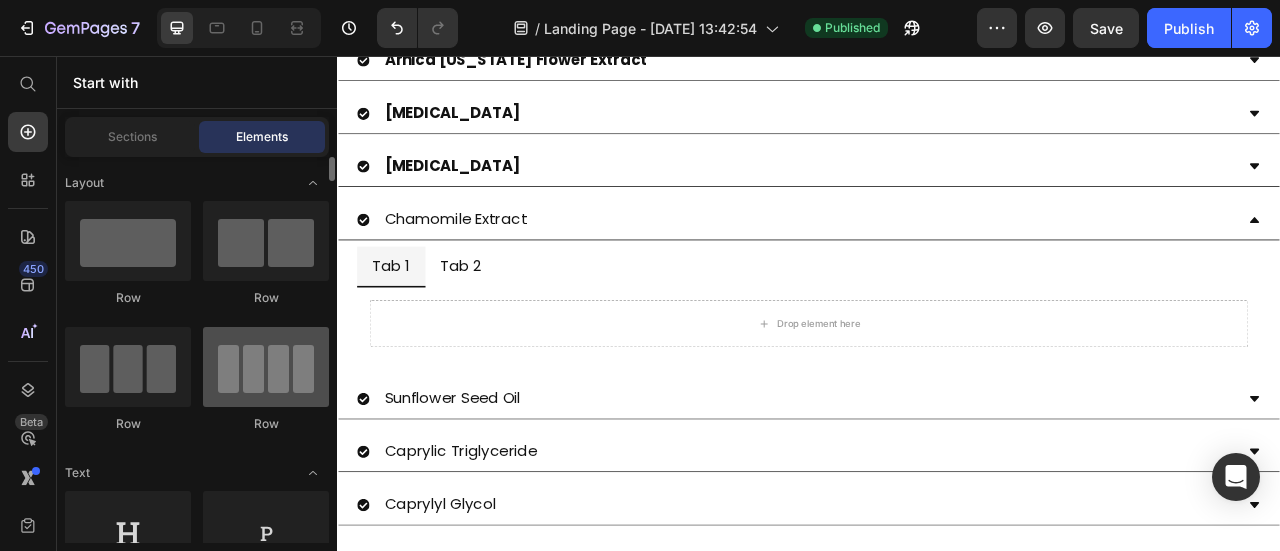 scroll, scrollTop: 200, scrollLeft: 0, axis: vertical 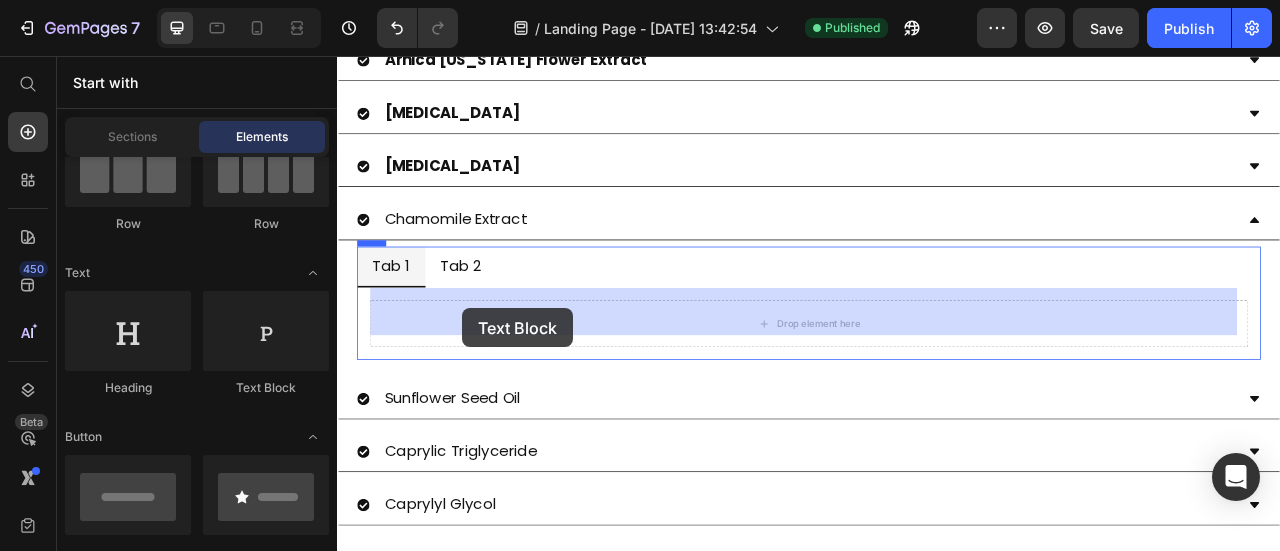 drag, startPoint x: 602, startPoint y: 407, endPoint x: 425, endPoint y: 383, distance: 178.6197 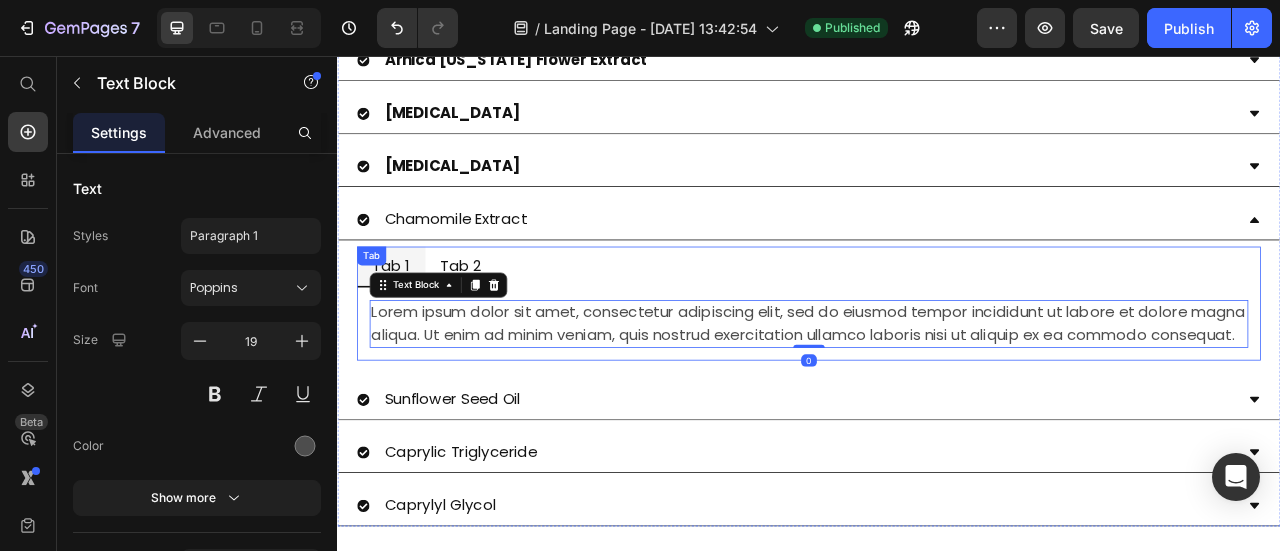 click on "Tab 2" at bounding box center [494, 324] 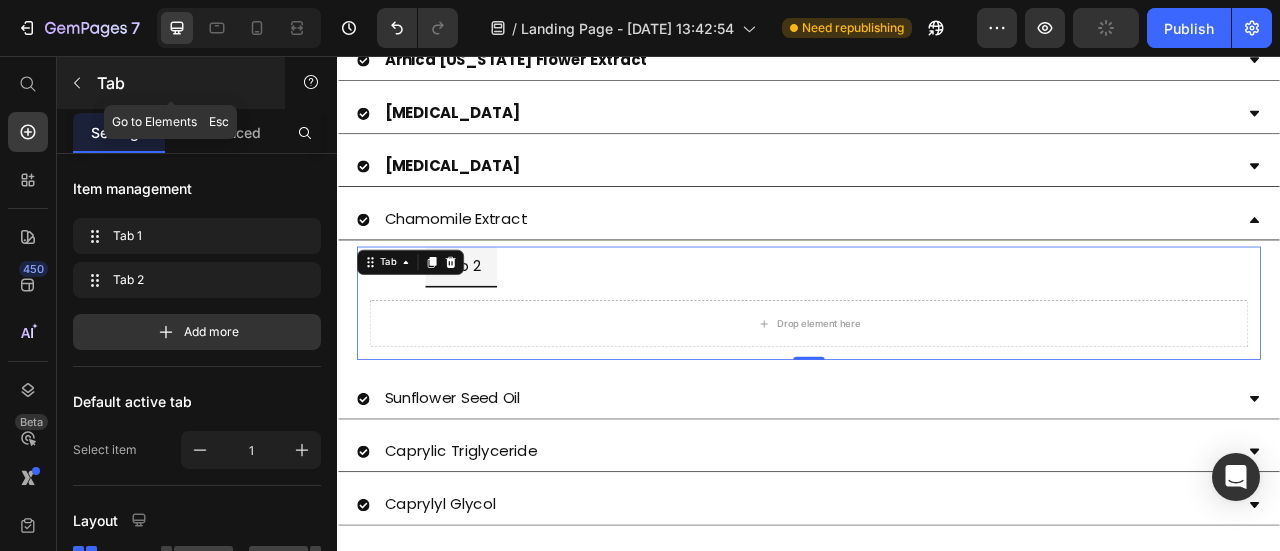 click at bounding box center (77, 83) 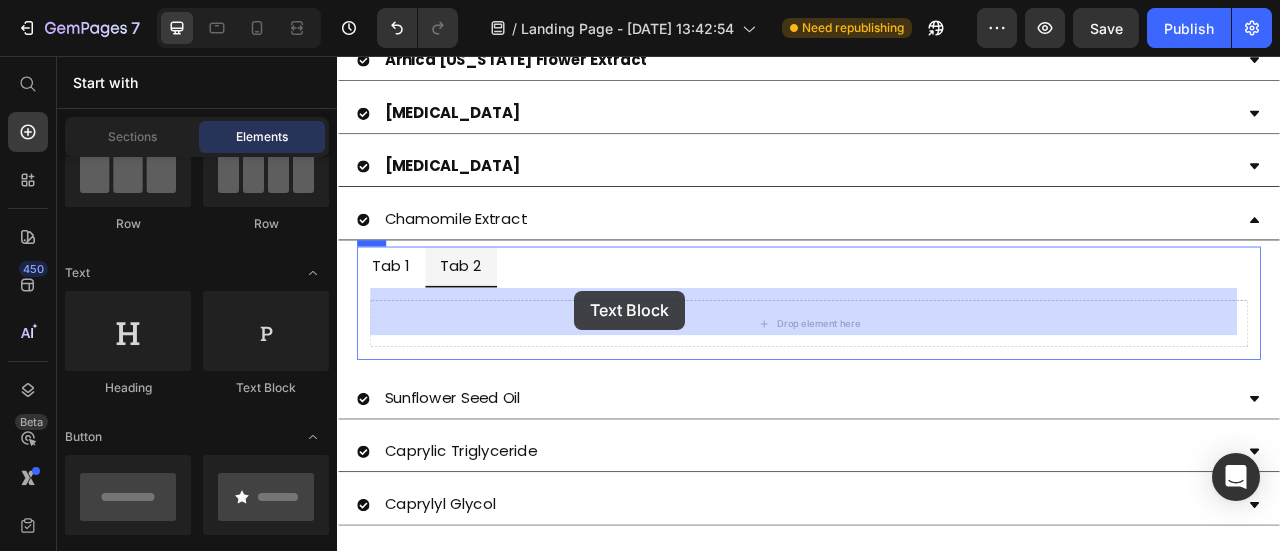 drag, startPoint x: 581, startPoint y: 395, endPoint x: 638, endPoint y: 355, distance: 69.63476 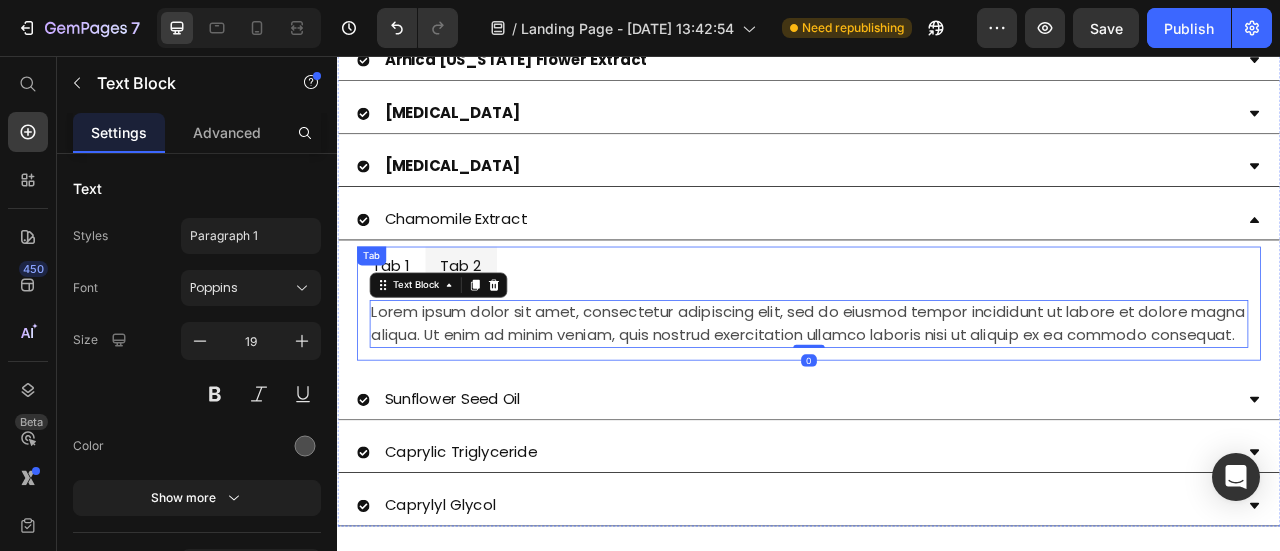 click on "Tab 1 Tab 2 Lorem ipsum dolor sit amet, consectetur adipiscing elit, sed do eiusmod tempor incididunt ut labore et dolore magna aliqua. Ut enim ad minim veniam, quis nostrud exercitation ullamco laboris nisi ut aliquip ex ea commodo consequat. Text Block Lorem ipsum dolor sit amet, consectetur adipiscing elit, sed do eiusmod tempor incididunt ut labore et dolore magna aliqua. Ut enim ad minim veniam, quis nostrud exercitation ullamco laboris nisi ut aliquip ex ea commodo consequat. Text Block   0 Tab" at bounding box center (937, 371) 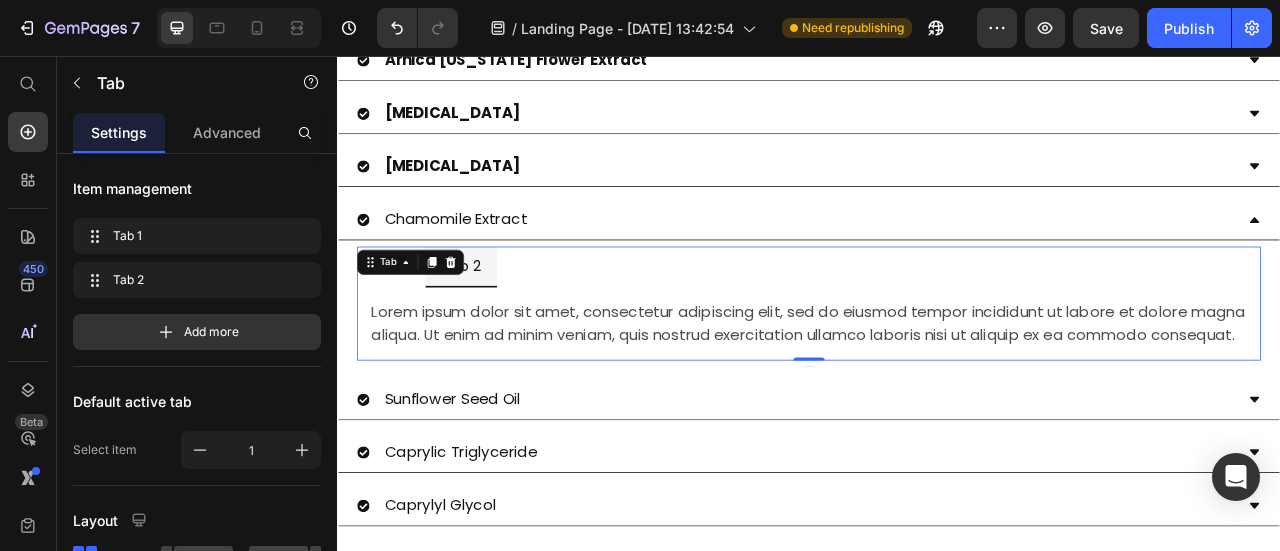 click on "Tab 1 Tab 2" at bounding box center (937, 324) 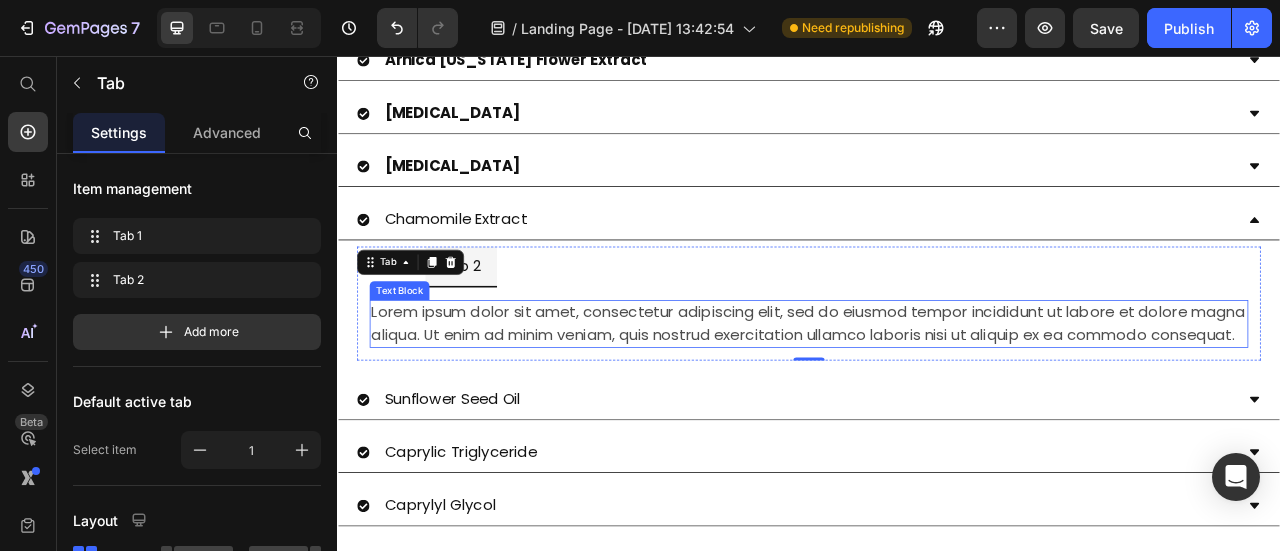 click on "Lorem ipsum dolor sit amet, consectetur adipiscing elit, sed do eiusmod tempor incididunt ut labore et dolore magna aliqua. Ut enim ad minim veniam, quis nostrud exercitation ullamco laboris nisi ut aliquip ex ea commodo consequat." at bounding box center [937, 396] 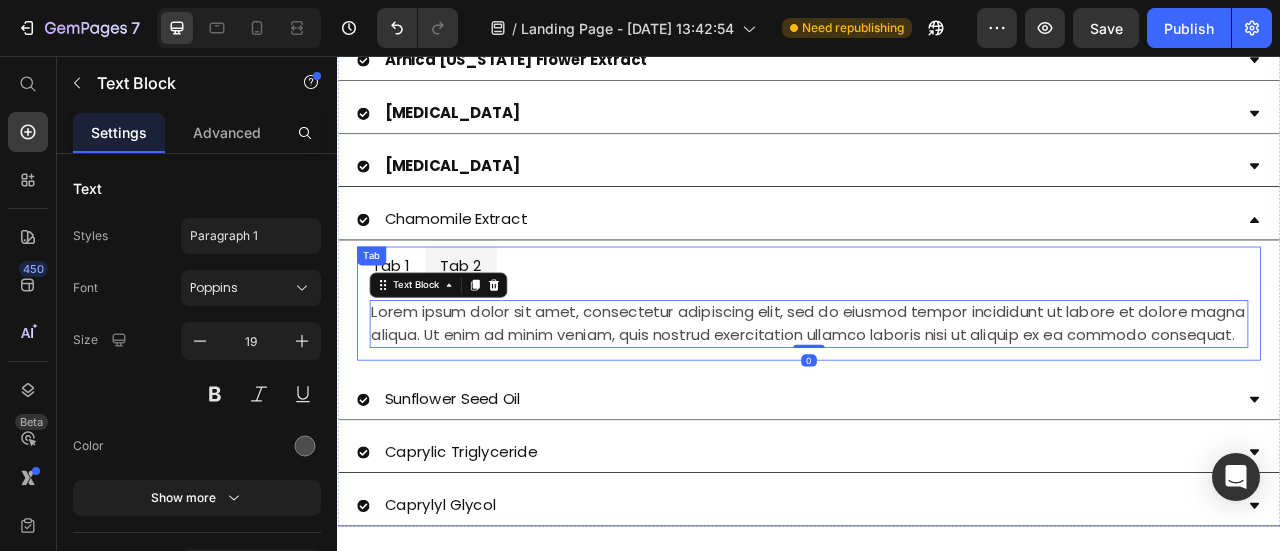 click on "Tab 1" at bounding box center (405, 323) 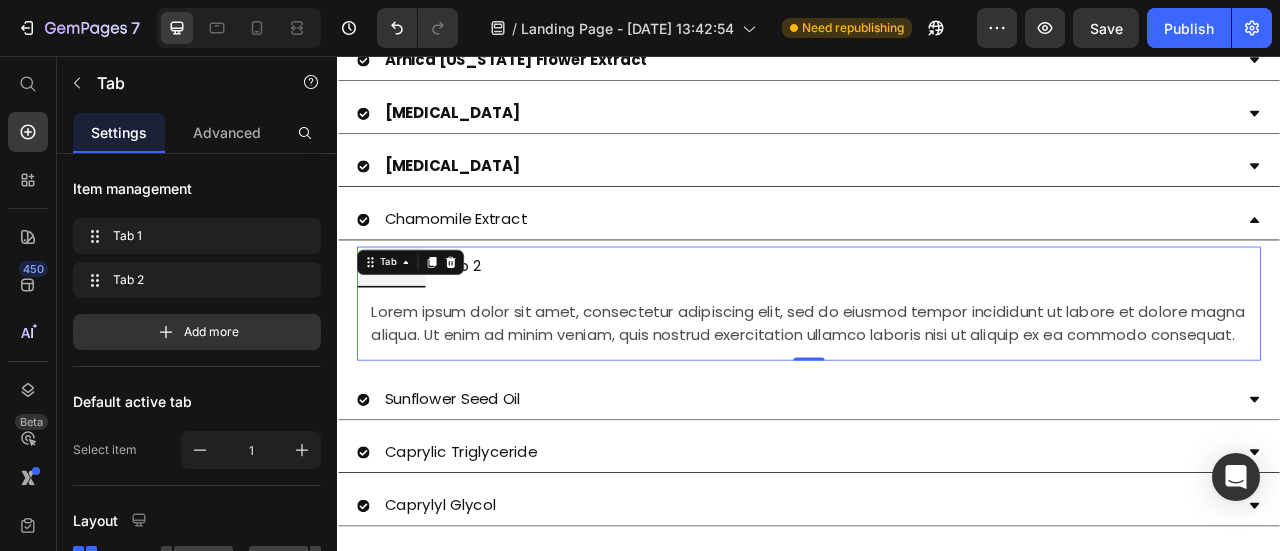 click on "Tab 1" at bounding box center (405, 323) 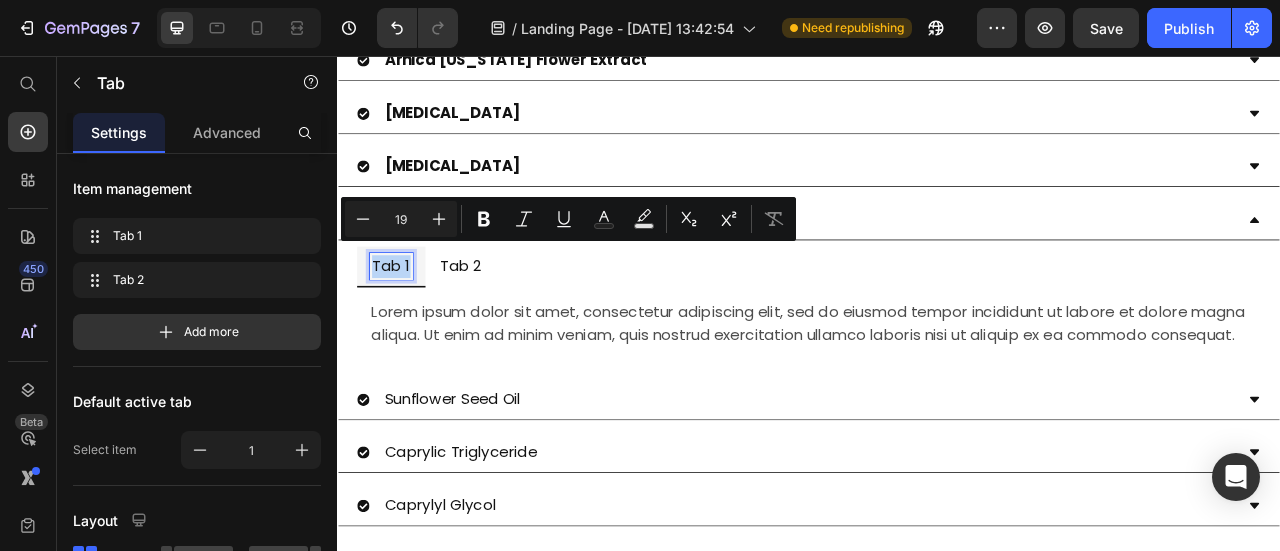 type on "13" 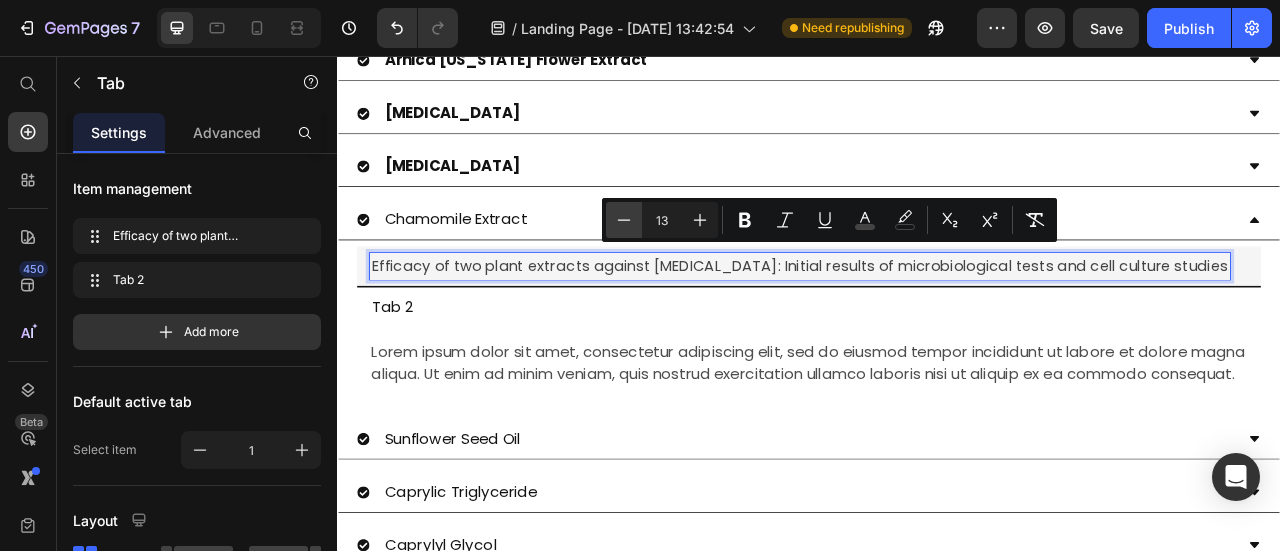 click 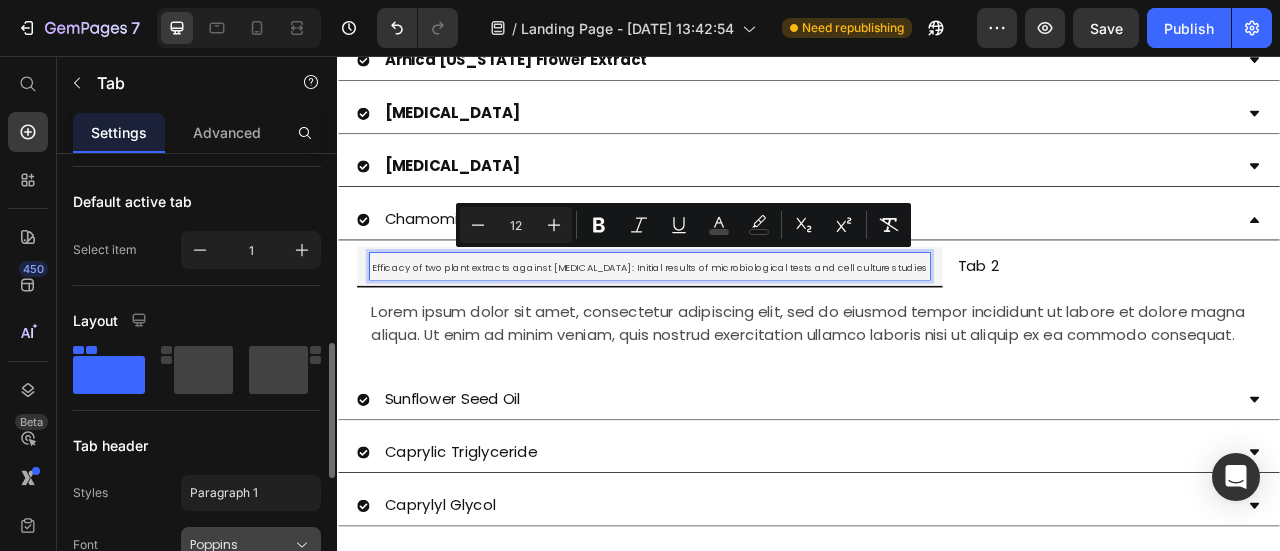 scroll, scrollTop: 300, scrollLeft: 0, axis: vertical 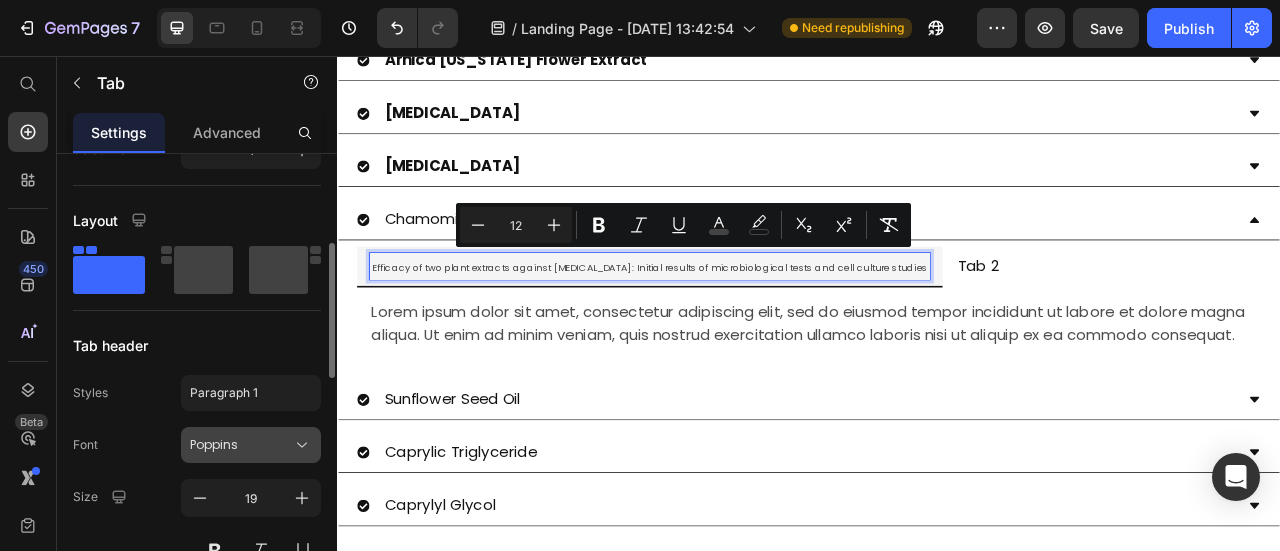 click on "Poppins" at bounding box center [241, 445] 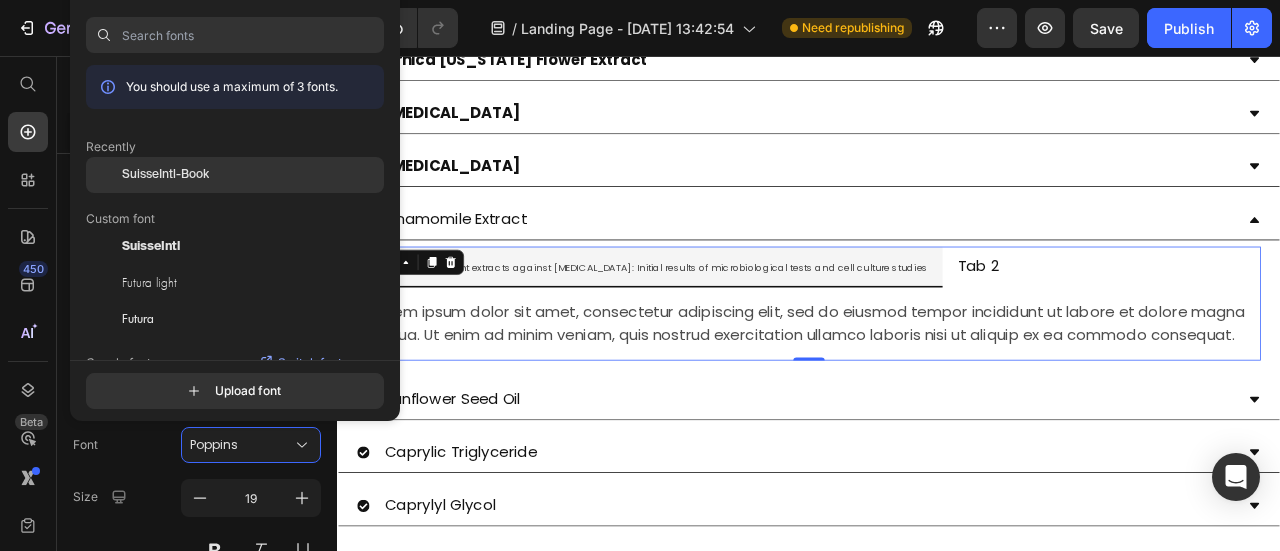 click on "SuisseIntl-Book" at bounding box center [165, 175] 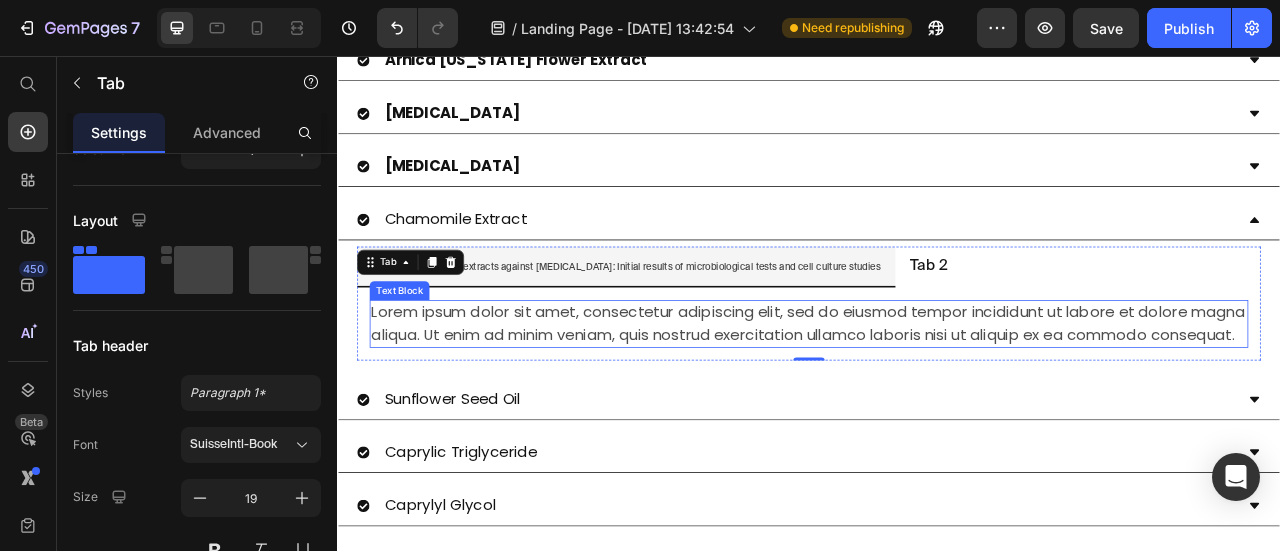 click on "Lorem ipsum dolor sit amet, consectetur adipiscing elit, sed do eiusmod tempor incididunt ut labore et dolore magna aliqua. Ut enim ad minim veniam, quis nostrud exercitation ullamco laboris nisi ut aliquip ex ea commodo consequat." at bounding box center (937, 396) 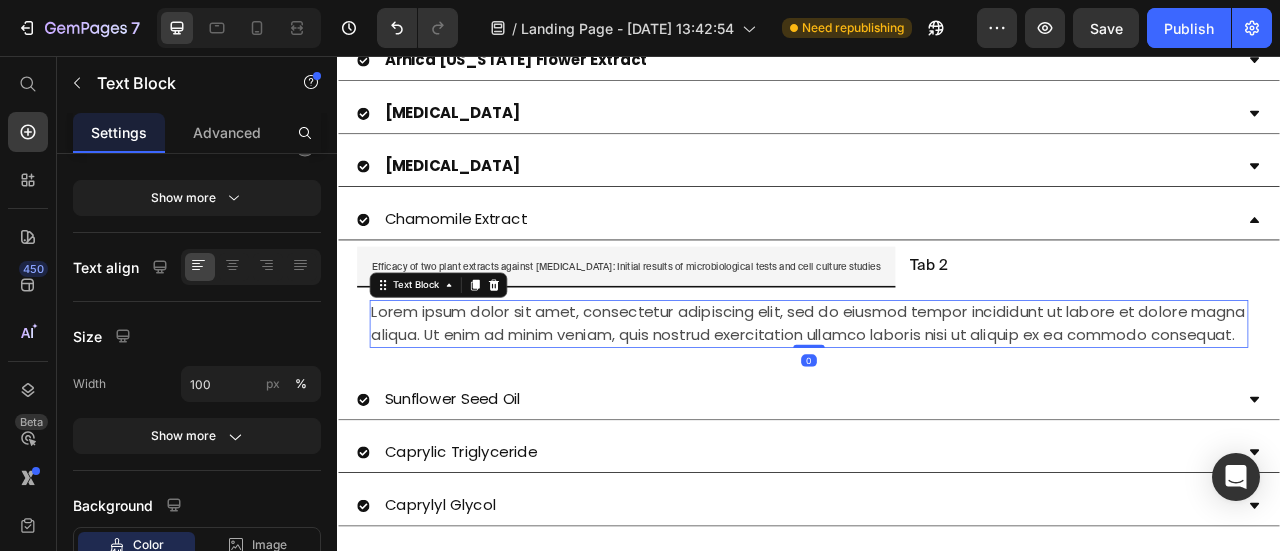 scroll, scrollTop: 0, scrollLeft: 0, axis: both 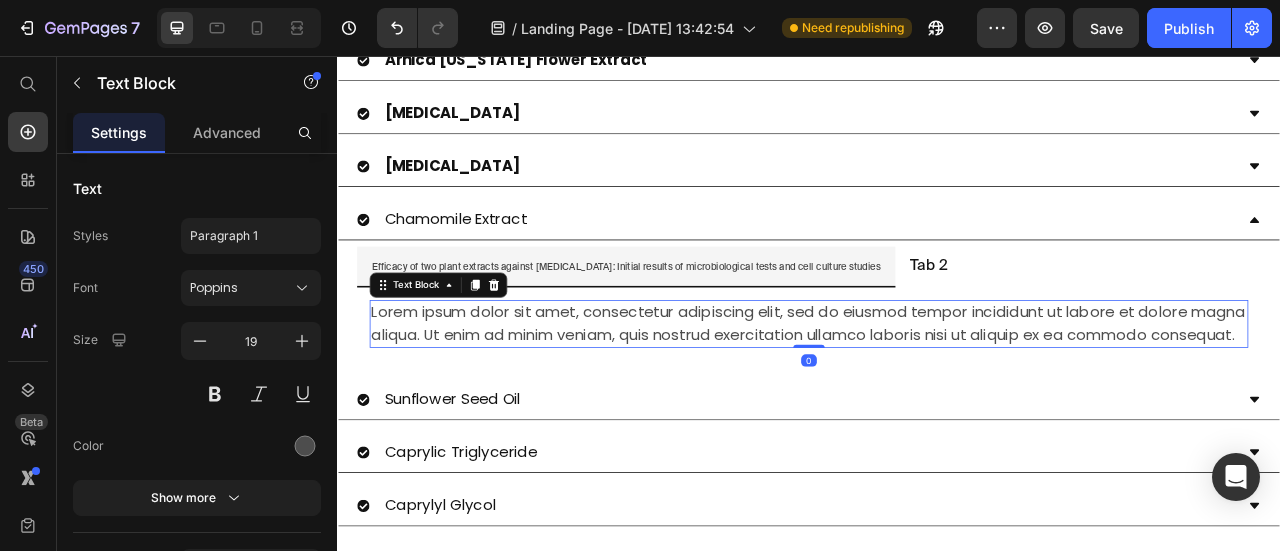 click on "Lorem ipsum dolor sit amet, consectetur adipiscing elit, sed do eiusmod tempor incididunt ut labore et dolore magna aliqua. Ut enim ad minim veniam, quis nostrud exercitation ullamco laboris nisi ut aliquip ex ea commodo consequat." at bounding box center [937, 396] 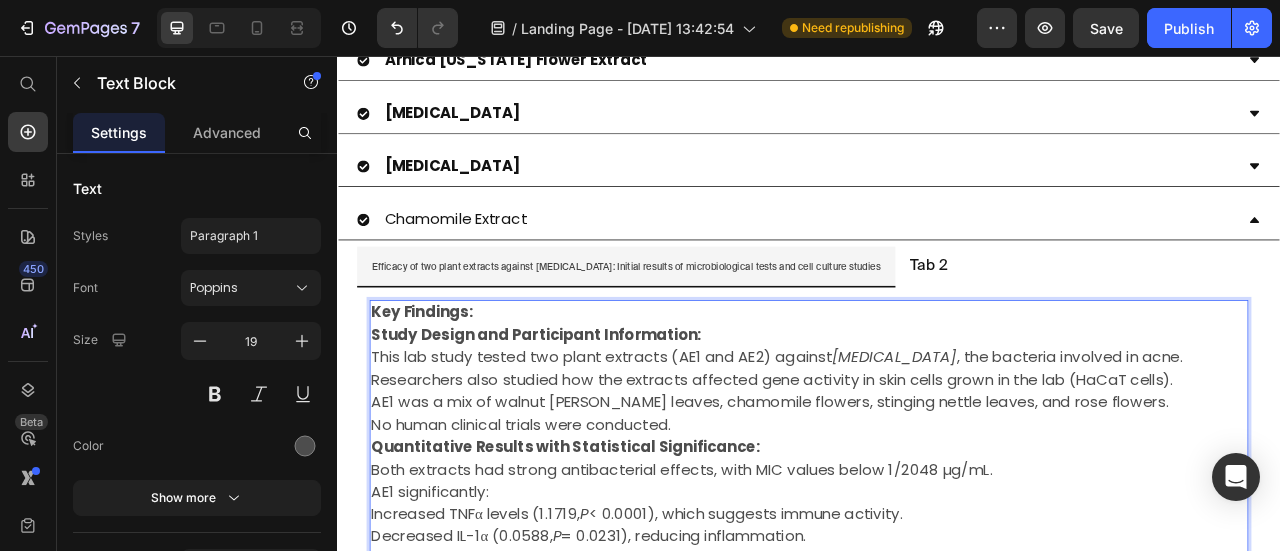 scroll, scrollTop: 1785, scrollLeft: 0, axis: vertical 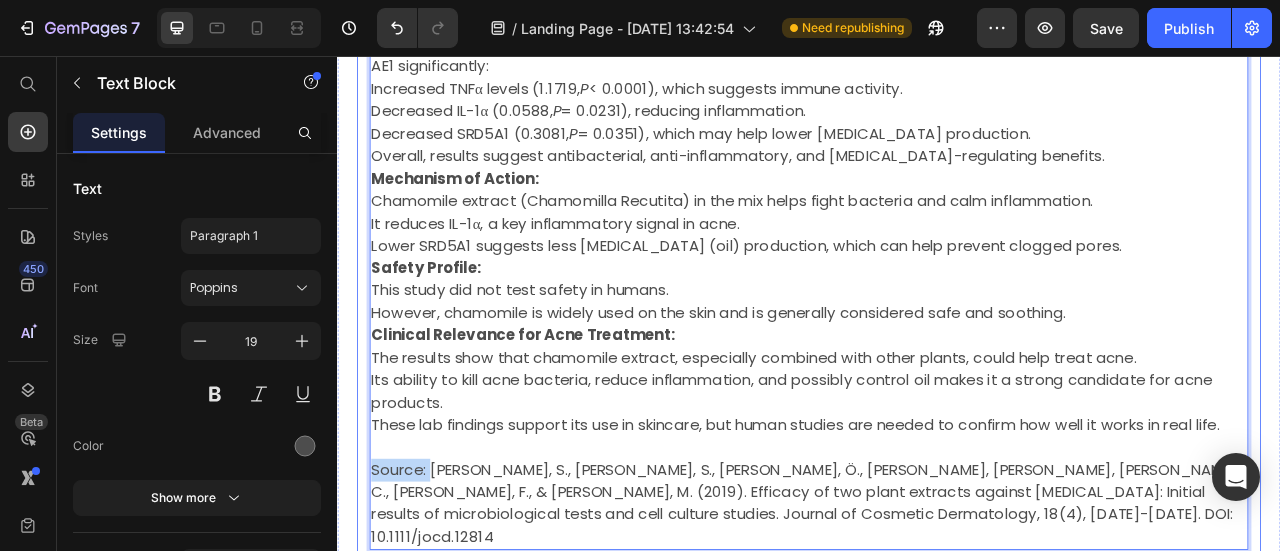 drag, startPoint x: 457, startPoint y: 588, endPoint x: 372, endPoint y: 596, distance: 85.37564 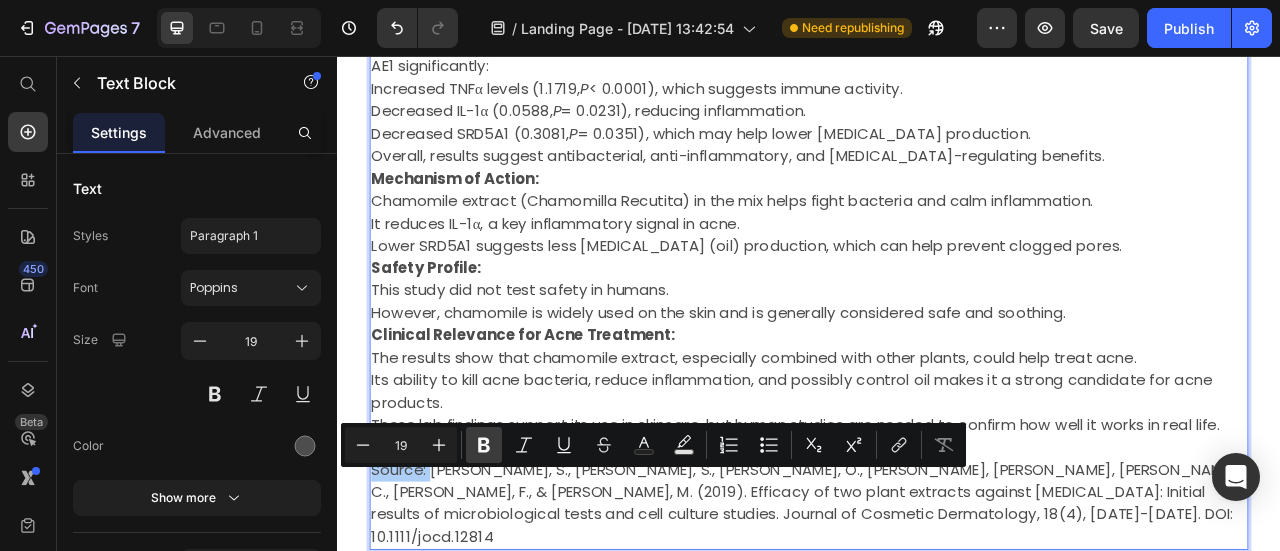 click 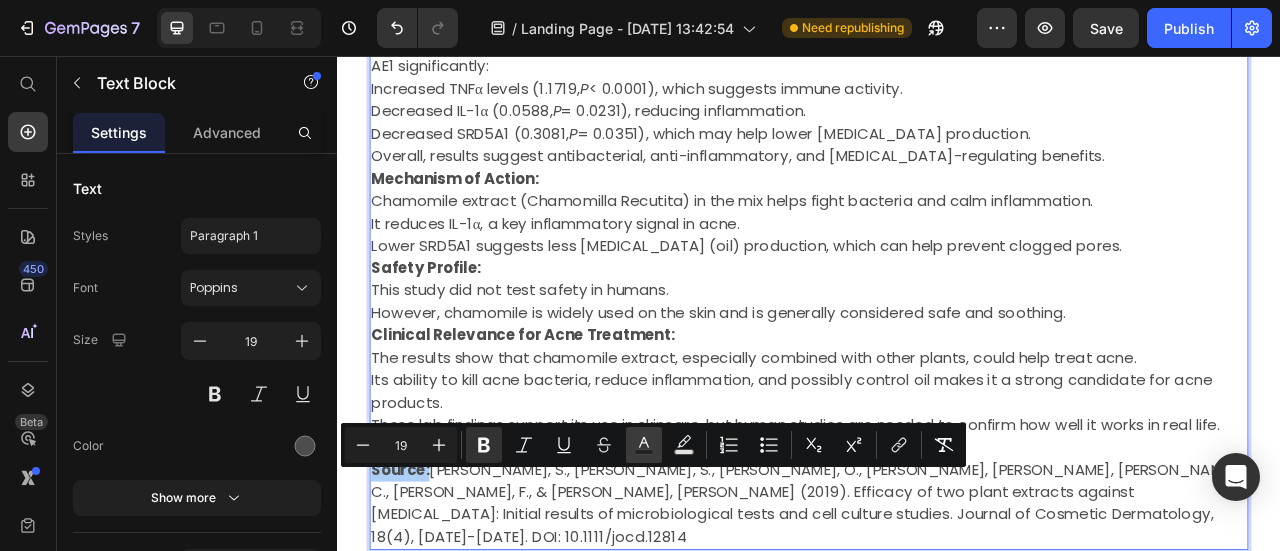 click 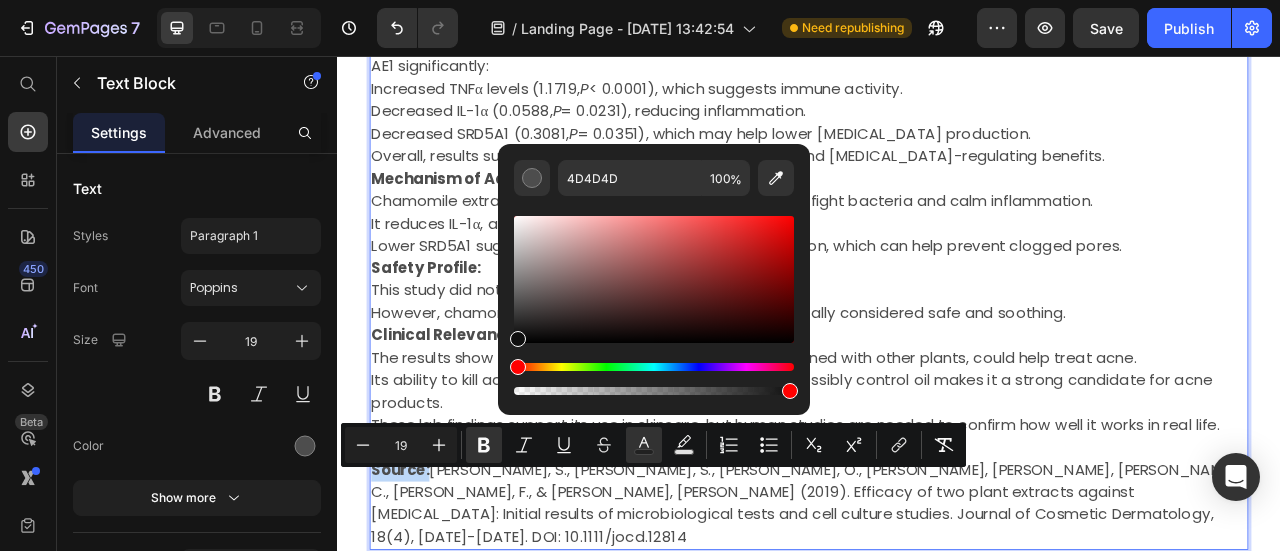 type on "0F0F0F" 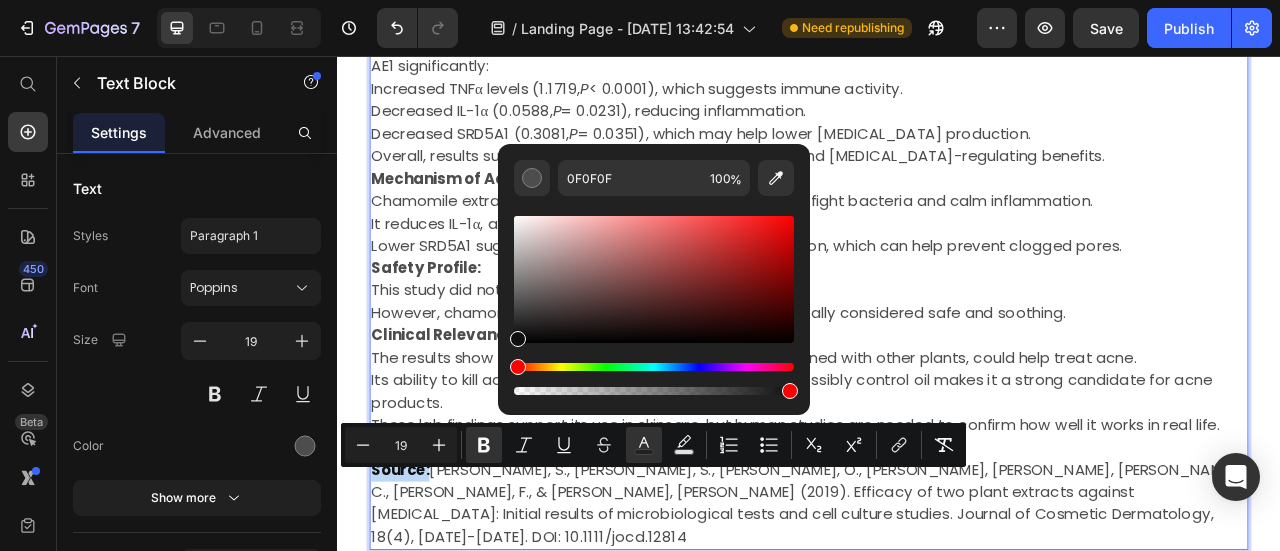 drag, startPoint x: 519, startPoint y: 311, endPoint x: 513, endPoint y: 335, distance: 24.738634 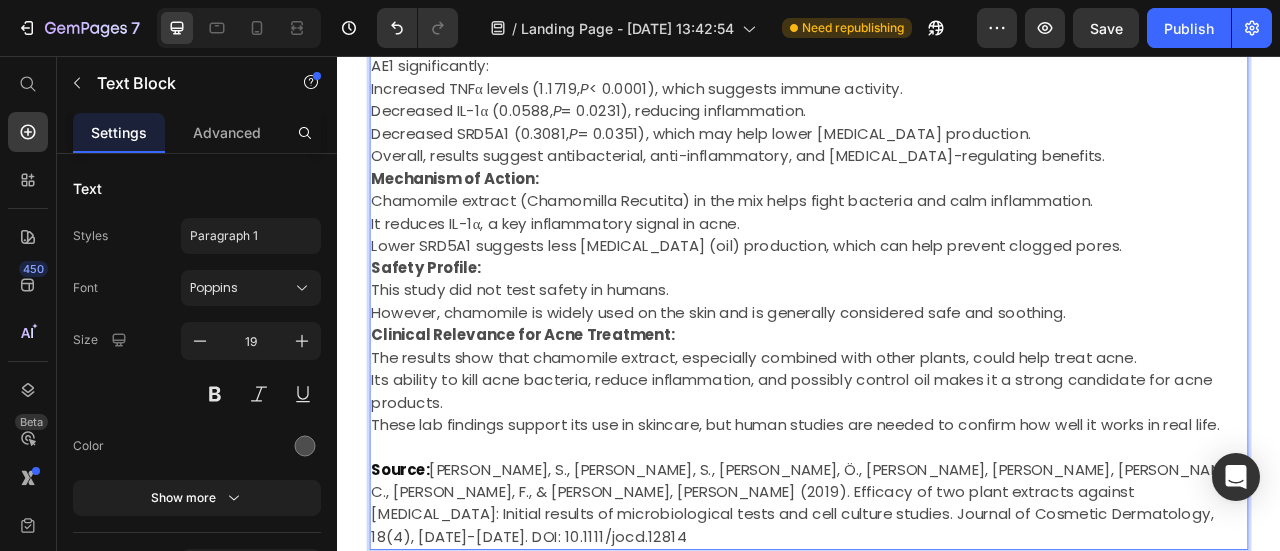 click on "However, chamomile is widely used on the skin and is generally considered safe and soothing." at bounding box center [937, 383] 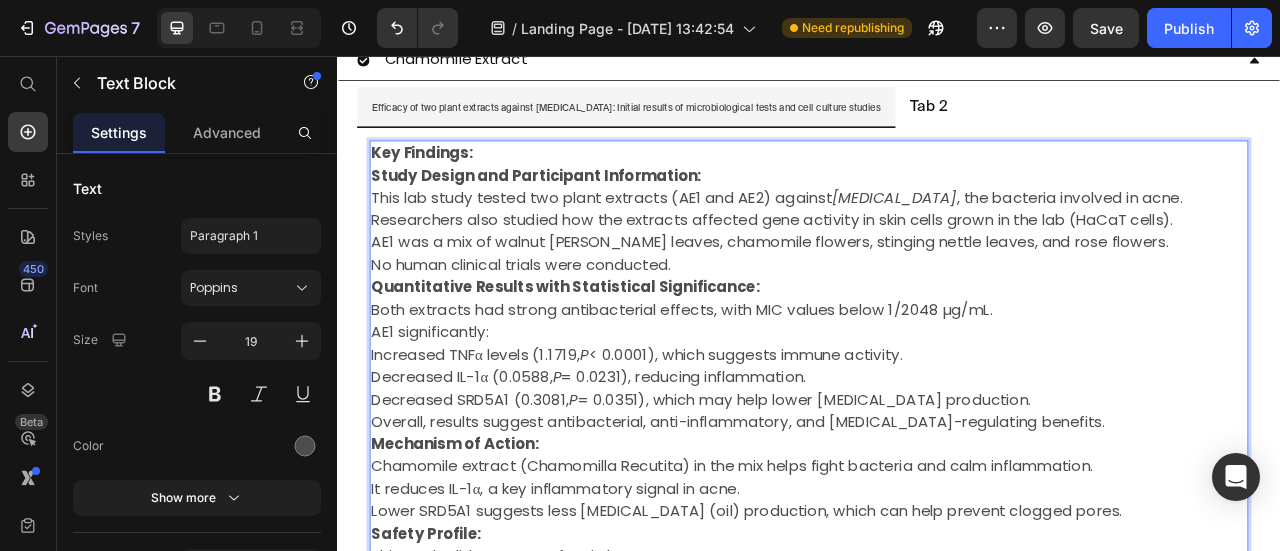 scroll, scrollTop: 1499, scrollLeft: 0, axis: vertical 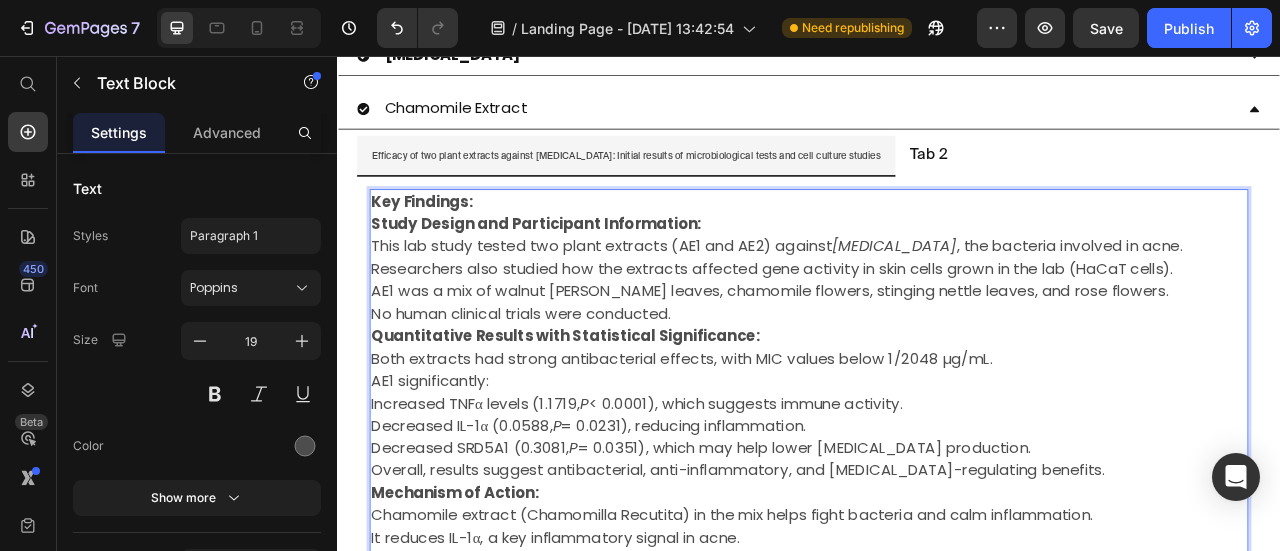 click on "Researchers also studied how the extracts affected gene activity in skin cells grown in the lab (HaCaT cells)." at bounding box center (937, 327) 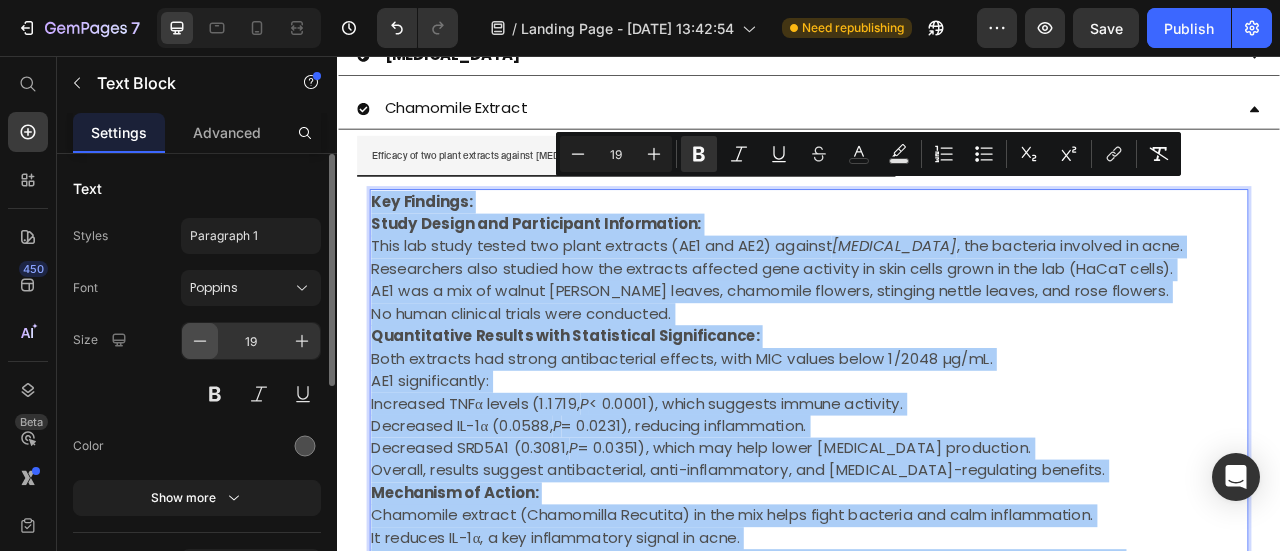 click 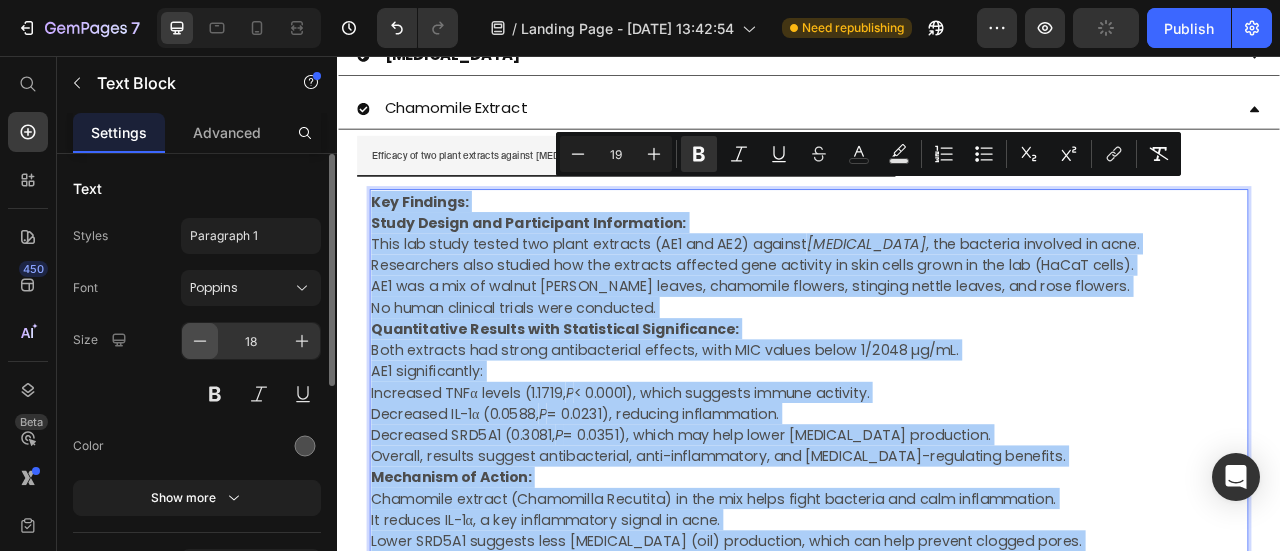 click 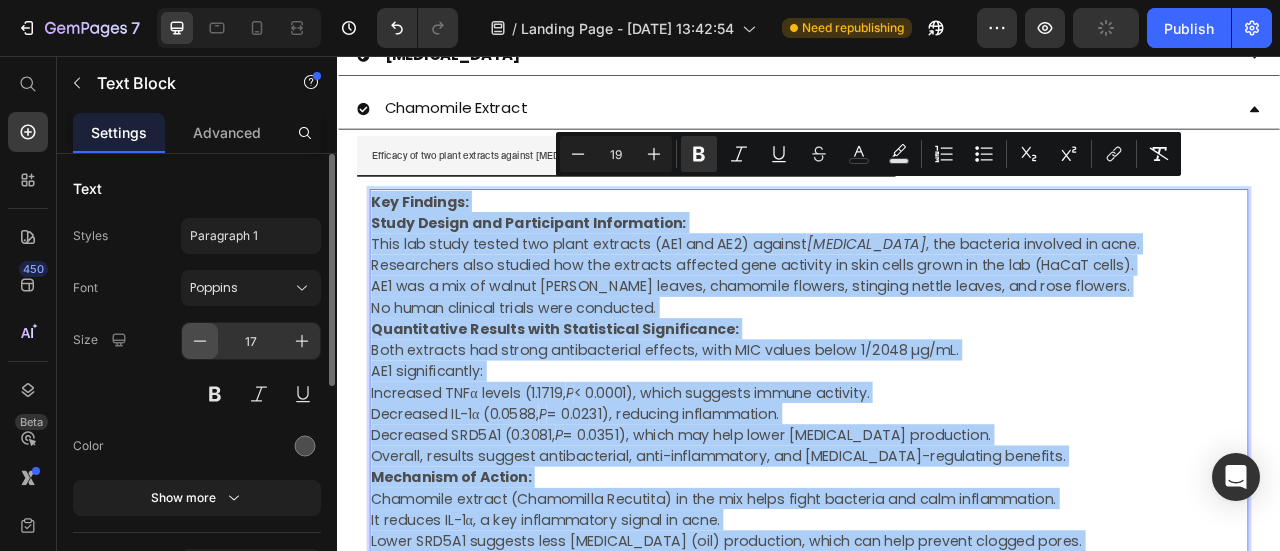 click 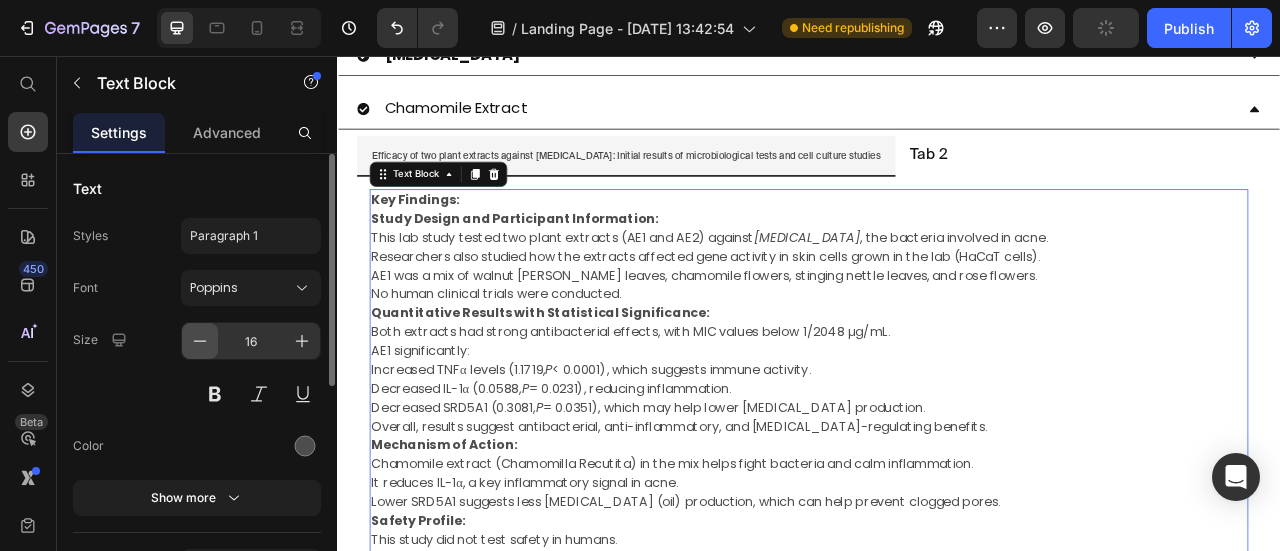 click 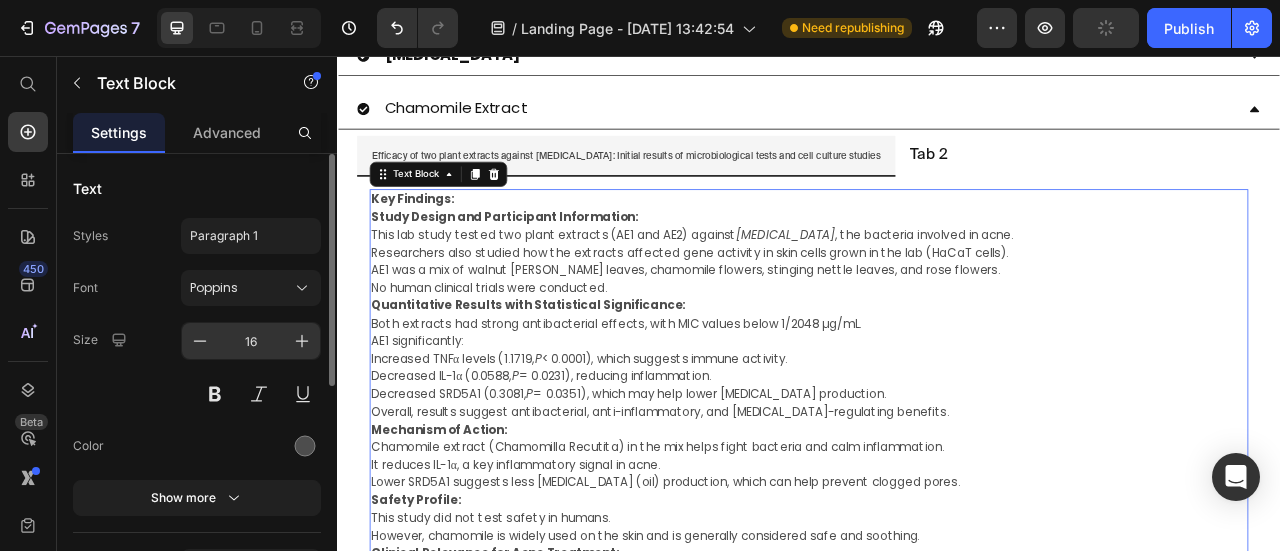 type on "15" 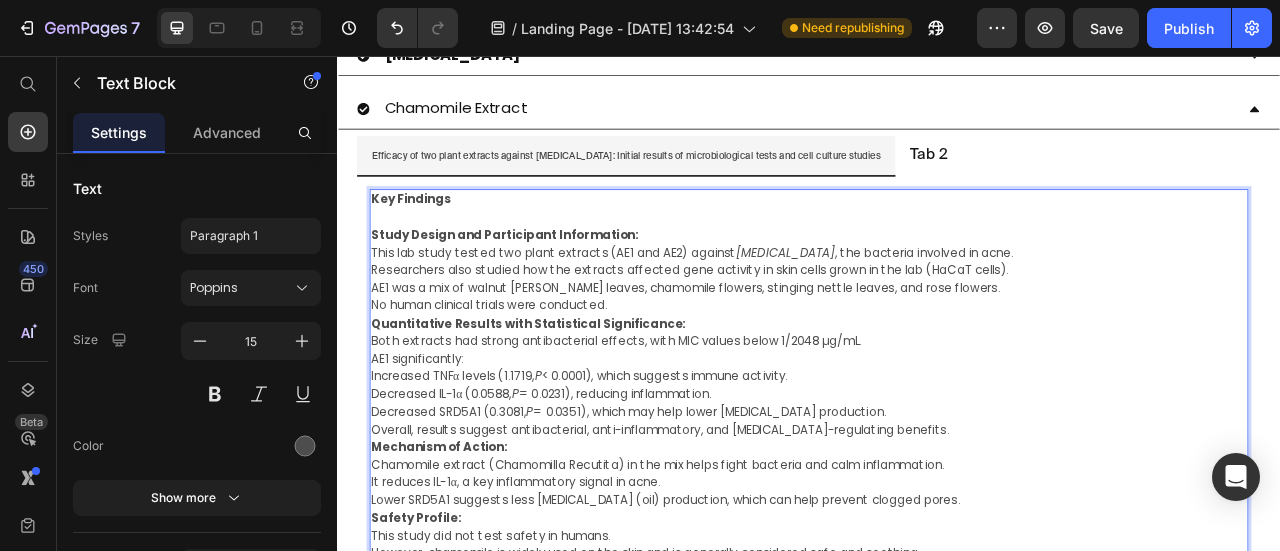 click at bounding box center [937, 261] 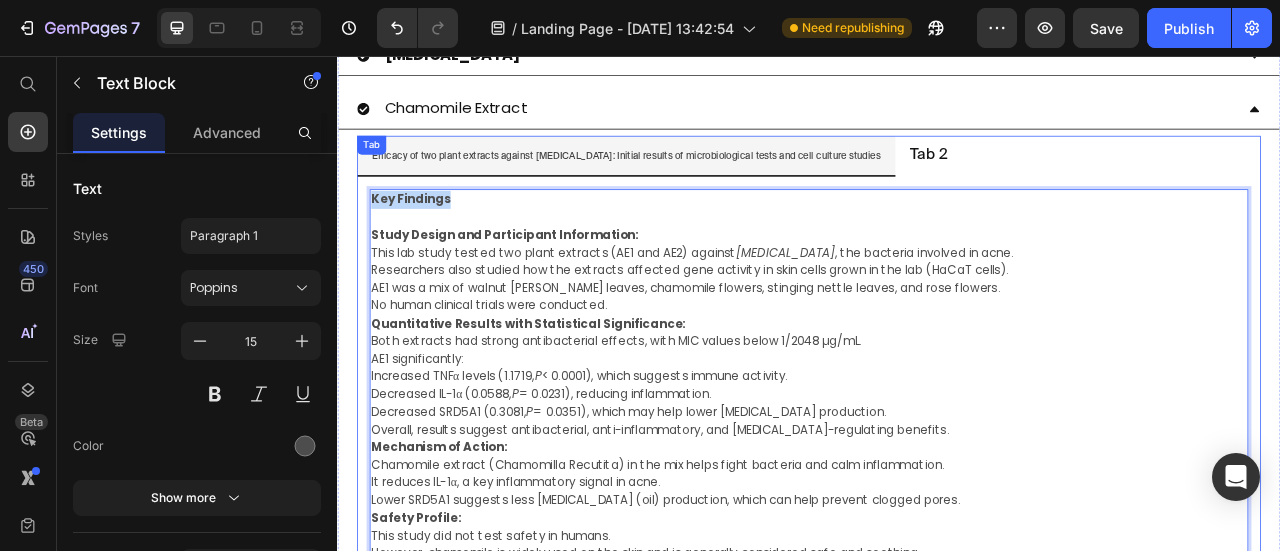 drag, startPoint x: 499, startPoint y: 226, endPoint x: 374, endPoint y: 226, distance: 125 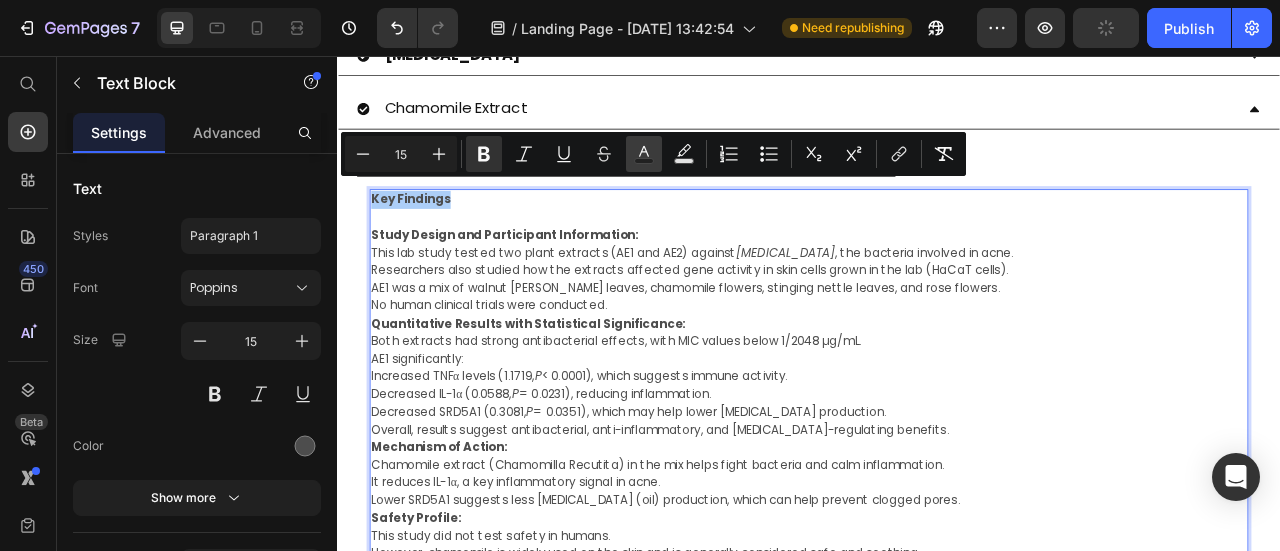 click 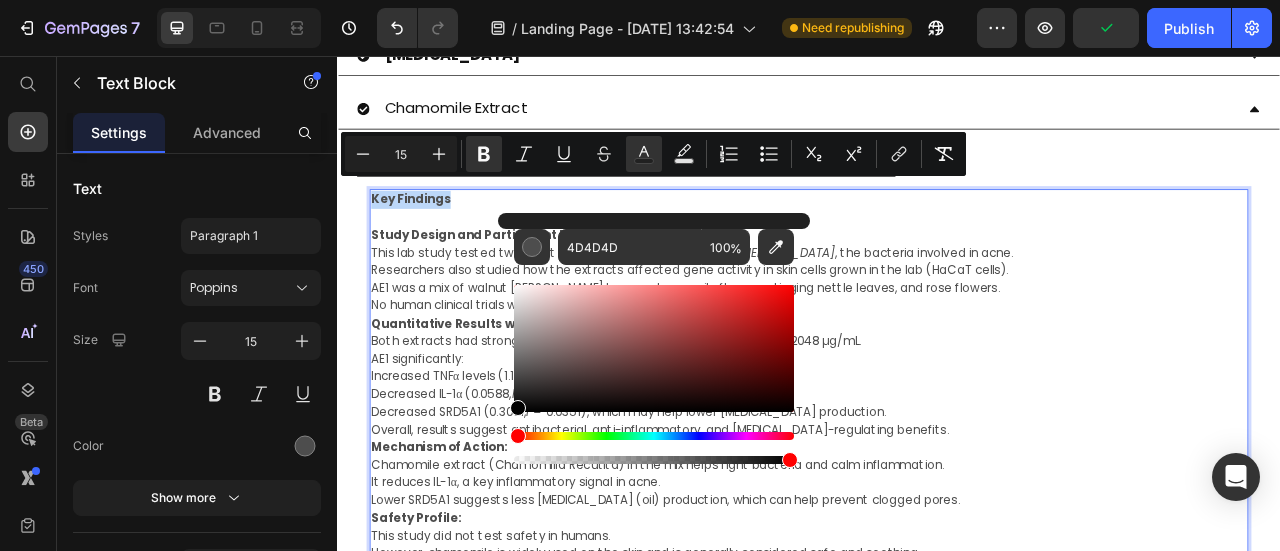 click on "4D4D4D 100 %" at bounding box center (654, 340) 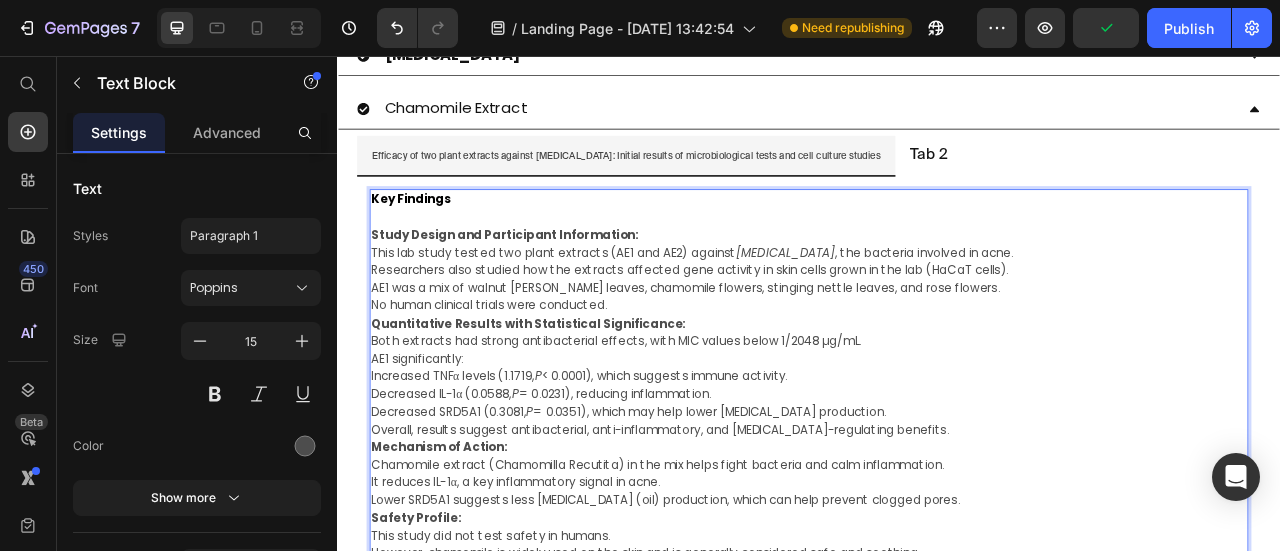 click on "Quantitative Results with Statistical Significance:" at bounding box center (580, 395) 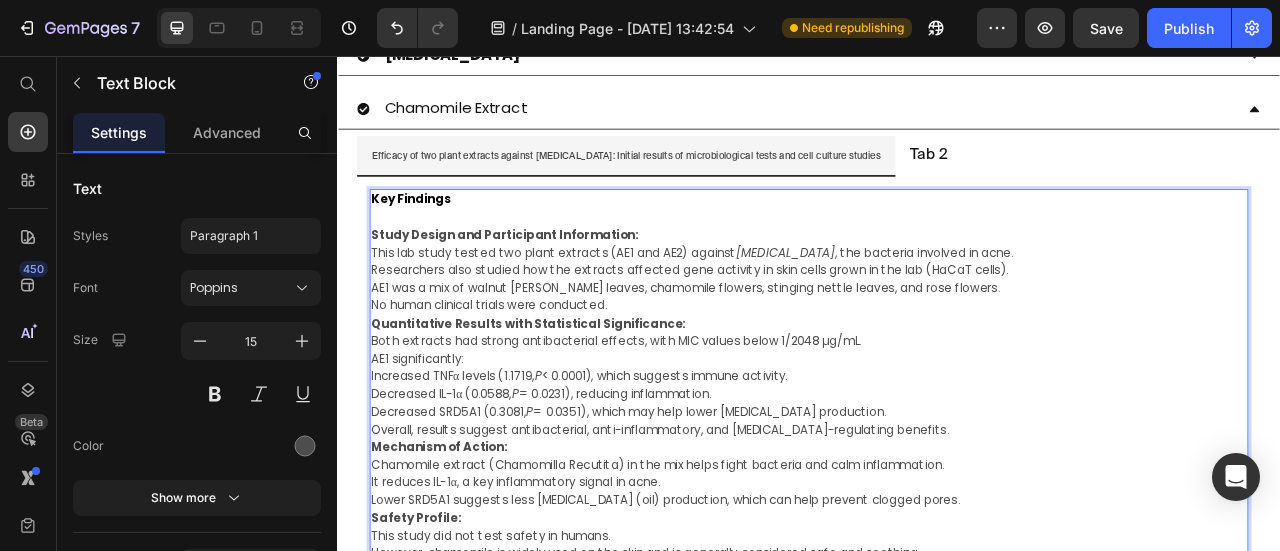 click on "No human clinical trials were conducted." at bounding box center (937, 373) 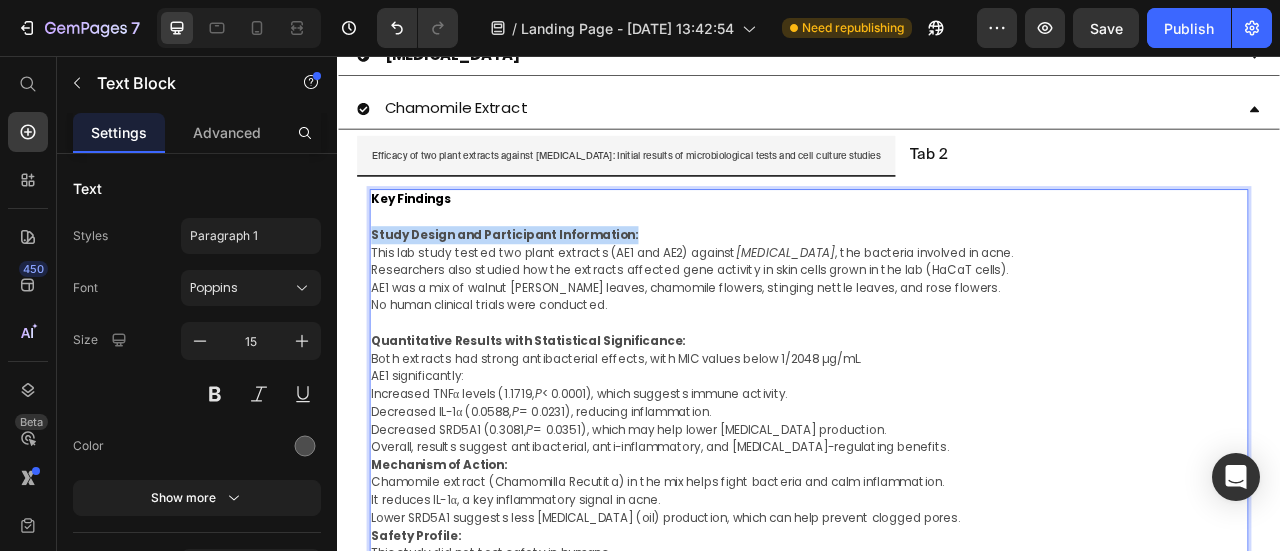 drag, startPoint x: 715, startPoint y: 266, endPoint x: 378, endPoint y: 272, distance: 337.0534 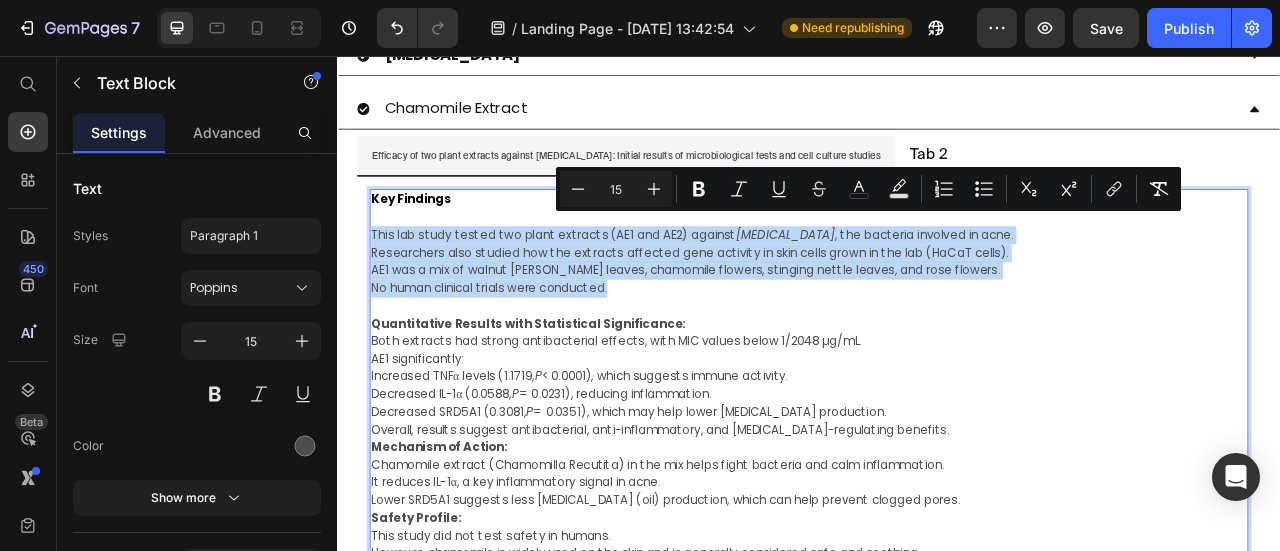 drag, startPoint x: 625, startPoint y: 323, endPoint x: 379, endPoint y: 276, distance: 250.4496 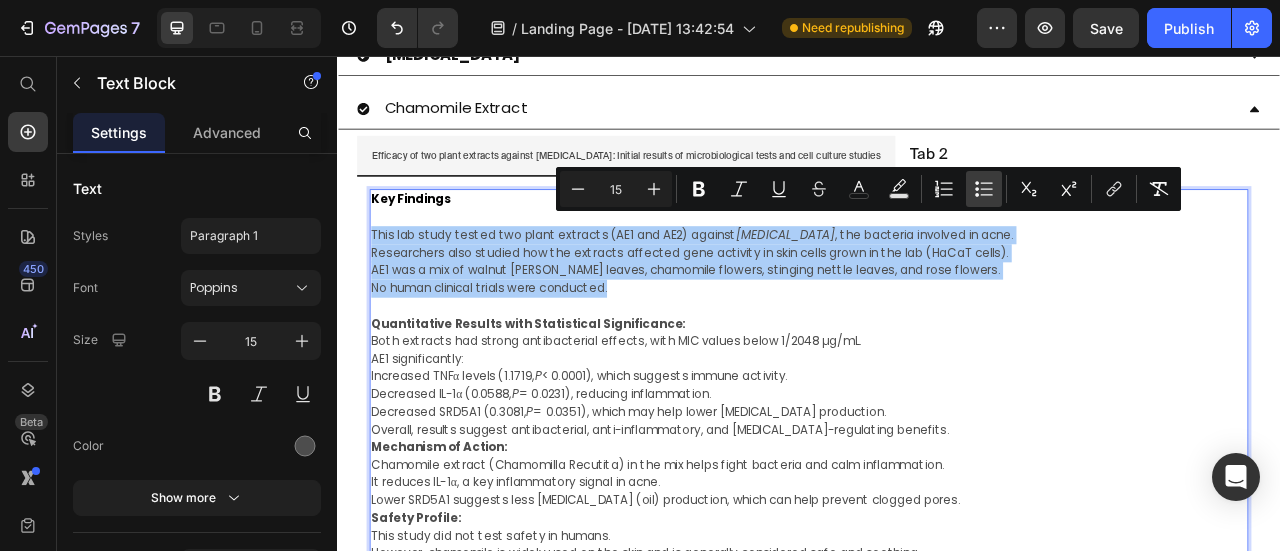 click 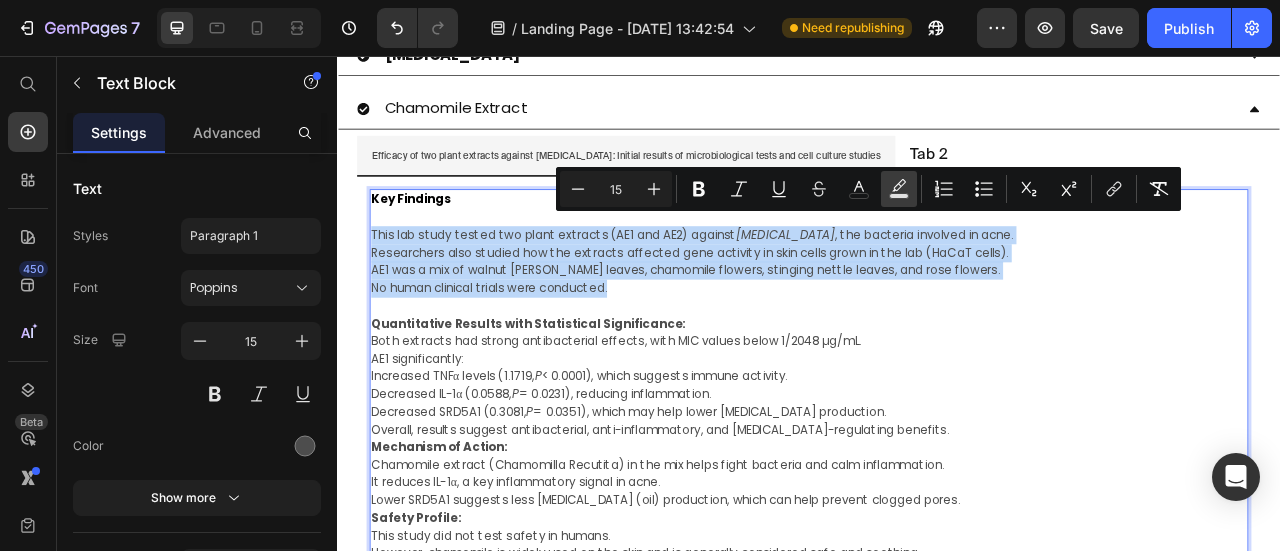 type on "15" 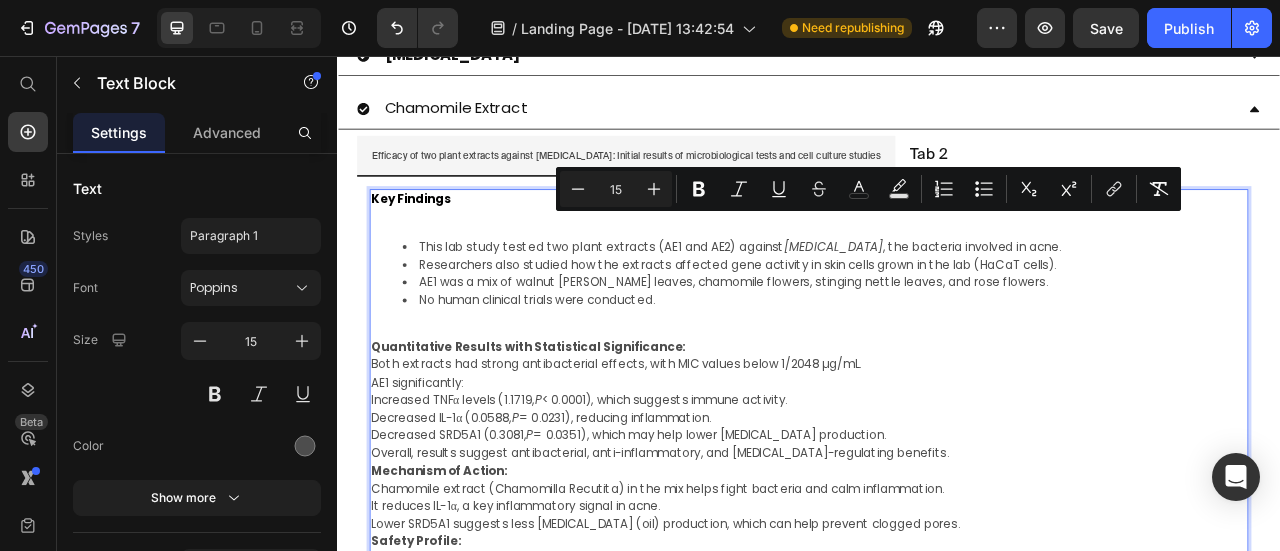 click at bounding box center [937, 261] 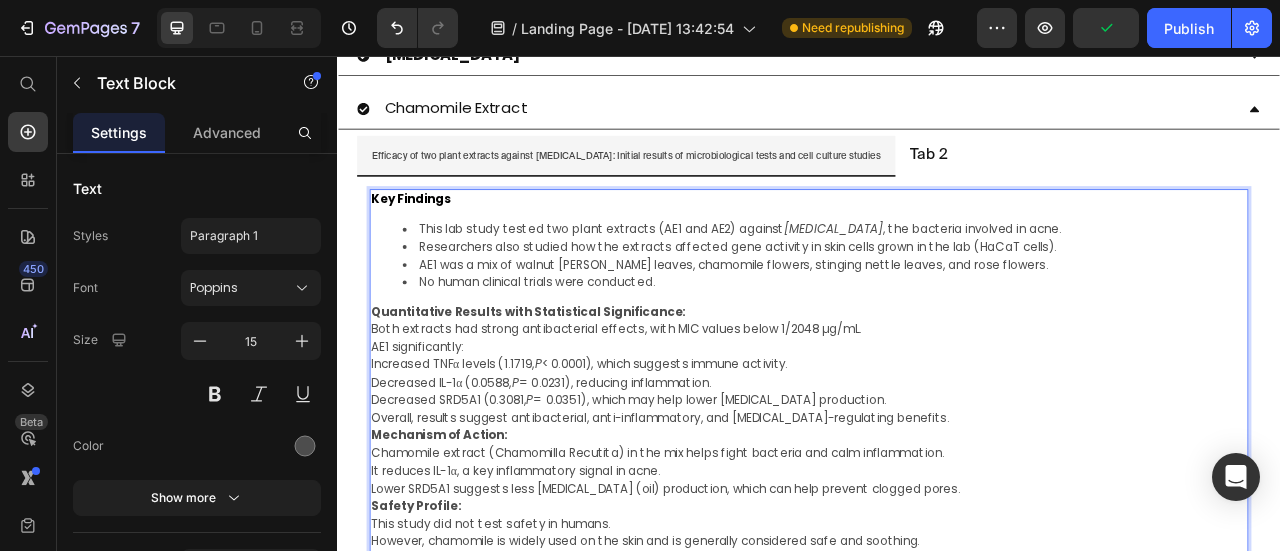 click on "Overall, results suggest antibacterial, anti-inflammatory, and sebum-regulating benefits." at bounding box center [937, 516] 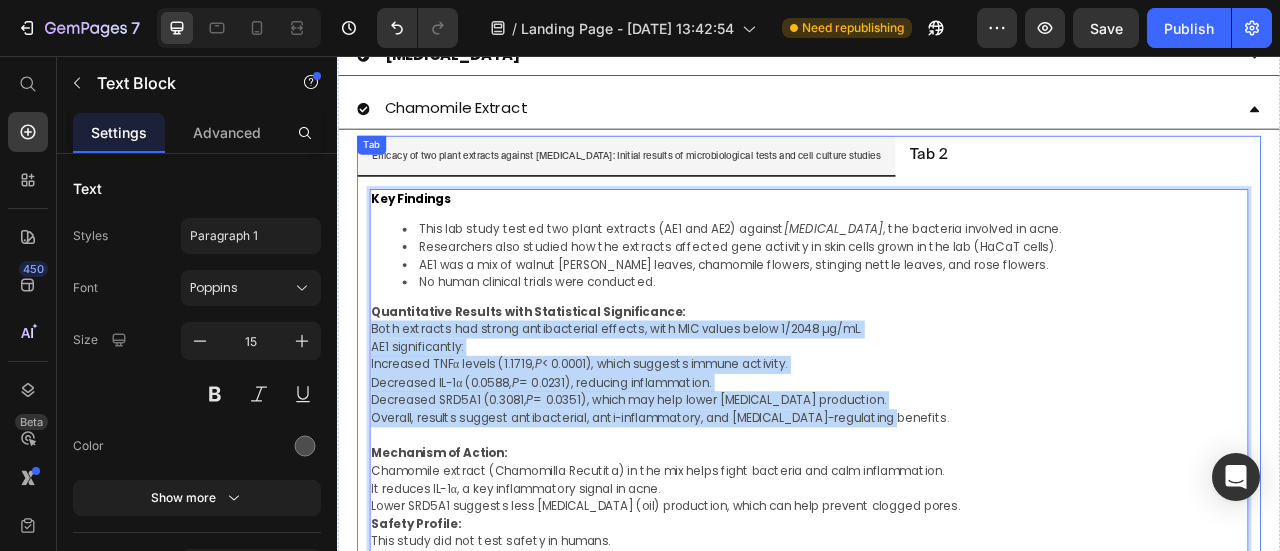 drag, startPoint x: 709, startPoint y: 489, endPoint x: 373, endPoint y: 392, distance: 349.7213 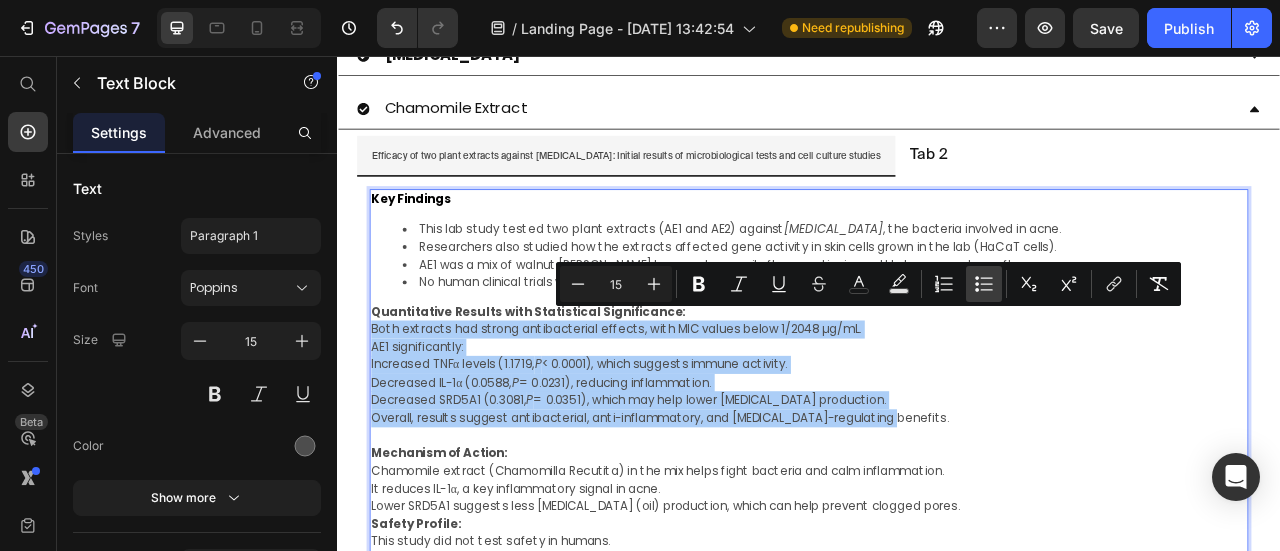 click 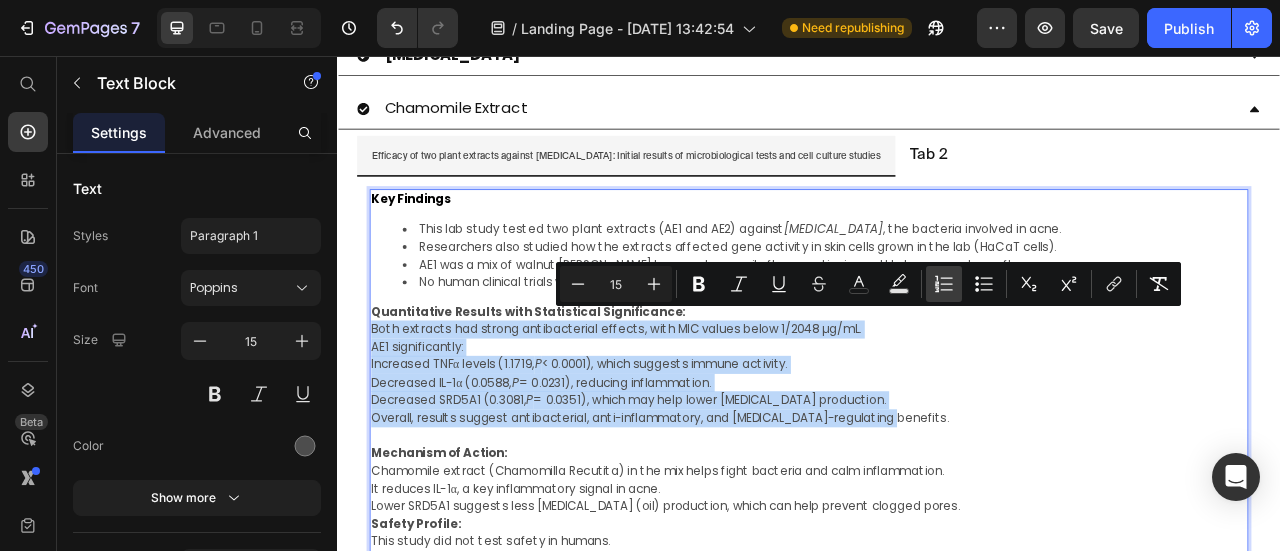 type on "15" 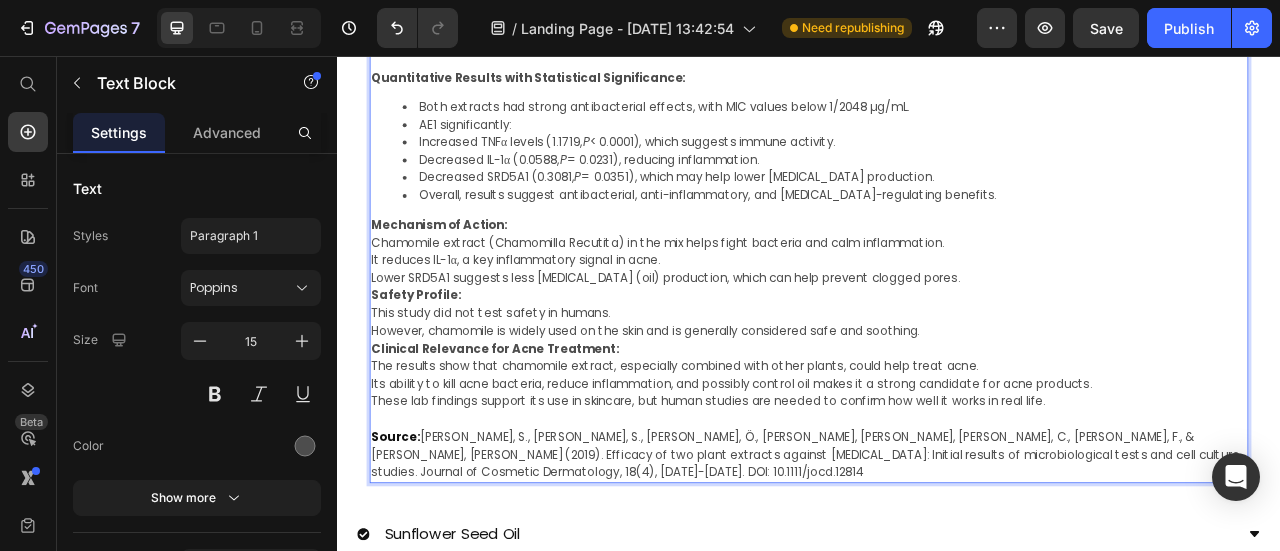 scroll, scrollTop: 1799, scrollLeft: 0, axis: vertical 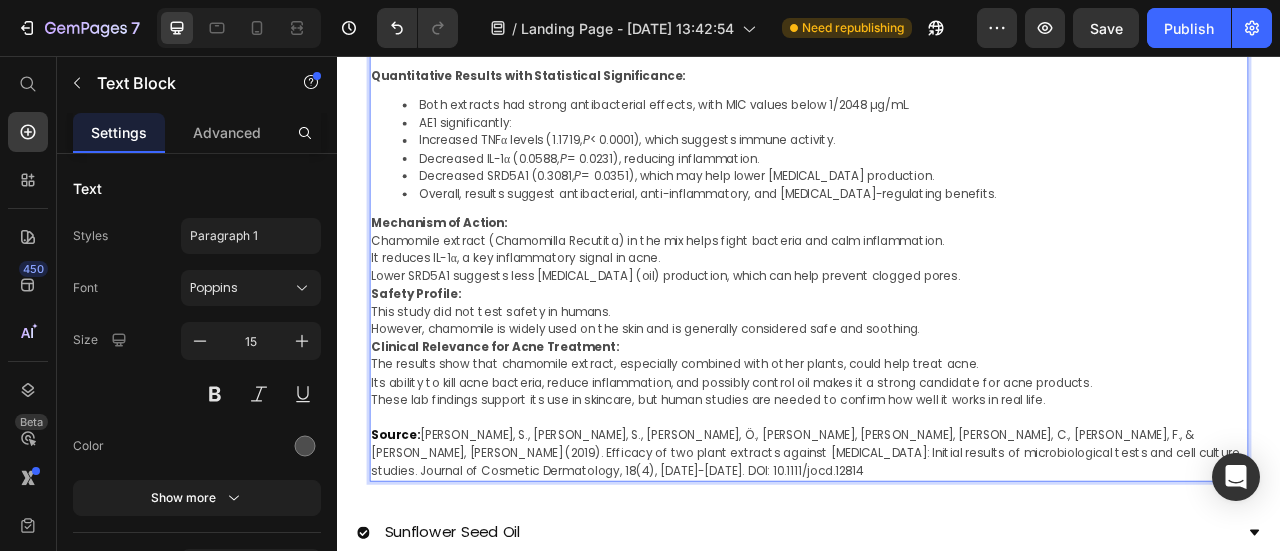 click on "Lower SRD5A1 suggests less sebum (oil) production, which can help prevent clogged pores." at bounding box center (937, 336) 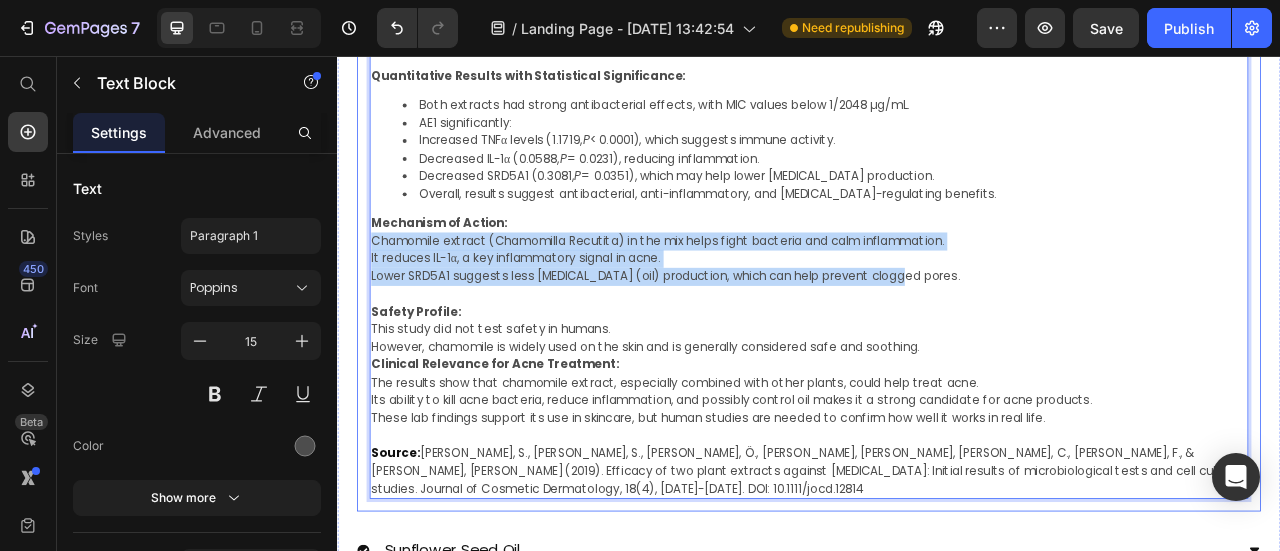 drag, startPoint x: 757, startPoint y: 323, endPoint x: 369, endPoint y: 278, distance: 390.60083 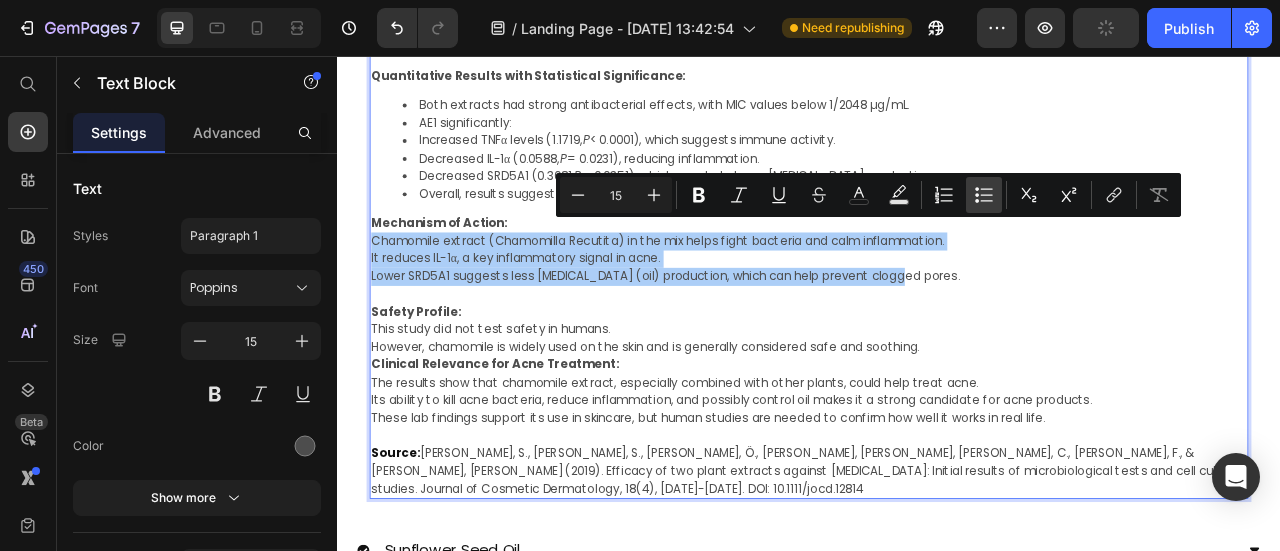 drag, startPoint x: 984, startPoint y: 197, endPoint x: 125, endPoint y: 316, distance: 867.20355 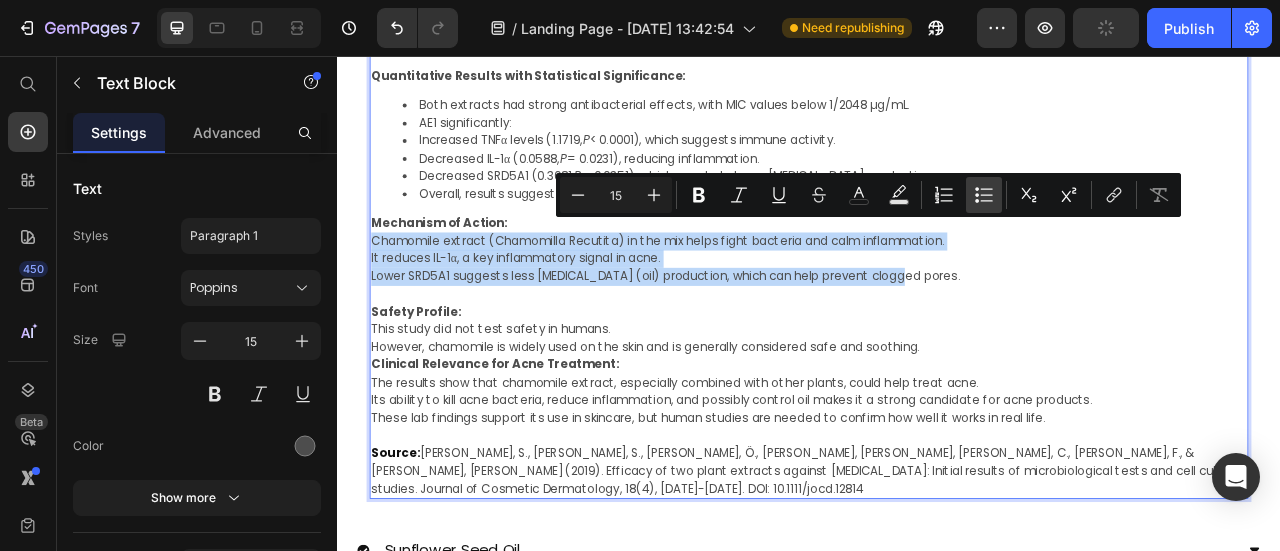 type on "15" 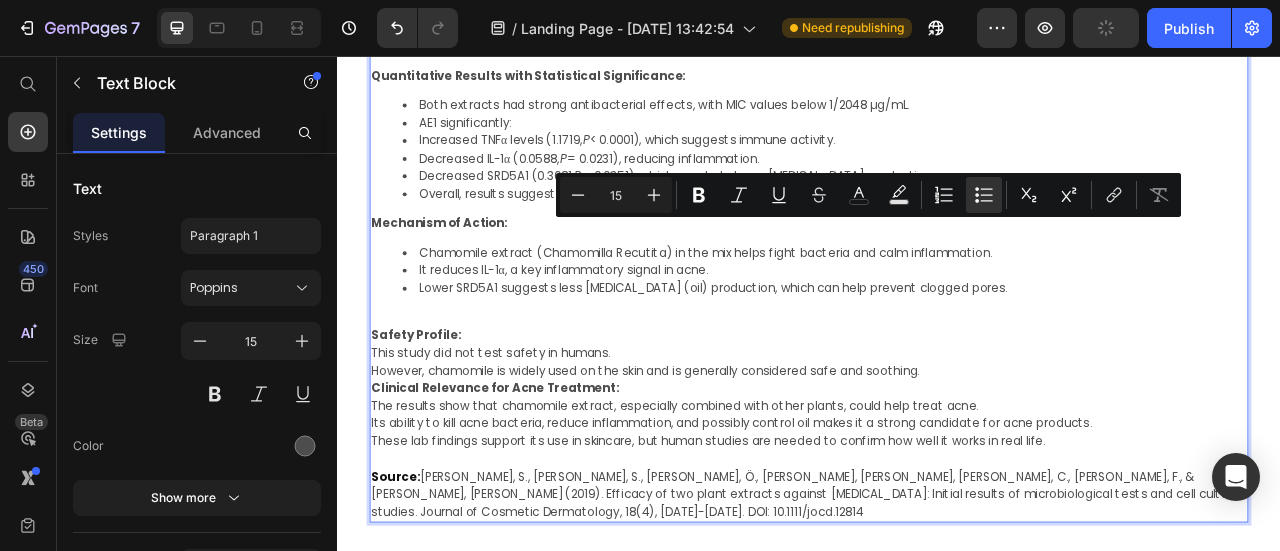 click on "Safety Profile:" at bounding box center (437, 410) 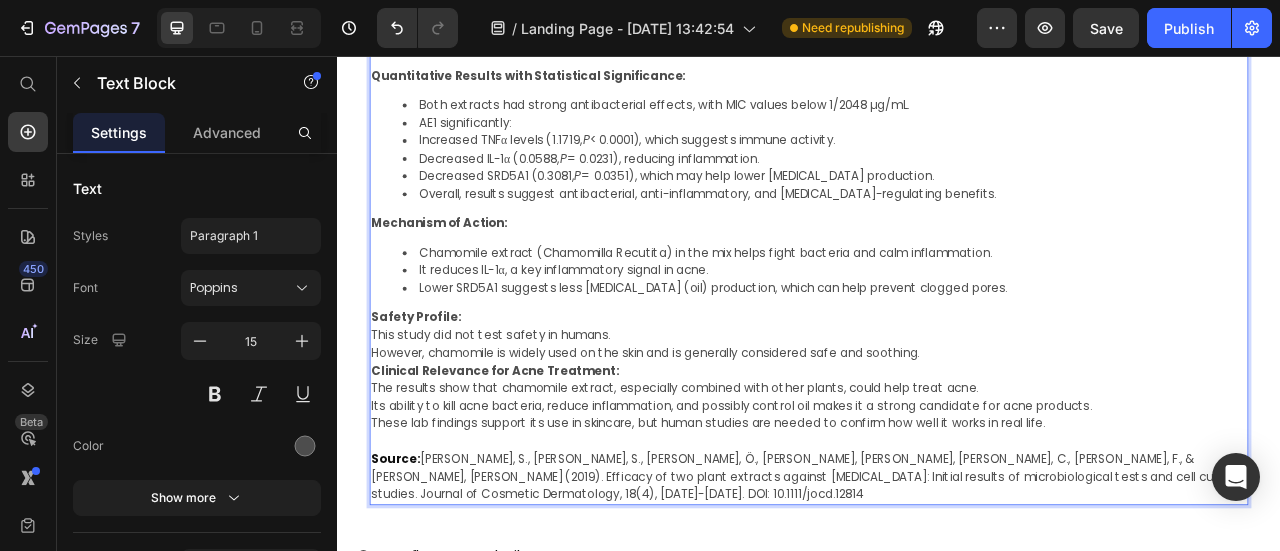click on "However, chamomile is widely used on the skin and is generally considered safe and soothing." at bounding box center (937, 433) 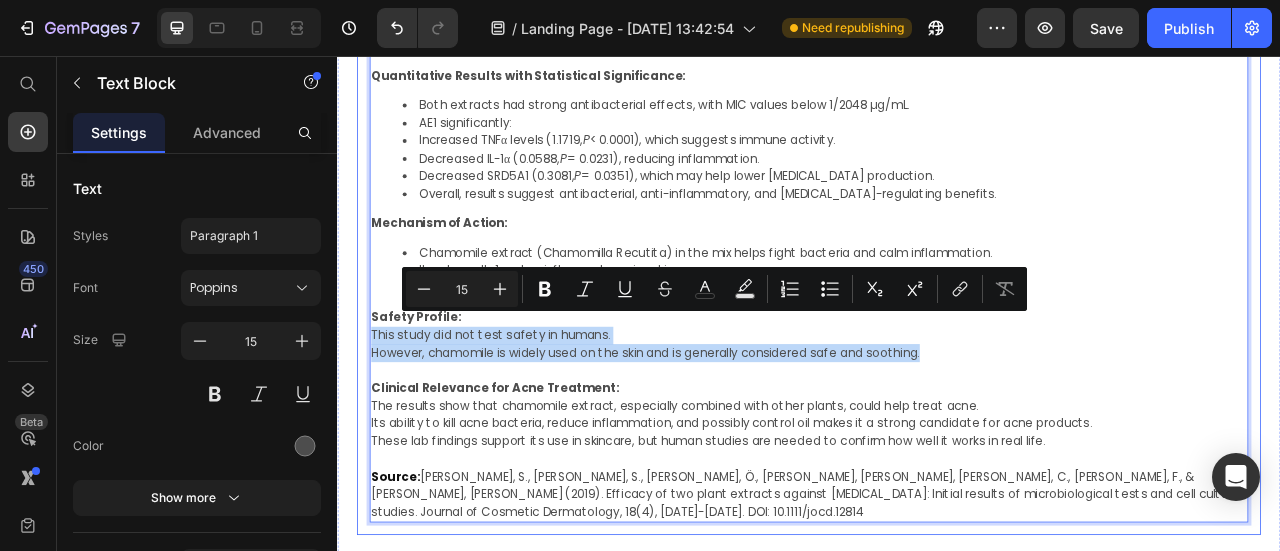 drag, startPoint x: 1092, startPoint y: 416, endPoint x: 371, endPoint y: 394, distance: 721.3356 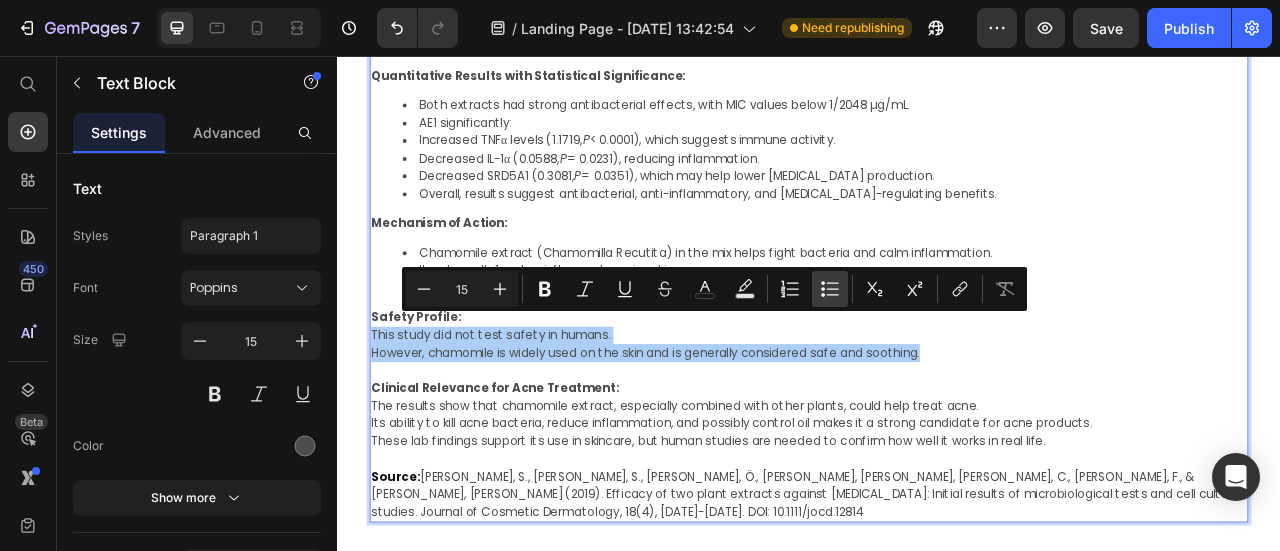 click 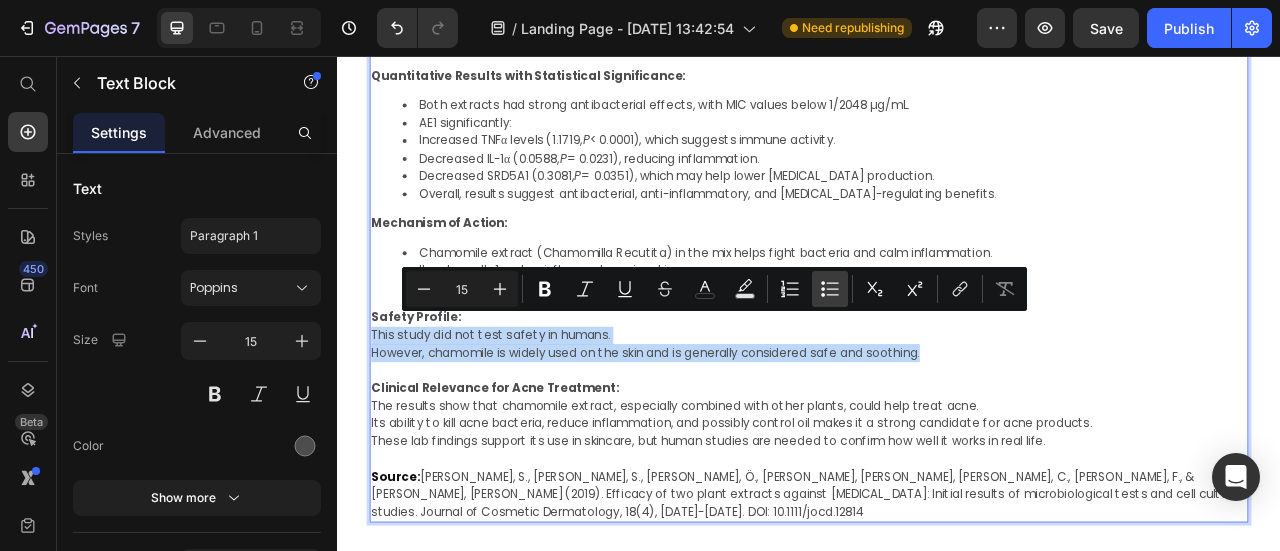 type on "15" 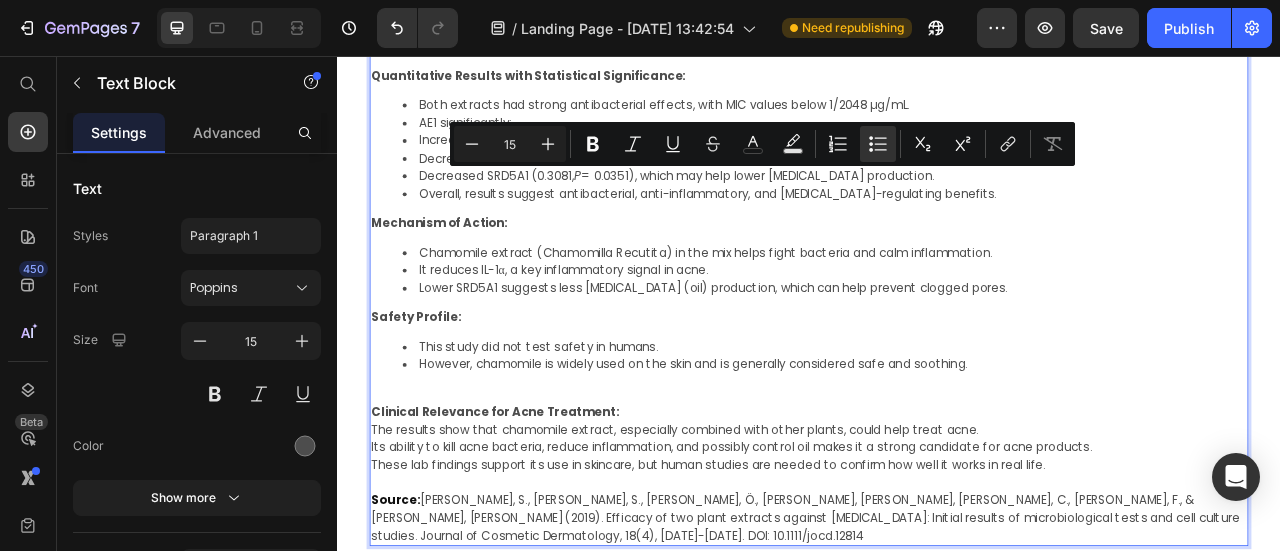 scroll, scrollTop: 1999, scrollLeft: 0, axis: vertical 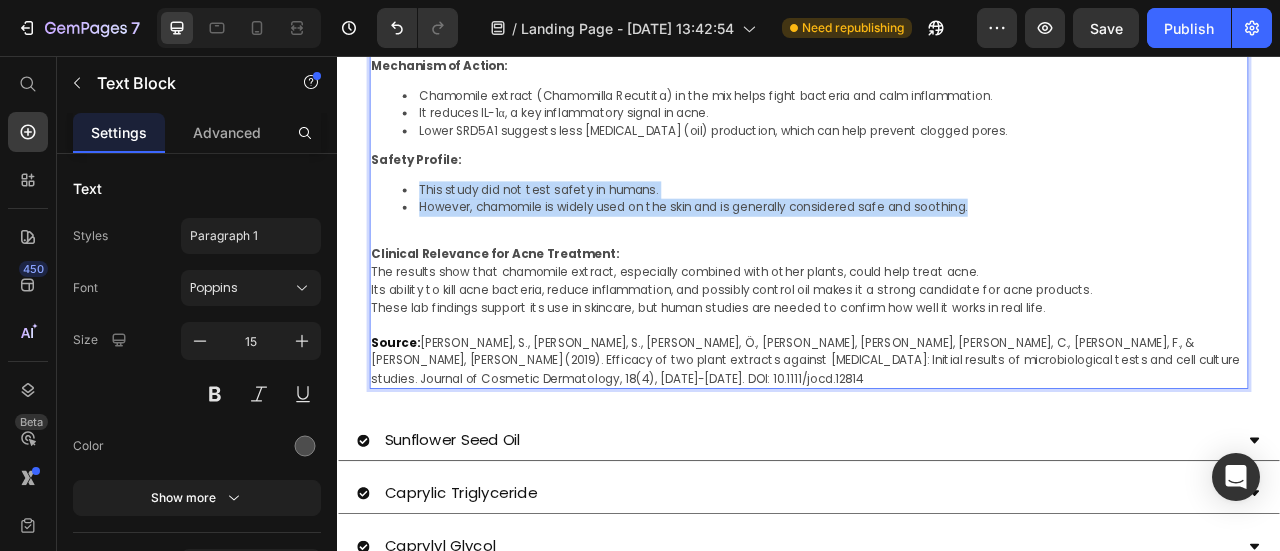 click on "The results show that chamomile extract, especially combined with other plants, could help treat acne." at bounding box center [937, 331] 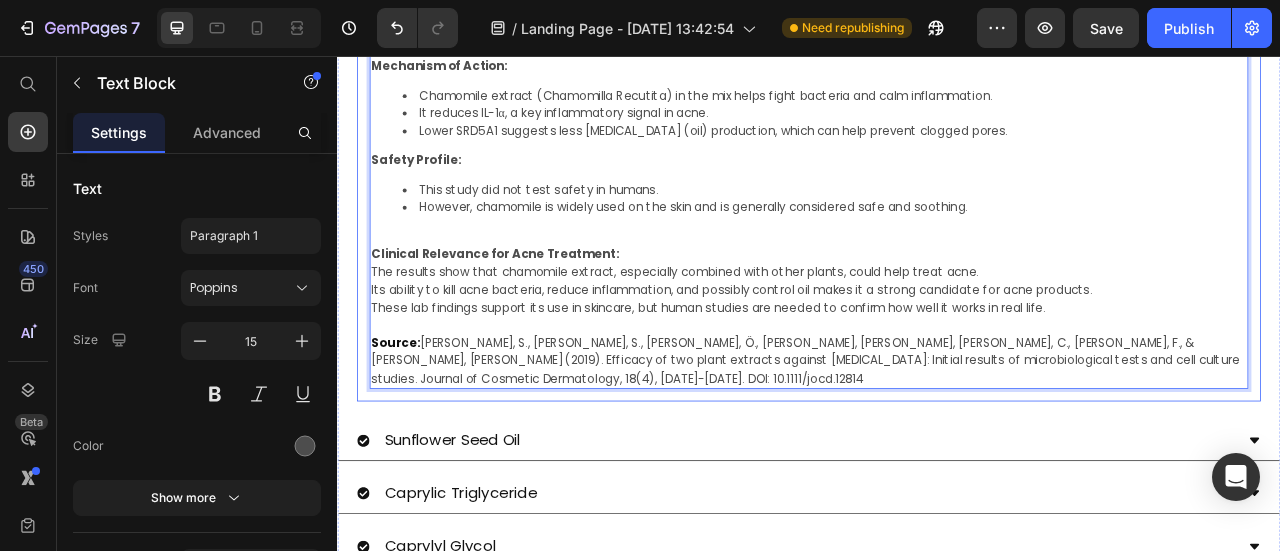 drag, startPoint x: 376, startPoint y: 287, endPoint x: 385, endPoint y: 296, distance: 12.727922 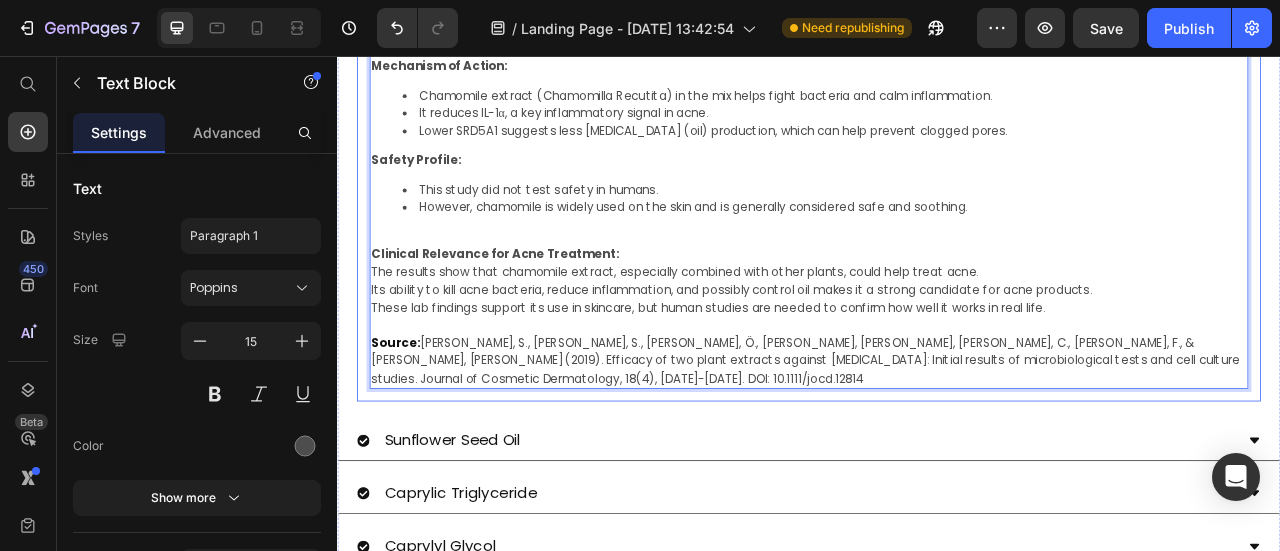 click on "Key Findings This lab study tested two plant extracts (AE1 and AE2) against  Propionibacterium acnes , the bacteria involved in acne. Researchers also studied how the extracts affected gene activity in skin cells grown in the lab (HaCaT cells). AE1 was a mix of walnut husk, myrtle leaves, chamomile flowers, stinging nettle leaves, and rose flowers. No human clinical trials were conducted. Quantitative Results with Statistical Significance: Both extracts had strong antibacterial effects, with MIC values below 1/2048 µg/mL. AE1 significantly: Increased TNFα levels (1.1719,  P  < 0.0001), which suggests immune activity. Decreased IL-1α (0.0588,  P  = 0.0231), reducing inflammation. Decreased SRD5A1 (0.3081,  P  = 0.0351), which may help lower sebum production. Overall, results suggest antibacterial, anti-inflammatory, and sebum-regulating benefits. Mechanism of Action: Chamomile extract (Chamomilla Recutita) in the mix helps fight bacteria and calm inflammation. Safety Profile: Source:  Text Block   0" at bounding box center (937, 94) 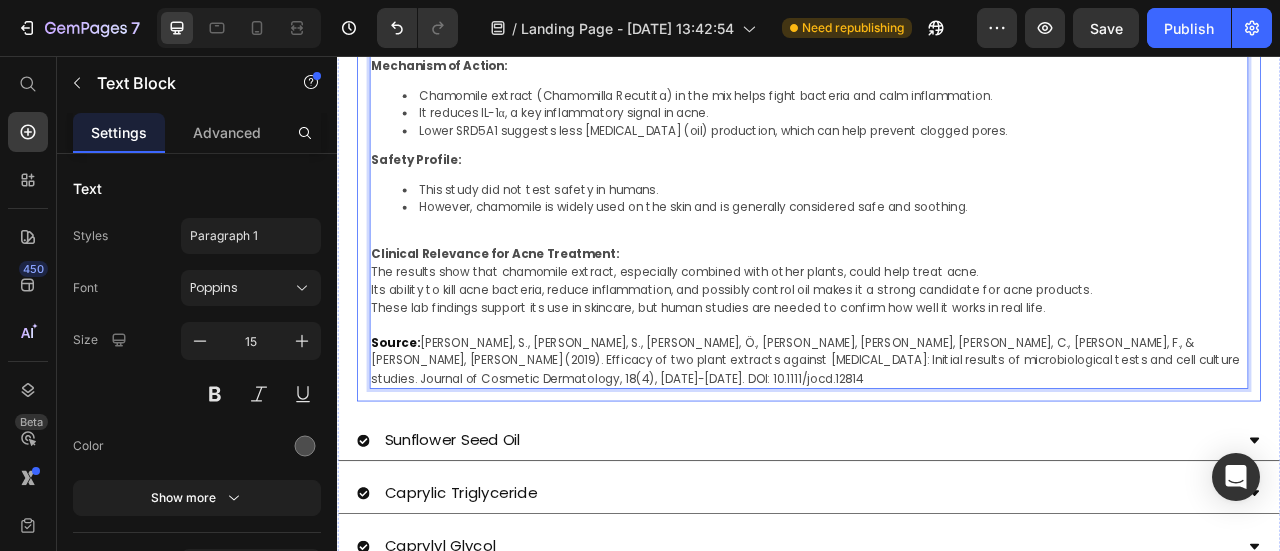 click on "Clinical Relevance for Acne Treatment:" at bounding box center (537, 307) 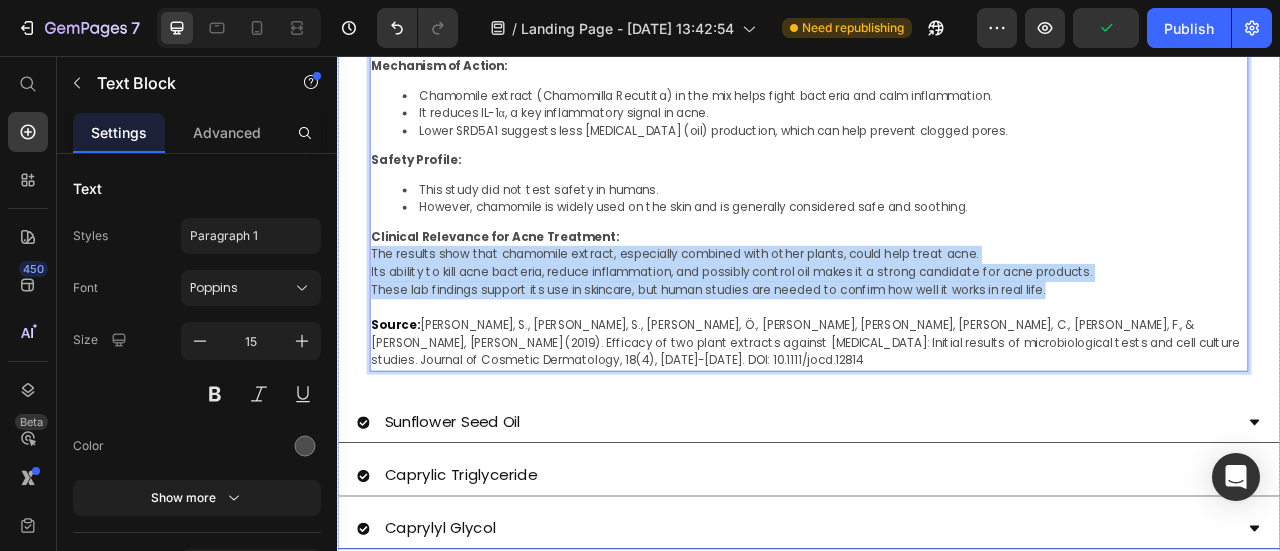 drag, startPoint x: 1262, startPoint y: 341, endPoint x: 355, endPoint y: 299, distance: 907.9719 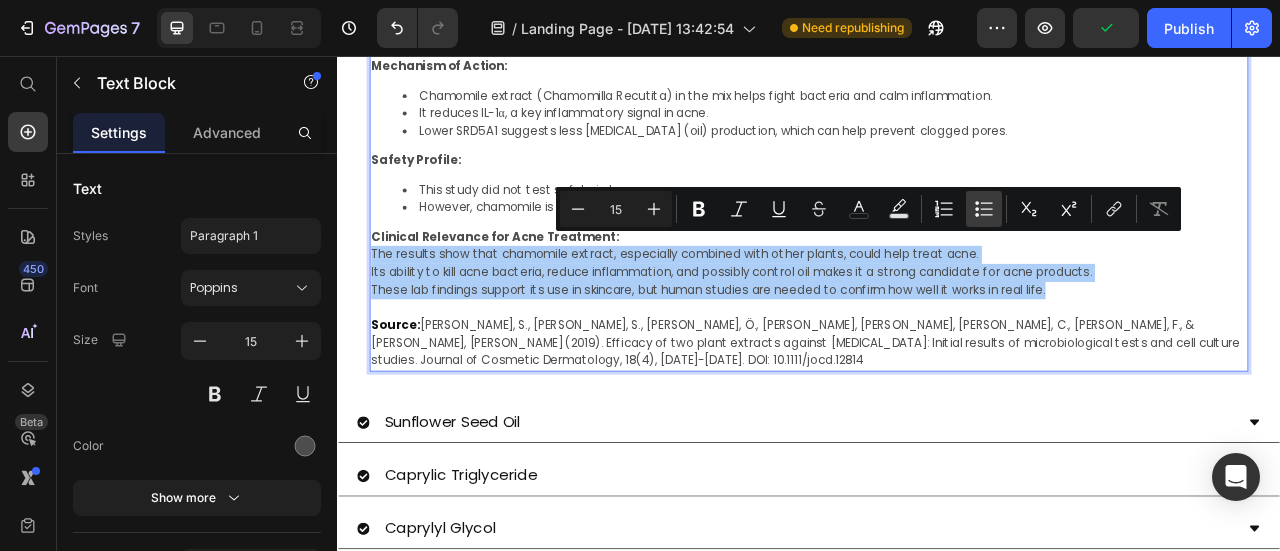 click 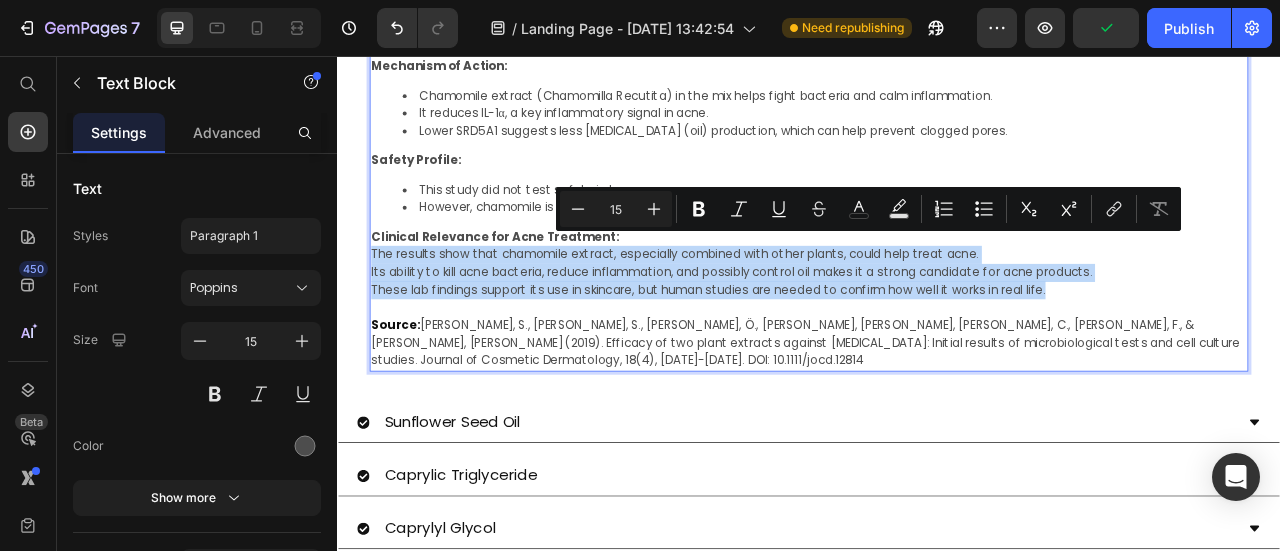 type on "15" 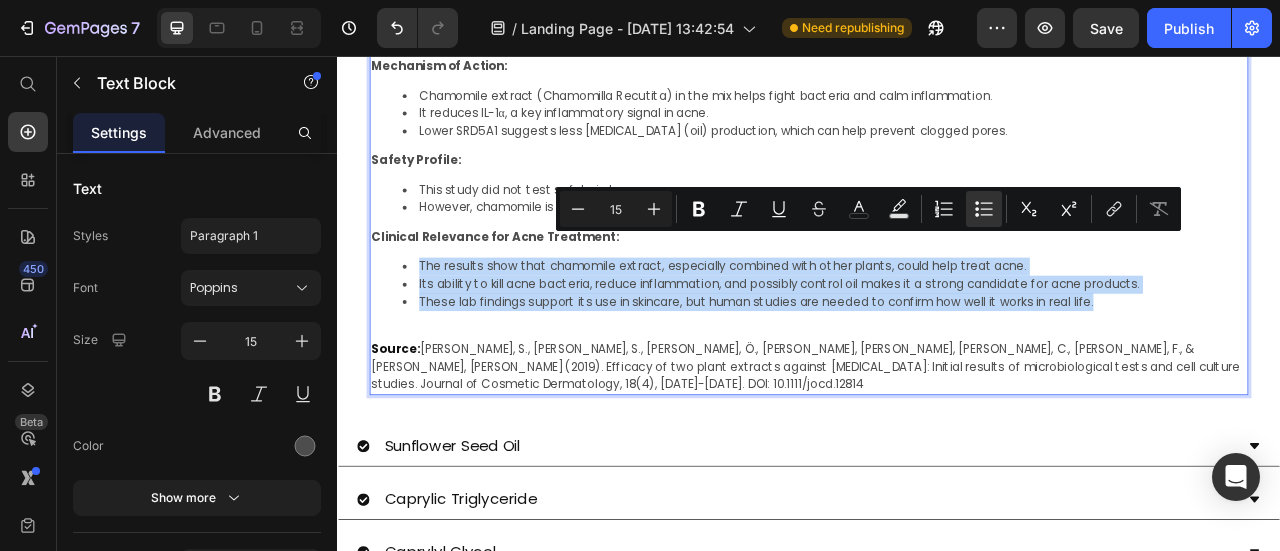 click on "Its ability to kill acne bacteria, reduce inflammation, and possibly control oil makes it a strong candidate for acne products." at bounding box center (957, 346) 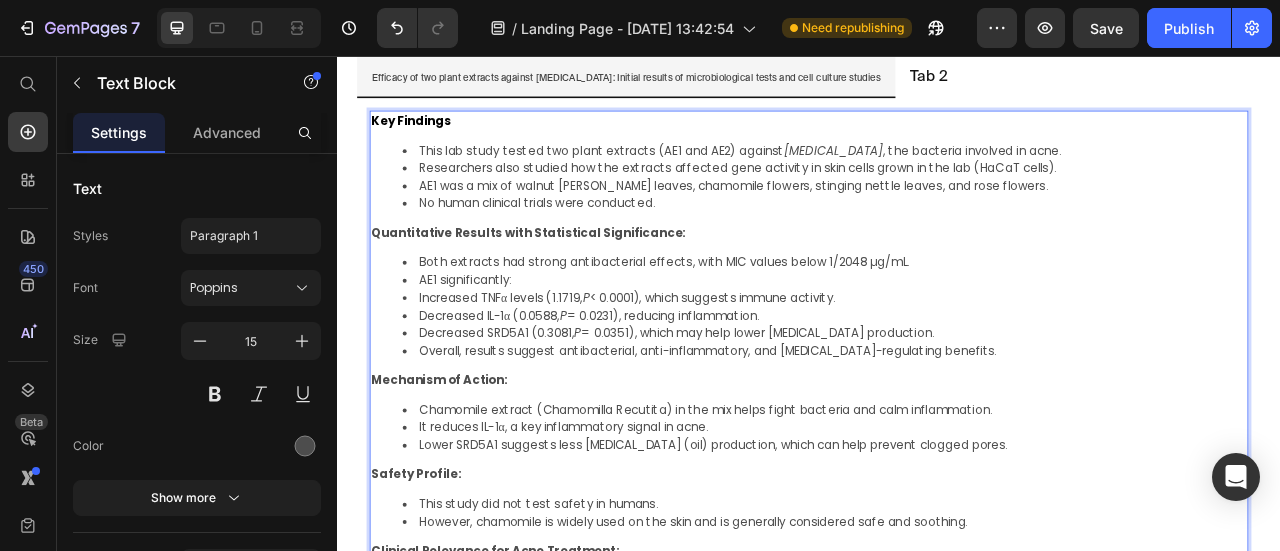 scroll, scrollTop: 1499, scrollLeft: 0, axis: vertical 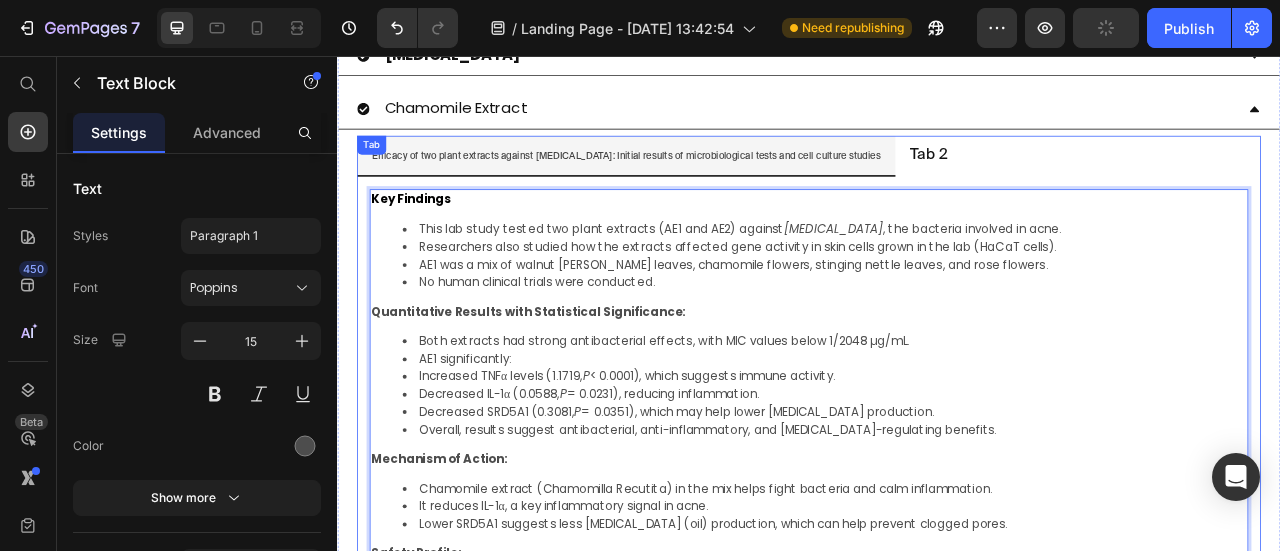 click on "Tab 2" at bounding box center (1089, 182) 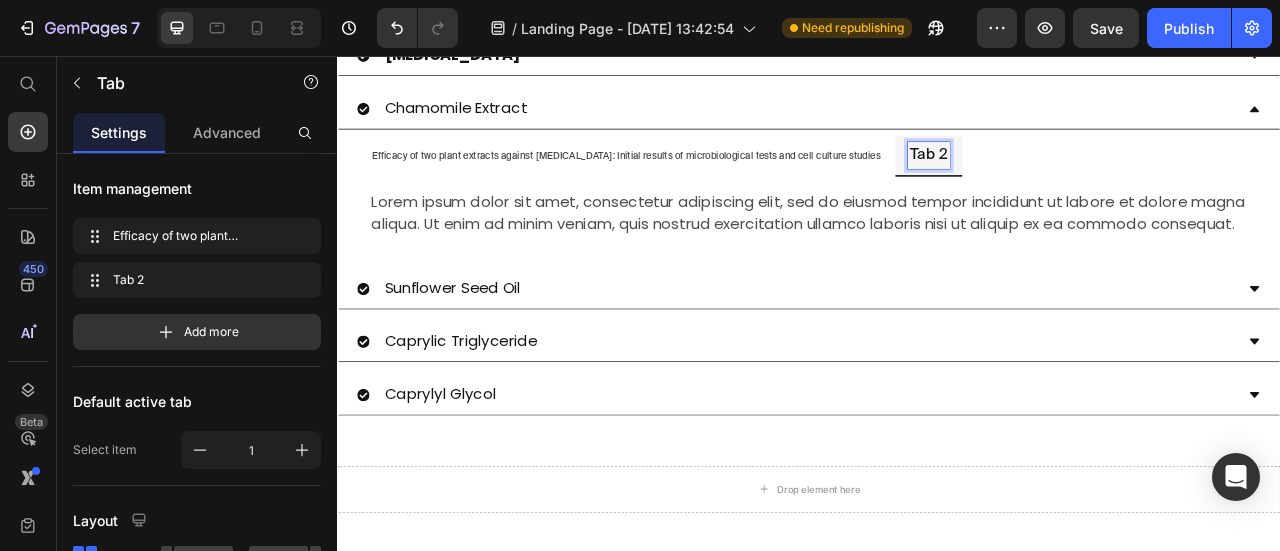 click on "Tab 2" at bounding box center [1089, 182] 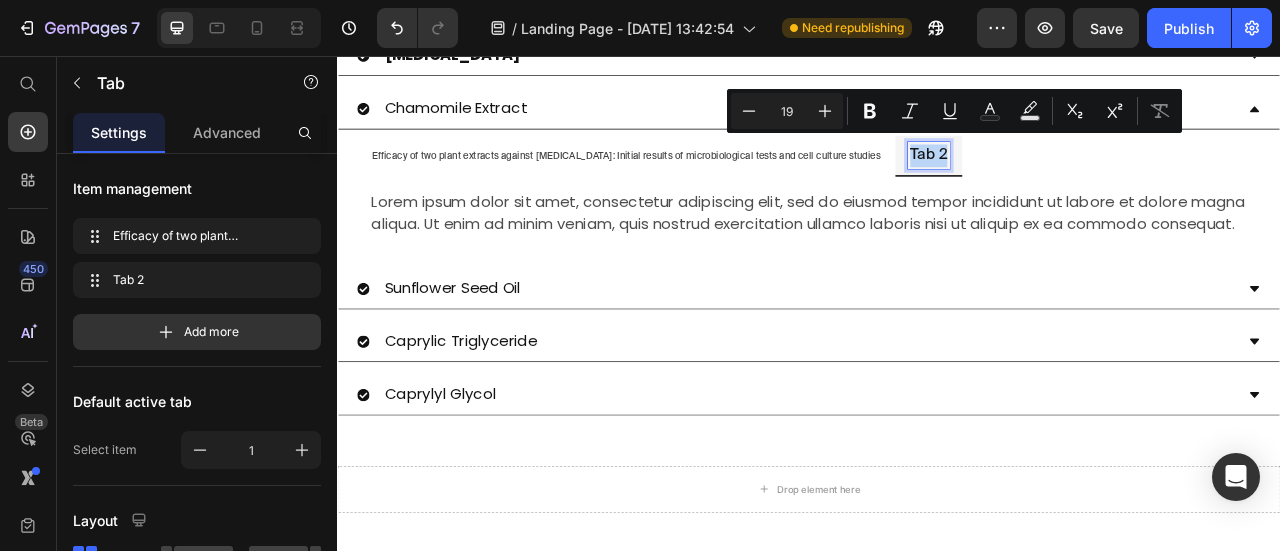 type on "13" 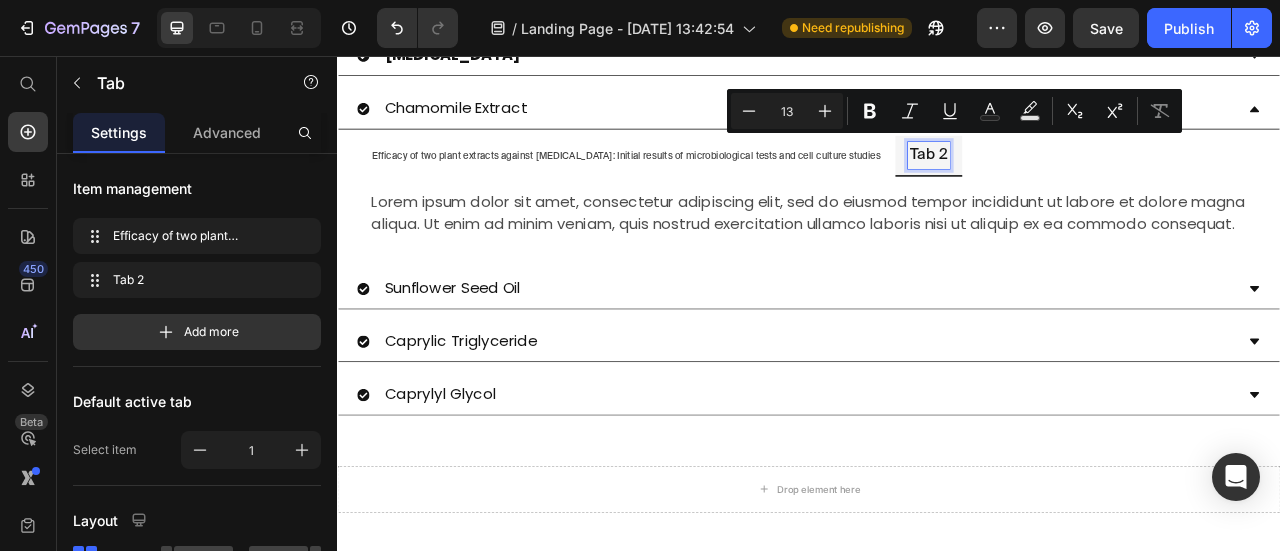 scroll, scrollTop: 1549, scrollLeft: 0, axis: vertical 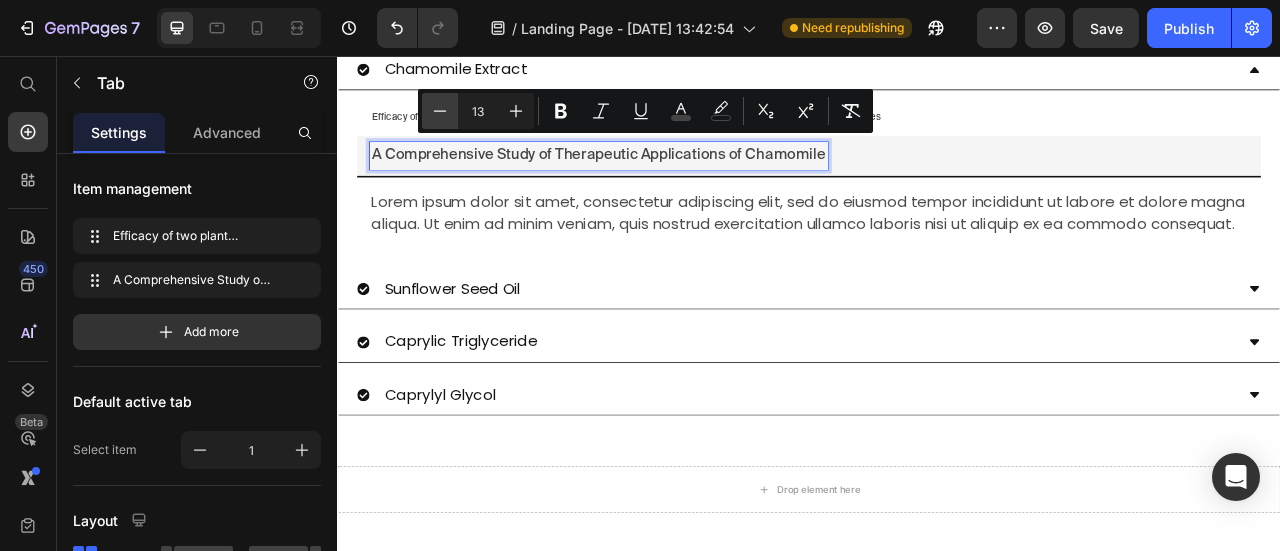 click 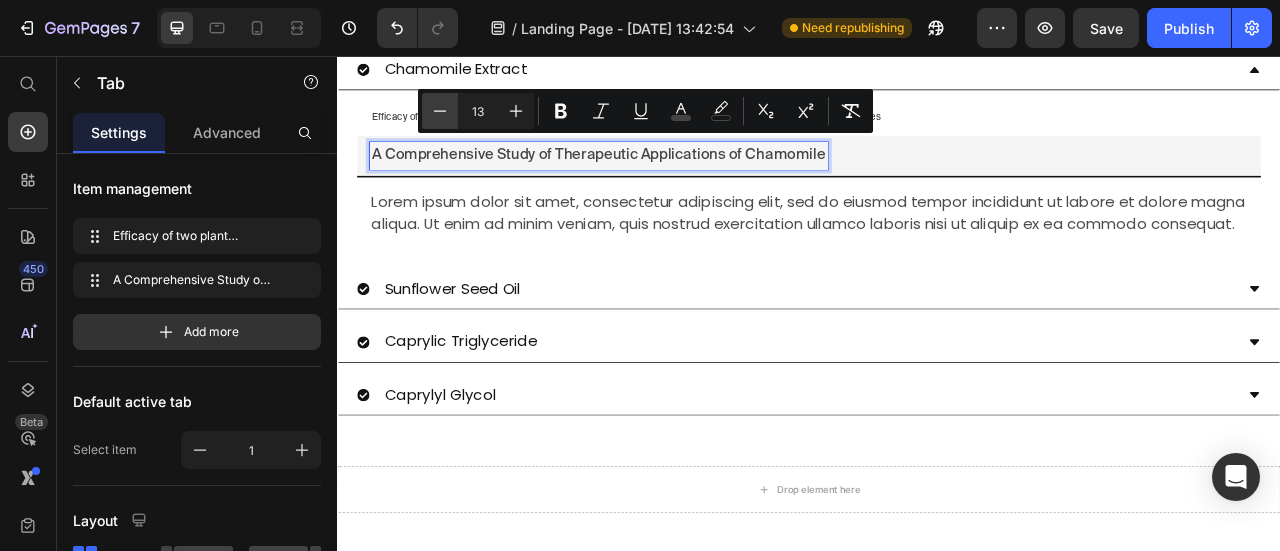 type on "12" 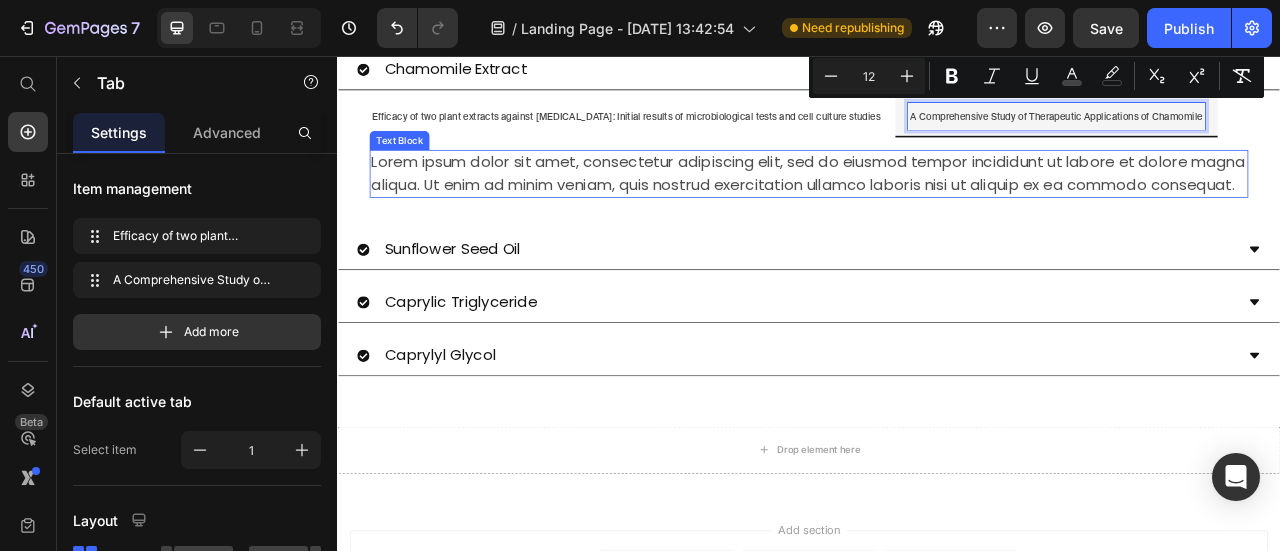 click on "Lorem ipsum dolor sit amet, consectetur adipiscing elit, sed do eiusmod tempor incididunt ut labore et dolore magna aliqua. Ut enim ad minim veniam, quis nostrud exercitation ullamco laboris nisi ut aliquip ex ea commodo consequat." at bounding box center [937, 205] 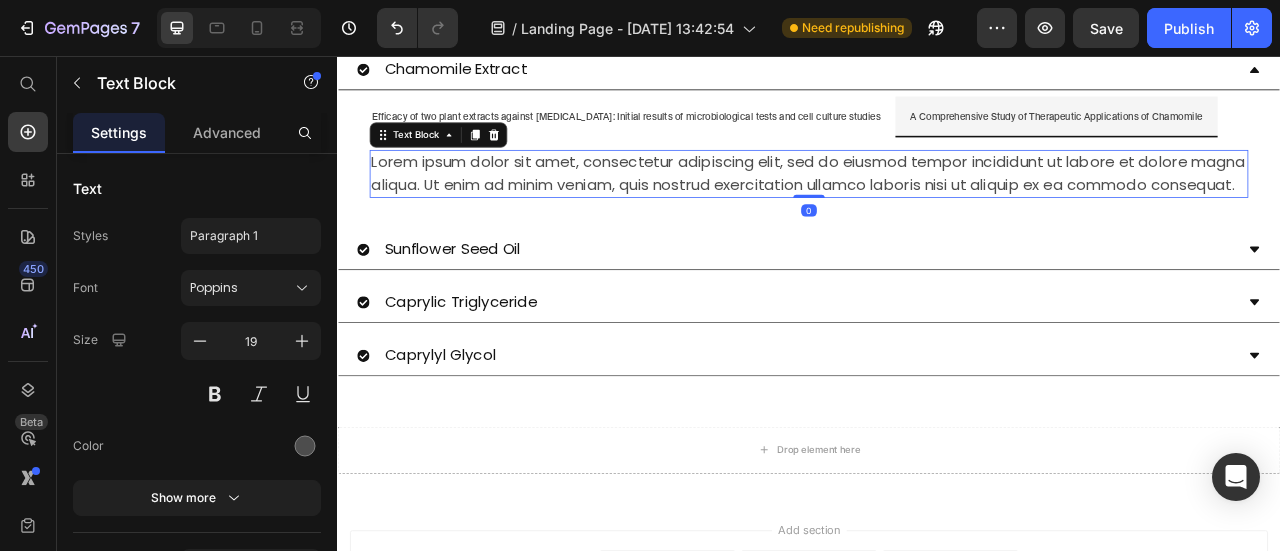 click on "Lorem ipsum dolor sit amet, consectetur adipiscing elit, sed do eiusmod tempor incididunt ut labore et dolore magna aliqua. Ut enim ad minim veniam, quis nostrud exercitation ullamco laboris nisi ut aliquip ex ea commodo consequat." at bounding box center (937, 205) 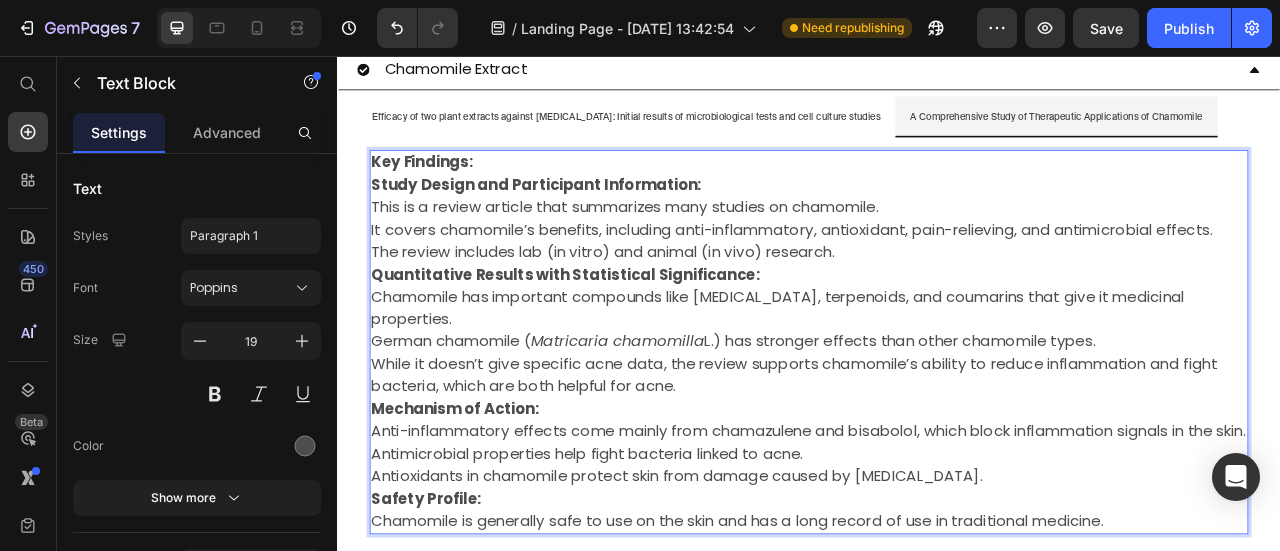 click on "Chamomile is generally safe to use on the skin and has a long record of use in traditional medicine." at bounding box center (937, 647) 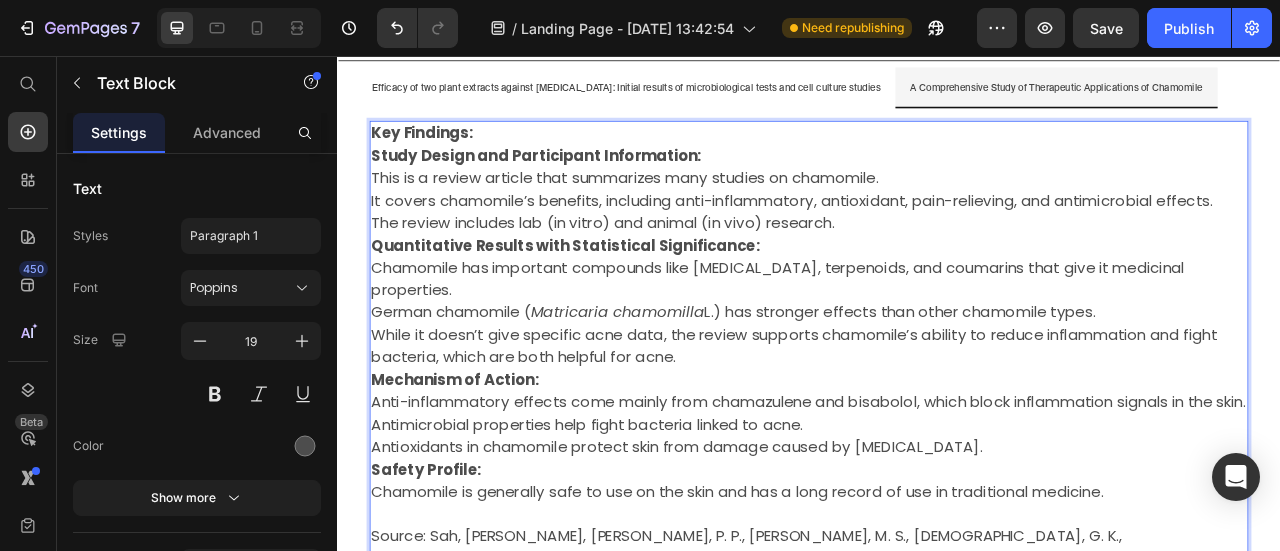 scroll, scrollTop: 1614, scrollLeft: 0, axis: vertical 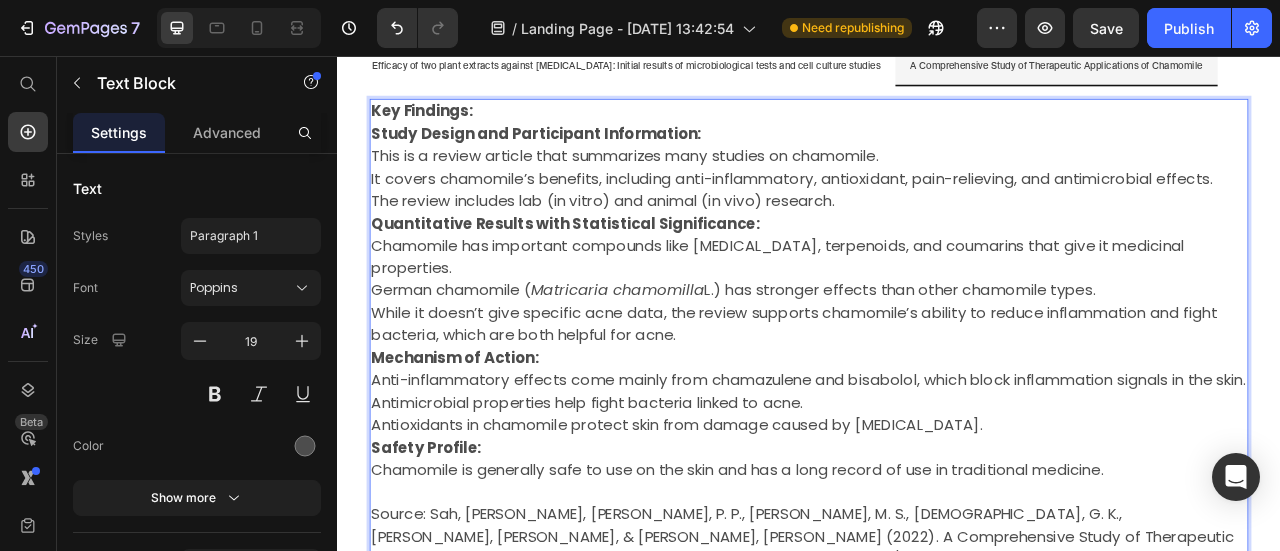 click on "Key Findings:" at bounding box center (937, 126) 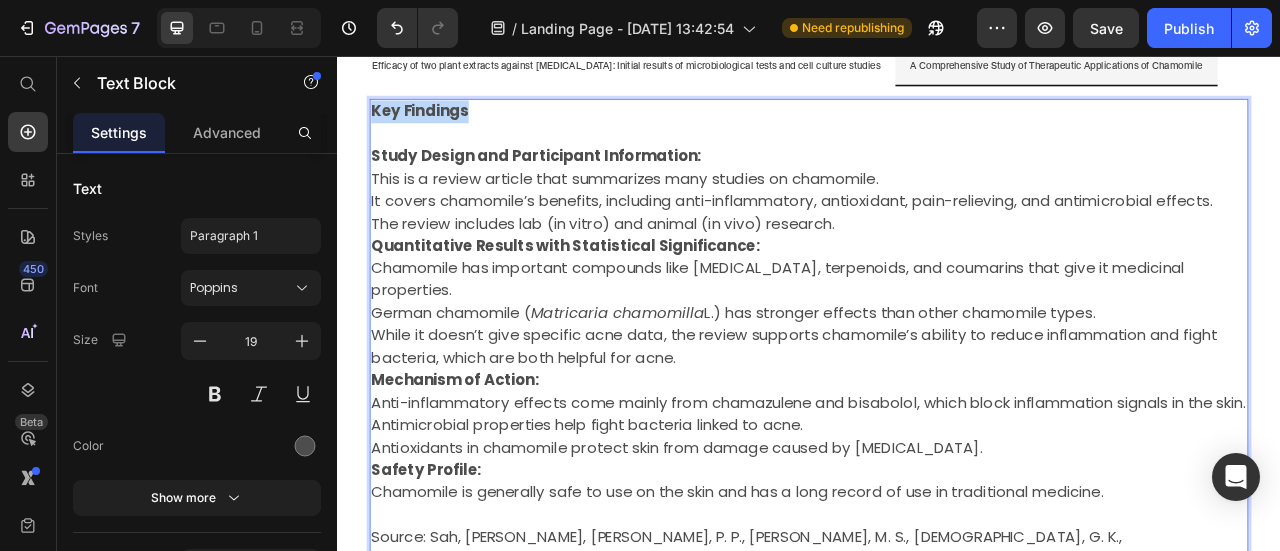 drag, startPoint x: 543, startPoint y: 111, endPoint x: 368, endPoint y: 116, distance: 175.07141 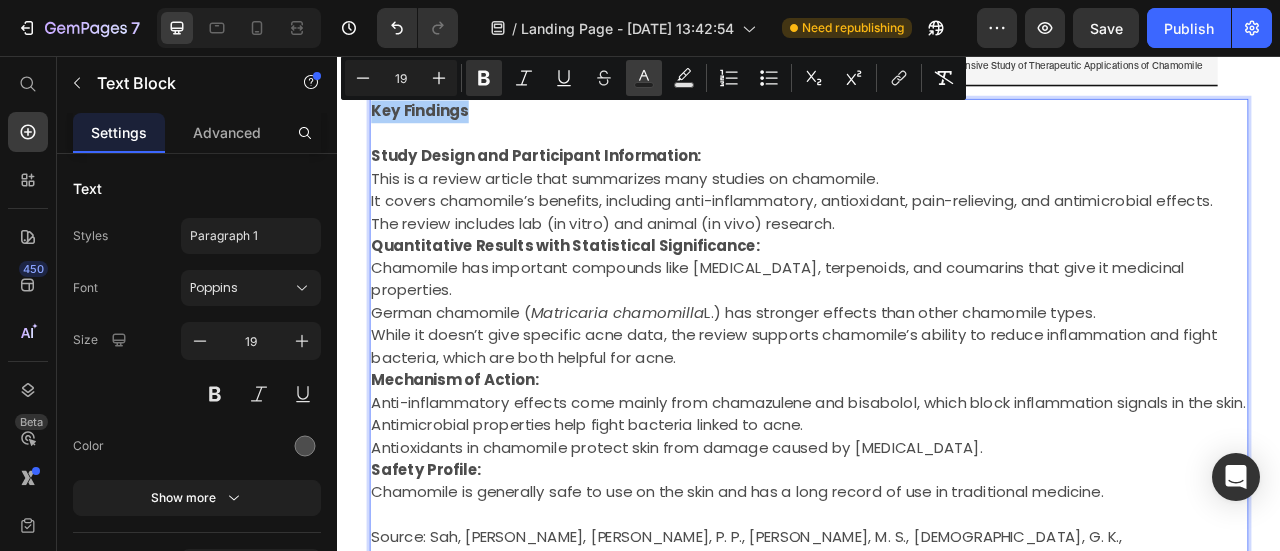 click 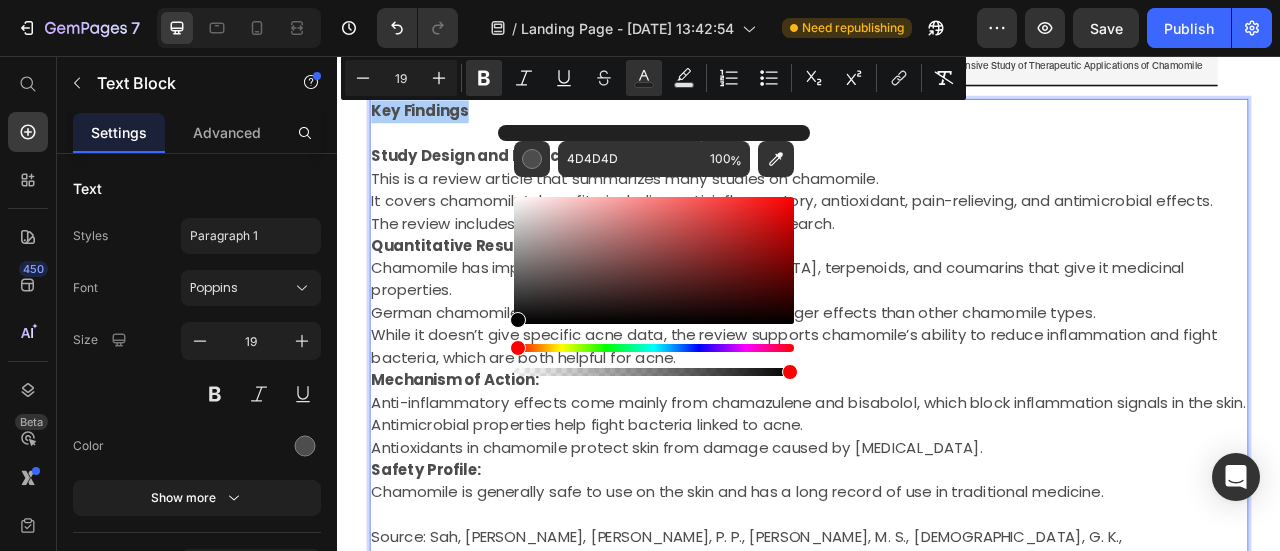 drag, startPoint x: 520, startPoint y: 291, endPoint x: 512, endPoint y: 324, distance: 33.955853 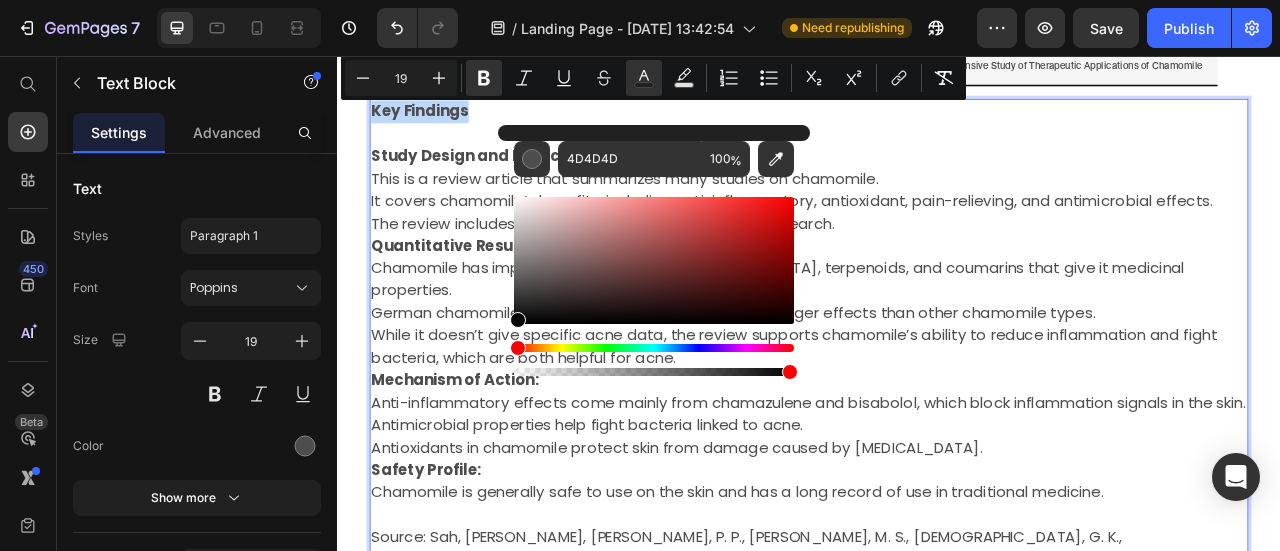 type on "000000" 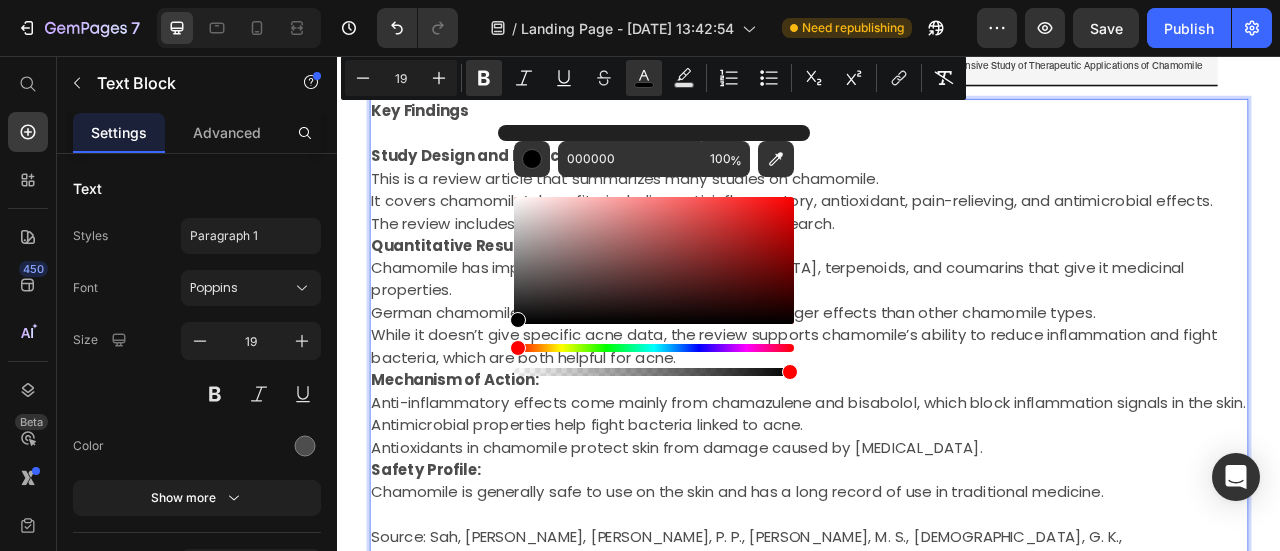 click on "While it doesn’t give specific acne data, the review supports chamomile’s ability to reduce inflammation and fight bacteria, which are both helpful for acne." at bounding box center (937, 425) 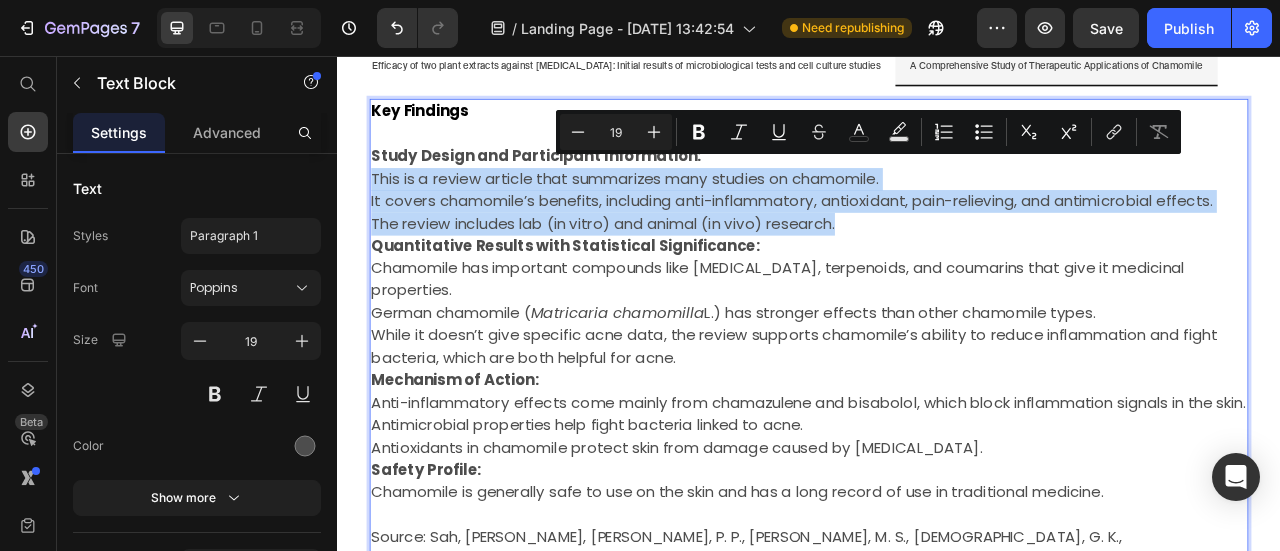 drag, startPoint x: 1001, startPoint y: 259, endPoint x: 269, endPoint y: 188, distance: 735.43524 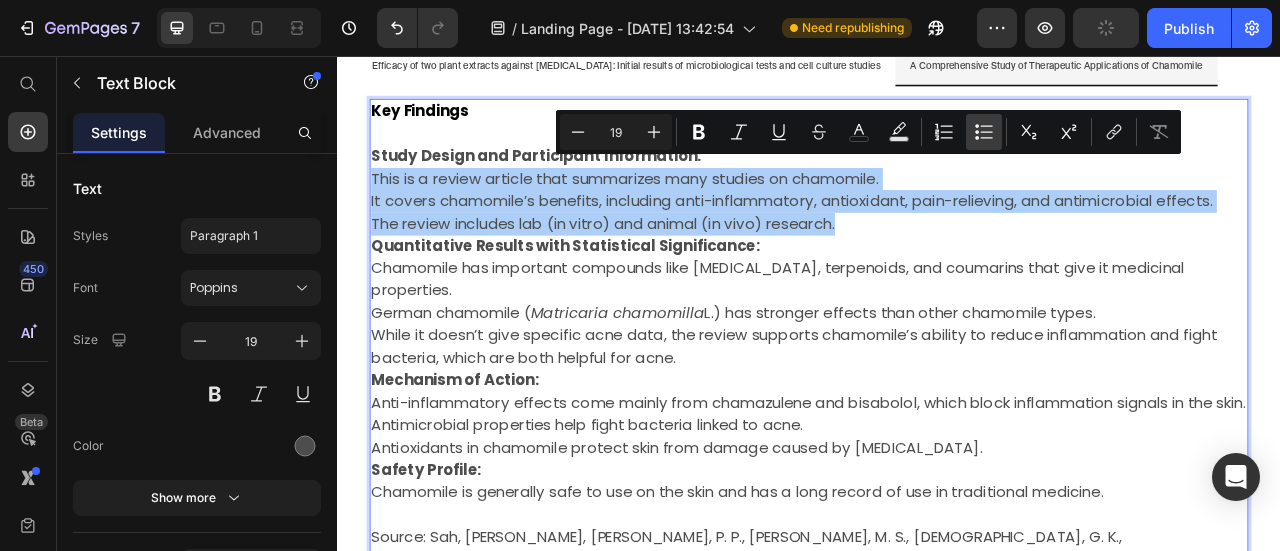 click 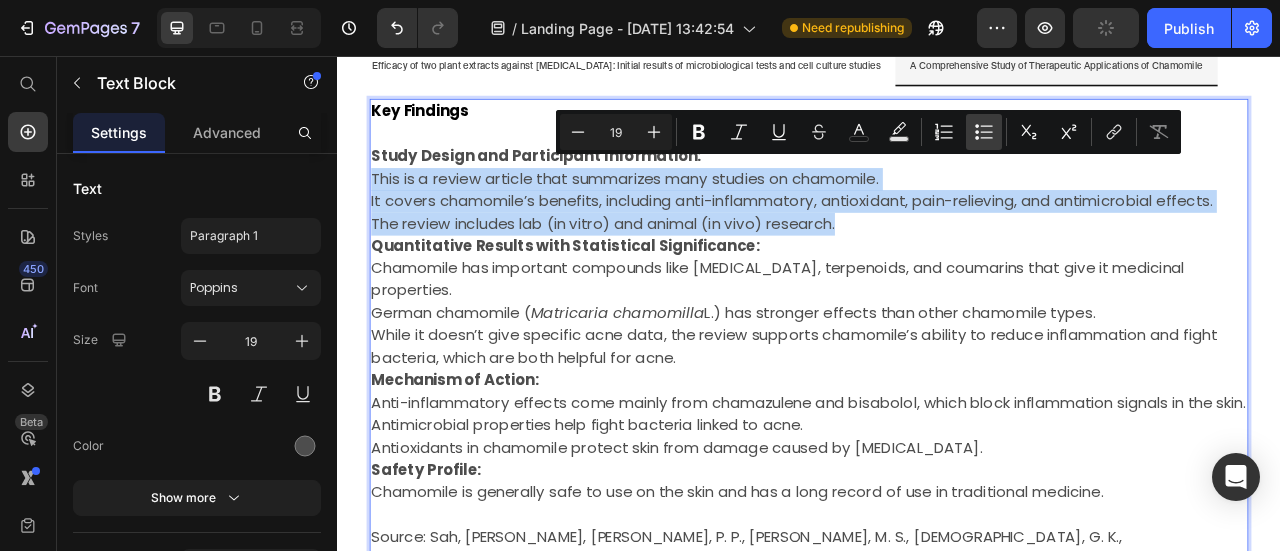 type on "19" 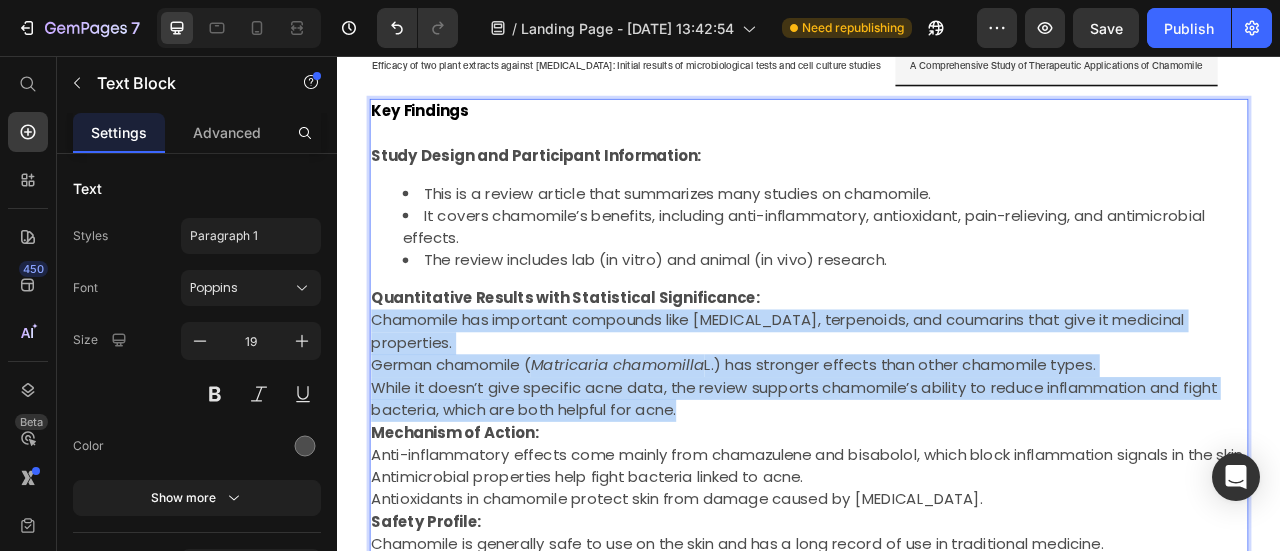 drag, startPoint x: 731, startPoint y: 465, endPoint x: 380, endPoint y: 383, distance: 360.4511 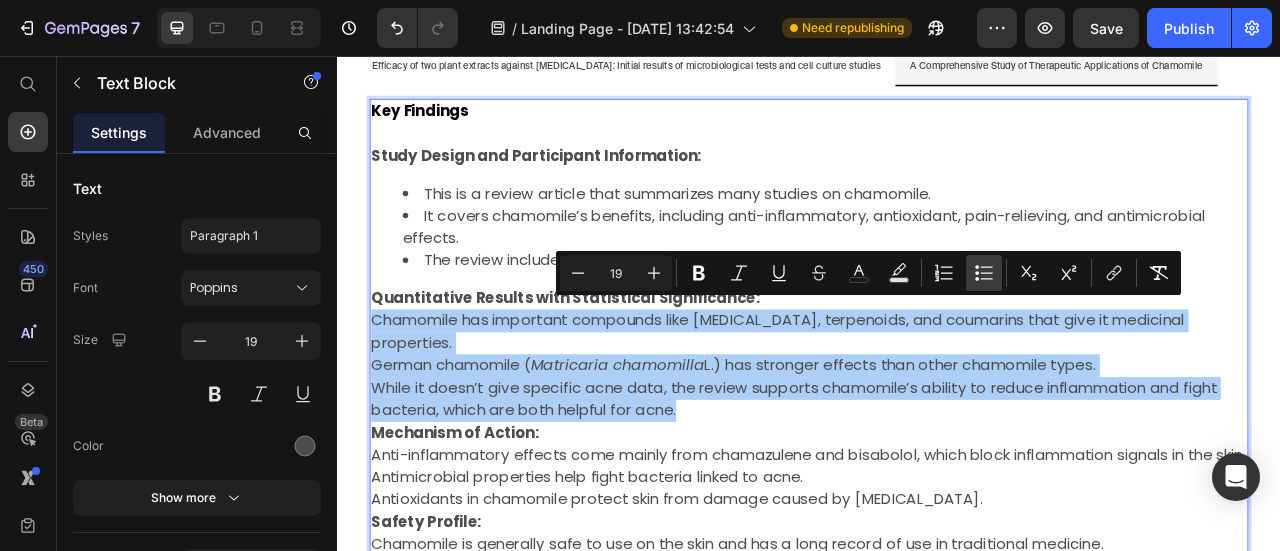 click 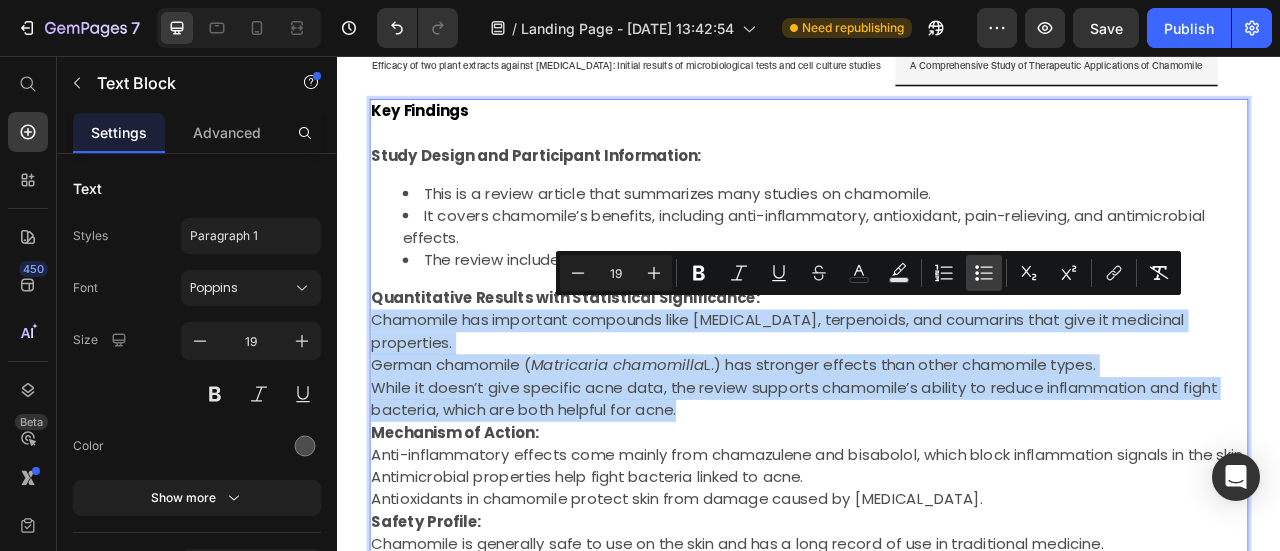 type on "19" 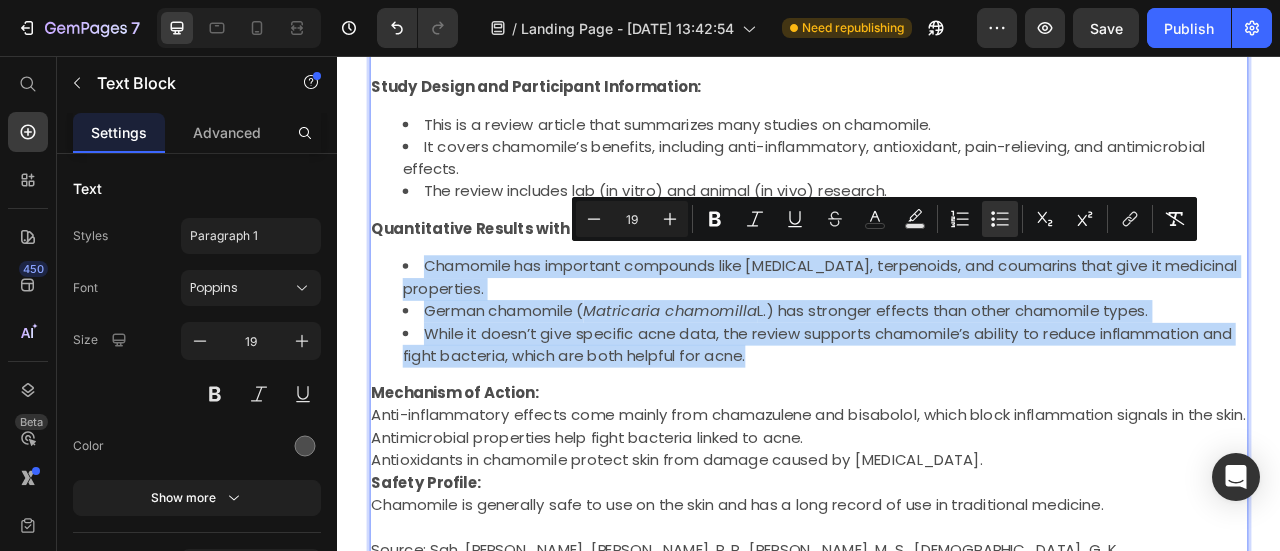 scroll, scrollTop: 1814, scrollLeft: 0, axis: vertical 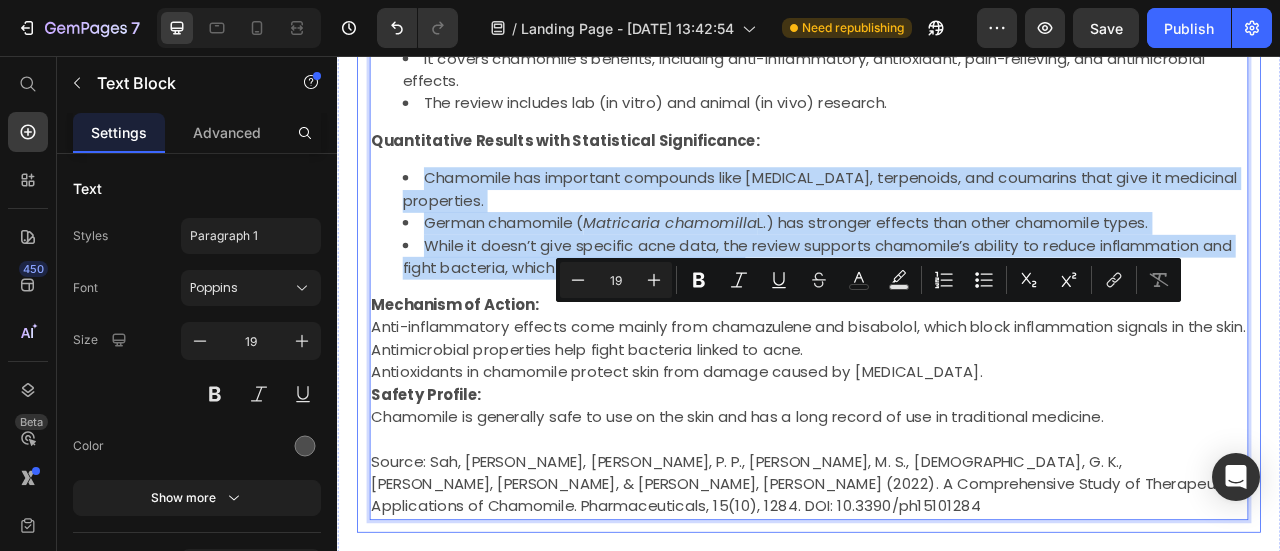 drag, startPoint x: 1165, startPoint y: 470, endPoint x: 370, endPoint y: 388, distance: 799.2177 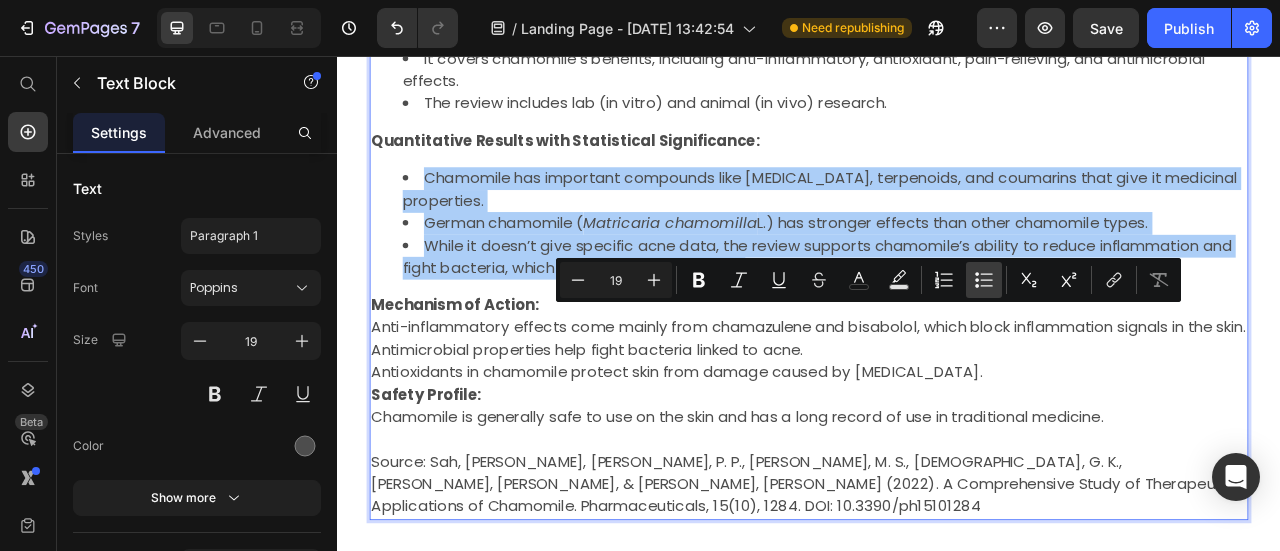 click on "Bulleted List" at bounding box center [984, 280] 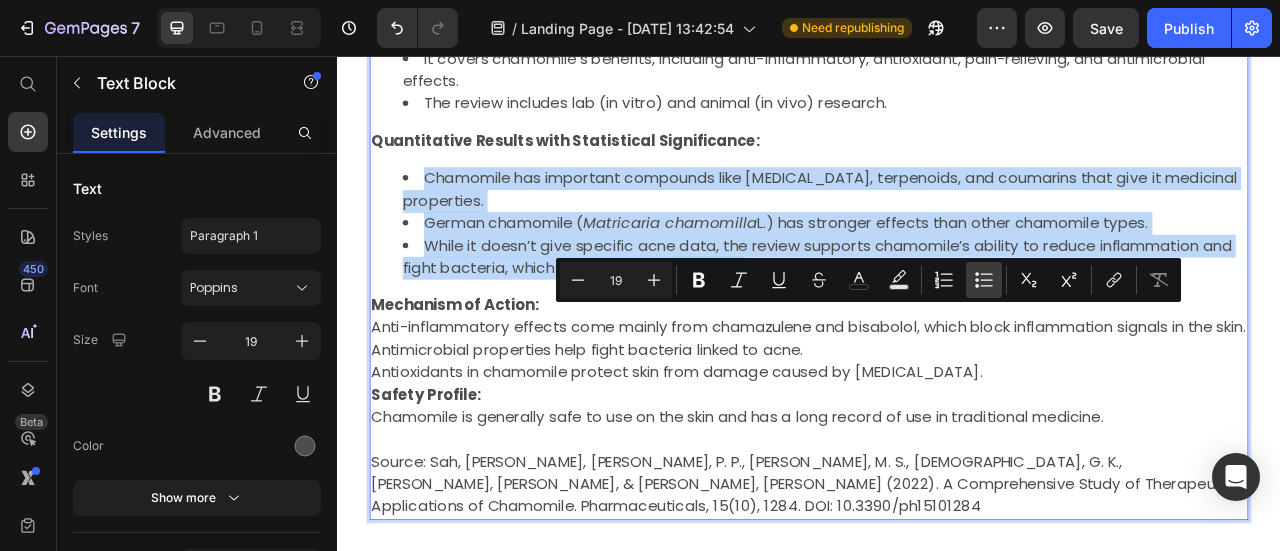 type on "19" 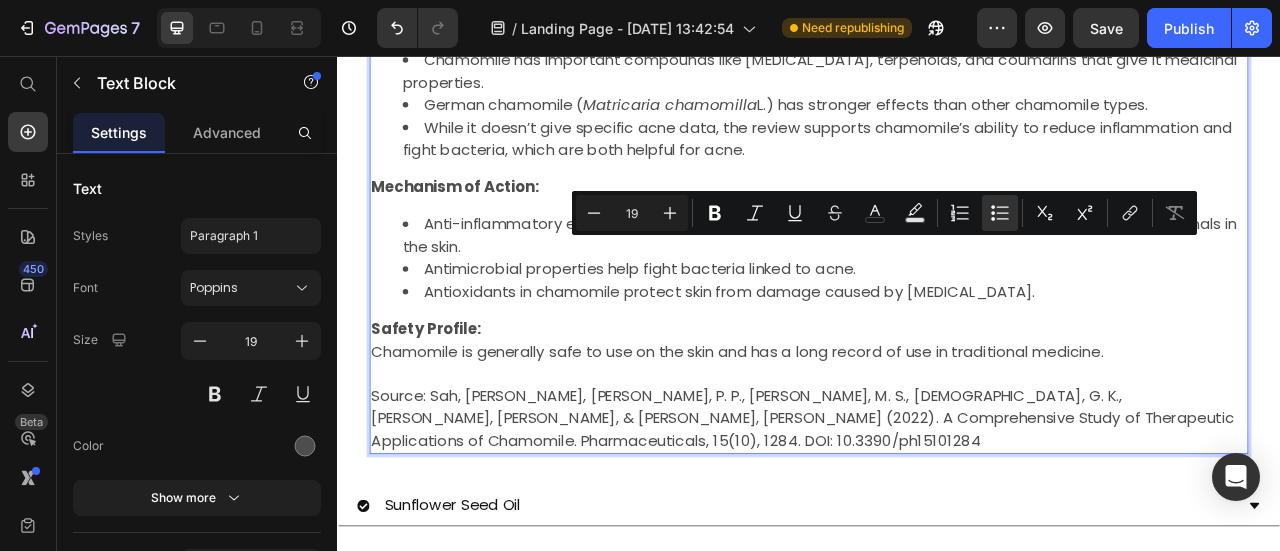 scroll, scrollTop: 2014, scrollLeft: 0, axis: vertical 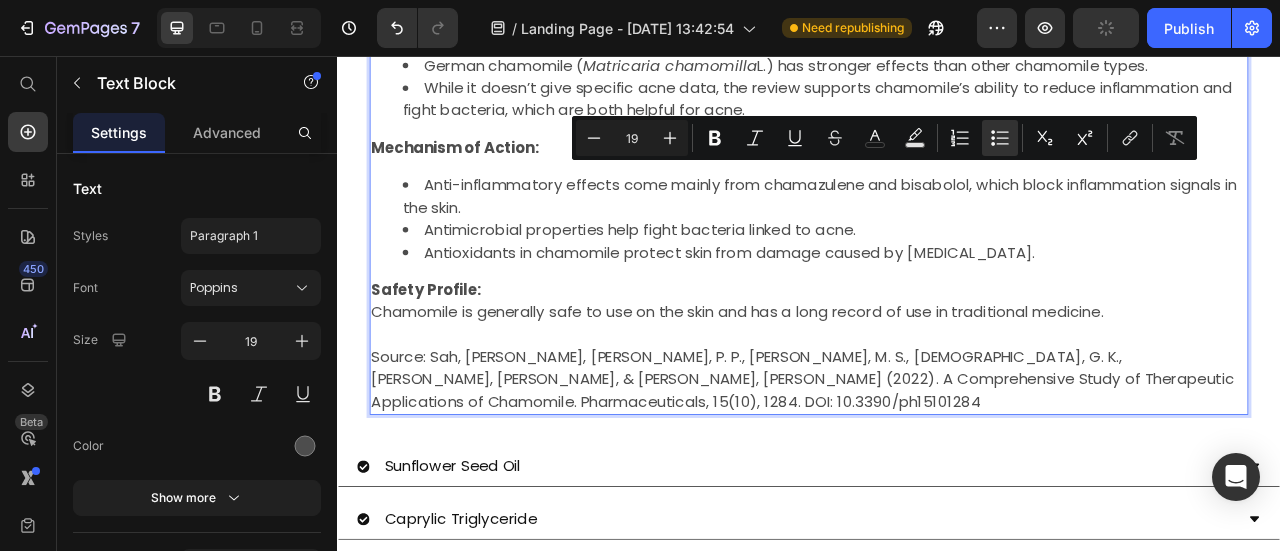 click on "Chamomile is generally safe to use on the skin and has a long record of use in traditional medicine." at bounding box center (937, 382) 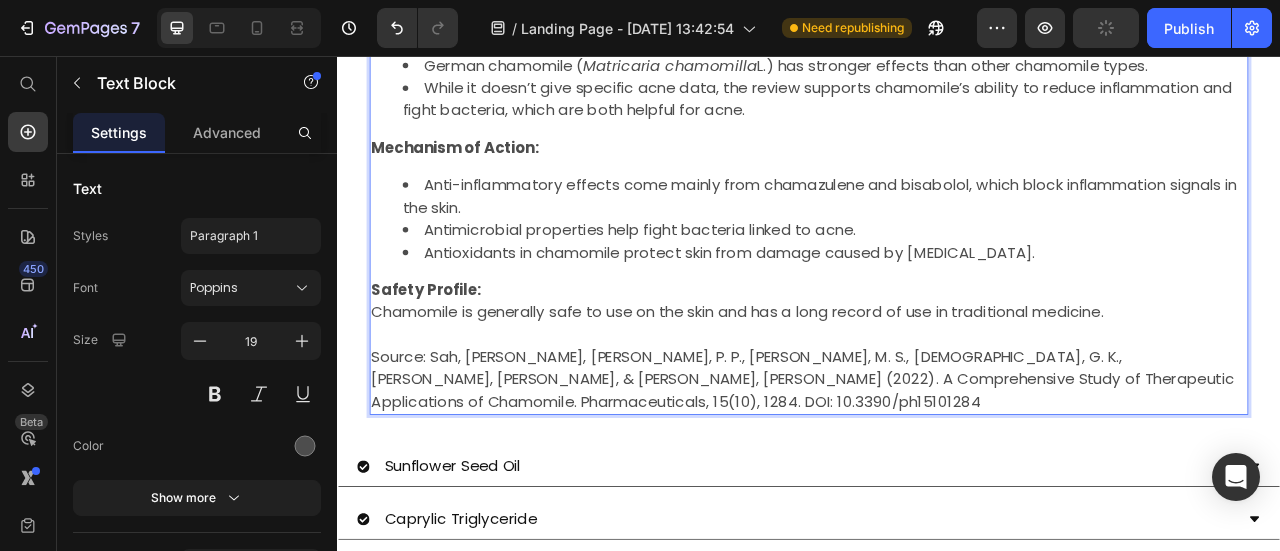 click on "Chamomile is generally safe to use on the skin and has a long record of use in traditional medicine." at bounding box center (937, 382) 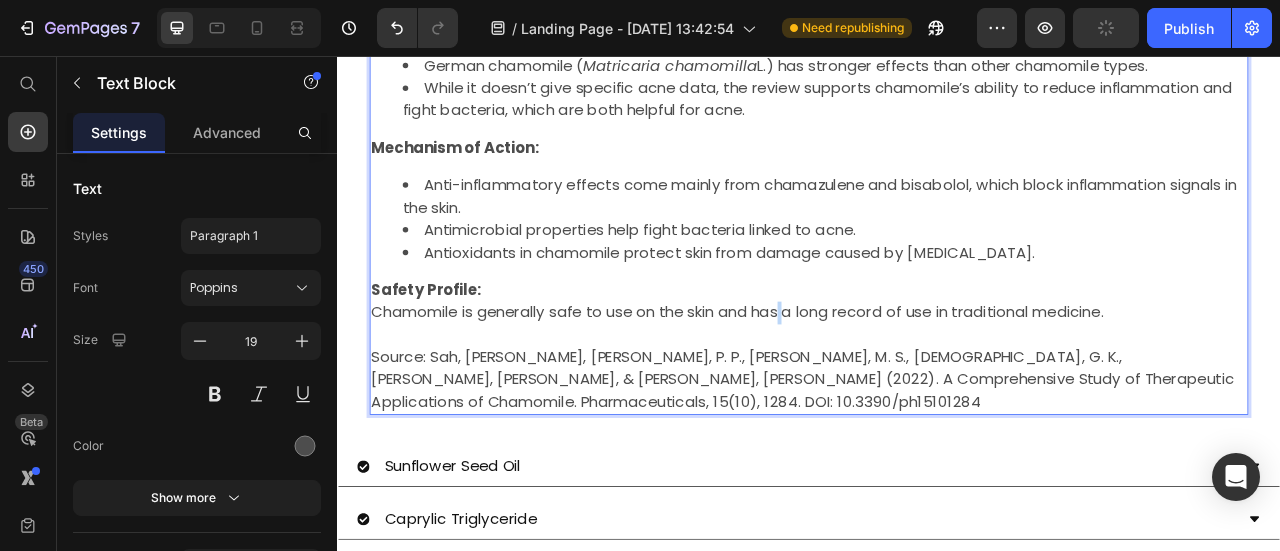 click on "Chamomile is generally safe to use on the skin and has a long record of use in traditional medicine." at bounding box center [937, 382] 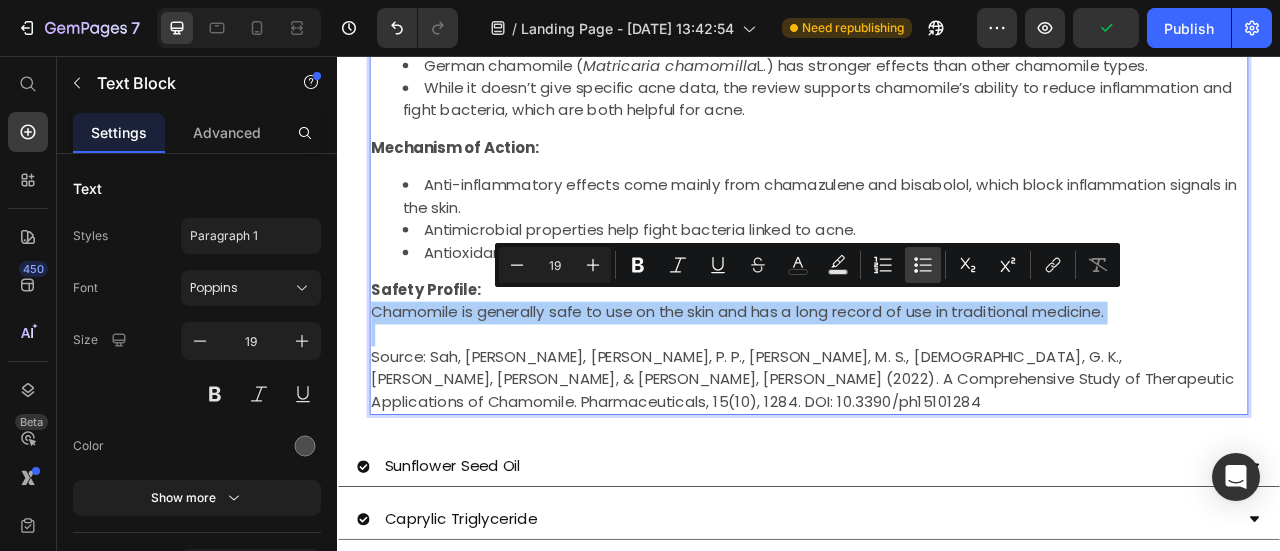 click 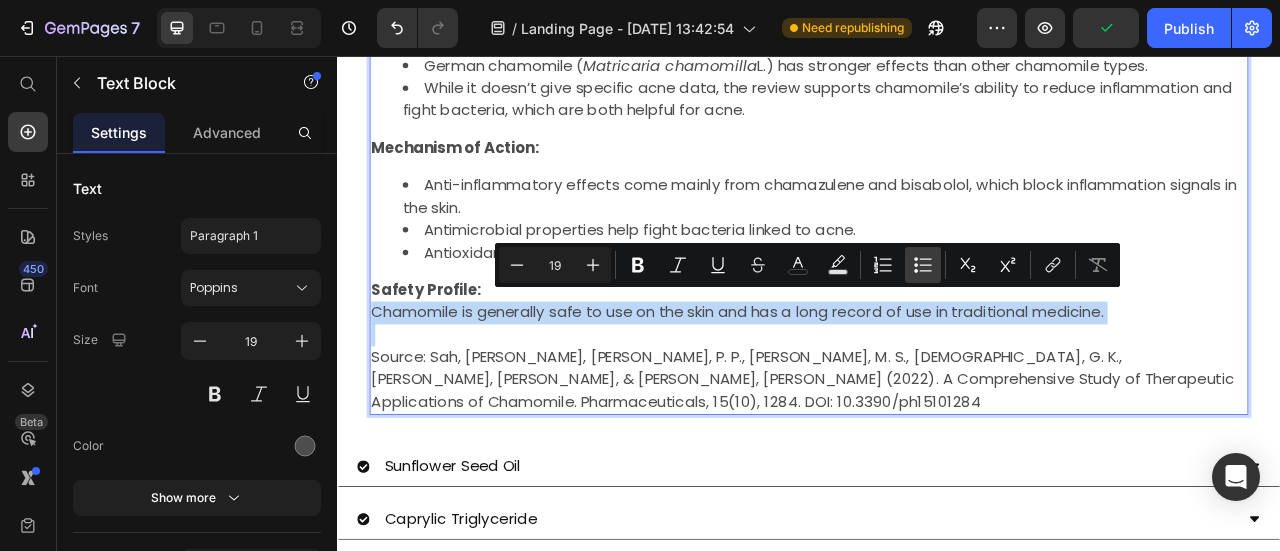 type on "19" 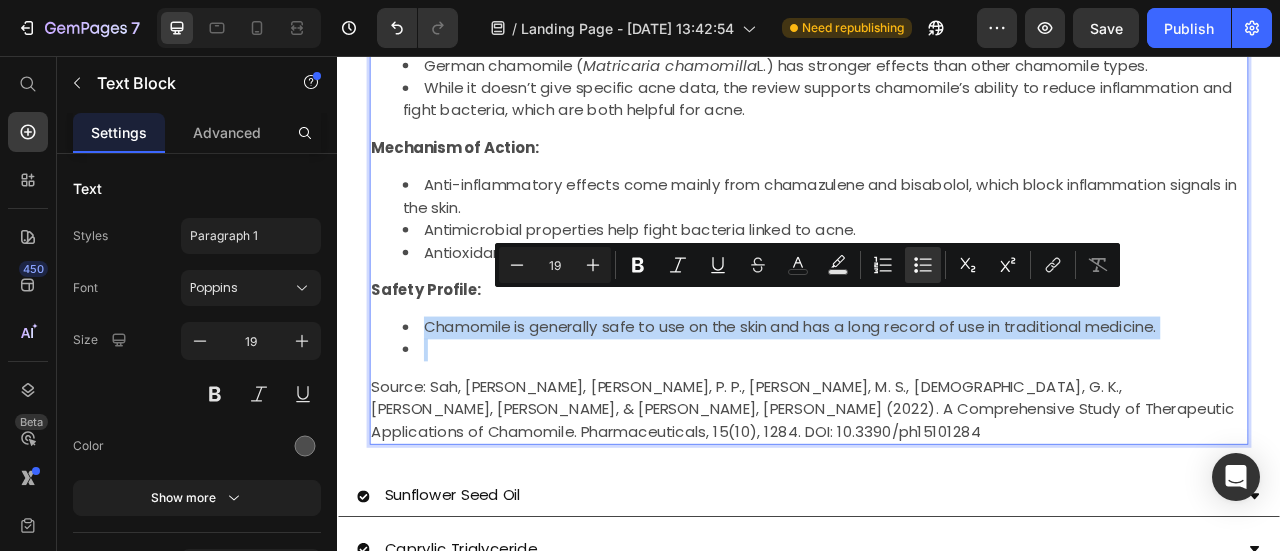 click at bounding box center [957, 429] 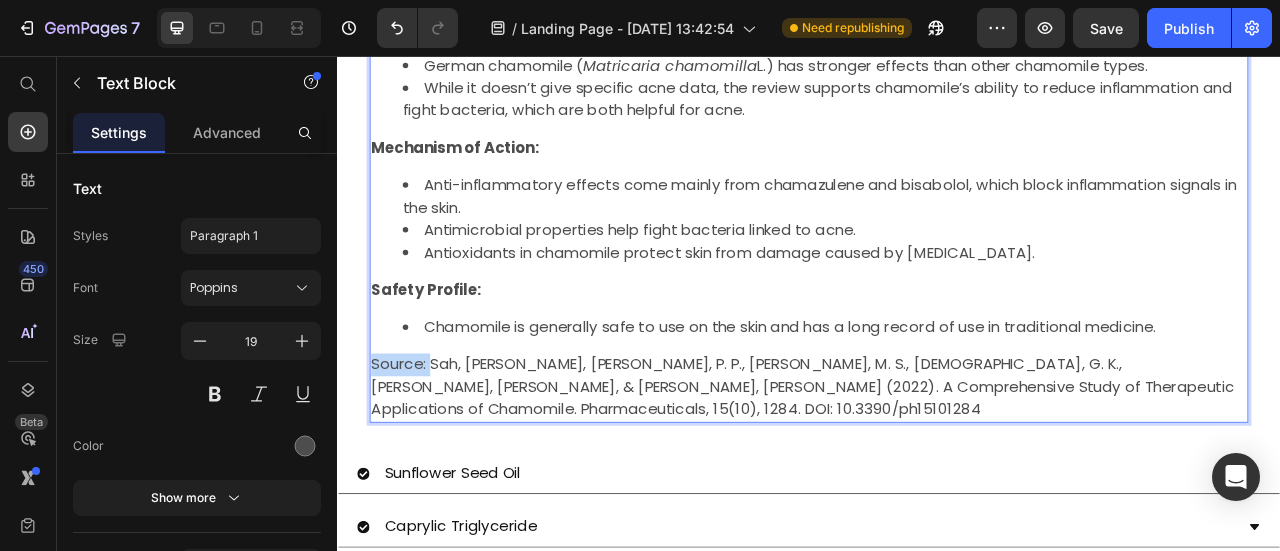 drag, startPoint x: 455, startPoint y: 429, endPoint x: 384, endPoint y: 432, distance: 71.063354 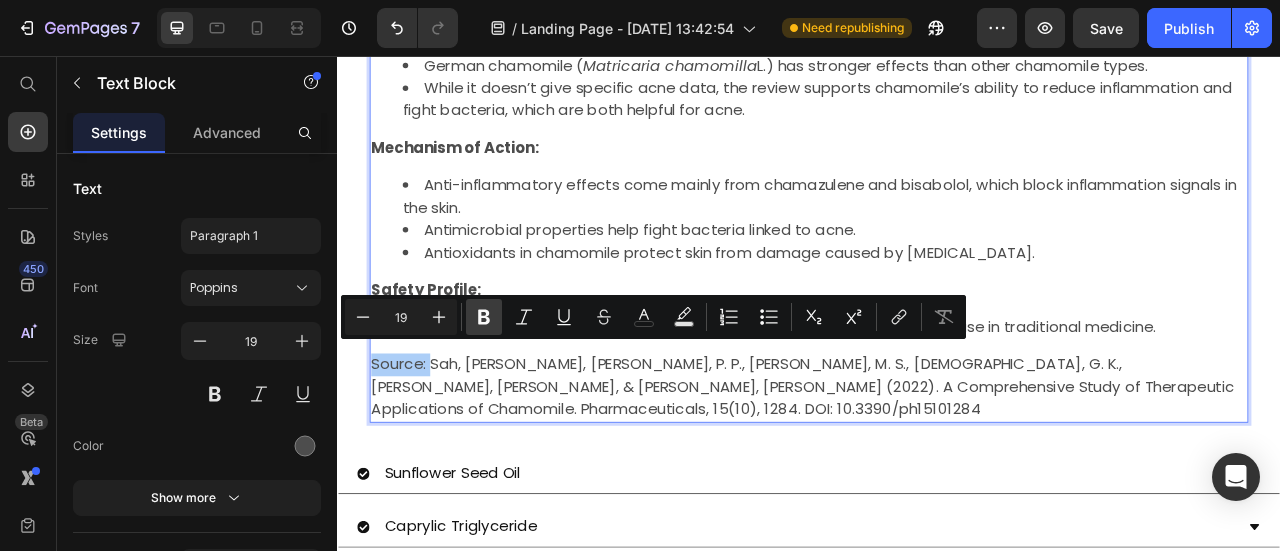 click 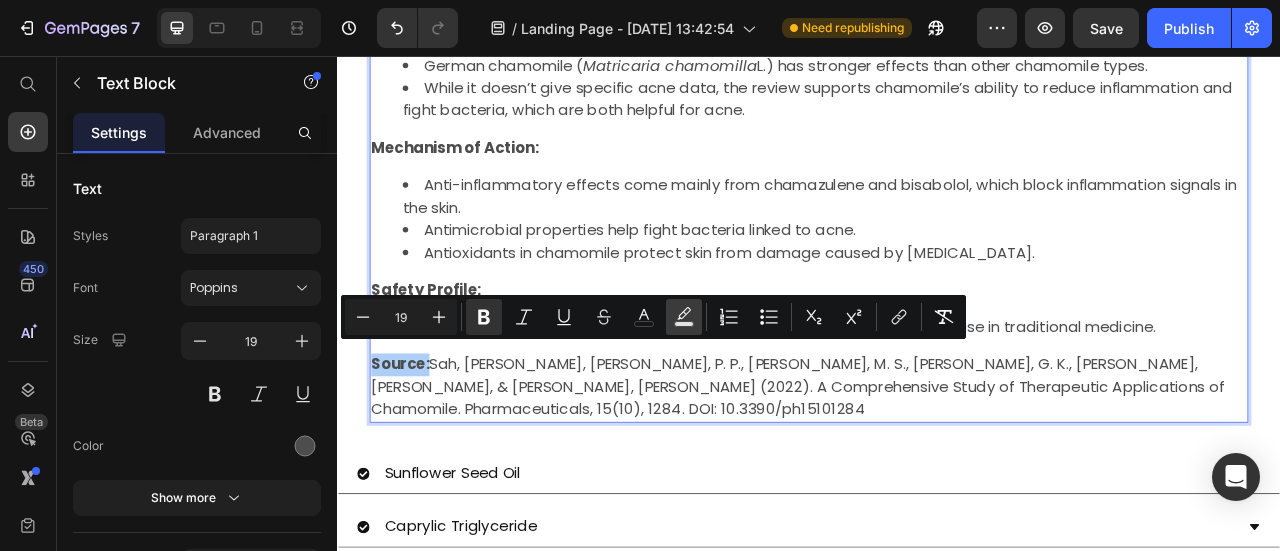 click 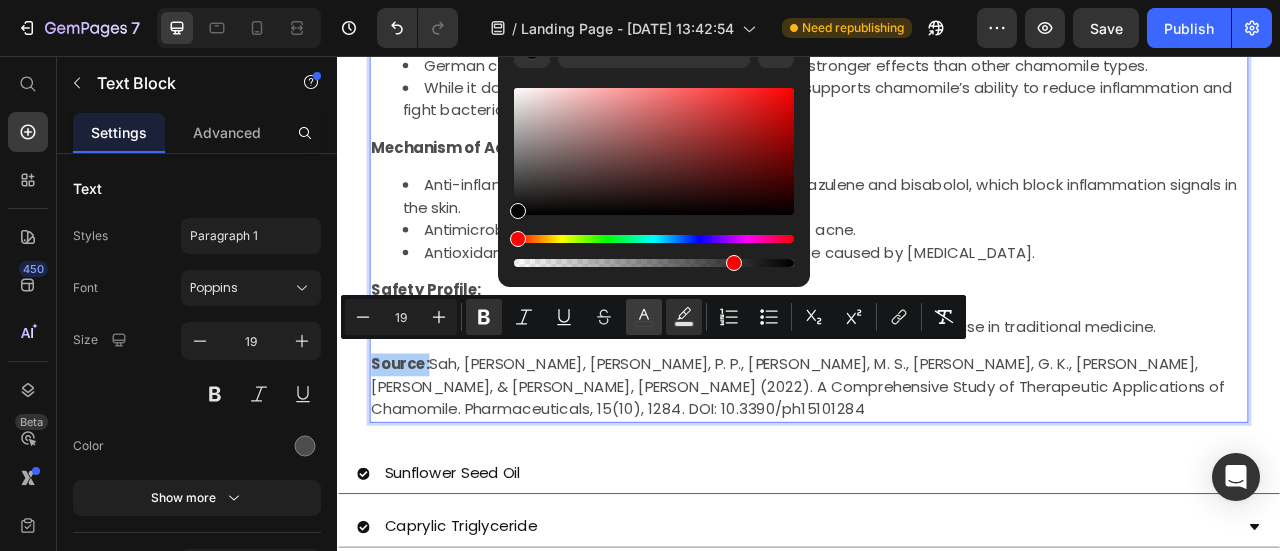 click 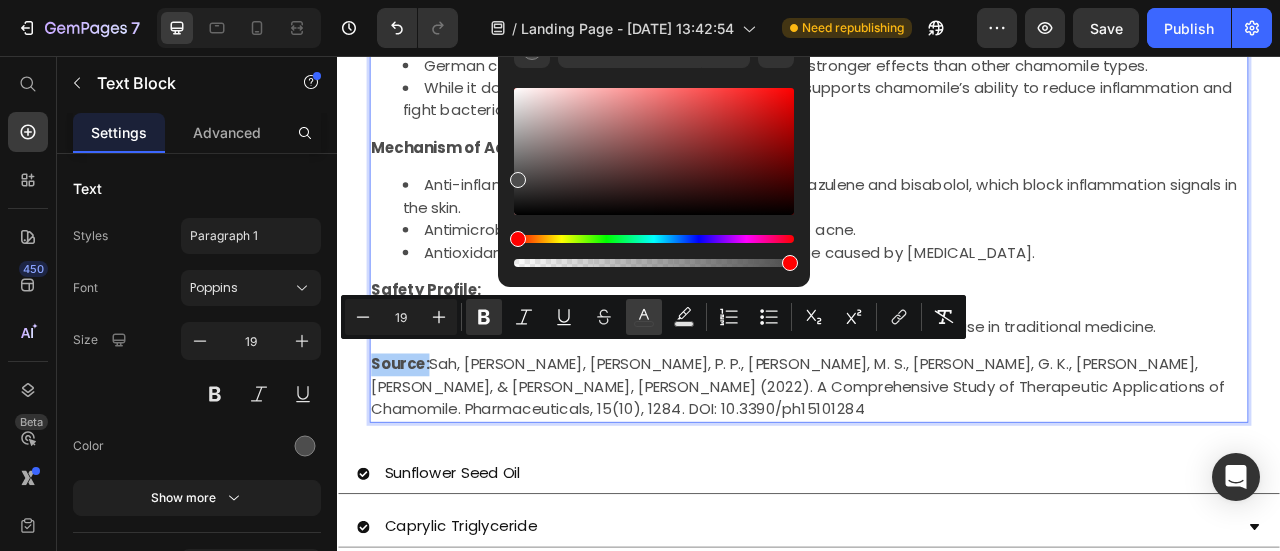 click 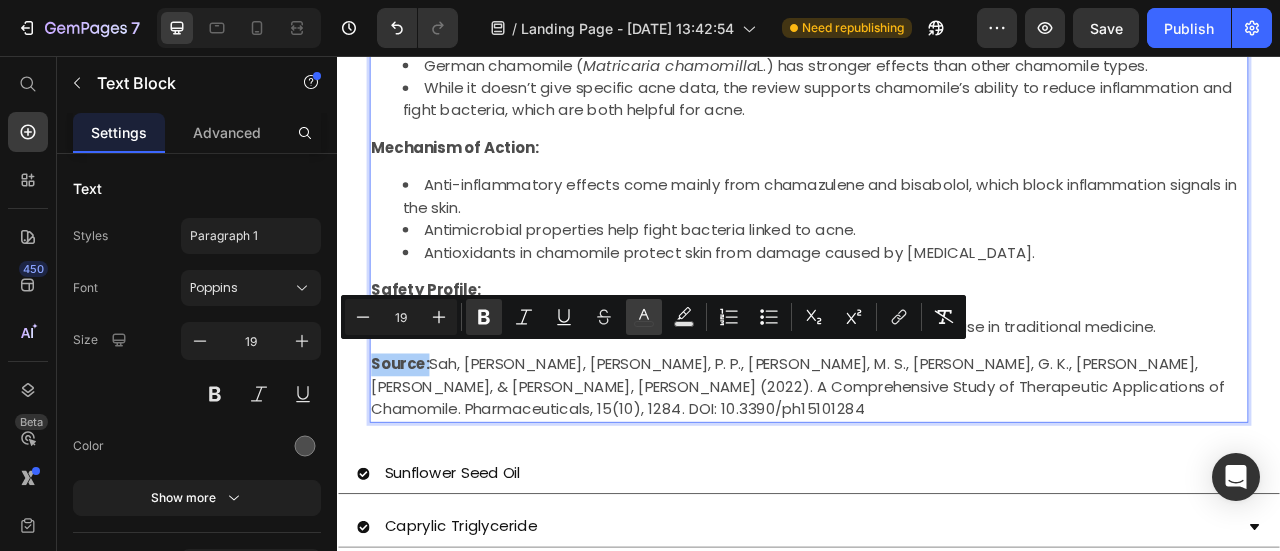 click 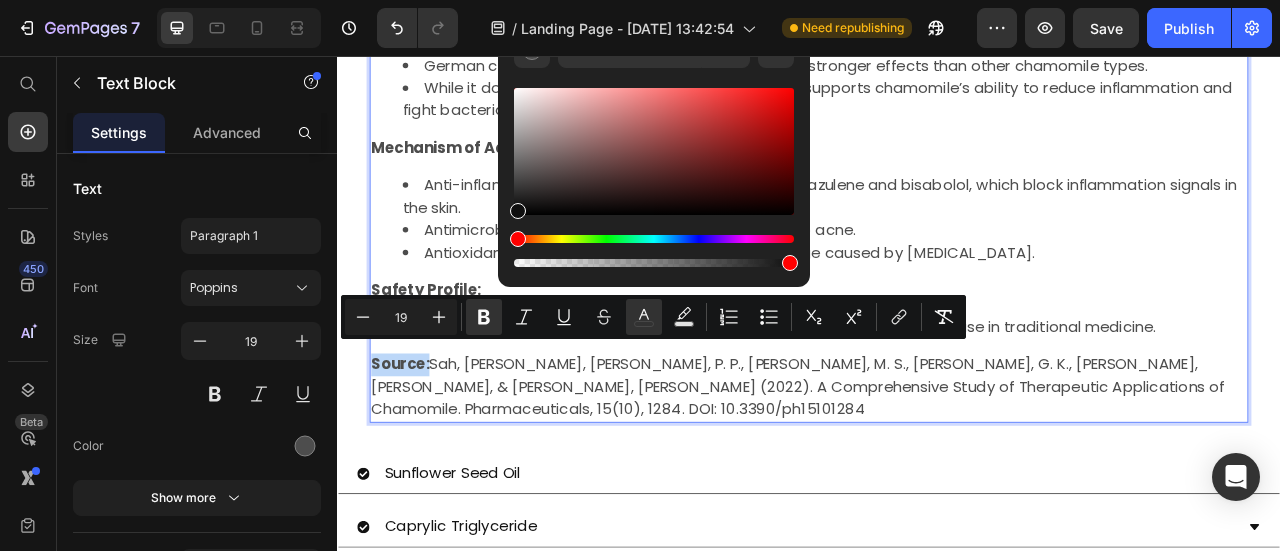type on "0F0F0F" 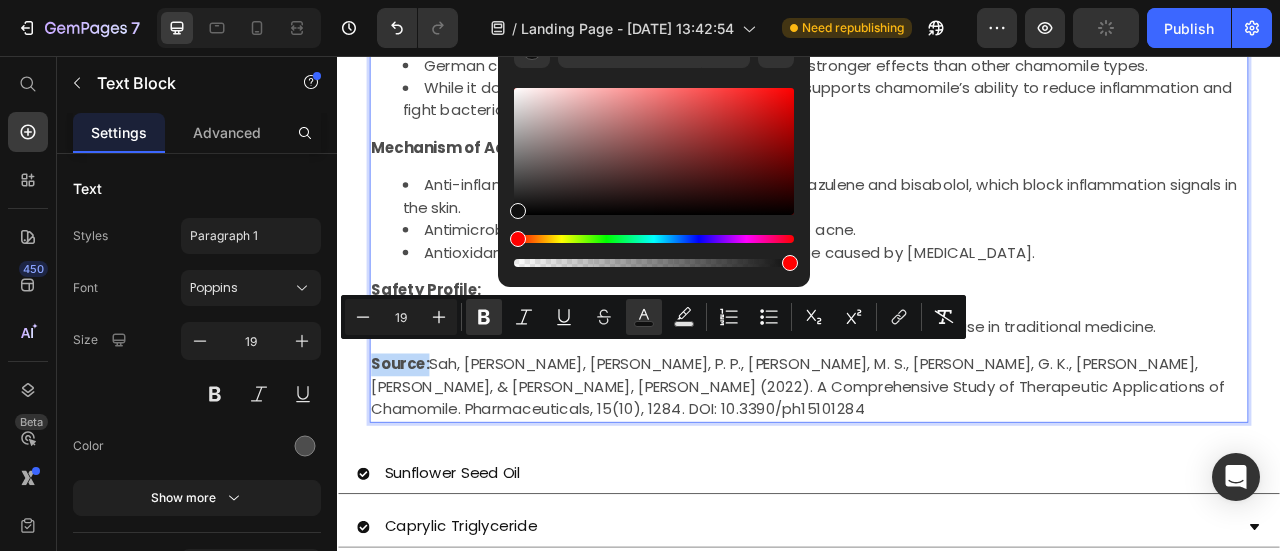 drag, startPoint x: 849, startPoint y: 233, endPoint x: 532, endPoint y: 274, distance: 319.6404 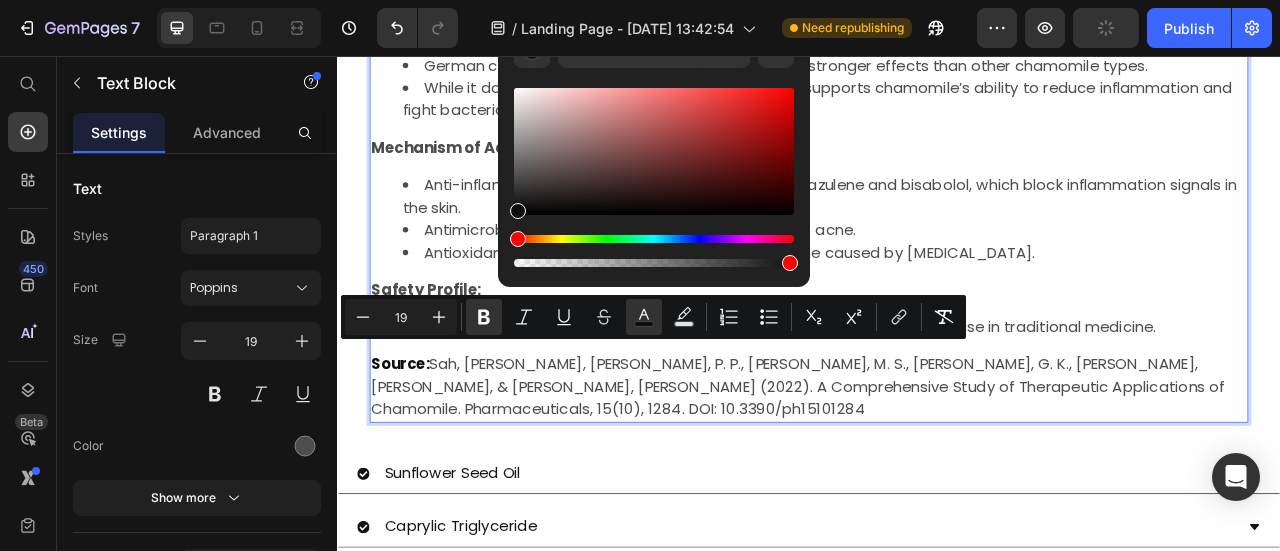 click on "Source:  Sah, A., Naseef, P. P., Kuruniyan, M. S., Jain, G. K., Zakir, F., & Aggarwal, G. (2022). A Comprehensive Study of Therapeutic Applications of Chamomile. Pharmaceuticals, 15(10), 1284. DOI: 10.3390/ph15101284" at bounding box center [937, 477] 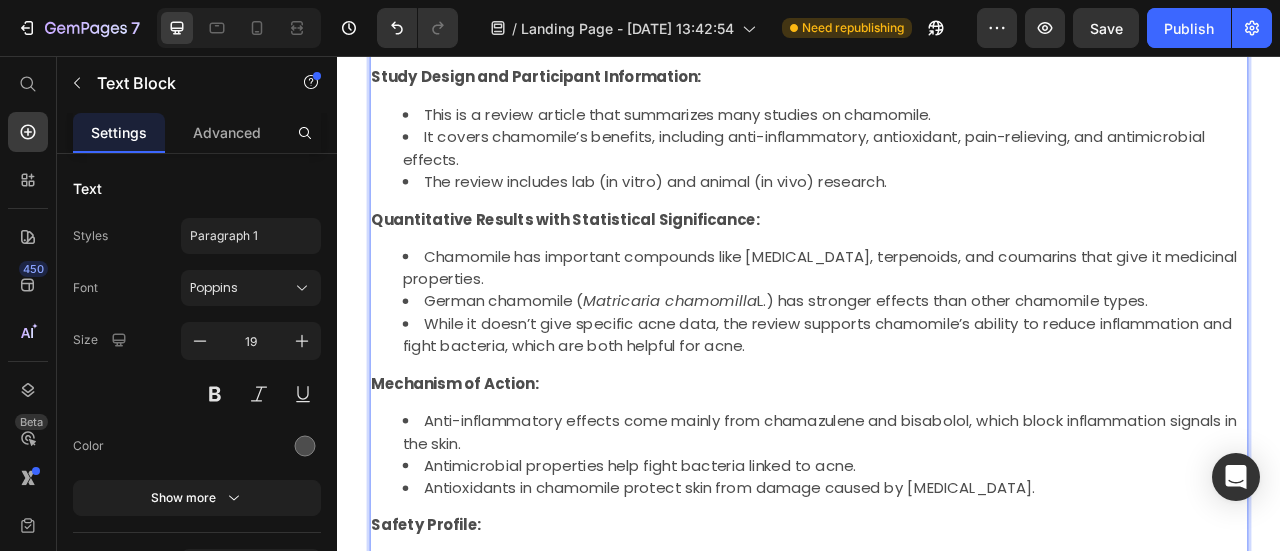 scroll, scrollTop: 1414, scrollLeft: 0, axis: vertical 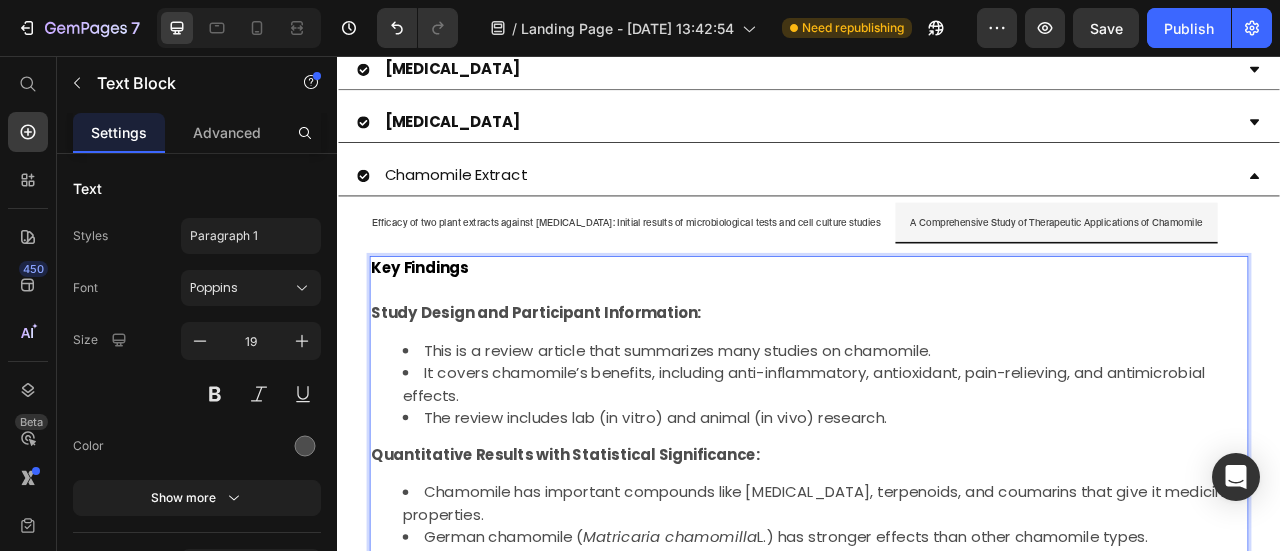 click on "Study Design and Participant Information:" at bounding box center (590, 382) 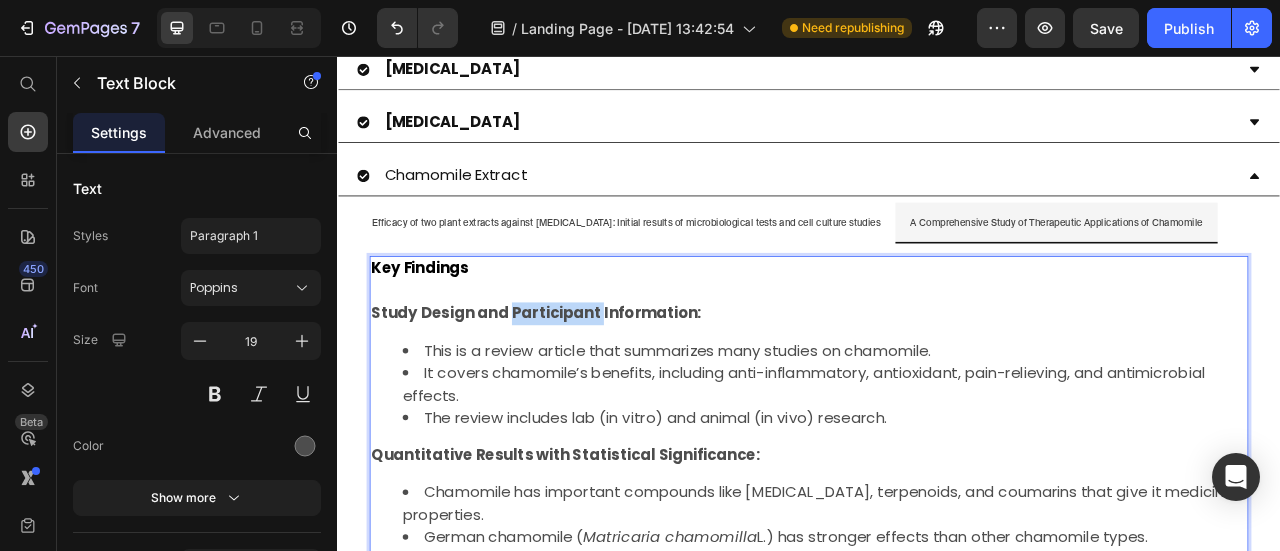 click on "Study Design and Participant Information:" at bounding box center (590, 382) 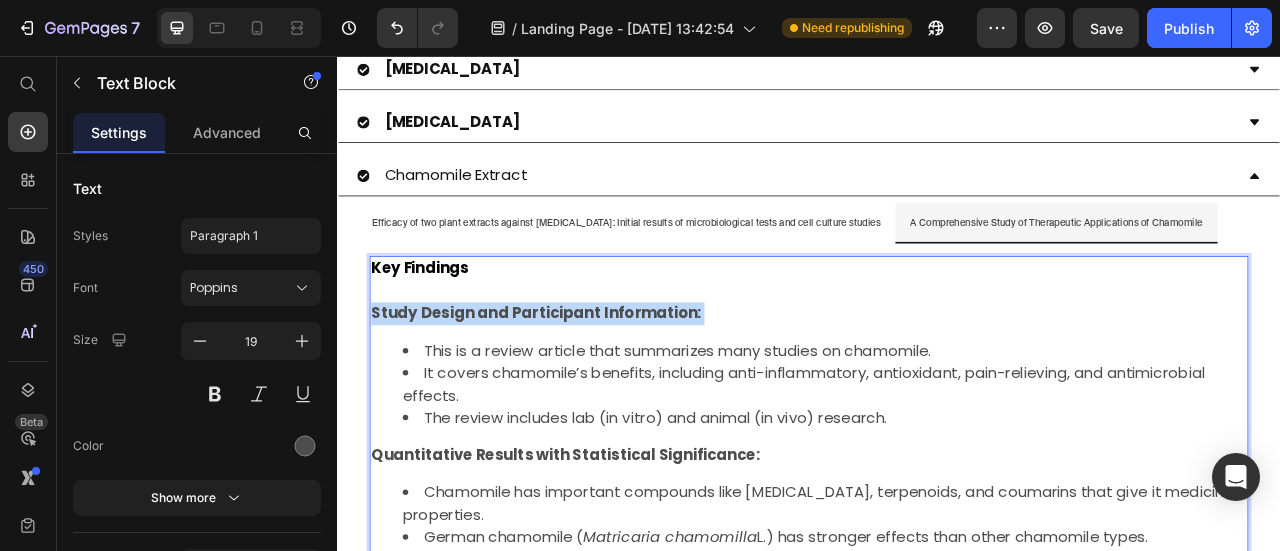 click on "Study Design and Participant Information:" at bounding box center (590, 382) 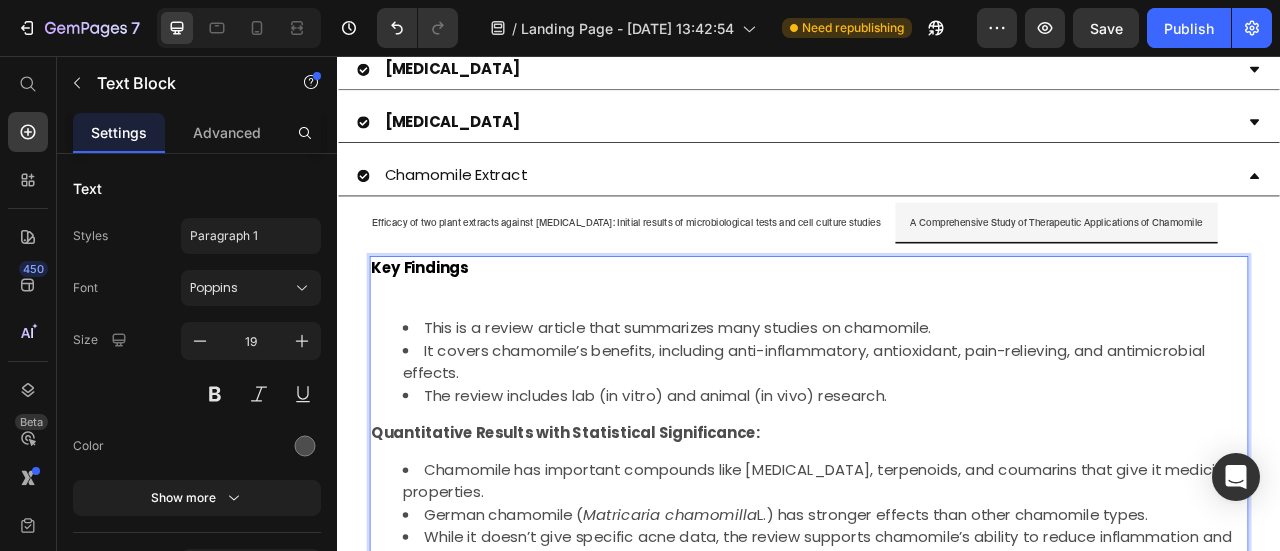 click at bounding box center [937, 355] 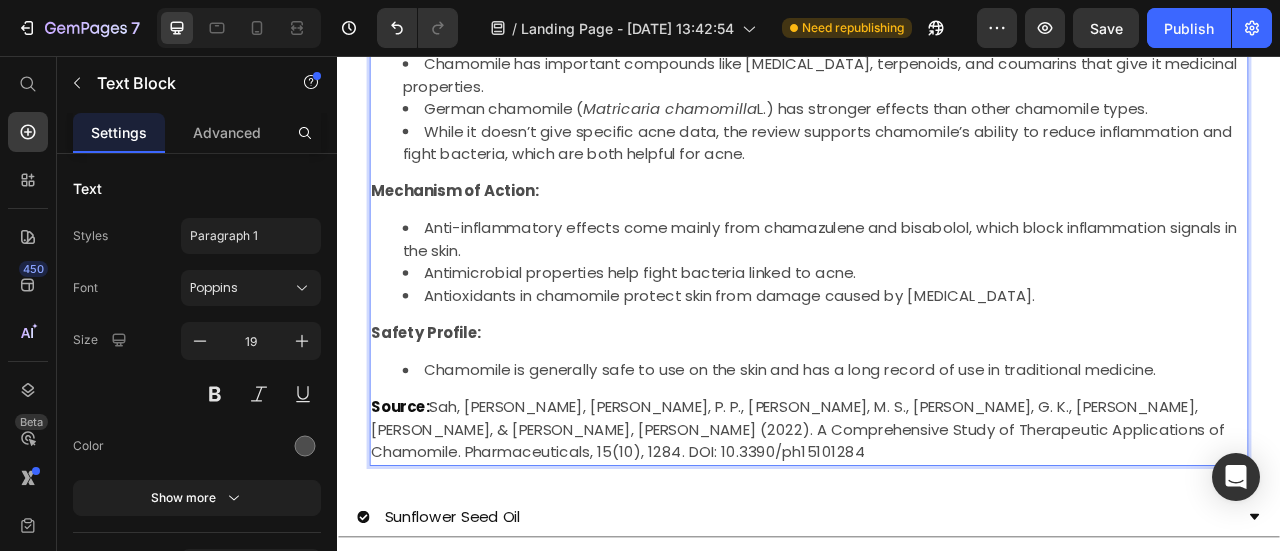 scroll, scrollTop: 1914, scrollLeft: 0, axis: vertical 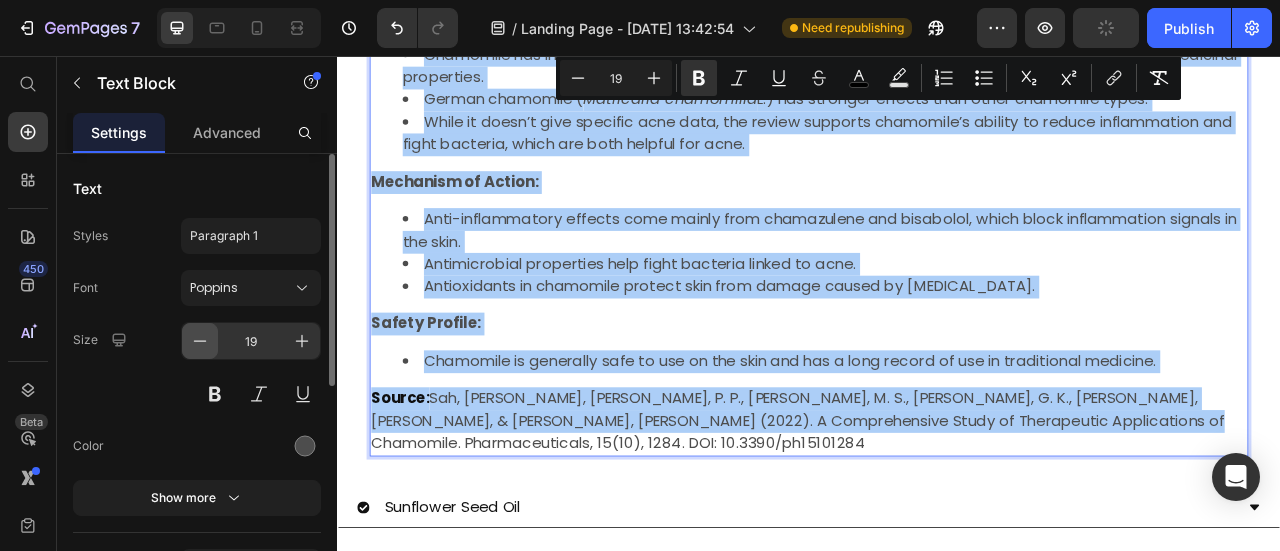 click 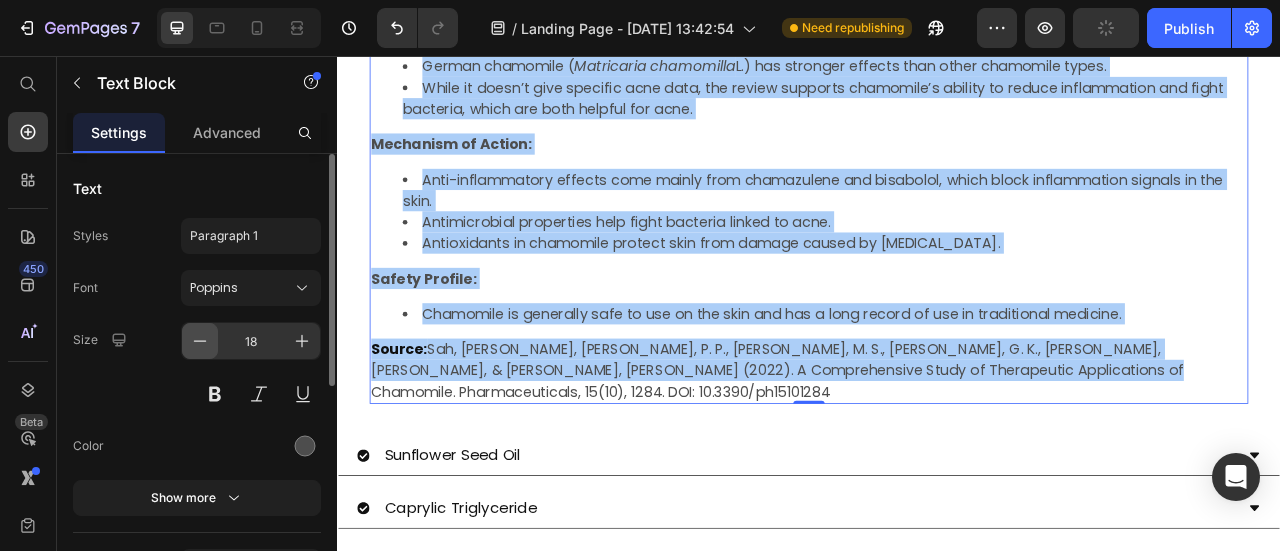 click 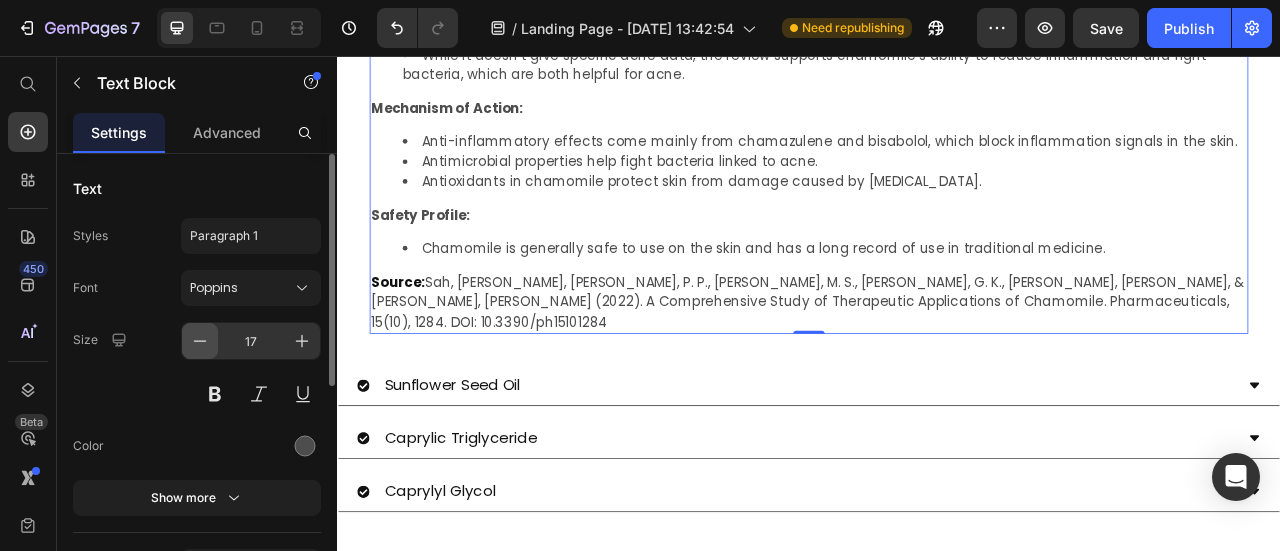 click 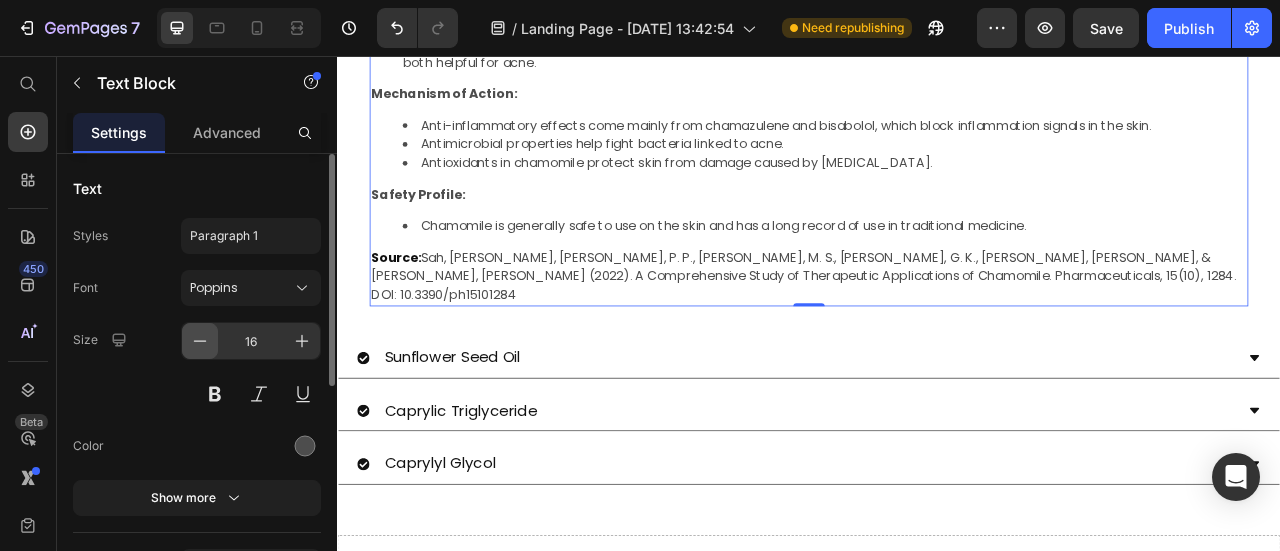 click 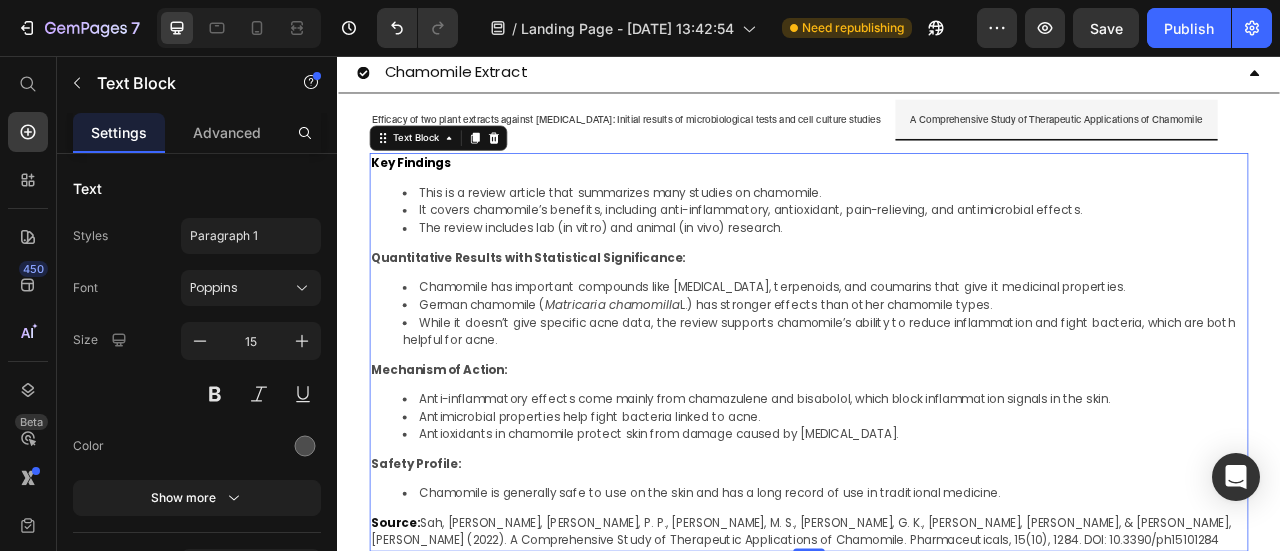 scroll, scrollTop: 1514, scrollLeft: 0, axis: vertical 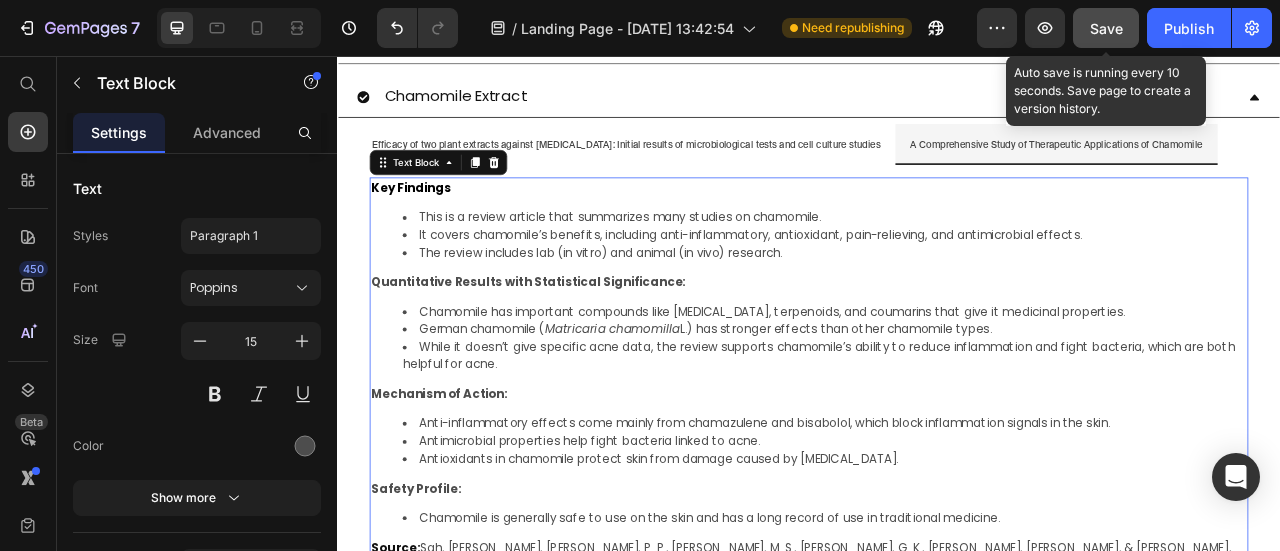 click on "Save" 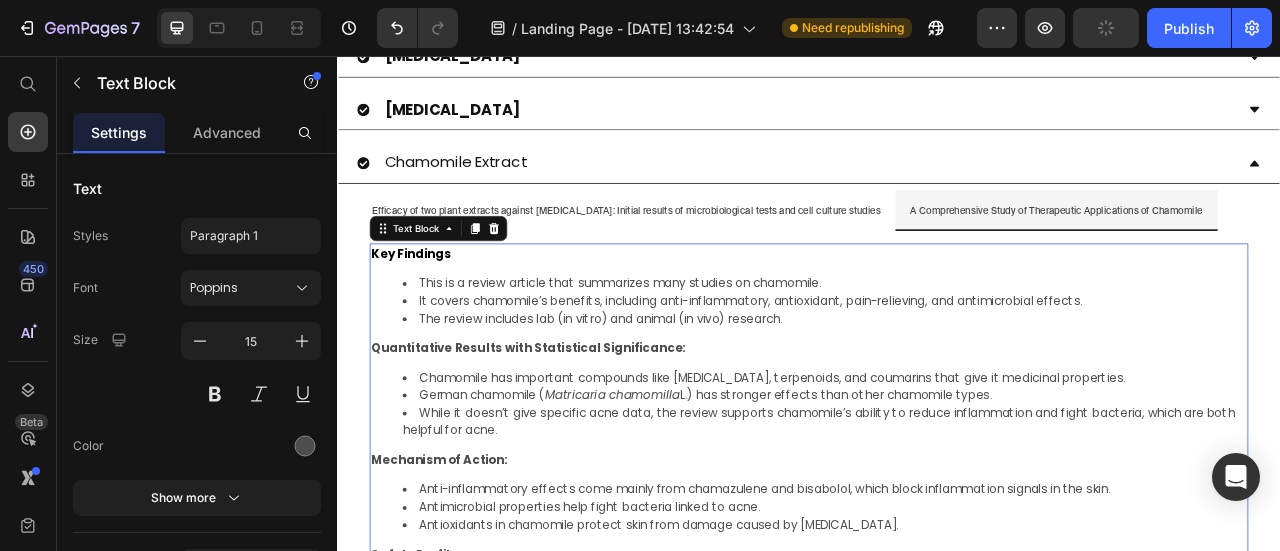 scroll, scrollTop: 1314, scrollLeft: 0, axis: vertical 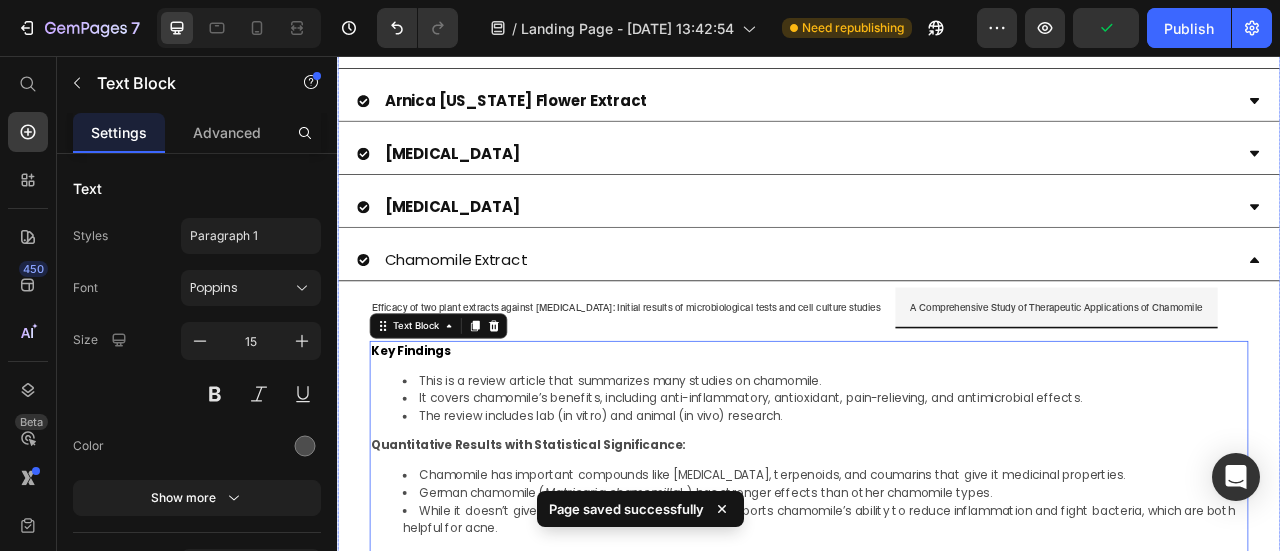 click on "Chamomile Extract" at bounding box center [487, 315] 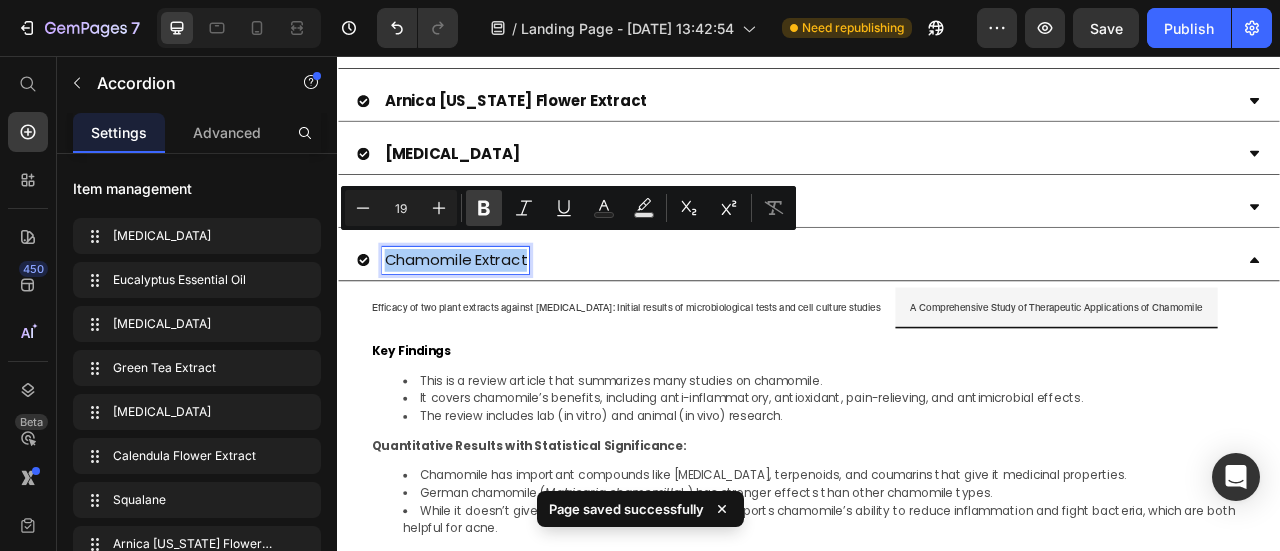 click 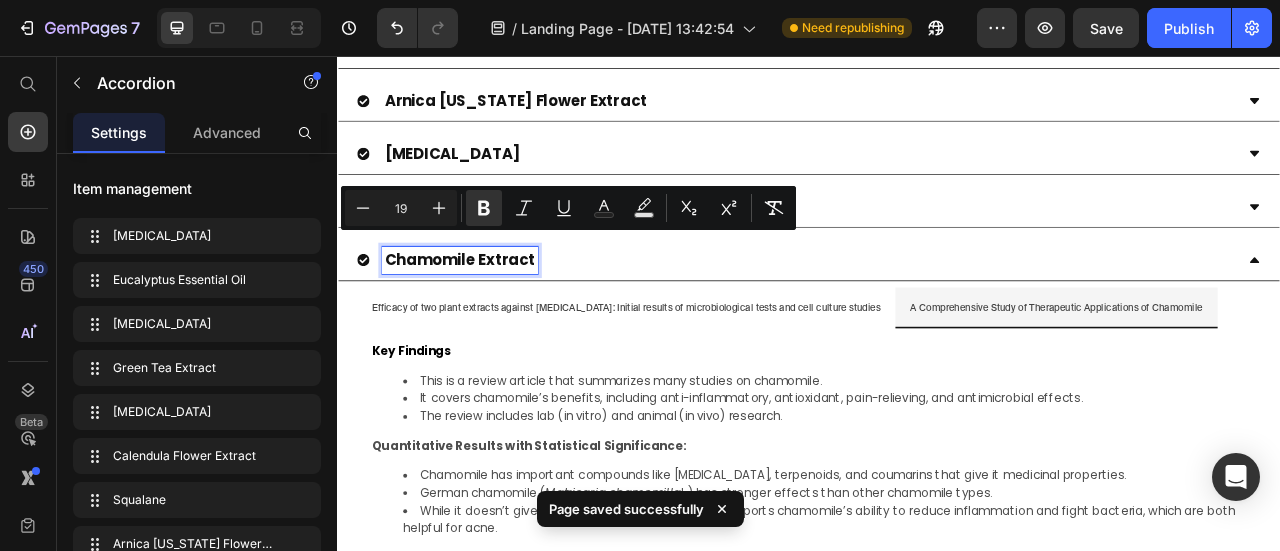 click on "Chamomile Extract" at bounding box center [921, 315] 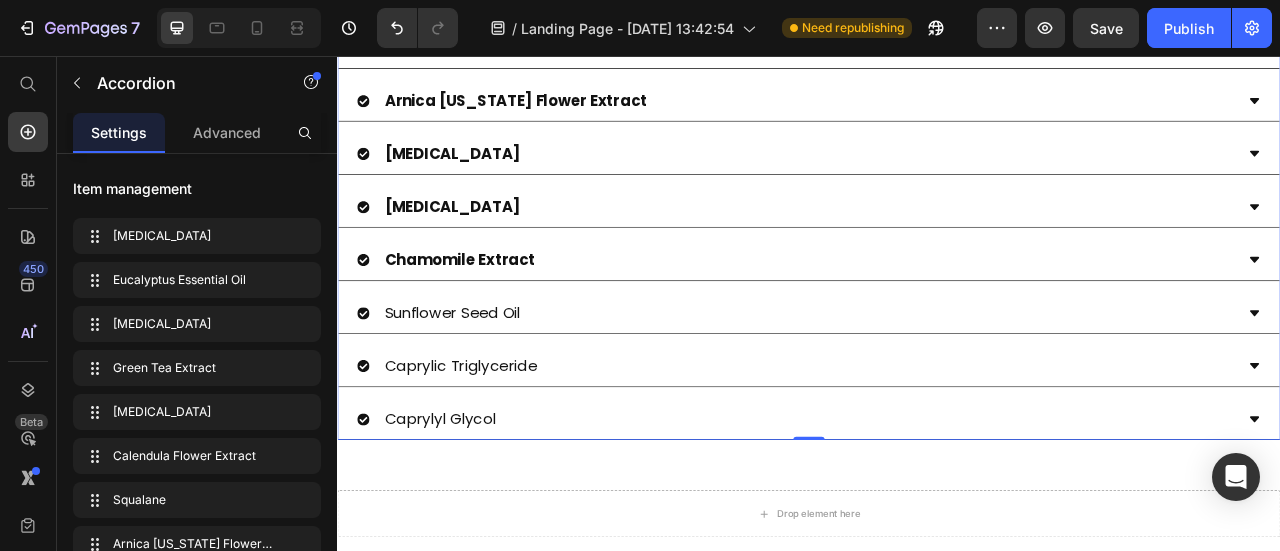 click on "Sunflower Seed Oil" at bounding box center [921, 383] 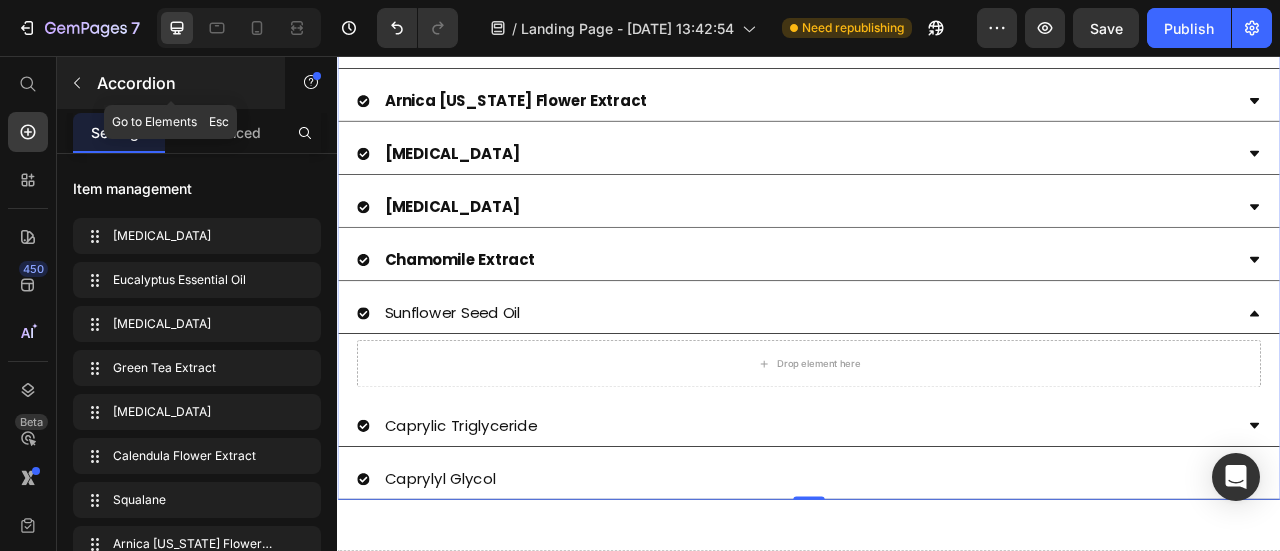 click 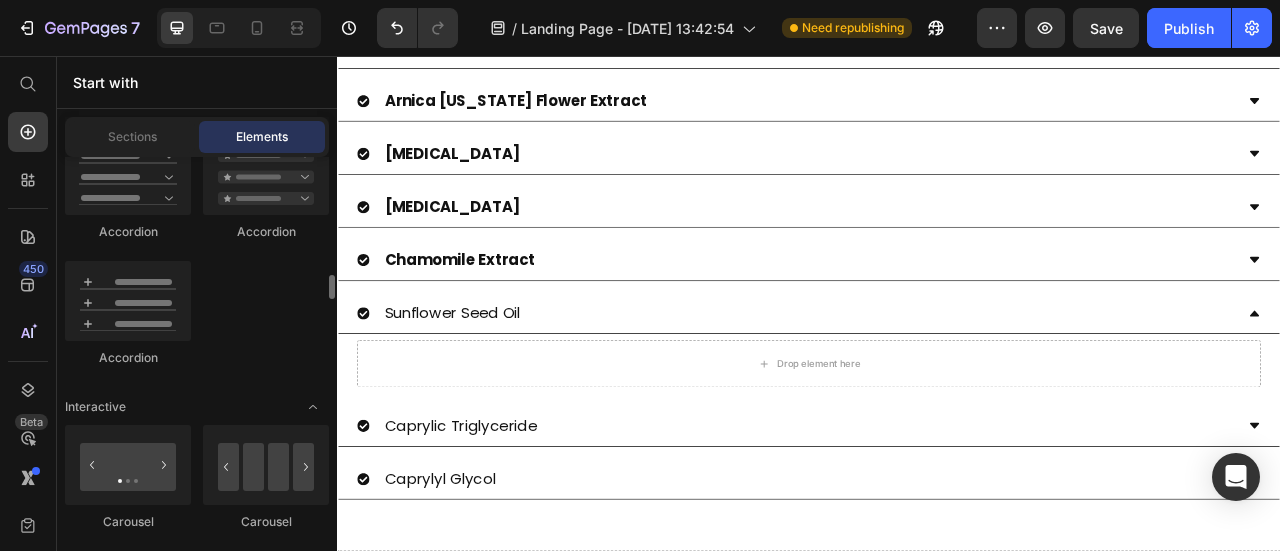 scroll, scrollTop: 2200, scrollLeft: 0, axis: vertical 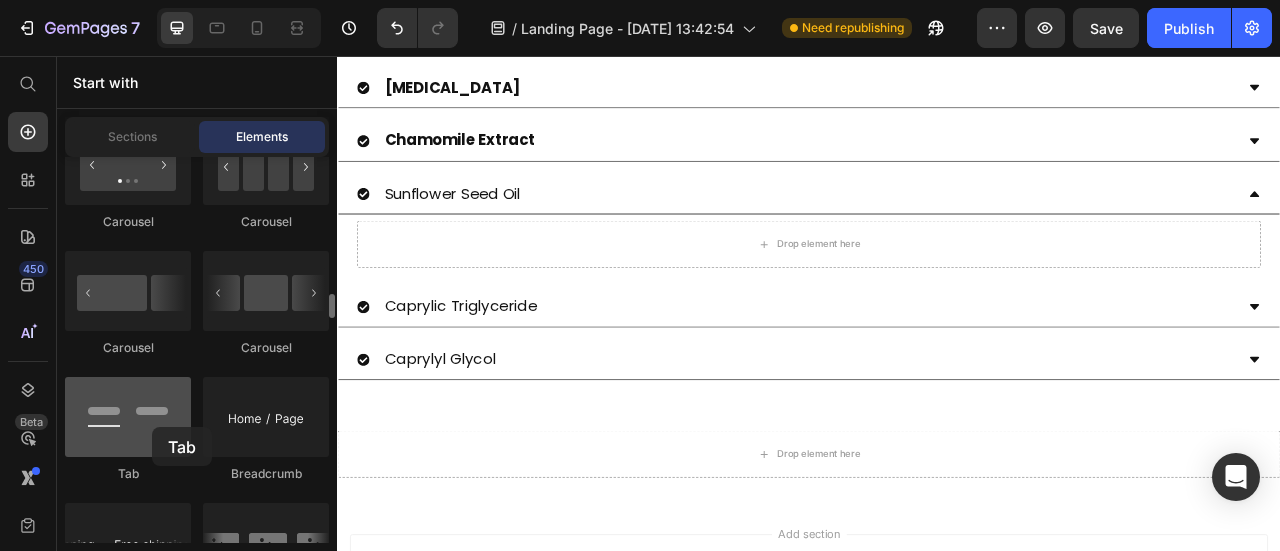 click at bounding box center [128, 417] 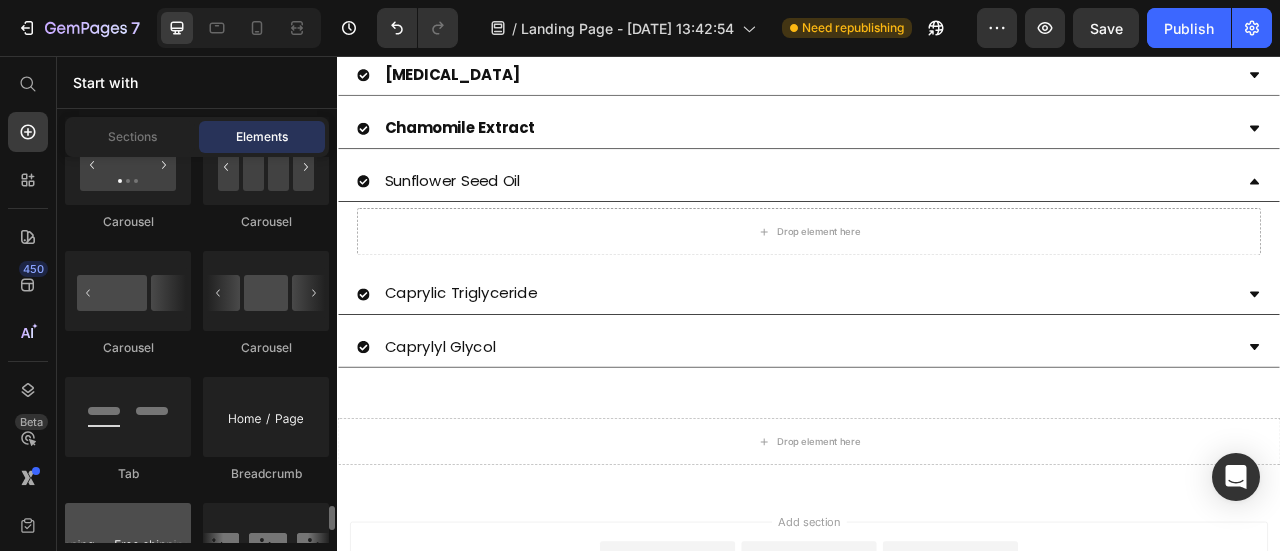scroll, scrollTop: 2400, scrollLeft: 0, axis: vertical 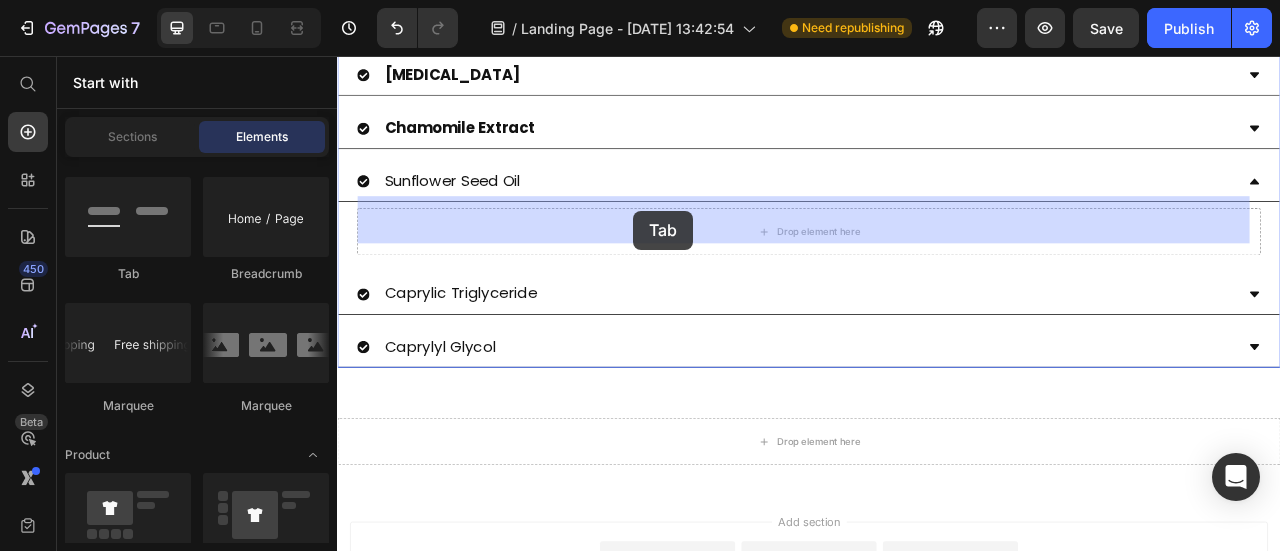 drag, startPoint x: 482, startPoint y: 308, endPoint x: 714, endPoint y: 253, distance: 238.43028 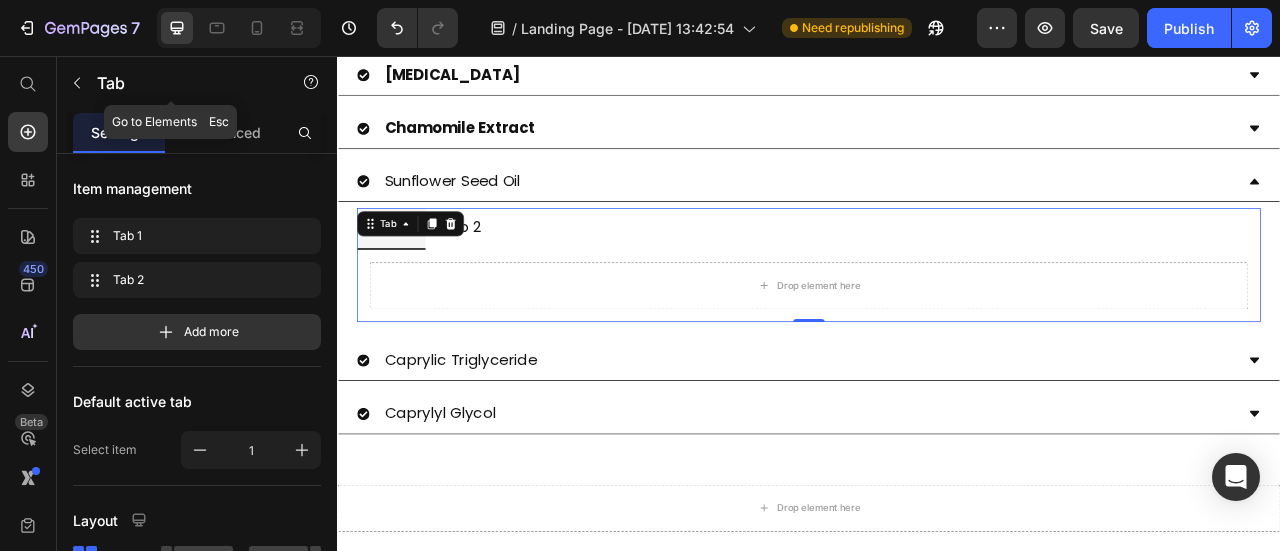 click 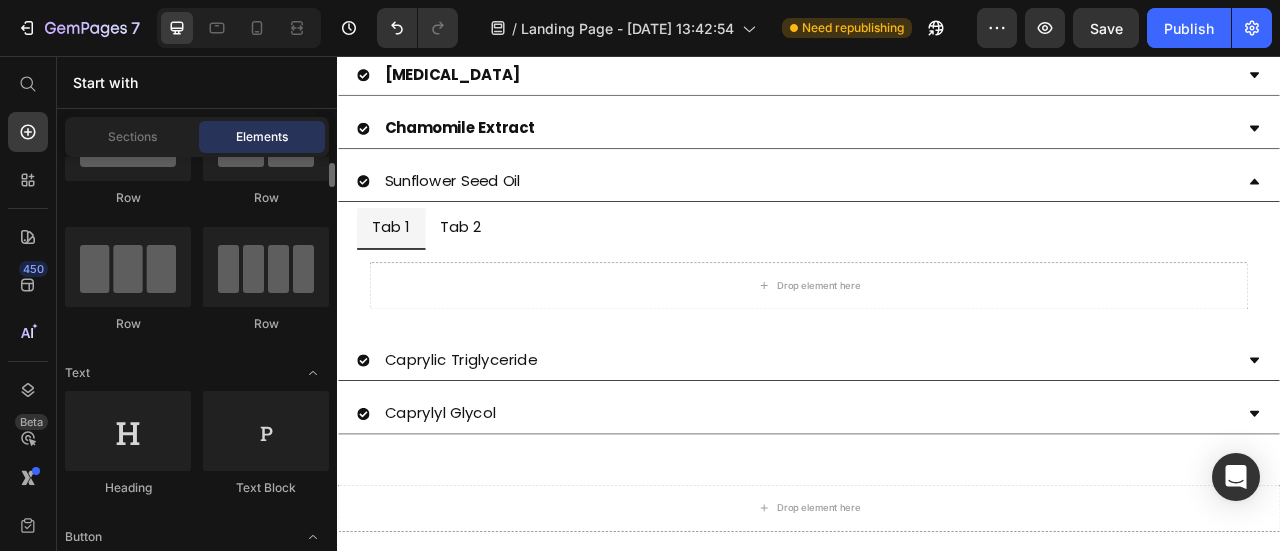 scroll, scrollTop: 200, scrollLeft: 0, axis: vertical 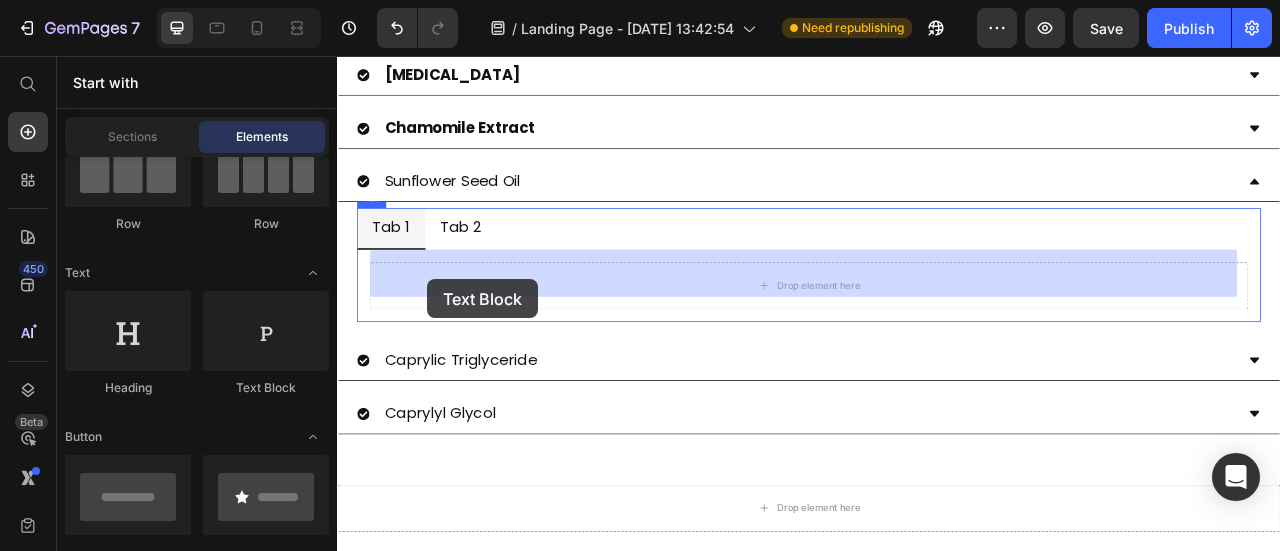 drag, startPoint x: 608, startPoint y: 394, endPoint x: 507, endPoint y: 242, distance: 182.49658 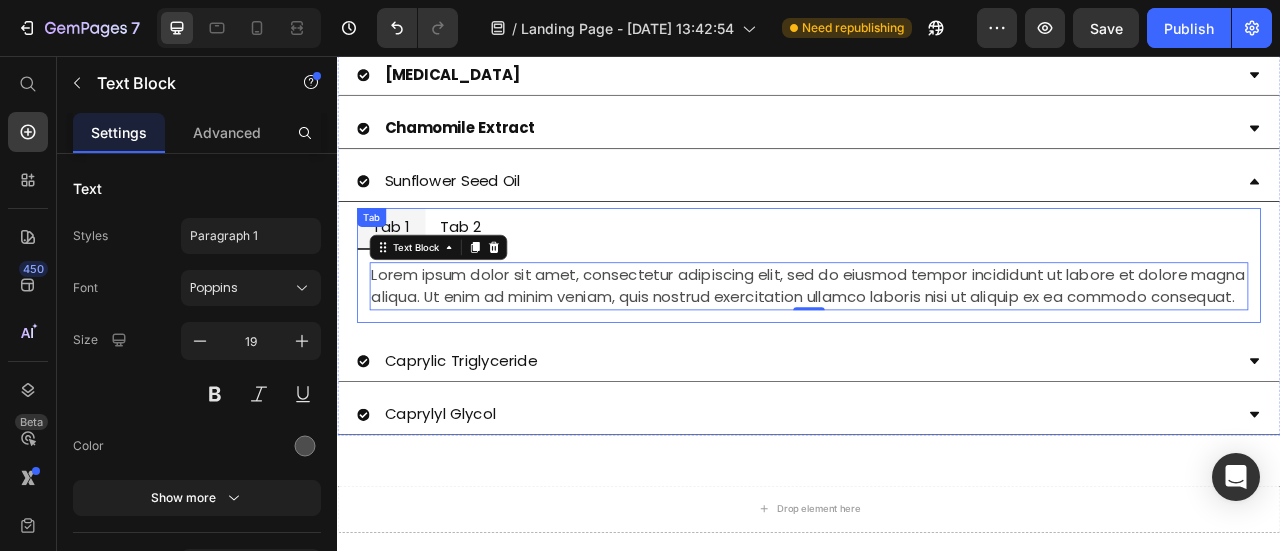 click on "Tab 1 Tab 2 Lorem ipsum dolor sit amet, consectetur adipiscing elit, sed do eiusmod tempor incididunt ut labore et dolore magna aliqua. Ut enim ad minim veniam, quis nostrud exercitation ullamco laboris nisi ut aliquip ex ea commodo consequat. Text Block   0
Tab" at bounding box center [937, 322] 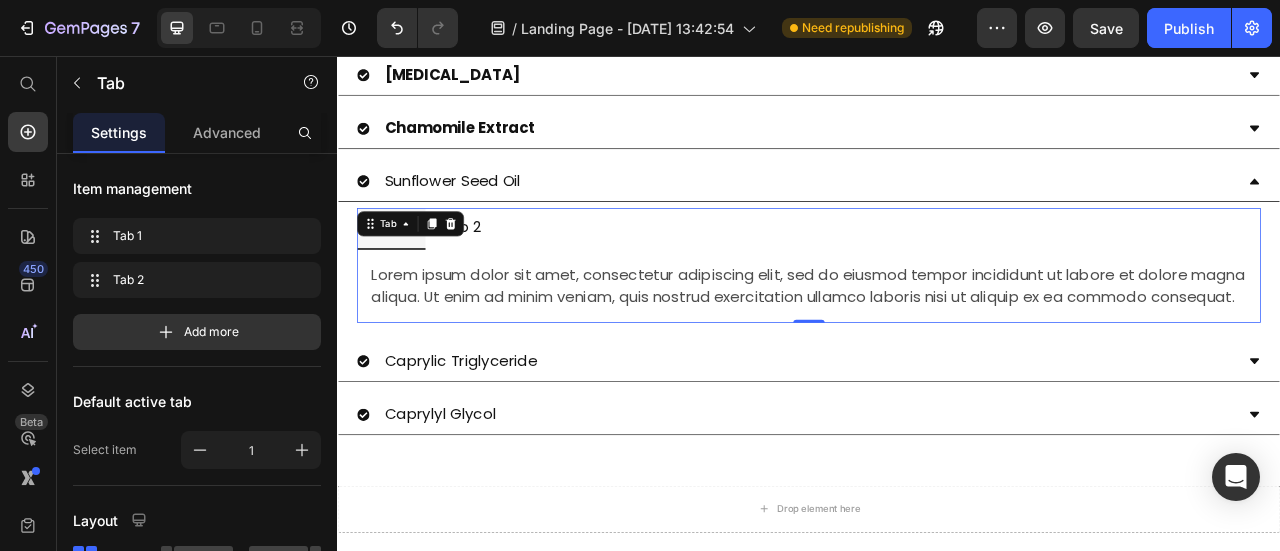 click on "Tab" at bounding box center [430, 269] 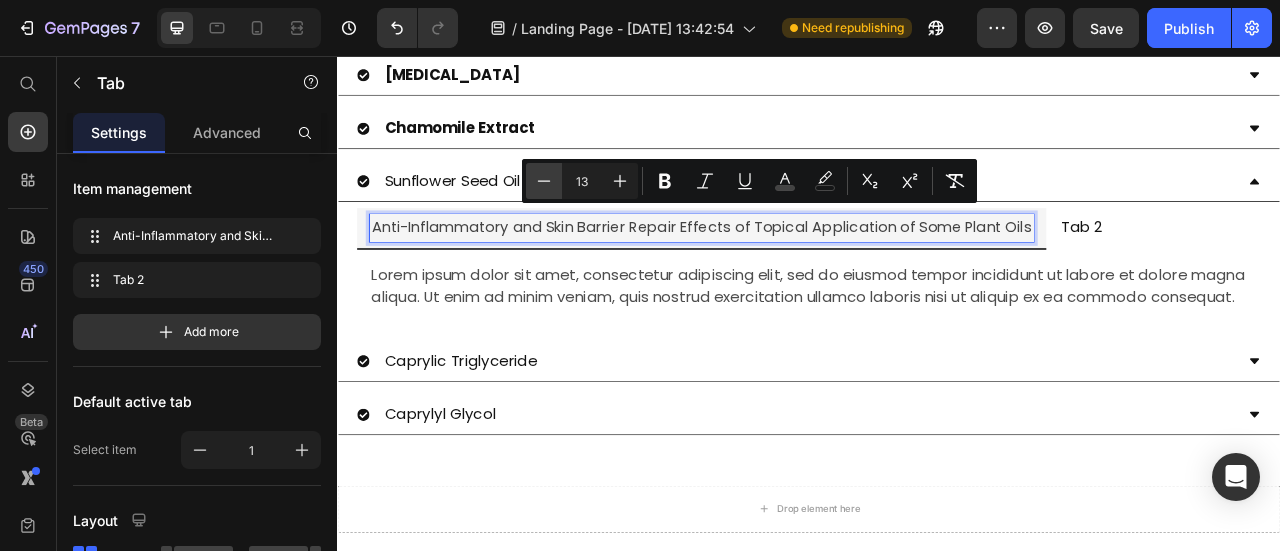 click 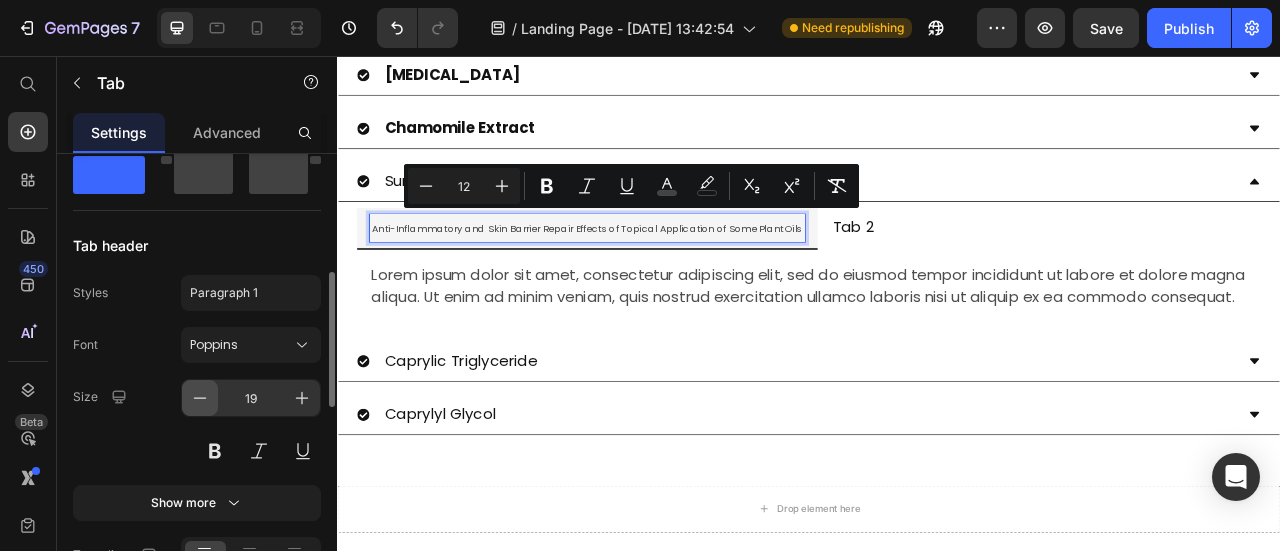 scroll, scrollTop: 500, scrollLeft: 0, axis: vertical 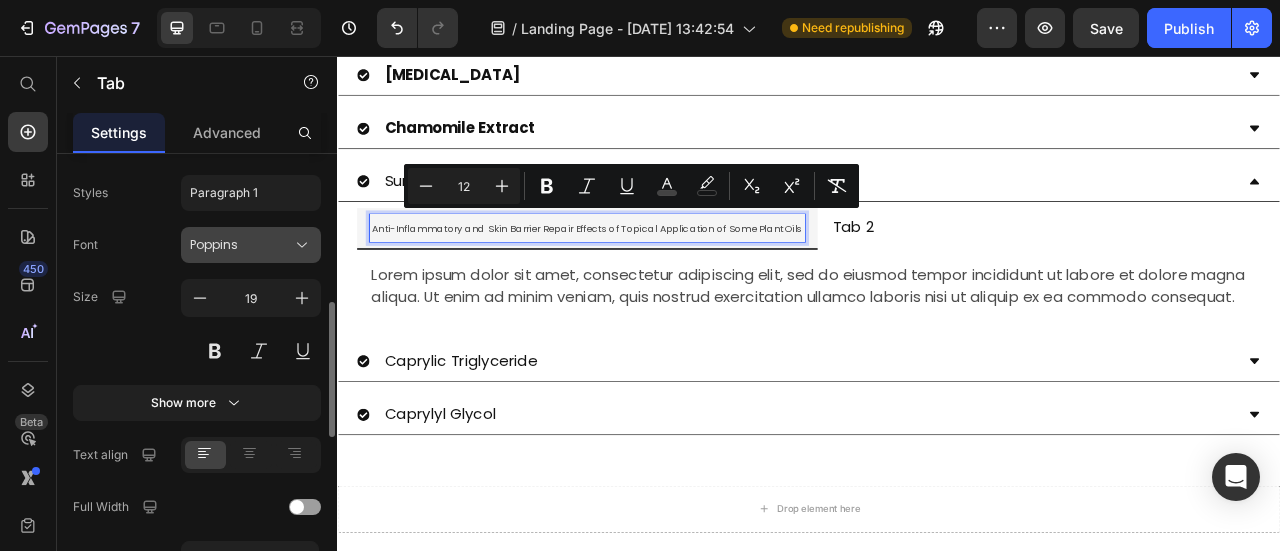 click on "Poppins" at bounding box center (241, 245) 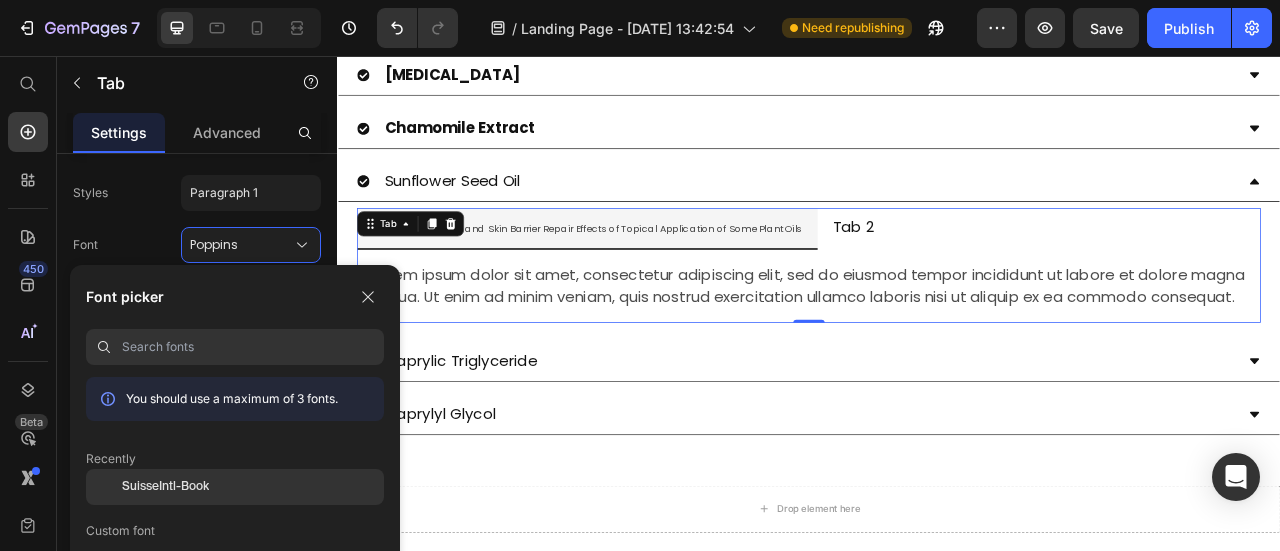 click on "SuisseIntl-Book" 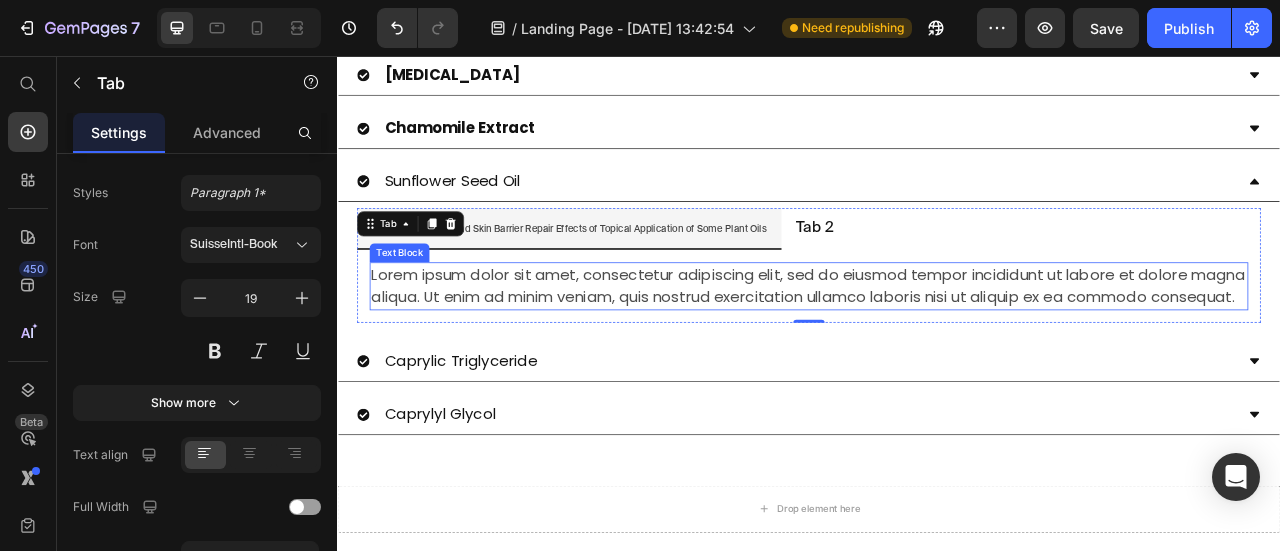 click on "Lorem ipsum dolor sit amet, consectetur adipiscing elit, sed do eiusmod tempor incididunt ut labore et dolore magna aliqua. Ut enim ad minim veniam, quis nostrud exercitation ullamco laboris nisi ut aliquip ex ea commodo consequat." at bounding box center [937, 348] 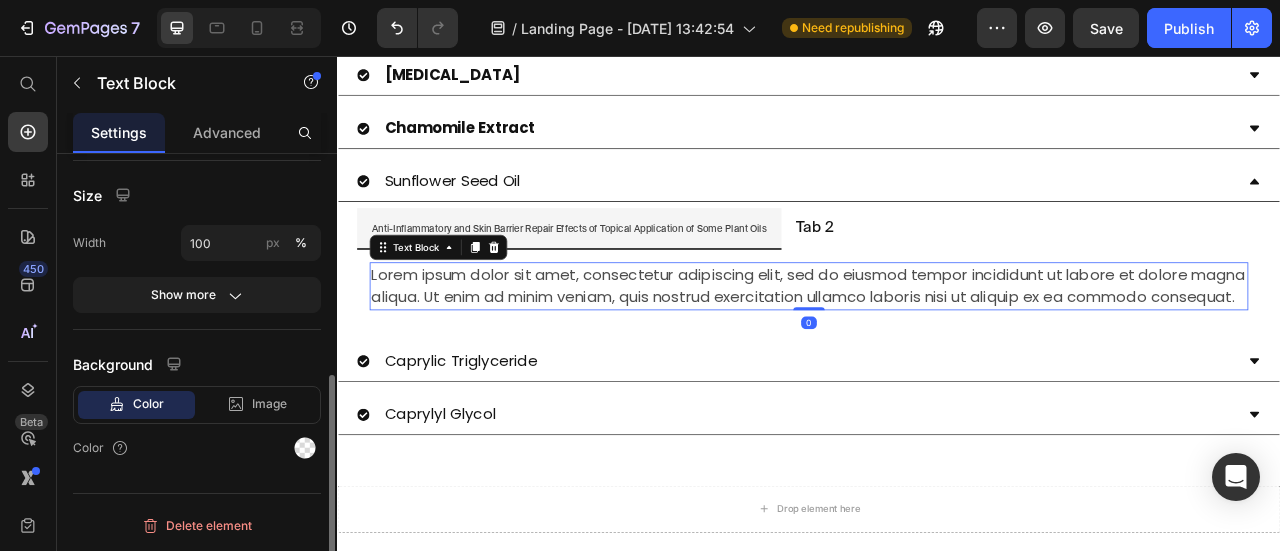 scroll, scrollTop: 0, scrollLeft: 0, axis: both 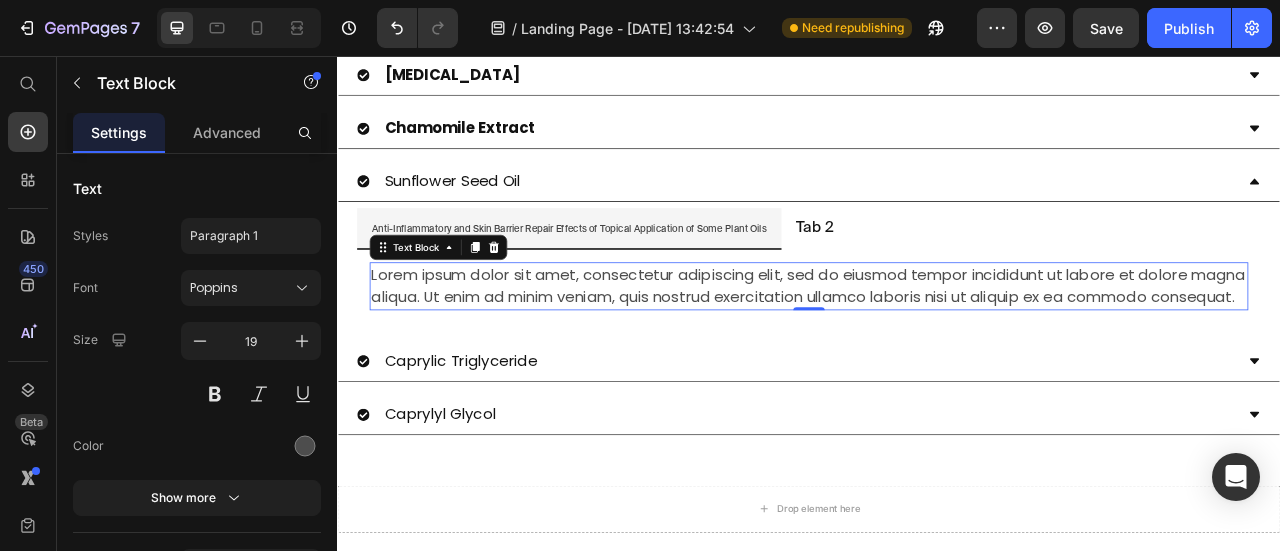 click on "Lorem ipsum dolor sit amet, consectetur adipiscing elit, sed do eiusmod tempor incididunt ut labore et dolore magna aliqua. Ut enim ad minim veniam, quis nostrud exercitation ullamco laboris nisi ut aliquip ex ea commodo consequat." at bounding box center (937, 348) 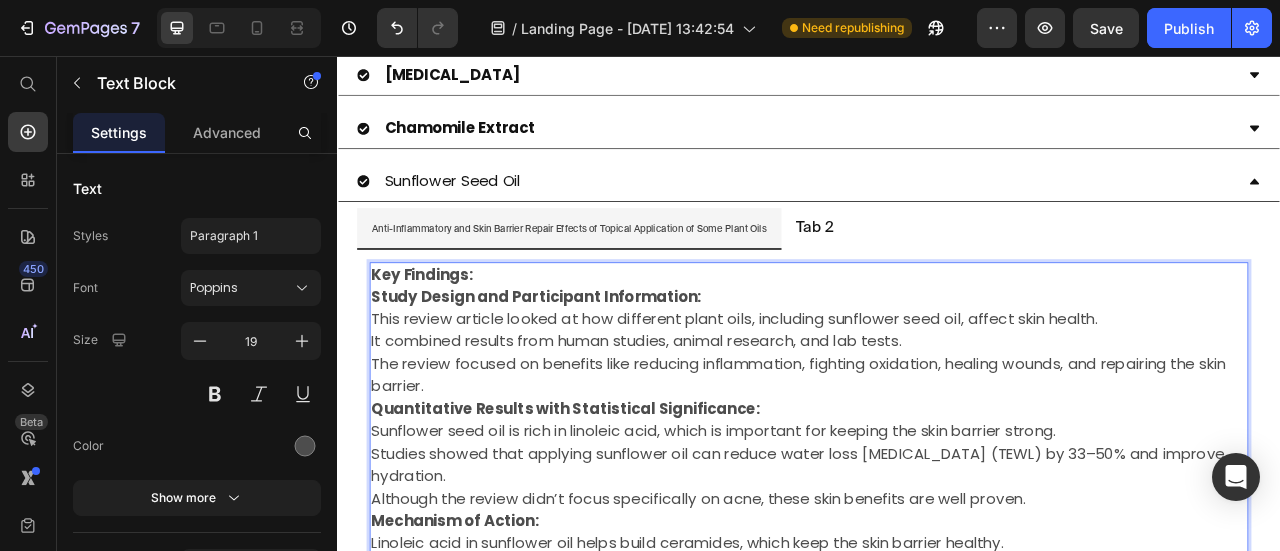 scroll, scrollTop: 1766, scrollLeft: 0, axis: vertical 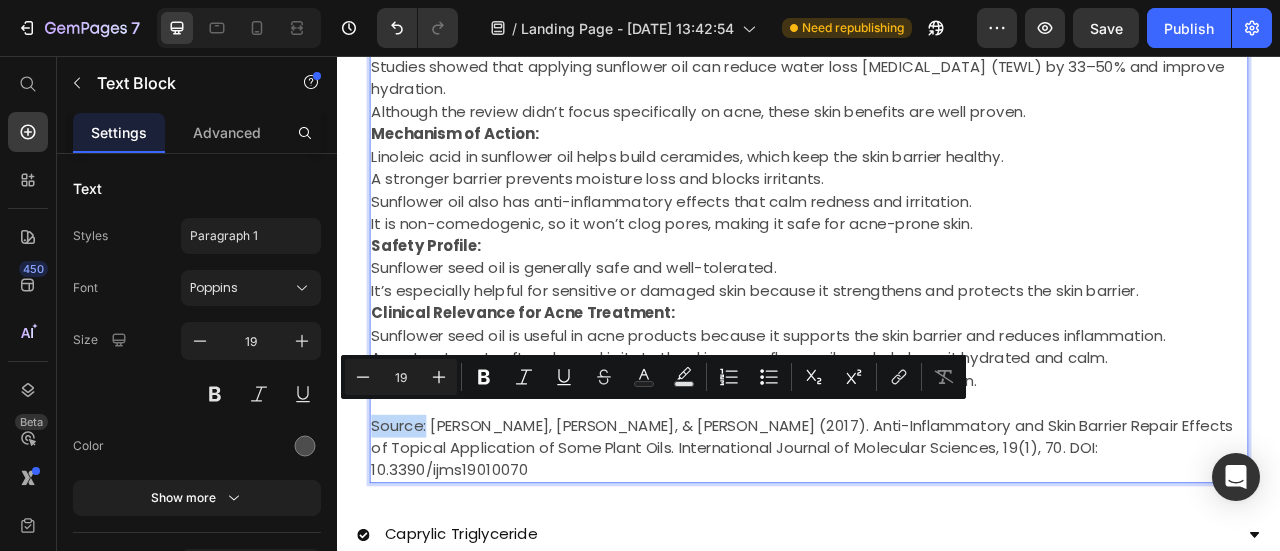 drag, startPoint x: 451, startPoint y: 511, endPoint x: 381, endPoint y: 510, distance: 70.00714 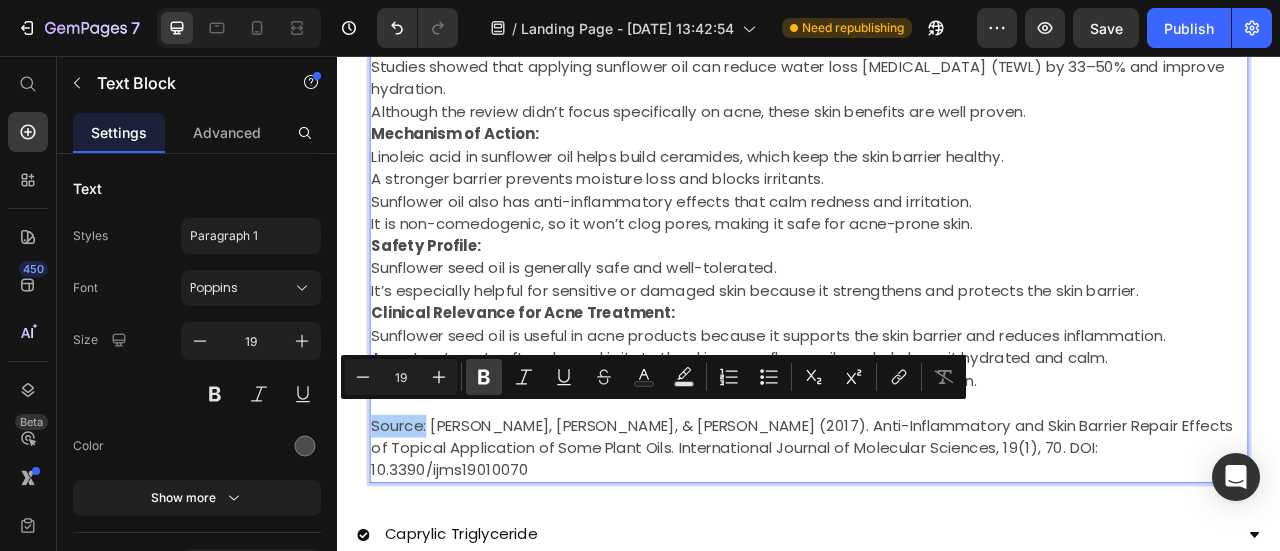 click on "Bold" at bounding box center (484, 377) 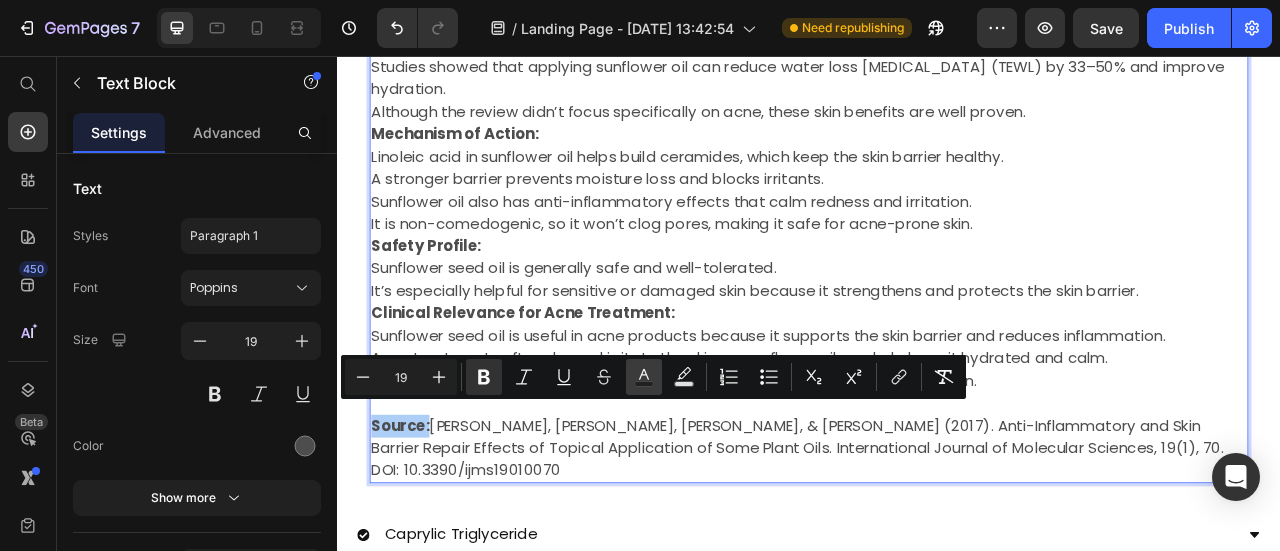 click 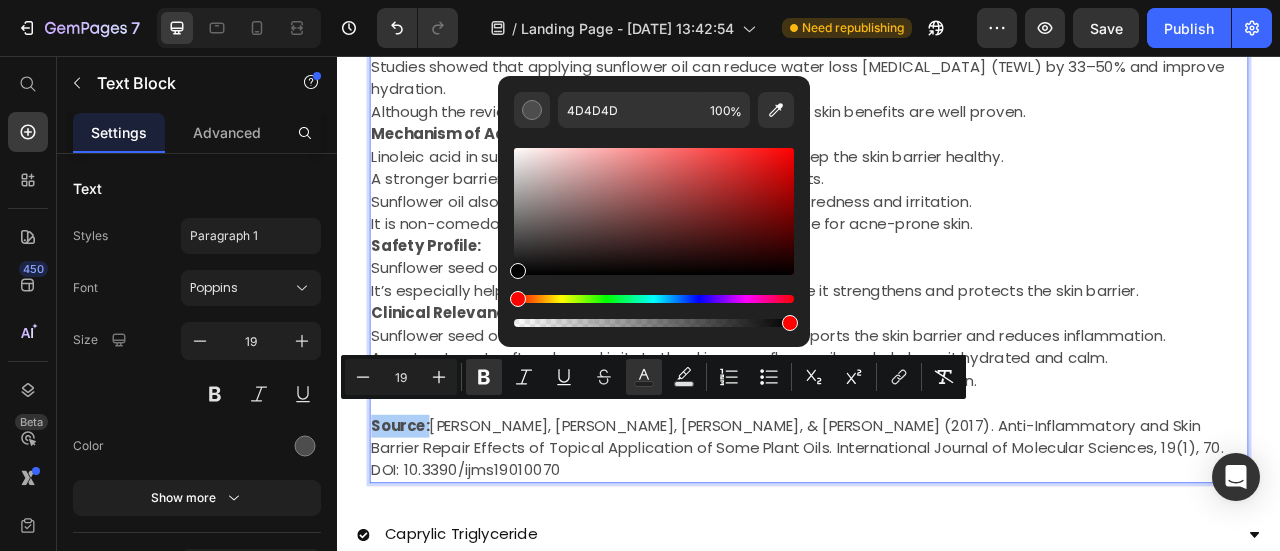 drag, startPoint x: 522, startPoint y: 241, endPoint x: 501, endPoint y: 327, distance: 88.52683 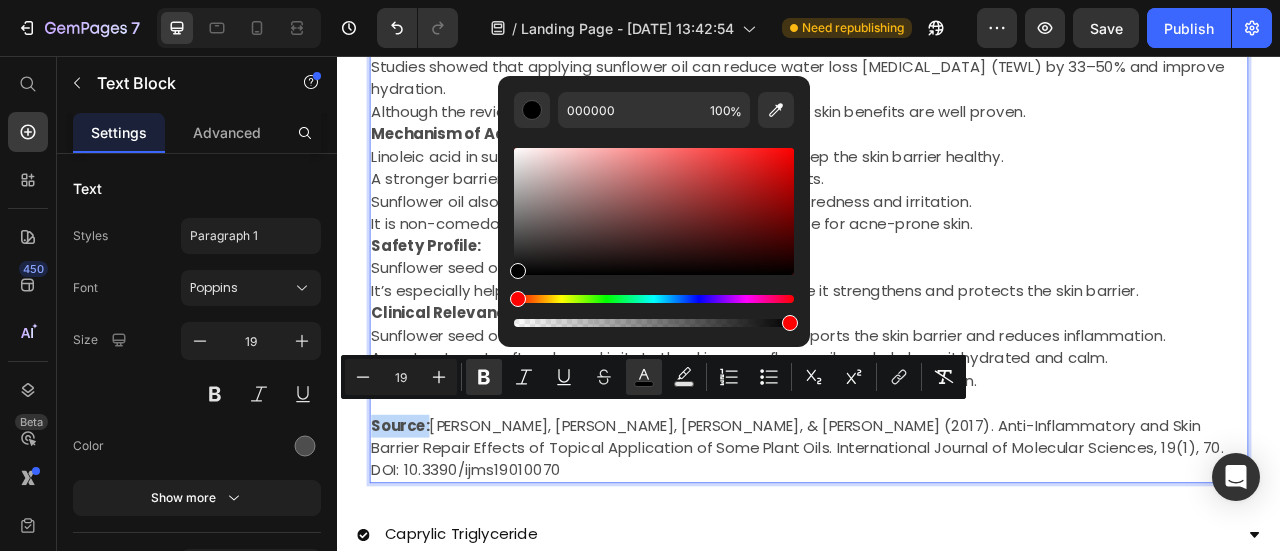click on "Sunflower seed oil is useful in acne products because it supports the skin barrier and reduces inflammation." at bounding box center (937, 412) 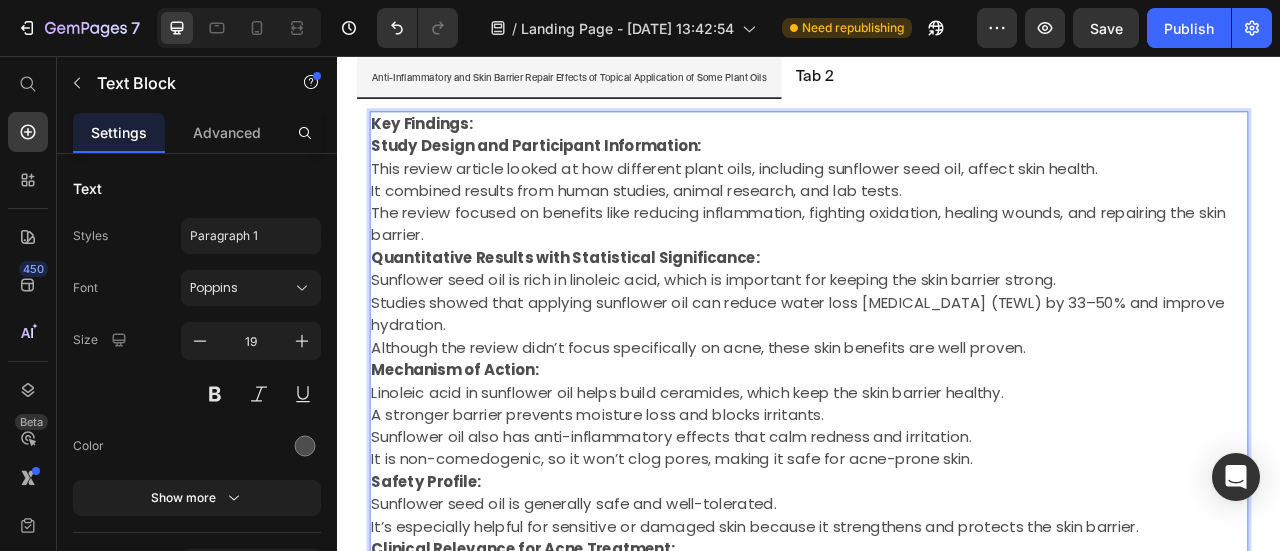 scroll, scrollTop: 1566, scrollLeft: 0, axis: vertical 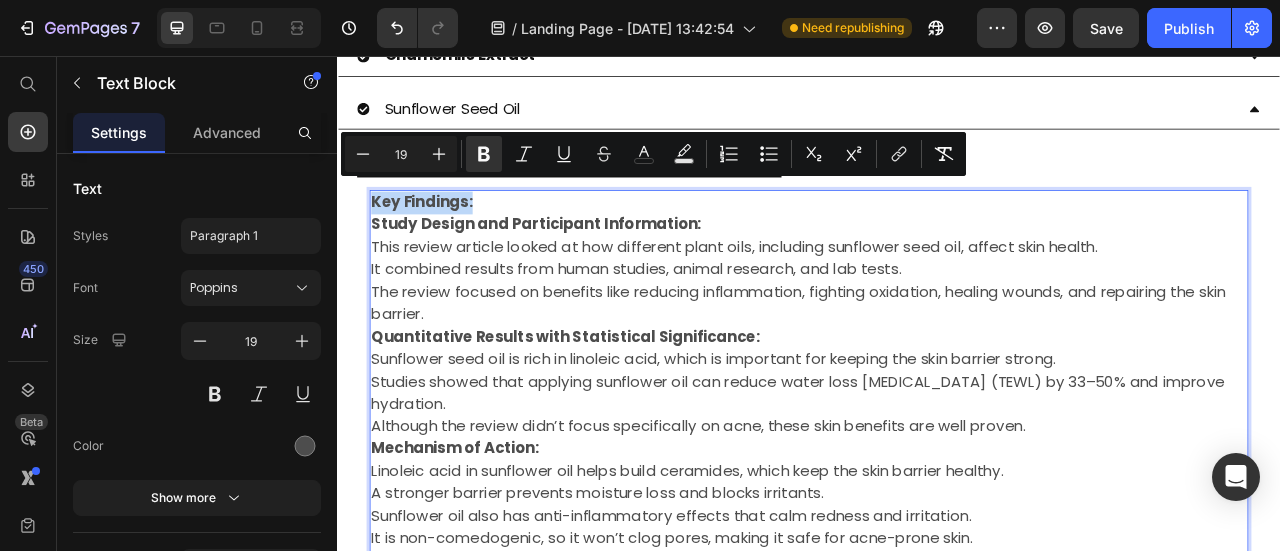 drag, startPoint x: 521, startPoint y: 221, endPoint x: 383, endPoint y: 223, distance: 138.0145 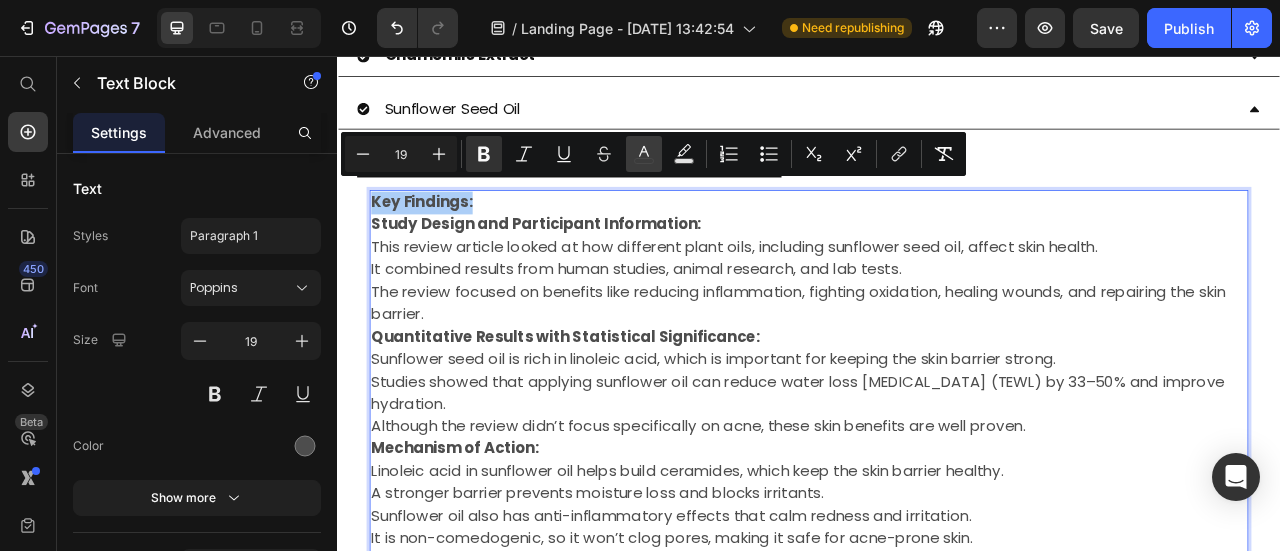 click 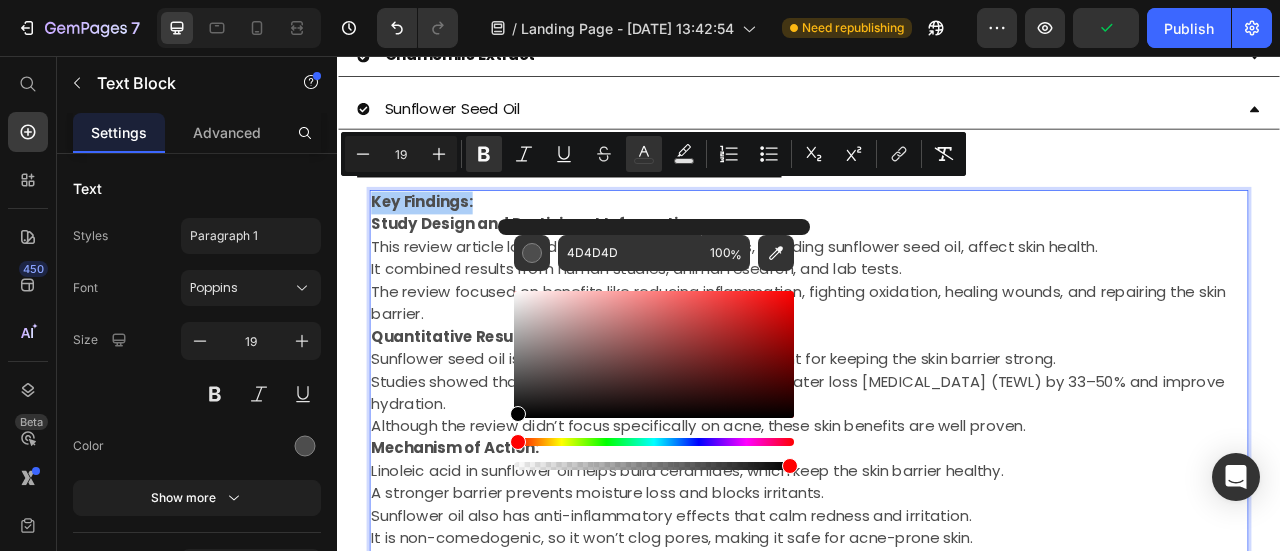 click on "4D4D4D 100 %" at bounding box center [654, 346] 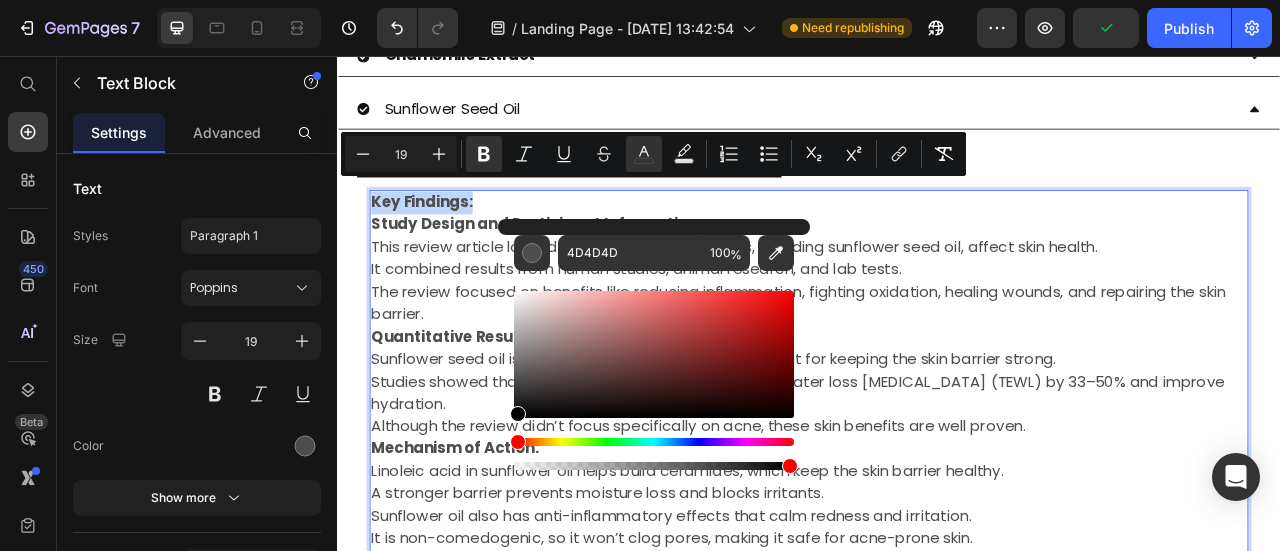 type on "000000" 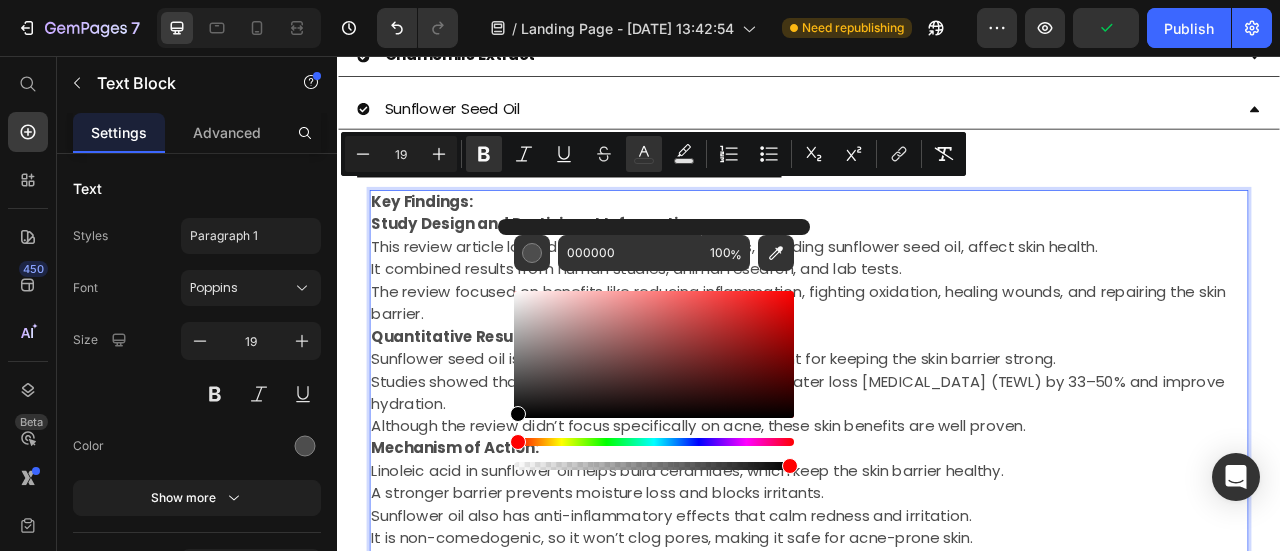 click on "The review focused on benefits like reducing inflammation, fighting oxidation, healing wounds, and repairing the skin barrier." at bounding box center [937, 370] 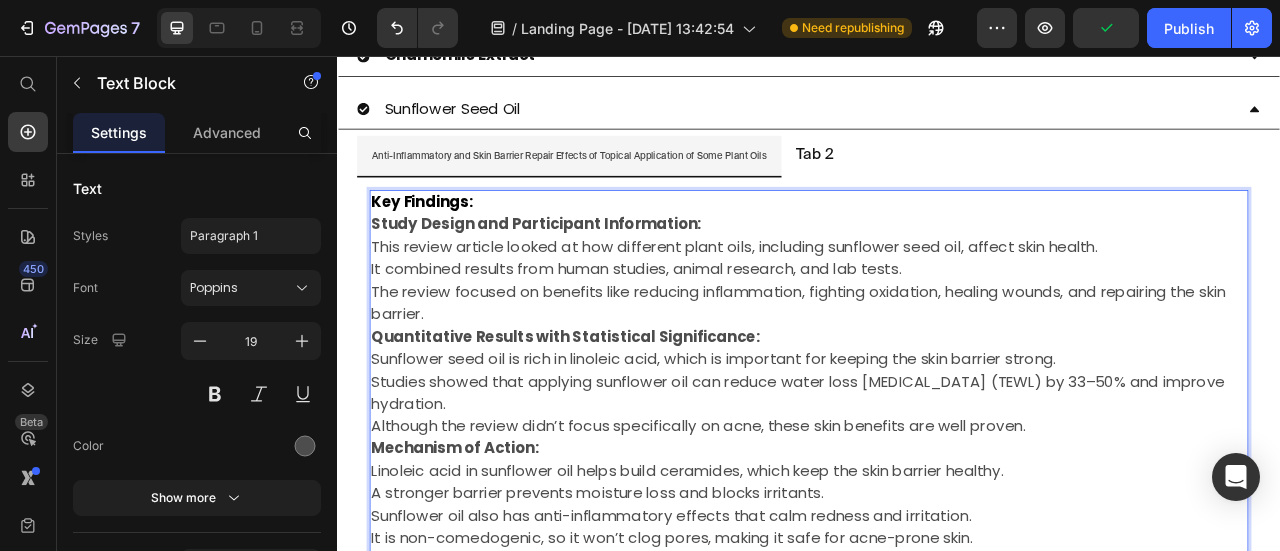 click on "Key Findings:" at bounding box center [937, 242] 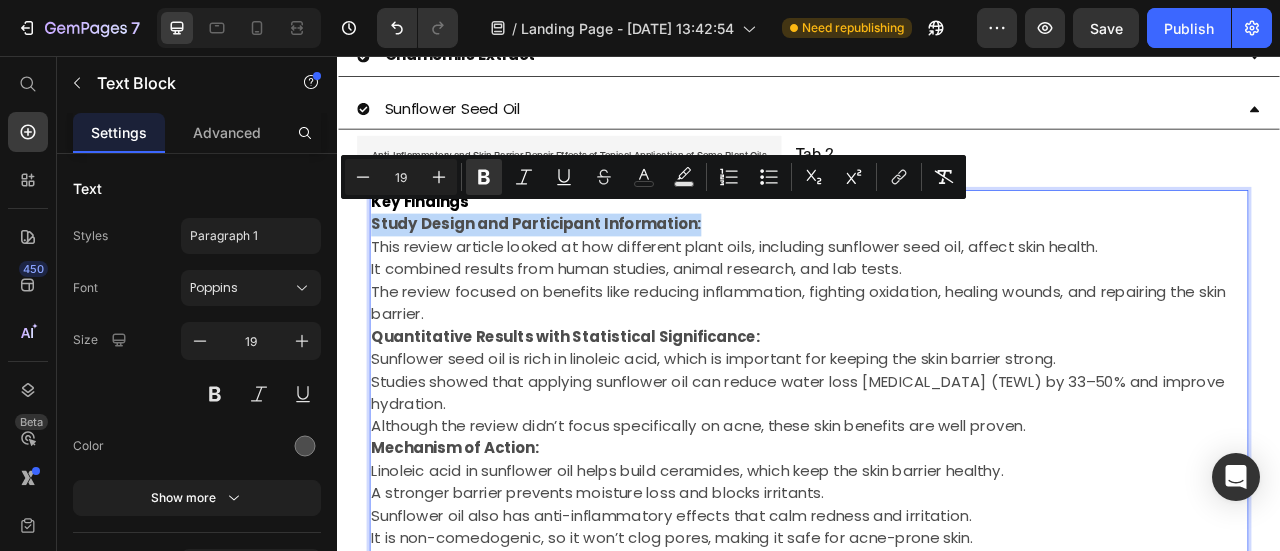 drag, startPoint x: 763, startPoint y: 258, endPoint x: 381, endPoint y: 263, distance: 382.0327 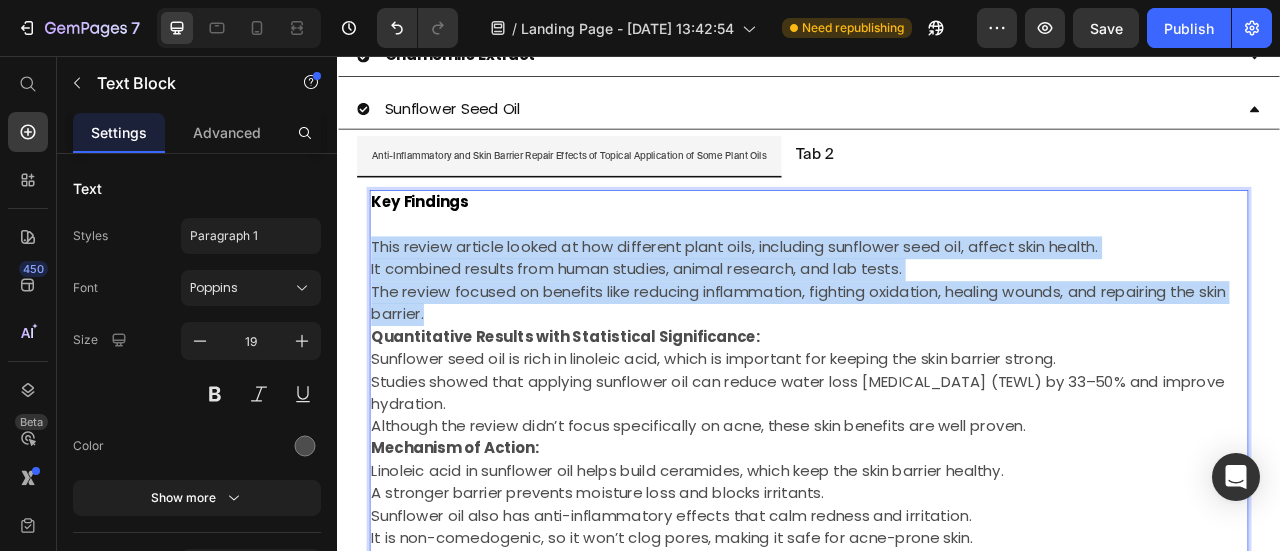drag, startPoint x: 434, startPoint y: 349, endPoint x: 382, endPoint y: 275, distance: 90.44335 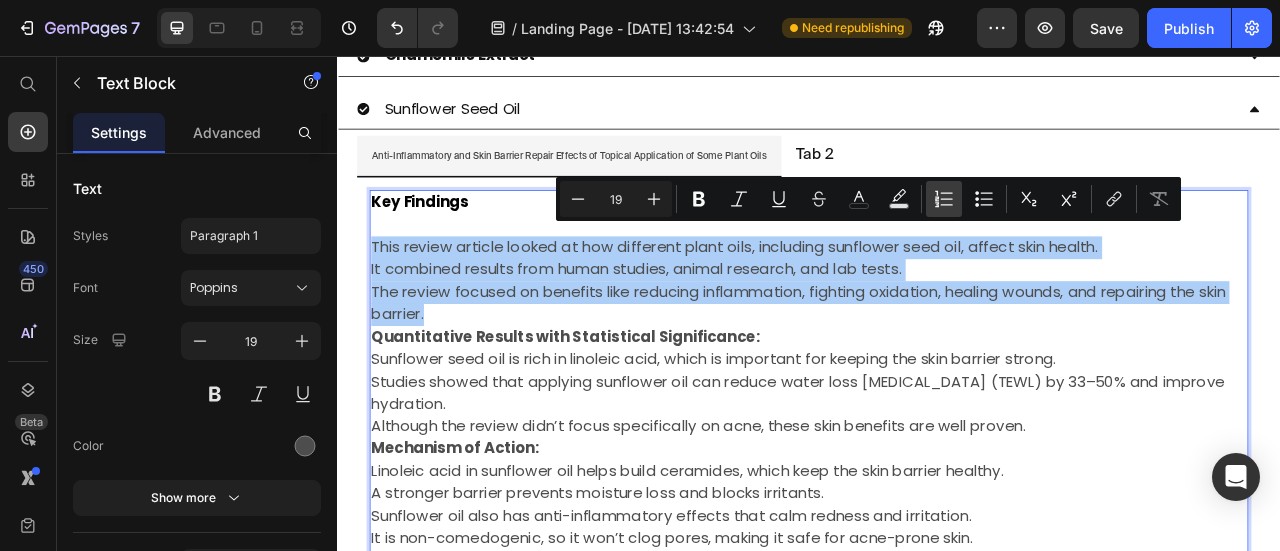 click 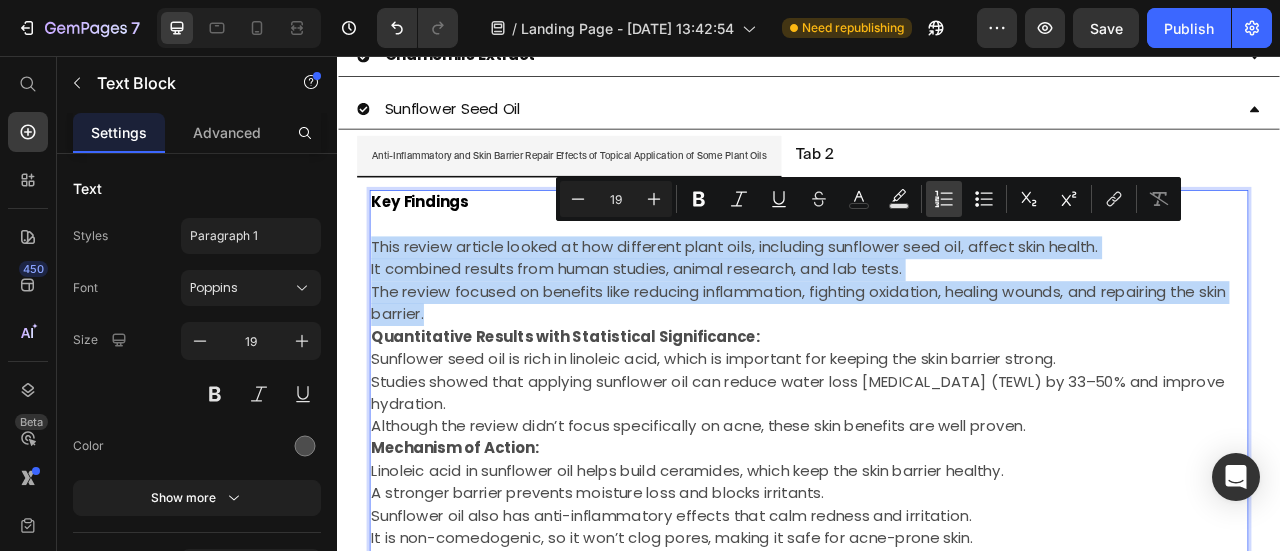 type on "19" 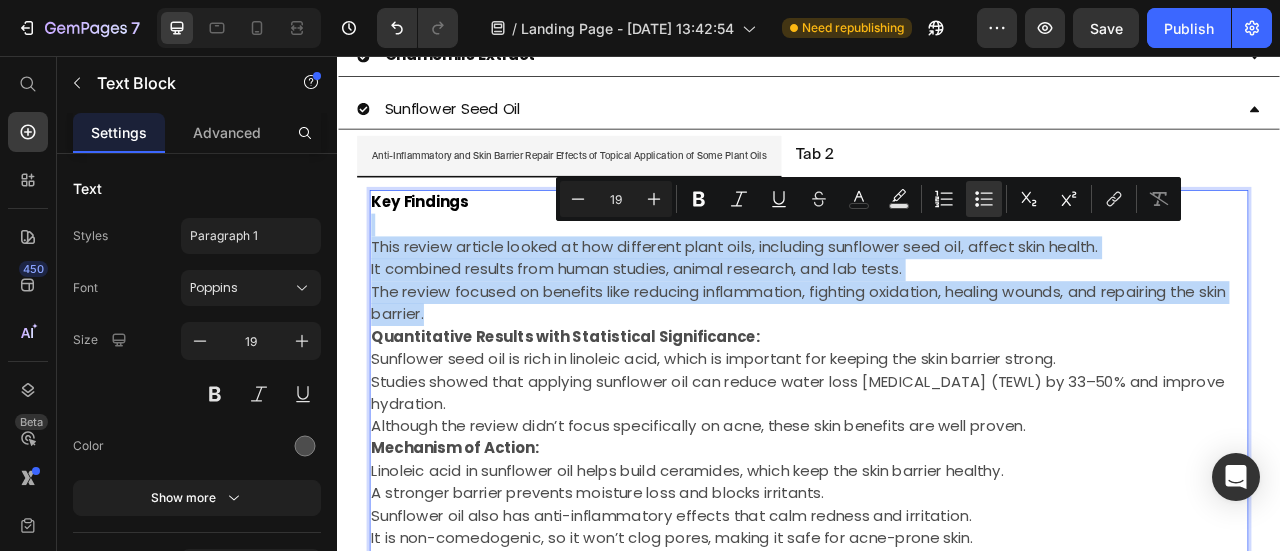 click at bounding box center (937, 270) 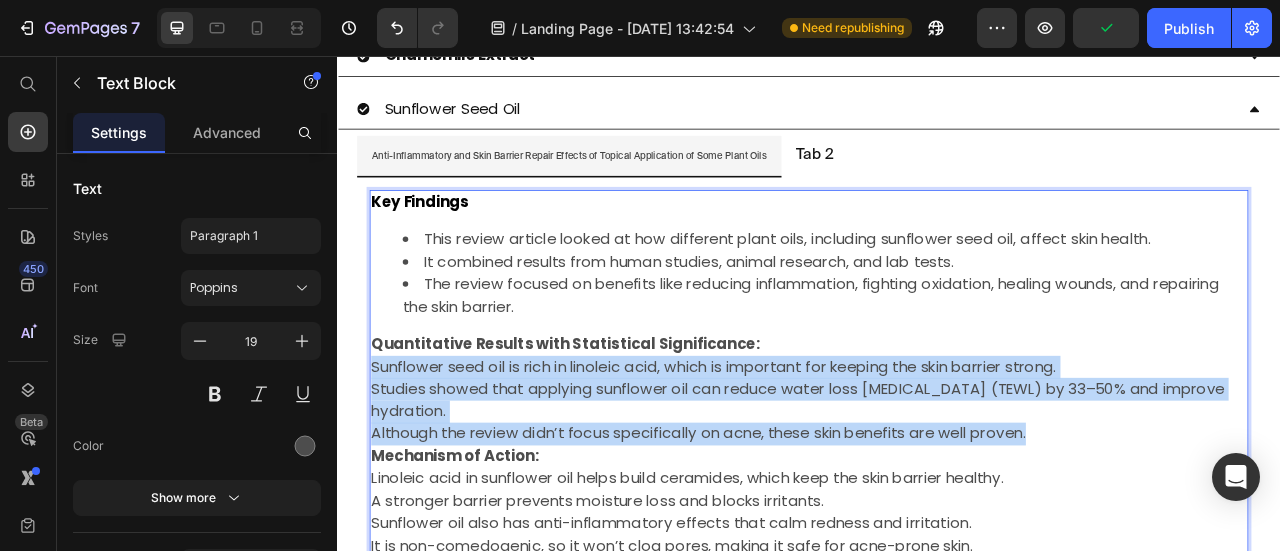drag, startPoint x: 1226, startPoint y: 515, endPoint x: 379, endPoint y: 435, distance: 850.76965 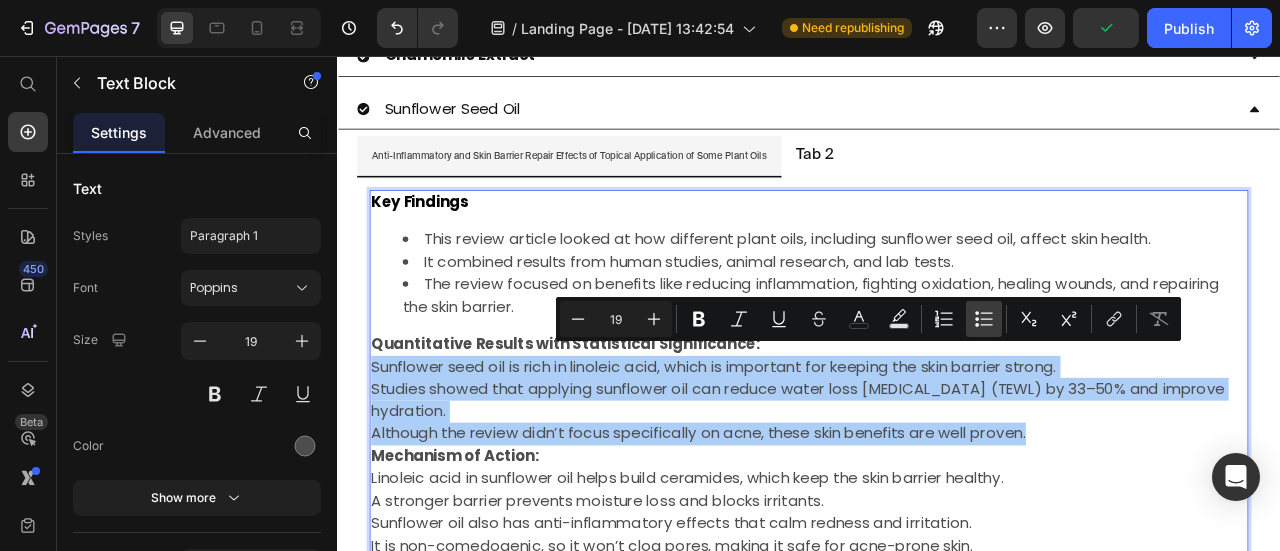 drag, startPoint x: 980, startPoint y: 323, endPoint x: 185, endPoint y: 366, distance: 796.16205 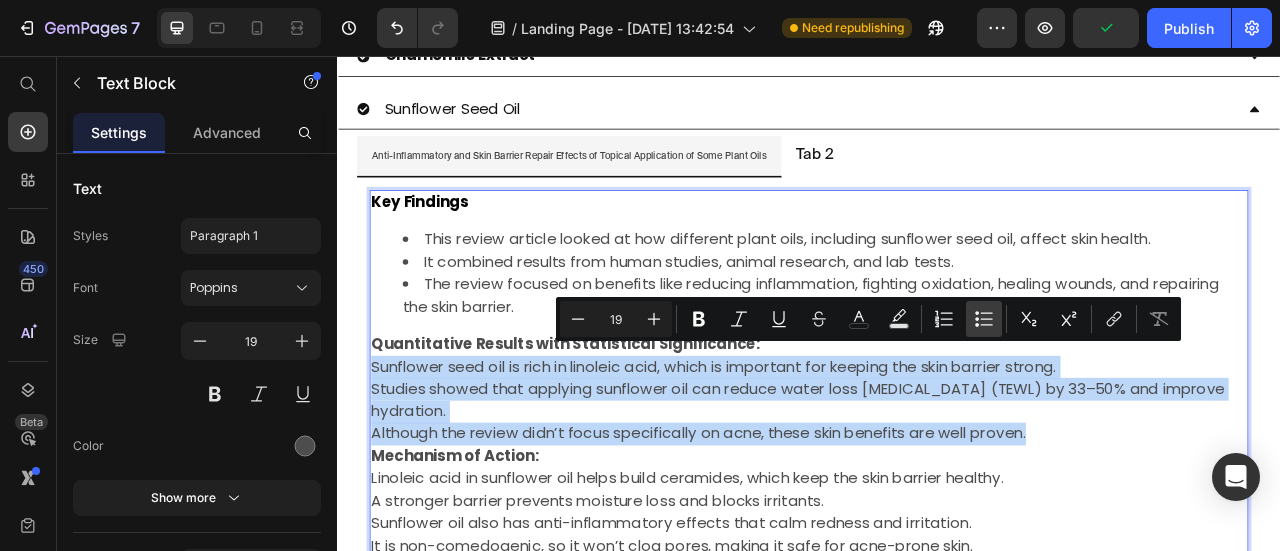 type on "19" 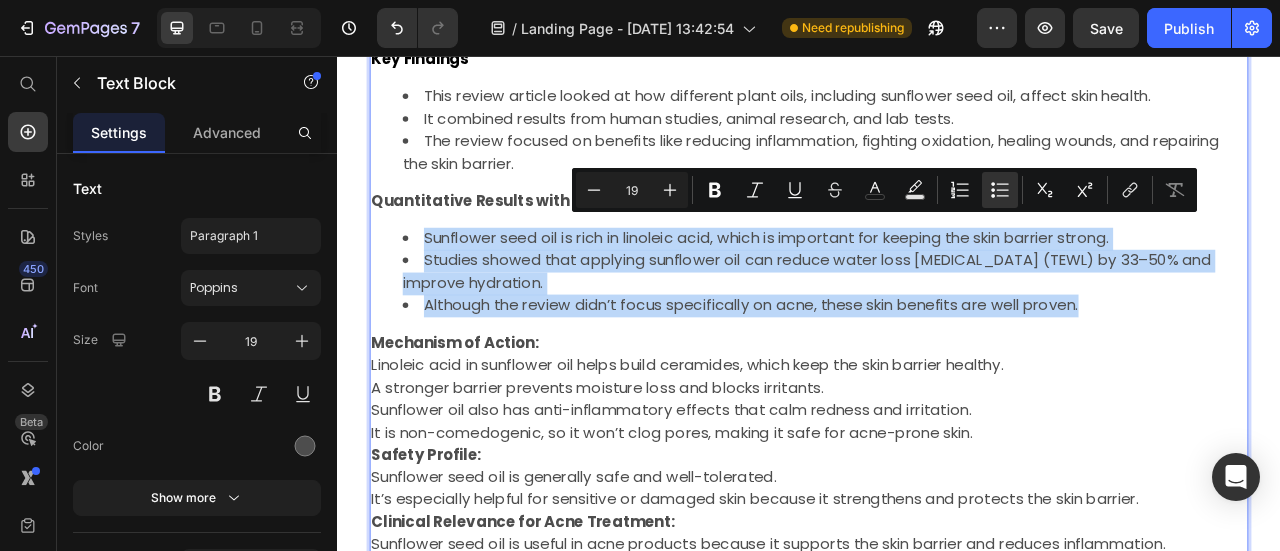 scroll, scrollTop: 1766, scrollLeft: 0, axis: vertical 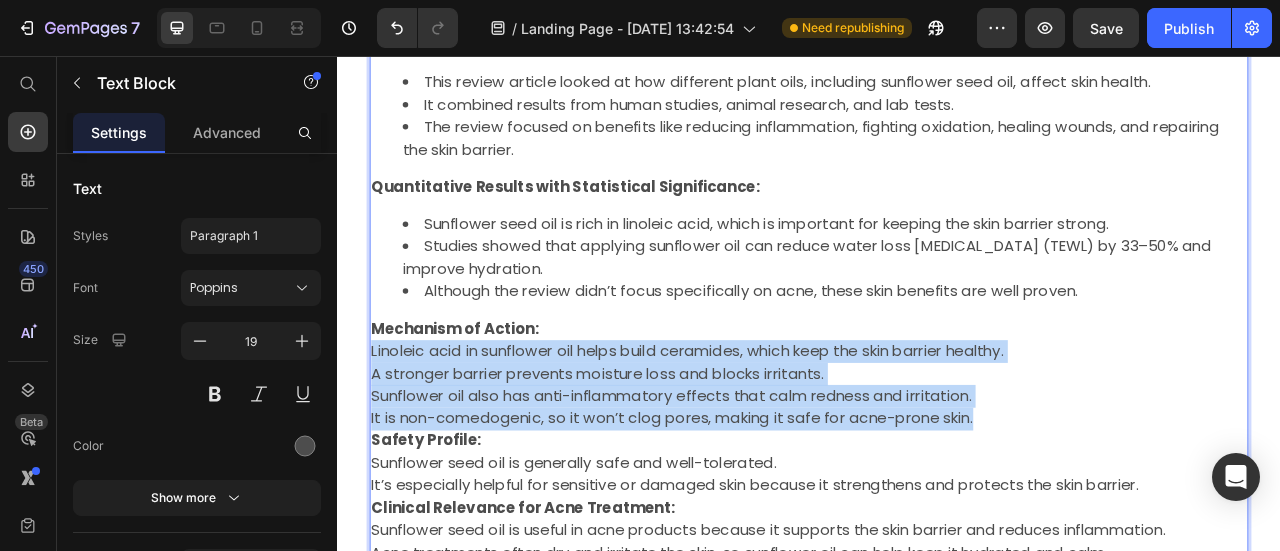 drag, startPoint x: 1105, startPoint y: 494, endPoint x: 378, endPoint y: 420, distance: 730.7565 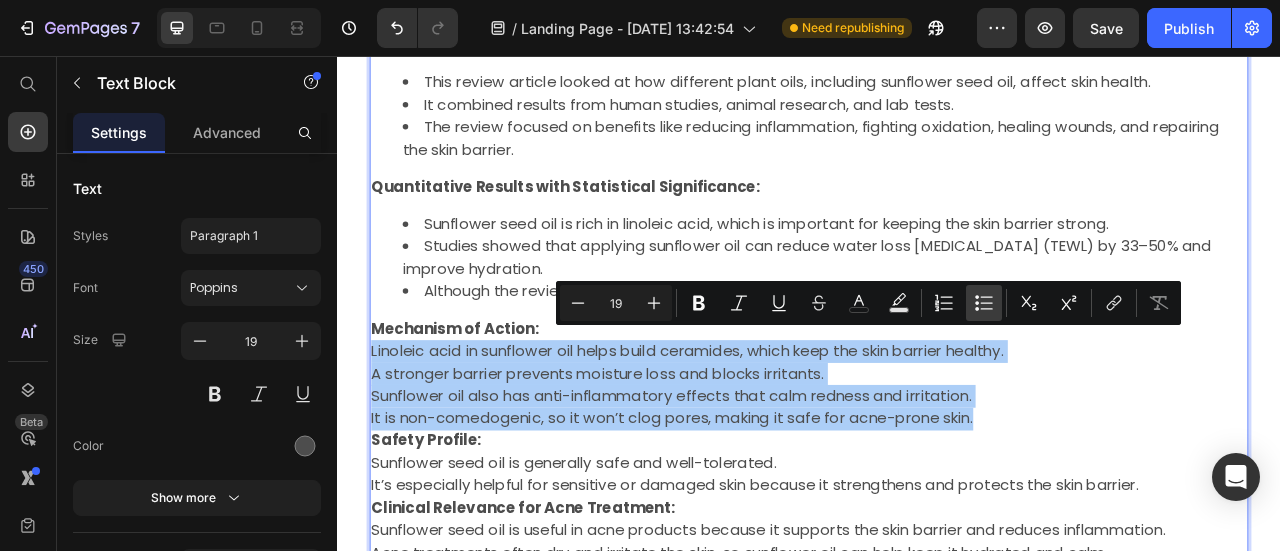click 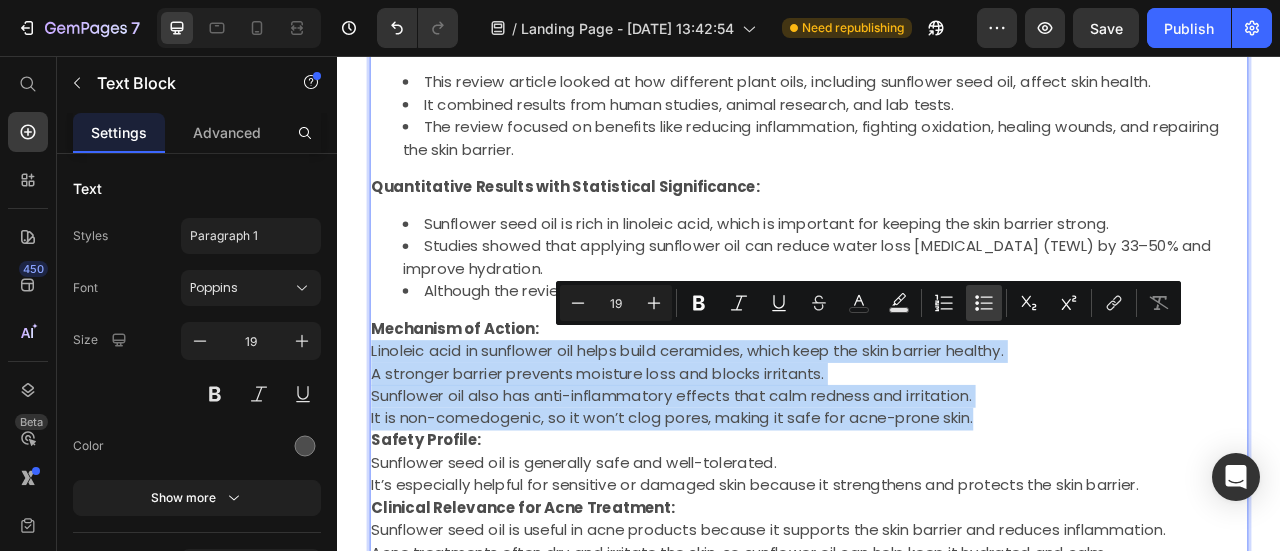 type on "19" 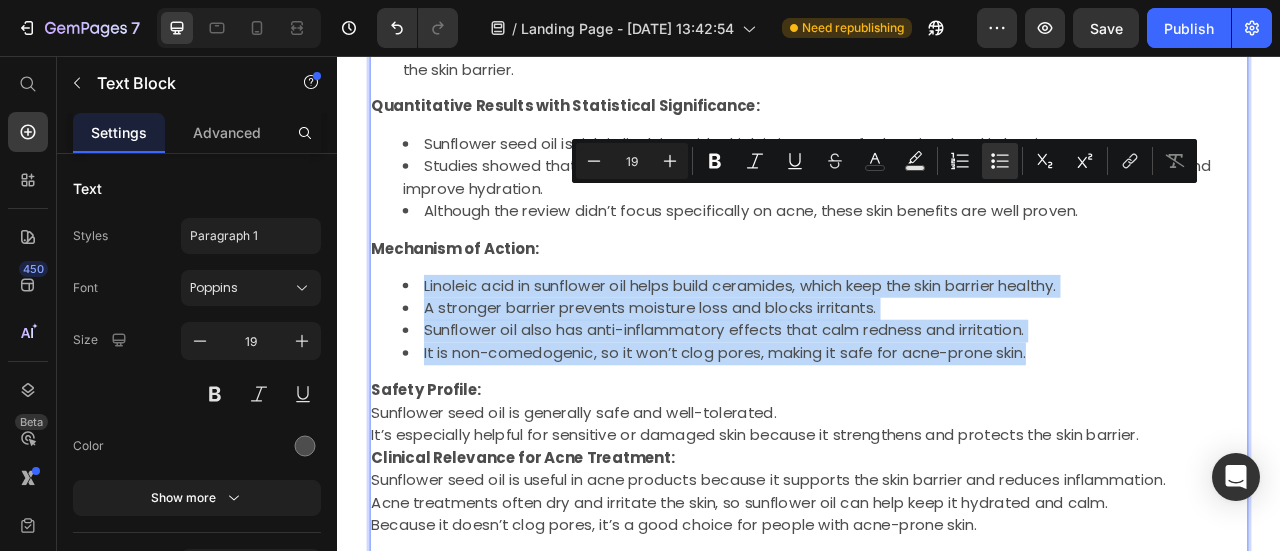 scroll, scrollTop: 1966, scrollLeft: 0, axis: vertical 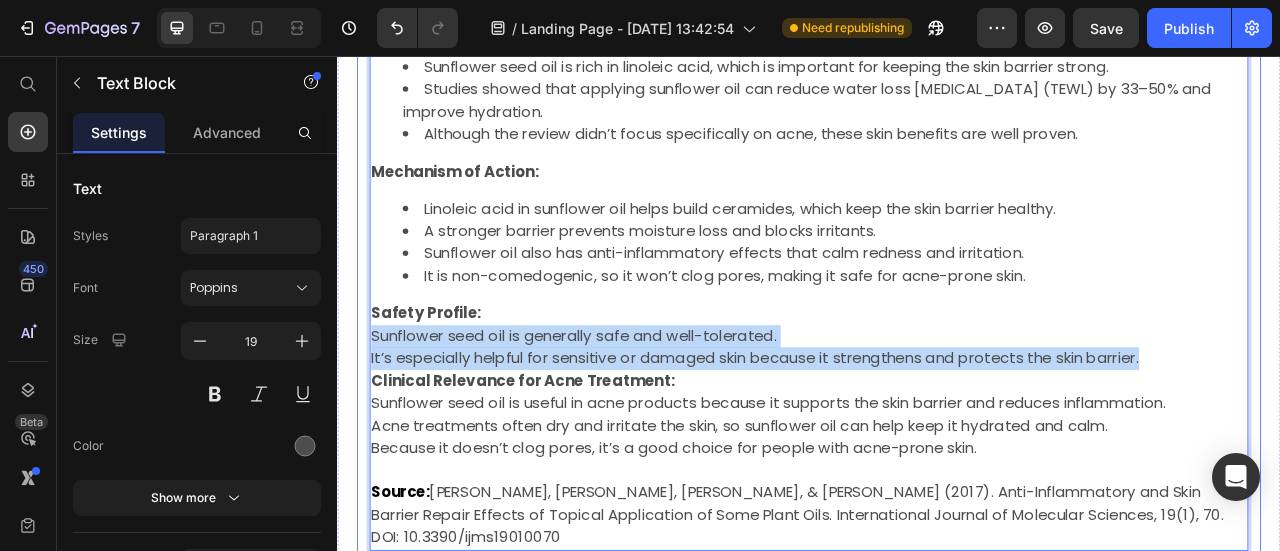 drag, startPoint x: 1375, startPoint y: 427, endPoint x: 377, endPoint y: 405, distance: 998.24243 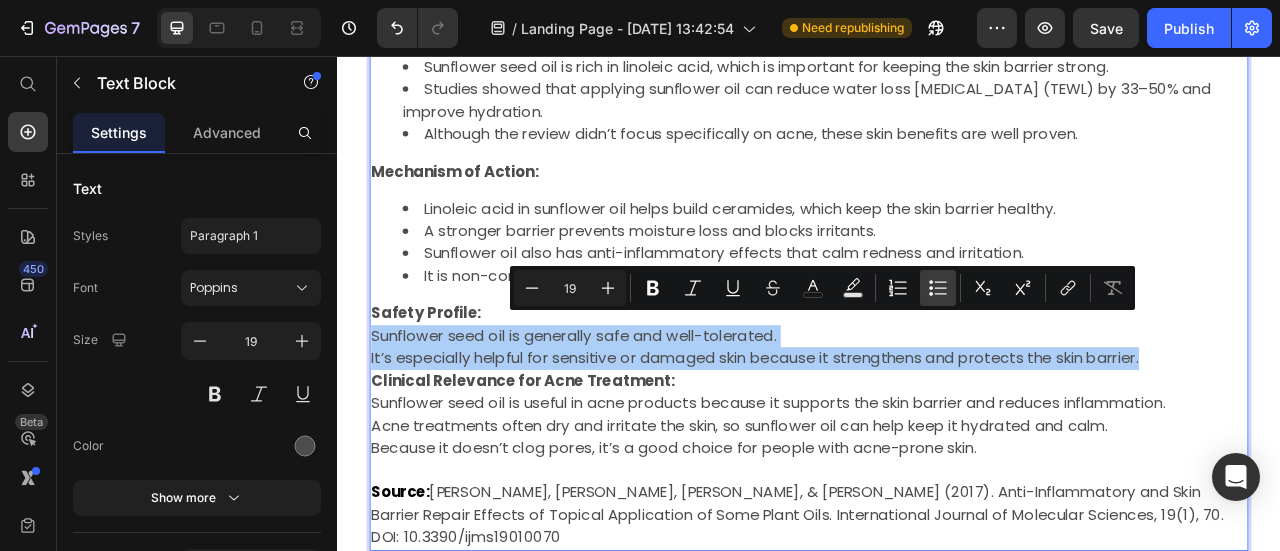 click 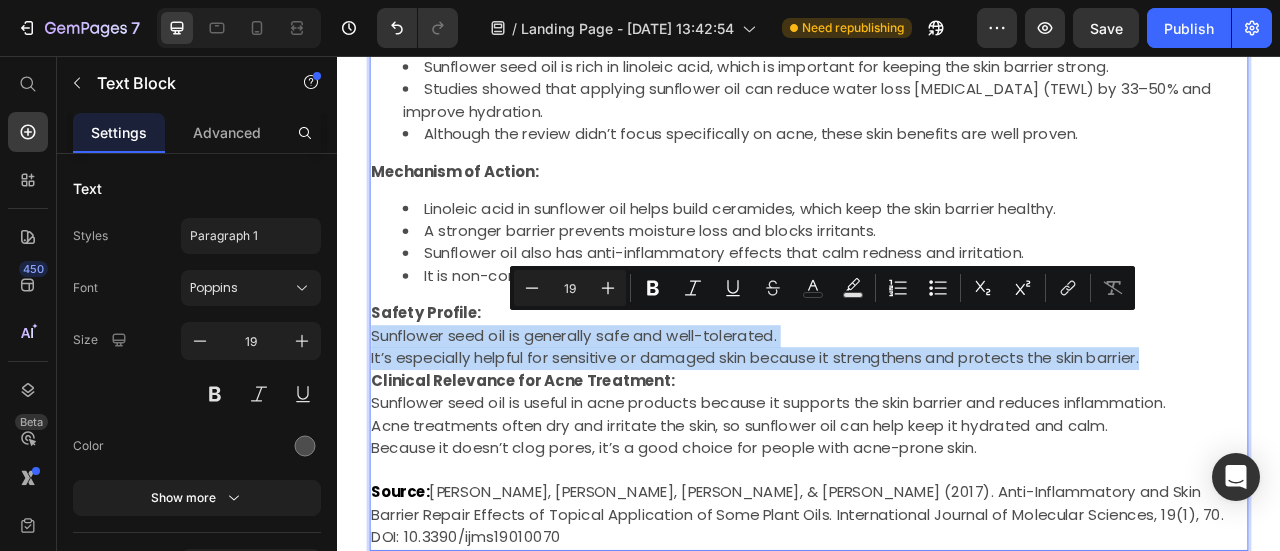 type on "19" 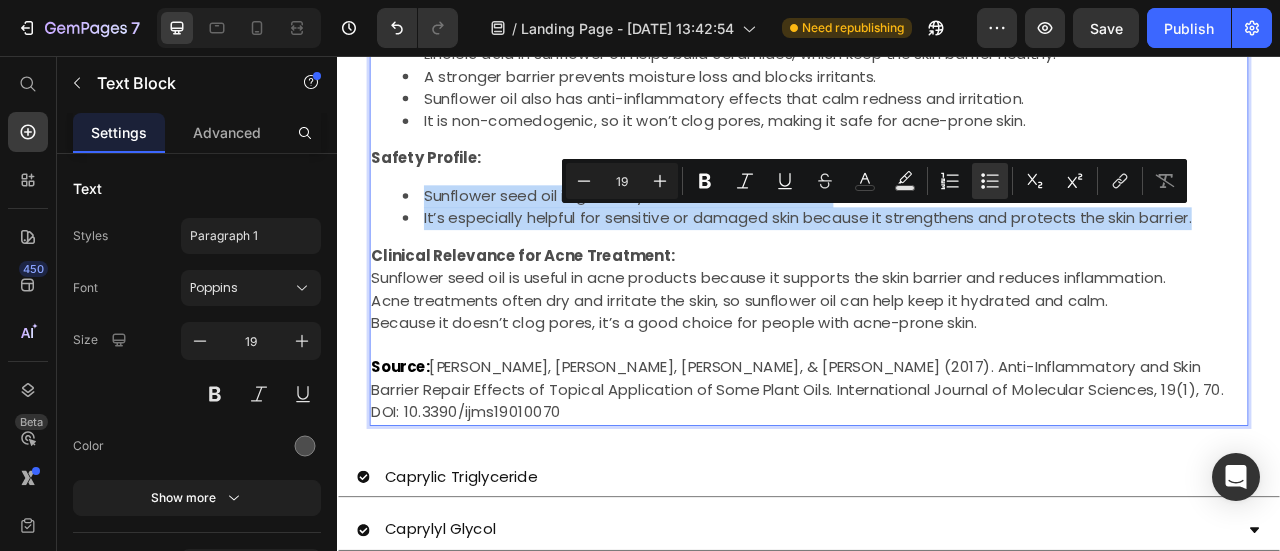 scroll, scrollTop: 2166, scrollLeft: 0, axis: vertical 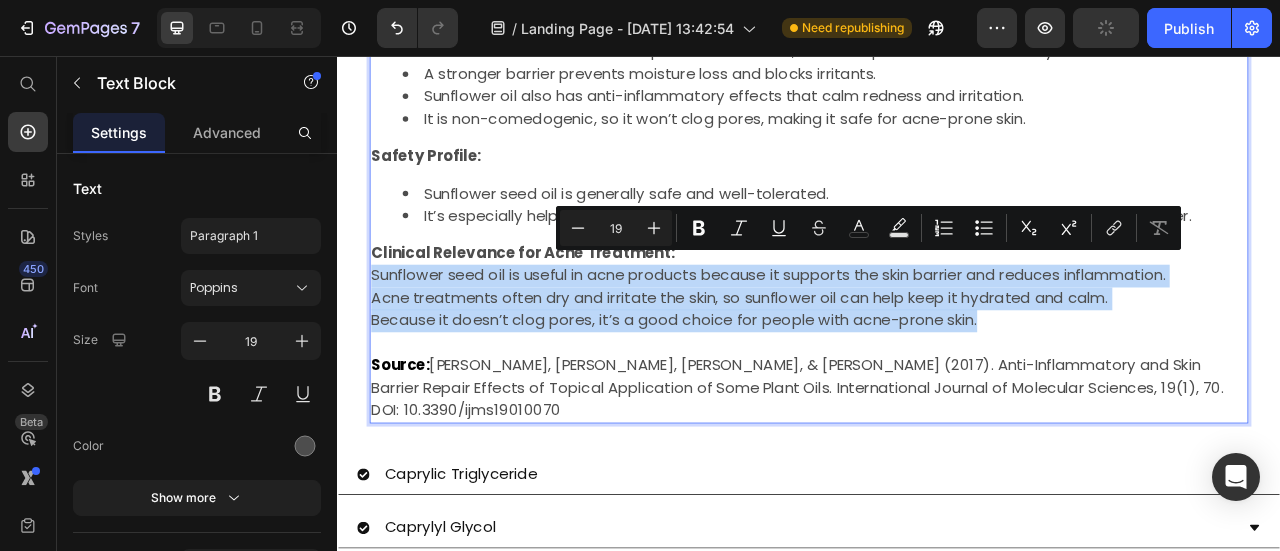 drag, startPoint x: 1195, startPoint y: 383, endPoint x: 384, endPoint y: 326, distance: 813.0006 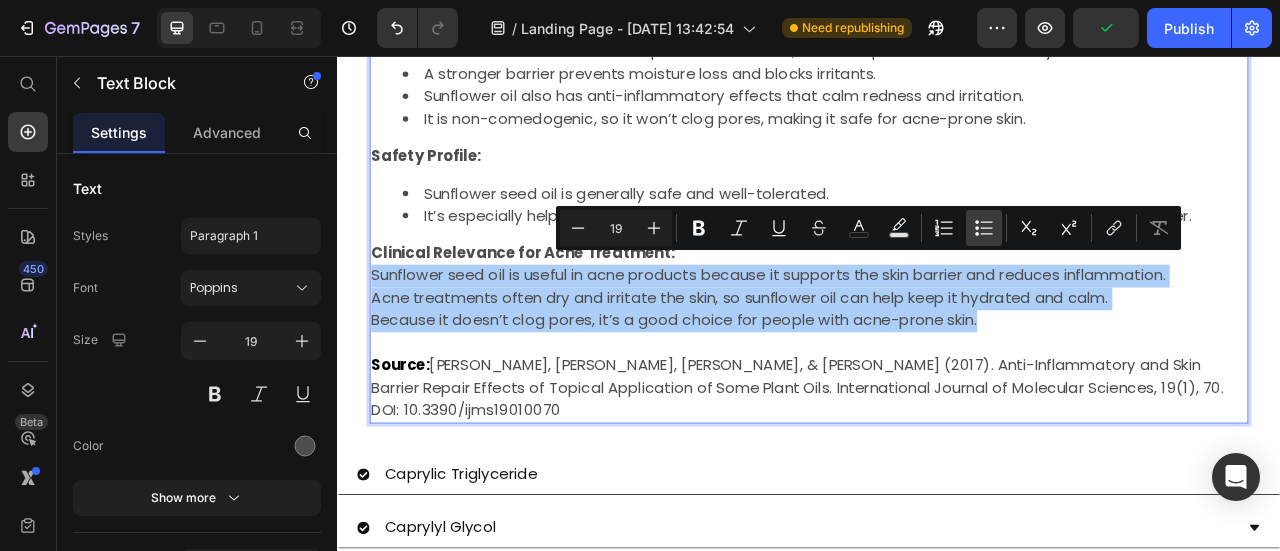 click 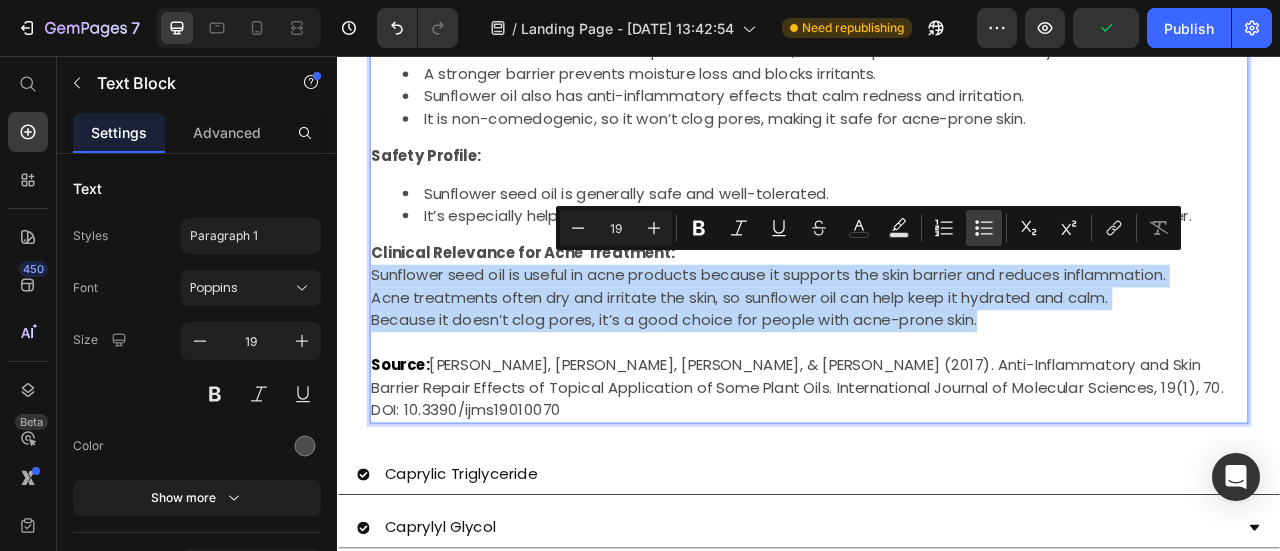 type on "19" 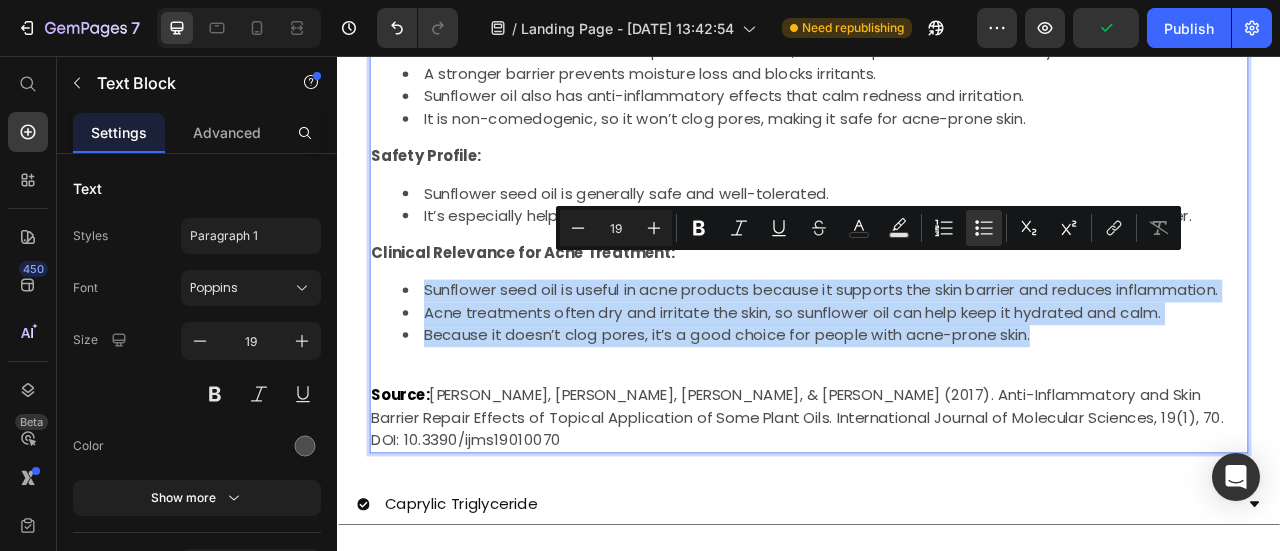 click on "Acne treatments often dry and irritate the skin, so sunflower oil can help keep it hydrated and calm." at bounding box center (957, 383) 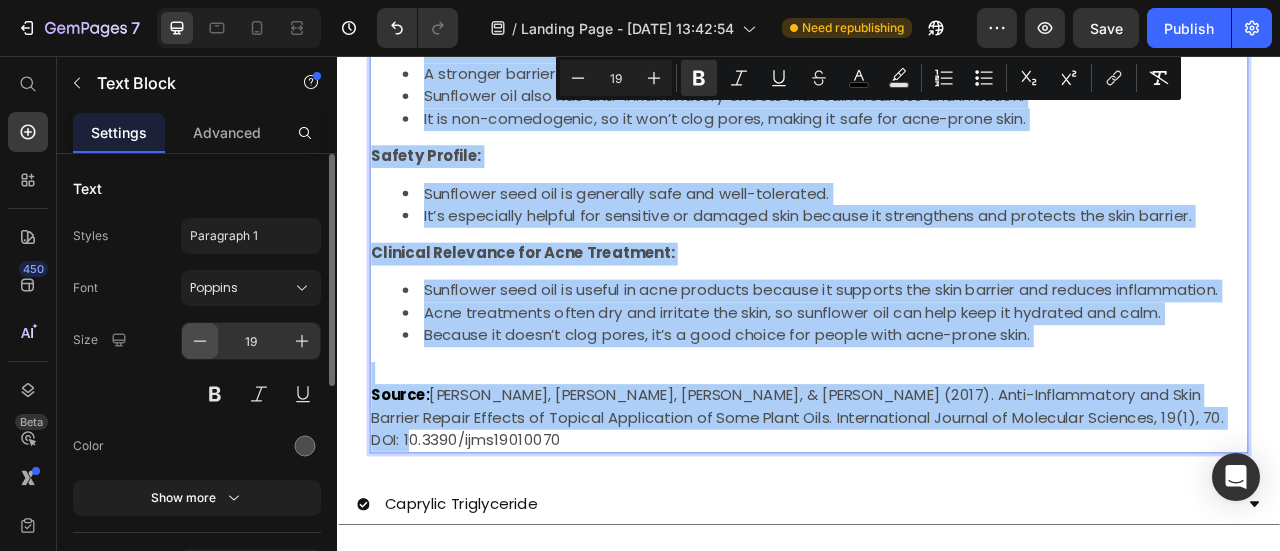 click 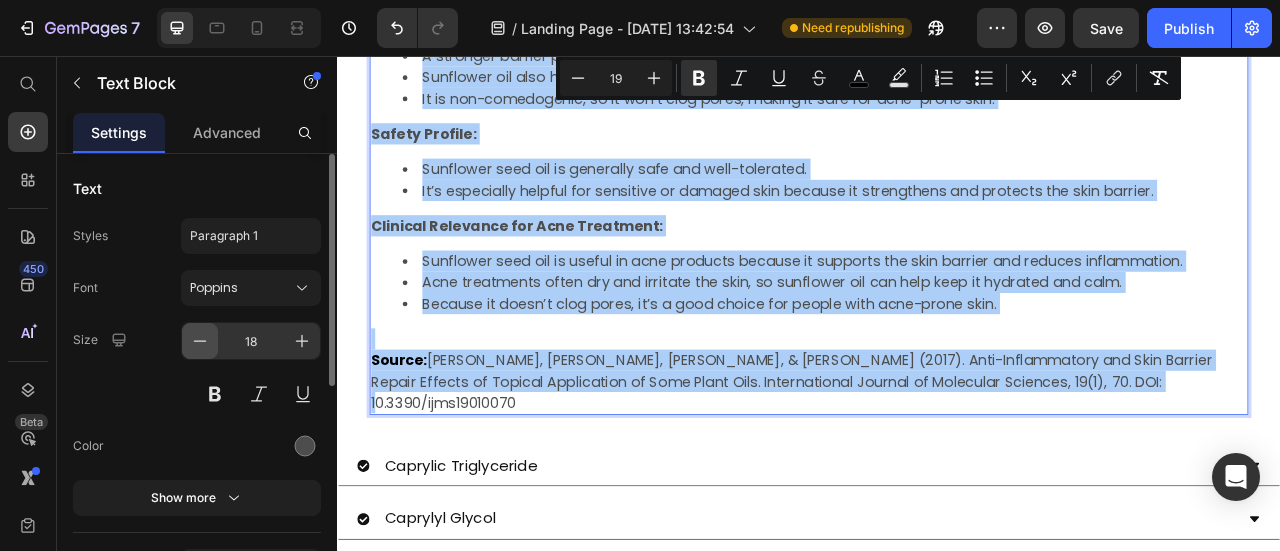 click 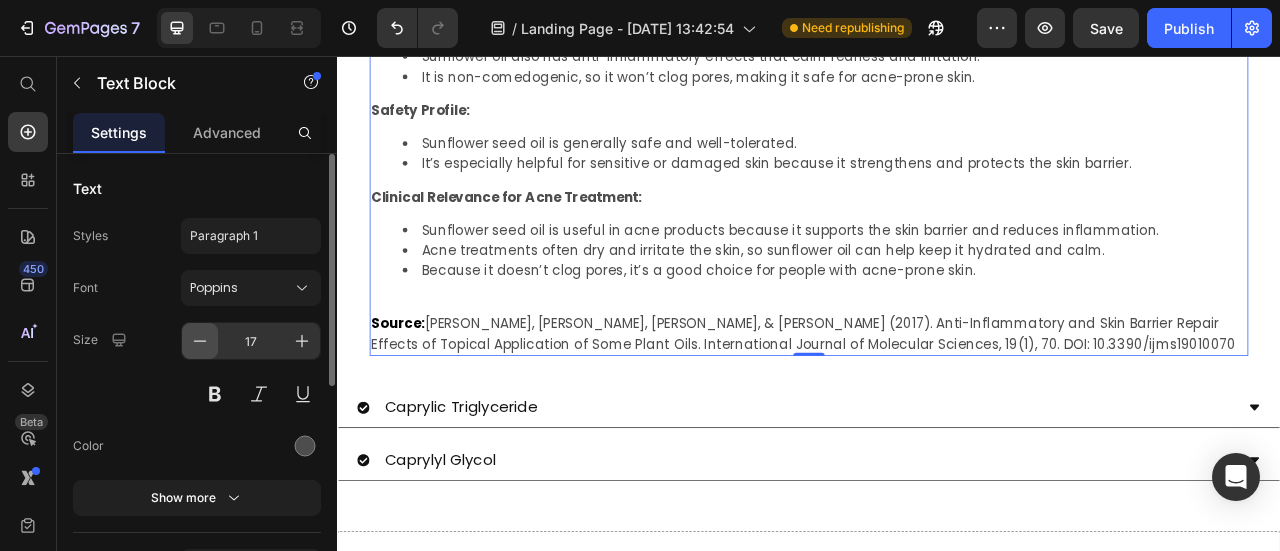 click 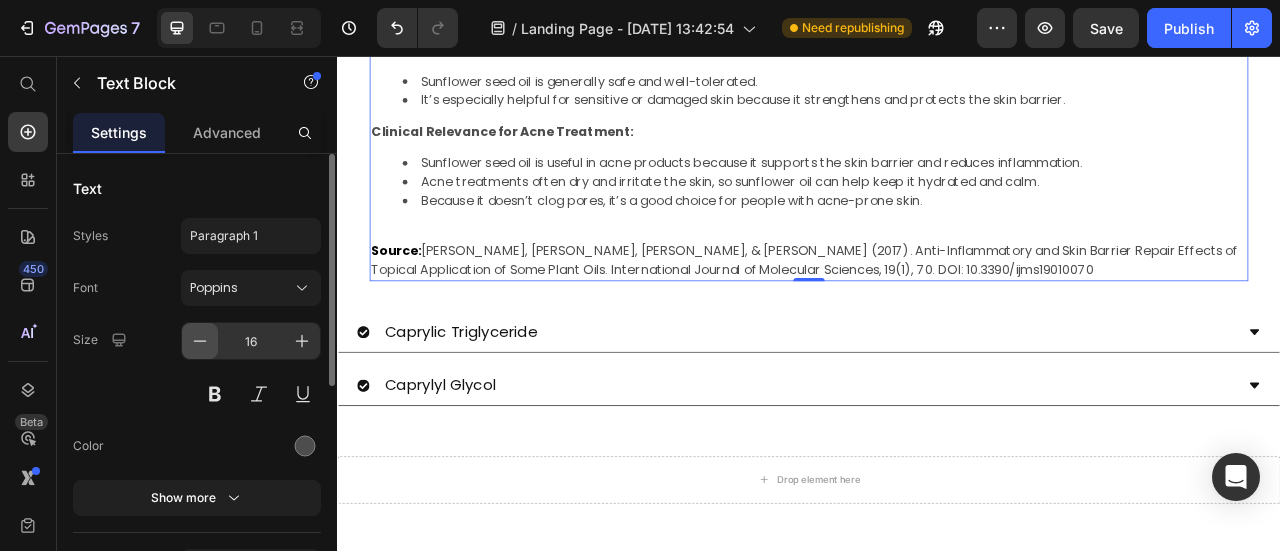 click 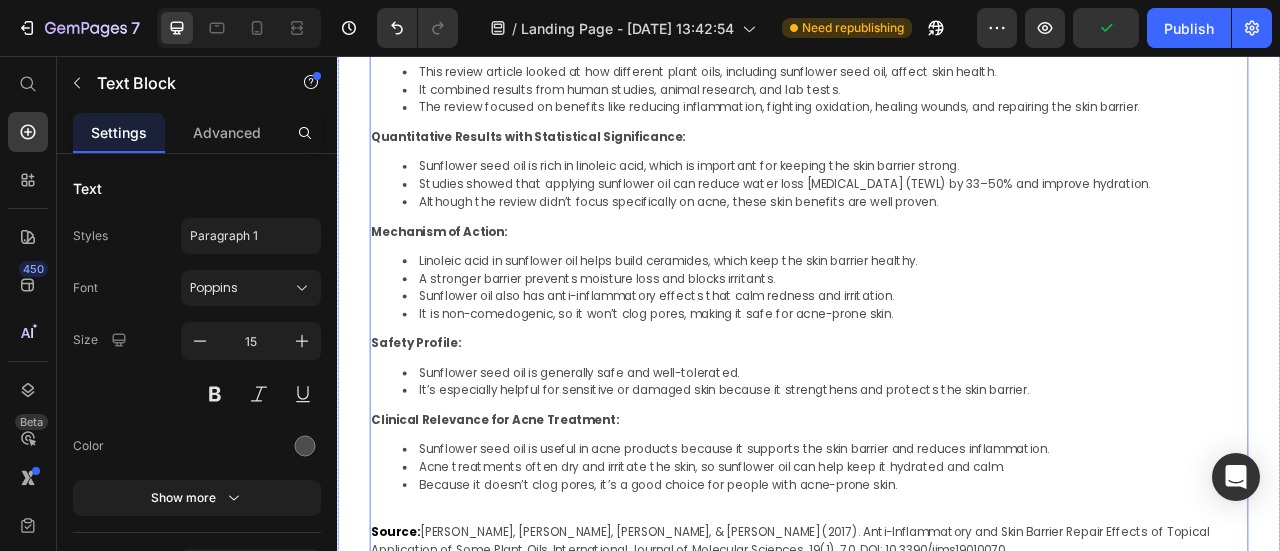 scroll, scrollTop: 1566, scrollLeft: 0, axis: vertical 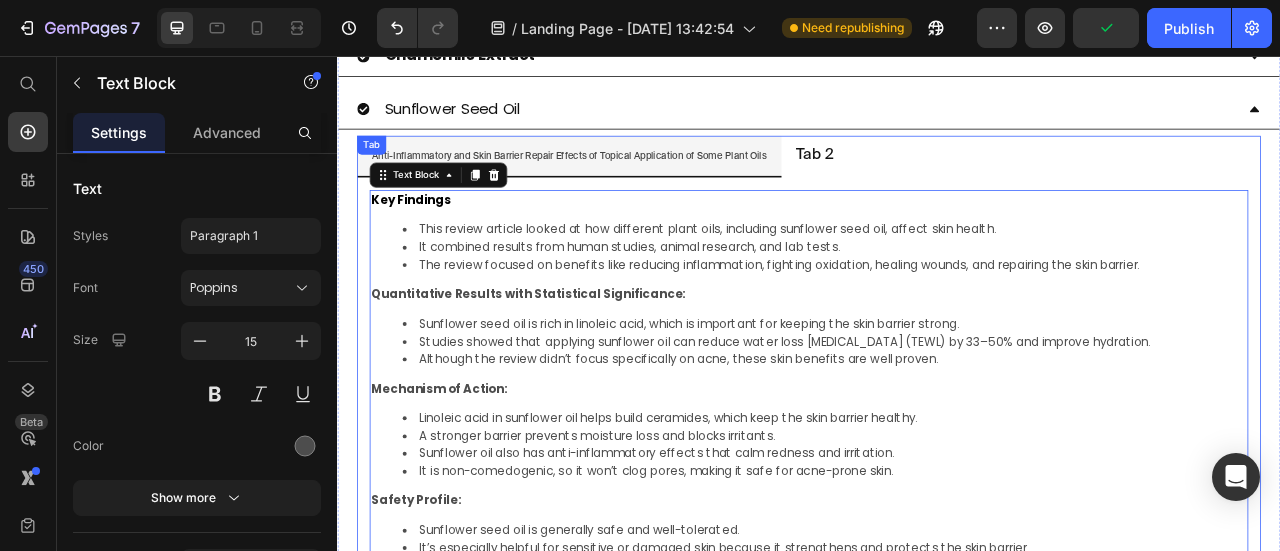 click on "Tab 2" at bounding box center [944, 182] 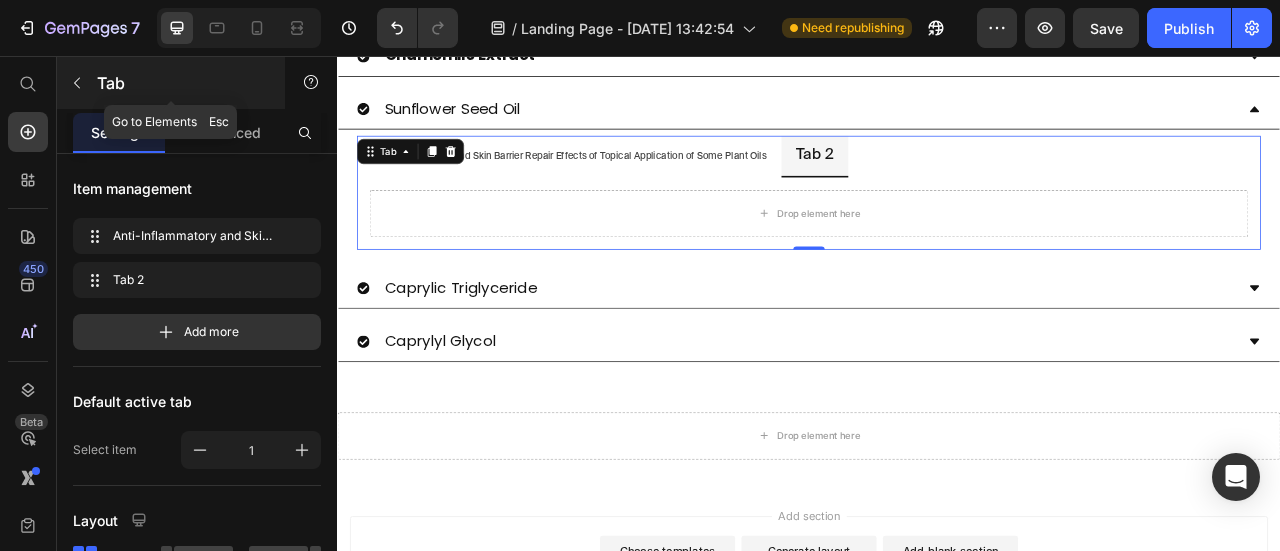 click 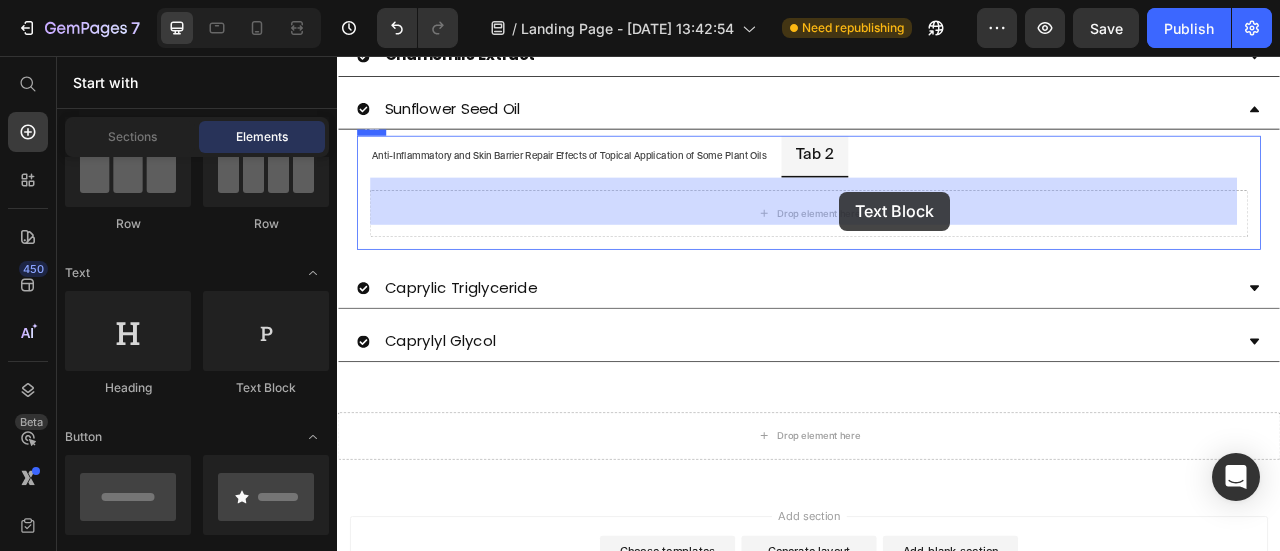 drag, startPoint x: 604, startPoint y: 396, endPoint x: 907, endPoint y: 253, distance: 335.04926 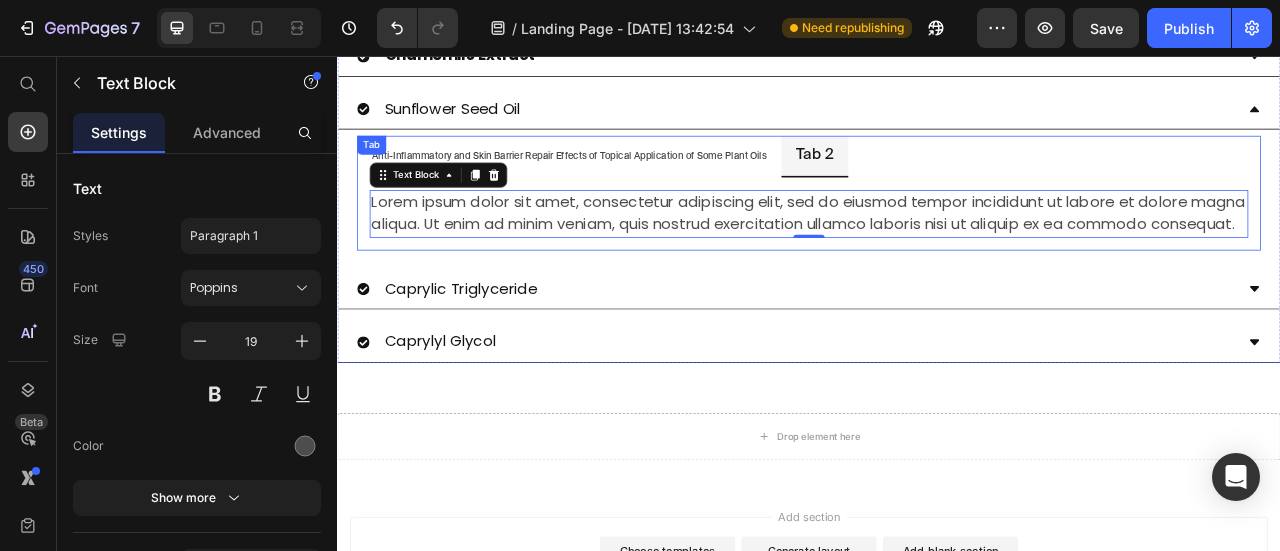 click on "Tab 2" at bounding box center (944, 182) 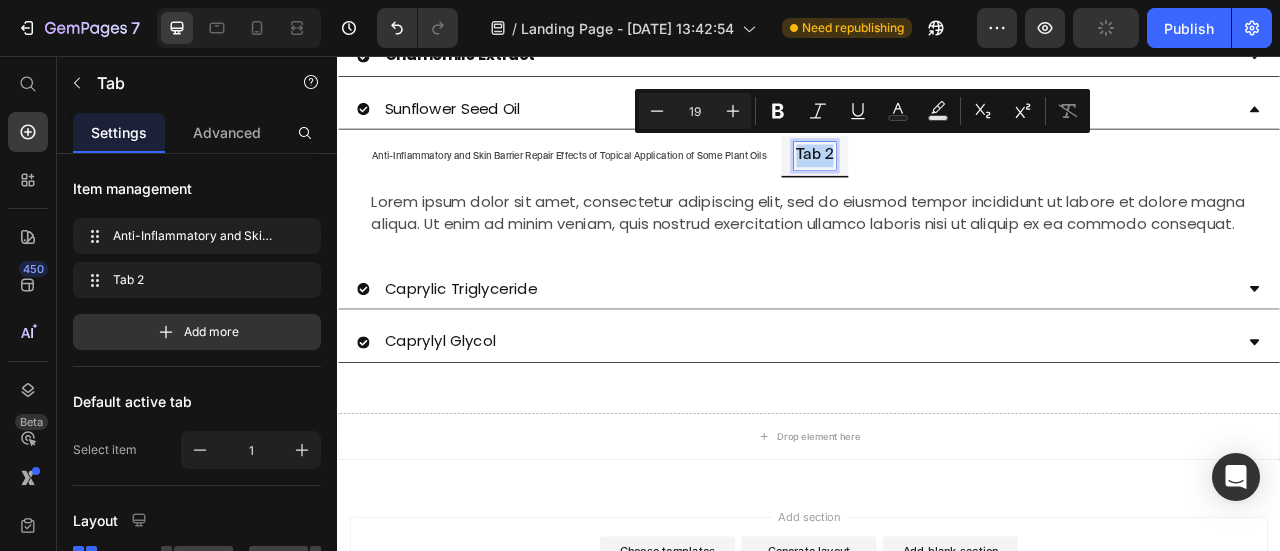 type on "13" 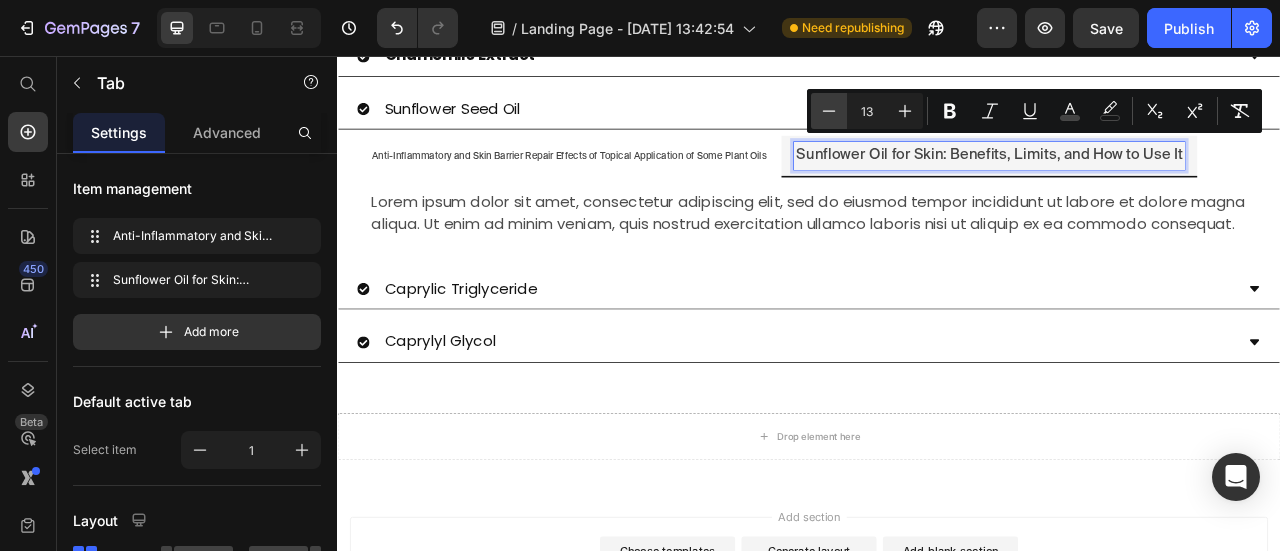 click 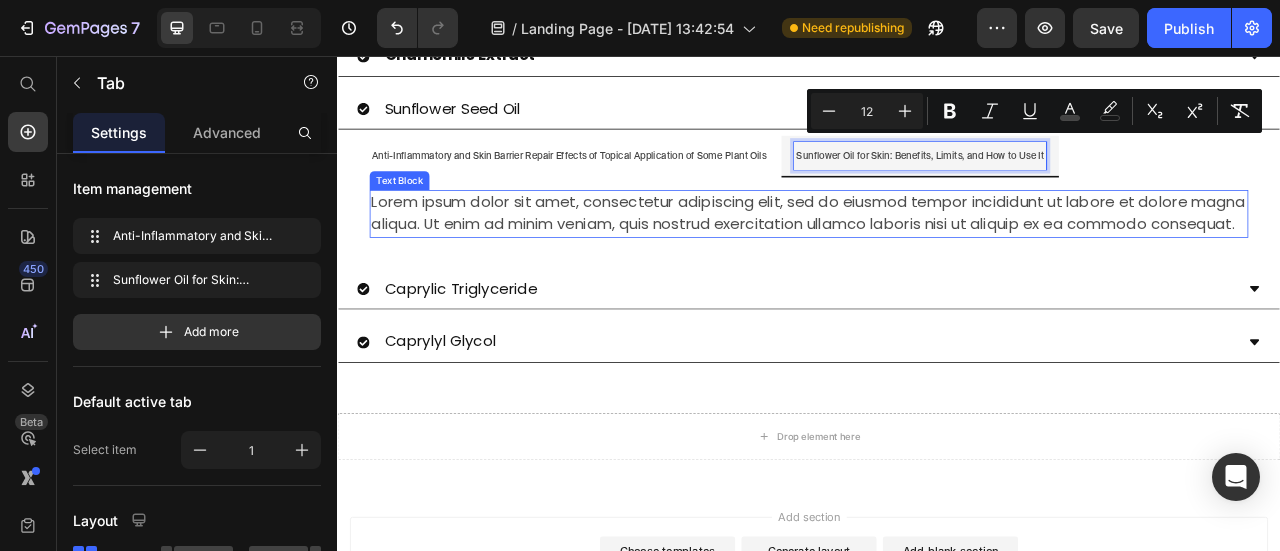 click on "Lorem ipsum dolor sit amet, consectetur adipiscing elit, sed do eiusmod tempor incididunt ut labore et dolore magna aliqua. Ut enim ad minim veniam, quis nostrud exercitation ullamco laboris nisi ut aliquip ex ea commodo consequat." at bounding box center [937, 256] 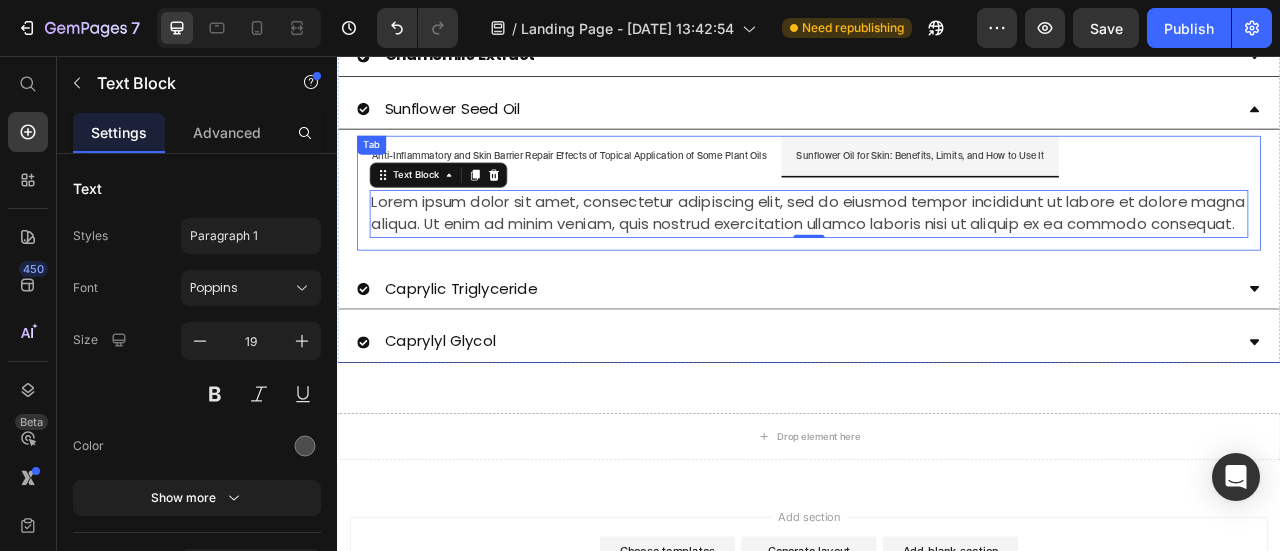 click on "Lorem ipsum dolor sit amet, consectetur adipiscing elit, sed do eiusmod tempor incididunt ut labore et dolore magna aliqua. Ut enim ad minim veniam, quis nostrud exercitation ullamco laboris nisi ut aliquip ex ea commodo consequat." at bounding box center [937, 256] 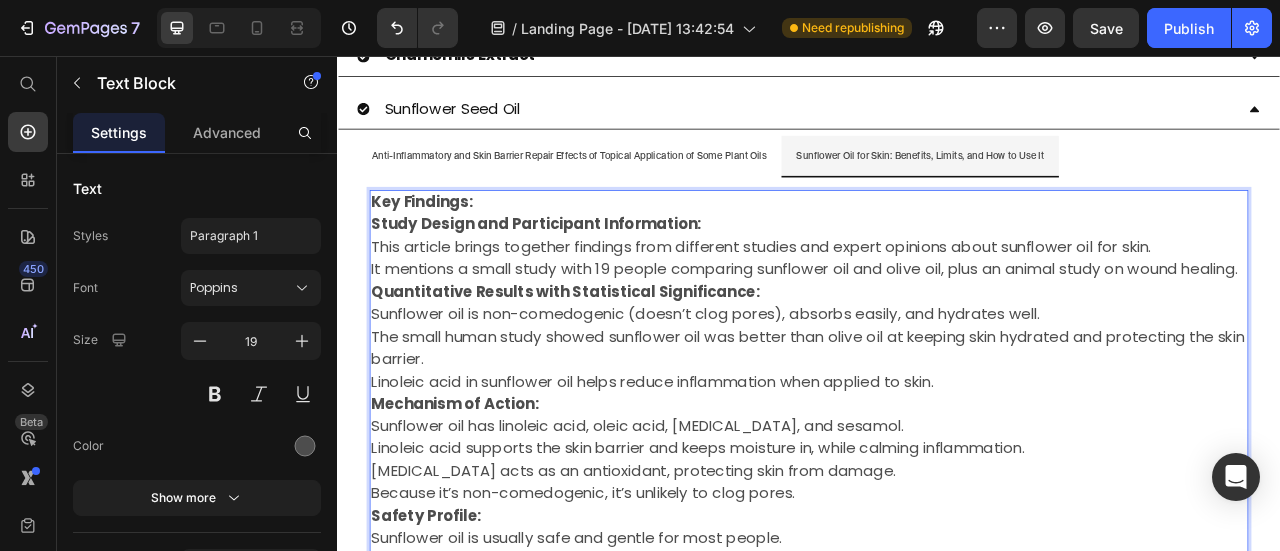 scroll, scrollTop: 1794, scrollLeft: 0, axis: vertical 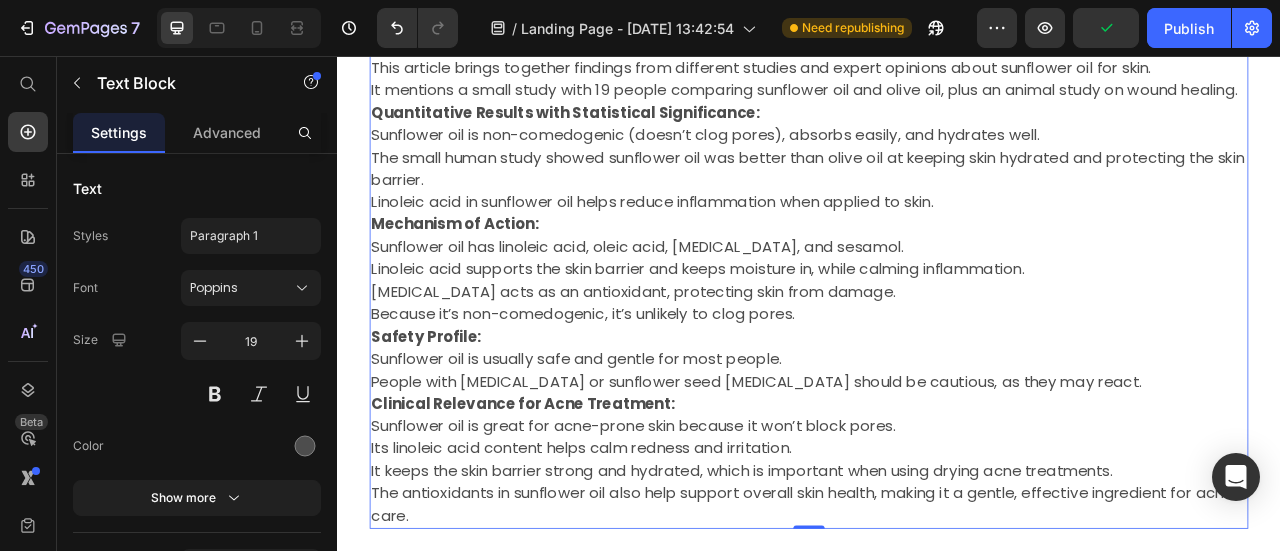 click on "Its linoleic acid content helps calm redness and irritation." at bounding box center (937, 555) 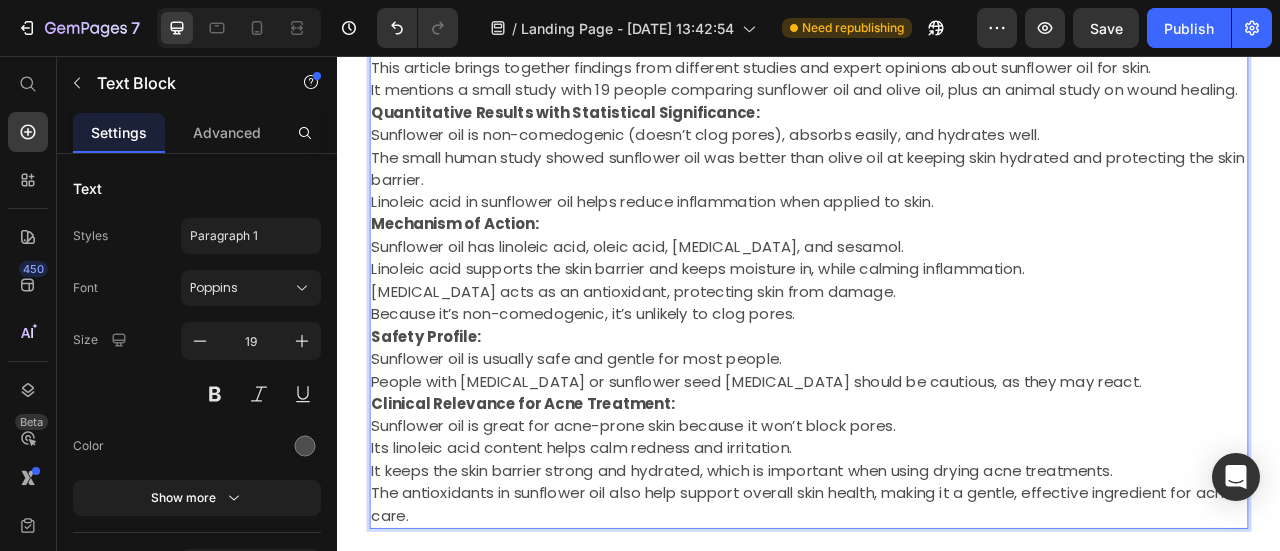 click on "The antioxidants in sunflower oil also help support overall skin health, making it a gentle, effective ingredient for acne care." at bounding box center (937, 626) 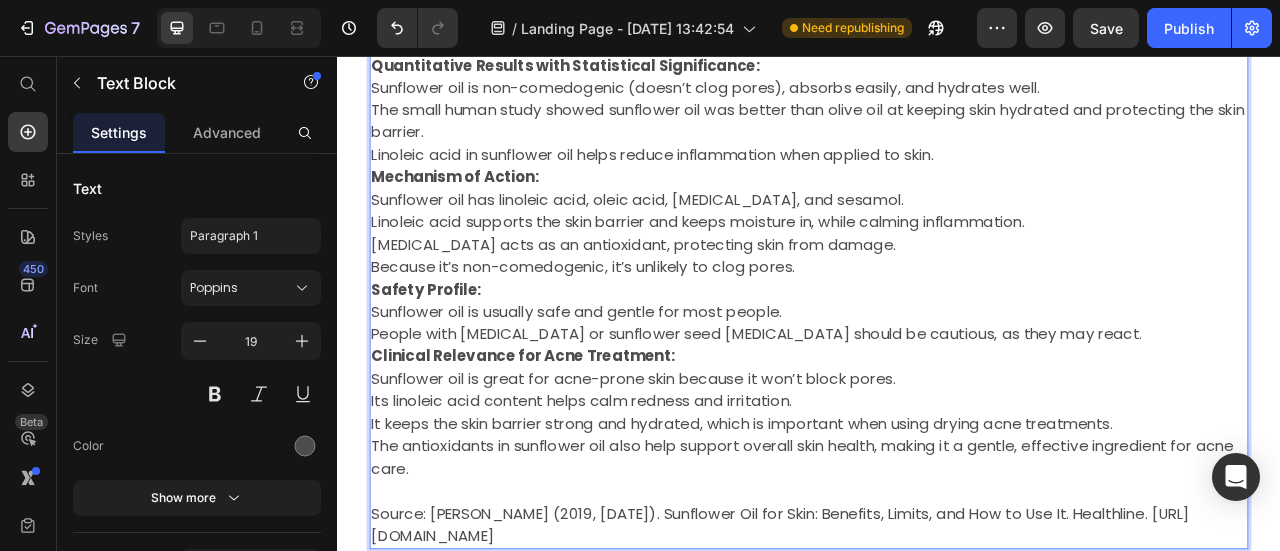 scroll, scrollTop: 1880, scrollLeft: 0, axis: vertical 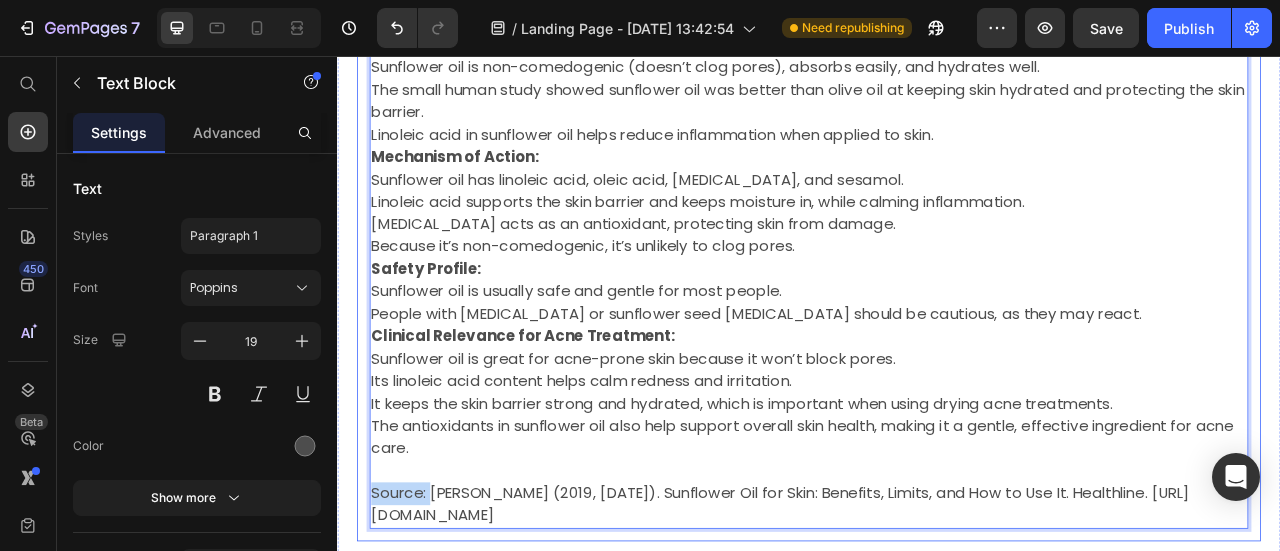 drag, startPoint x: 455, startPoint y: 620, endPoint x: 369, endPoint y: 623, distance: 86.05231 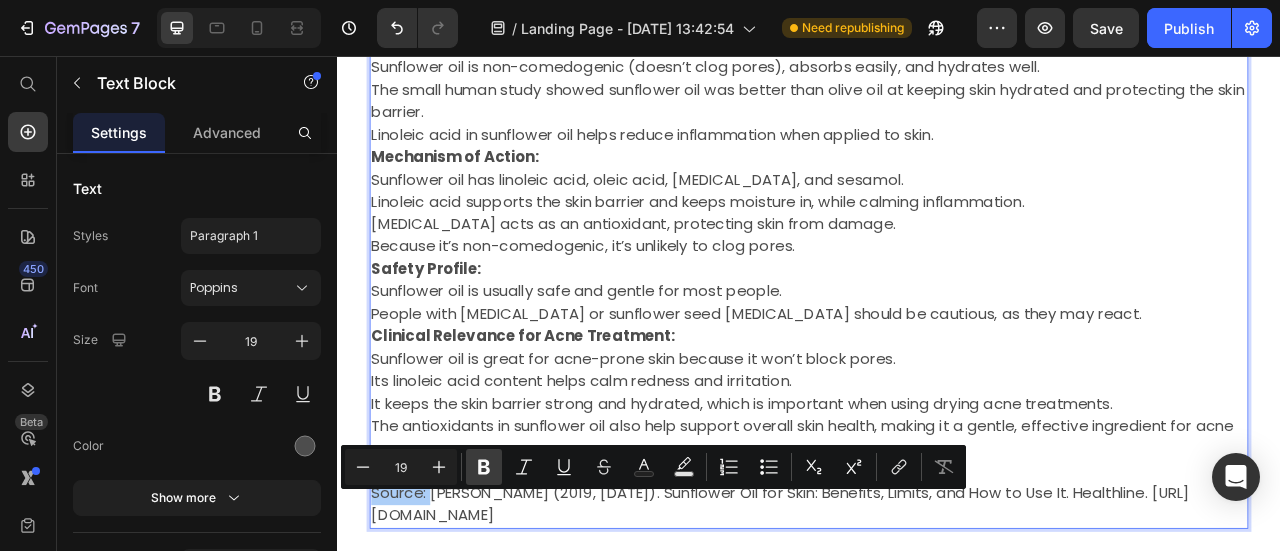 click 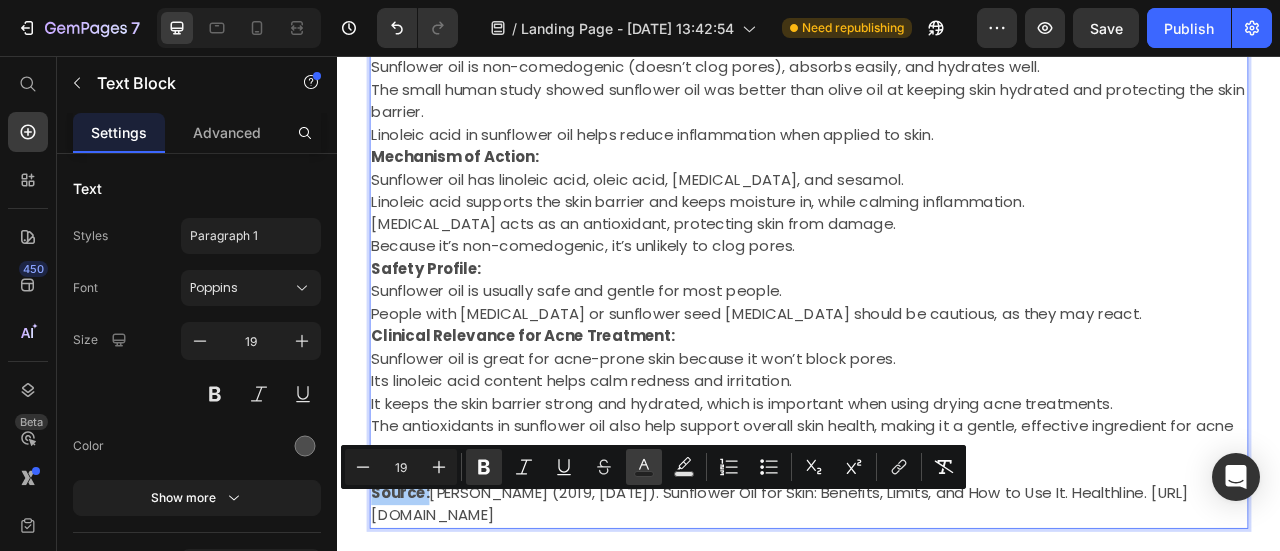 click 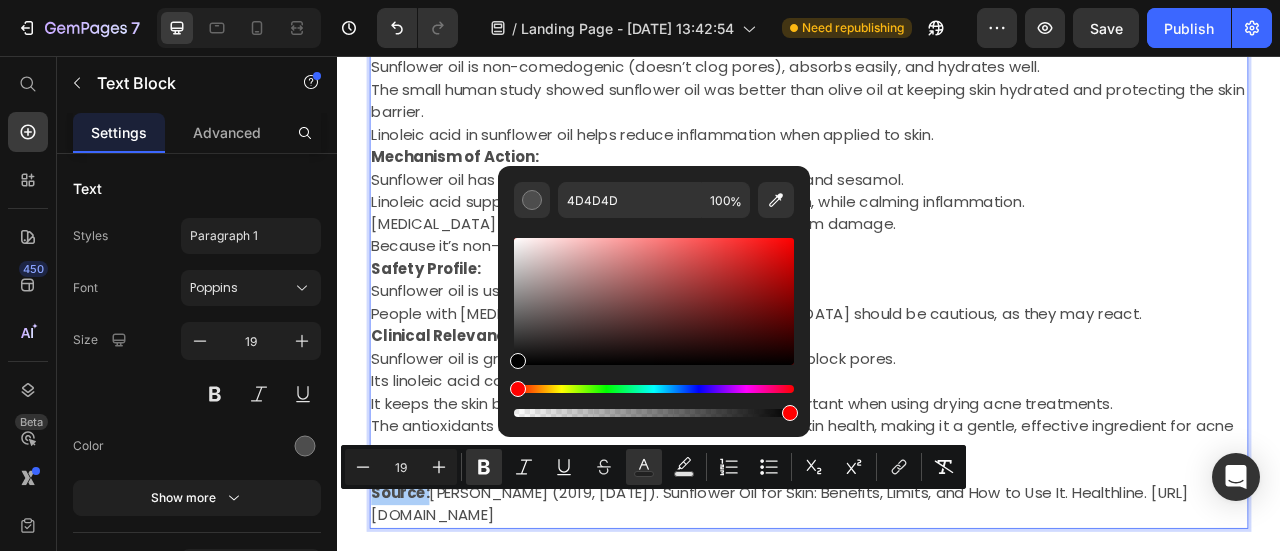 drag, startPoint x: 514, startPoint y: 329, endPoint x: 505, endPoint y: 375, distance: 46.872166 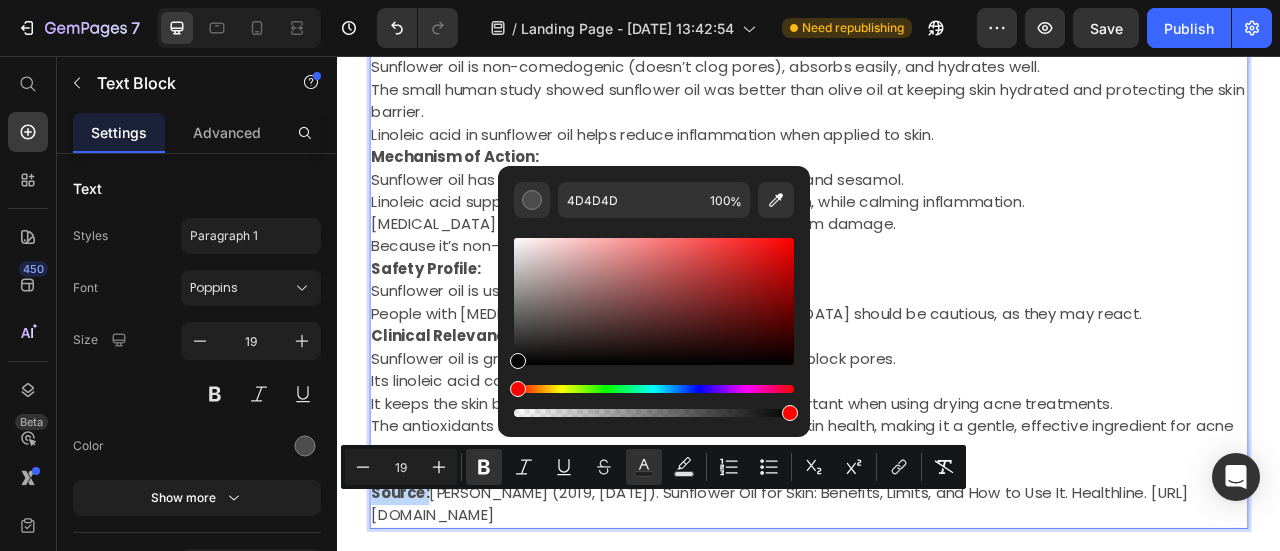 type on "000000" 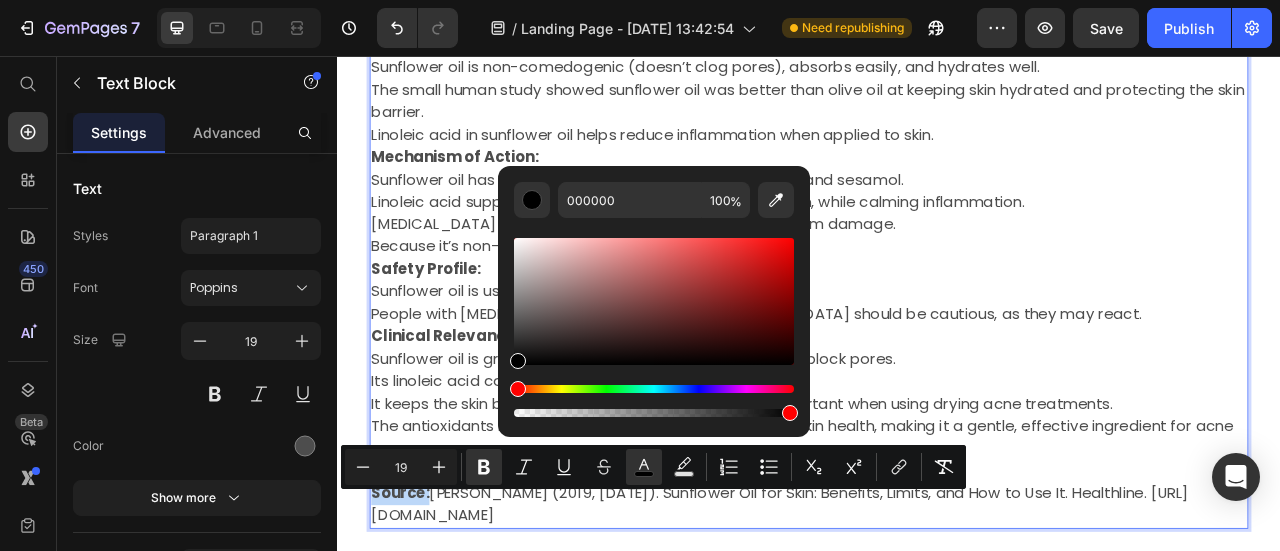 click on "Sunflower oil is great for acne-prone skin because it won’t block pores." at bounding box center (937, 441) 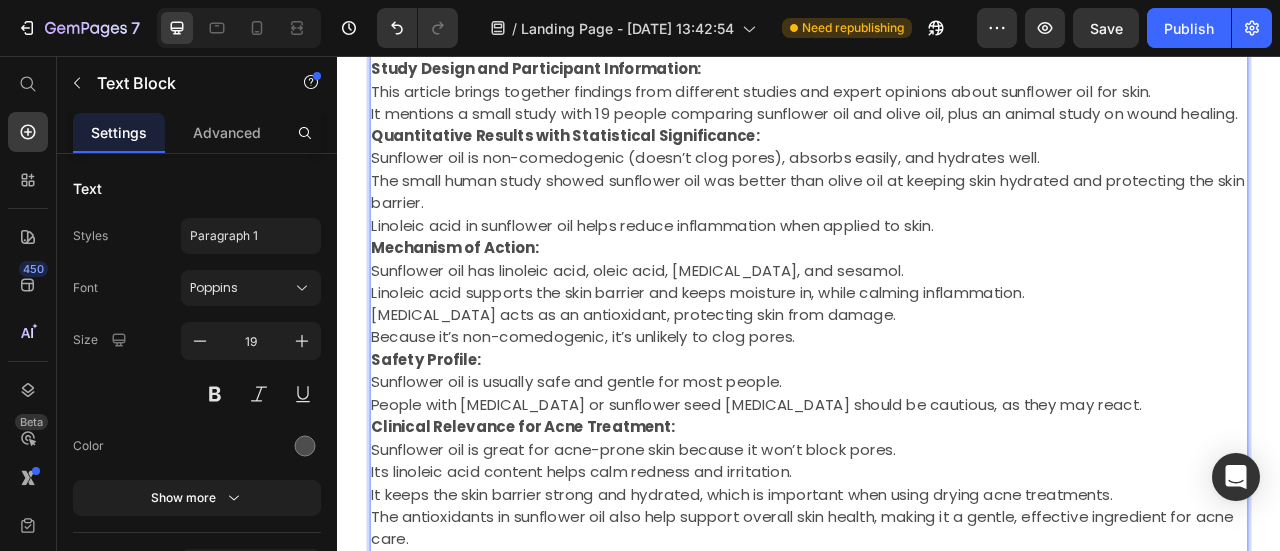 scroll, scrollTop: 1580, scrollLeft: 0, axis: vertical 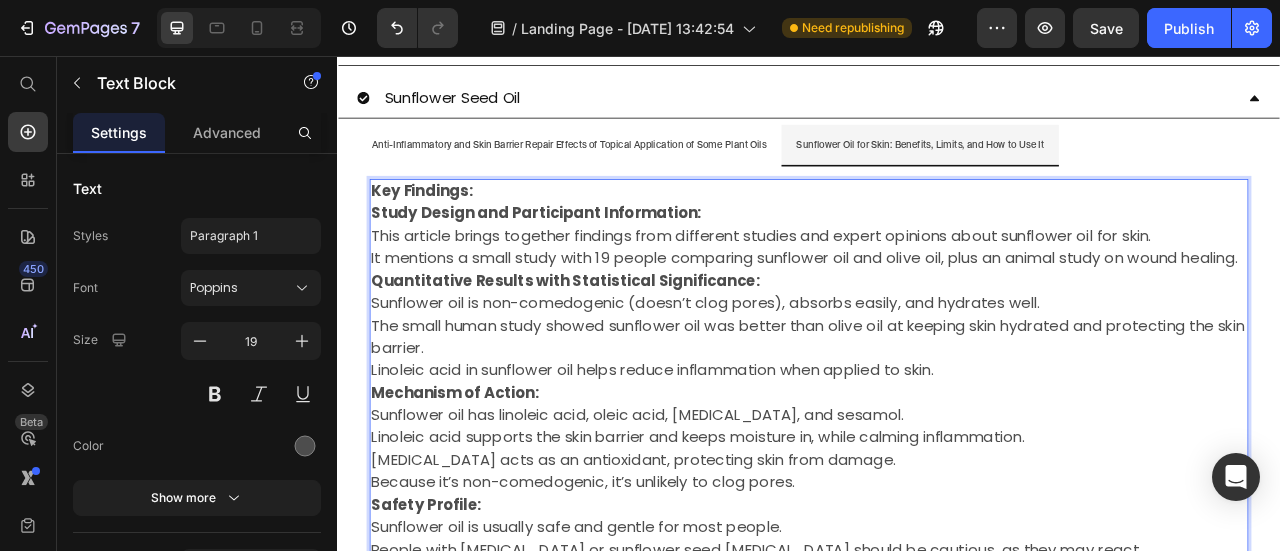 click on "Key Findings:" at bounding box center (937, 228) 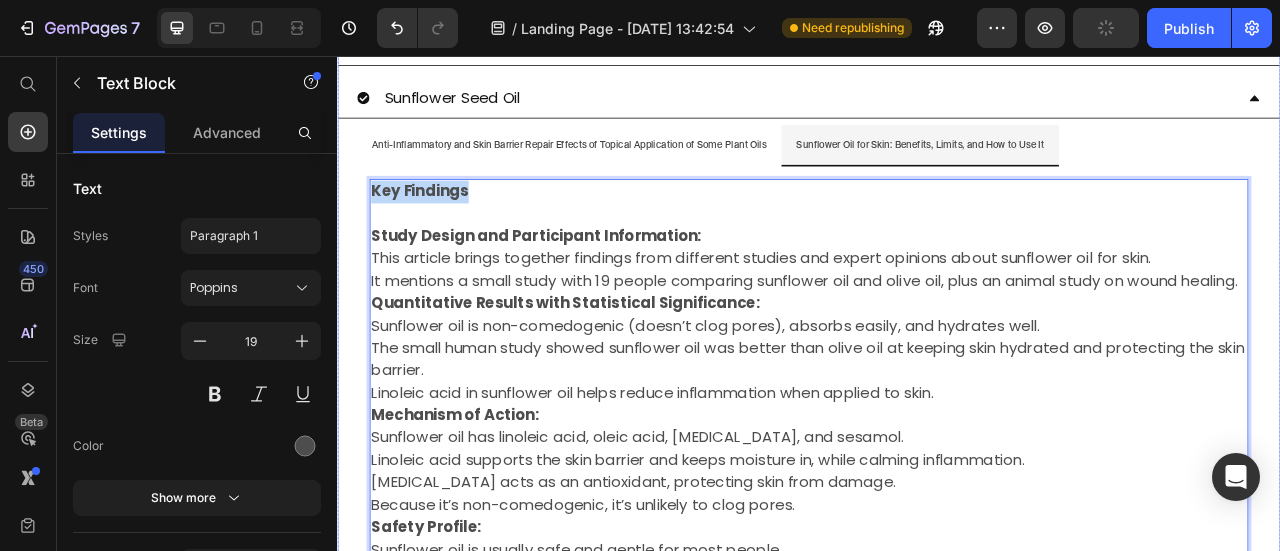 click on "Anti-Inflammatory and Skin Barrier Repair Effects of Topical Application of Some Plant Oils Sunflower Oil for Skin: Benefits, Limits, and How to Use It Key Findings This review article looked at how different plant oils, including sunflower seed oil, affect skin health. It combined results from human studies, animal research, and lab tests. The review focused on benefits like reducing inflammation, fighting oxidation, healing wounds, and repairing the skin barrier. Quantitative Results with Statistical Significance: Sunflower seed oil is rich in linoleic acid, which is important for keeping the skin barrier strong. Studies showed that applying sunflower oil can reduce water loss through the skin (TEWL) by 33–50% and improve hydration. Although the review didn’t focus specifically on acne, these skin benefits are well proven. Mechanism of Action: Linoleic acid in sunflower oil helps build ceramides, which keep the skin barrier healthy. A stronger barrier prevents moisture loss and blocks irritants.   0" at bounding box center (937, 572) 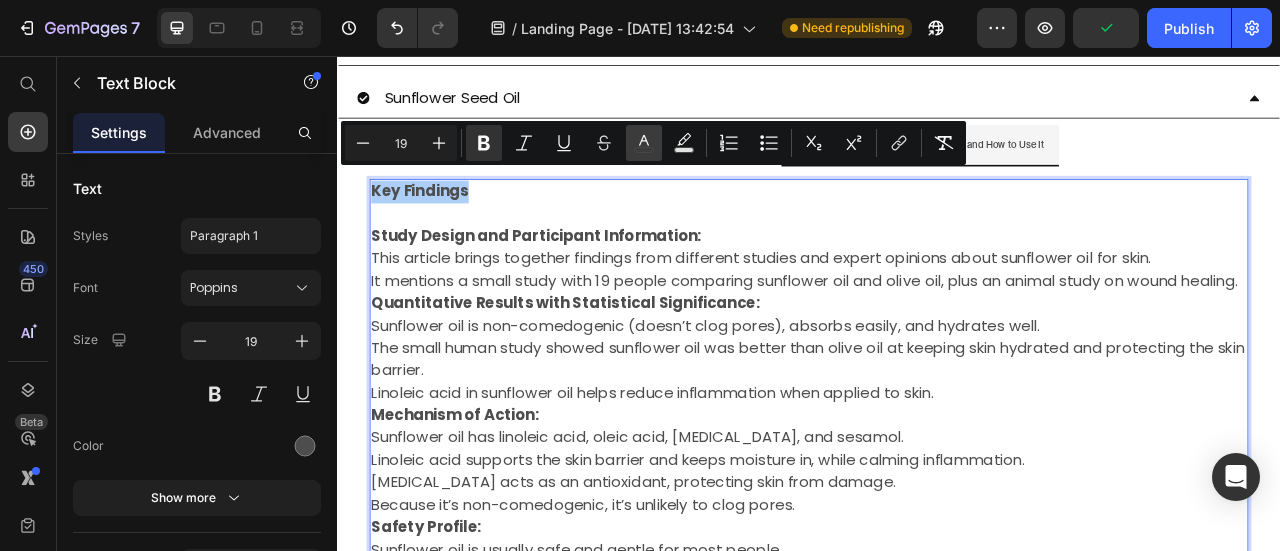 click 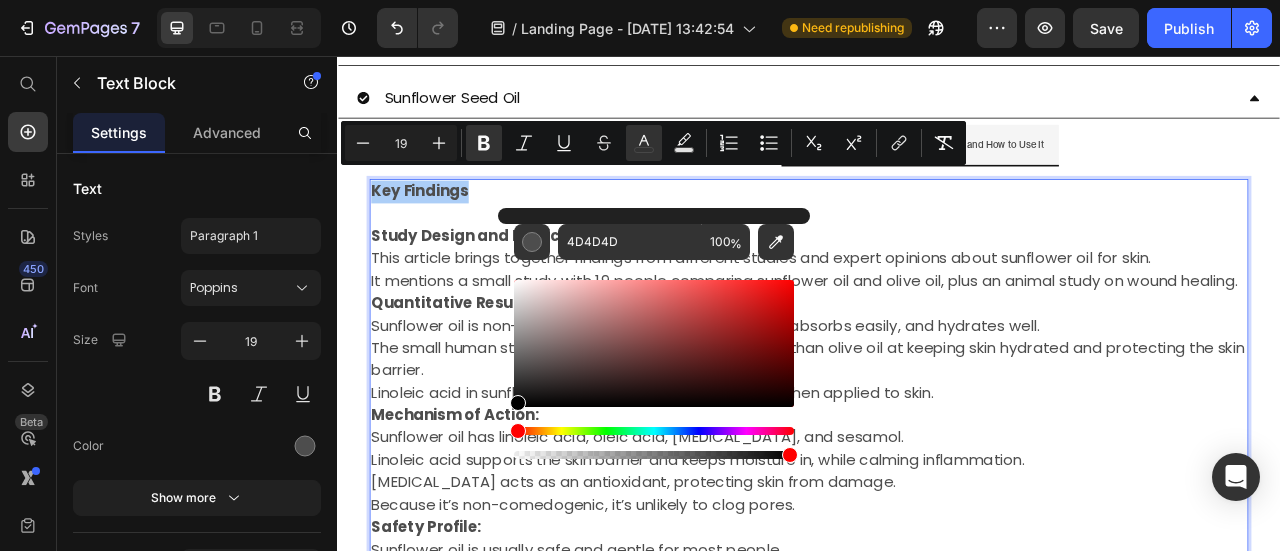 drag, startPoint x: 515, startPoint y: 372, endPoint x: 500, endPoint y: 423, distance: 53.160137 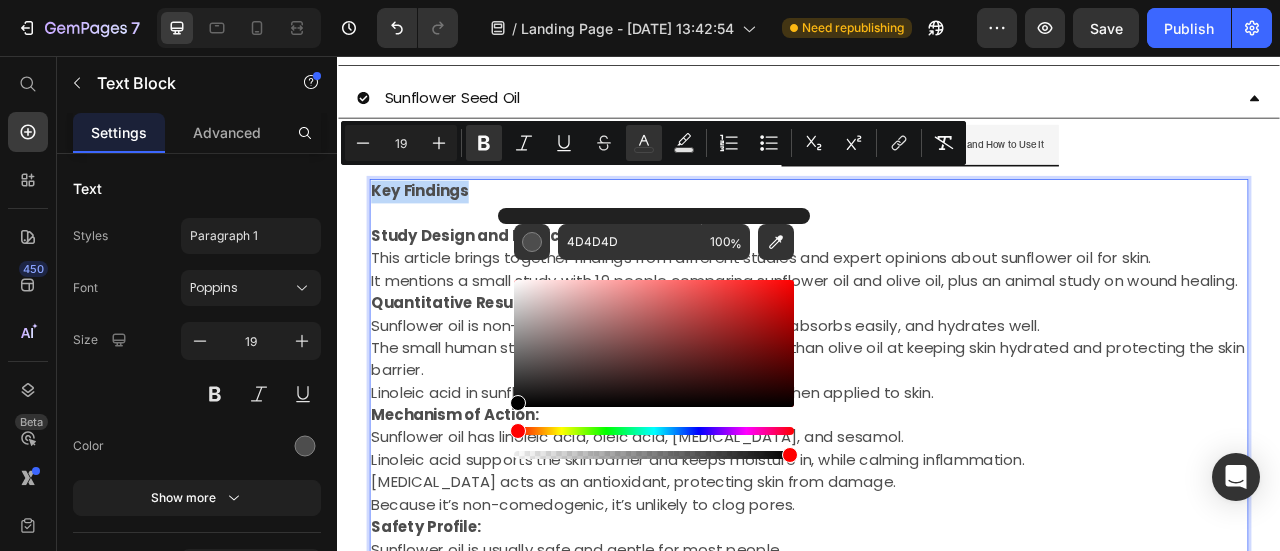 type on "000000" 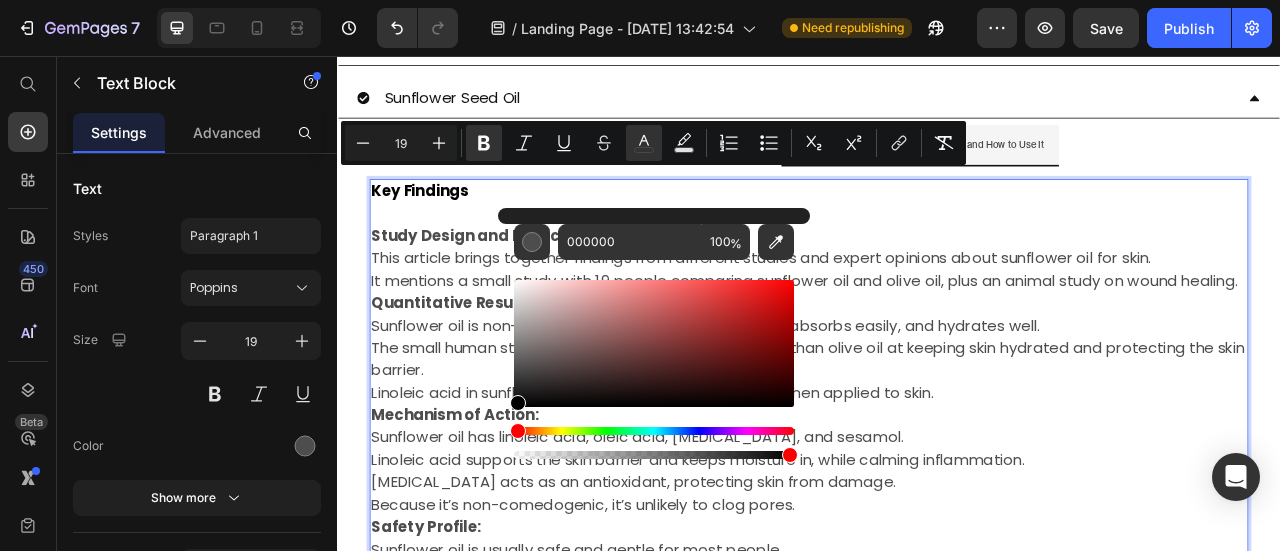 click on "Sunflower oil is non-comedogenic (doesn’t clog pores), absorbs easily, and hydrates well." at bounding box center (937, 399) 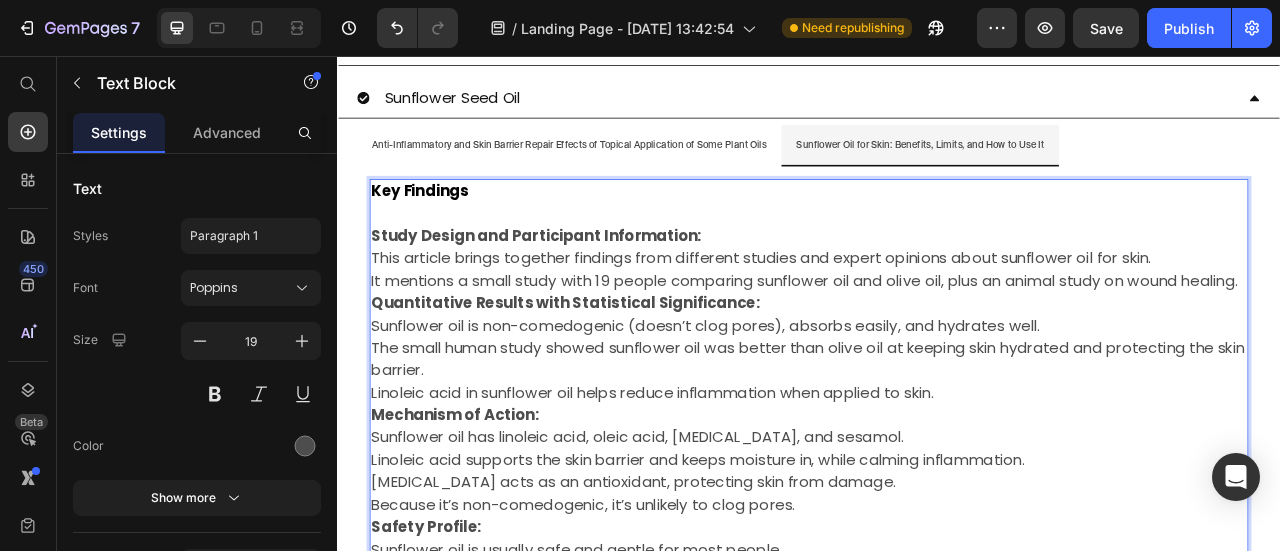 click on "This article brings together findings from different studies and expert opinions about sunflower oil for skin." at bounding box center [937, 313] 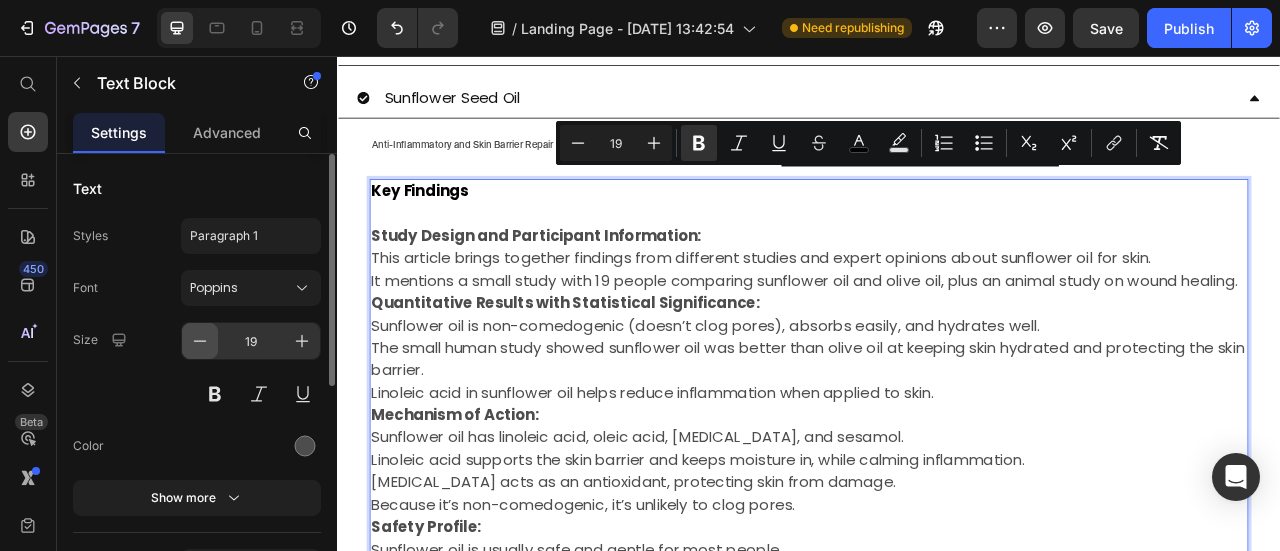 click 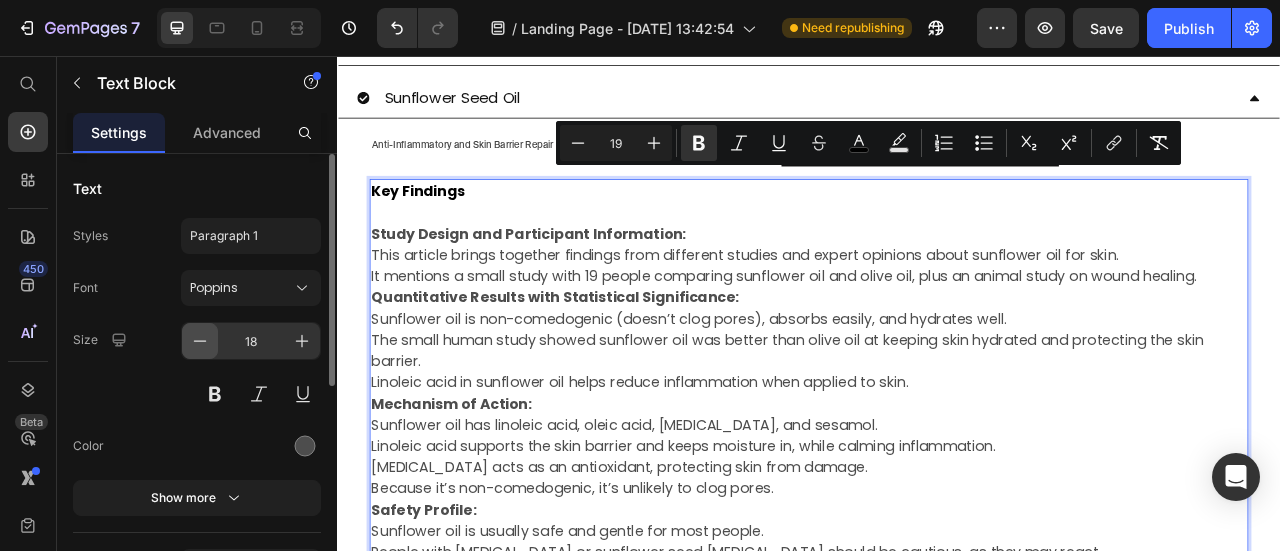 click 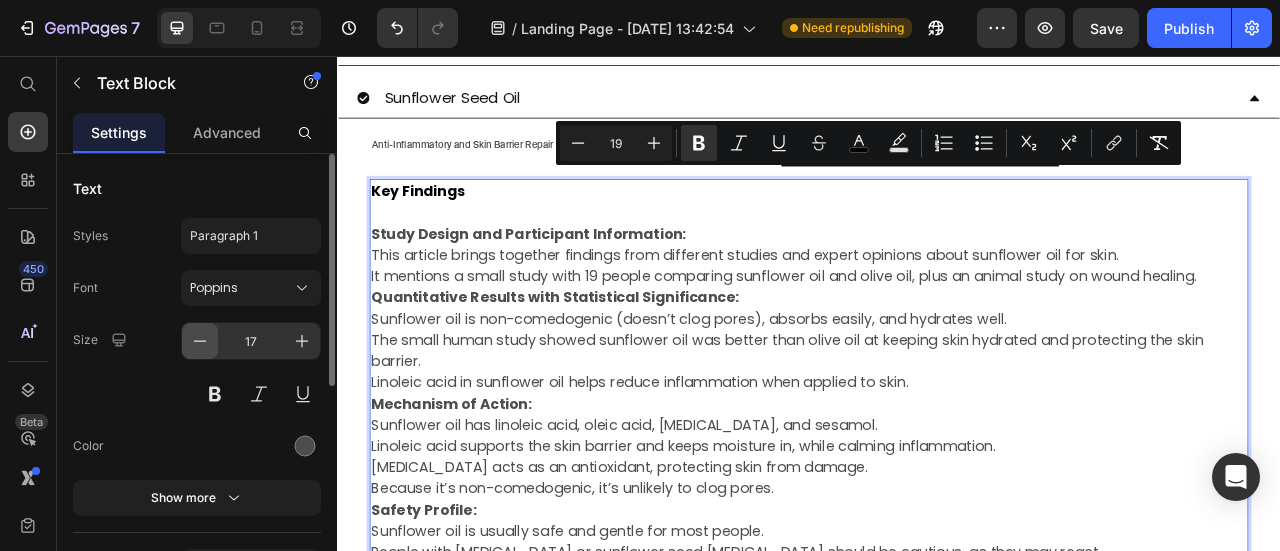 click 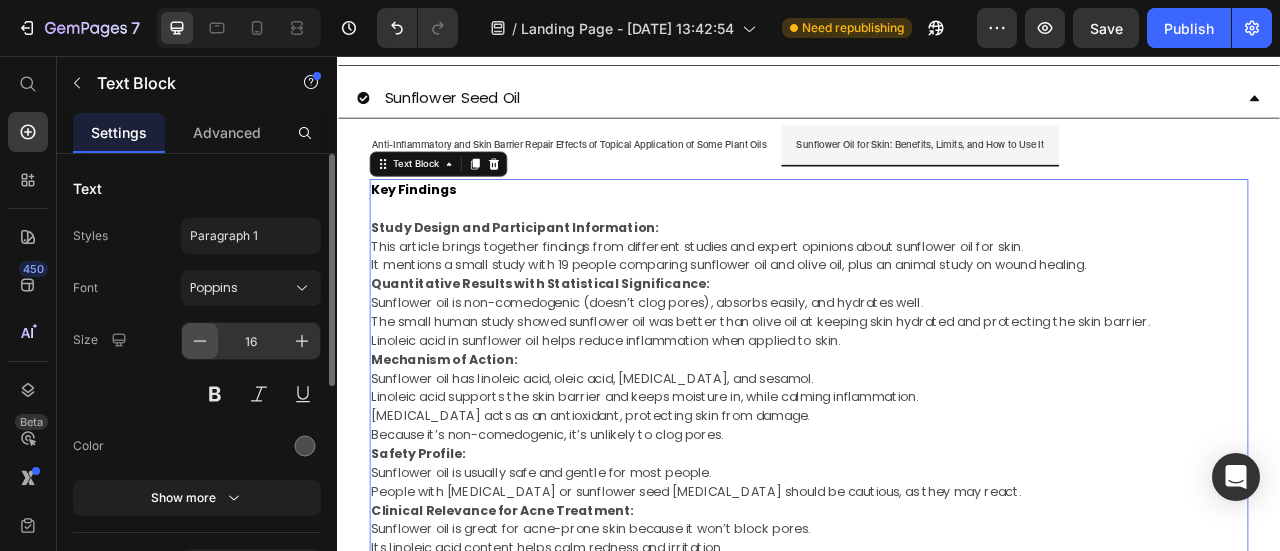 click 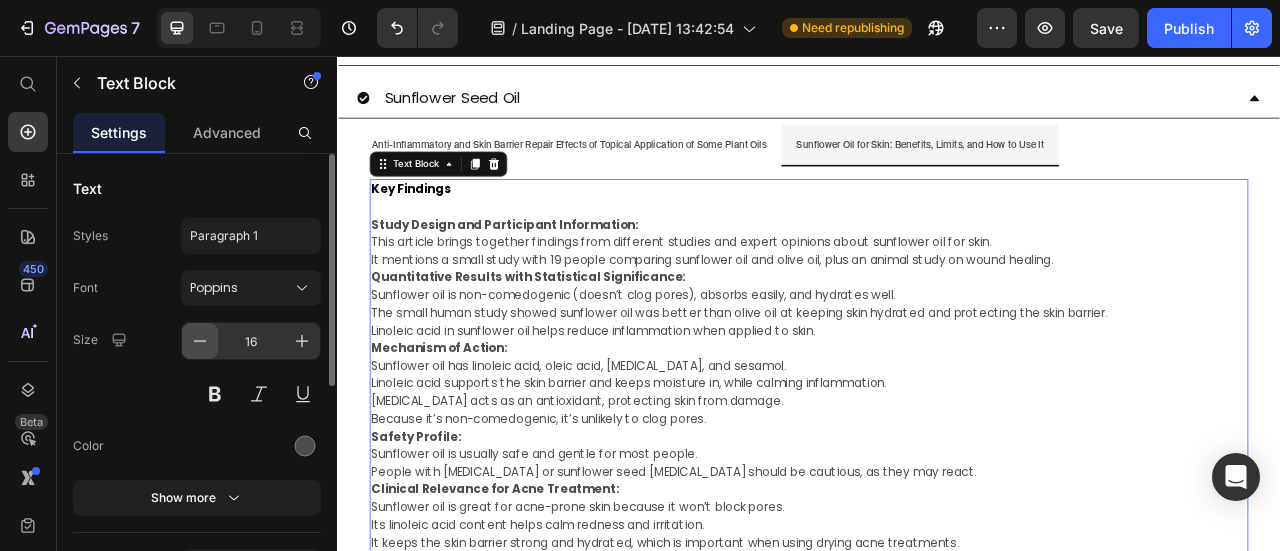 type on "15" 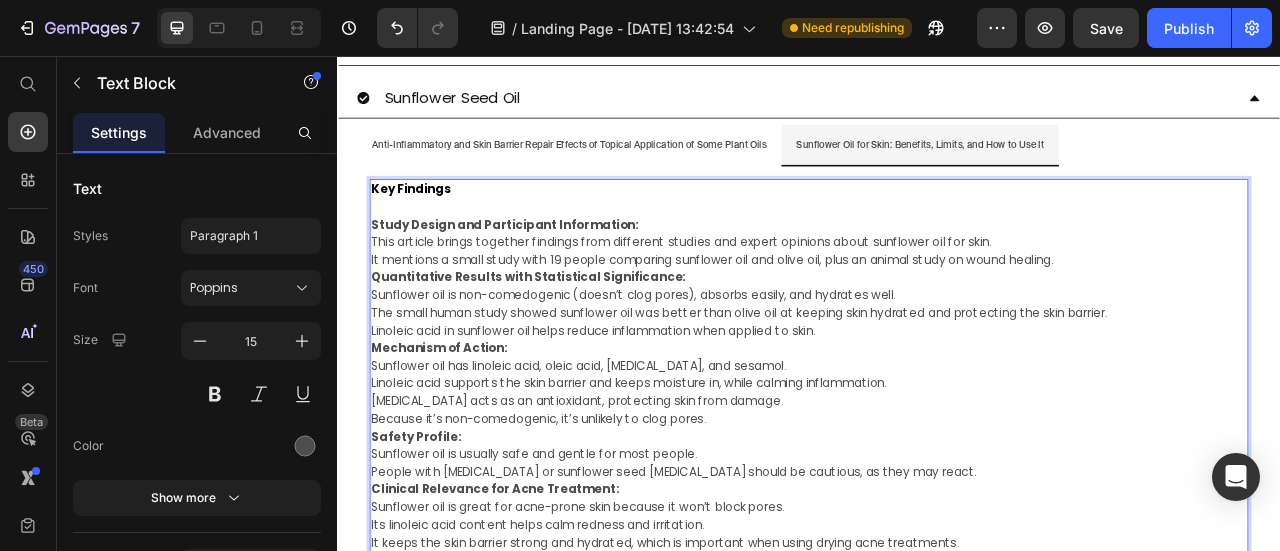 click on "The small human study showed sunflower oil was better than olive oil at keeping skin hydrated and protecting the skin barrier." at bounding box center [937, 382] 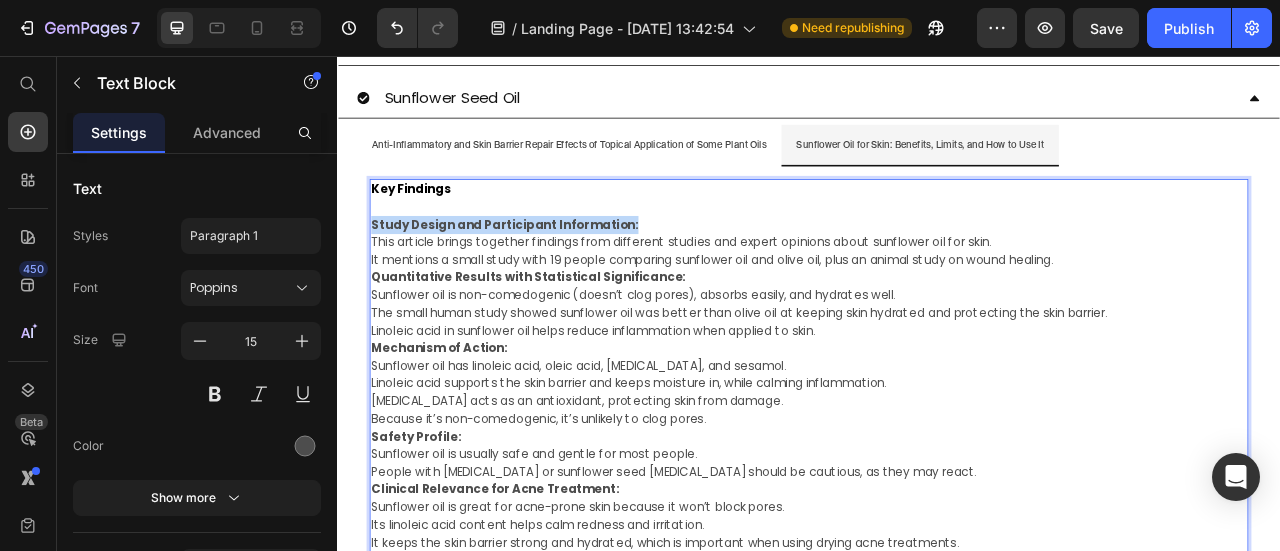 drag, startPoint x: 734, startPoint y: 246, endPoint x: 382, endPoint y: 260, distance: 352.2783 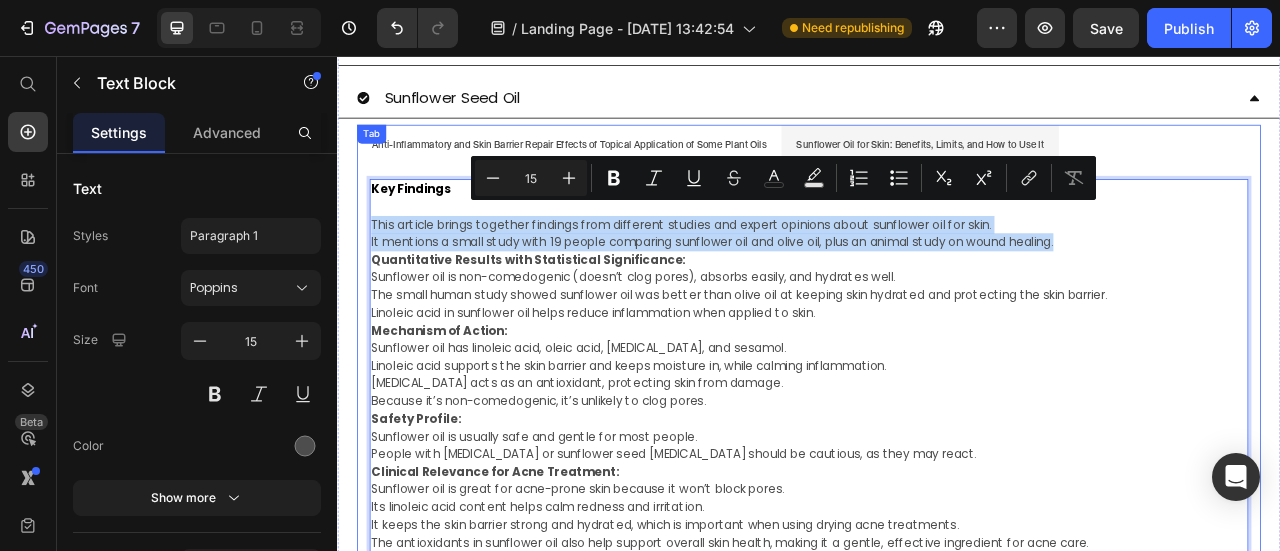 drag, startPoint x: 1279, startPoint y: 281, endPoint x: 364, endPoint y: 259, distance: 915.26447 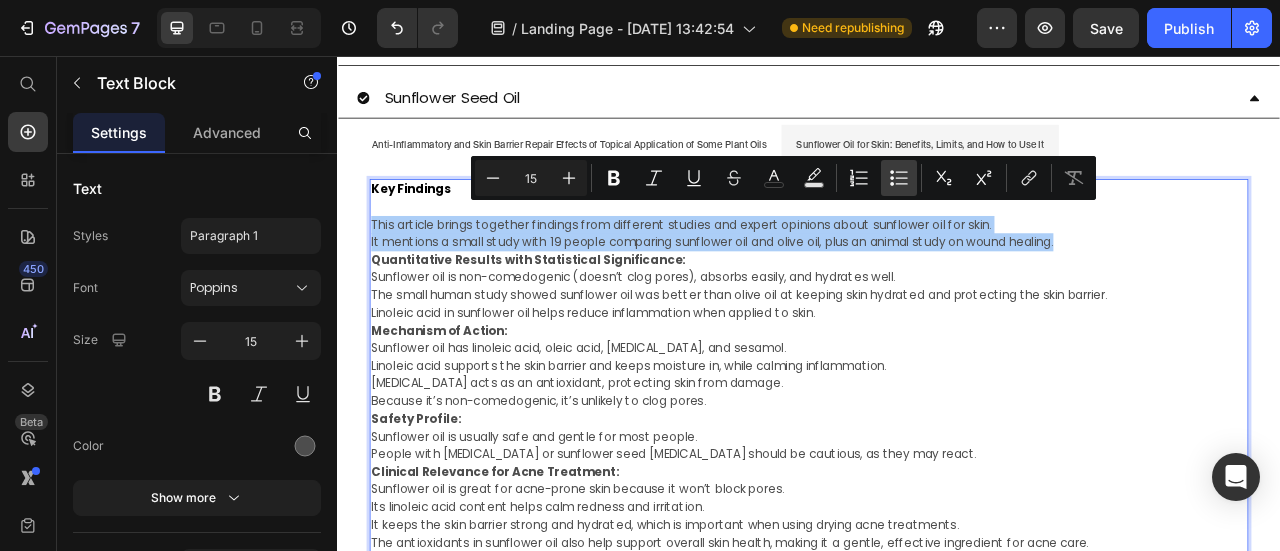 click 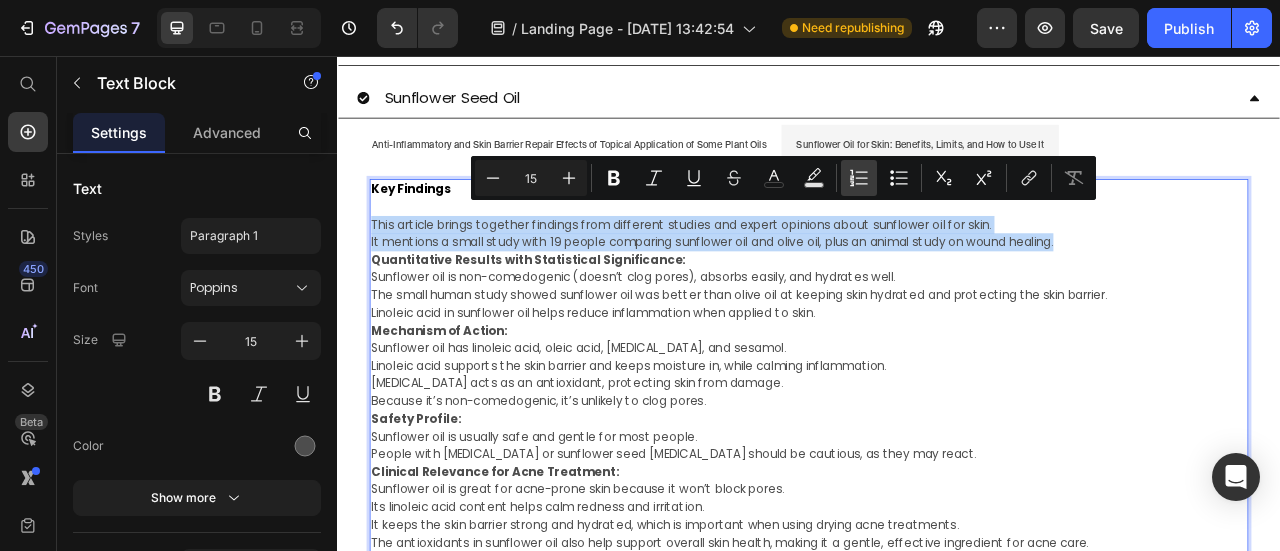 type on "15" 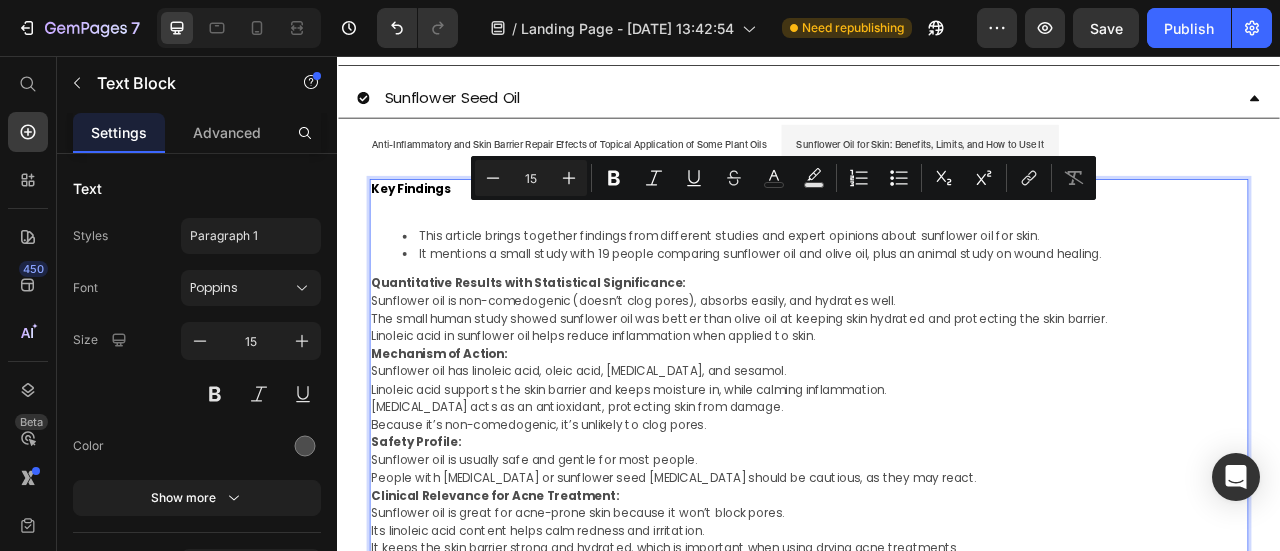 click on "This article brings together findings from different studies and expert opinions about sunflower oil for skin." at bounding box center (957, 285) 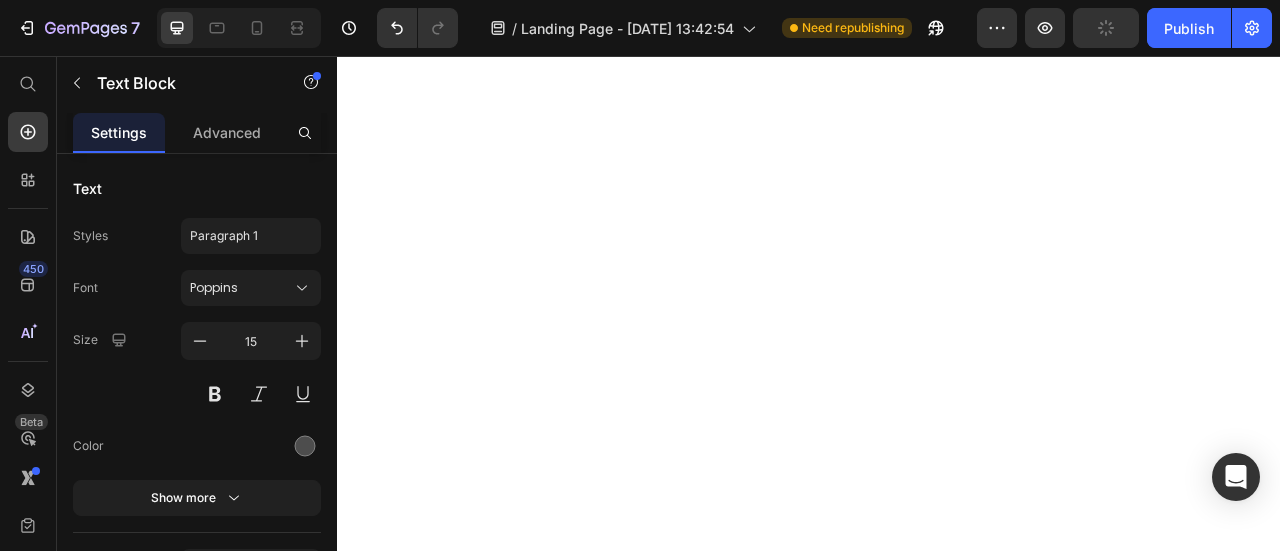 scroll, scrollTop: 0, scrollLeft: 0, axis: both 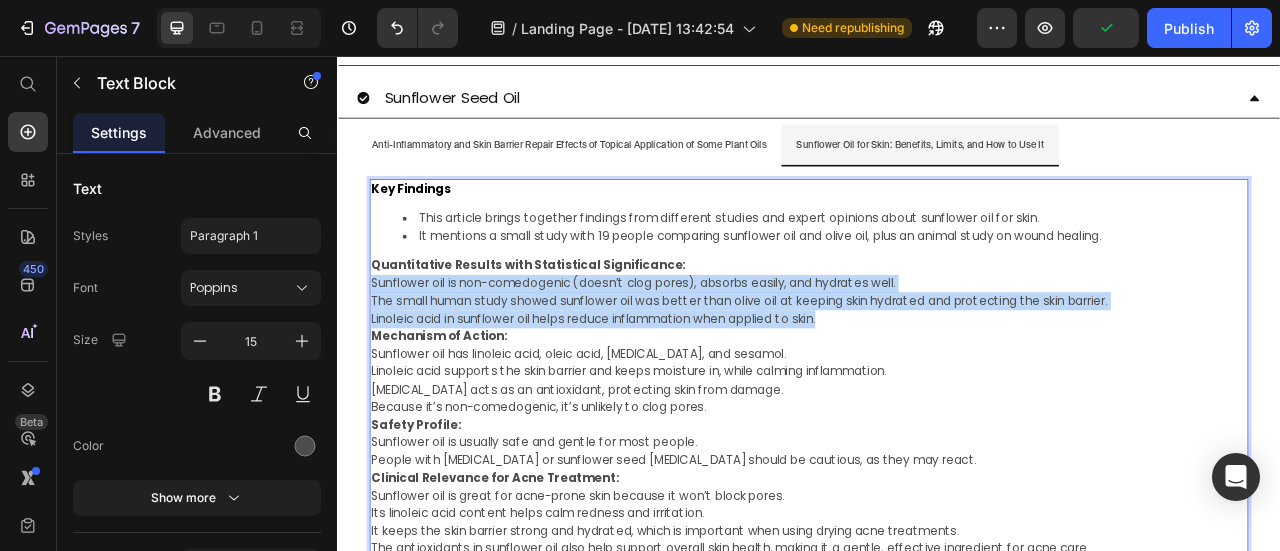 drag, startPoint x: 986, startPoint y: 372, endPoint x: 660, endPoint y: 329, distance: 328.82367 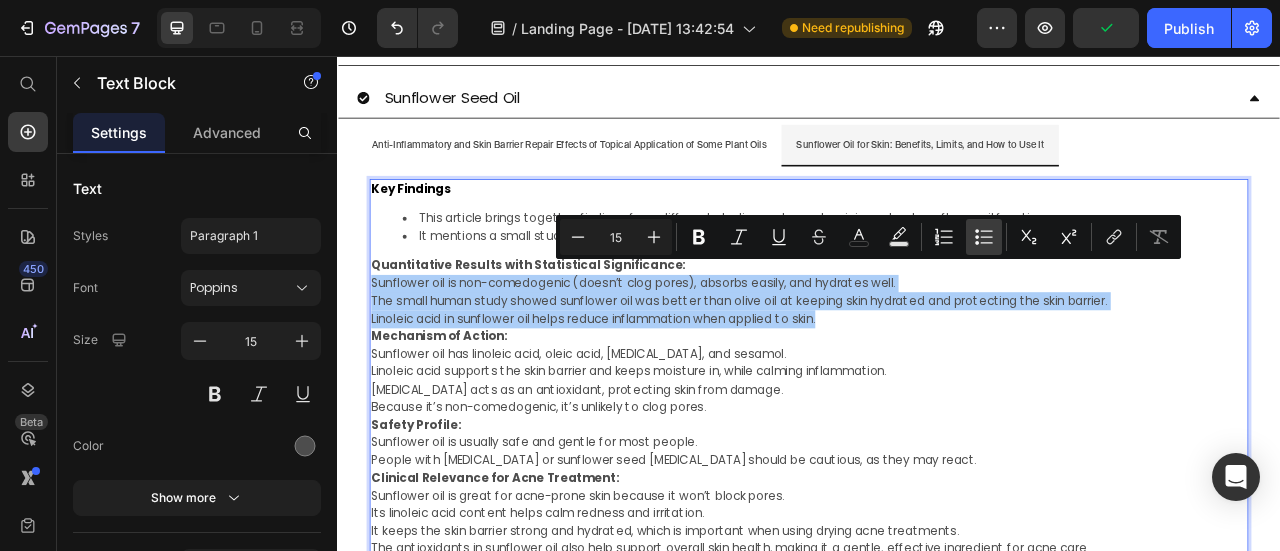 drag, startPoint x: 986, startPoint y: 239, endPoint x: 497, endPoint y: 411, distance: 518.3676 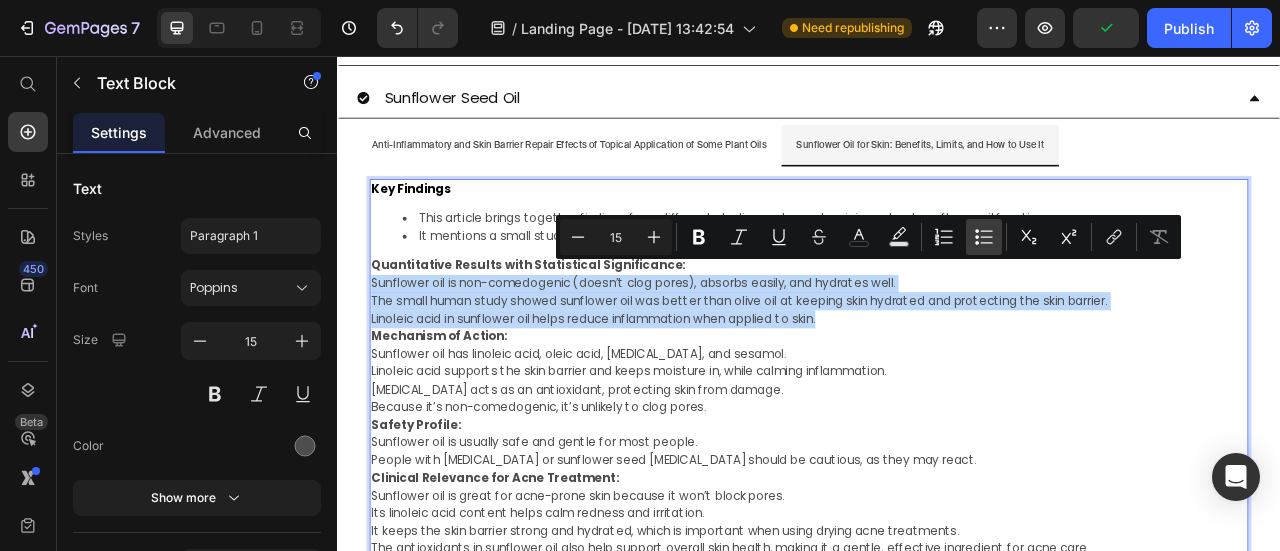type on "15" 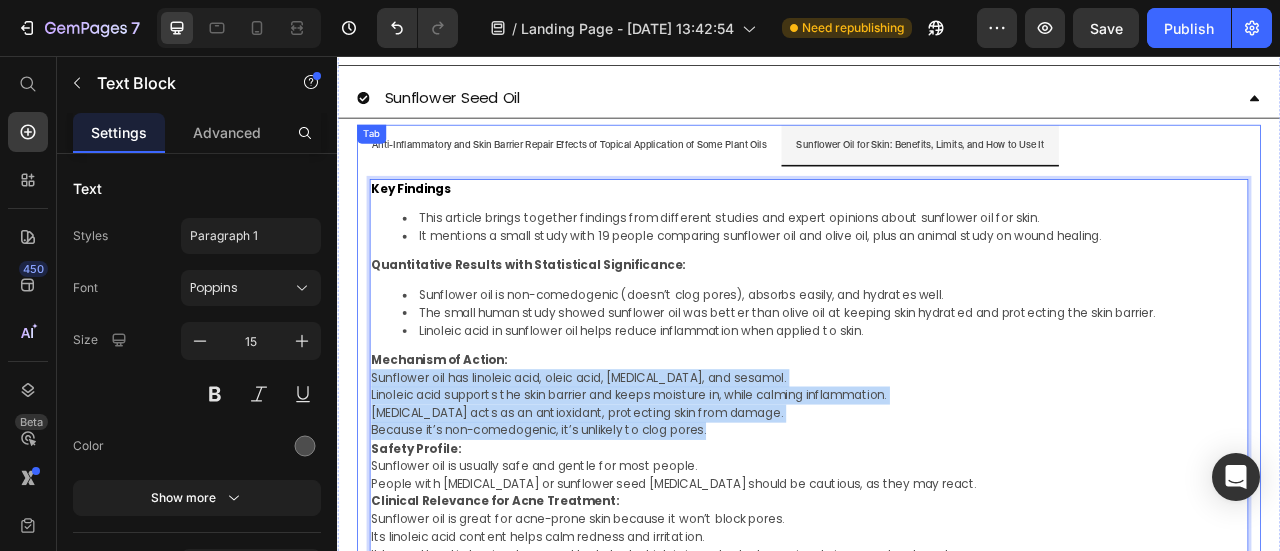 drag, startPoint x: 828, startPoint y: 520, endPoint x: 373, endPoint y: 454, distance: 459.7619 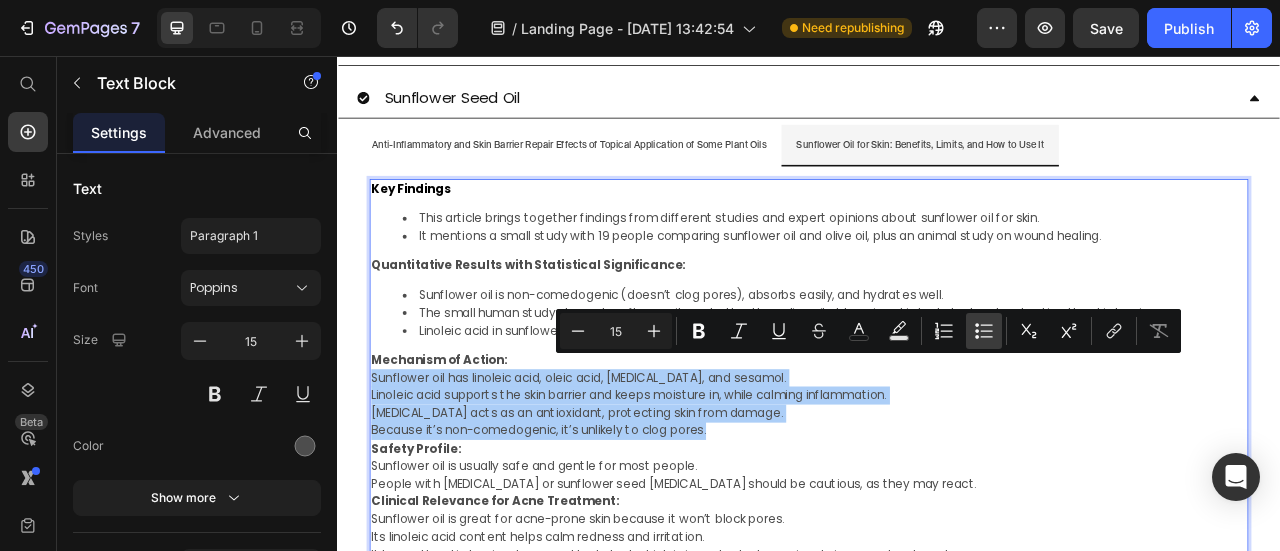 click 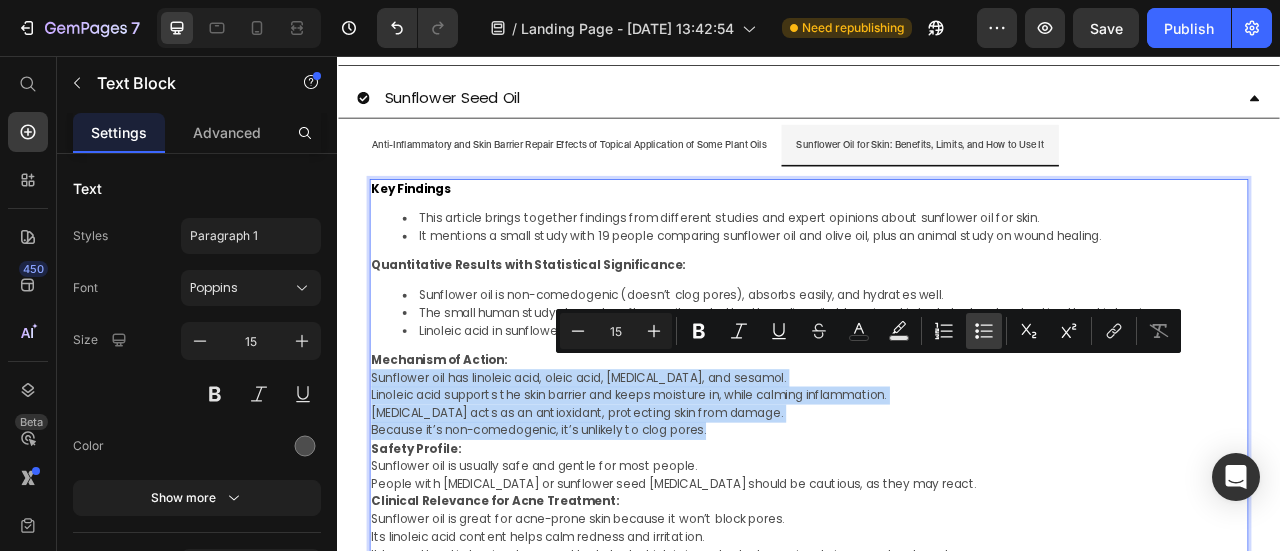 type on "15" 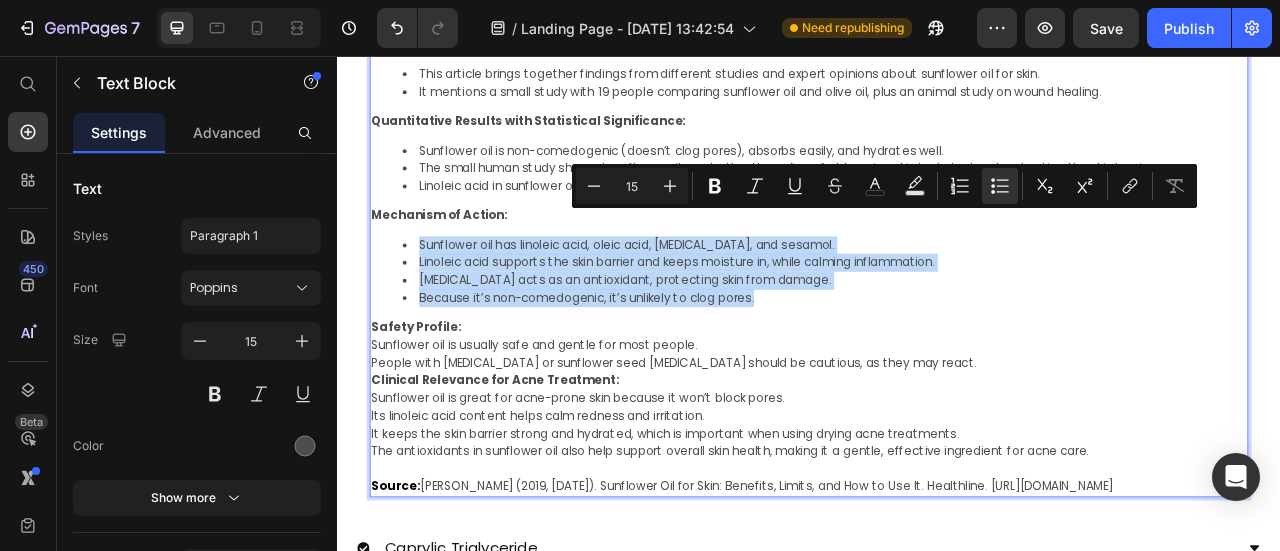 scroll, scrollTop: 1780, scrollLeft: 0, axis: vertical 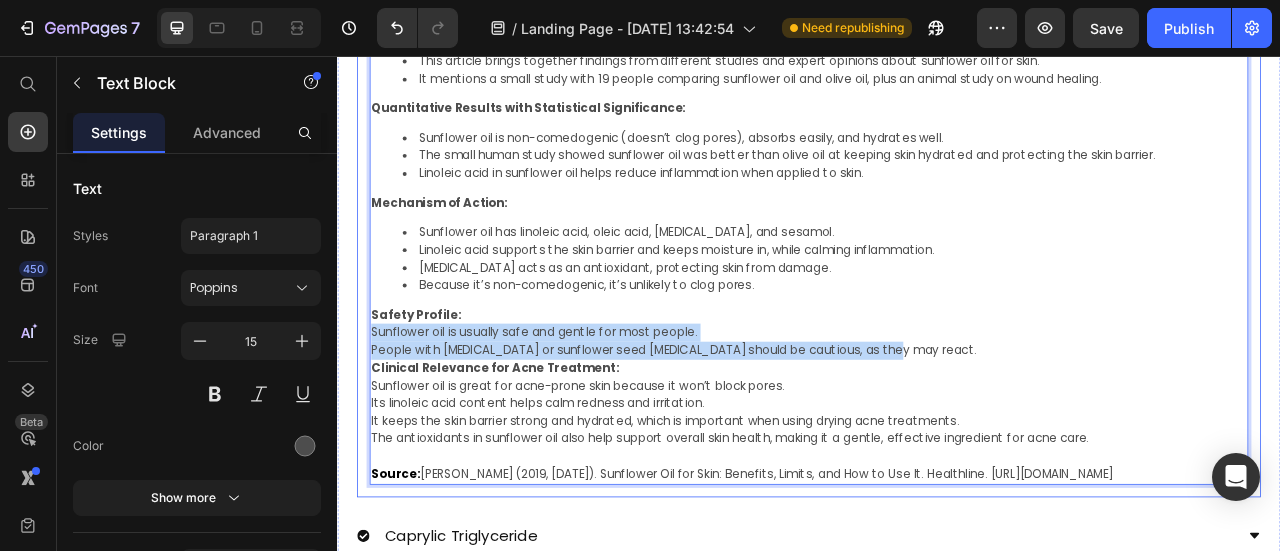 drag, startPoint x: 1042, startPoint y: 416, endPoint x: 371, endPoint y: 399, distance: 671.21533 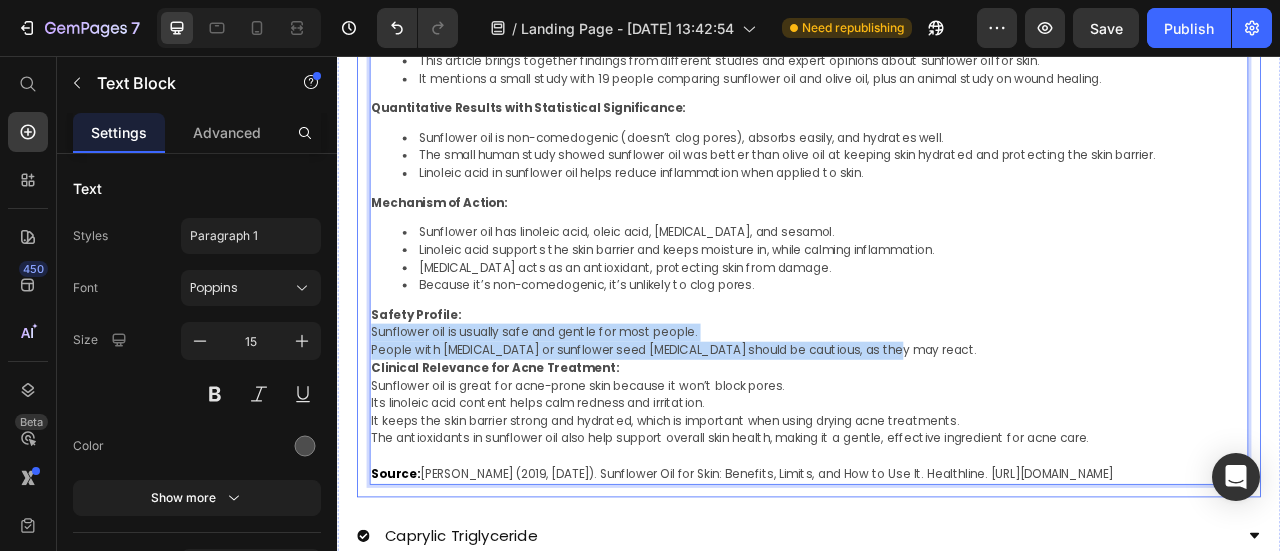 click on "Key Findings This review article looked at how different plant oils, including sunflower seed oil, affect skin health. It combined results from human studies, animal research, and lab tests. The review focused on benefits like reducing inflammation, fighting oxidation, healing wounds, and repairing the skin barrier. Quantitative Results with Statistical Significance: Sunflower seed oil is rich in linoleic acid, which is important for keeping the skin barrier strong. Studies showed that applying sunflower oil can reduce water loss [MEDICAL_DATA] (TEWL) by 33–50% and improve hydration. Although the review didn’t focus specifically on acne, these skin benefits are well proven. Mechanism of Action: Linoleic acid in sunflower oil helps build ceramides, which keep the skin barrier healthy. A stronger barrier prevents moisture loss and blocks irritants. Sunflower oil also has anti-inflammatory effects that calm redness and irritation. Safety Profile: Sunflower seed oil is generally safe and well-tolerated.   0" at bounding box center (937, 298) 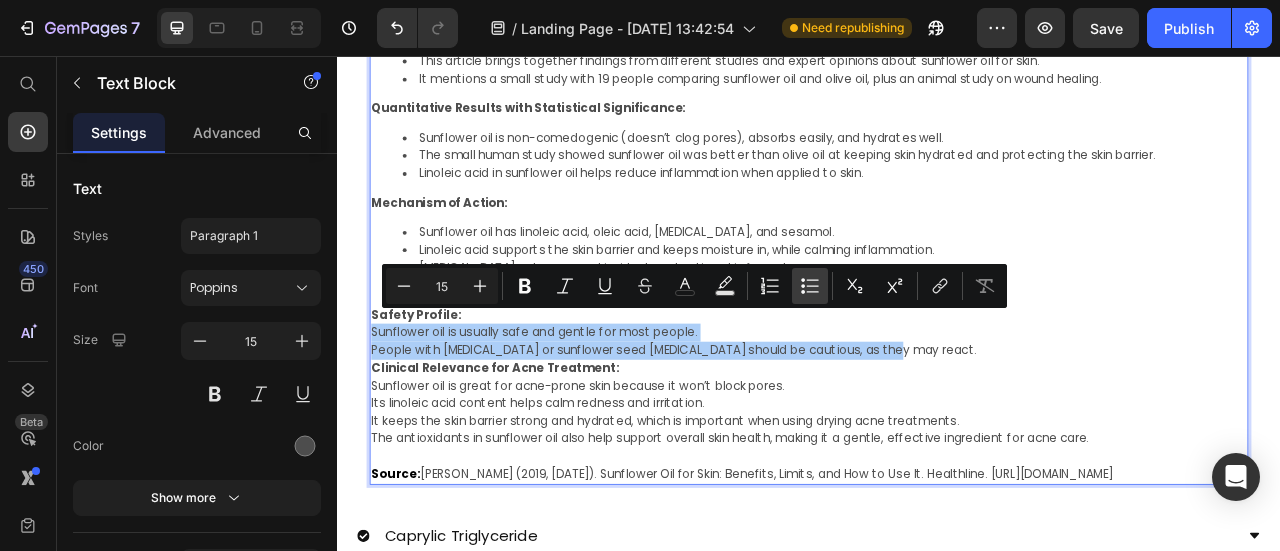 drag, startPoint x: 808, startPoint y: 293, endPoint x: 364, endPoint y: 426, distance: 463.4922 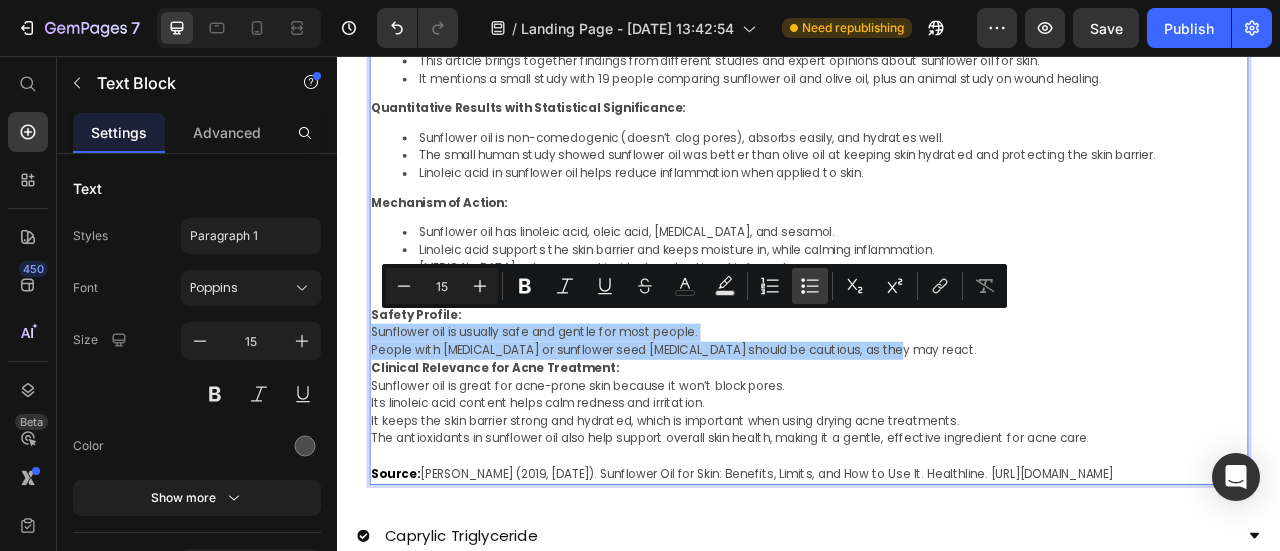 click 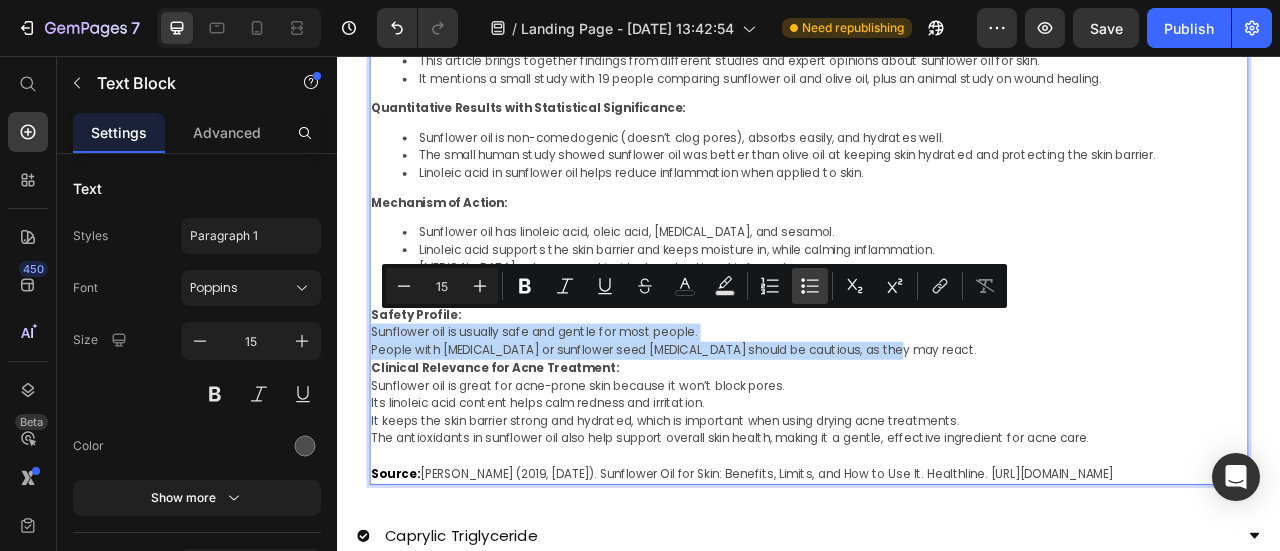 type on "15" 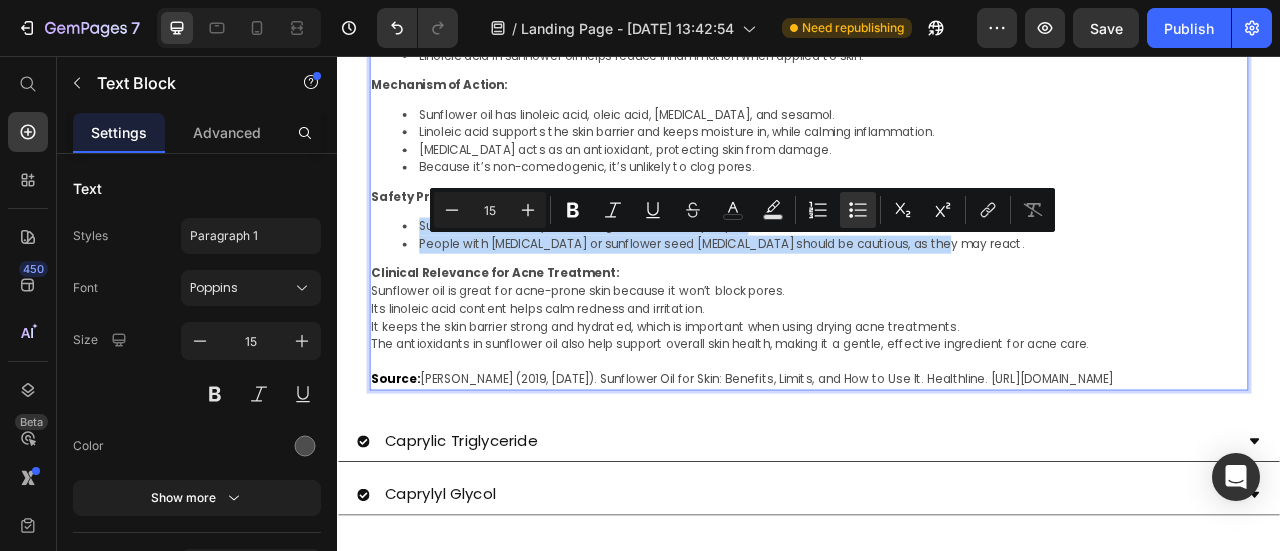scroll, scrollTop: 1980, scrollLeft: 0, axis: vertical 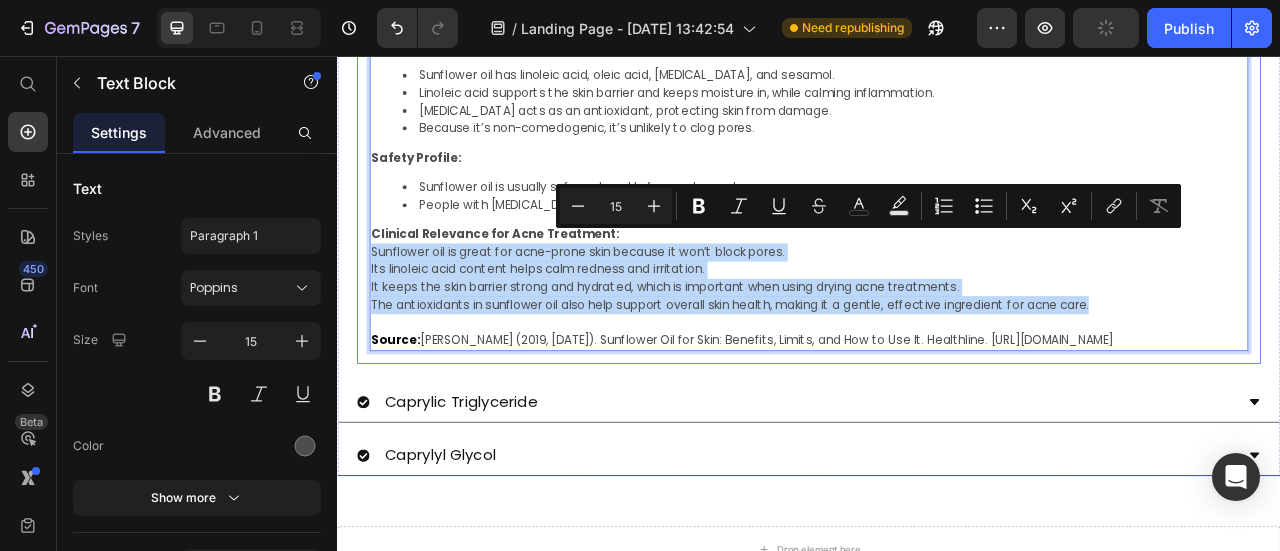 drag, startPoint x: 1323, startPoint y: 356, endPoint x: 367, endPoint y: 293, distance: 958.0736 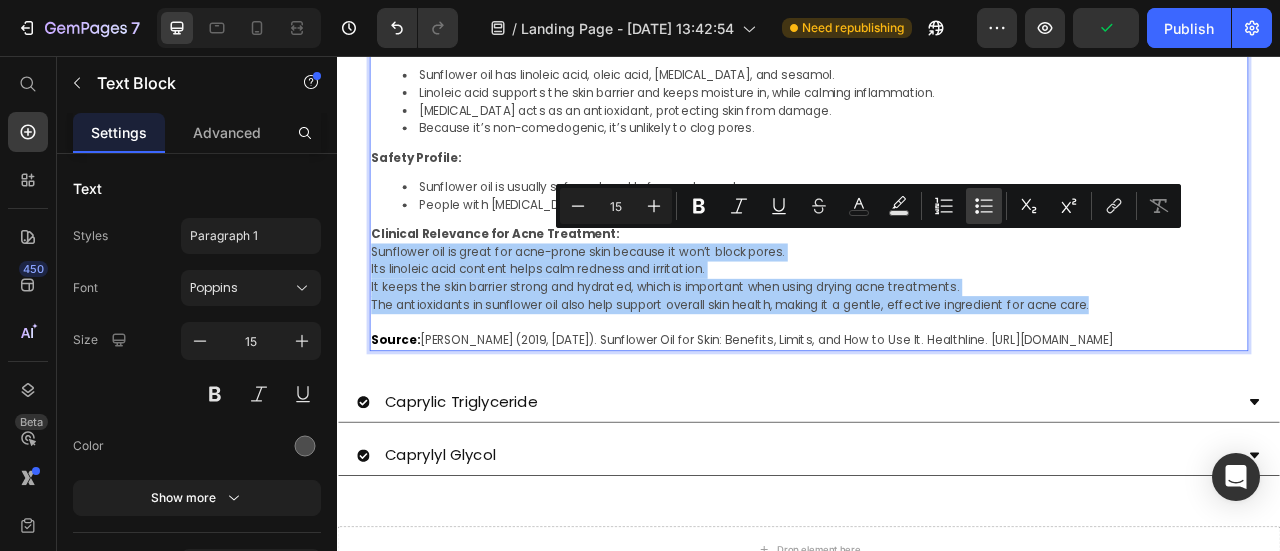 click 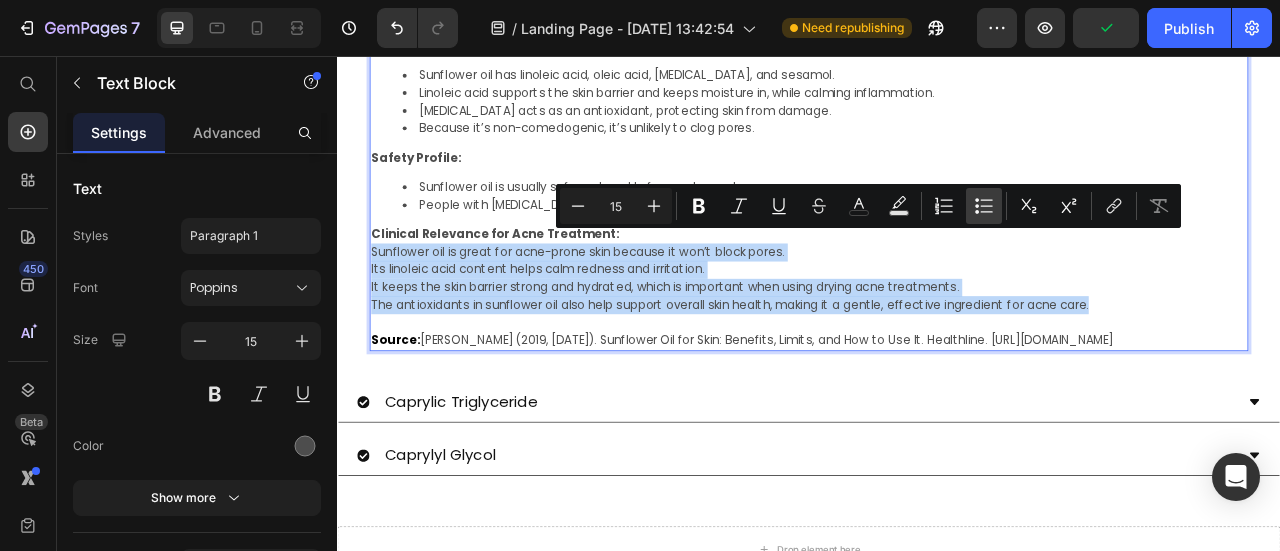 type on "15" 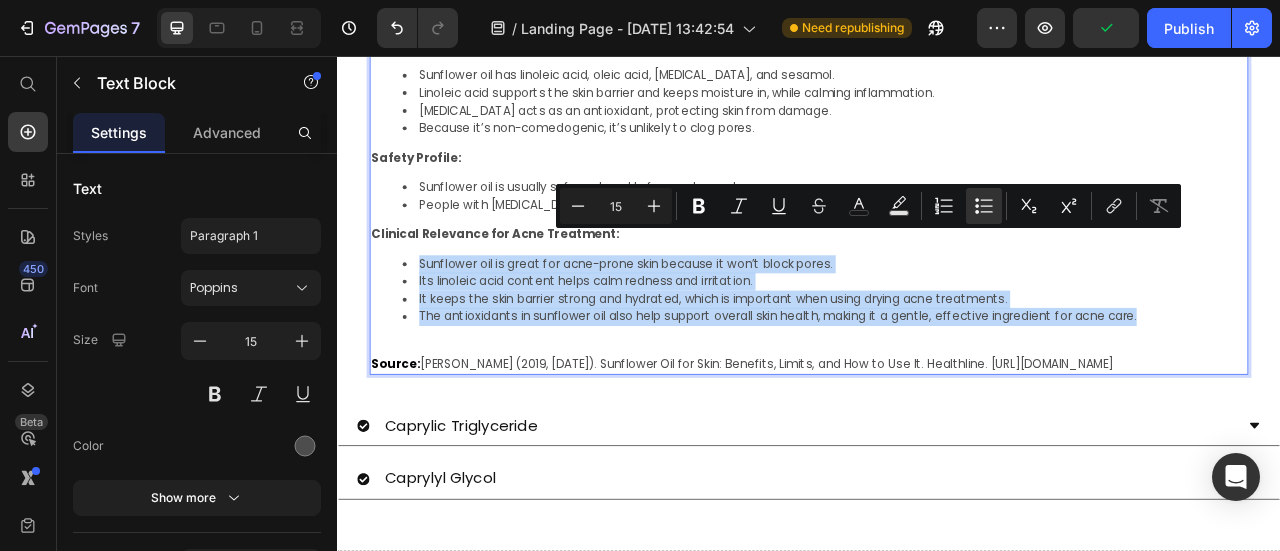 click on "Its linoleic acid content helps calm redness and irritation." at bounding box center (957, 342) 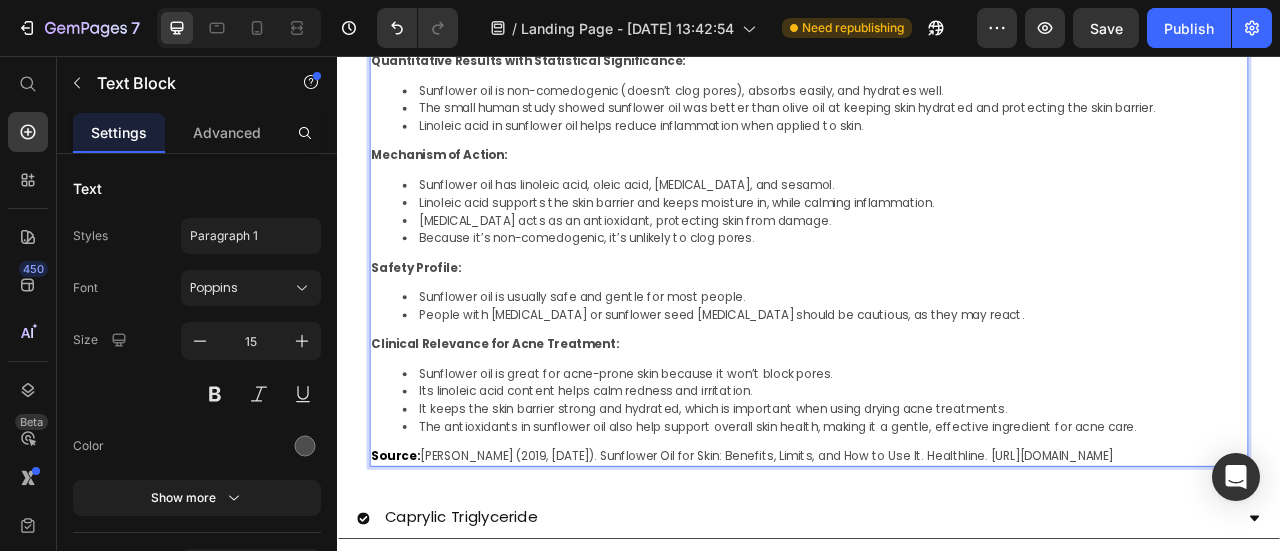 scroll, scrollTop: 1980, scrollLeft: 0, axis: vertical 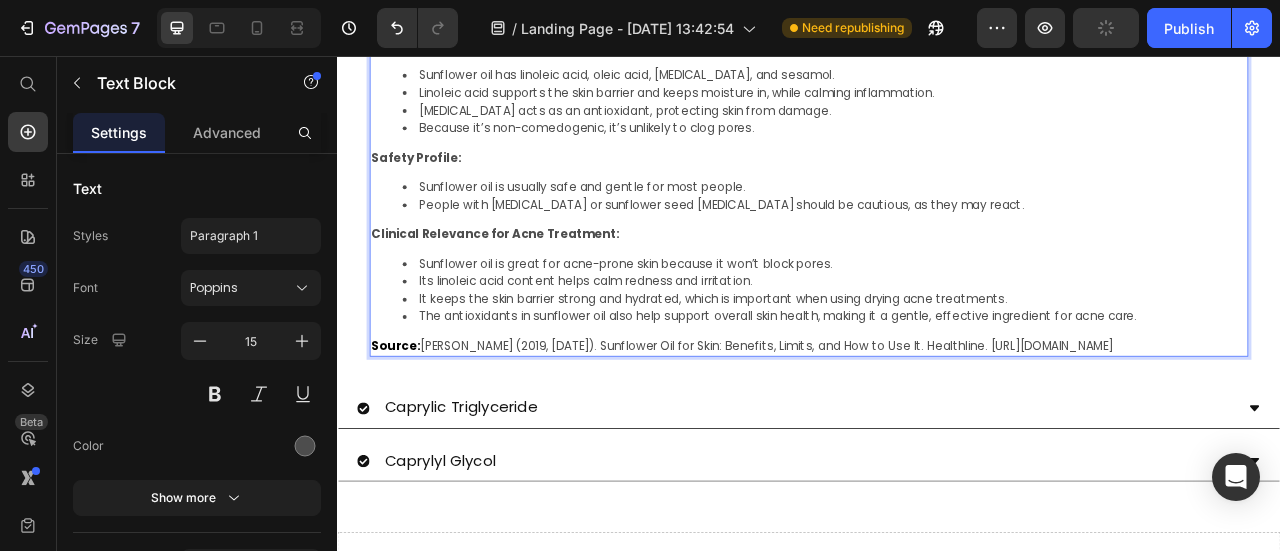 click on "Source:  [PERSON_NAME] (2019, [DATE]). Sunflower Oil for Skin: Benefits, Limits, and How to Use It. Healthline. [URL][DOMAIN_NAME]" at bounding box center [937, 425] 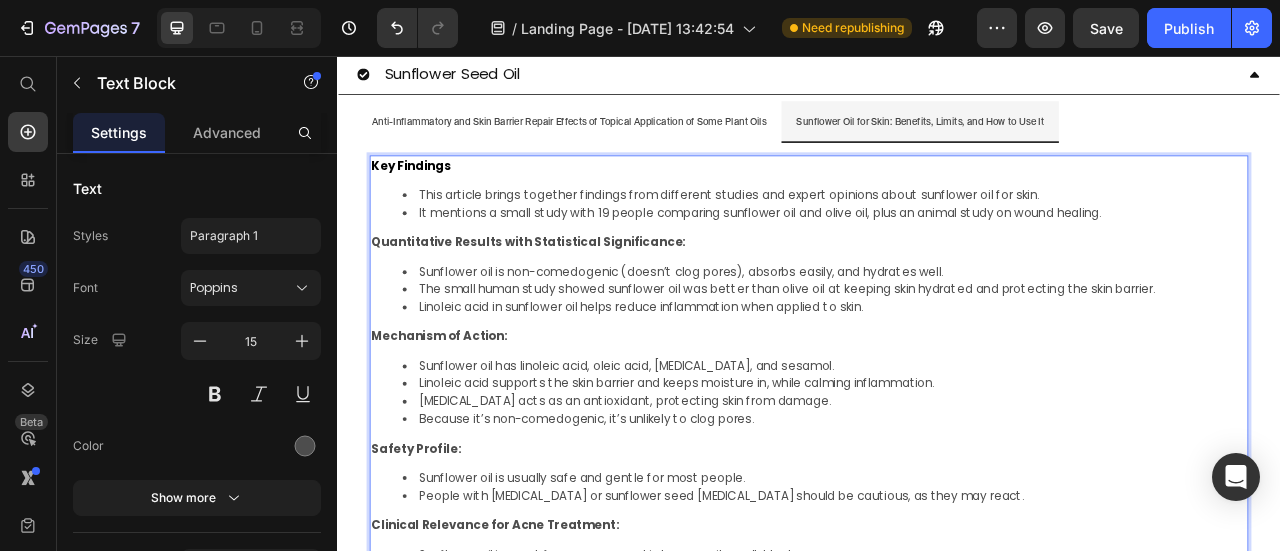 scroll, scrollTop: 1580, scrollLeft: 0, axis: vertical 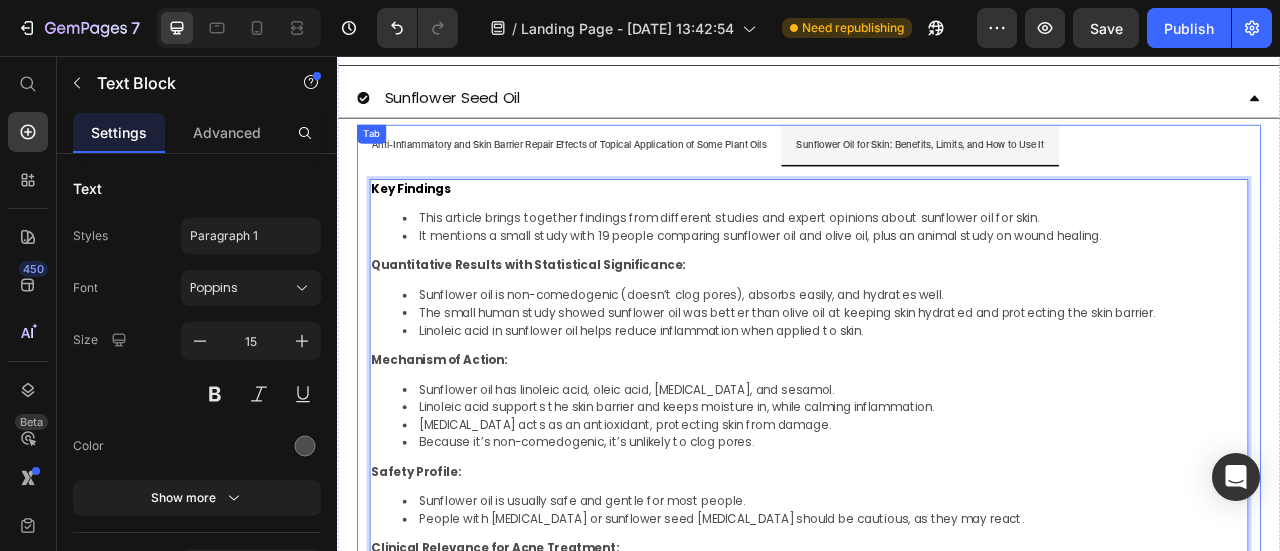 click on "Sunflower Oil for Skin: Benefits, Limits, and How to Use It" at bounding box center (1078, 168) 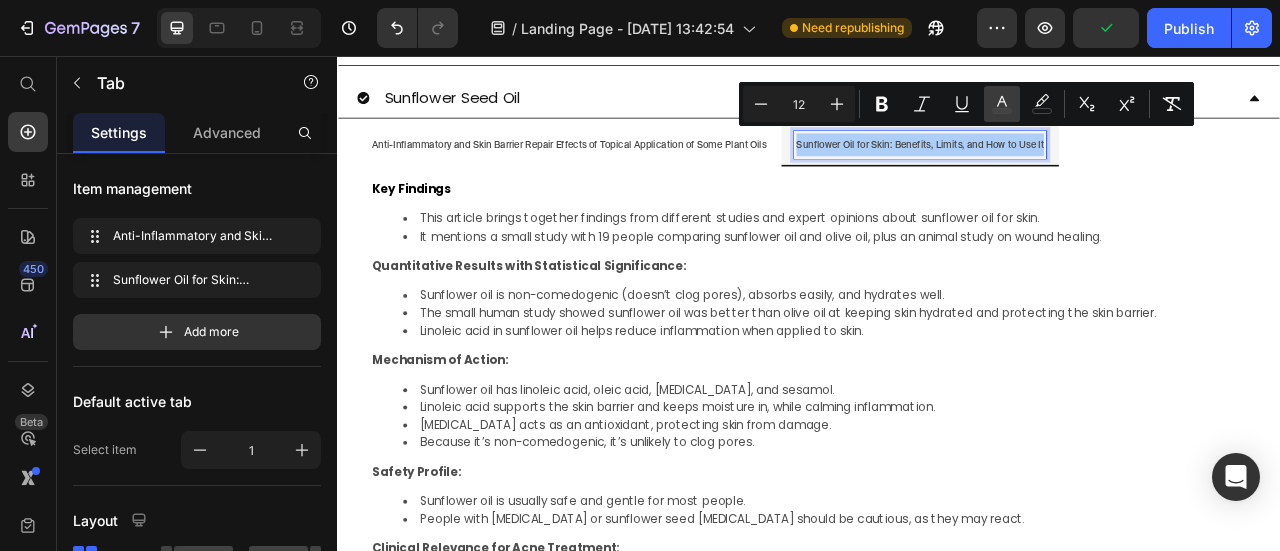 click 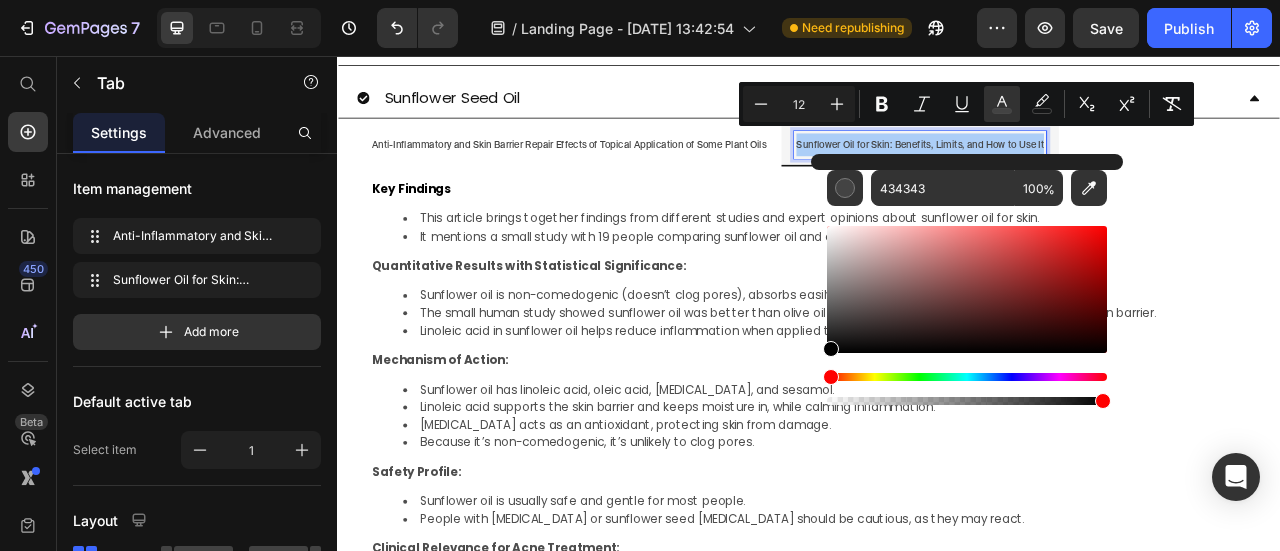 drag, startPoint x: 829, startPoint y: 329, endPoint x: 821, endPoint y: 369, distance: 40.792156 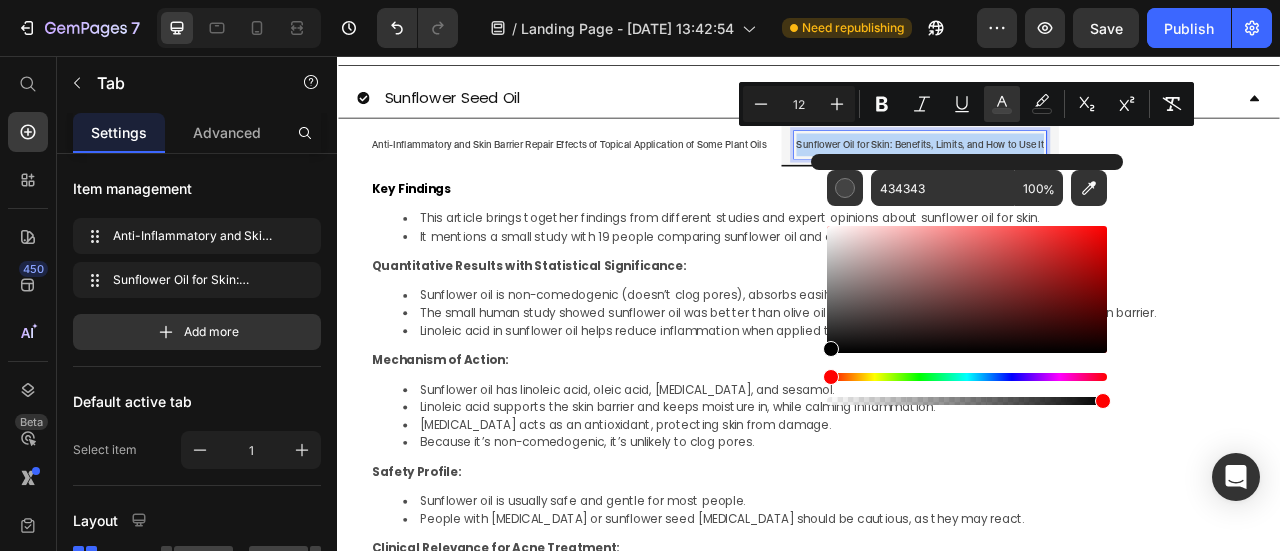 type on "000000" 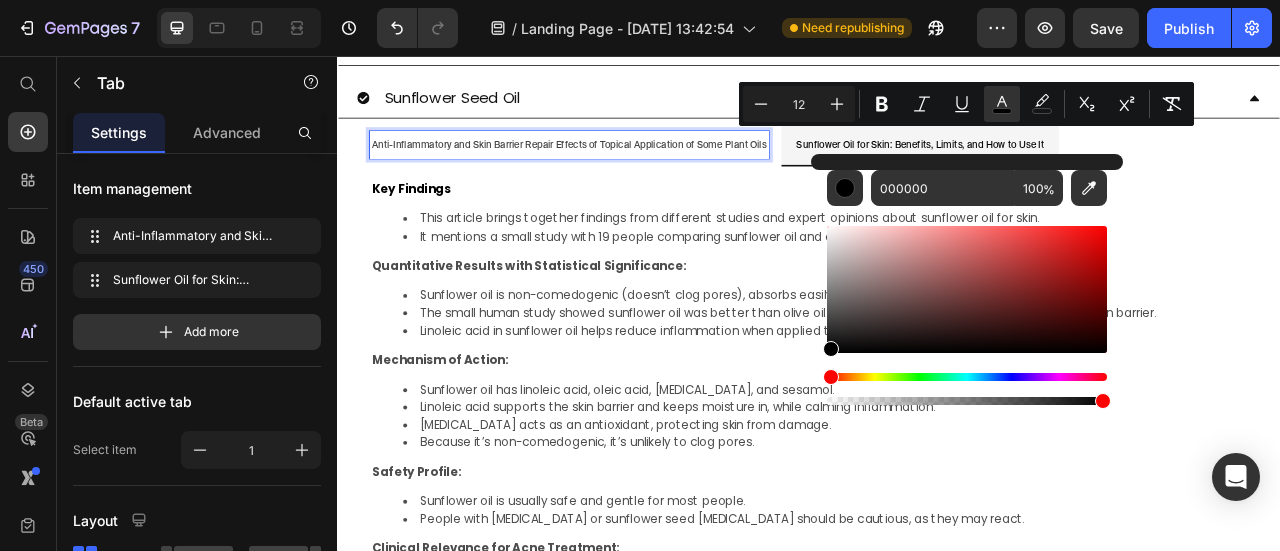 click on "Anti-Inflammatory and Skin Barrier Repair Effects of Topical Application of Some Plant Oils" at bounding box center (632, 170) 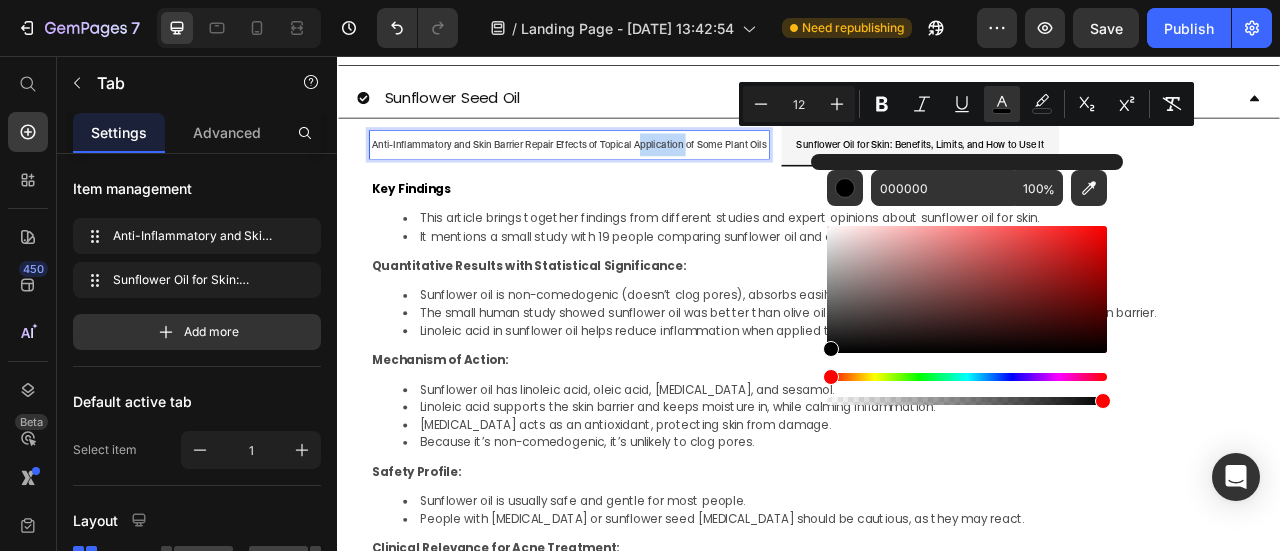 click on "Anti-Inflammatory and Skin Barrier Repair Effects of Topical Application of Some Plant Oils" at bounding box center (632, 170) 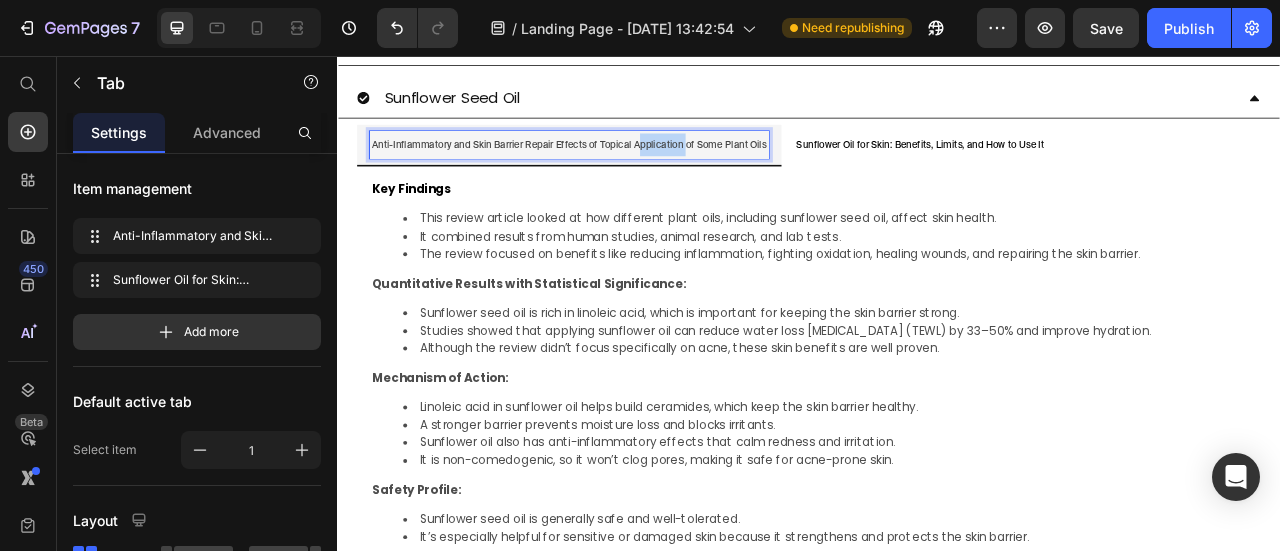 click on "Anti-Inflammatory and Skin Barrier Repair Effects of Topical Application of Some Plant Oils" at bounding box center [632, 170] 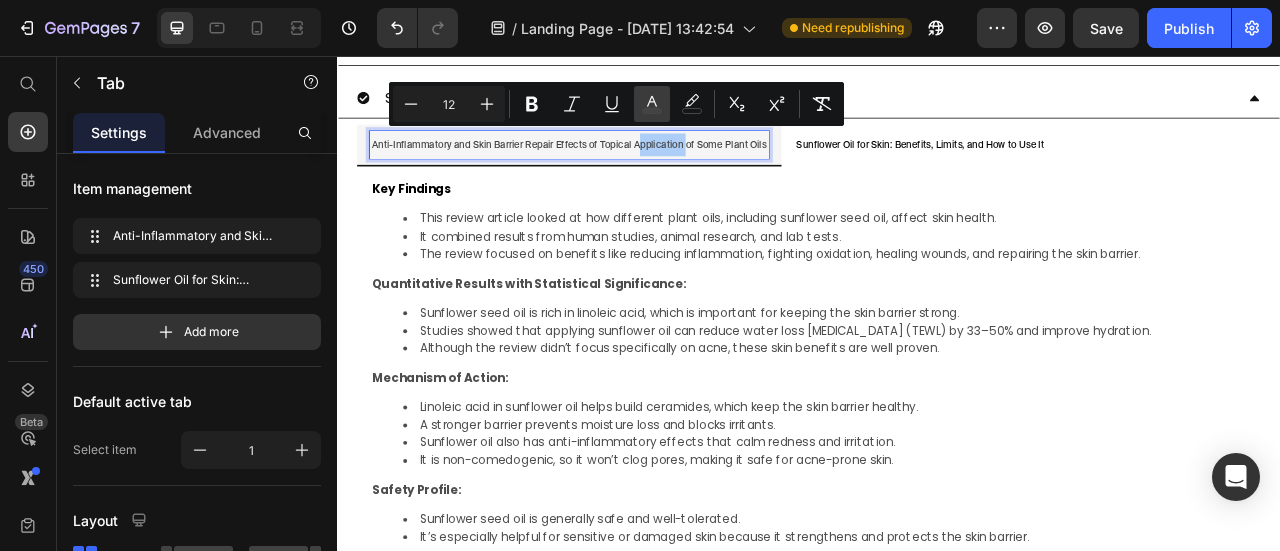 click 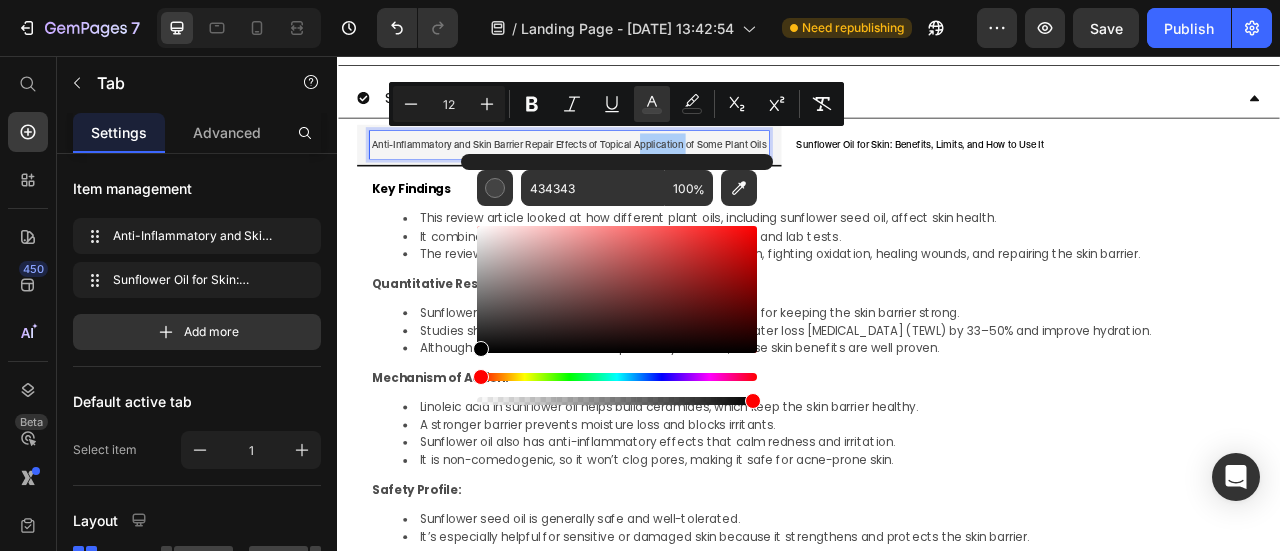 drag, startPoint x: 482, startPoint y: 328, endPoint x: 476, endPoint y: 360, distance: 32.55764 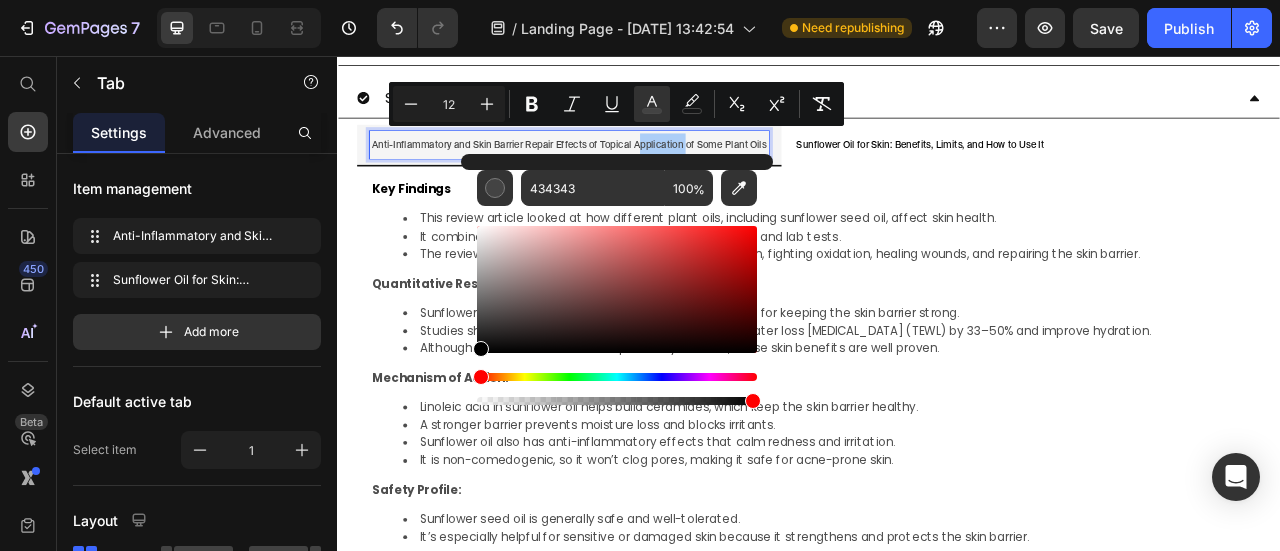 click at bounding box center (617, 315) 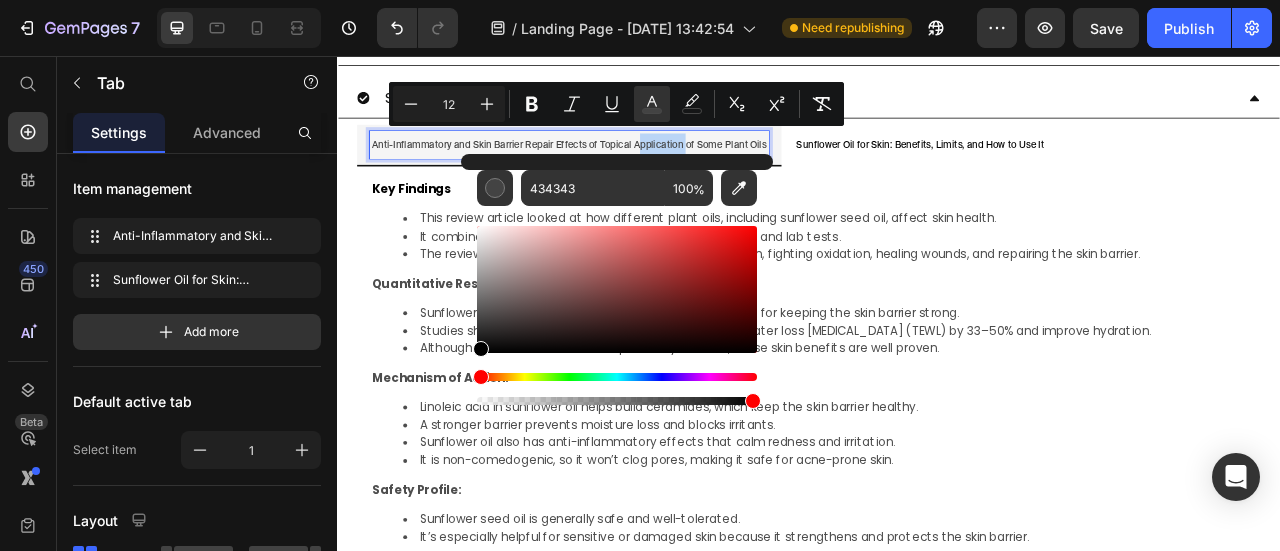 type on "000000" 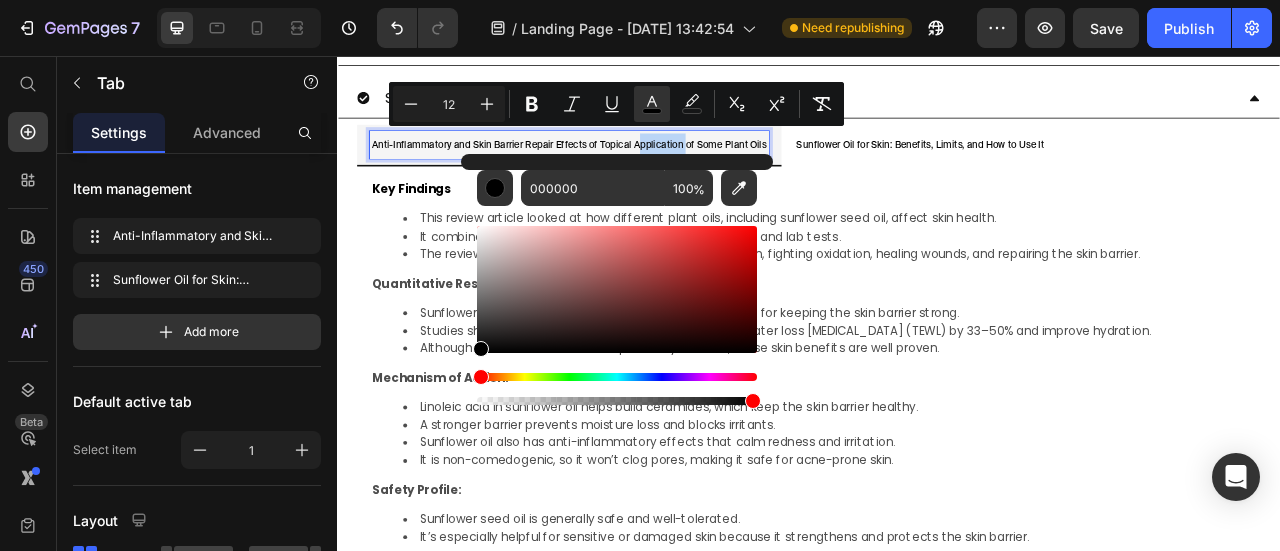 click on "Key Findings This review article looked at how different plant oils, including sunflower seed oil, affect skin health. It combined results from human studies, animal research, and lab tests. The review focused on benefits like reducing inflammation, fighting oxidation, healing wounds, and repairing the skin barrier. Quantitative Results with Statistical Significance: Sunflower seed oil is rich in linoleic acid, which is important for keeping the skin barrier strong. Studies showed that applying sunflower oil can reduce water loss [MEDICAL_DATA] (TEWL) by 33–50% and improve hydration. Although the review didn’t focus specifically on acne, these skin benefits are well proven. Mechanism of Action: Linoleic acid in sunflower oil helps build ceramides, which keep the skin barrier healthy. A stronger barrier prevents moisture loss and blocks irritants. Sunflower oil also has anti-inflammatory effects that calm redness and irritation. Safety Profile: Sunflower seed oil is generally safe and well-tolerated." at bounding box center [937, 548] 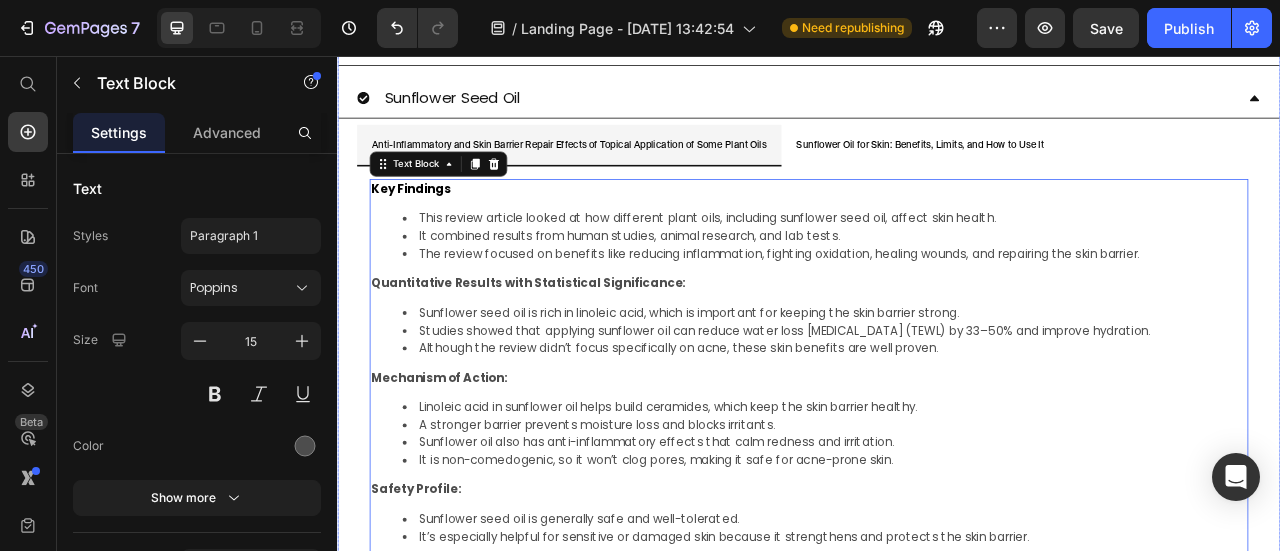click on "Sunflower Seed Oil" at bounding box center [483, 109] 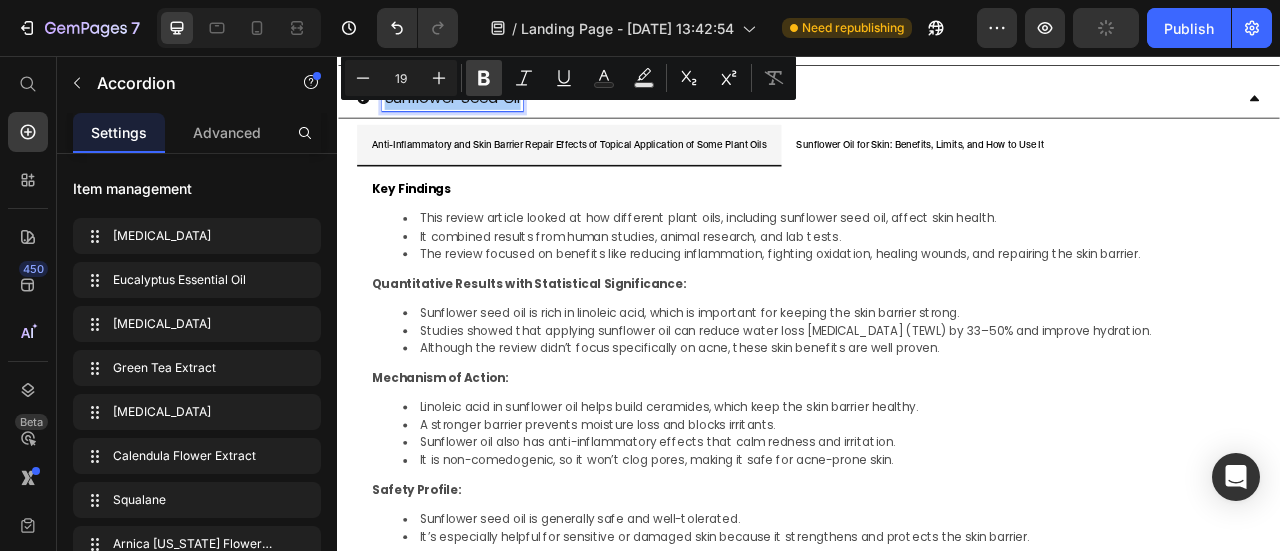 click 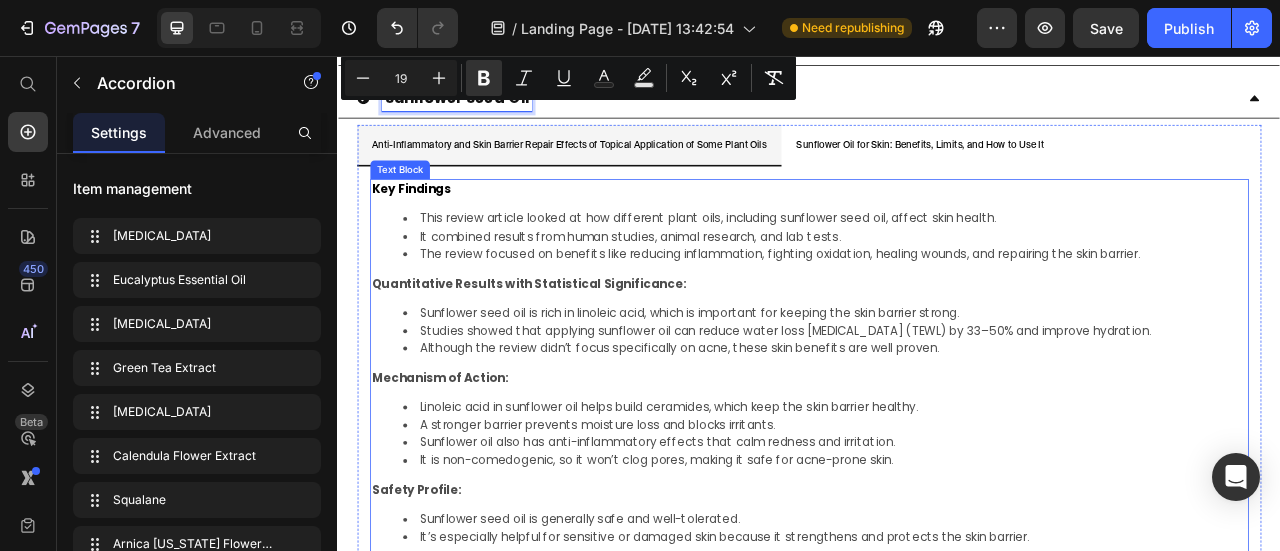 click on "It combined results from human studies, animal research, and lab tests." at bounding box center [957, 285] 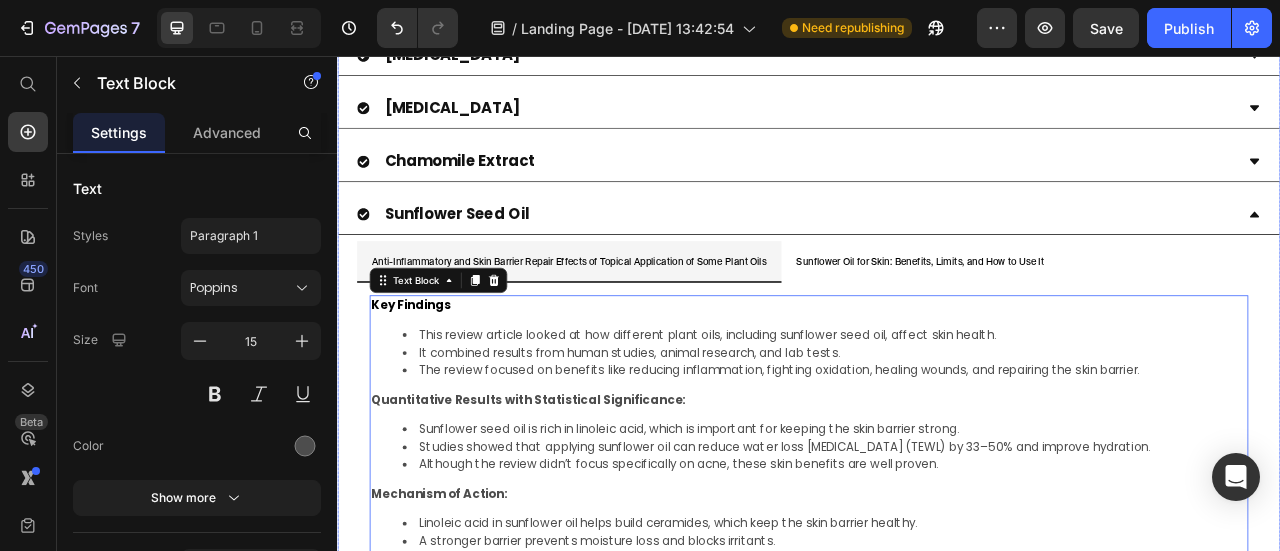scroll, scrollTop: 1380, scrollLeft: 0, axis: vertical 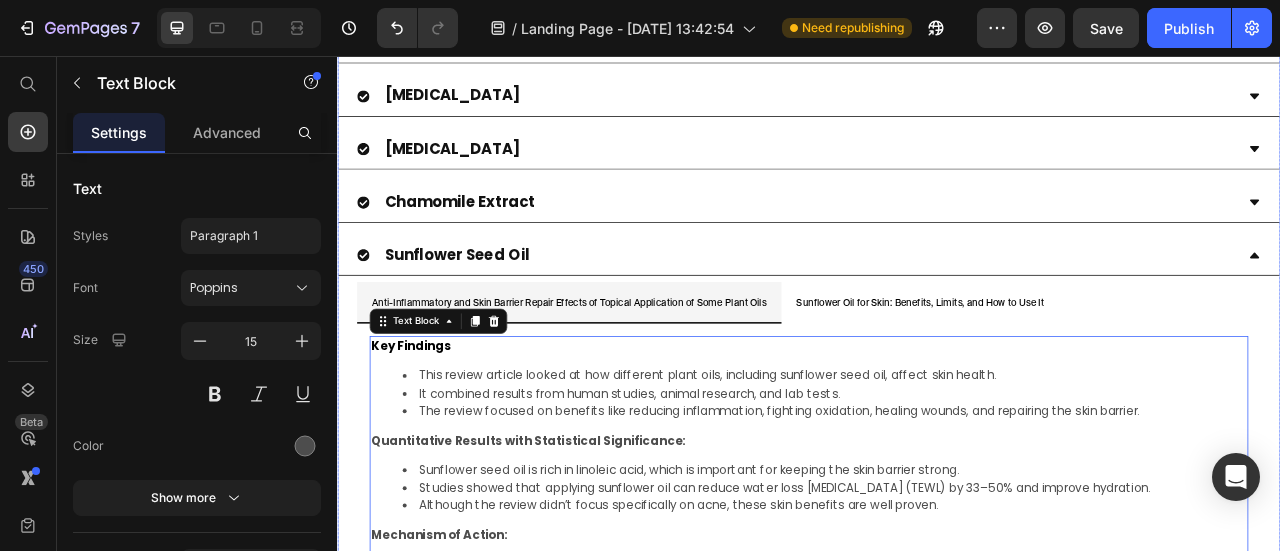 click on "Sunflower Seed Oil" at bounding box center (921, 309) 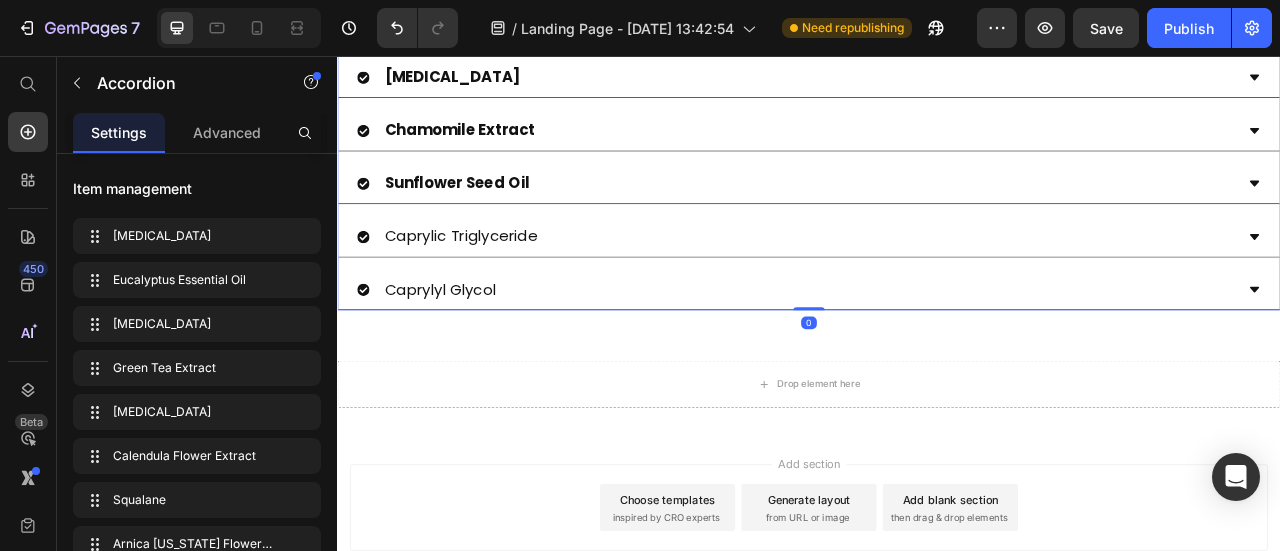 scroll, scrollTop: 1480, scrollLeft: 0, axis: vertical 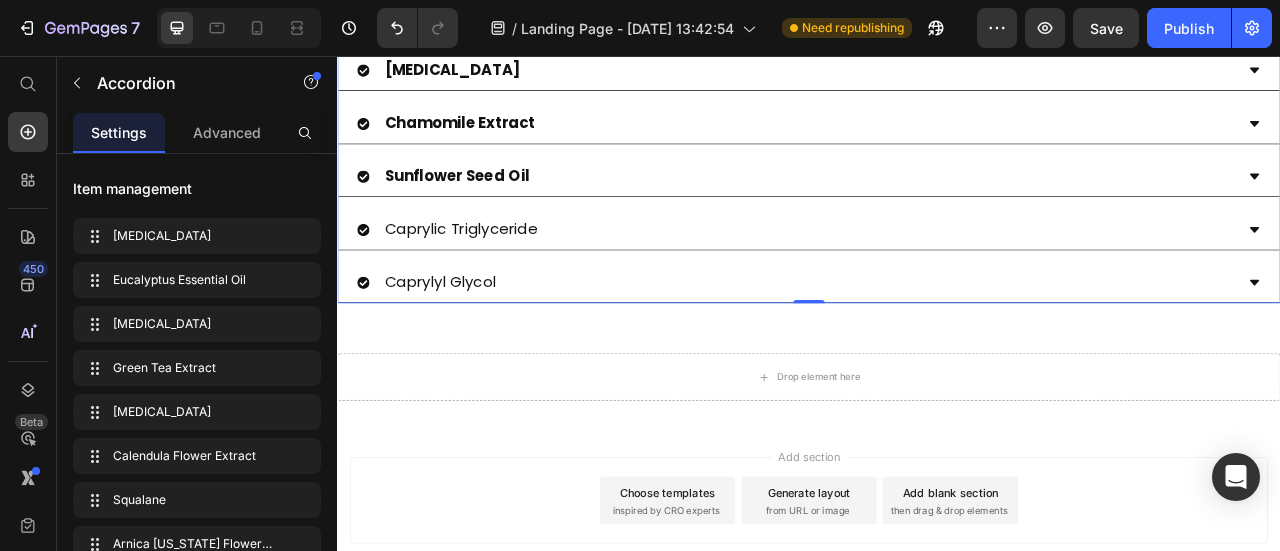 click on "Caprylic Triglyceride" at bounding box center [921, 276] 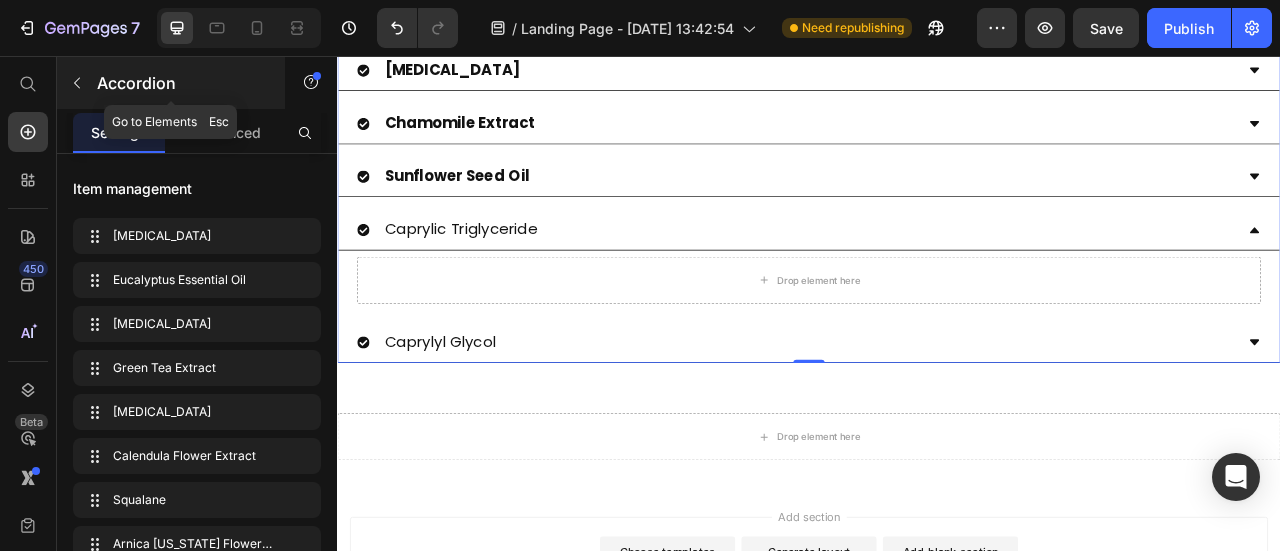 click 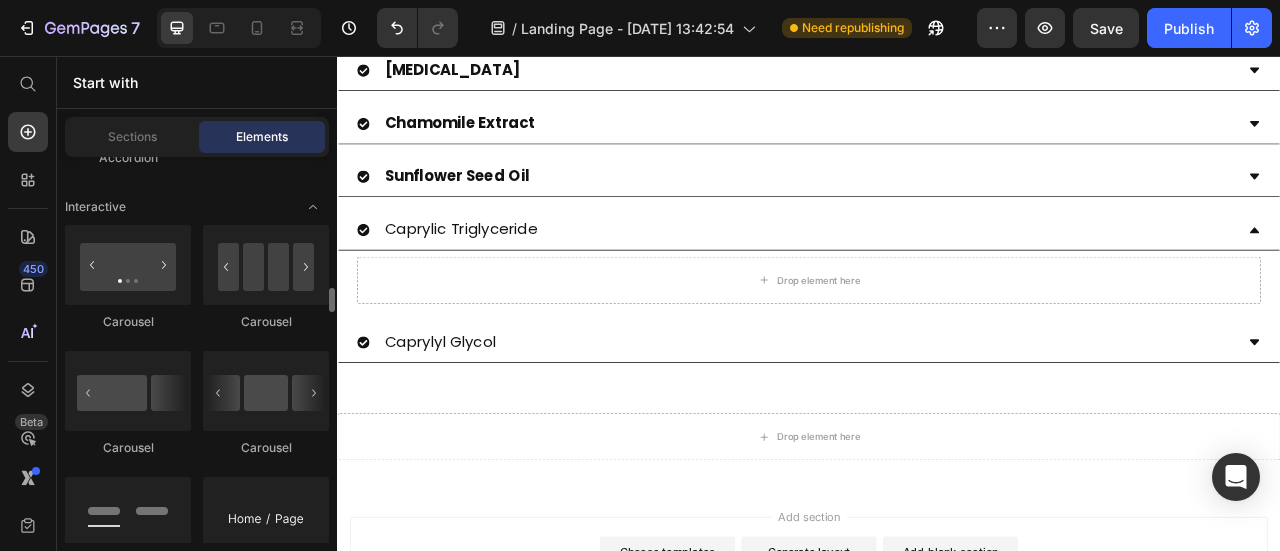 scroll, scrollTop: 2300, scrollLeft: 0, axis: vertical 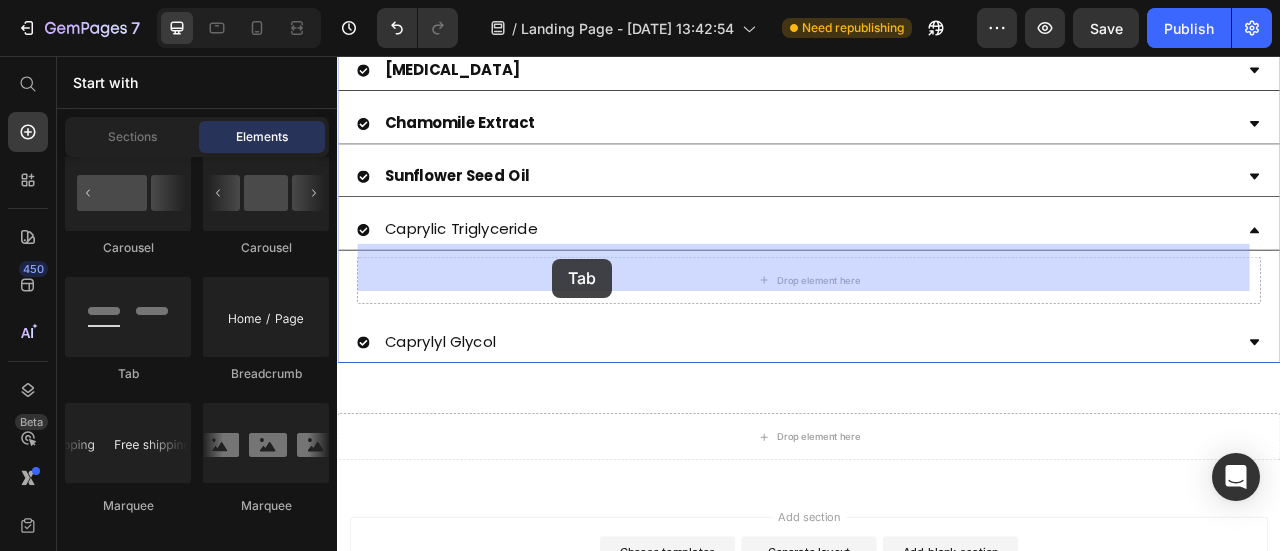 drag, startPoint x: 491, startPoint y: 385, endPoint x: 610, endPoint y: 314, distance: 138.57127 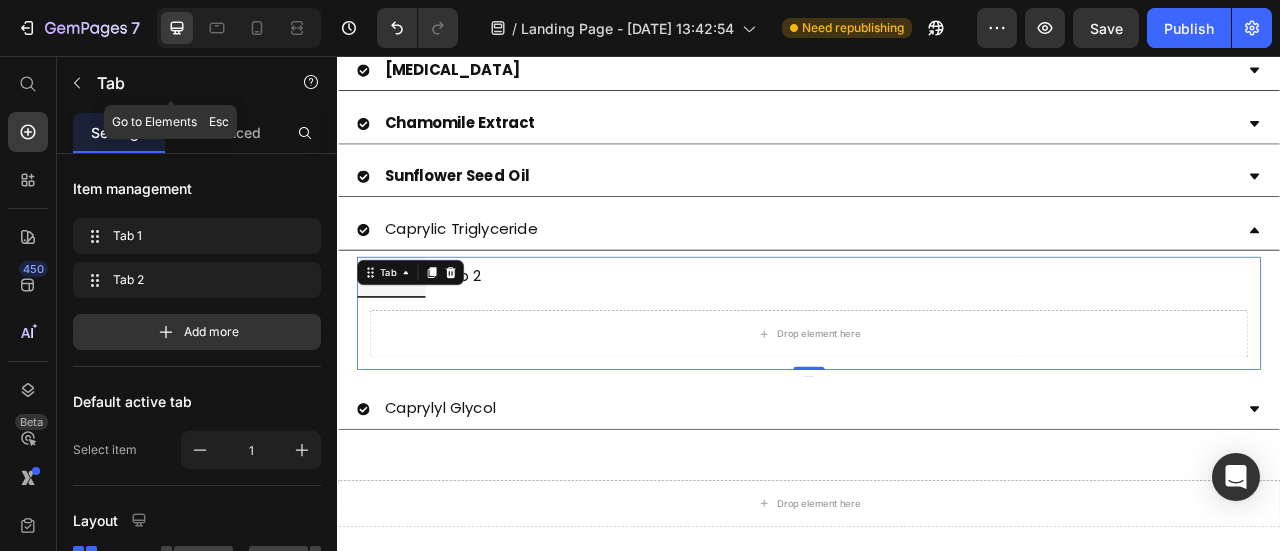 click at bounding box center [77, 83] 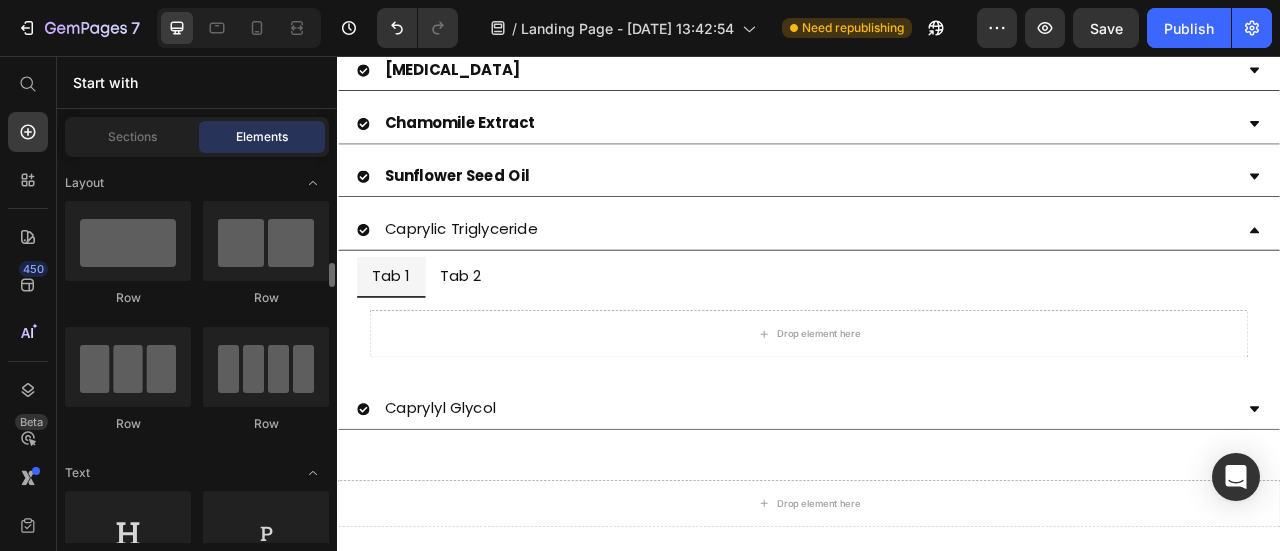 scroll, scrollTop: 200, scrollLeft: 0, axis: vertical 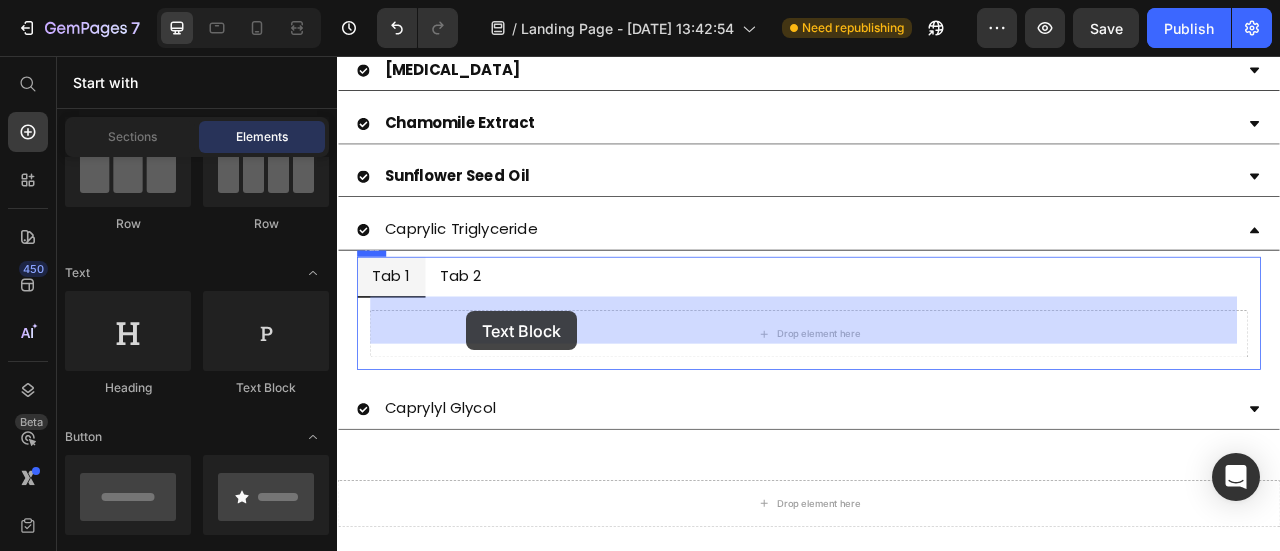 drag, startPoint x: 617, startPoint y: 421, endPoint x: 437, endPoint y: 393, distance: 182.16476 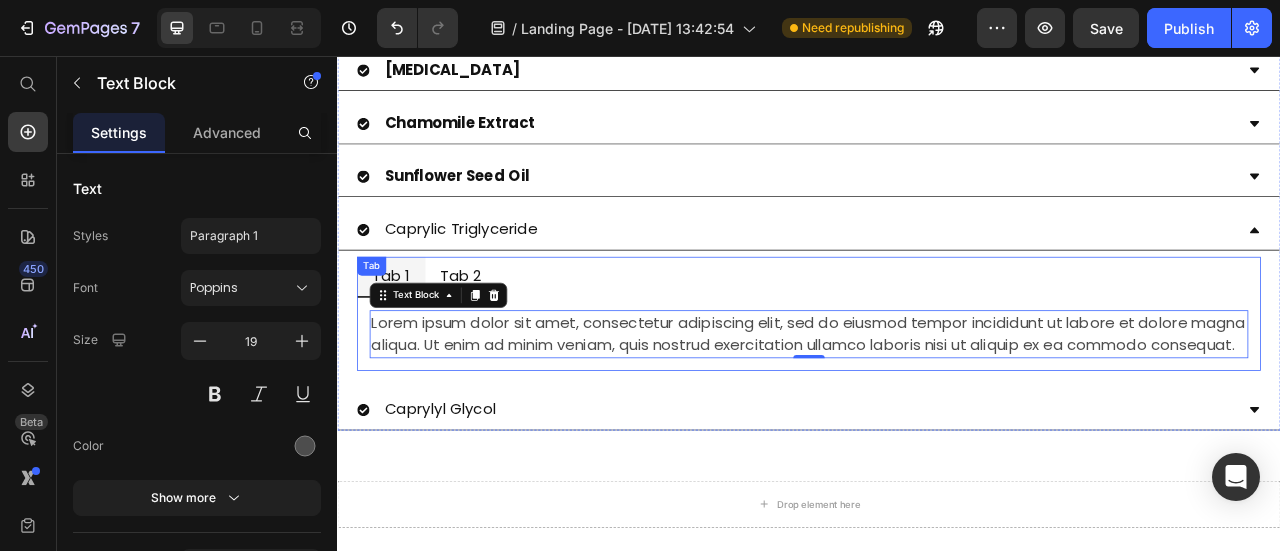 click on "Tab 1 Tab 2 Lorem ipsum dolor sit amet, consectetur adipiscing elit, sed do eiusmod tempor incididunt ut labore et dolore magna aliqua. Ut enim ad minim veniam, quis nostrud exercitation ullamco laboris nisi ut aliquip ex ea commodo consequat. Text Block   0
Tab" at bounding box center [937, 384] 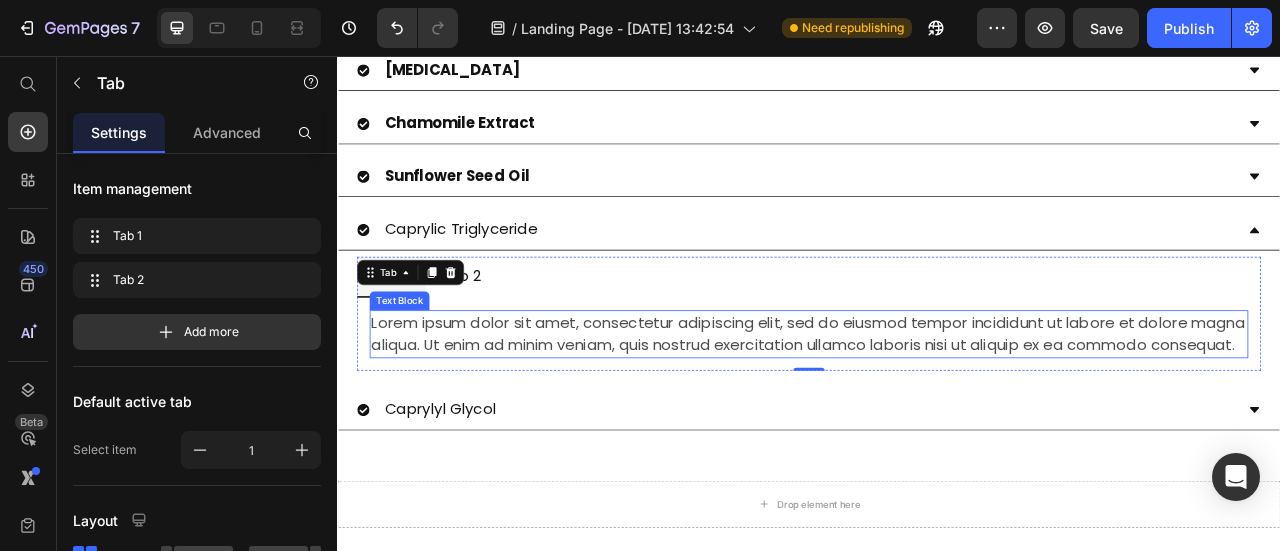 click on "Lorem ipsum dolor sit amet, consectetur adipiscing elit, sed do eiusmod tempor incididunt ut labore et dolore magna aliqua. Ut enim ad minim veniam, quis nostrud exercitation ullamco laboris nisi ut aliquip ex ea commodo consequat." at bounding box center [937, 409] 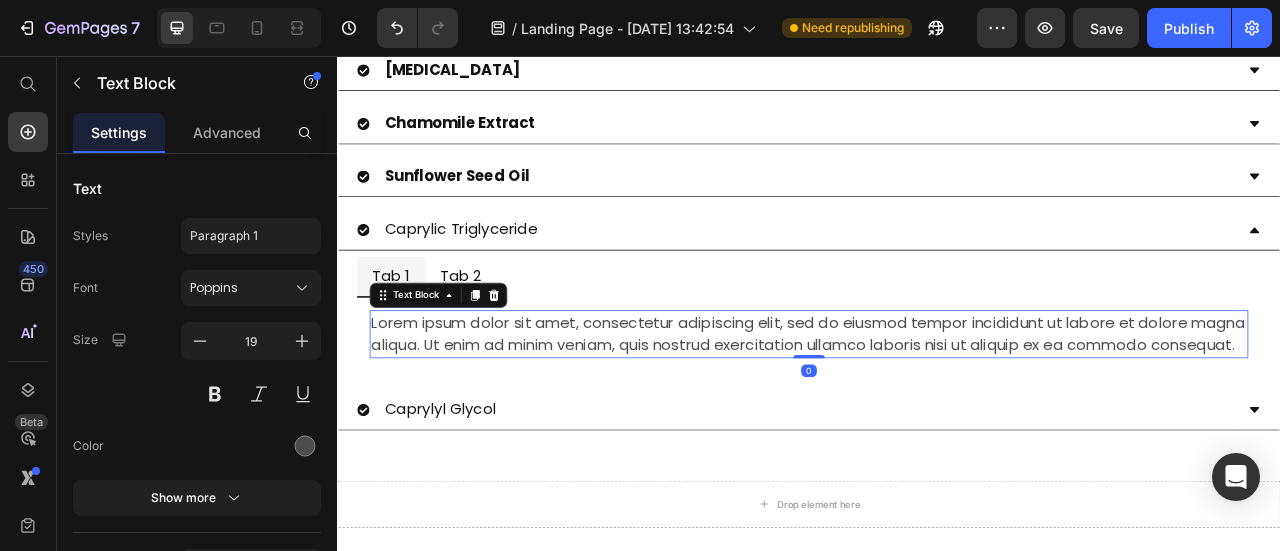 click on "Text Block" at bounding box center [465, 360] 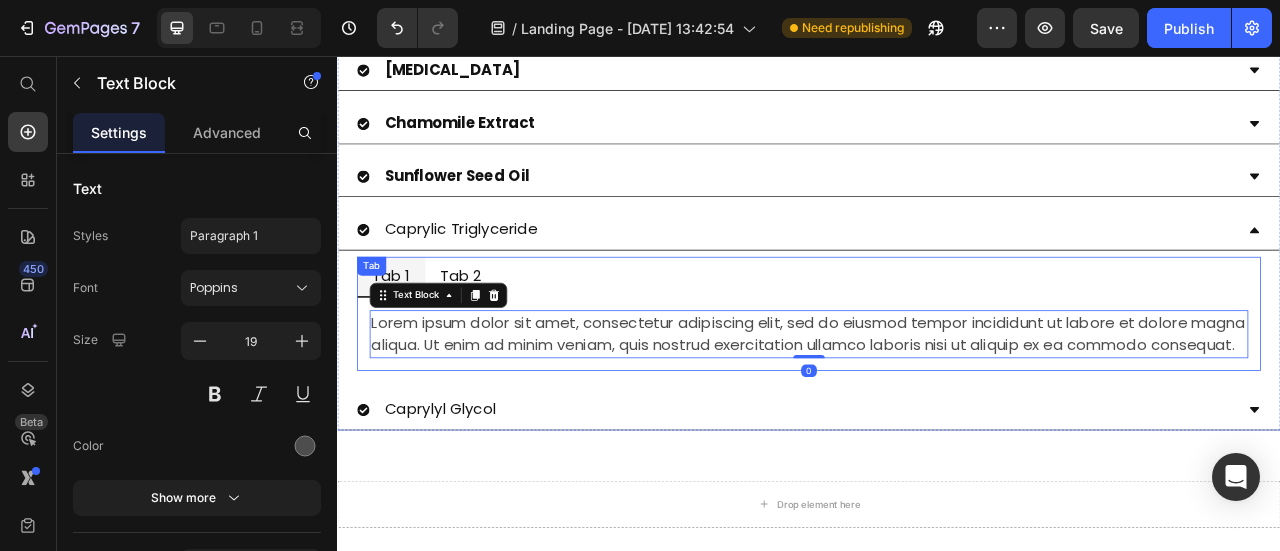 click on "Tab 1 Tab 2 Lorem ipsum dolor sit amet, consectetur adipiscing elit, sed do eiusmod tempor incididunt ut labore et dolore magna aliqua. Ut enim ad minim veniam, quis nostrud exercitation ullamco laboris nisi ut aliquip ex ea commodo consequat. Text Block   0
Tab" at bounding box center [937, 384] 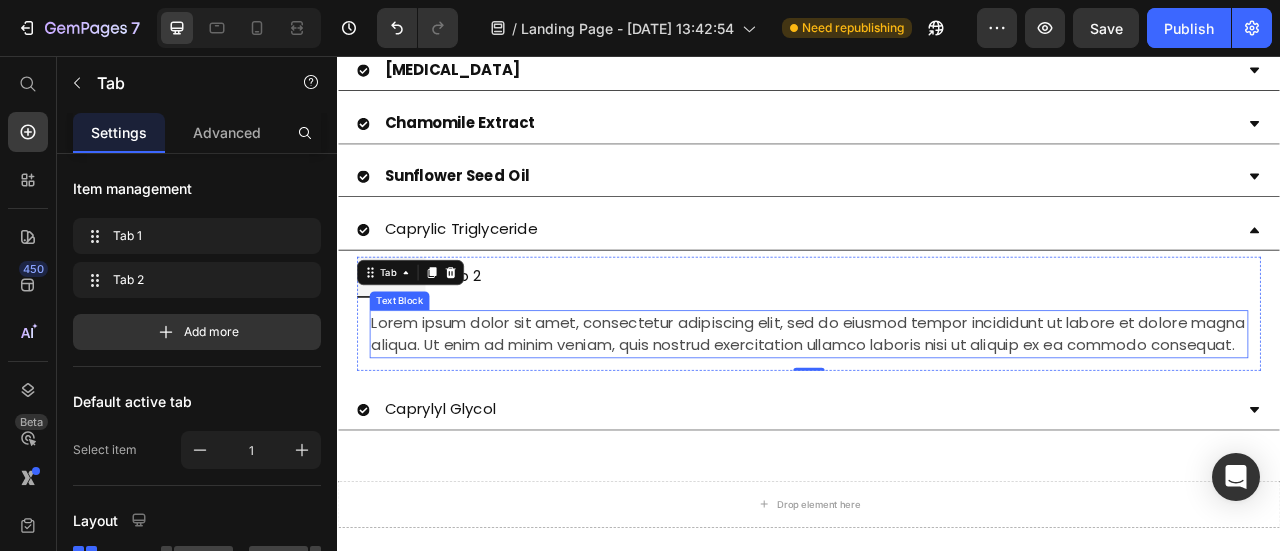 click on "Lorem ipsum dolor sit amet, consectetur adipiscing elit, sed do eiusmod tempor incididunt ut labore et dolore magna aliqua. Ut enim ad minim veniam, quis nostrud exercitation ullamco laboris nisi ut aliquip ex ea commodo consequat." at bounding box center (937, 409) 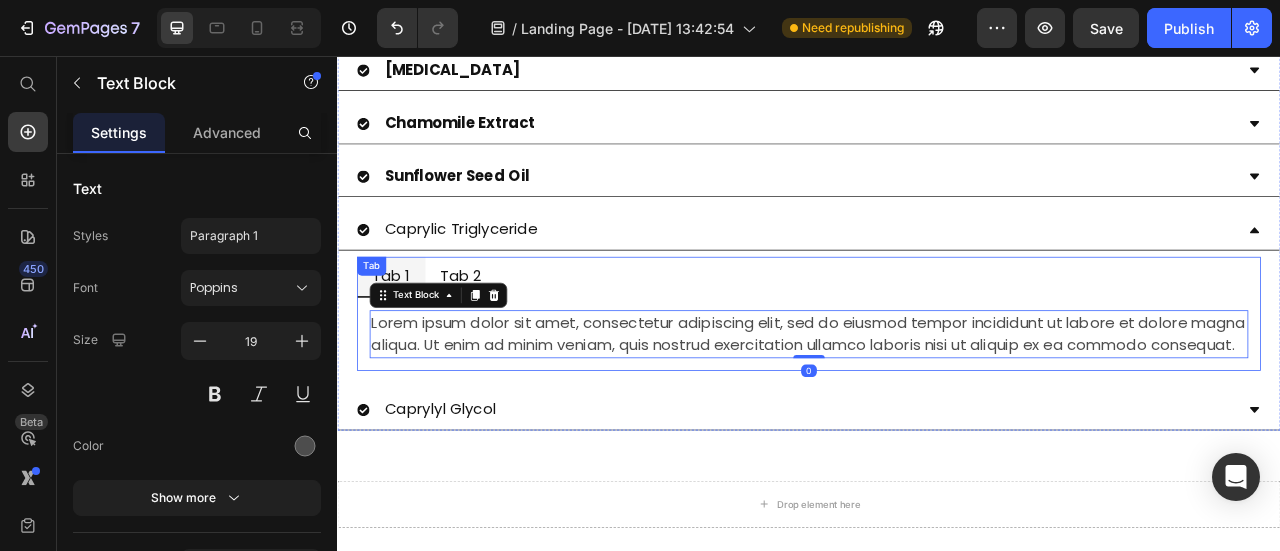 click on "Tab 1 Tab 2 Lorem ipsum dolor sit amet, consectetur adipiscing elit, sed do eiusmod tempor incididunt ut labore et dolore magna aliqua. Ut enim ad minim veniam, quis nostrud exercitation ullamco laboris nisi ut aliquip ex ea commodo consequat. Text Block   0
Tab" at bounding box center (937, 384) 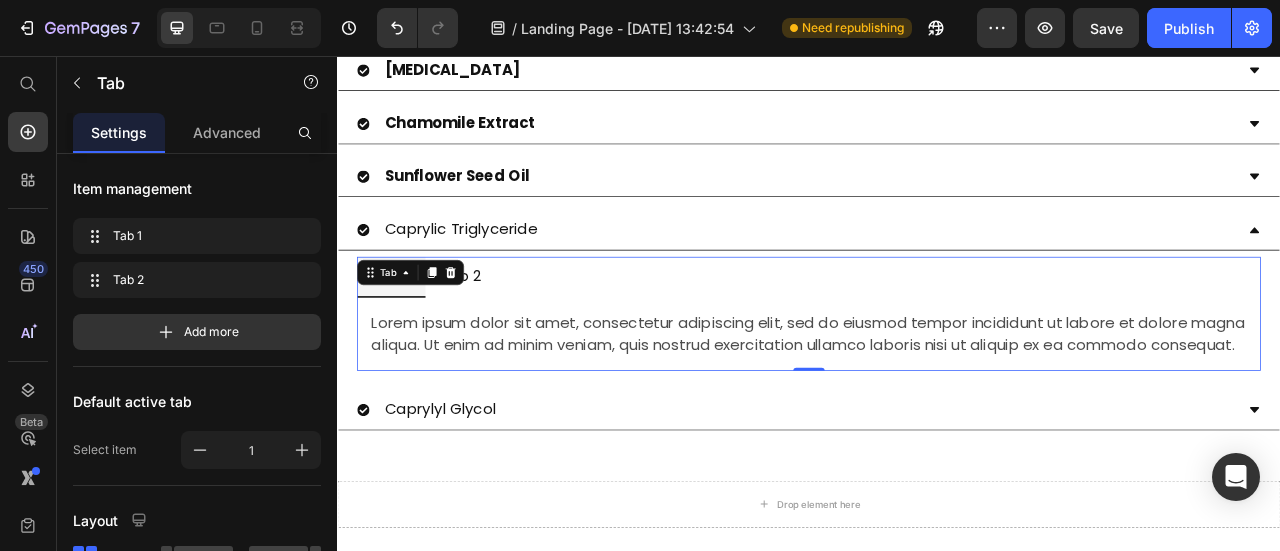 click on "Lorem ipsum dolor sit amet, consectetur adipiscing elit, sed do eiusmod tempor incididunt ut labore et dolore magna aliqua. Ut enim ad minim veniam, quis nostrud exercitation ullamco laboris nisi ut aliquip ex ea commodo consequat." at bounding box center [937, 409] 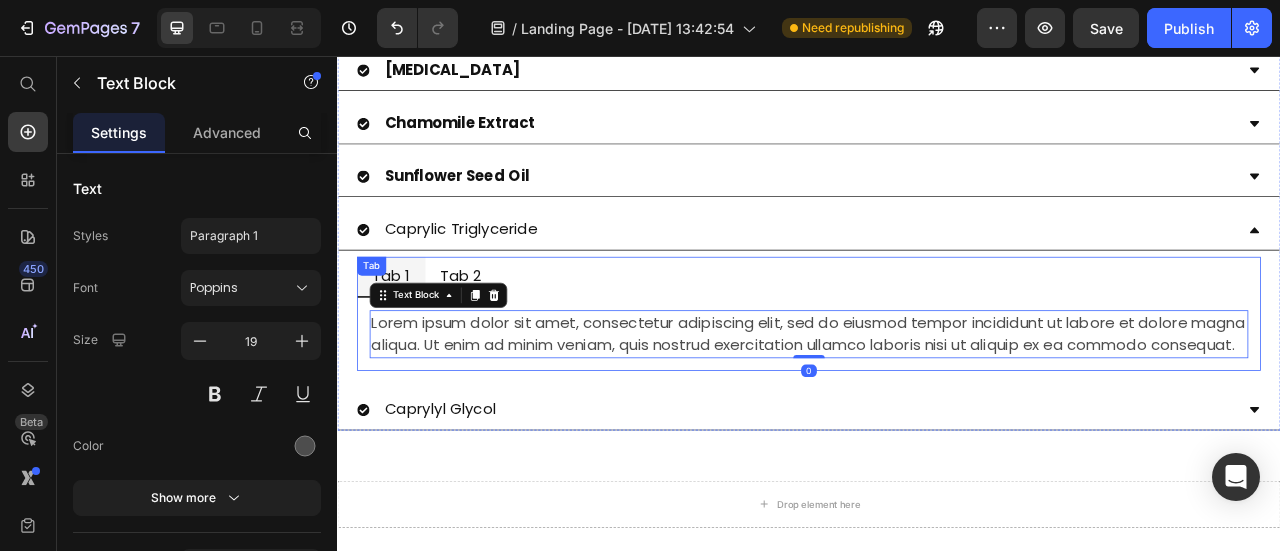 click on "Tab 1" at bounding box center (405, 336) 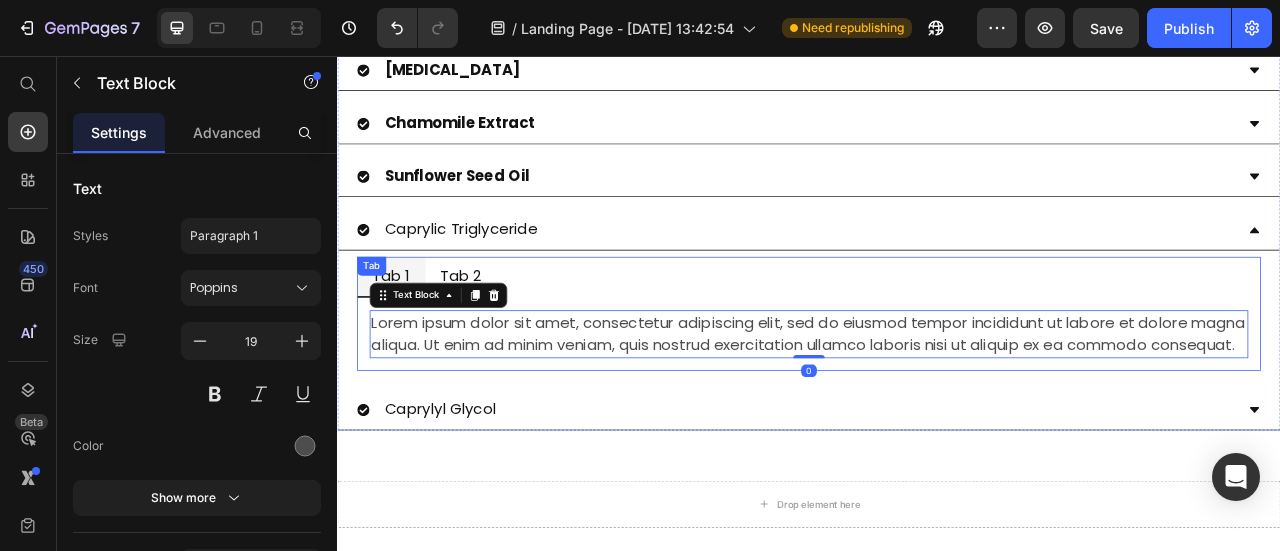 click on "Tab 1" at bounding box center (405, 336) 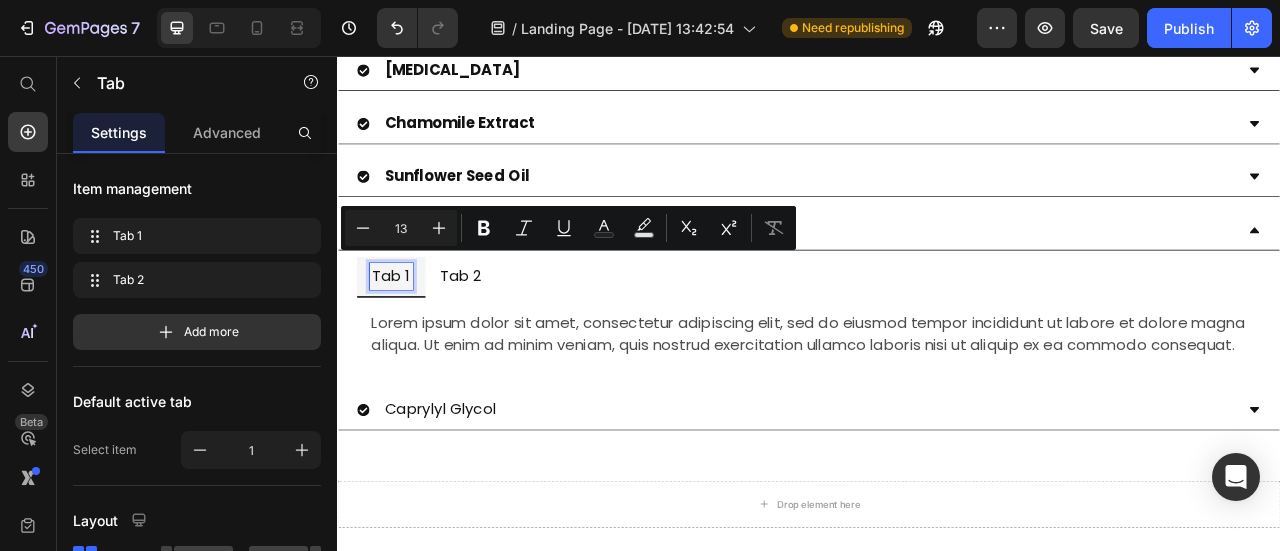 scroll, scrollTop: 0, scrollLeft: 130, axis: horizontal 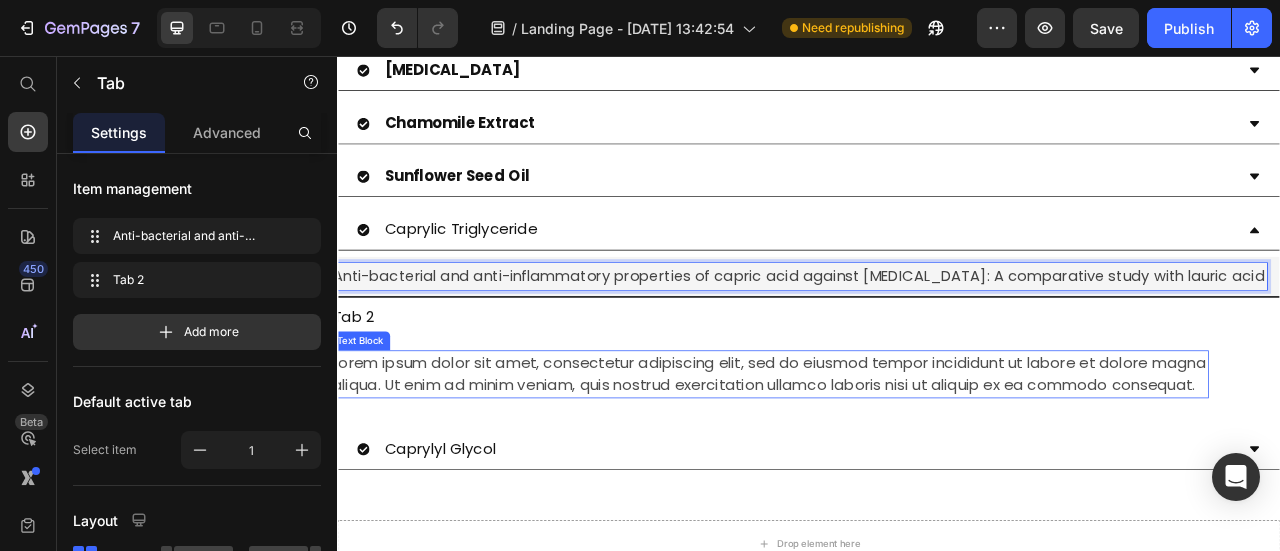 click on "Lorem ipsum dolor sit amet, consectetur adipiscing elit, sed do eiusmod tempor incididunt ut labore et dolore magna aliqua. Ut enim ad minim veniam, quis nostrud exercitation ullamco laboris nisi ut aliquip ex ea commodo consequat." at bounding box center [887, 460] 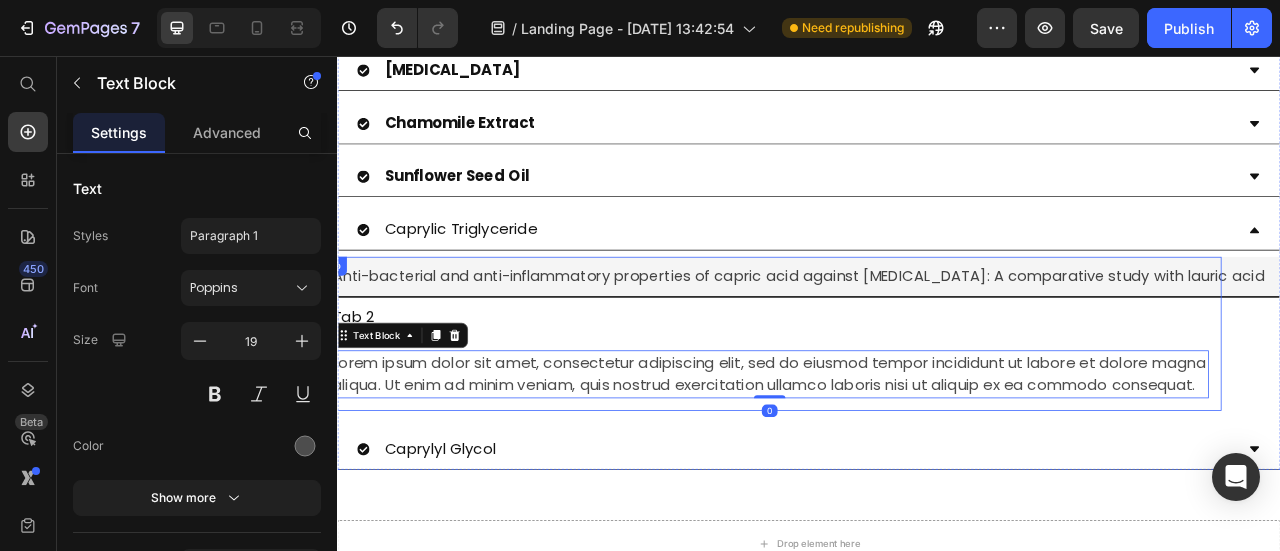 click on "Anti-bacterial and anti-inflammatory properties of capric acid against [MEDICAL_DATA]: A comparative study with lauric acid" at bounding box center [924, 335] 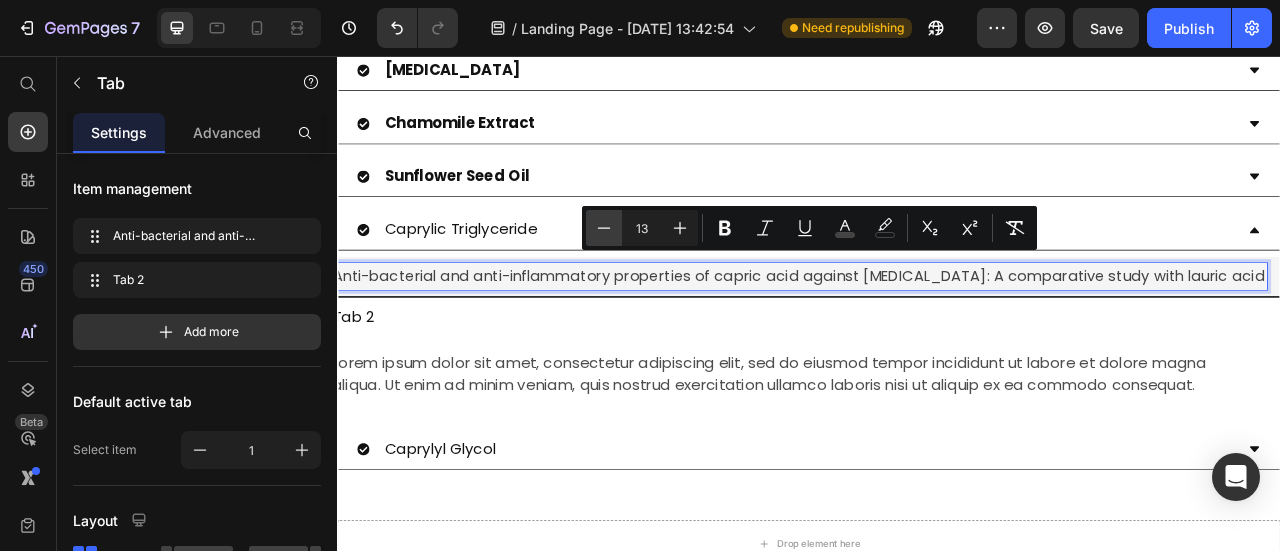 click 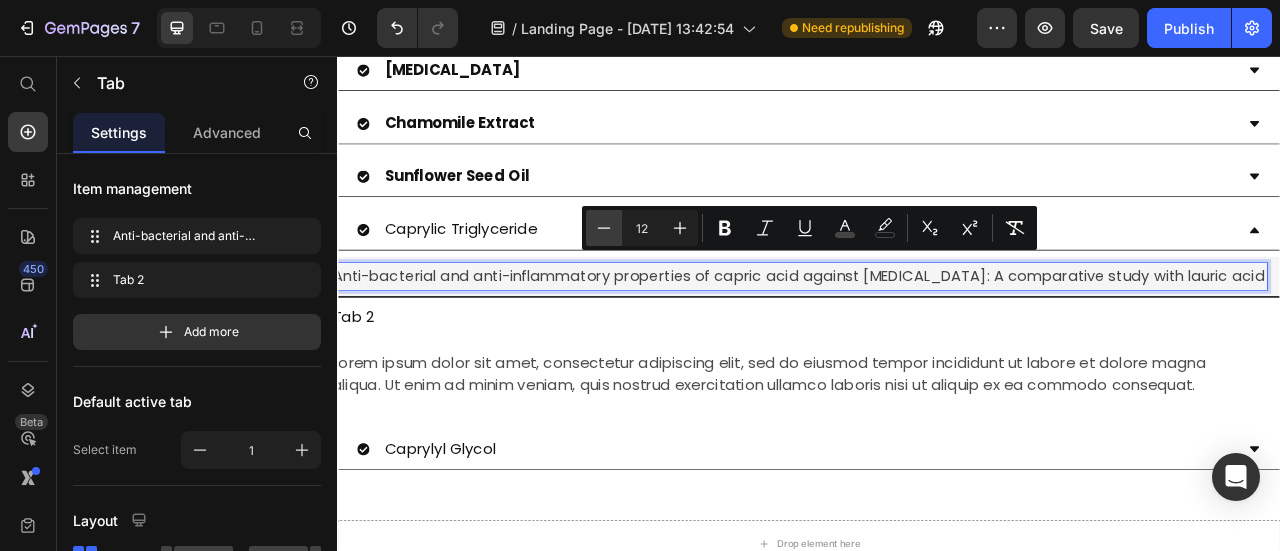 scroll, scrollTop: 0, scrollLeft: 0, axis: both 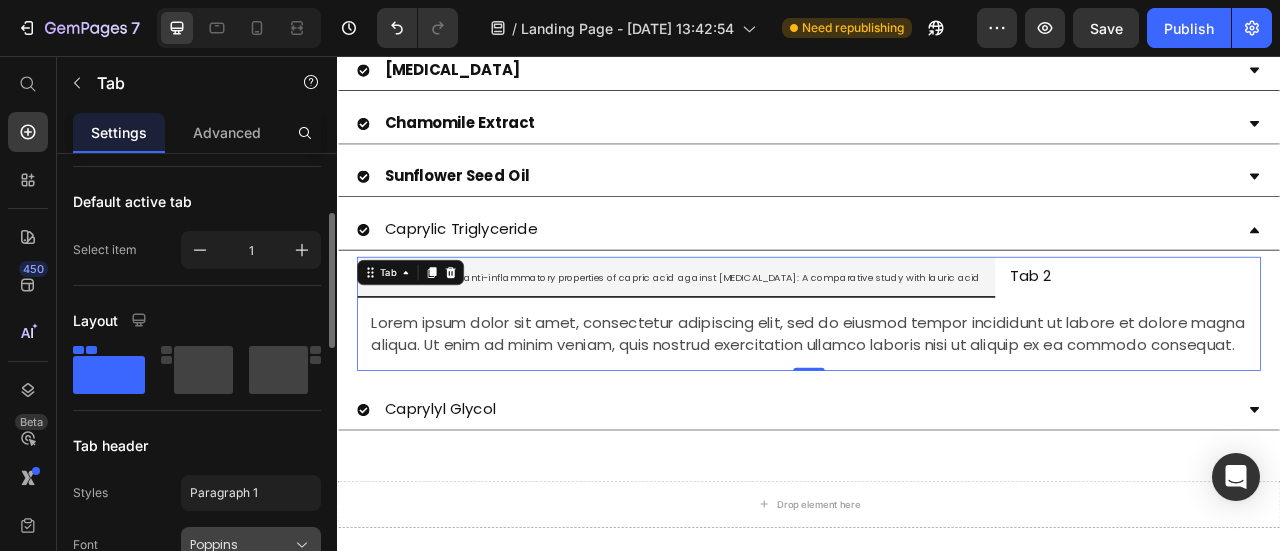 click on "Poppins" at bounding box center [241, 545] 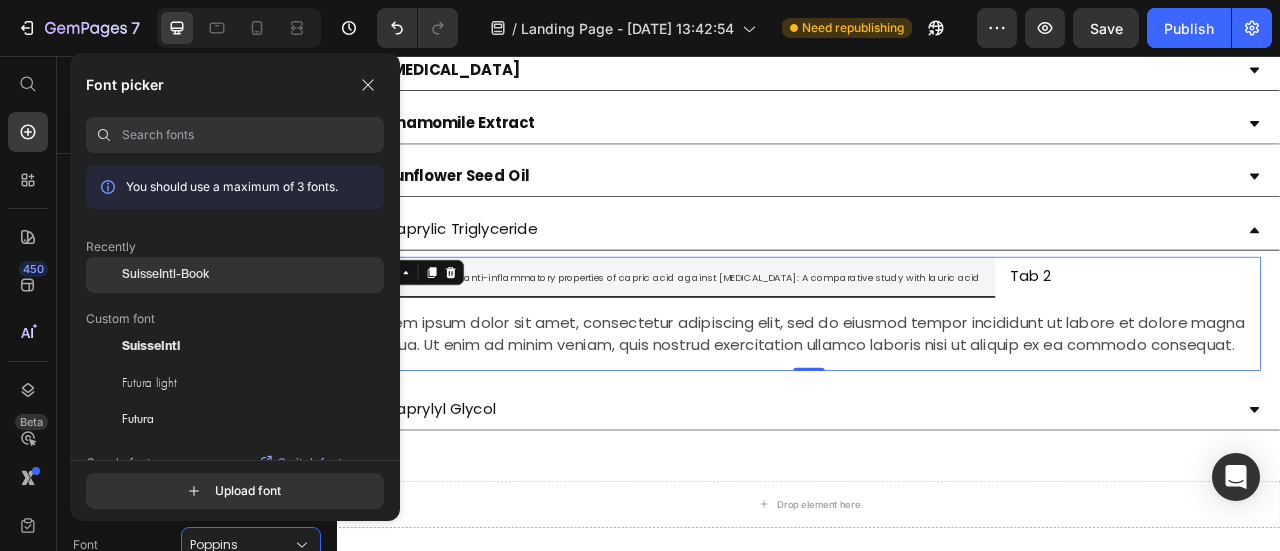 click on "SuisseIntl-Book" at bounding box center (165, 275) 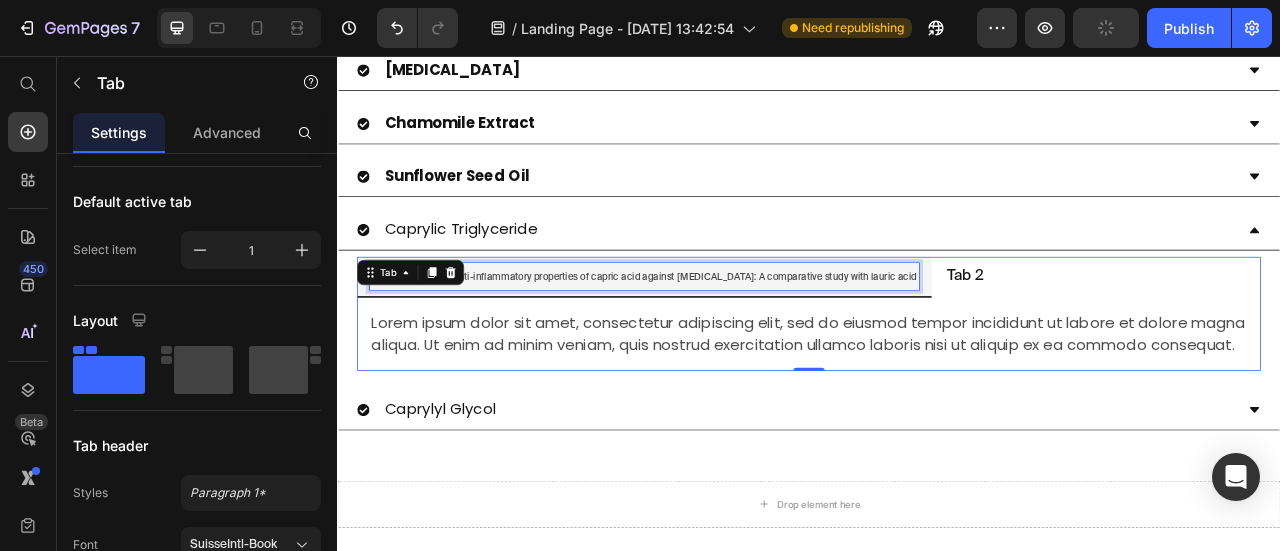 click on "Anti-bacterial and anti-inflammatory properties of capric acid against [MEDICAL_DATA]: A comparative study with lauric acid" at bounding box center [727, 338] 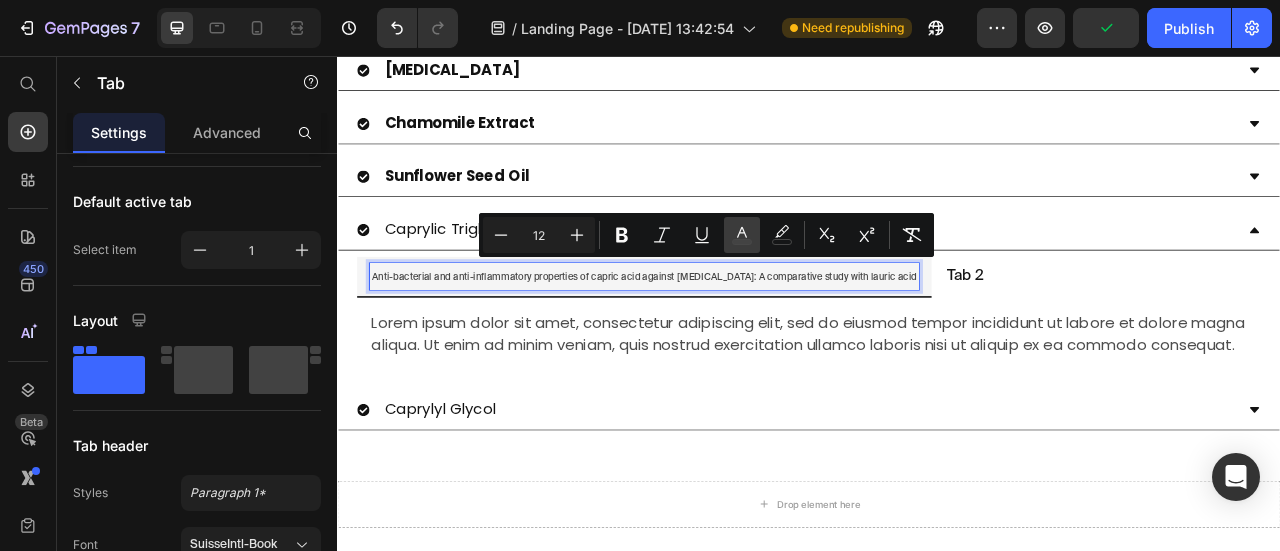 click on "color" at bounding box center (742, 235) 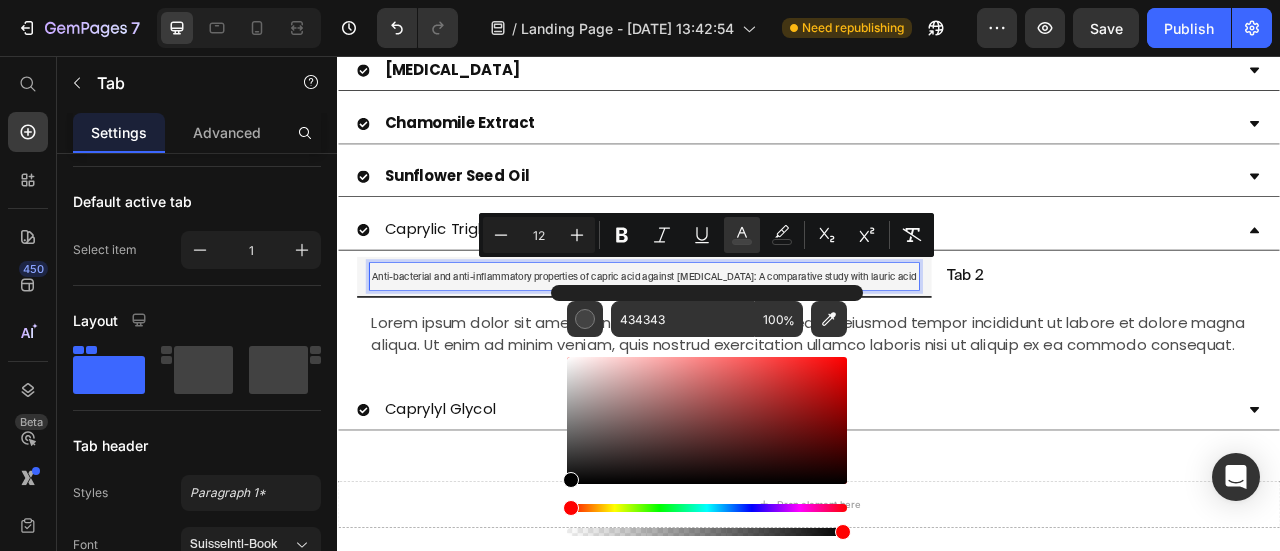 drag, startPoint x: 568, startPoint y: 456, endPoint x: 560, endPoint y: 499, distance: 43.737854 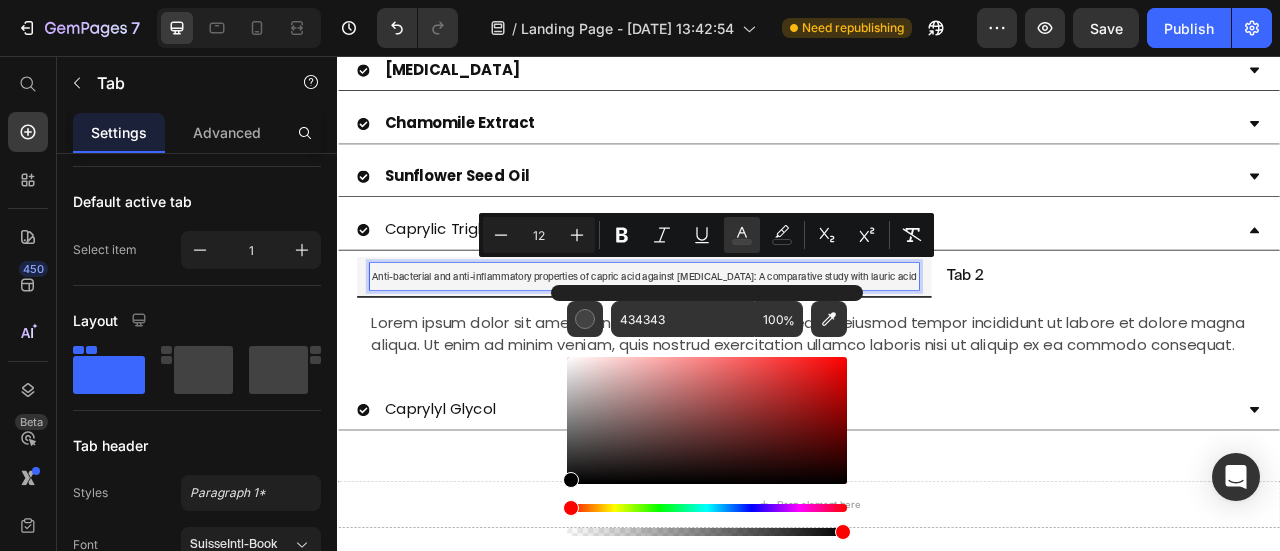 type on "000000" 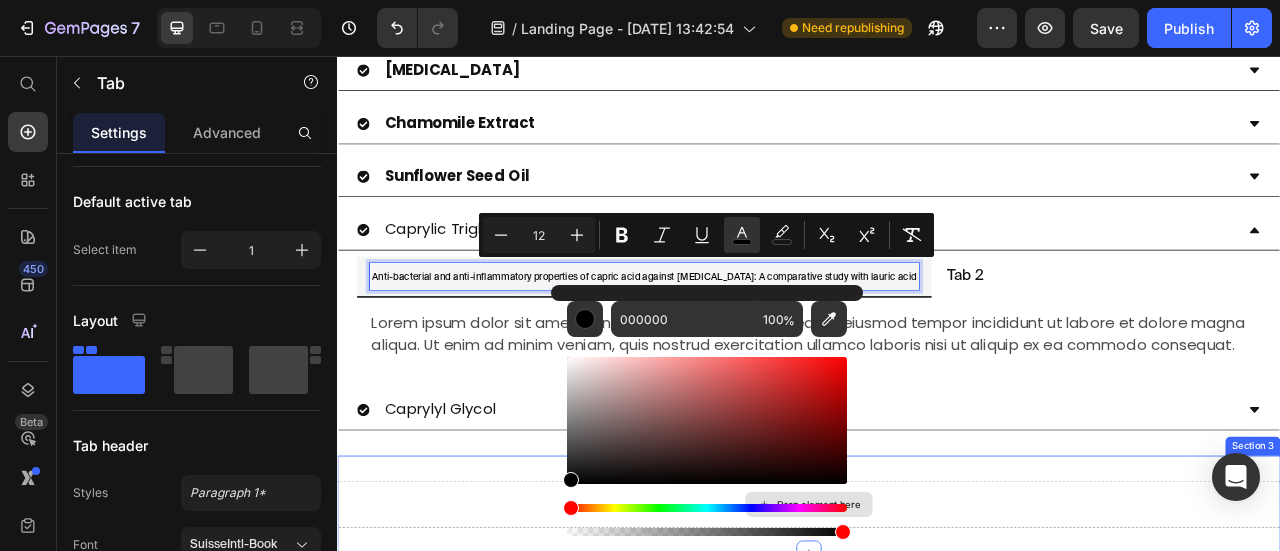click on "Lorem ipsum dolor sit amet, consectetur adipiscing elit, sed do eiusmod tempor incididunt ut labore et dolore magna aliqua. Ut enim ad minim veniam, quis nostrud exercitation ullamco laboris nisi ut aliquip ex ea commodo consequat." at bounding box center [937, 409] 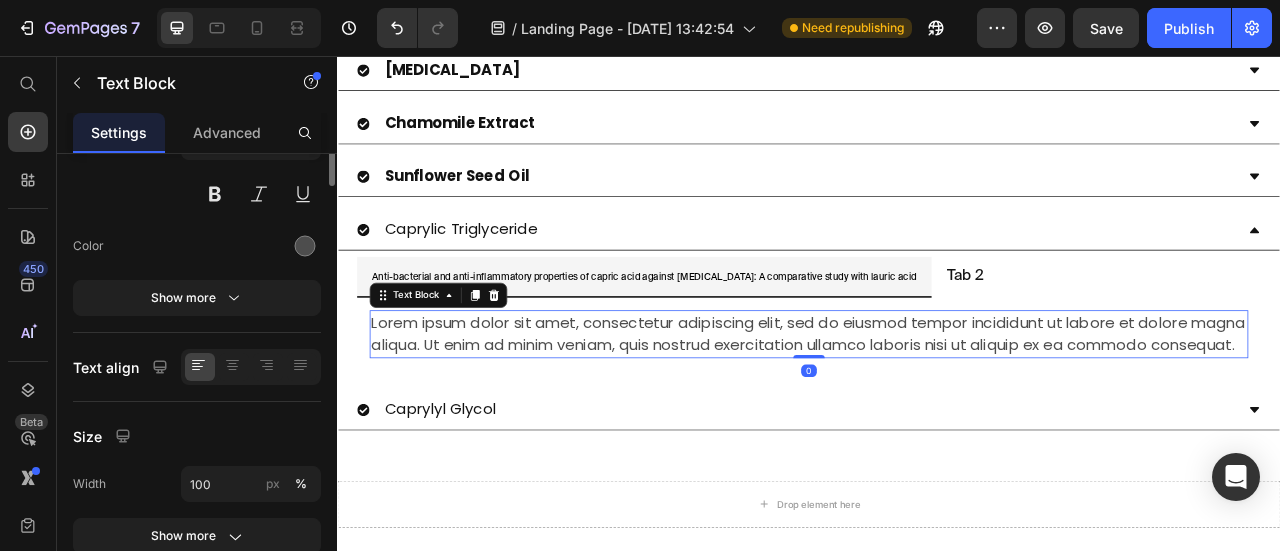 scroll, scrollTop: 0, scrollLeft: 0, axis: both 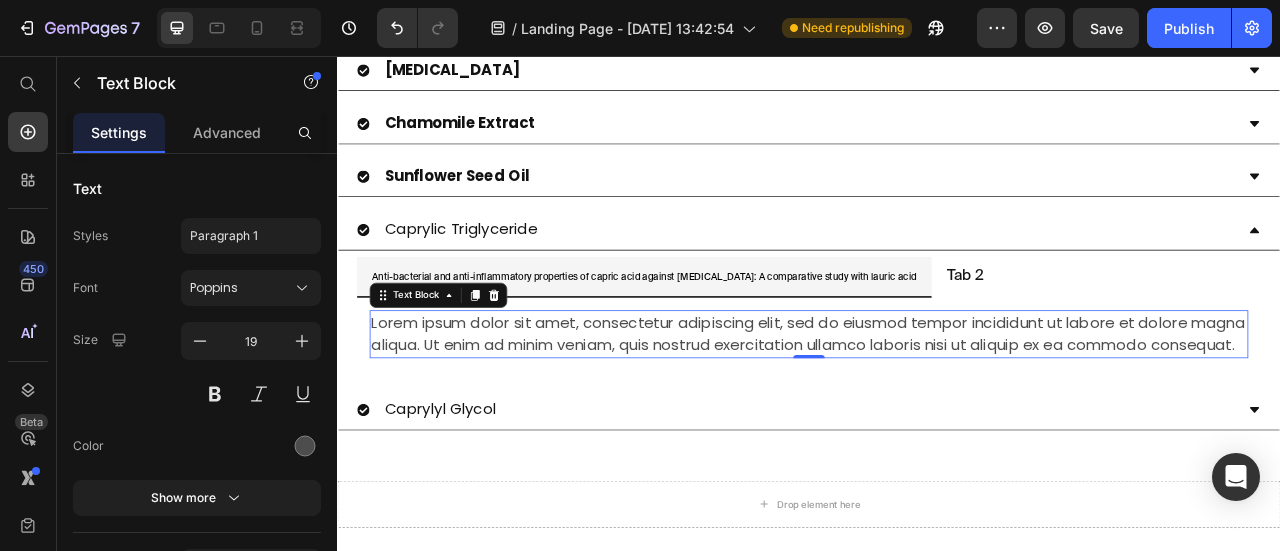 click on "Lorem ipsum dolor sit amet, consectetur adipiscing elit, sed do eiusmod tempor incididunt ut labore et dolore magna aliqua. Ut enim ad minim veniam, quis nostrud exercitation ullamco laboris nisi ut aliquip ex ea commodo consequat." at bounding box center (937, 409) 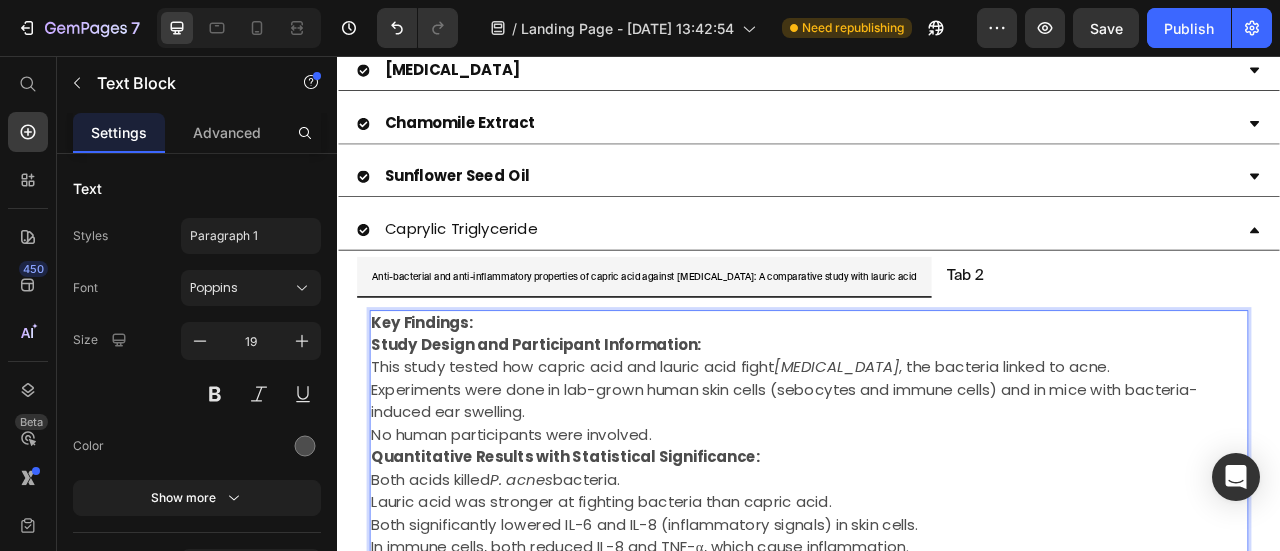 scroll, scrollTop: 1832, scrollLeft: 0, axis: vertical 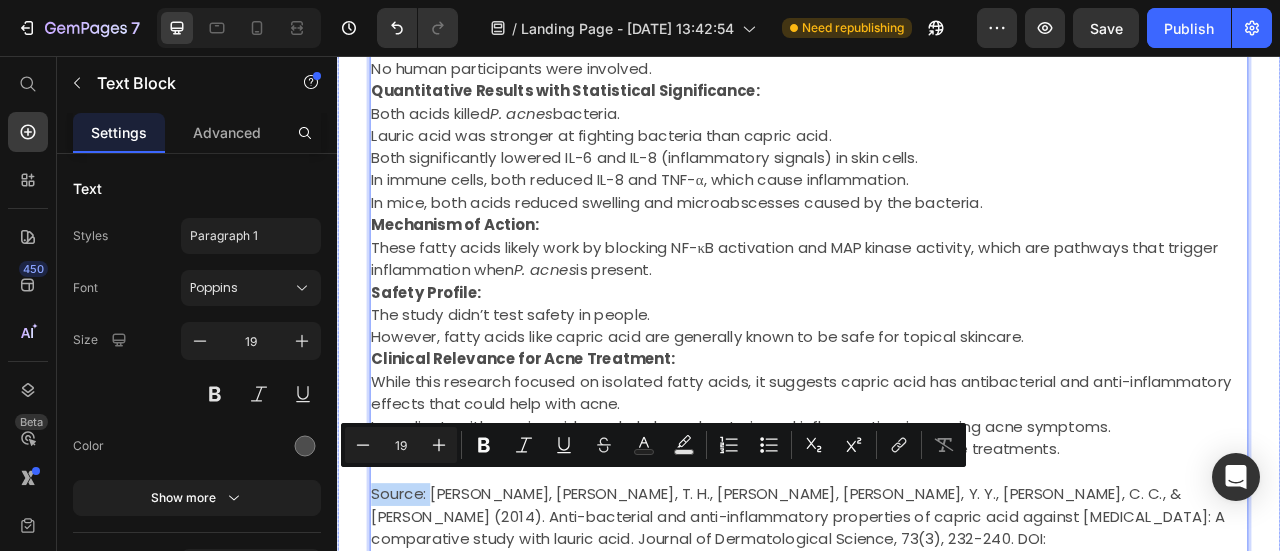 drag, startPoint x: 456, startPoint y: 596, endPoint x: 357, endPoint y: 599, distance: 99.04544 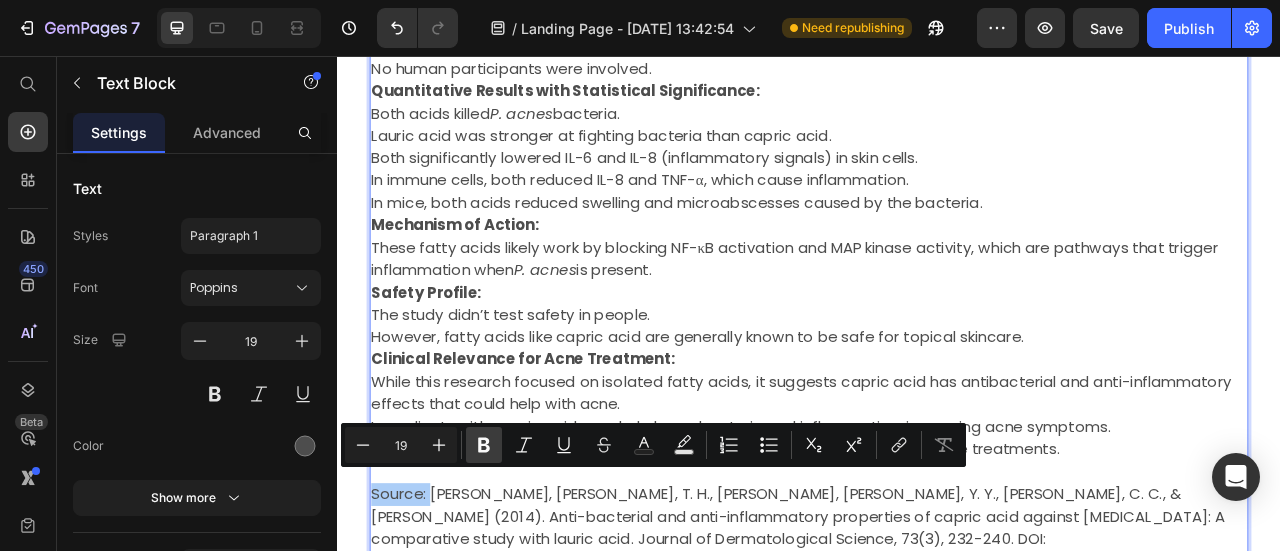 click 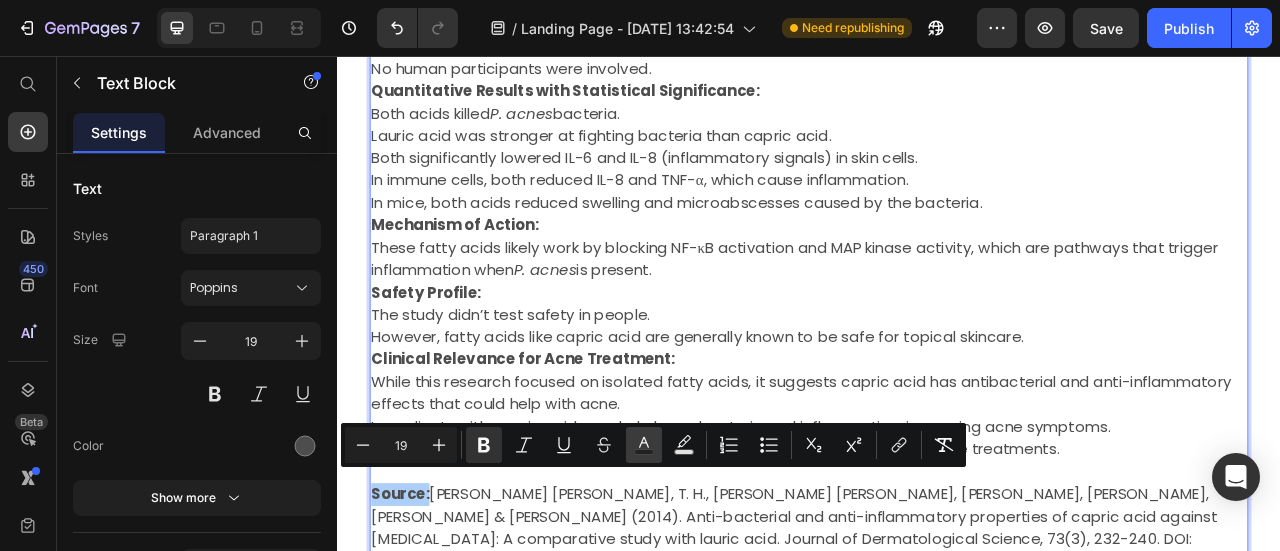 click 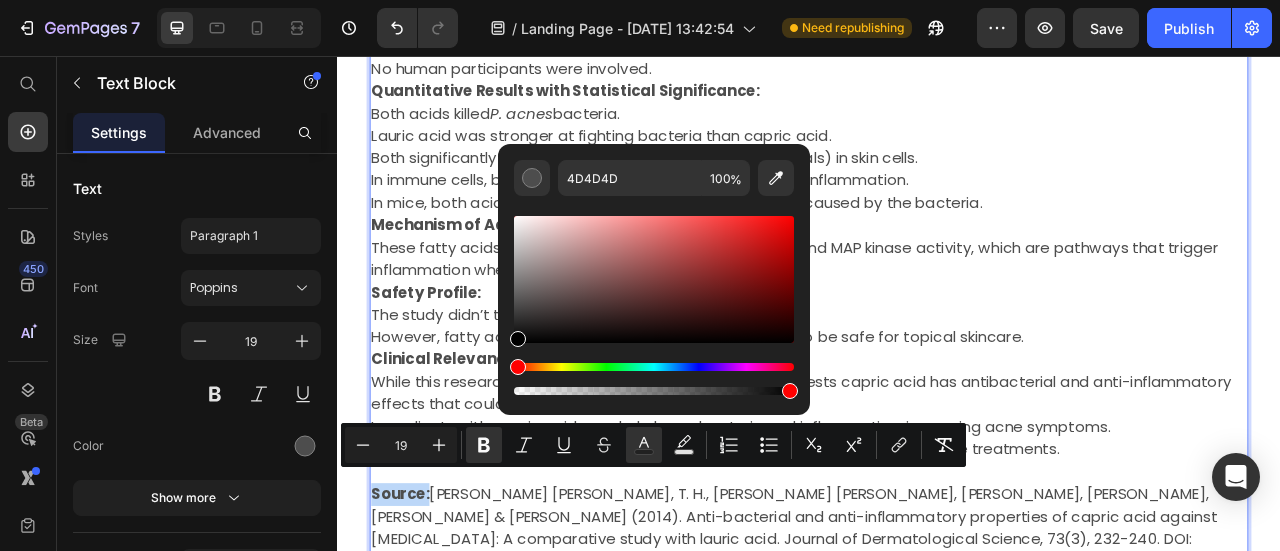 drag, startPoint x: 520, startPoint y: 316, endPoint x: 510, endPoint y: 372, distance: 56.88585 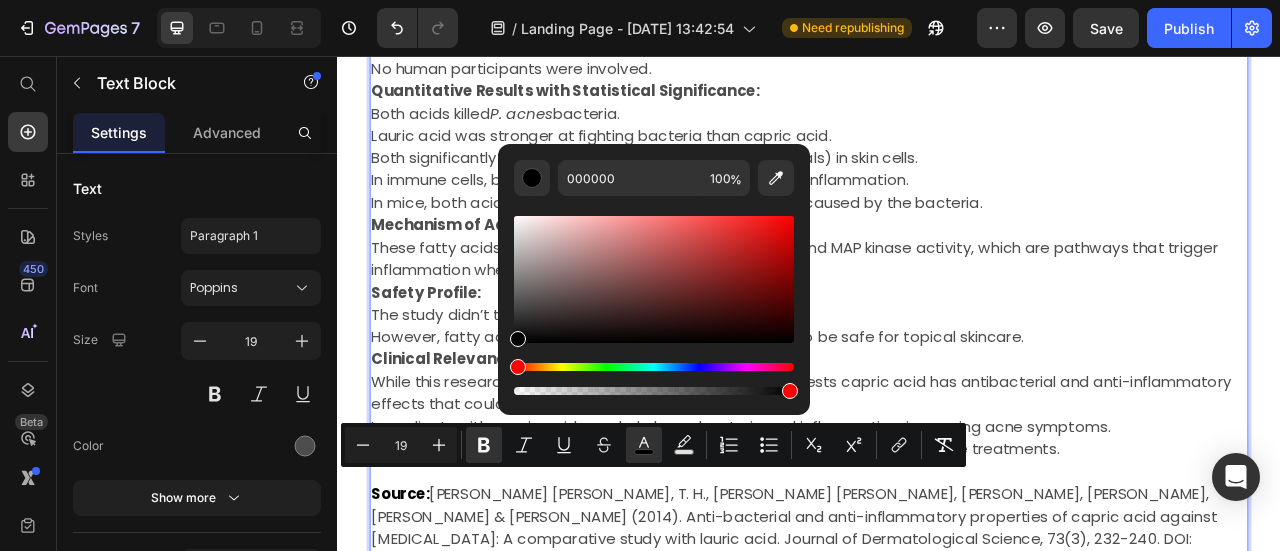 click on "However, fatty acids like capric acid are generally known to be safe for topical skincare." at bounding box center [937, 414] 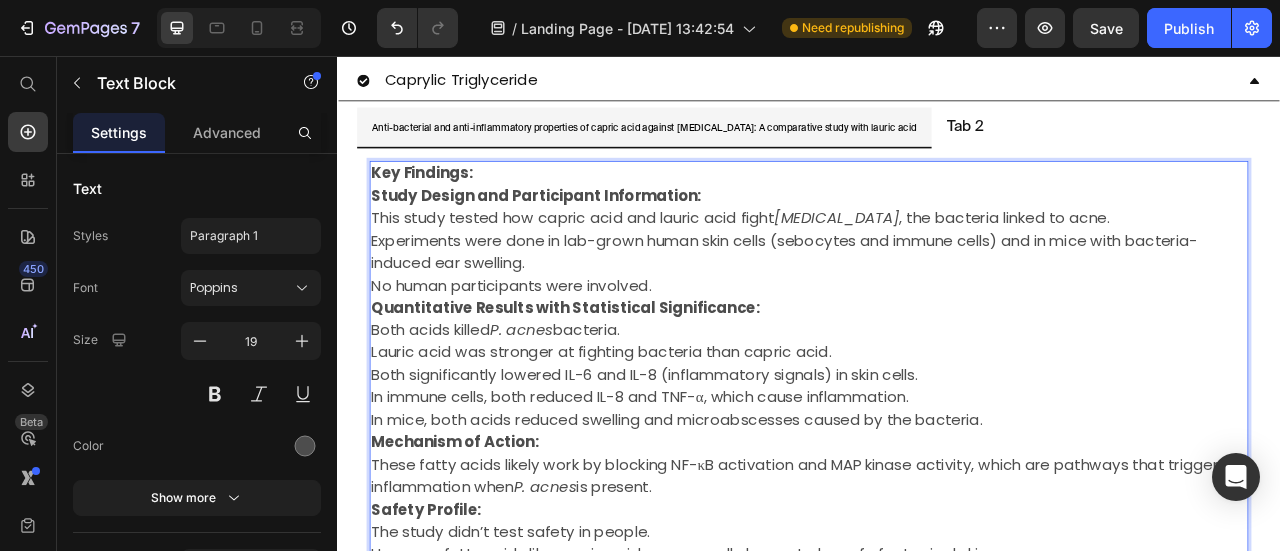 scroll, scrollTop: 1546, scrollLeft: 0, axis: vertical 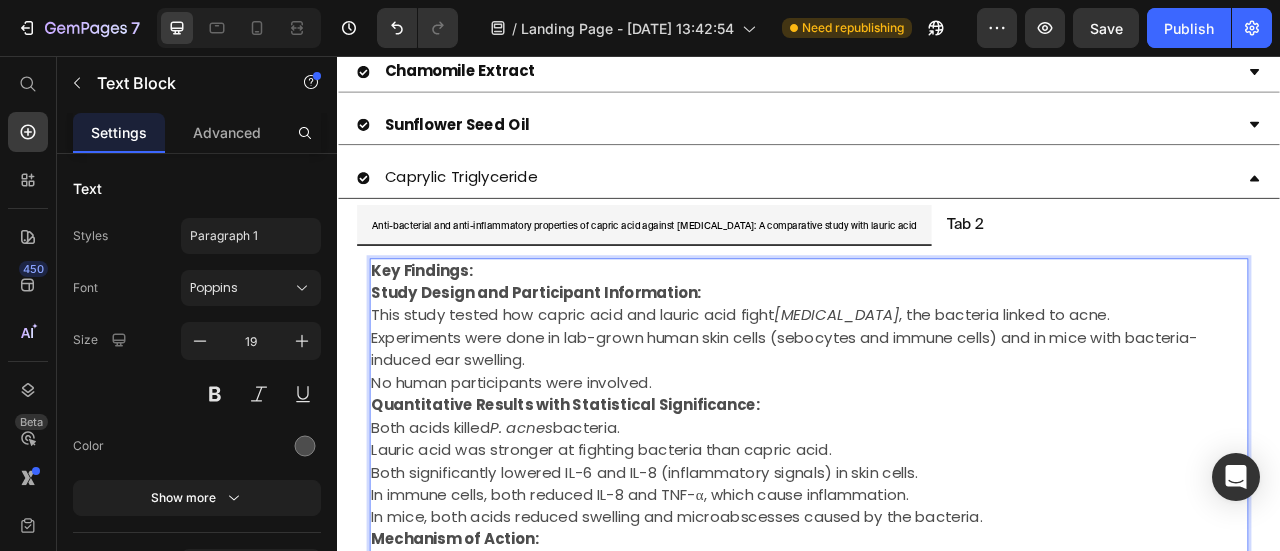 click on "Key Findings:" at bounding box center [937, 329] 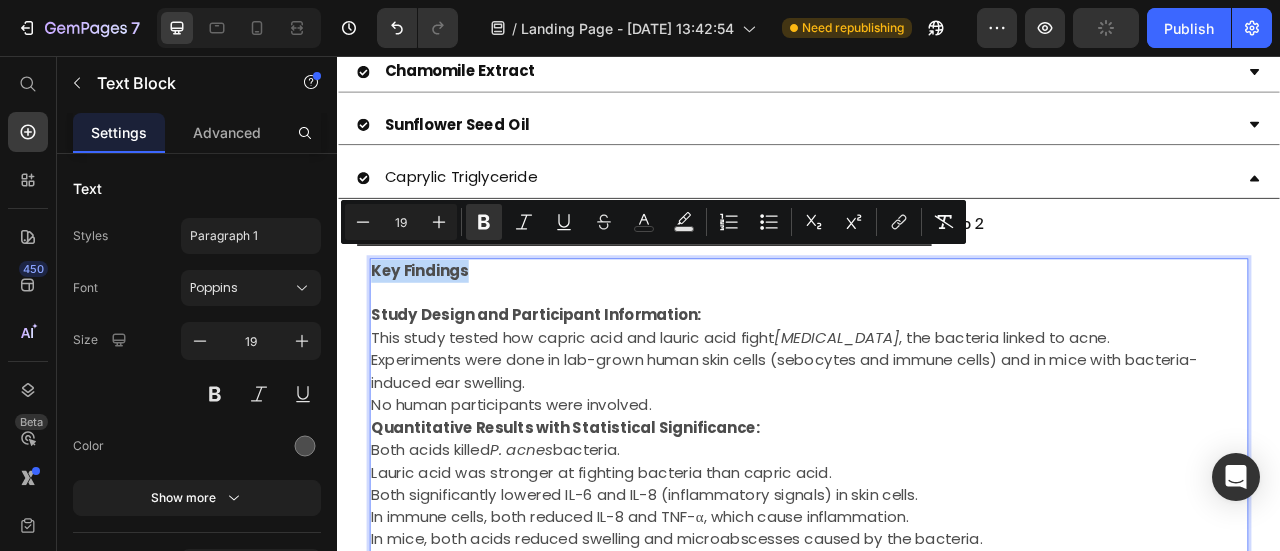 click on "Key Findings" at bounding box center (937, 329) 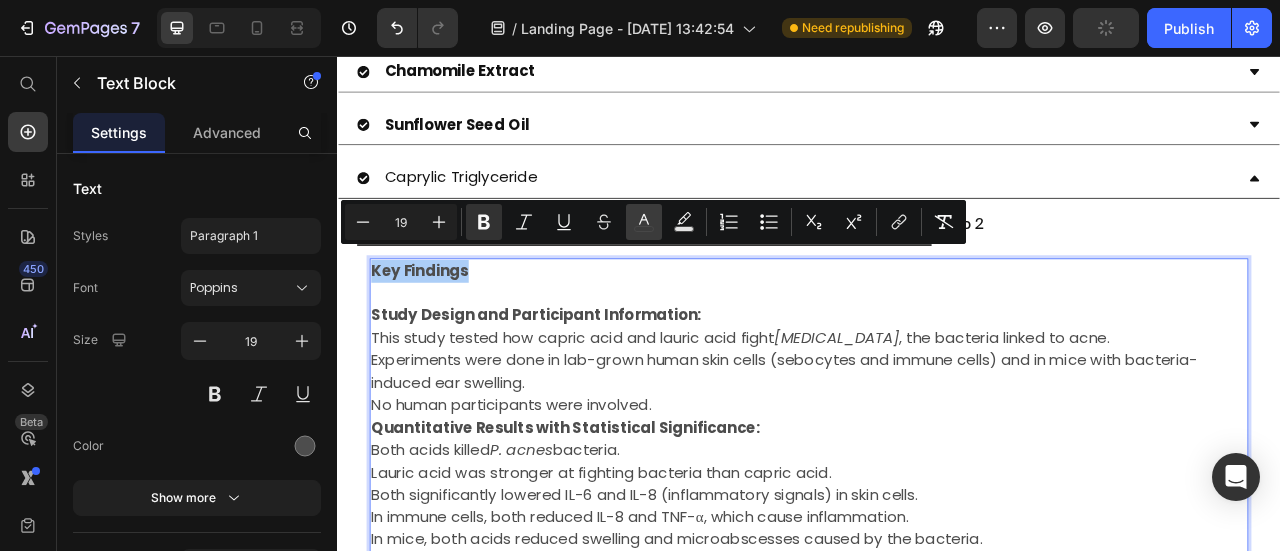click 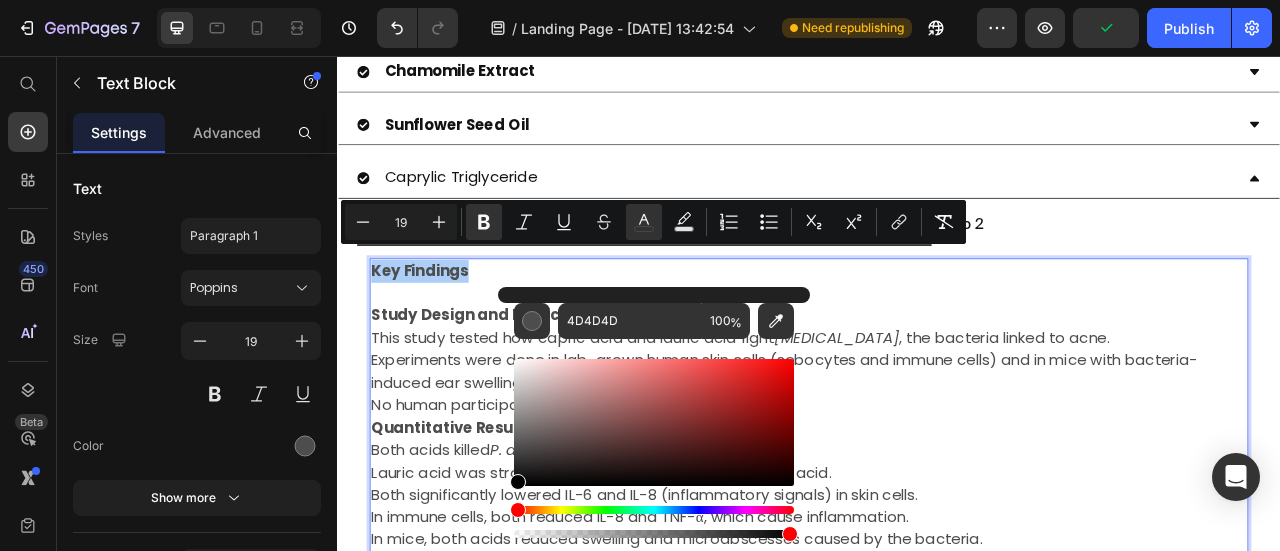 drag, startPoint x: 517, startPoint y: 455, endPoint x: 504, endPoint y: 511, distance: 57.48913 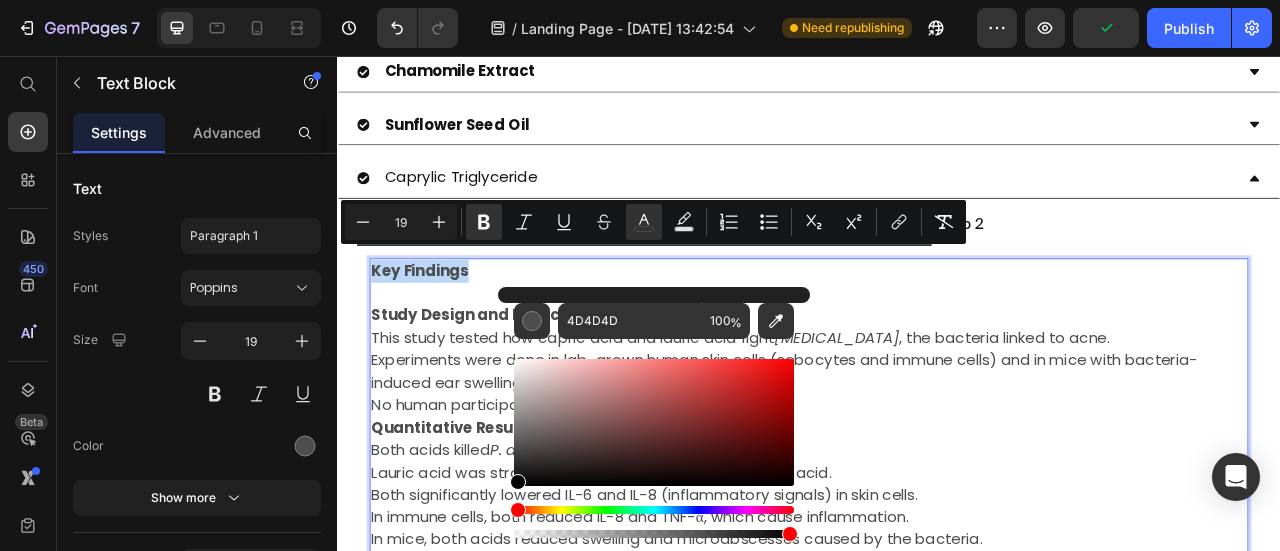 type on "000000" 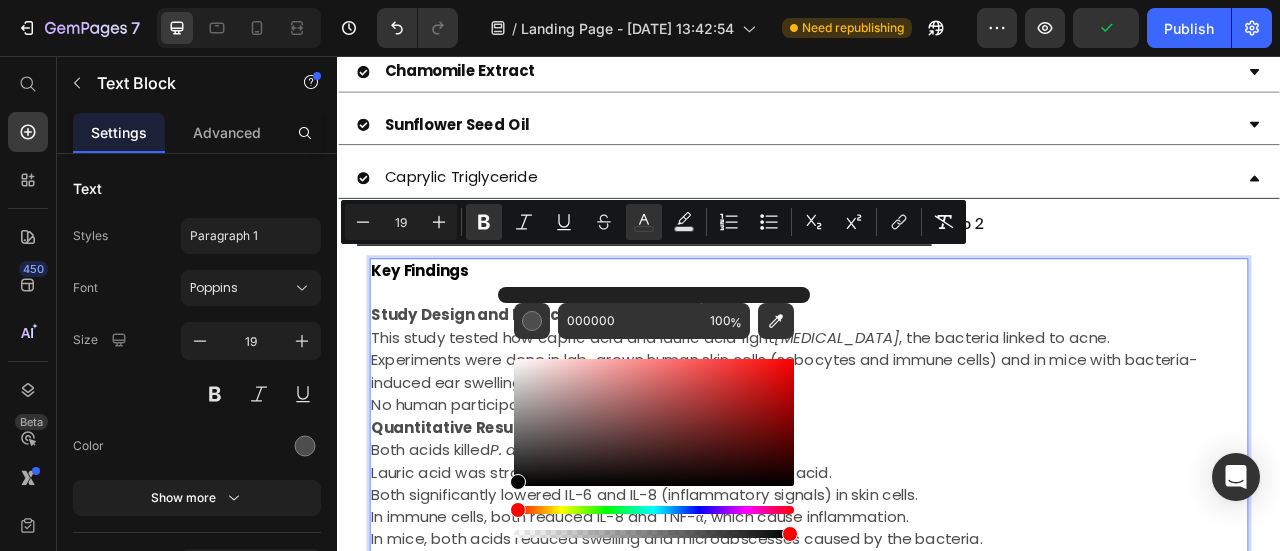 click on "Experiments were done in lab-grown human skin cells (sebocytes and immune cells) and in mice with bacteria-induced ear swelling." at bounding box center [937, 457] 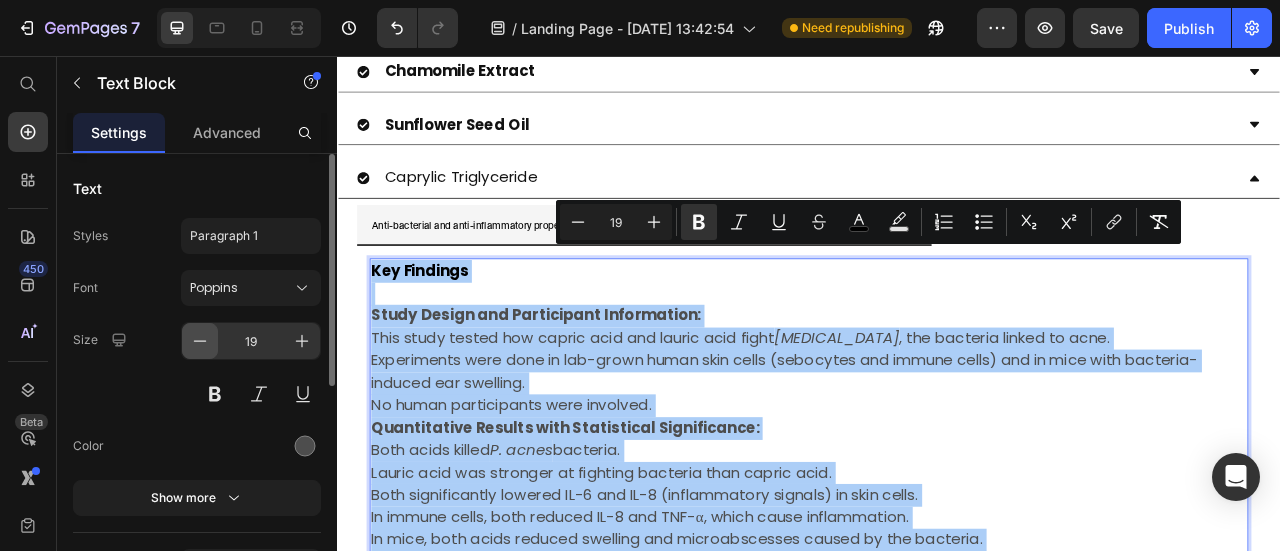 click 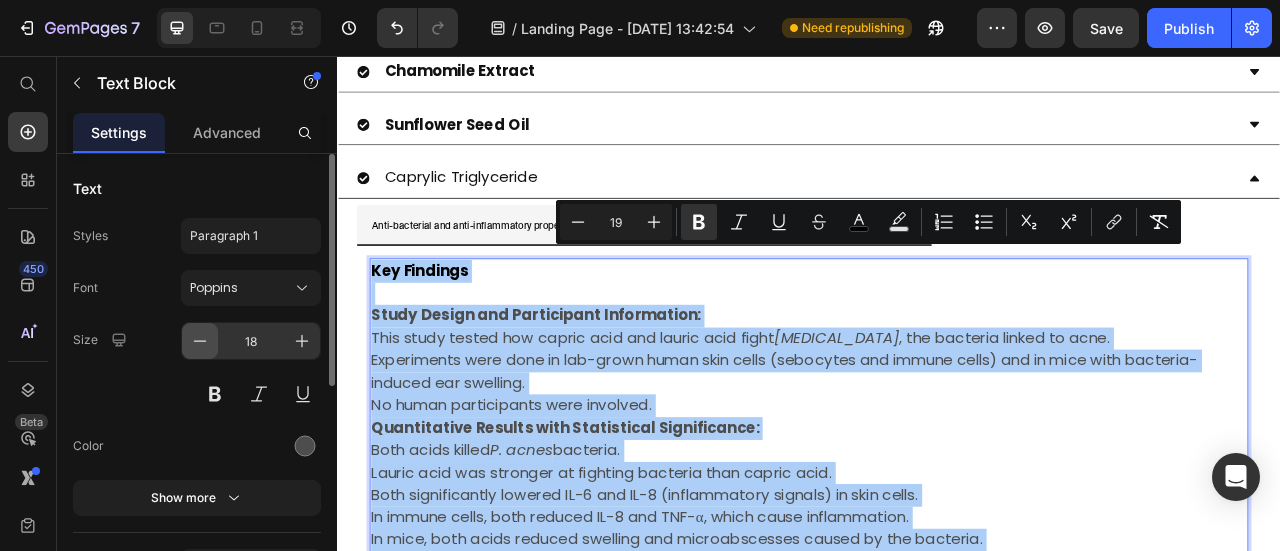 click 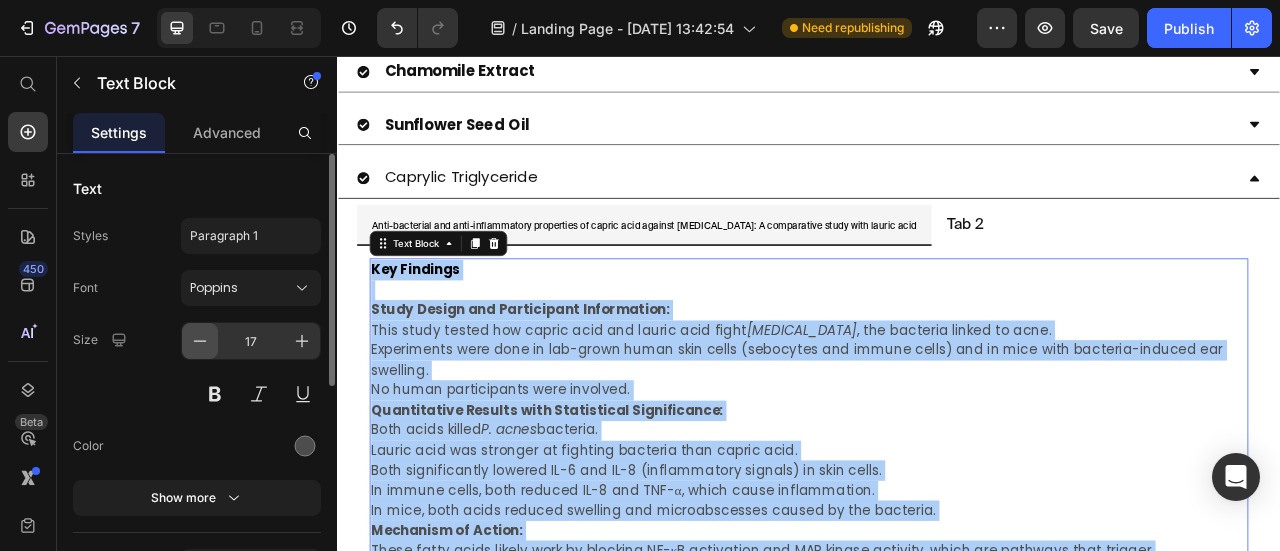 click 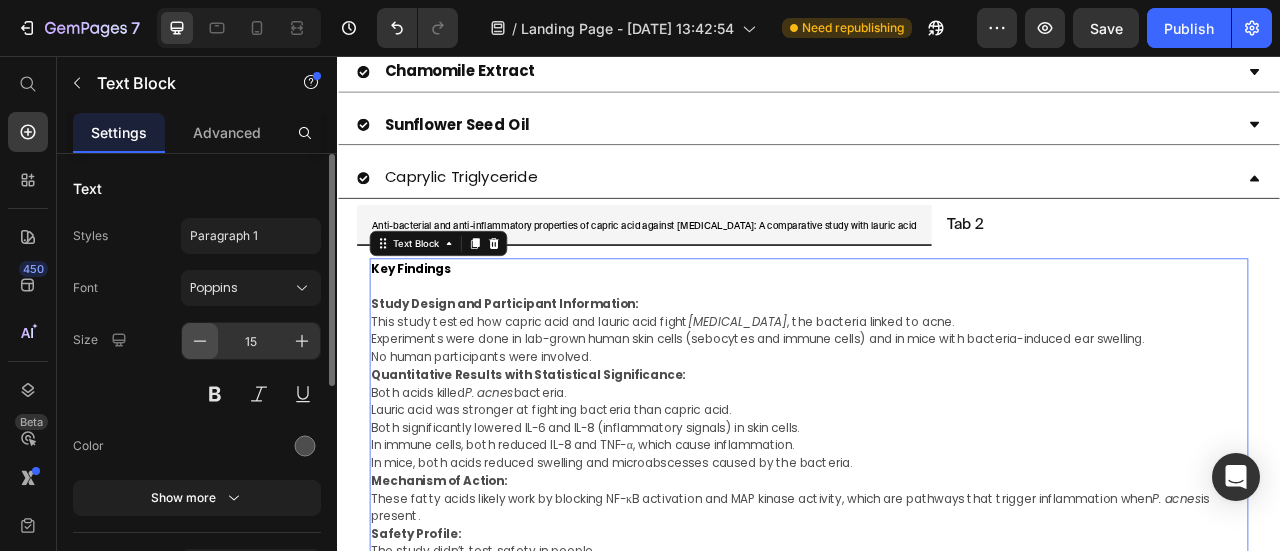 click 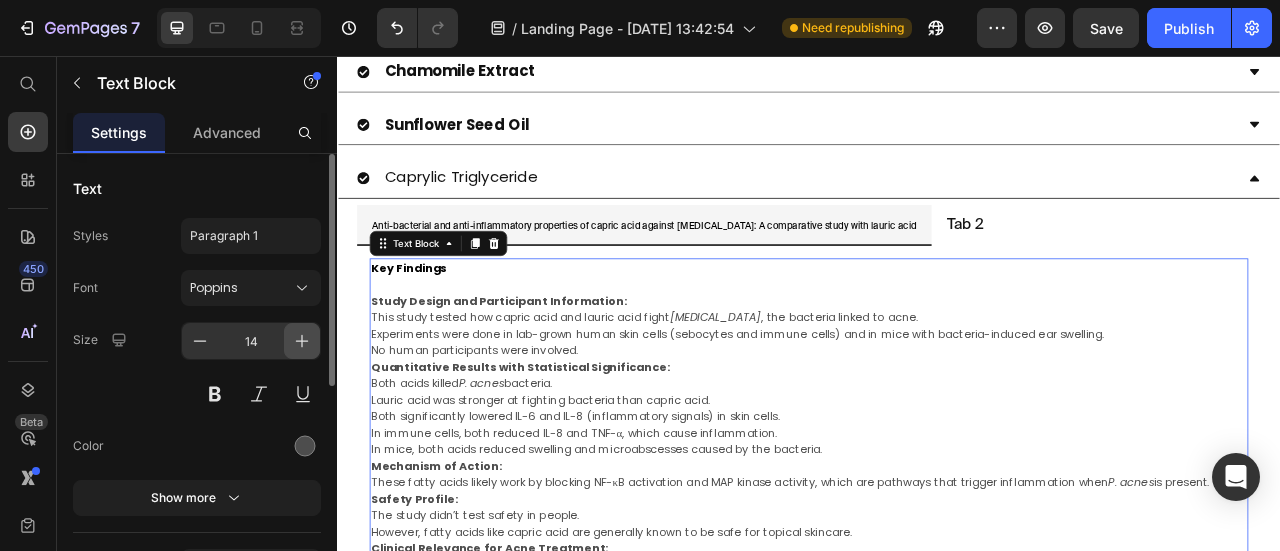 click at bounding box center [302, 341] 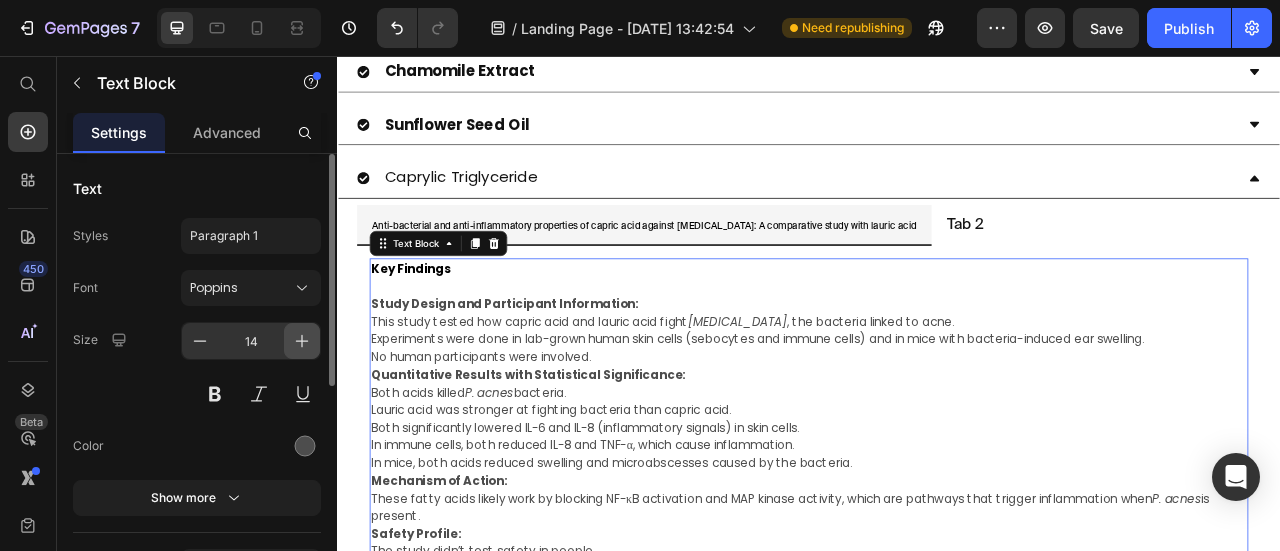 type on "15" 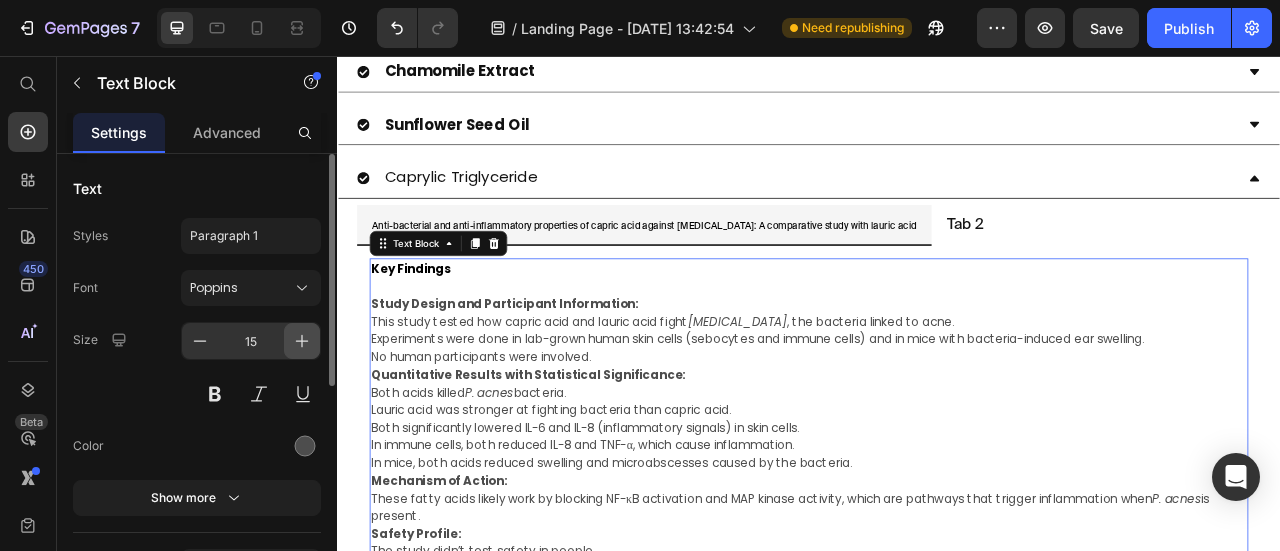click on "Study Design and Participant Information:" at bounding box center (550, 370) 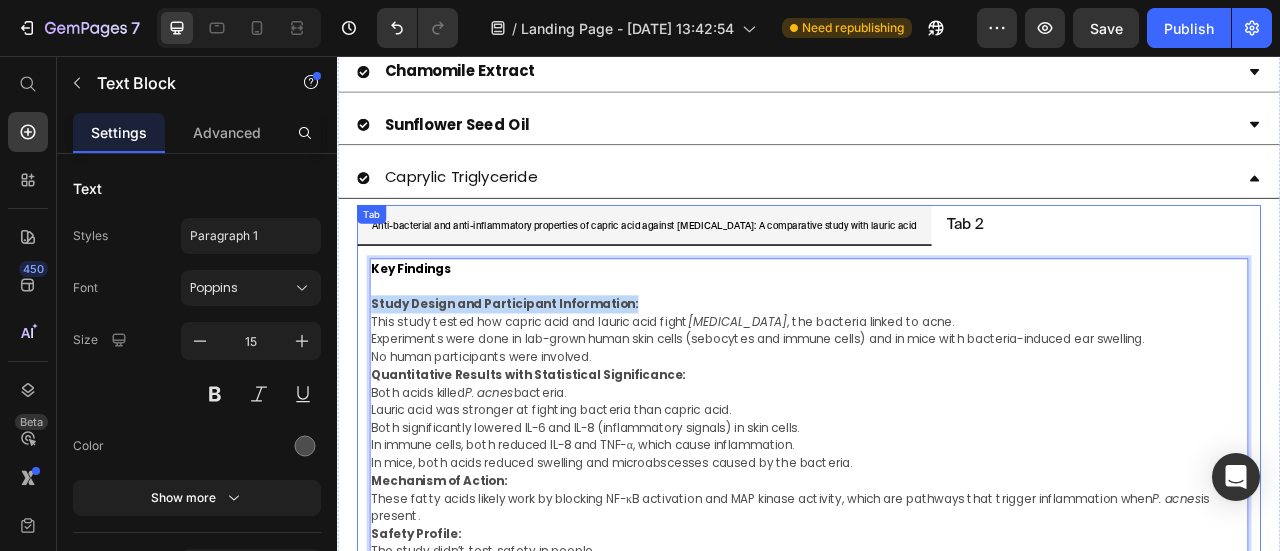 drag, startPoint x: 747, startPoint y: 348, endPoint x: 375, endPoint y: 353, distance: 372.0336 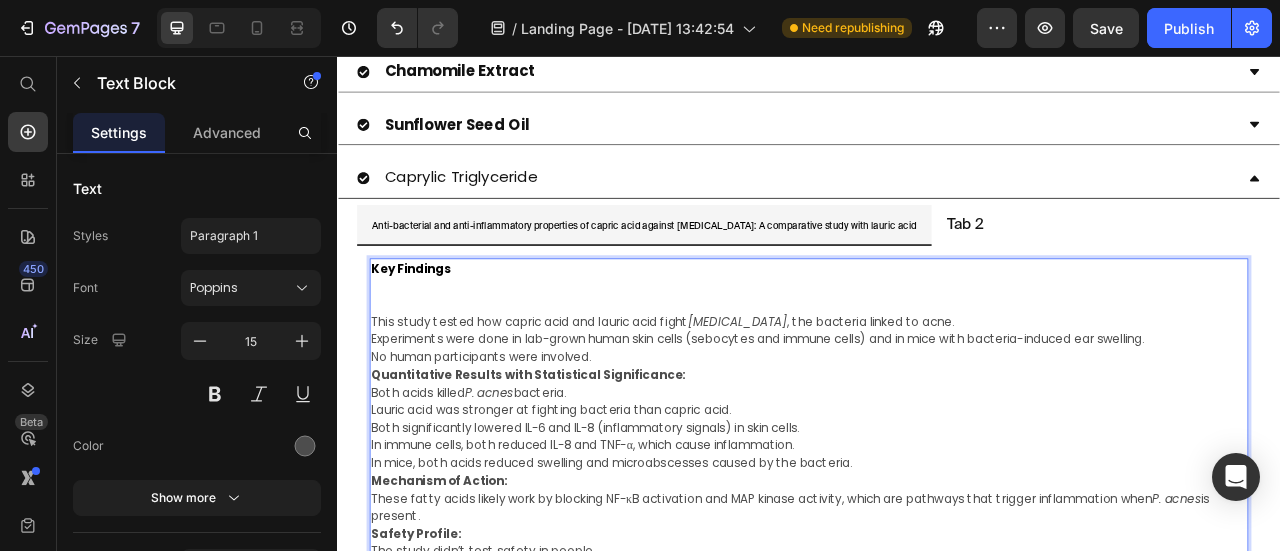 click on "This study tested how capric acid and lauric acid fight  [MEDICAL_DATA] , the bacteria linked to acne." at bounding box center [937, 394] 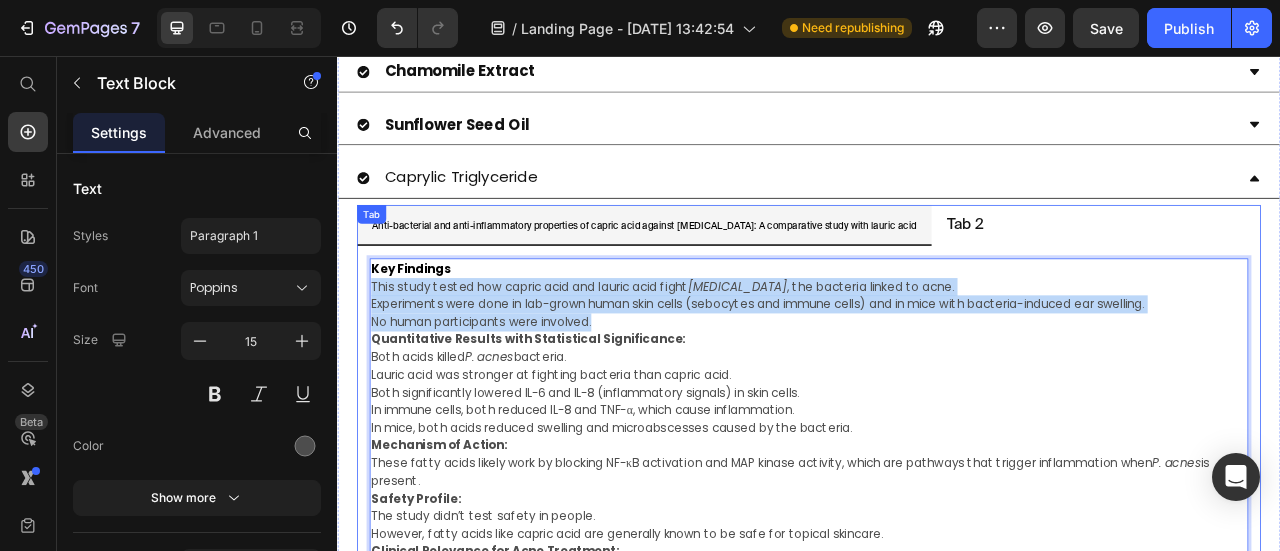 drag, startPoint x: 679, startPoint y: 368, endPoint x: 377, endPoint y: 337, distance: 303.58688 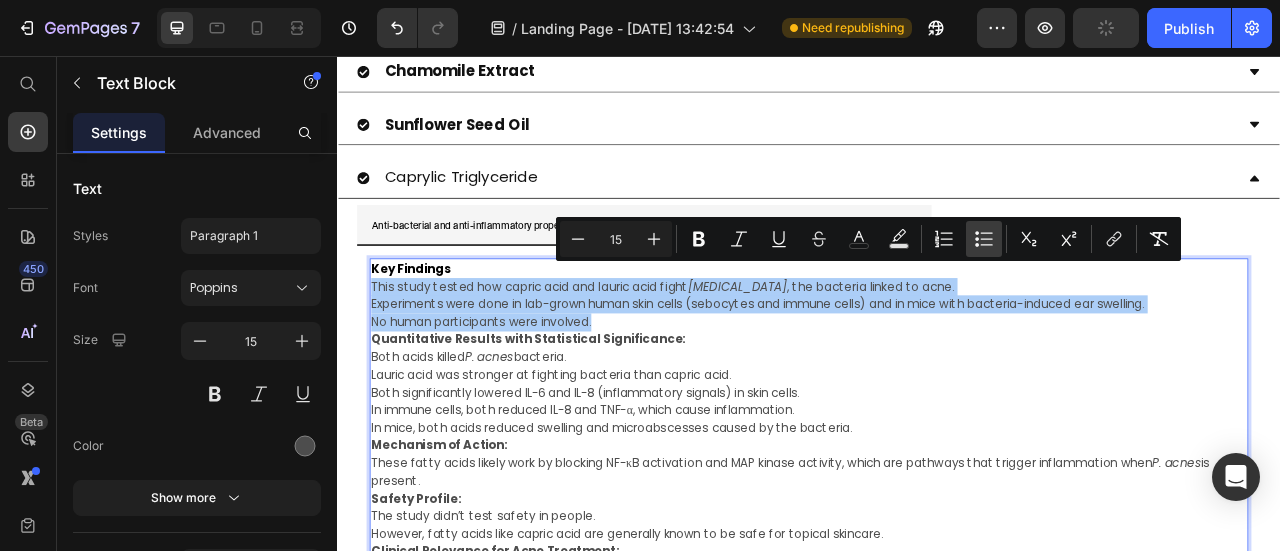 drag, startPoint x: 979, startPoint y: 239, endPoint x: 320, endPoint y: 386, distance: 675.1963 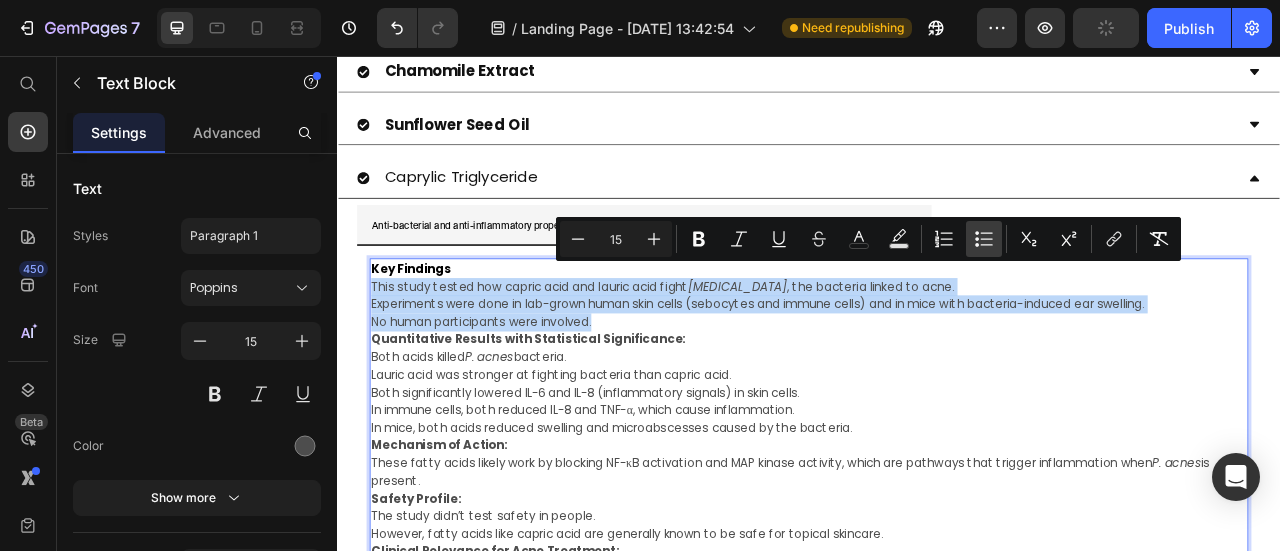 type on "15" 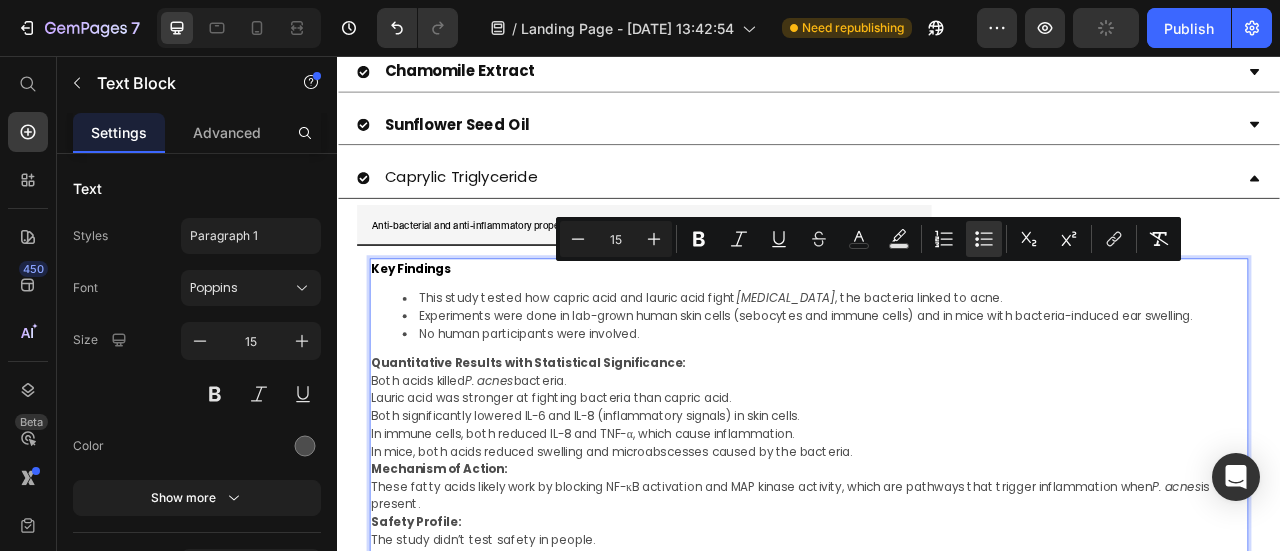 click on "Quantitative Results with Statistical Significance:" at bounding box center [937, 446] 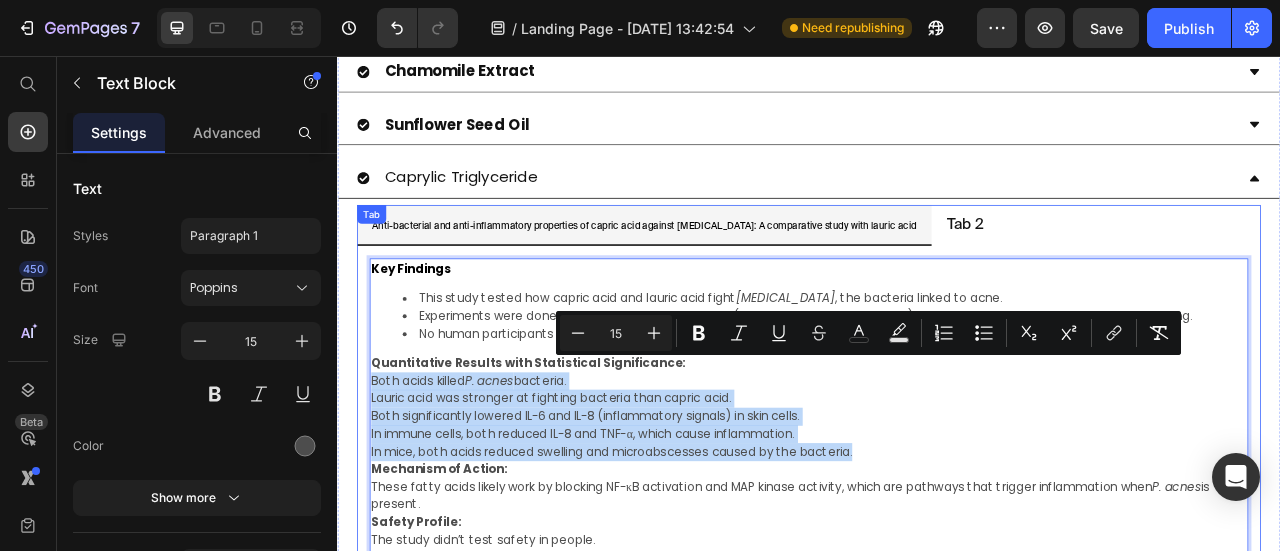 drag, startPoint x: 1007, startPoint y: 543, endPoint x: 373, endPoint y: 459, distance: 639.54047 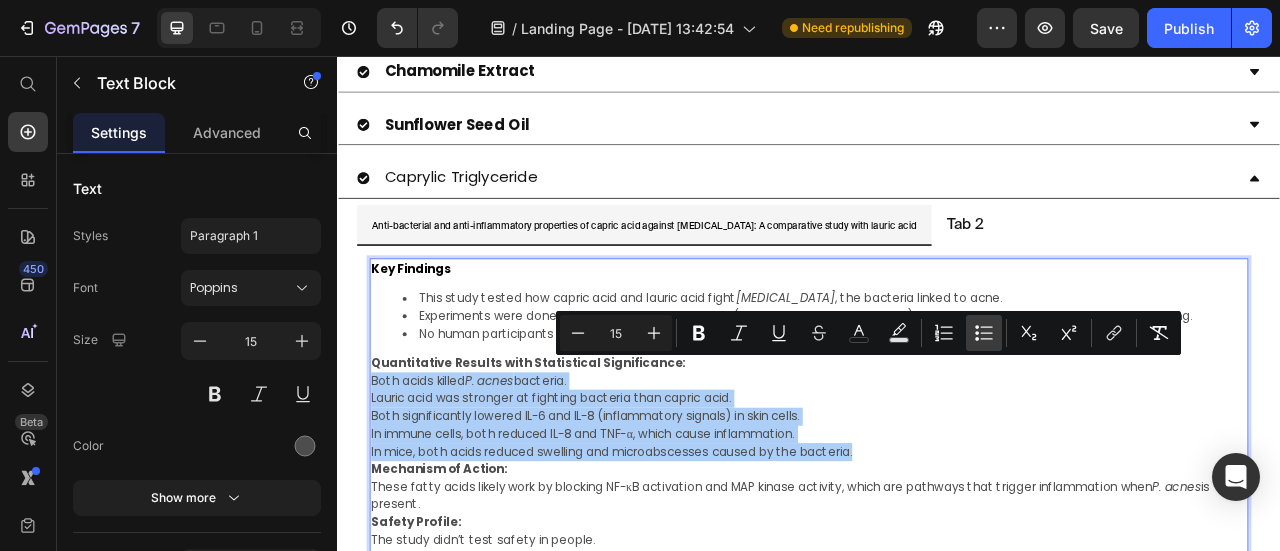 click 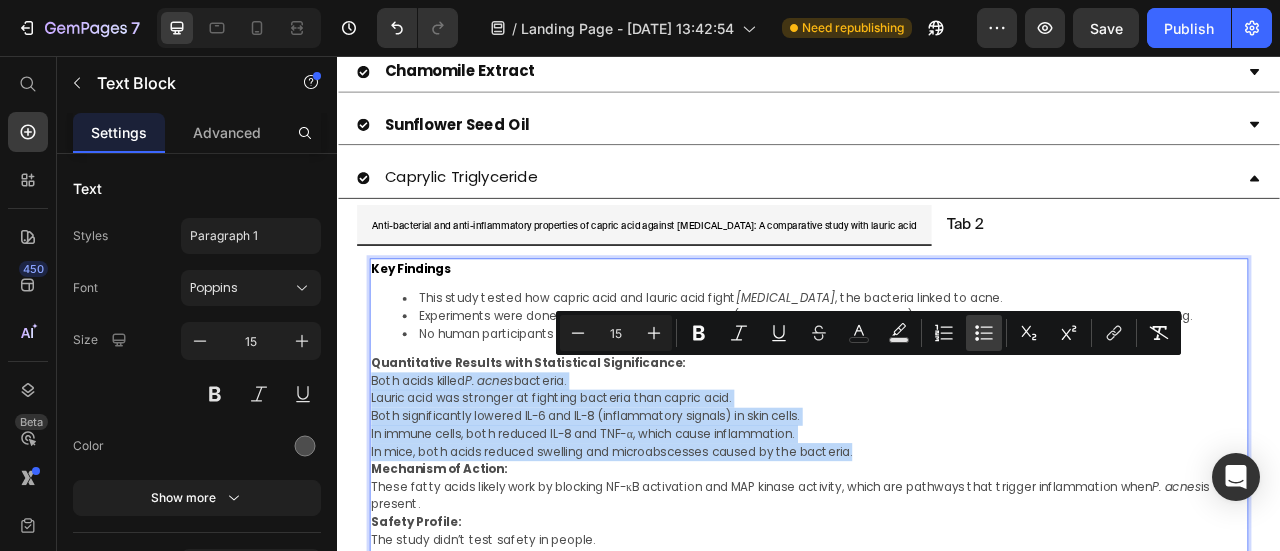 type on "15" 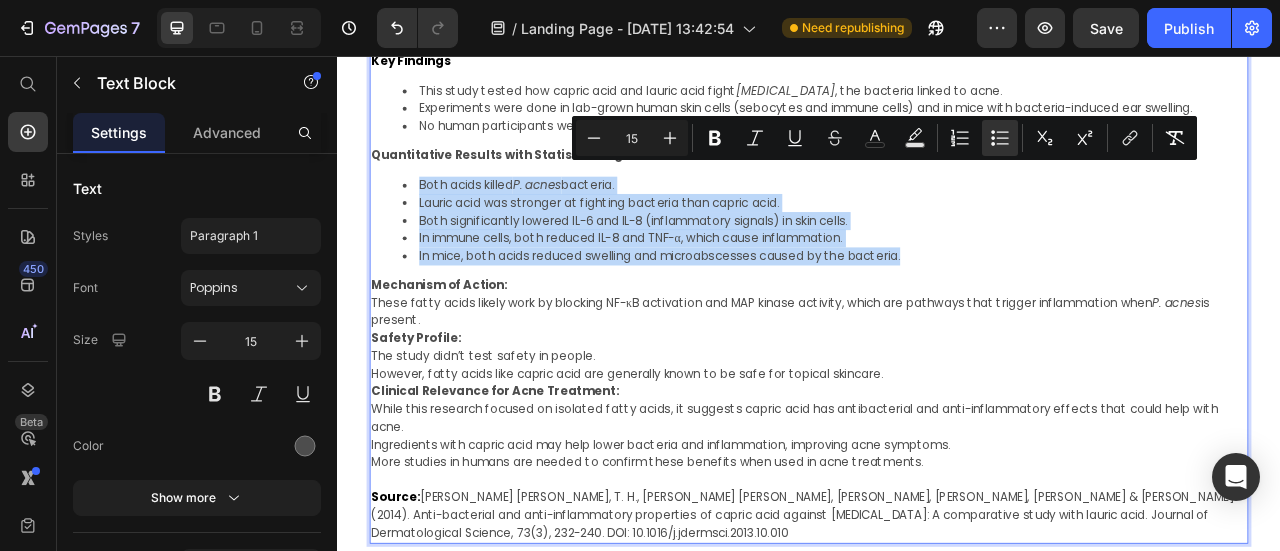 scroll, scrollTop: 1846, scrollLeft: 0, axis: vertical 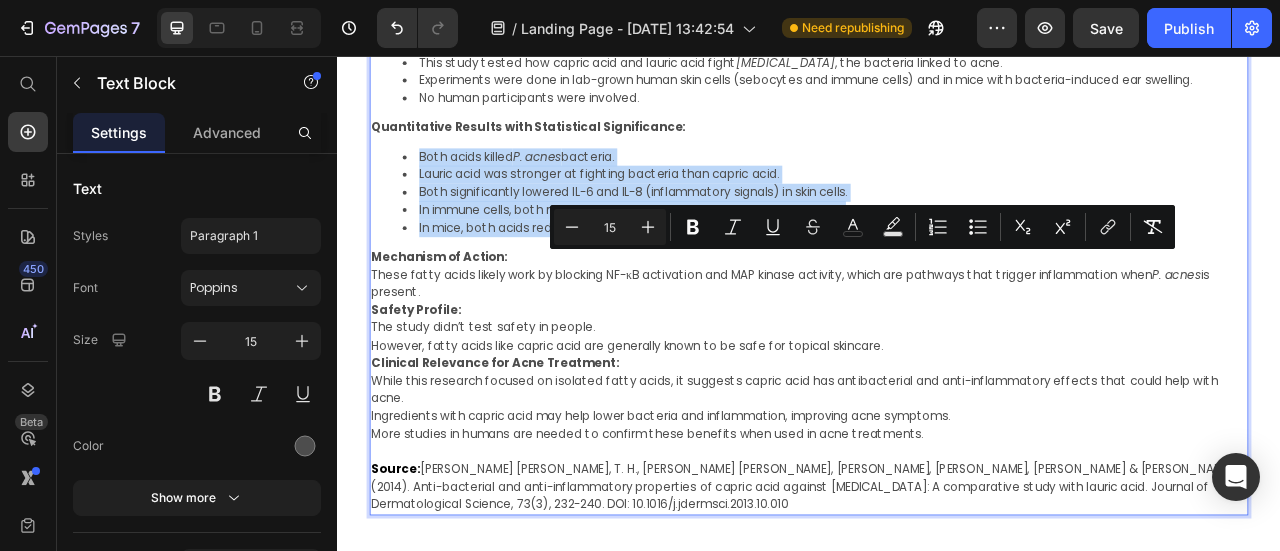 drag, startPoint x: 454, startPoint y: 335, endPoint x: 383, endPoint y: 323, distance: 72.00694 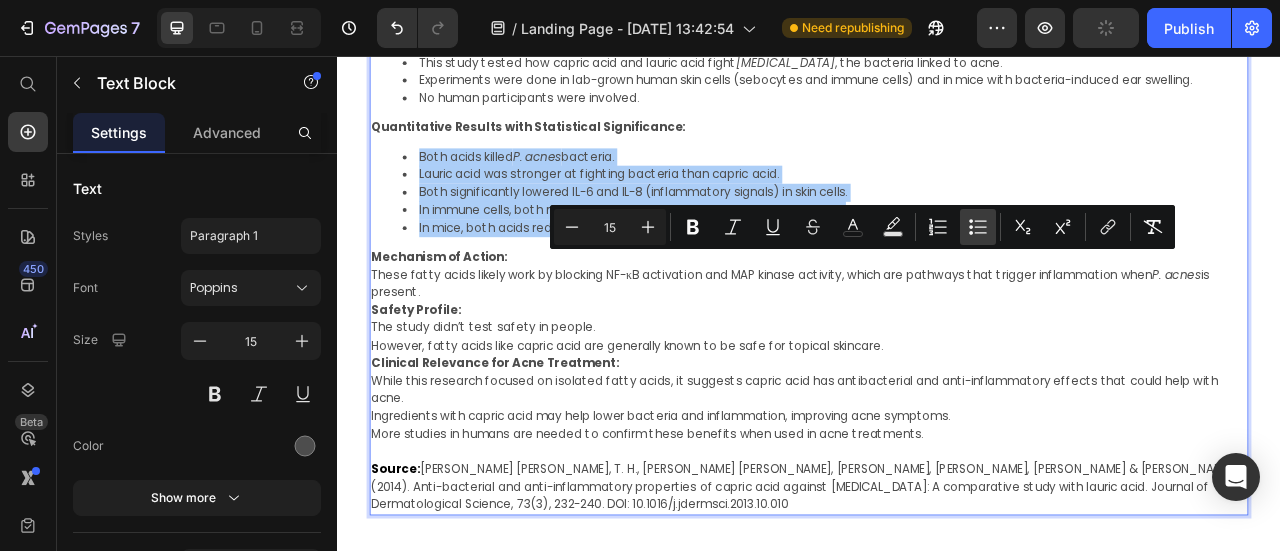 click 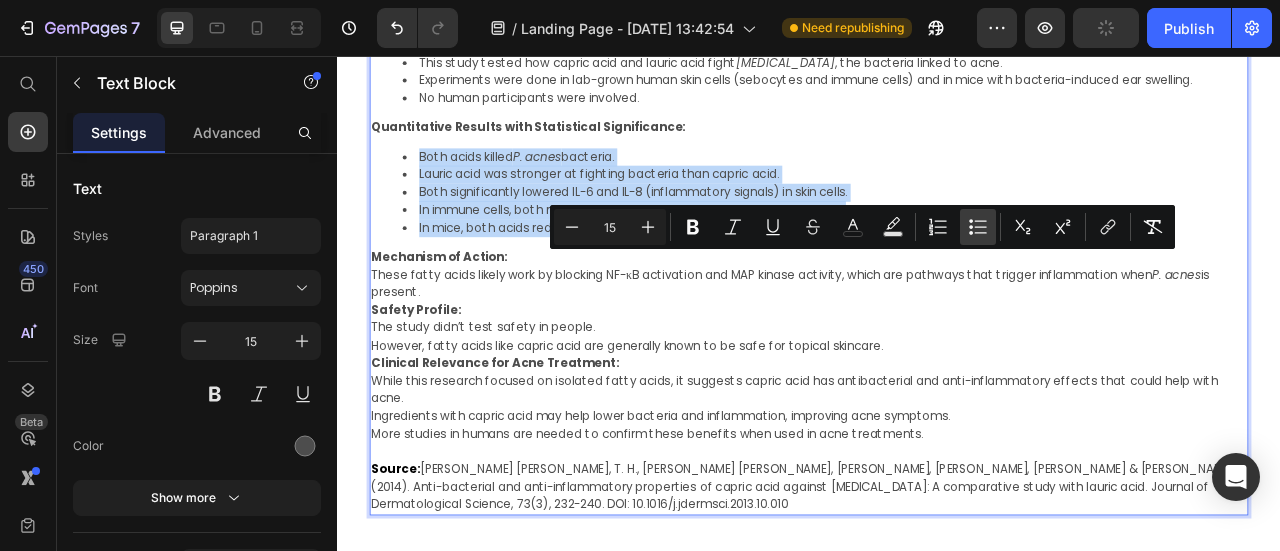 type on "15" 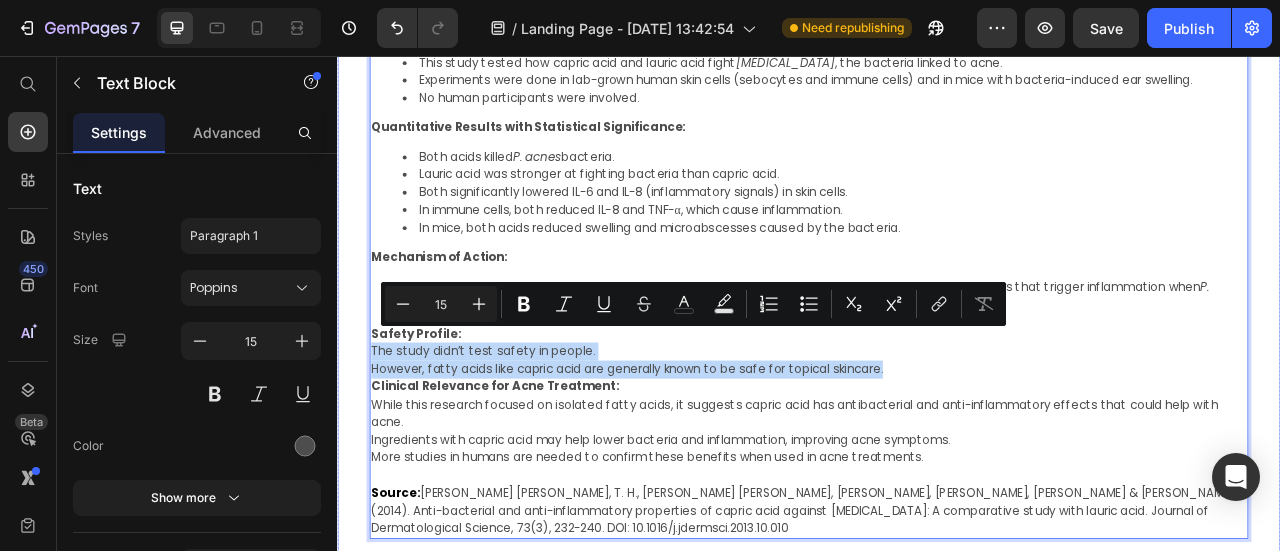 drag, startPoint x: 1061, startPoint y: 437, endPoint x: 357, endPoint y: 421, distance: 704.1818 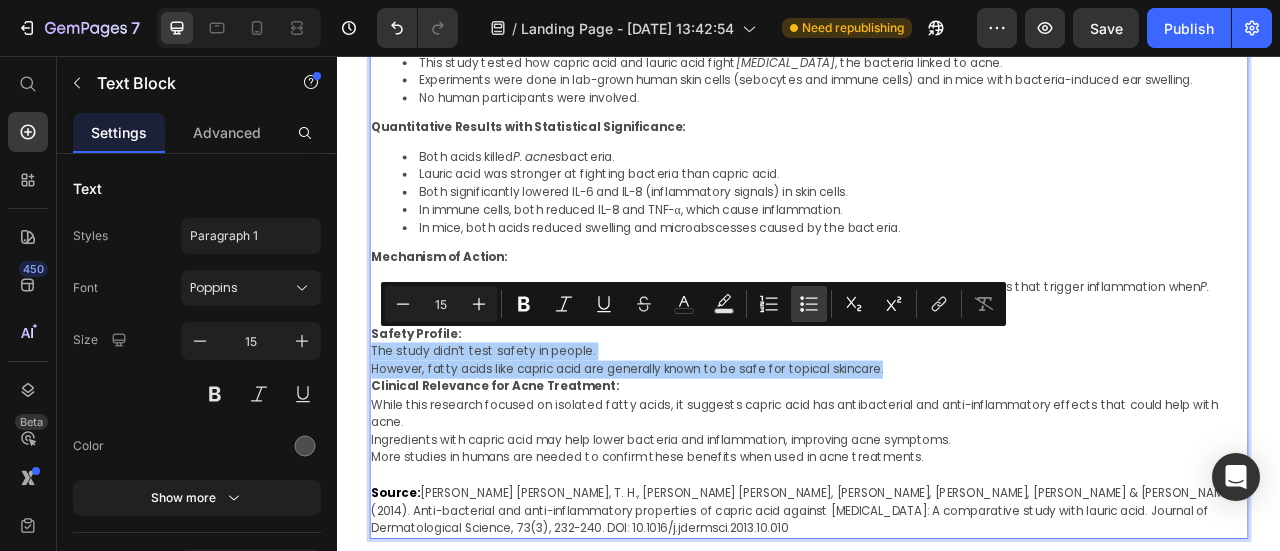 drag, startPoint x: 802, startPoint y: 303, endPoint x: 327, endPoint y: 445, distance: 495.77112 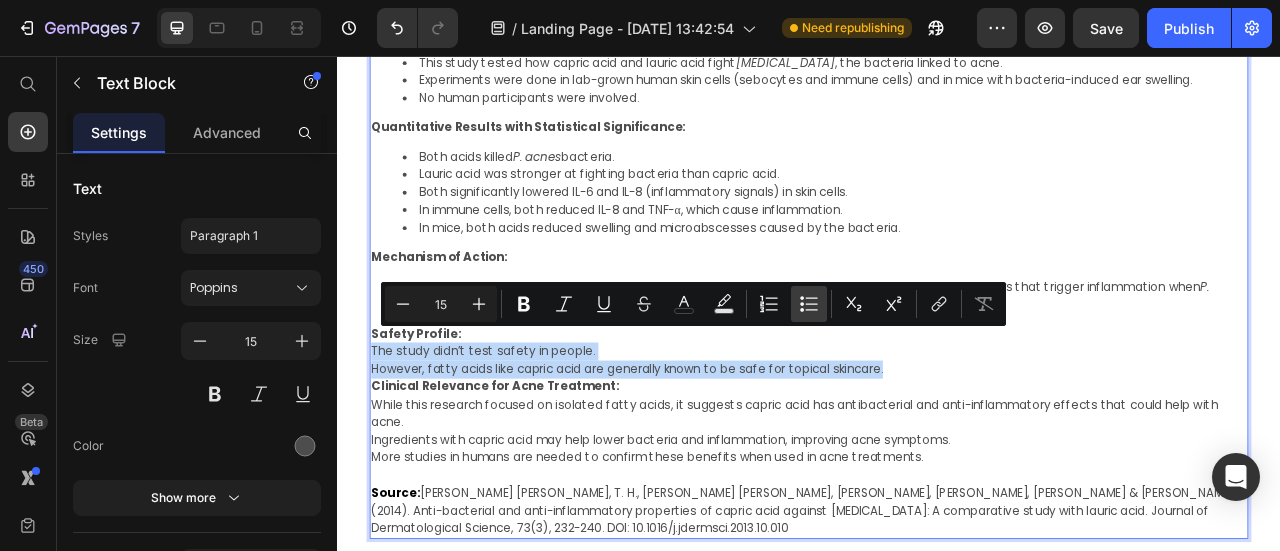 type on "15" 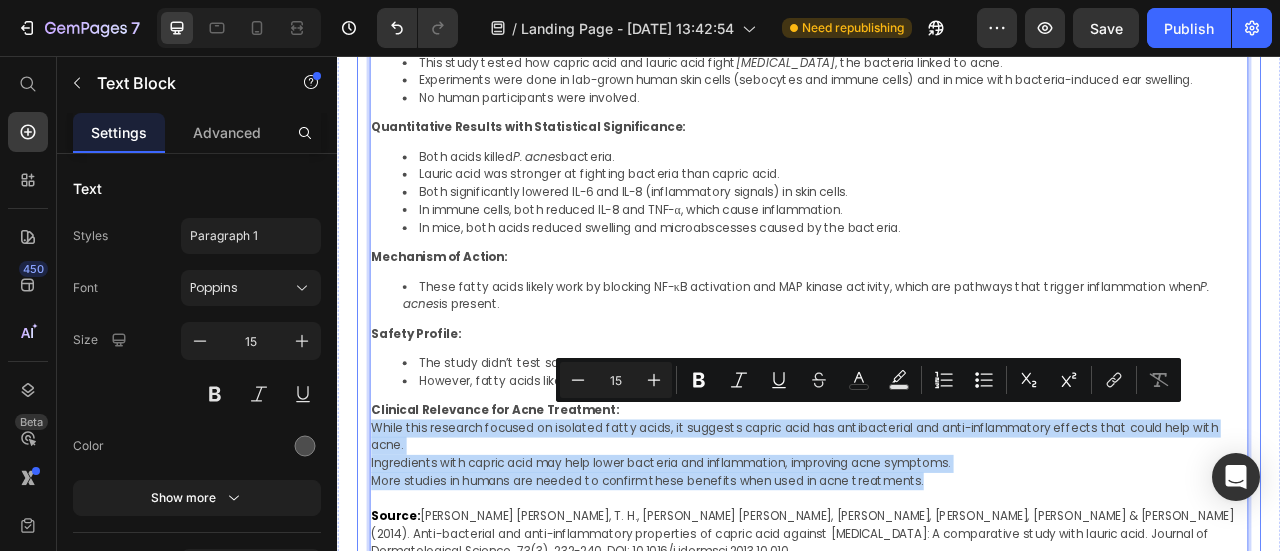 drag, startPoint x: 1114, startPoint y: 574, endPoint x: 375, endPoint y: 514, distance: 741.4317 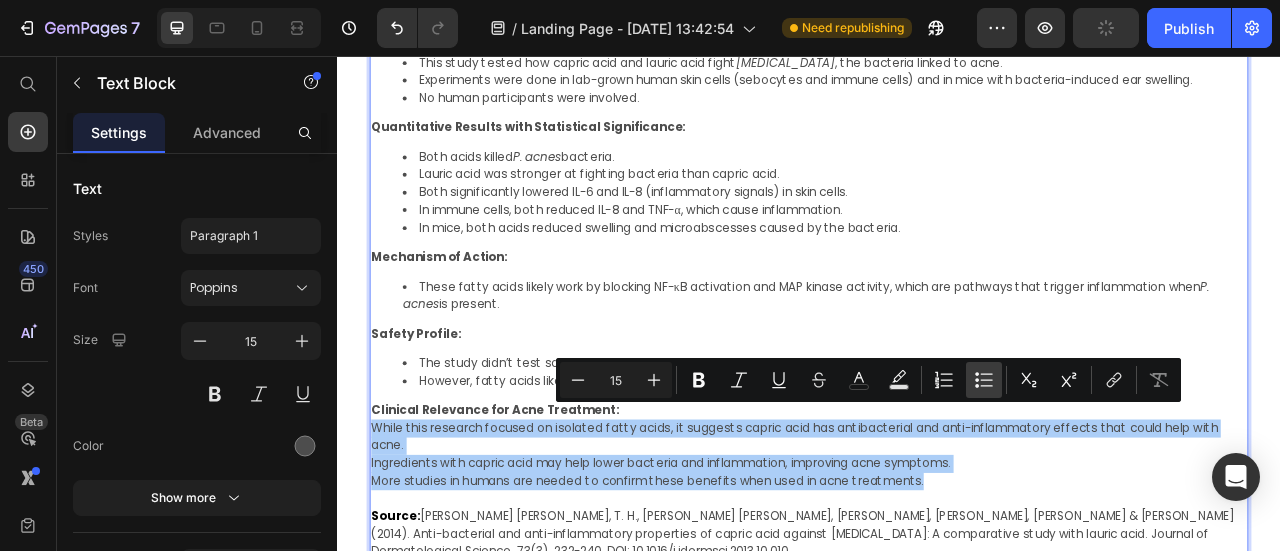click 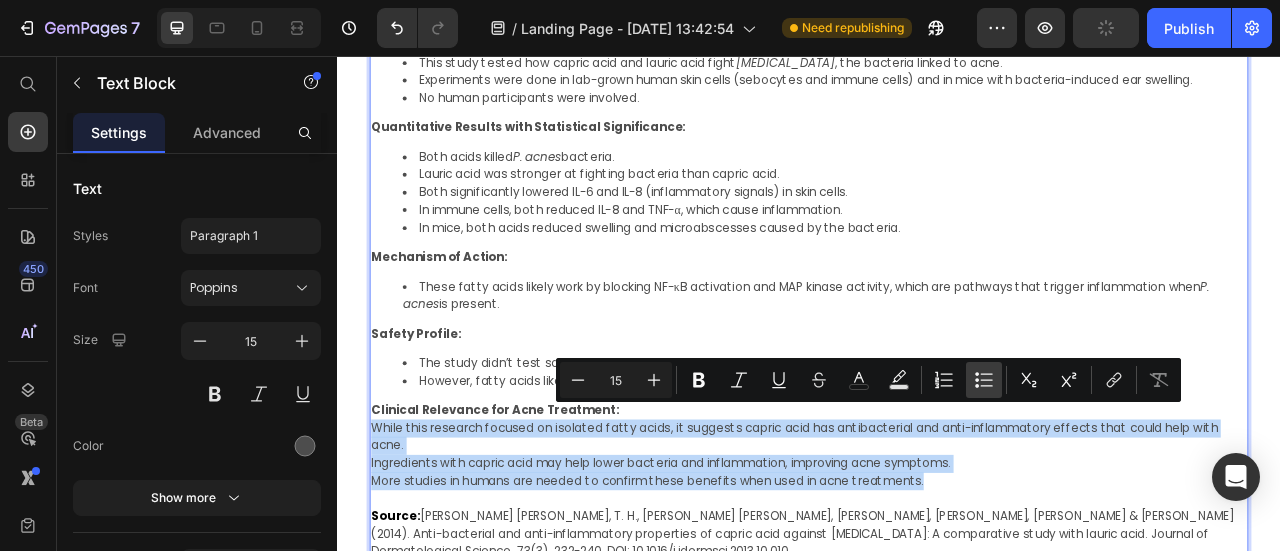type on "15" 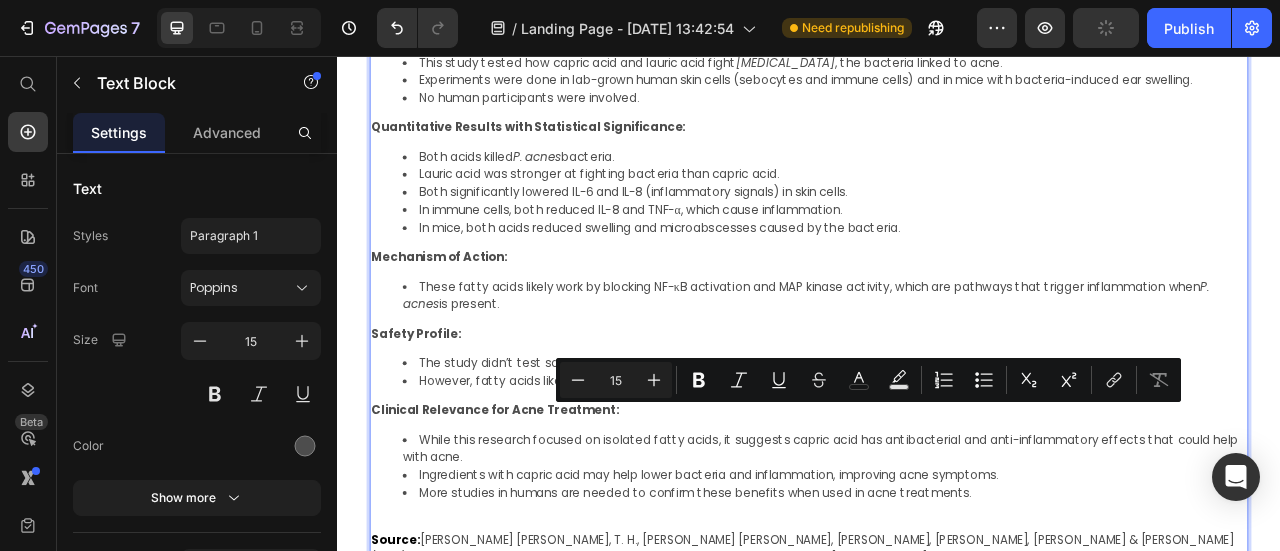 click on "Key Findings This study tested how capric acid and lauric acid fight  [MEDICAL_DATA] , the bacteria linked to acne. Experiments were done in lab-grown human skin cells (sebocytes and immune cells) and in mice with bacteria-induced ear swelling. No human participants were involved. Quantitative Results with Statistical Significance: Both acids killed  P. acnes  bacteria. Lauric acid was stronger at fighting bacteria than capric acid. Both significantly lowered IL-6 and IL-8 (inflammatory signals) in skin cells. In immune cells, both reduced IL-8 and TNF-α, which cause inflammation. In mice, both acids reduced swelling and microabscesses caused by the bacteria. Mechanism of Action: These fatty acids likely work by blocking NF-κB activation and MAP kinase activity, which are pathways that trigger inflammation when  P. acnes  is present. Safety Profile: The study didn’t test safety in people. However, fatty acids like capric acid are generally known to be safe for topical skincare. Source:" at bounding box center (937, 371) 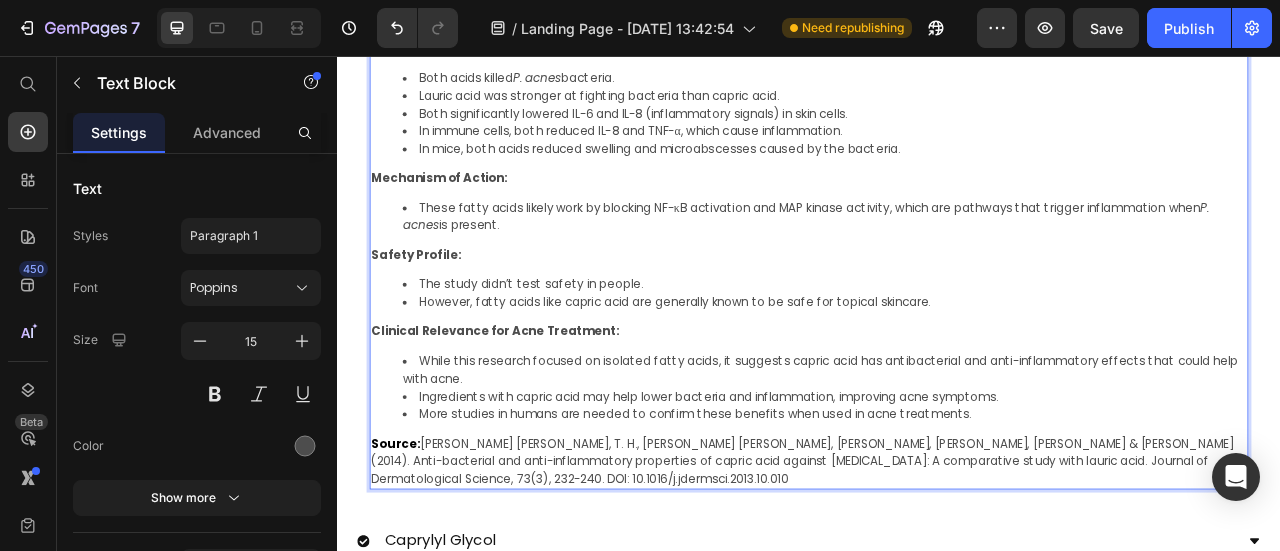 scroll, scrollTop: 1546, scrollLeft: 0, axis: vertical 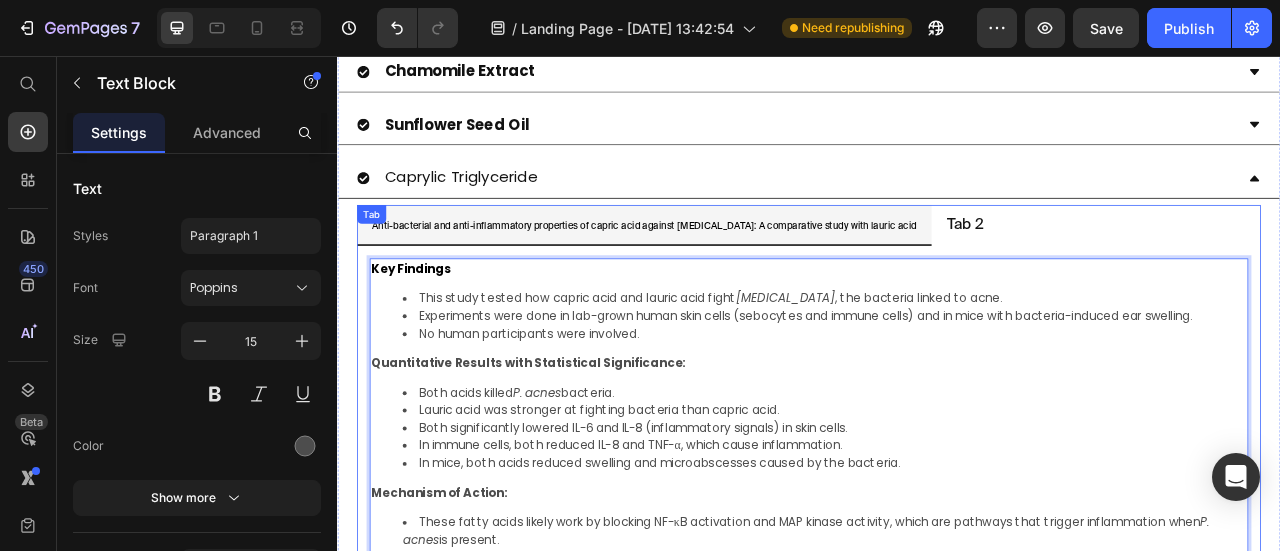 click on "Anti-bacterial and anti-inflammatory properties of capric acid against [MEDICAL_DATA]: A comparative study with lauric acid Tab 2" at bounding box center (937, 271) 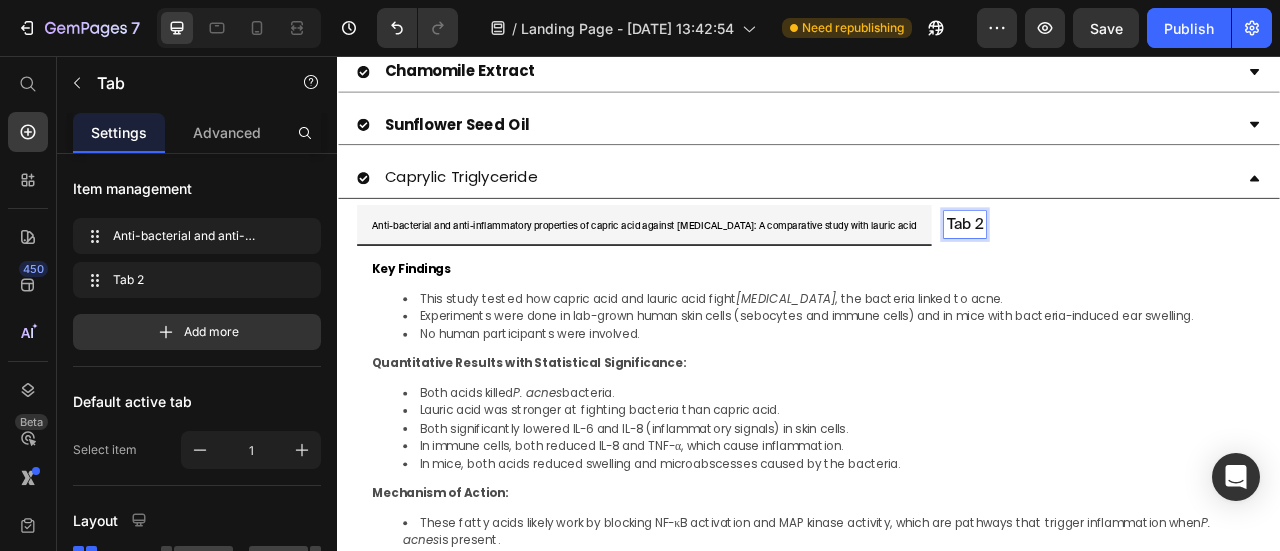 click on "Tab 2" at bounding box center (1135, 271) 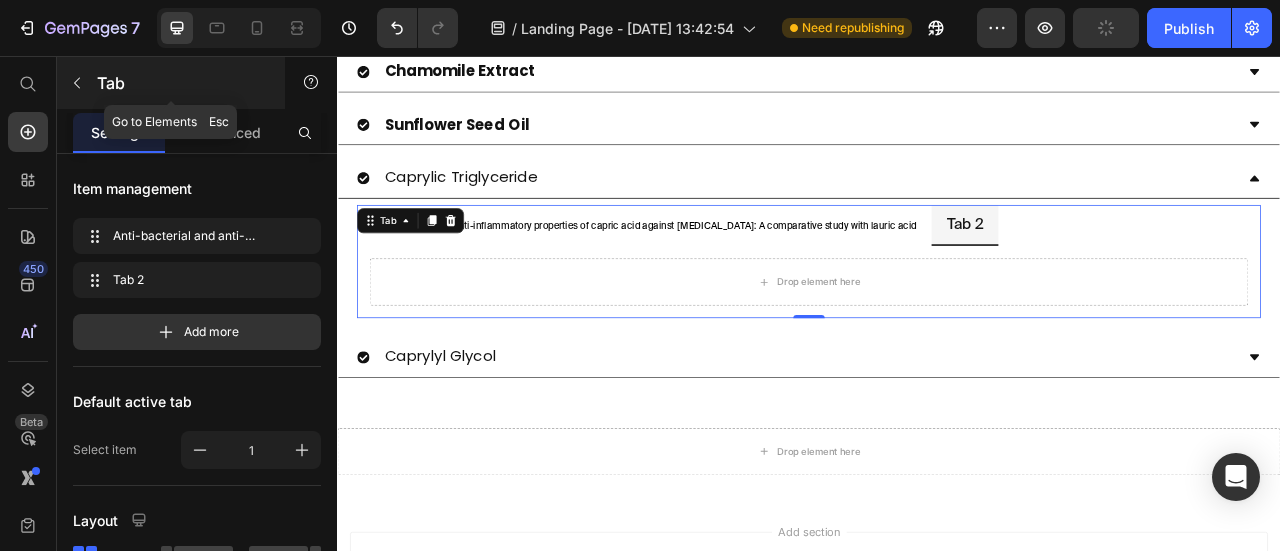 click 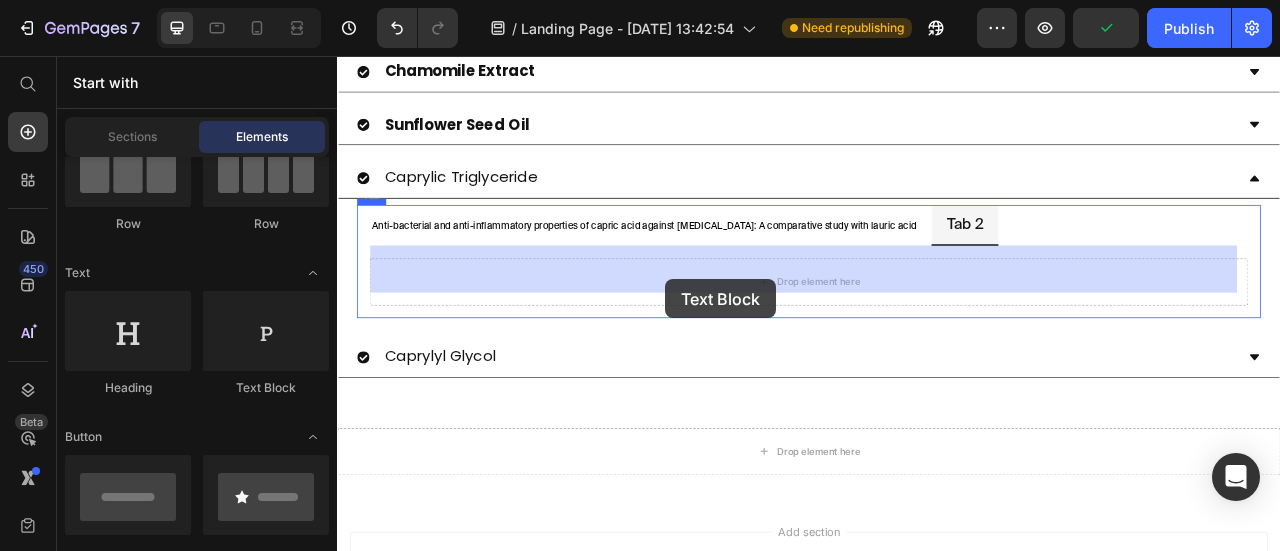drag, startPoint x: 598, startPoint y: 408, endPoint x: 754, endPoint y: 340, distance: 170.17638 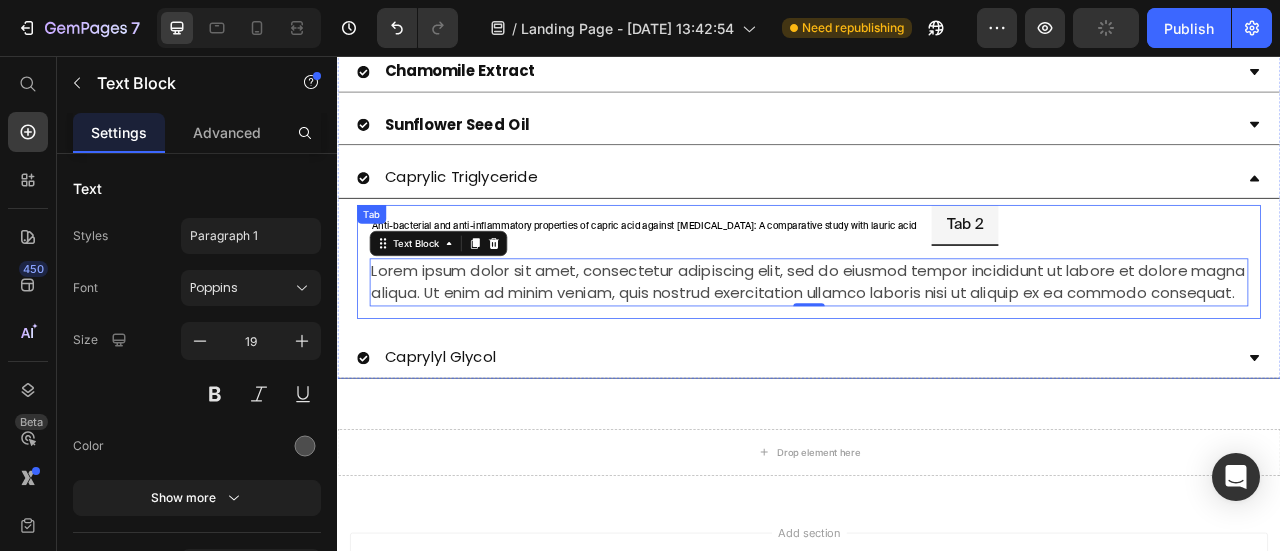 click on "Tab 2" at bounding box center [1135, 270] 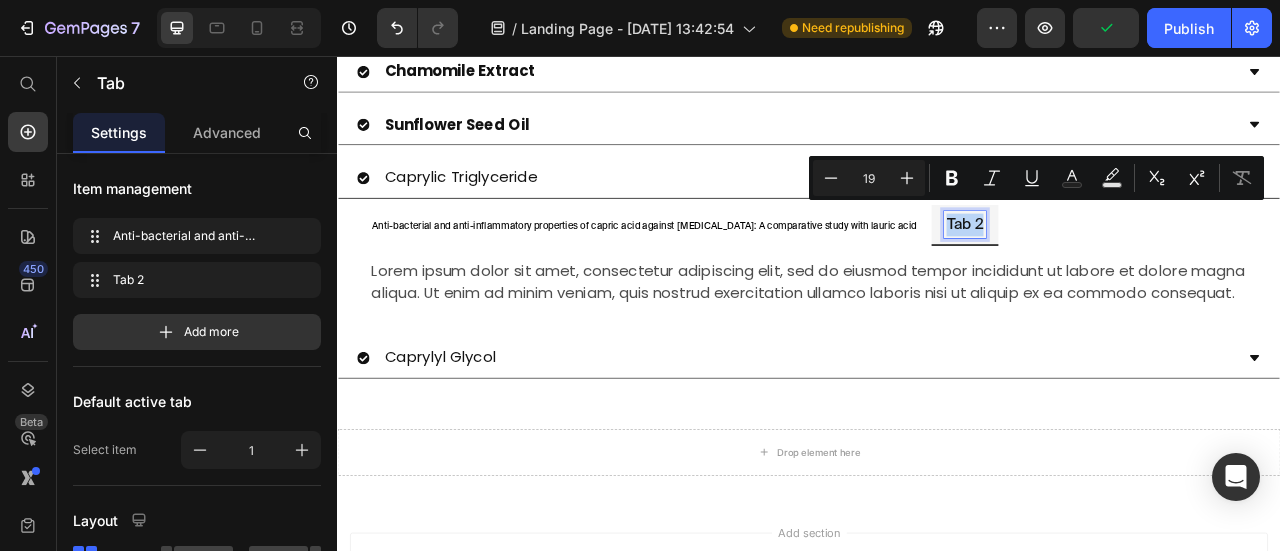 type on "13" 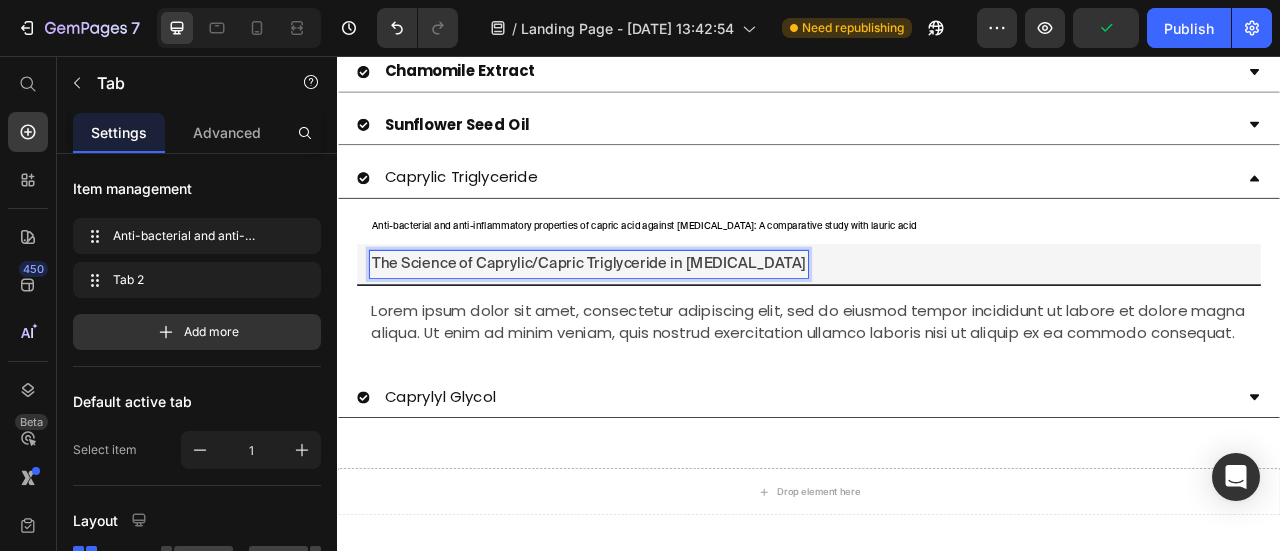 scroll, scrollTop: 1596, scrollLeft: 0, axis: vertical 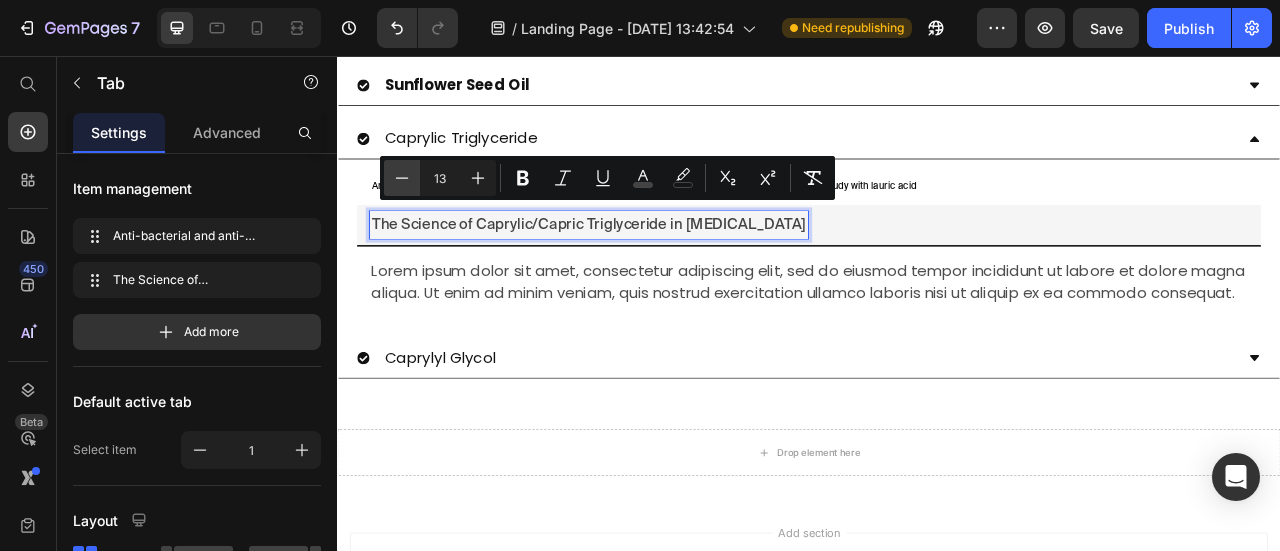 click 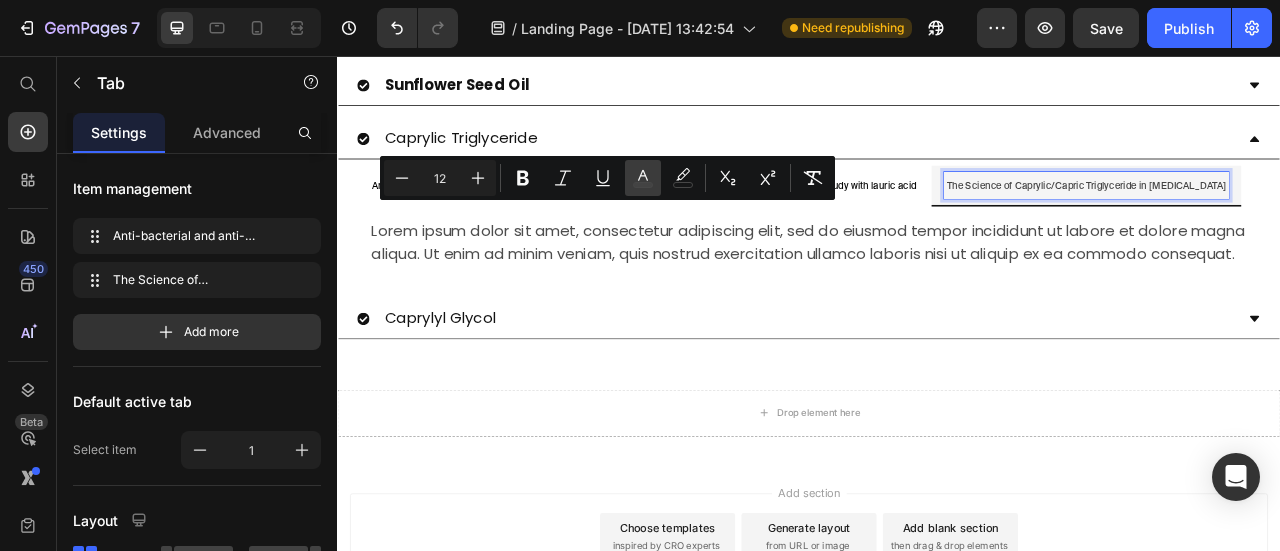 click 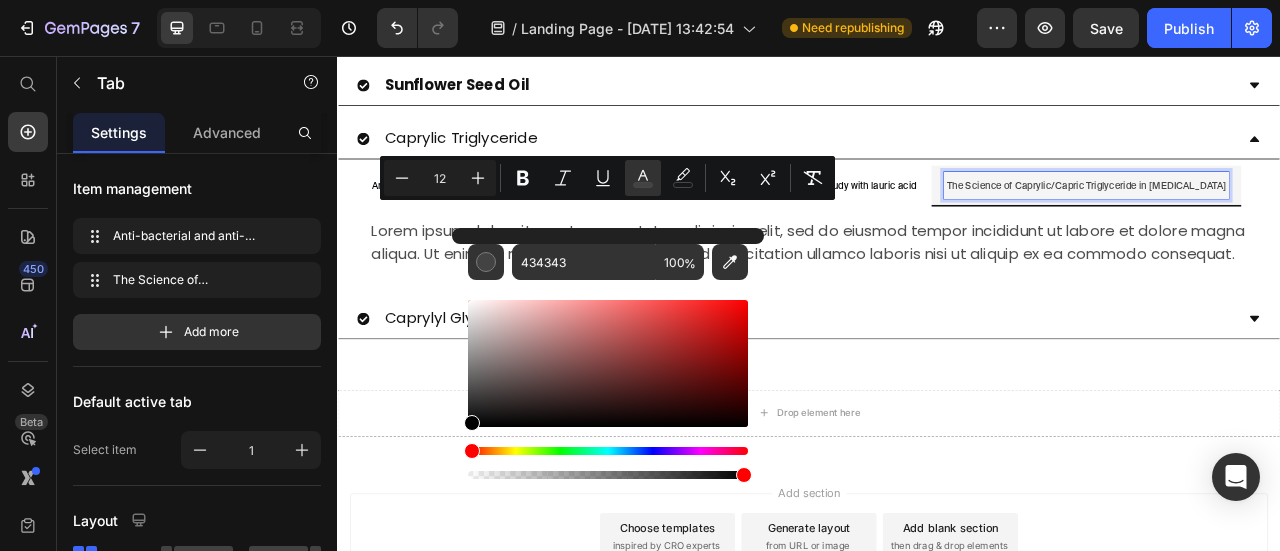 drag, startPoint x: 470, startPoint y: 407, endPoint x: 466, endPoint y: 439, distance: 32.24903 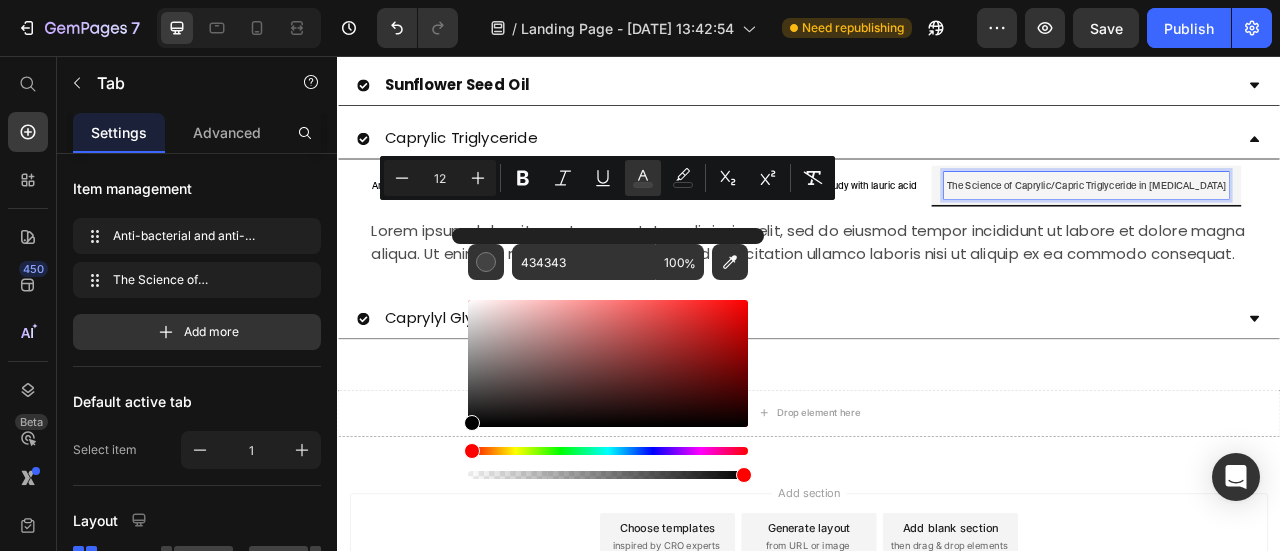 type on "000000" 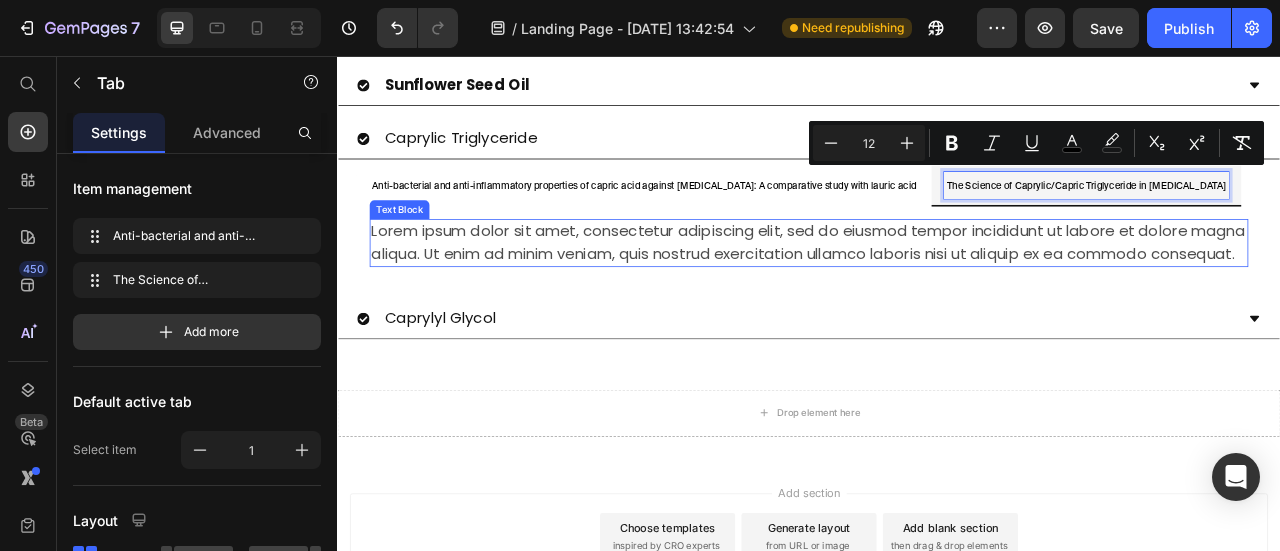 click on "Lorem ipsum dolor sit amet, consectetur adipiscing elit, sed do eiusmod tempor incididunt ut labore et dolore magna aliqua. Ut enim ad minim veniam, quis nostrud exercitation ullamco laboris nisi ut aliquip ex ea commodo consequat." at bounding box center [937, 293] 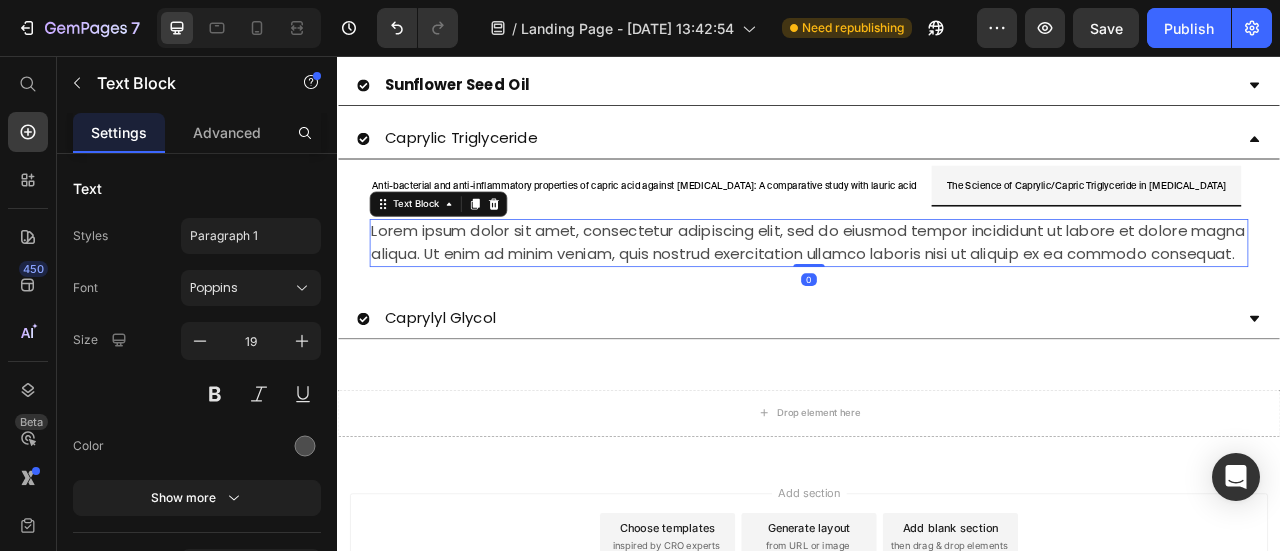 click on "Lorem ipsum dolor sit amet, consectetur adipiscing elit, sed do eiusmod tempor incididunt ut labore et dolore magna aliqua. Ut enim ad minim veniam, quis nostrud exercitation ullamco laboris nisi ut aliquip ex ea commodo consequat." at bounding box center (937, 293) 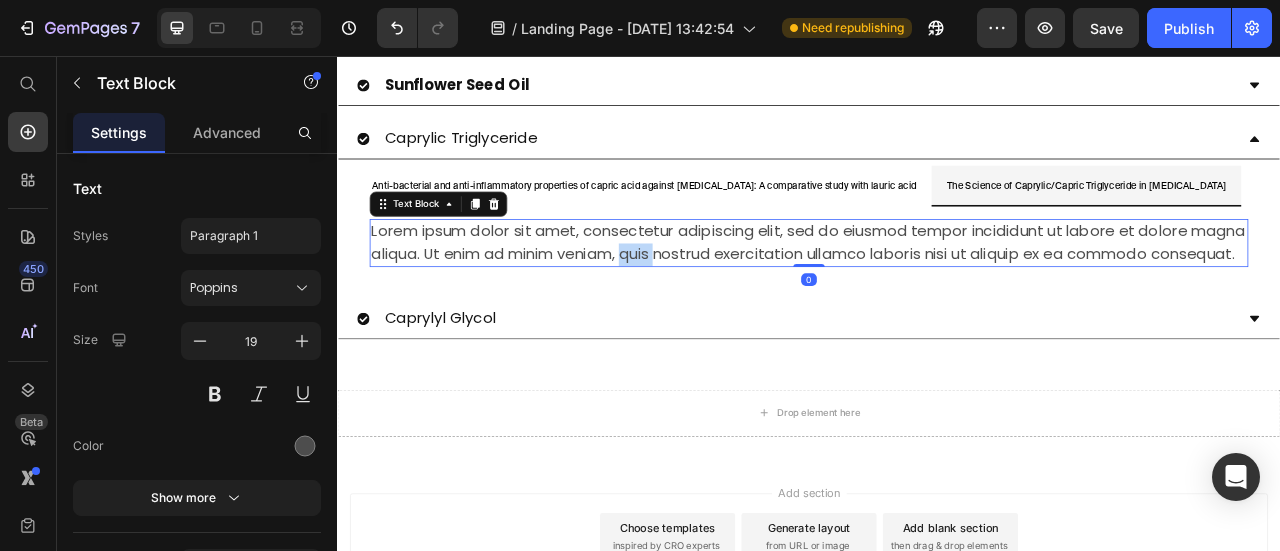 click on "Lorem ipsum dolor sit amet, consectetur adipiscing elit, sed do eiusmod tempor incididunt ut labore et dolore magna aliqua. Ut enim ad minim veniam, quis nostrud exercitation ullamco laboris nisi ut aliquip ex ea commodo consequat." at bounding box center (937, 293) 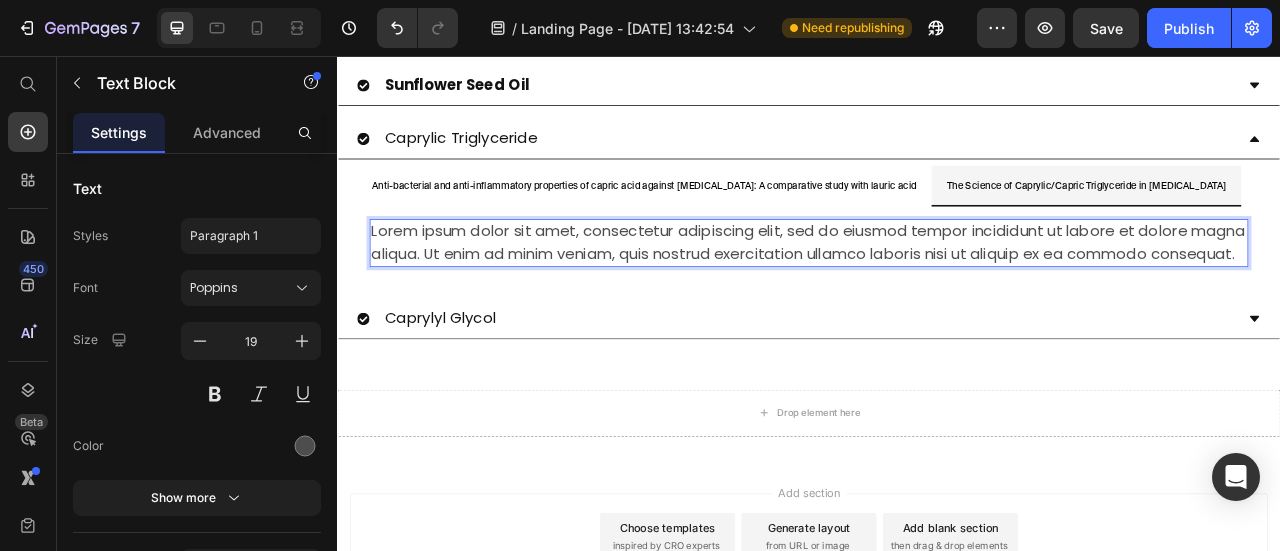 click on "Lorem ipsum dolor sit amet, consectetur adipiscing elit, sed do eiusmod tempor incididunt ut labore et dolore magna aliqua. Ut enim ad minim veniam, quis nostrud exercitation ullamco laboris nisi ut aliquip ex ea commodo consequat." at bounding box center (937, 293) 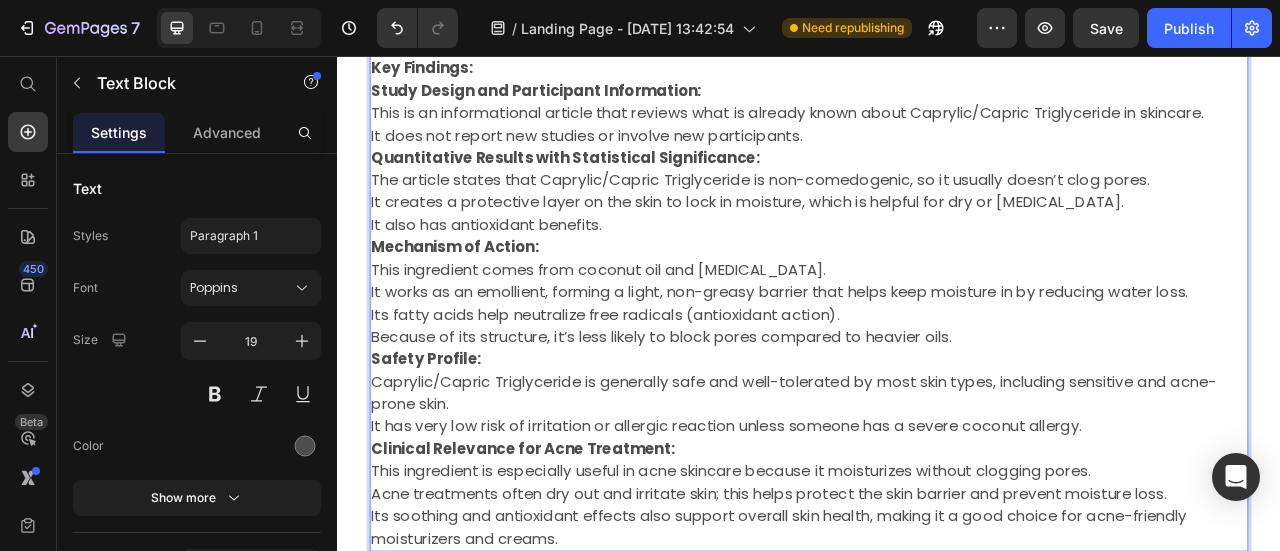 scroll, scrollTop: 1604, scrollLeft: 0, axis: vertical 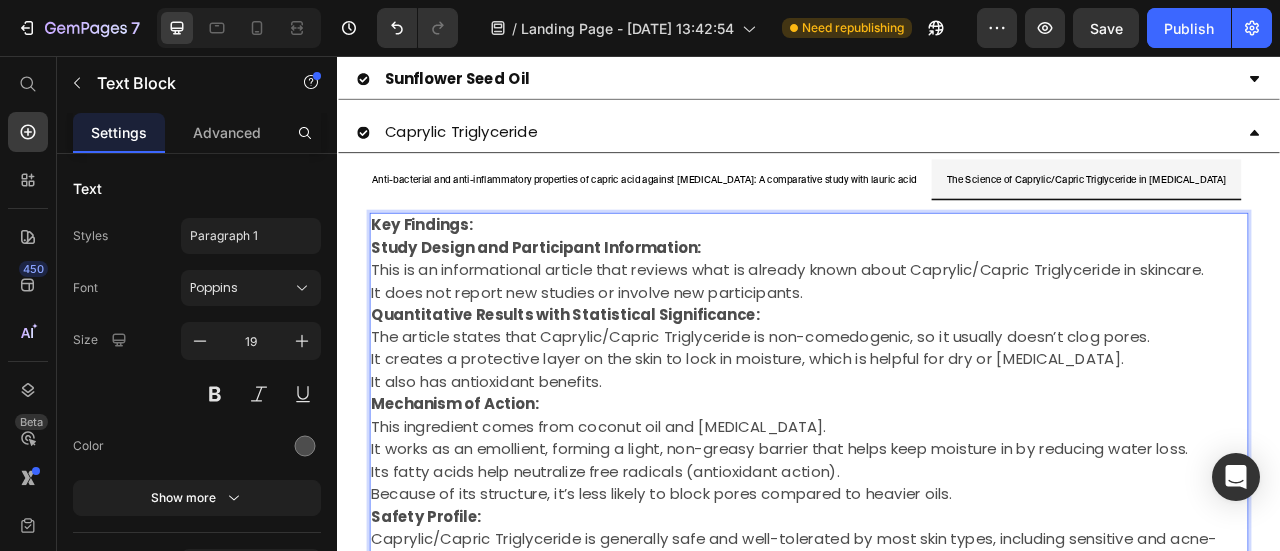 click on "Key Findings:" at bounding box center (937, 271) 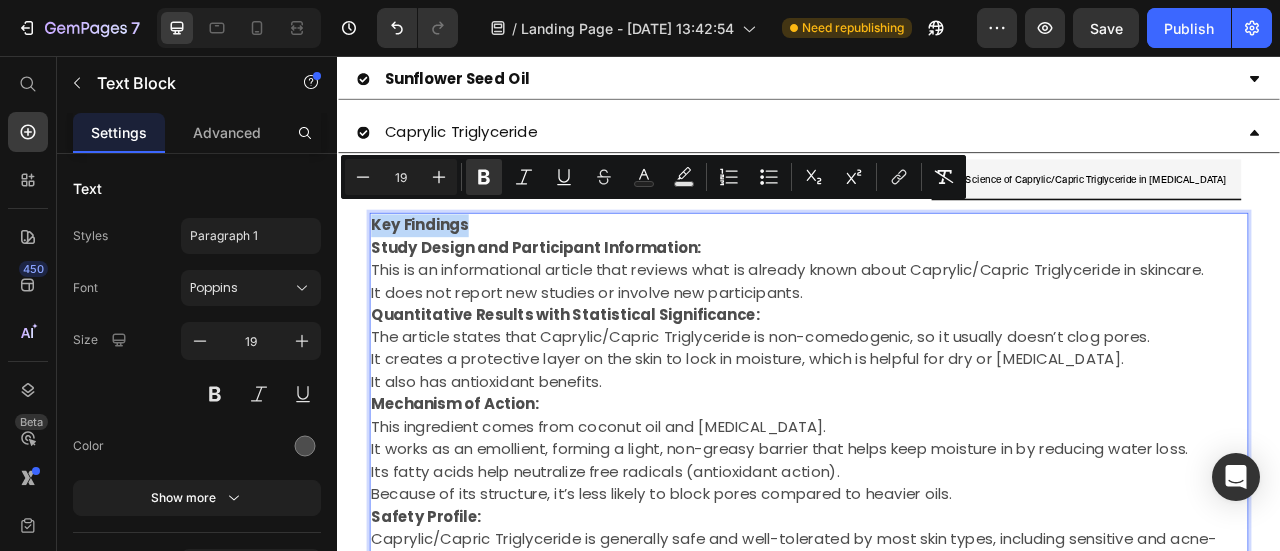 drag, startPoint x: 418, startPoint y: 253, endPoint x: 366, endPoint y: 251, distance: 52.03845 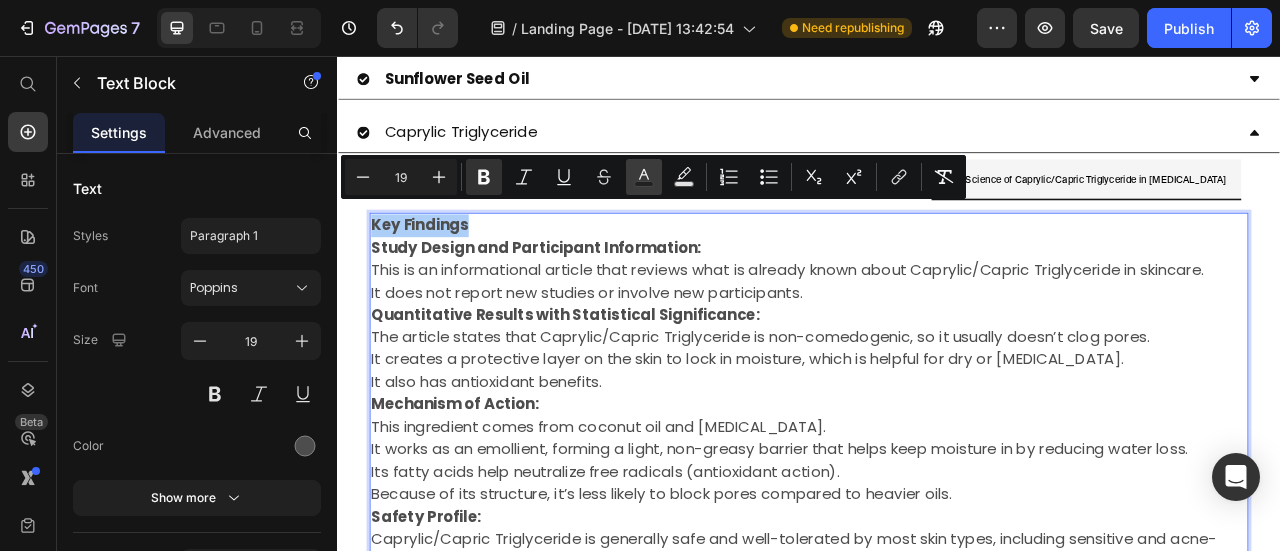 click 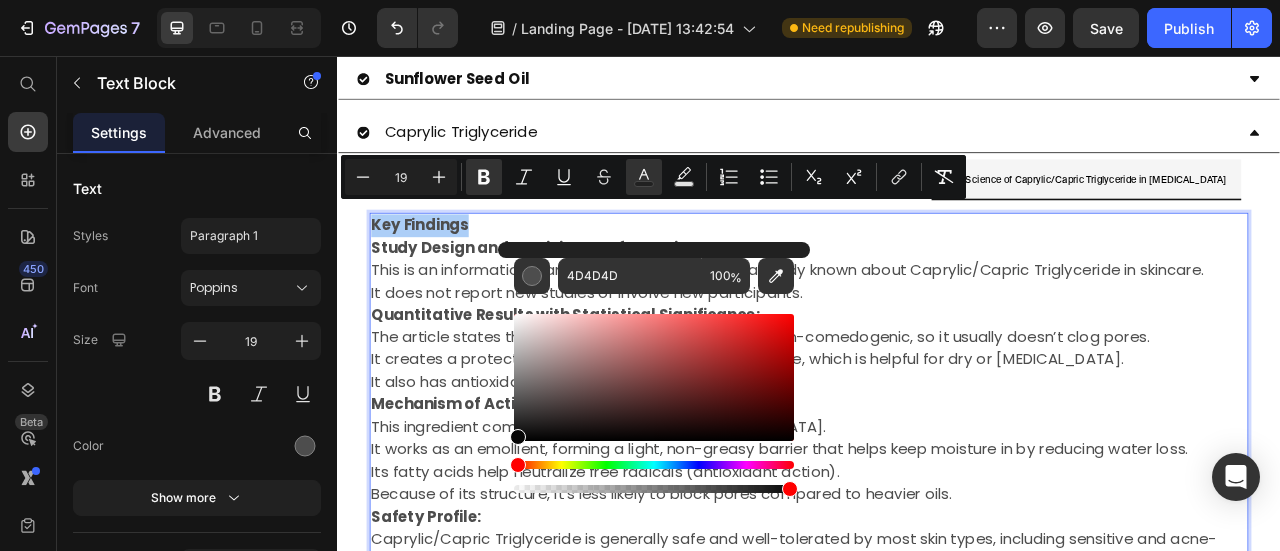 drag, startPoint x: 521, startPoint y: 414, endPoint x: 514, endPoint y: 437, distance: 24.04163 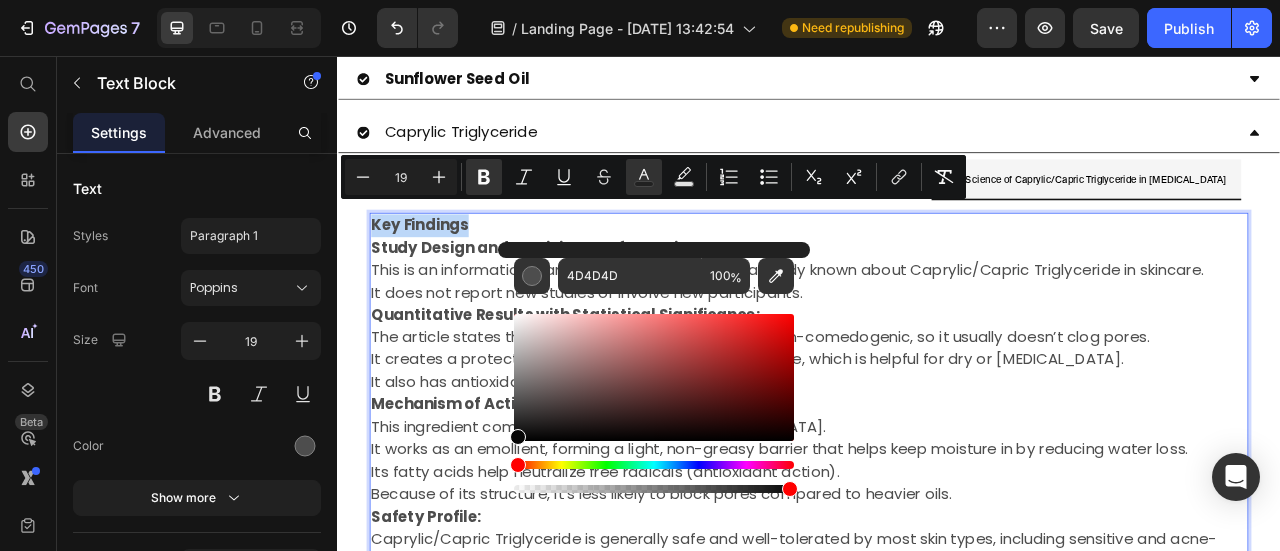 type on "050505" 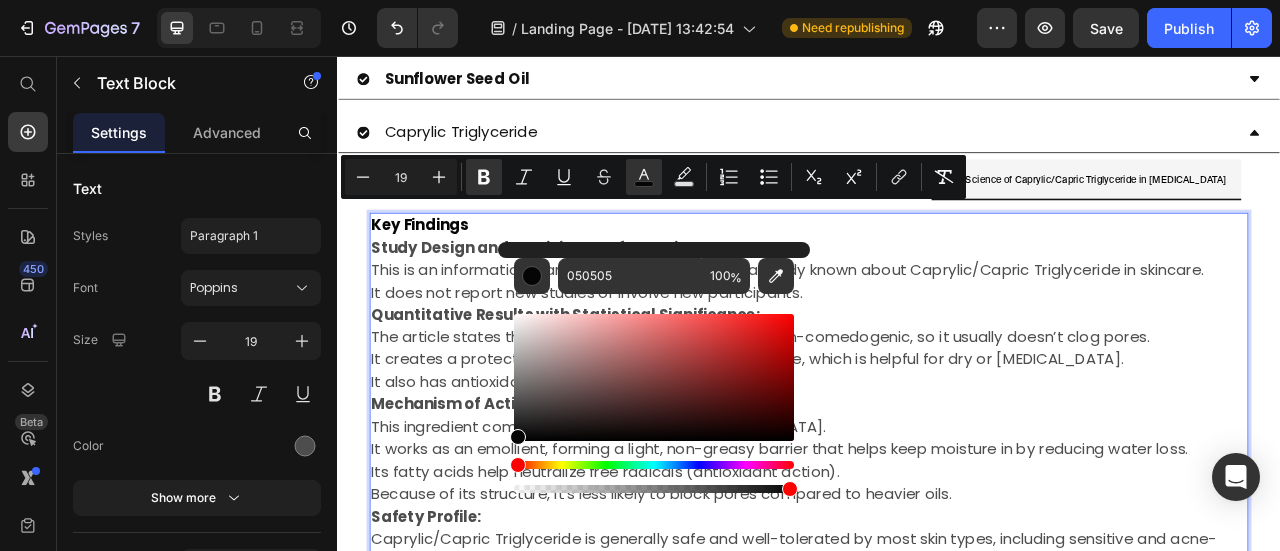 click on "It also has antioxidant benefits." at bounding box center [937, 471] 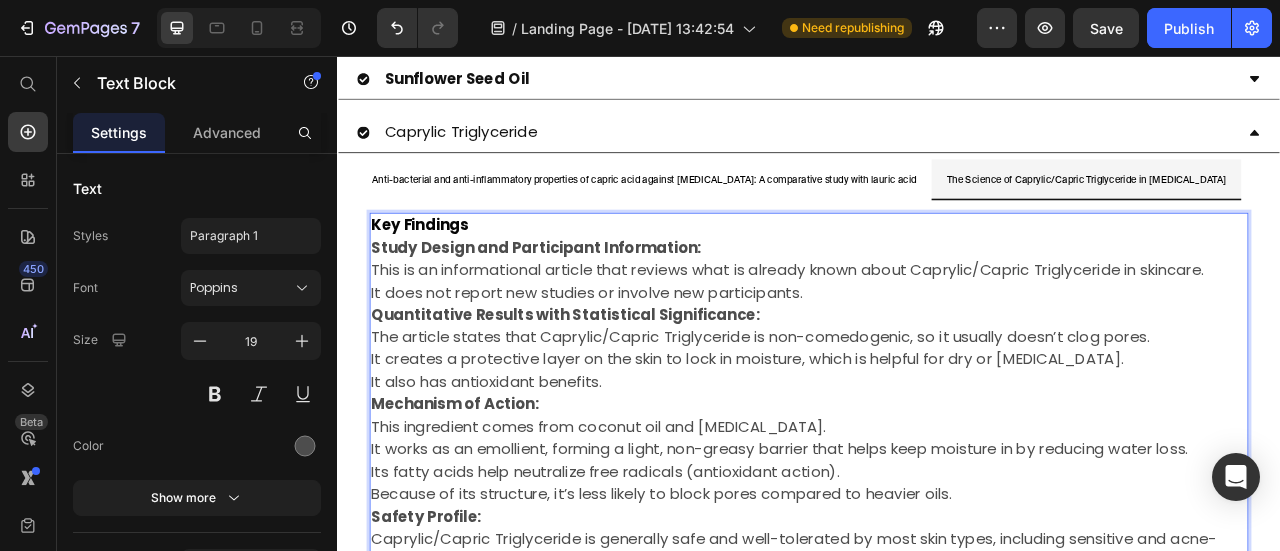 drag, startPoint x: 829, startPoint y: 266, endPoint x: 378, endPoint y: 282, distance: 451.28372 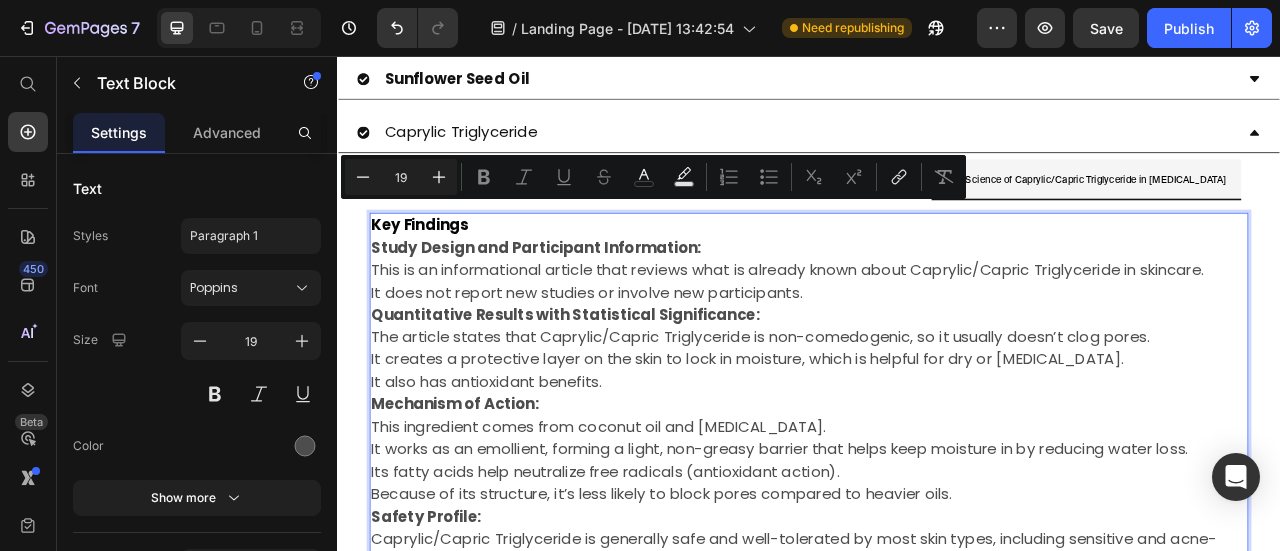 click on "Study Design and Participant Information:" at bounding box center [590, 299] 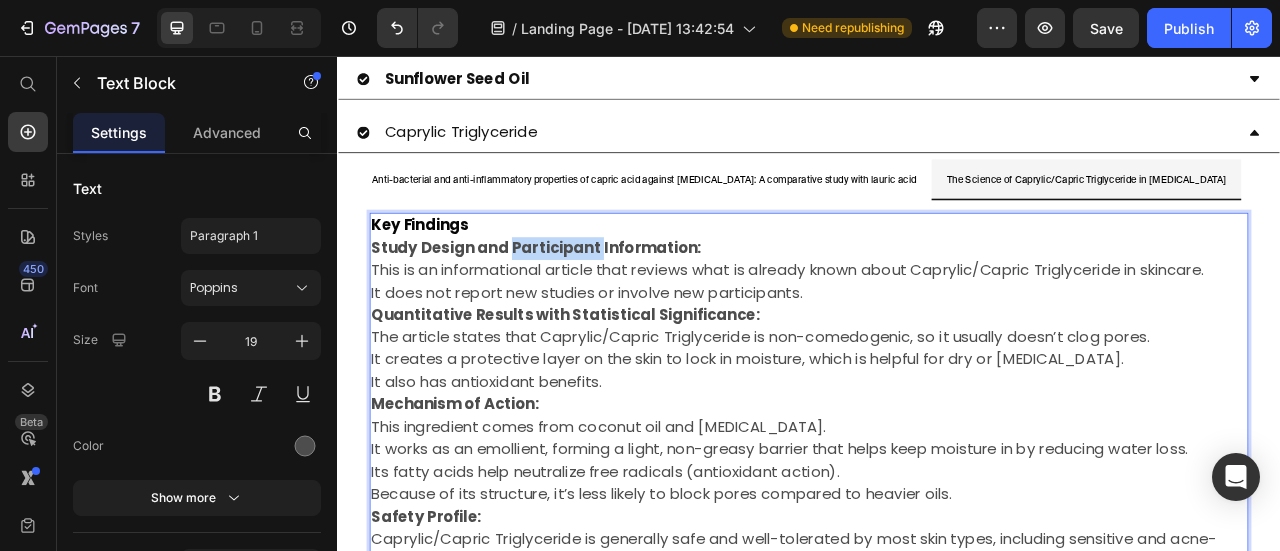 click on "Study Design and Participant Information:" at bounding box center (590, 299) 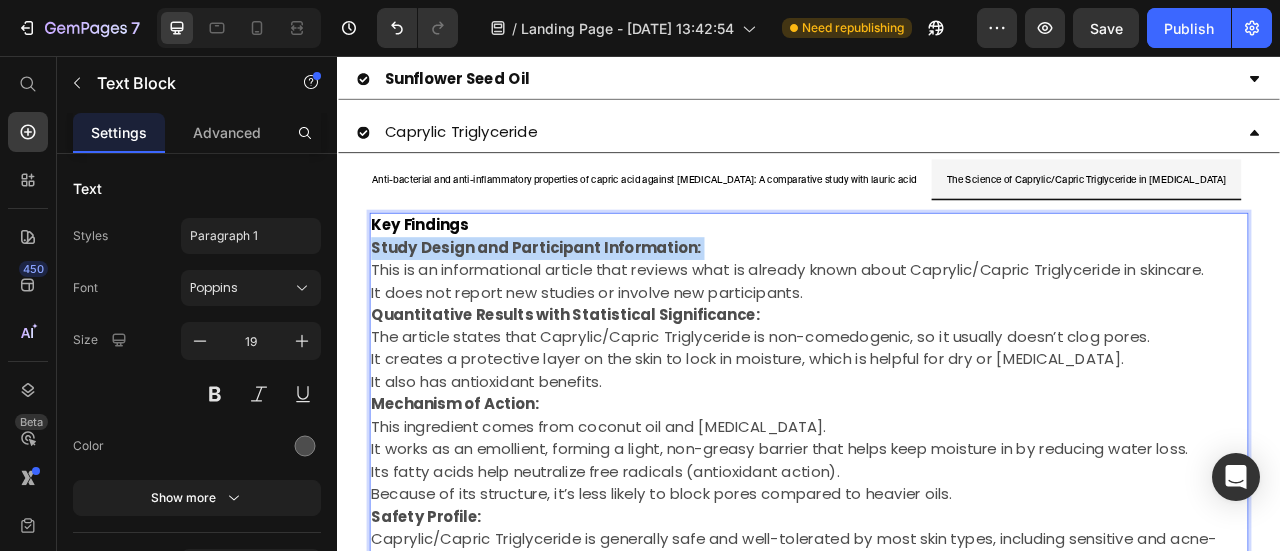 click on "Study Design and Participant Information:" at bounding box center [590, 299] 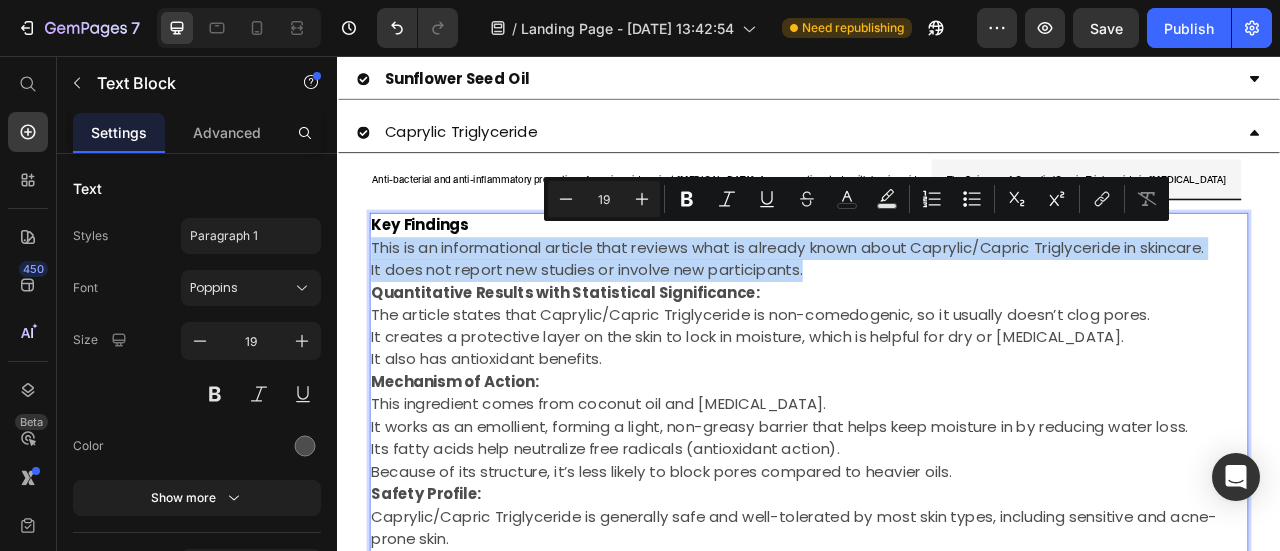drag, startPoint x: 958, startPoint y: 313, endPoint x: 381, endPoint y: 287, distance: 577.5855 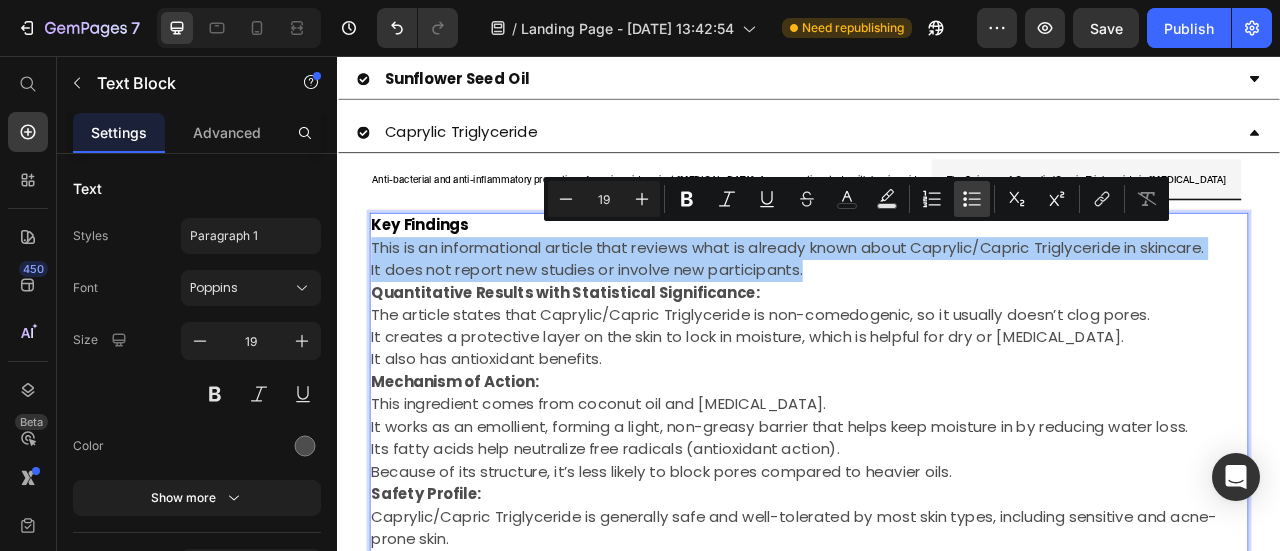 click 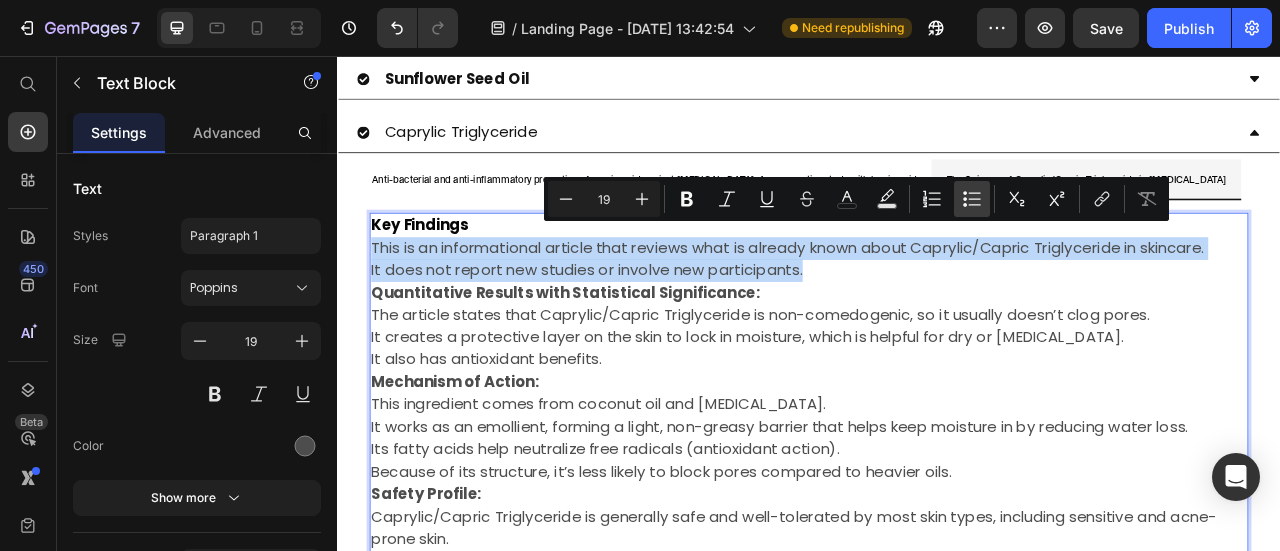 type on "19" 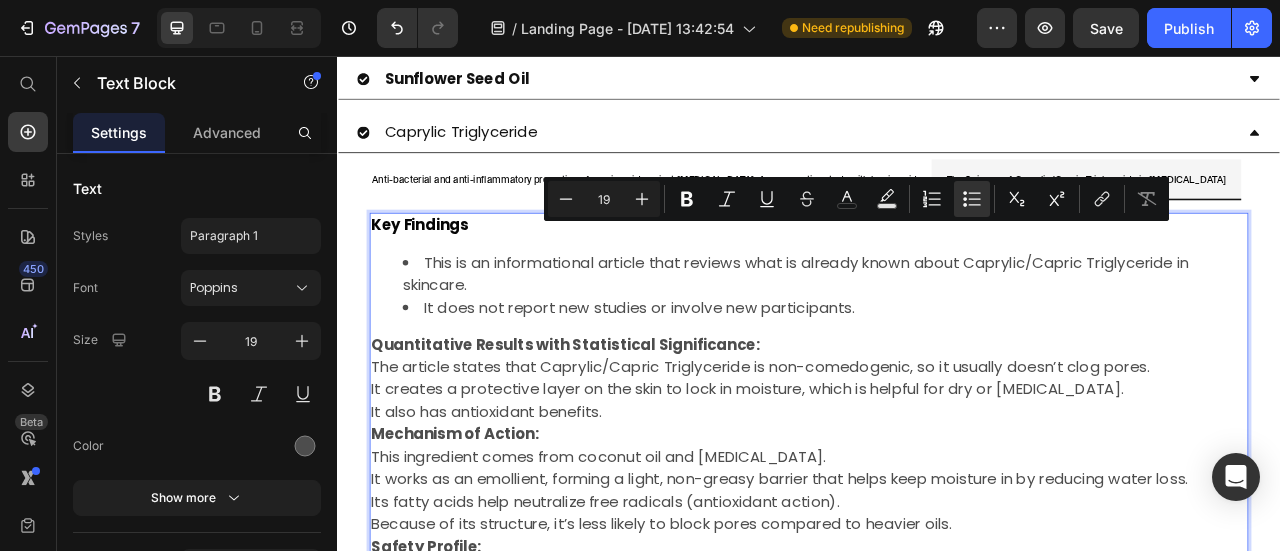 drag, startPoint x: 823, startPoint y: 435, endPoint x: 799, endPoint y: 442, distance: 25 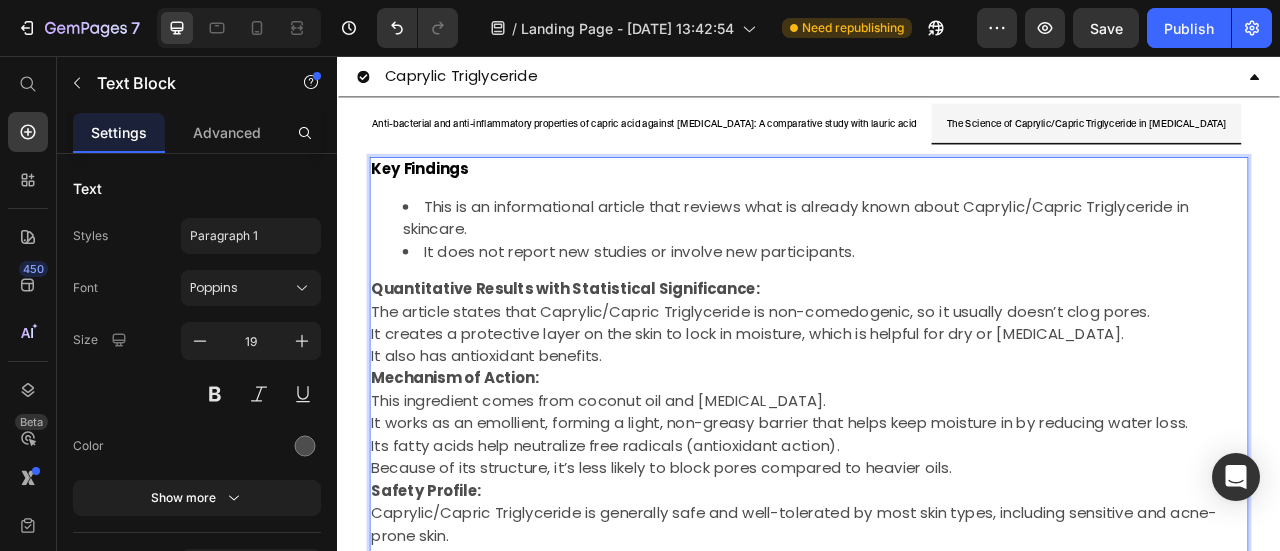 scroll, scrollTop: 1704, scrollLeft: 0, axis: vertical 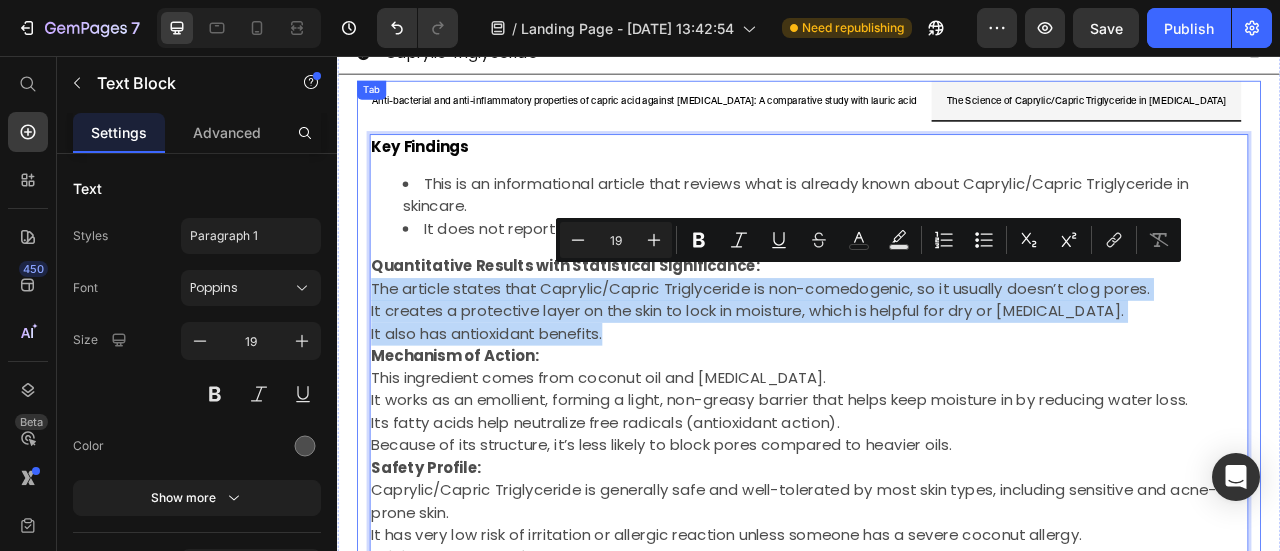 drag, startPoint x: 697, startPoint y: 393, endPoint x: 373, endPoint y: 336, distance: 328.97568 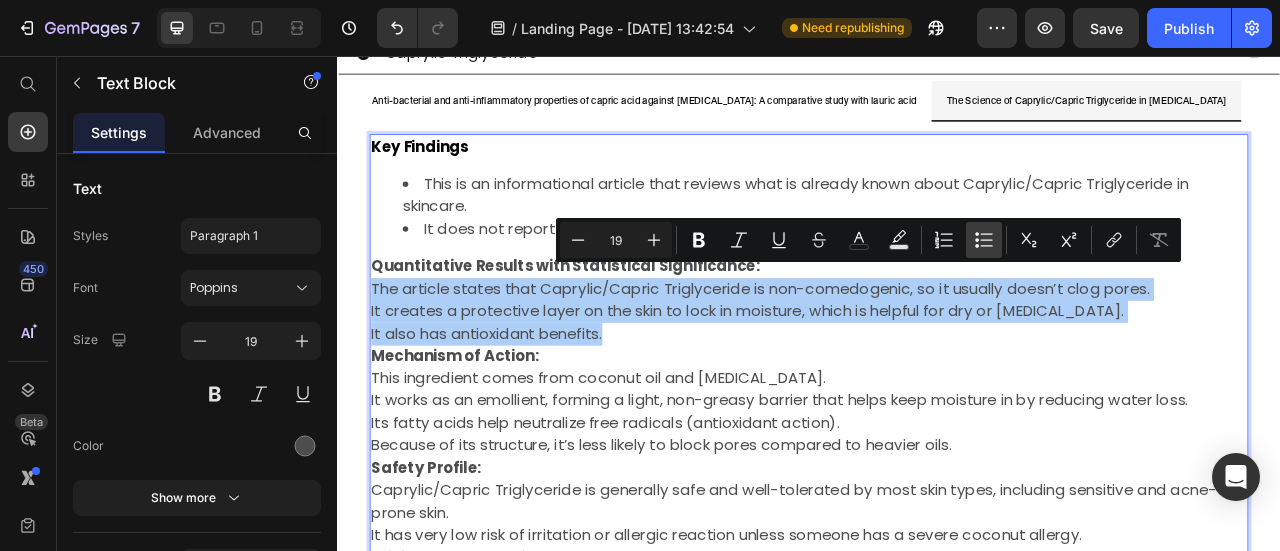 click 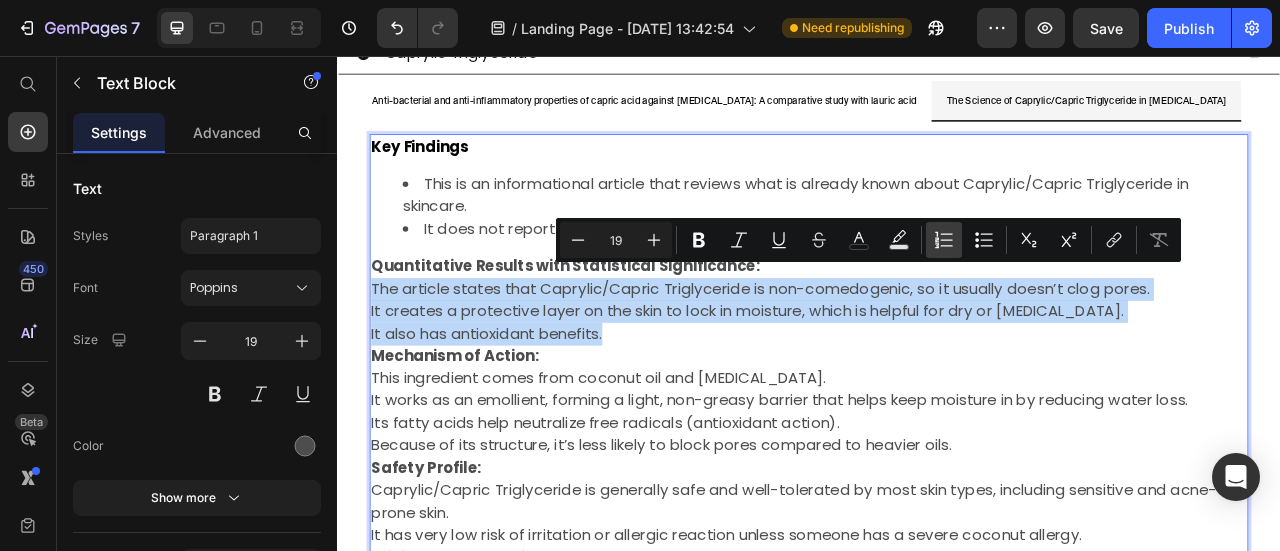 type on "19" 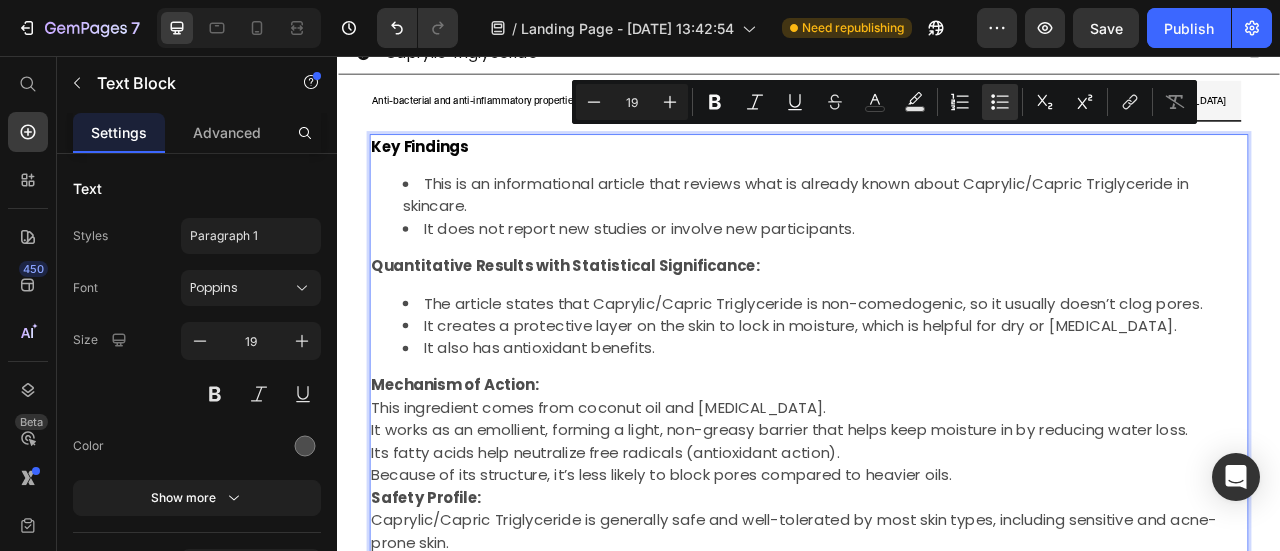 scroll, scrollTop: 1904, scrollLeft: 0, axis: vertical 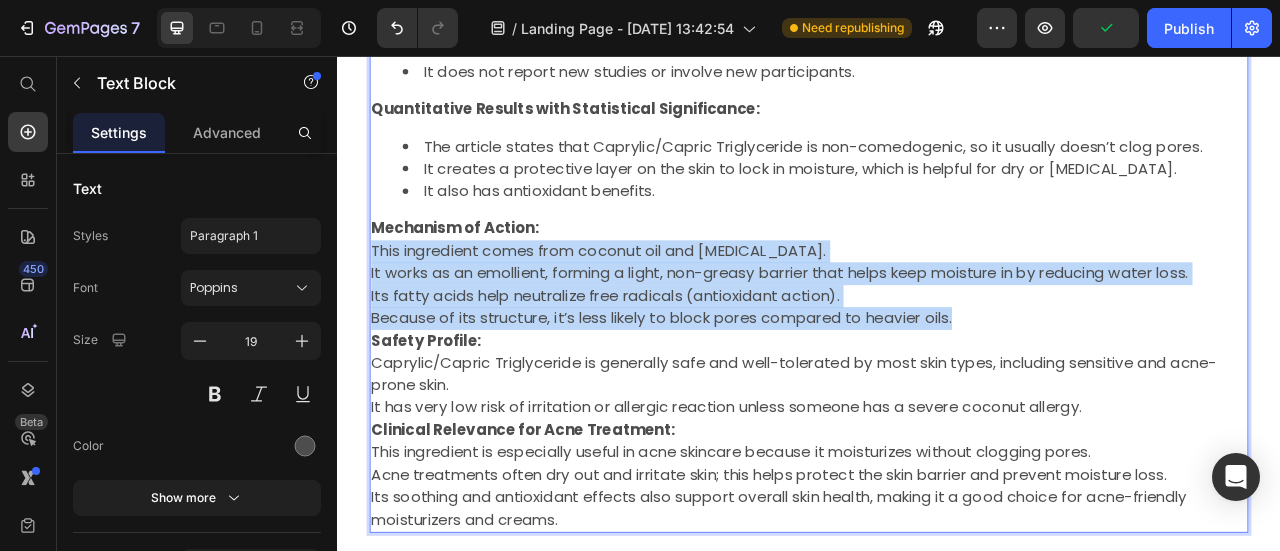 drag, startPoint x: 1152, startPoint y: 369, endPoint x: 383, endPoint y: 300, distance: 772.08936 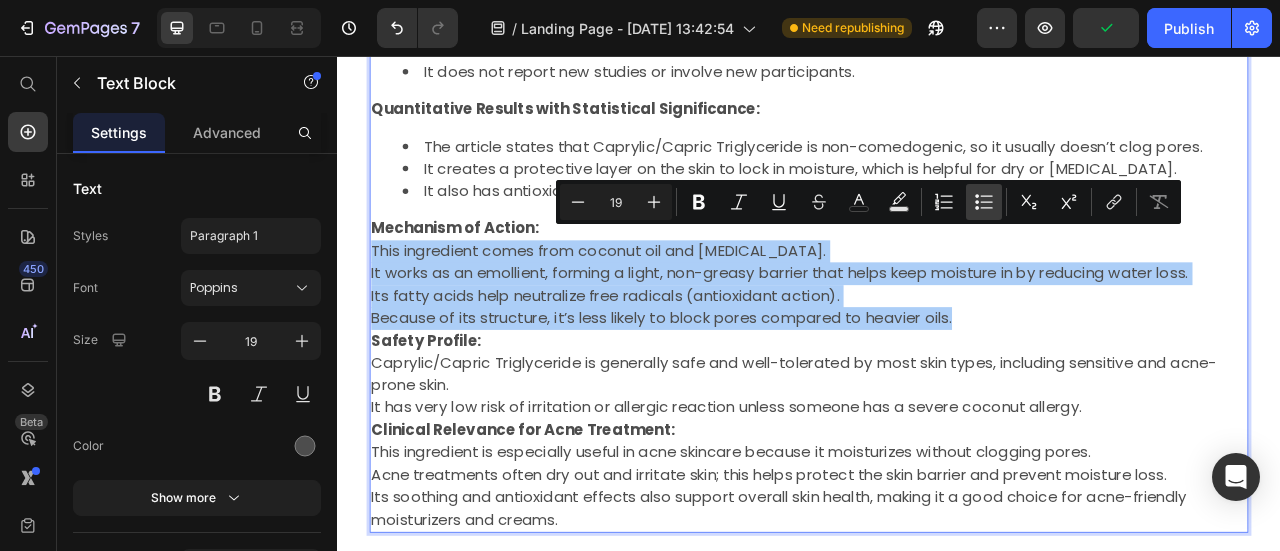 click 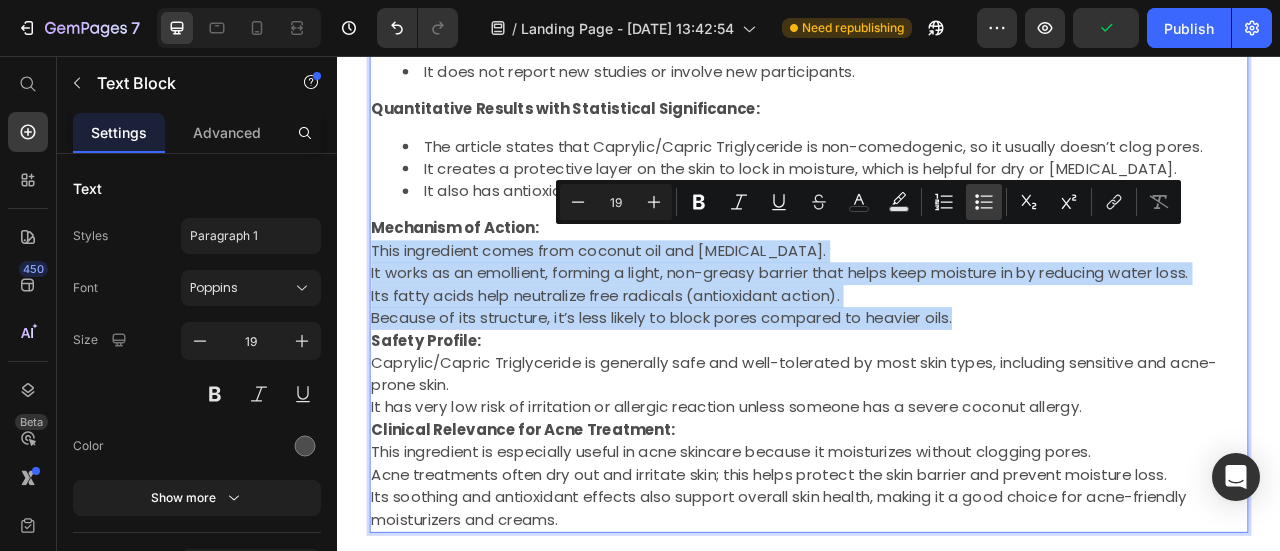type on "19" 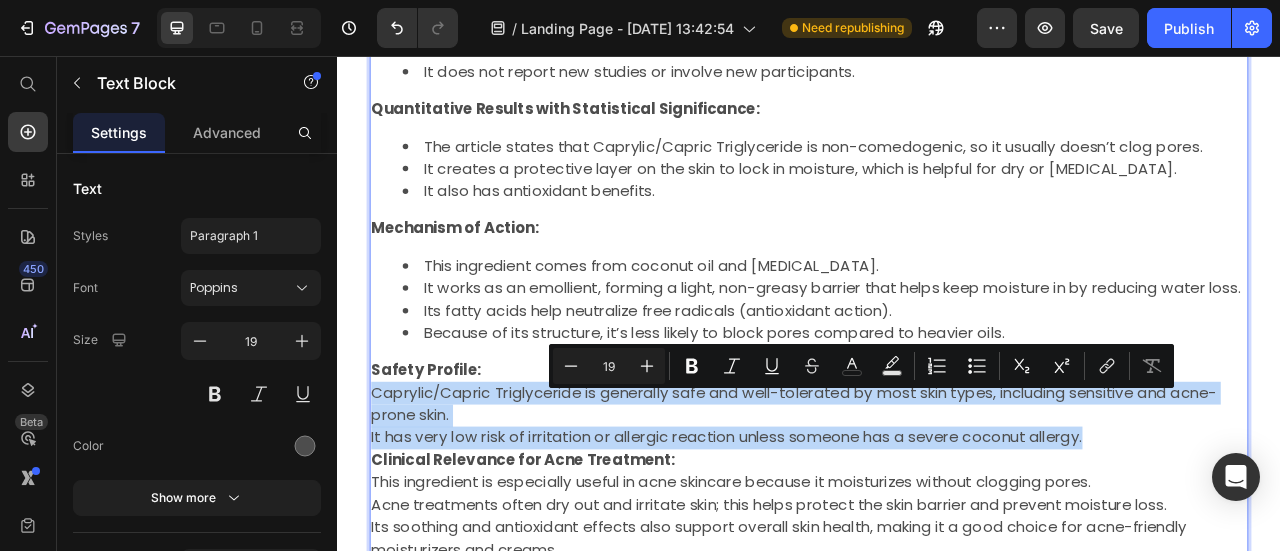 drag, startPoint x: 1285, startPoint y: 549, endPoint x: 321, endPoint y: 502, distance: 965.1451 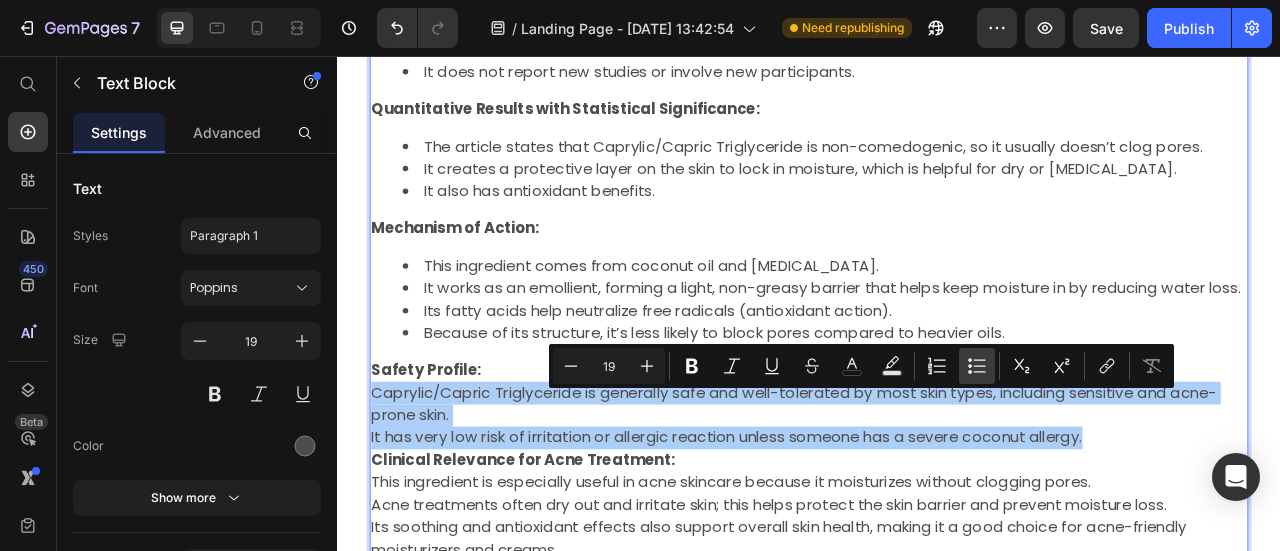 click 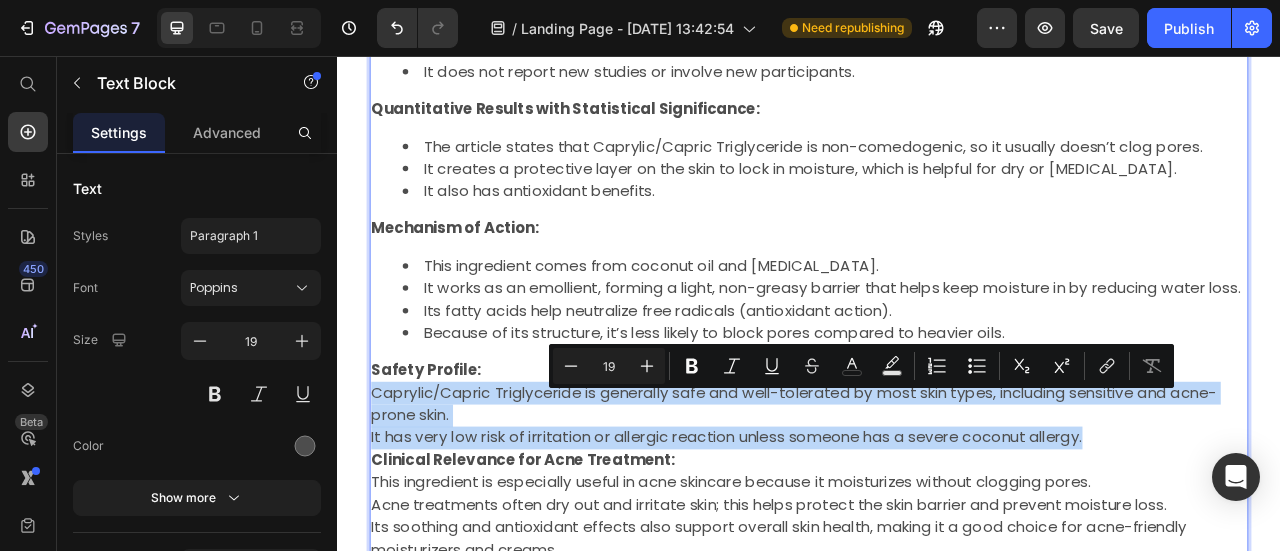type on "19" 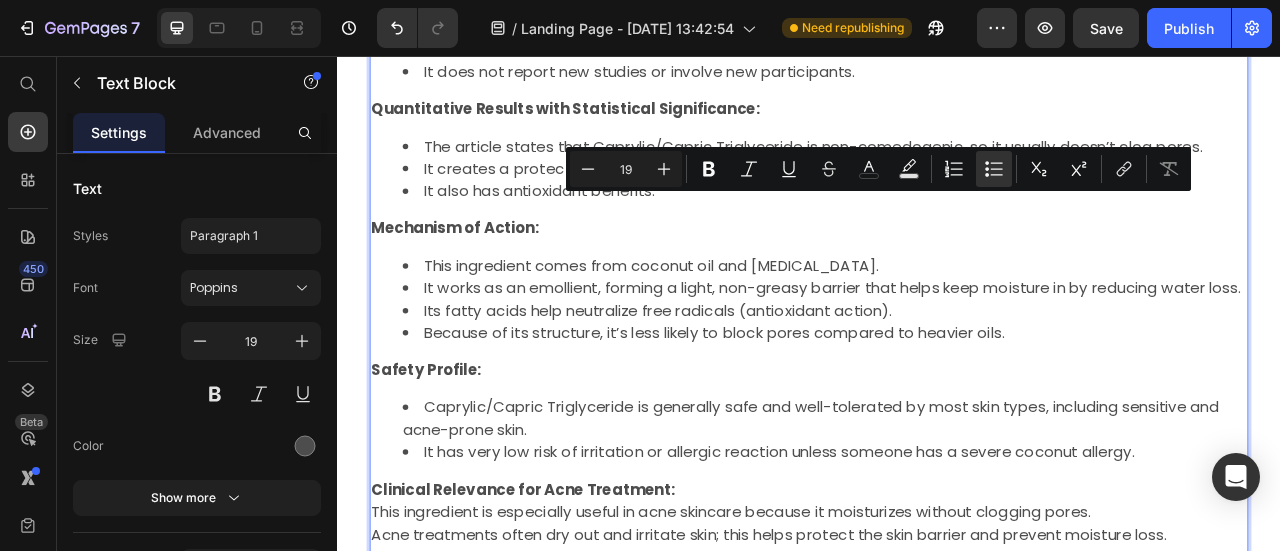 scroll, scrollTop: 2204, scrollLeft: 0, axis: vertical 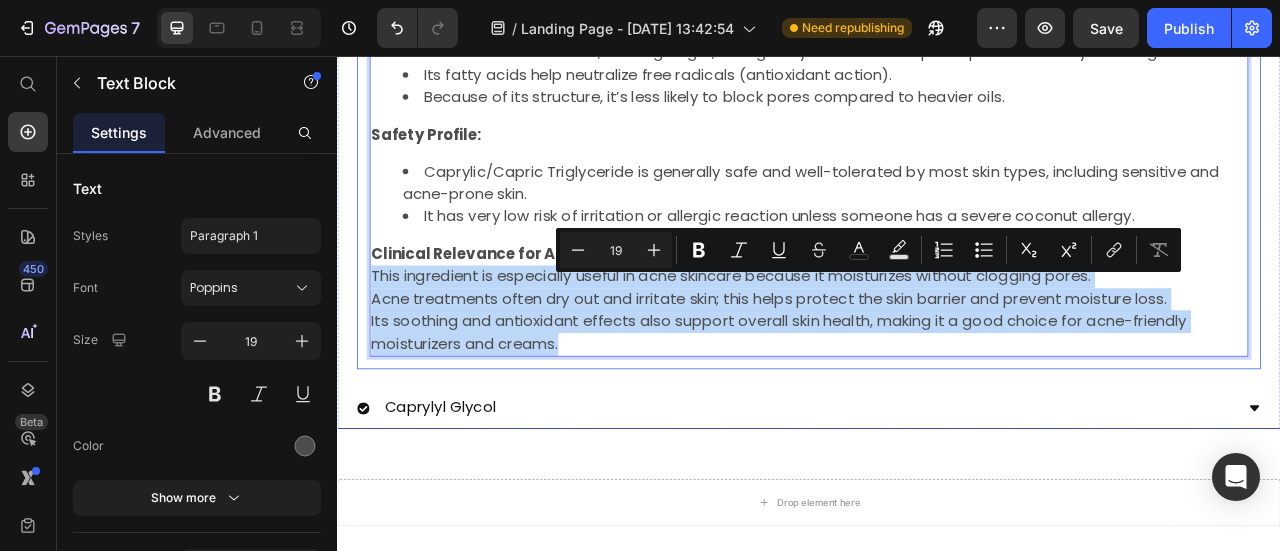 drag, startPoint x: 664, startPoint y: 427, endPoint x: 371, endPoint y: 357, distance: 301.24576 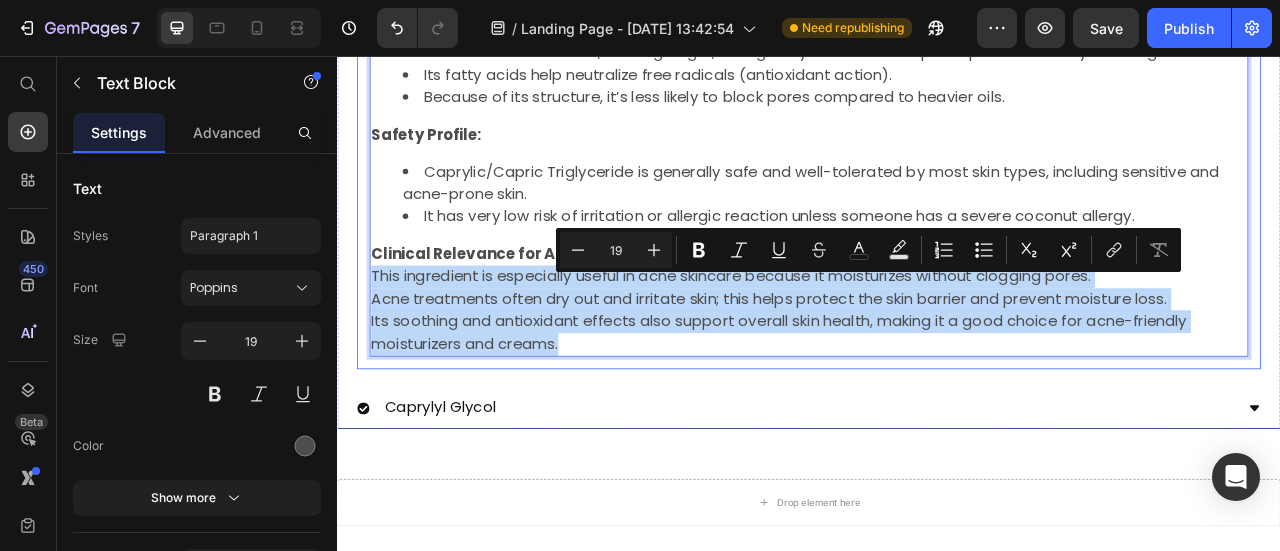 click on "Key Findings This study tested how capric acid and lauric acid fight  [MEDICAL_DATA] , the bacteria linked to acne. Experiments were done in lab-grown human skin cells (sebocytes and immune cells) and in mice with bacteria-induced ear swelling. No human participants were involved. Quantitative Results with Statistical Significance: Both acids killed  P. acnes  bacteria. Lauric acid was stronger at fighting bacteria than capric acid. Both significantly lowered IL-6 and IL-8 (inflammatory signals) in skin cells. In immune cells, both reduced IL-8 and TNF-α, which cause inflammation. In mice, both acids reduced swelling and microabscesses caused by the bacteria. Mechanism of Action: These fatty acids likely work by blocking NF-κB activation and MAP kinase activity, which are pathways that trigger inflammation when  P. acnes  is present. Safety Profile: The study didn’t test safety in people. However, fatty acids like capric acid are generally known to be safe for topical skincare. Source:    0" at bounding box center (937, 38) 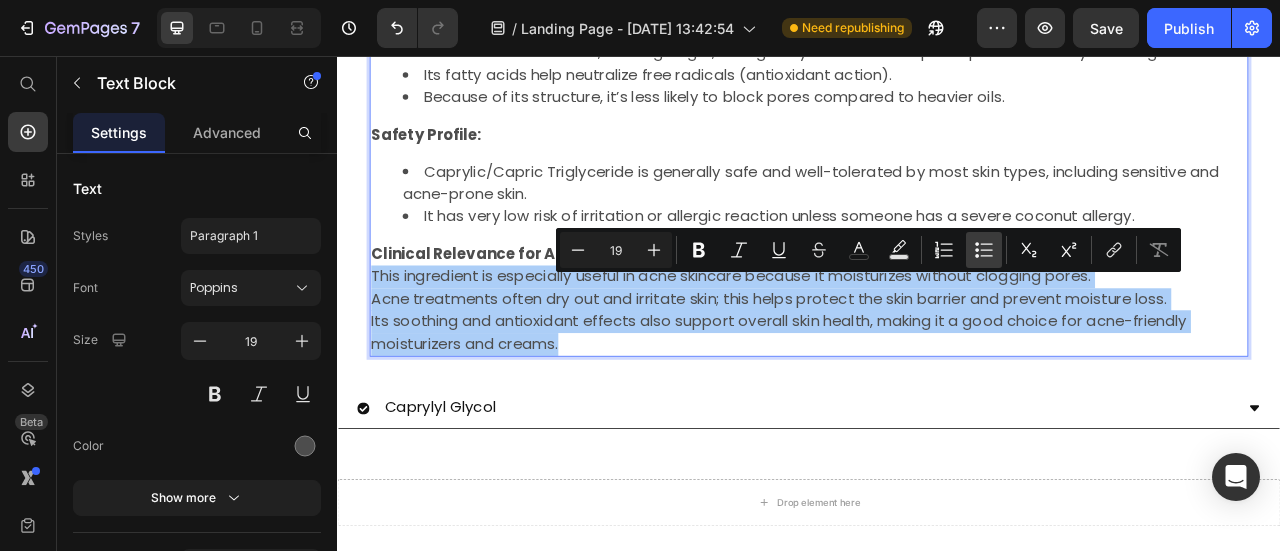 click on "Bulleted List" at bounding box center [984, 250] 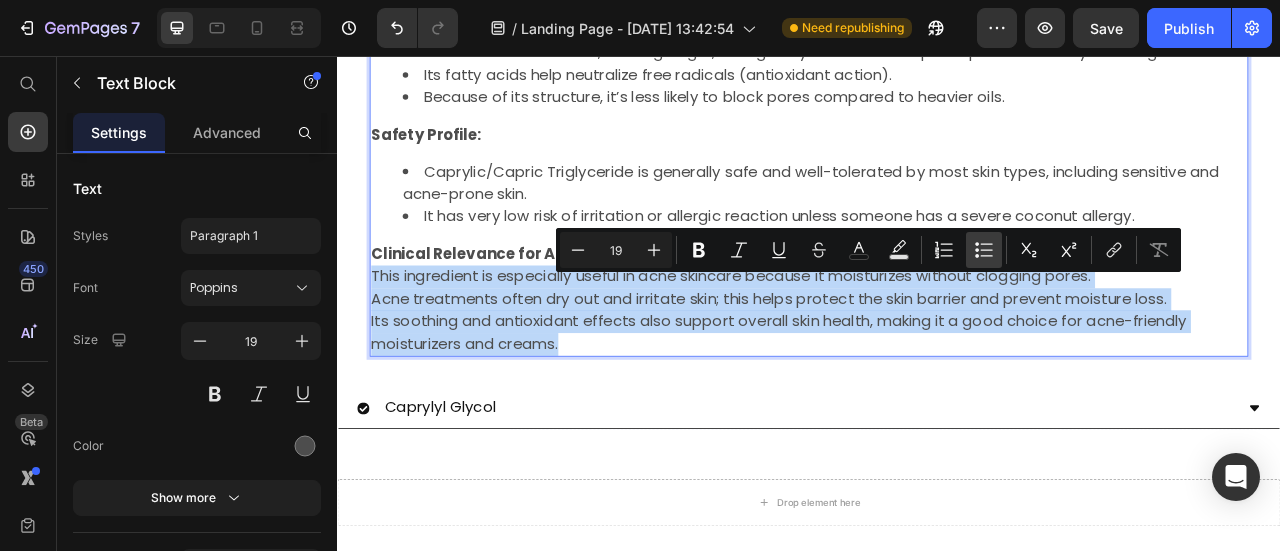 type on "19" 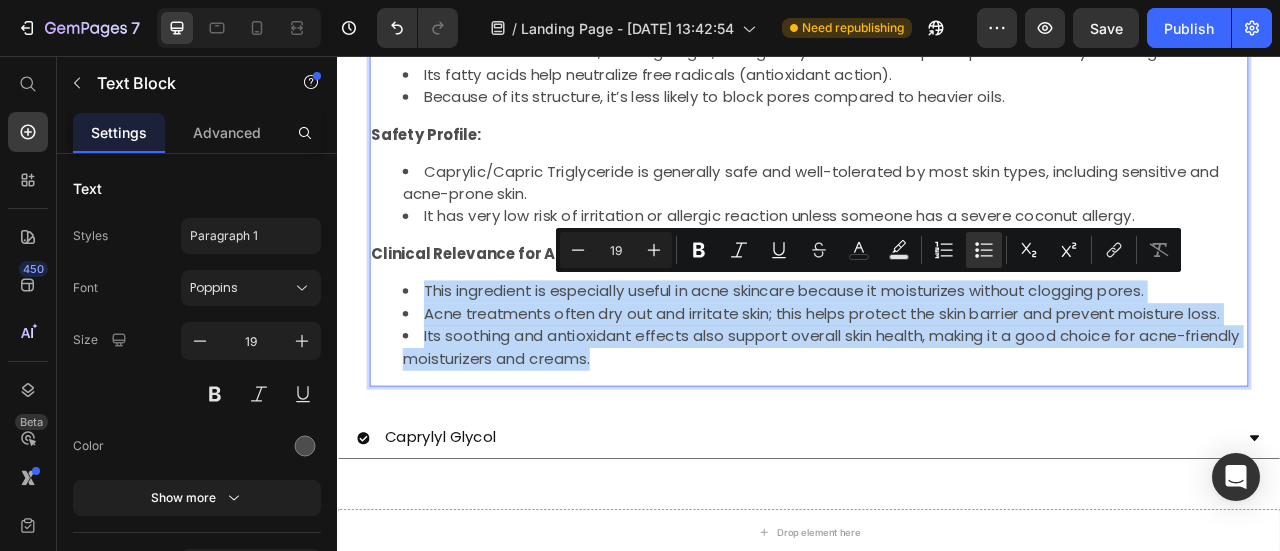 click on "Its soothing and antioxidant effects also support overall skin health, making it a good choice for acne-friendly moisturizers and creams." at bounding box center (957, 426) 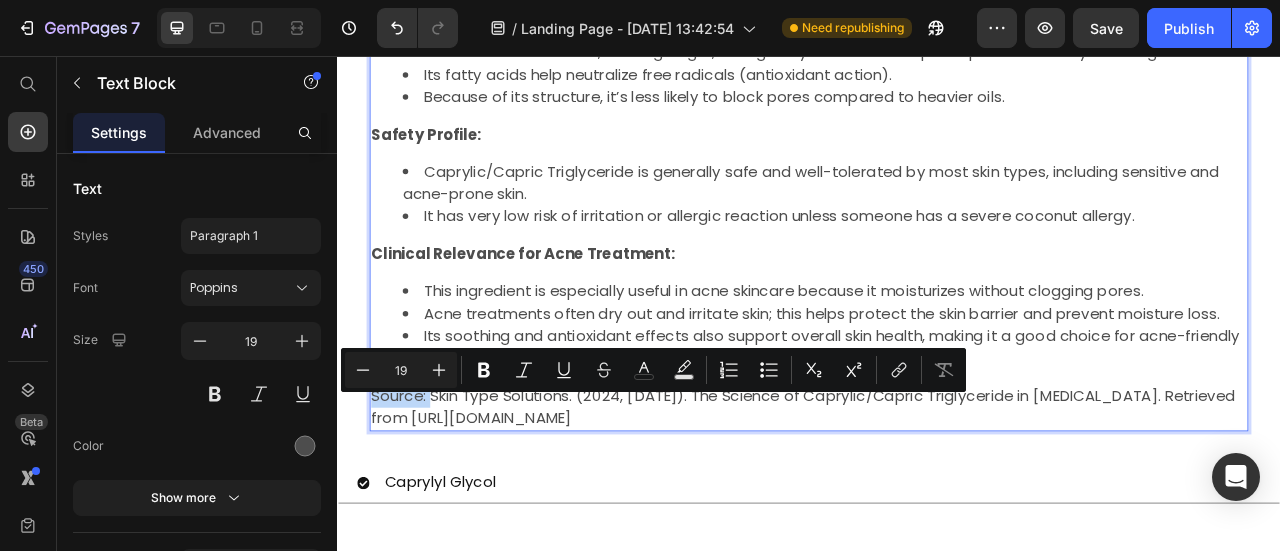 drag, startPoint x: 455, startPoint y: 496, endPoint x: 373, endPoint y: 500, distance: 82.0975 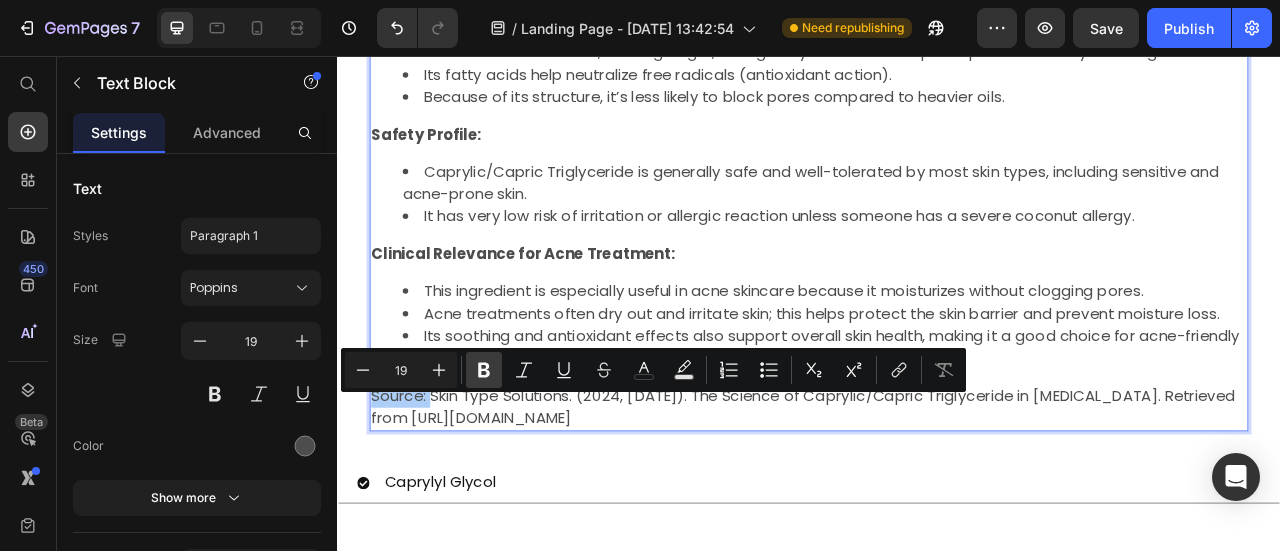 click 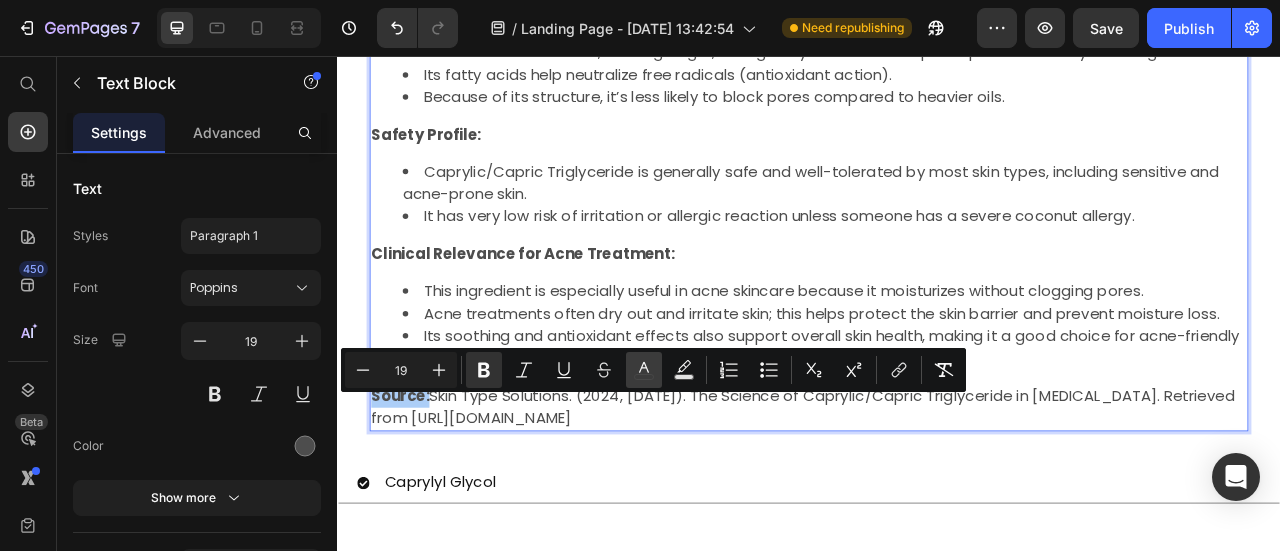 click 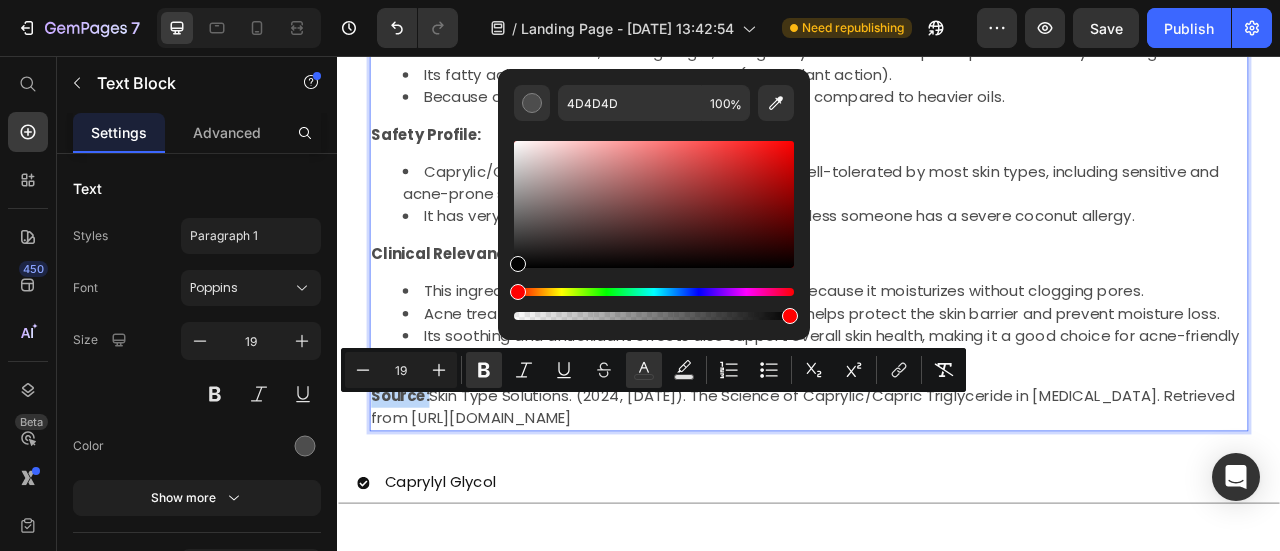 type on "000000" 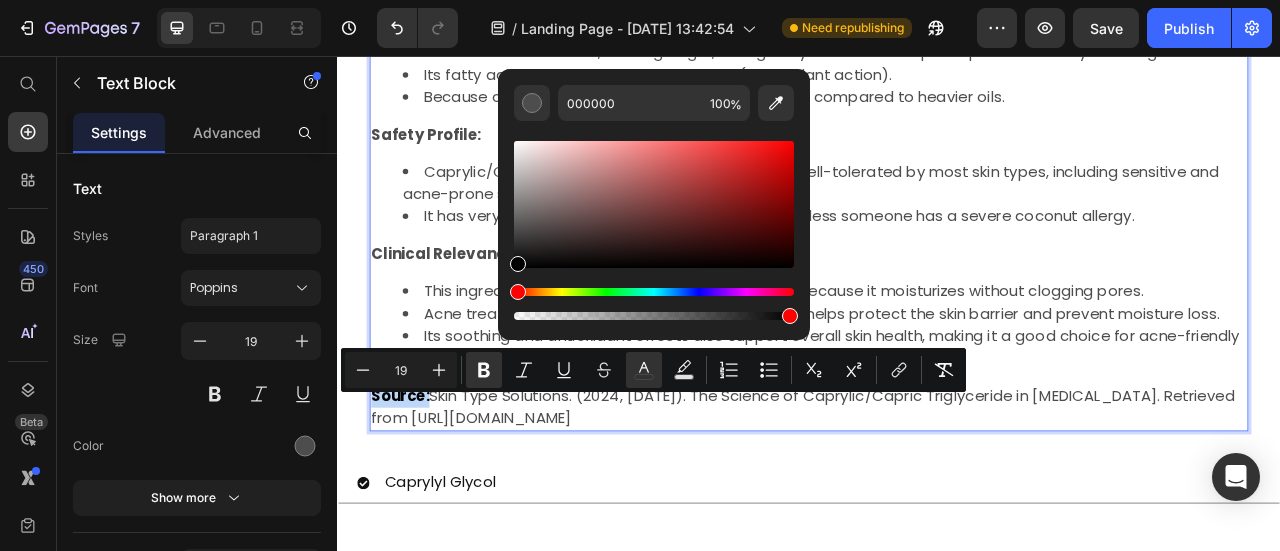 drag, startPoint x: 851, startPoint y: 291, endPoint x: 526, endPoint y: 371, distance: 334.70135 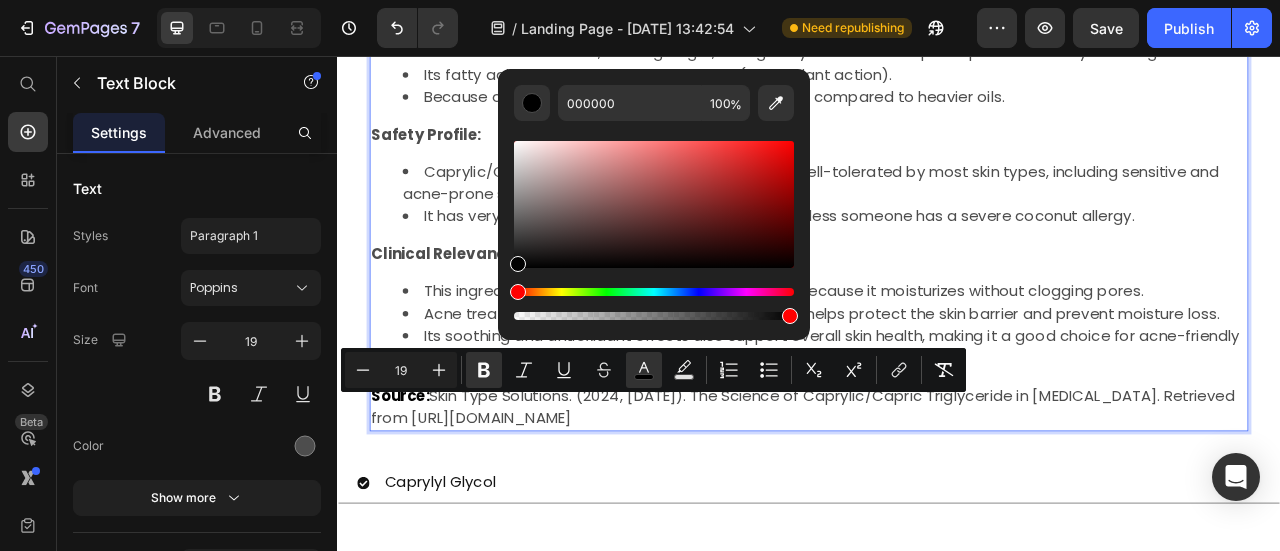 click on "Source:  Skin Type Solutions. (2024, [DATE]). The Science of Caprylic/Capric Triglyceride in [MEDICAL_DATA]. Retrieved from [URL][DOMAIN_NAME]" at bounding box center (937, 502) 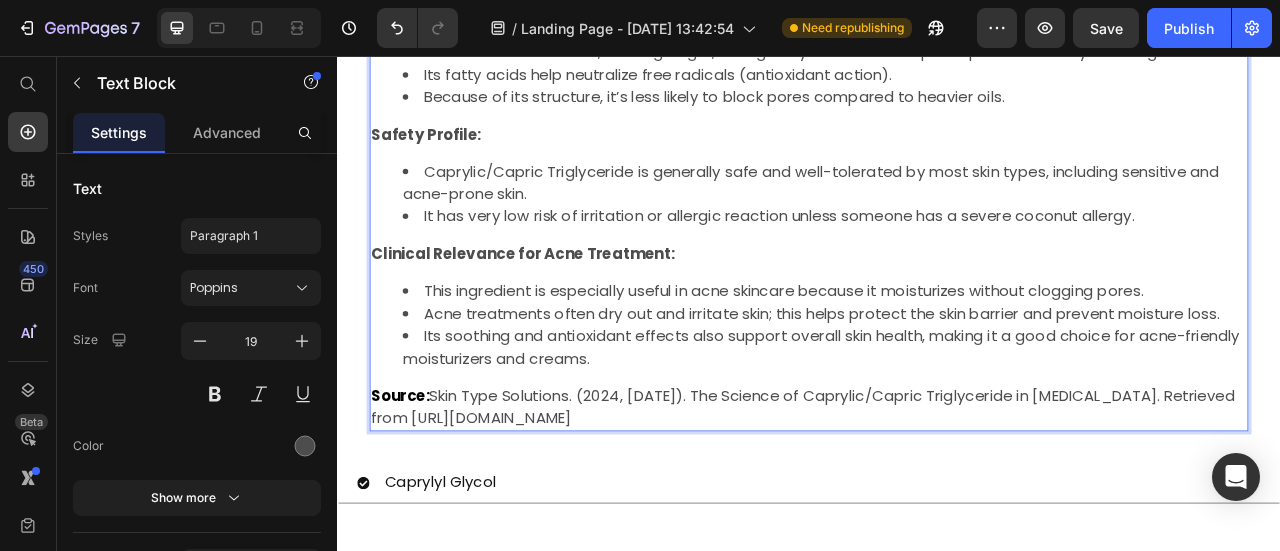 click on "This ingredient is especially useful in acne skincare because it moisturizes without clogging pores." at bounding box center [957, 355] 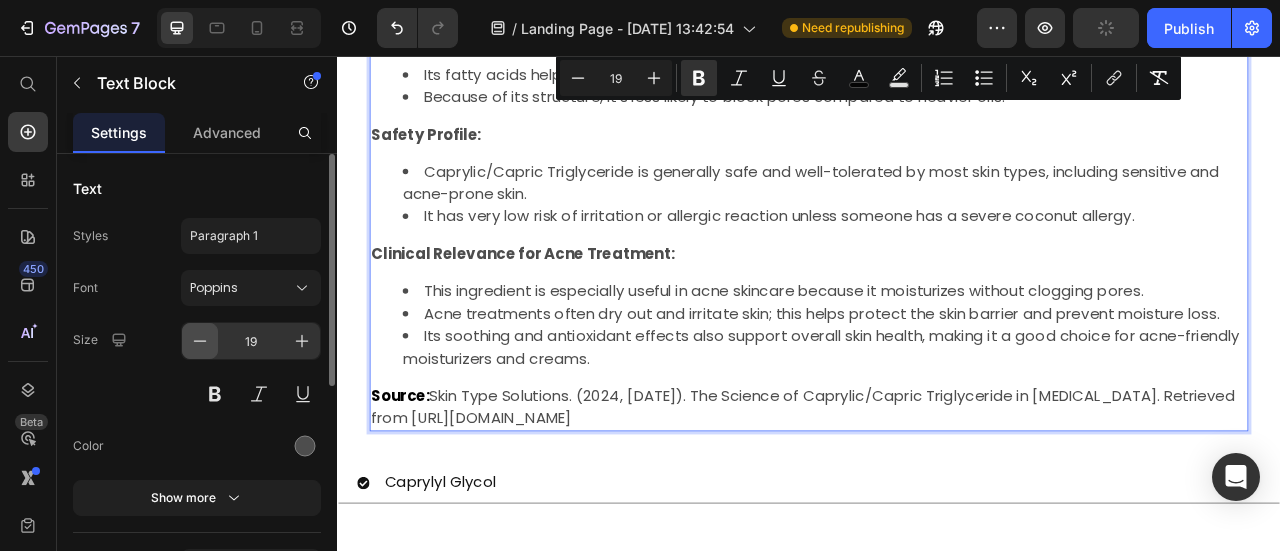 click 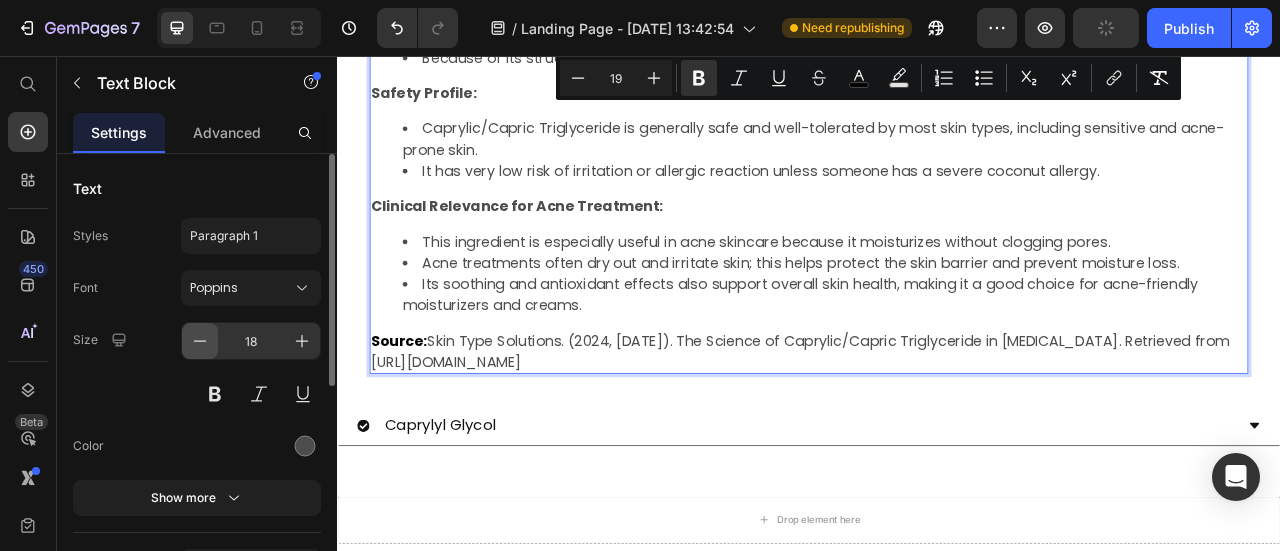 click 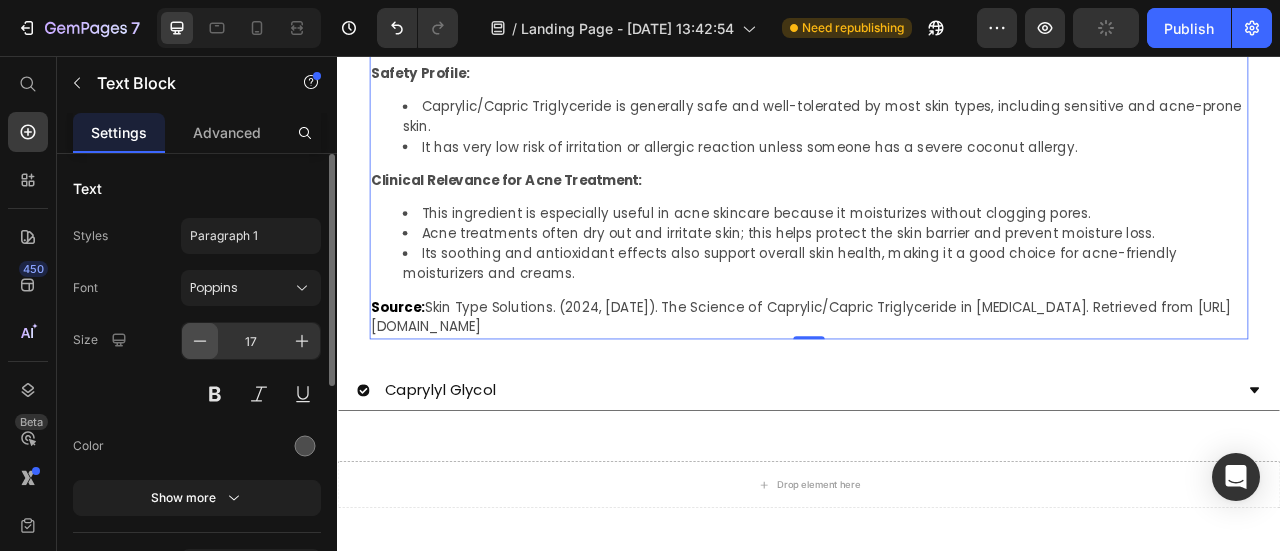 click 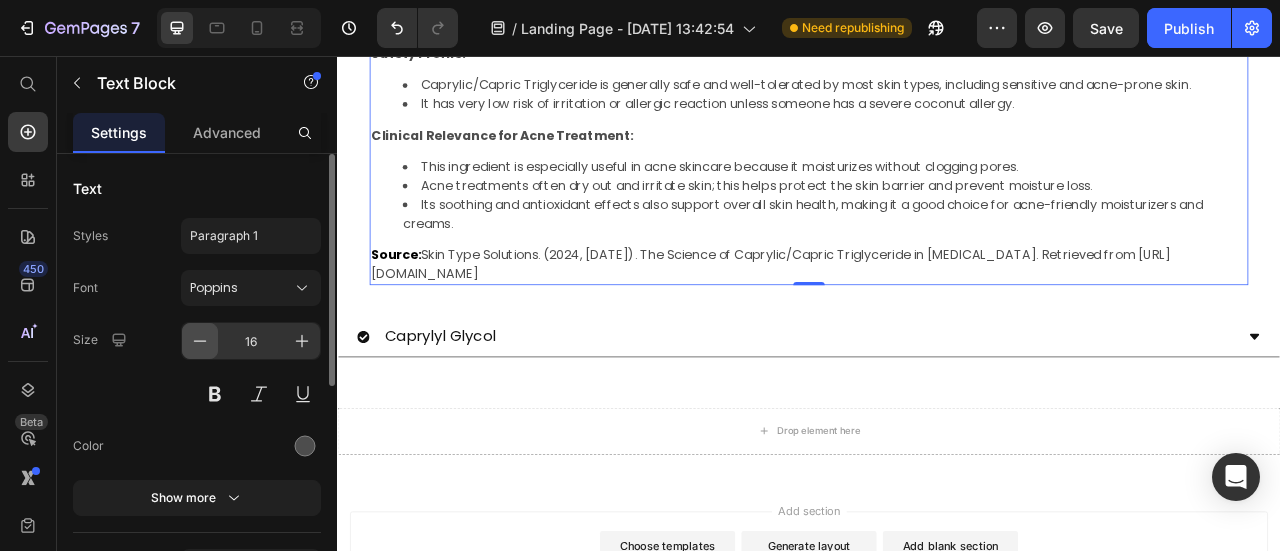 scroll, scrollTop: 2180, scrollLeft: 0, axis: vertical 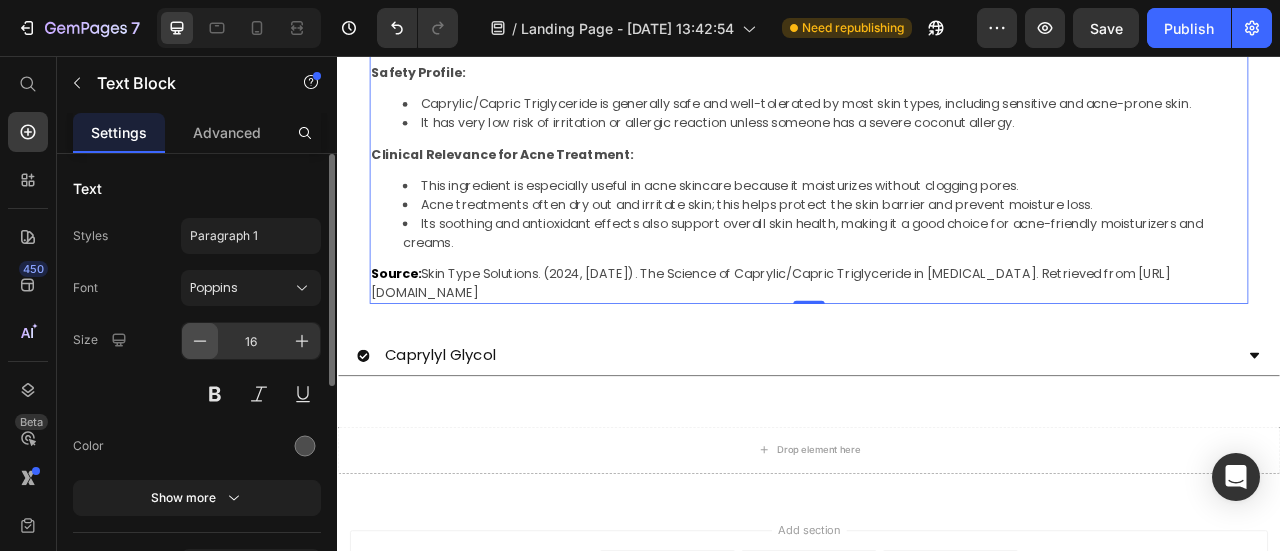 click 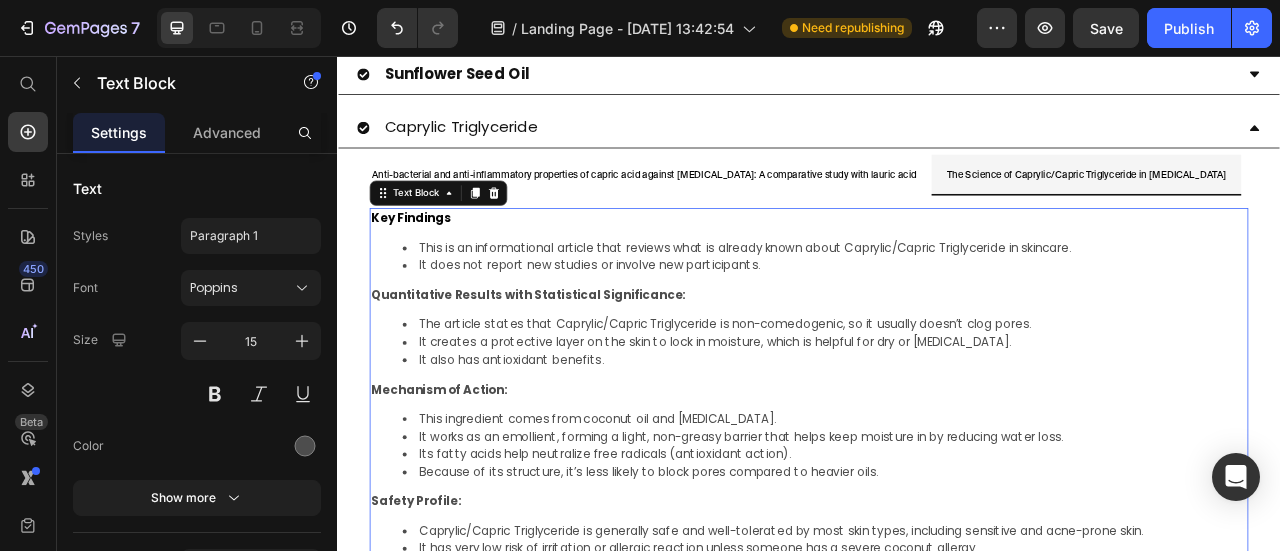 scroll, scrollTop: 1580, scrollLeft: 0, axis: vertical 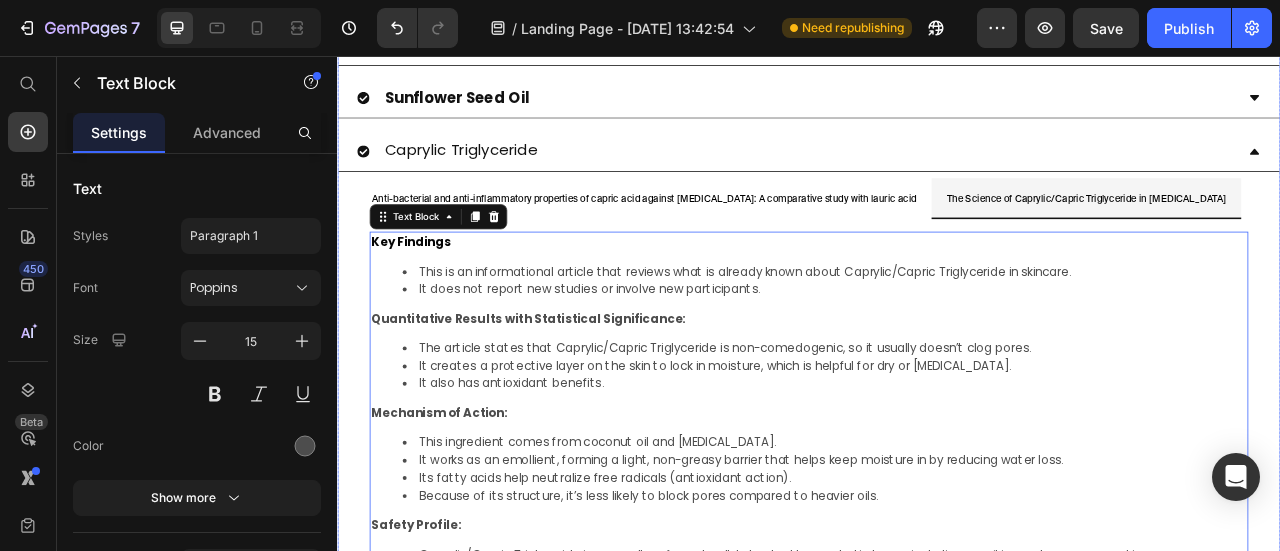 click on "Caprylic Triglyceride" at bounding box center (494, 176) 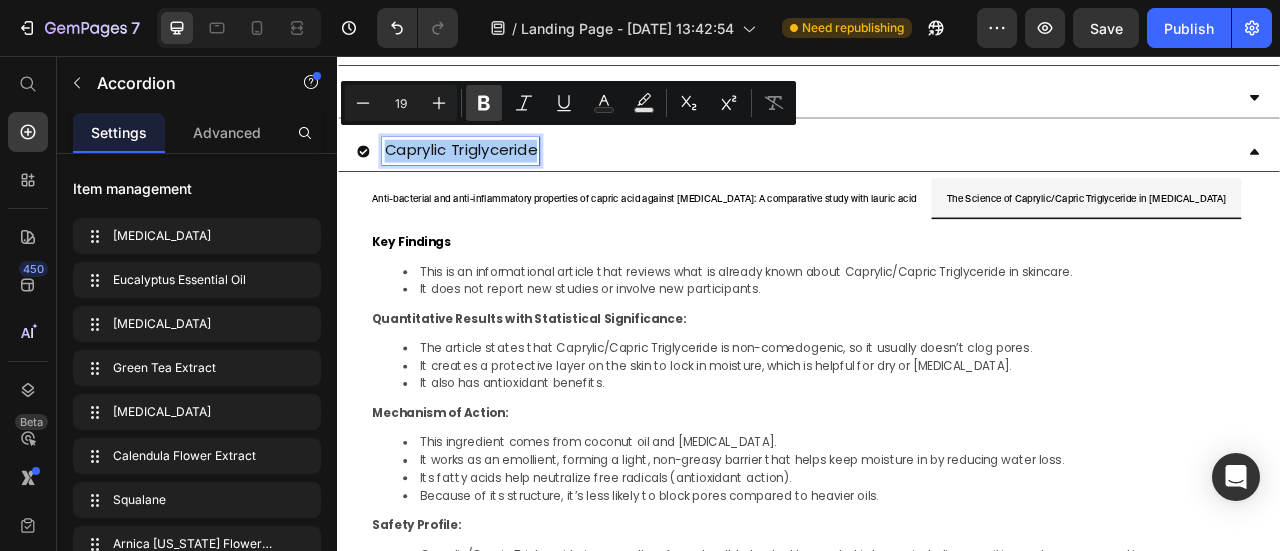 click 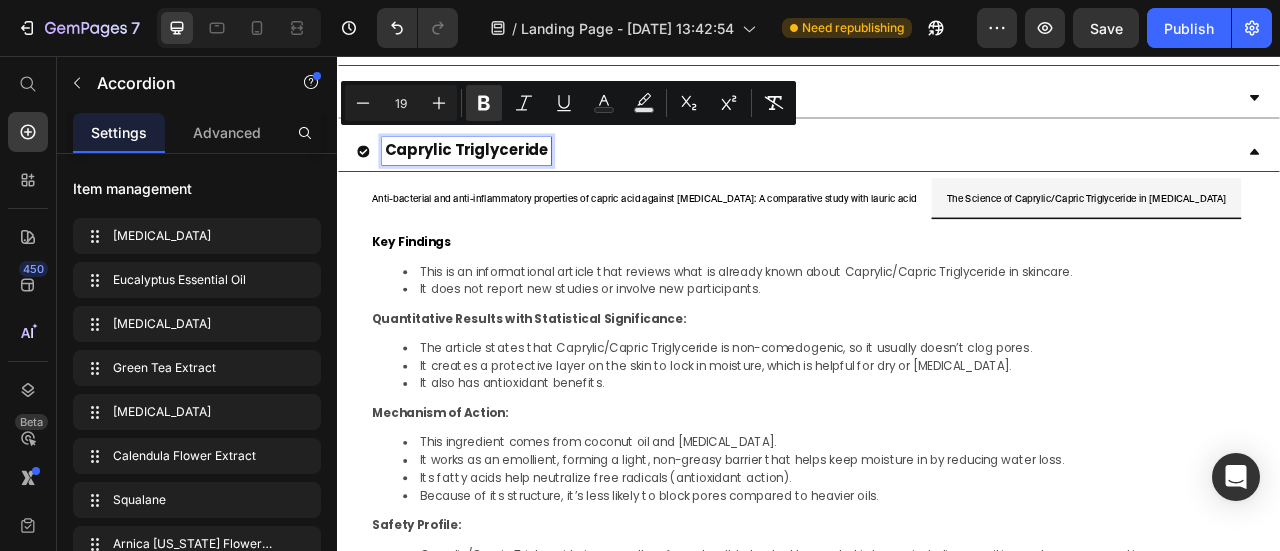 click on "Caprylic Triglyceride" at bounding box center (921, 176) 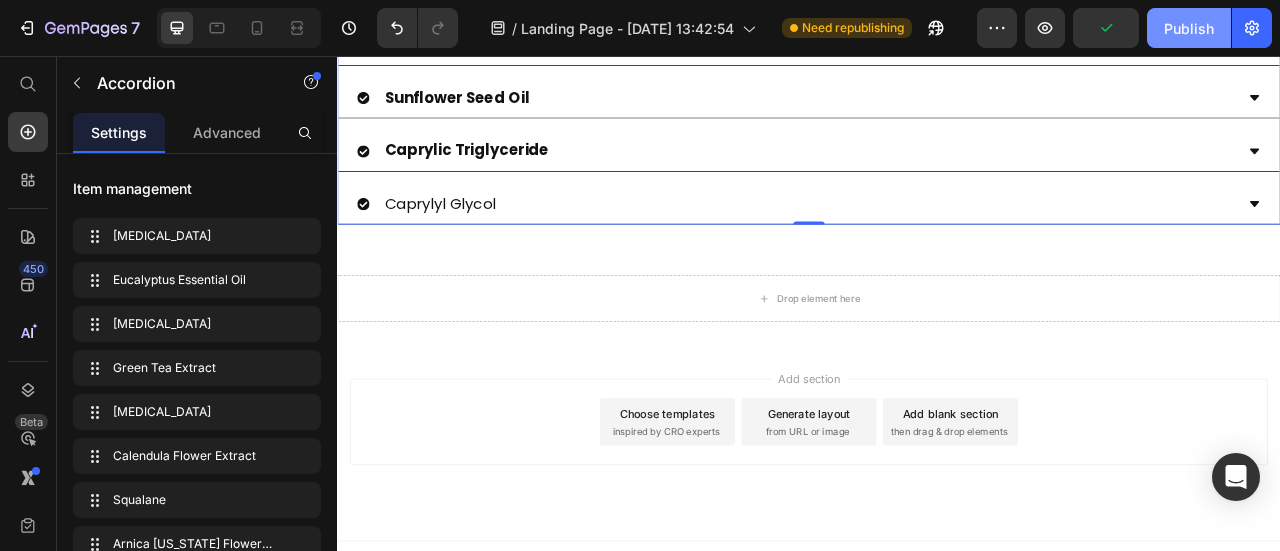 click on "Publish" at bounding box center [1189, 28] 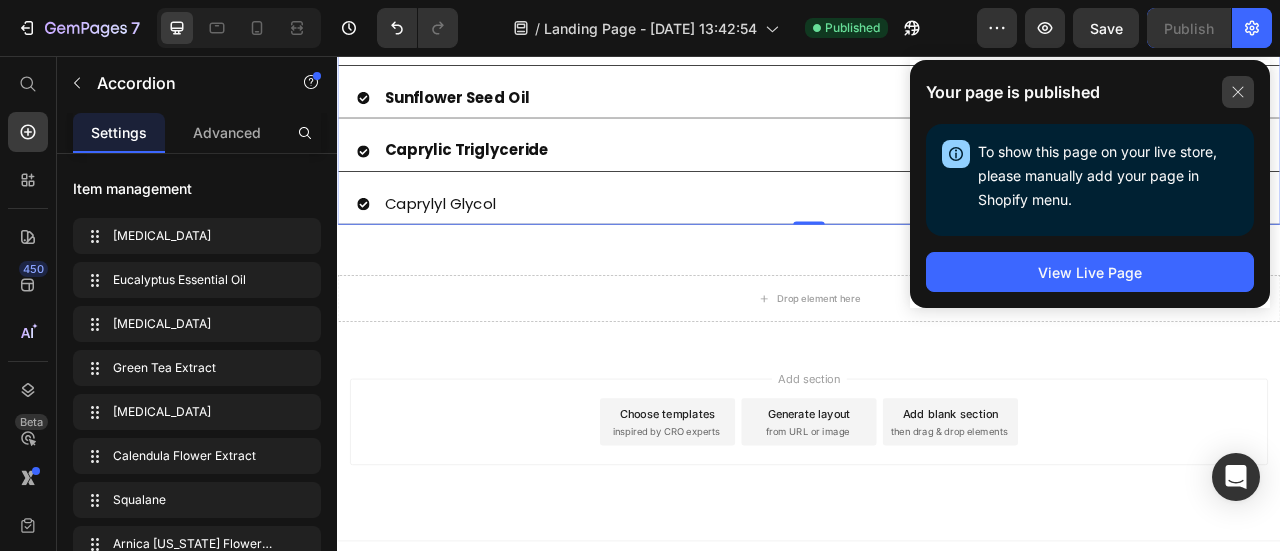 click 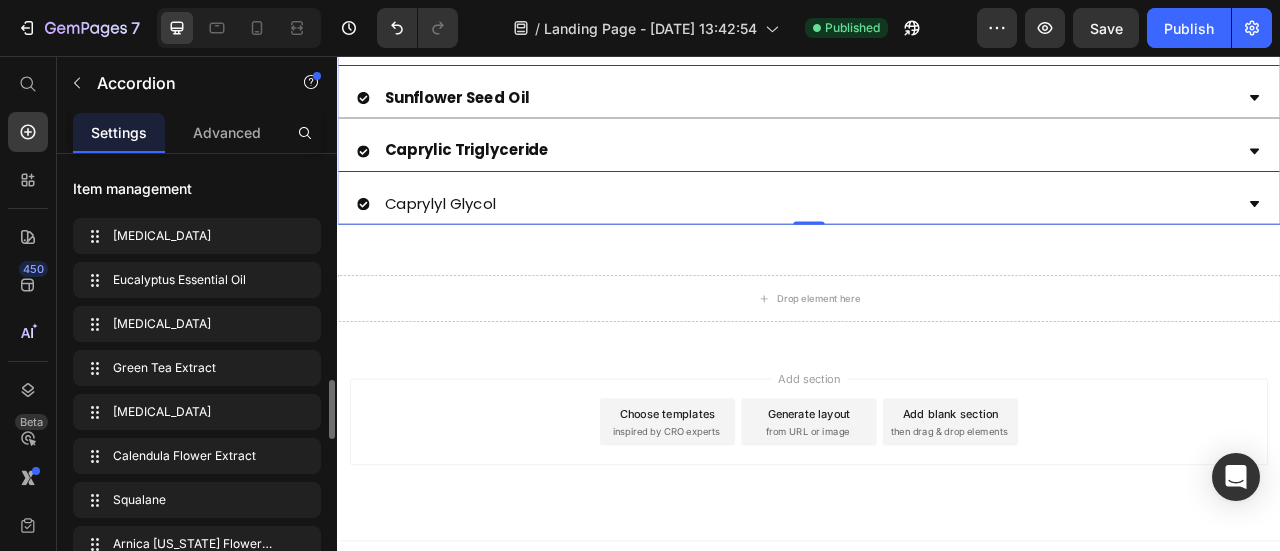 scroll, scrollTop: 400, scrollLeft: 0, axis: vertical 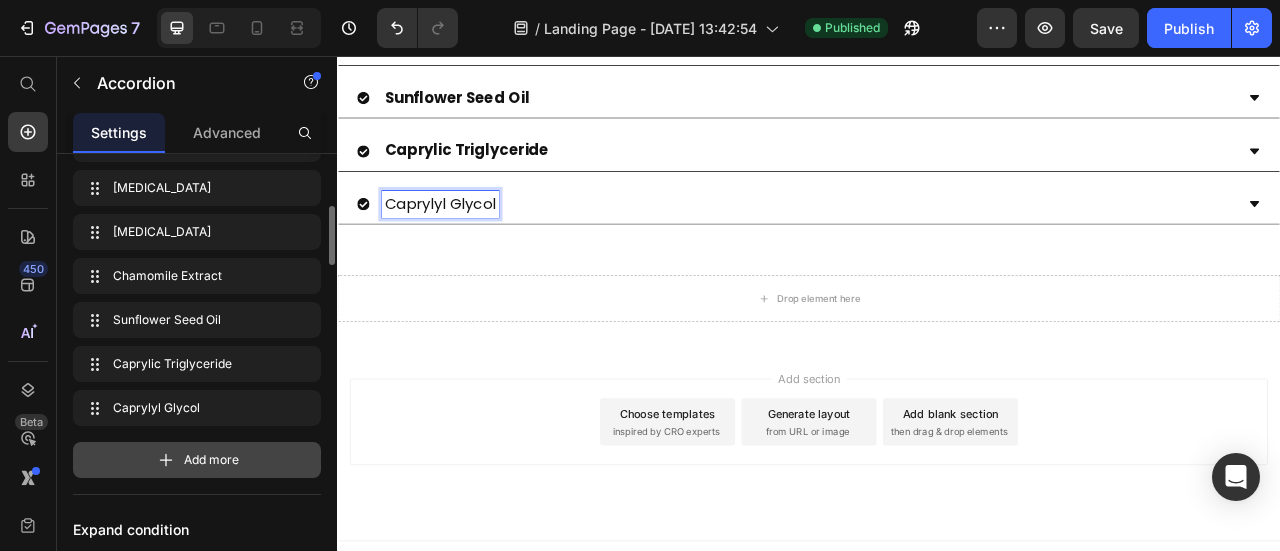 click on "Add more" at bounding box center [211, 460] 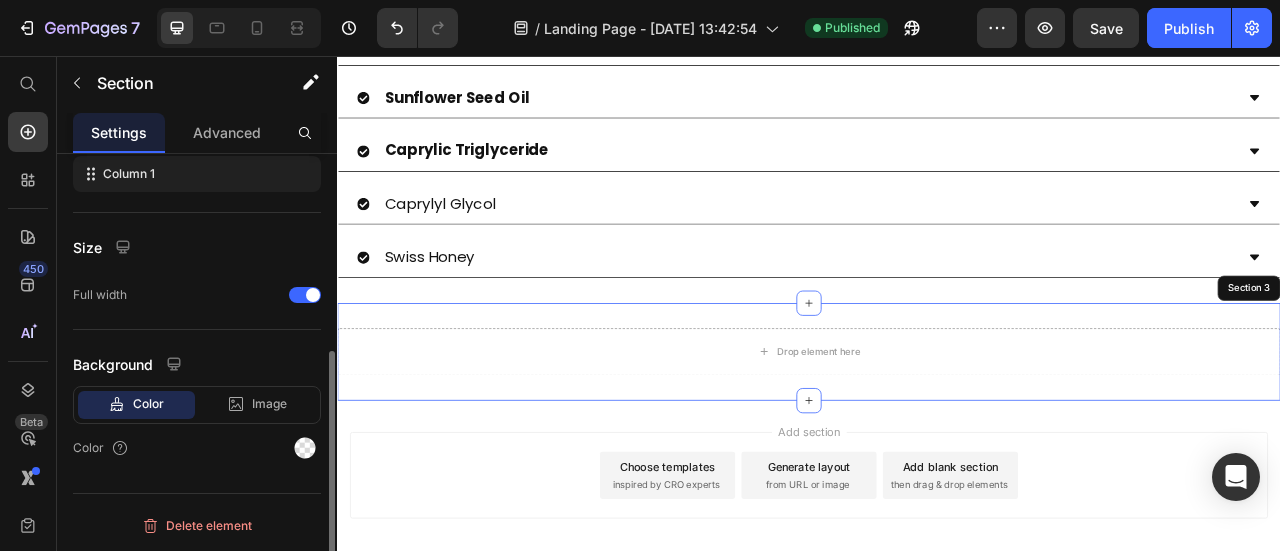 drag, startPoint x: 539, startPoint y: 425, endPoint x: 1347, endPoint y: 61, distance: 886.2054 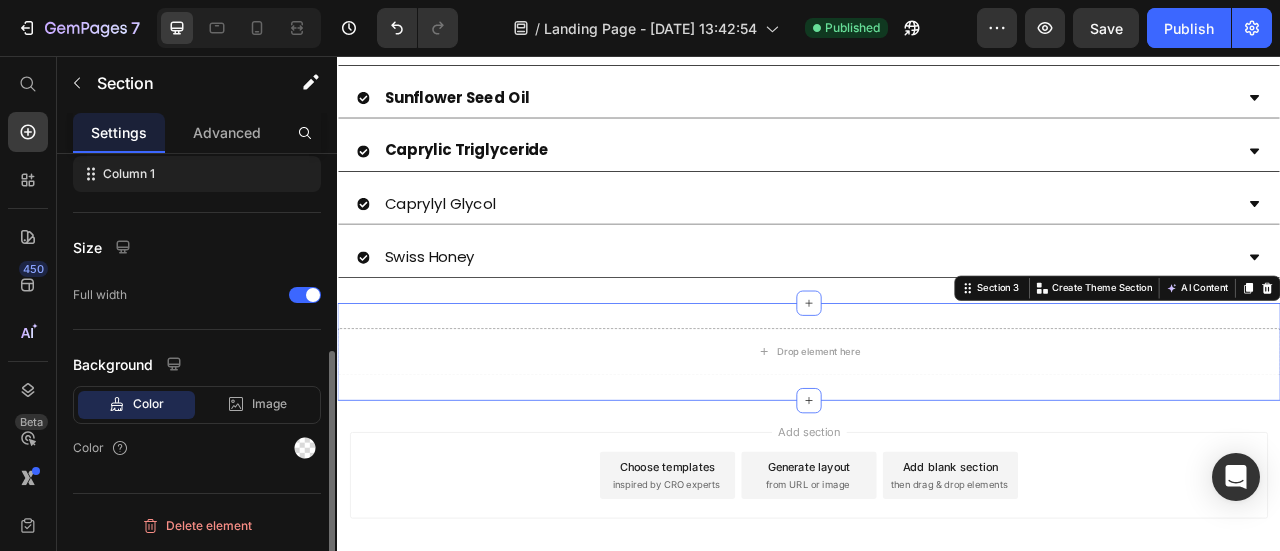 scroll, scrollTop: 0, scrollLeft: 0, axis: both 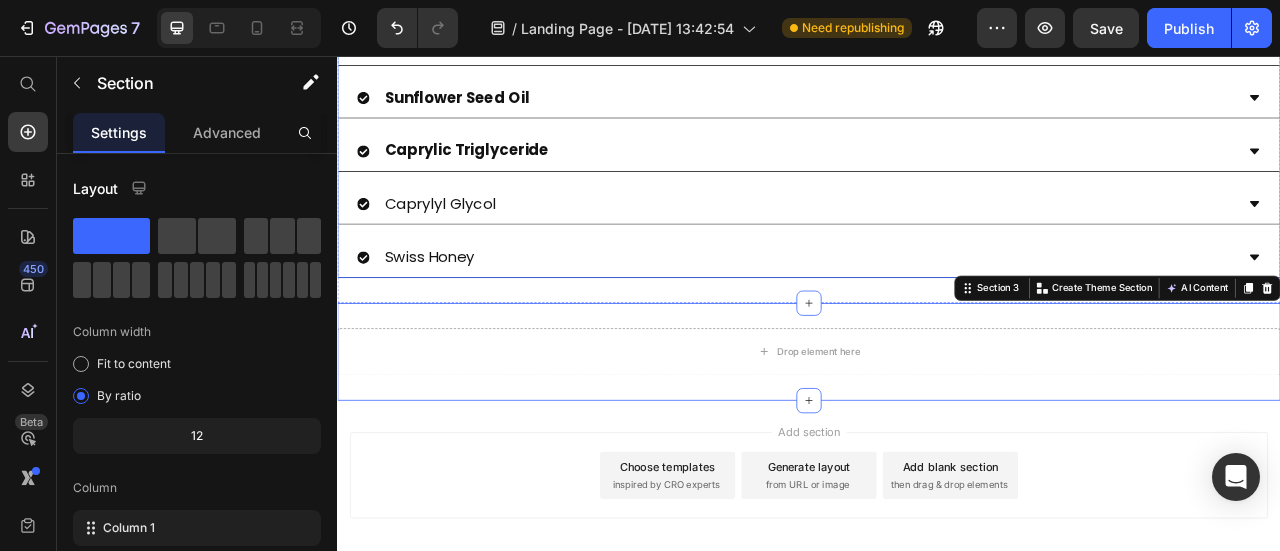 click on "Swiss Honey" at bounding box center (454, 311) 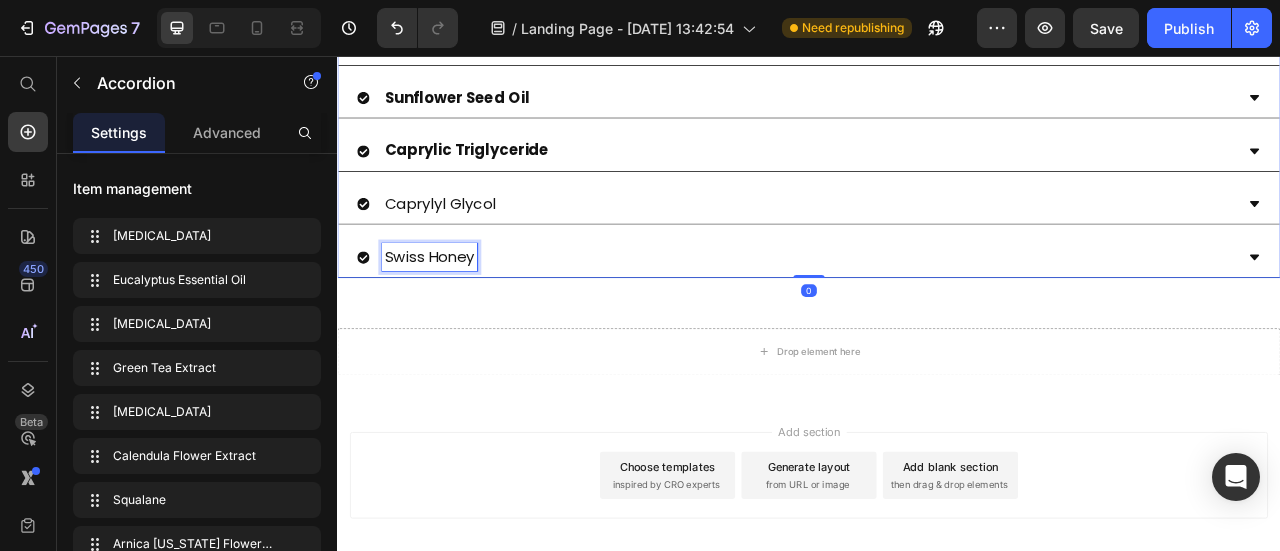 click on "Swiss Honey" at bounding box center [454, 311] 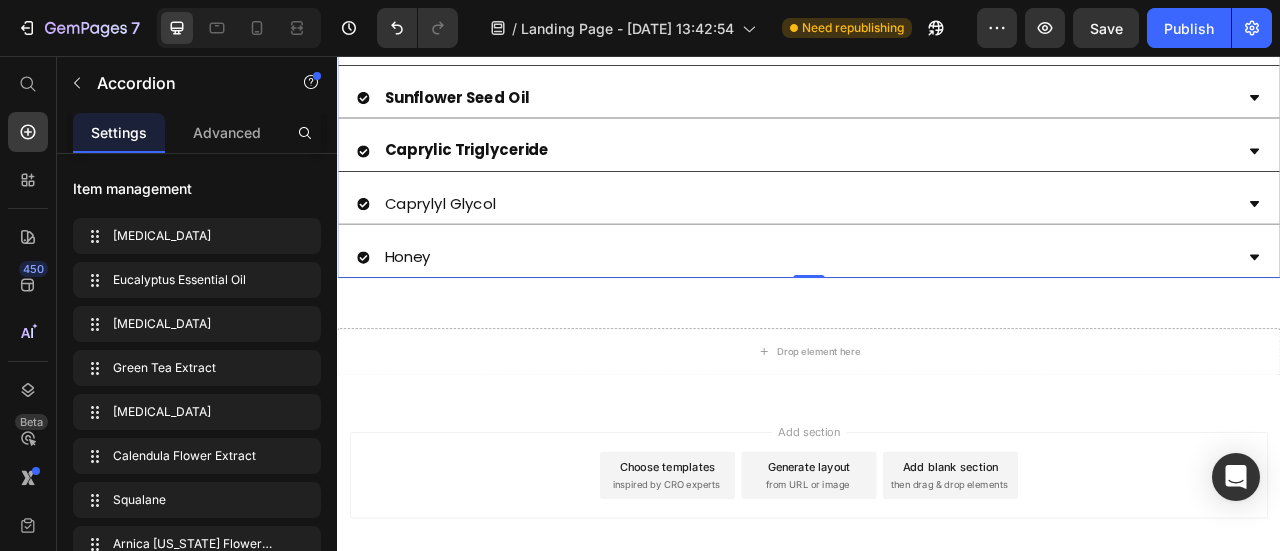 click on "Add section Choose templates inspired by CRO experts Generate layout from URL or image Add blank section then drag & drop elements" at bounding box center (937, 617) 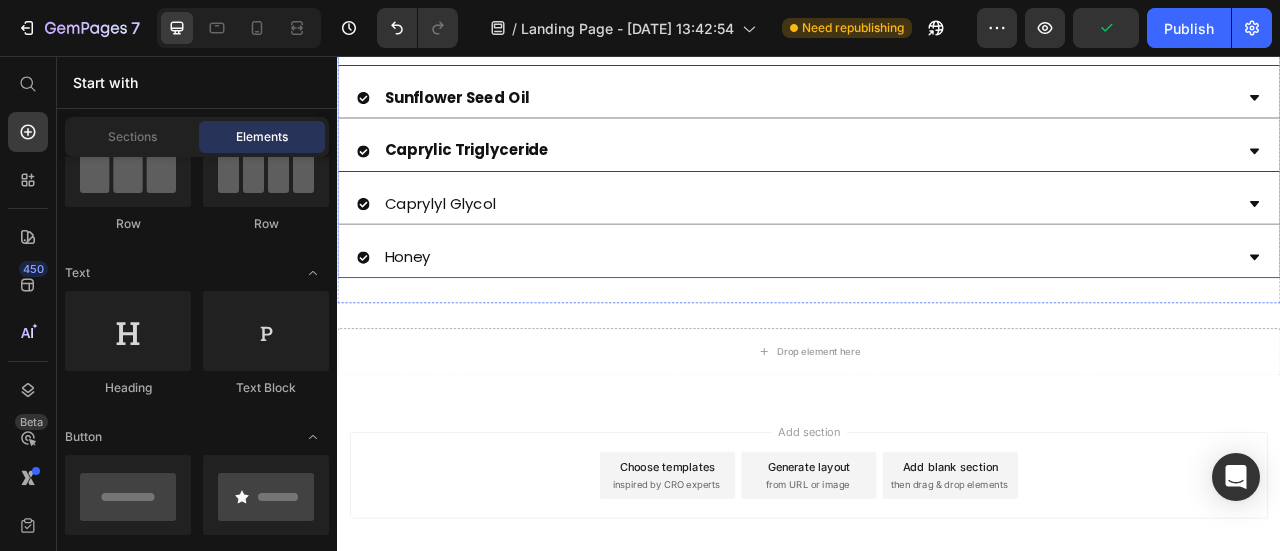 click on "Honey" at bounding box center (921, 311) 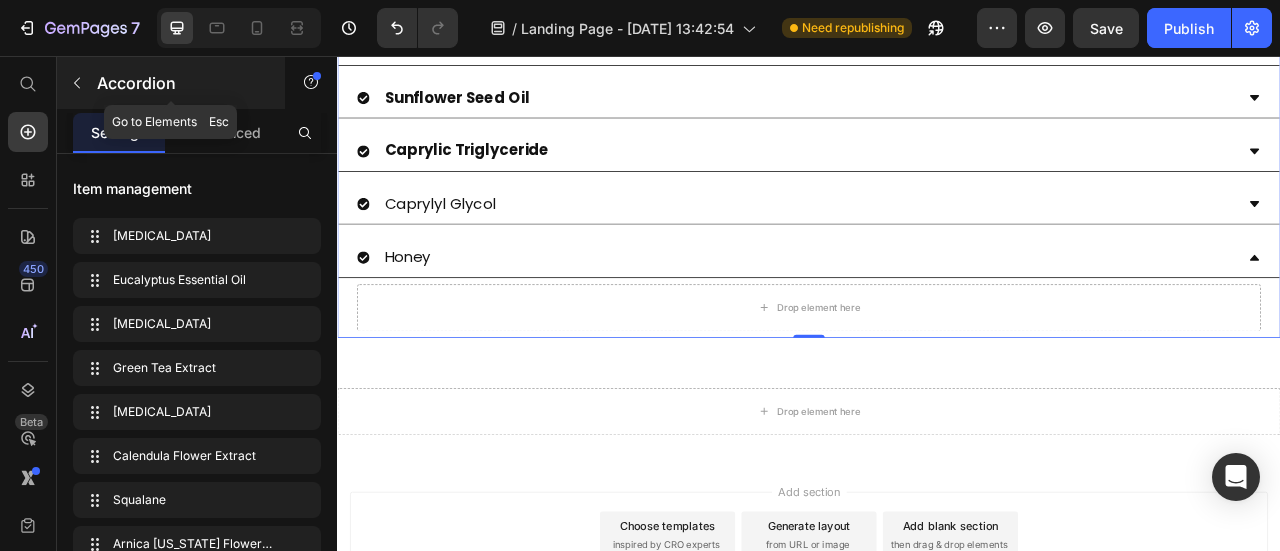 click 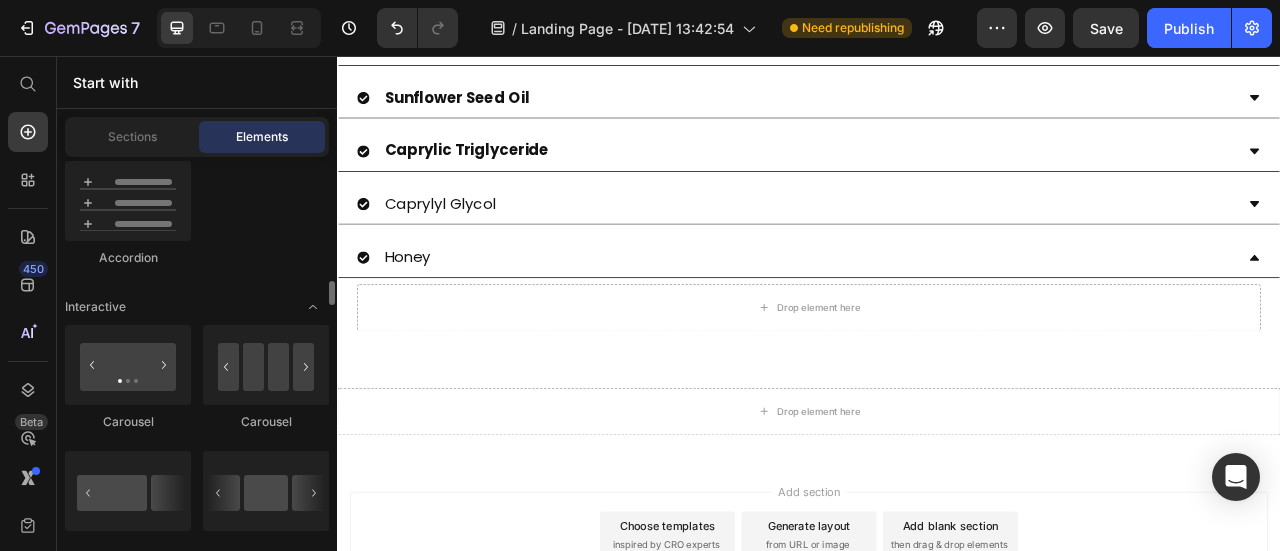 scroll, scrollTop: 2200, scrollLeft: 0, axis: vertical 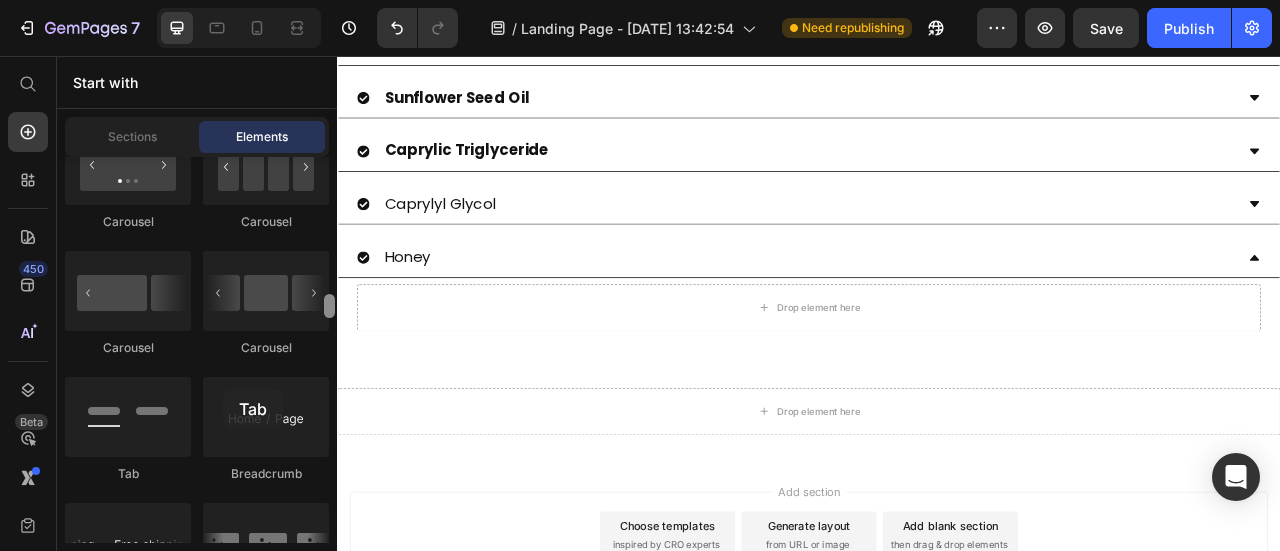 drag, startPoint x: 131, startPoint y: 418, endPoint x: 330, endPoint y: 357, distance: 208.13937 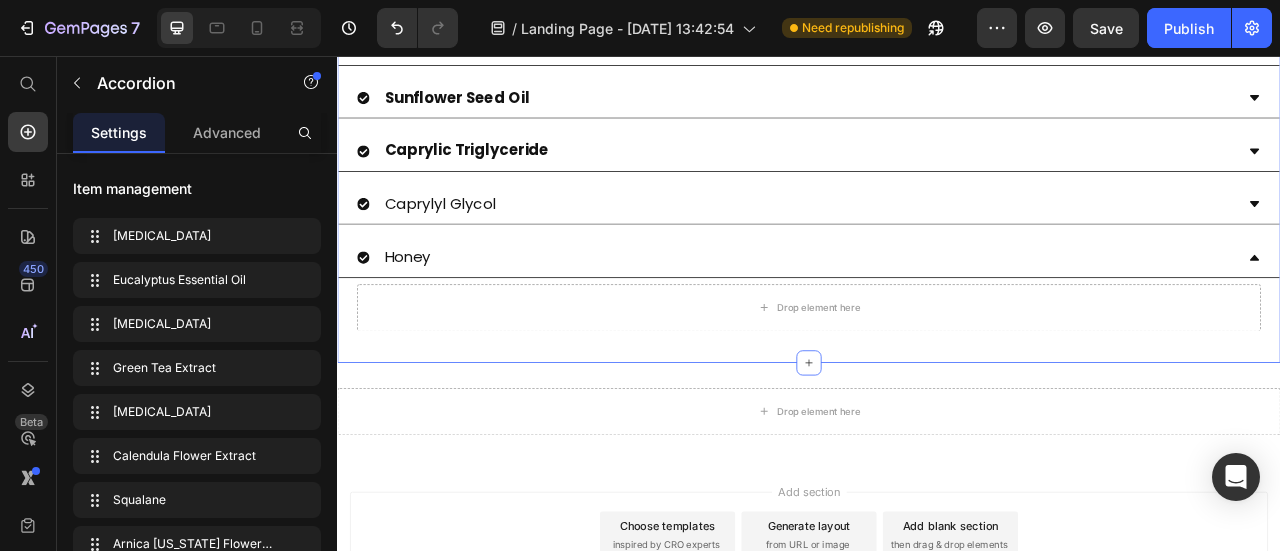 click on "Drop element here" at bounding box center (937, 376) 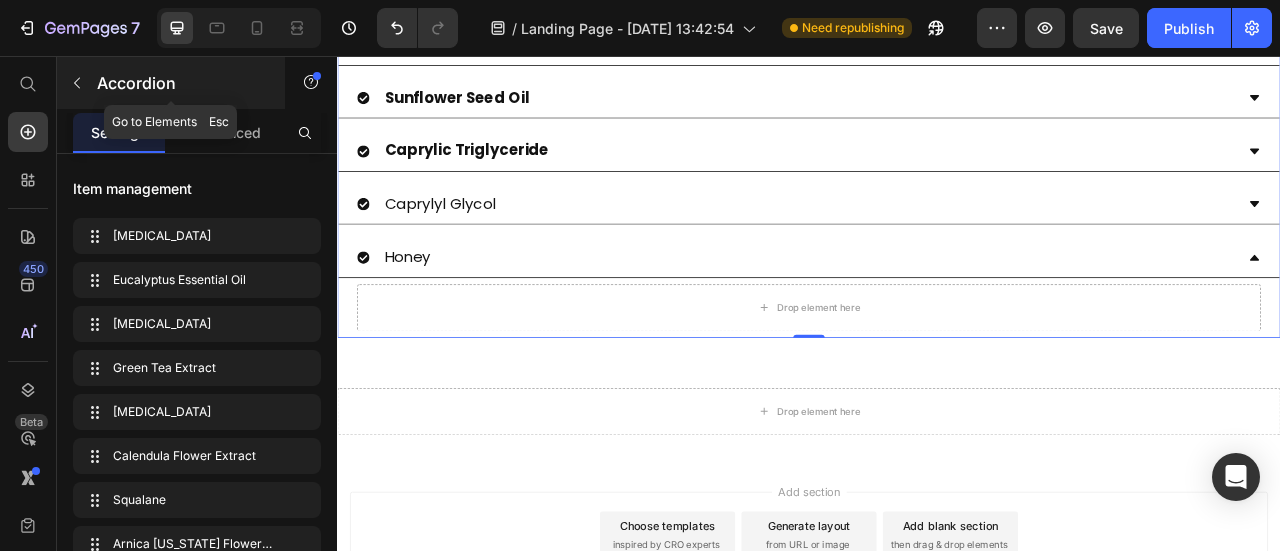 click 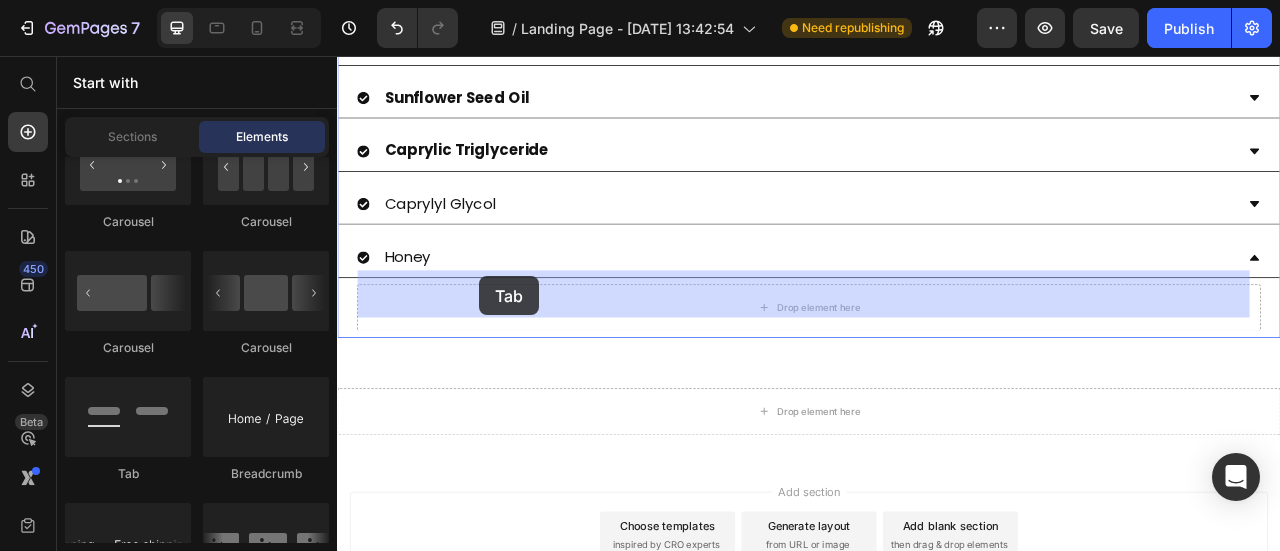 drag, startPoint x: 479, startPoint y: 491, endPoint x: 518, endPoint y: 336, distance: 159.83116 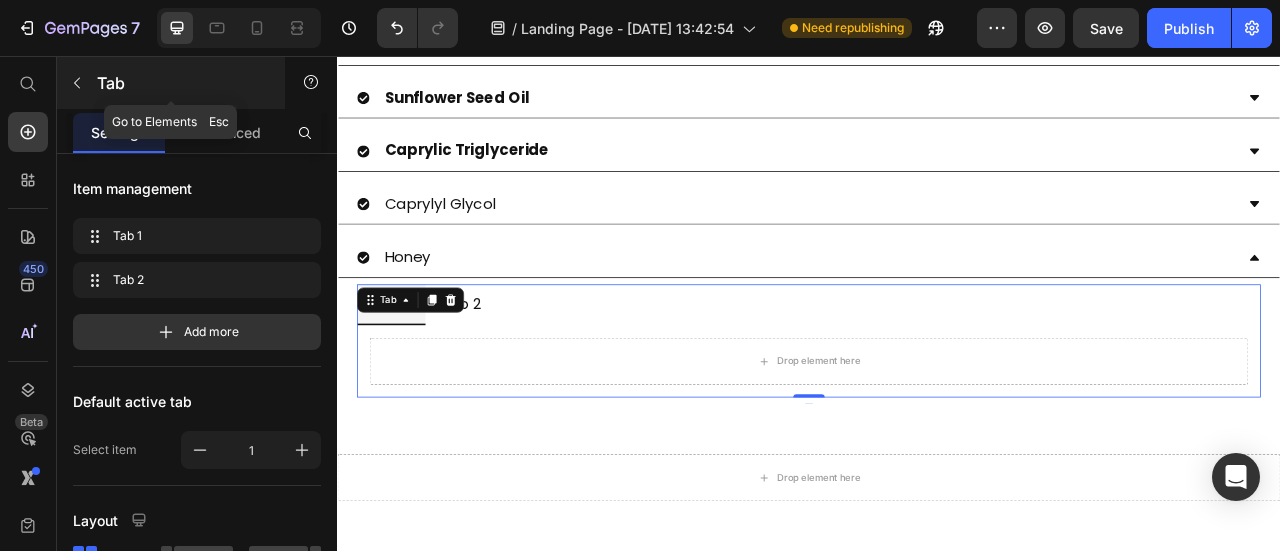 click 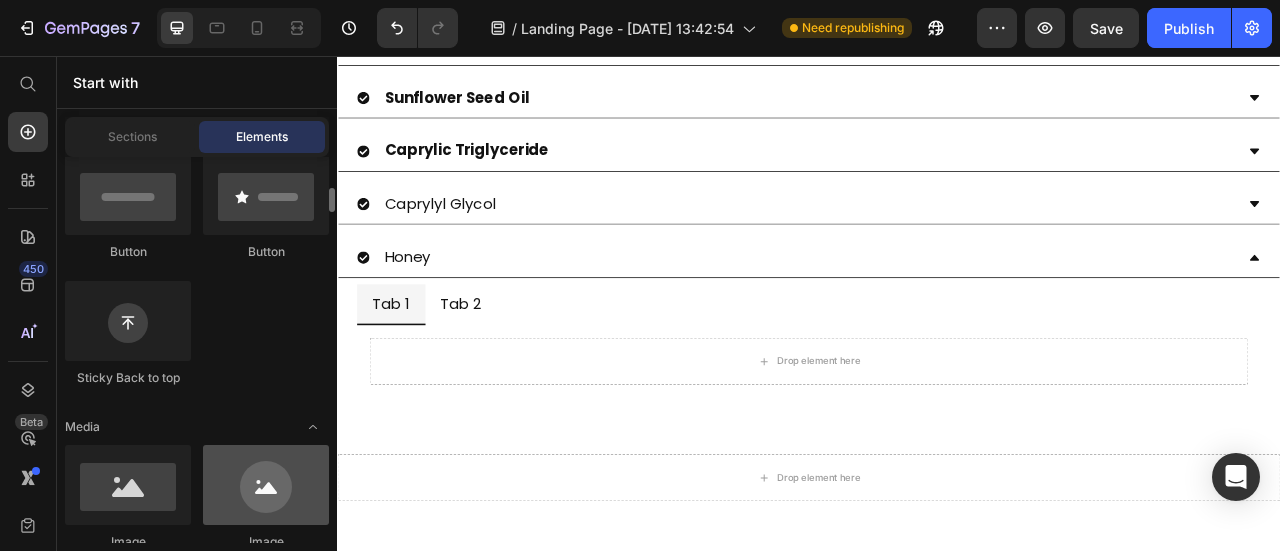 scroll, scrollTop: 200, scrollLeft: 0, axis: vertical 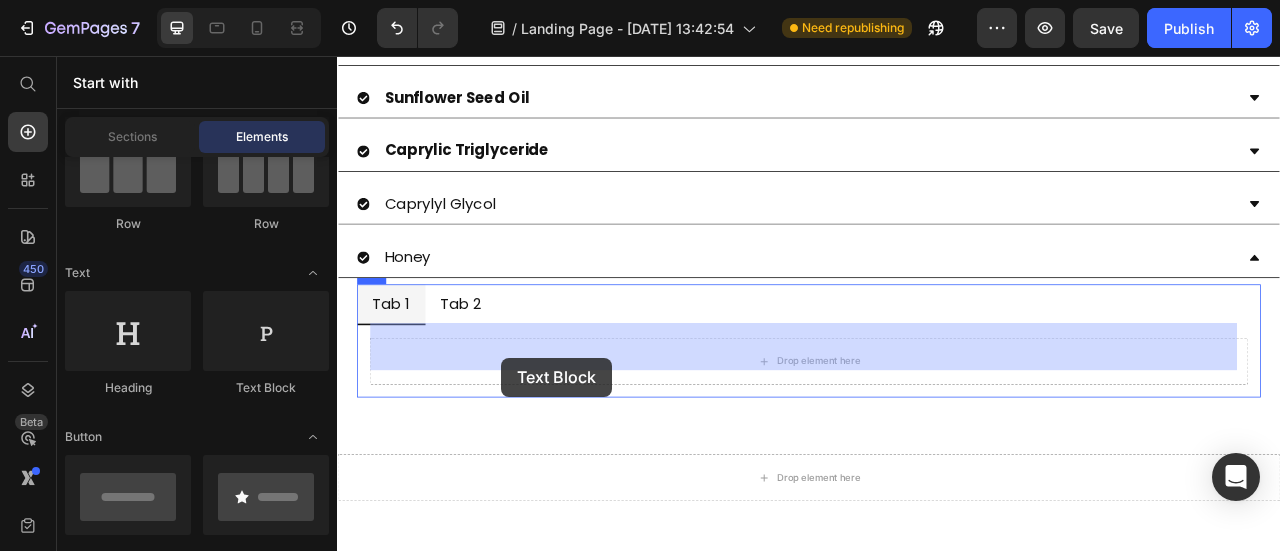 drag, startPoint x: 577, startPoint y: 410, endPoint x: 524, endPoint y: 438, distance: 59.94164 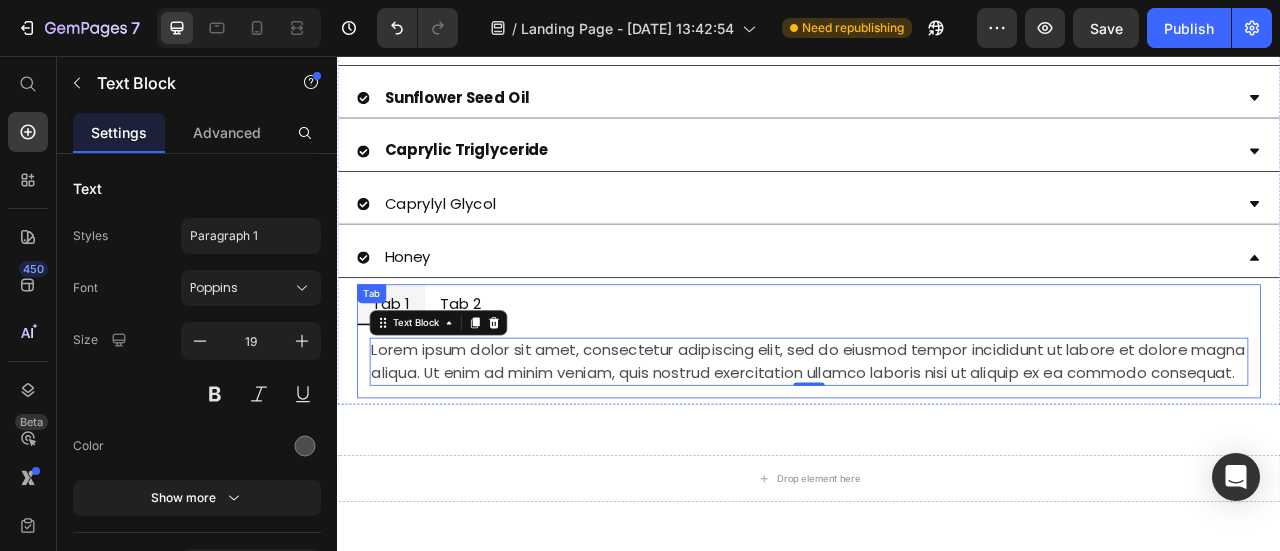 click on "Tab 1" at bounding box center (405, 371) 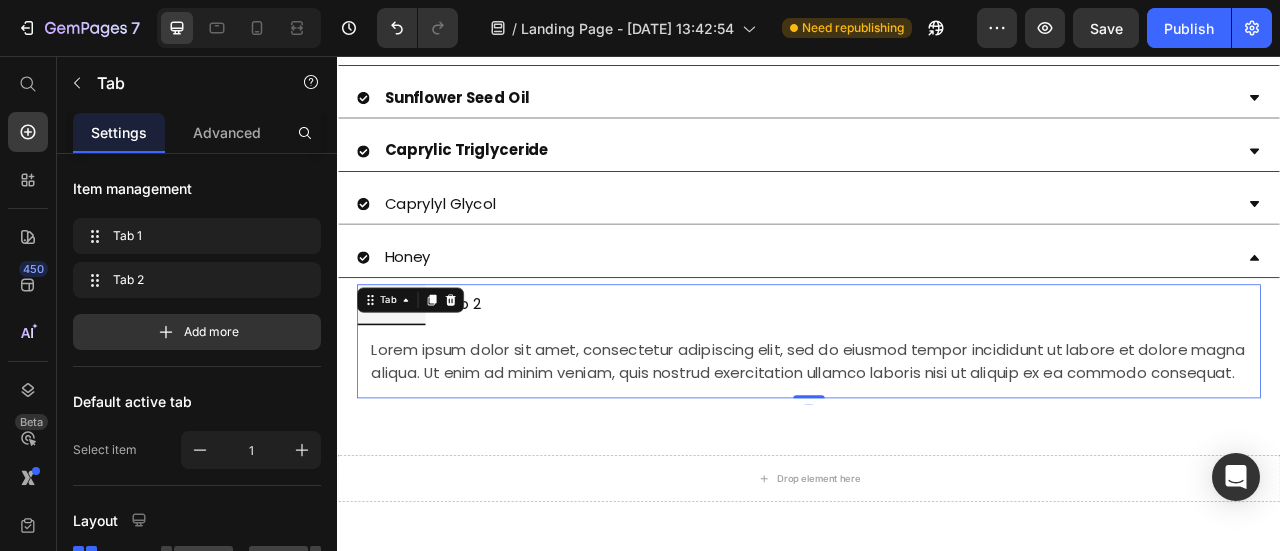 click on "Tab 1" at bounding box center [405, 371] 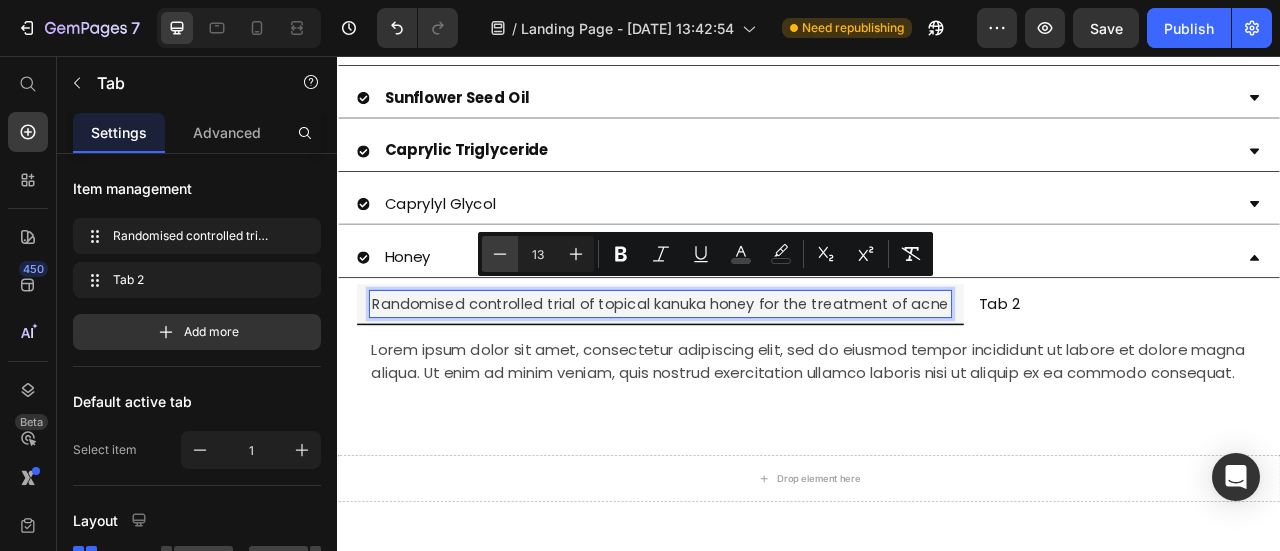 click on "Minus" at bounding box center [500, 254] 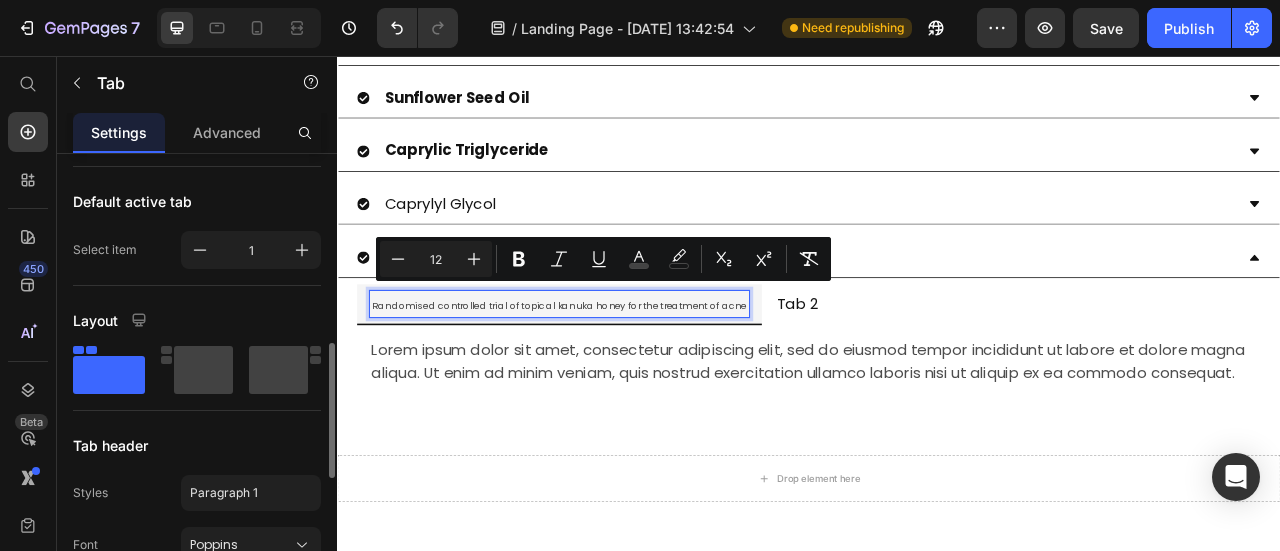 scroll, scrollTop: 300, scrollLeft: 0, axis: vertical 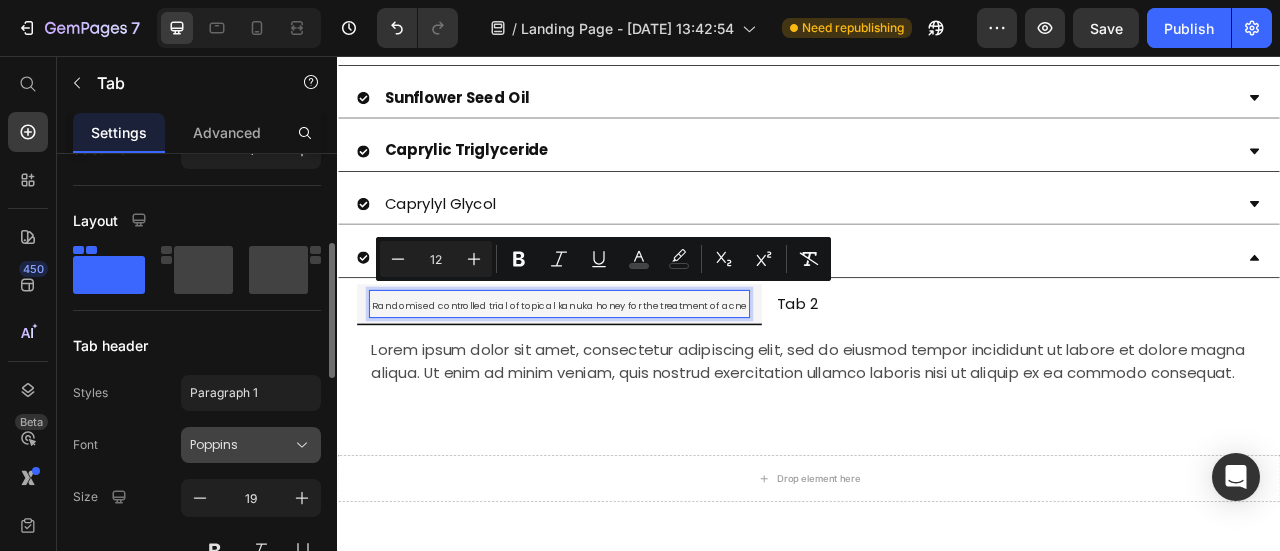 click on "Poppins" at bounding box center (241, 445) 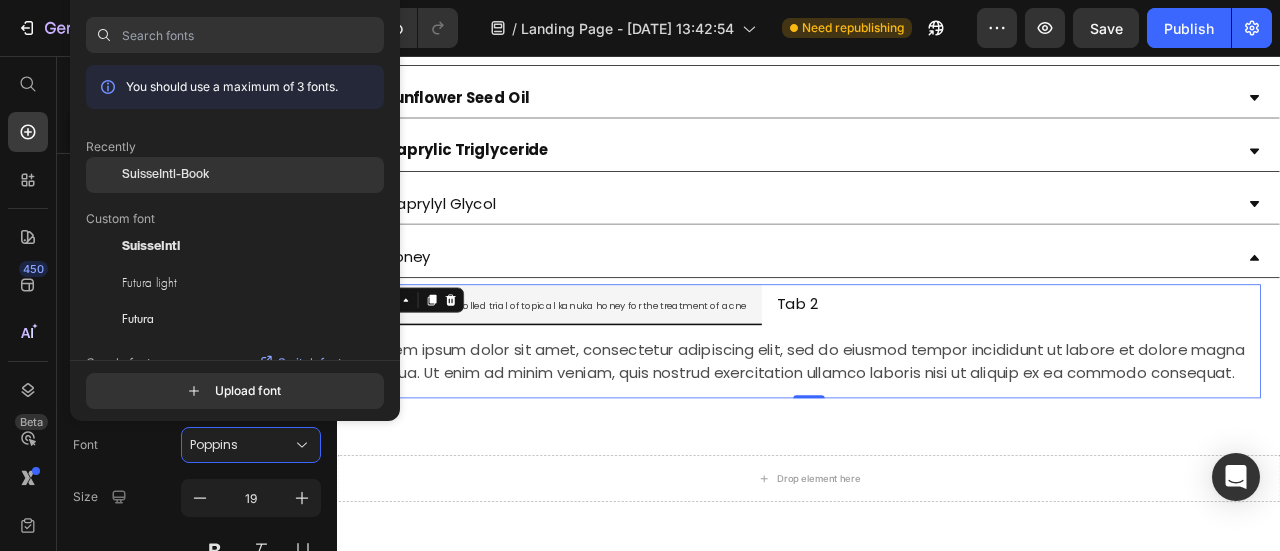 click on "SuisseIntl-Book" 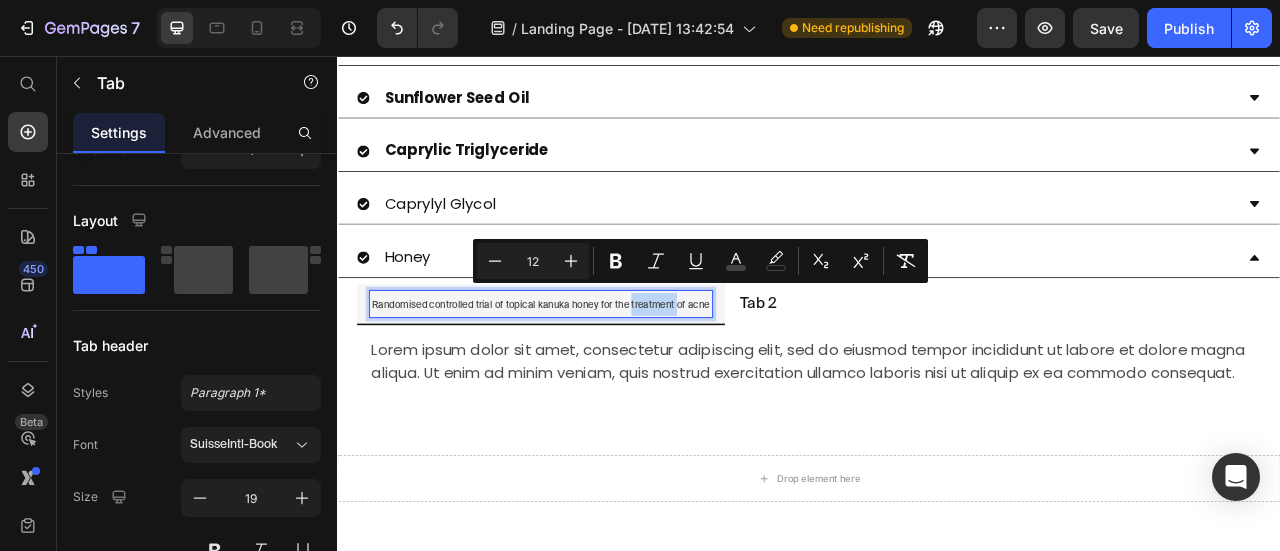click on "Randomised controlled trial of topical kanuka honey for the treatment of acne" at bounding box center [596, 373] 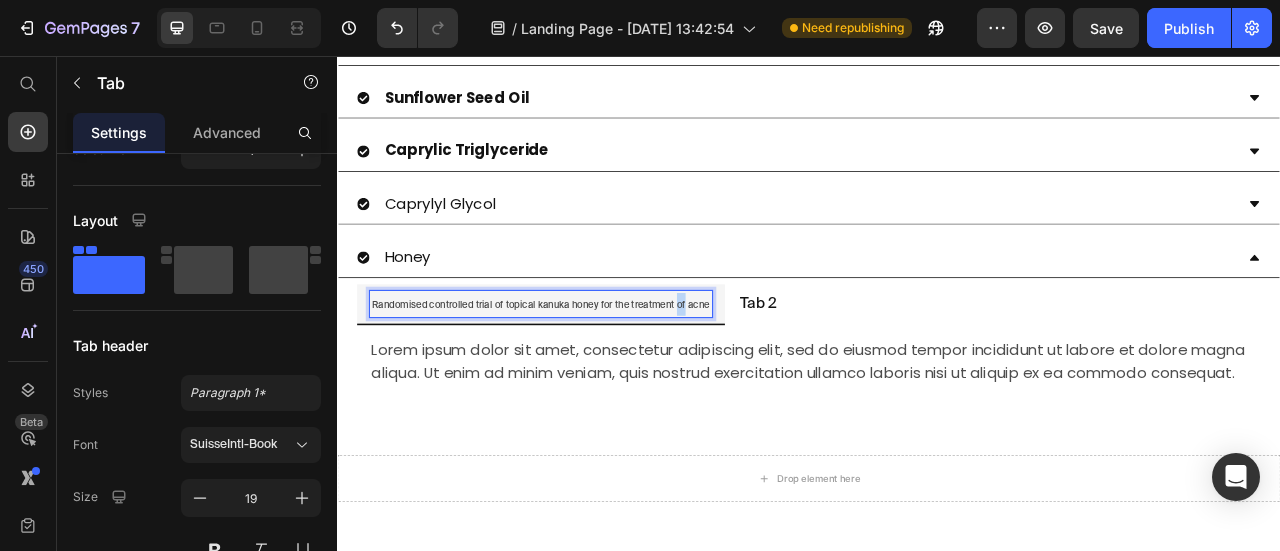 click on "Randomised controlled trial of topical kanuka honey for the treatment of acne" at bounding box center (596, 373) 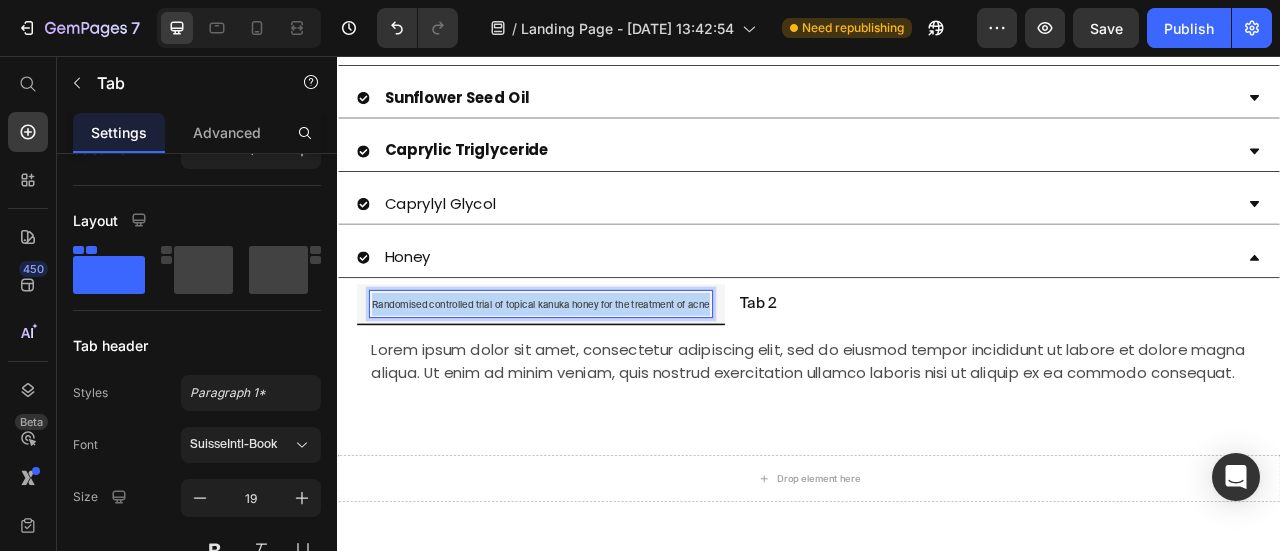click on "Randomised controlled trial of topical kanuka honey for the treatment of acne" at bounding box center [596, 373] 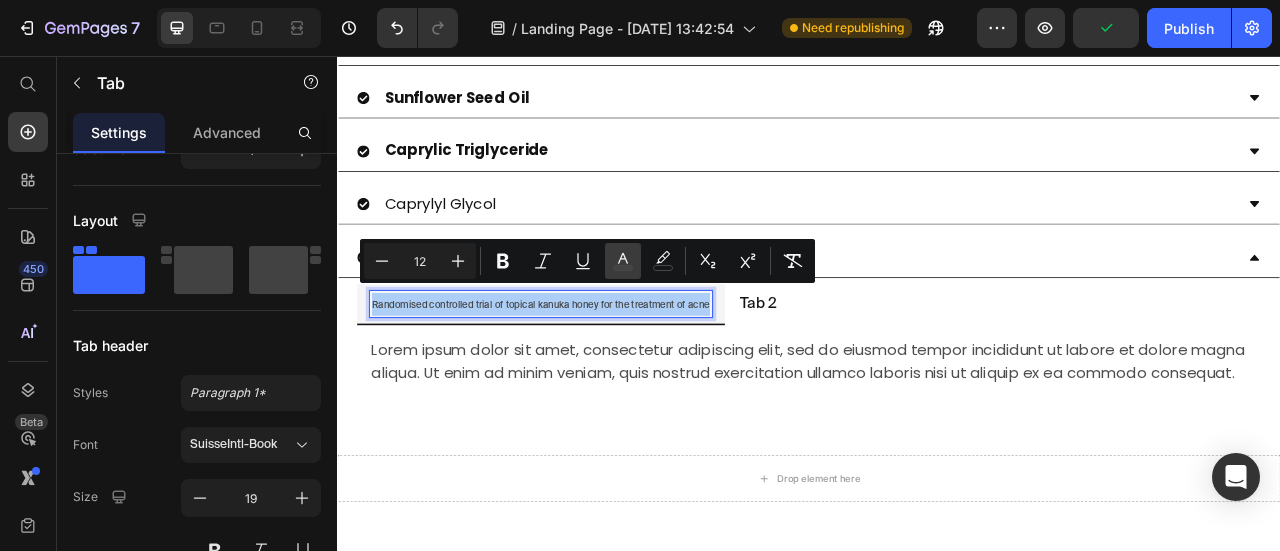 click 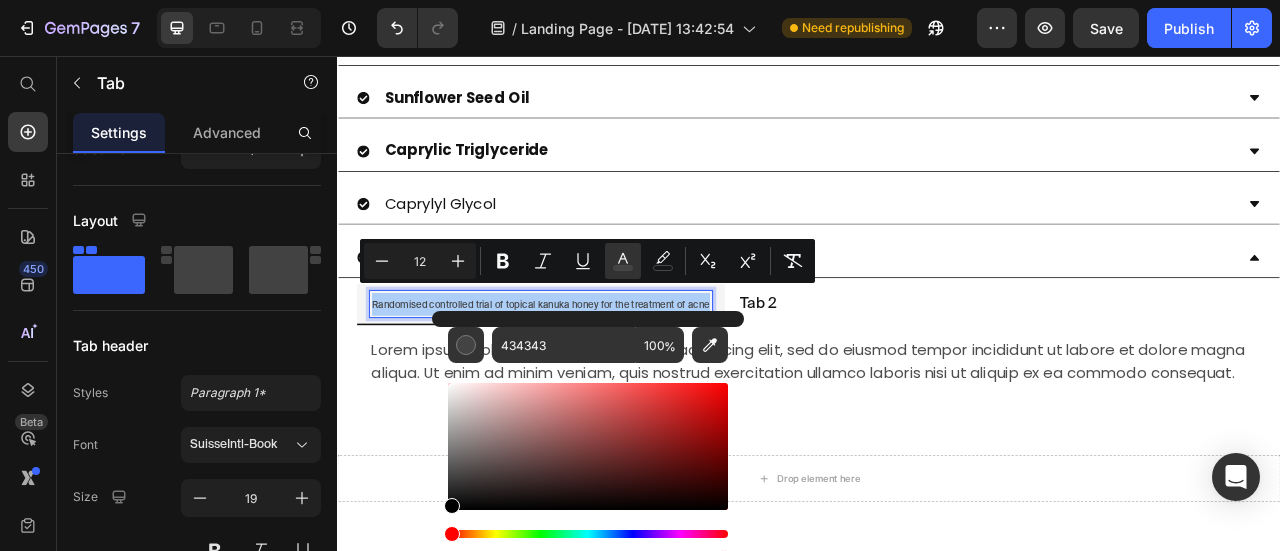 drag, startPoint x: 451, startPoint y: 497, endPoint x: 450, endPoint y: 510, distance: 13.038404 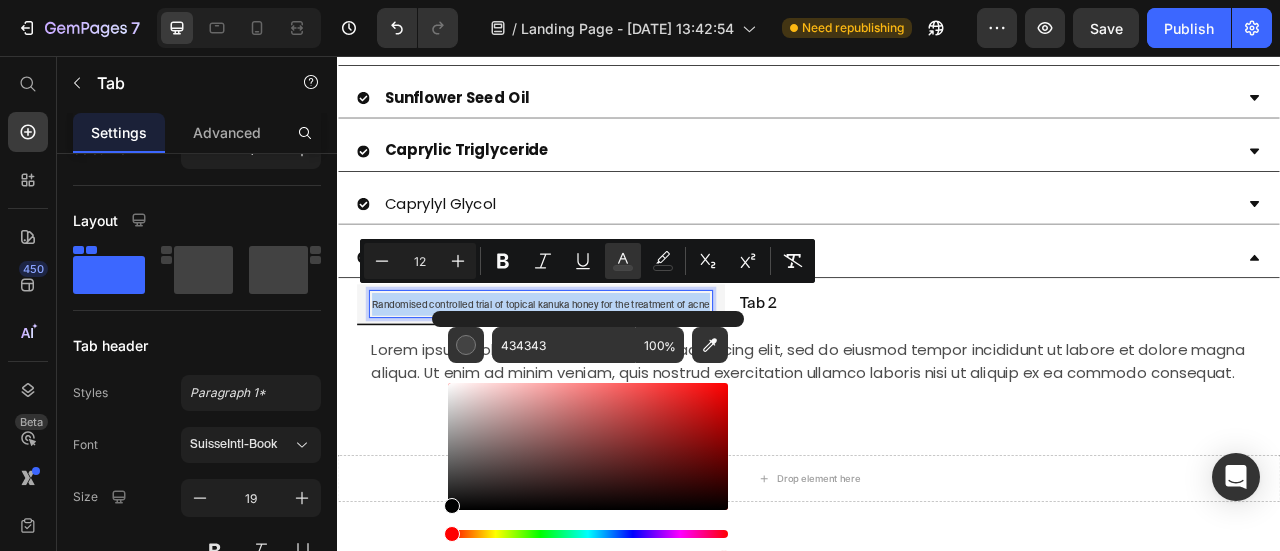 type on "000000" 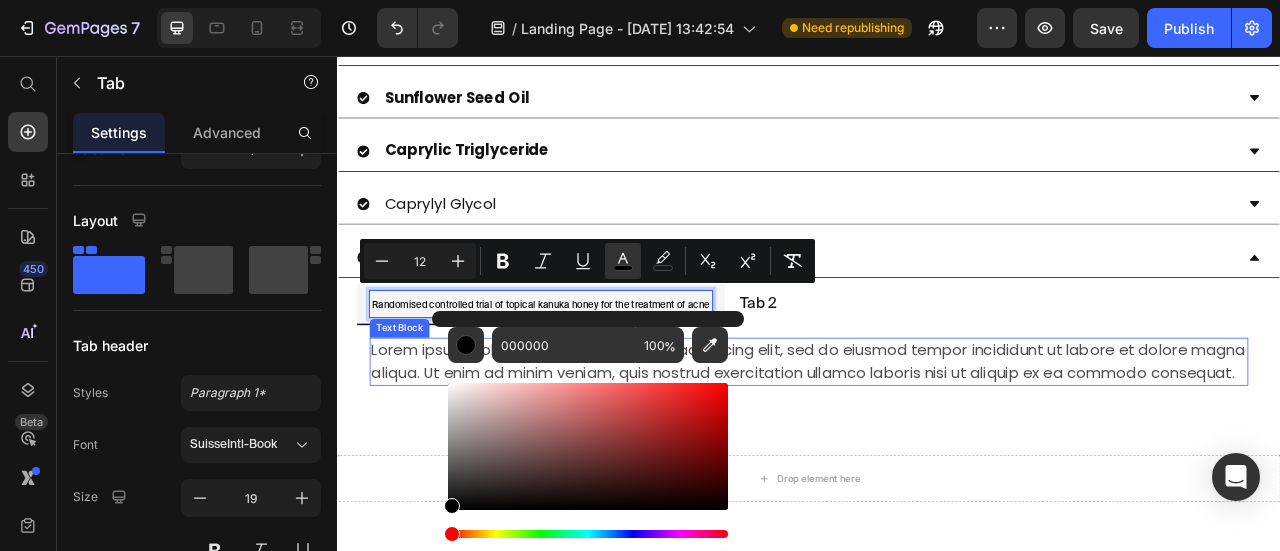 click on "Lorem ipsum dolor sit amet, consectetur adipiscing elit, sed do eiusmod tempor incididunt ut labore et dolore magna aliqua. Ut enim ad minim veniam, quis nostrud exercitation ullamco laboris nisi ut aliquip ex ea commodo consequat." at bounding box center [937, 444] 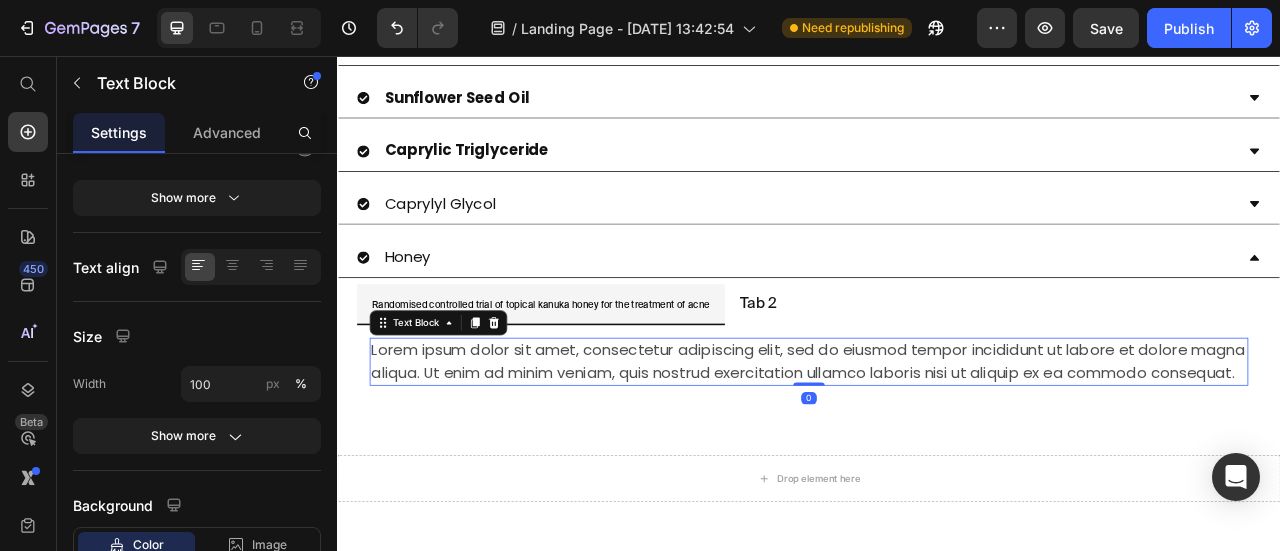 scroll, scrollTop: 0, scrollLeft: 0, axis: both 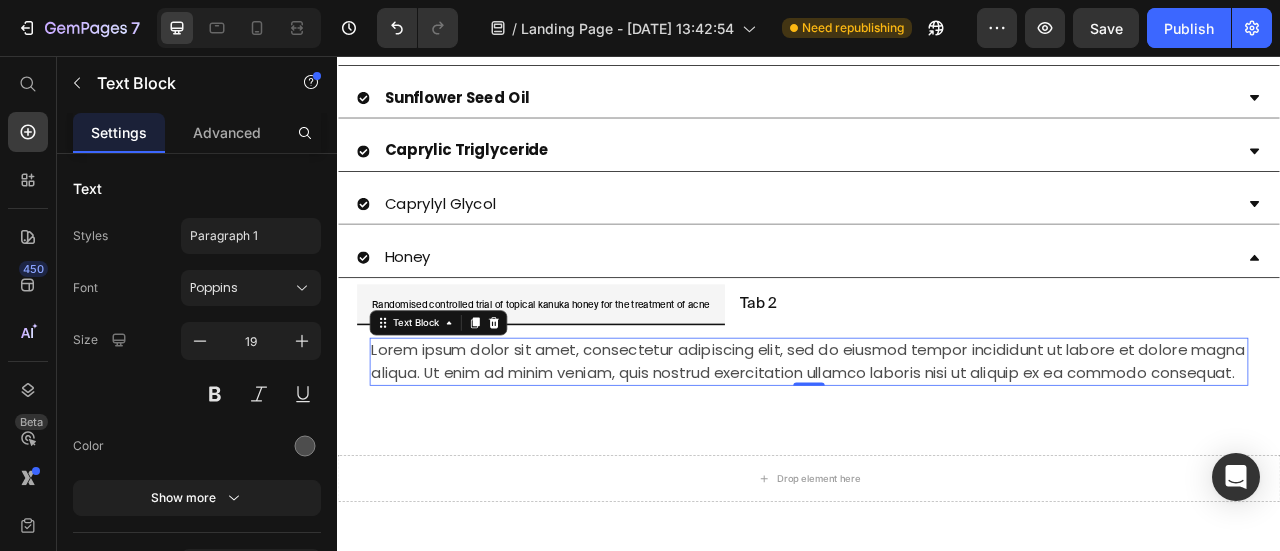 click on "Lorem ipsum dolor sit amet, consectetur adipiscing elit, sed do eiusmod tempor incididunt ut labore et dolore magna aliqua. Ut enim ad minim veniam, quis nostrud exercitation ullamco laboris nisi ut aliquip ex ea commodo consequat." at bounding box center [937, 444] 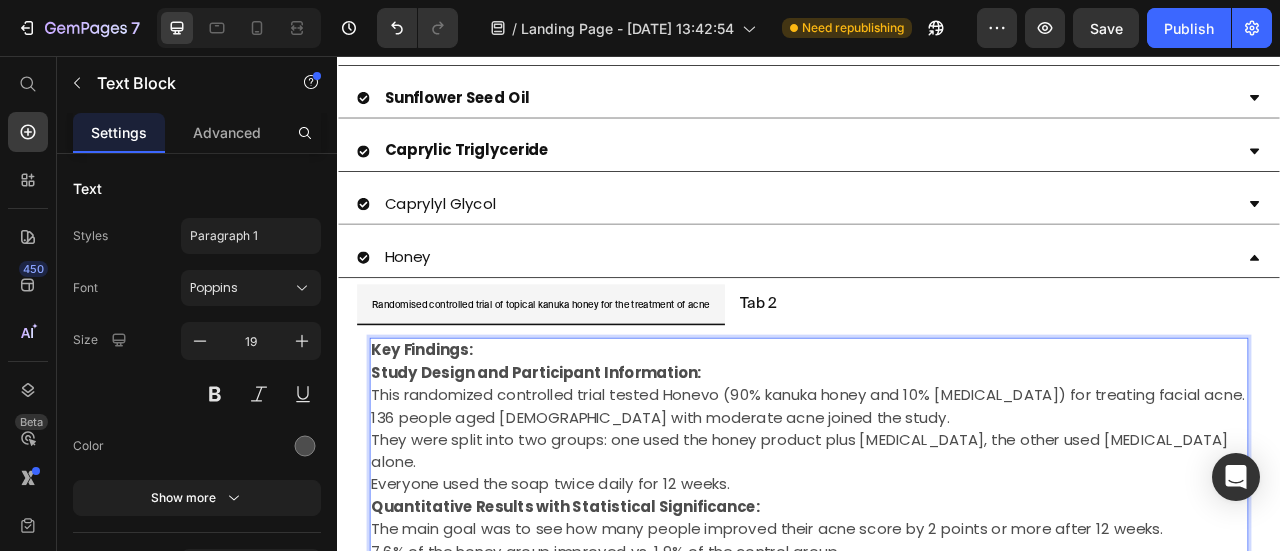 scroll, scrollTop: 2165, scrollLeft: 0, axis: vertical 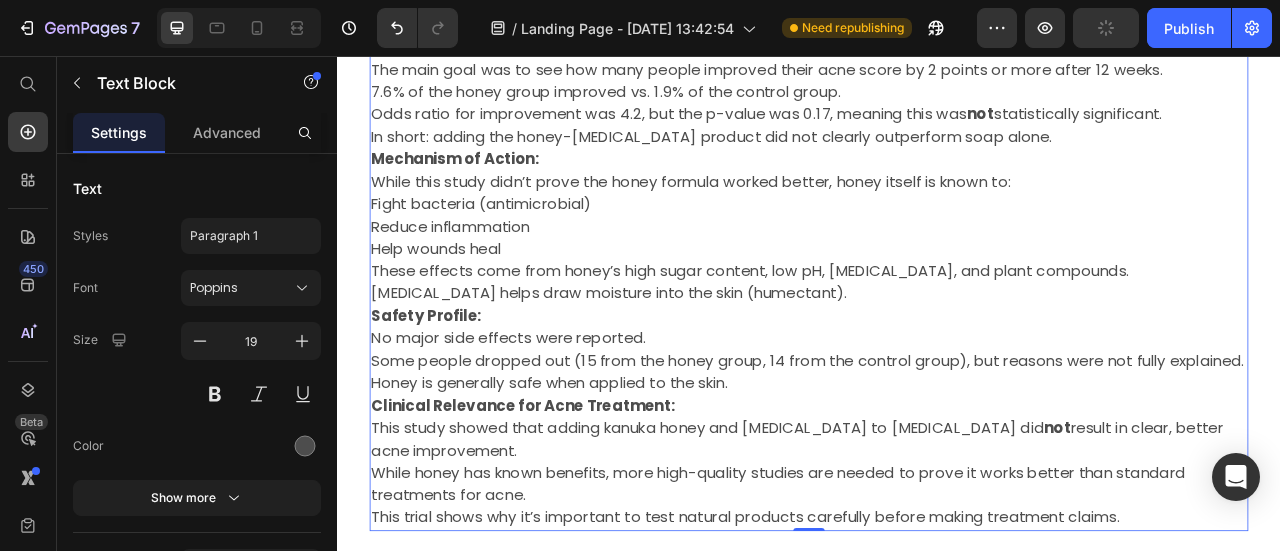 click on "This study showed that adding kanuka honey and [MEDICAL_DATA] to [MEDICAL_DATA] did  not  result in clear, better acne improvement." at bounding box center [937, 543] 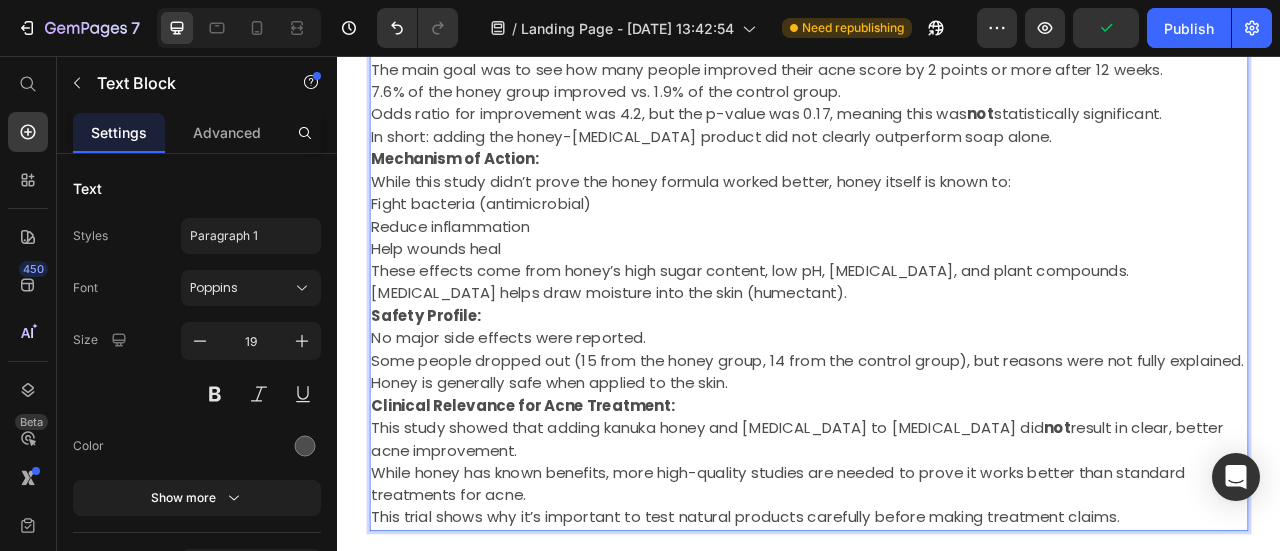 click on "This trial shows why it’s important to test natural products carefully before making treatment claims." at bounding box center (937, 643) 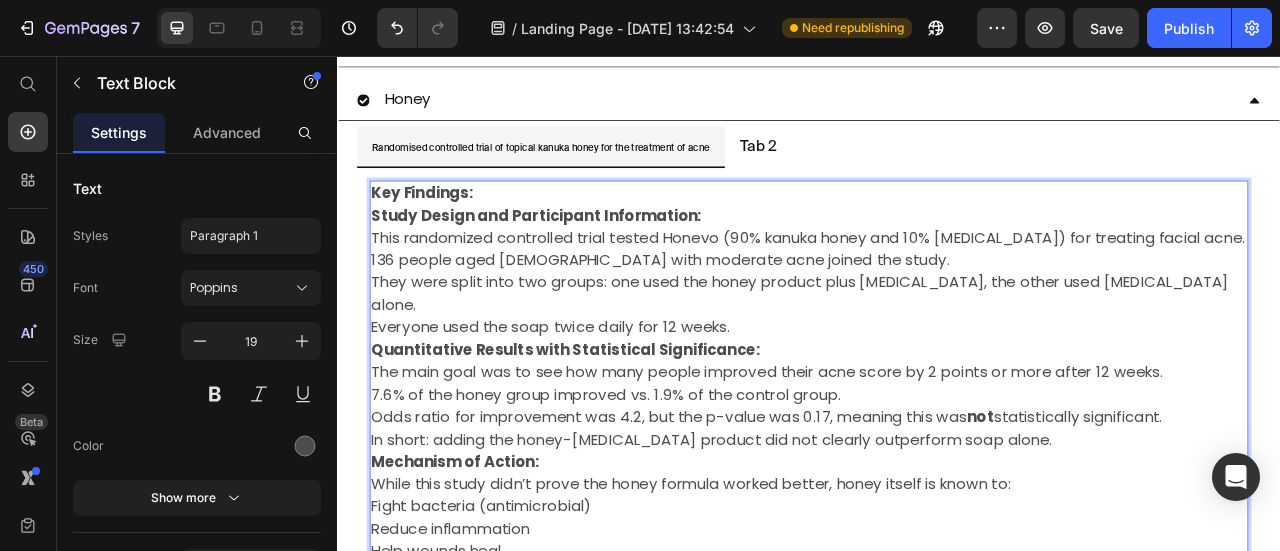 scroll, scrollTop: 1779, scrollLeft: 0, axis: vertical 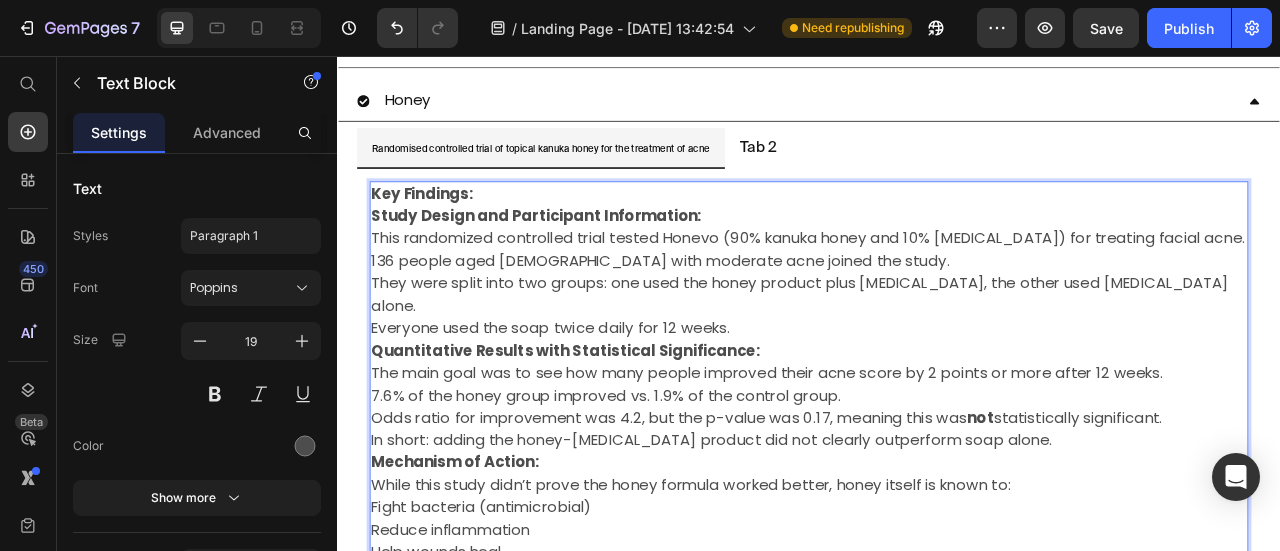click on "Key Findings:" at bounding box center [937, 231] 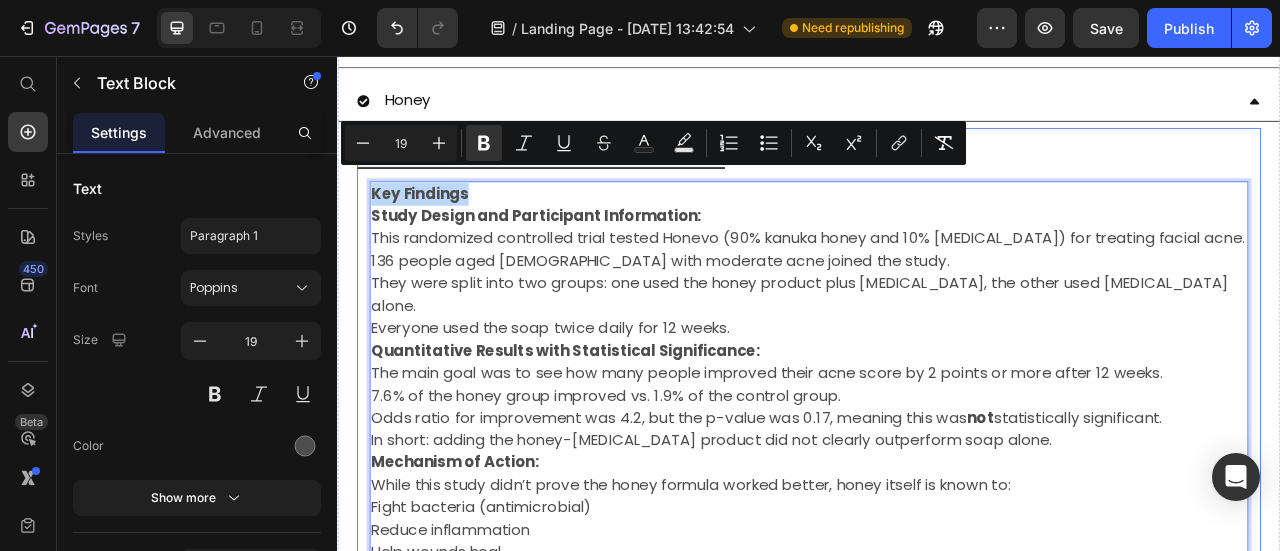 drag, startPoint x: 530, startPoint y: 208, endPoint x: 364, endPoint y: 187, distance: 167.32304 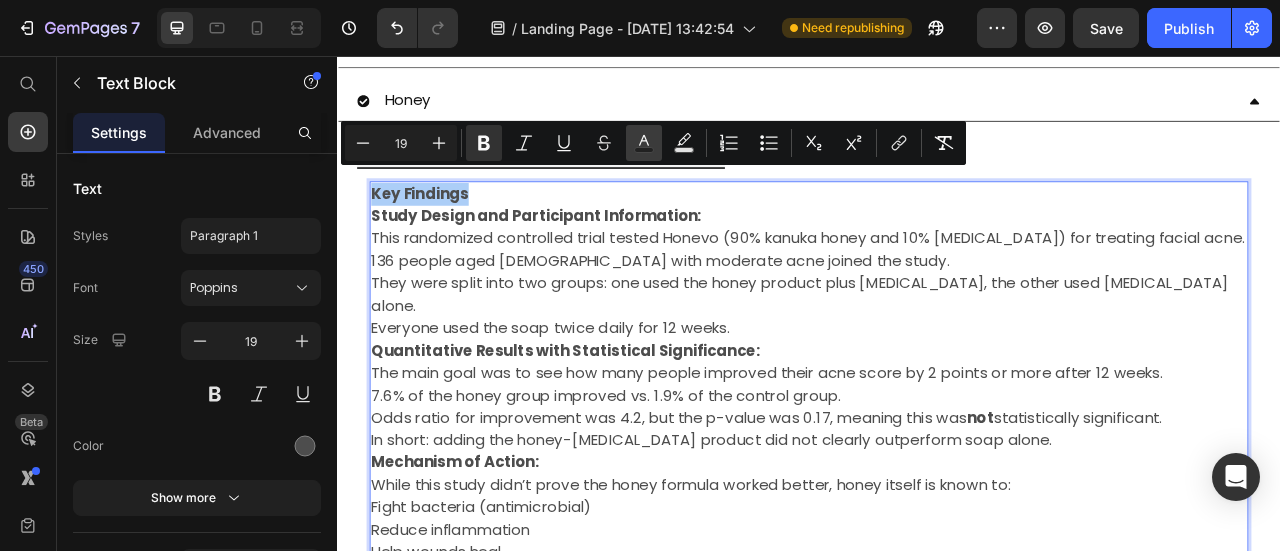 click on "Text Color" at bounding box center (644, 143) 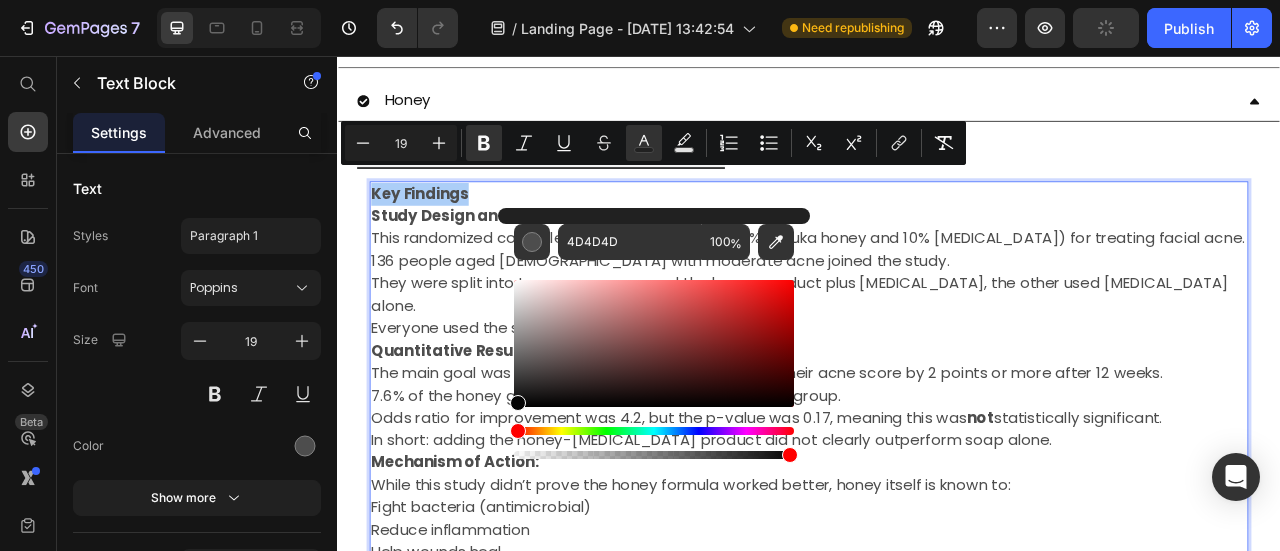 click at bounding box center [518, 403] 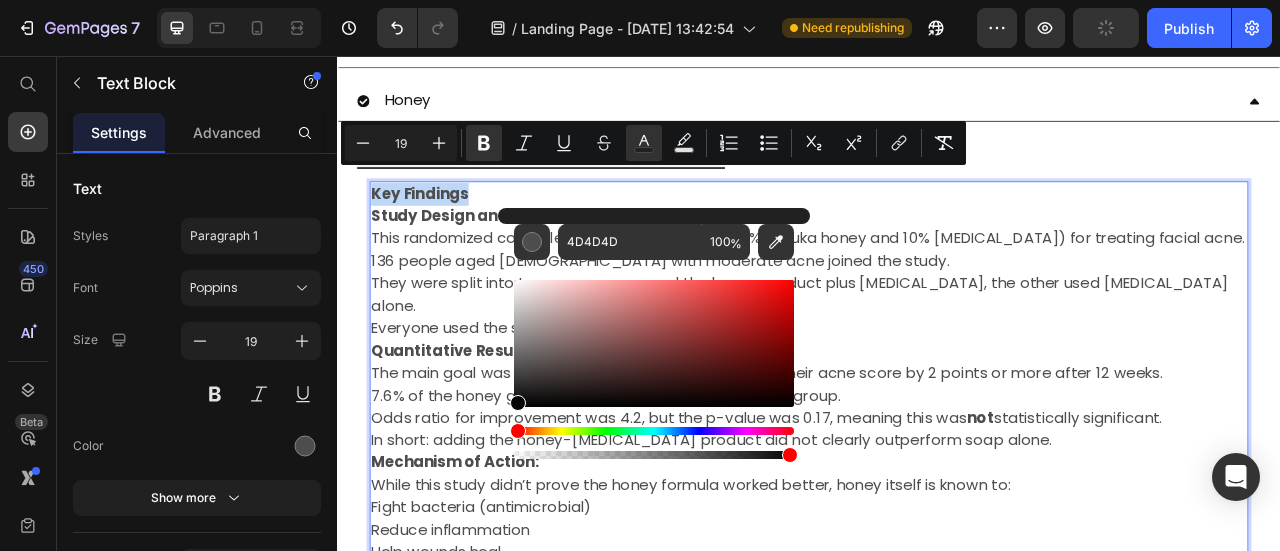 type on "050505" 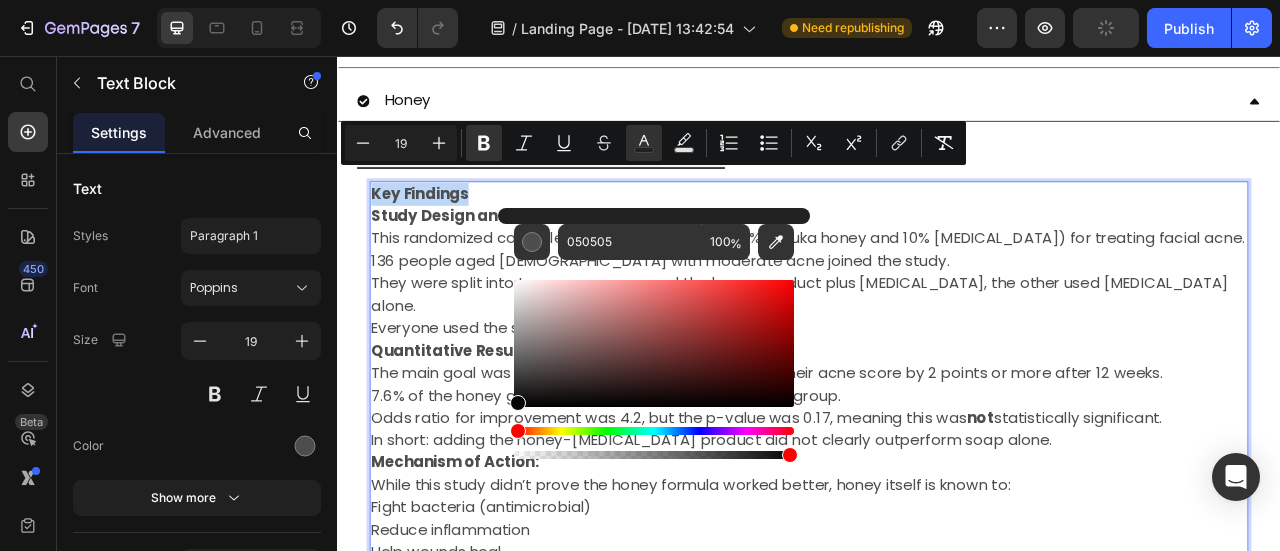 click on "136 people aged [DEMOGRAPHIC_DATA] with moderate acne joined the study." at bounding box center (937, 317) 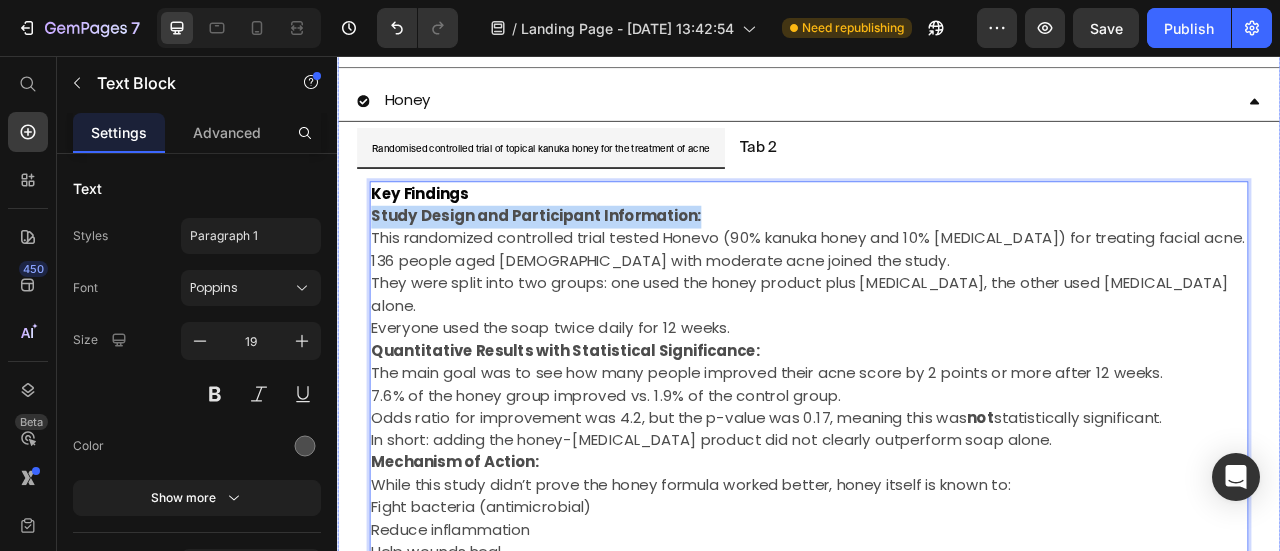 drag, startPoint x: 833, startPoint y: 242, endPoint x: 351, endPoint y: 245, distance: 482.00934 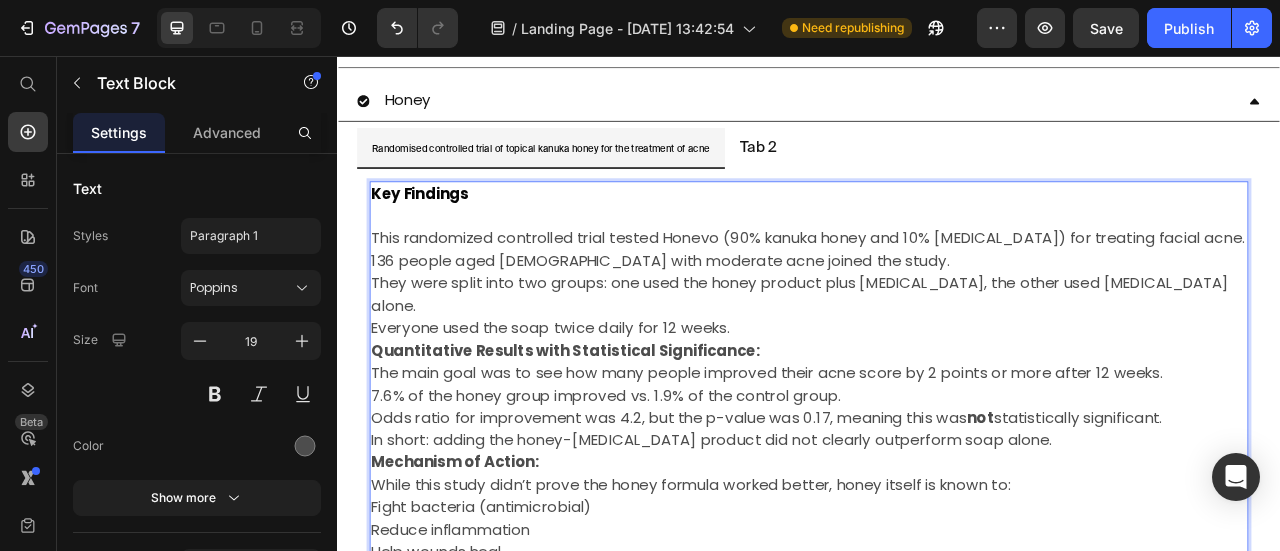 click on "This randomized controlled trial tested Honevo (90% kanuka honey and 10% [MEDICAL_DATA]) for treating facial acne." at bounding box center (937, 288) 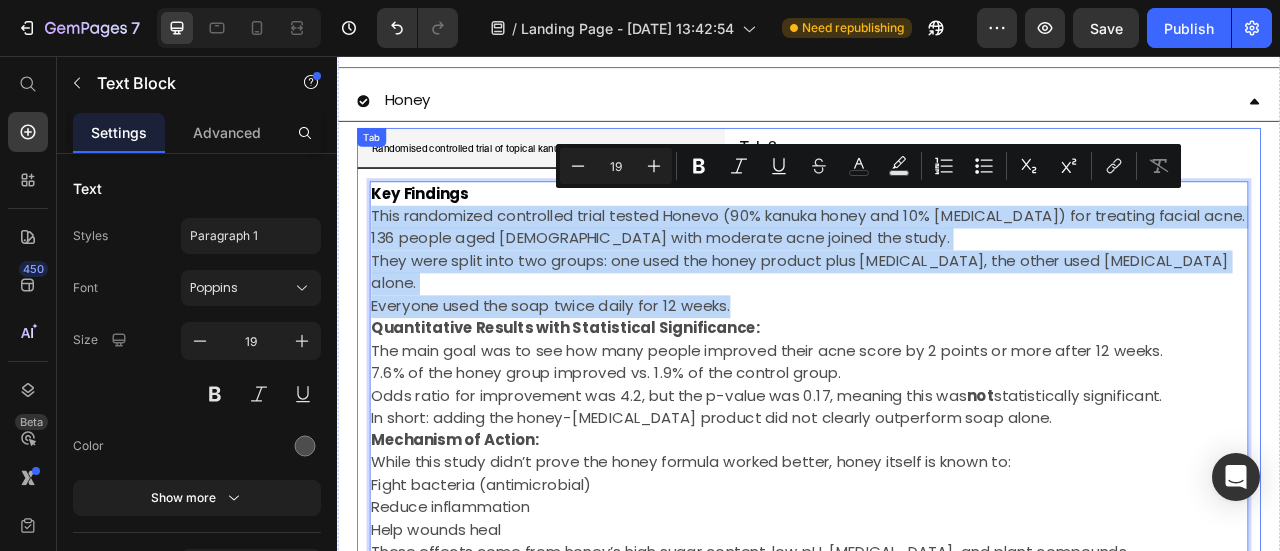 drag, startPoint x: 843, startPoint y: 351, endPoint x: 377, endPoint y: 243, distance: 478.35135 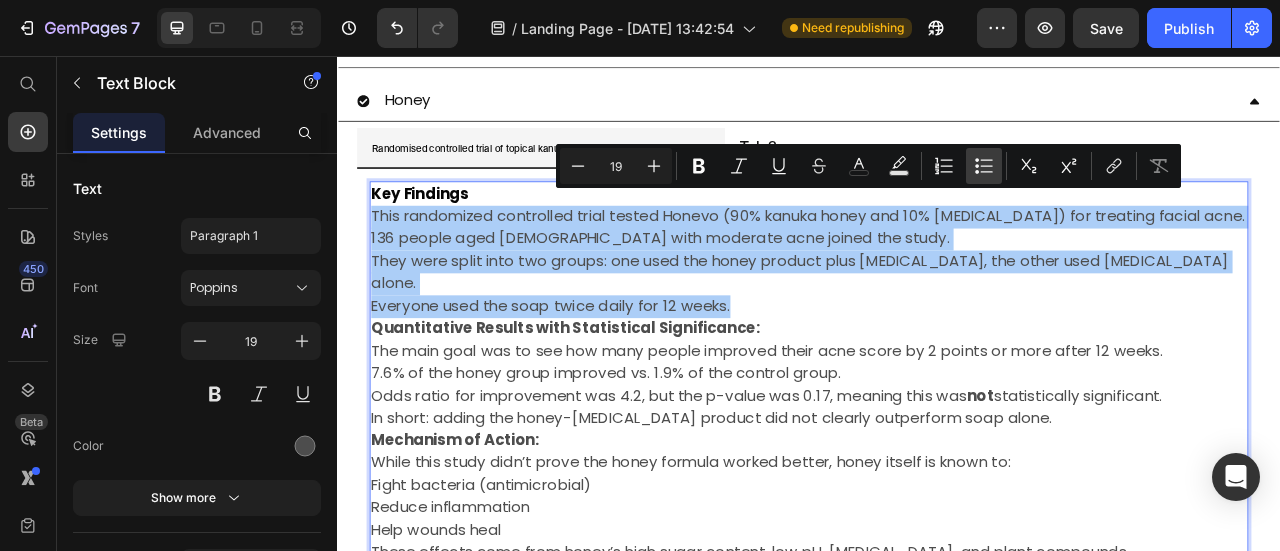 click 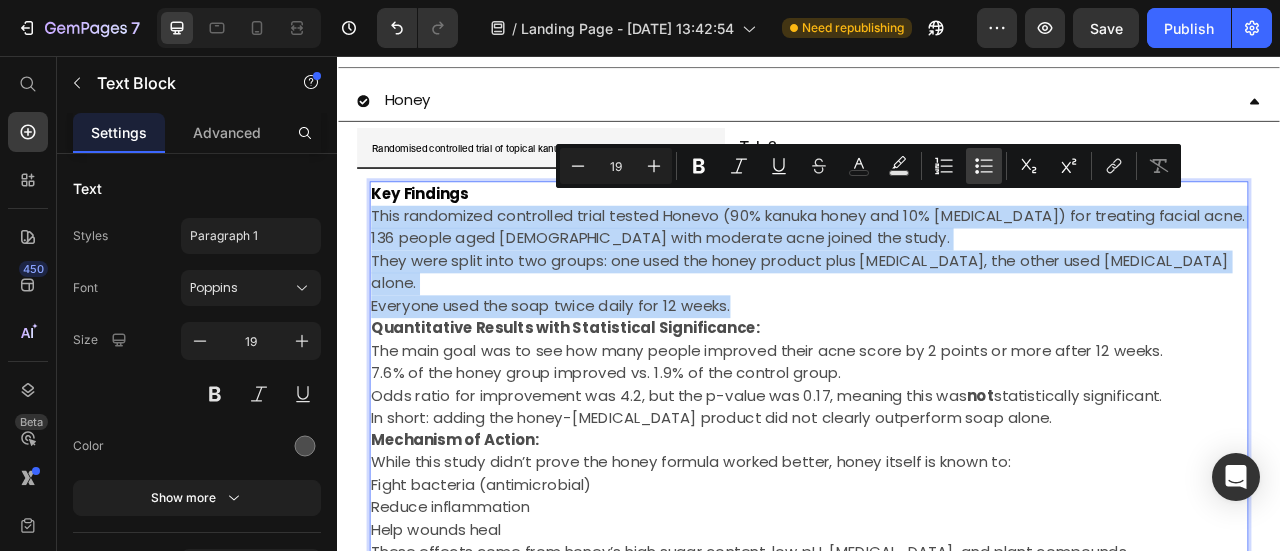 type on "19" 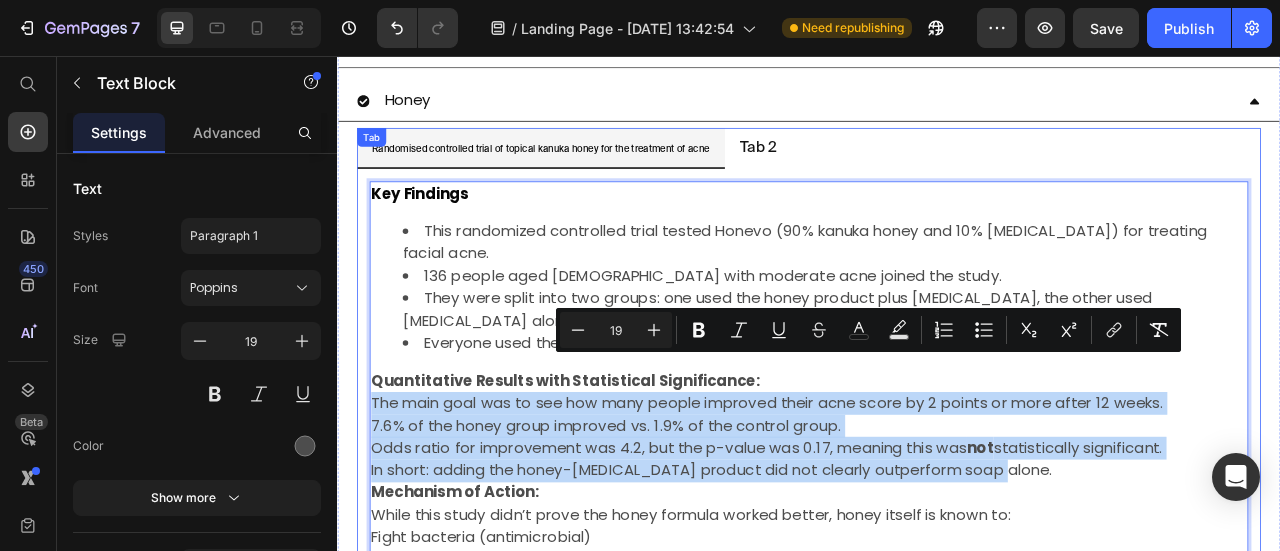 drag, startPoint x: 1183, startPoint y: 533, endPoint x: 373, endPoint y: 449, distance: 814.34393 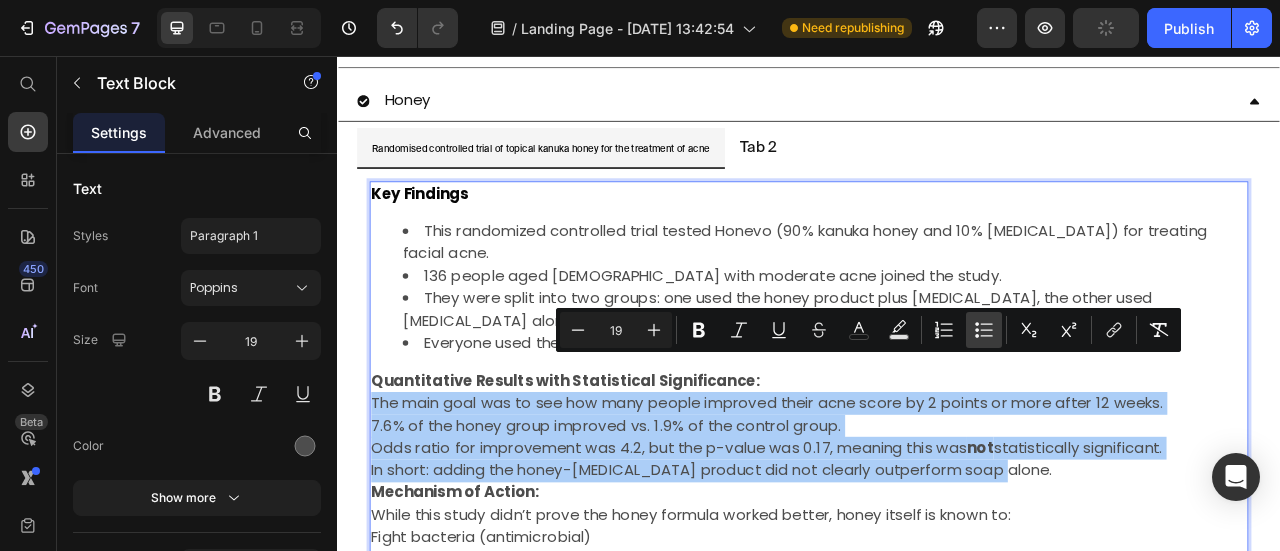 click on "Bulleted List" at bounding box center (984, 330) 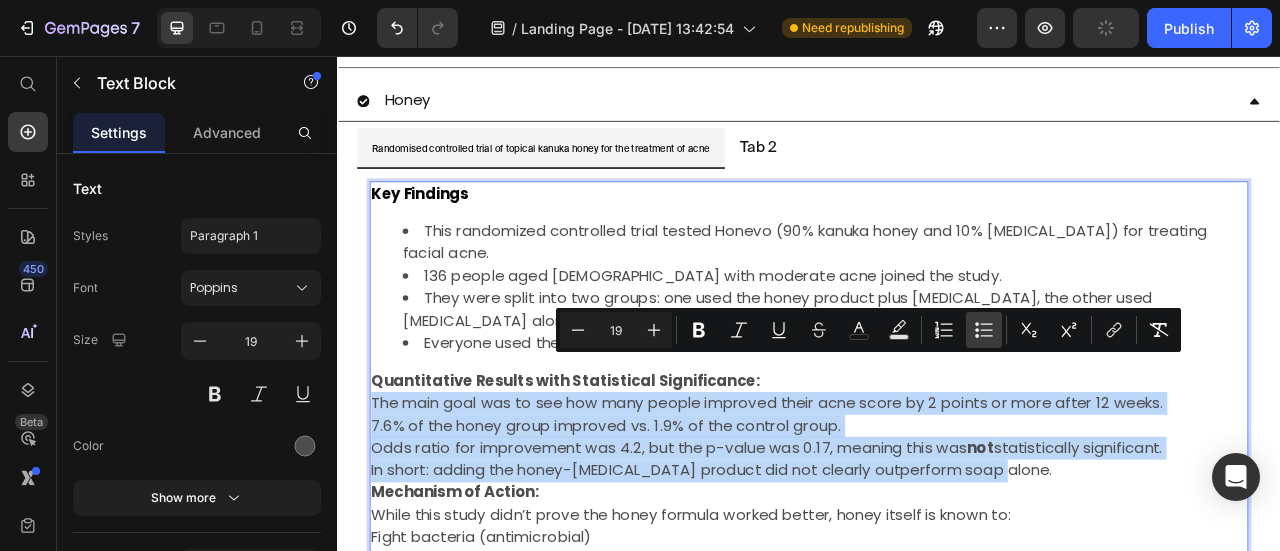 type on "19" 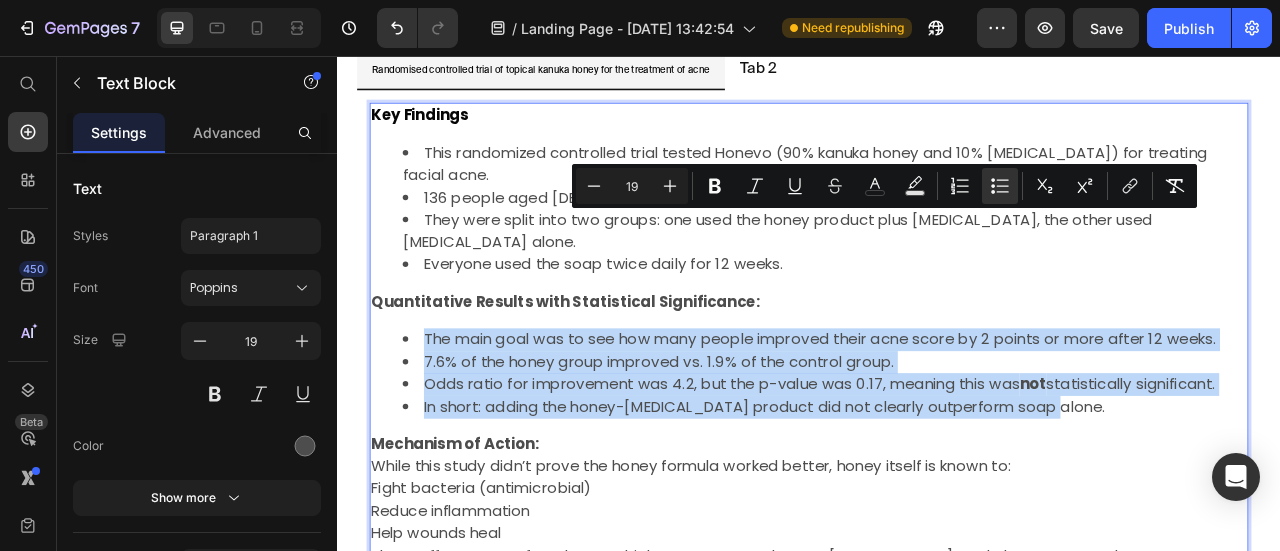 scroll, scrollTop: 2079, scrollLeft: 0, axis: vertical 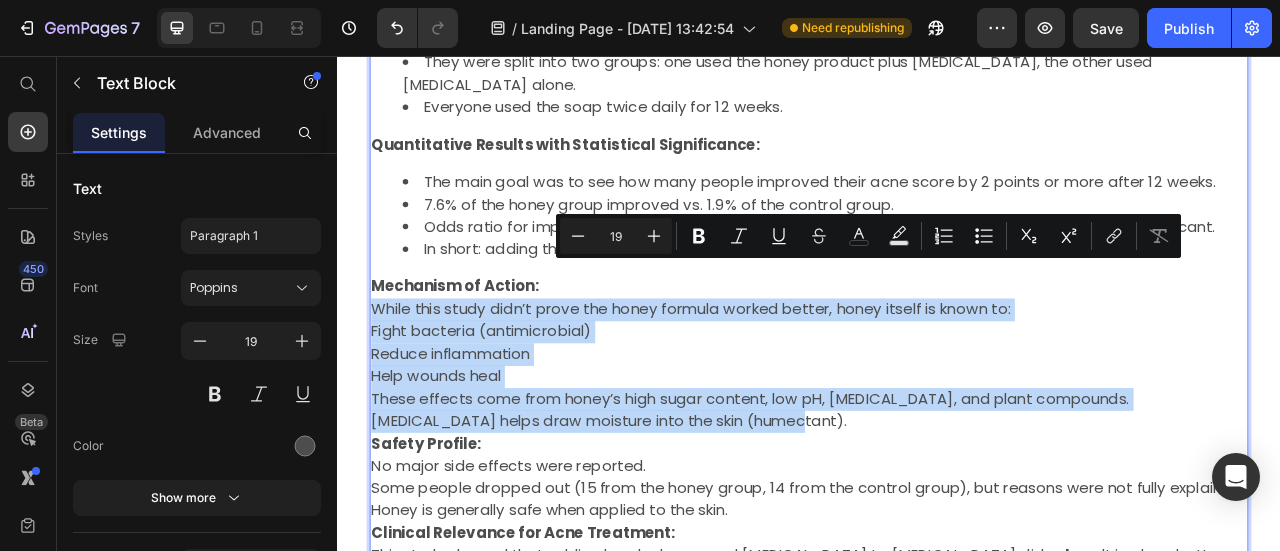 drag, startPoint x: 935, startPoint y: 462, endPoint x: 381, endPoint y: 332, distance: 569.04834 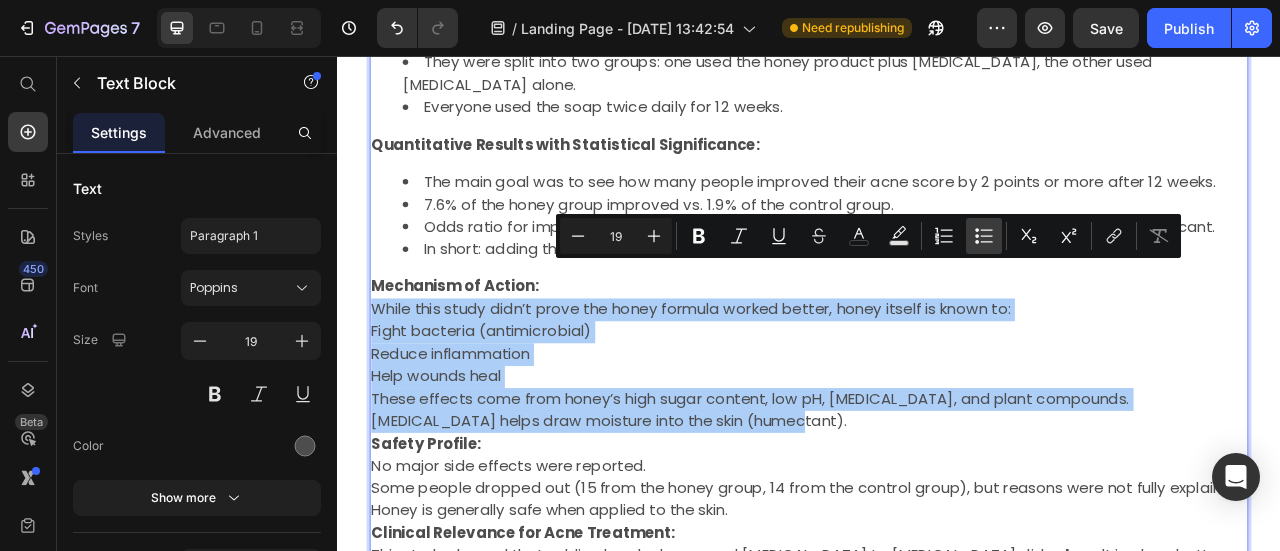 drag, startPoint x: 981, startPoint y: 239, endPoint x: 757, endPoint y: 257, distance: 224.72205 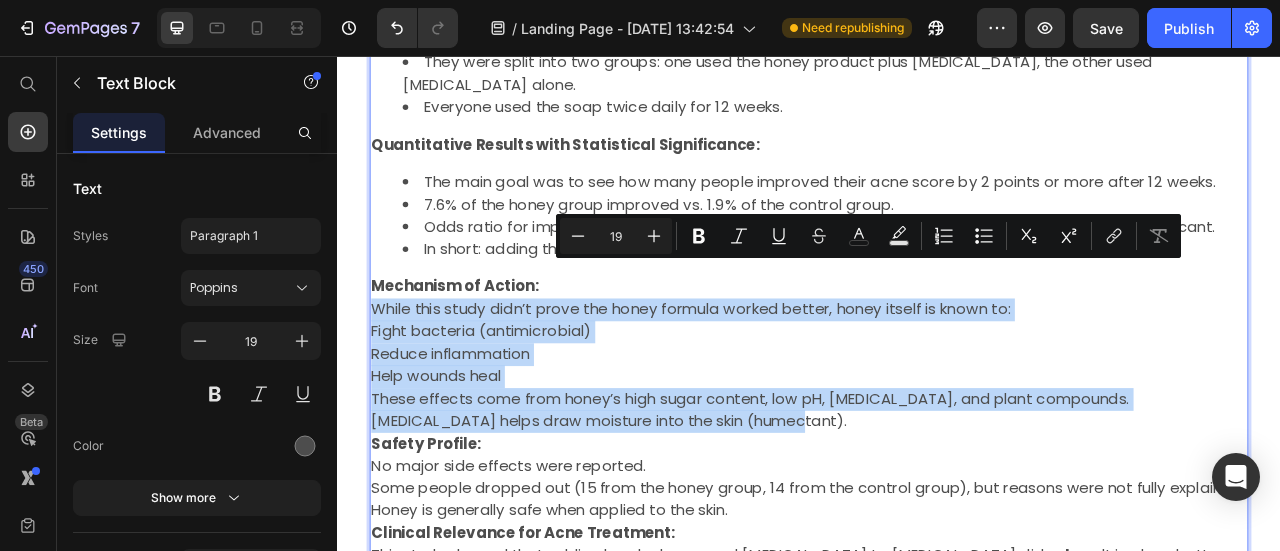 type on "19" 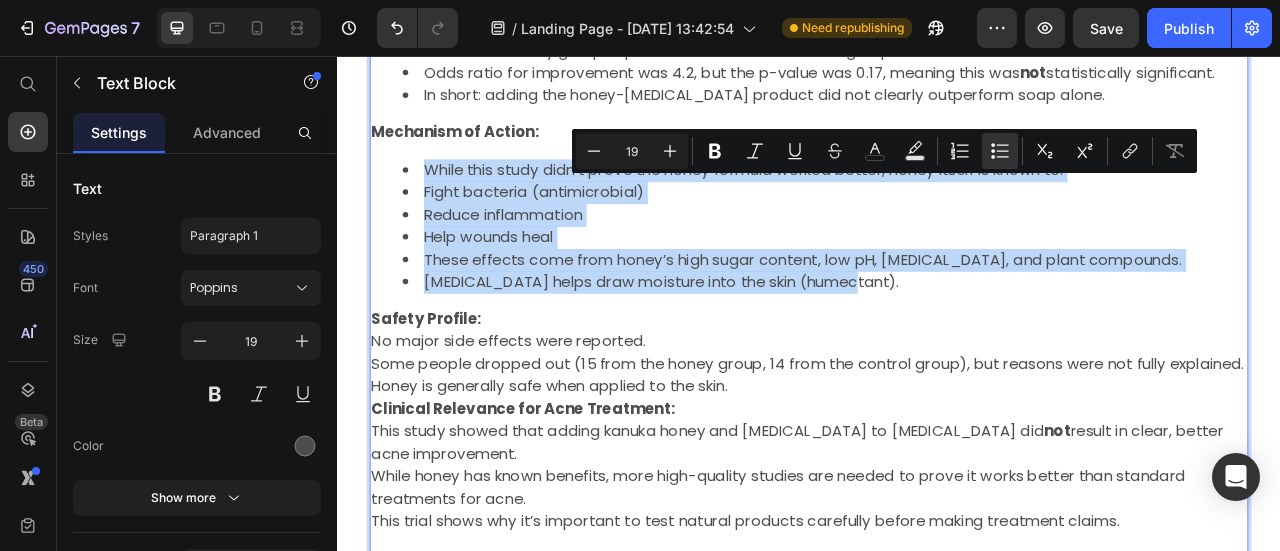 scroll, scrollTop: 2279, scrollLeft: 0, axis: vertical 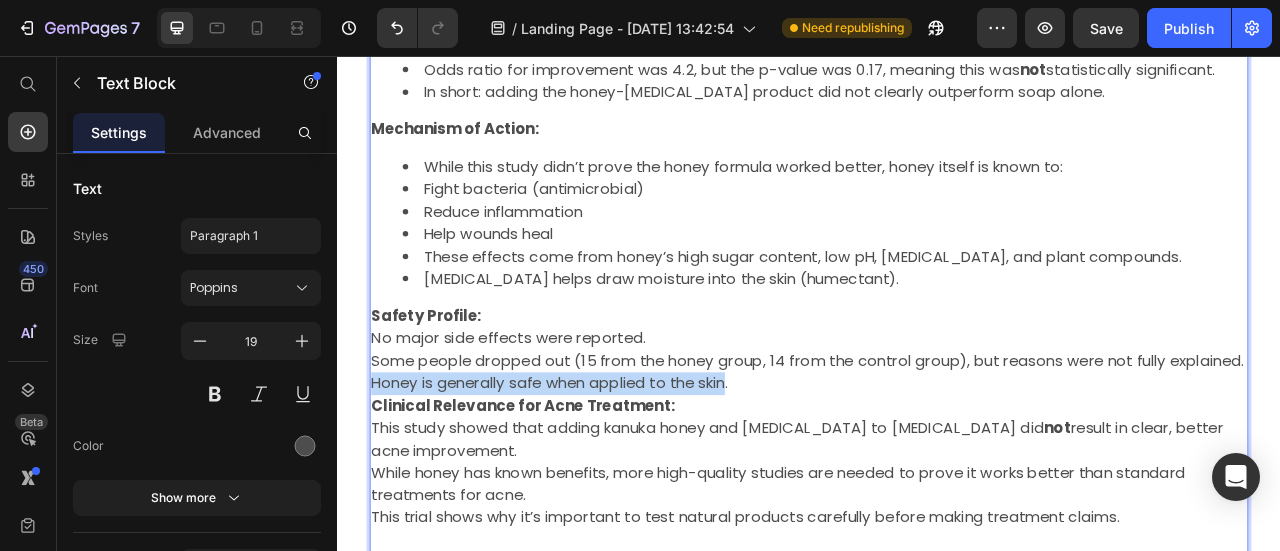 drag, startPoint x: 835, startPoint y: 444, endPoint x: 508, endPoint y: 436, distance: 327.09784 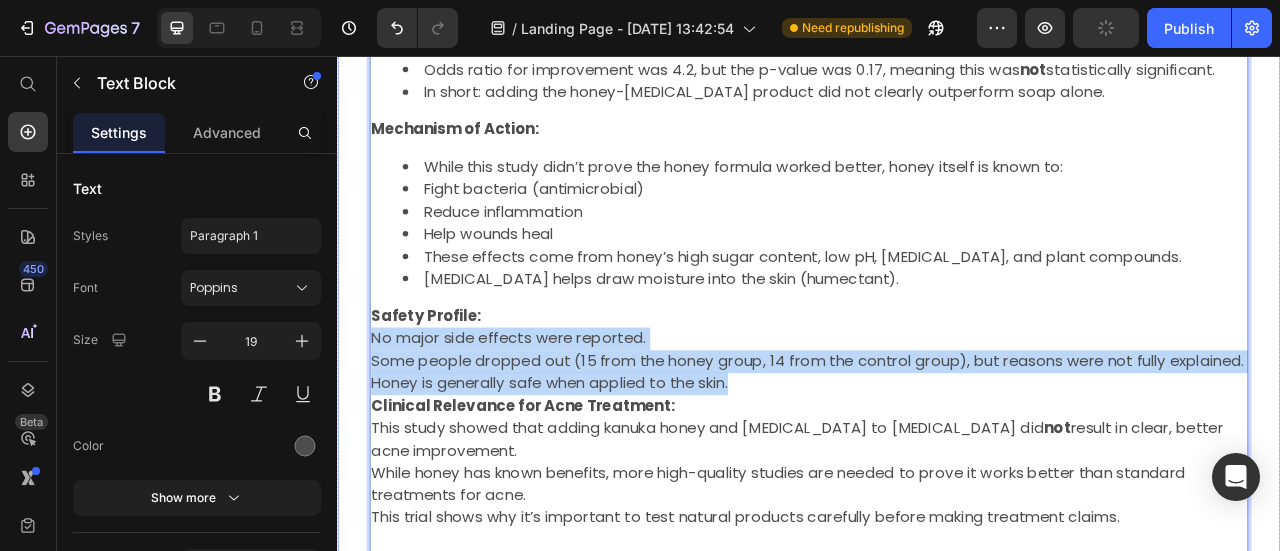 drag, startPoint x: 910, startPoint y: 453, endPoint x: 350, endPoint y: 376, distance: 565.269 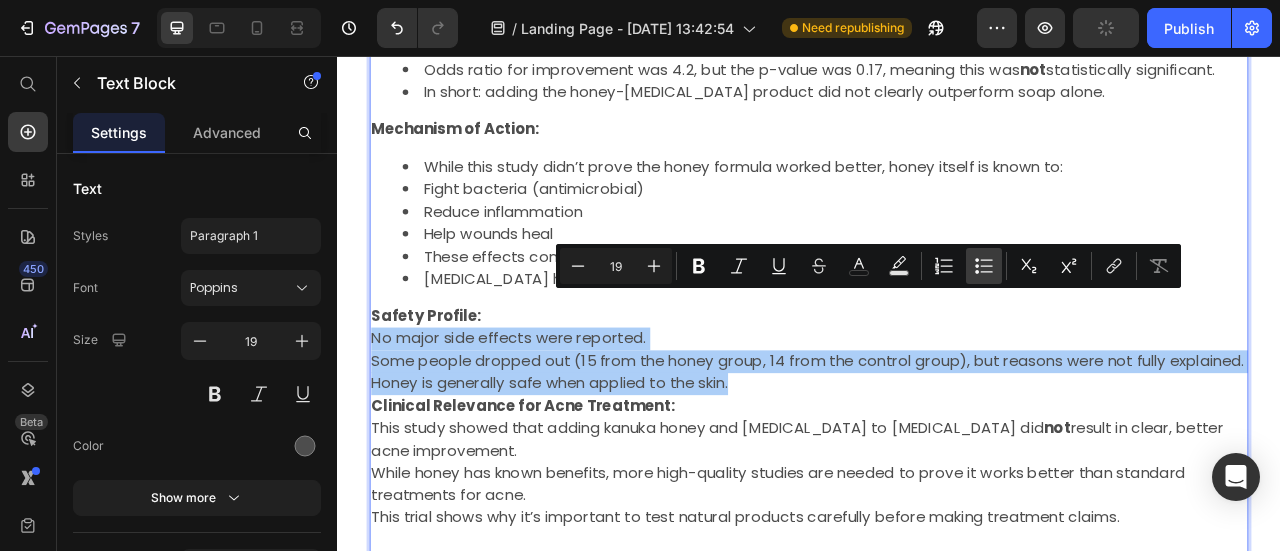 click 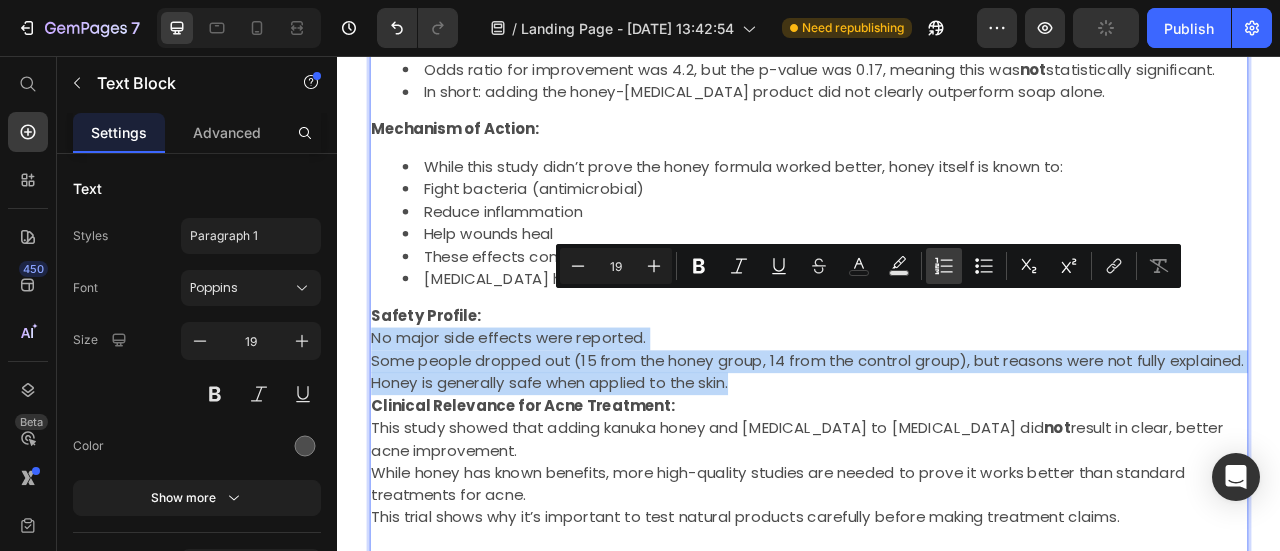 type on "19" 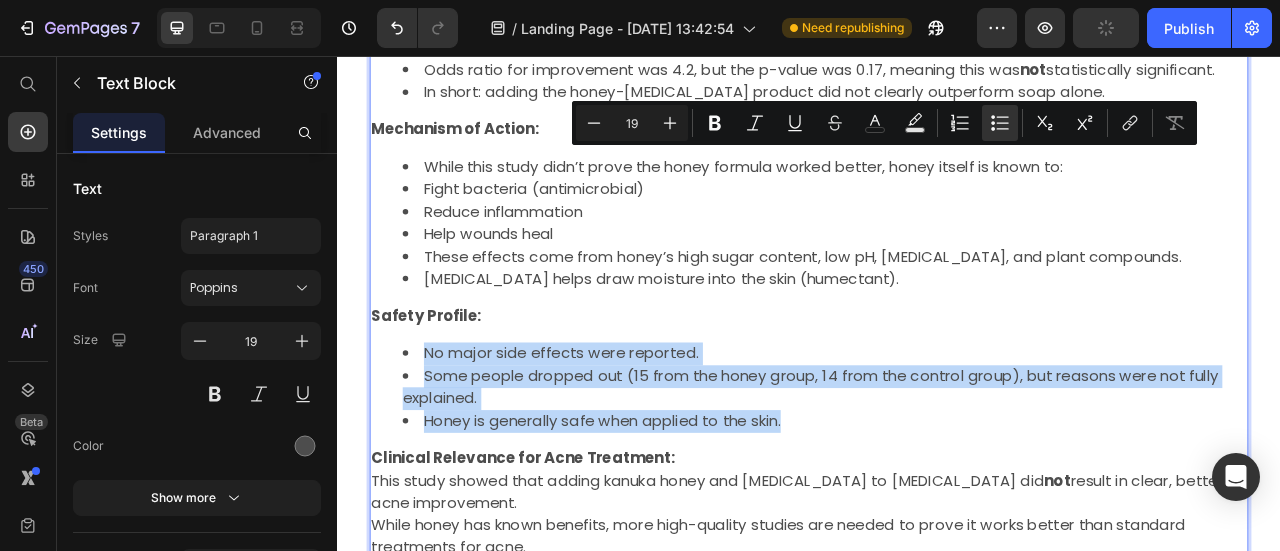 scroll, scrollTop: 2479, scrollLeft: 0, axis: vertical 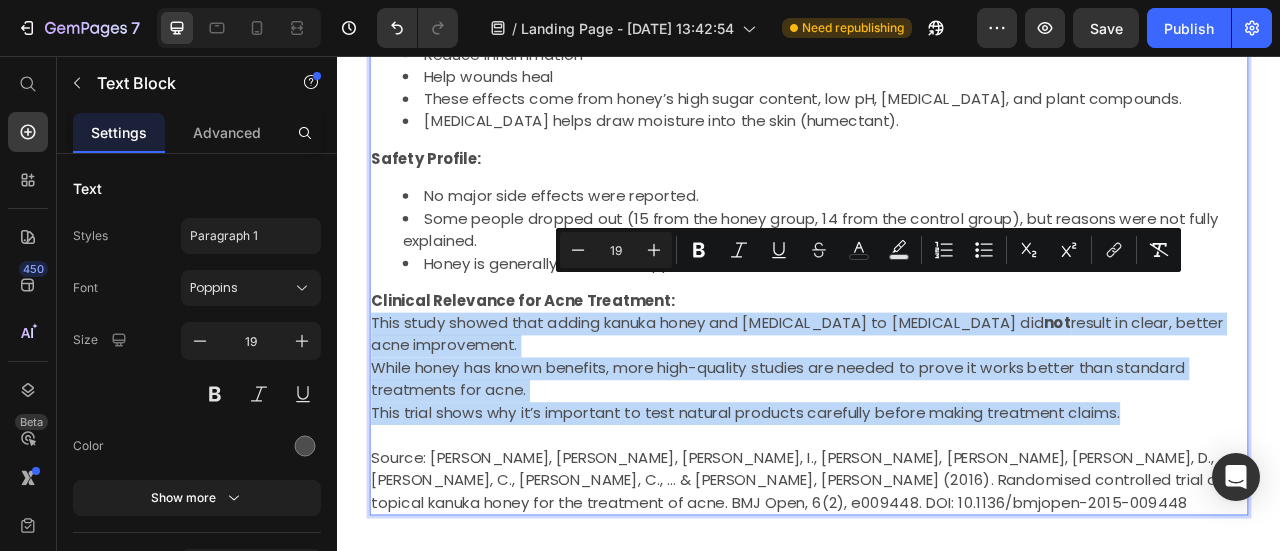 drag, startPoint x: 1333, startPoint y: 456, endPoint x: 381, endPoint y: 341, distance: 958.9208 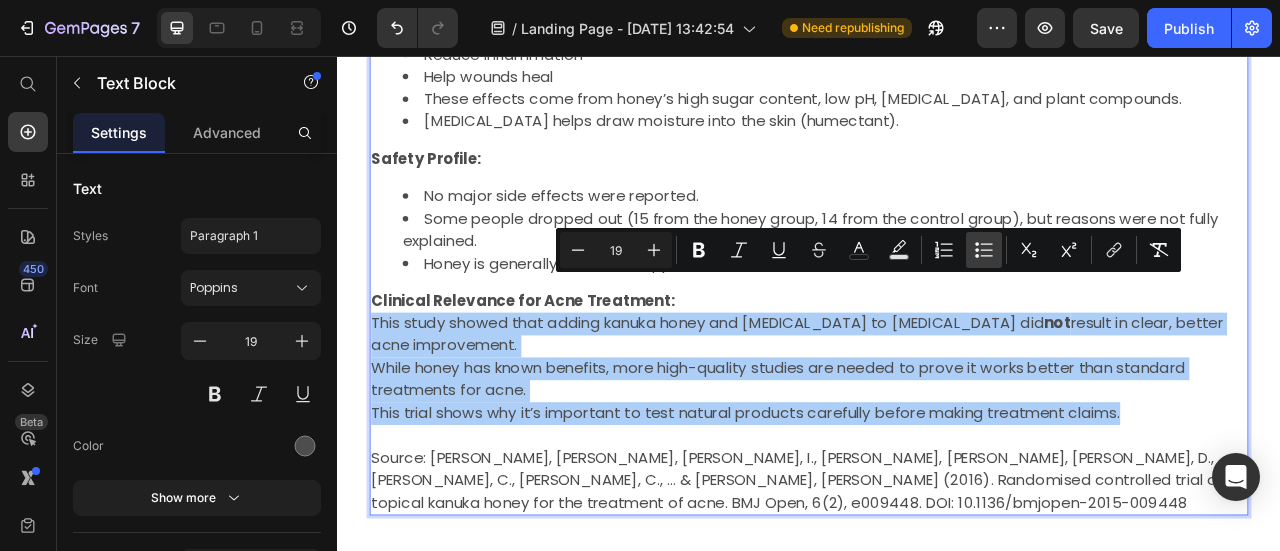 click 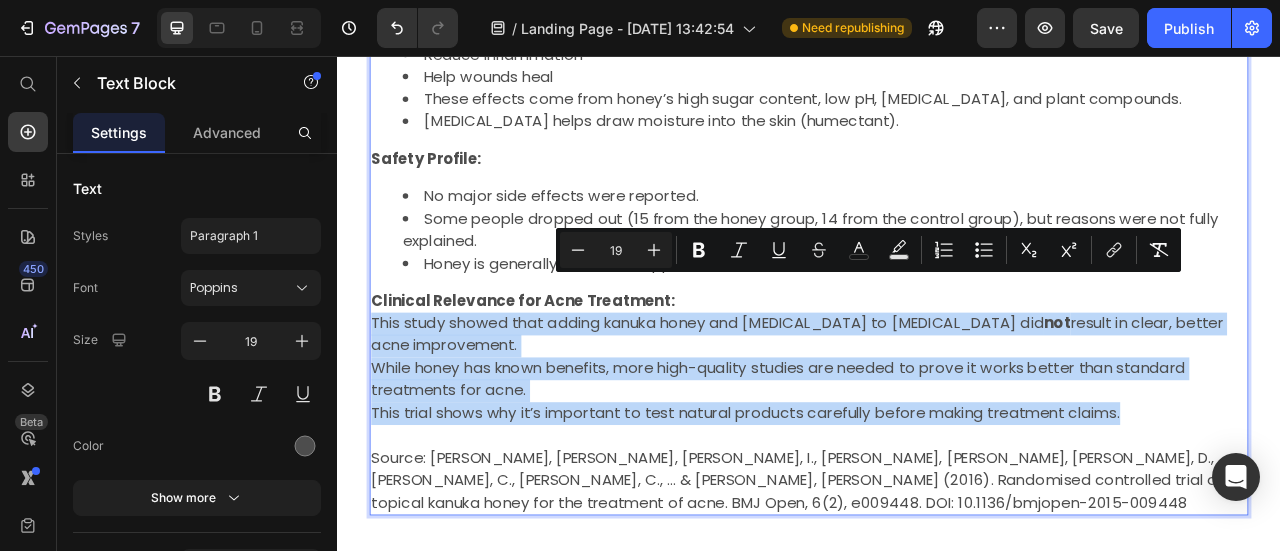 click at bounding box center (937, 538) 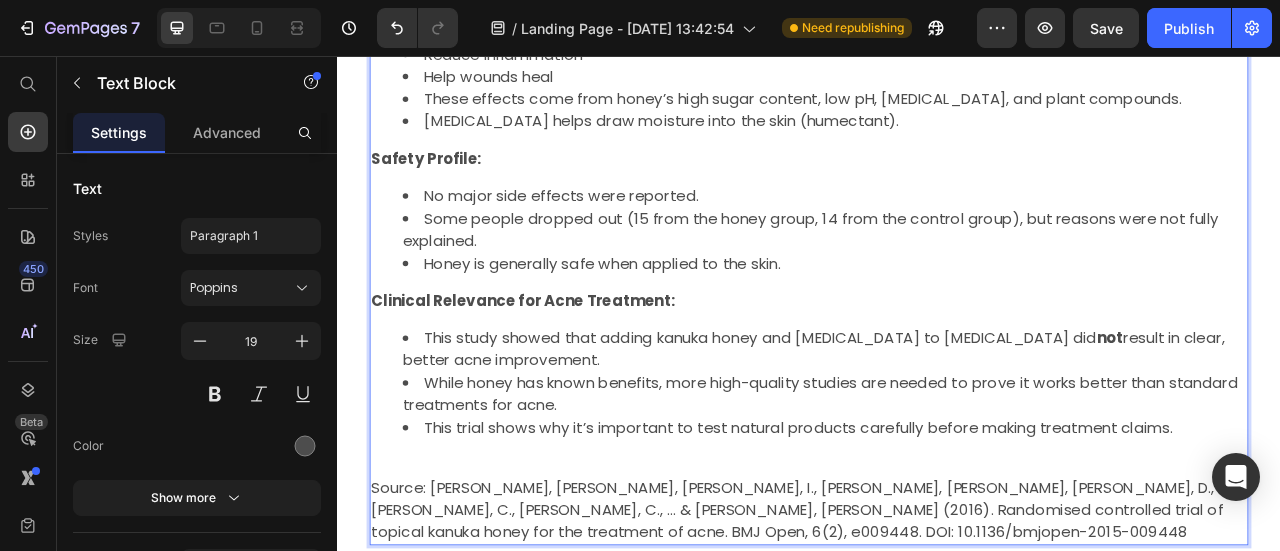click on "Source: [PERSON_NAME], [PERSON_NAME], [PERSON_NAME], I., [PERSON_NAME], [PERSON_NAME], [PERSON_NAME], D., [PERSON_NAME], C., [PERSON_NAME], C., ... & [PERSON_NAME], [PERSON_NAME] (2016). Randomised controlled trial of topical kanuka honey for the treatment of acne. BMJ Open, 6(2), e009448. DOI: 10.1136/bmjopen-2015-009448" at bounding box center [937, 634] 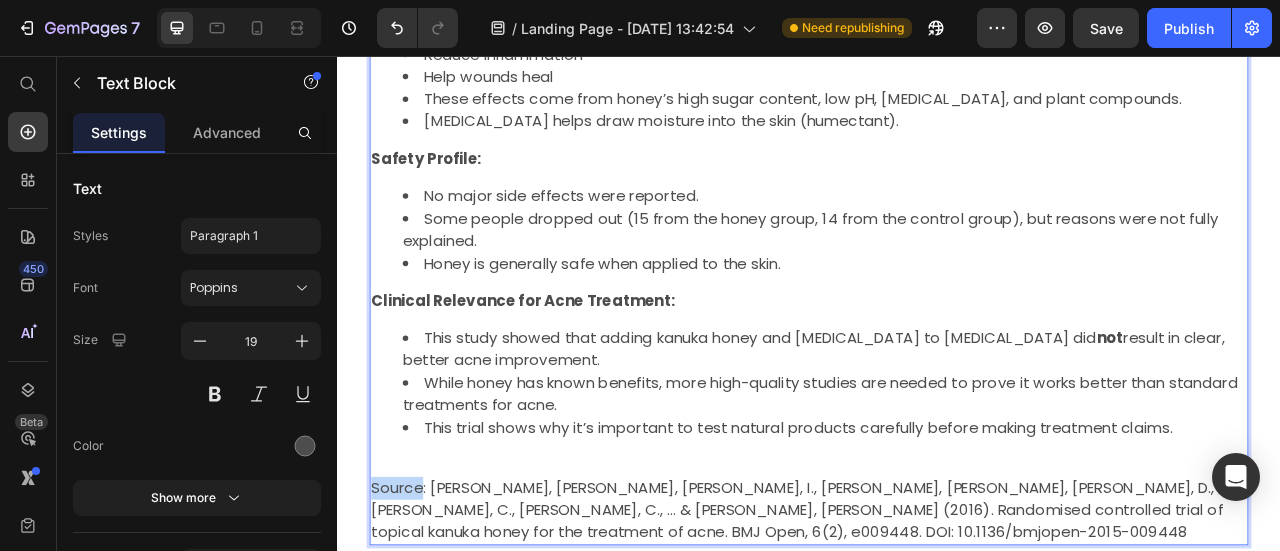 click on "Source: [PERSON_NAME], [PERSON_NAME], [PERSON_NAME], I., [PERSON_NAME], [PERSON_NAME], [PERSON_NAME], D., [PERSON_NAME], C., [PERSON_NAME], C., ... & [PERSON_NAME], [PERSON_NAME] (2016). Randomised controlled trial of topical kanuka honey for the treatment of acne. BMJ Open, 6(2), e009448. DOI: 10.1136/bmjopen-2015-009448" at bounding box center (937, 634) 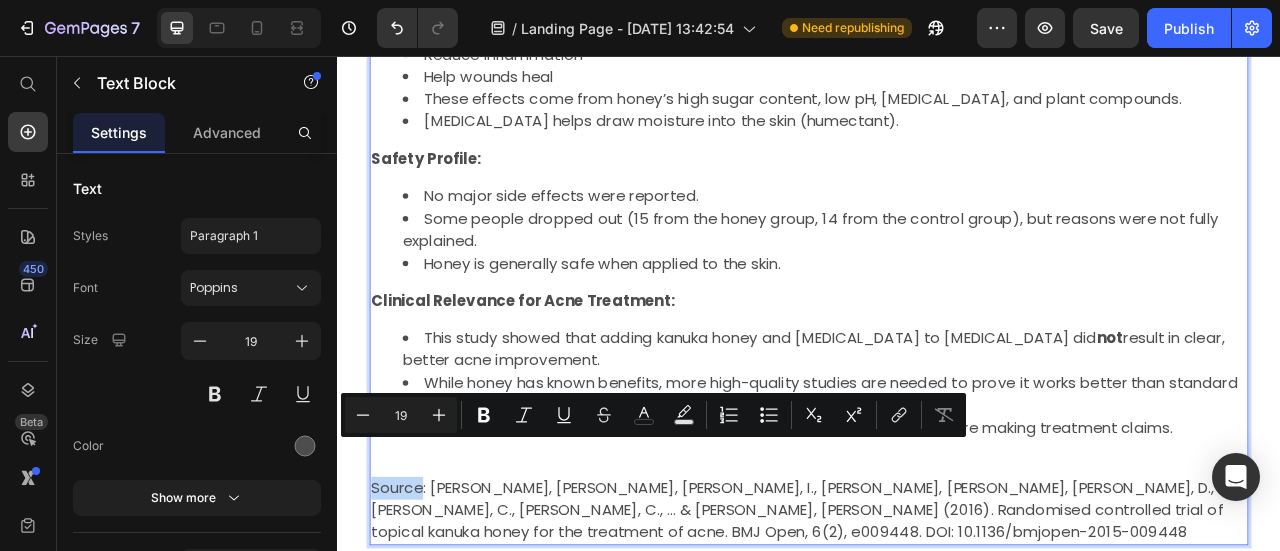 click on "Source: [PERSON_NAME], [PERSON_NAME], [PERSON_NAME], I., [PERSON_NAME], [PERSON_NAME], [PERSON_NAME], D., [PERSON_NAME], C., [PERSON_NAME], C., ... & [PERSON_NAME], [PERSON_NAME] (2016). Randomised controlled trial of topical kanuka honey for the treatment of acne. BMJ Open, 6(2), e009448. DOI: 10.1136/bmjopen-2015-009448" at bounding box center [937, 634] 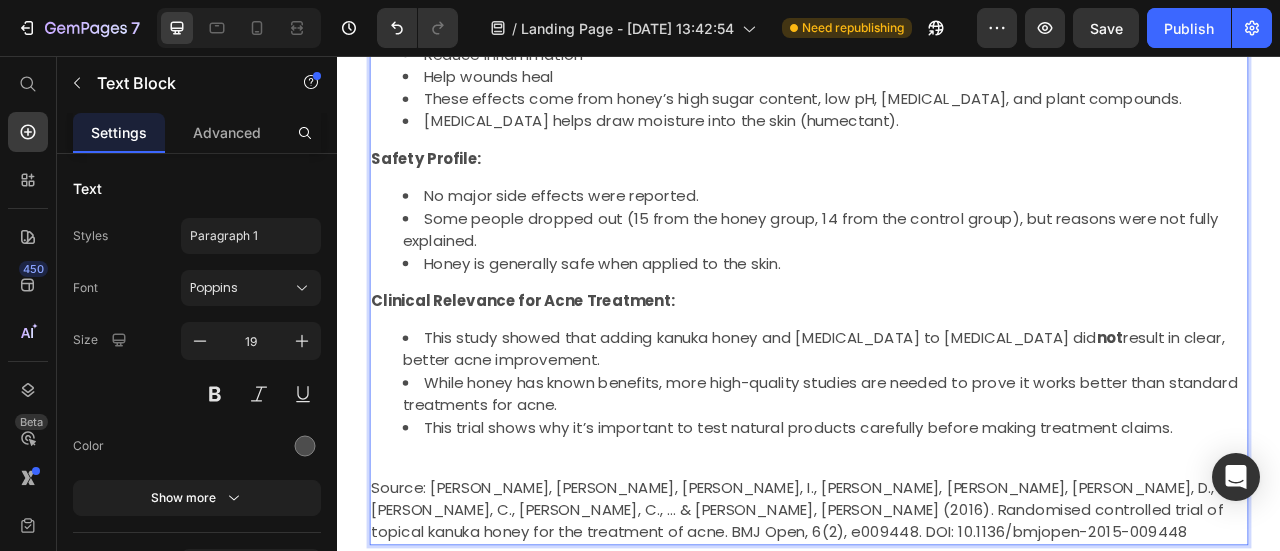 click on "Source: [PERSON_NAME], [PERSON_NAME], [PERSON_NAME], I., [PERSON_NAME], [PERSON_NAME], [PERSON_NAME], D., [PERSON_NAME], C., [PERSON_NAME], C., ... & [PERSON_NAME], [PERSON_NAME] (2016). Randomised controlled trial of topical kanuka honey for the treatment of acne. BMJ Open, 6(2), e009448. DOI: 10.1136/bmjopen-2015-009448" at bounding box center (937, 634) 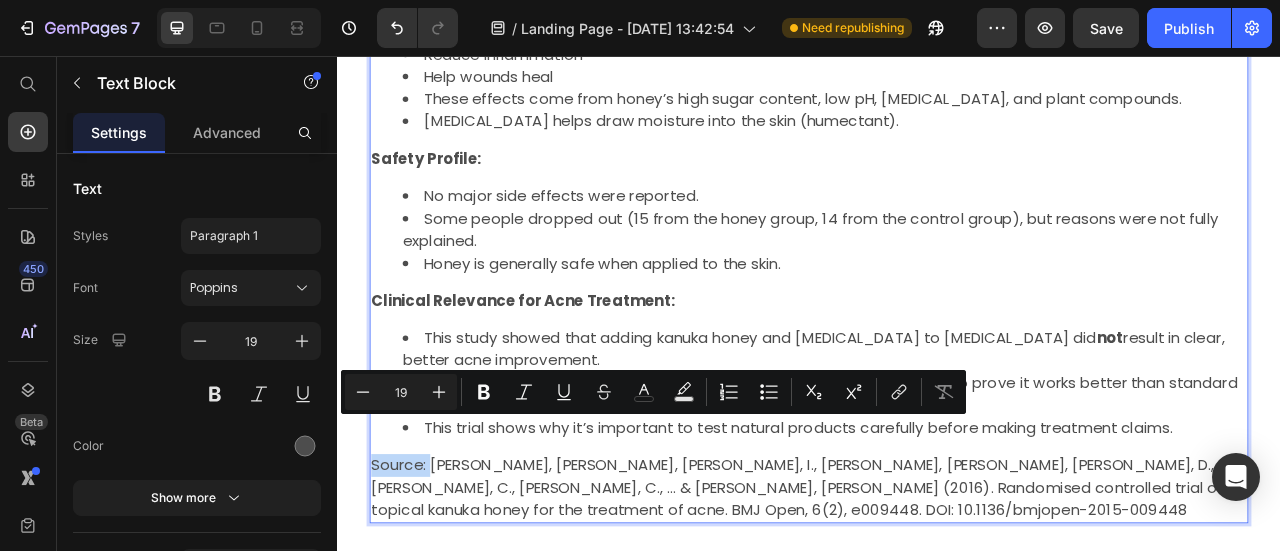 drag, startPoint x: 457, startPoint y: 529, endPoint x: 379, endPoint y: 533, distance: 78.10249 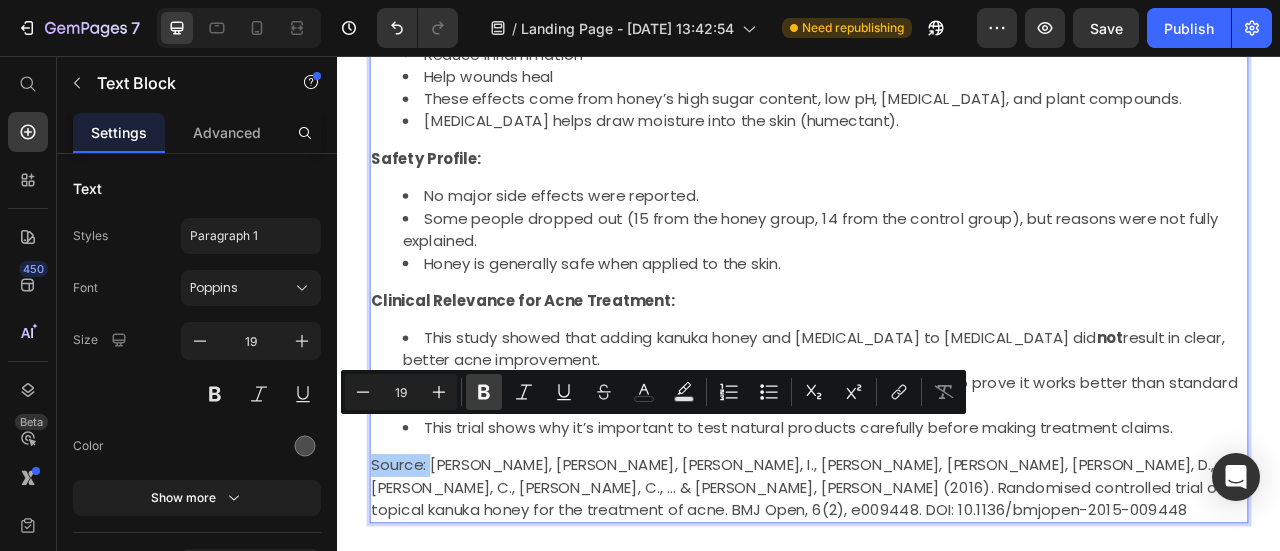 click 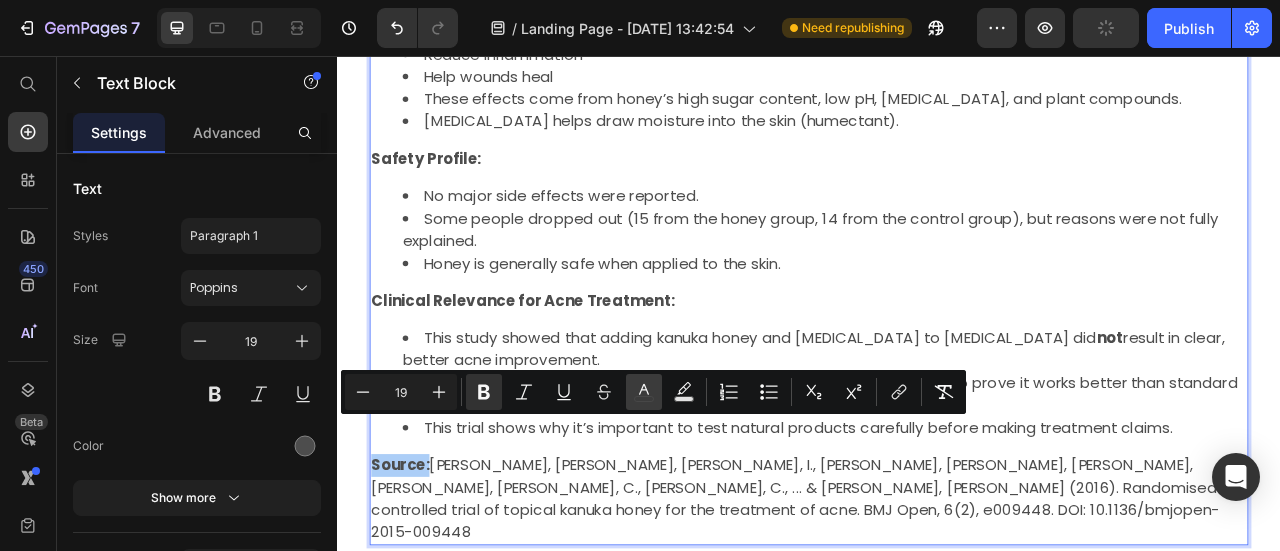 click 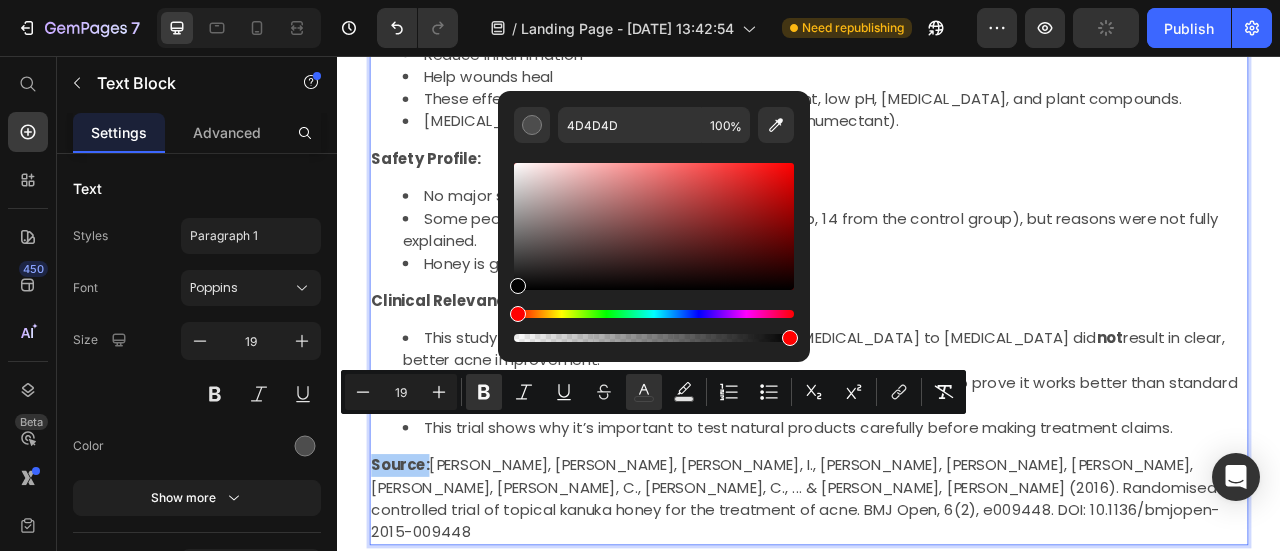 drag, startPoint x: 526, startPoint y: 259, endPoint x: 497, endPoint y: 323, distance: 70.26379 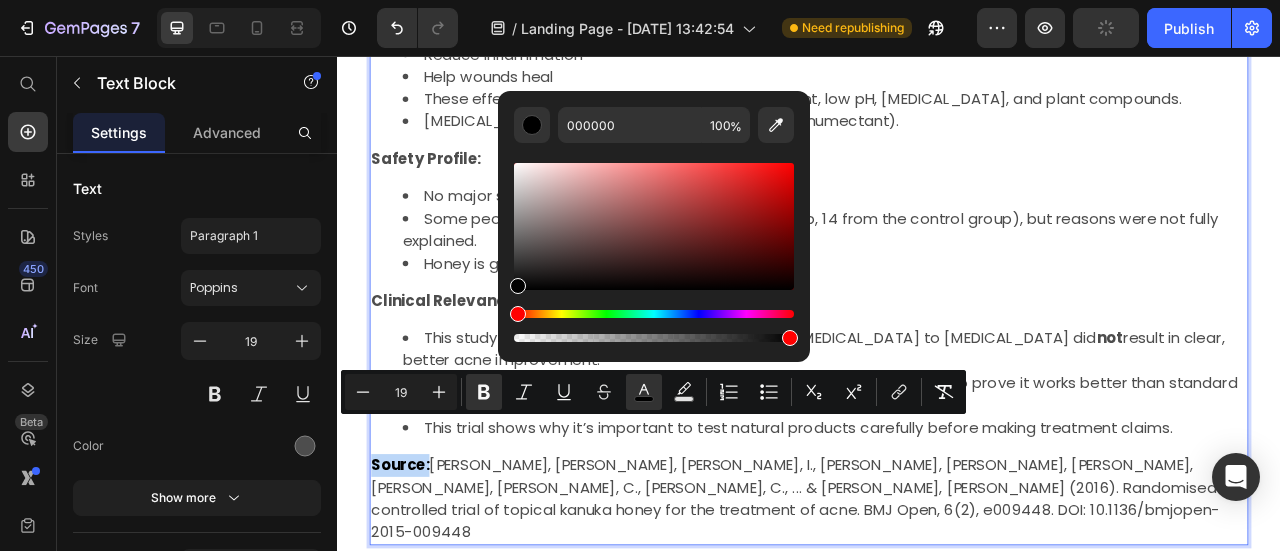 click on "Source:  [PERSON_NAME], [PERSON_NAME], [PERSON_NAME], I., [PERSON_NAME], [PERSON_NAME], [PERSON_NAME], D., [PERSON_NAME], C., [PERSON_NAME], C., ... & [PERSON_NAME], [PERSON_NAME] (2016). Randomised controlled trial of topical kanuka honey for the treatment of acne. BMJ Open, 6(2), e009448. DOI: 10.1136/bmjopen-2015-009448" at bounding box center (937, 619) 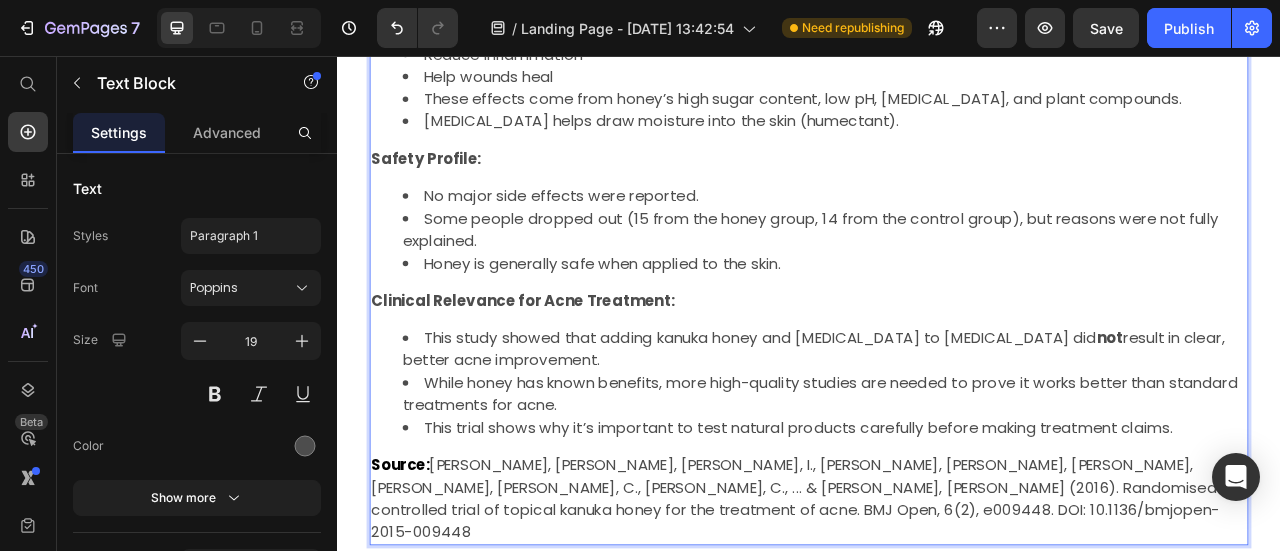 click on "Honey is generally safe when applied to the skin." at bounding box center [957, 320] 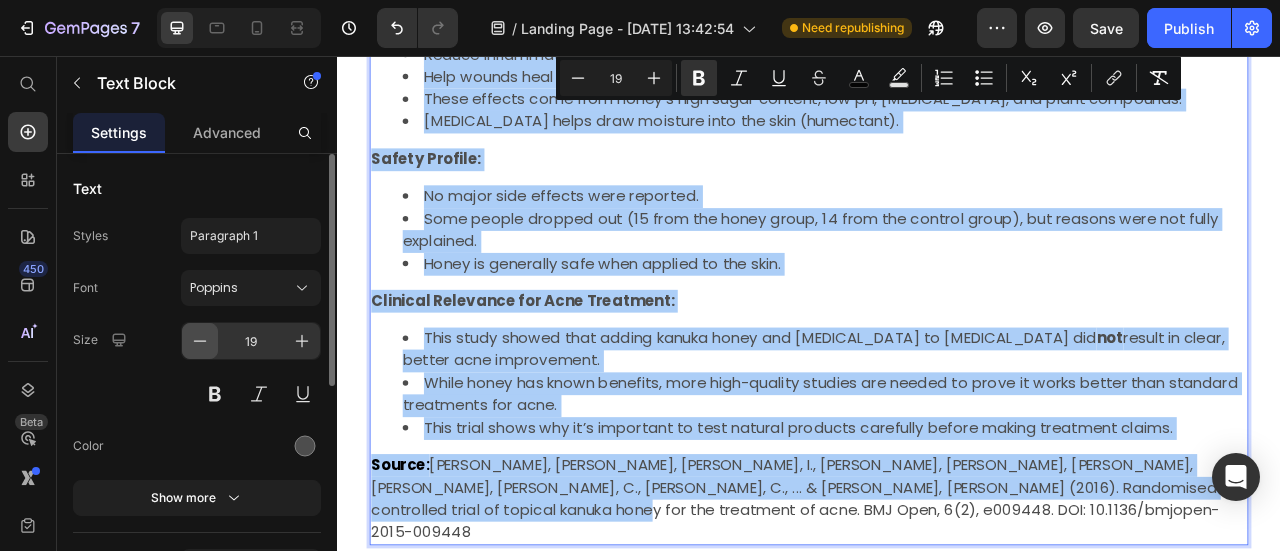 click 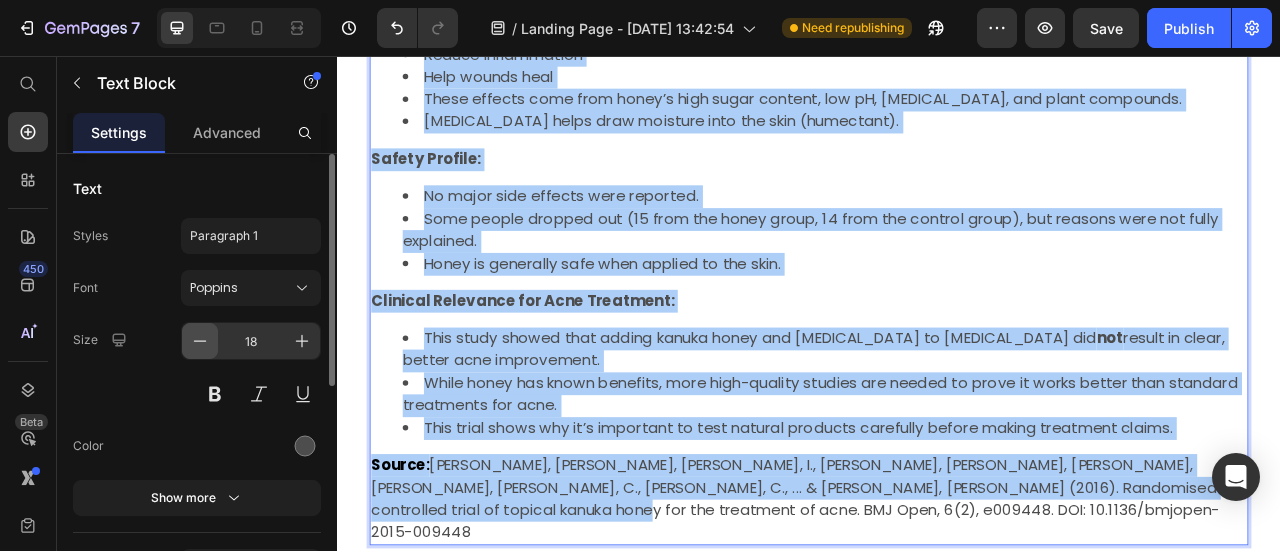 click 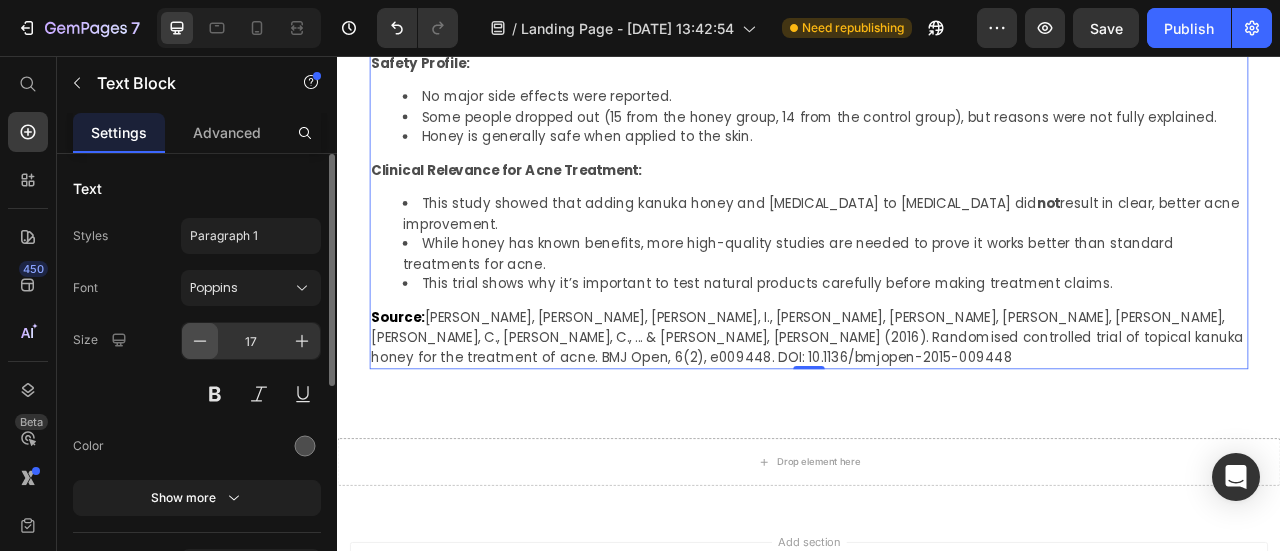 click 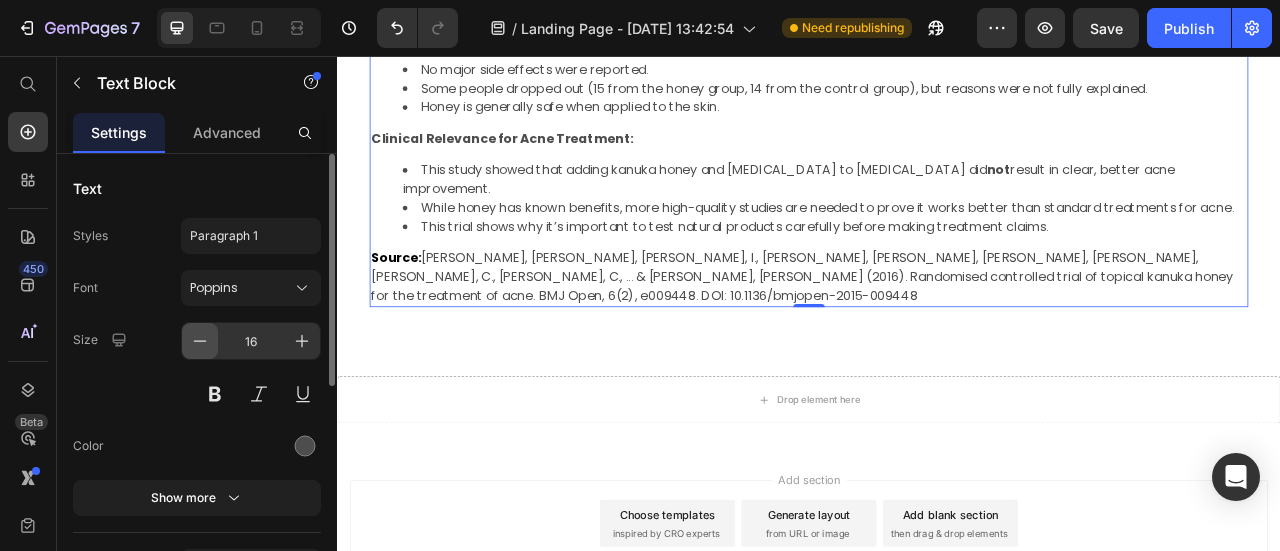 click 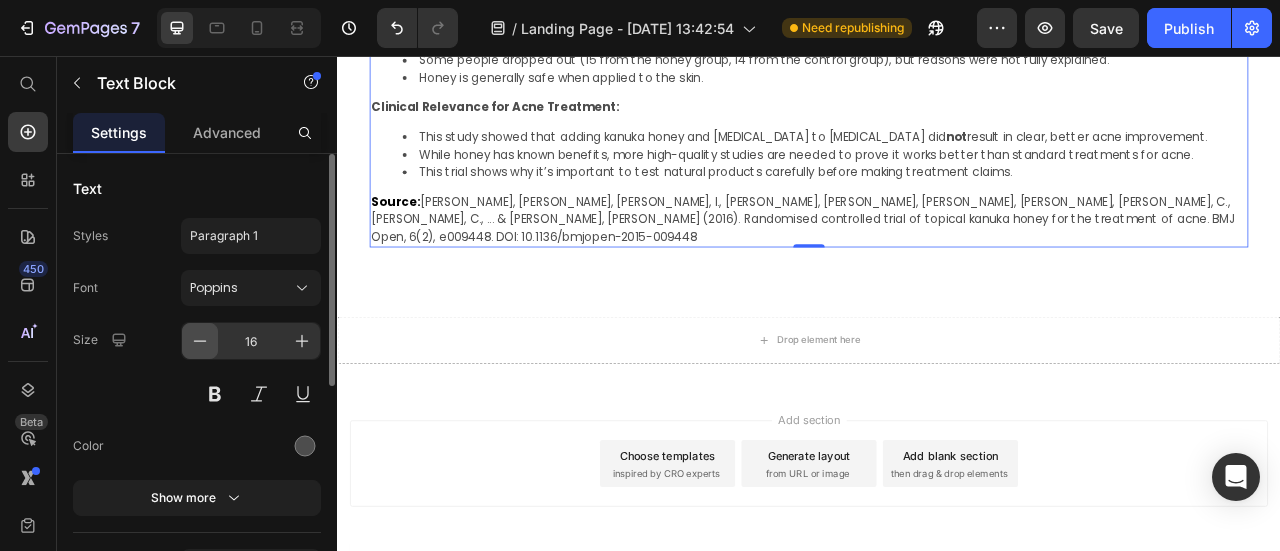 type on "15" 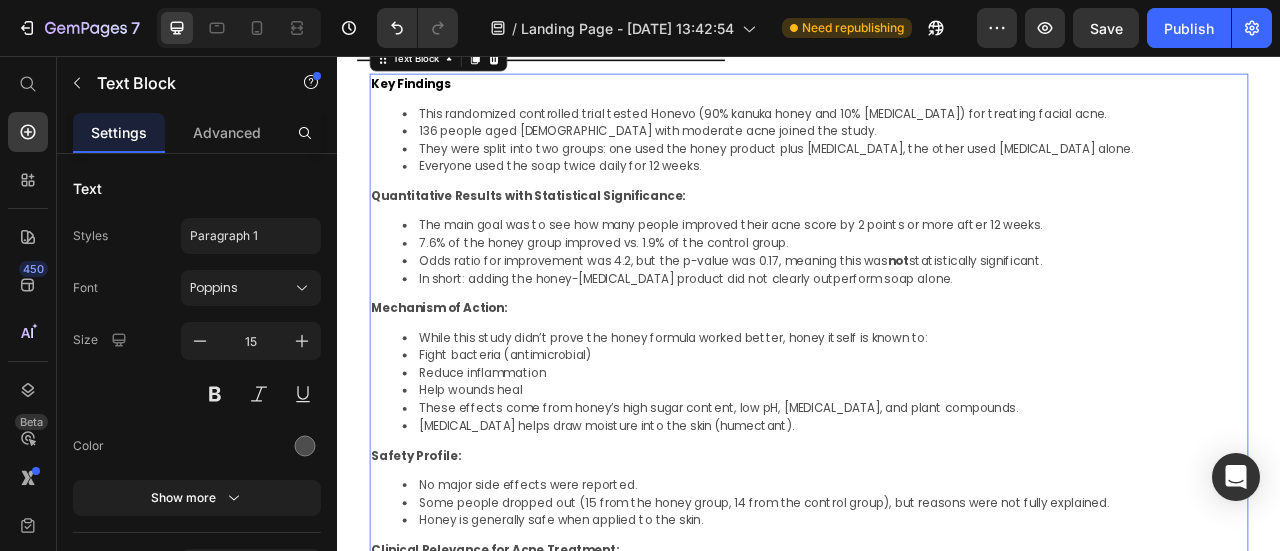 scroll, scrollTop: 1879, scrollLeft: 0, axis: vertical 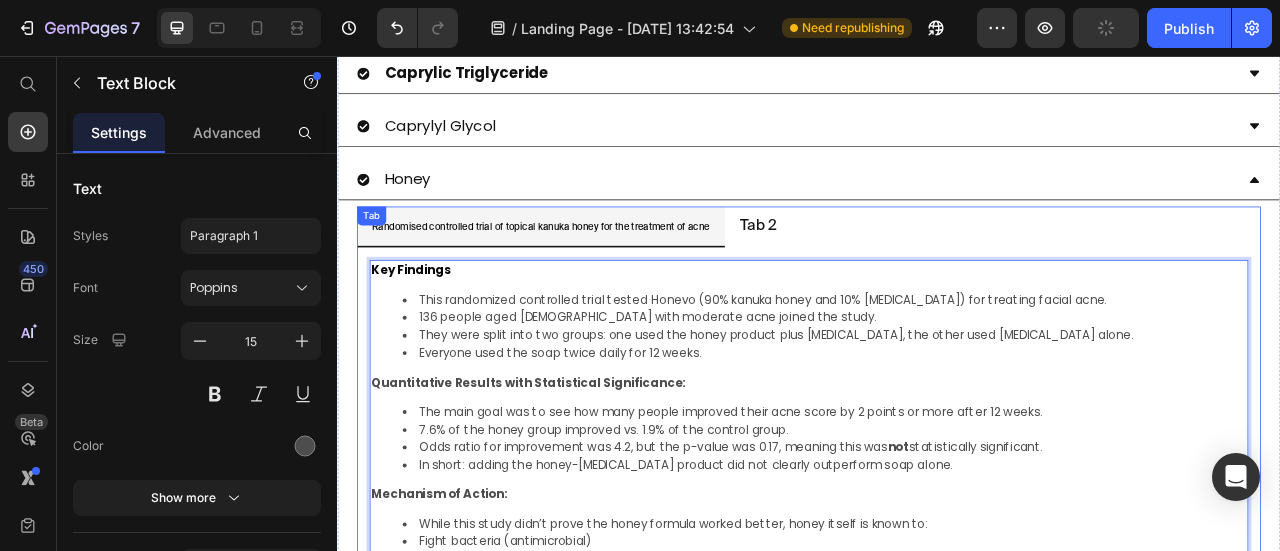 click on "Tab 2" at bounding box center (872, 273) 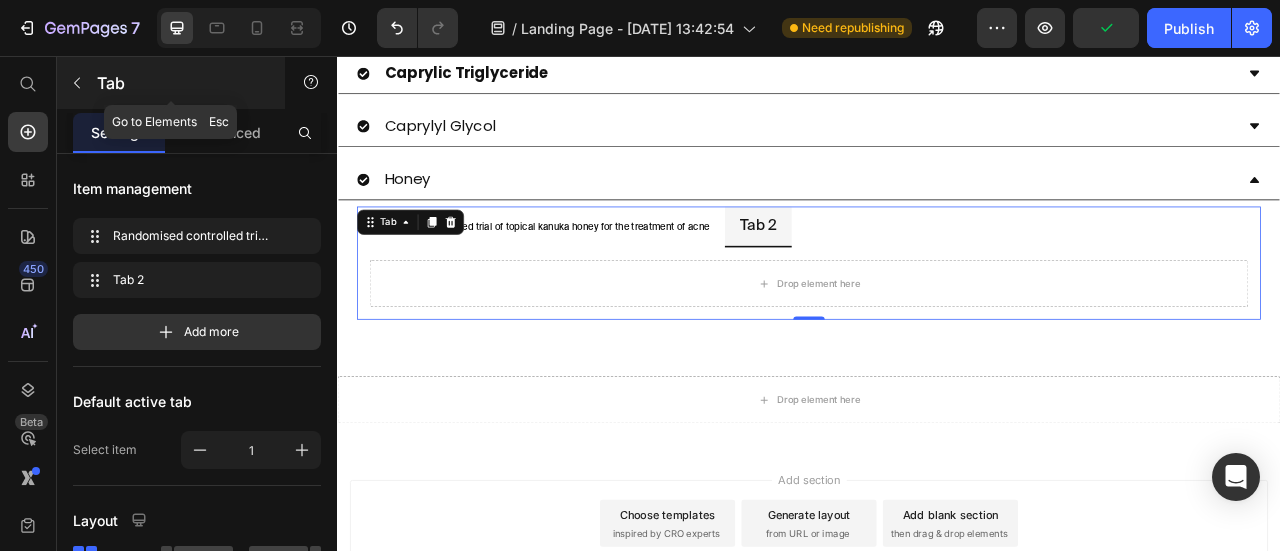 click 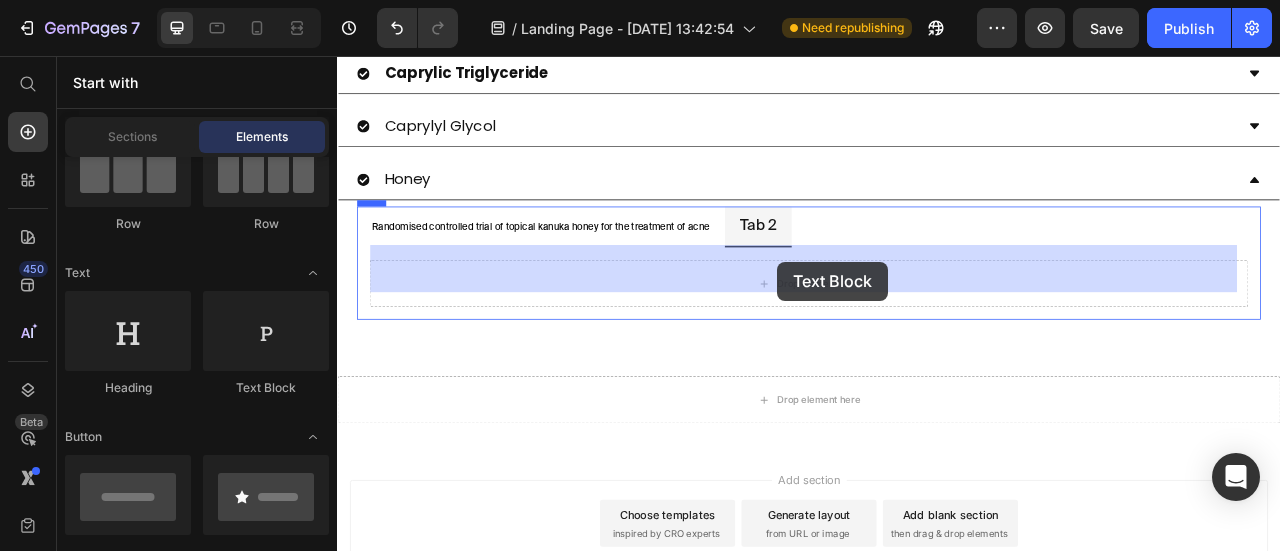 drag, startPoint x: 601, startPoint y: 393, endPoint x: 897, endPoint y: 318, distance: 305.35388 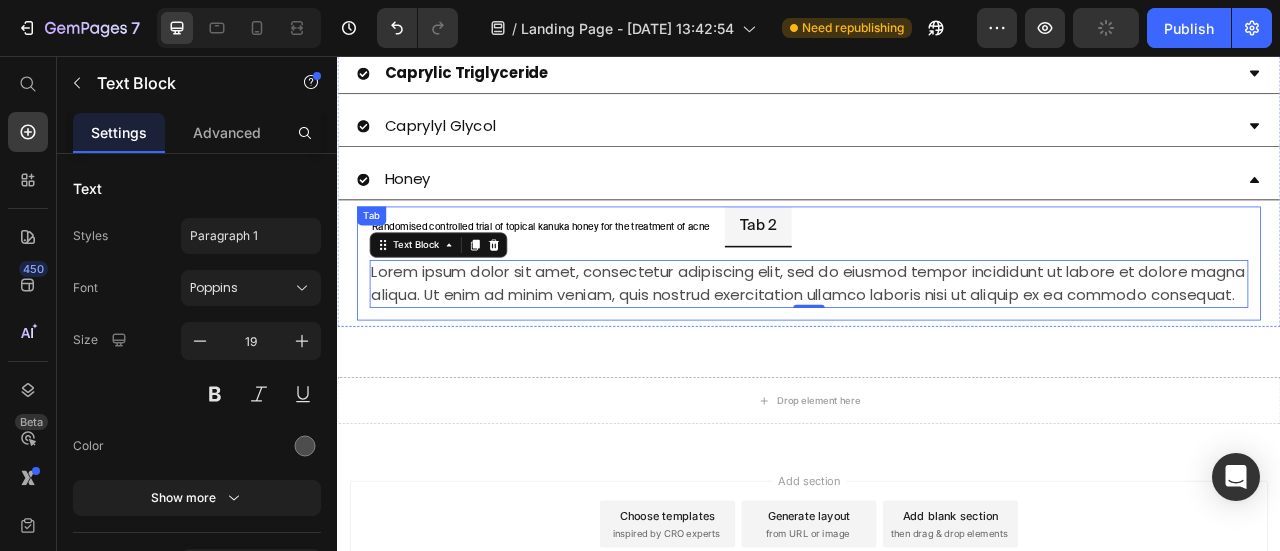 click on "Tab 2" at bounding box center [872, 272] 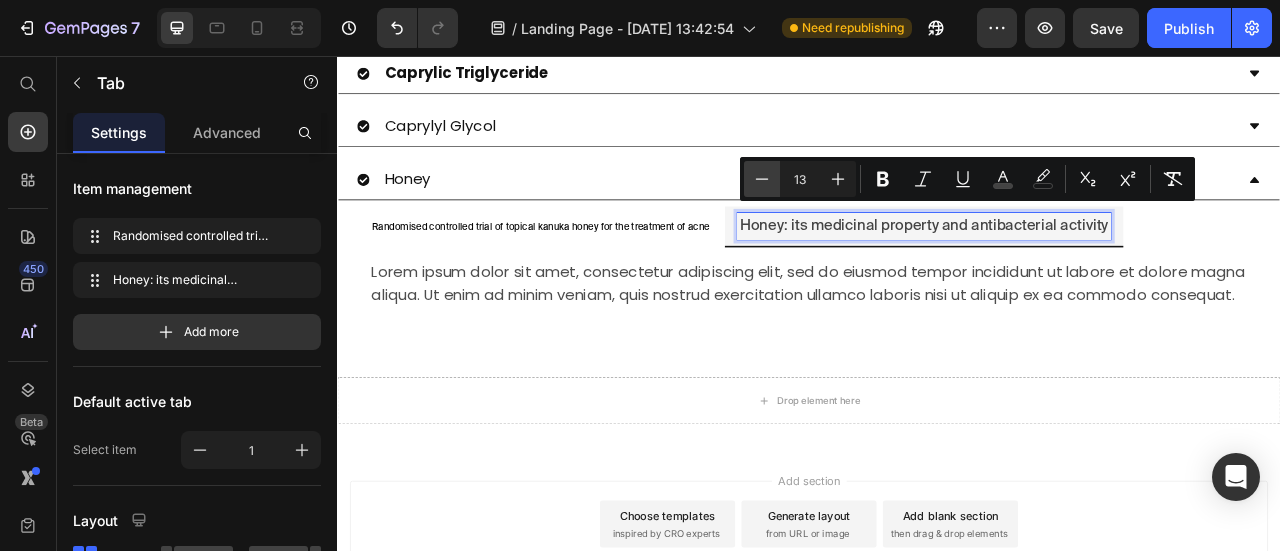 click 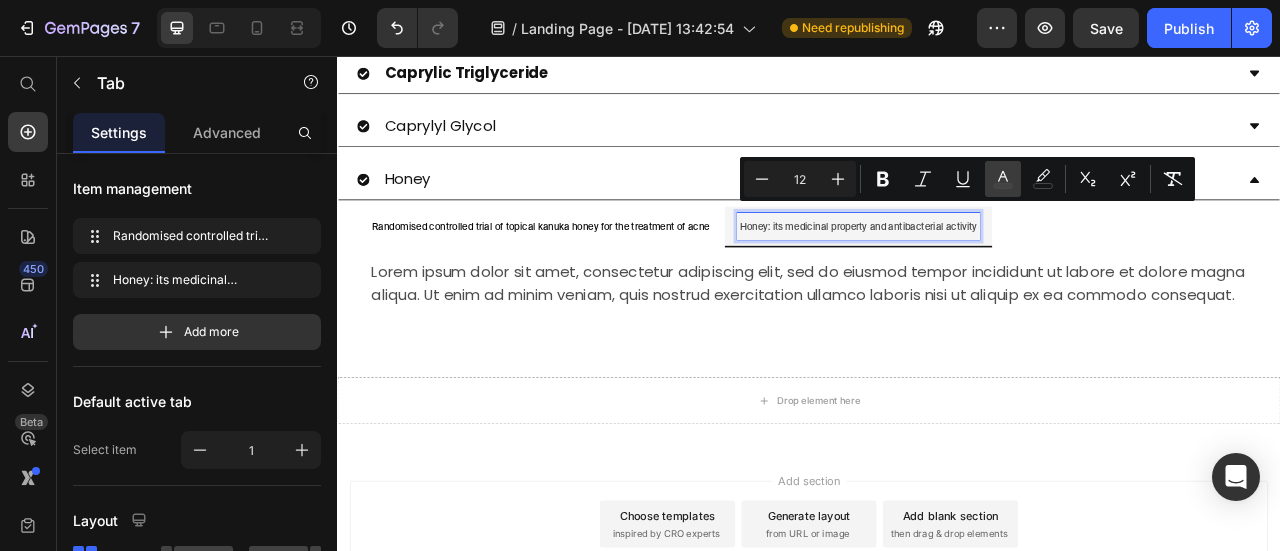 click 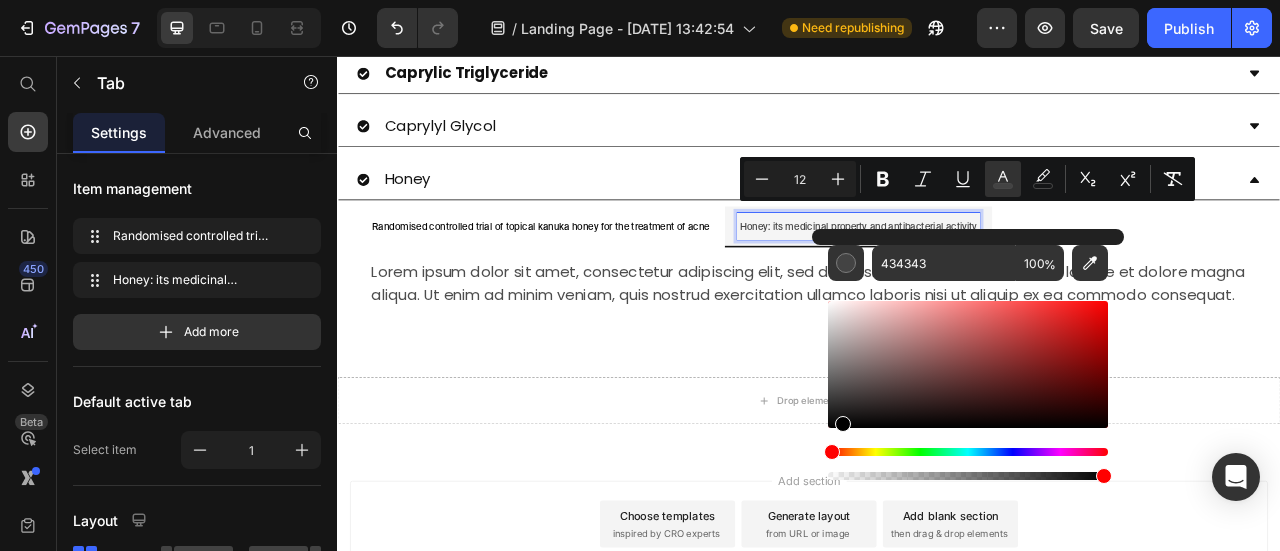 drag, startPoint x: 832, startPoint y: 400, endPoint x: 840, endPoint y: 453, distance: 53.600372 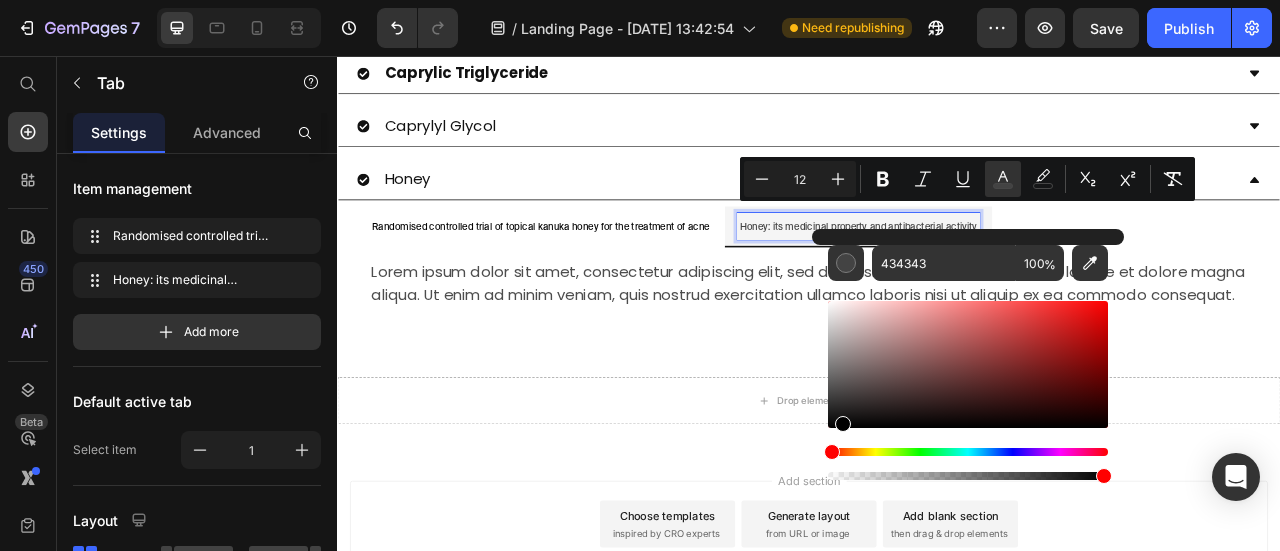click at bounding box center (968, 390) 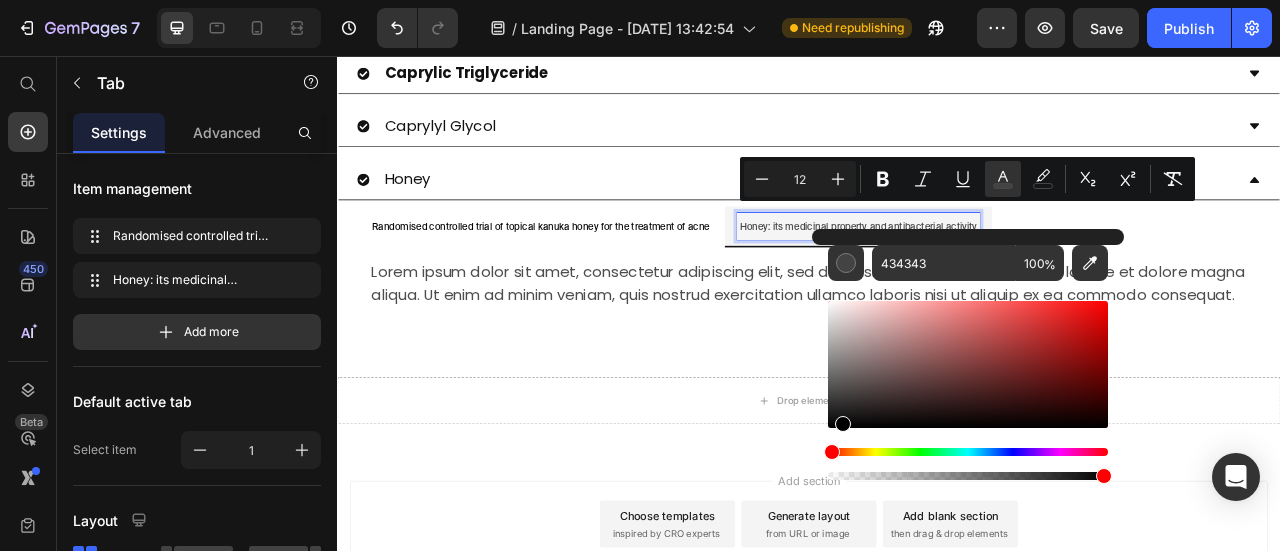 type on "000000" 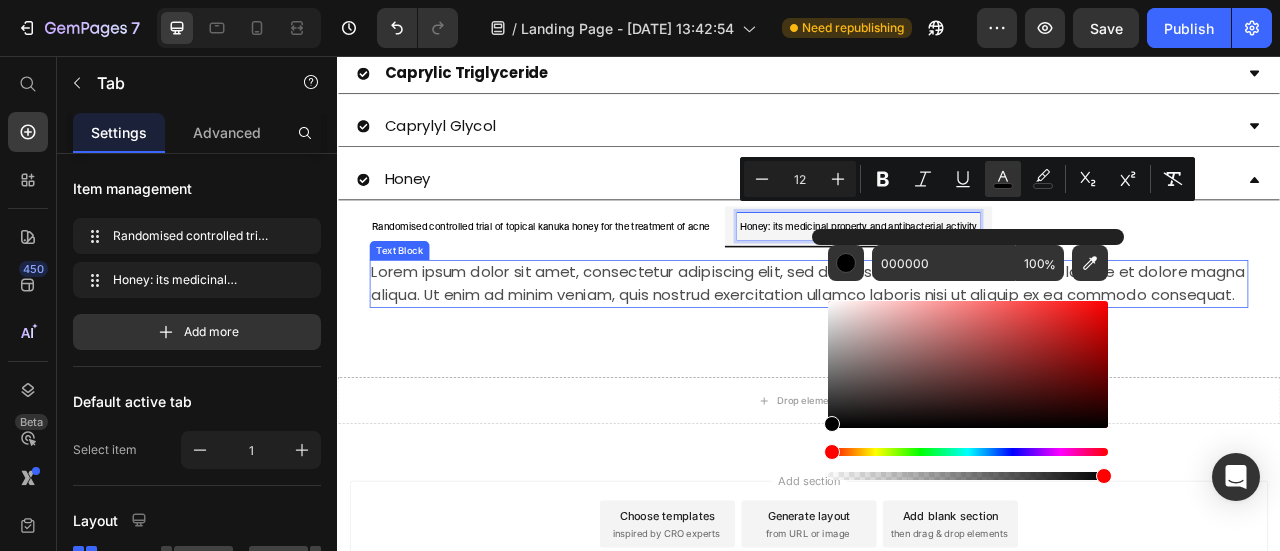 click on "Lorem ipsum dolor sit amet, consectetur adipiscing elit, sed do eiusmod tempor incididunt ut labore et dolore magna aliqua. Ut enim ad minim veniam, quis nostrud exercitation ullamco laboris nisi ut aliquip ex ea commodo consequat." at bounding box center [937, 345] 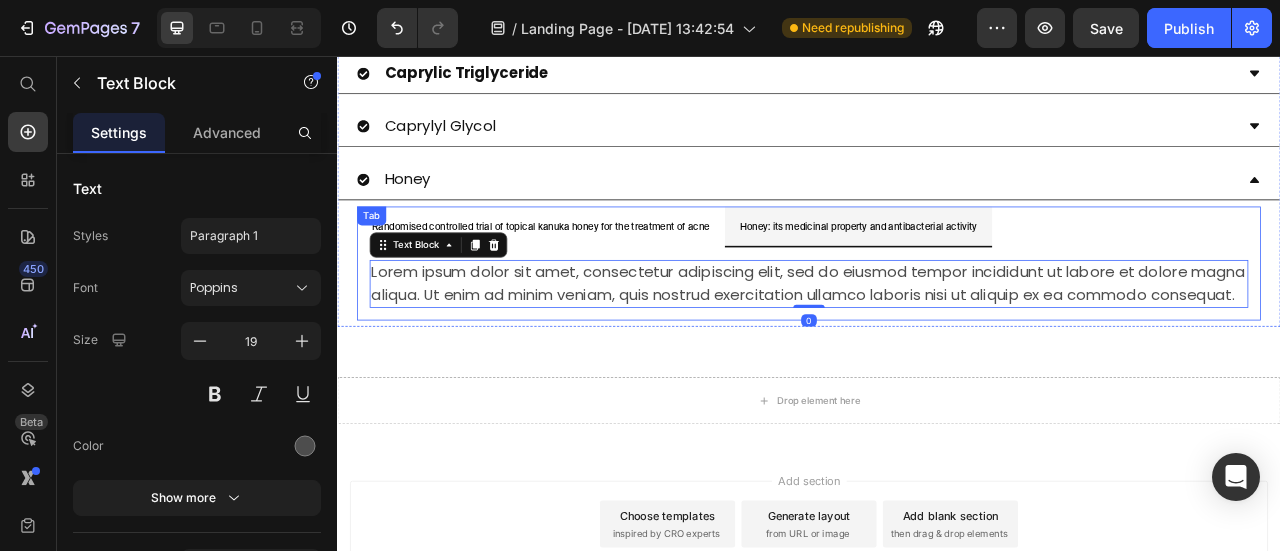 click on "Randomised controlled trial of topical kanuka honey for the treatment of acne" at bounding box center [596, 274] 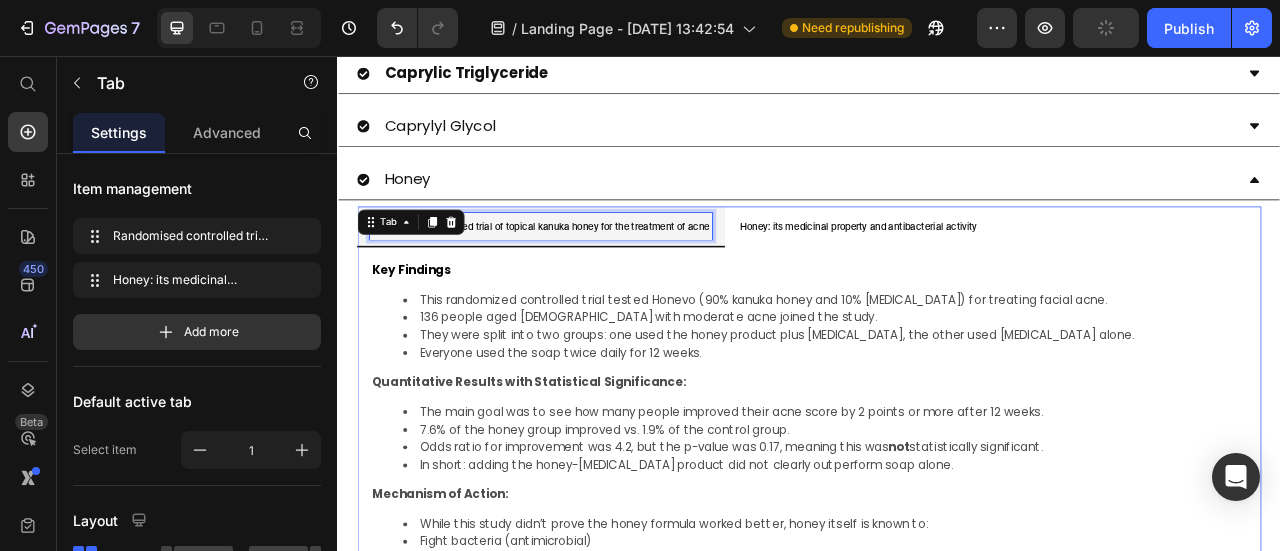 click on "Randomised controlled trial of topical kanuka honey for the treatment of acne" at bounding box center [596, 274] 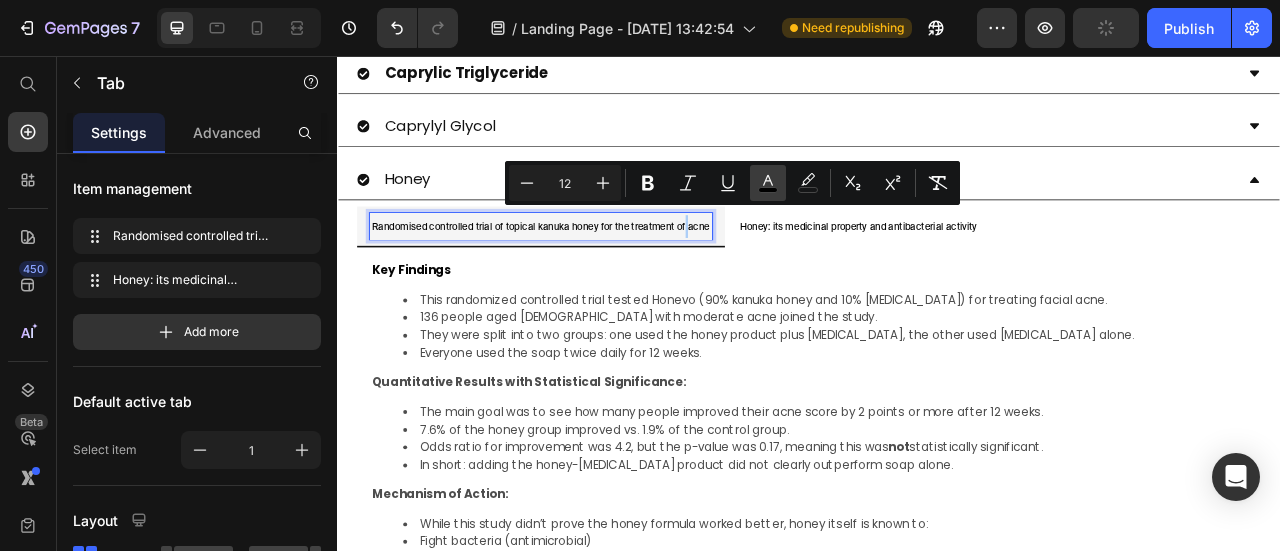 click 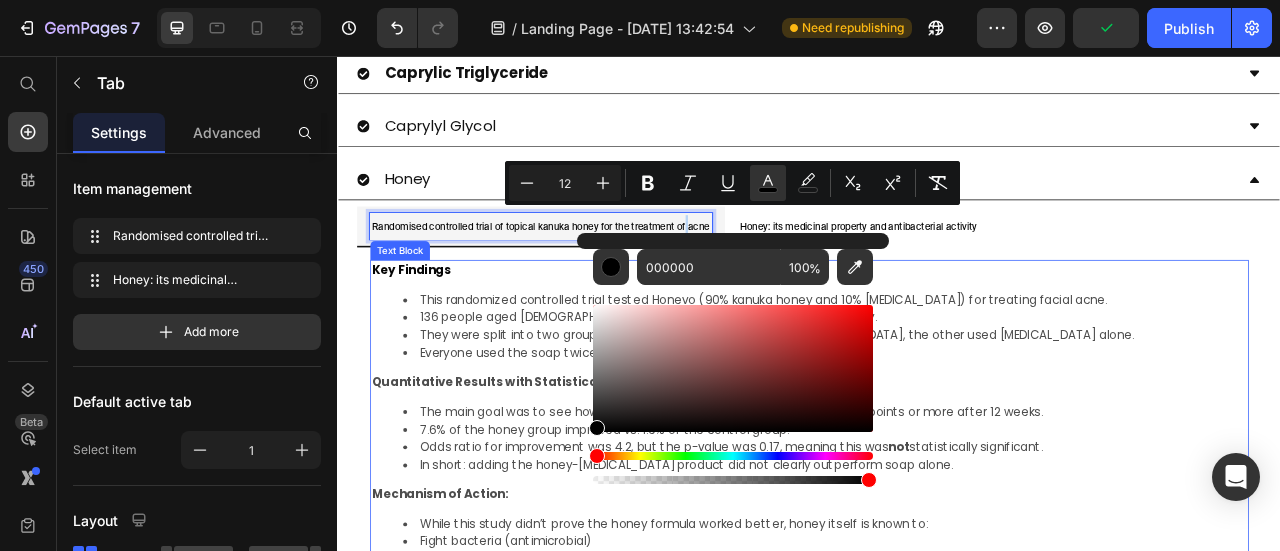click on "136 people aged [DEMOGRAPHIC_DATA] with moderate acne joined the study." at bounding box center (957, 388) 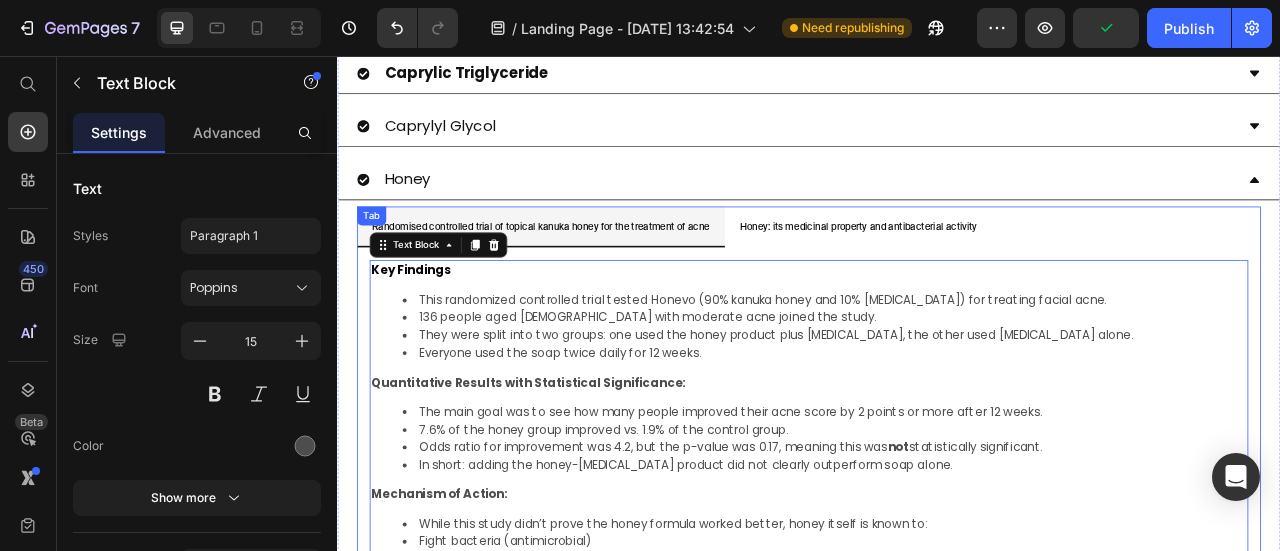 click on "Honey: its medicinal property and antibacterial activity" at bounding box center (1000, 274) 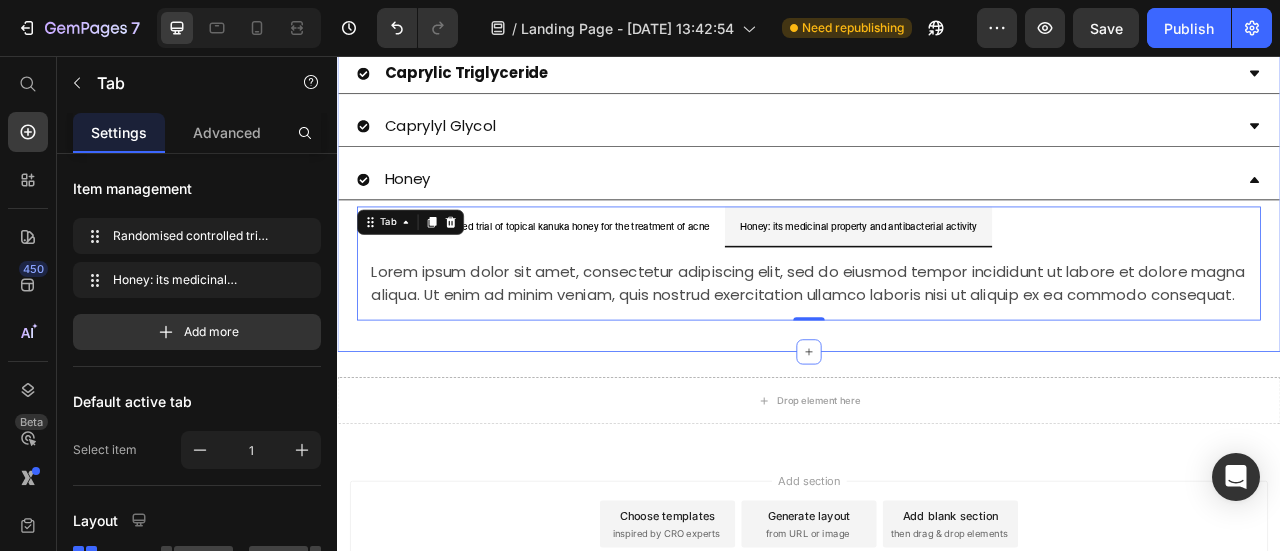 click on "Lorem ipsum dolor sit amet, consectetur adipiscing elit, sed do eiusmod tempor incididunt ut labore et dolore magna aliqua. Ut enim ad minim veniam, quis nostrud exercitation ullamco laboris nisi ut aliquip ex ea commodo consequat." at bounding box center (937, 345) 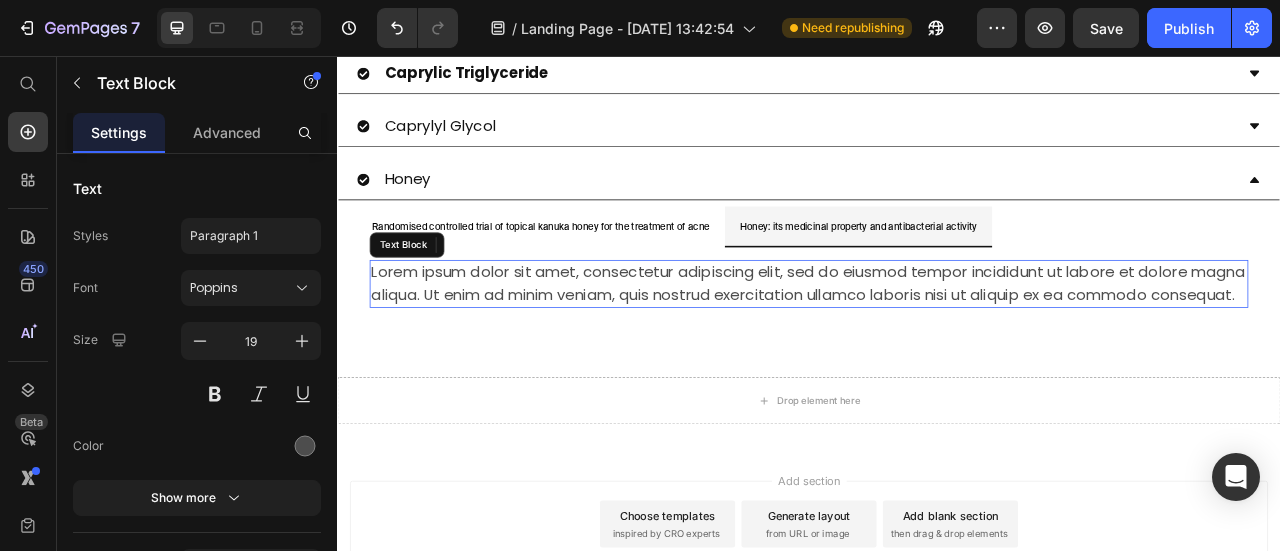 click on "Lorem ipsum dolor sit amet, consectetur adipiscing elit, sed do eiusmod tempor incididunt ut labore et dolore magna aliqua. Ut enim ad minim veniam, quis nostrud exercitation ullamco laboris nisi ut aliquip ex ea commodo consequat." at bounding box center [937, 345] 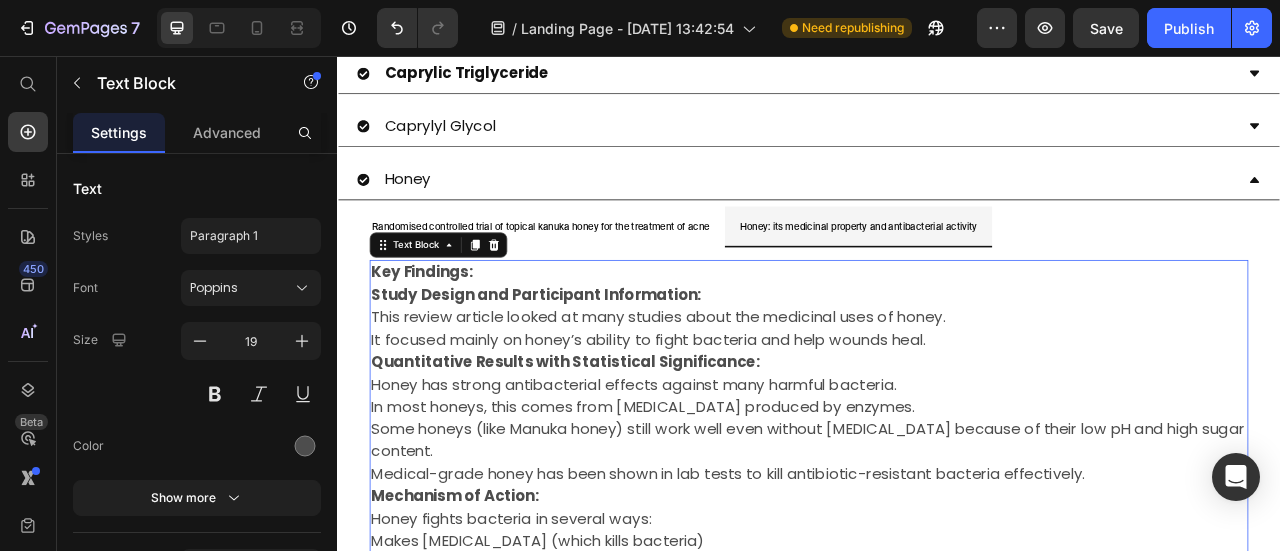 scroll, scrollTop: 1994, scrollLeft: 0, axis: vertical 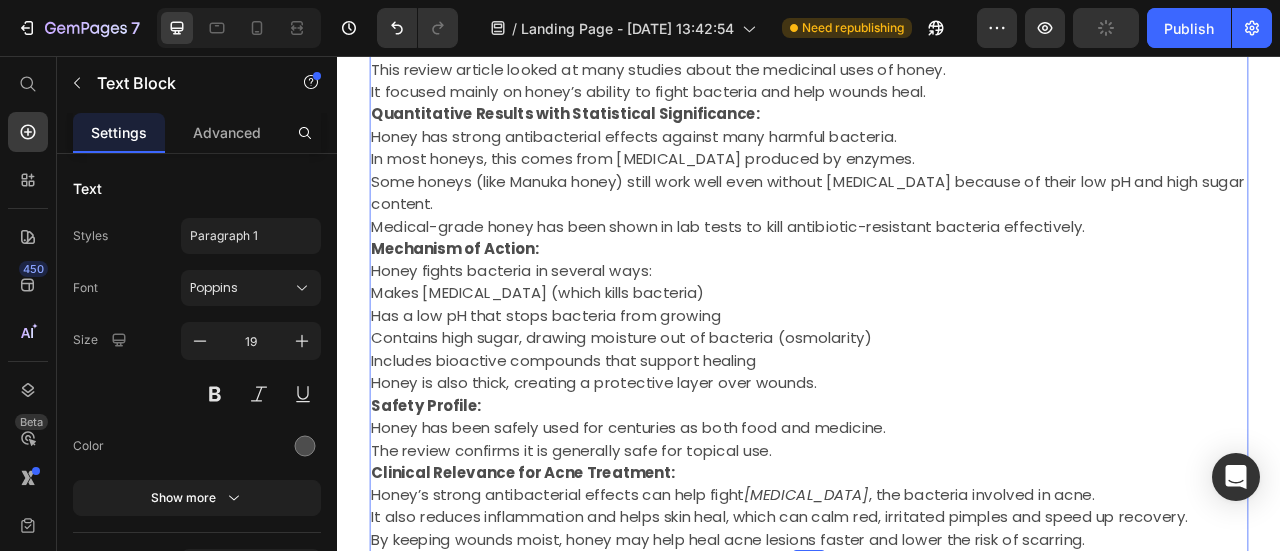 click on "The review confirms it is generally safe for topical use." at bounding box center [937, 558] 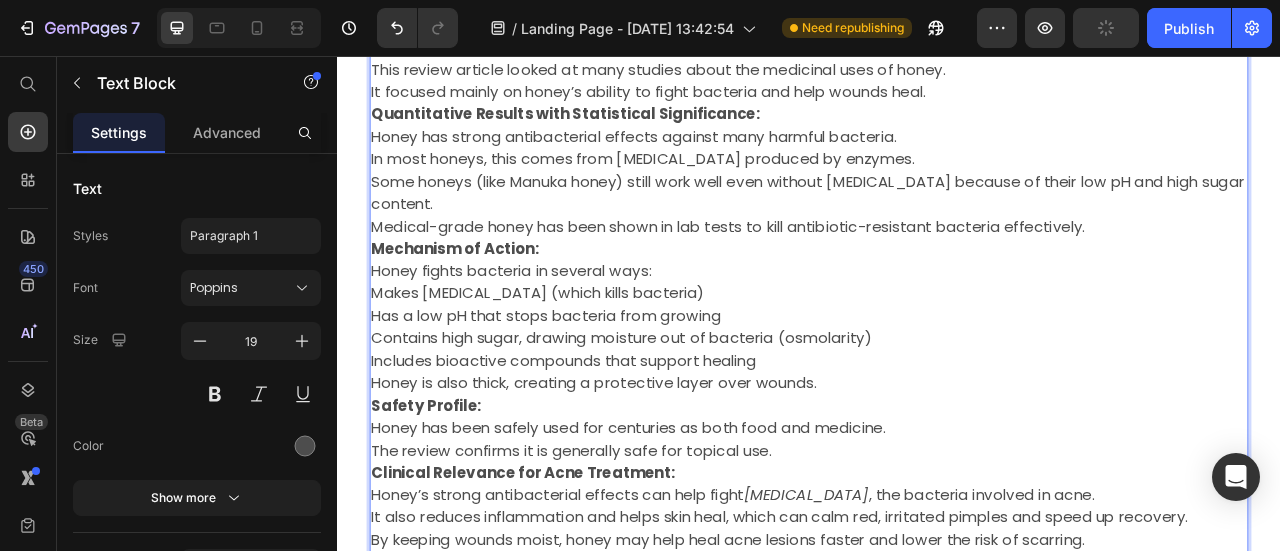 click on "By keeping wounds moist, honey may help heal acne lesions faster and lower the risk of scarring." at bounding box center [937, 672] 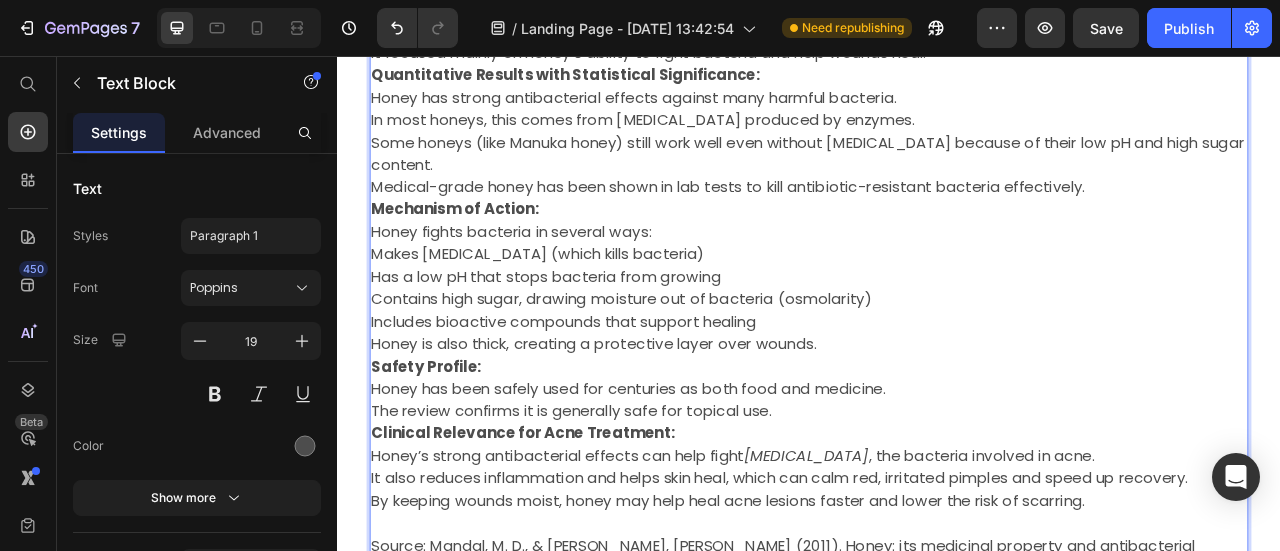 scroll, scrollTop: 1779, scrollLeft: 0, axis: vertical 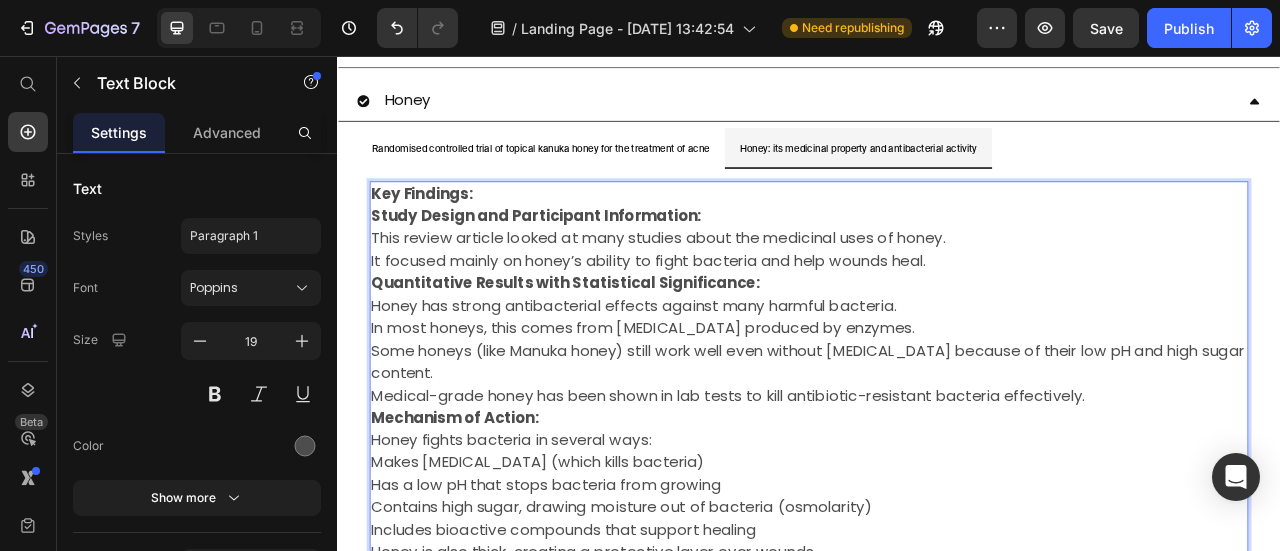 click on "Key Findings:" at bounding box center [937, 231] 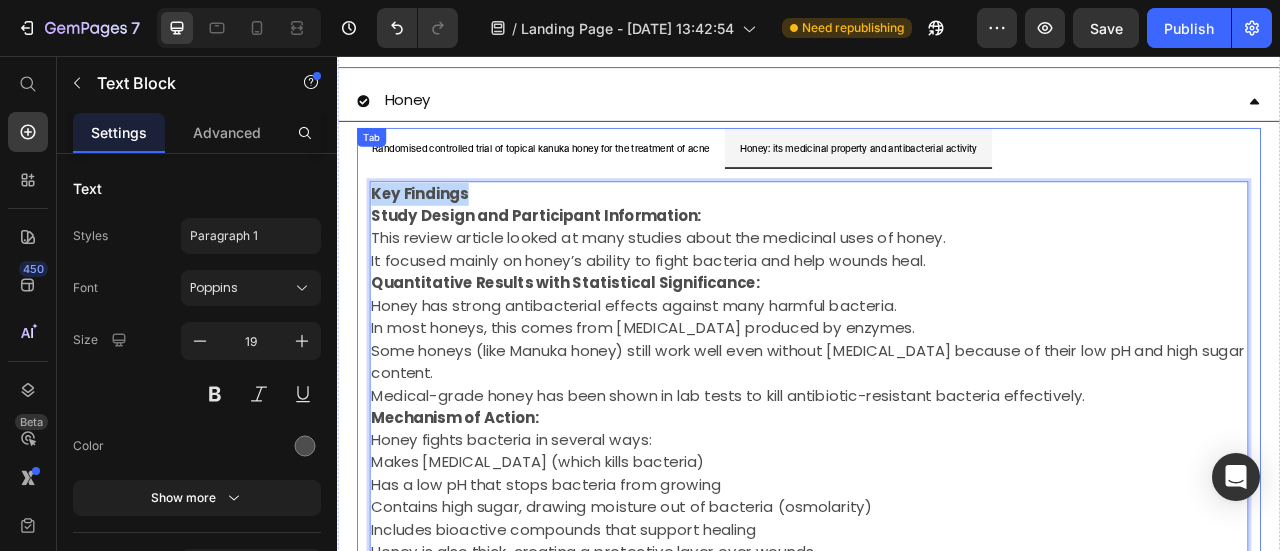 drag, startPoint x: 447, startPoint y: 210, endPoint x: 374, endPoint y: 210, distance: 73 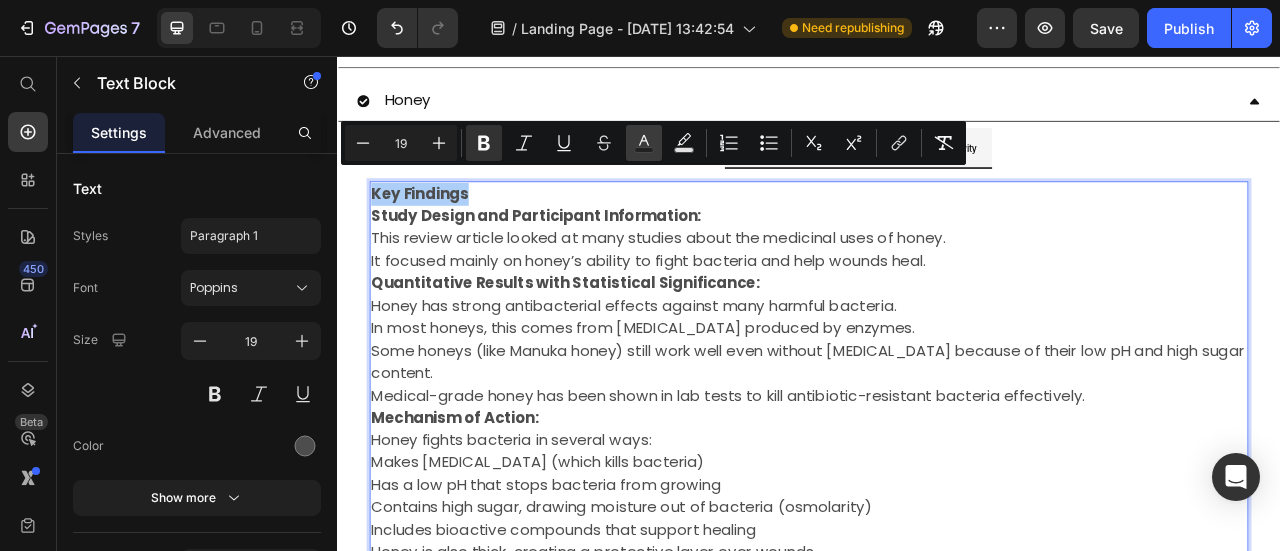 click 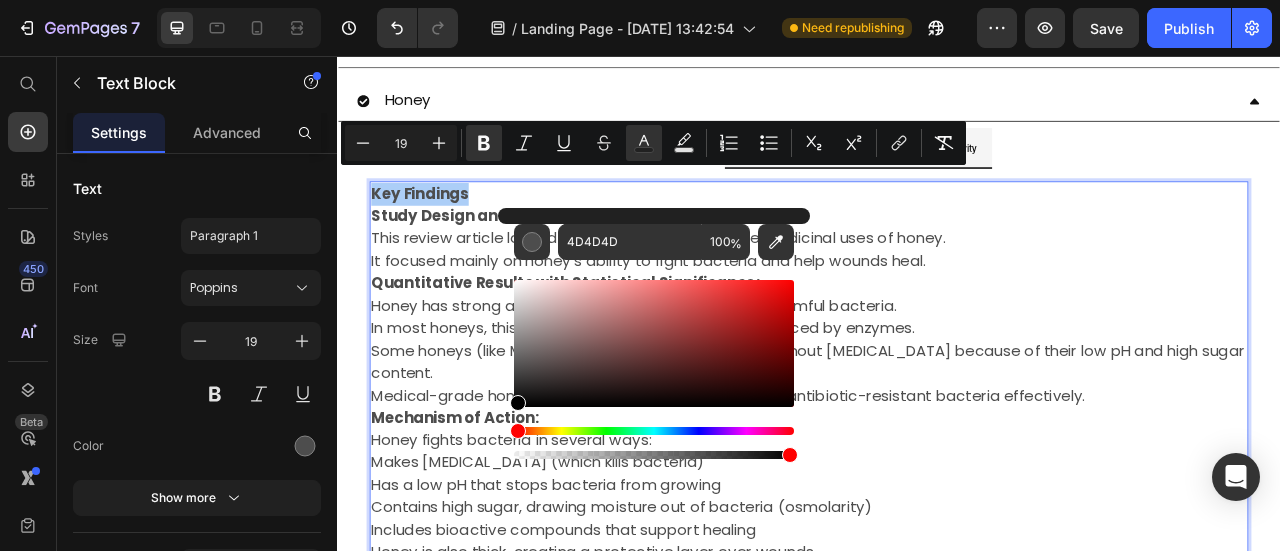 drag, startPoint x: 518, startPoint y: 373, endPoint x: 508, endPoint y: 413, distance: 41.231056 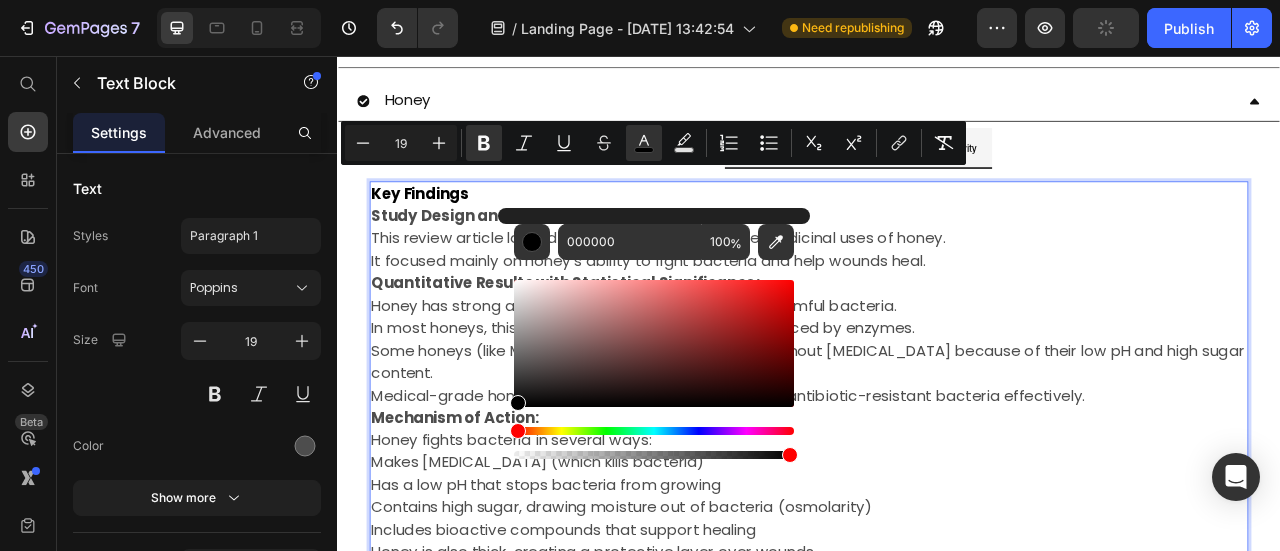 click on "It focused mainly on honey’s ability to fight bacteria and help wounds heal." at bounding box center [937, 317] 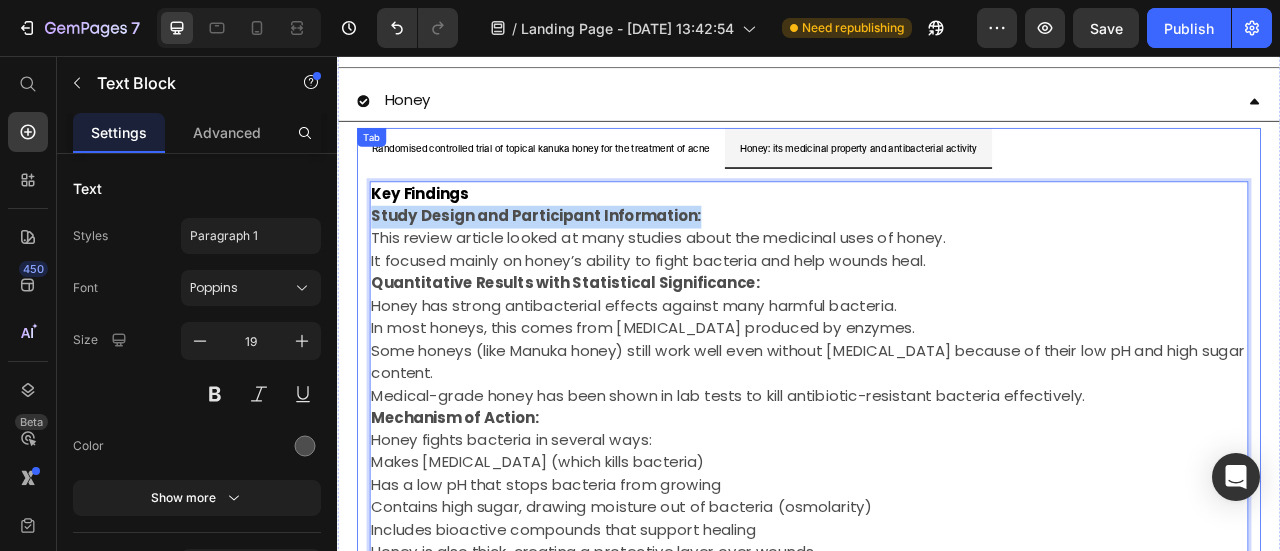 drag, startPoint x: 811, startPoint y: 239, endPoint x: 371, endPoint y: 244, distance: 440.0284 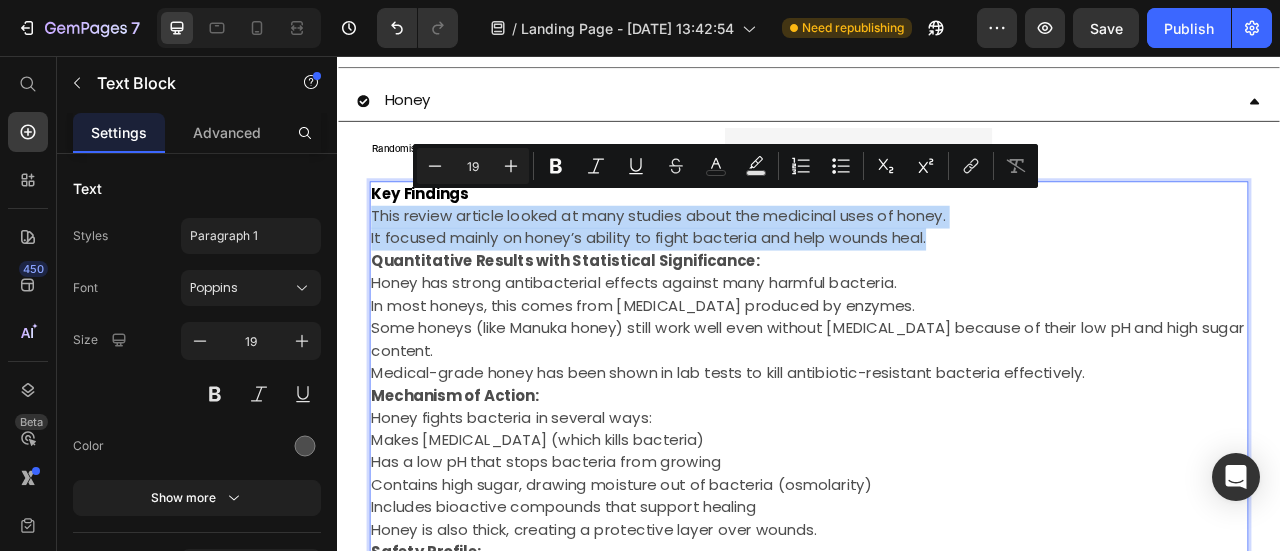 drag, startPoint x: 1103, startPoint y: 271, endPoint x: 377, endPoint y: 249, distance: 726.33325 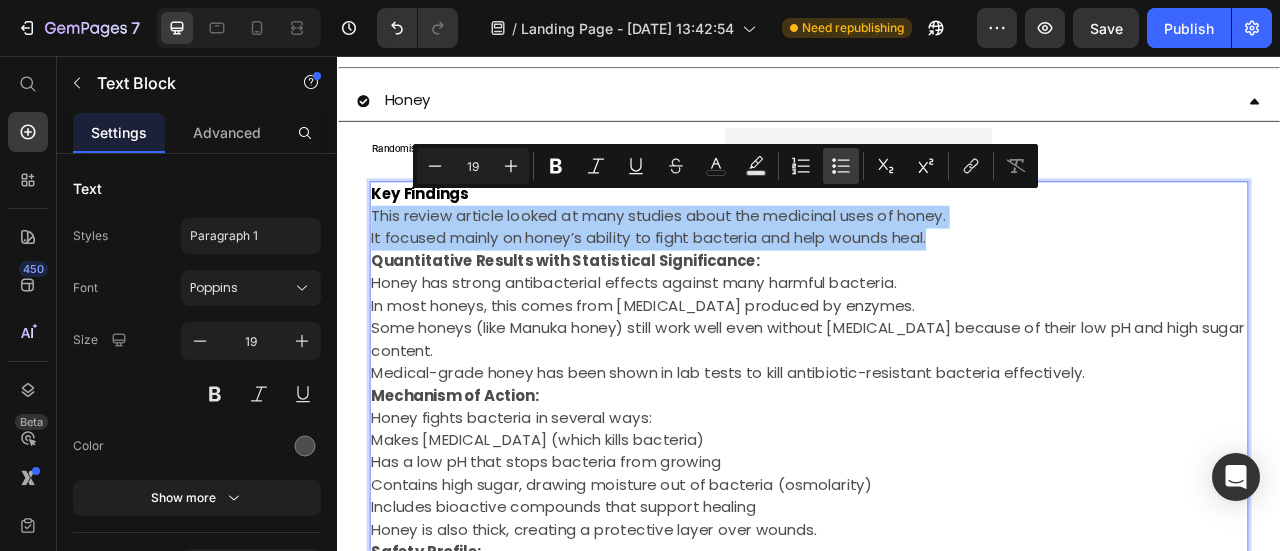 drag, startPoint x: 840, startPoint y: 169, endPoint x: 327, endPoint y: 395, distance: 560.5756 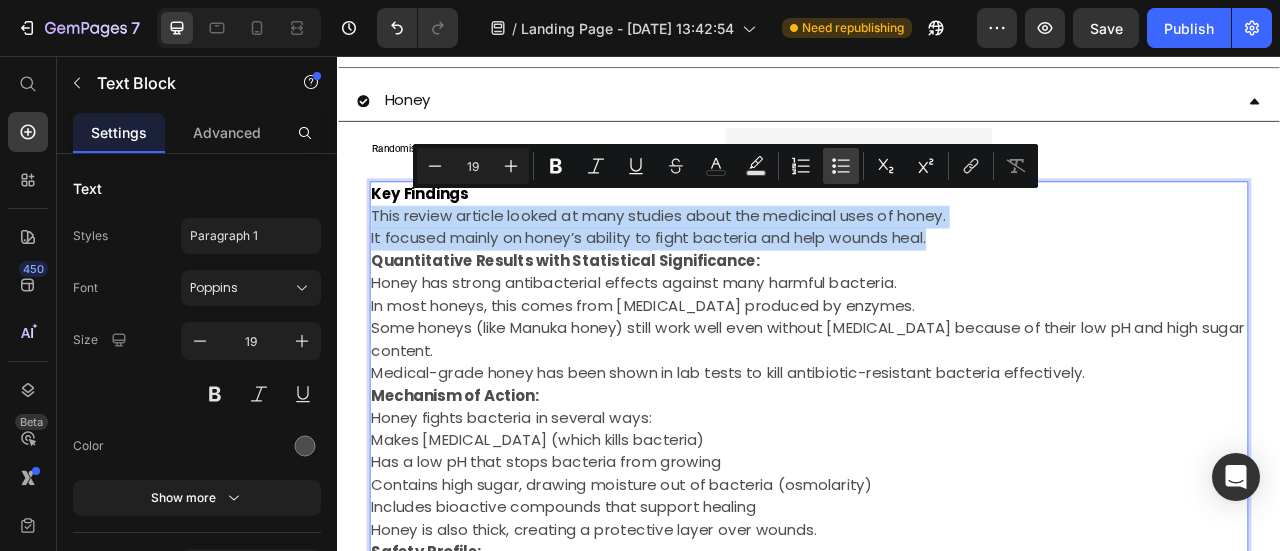 type on "19" 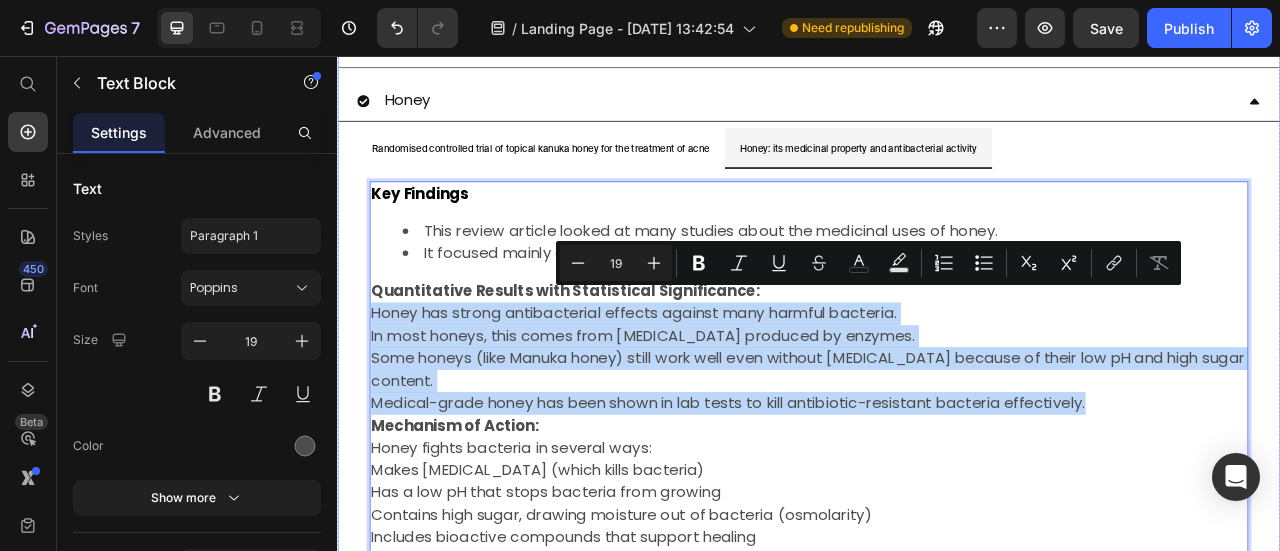 drag, startPoint x: 1310, startPoint y: 480, endPoint x: 357, endPoint y: 366, distance: 959.79425 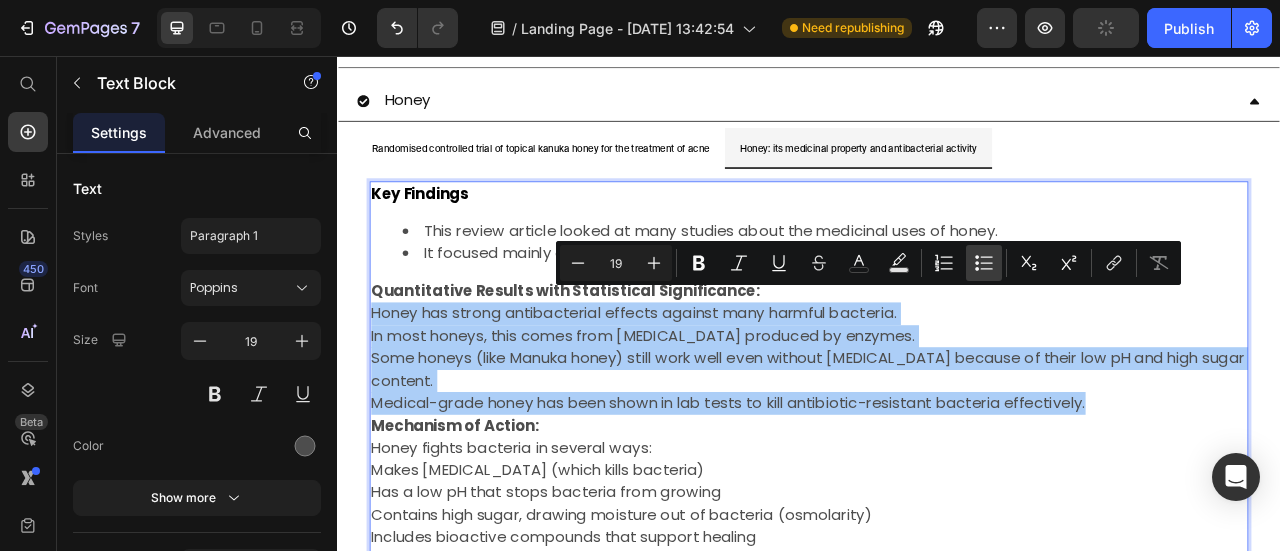 click 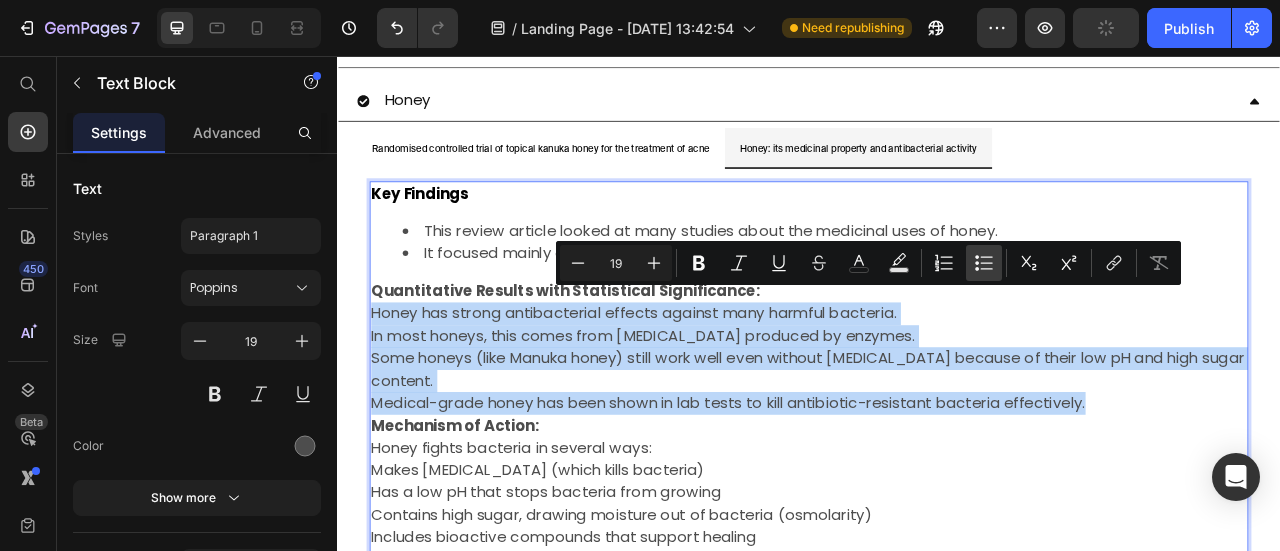type on "19" 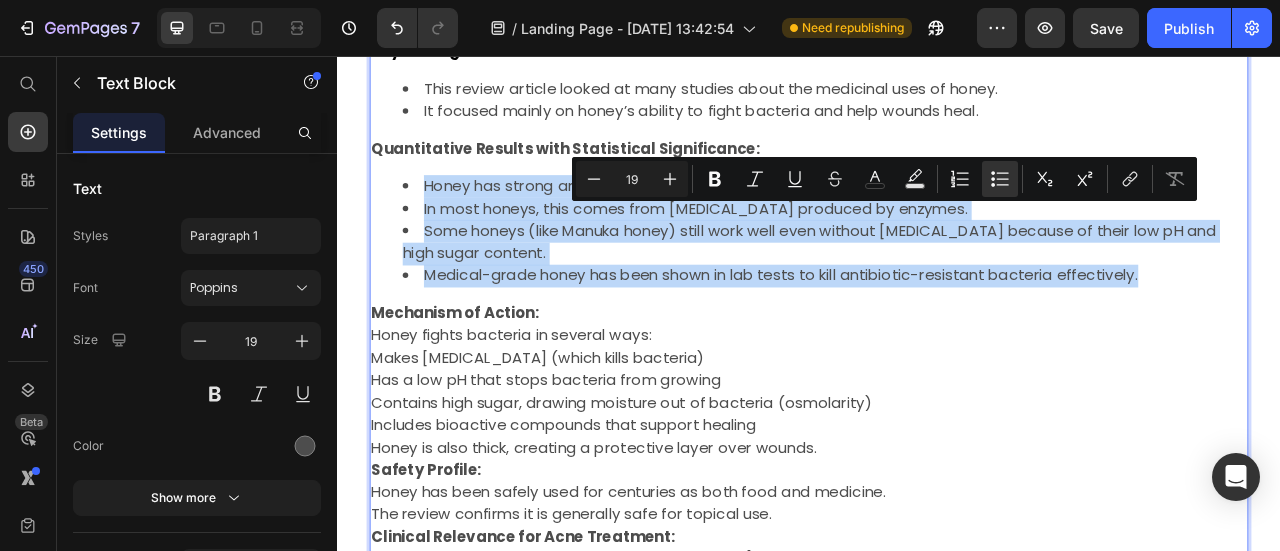 scroll, scrollTop: 1979, scrollLeft: 0, axis: vertical 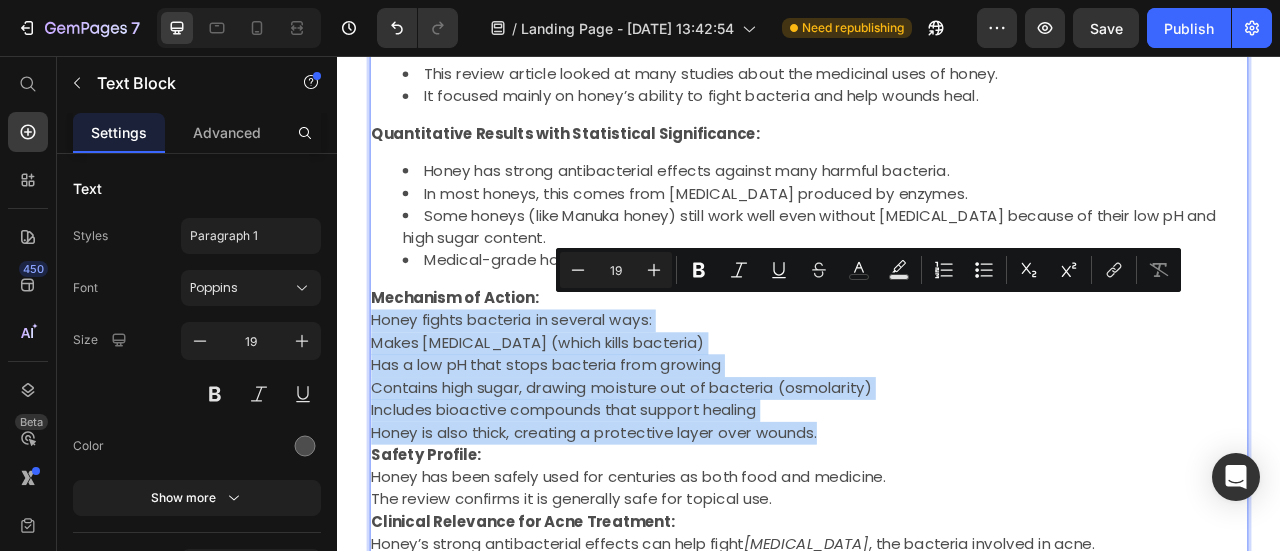 drag, startPoint x: 960, startPoint y: 508, endPoint x: 380, endPoint y: 379, distance: 594.17255 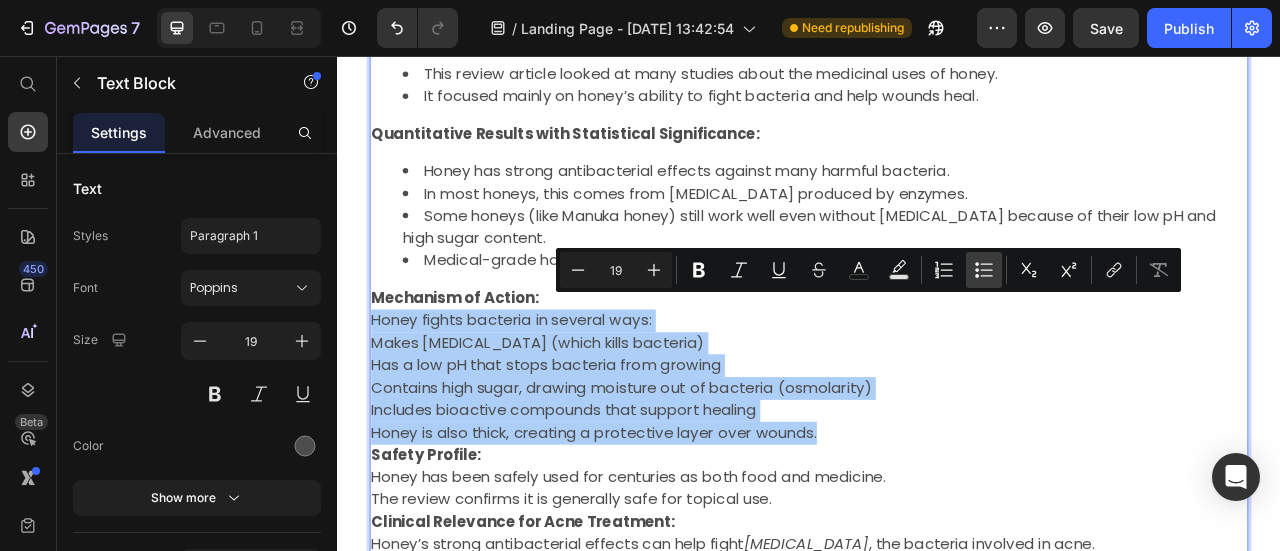 click 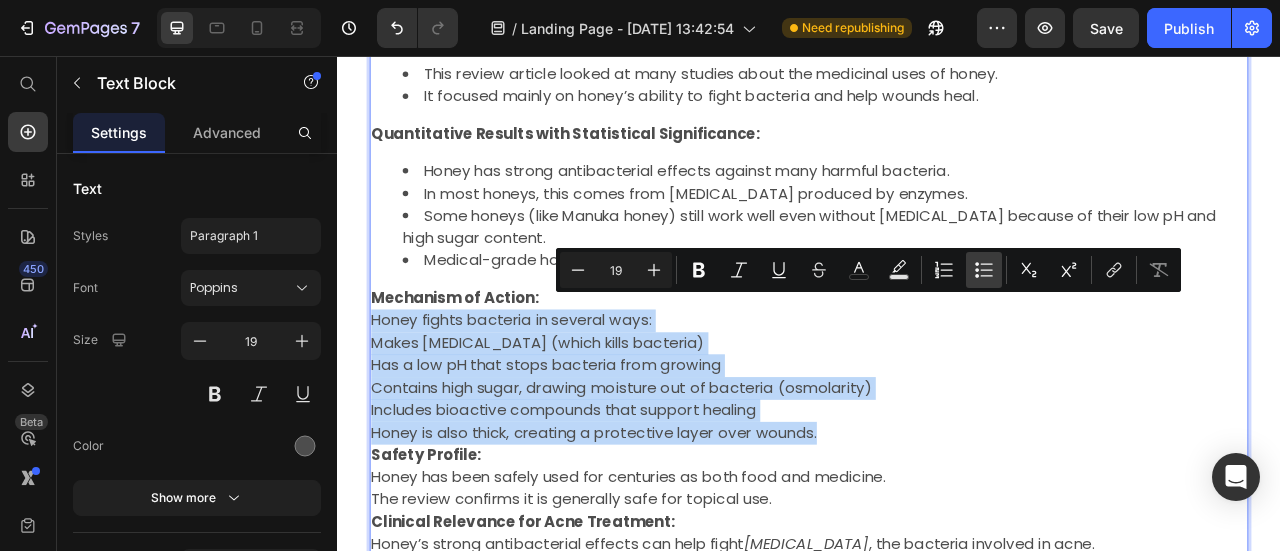 type on "19" 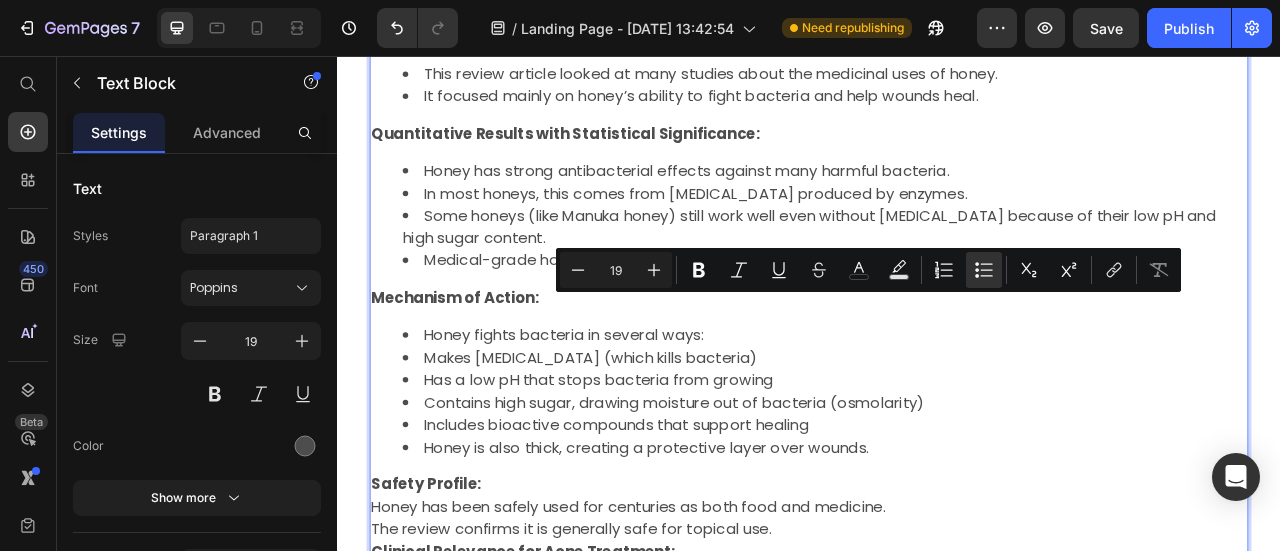 scroll, scrollTop: 2279, scrollLeft: 0, axis: vertical 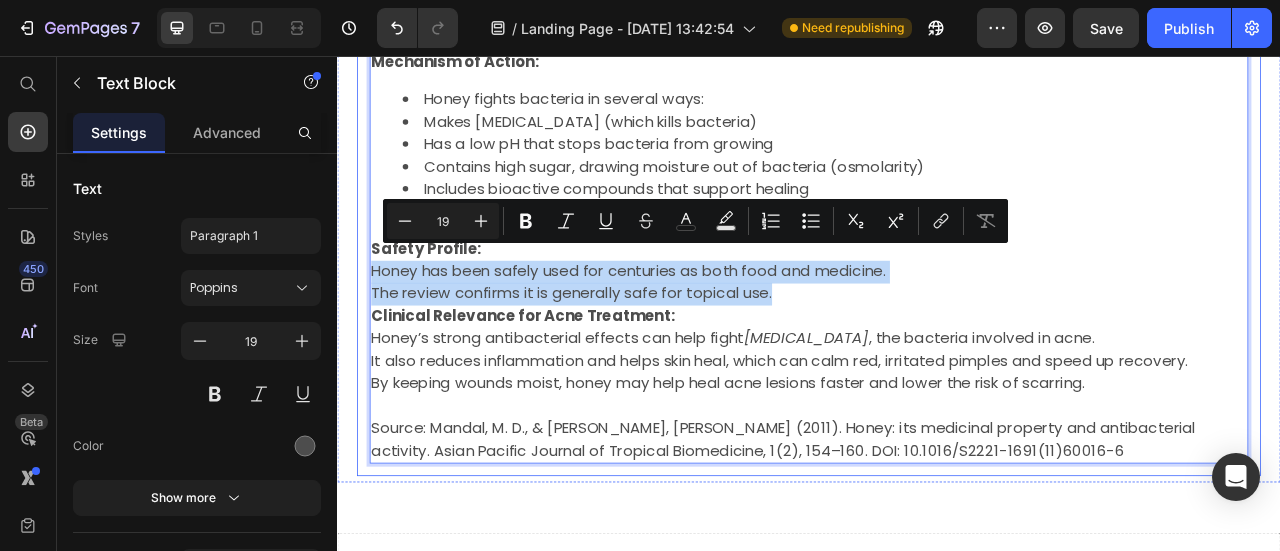 drag, startPoint x: 921, startPoint y: 344, endPoint x: 367, endPoint y: 319, distance: 554.5638 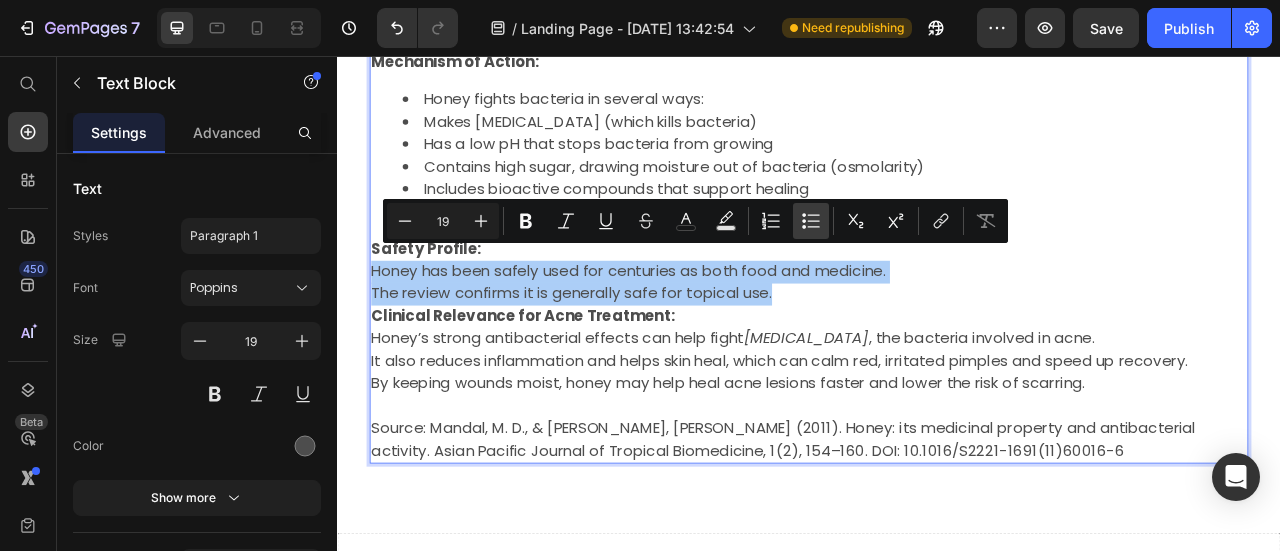 drag, startPoint x: 802, startPoint y: 221, endPoint x: 355, endPoint y: 458, distance: 505.9427 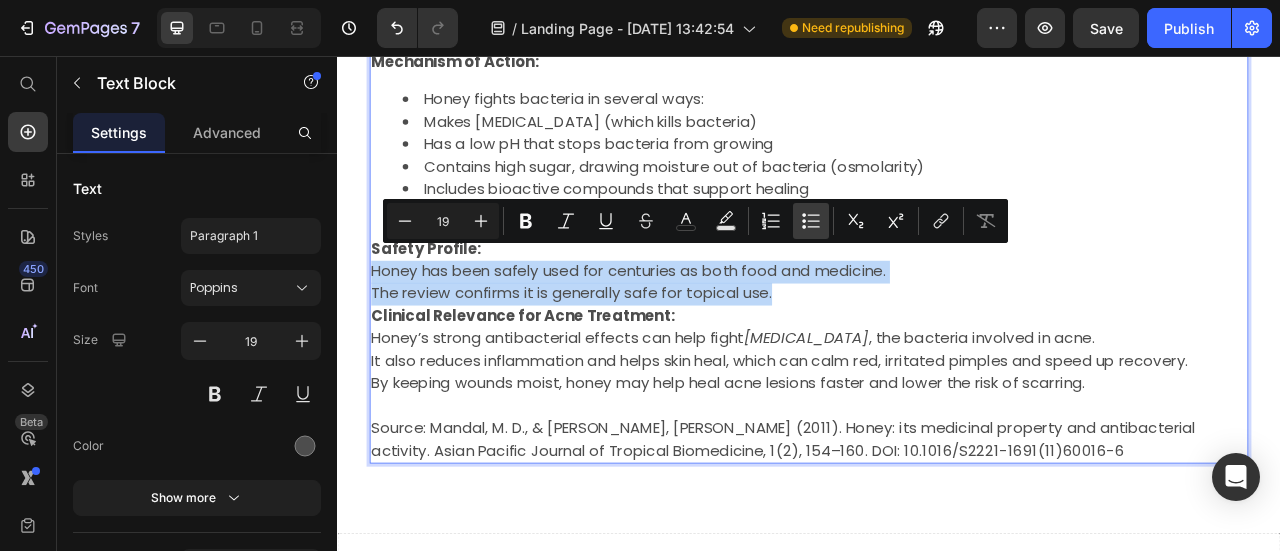 type on "19" 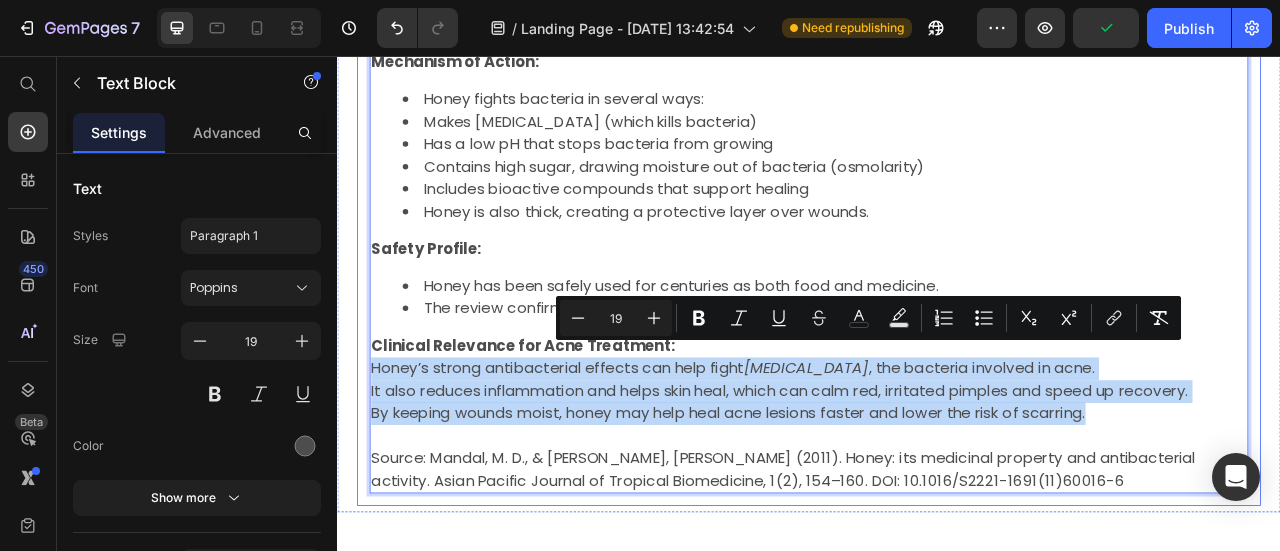 drag, startPoint x: 1317, startPoint y: 489, endPoint x: 369, endPoint y: 427, distance: 950.02527 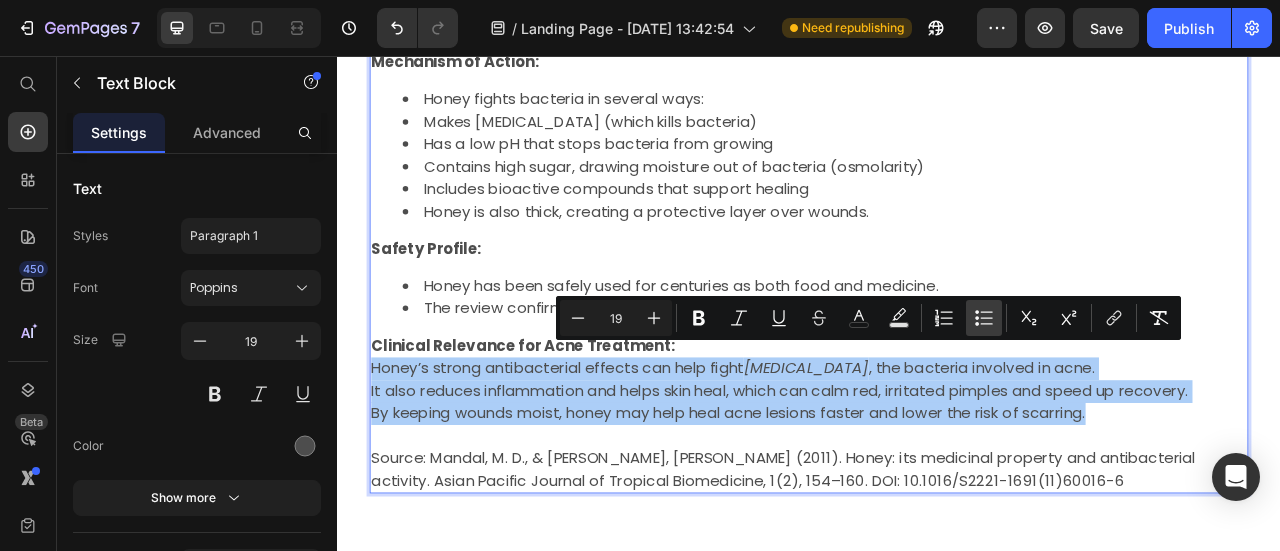click 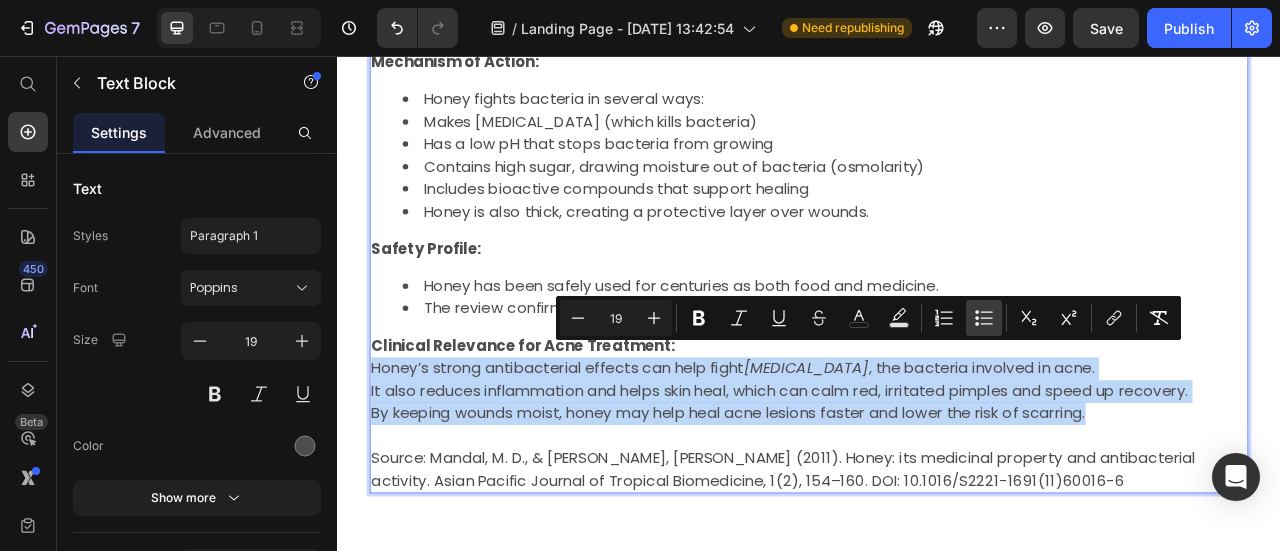 type on "19" 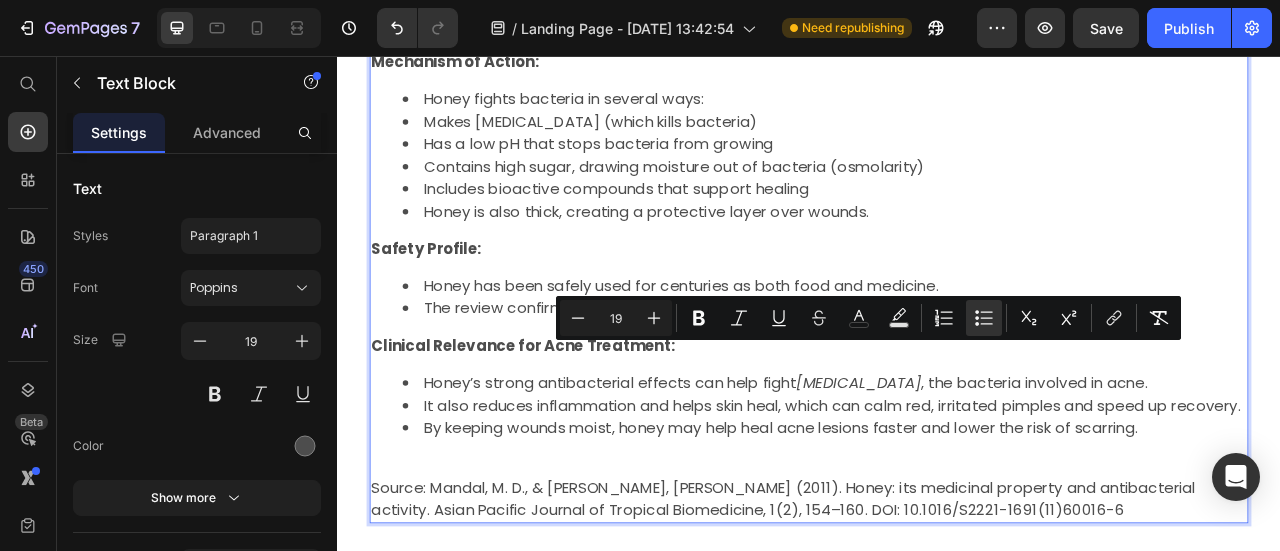 click at bounding box center (937, 577) 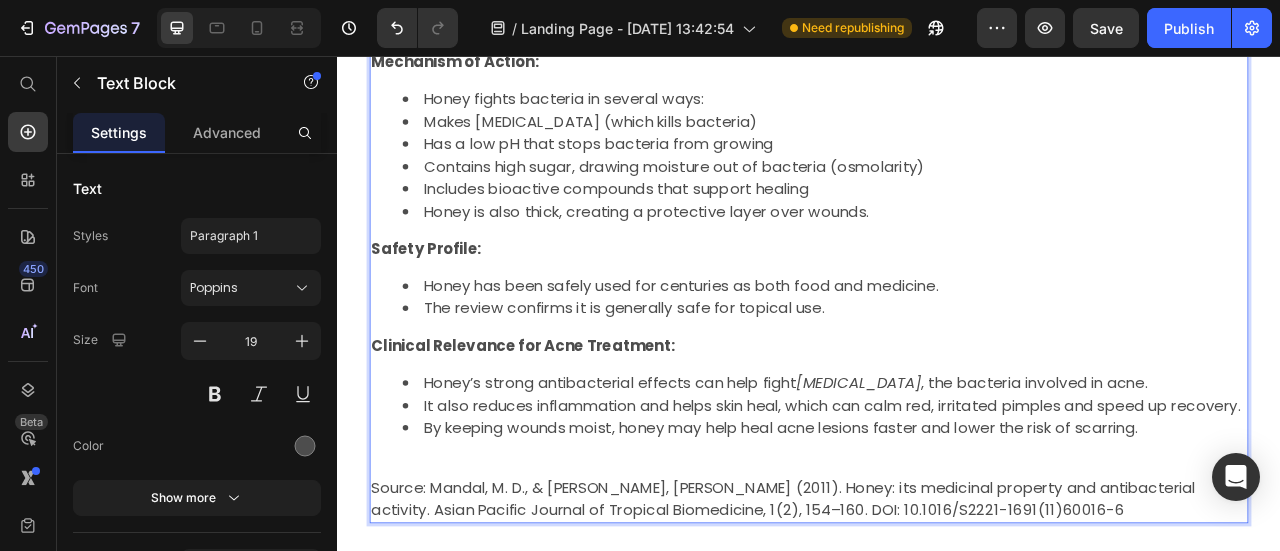 click on "Key Findings This review article looked at many studies about the medicinal uses of honey. It focused mainly on honey’s ability to fight bacteria and help wounds heal. Quantitative Results with Statistical Significance: Honey has strong antibacterial effects against many harmful bacteria. In most honeys, this comes from [MEDICAL_DATA] produced by enzymes. Some honeys (like Manuka honey) still work well even without [MEDICAL_DATA] because of their low pH and high sugar content. Medical-grade honey has been shown in lab tests to kill antibiotic-resistant bacteria effectively. Mechanism of Action: Honey fights bacteria in several ways: Makes [MEDICAL_DATA] (which kills bacteria) Has a low pH that stops bacteria from growing Contains high sugar, drawing moisture out of bacteria (osmolarity) Includes bioactive compounds that support healing Honey is also thick, creating a protective layer over wounds. Safety Profile: Honey has been safely used for centuries as both food and medicine. [MEDICAL_DATA]" at bounding box center (937, 182) 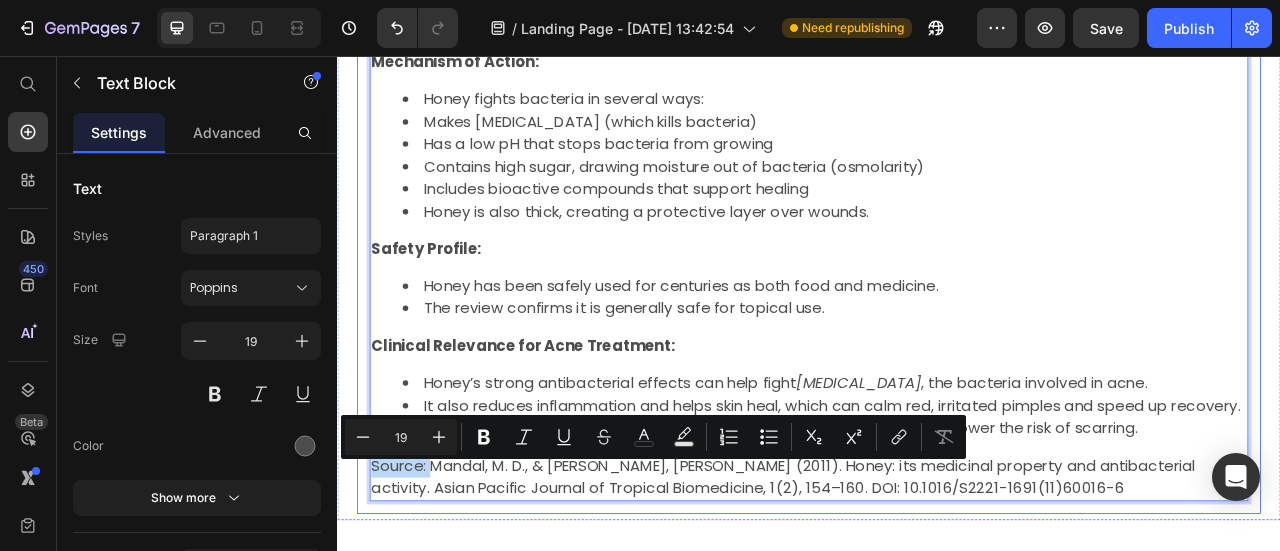 drag, startPoint x: 457, startPoint y: 586, endPoint x: 376, endPoint y: 586, distance: 81 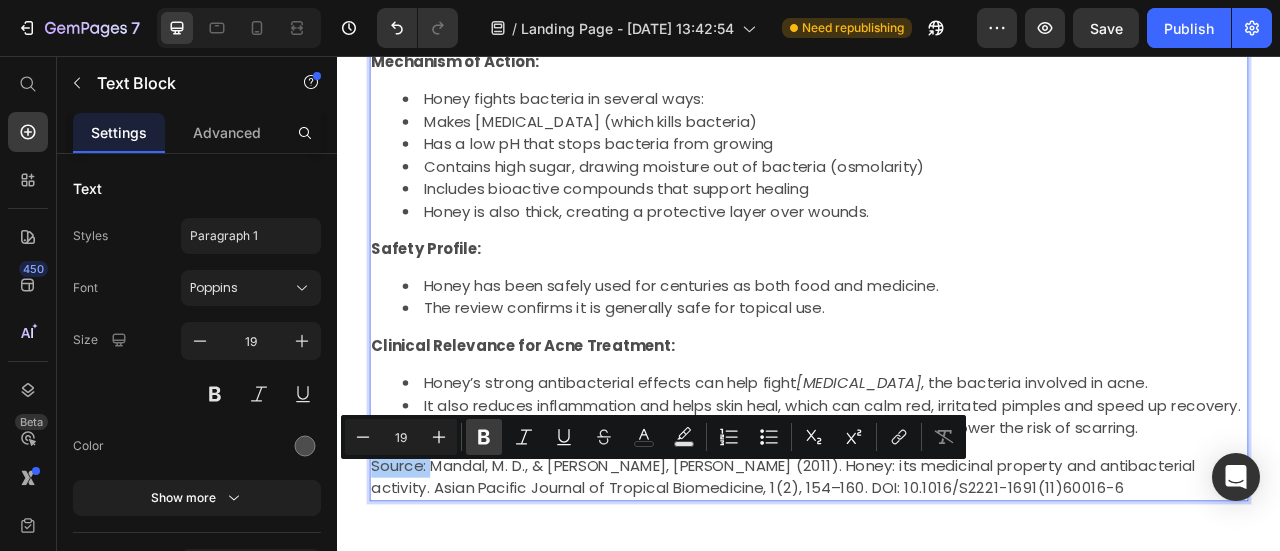 click 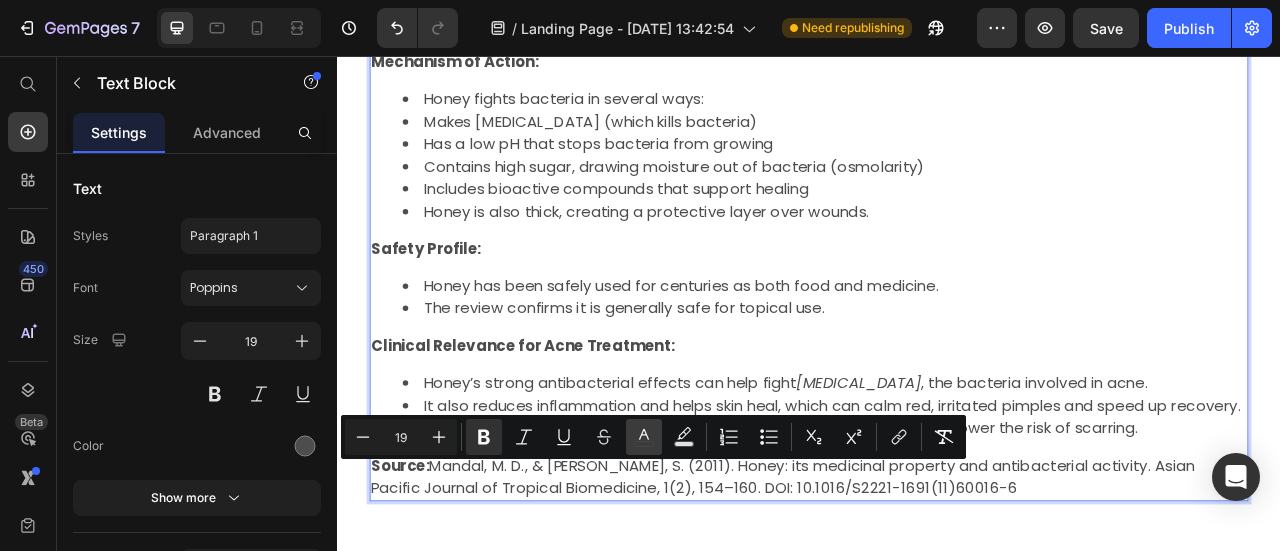 click 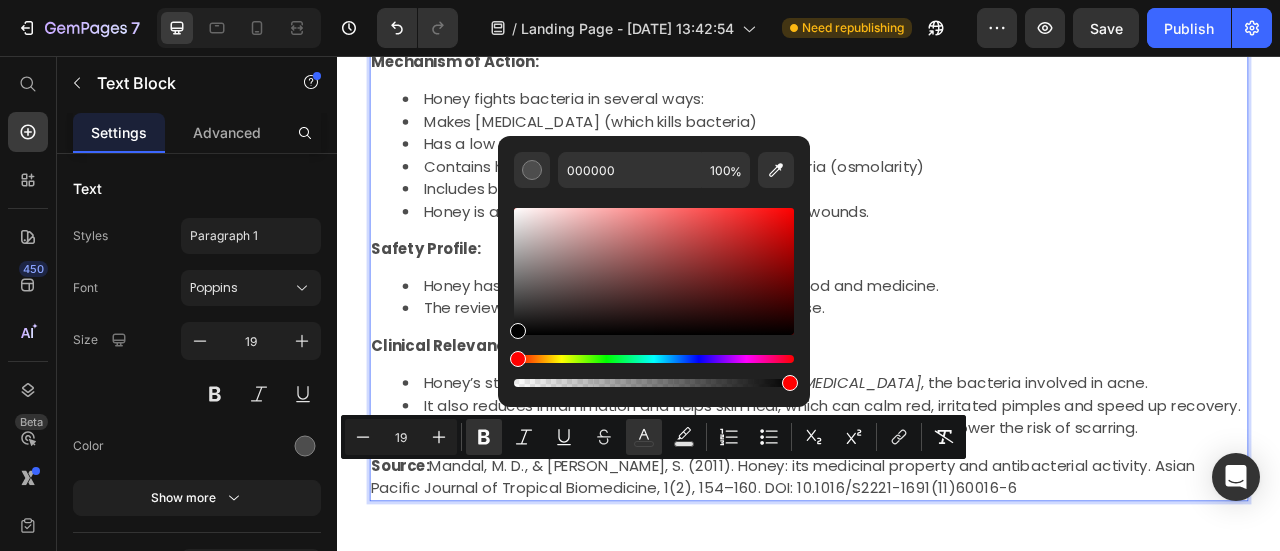 drag, startPoint x: 849, startPoint y: 360, endPoint x: 1162, endPoint y: 448, distance: 325.13535 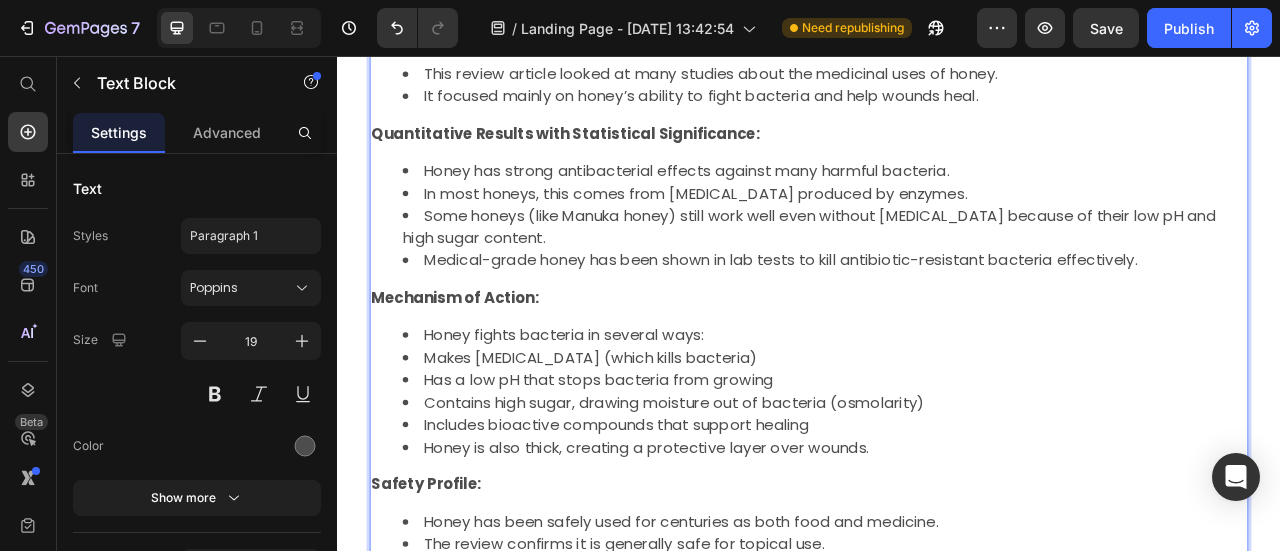 scroll, scrollTop: 1779, scrollLeft: 0, axis: vertical 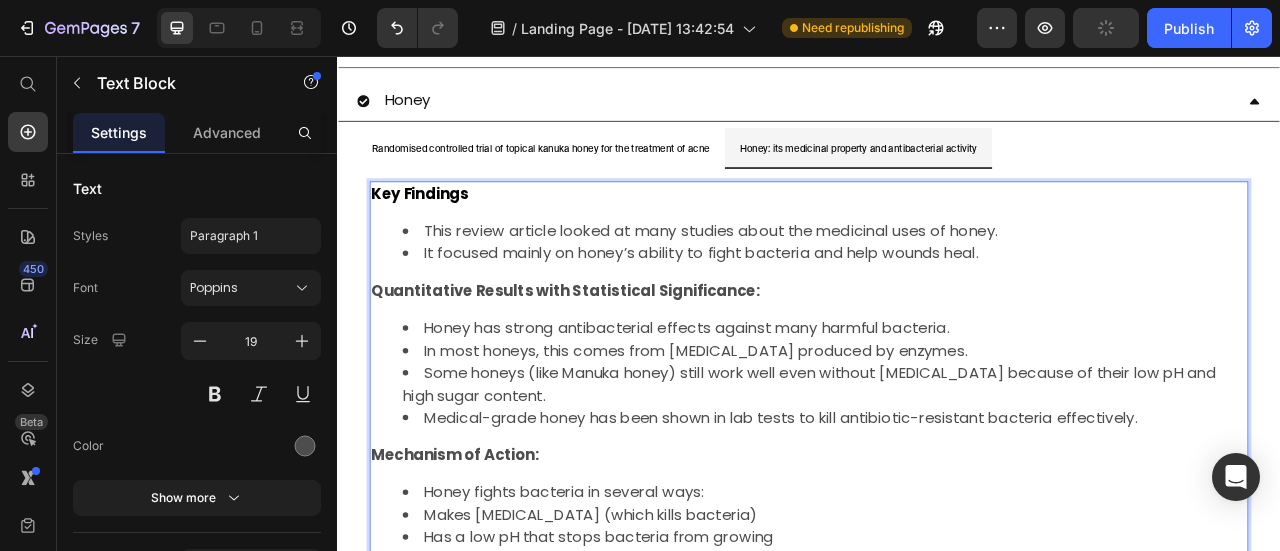 click on "Key Findings This review article looked at many studies about the medicinal uses of honey. It focused mainly on honey’s ability to fight bacteria and help wounds heal. Quantitative Results with Statistical Significance: Honey has strong antibacterial effects against many harmful bacteria. In most honeys, this comes from [MEDICAL_DATA] produced by enzymes. Some honeys (like Manuka honey) still work well even without [MEDICAL_DATA] because of their low pH and high sugar content. Medical-grade honey has been shown in lab tests to kill antibiotic-resistant bacteria effectively. Mechanism of Action: Honey fights bacteria in several ways: Makes [MEDICAL_DATA] (which kills bacteria) Has a low pH that stops bacteria from growing Contains high sugar, drawing moisture out of bacteria (osmolarity) Includes bioactive compounds that support healing Honey is also thick, creating a protective layer over wounds. Safety Profile: Honey has been safely used for centuries as both food and medicine. [MEDICAL_DATA]" at bounding box center [937, 668] 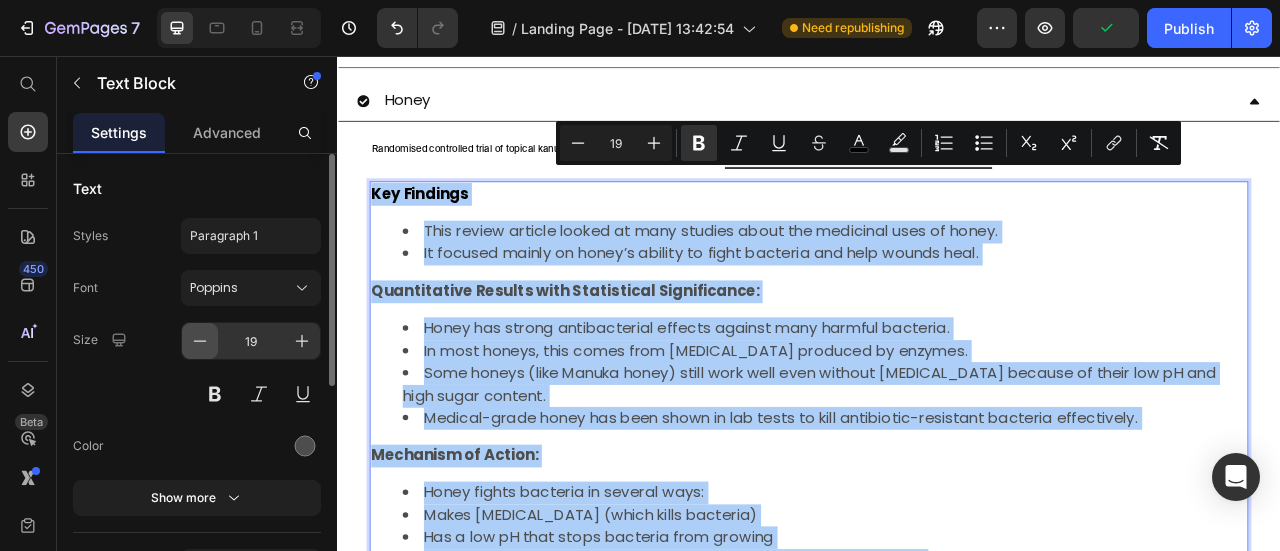 click 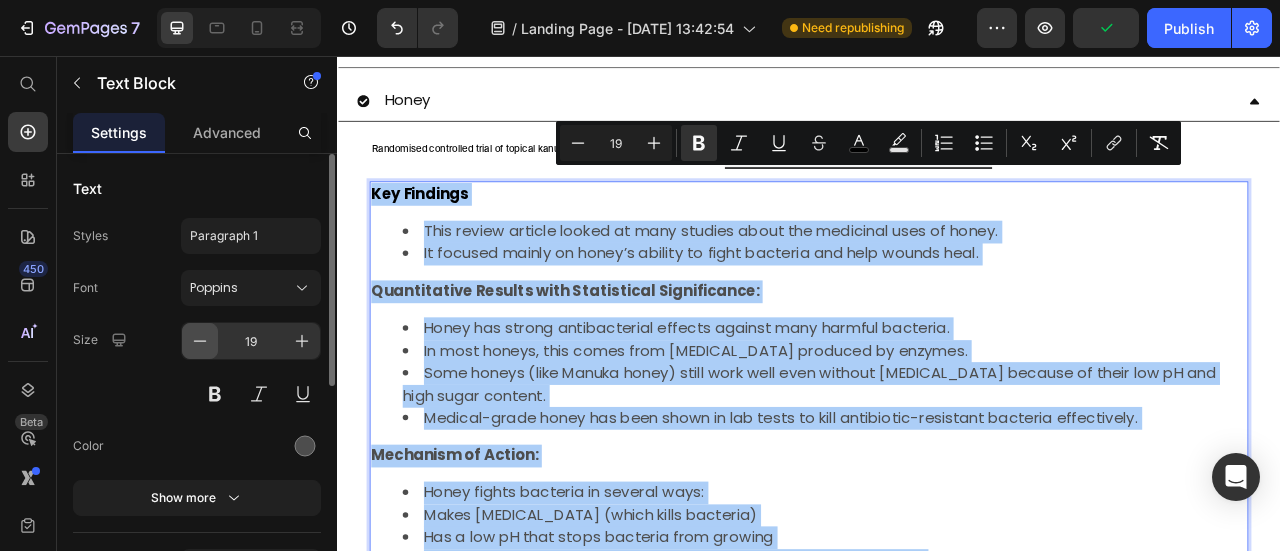 click 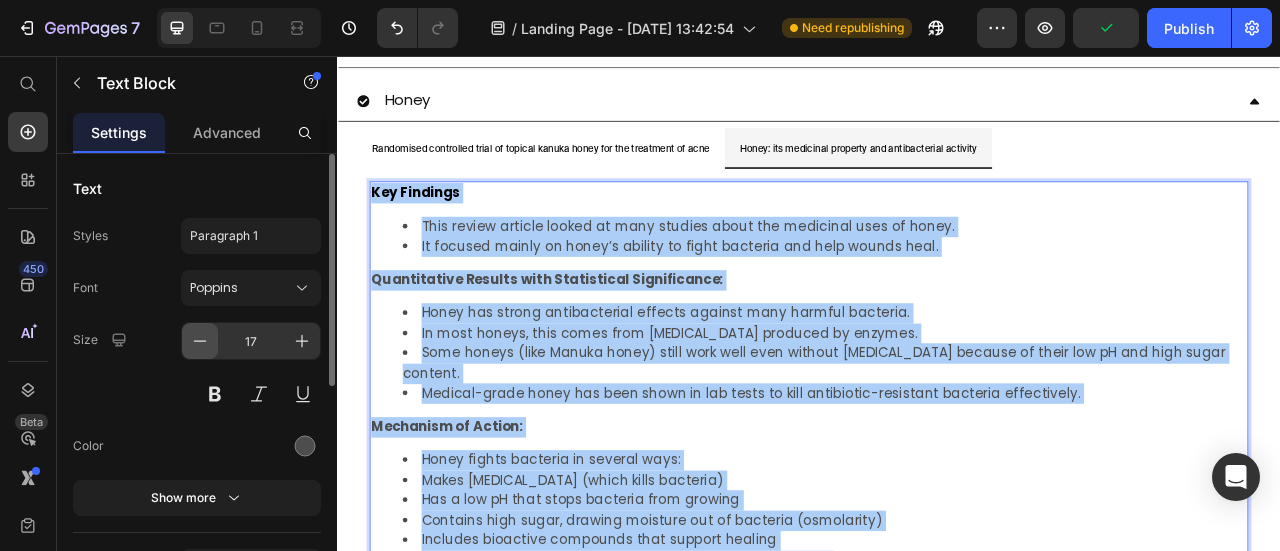 click 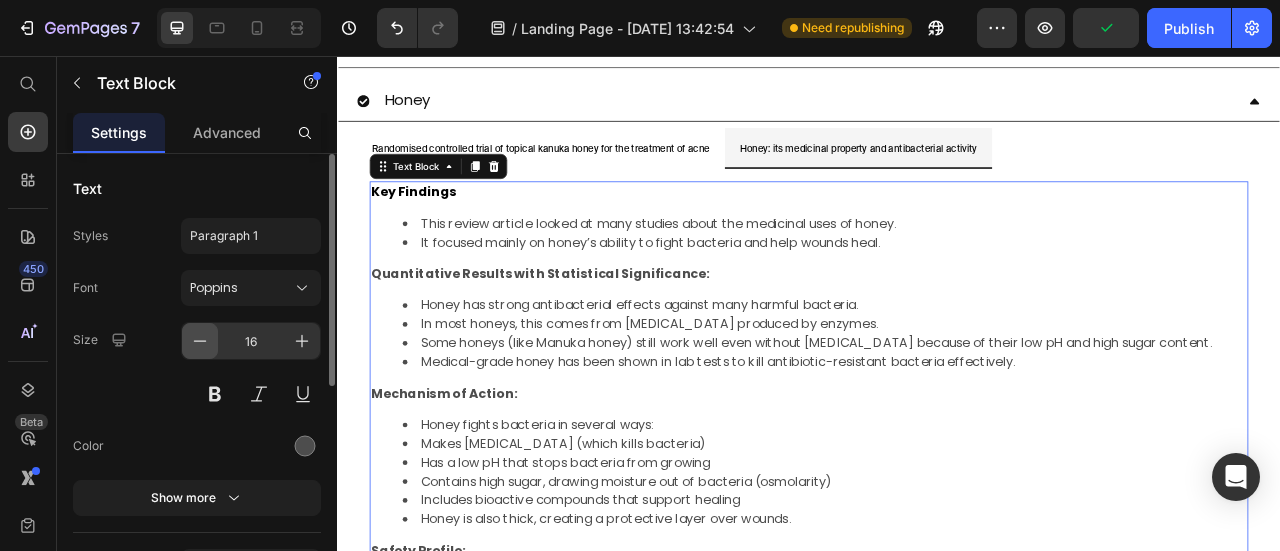click 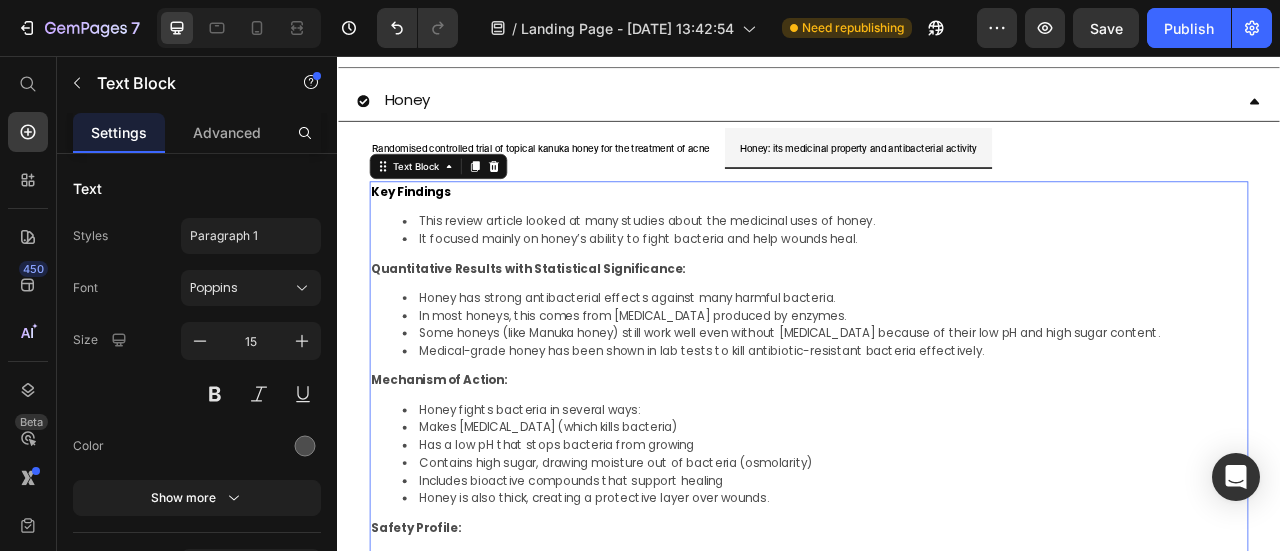 scroll, scrollTop: 1579, scrollLeft: 0, axis: vertical 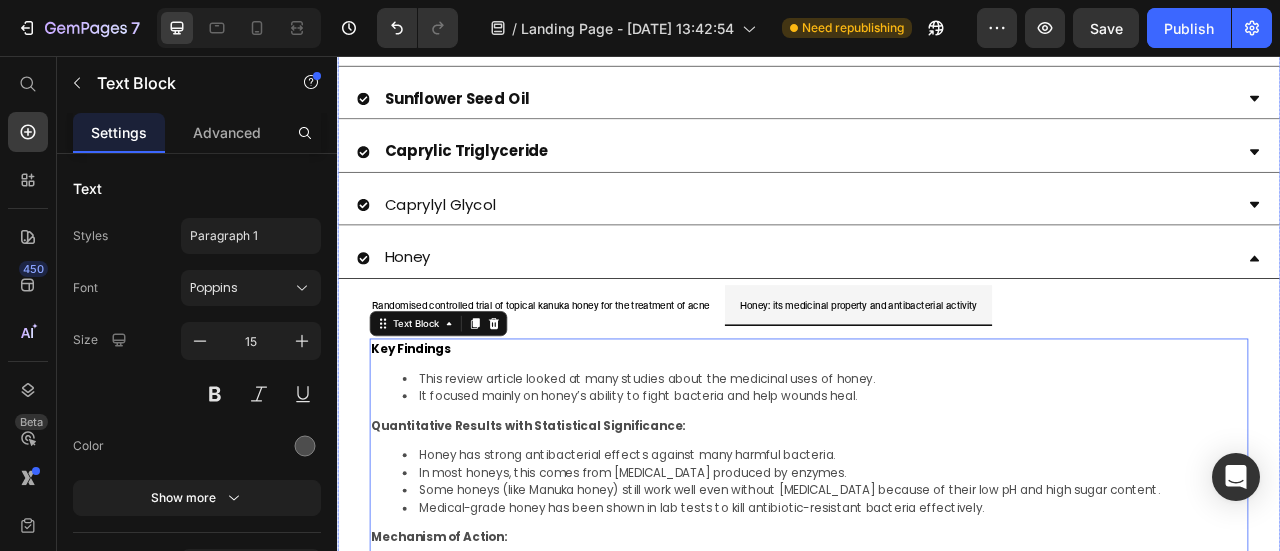 click on "Honey" at bounding box center [426, 312] 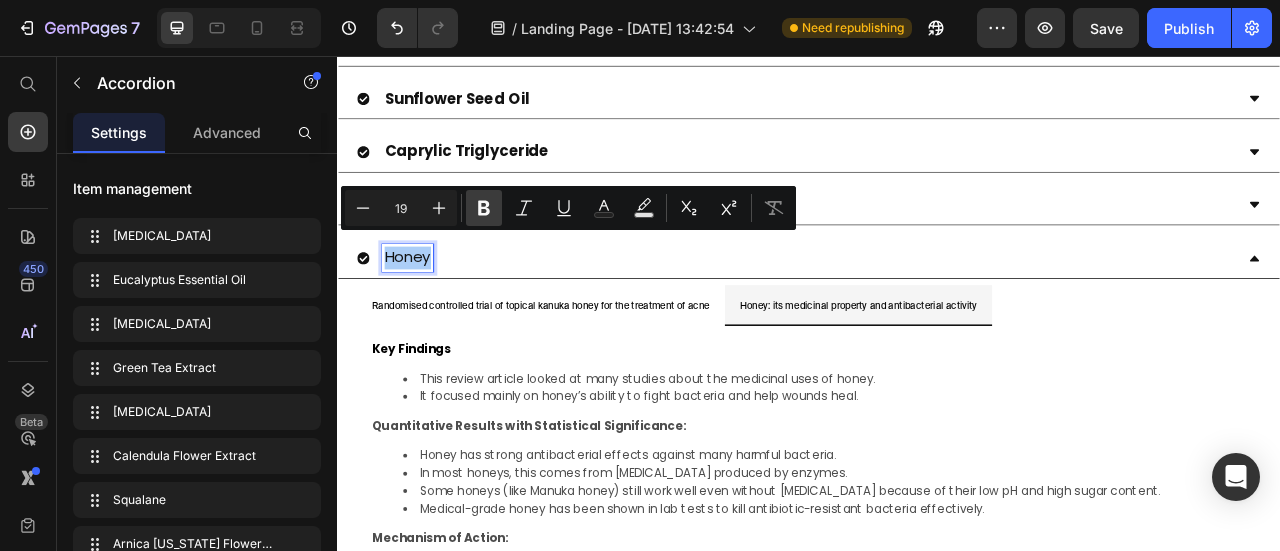 click 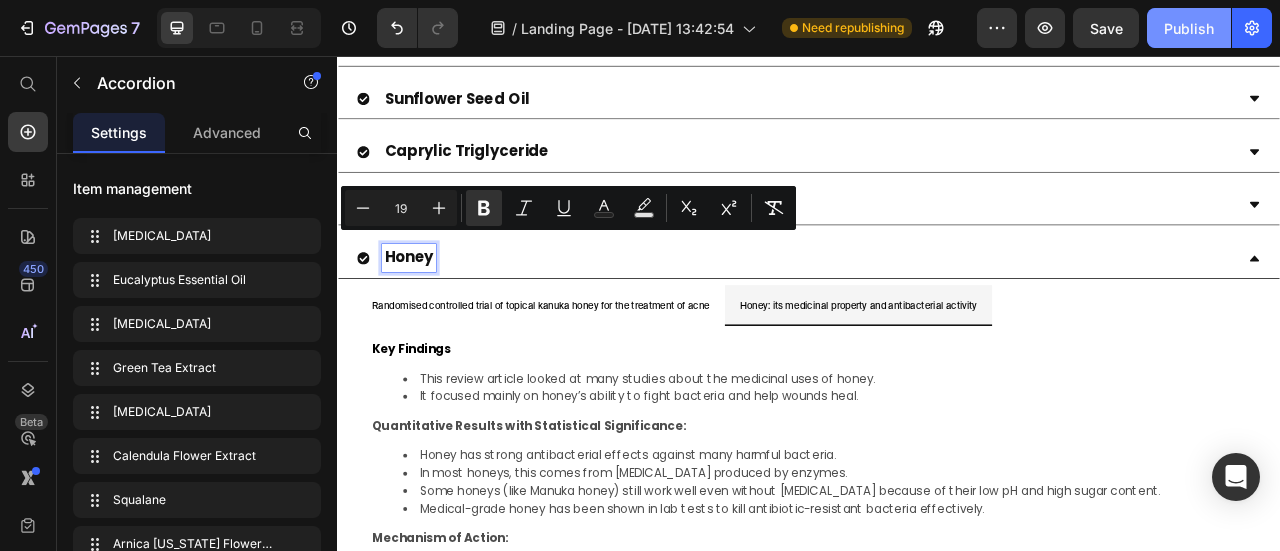 click on "Publish" at bounding box center (1189, 28) 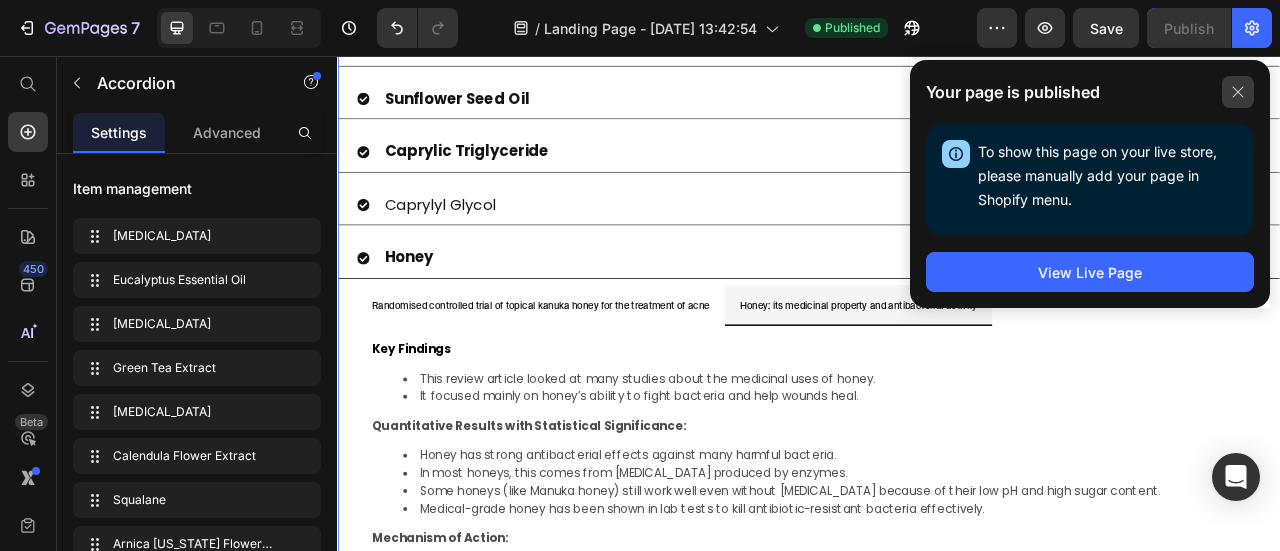 click 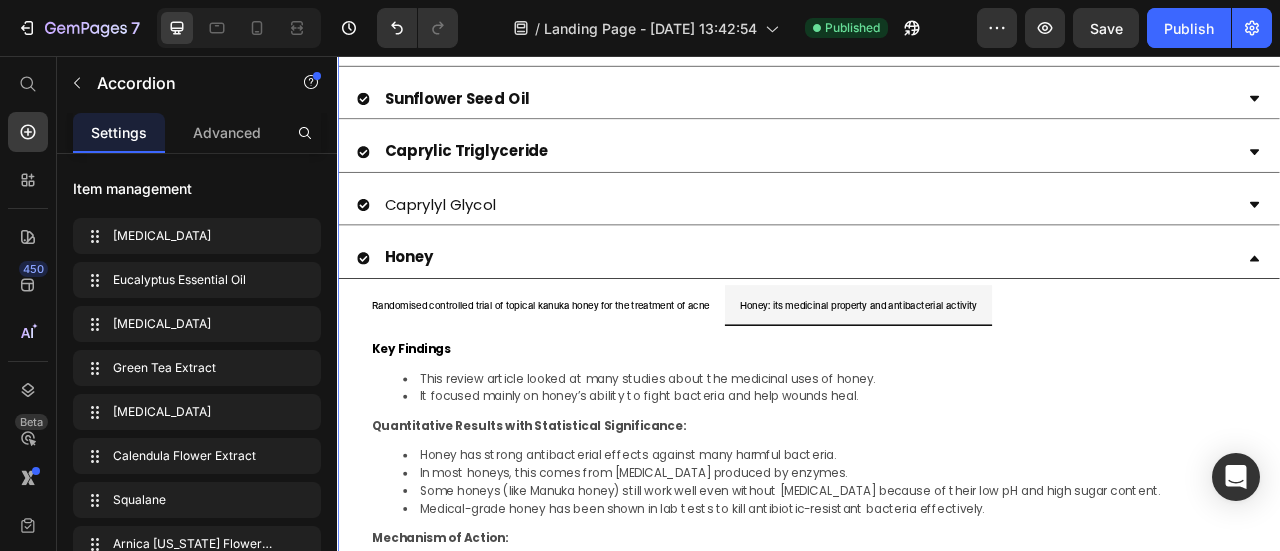 click on "Caprylyl Glycol" at bounding box center (921, 245) 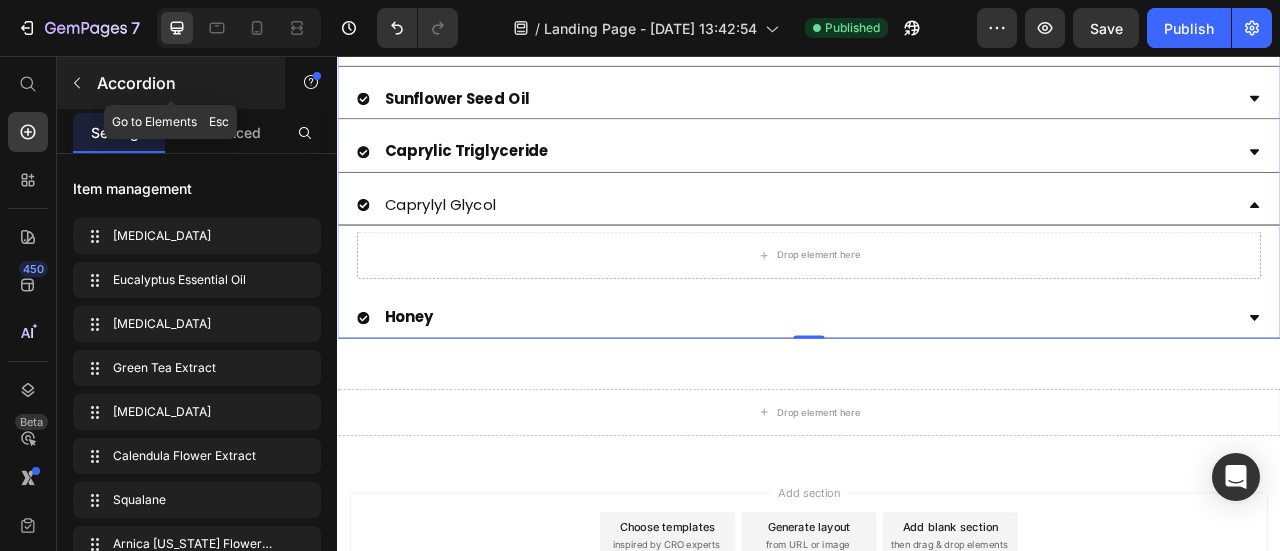 click 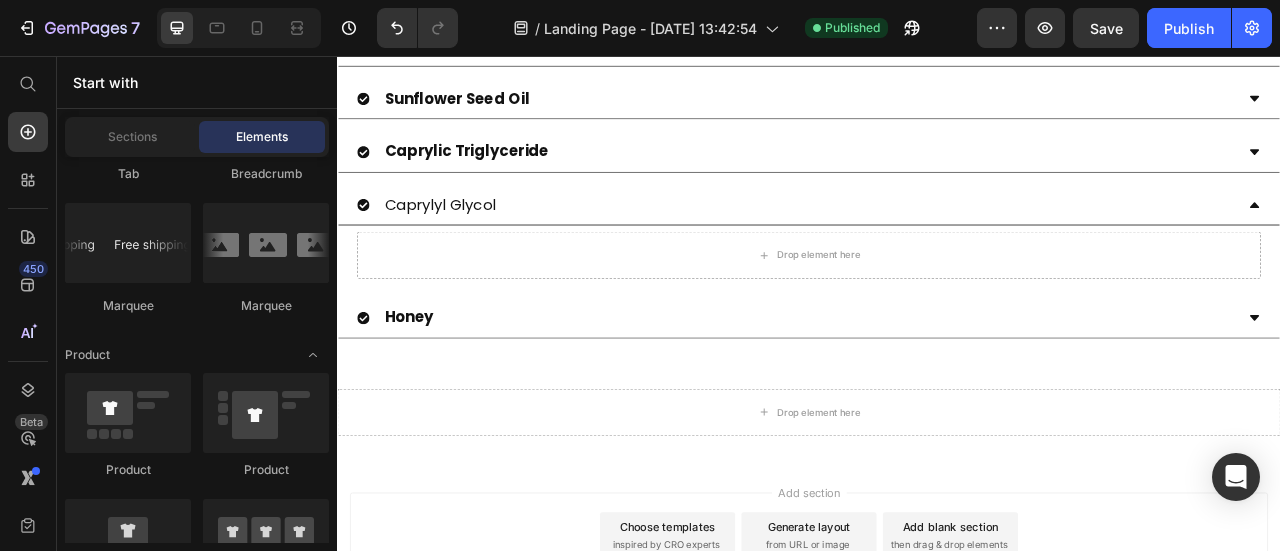 scroll, scrollTop: 2300, scrollLeft: 0, axis: vertical 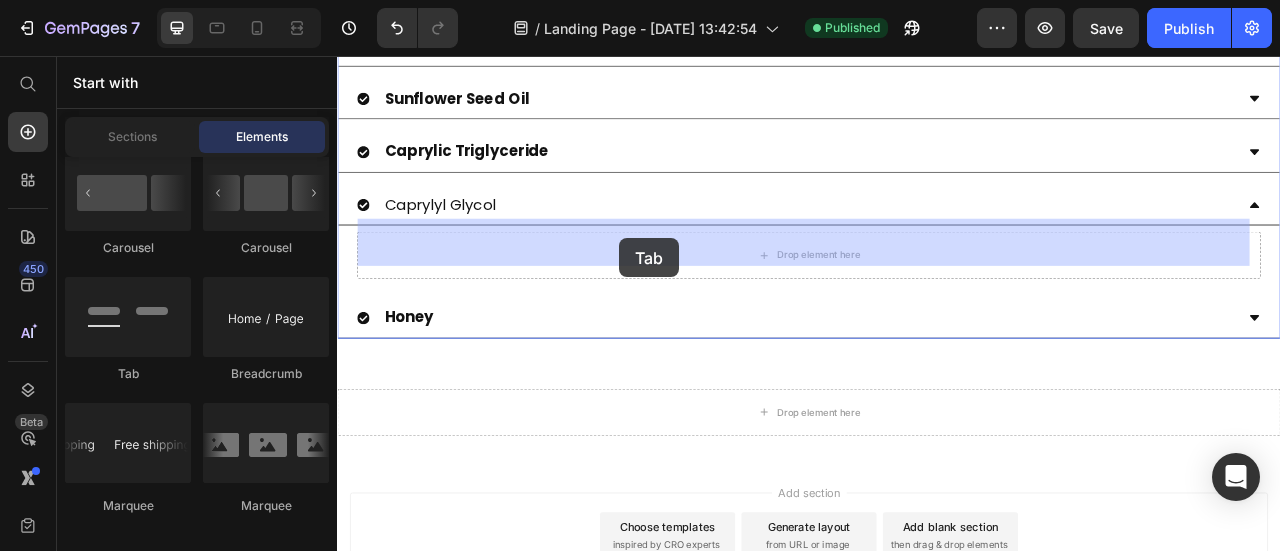 drag, startPoint x: 479, startPoint y: 390, endPoint x: 696, endPoint y: 288, distance: 239.77698 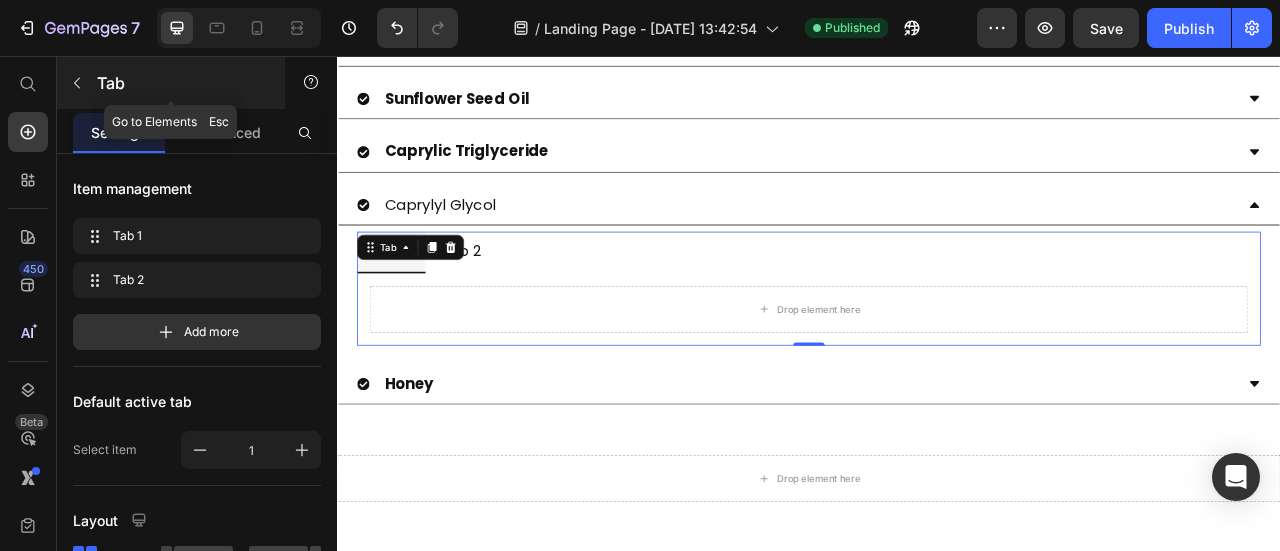 click 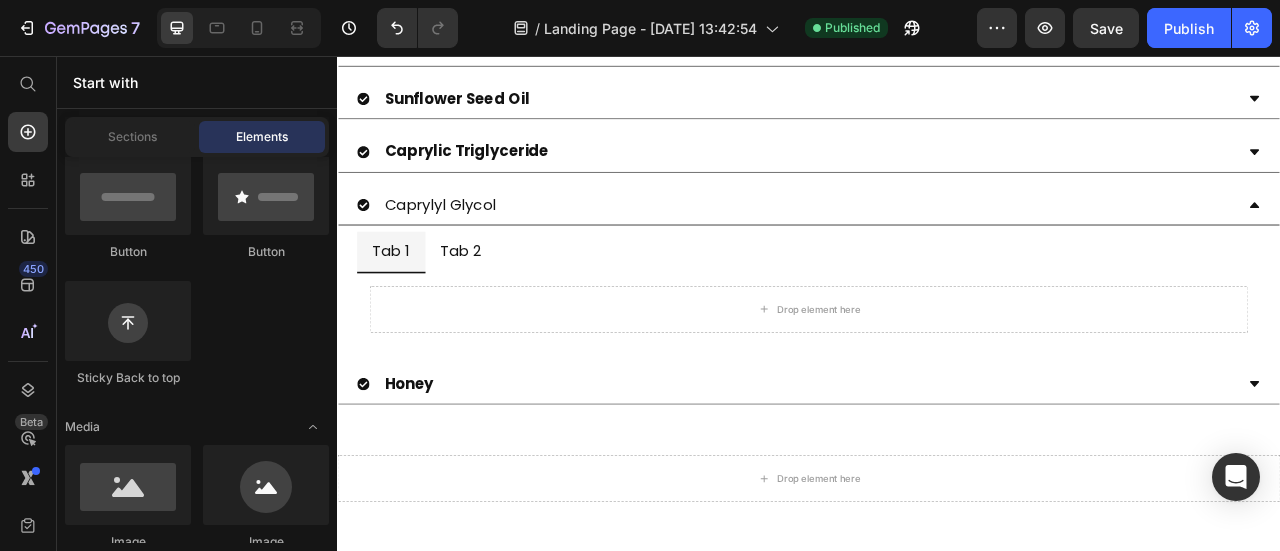 scroll, scrollTop: 200, scrollLeft: 0, axis: vertical 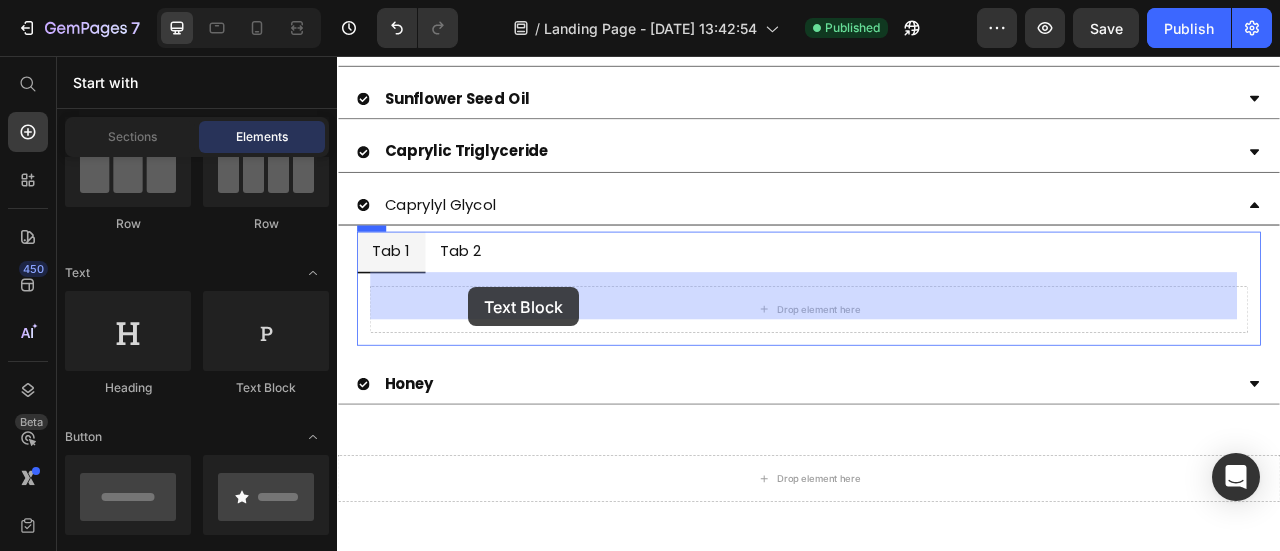 drag, startPoint x: 599, startPoint y: 408, endPoint x: 441, endPoint y: 362, distance: 164.56001 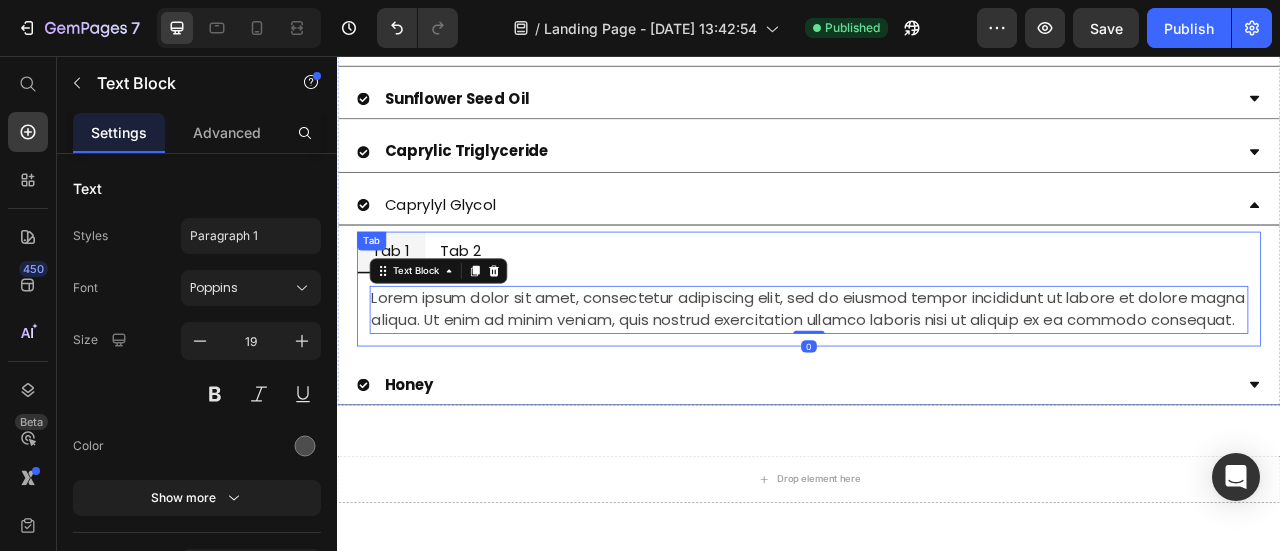 click on "Tab 1 Tab 2 Lorem ipsum dolor sit amet, consectetur adipiscing elit, sed do eiusmod tempor incididunt ut labore et dolore magna aliqua. Ut enim ad minim veniam, quis nostrud exercitation ullamco laboris nisi ut aliquip ex ea commodo consequat. Text Block   0
Tab" at bounding box center [937, 352] 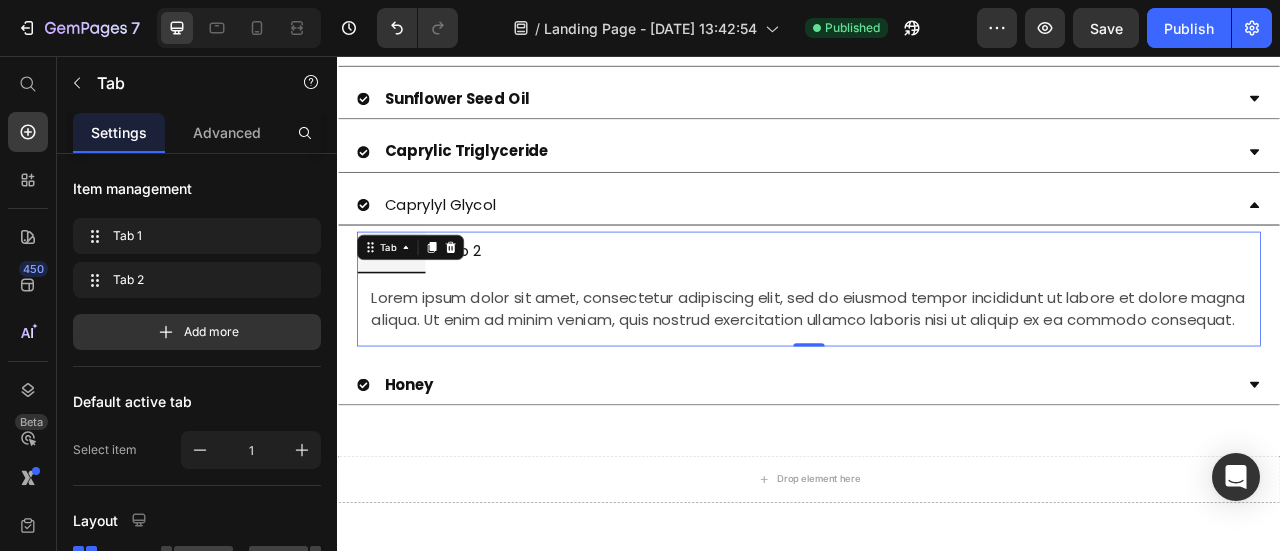 click on "Tab 1" at bounding box center [405, 304] 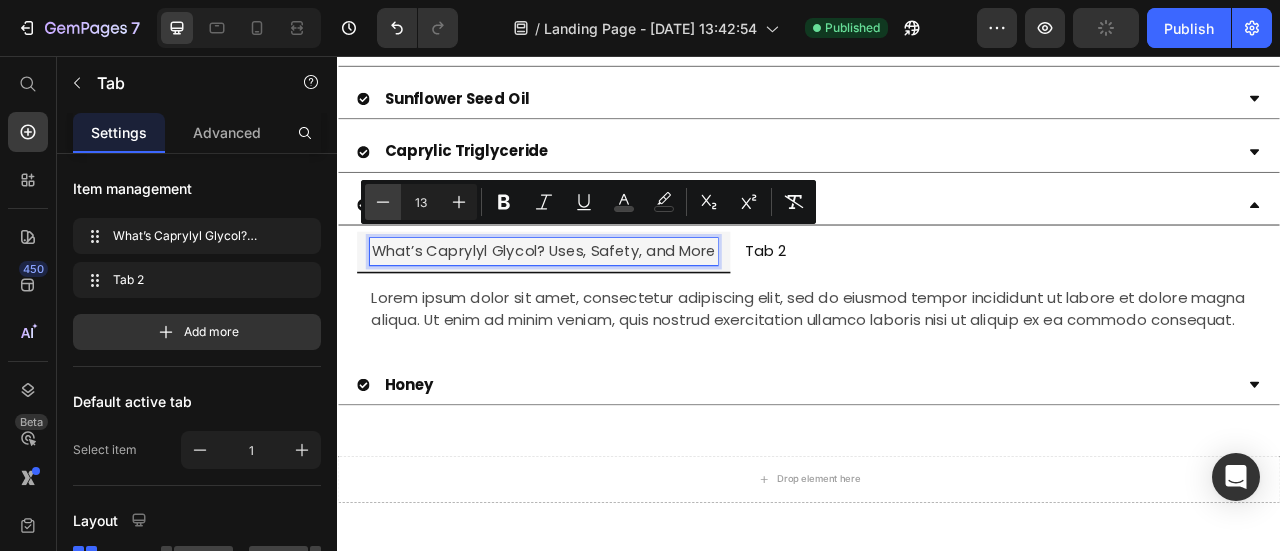 click 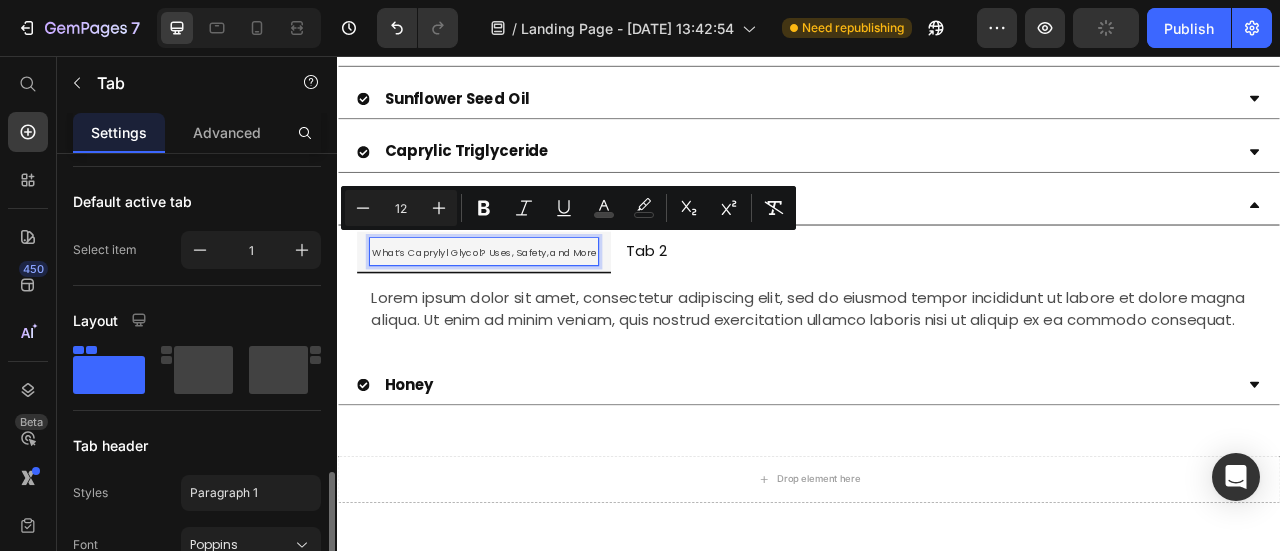scroll, scrollTop: 400, scrollLeft: 0, axis: vertical 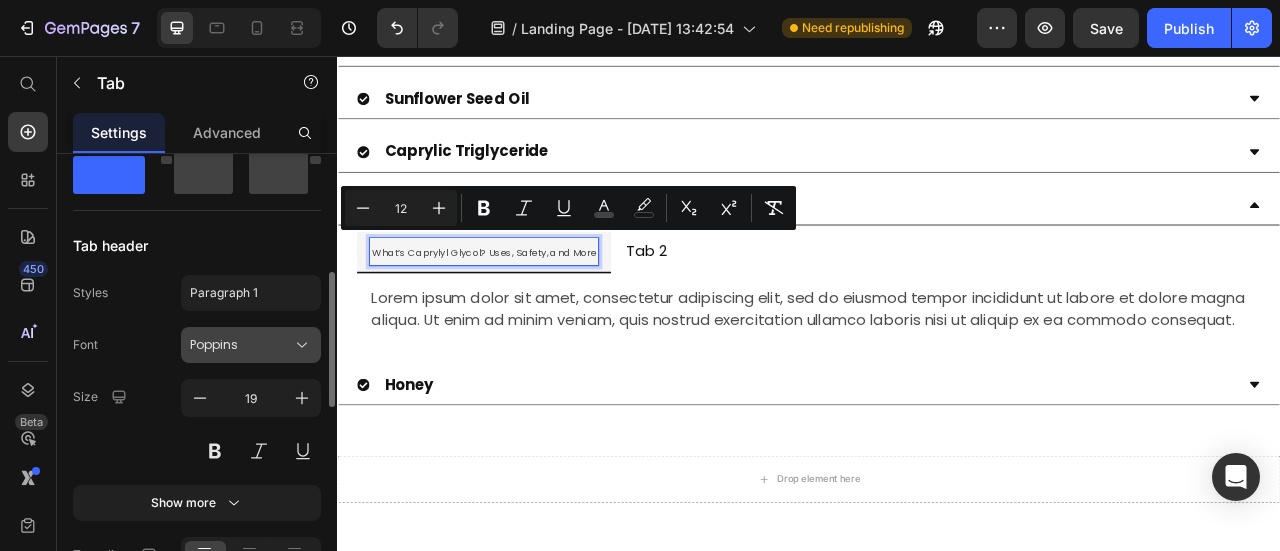click on "Poppins" at bounding box center (241, 345) 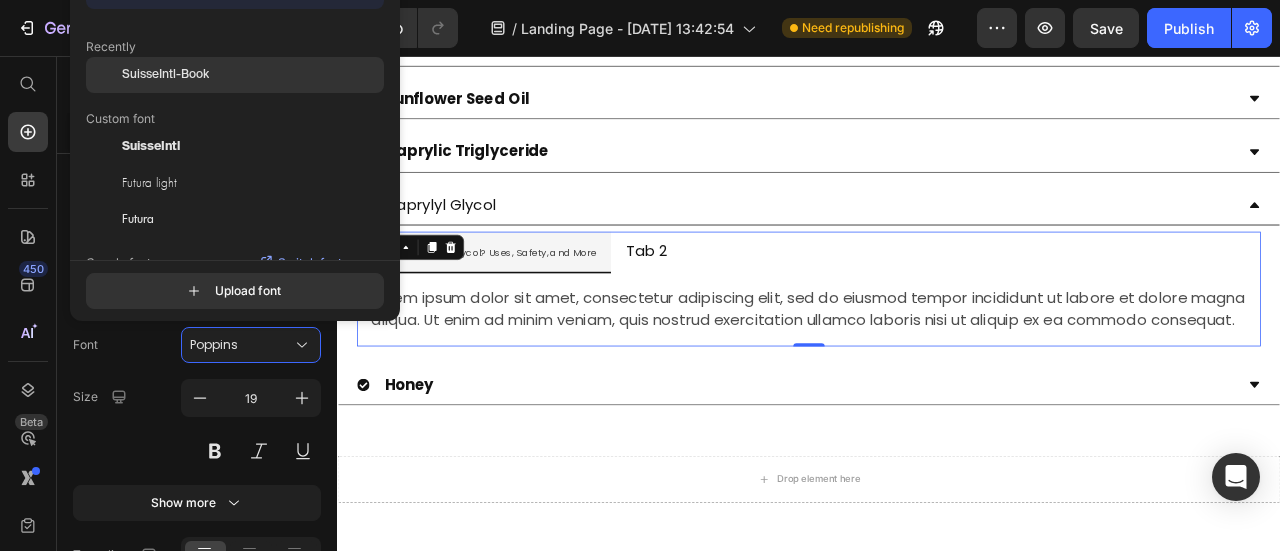 click on "SuisseIntl-Book" 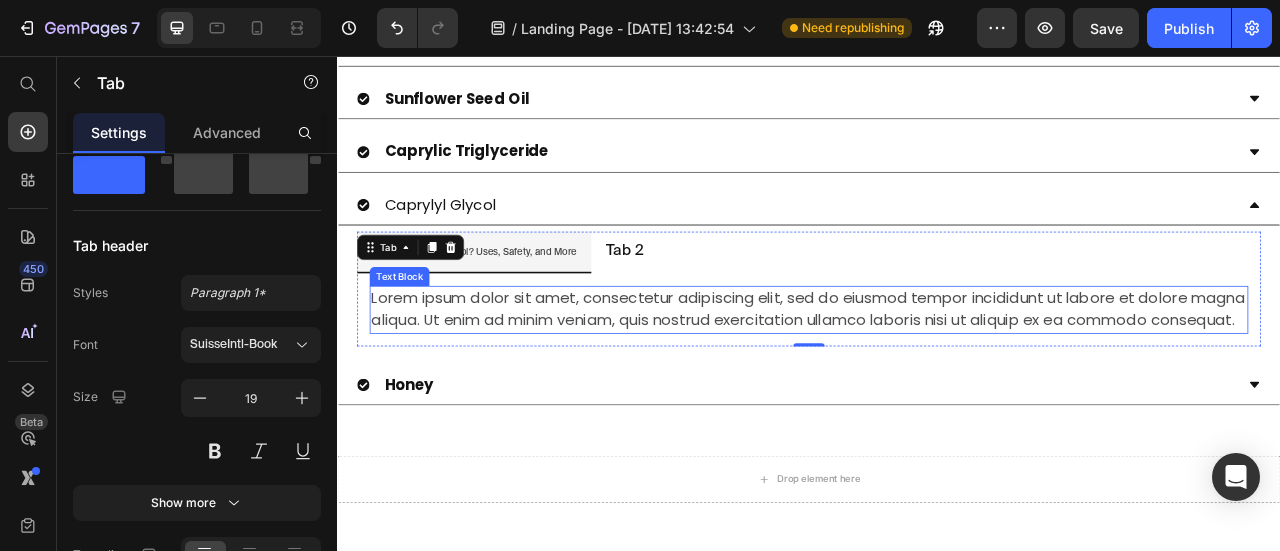 click on "Lorem ipsum dolor sit amet, consectetur adipiscing elit, sed do eiusmod tempor incididunt ut labore et dolore magna aliqua. Ut enim ad minim veniam, quis nostrud exercitation ullamco laboris nisi ut aliquip ex ea commodo consequat." at bounding box center (937, 378) 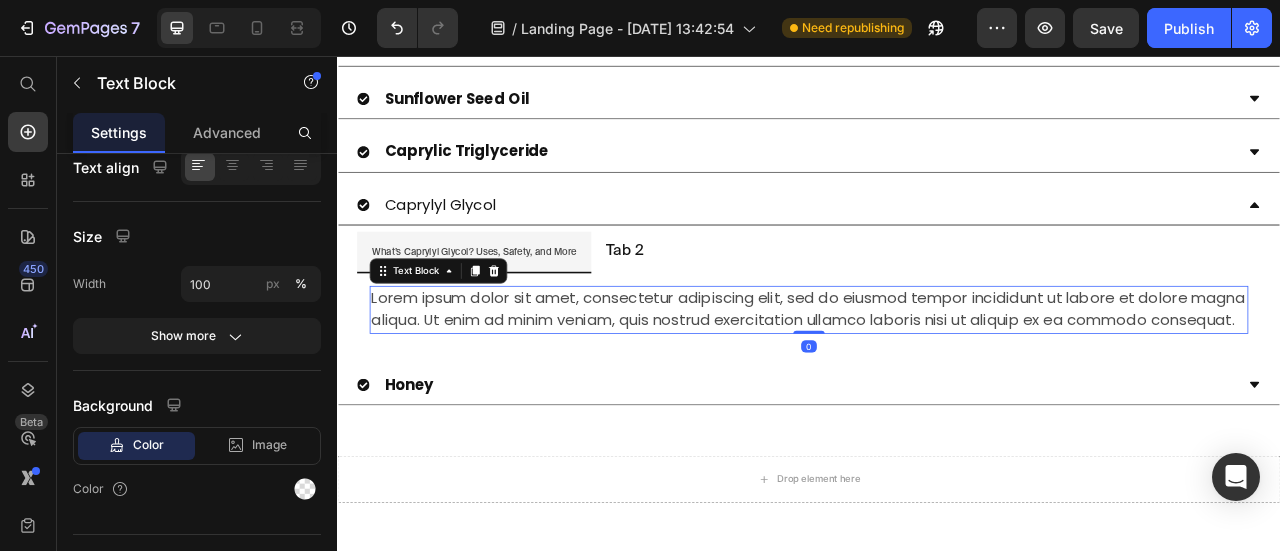 scroll, scrollTop: 0, scrollLeft: 0, axis: both 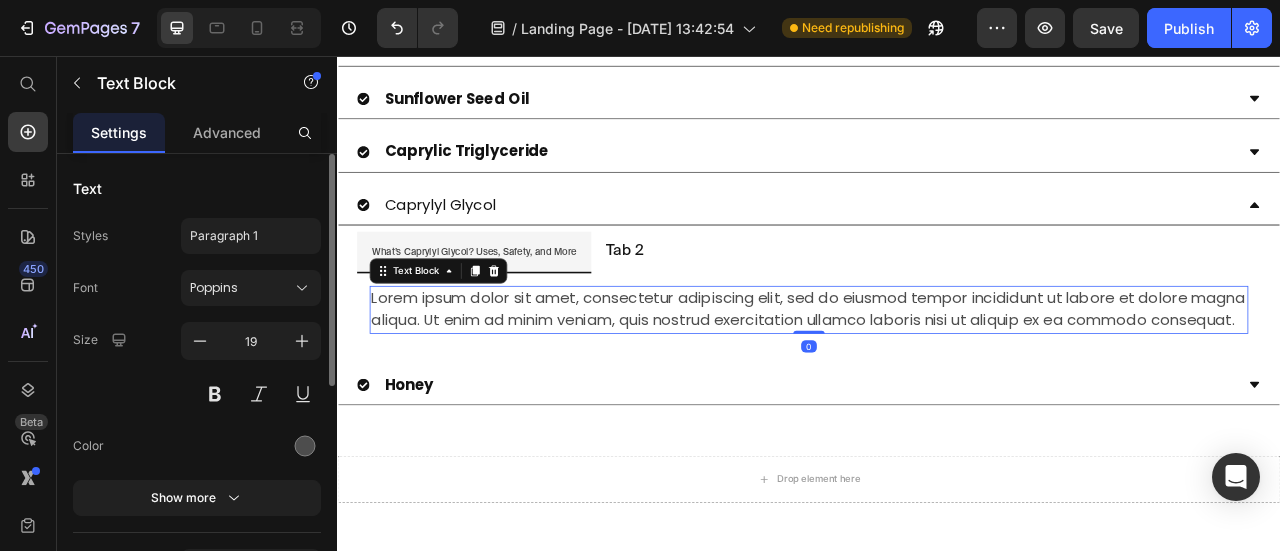 click on "Lorem ipsum dolor sit amet, consectetur adipiscing elit, sed do eiusmod tempor incididunt ut labore et dolore magna aliqua. Ut enim ad minim veniam, quis nostrud exercitation ullamco laboris nisi ut aliquip ex ea commodo consequat." at bounding box center [937, 378] 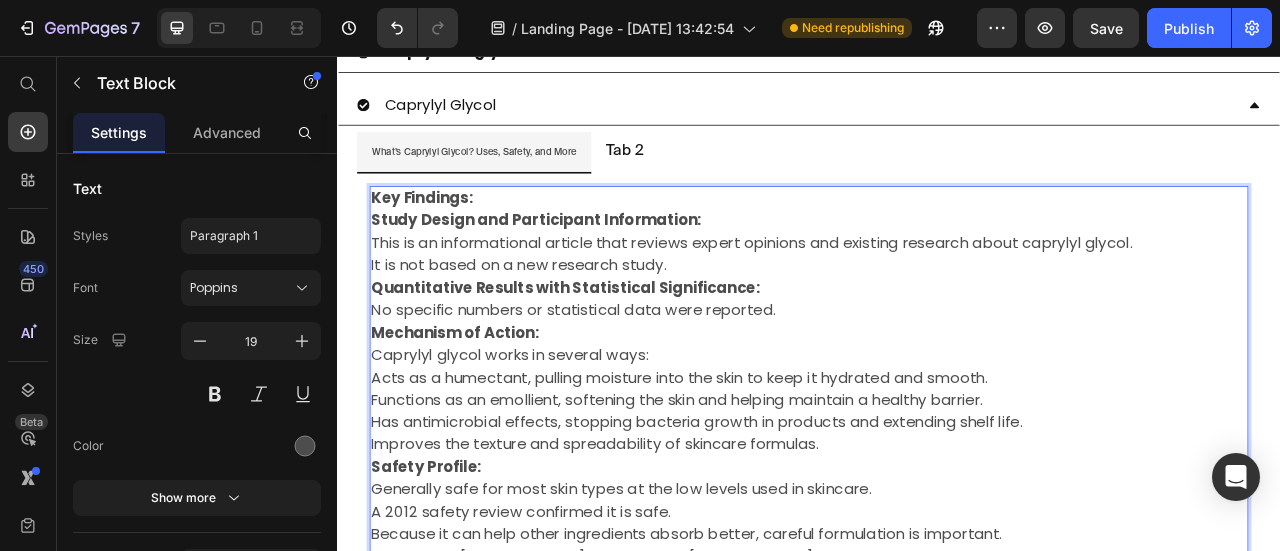 scroll, scrollTop: 1670, scrollLeft: 0, axis: vertical 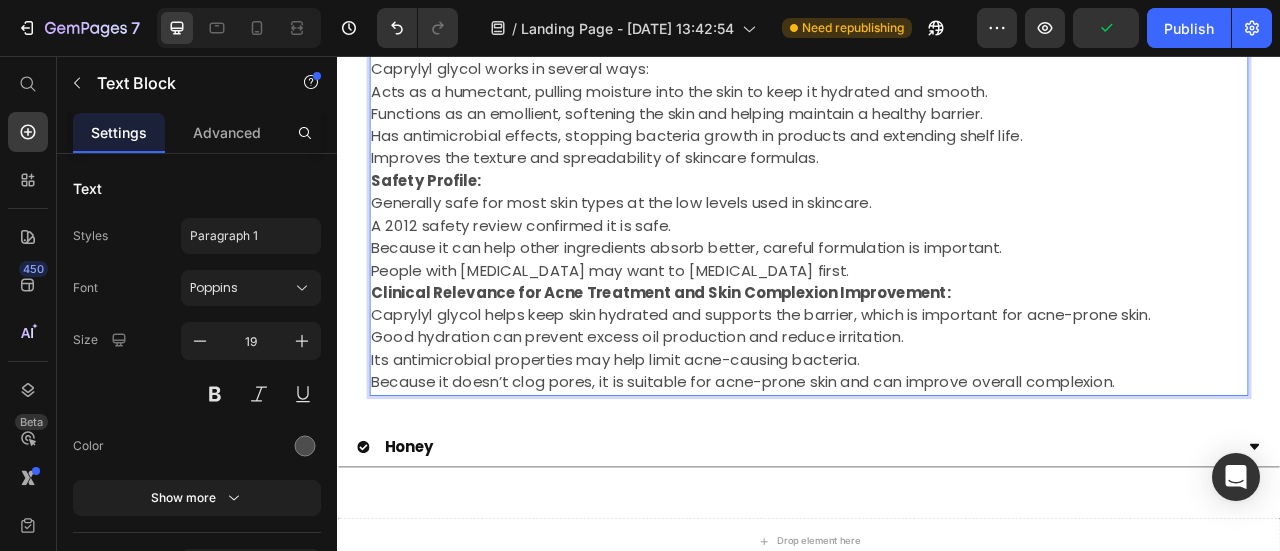 click on "Because it doesn’t clog pores, it is suitable for acne-prone skin and can improve overall complexion." at bounding box center [937, 471] 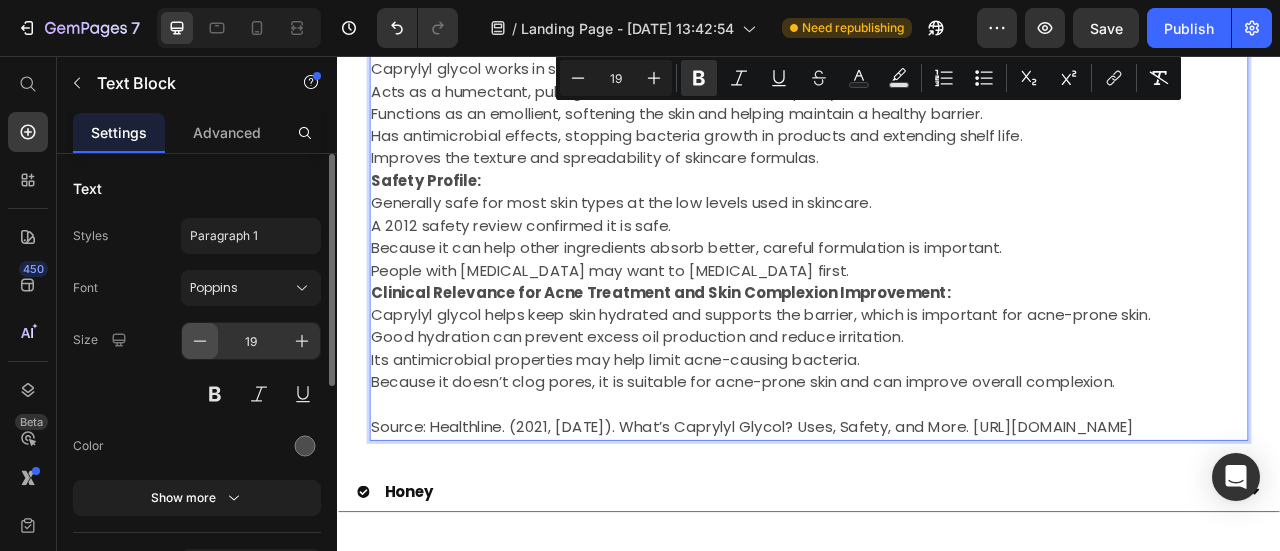 click 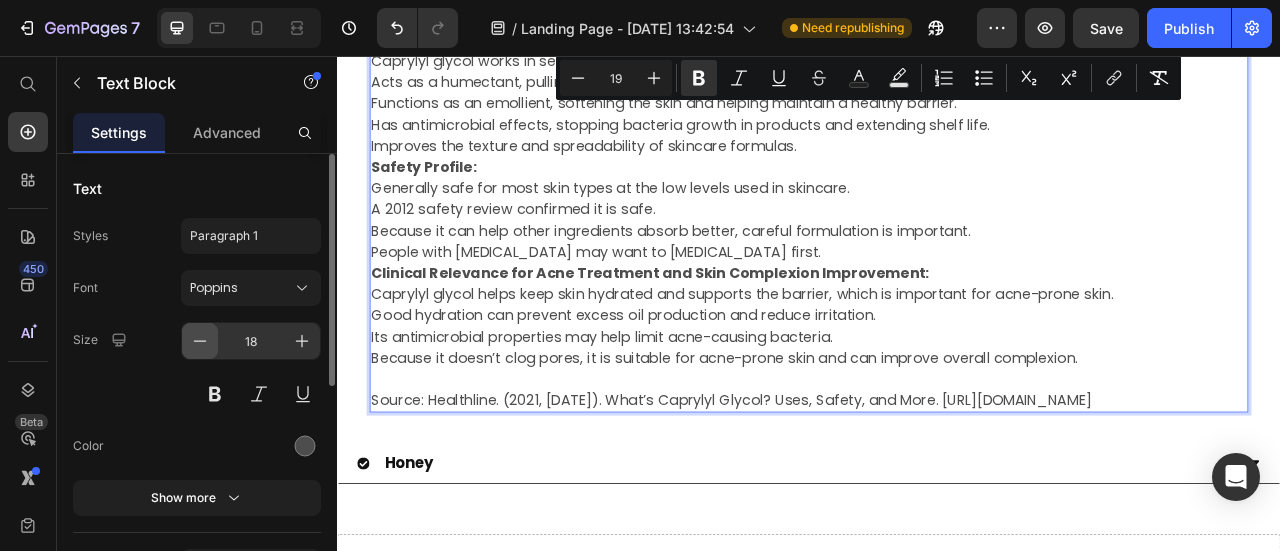 scroll, scrollTop: 2060, scrollLeft: 0, axis: vertical 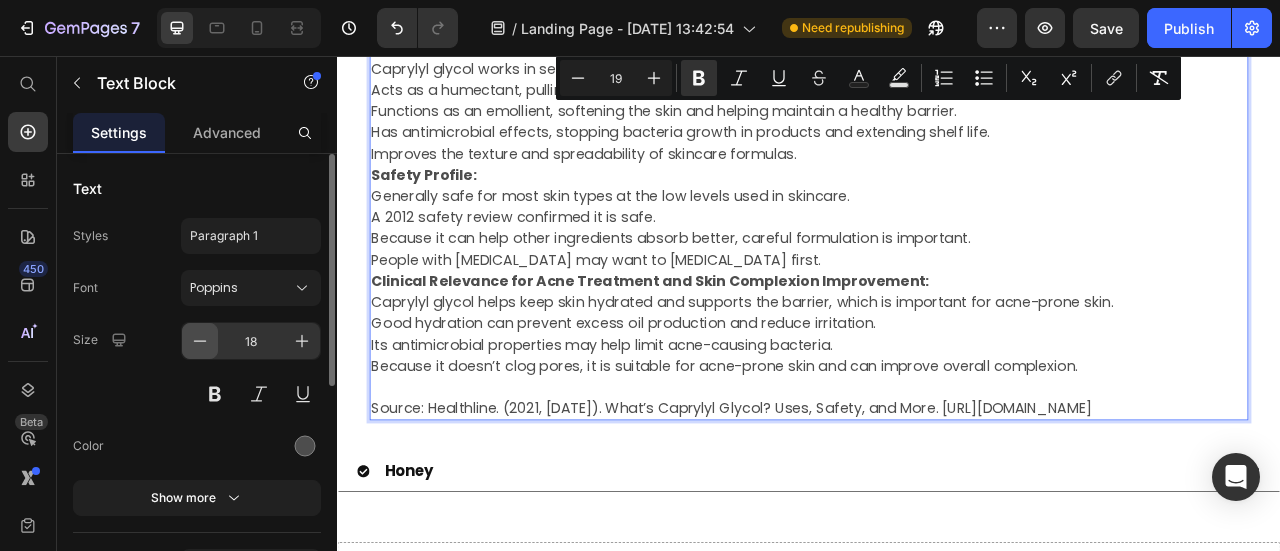 click 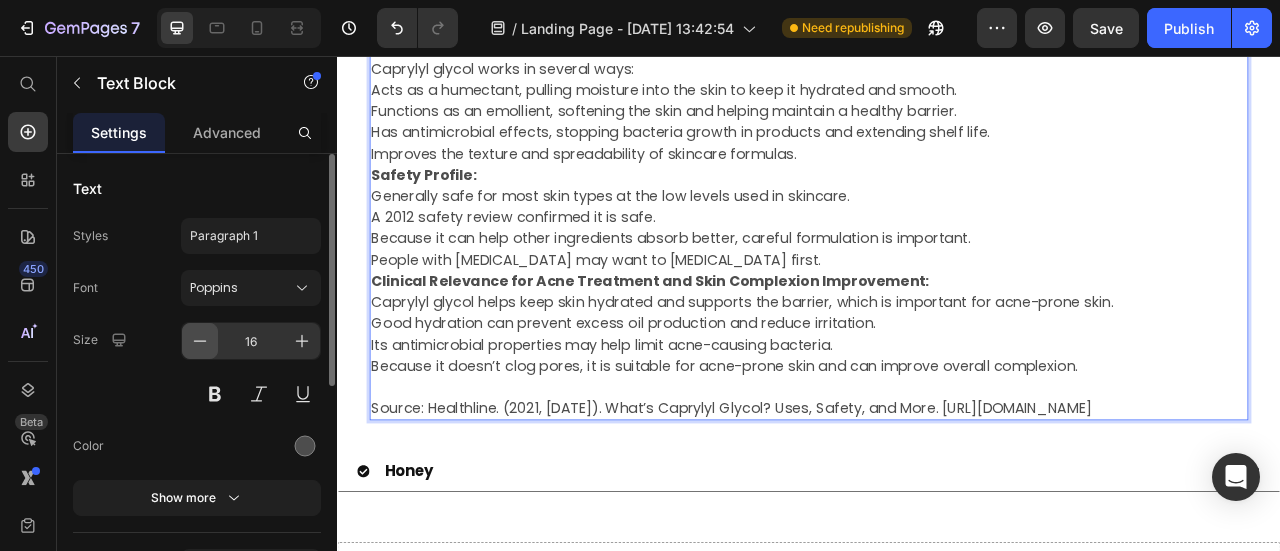 click 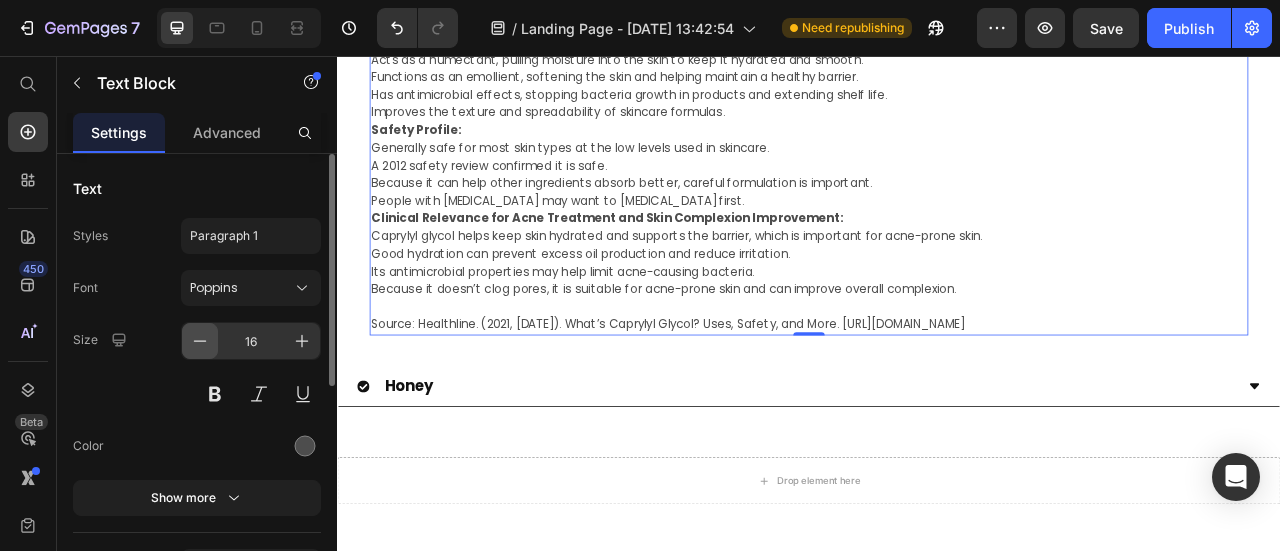 type on "15" 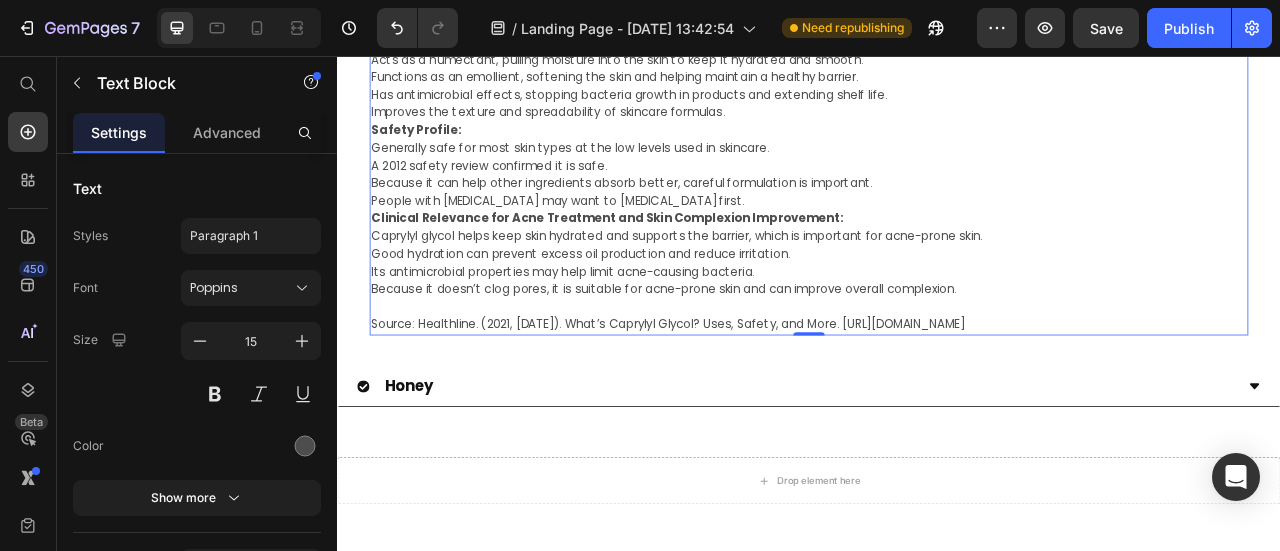 scroll, scrollTop: 1749, scrollLeft: 0, axis: vertical 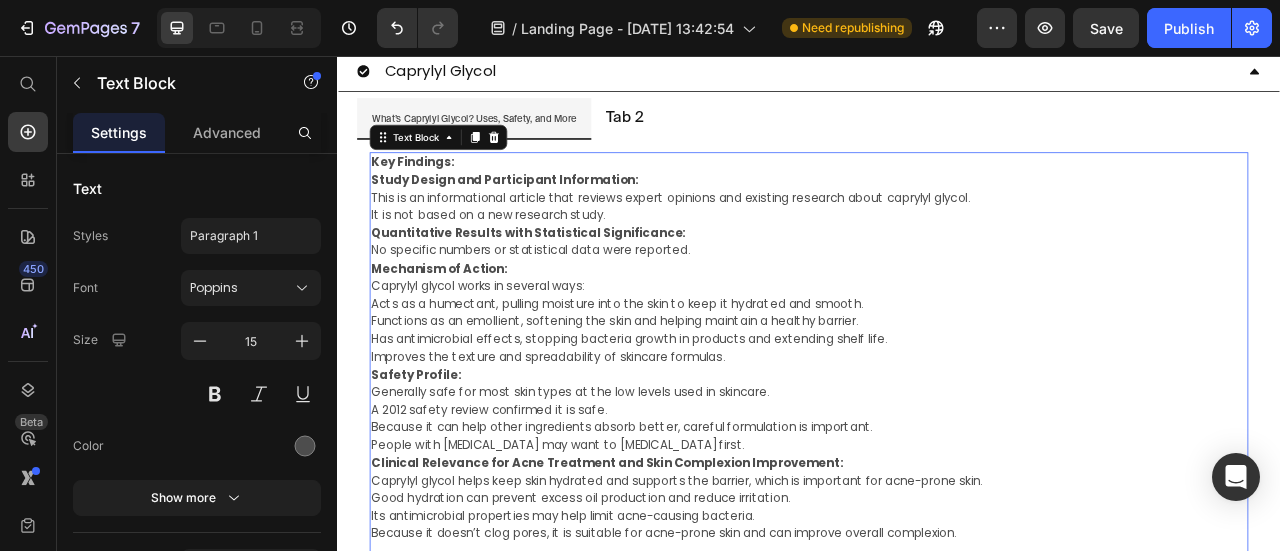 click on "Study Design and Participant Information:" at bounding box center (550, 212) 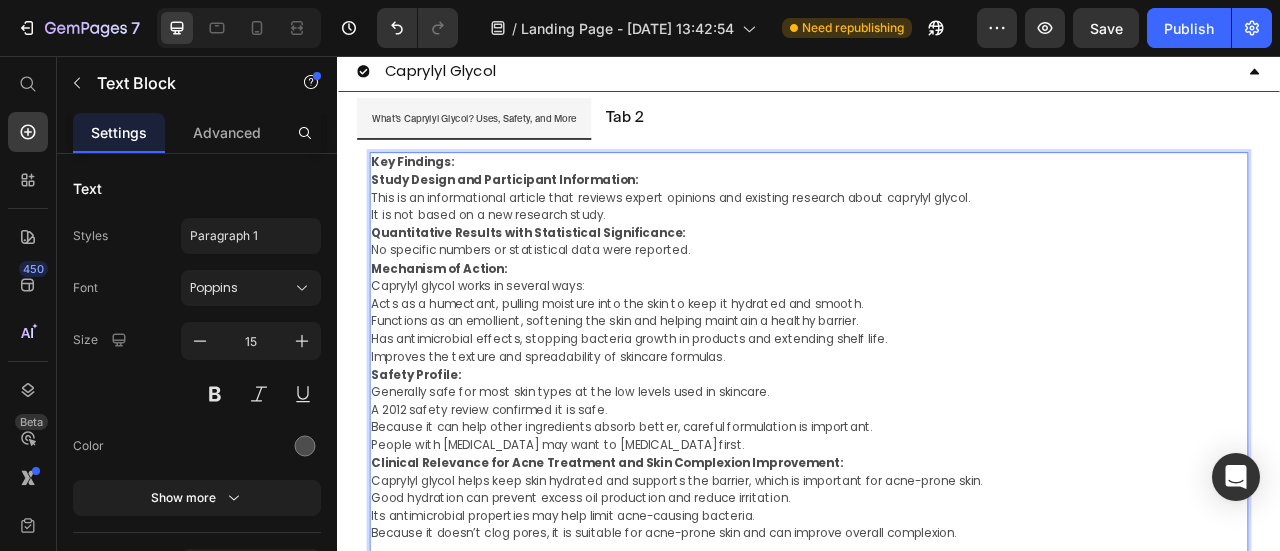 click on "Key Findings:" at bounding box center (937, 191) 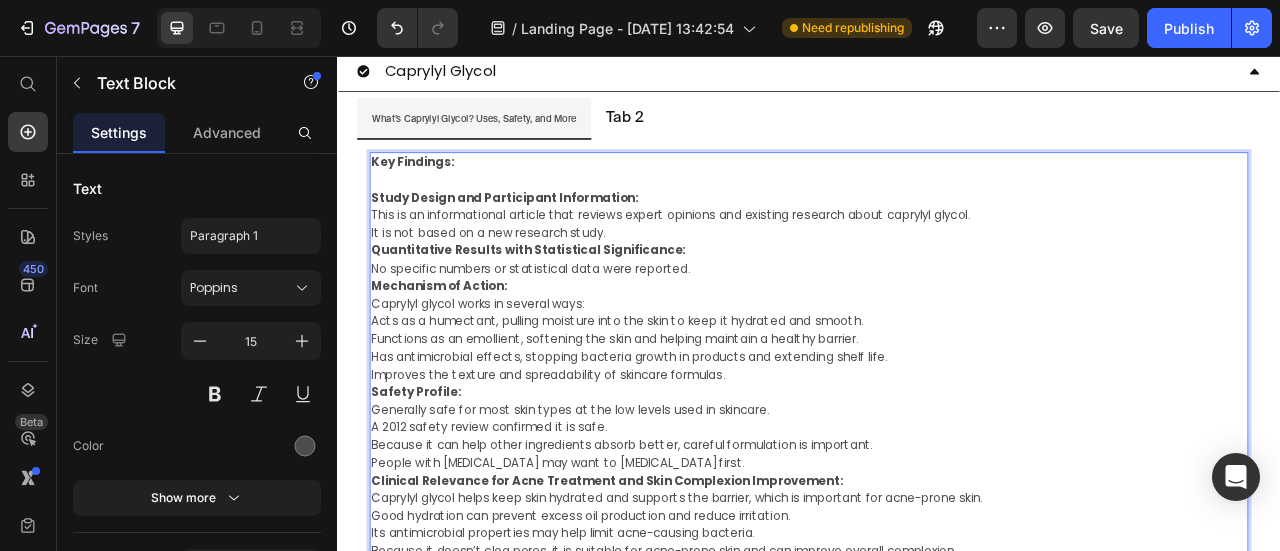 click on "Key Findings:" at bounding box center [937, 191] 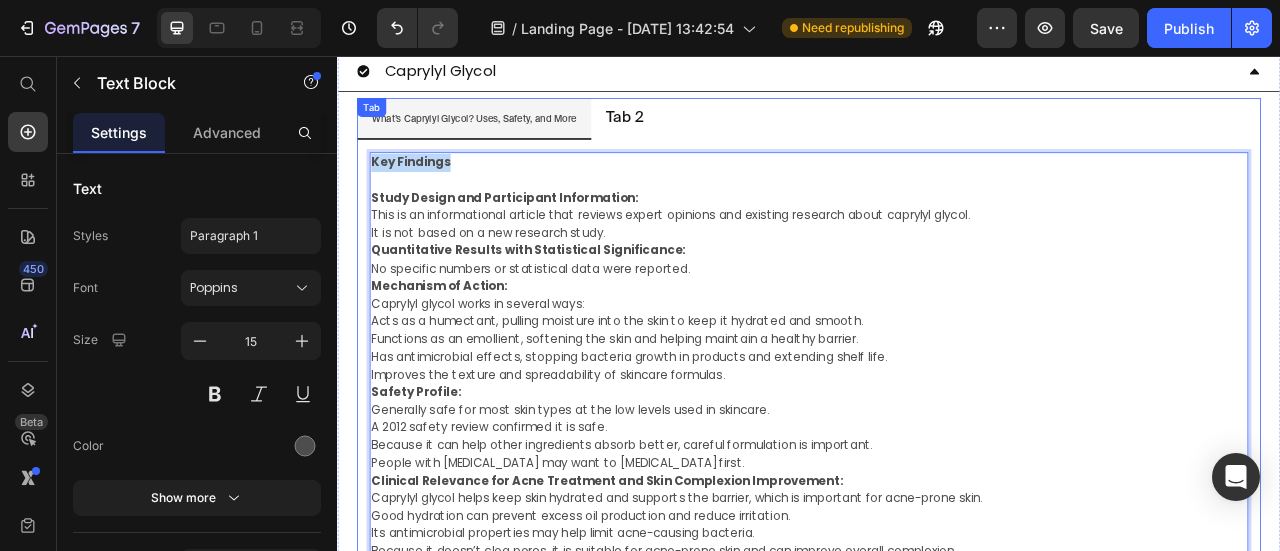 drag, startPoint x: 395, startPoint y: 170, endPoint x: 377, endPoint y: 168, distance: 18.110771 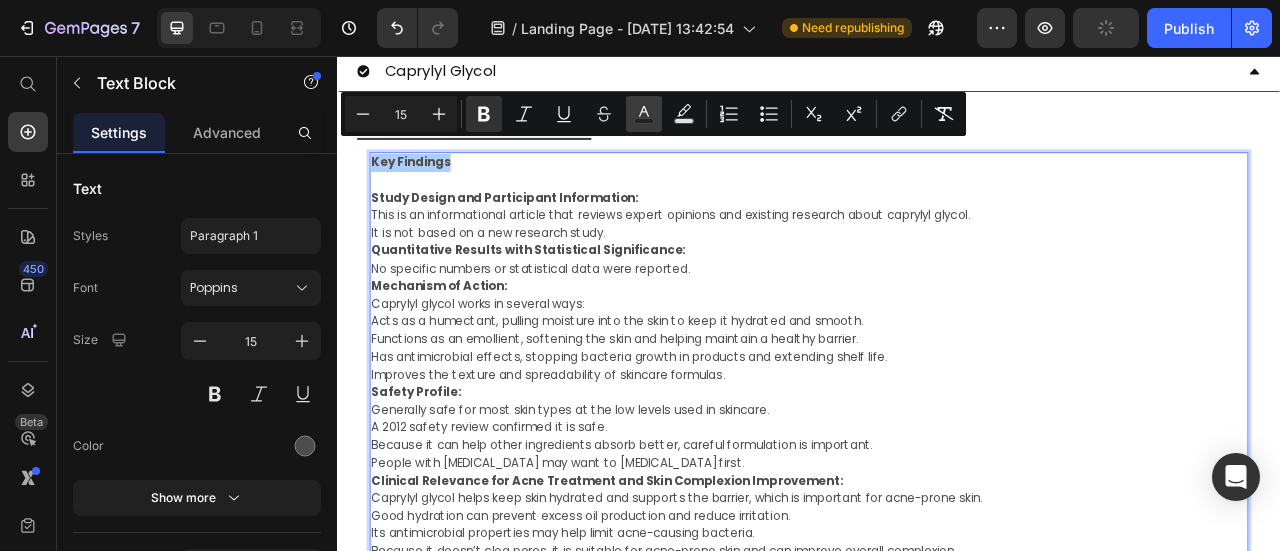 click 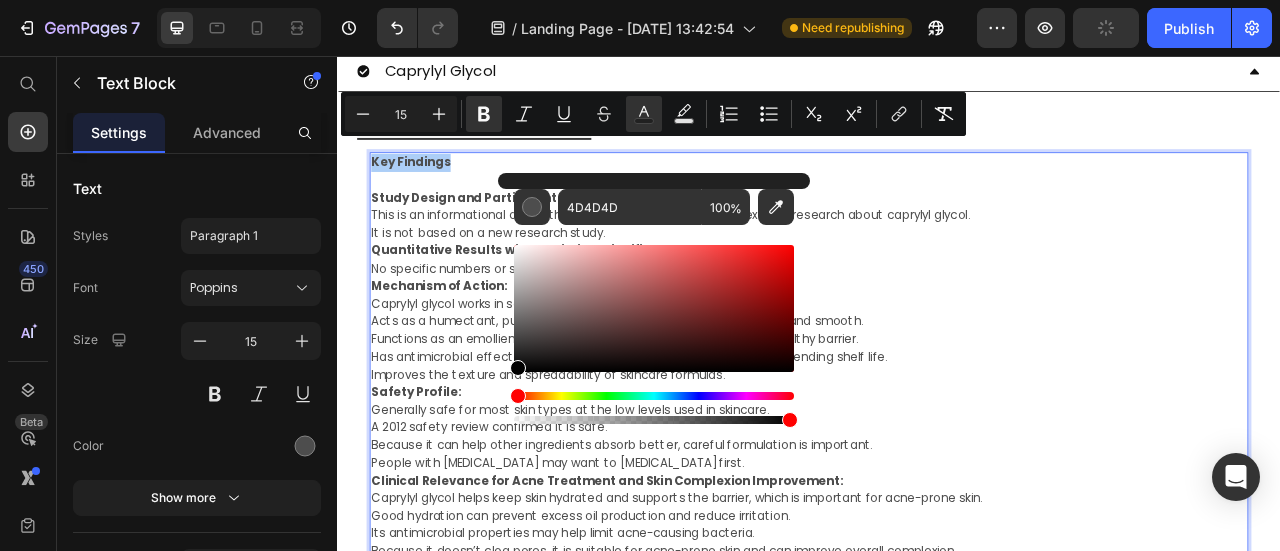 click on "4D4D4D 100 %" at bounding box center (654, 300) 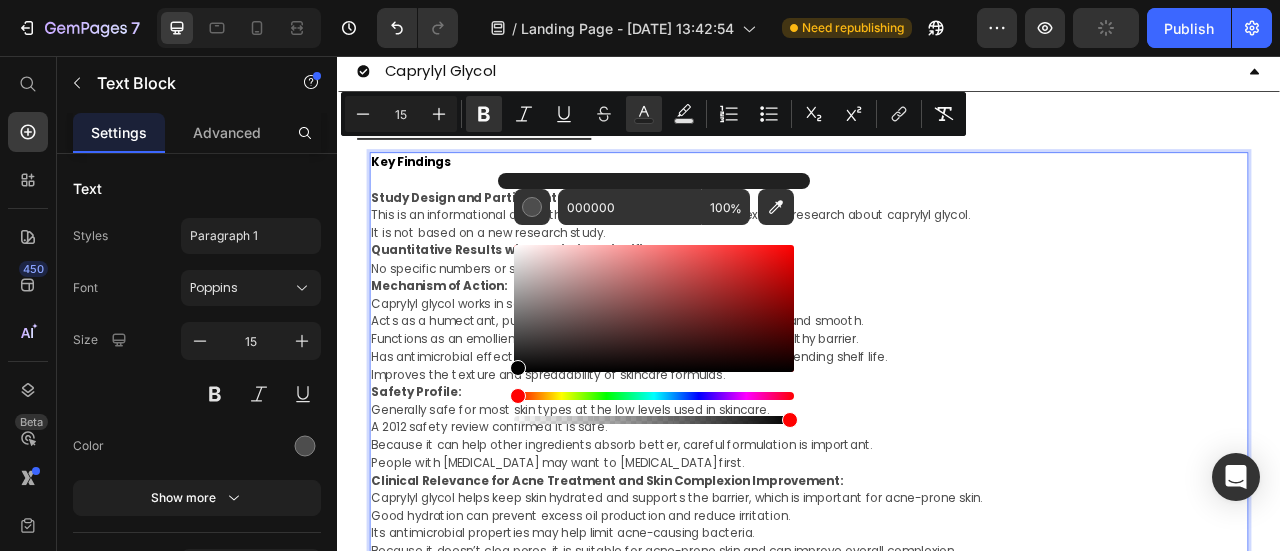 click on "Caprylyl glycol works in several ways:" at bounding box center (937, 371) 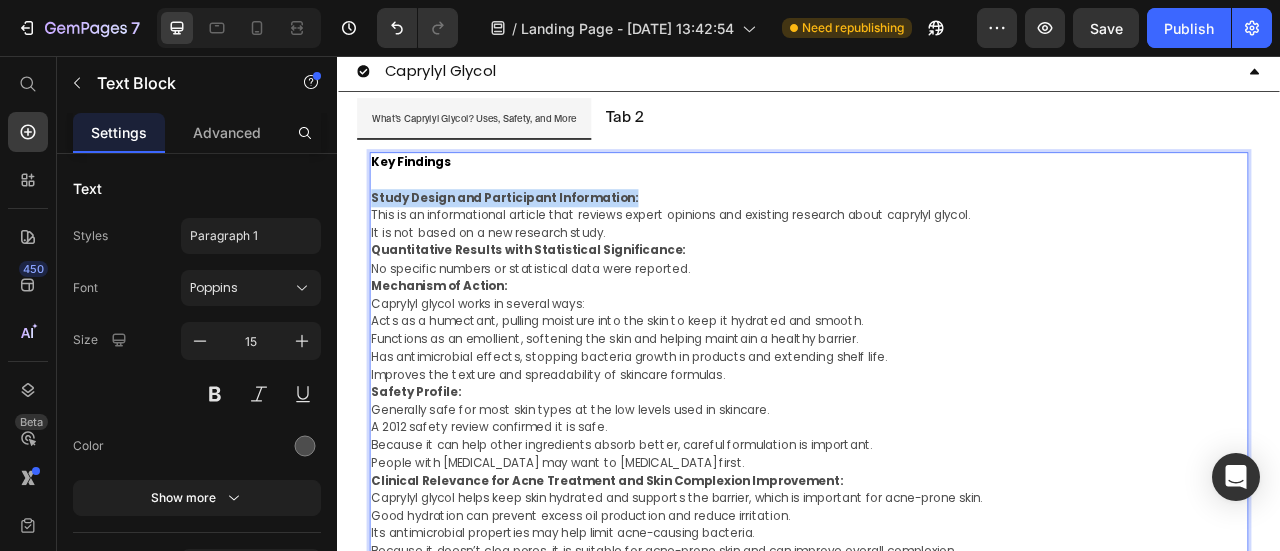 drag, startPoint x: 707, startPoint y: 213, endPoint x: 379, endPoint y: 215, distance: 328.0061 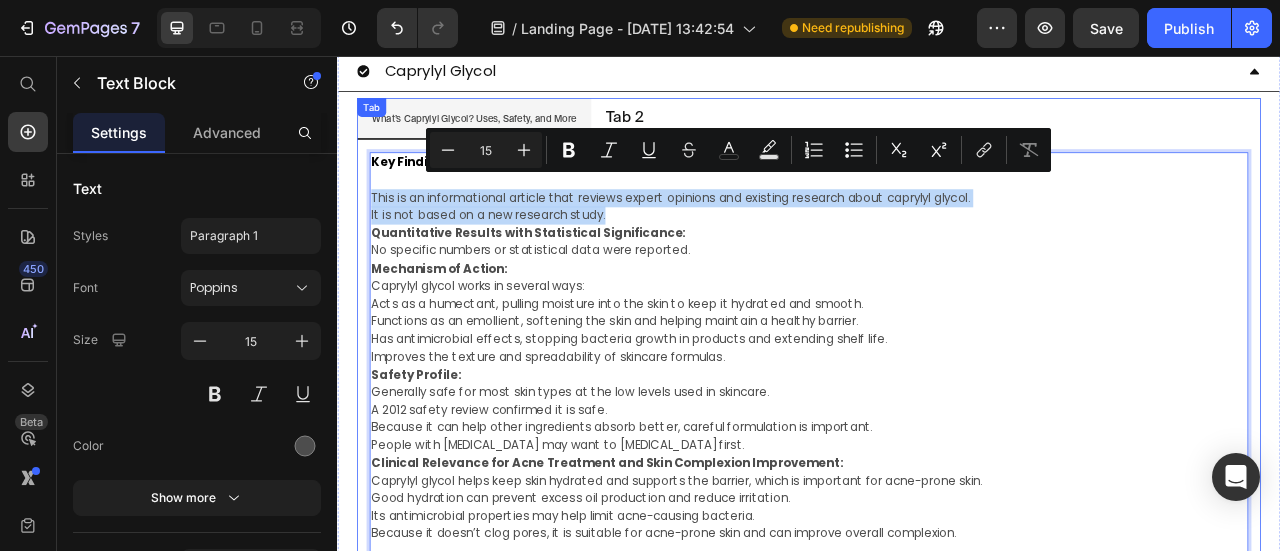 drag, startPoint x: 688, startPoint y: 237, endPoint x: 373, endPoint y: 214, distance: 315.83856 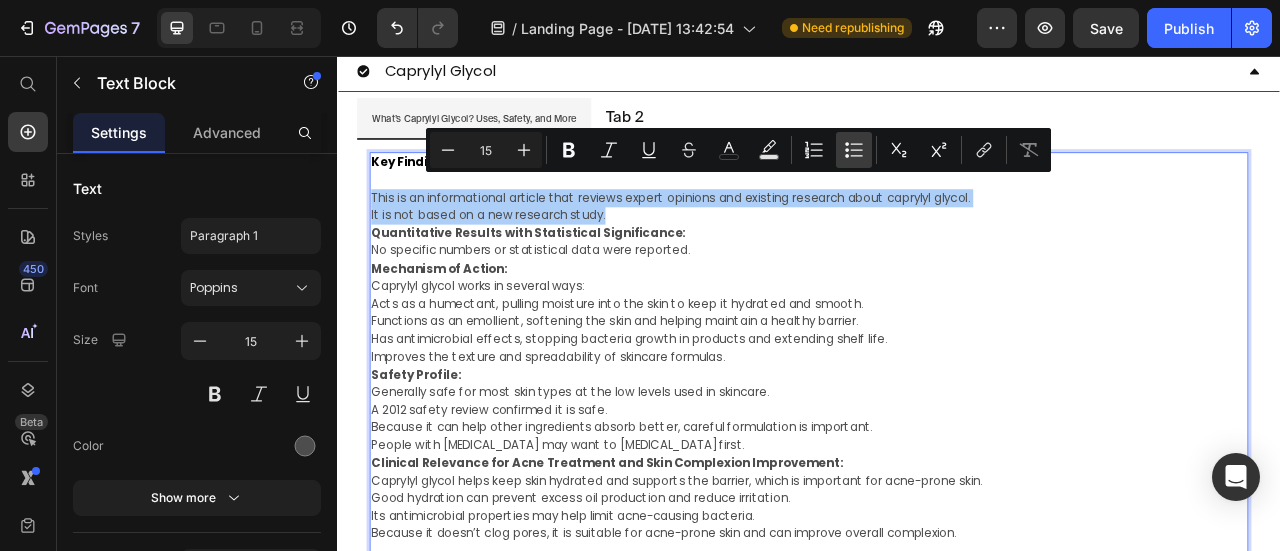 click 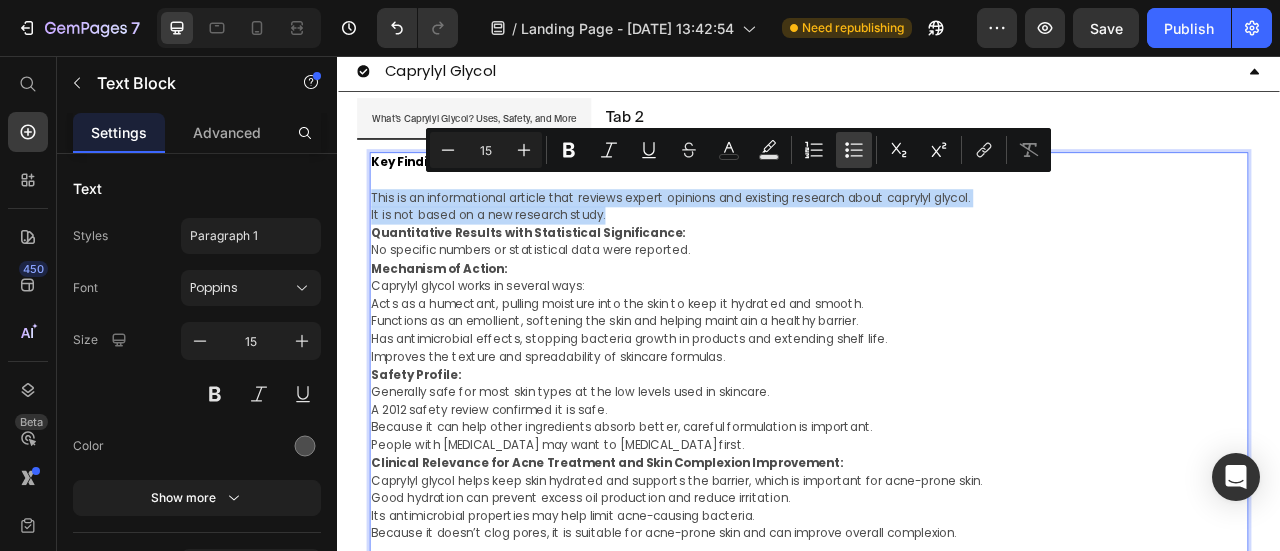 type on "15" 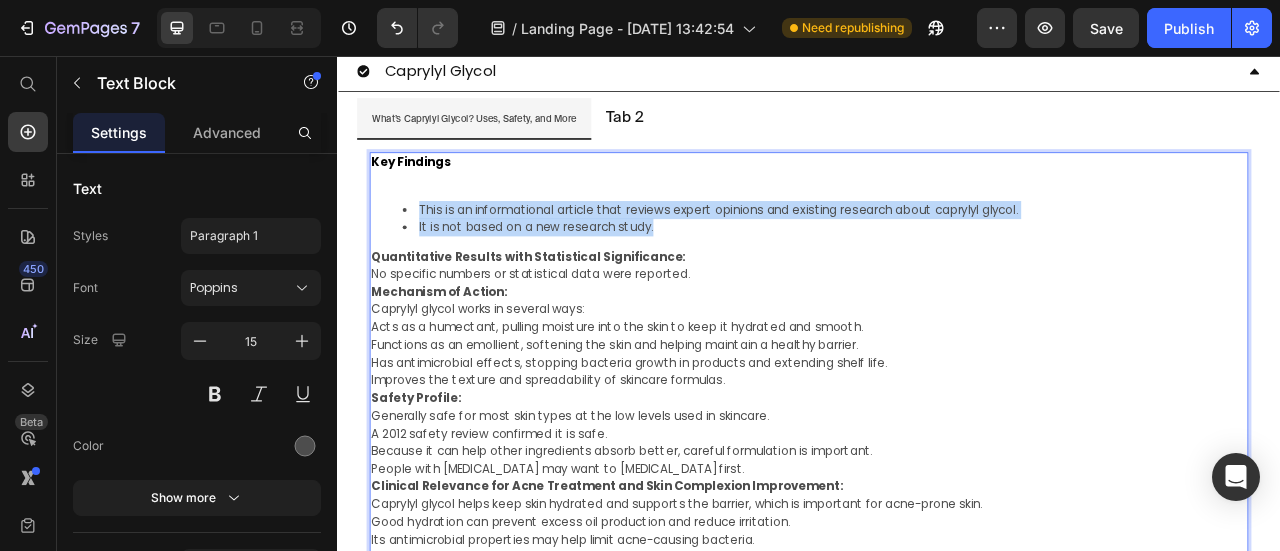 click at bounding box center (937, 213) 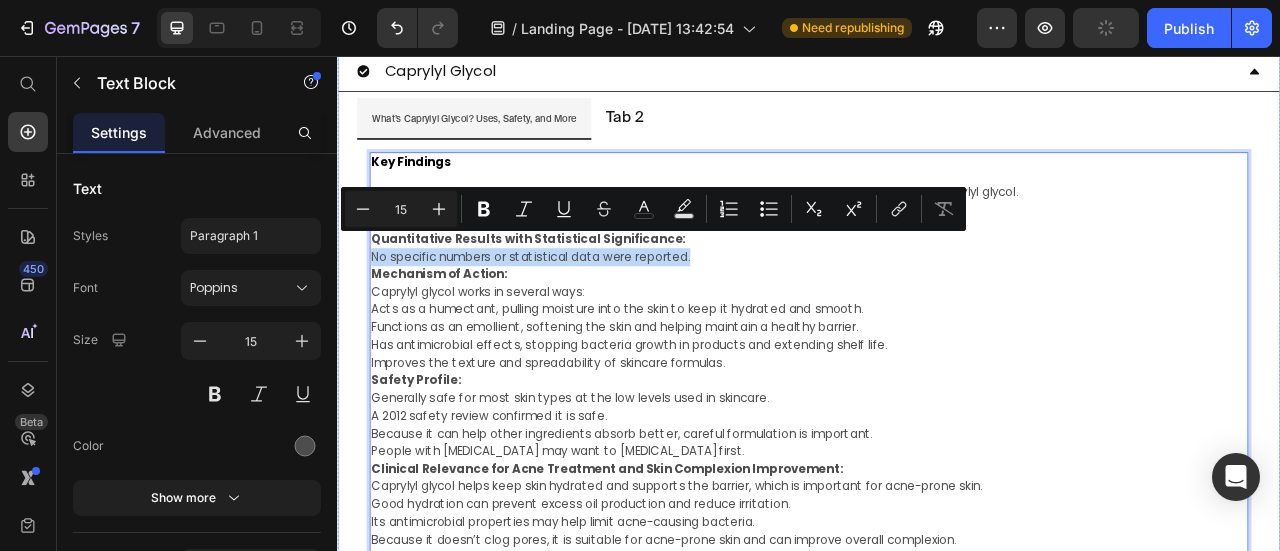 drag, startPoint x: 820, startPoint y: 284, endPoint x: 349, endPoint y: 294, distance: 471.10614 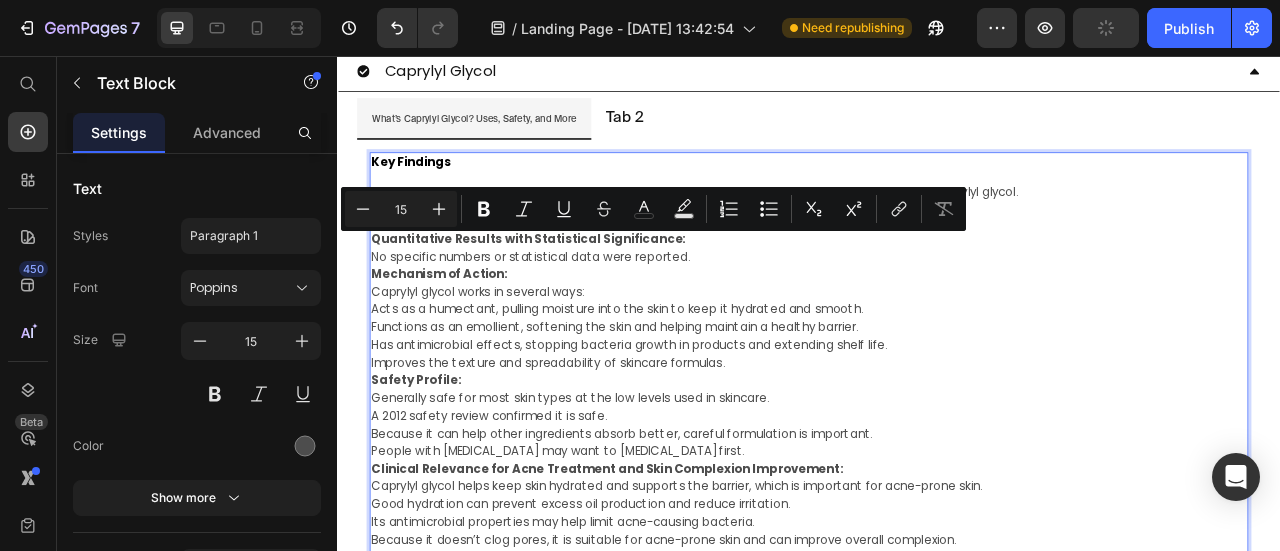 click on "Functions as an emollient, softening the skin and helping maintain a healthy barrier." at bounding box center [937, 401] 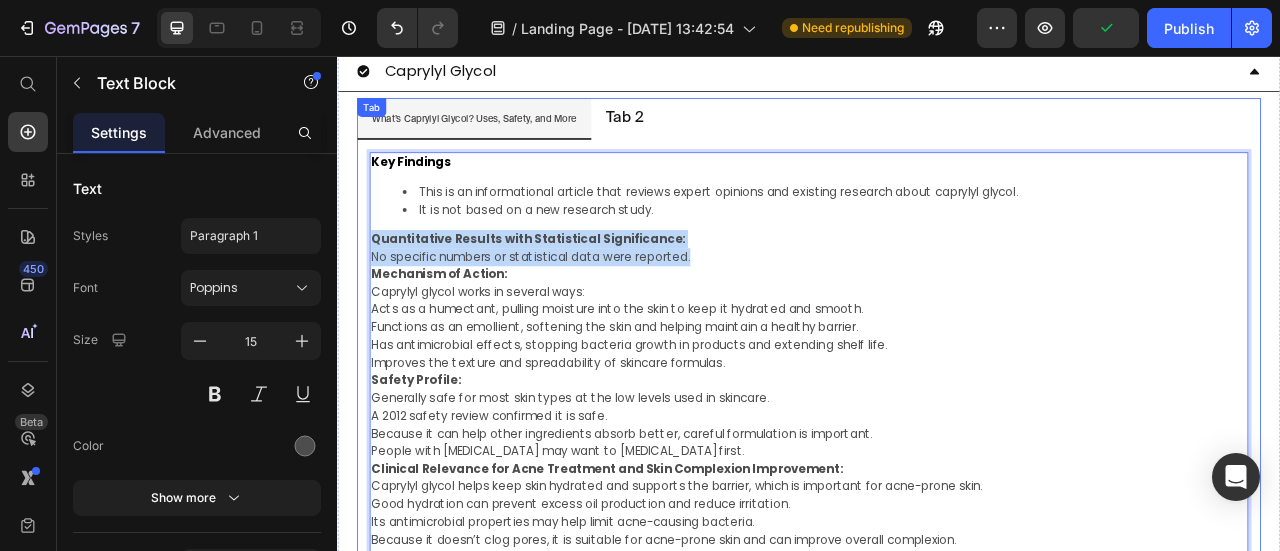drag, startPoint x: 774, startPoint y: 290, endPoint x: 375, endPoint y: 273, distance: 399.362 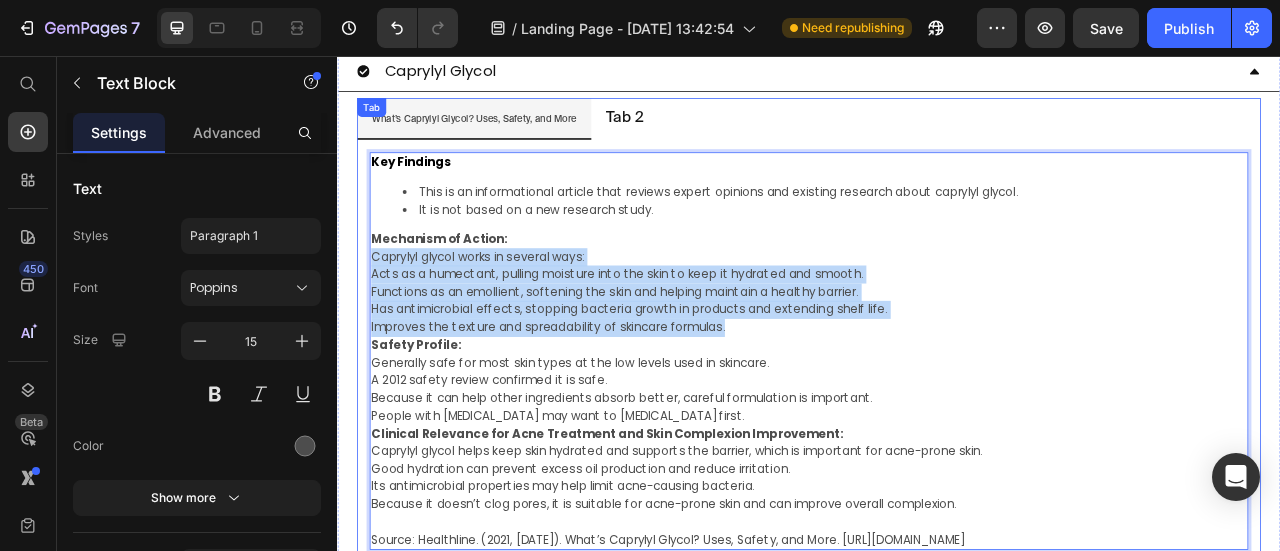 drag, startPoint x: 855, startPoint y: 379, endPoint x: 377, endPoint y: 299, distance: 484.64832 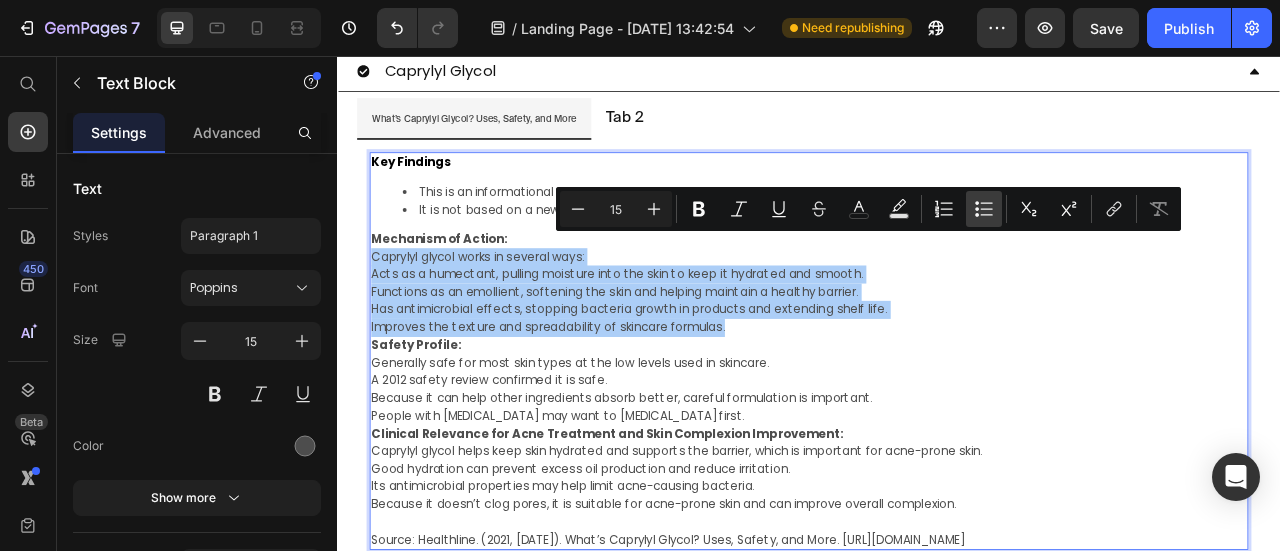 drag, startPoint x: 978, startPoint y: 207, endPoint x: 355, endPoint y: 327, distance: 634.4517 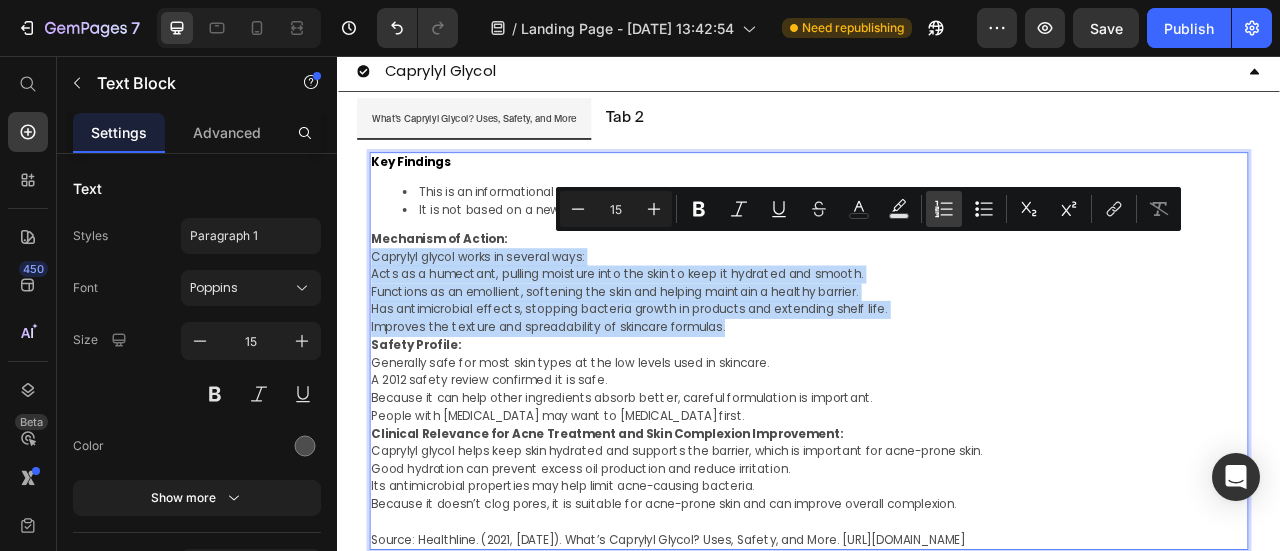 type on "15" 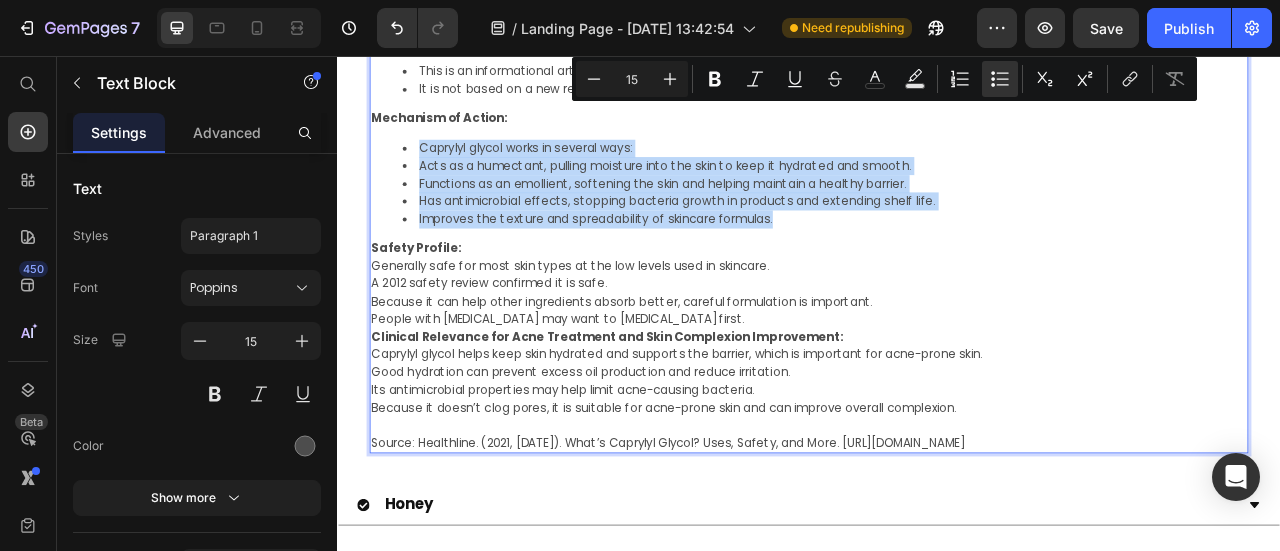 scroll, scrollTop: 1949, scrollLeft: 0, axis: vertical 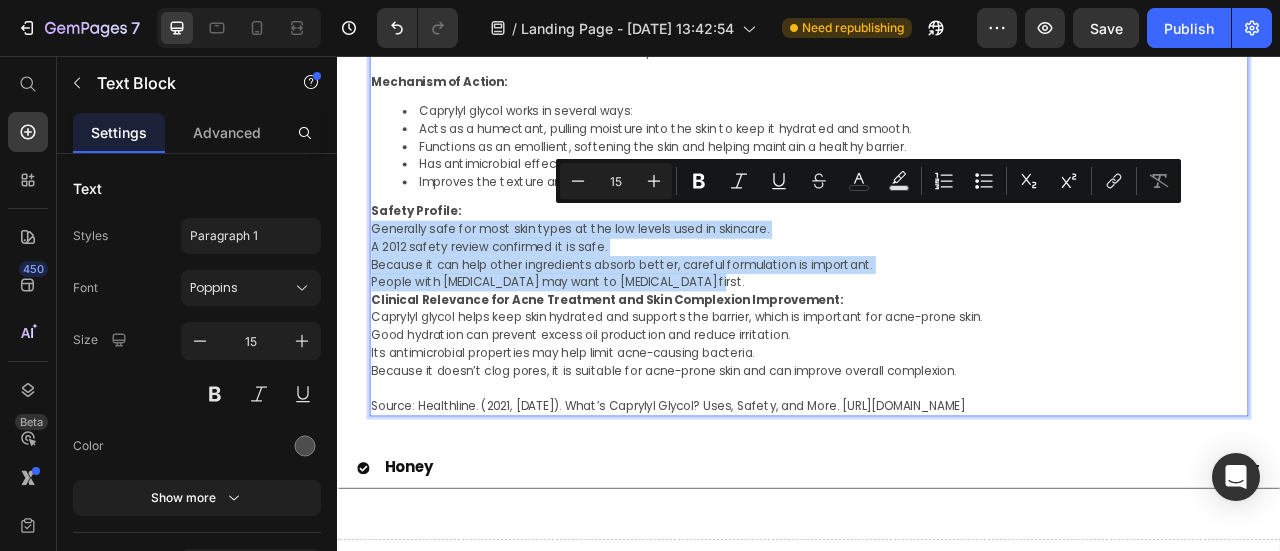 drag, startPoint x: 787, startPoint y: 316, endPoint x: 378, endPoint y: 263, distance: 412.41968 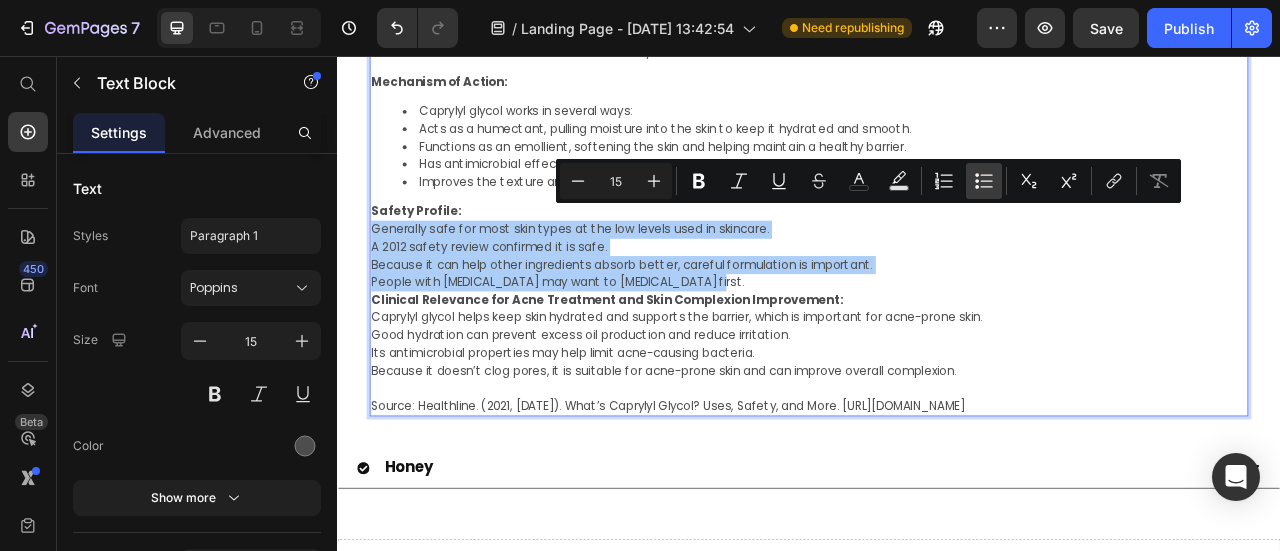 click 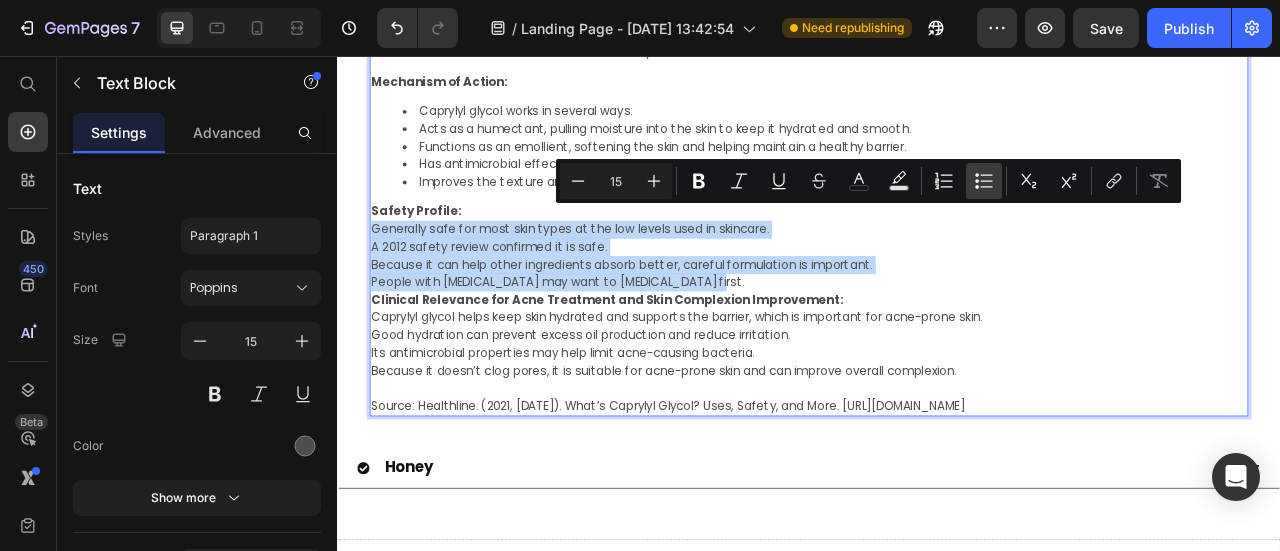 type on "15" 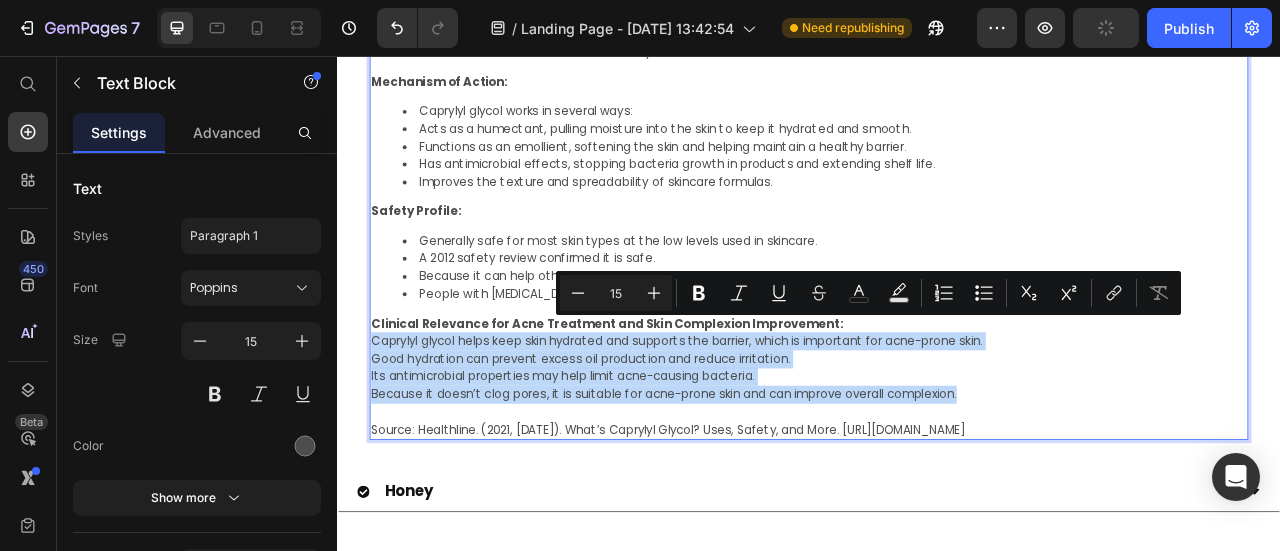 drag, startPoint x: 1150, startPoint y: 466, endPoint x: 381, endPoint y: 408, distance: 771.18414 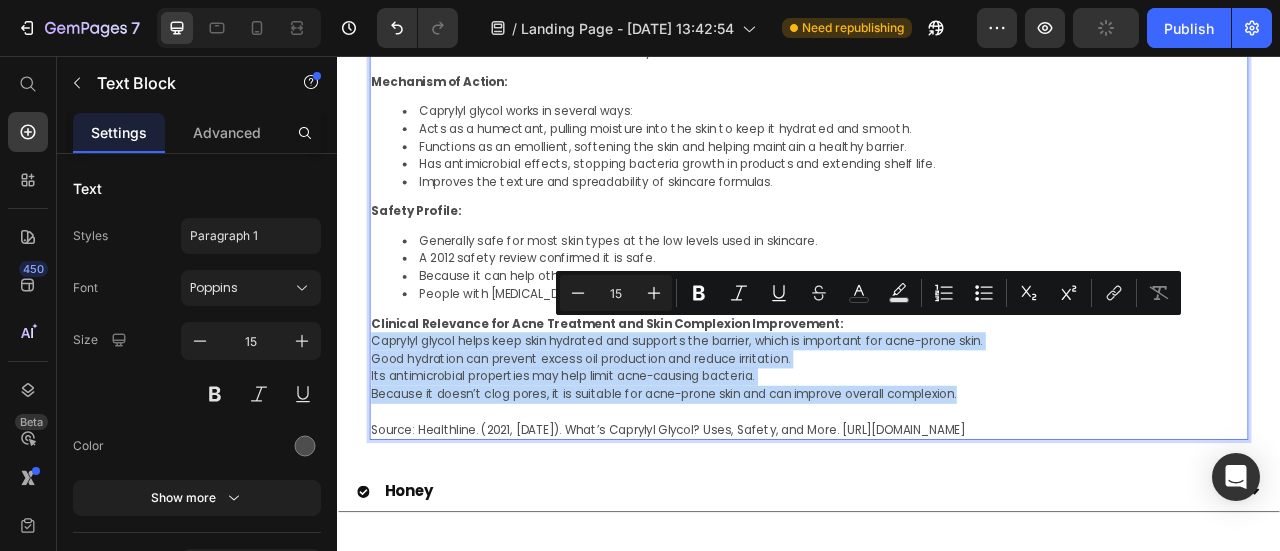 click on "Key Findings This is an informational article that reviews expert opinions and existing research about caprylyl glycol. It is not based on a new research study. Mechanism of Action: Caprylyl glycol works in several ways: Acts as a humectant, pulling moisture into the skin to keep it hydrated and smooth. Functions as an emollient, softening the skin and helping maintain a healthy barrier. Has antimicrobial effects, stopping bacteria growth in products and extending shelf life. Improves the texture and spreadability of skincare formulas. Safety Profile: Generally safe for most skin types at the low levels used in skincare. A 2012 safety review confirmed it is safe. Because it can help other ingredients absorb better, careful formulation is important. People with [MEDICAL_DATA] may want to [MEDICAL_DATA] first. Clinical Relevance for Acne Treatment and Skin Complexion Improvement: Caprylyl glycol helps keep skin hydrated and supports the barrier, which is important for acne-prone skin." at bounding box center [937, 261] 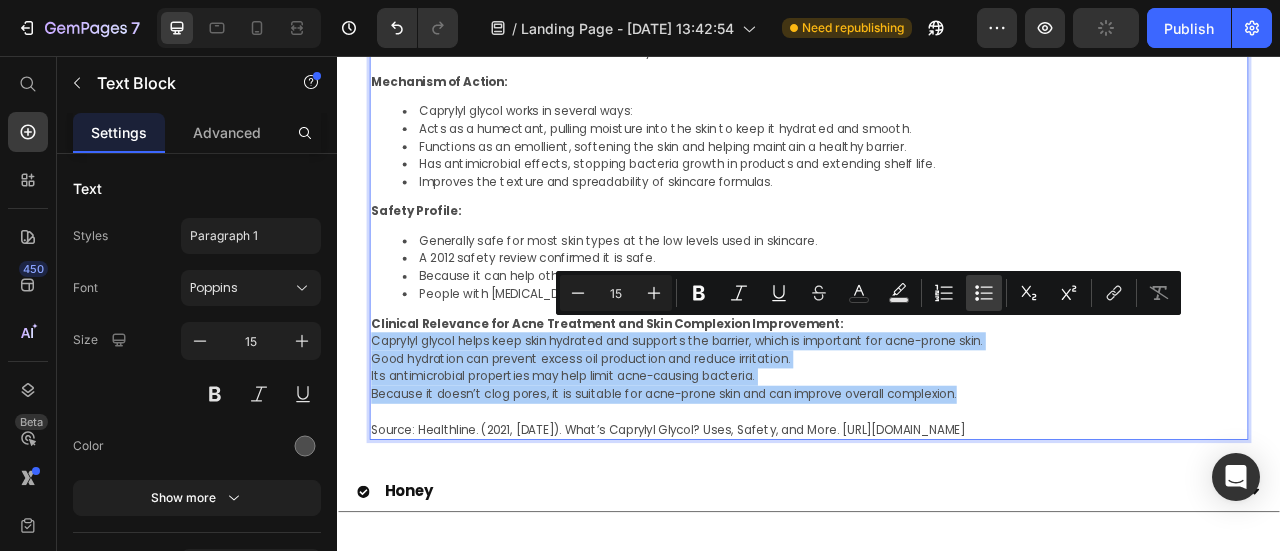 click 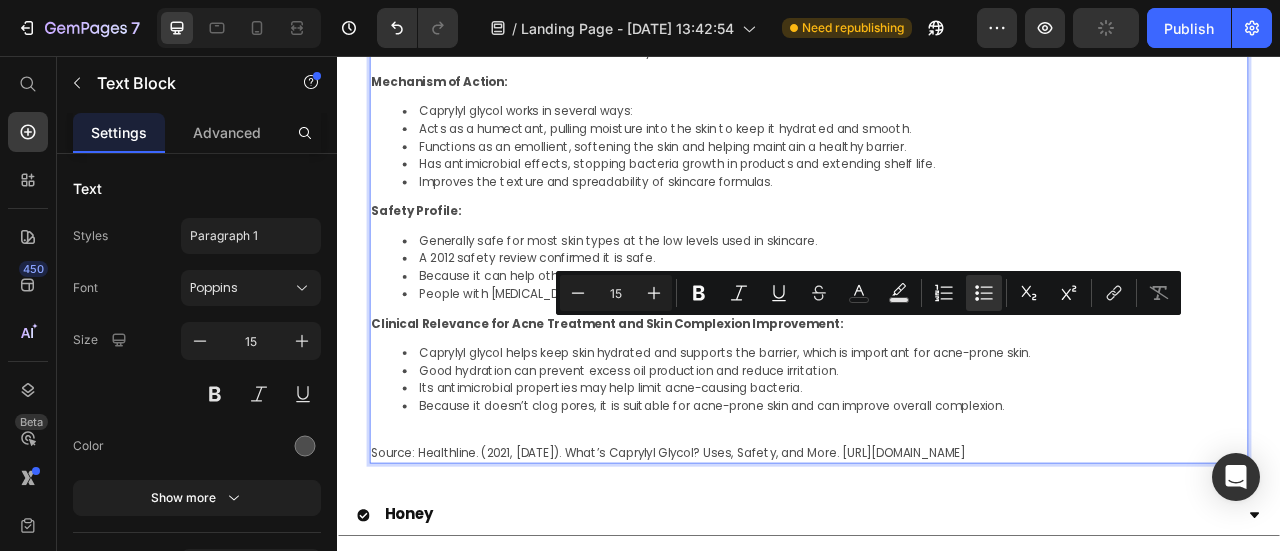 click at bounding box center (937, 538) 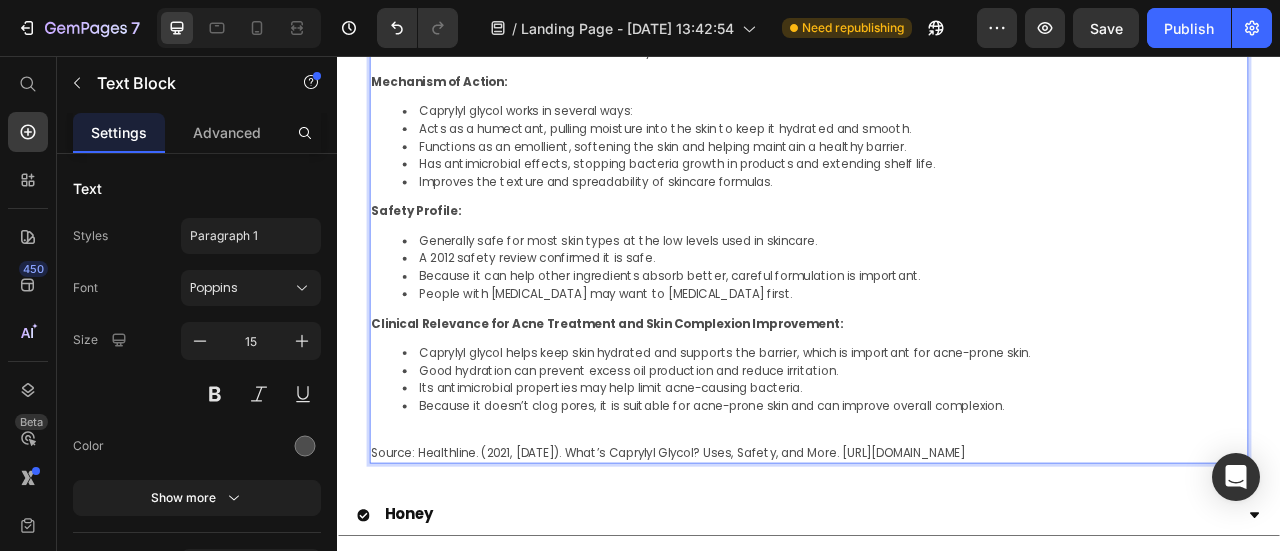 click on "Source: Healthline. (2021, [DATE]). What’s Caprylyl Glycol? Uses, Safety, and More. [URL][DOMAIN_NAME]" at bounding box center [937, 561] 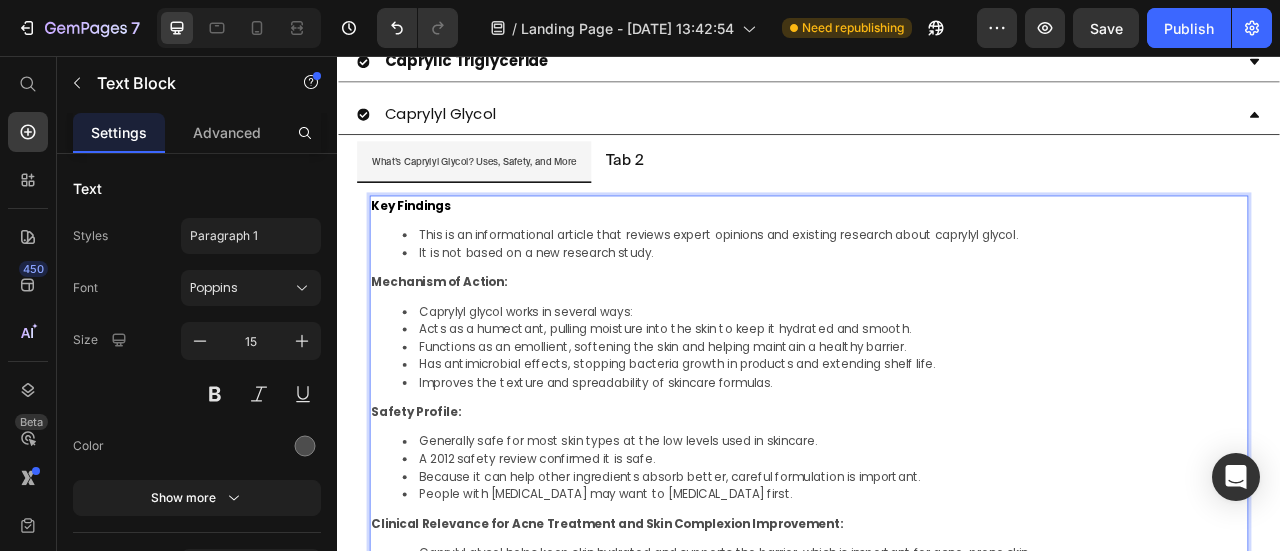 scroll, scrollTop: 1649, scrollLeft: 0, axis: vertical 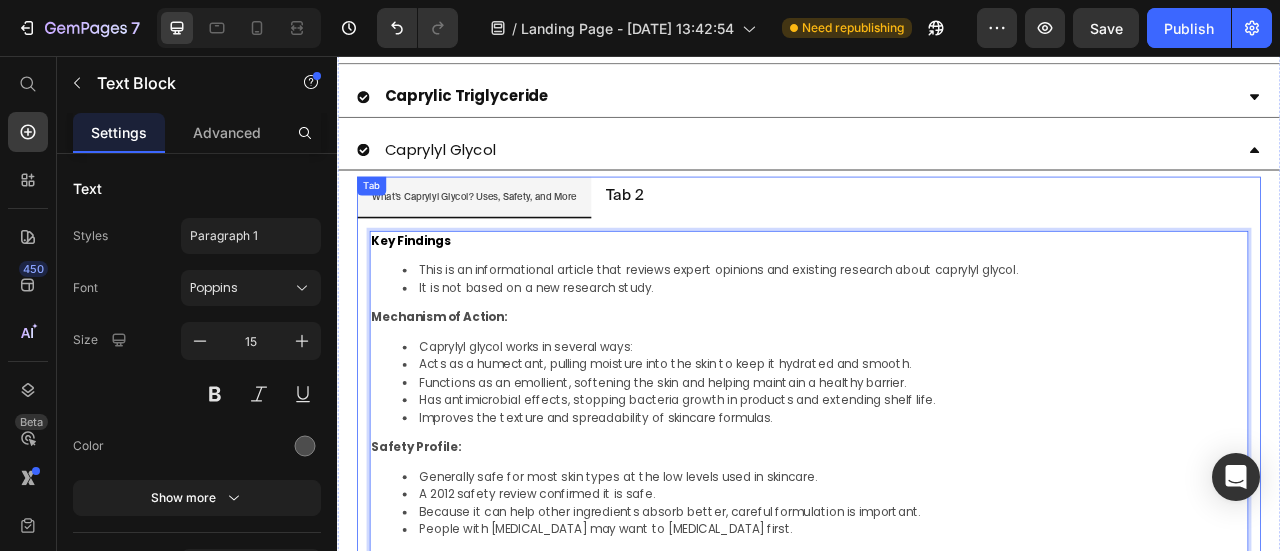 click on "What’s Caprylyl Glycol? Uses, Safety, and More" at bounding box center (511, 234) 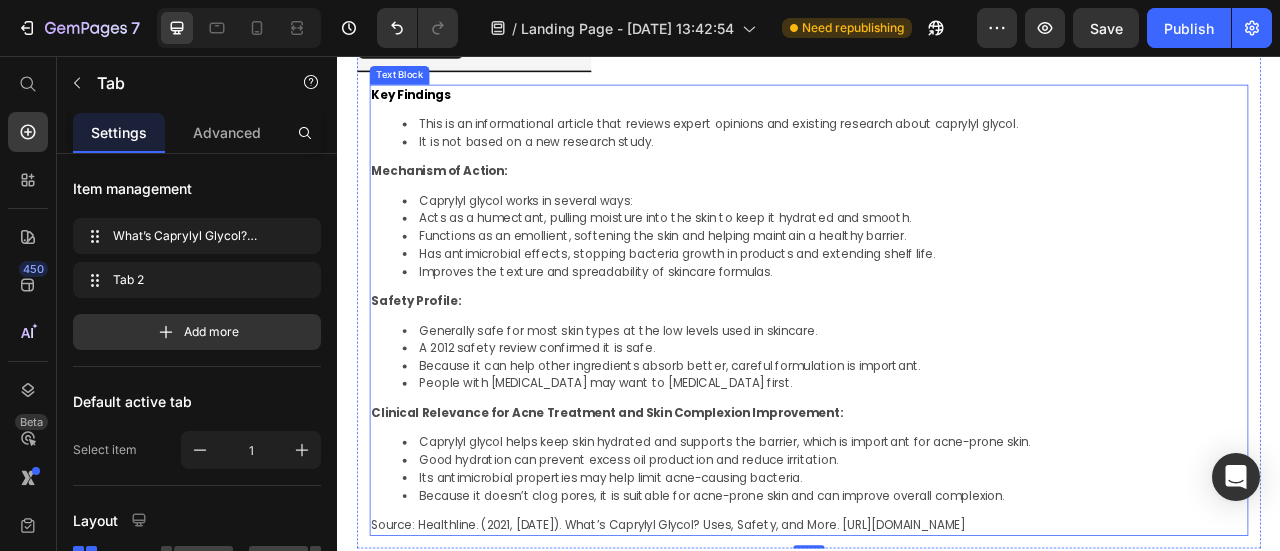 scroll, scrollTop: 2049, scrollLeft: 0, axis: vertical 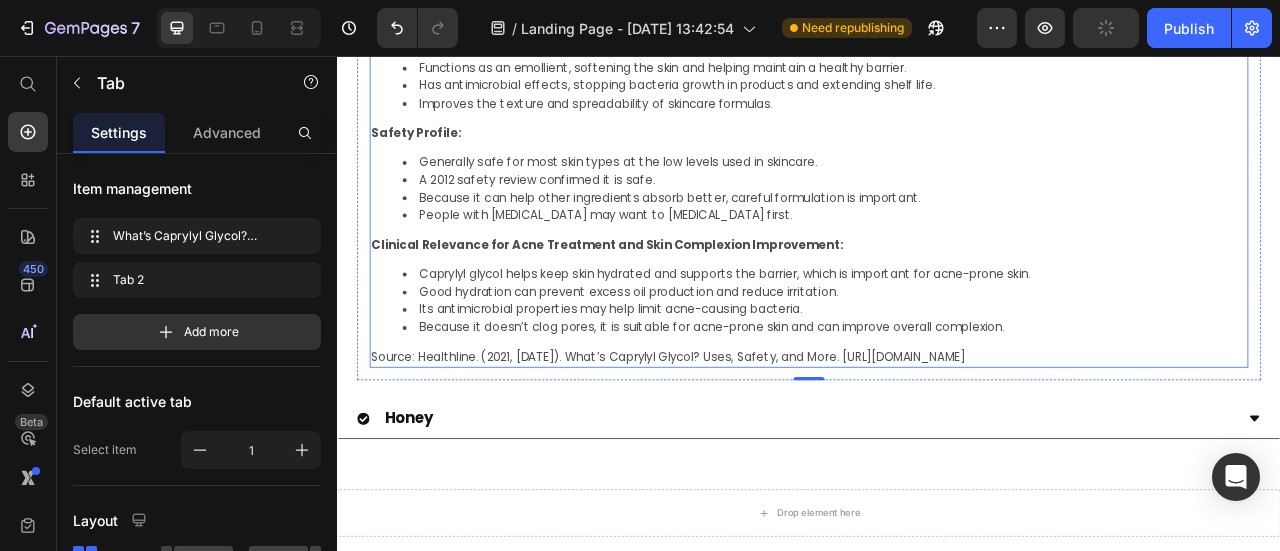 click on "Source: Healthline. (2021, [DATE]). What’s Caprylyl Glycol? Uses, Safety, and More. [URL][DOMAIN_NAME]" at bounding box center (937, 438) 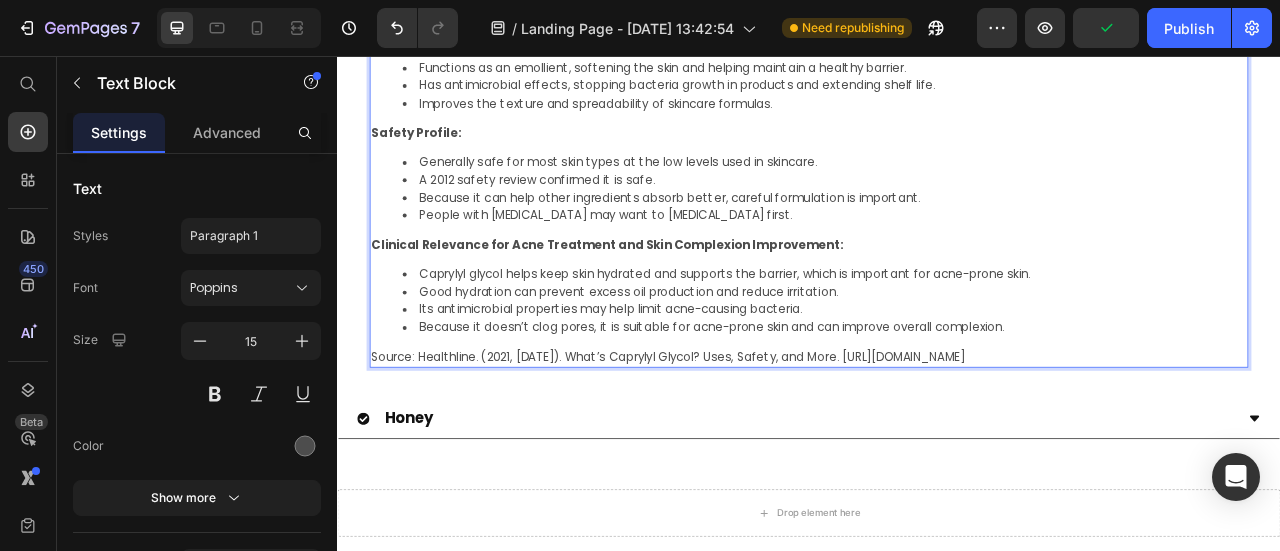 drag, startPoint x: 440, startPoint y: 415, endPoint x: 379, endPoint y: 416, distance: 61.008198 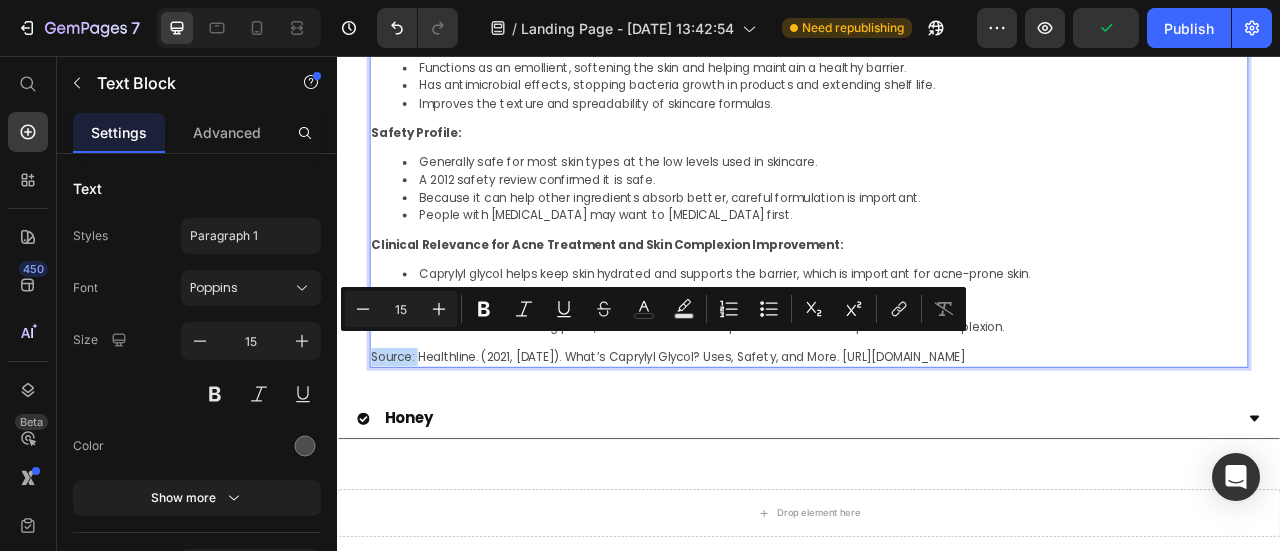 drag, startPoint x: 442, startPoint y: 425, endPoint x: 378, endPoint y: 421, distance: 64.12488 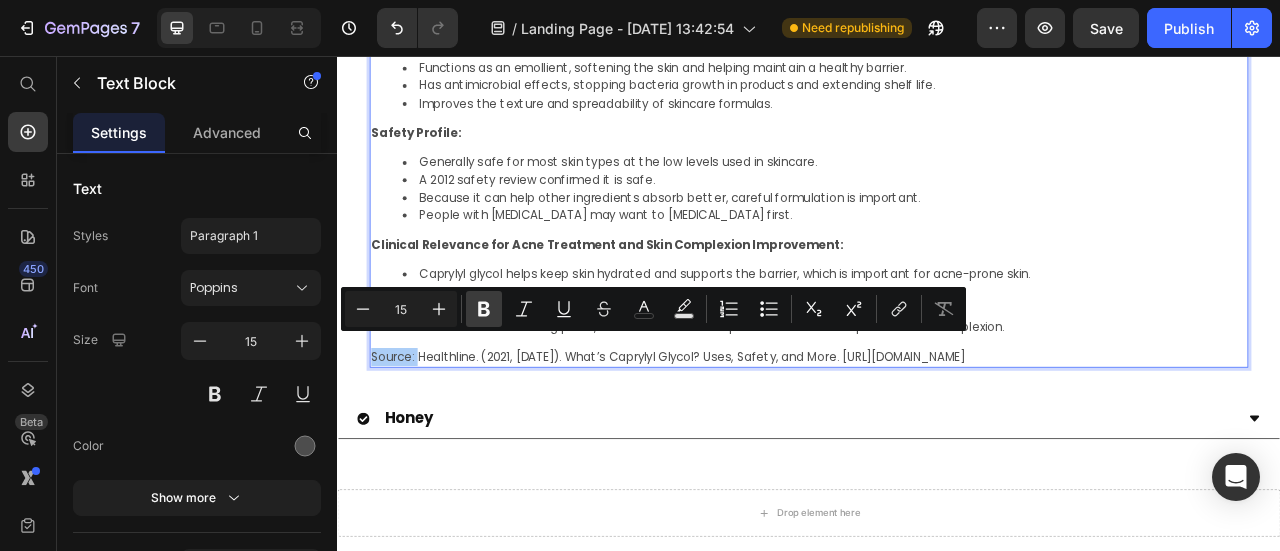 click 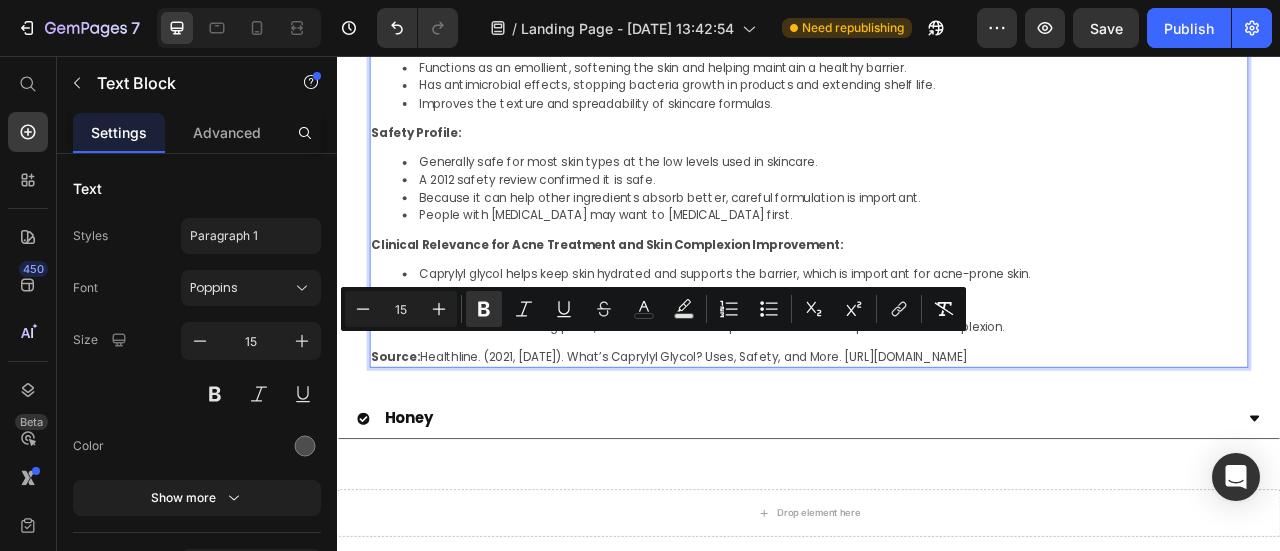 click on "Clinical Relevance for Acne Treatment and Skin Complexion Improvement:" at bounding box center [680, 295] 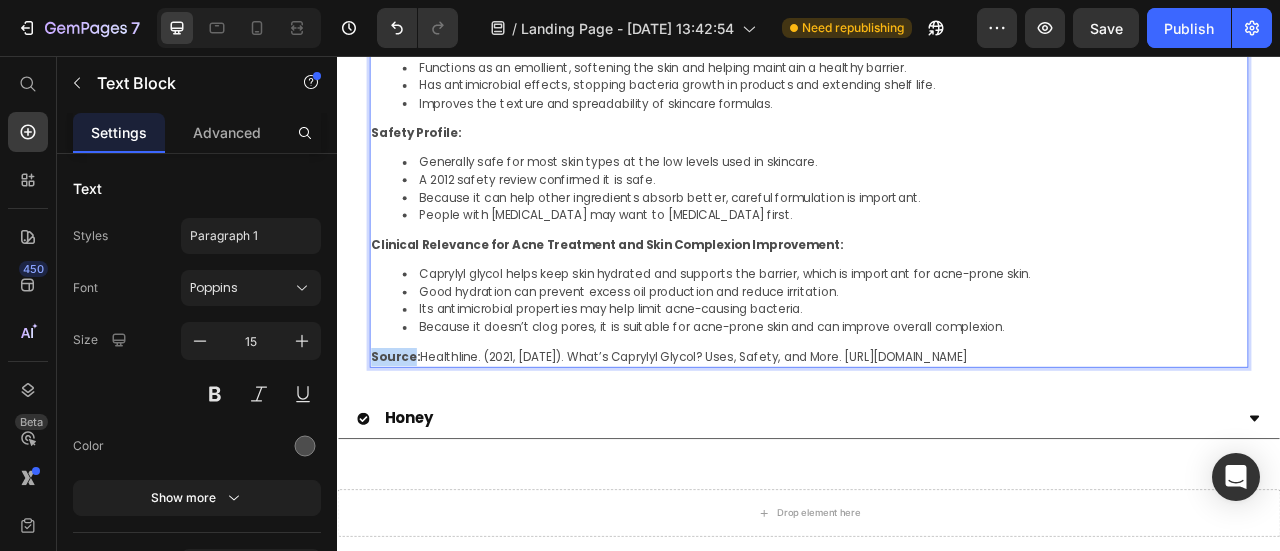 drag, startPoint x: 435, startPoint y: 417, endPoint x: 381, endPoint y: 423, distance: 54.33231 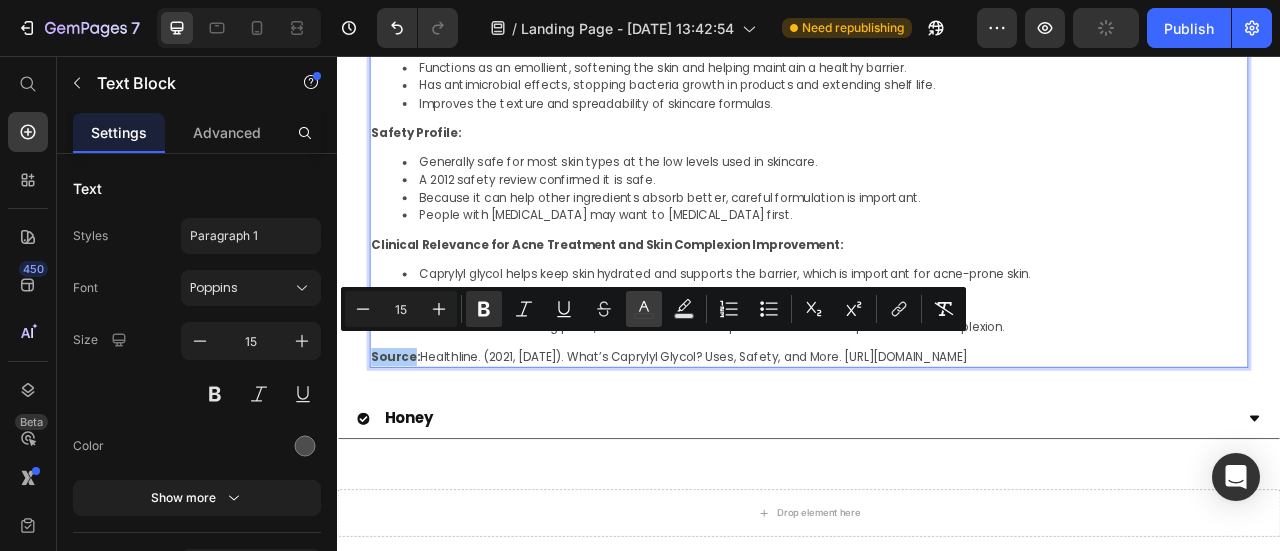 click 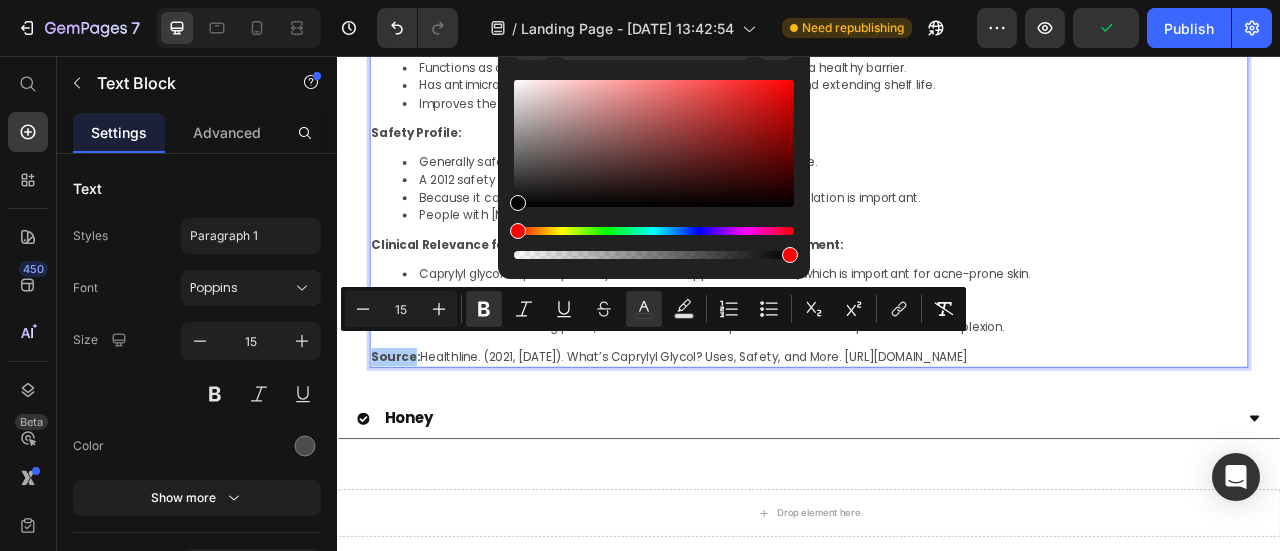 drag, startPoint x: 520, startPoint y: 175, endPoint x: 512, endPoint y: 229, distance: 54.589375 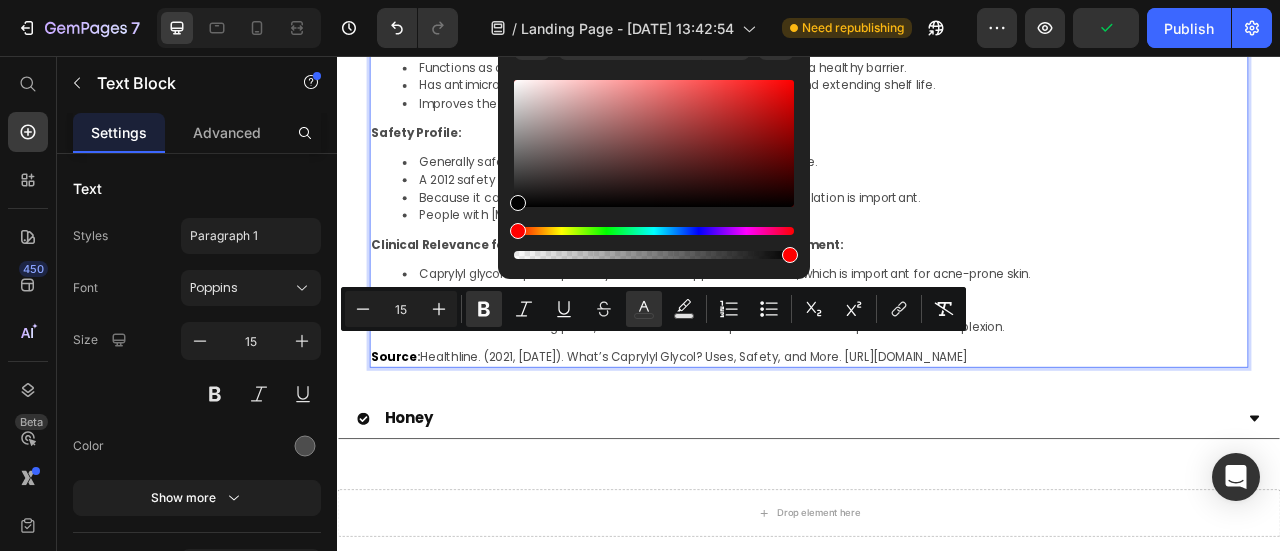click on "Clinical Relevance for Acne Treatment and Skin Complexion Improvement:" at bounding box center (937, 296) 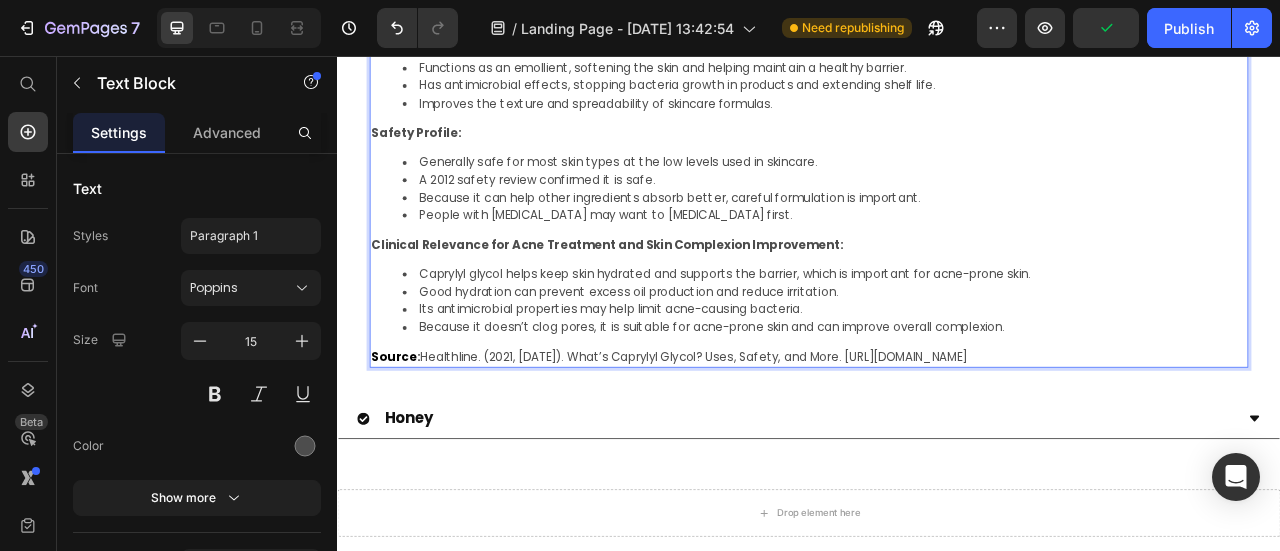 scroll, scrollTop: 1749, scrollLeft: 0, axis: vertical 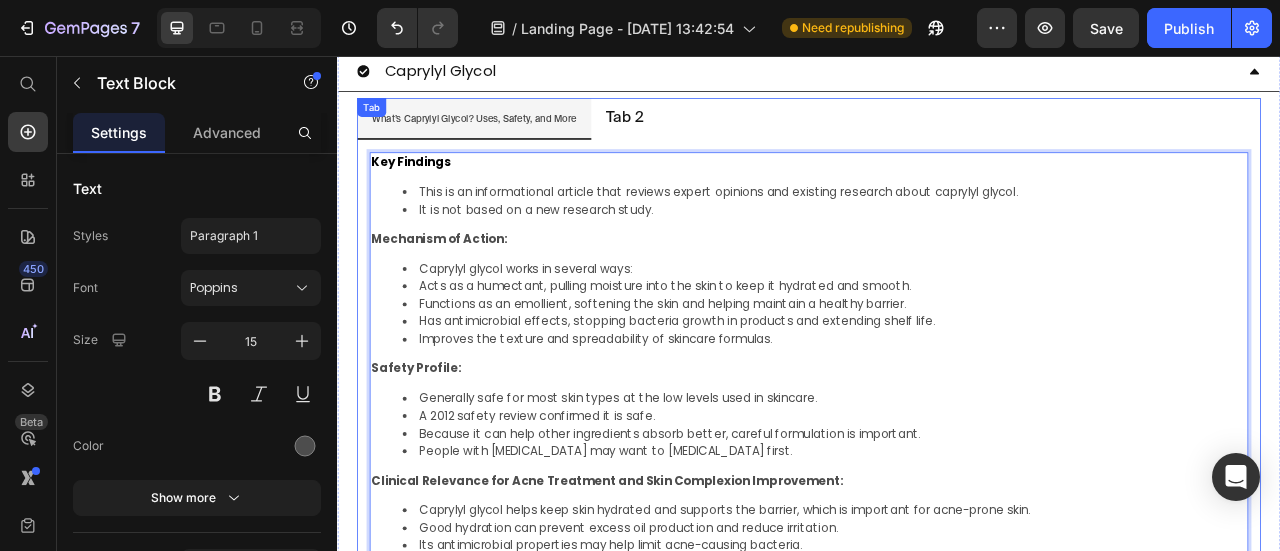 click on "What’s Caprylyl Glycol? Uses, Safety, and More Tab 2" at bounding box center [937, 135] 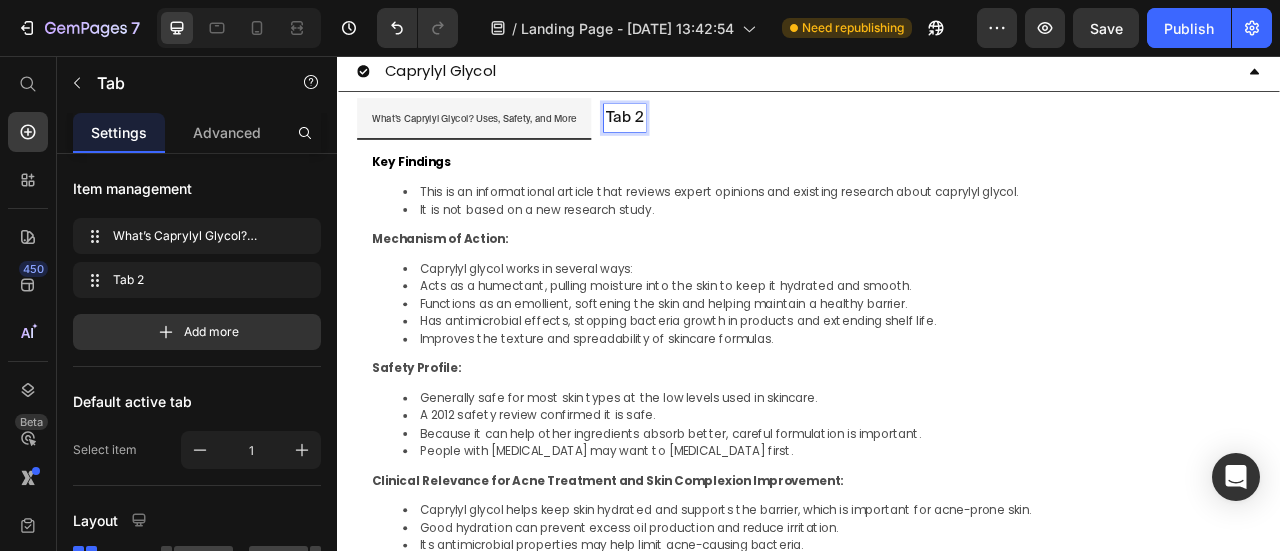click on "Tab 2" at bounding box center [702, 135] 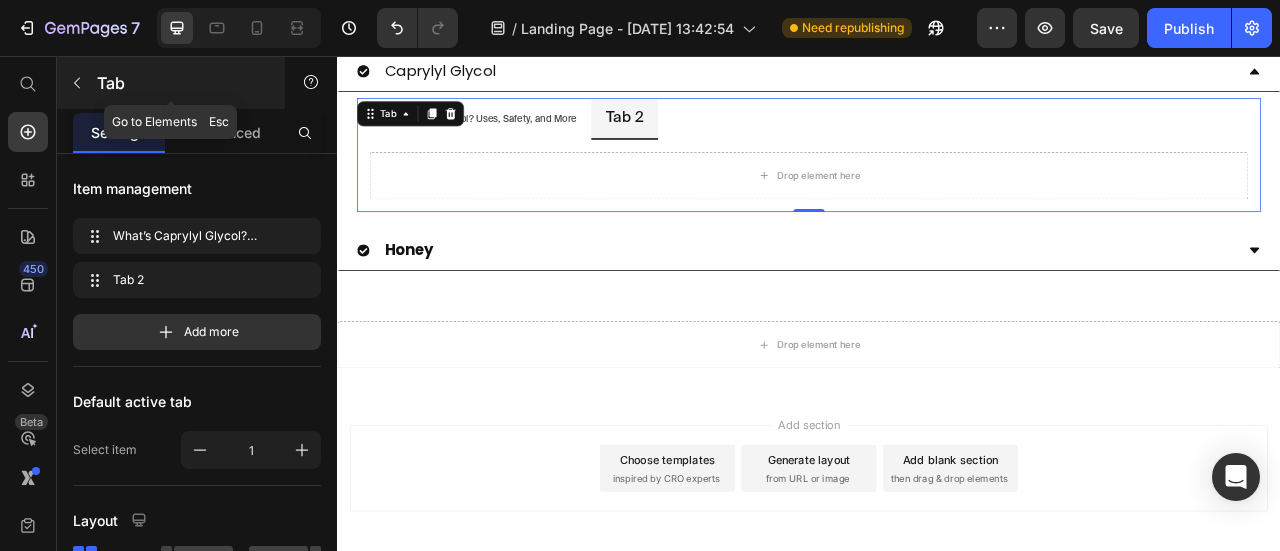 click 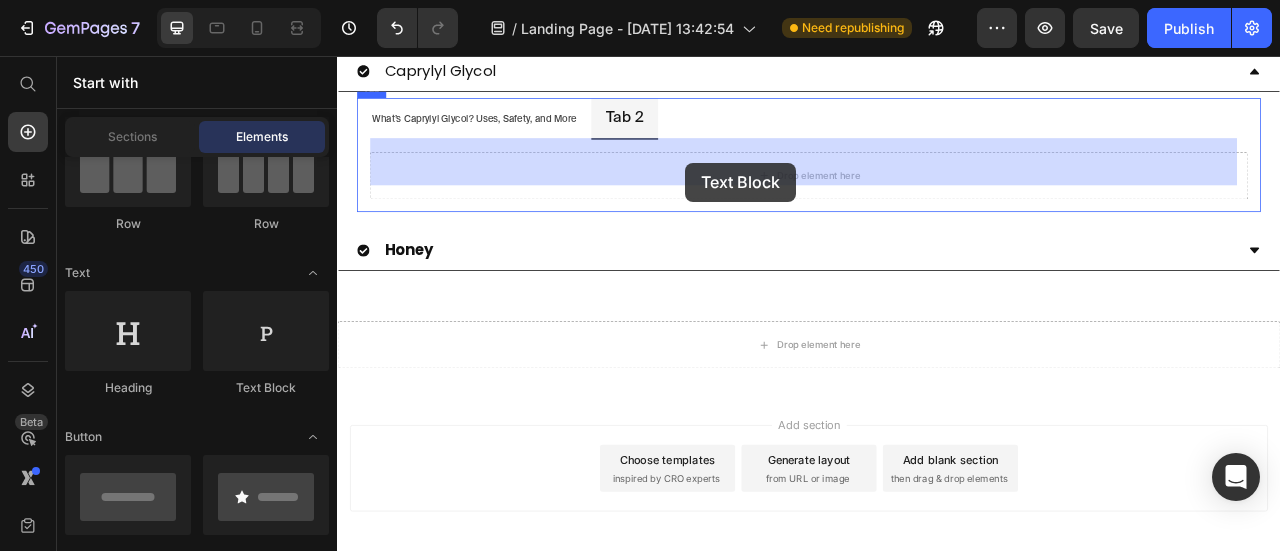 drag, startPoint x: 577, startPoint y: 427, endPoint x: 972, endPoint y: 61, distance: 538.49884 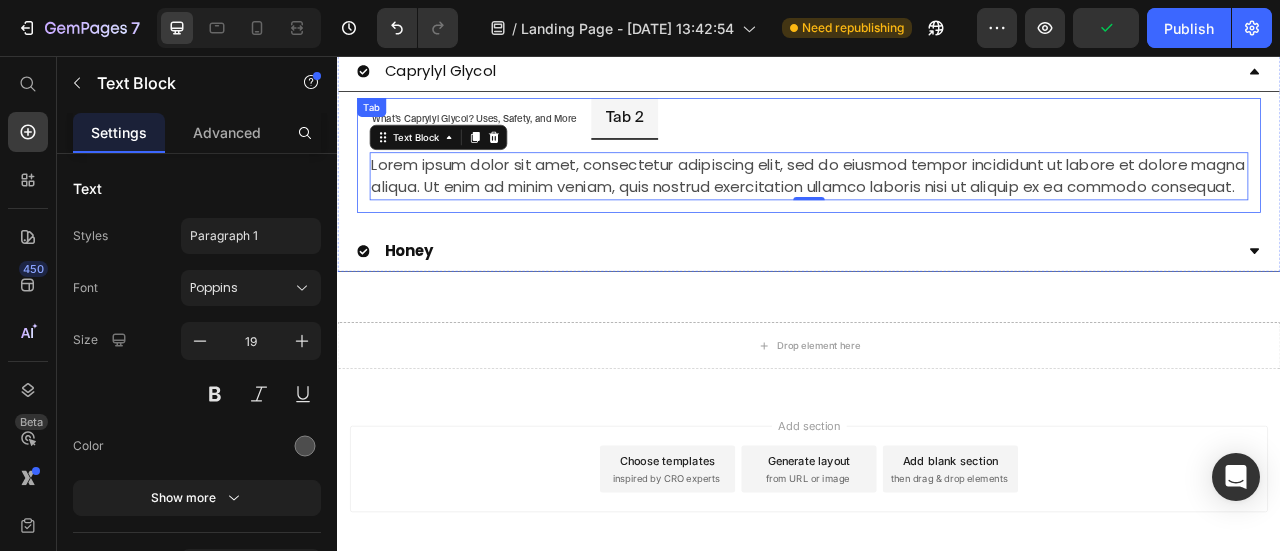 click on "Tab 2" at bounding box center (702, 134) 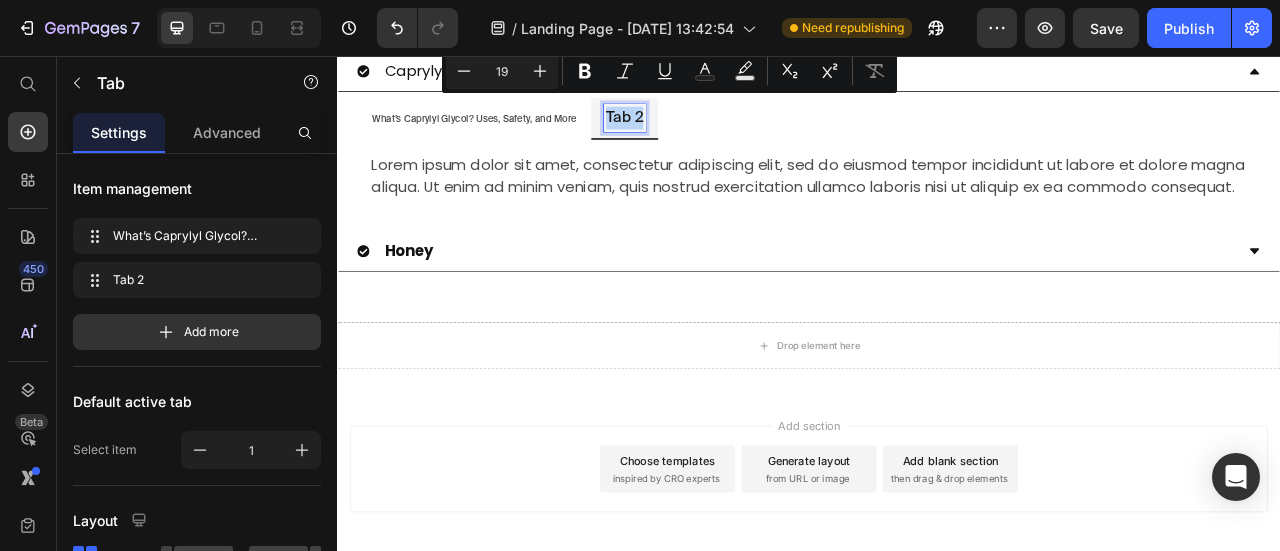 type on "13" 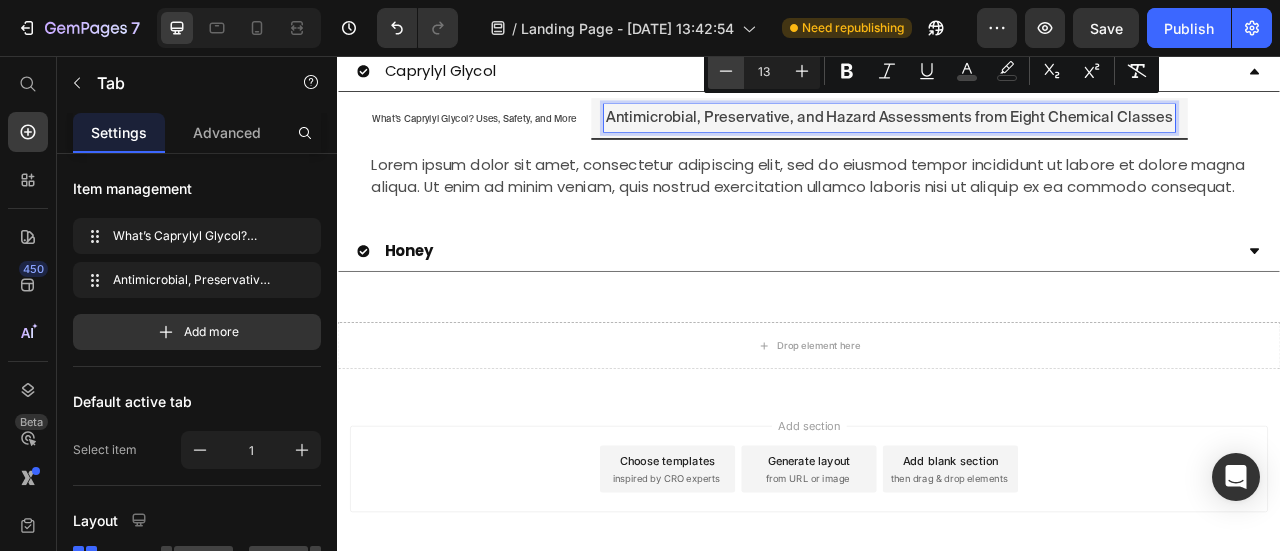 click 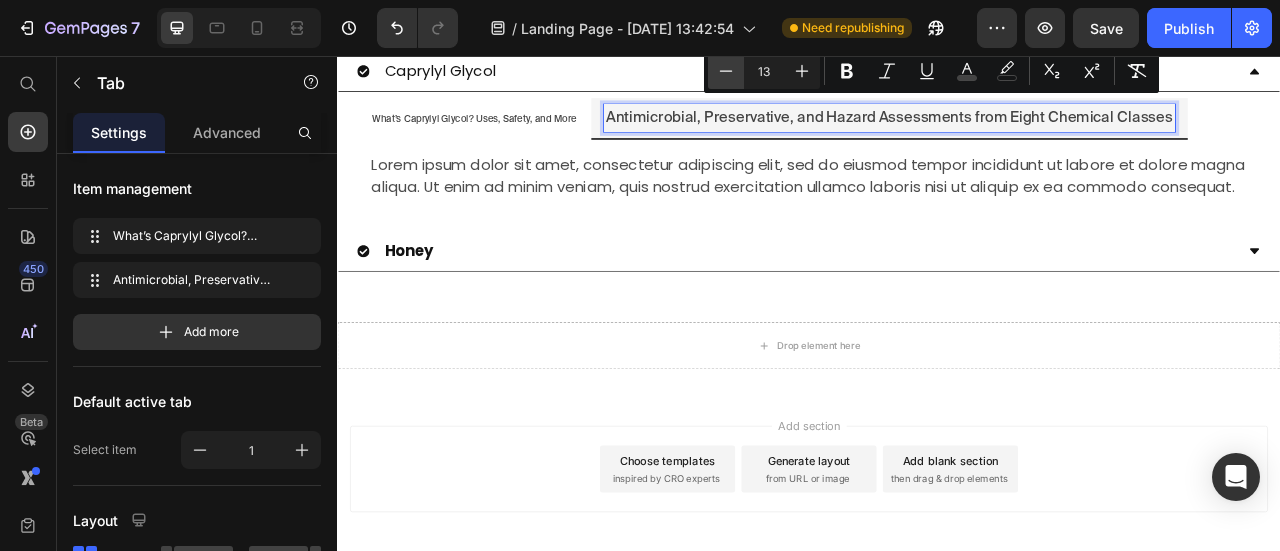 type on "12" 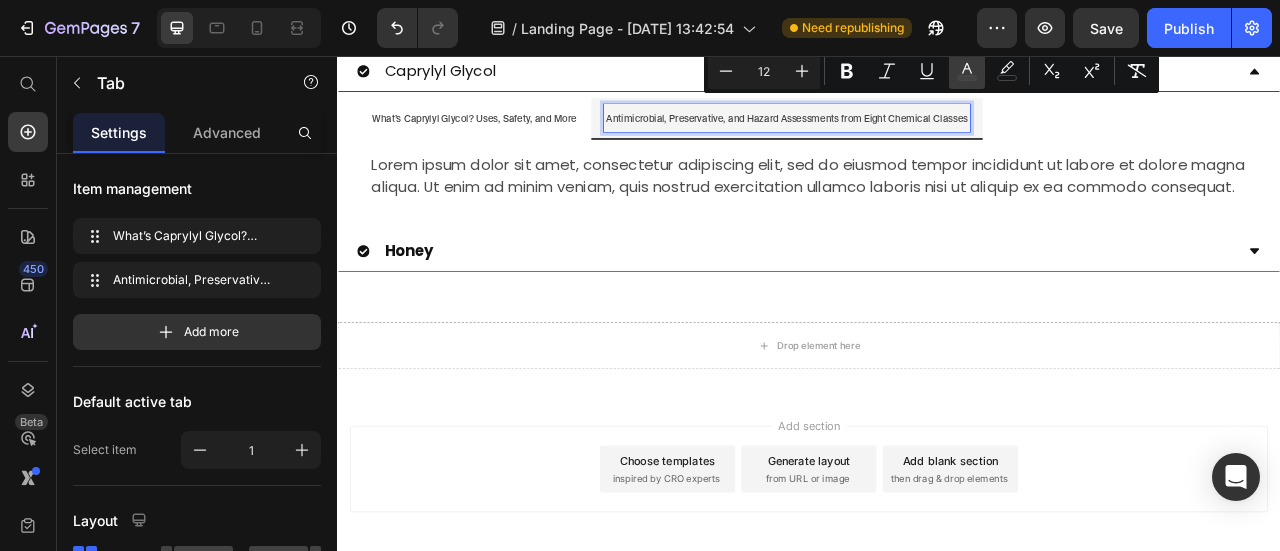 click 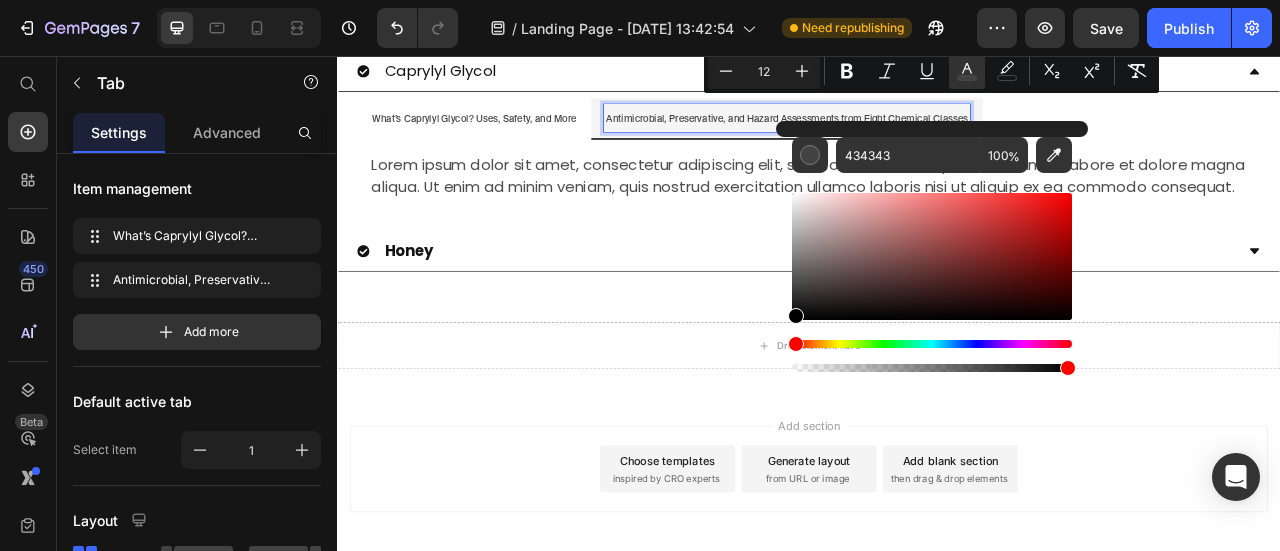 drag, startPoint x: 798, startPoint y: 293, endPoint x: 790, endPoint y: 343, distance: 50.635956 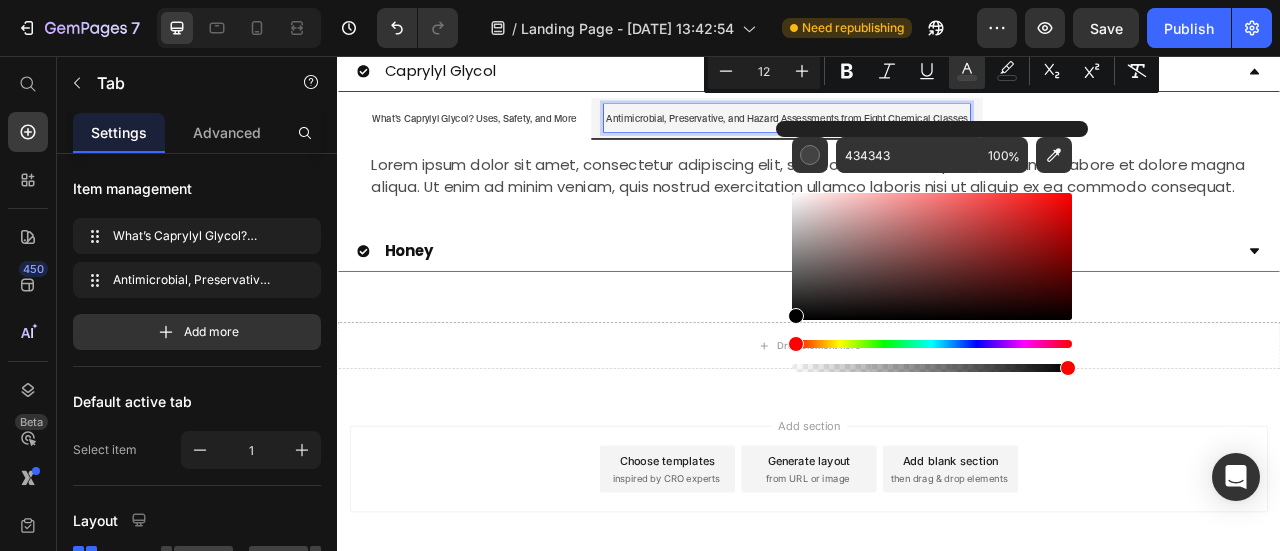type on "000000" 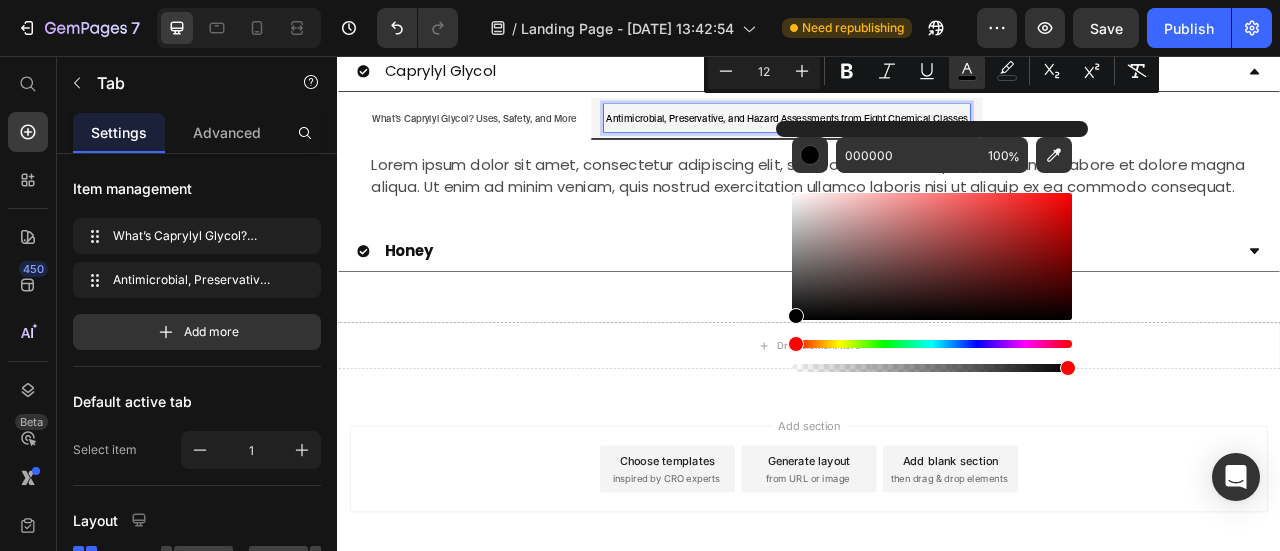 click on "What’s Caprylyl Glycol? Uses, Safety, and More" at bounding box center (511, 136) 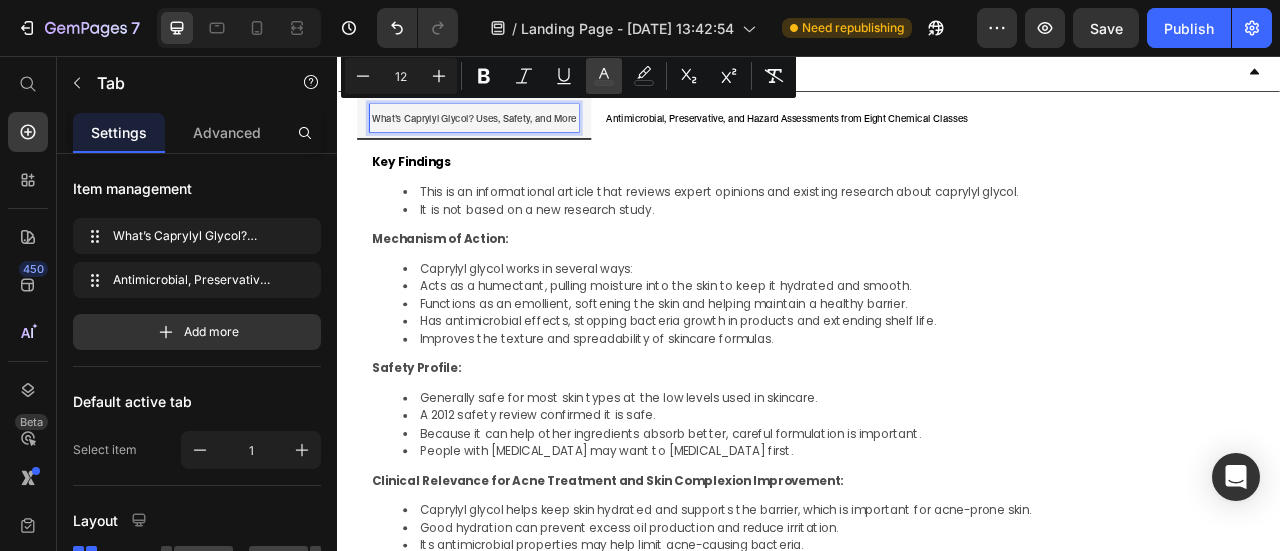 click 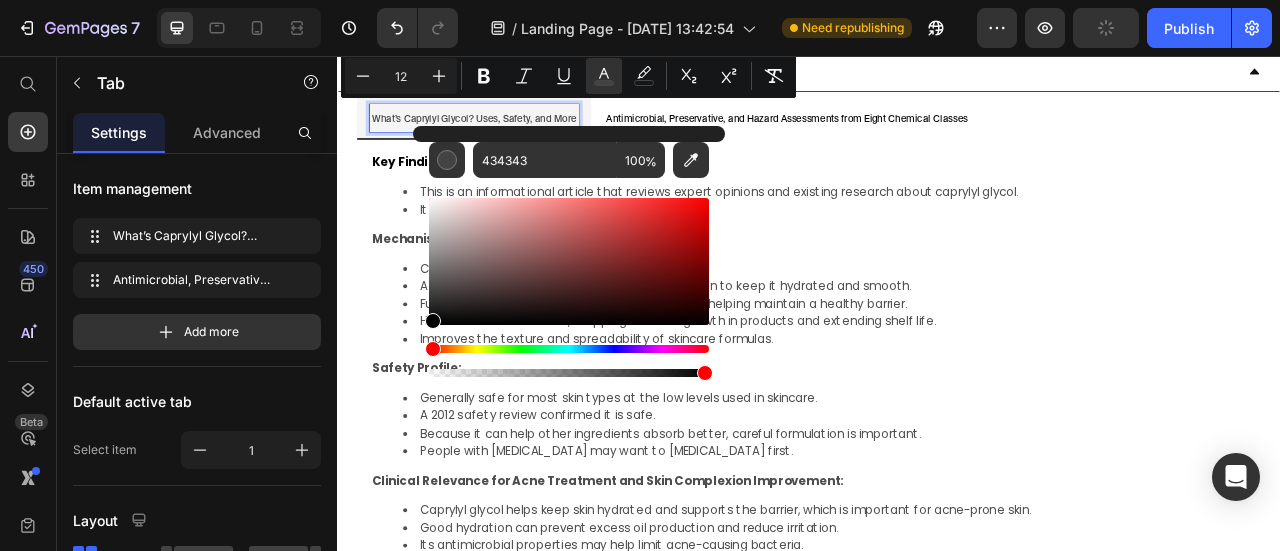 drag, startPoint x: 434, startPoint y: 295, endPoint x: 422, endPoint y: 329, distance: 36.05551 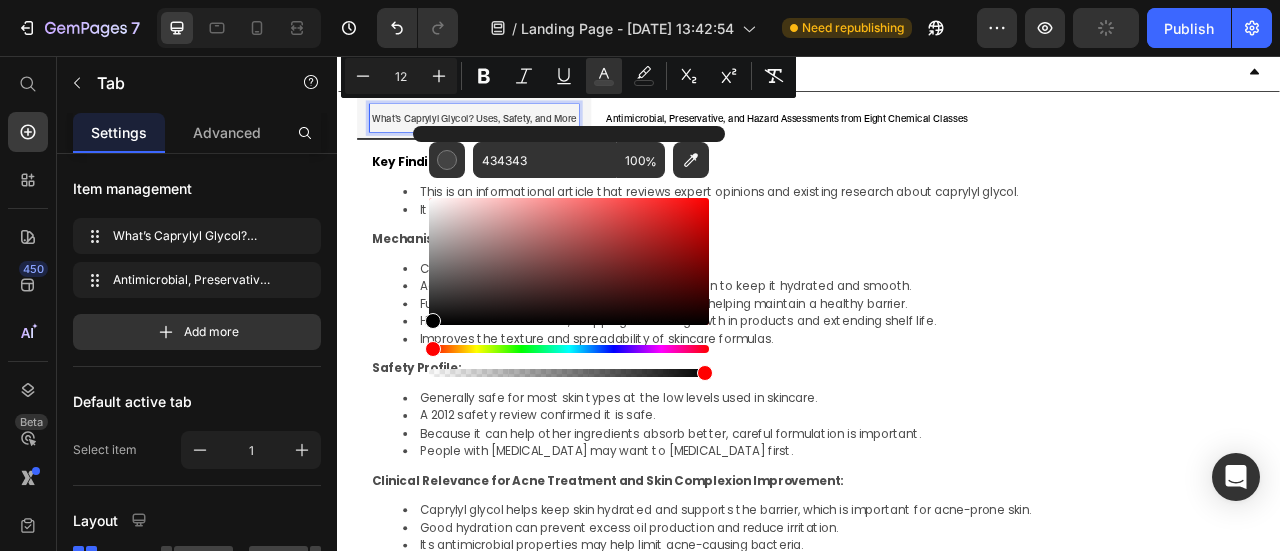 type on "000000" 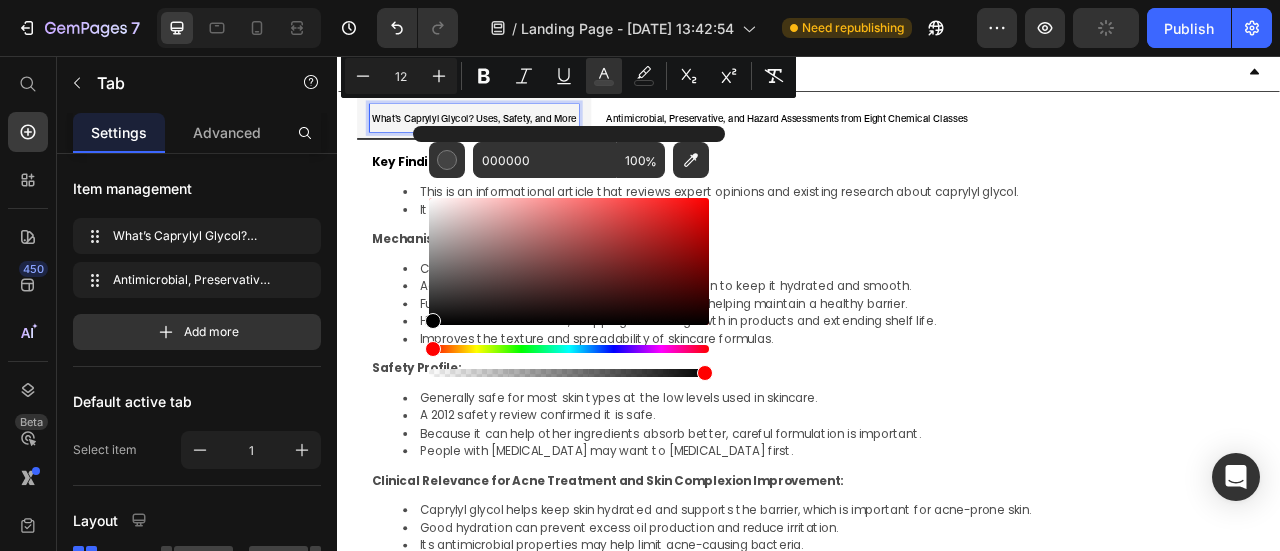 click on "This is an informational article that reviews expert opinions and existing research about caprylyl glycol." at bounding box center [957, 228] 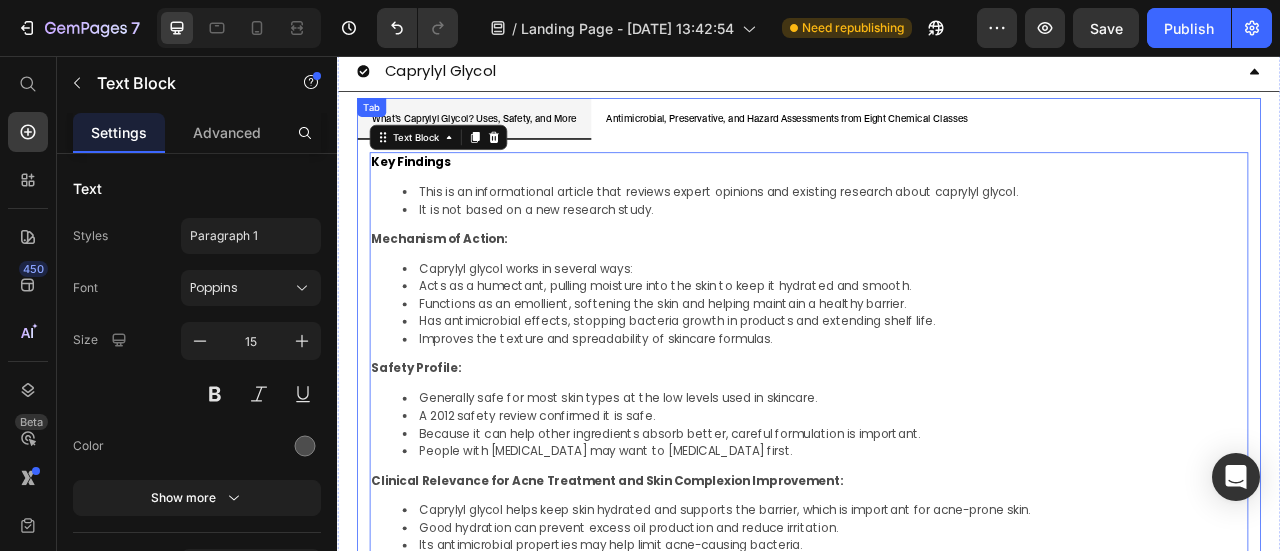 click on "Antimicrobial, Preservative, and Hazard Assessments from Eight Chemical Classes" at bounding box center [909, 136] 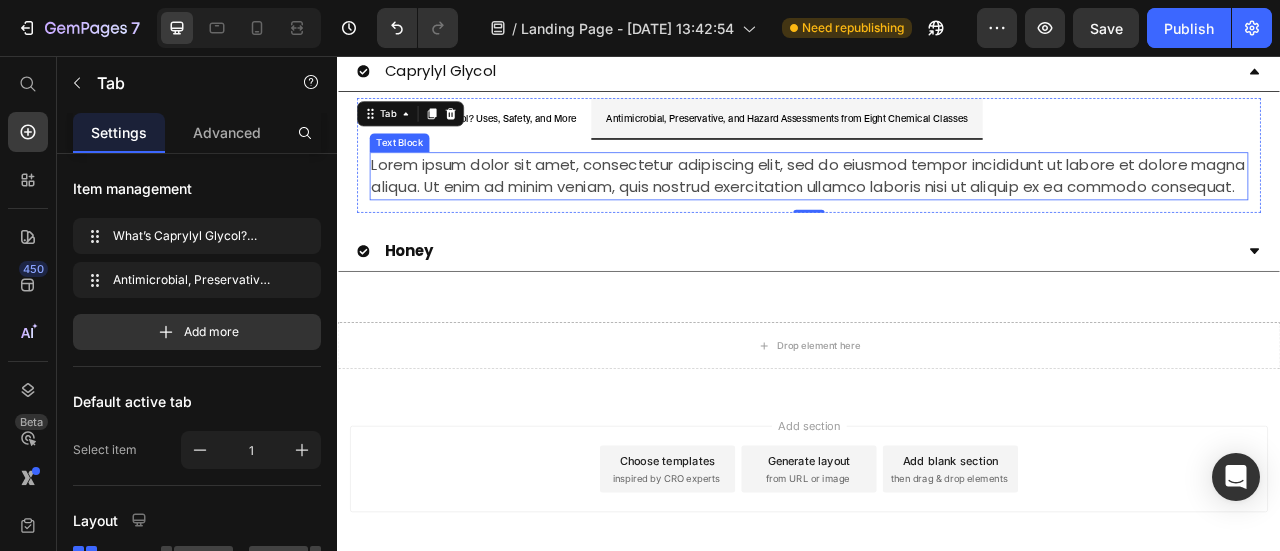 click on "Lorem ipsum dolor sit amet, consectetur adipiscing elit, sed do eiusmod tempor incididunt ut labore et dolore magna aliqua. Ut enim ad minim veniam, quis nostrud exercitation ullamco laboris nisi ut aliquip ex ea commodo consequat." at bounding box center (937, 208) 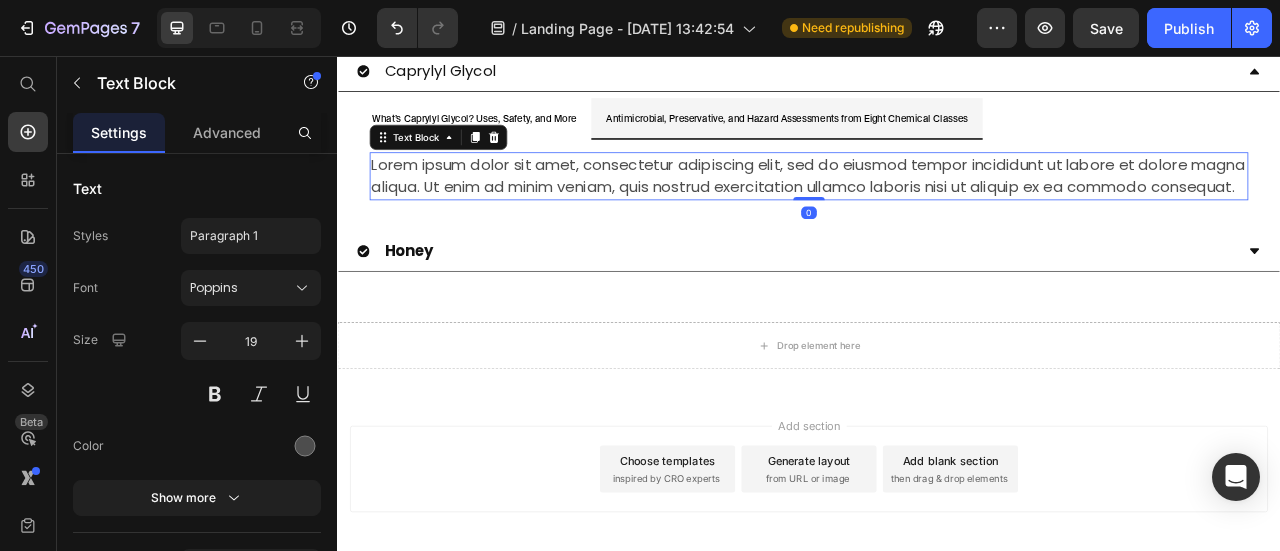 click on "Lorem ipsum dolor sit amet, consectetur adipiscing elit, sed do eiusmod tempor incididunt ut labore et dolore magna aliqua. Ut enim ad minim veniam, quis nostrud exercitation ullamco laboris nisi ut aliquip ex ea commodo consequat." at bounding box center (937, 208) 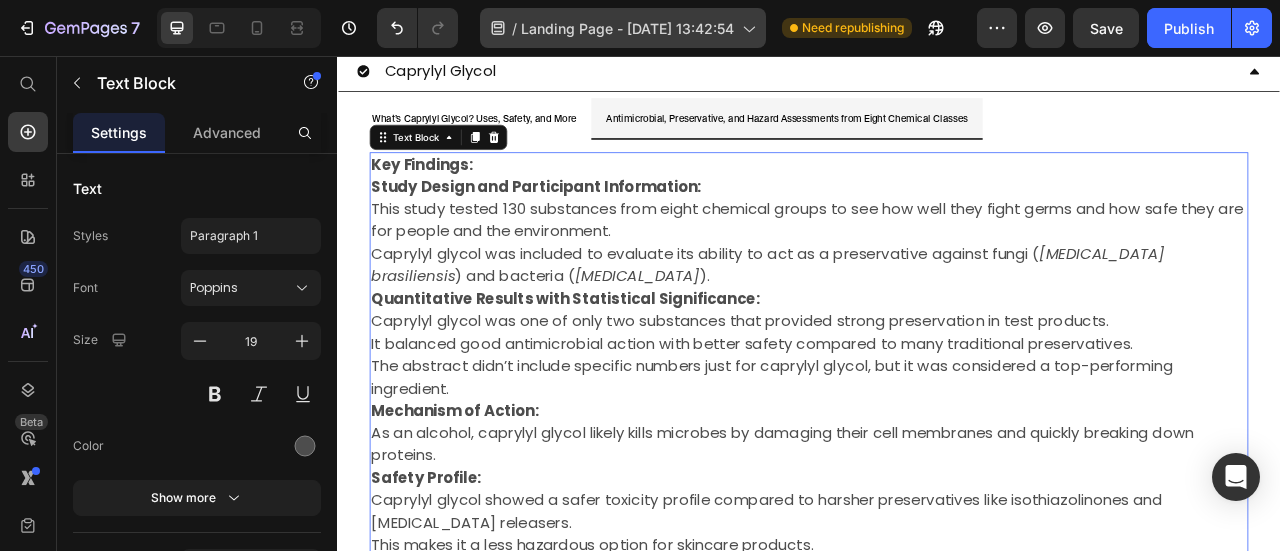 scroll, scrollTop: 1899, scrollLeft: 0, axis: vertical 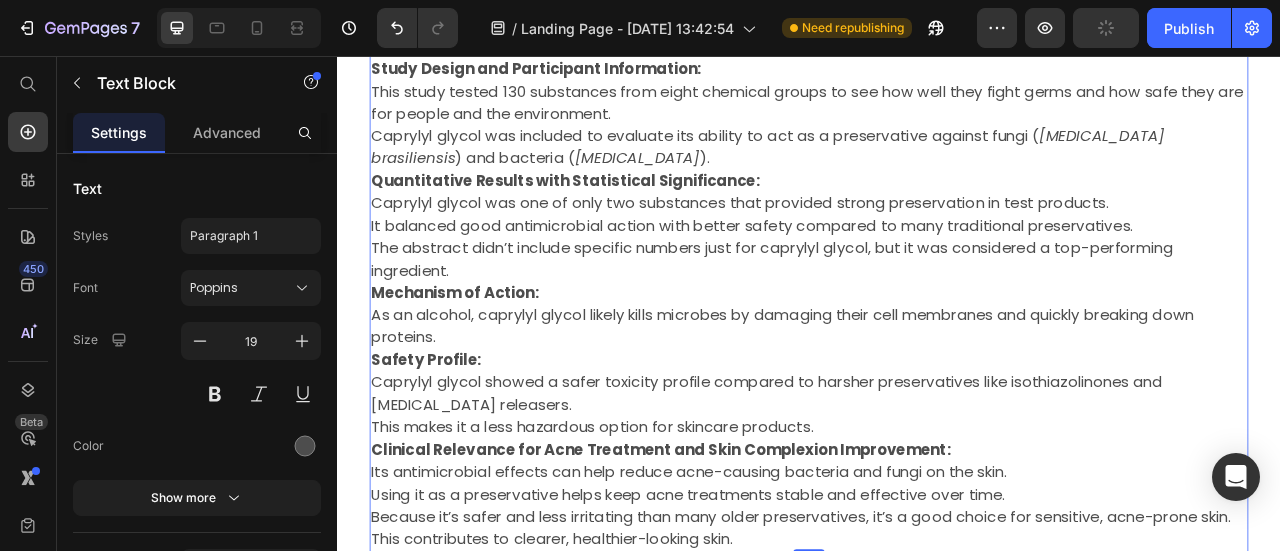 drag, startPoint x: 659, startPoint y: 586, endPoint x: 723, endPoint y: 601, distance: 65.734314 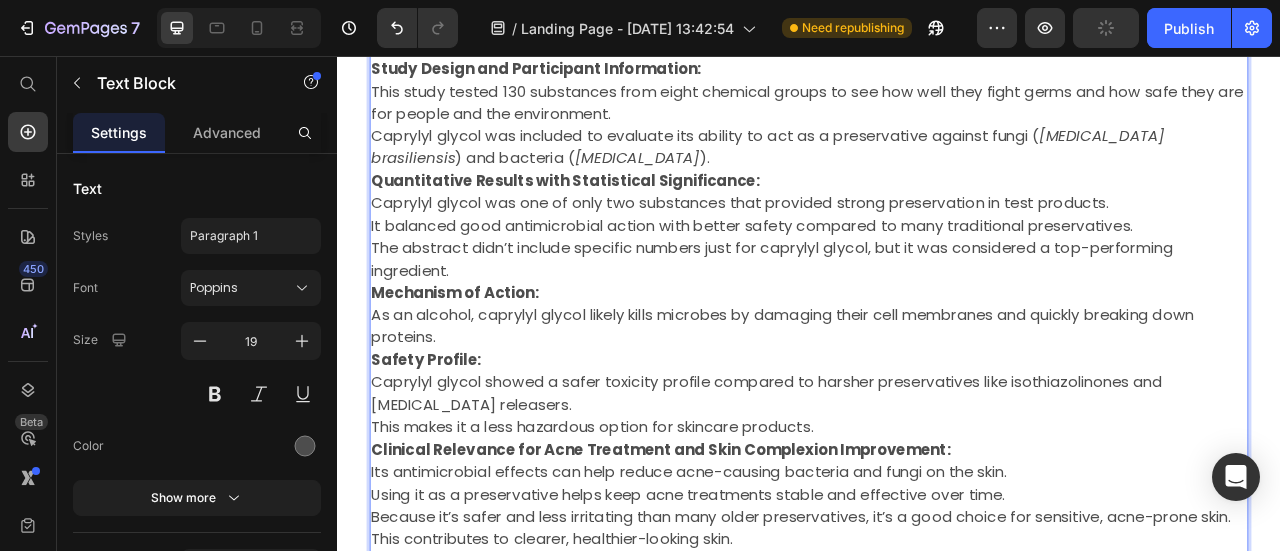 click on "This contributes to clearer, healthier-looking skin." at bounding box center (937, 671) 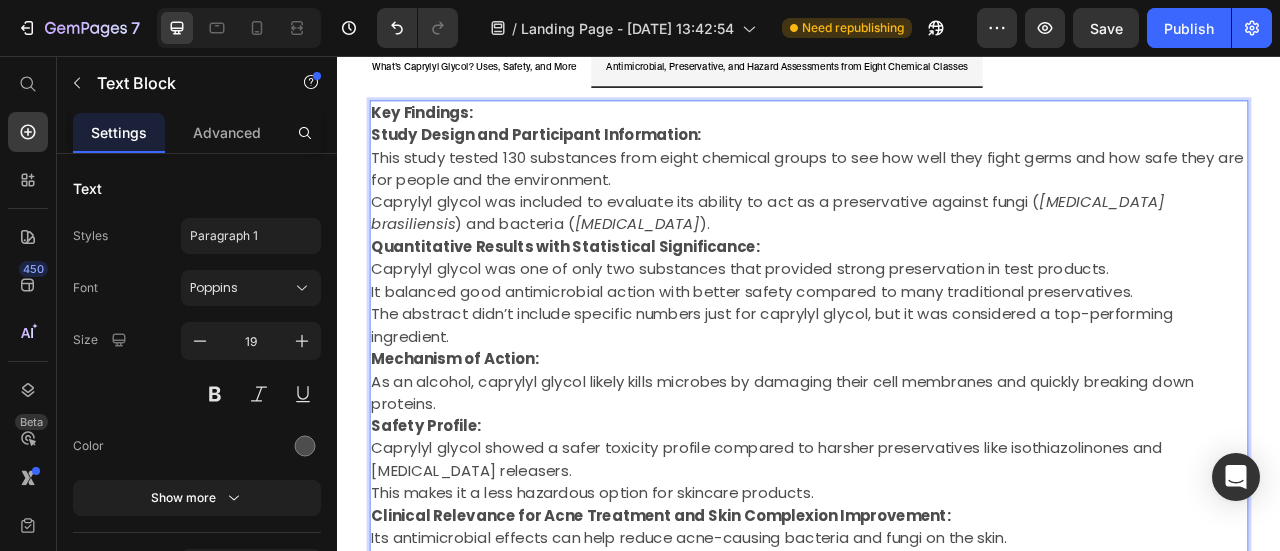 scroll, scrollTop: 1613, scrollLeft: 0, axis: vertical 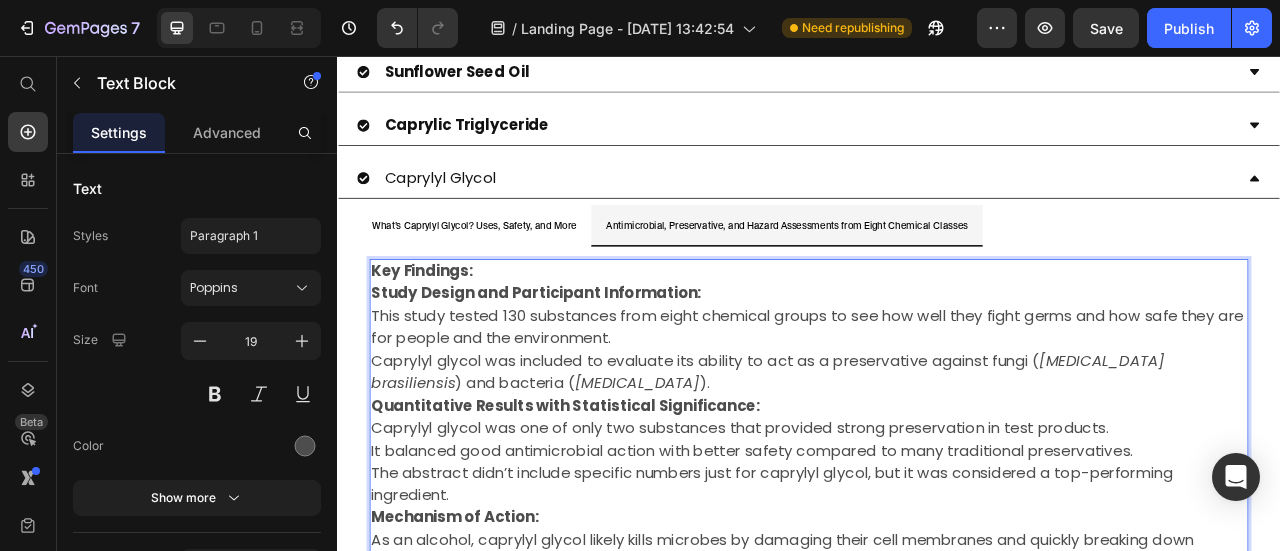 click on "Key Findings:" at bounding box center (937, 330) 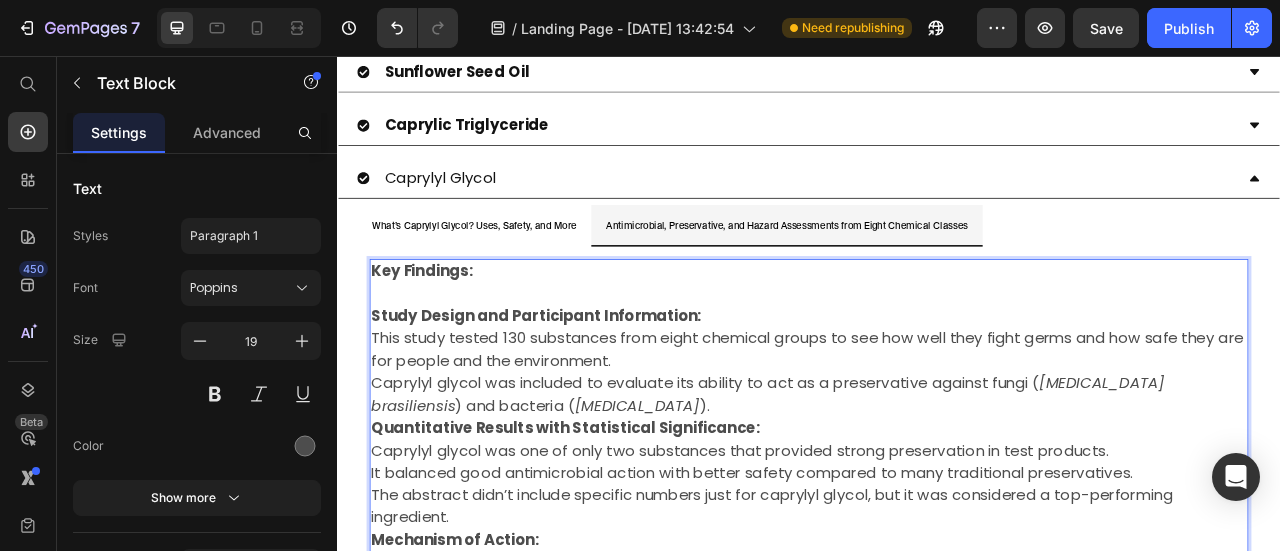 click on "Key Findings:" at bounding box center [937, 330] 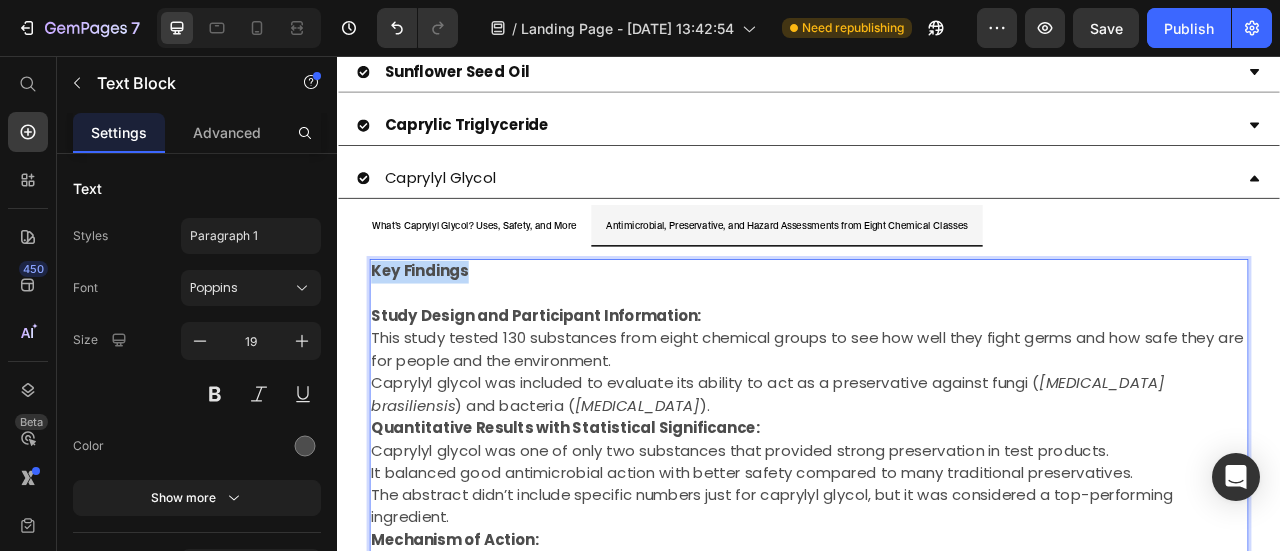 drag, startPoint x: 434, startPoint y: 315, endPoint x: 378, endPoint y: 309, distance: 56.32051 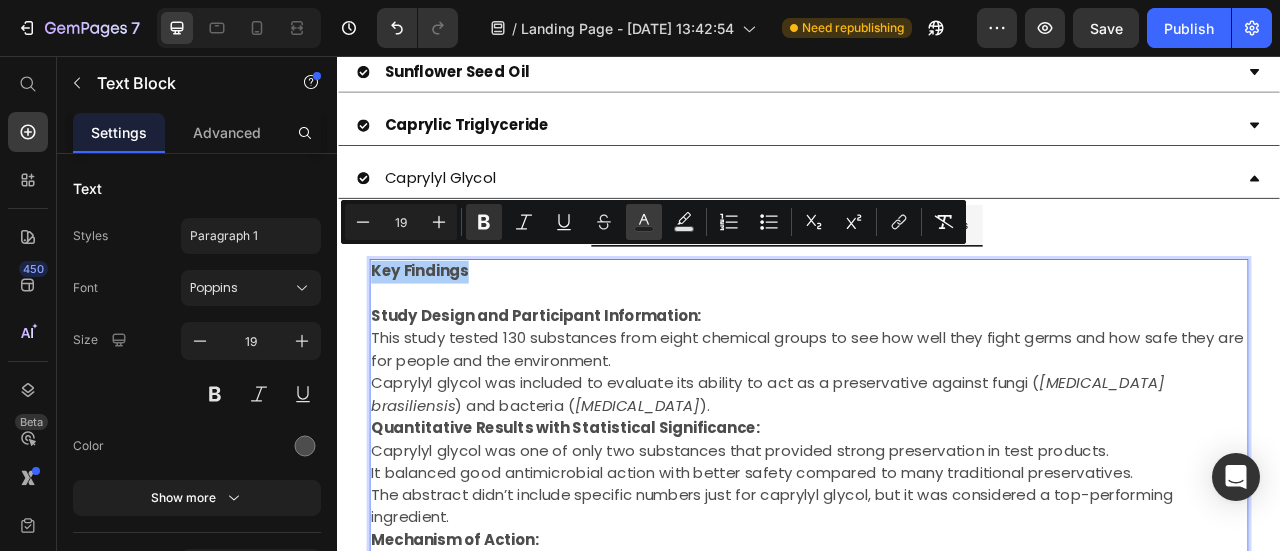 click 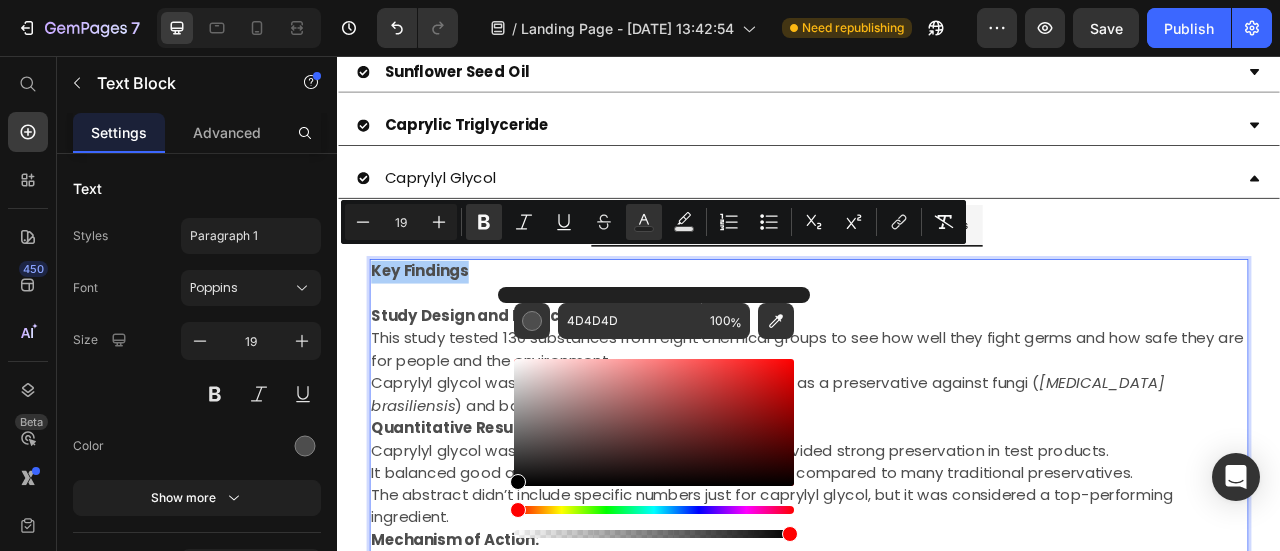 drag, startPoint x: 516, startPoint y: 449, endPoint x: 505, endPoint y: 492, distance: 44.38468 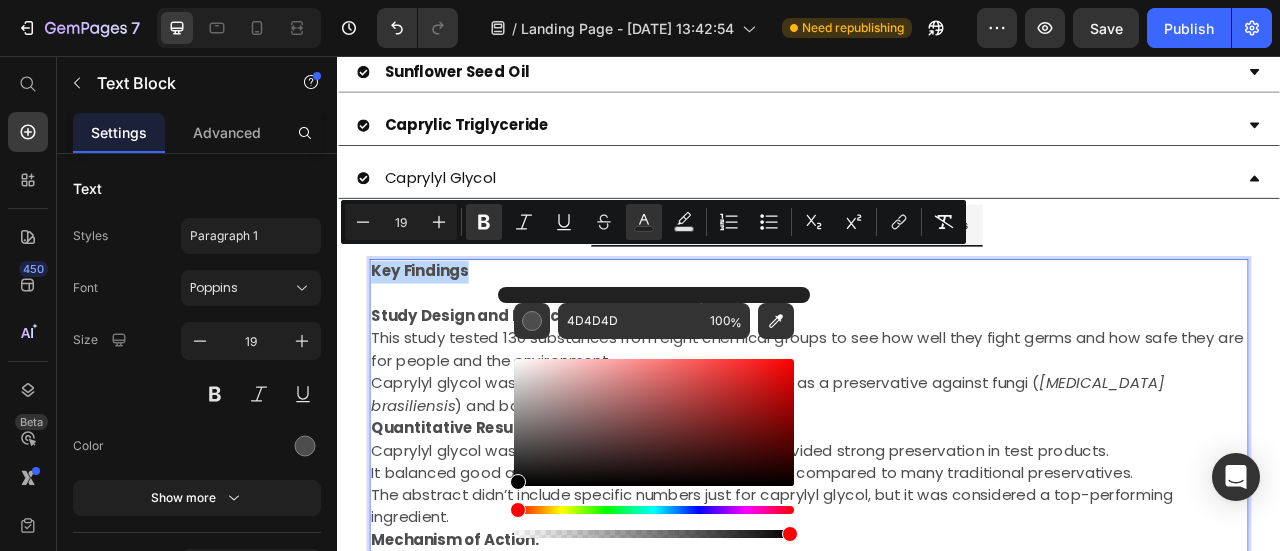 type on "000000" 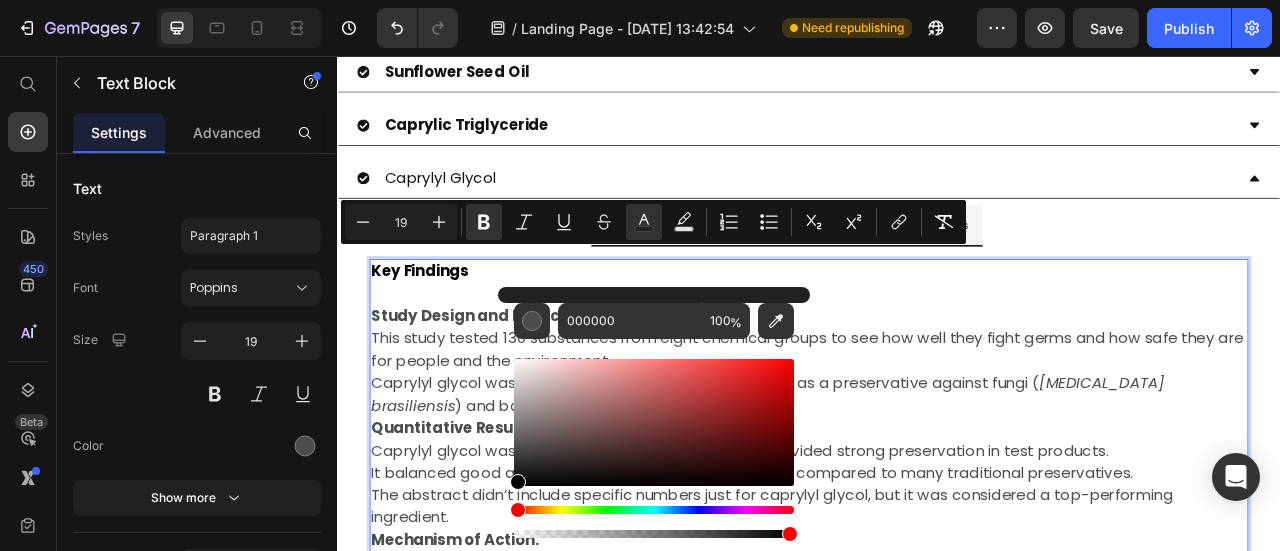 click on "Caprylyl glycol was one of only two substances that provided strong preservation in test products." at bounding box center (937, 558) 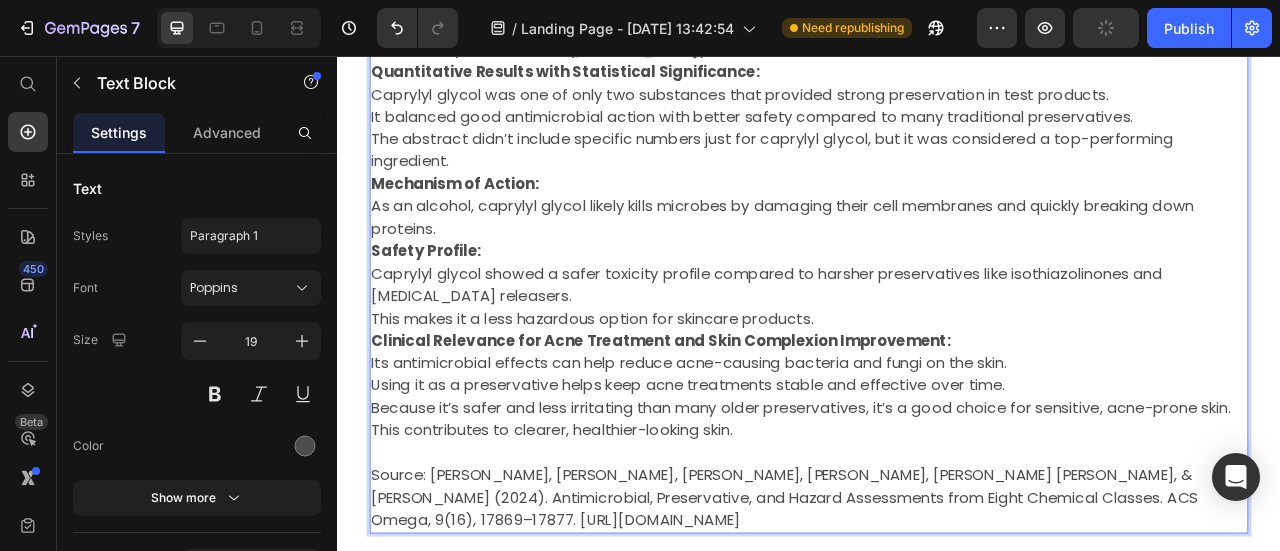 scroll, scrollTop: 2113, scrollLeft: 0, axis: vertical 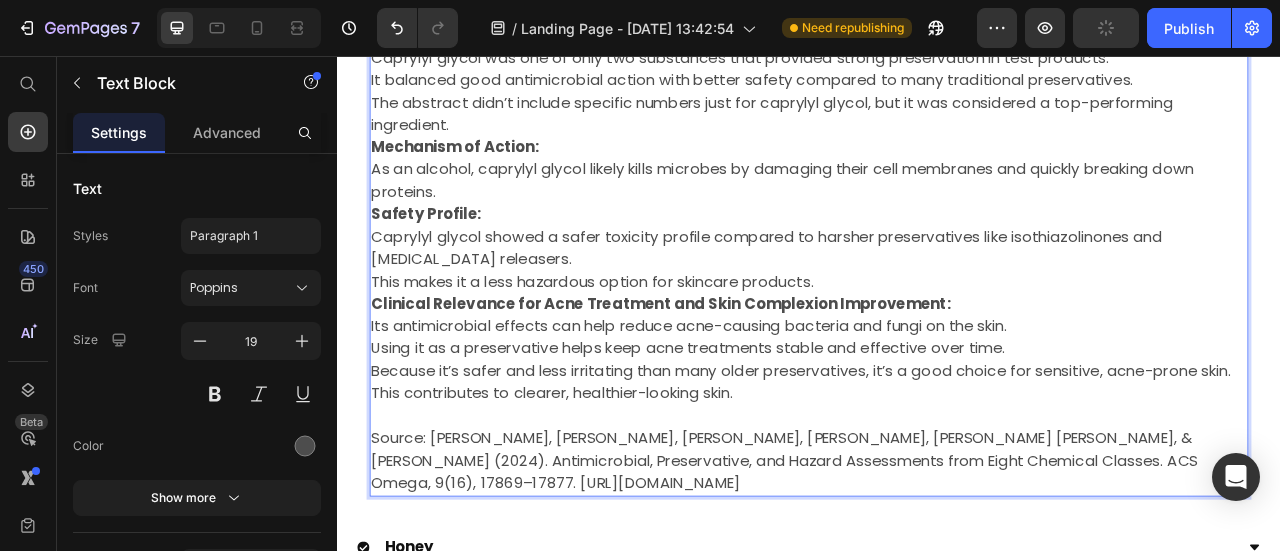 click on "Source: [PERSON_NAME], [PERSON_NAME], [PERSON_NAME], [PERSON_NAME], [PERSON_NAME] [PERSON_NAME], & [PERSON_NAME] (2024). Antimicrobial, Preservative, and Hazard Assessments from Eight Chemical Classes. ACS Omega, 9(16), 17869–17877. [URL][DOMAIN_NAME]" at bounding box center [937, 571] 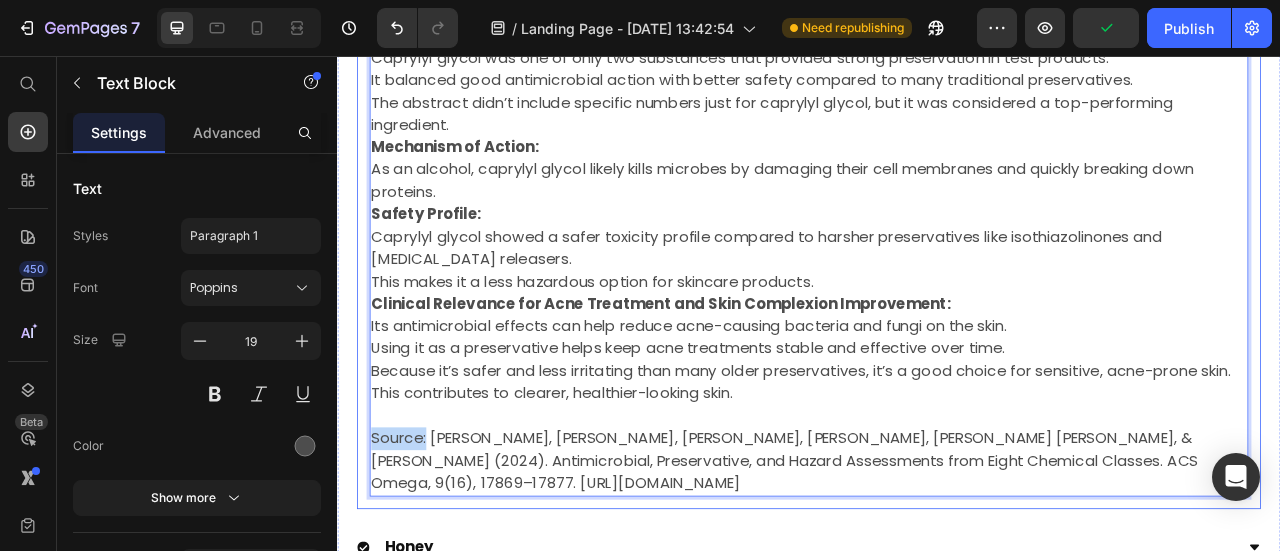 drag, startPoint x: 451, startPoint y: 526, endPoint x: 377, endPoint y: 528, distance: 74.02702 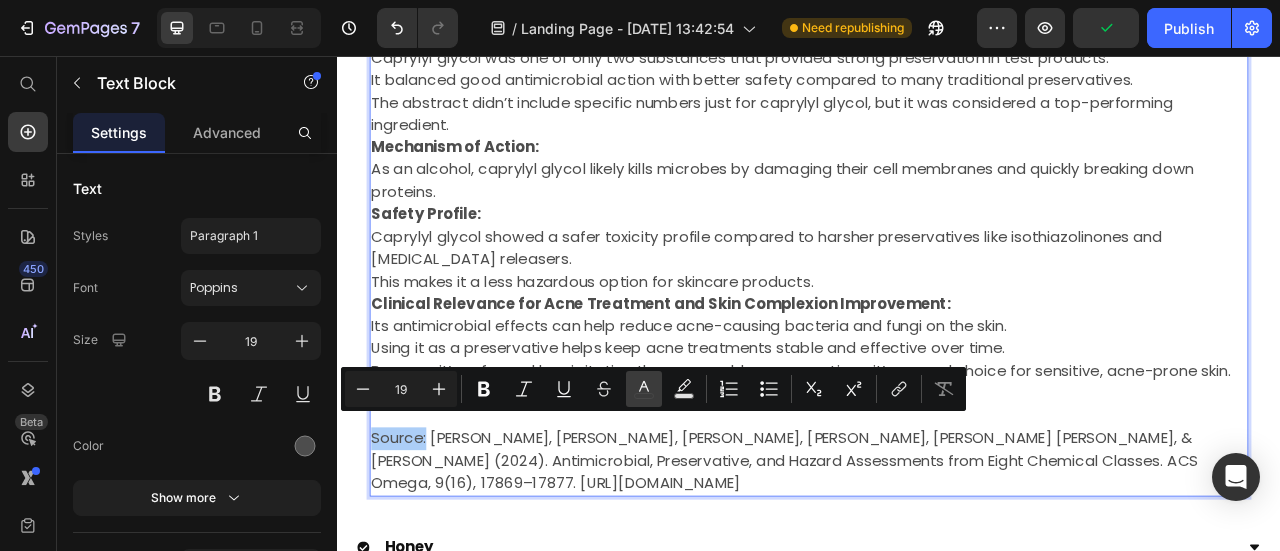 click 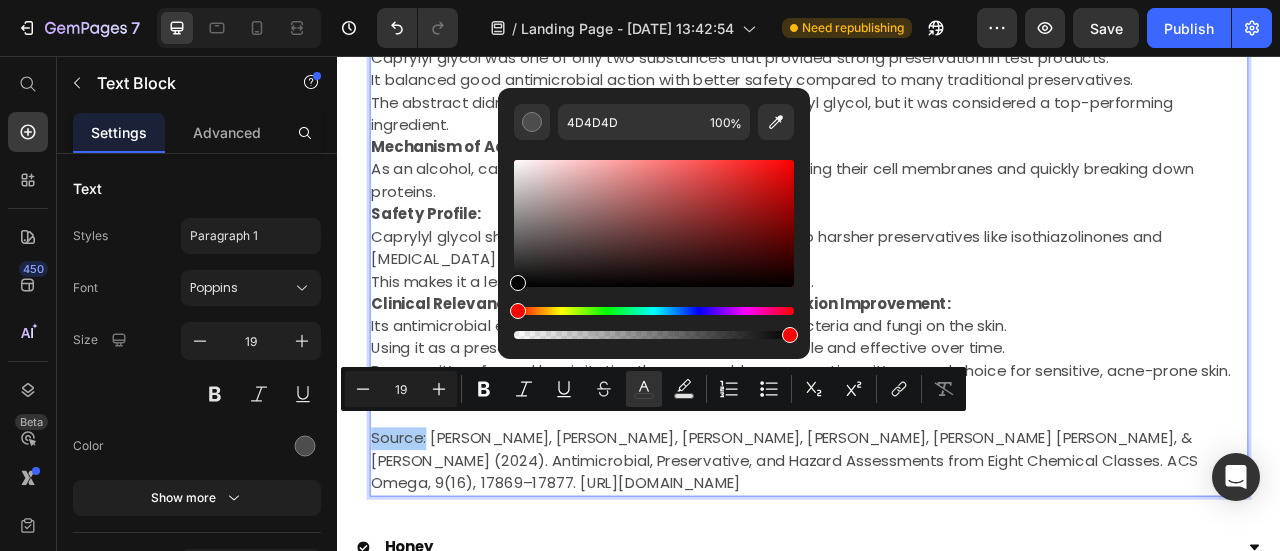 drag, startPoint x: 516, startPoint y: 246, endPoint x: 504, endPoint y: 301, distance: 56.293873 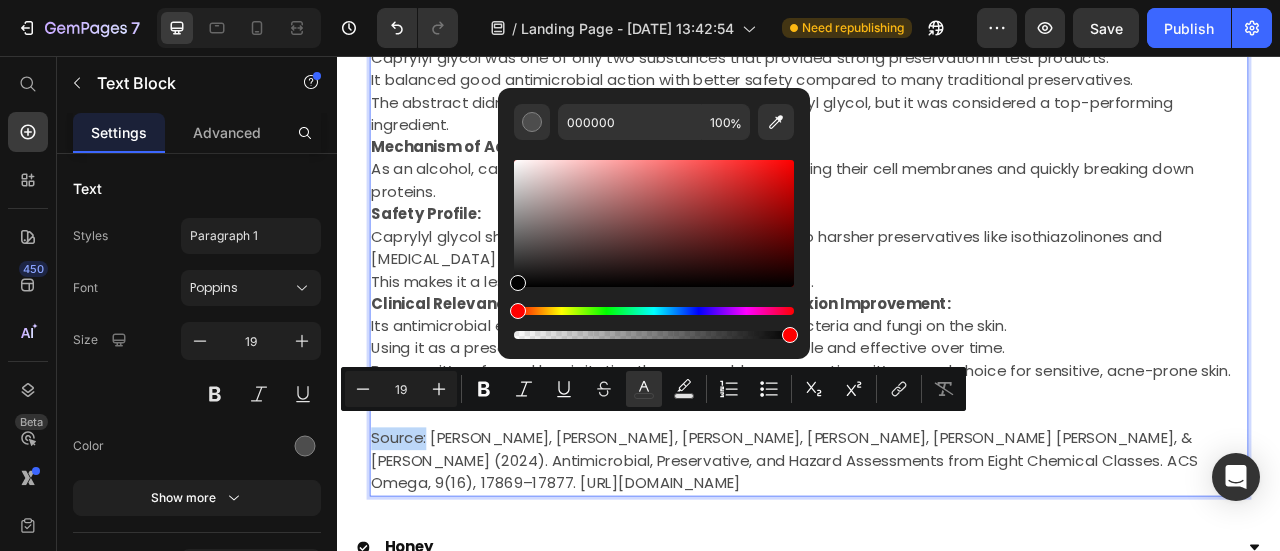 click on "Its antimicrobial effects can help reduce acne-causing bacteria and fungi on the skin." at bounding box center [937, 400] 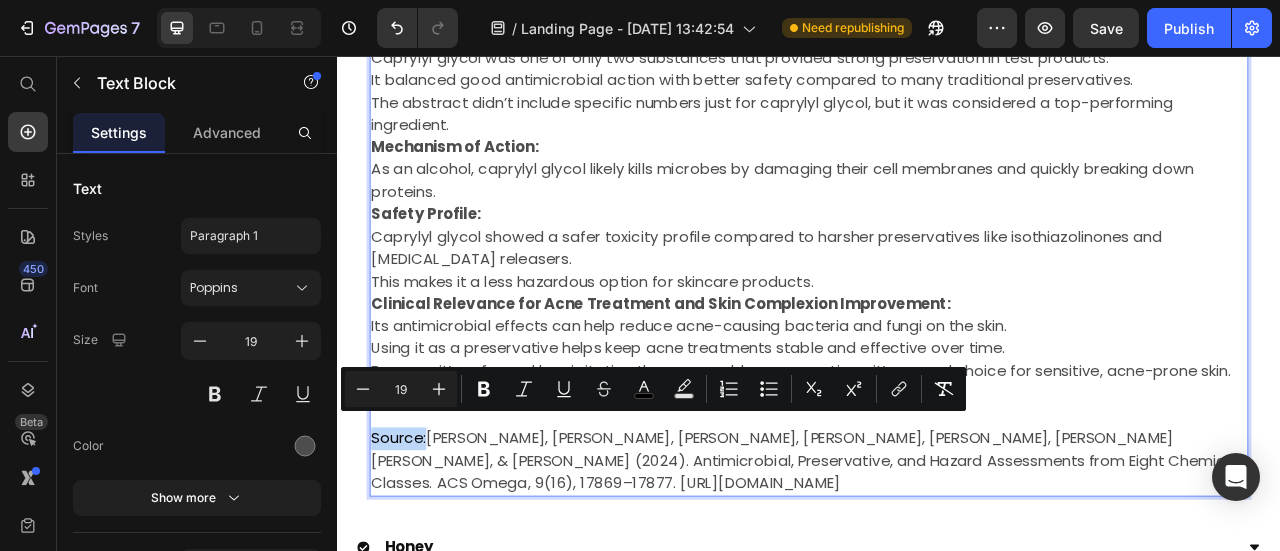 drag, startPoint x: 451, startPoint y: 527, endPoint x: 371, endPoint y: 530, distance: 80.05623 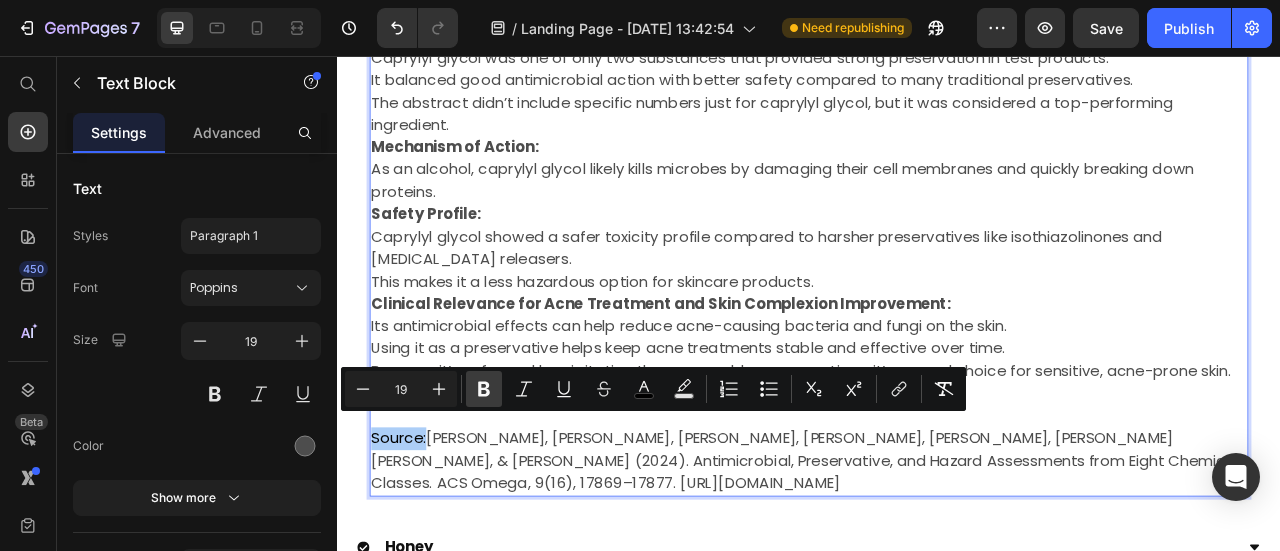 click 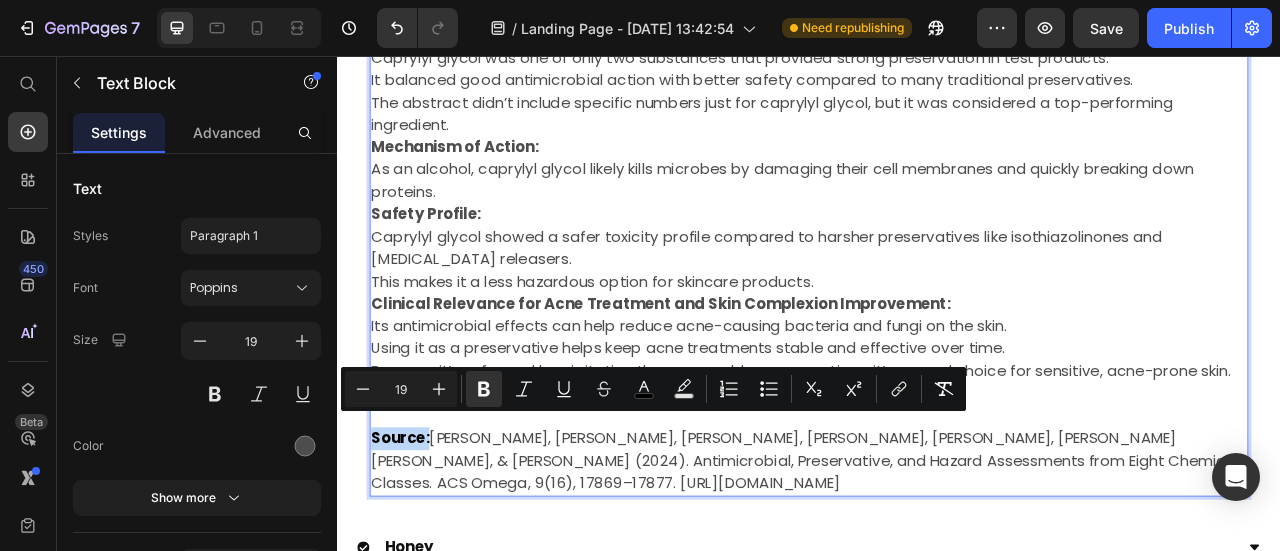 click on "Its antimicrobial effects can help reduce acne-causing bacteria and fungi on the skin." at bounding box center (937, 400) 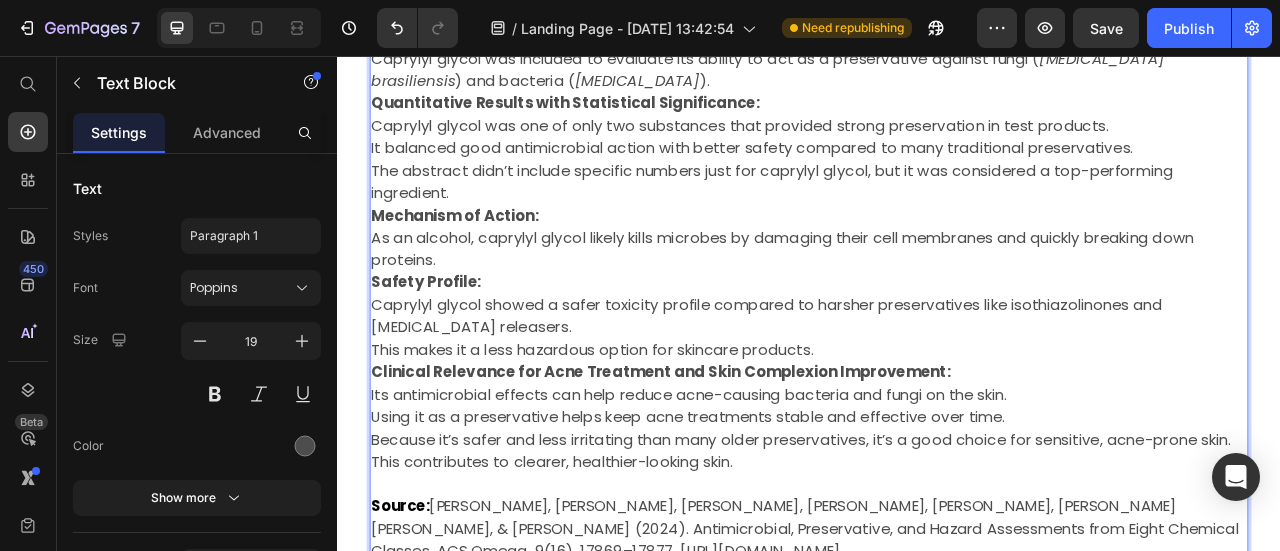 scroll, scrollTop: 1913, scrollLeft: 0, axis: vertical 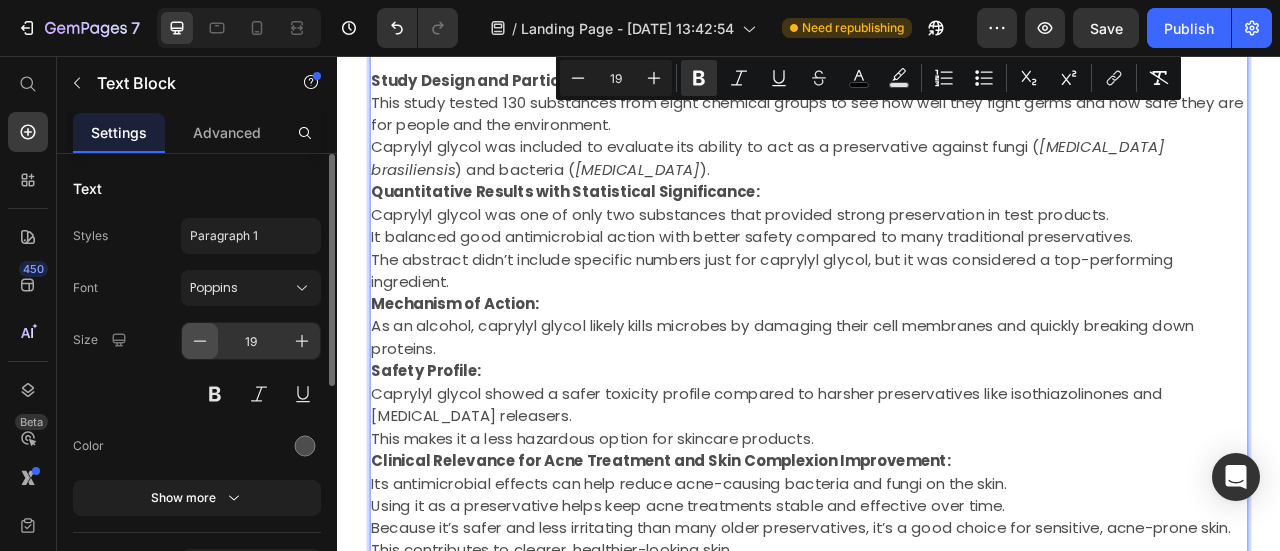 click 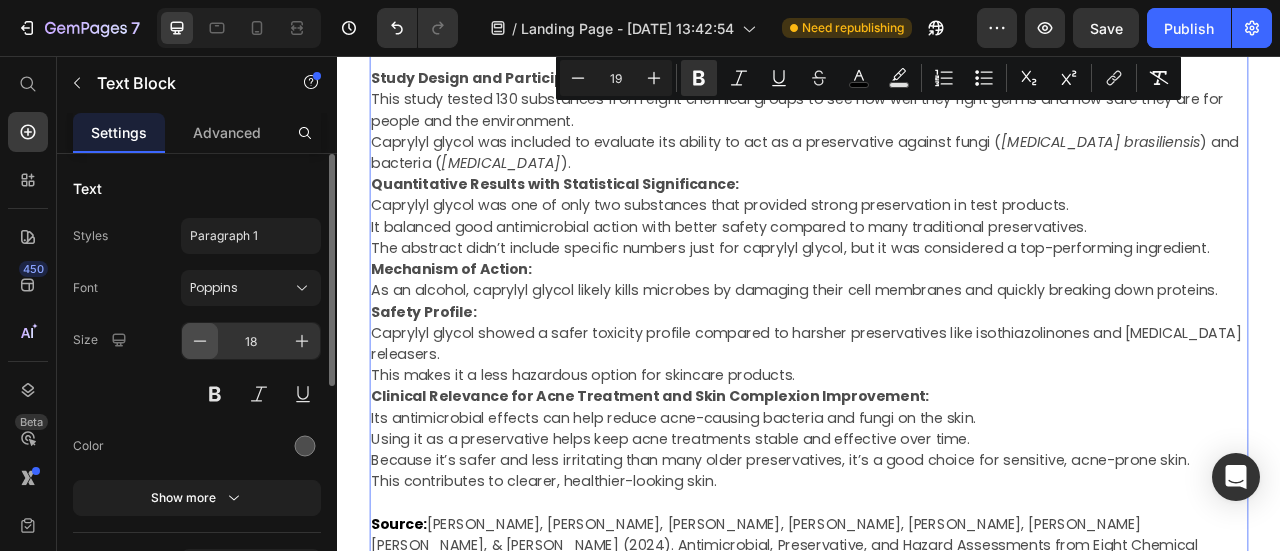 click 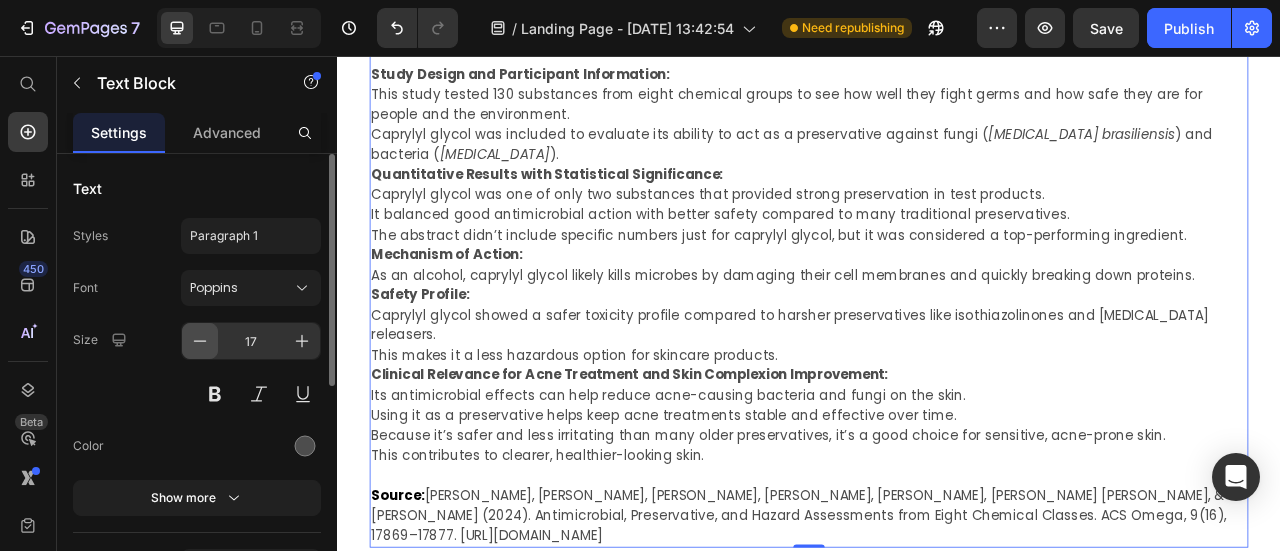 click 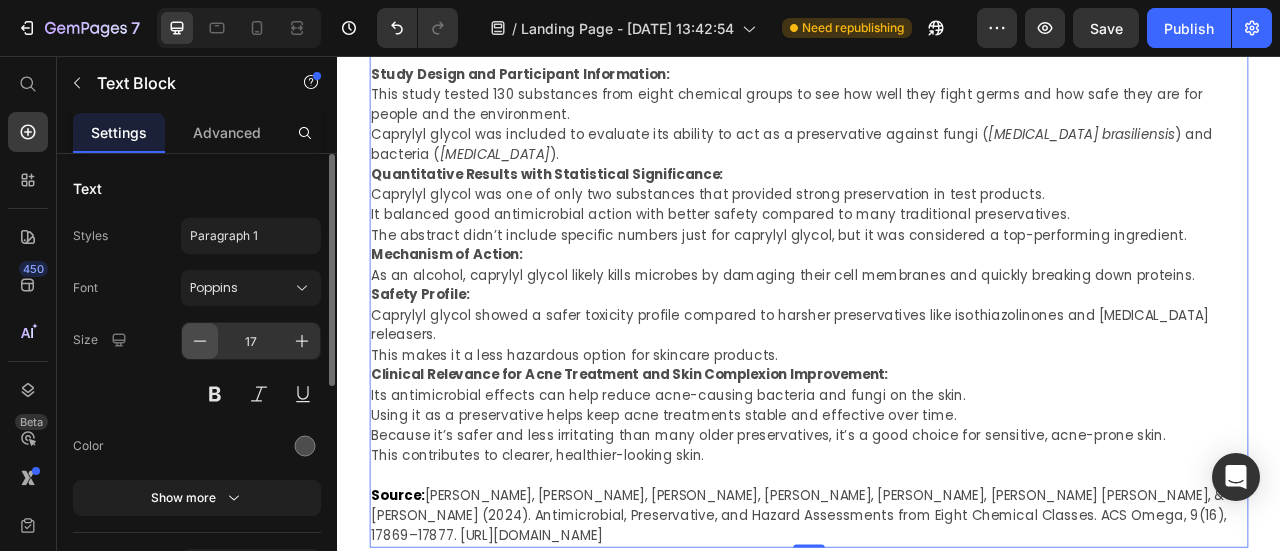 scroll, scrollTop: 1907, scrollLeft: 0, axis: vertical 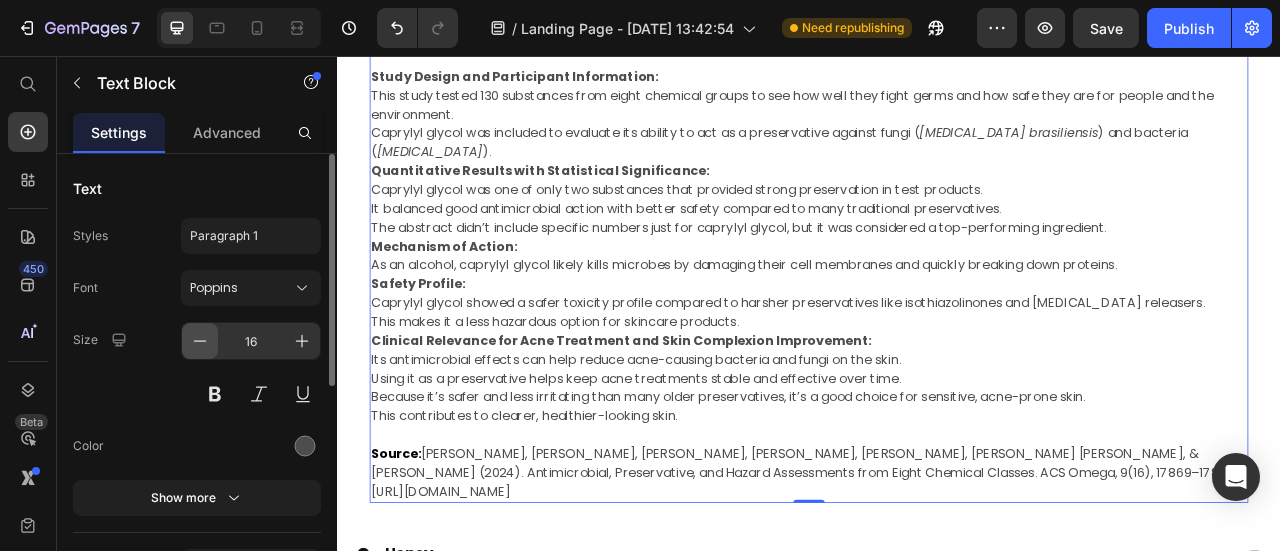 click 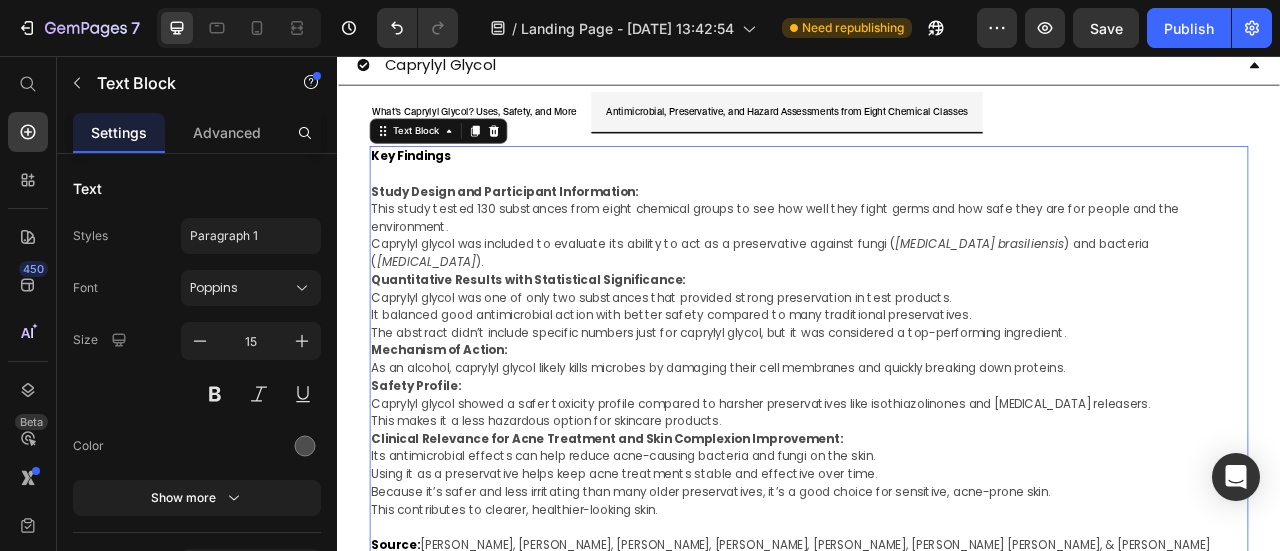 scroll, scrollTop: 1607, scrollLeft: 0, axis: vertical 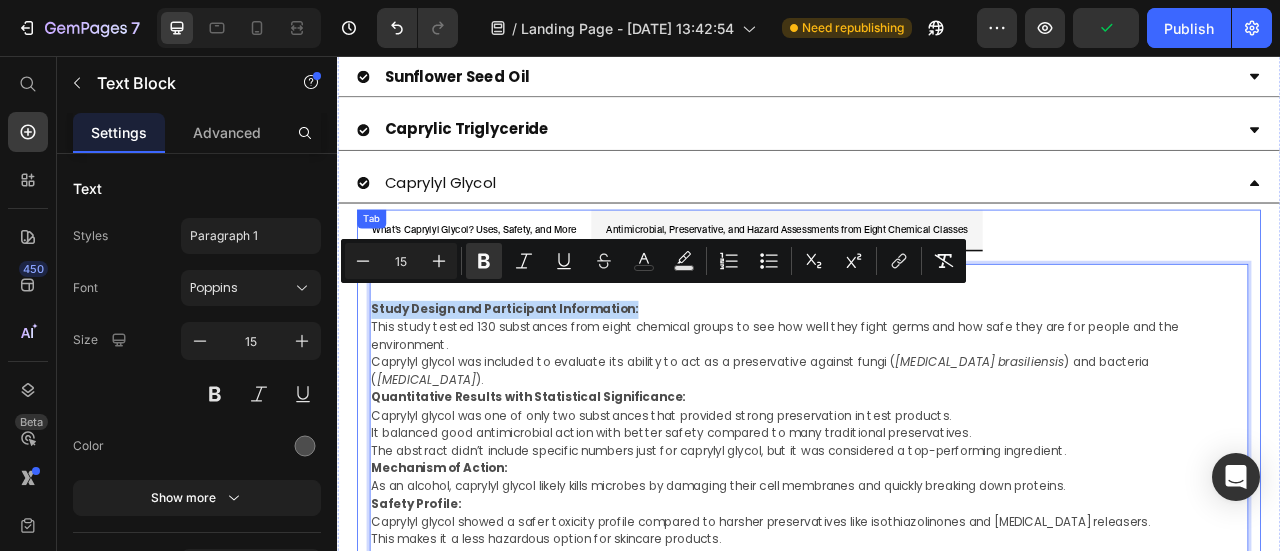 drag, startPoint x: 746, startPoint y: 357, endPoint x: 365, endPoint y: 362, distance: 381.0328 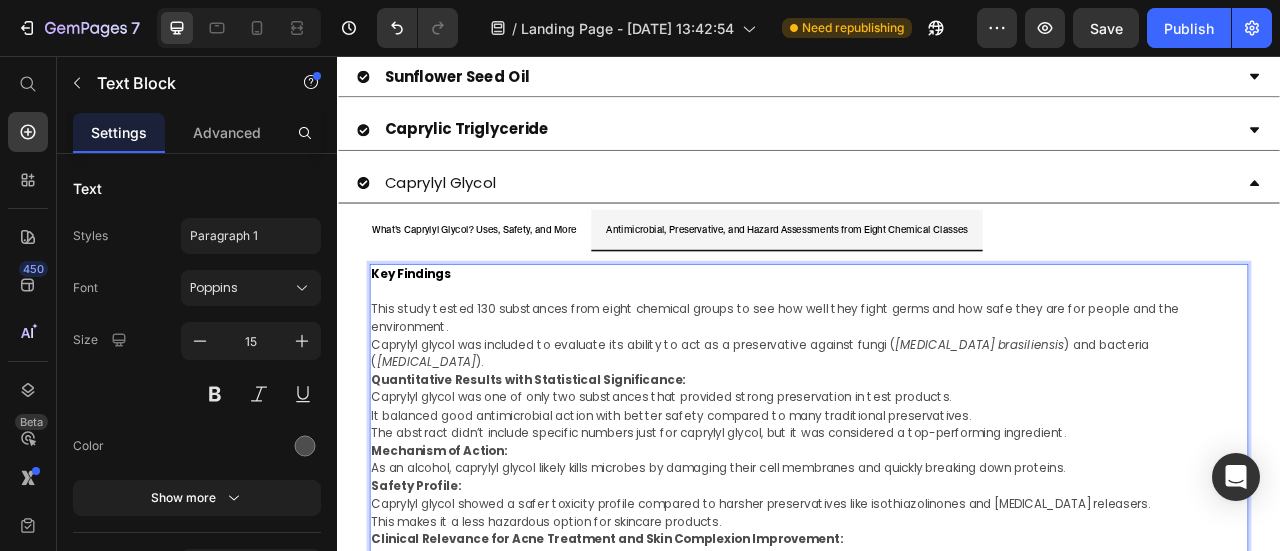 click on "This study tested 130 substances from eight chemical groups to see how well they fight germs and how safe they are for people and the environment." at bounding box center (937, 389) 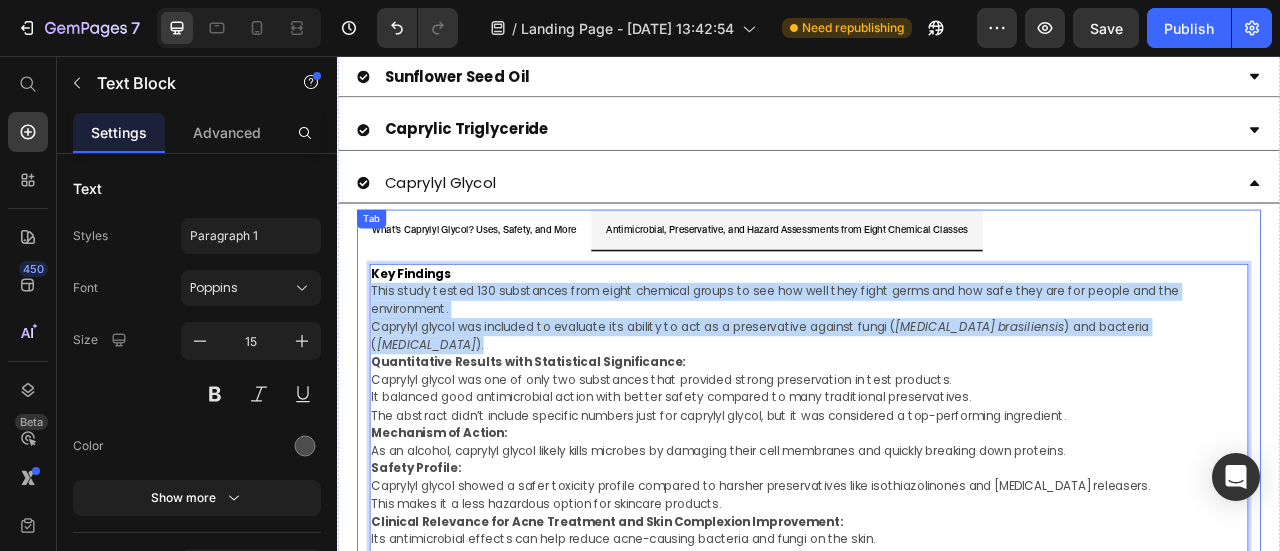 drag, startPoint x: 486, startPoint y: 397, endPoint x: 366, endPoint y: 347, distance: 130 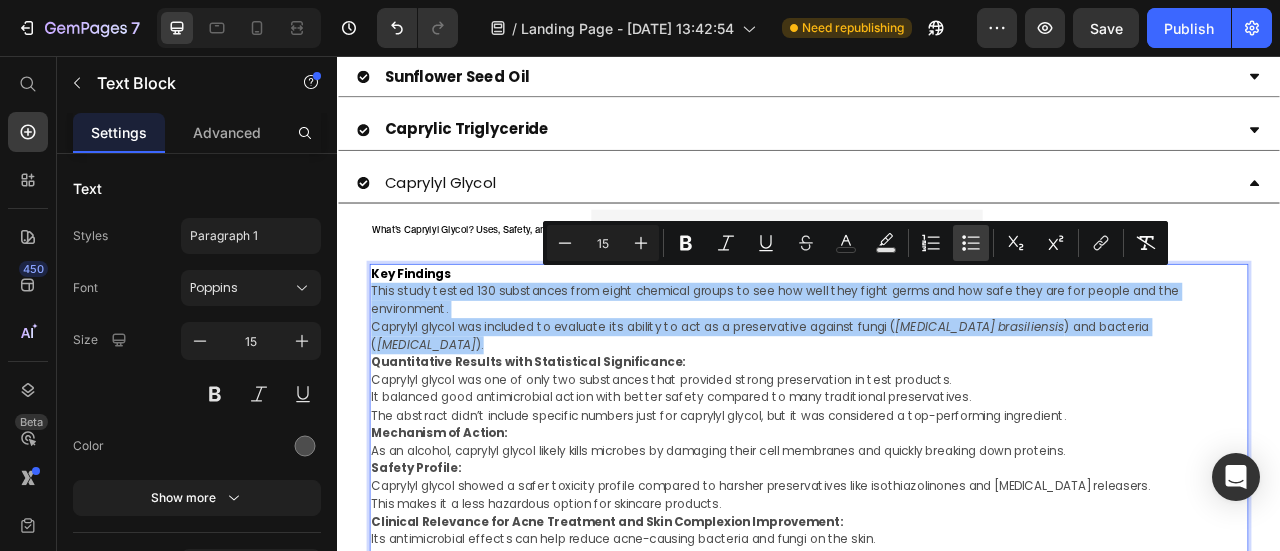 drag, startPoint x: 960, startPoint y: 247, endPoint x: 159, endPoint y: 257, distance: 801.06244 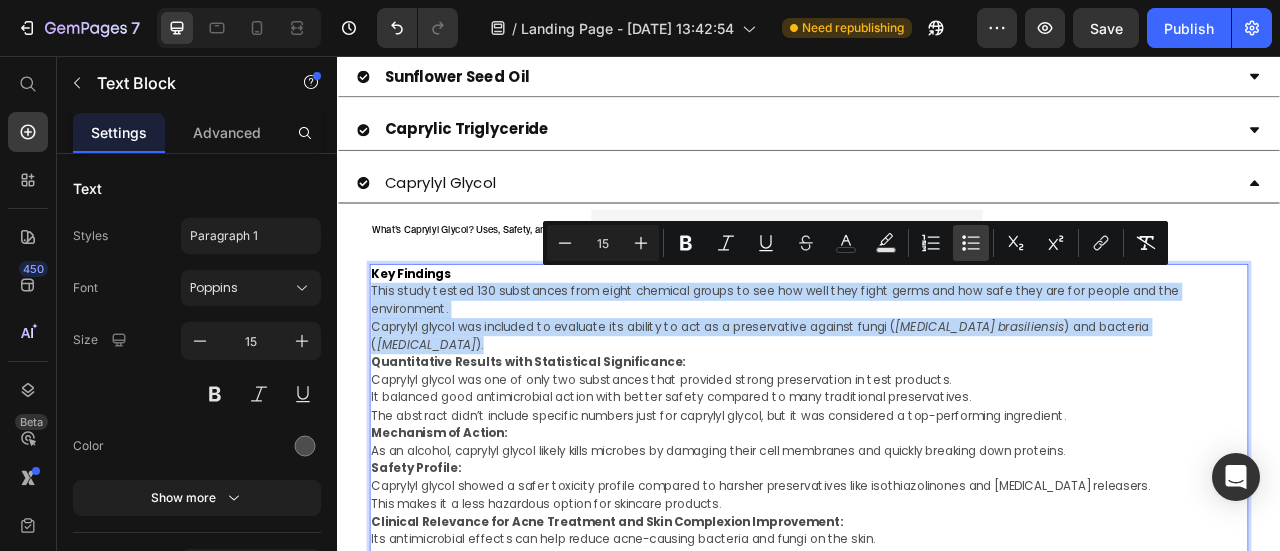 type on "15" 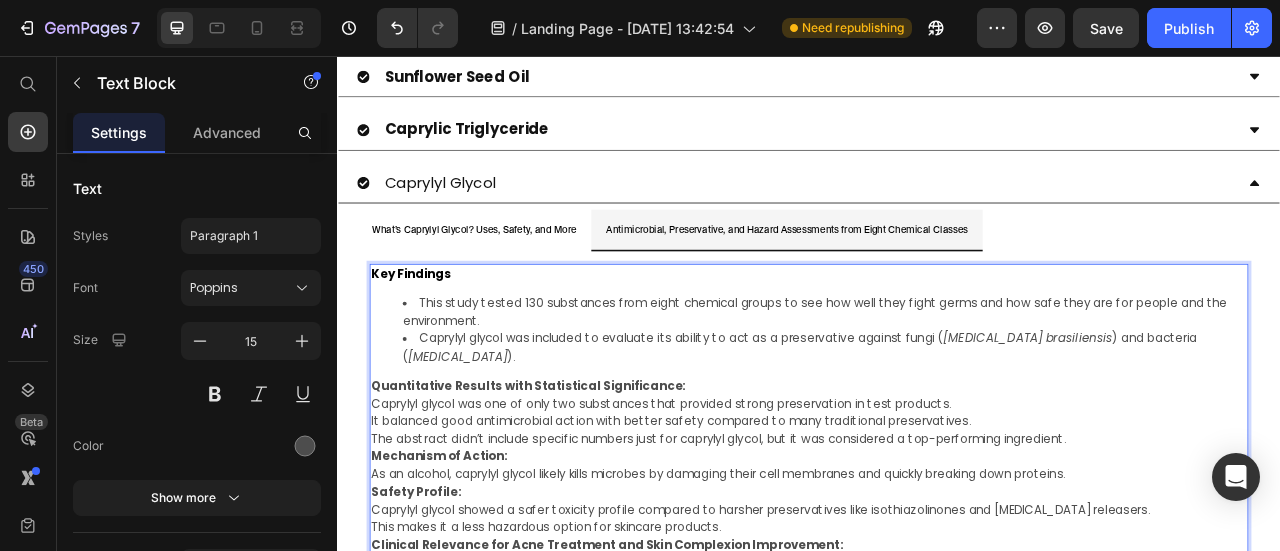 click on "Quantitative Results with Statistical Significance:" at bounding box center (580, 474) 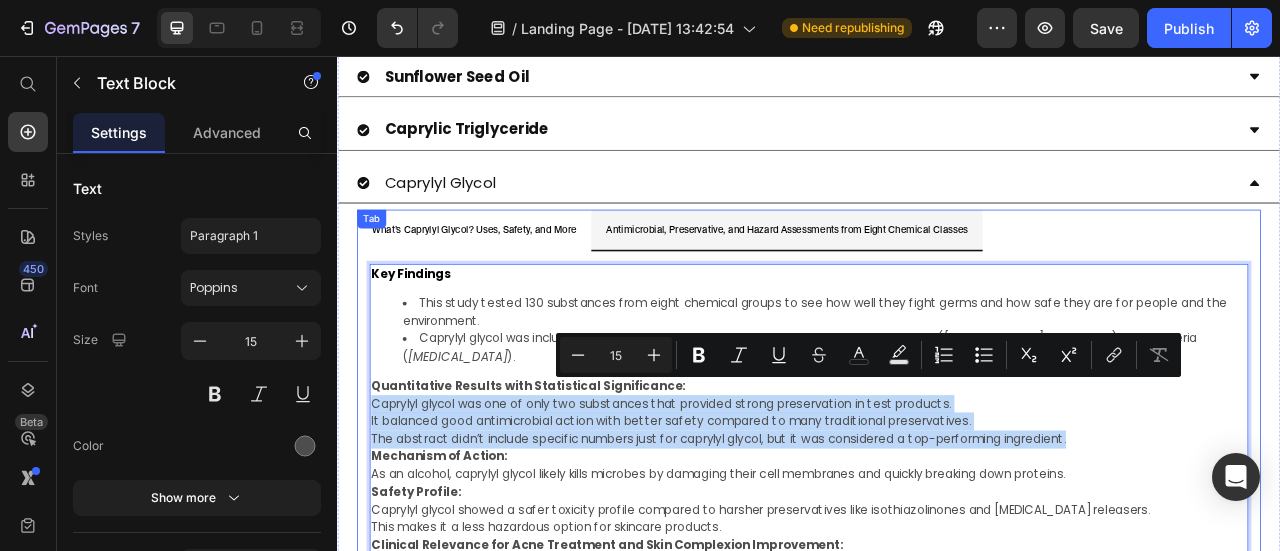 drag, startPoint x: 1294, startPoint y: 521, endPoint x: 377, endPoint y: 481, distance: 917.872 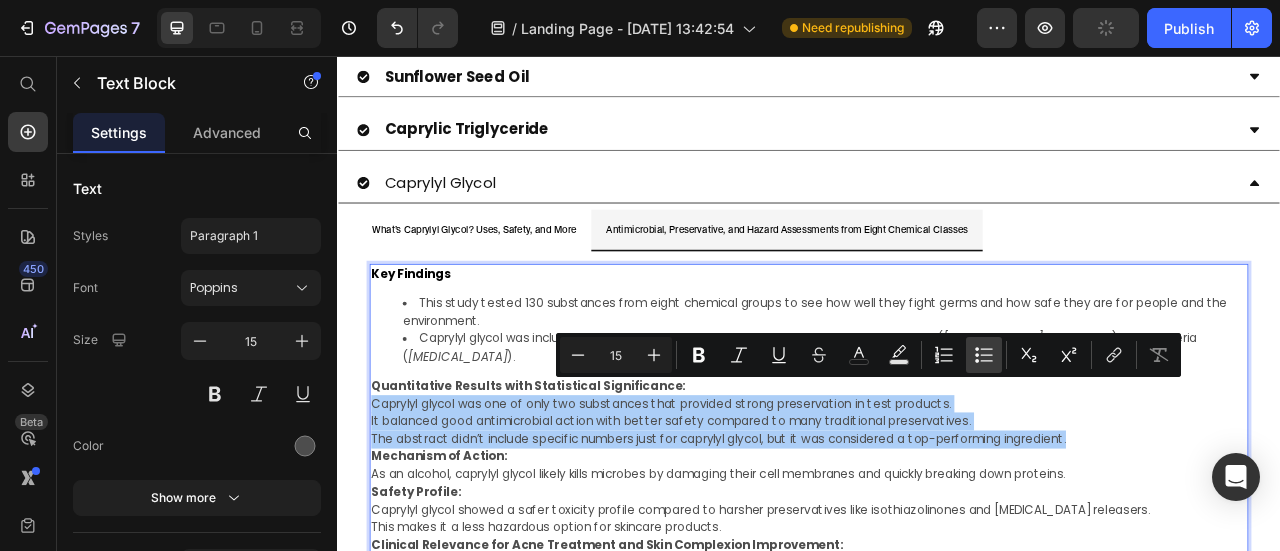 click on "Bulleted List" at bounding box center (984, 355) 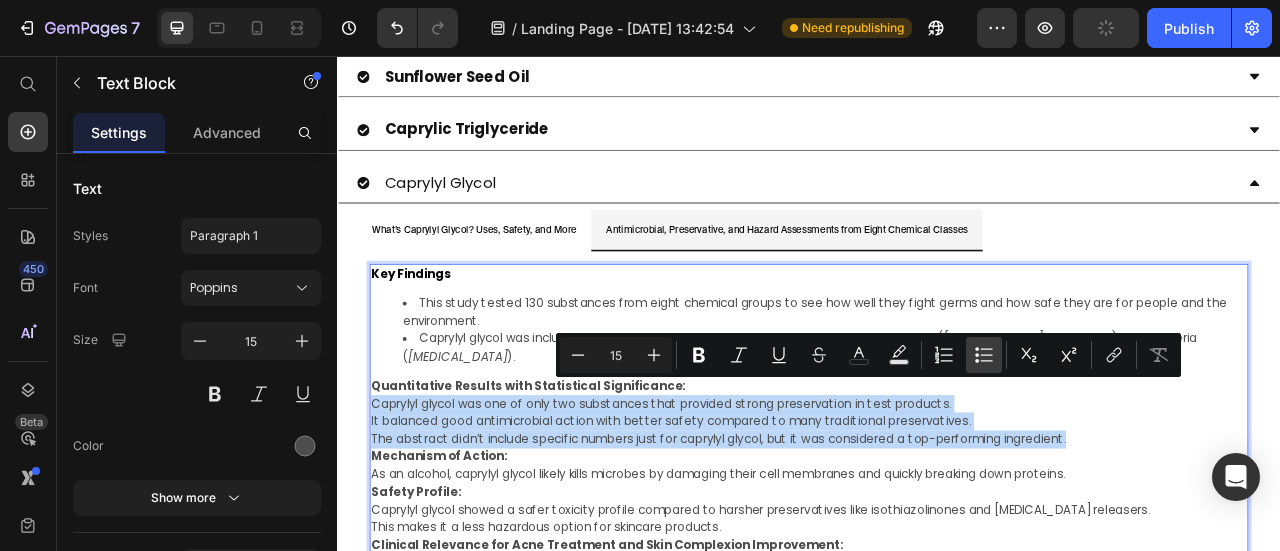 type on "15" 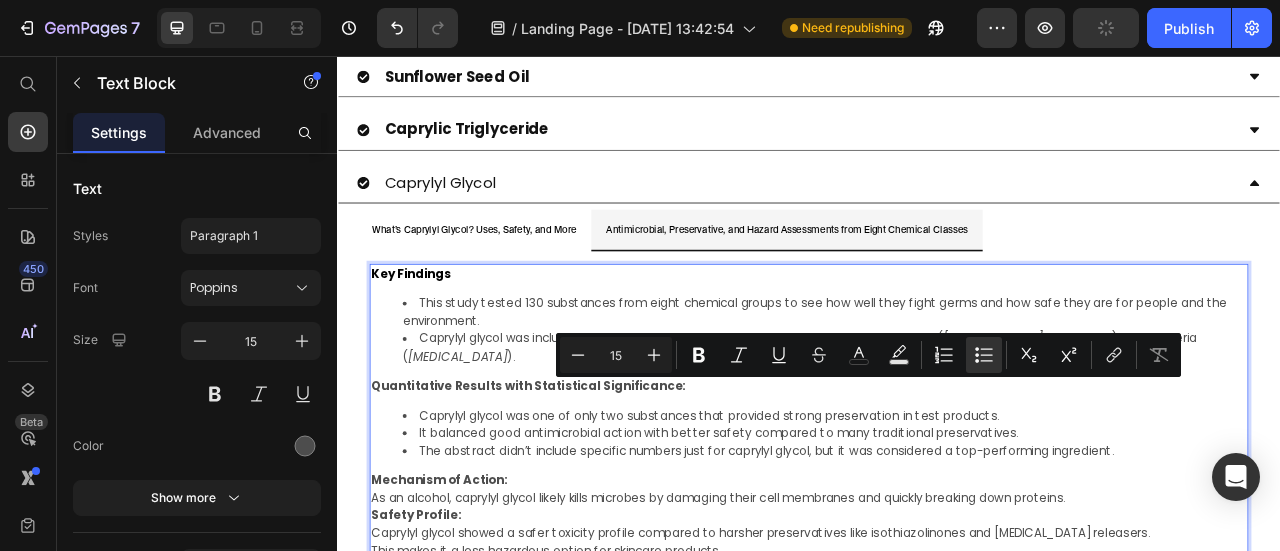 scroll, scrollTop: 1807, scrollLeft: 0, axis: vertical 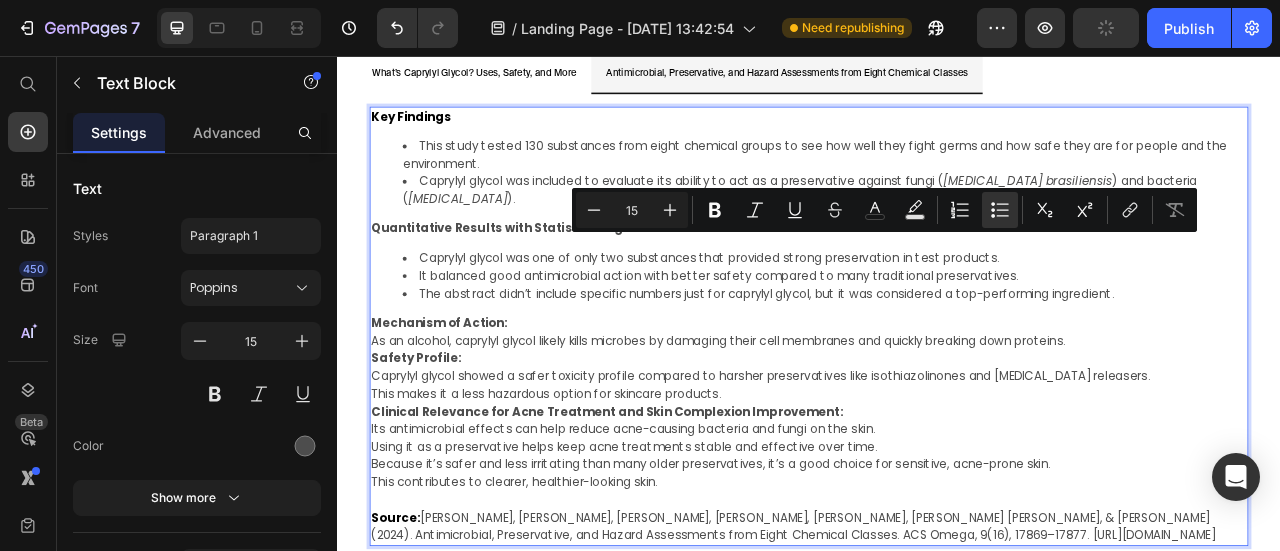 click on "Mechanism of Action:" at bounding box center [937, 395] 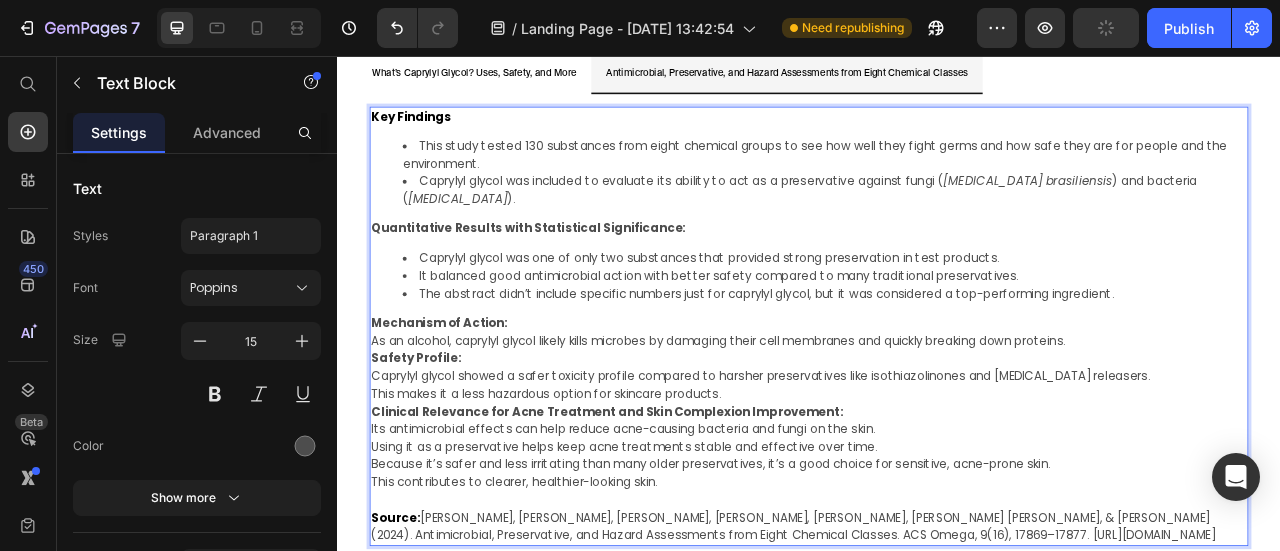 click on "As an alcohol, caprylyl glycol likely kills microbes by damaging their cell membranes and quickly breaking down proteins." at bounding box center (937, 418) 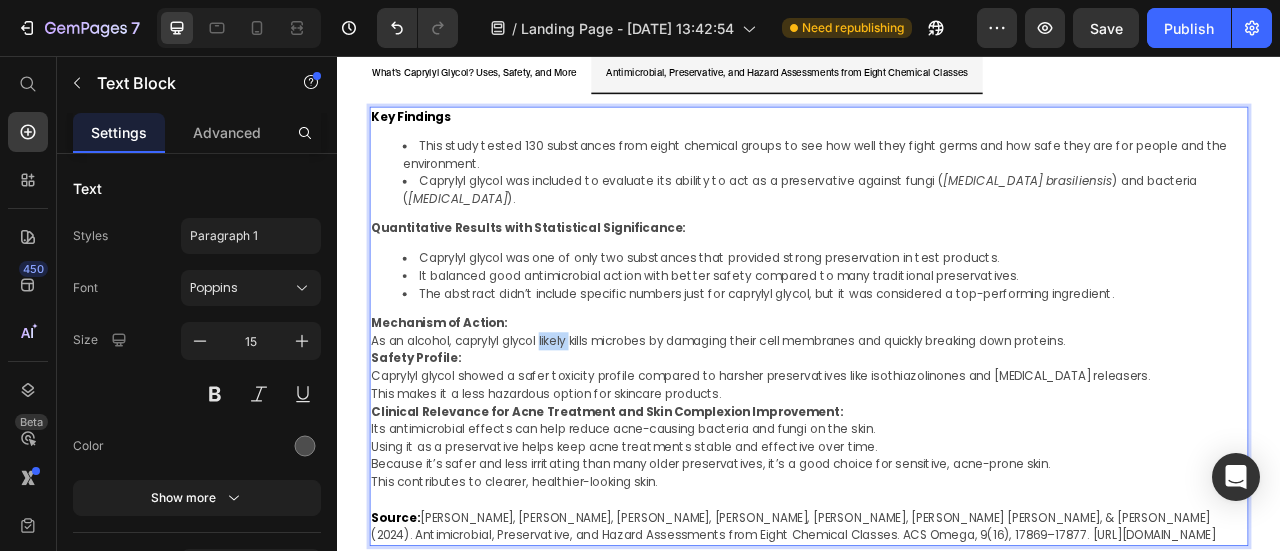 click on "As an alcohol, caprylyl glycol likely kills microbes by damaging their cell membranes and quickly breaking down proteins." at bounding box center (937, 418) 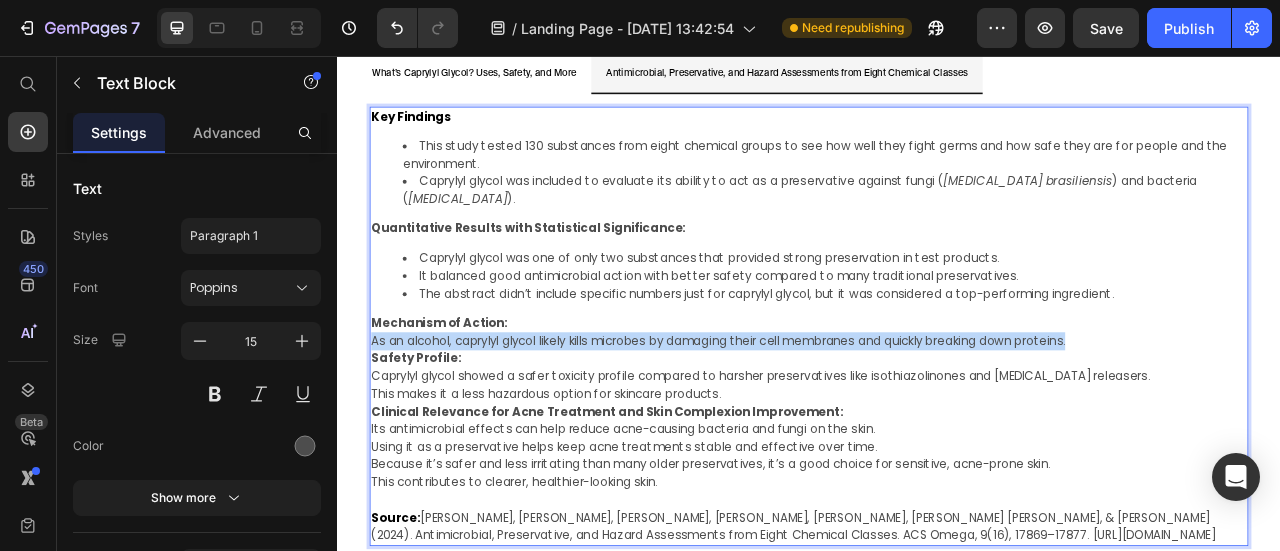 click on "As an alcohol, caprylyl glycol likely kills microbes by damaging their cell membranes and quickly breaking down proteins." at bounding box center [937, 418] 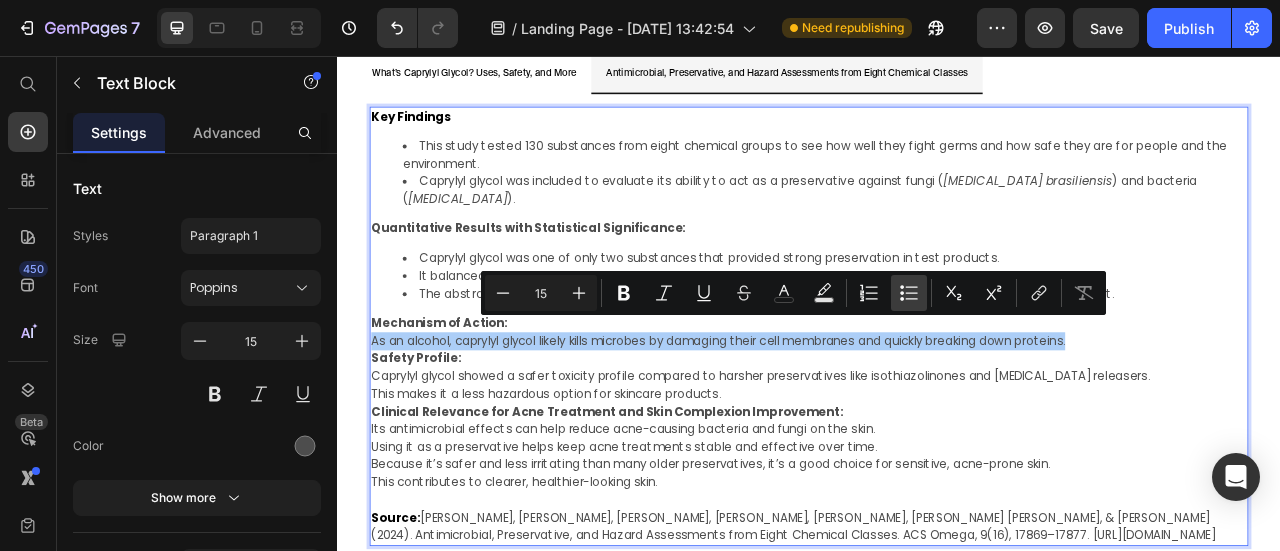 click 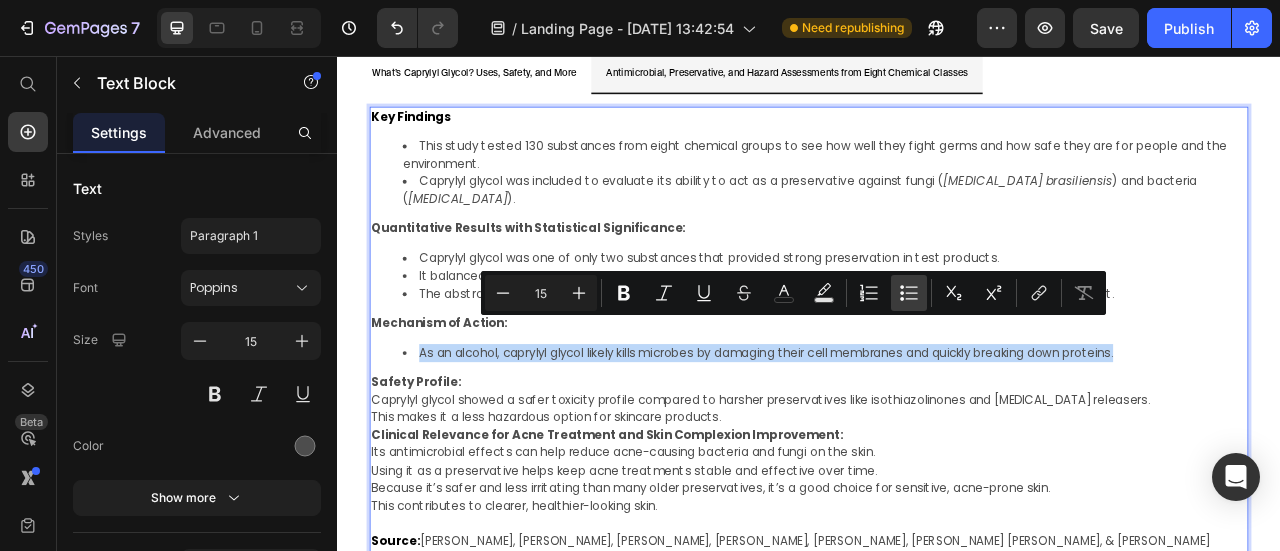type on "15" 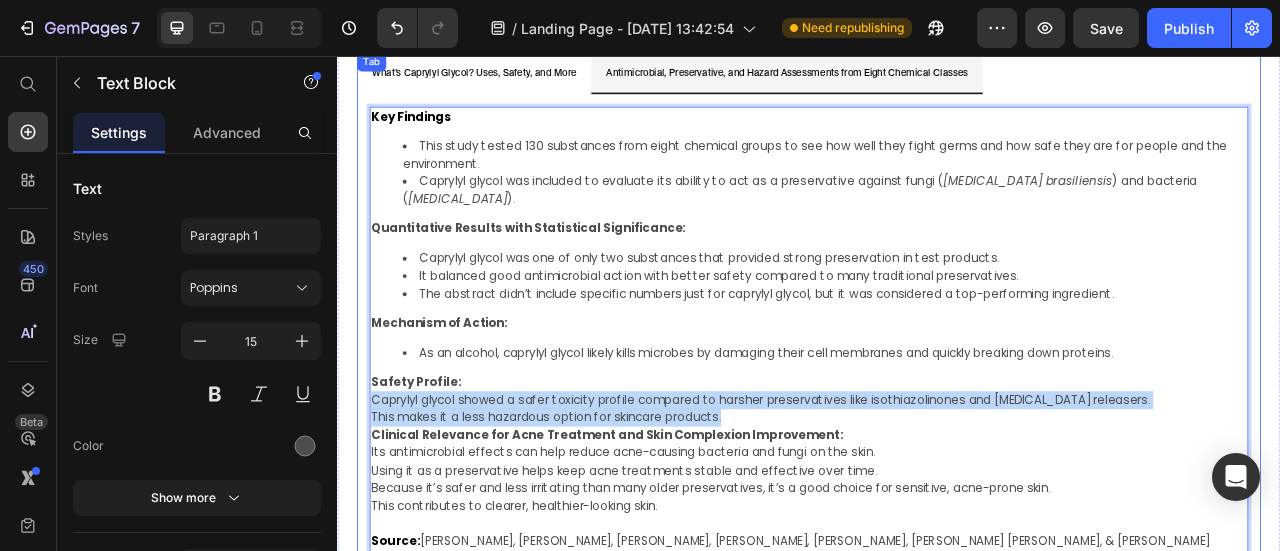 drag, startPoint x: 890, startPoint y: 497, endPoint x: 362, endPoint y: 480, distance: 528.2736 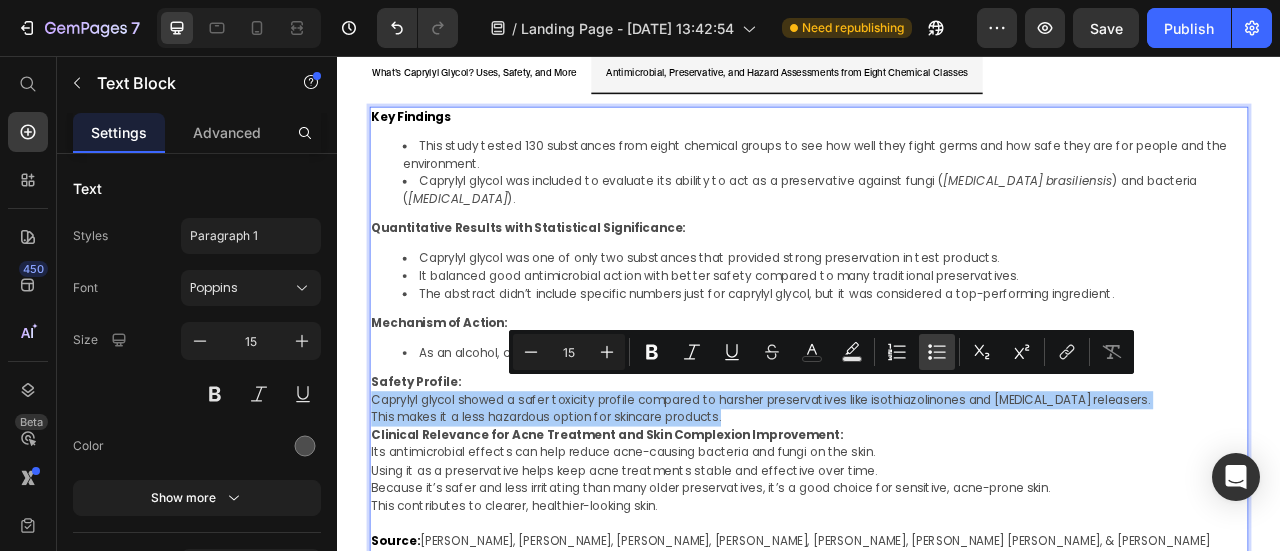 click 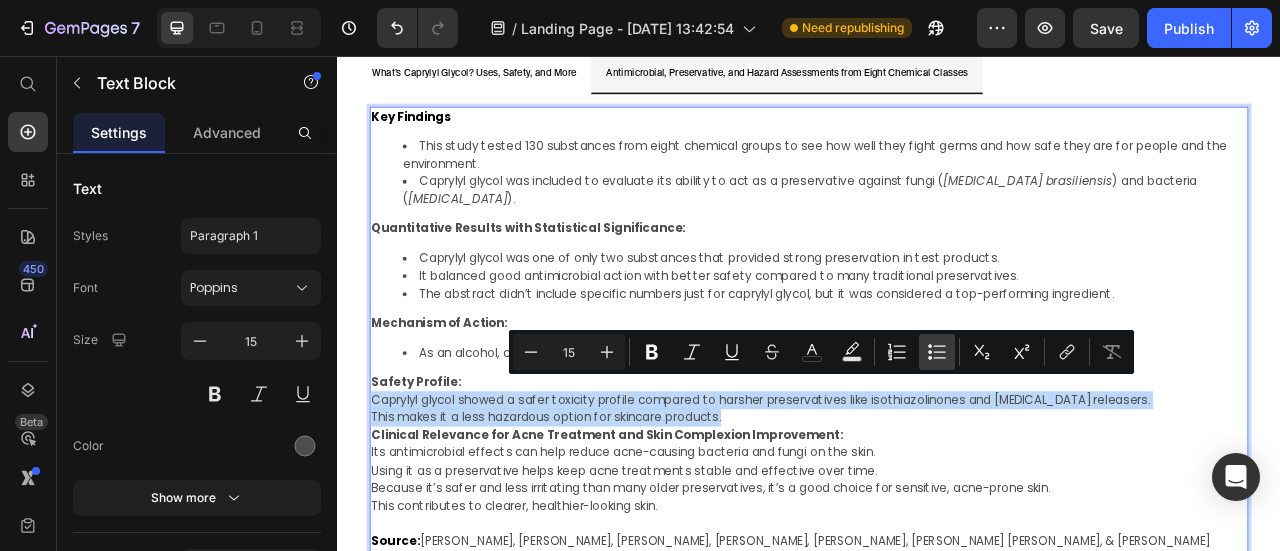 type on "15" 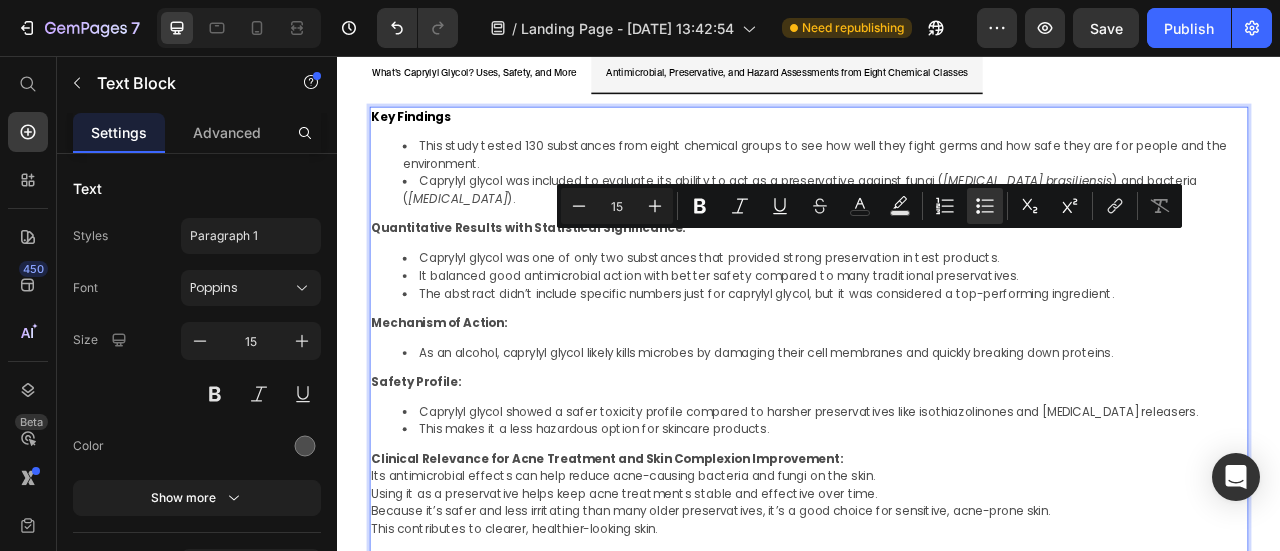 scroll, scrollTop: 2007, scrollLeft: 0, axis: vertical 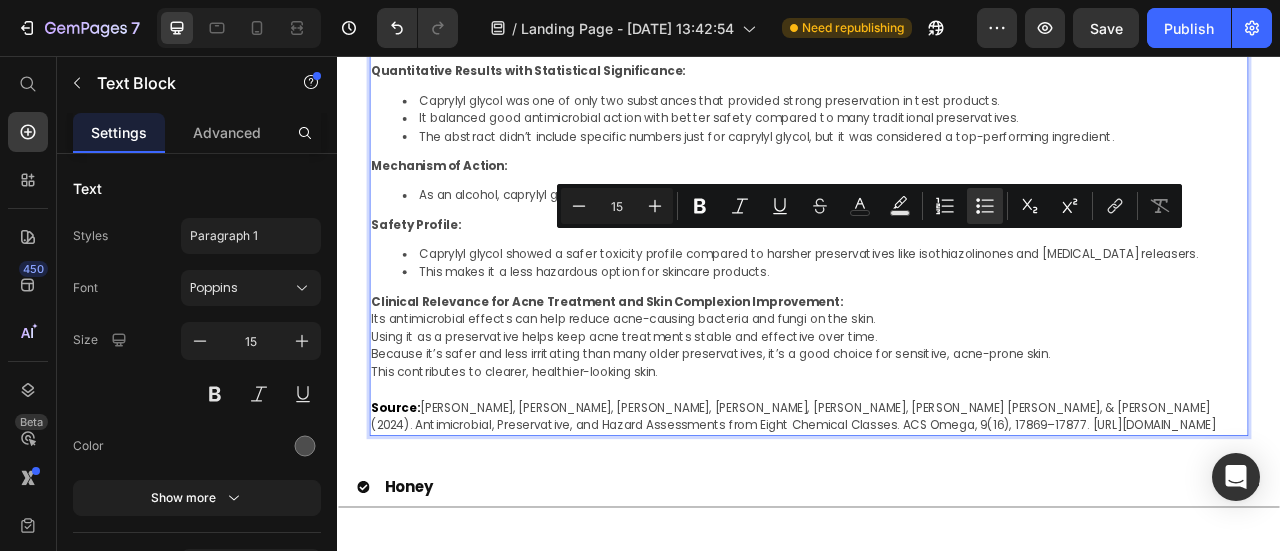 click at bounding box center [937, 480] 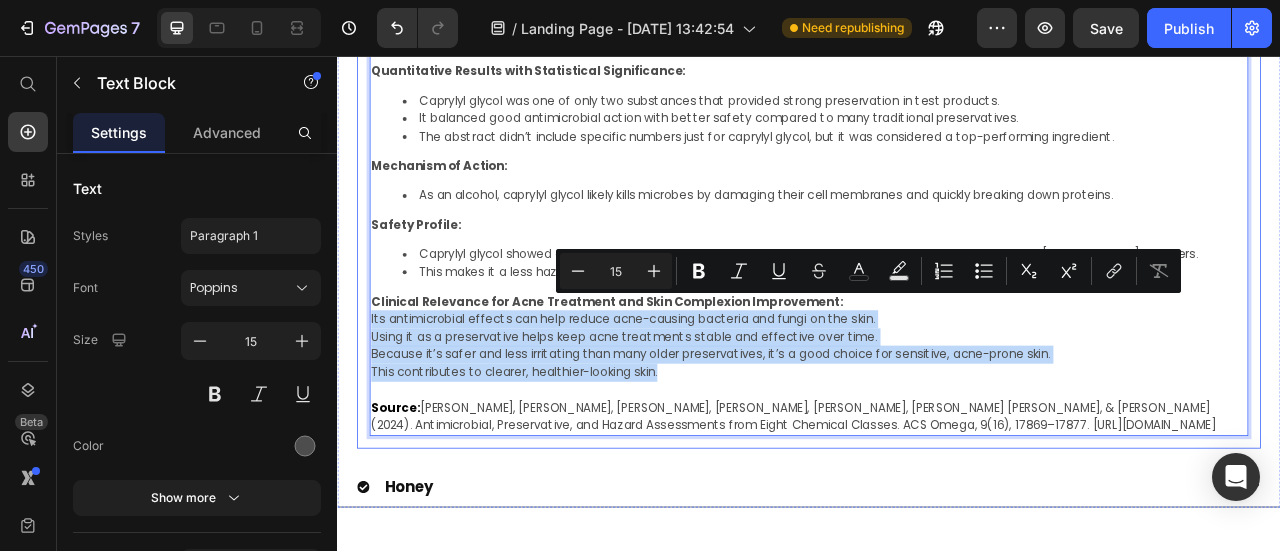 drag, startPoint x: 783, startPoint y: 450, endPoint x: 376, endPoint y: 379, distance: 413.14645 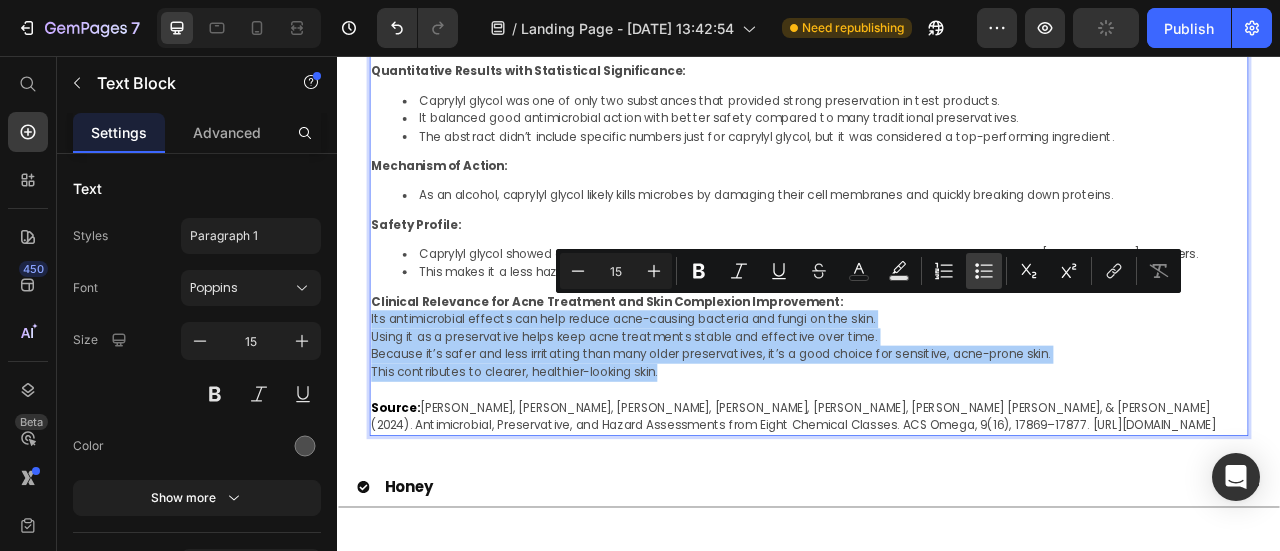 drag, startPoint x: 978, startPoint y: 274, endPoint x: 477, endPoint y: 370, distance: 510.1147 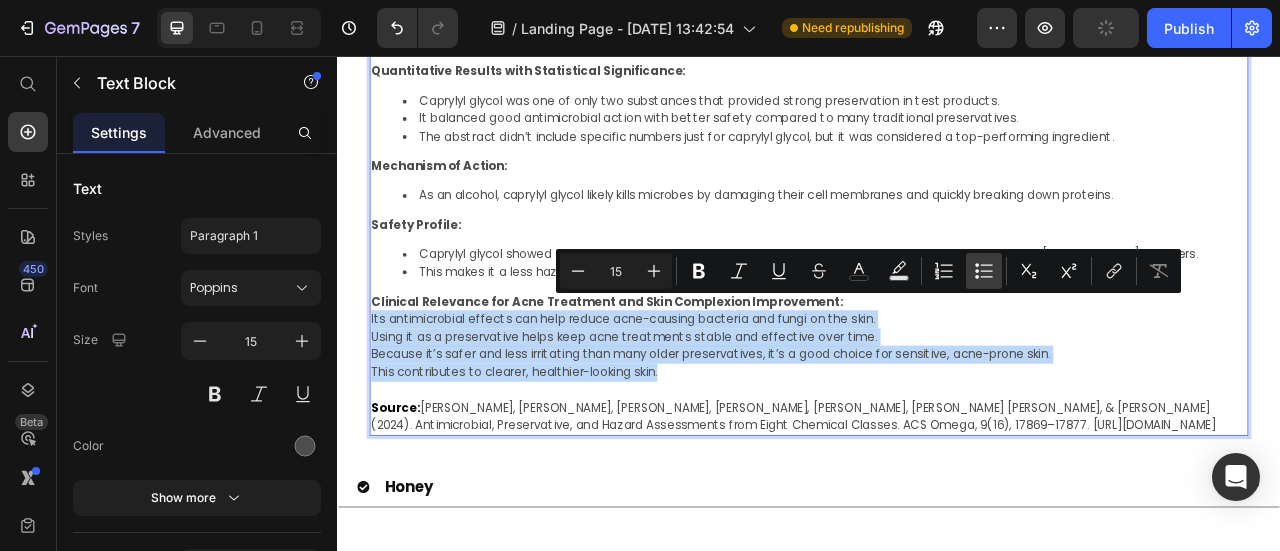 type on "15" 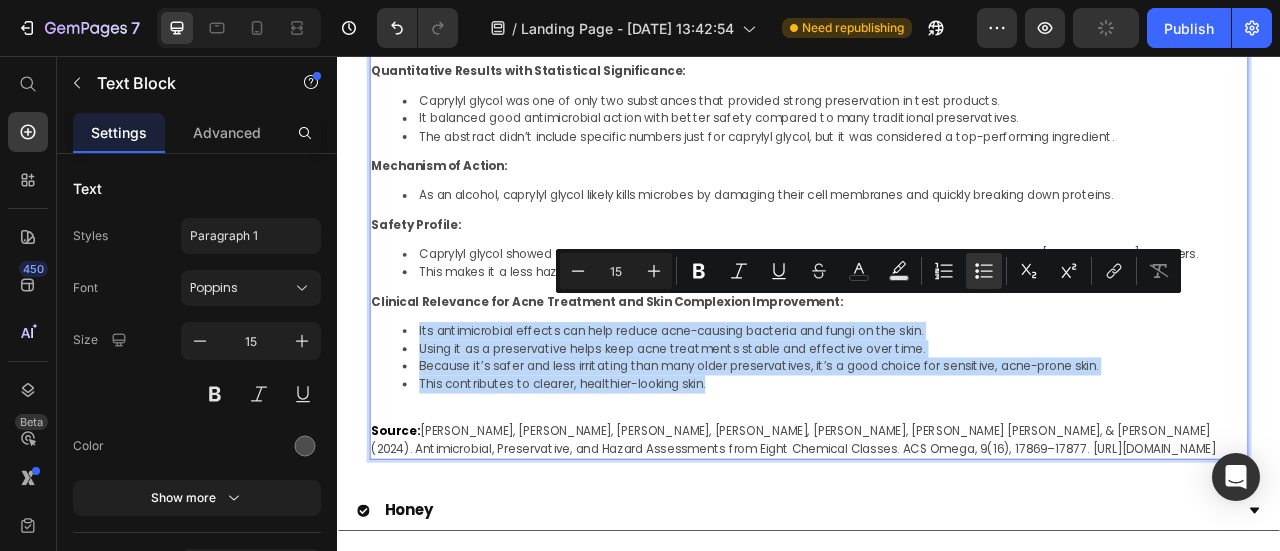 click on "Because it’s safer and less irritating than many older preservatives, it’s a good choice for sensitive, acne-prone skin." at bounding box center [957, 450] 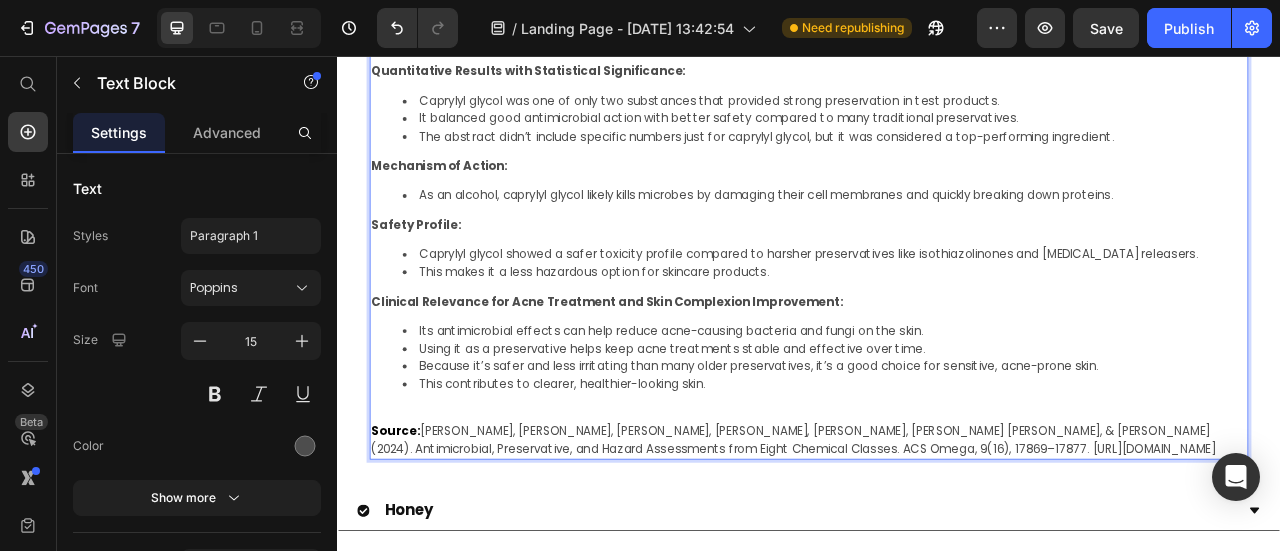 click on "Source:" at bounding box center [411, 532] 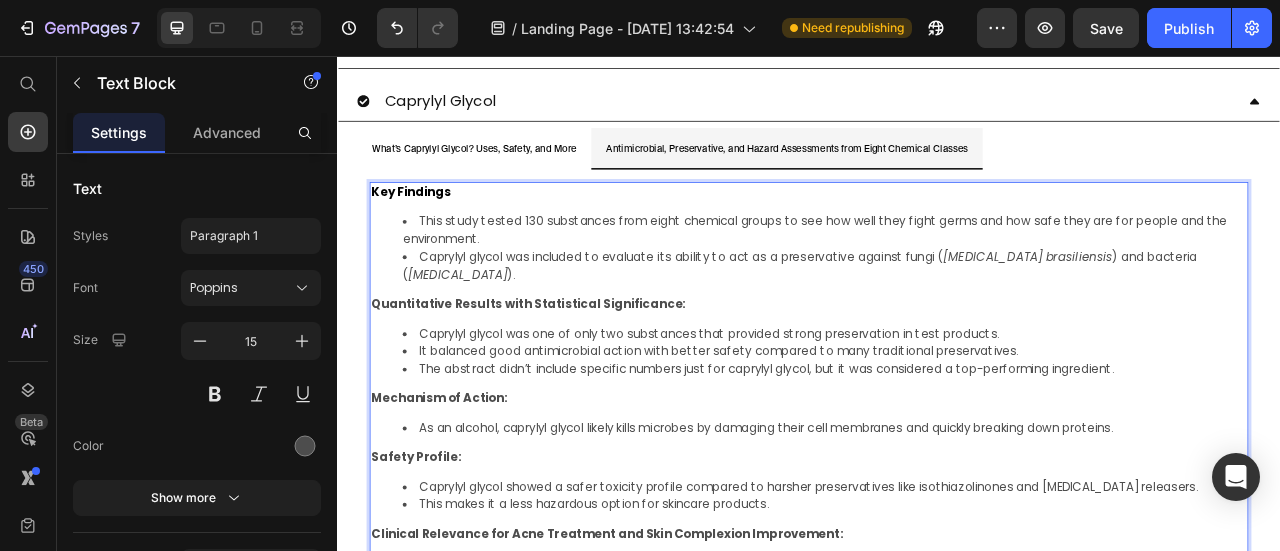 scroll, scrollTop: 1607, scrollLeft: 0, axis: vertical 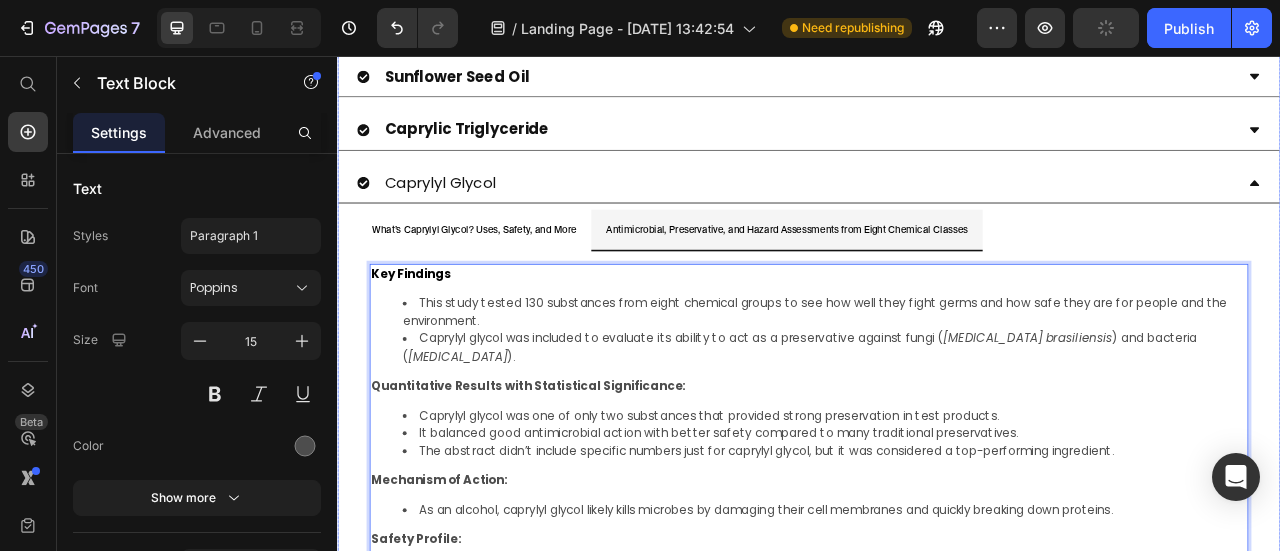 click on "Caprylyl Glycol" at bounding box center [468, 217] 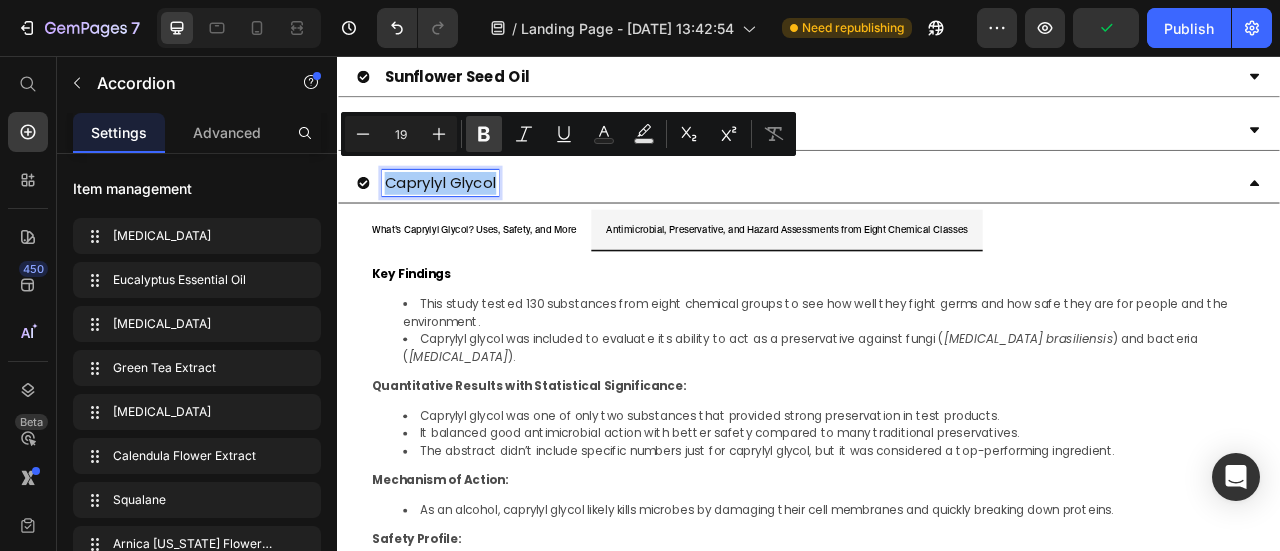click 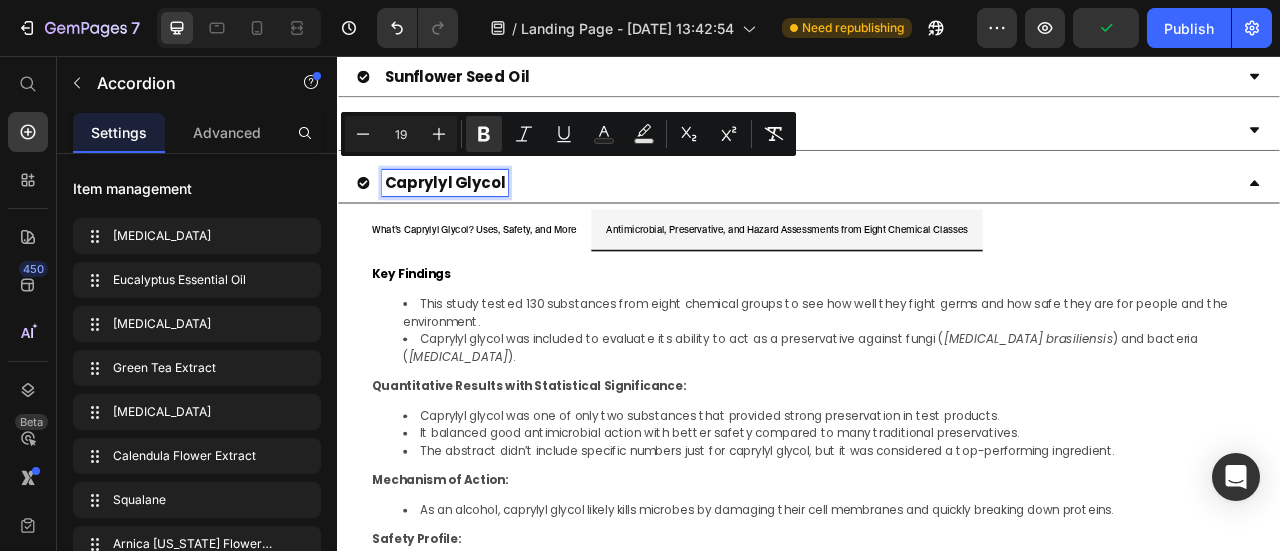 click 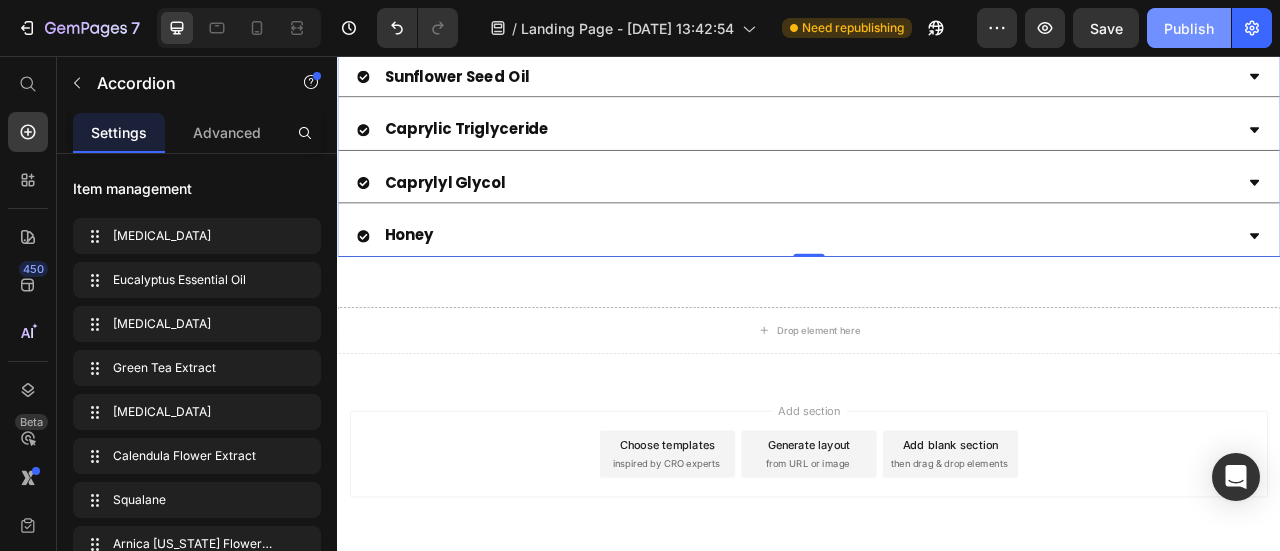 click on "Publish" at bounding box center (1189, 28) 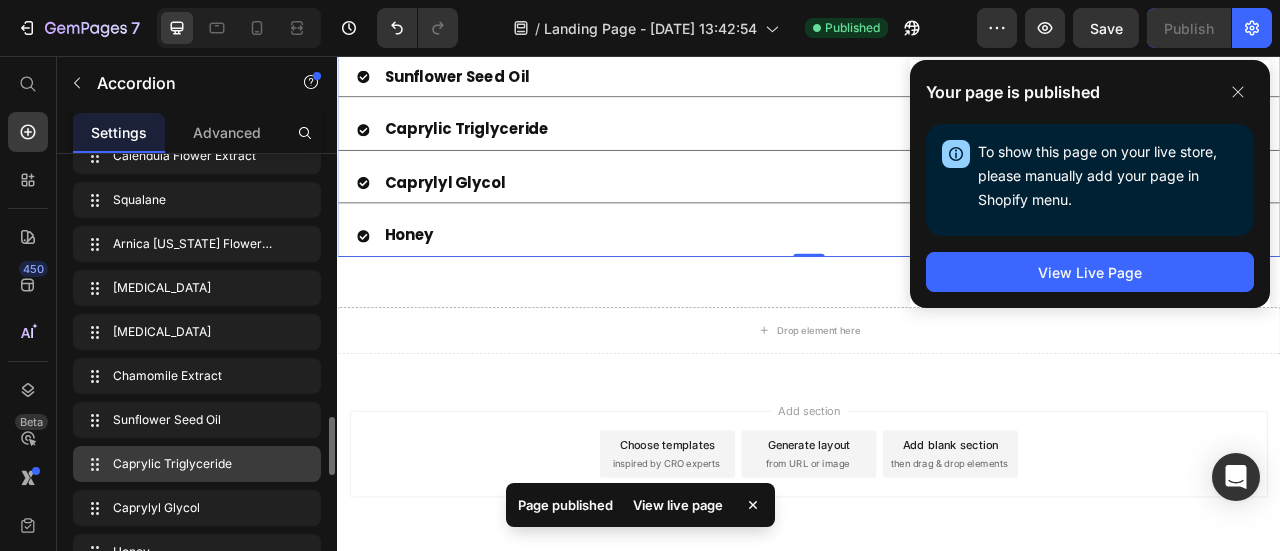 scroll, scrollTop: 600, scrollLeft: 0, axis: vertical 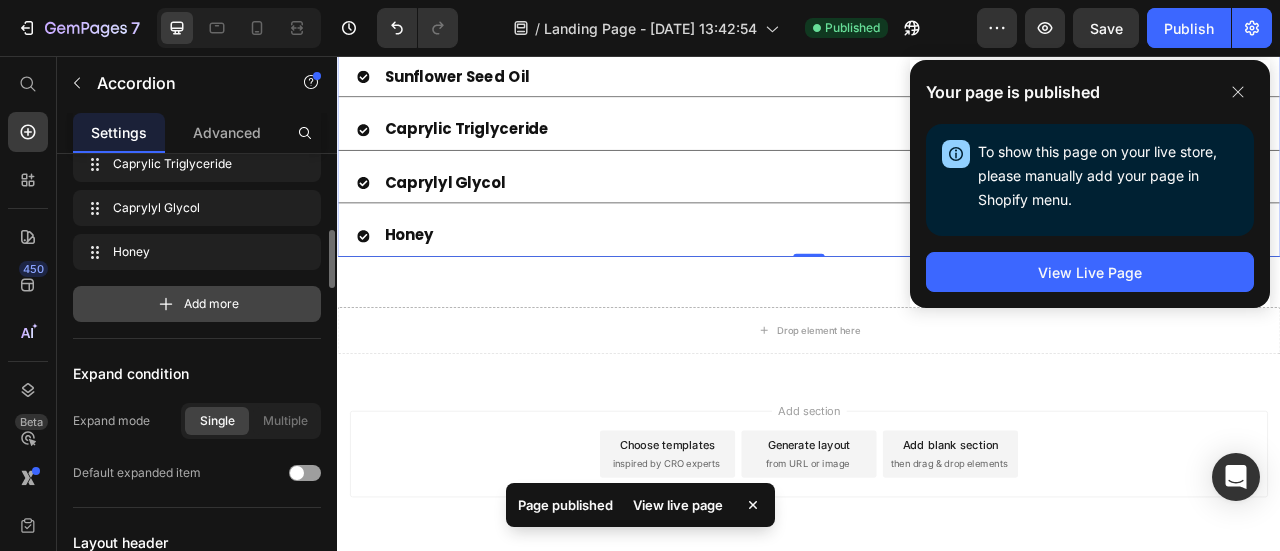 click on "Add more" at bounding box center (211, 304) 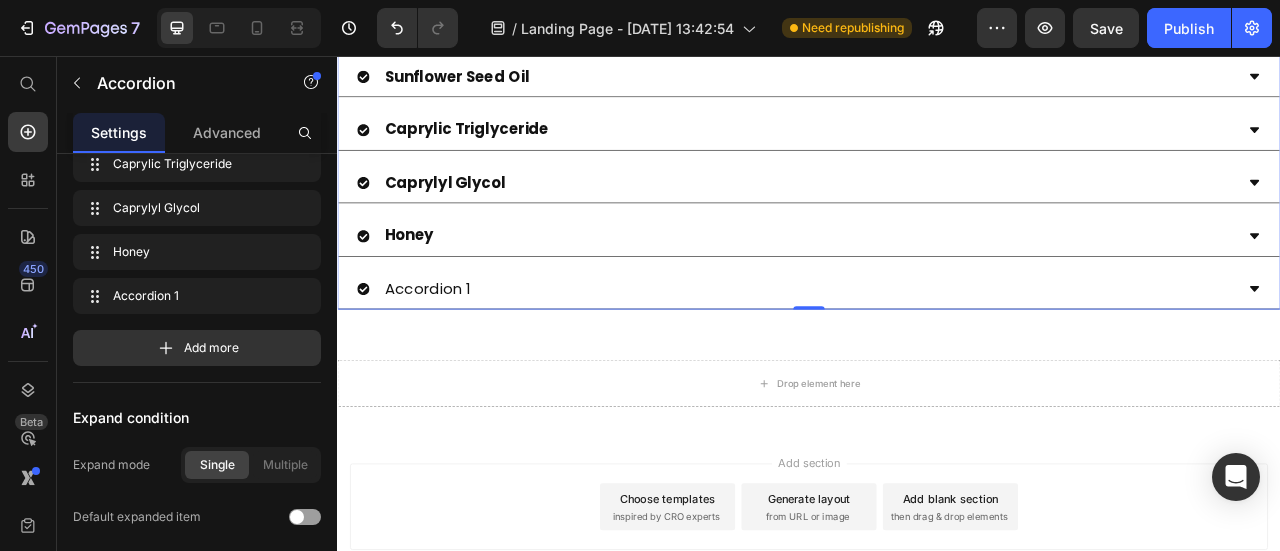 click on "Accordion 1" at bounding box center [452, 352] 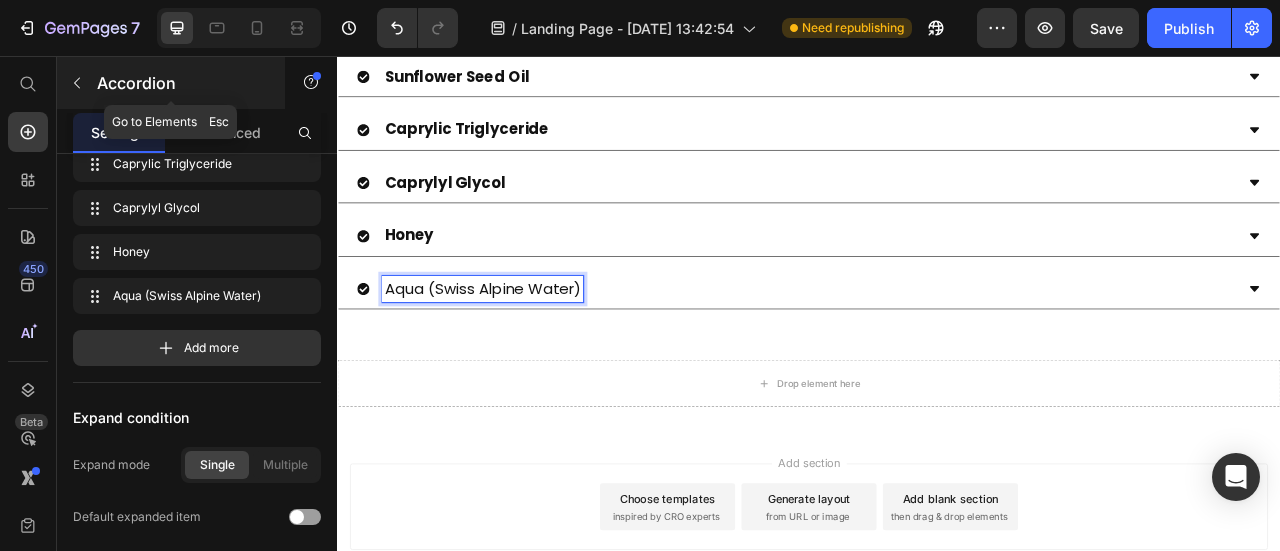 click 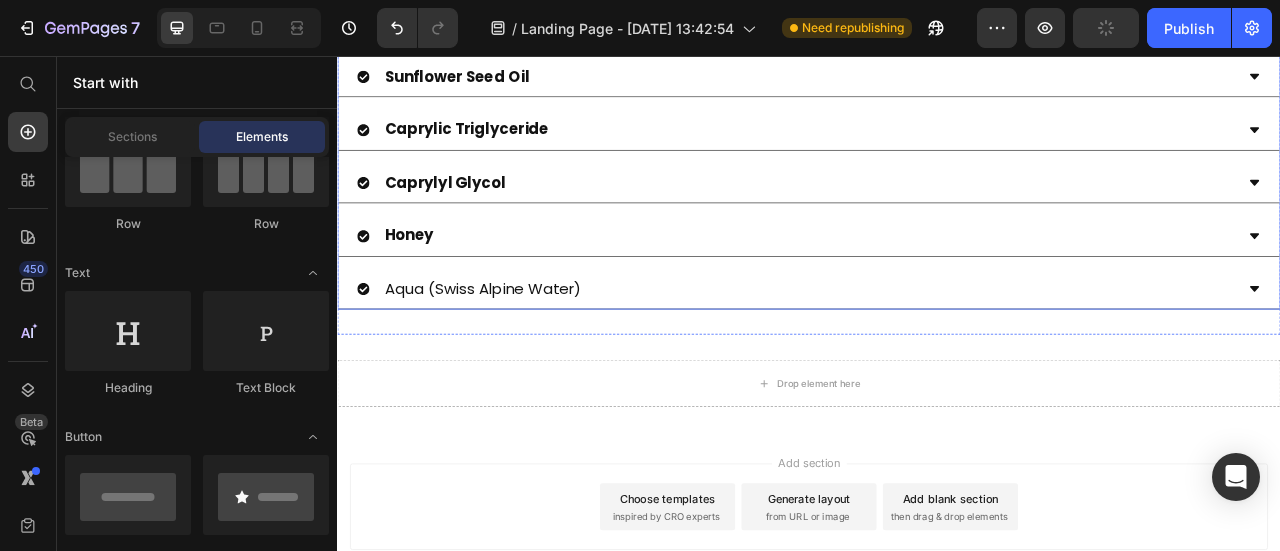 click on "Aqua (Swiss Alpine Water)" at bounding box center (921, 352) 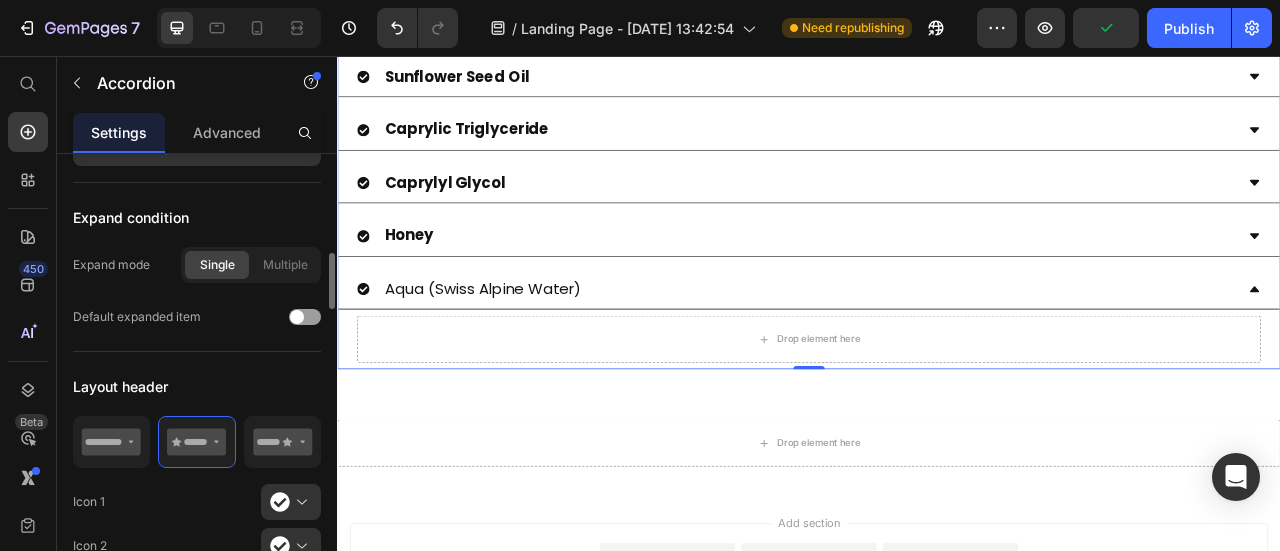 scroll, scrollTop: 1200, scrollLeft: 0, axis: vertical 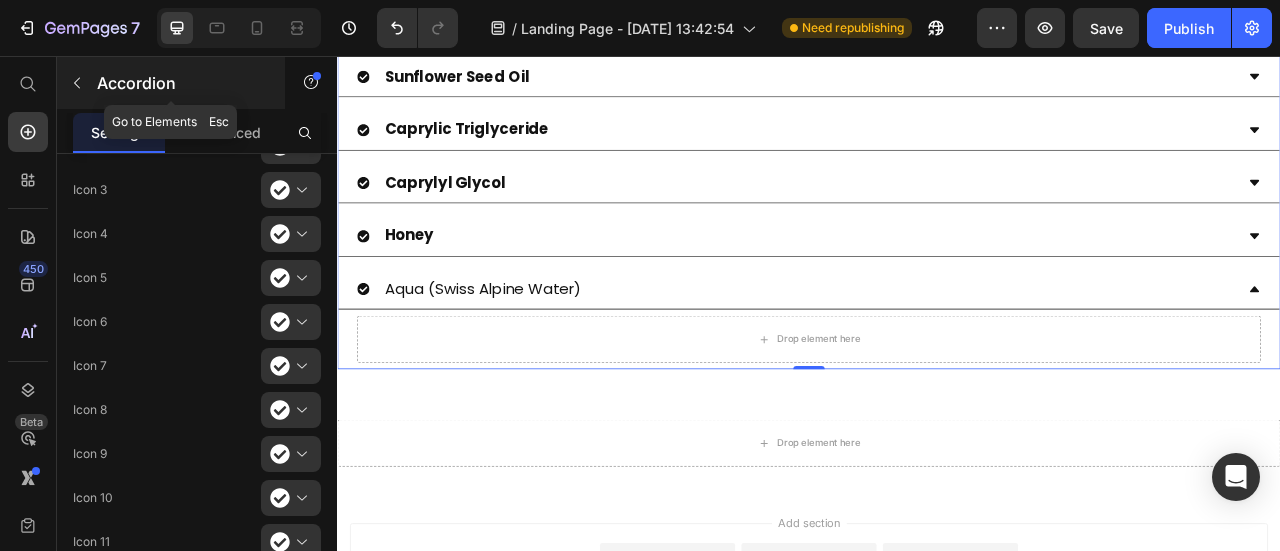 click 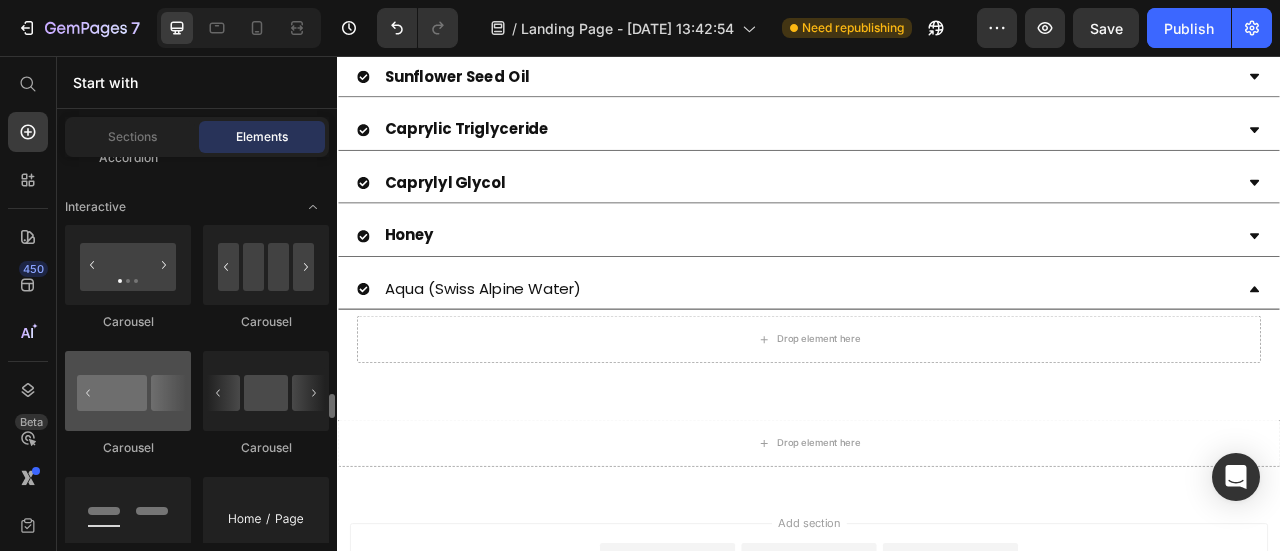 scroll, scrollTop: 2400, scrollLeft: 0, axis: vertical 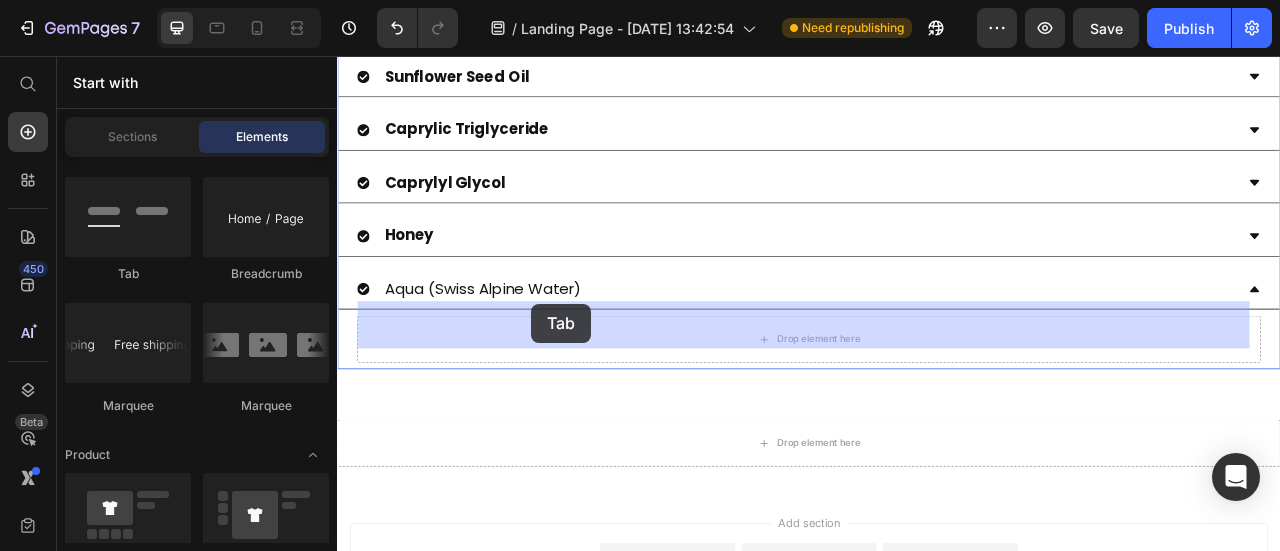 drag, startPoint x: 473, startPoint y: 273, endPoint x: 584, endPoint y: 371, distance: 148.07092 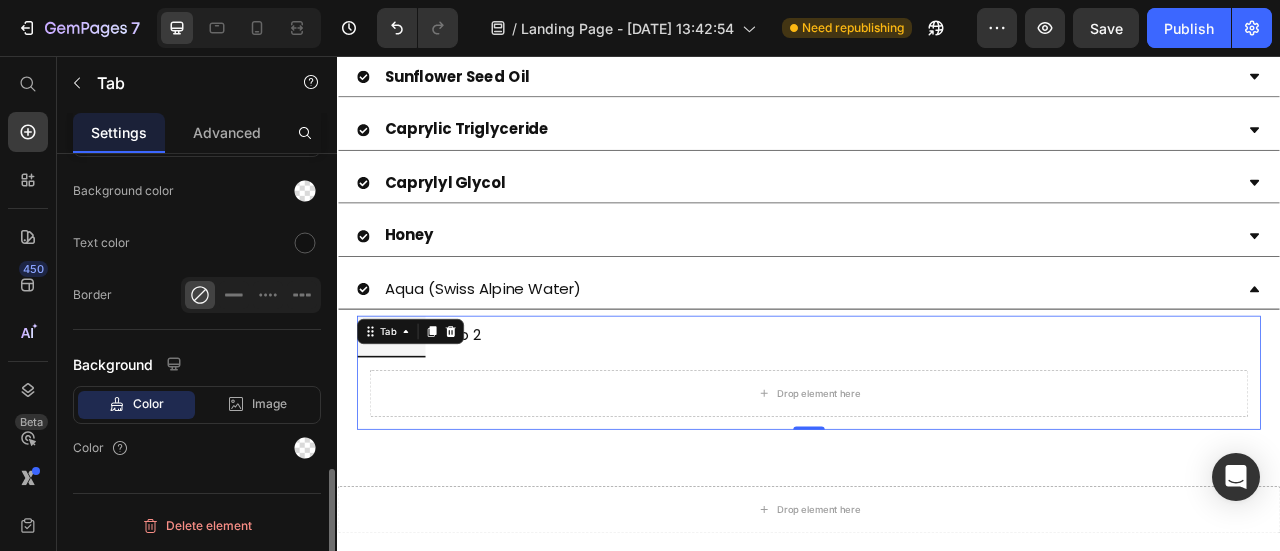 scroll, scrollTop: 0, scrollLeft: 0, axis: both 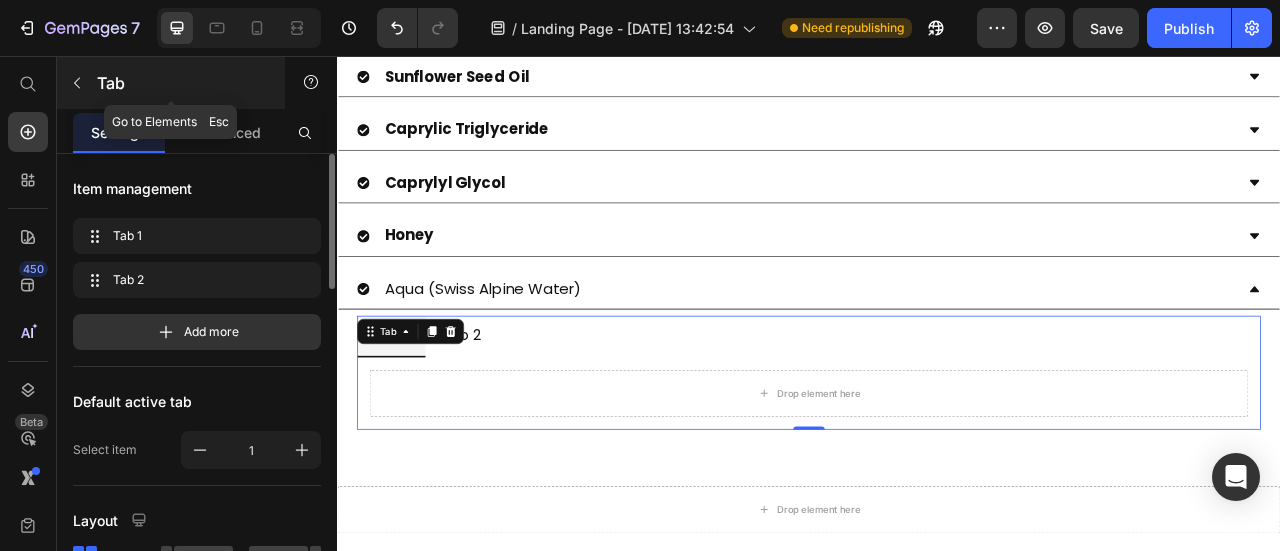 click 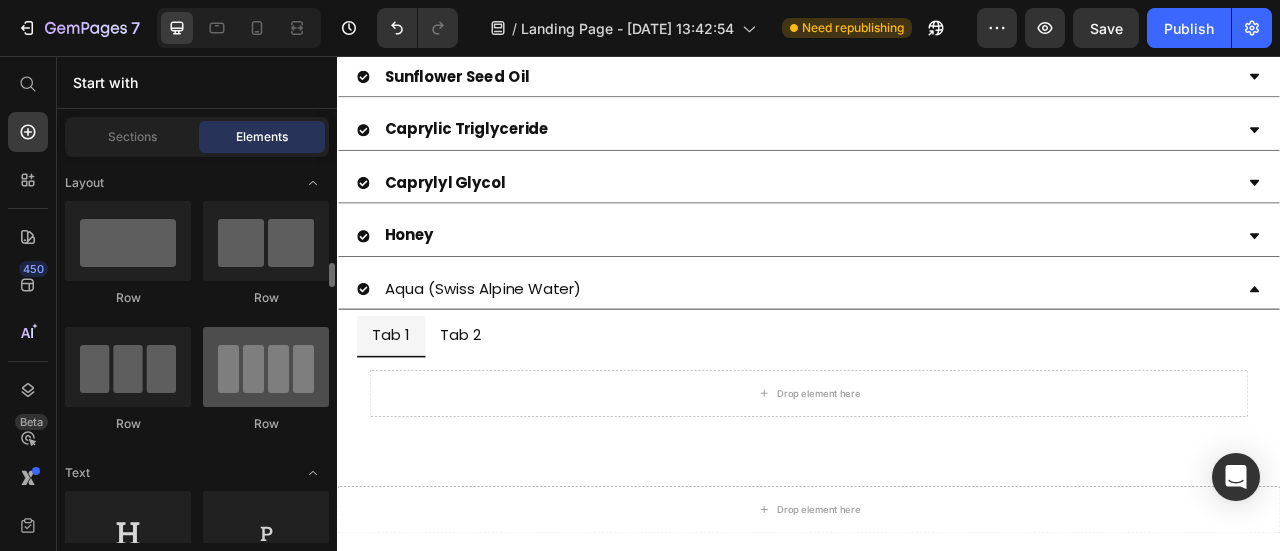 scroll, scrollTop: 100, scrollLeft: 0, axis: vertical 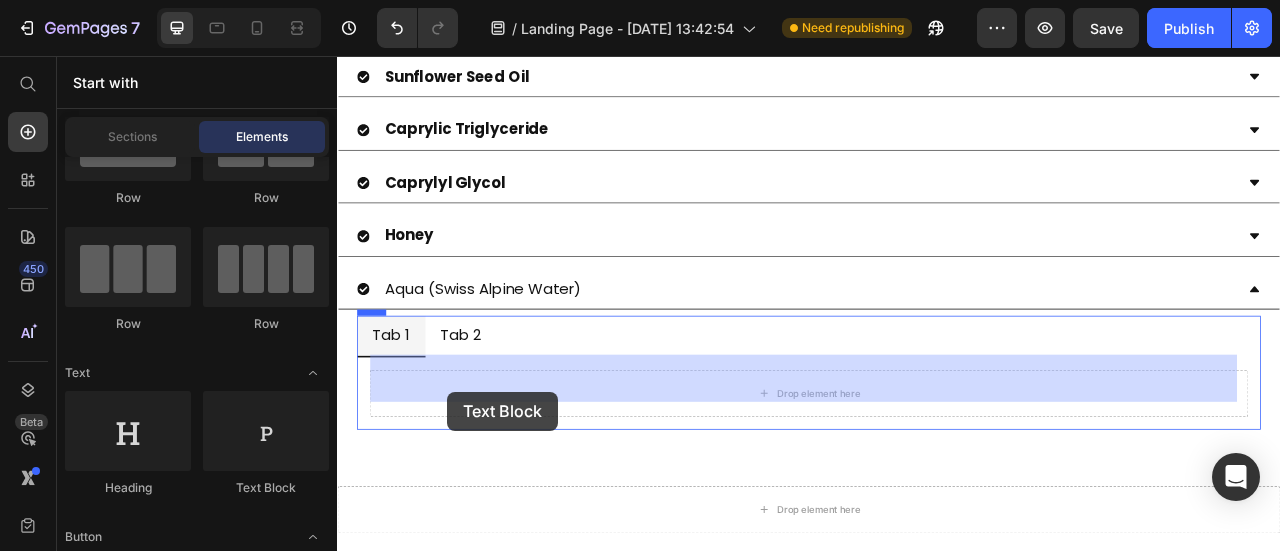 drag, startPoint x: 608, startPoint y: 480, endPoint x: 479, endPoint y: 480, distance: 129 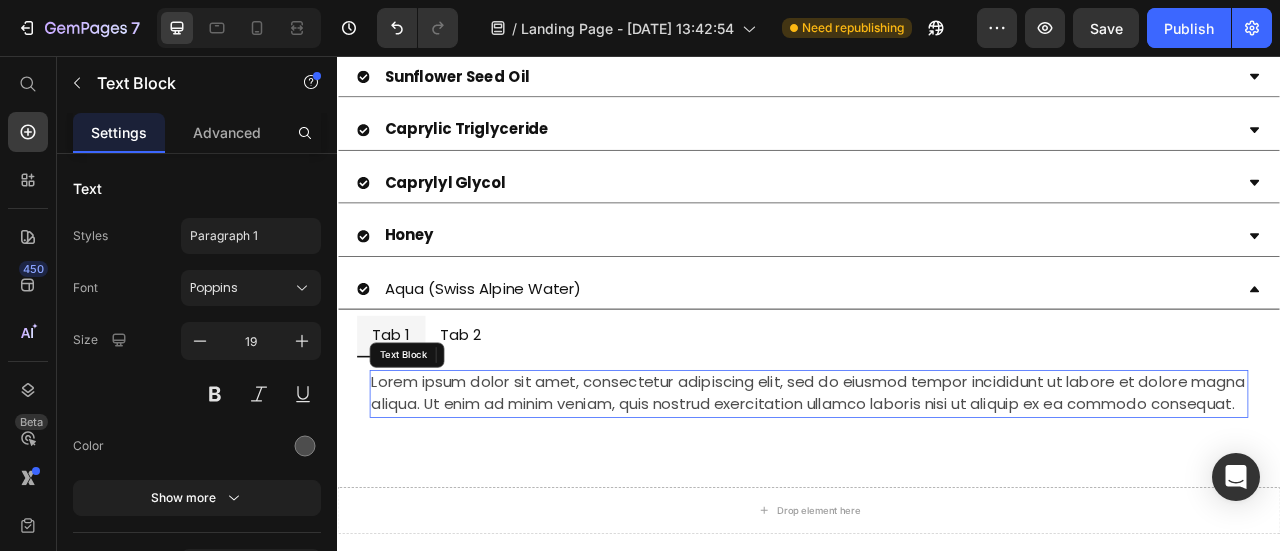 scroll, scrollTop: 1615, scrollLeft: 0, axis: vertical 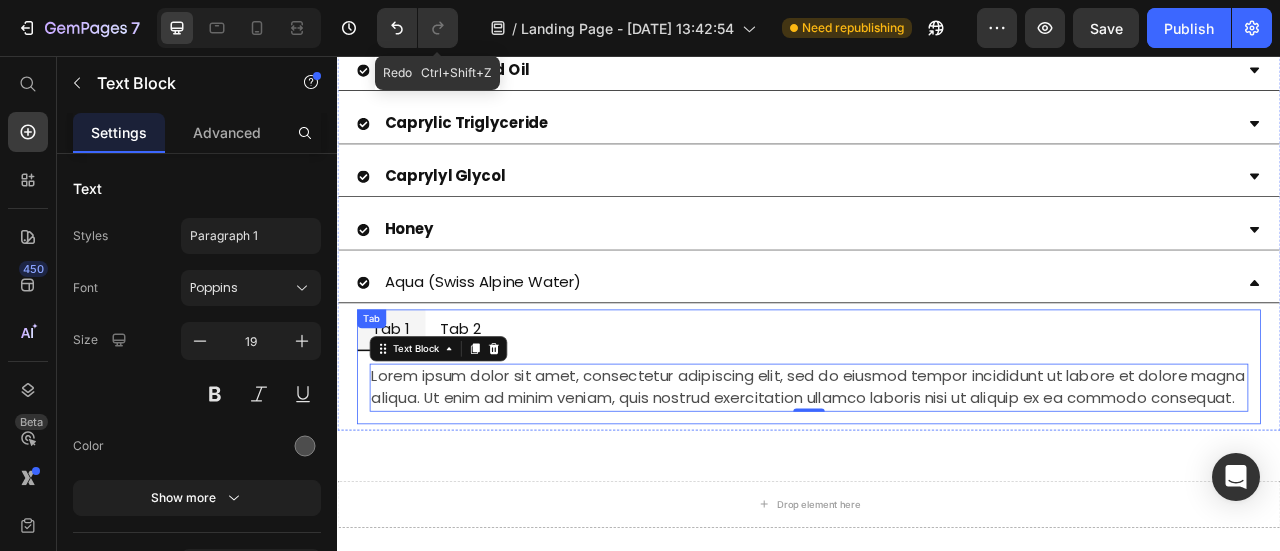 click on "Tab 1 Tab 2 Lorem ipsum dolor sit amet, consectetur adipiscing elit, sed do eiusmod tempor incididunt ut labore et dolore magna aliqua. Ut enim ad minim veniam, quis nostrud exercitation ullamco laboris nisi ut aliquip ex ea commodo consequat. Text Block   0
Tab" at bounding box center (937, 451) 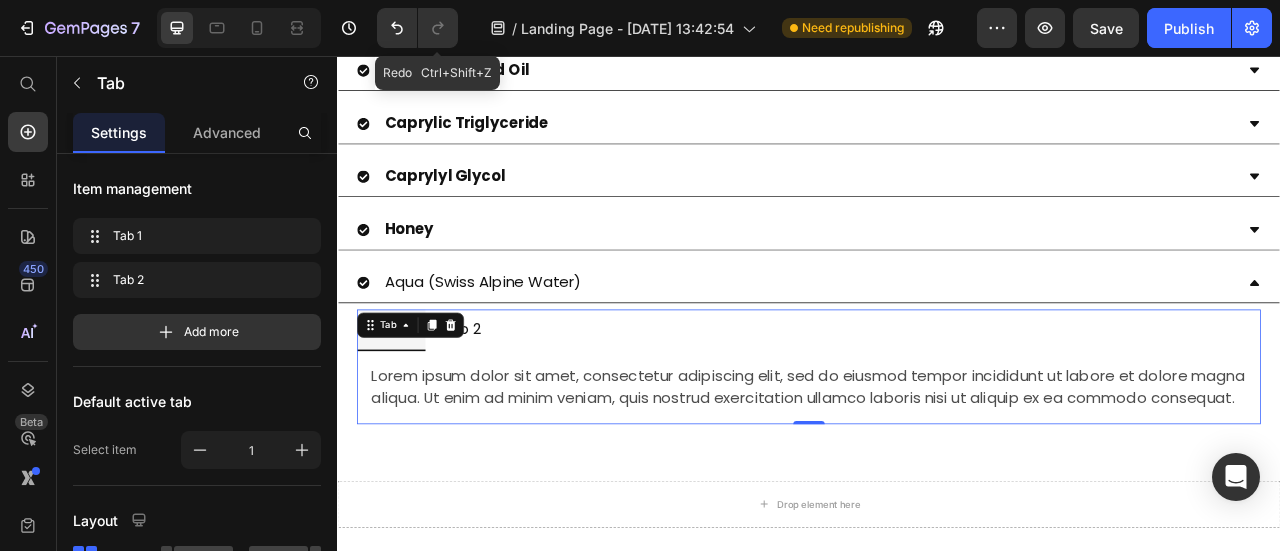 click on "Tab" at bounding box center [430, 398] 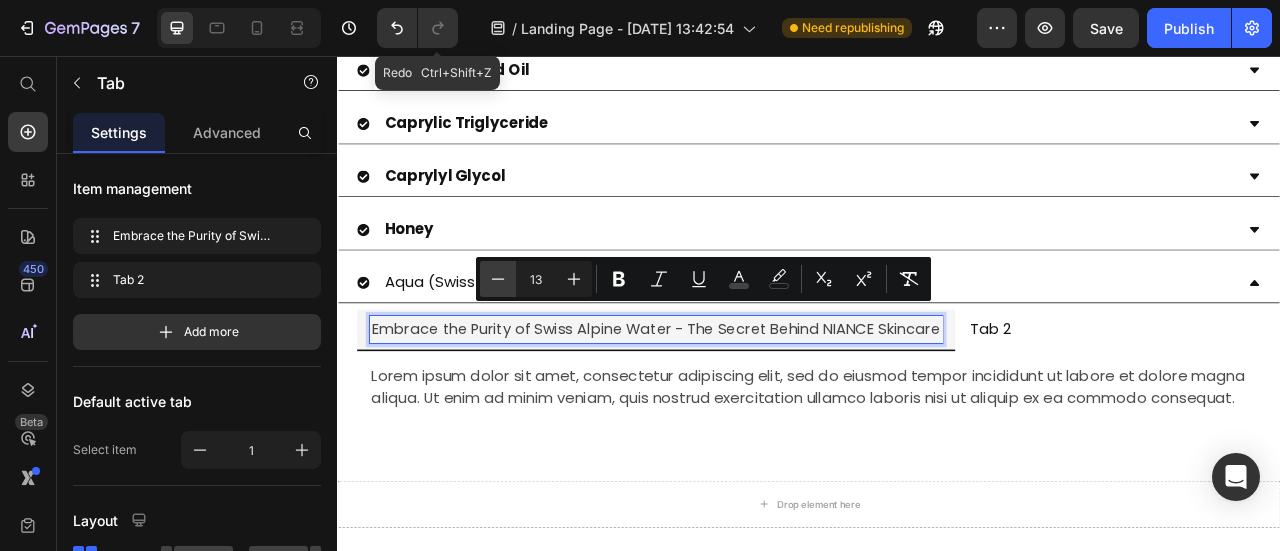 click 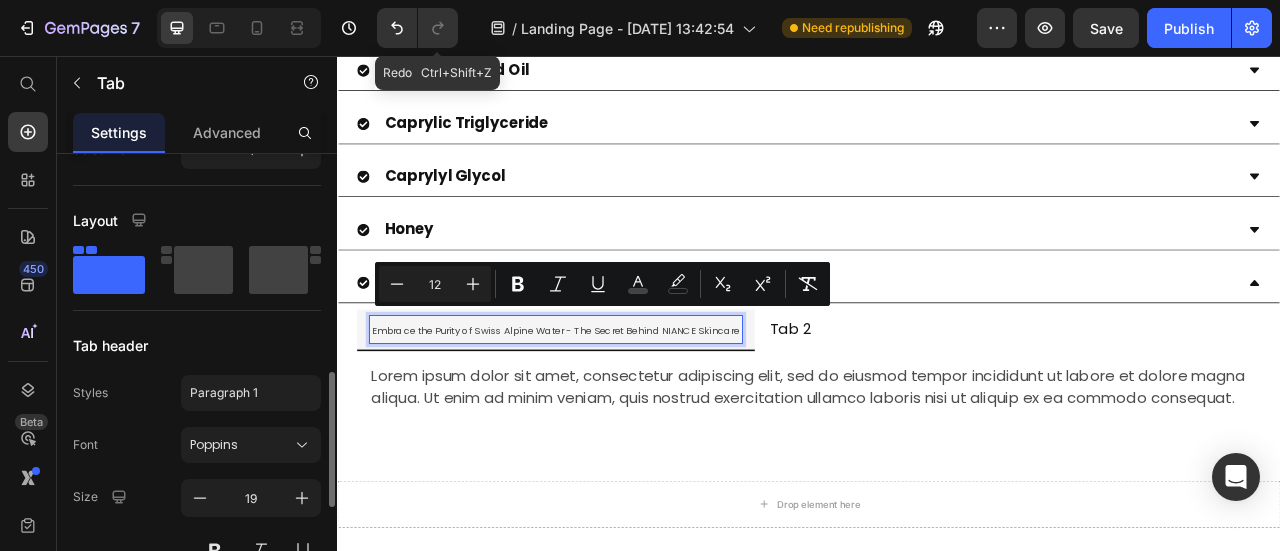 scroll, scrollTop: 400, scrollLeft: 0, axis: vertical 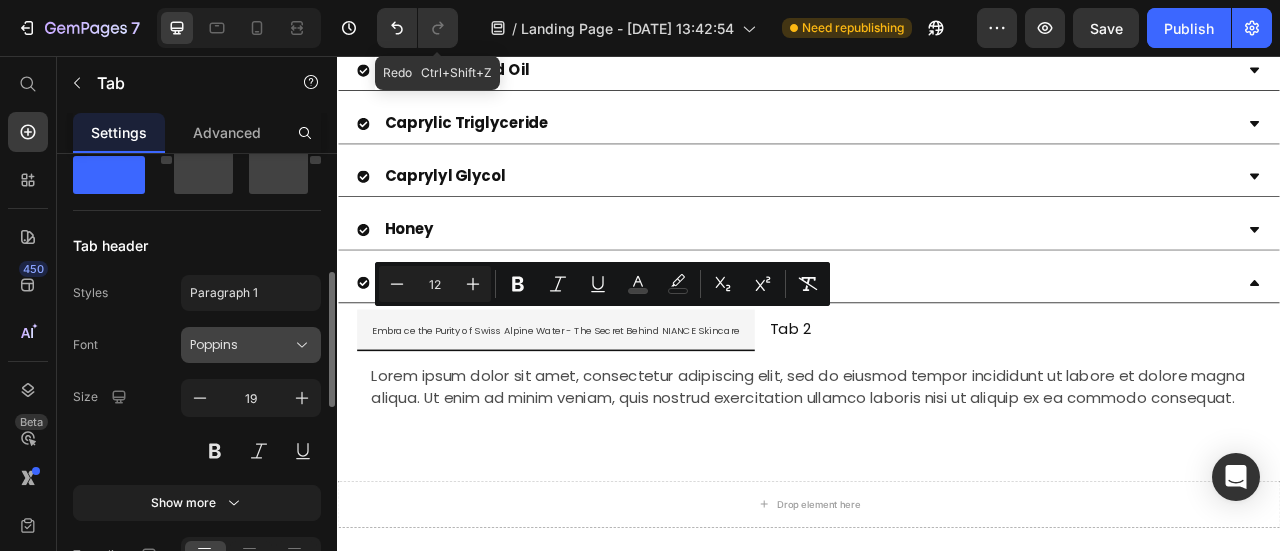 click on "Poppins" at bounding box center [251, 345] 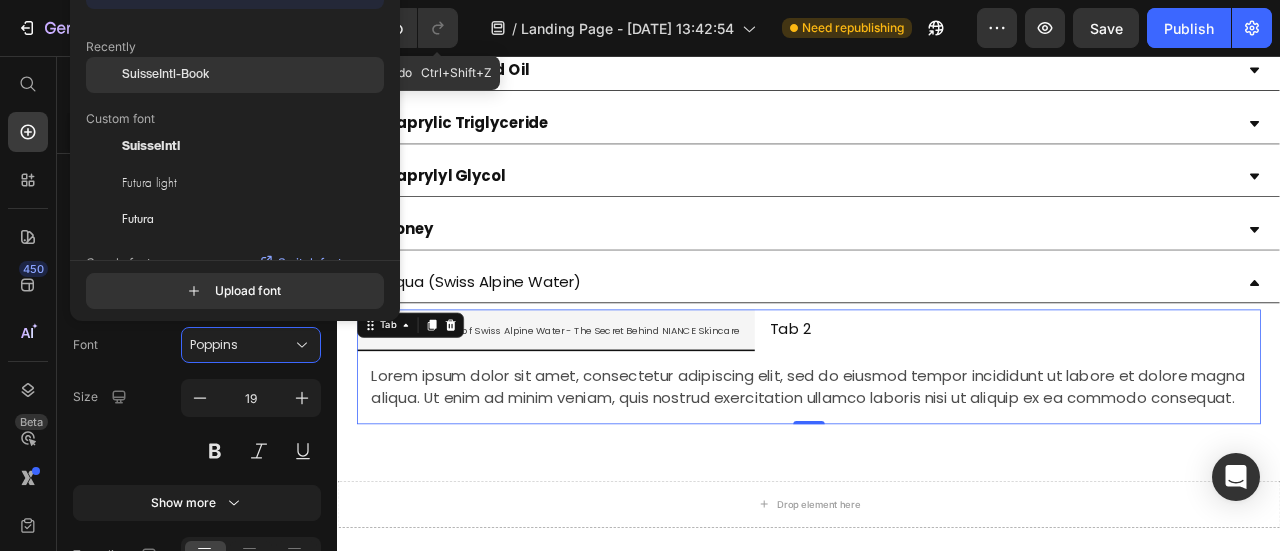 click on "SuisseIntl-Book" at bounding box center (165, 75) 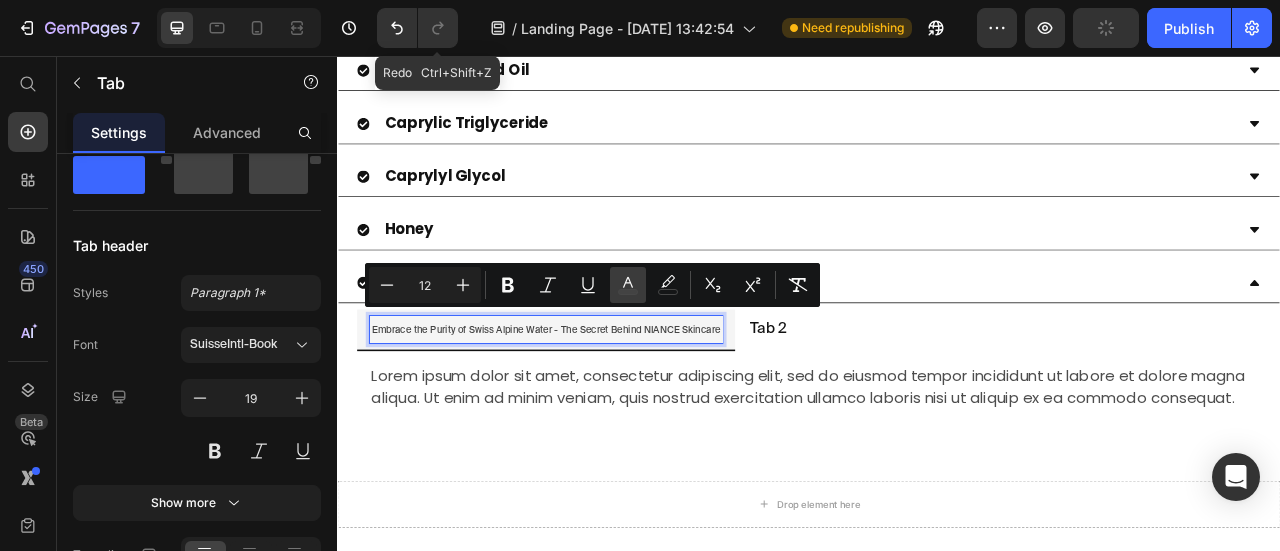 click 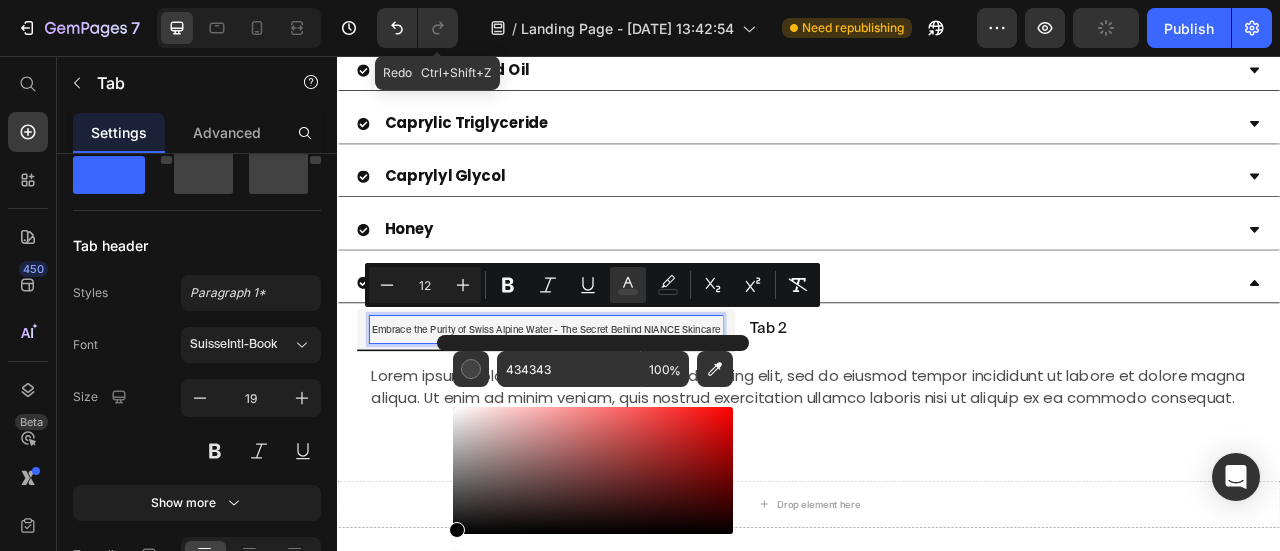drag, startPoint x: 456, startPoint y: 506, endPoint x: 441, endPoint y: 551, distance: 47.434166 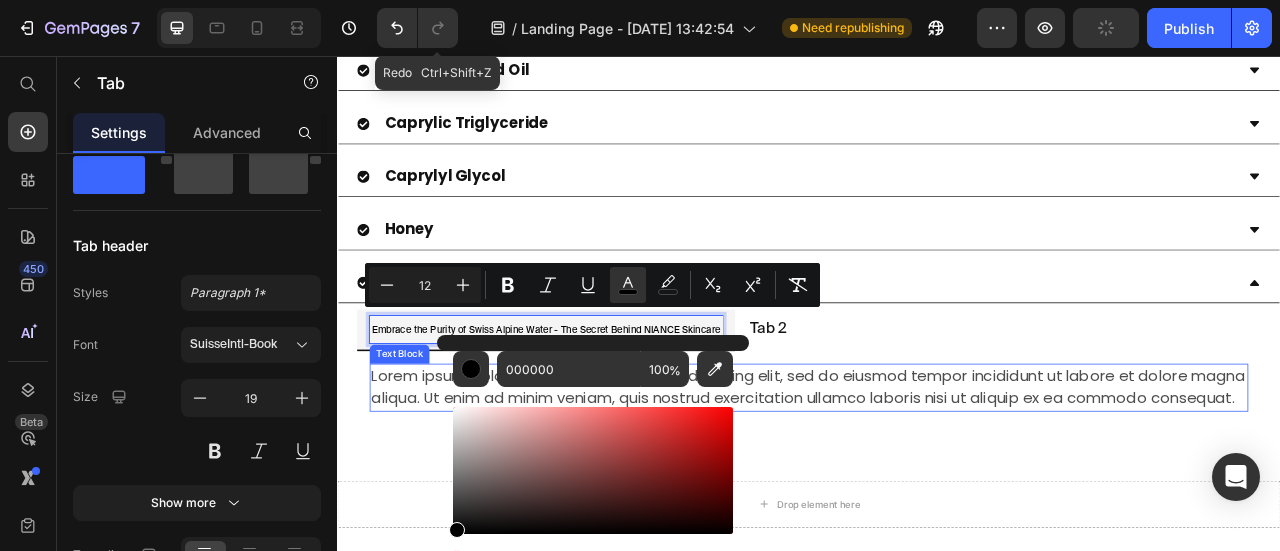 click on "Lorem ipsum dolor sit amet, consectetur adipiscing elit, sed do eiusmod tempor incididunt ut labore et dolore magna aliqua. Ut enim ad minim veniam, quis nostrud exercitation ullamco laboris nisi ut aliquip ex ea commodo consequat." at bounding box center [937, 477] 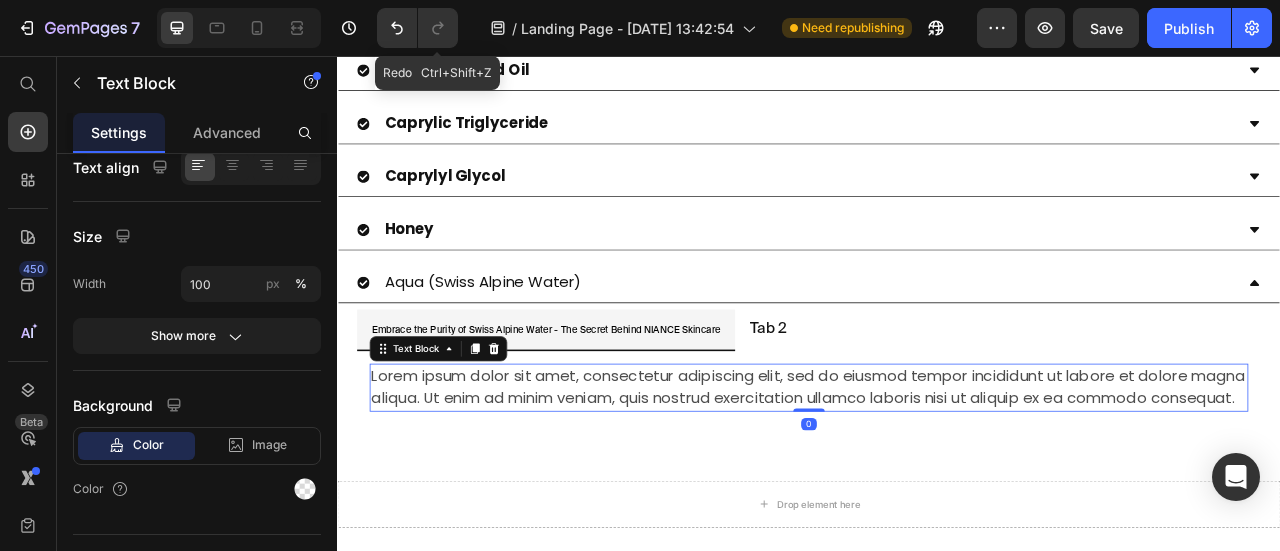 scroll, scrollTop: 0, scrollLeft: 0, axis: both 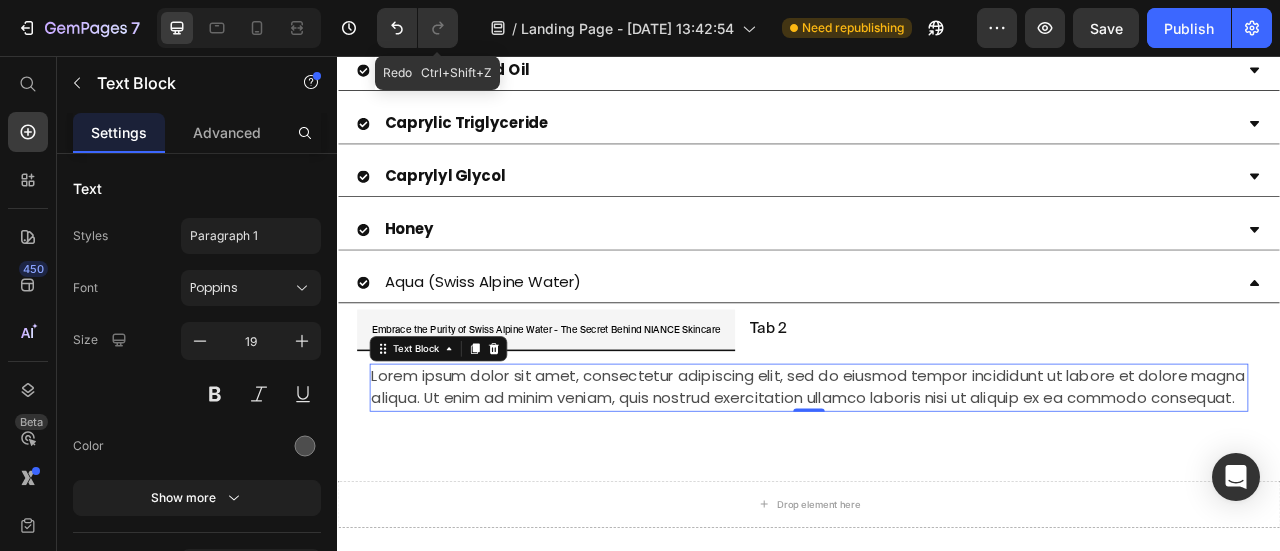 click on "Lorem ipsum dolor sit amet, consectetur adipiscing elit, sed do eiusmod tempor incididunt ut labore et dolore magna aliqua. Ut enim ad minim veniam, quis nostrud exercitation ullamco laboris nisi ut aliquip ex ea commodo consequat." at bounding box center [937, 477] 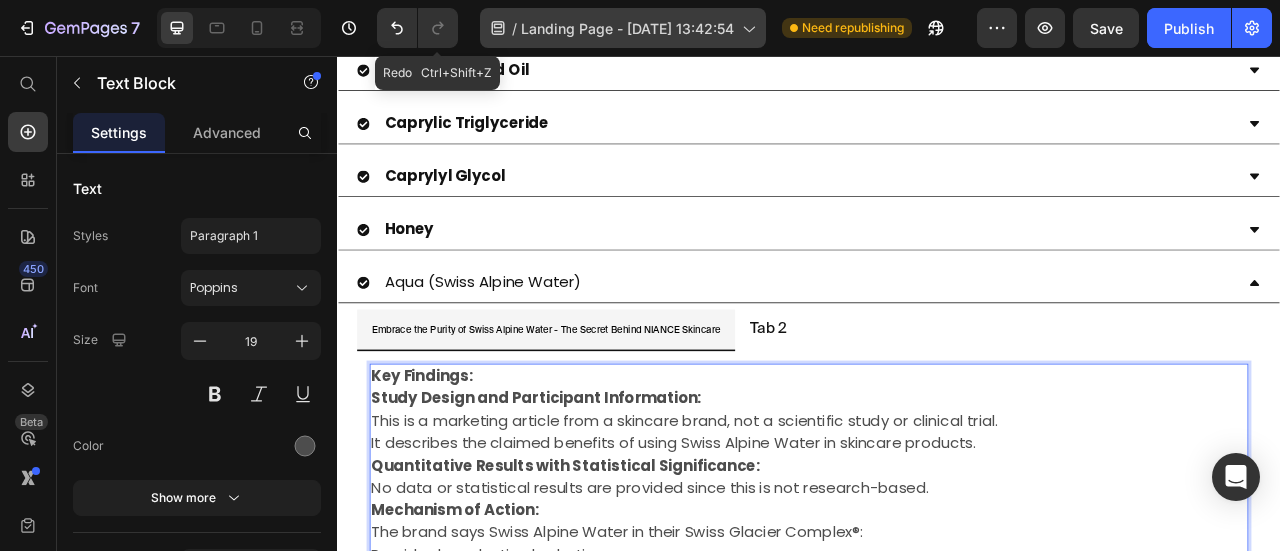 scroll, scrollTop: 1975, scrollLeft: 0, axis: vertical 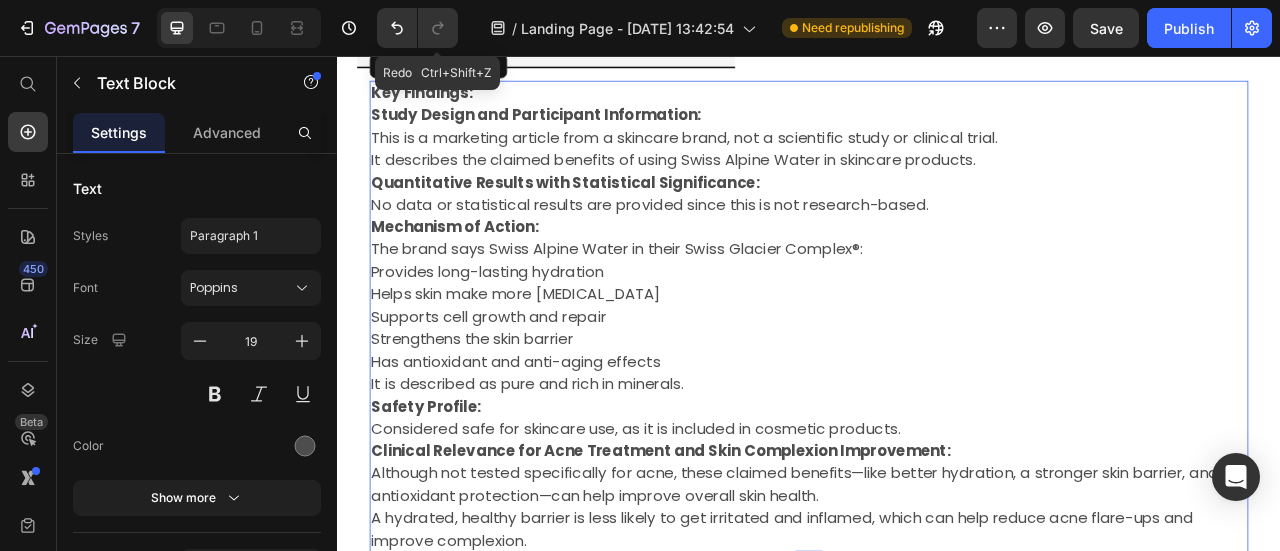 click on "Safety Profile:" at bounding box center (937, 502) 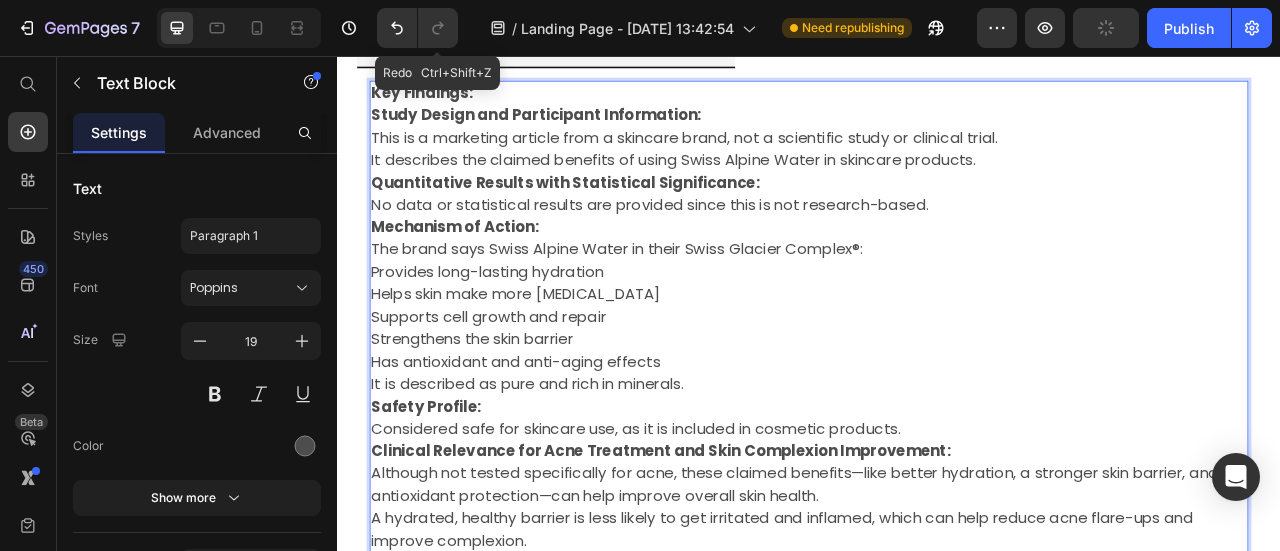 click on "A hydrated, healthy barrier is less likely to get irritated and inflamed, which can help reduce acne flare-ups and improve complexion." at bounding box center [937, 658] 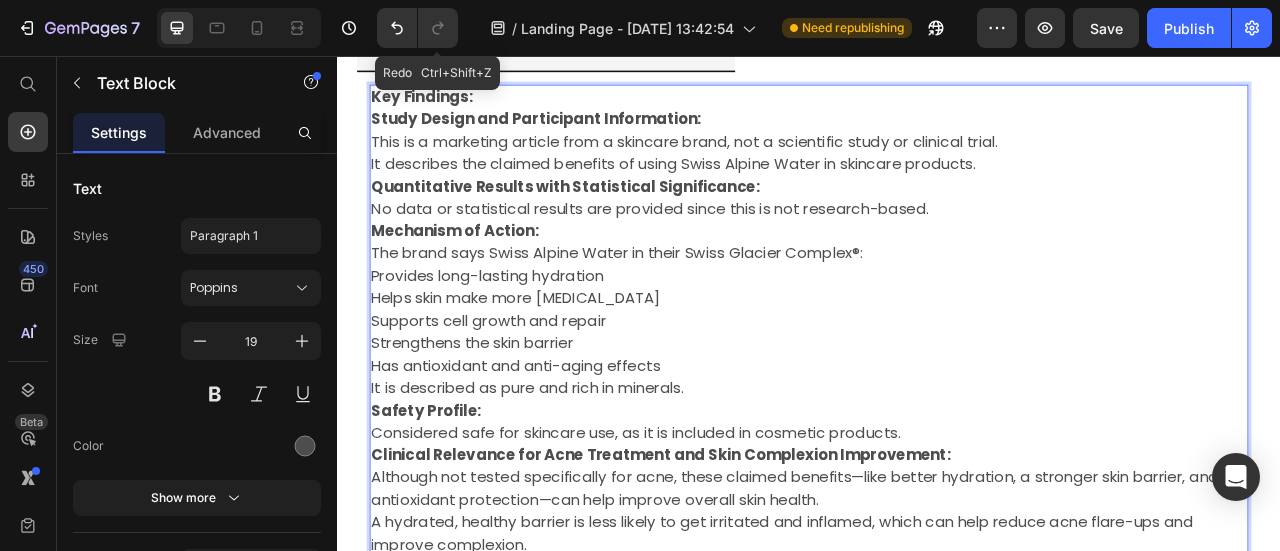 scroll, scrollTop: 1860, scrollLeft: 0, axis: vertical 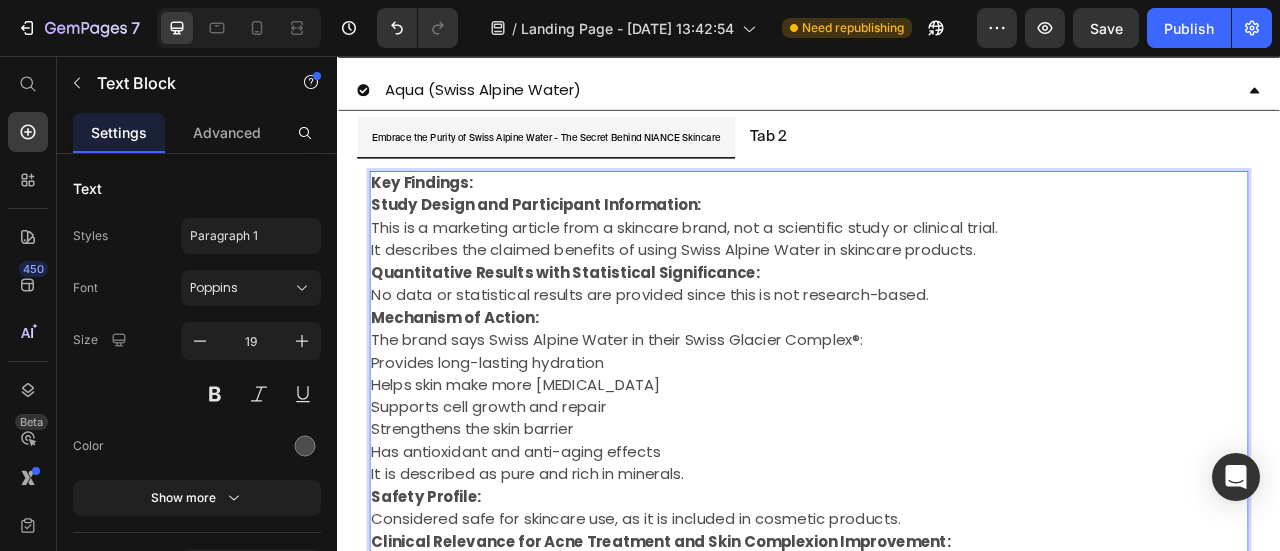 click on "Key Findings:" at bounding box center [937, 218] 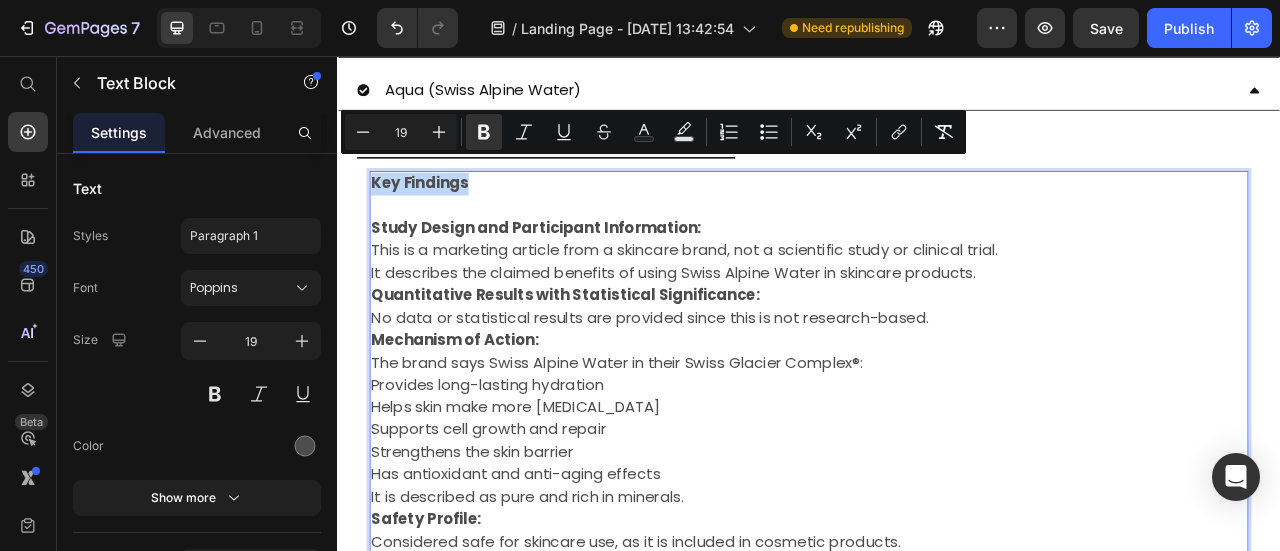 click on "Key Findings" at bounding box center [937, 218] 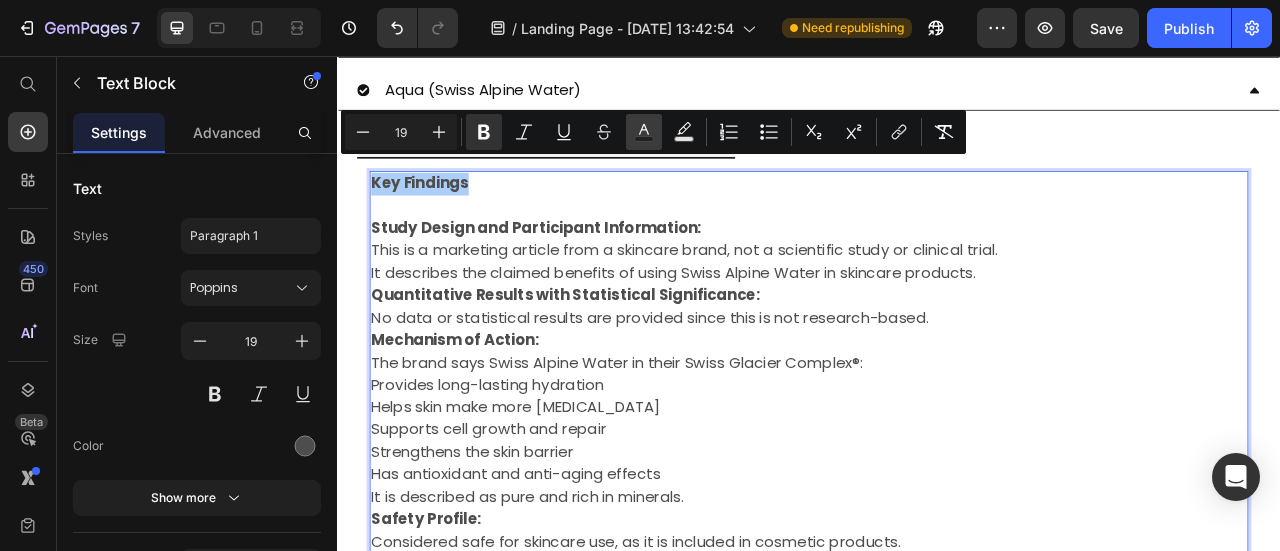 click 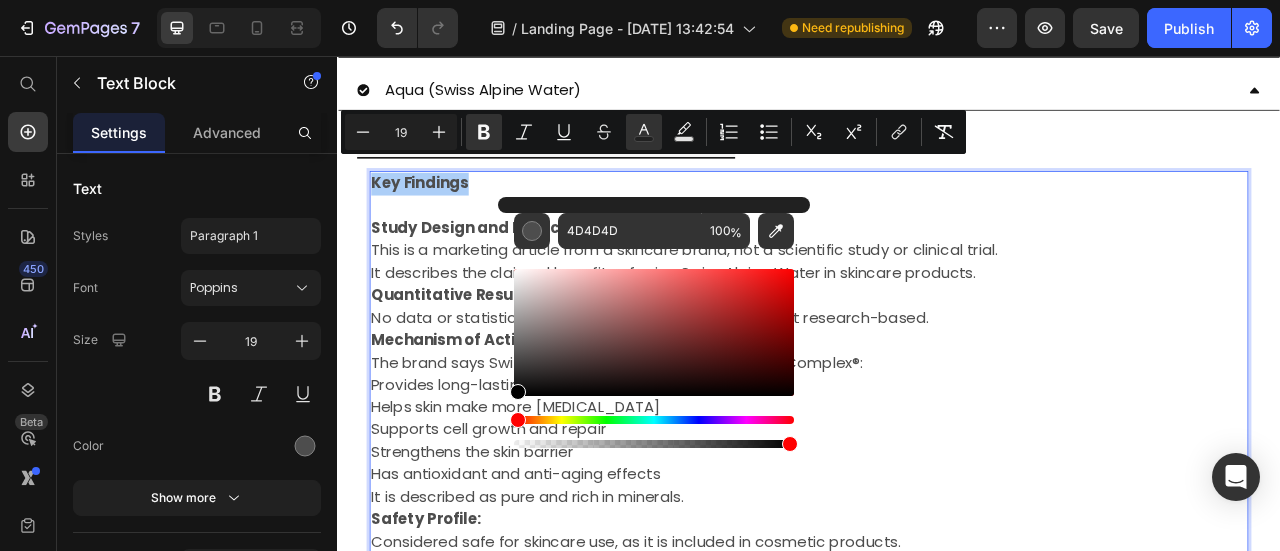 drag, startPoint x: 518, startPoint y: 357, endPoint x: 505, endPoint y: 398, distance: 43.011627 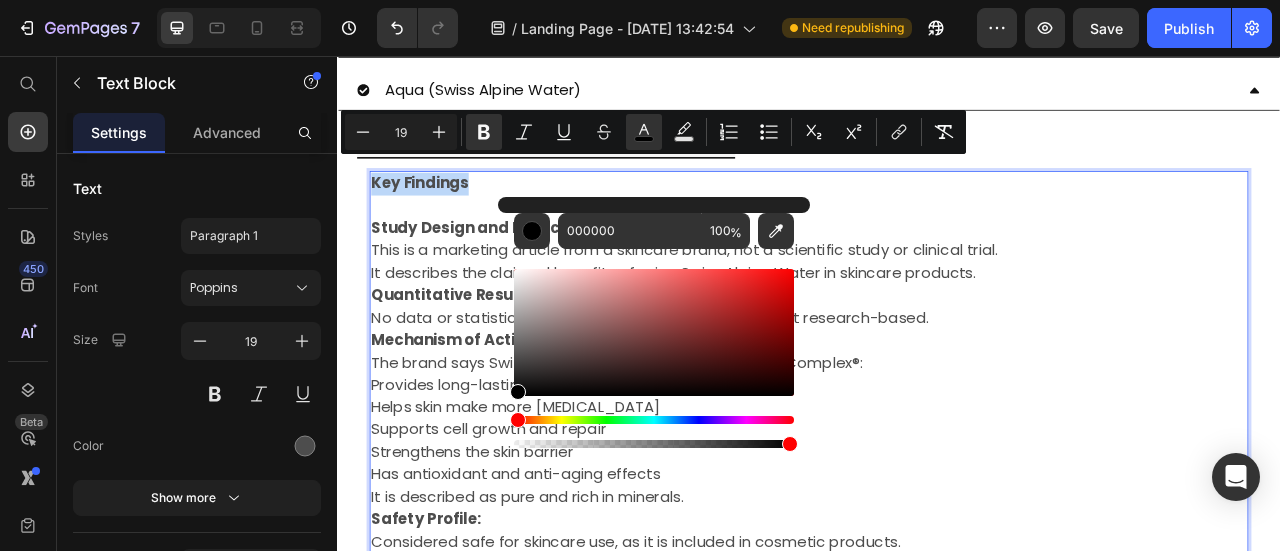 click on "No data or statistical results are provided since this is not research-based." at bounding box center (937, 389) 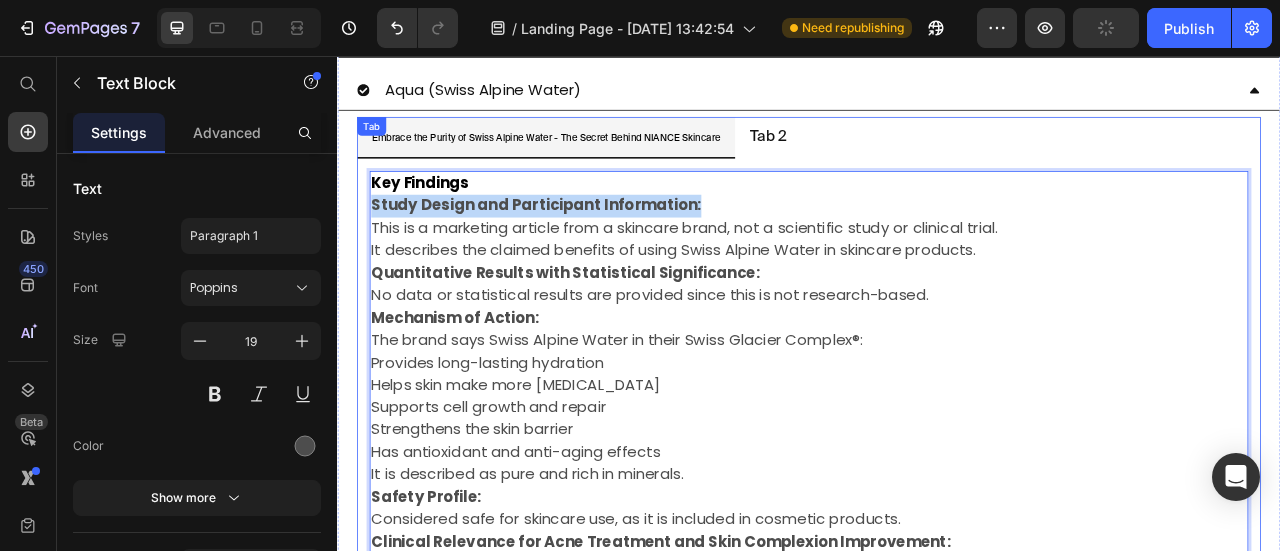 drag, startPoint x: 814, startPoint y: 221, endPoint x: 374, endPoint y: 229, distance: 440.07272 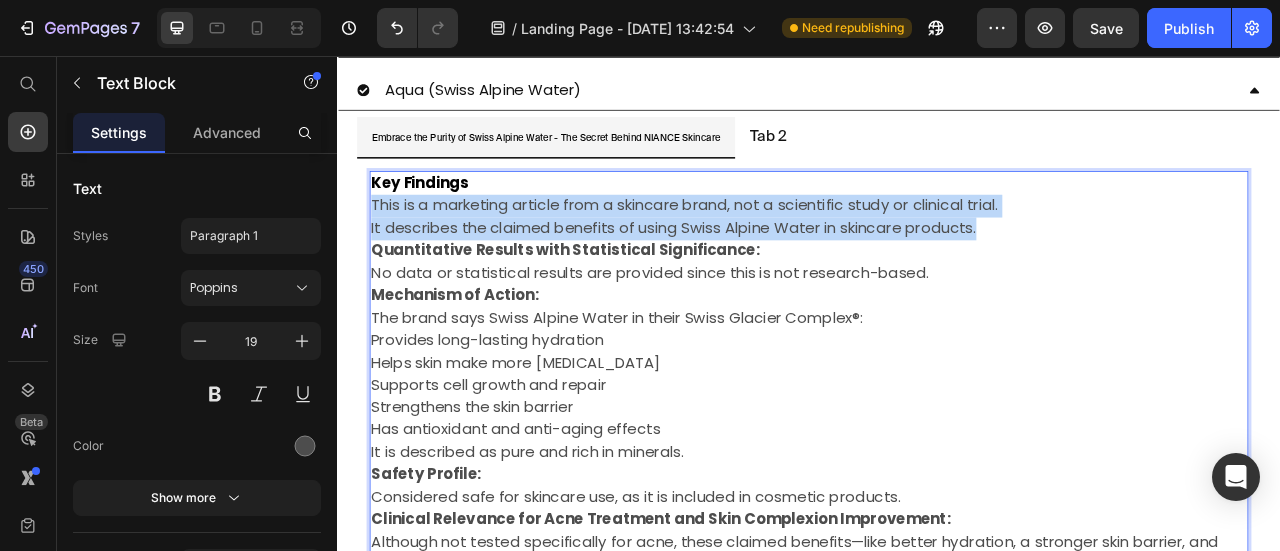 drag, startPoint x: 1165, startPoint y: 256, endPoint x: 378, endPoint y: 238, distance: 787.2058 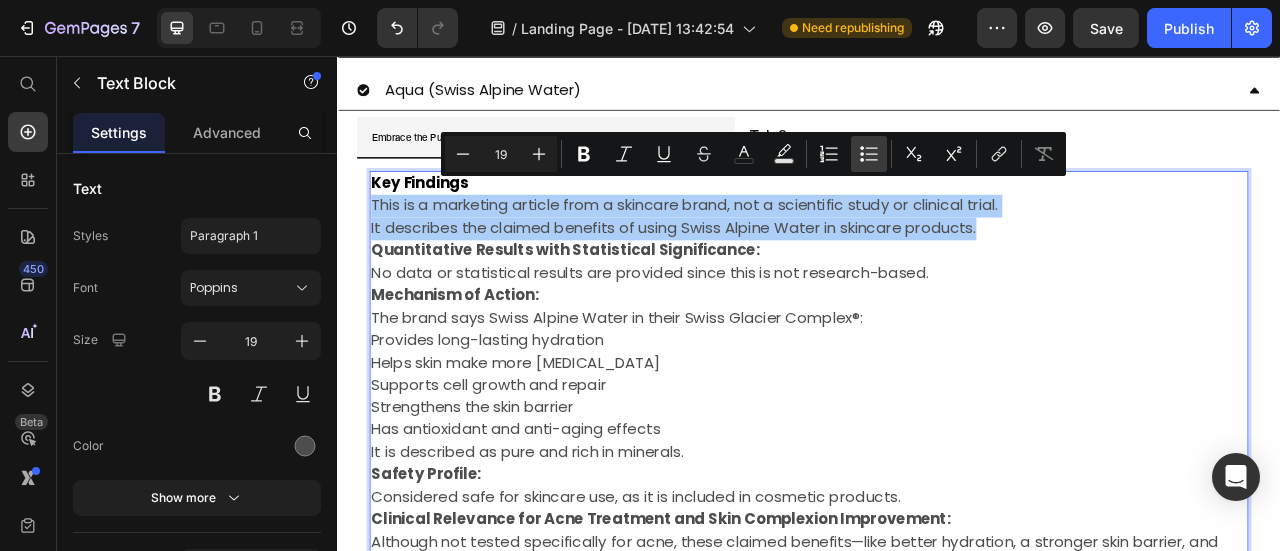 click 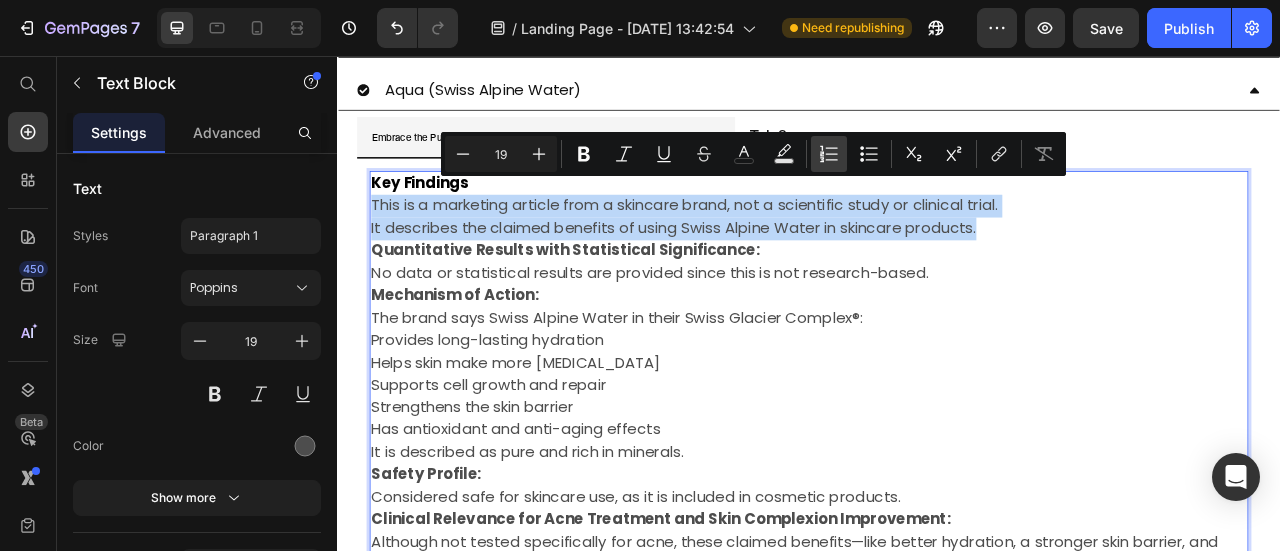 type on "19" 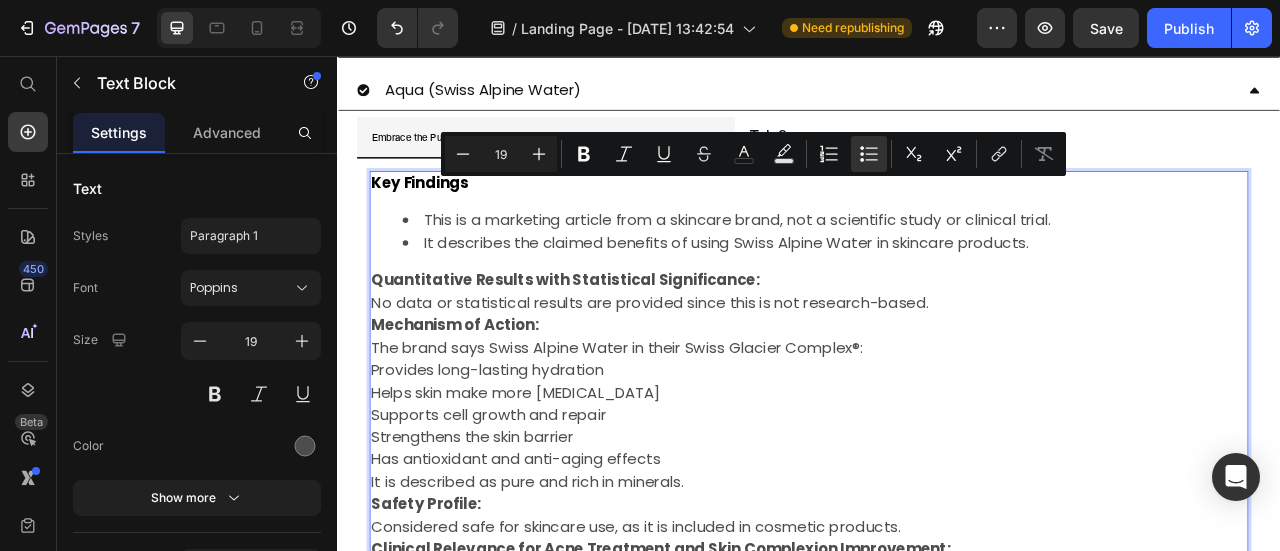 click on "No data or statistical results are provided since this is not research-based." at bounding box center (937, 370) 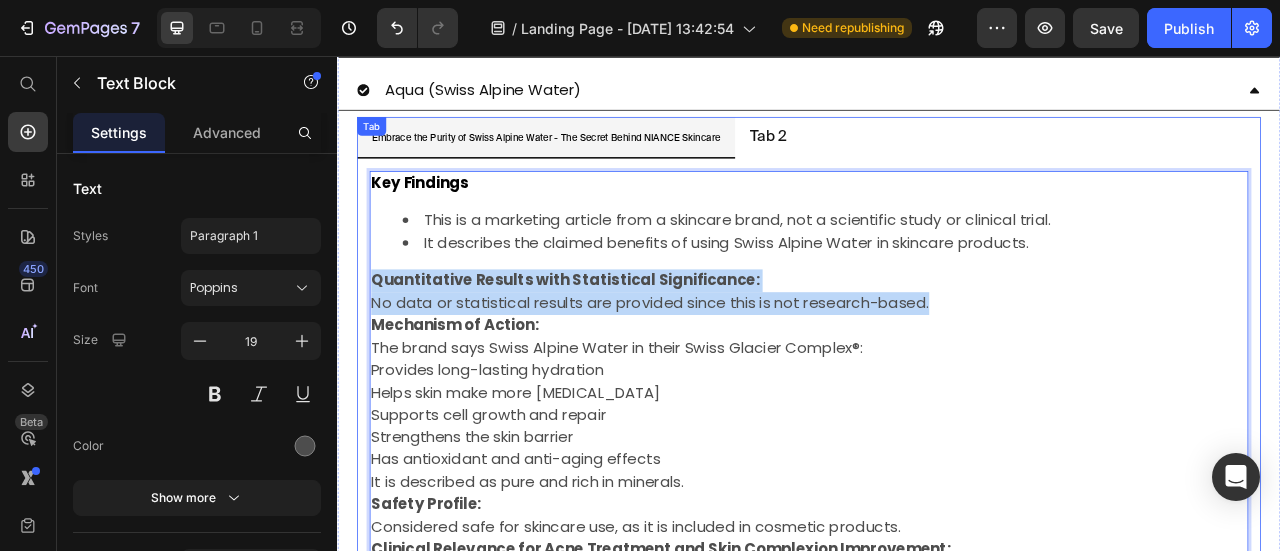 drag, startPoint x: 1122, startPoint y: 349, endPoint x: 373, endPoint y: 319, distance: 749.6006 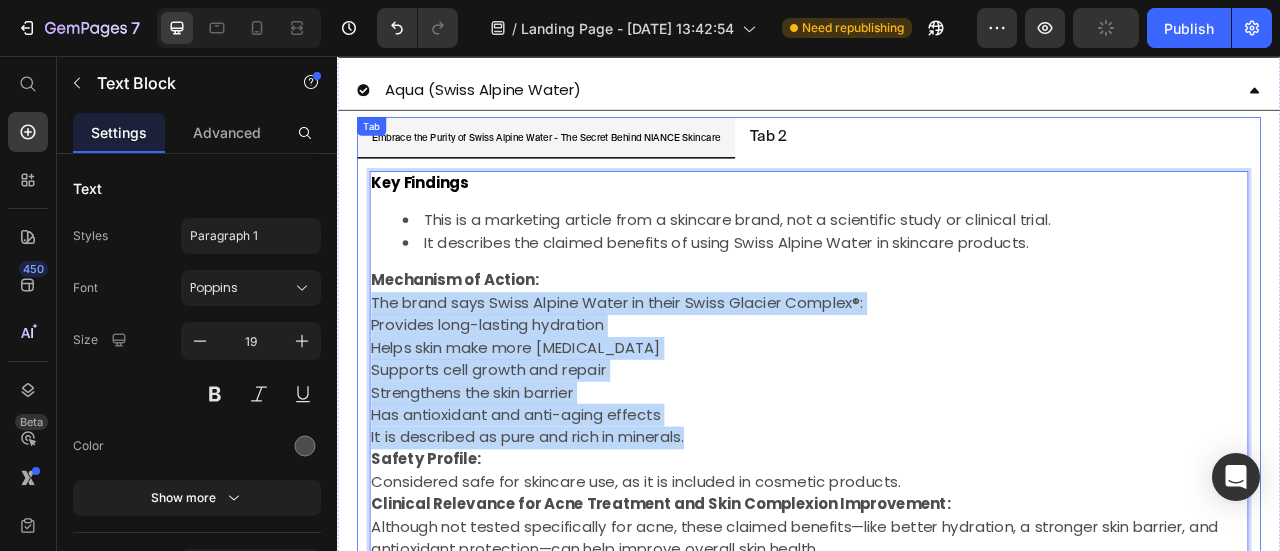 drag, startPoint x: 781, startPoint y: 517, endPoint x: 373, endPoint y: 350, distance: 440.85486 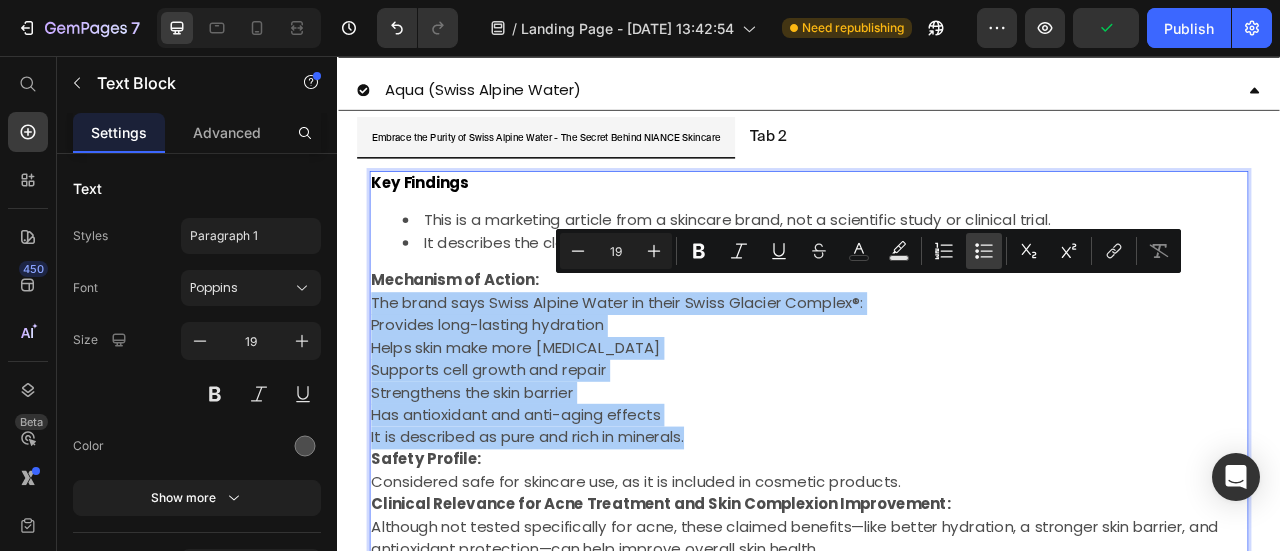 click 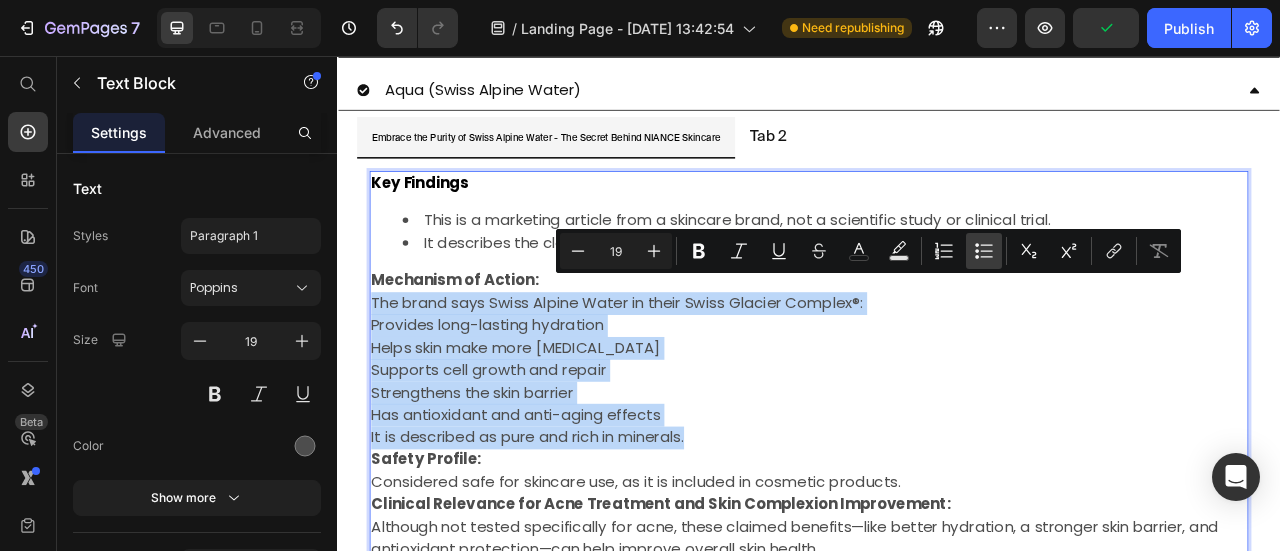 type on "19" 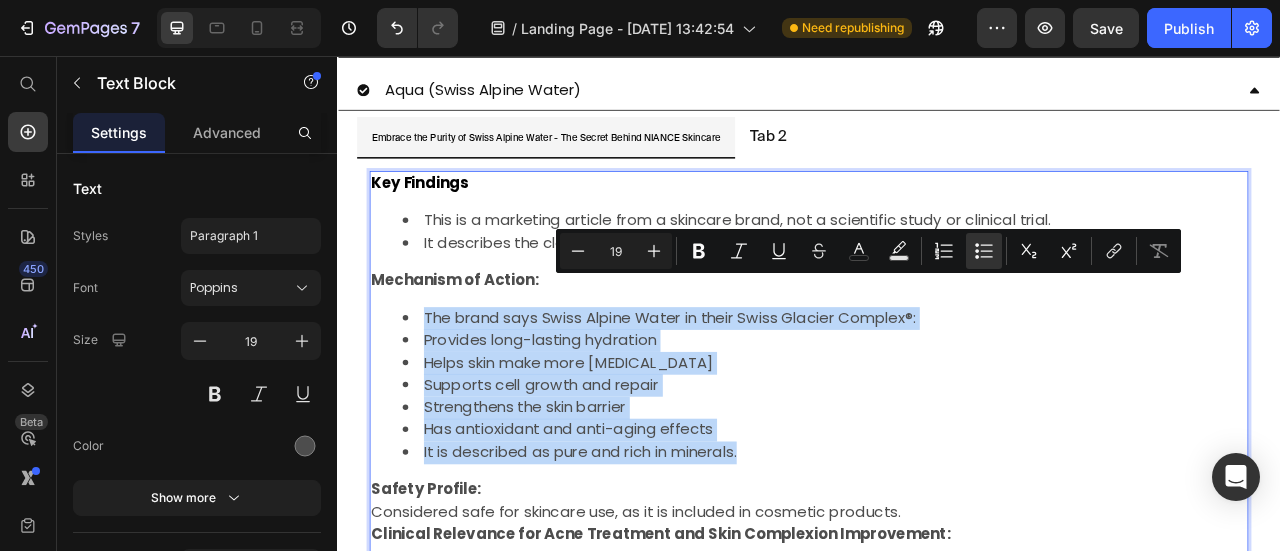 click on "Helps skin make more [MEDICAL_DATA]" at bounding box center [957, 446] 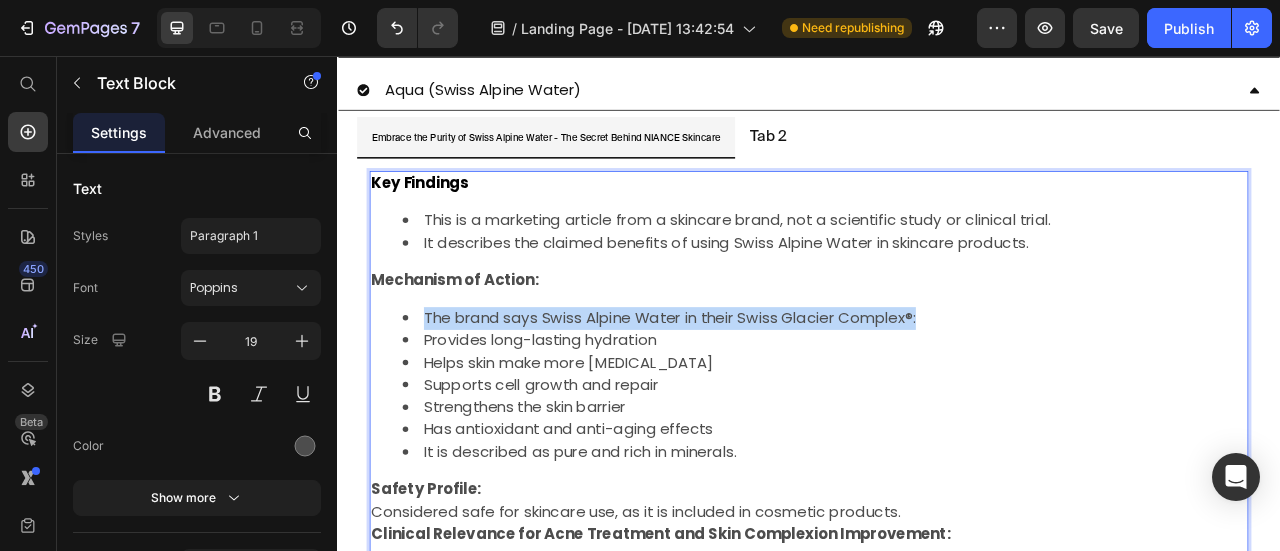 drag, startPoint x: 1113, startPoint y: 362, endPoint x: 442, endPoint y: 382, distance: 671.298 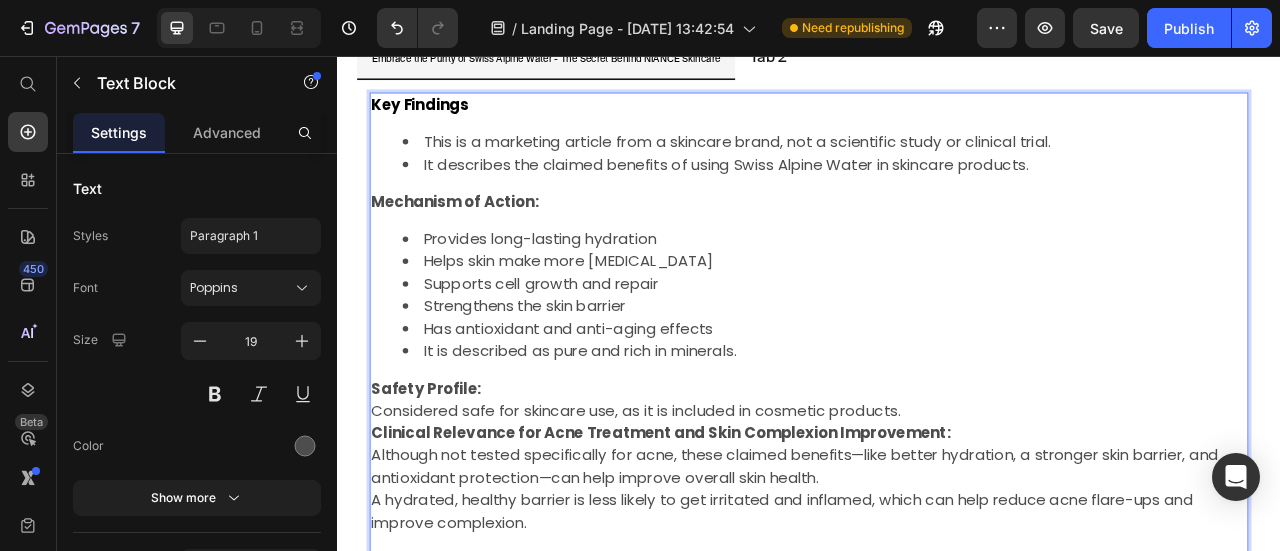 scroll, scrollTop: 1660, scrollLeft: 0, axis: vertical 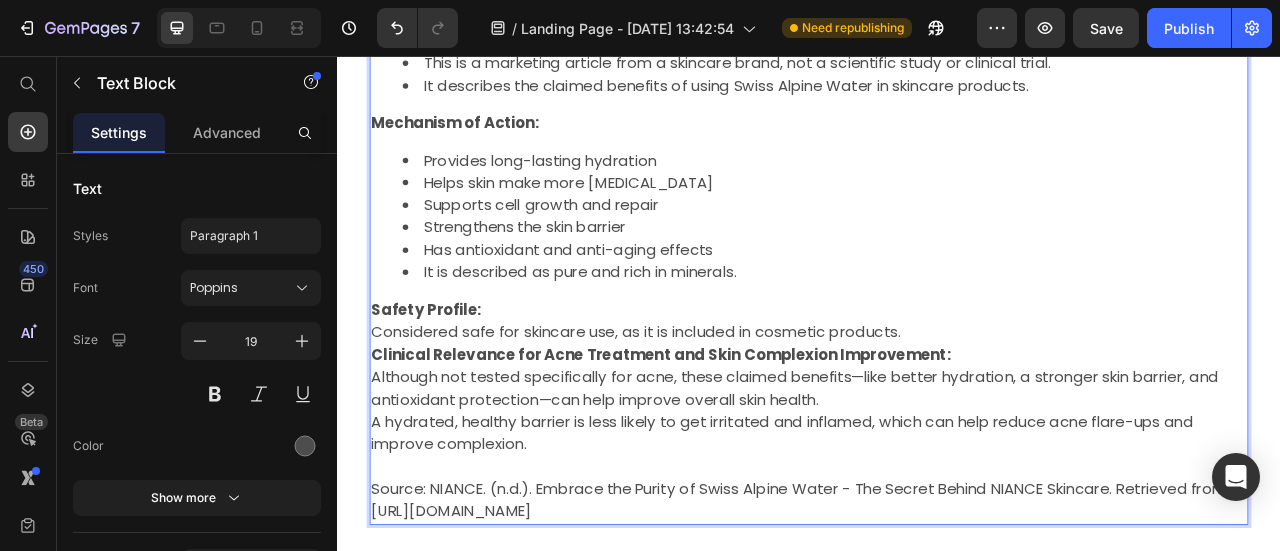 click on "Considered safe for skincare use, as it is included in cosmetic products." at bounding box center (937, 407) 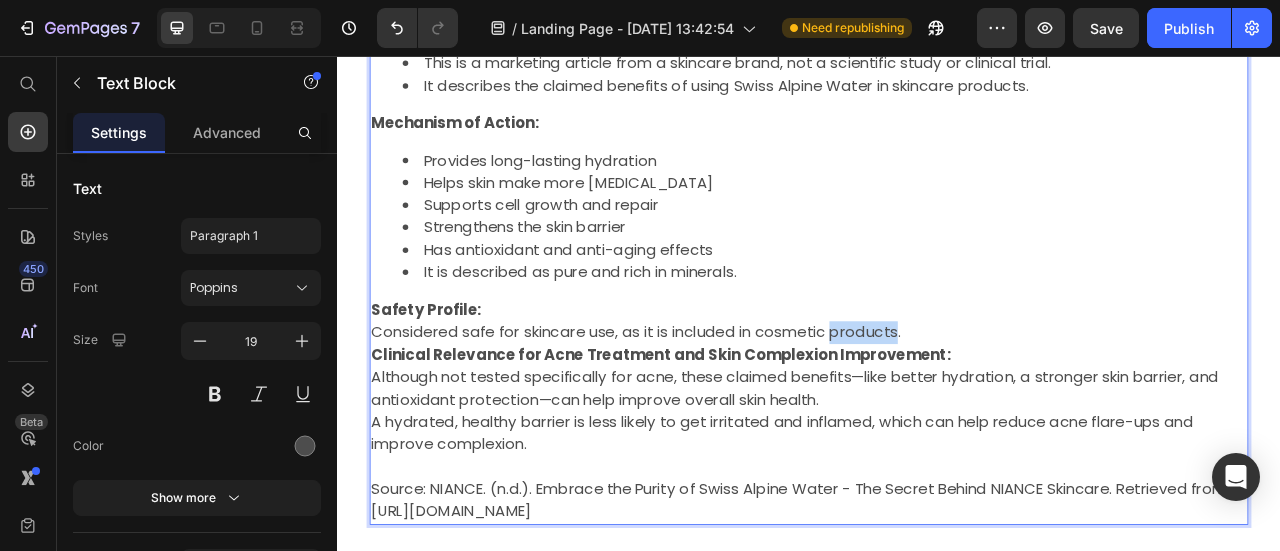 click on "Considered safe for skincare use, as it is included in cosmetic products." at bounding box center [937, 407] 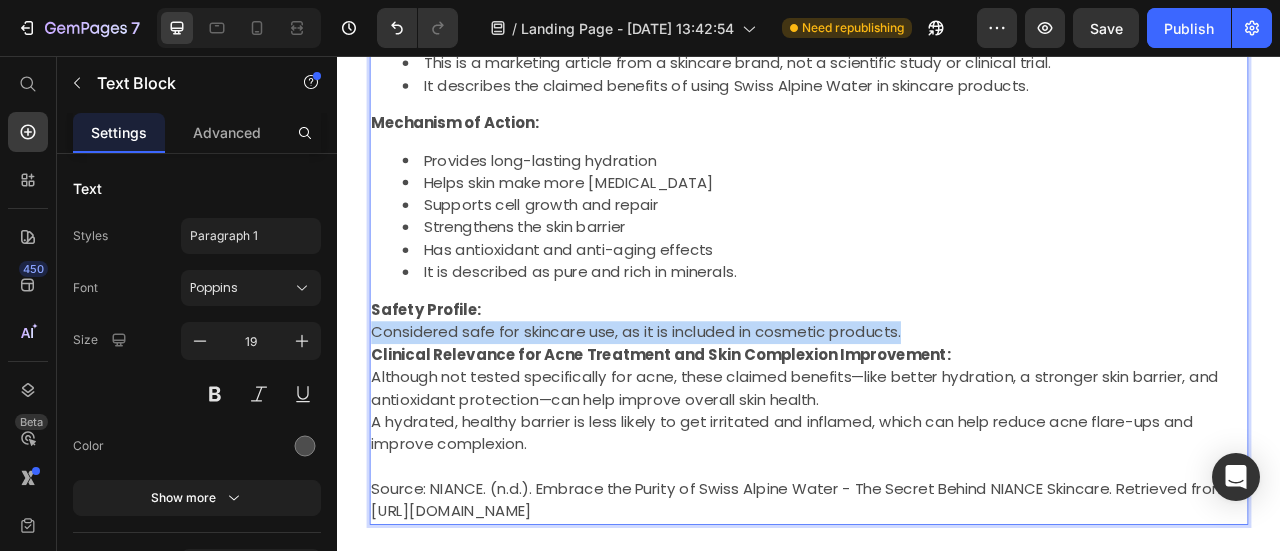 click on "Considered safe for skincare use, as it is included in cosmetic products." at bounding box center (937, 407) 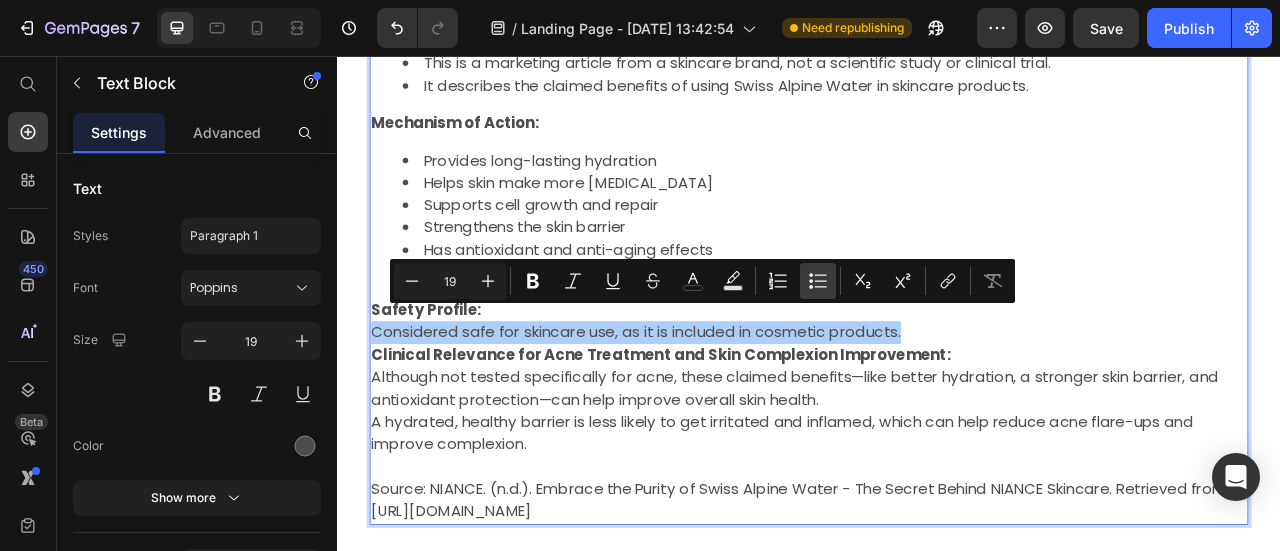 click 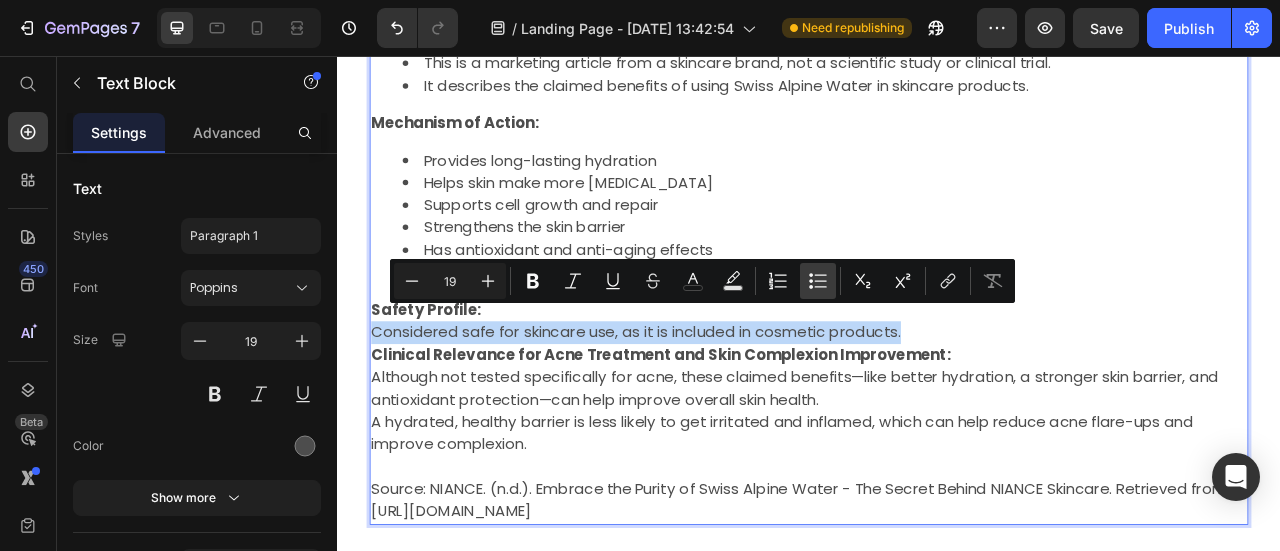 type on "19" 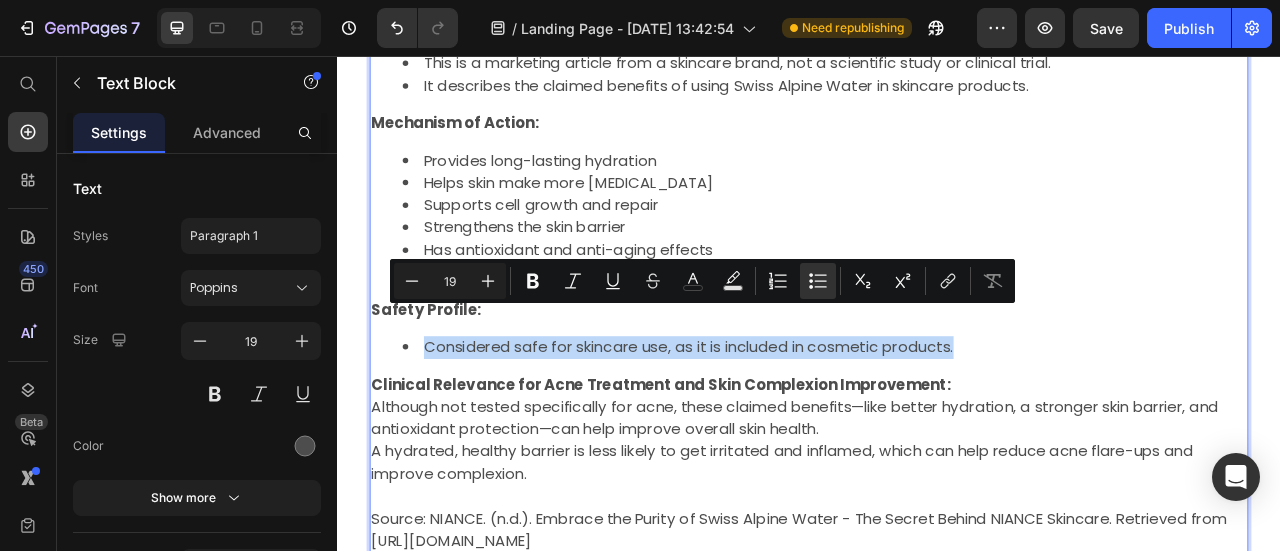 click on "Clinical Relevance for Acne Treatment and Skin Complexion Improvement:" at bounding box center [748, 473] 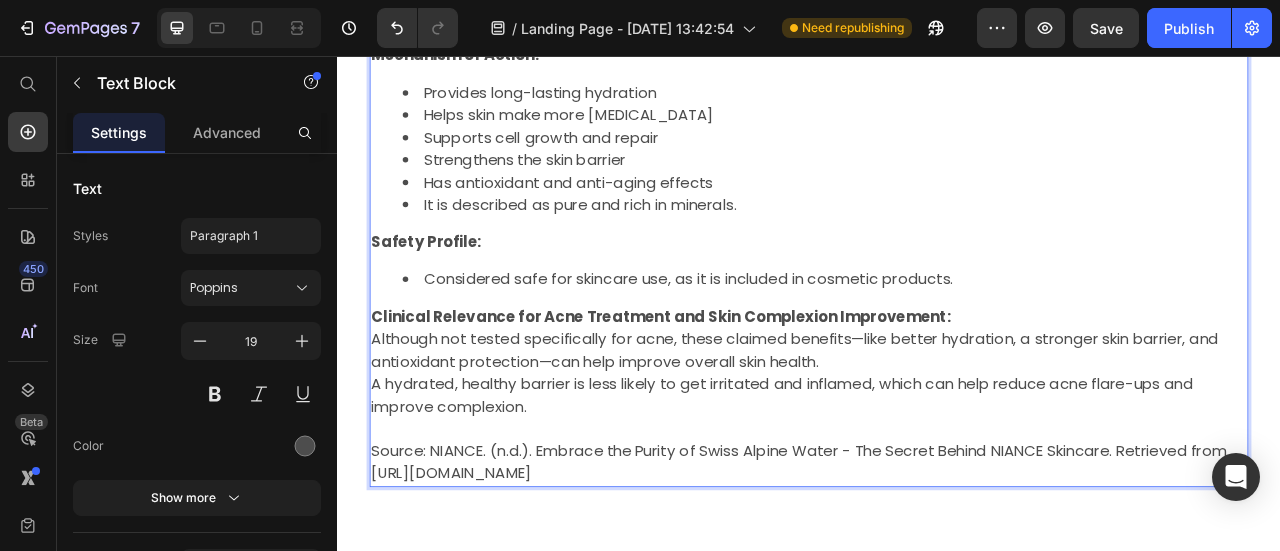 scroll, scrollTop: 2260, scrollLeft: 0, axis: vertical 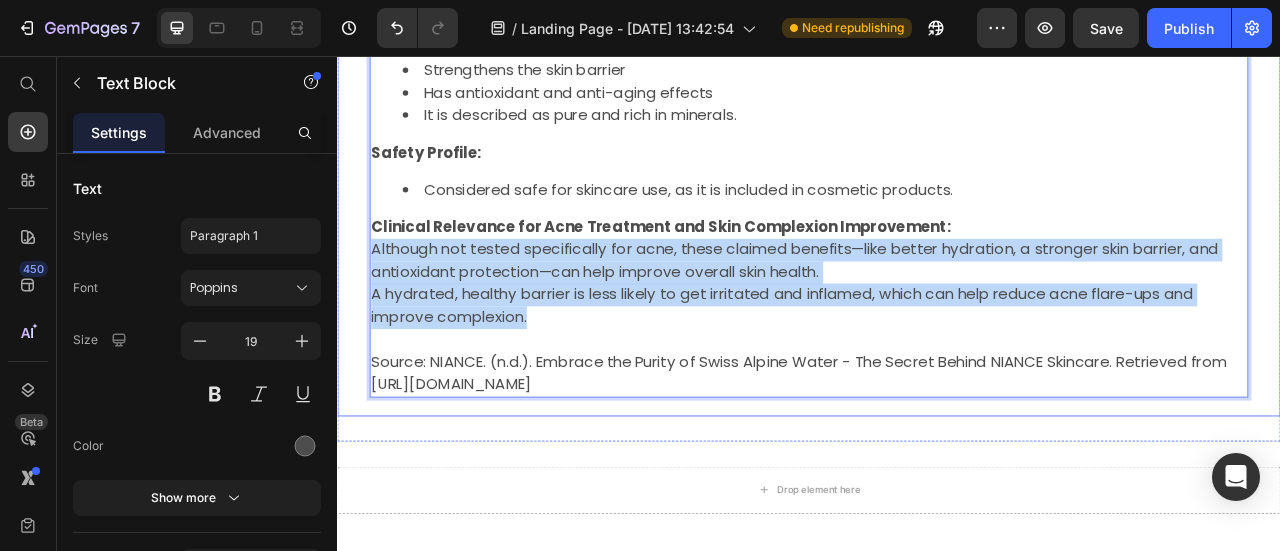 drag, startPoint x: 602, startPoint y: 370, endPoint x: 356, endPoint y: 288, distance: 259.30676 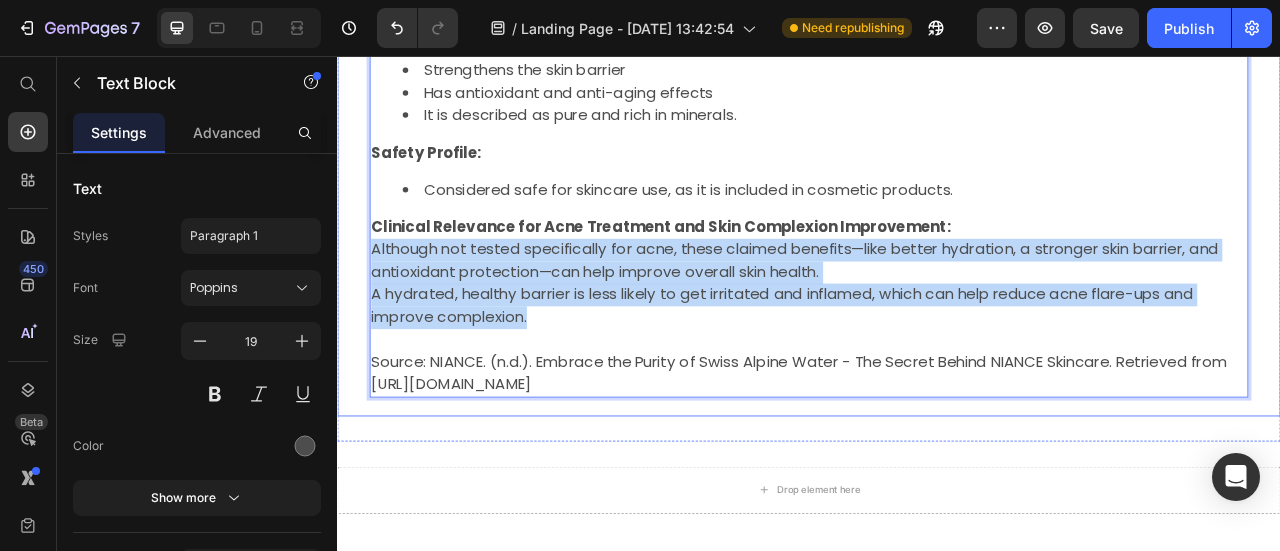 click on "Embrace the Purity of Swiss Alpine Water - The Secret Behind NIANCE Skincare Tab 2 Key Findings This is a marketing article from a skincare brand, not a scientific study or clinical trial. It describes the claimed benefits of using Swiss Alpine Water in skincare products. Mechanism of Action: Provides long-lasting hydration Helps skin make more [MEDICAL_DATA] Supports cell growth and repair Strengthens the skin barrier Has antioxidant and anti-aging effects It is described as pure and rich in minerals. Safety Profile: Considered safe for skincare use, as it is included in cosmetic products. Clinical Relevance for Acne Treatment and Skin Complexion Improvement: Although not tested specifically for acne, these claimed benefits—like better hydration, a stronger skin barrier, and antioxidant protection—can help improve overall skin health. A hydrated, healthy barrier is less likely to get irritated and inflamed, which can help reduce acne flare-ups and improve complexion. Text Block   0
Tab" at bounding box center [937, 119] 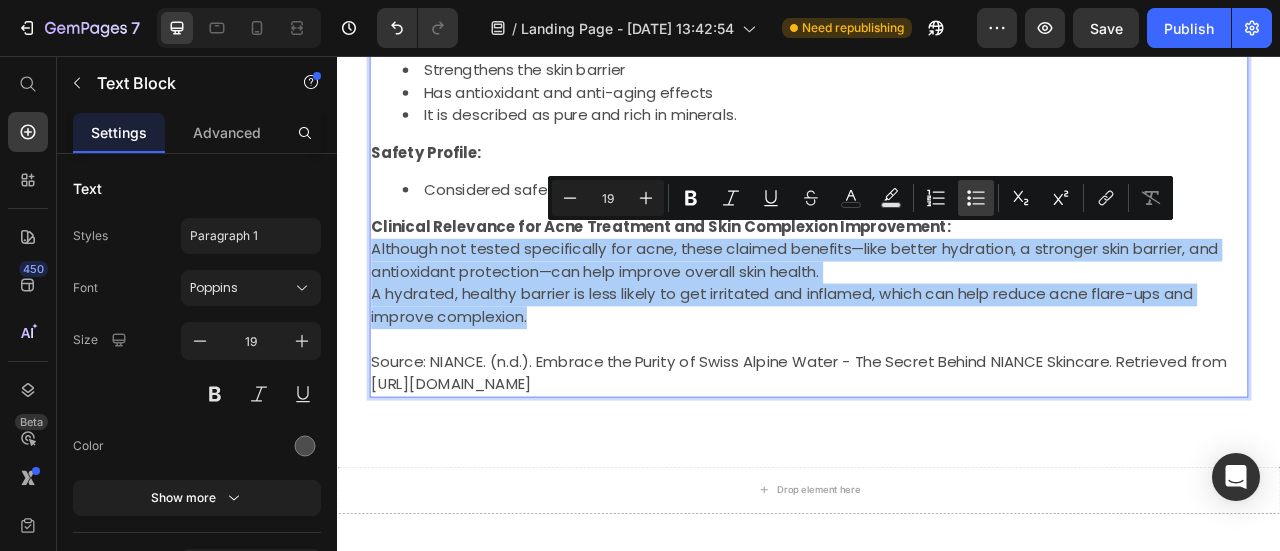 click 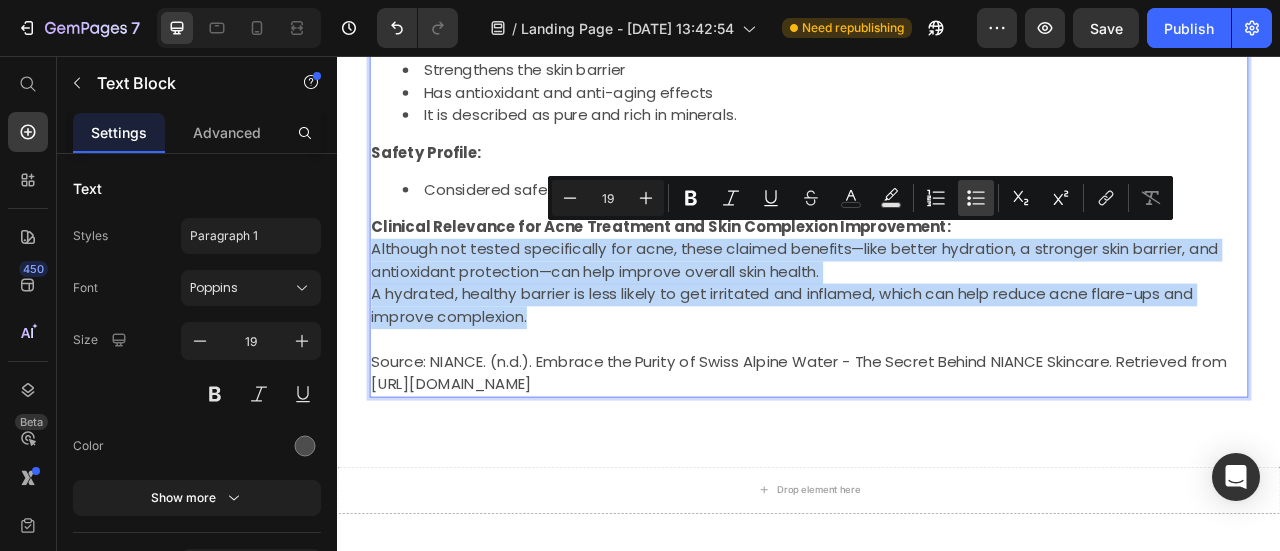type on "19" 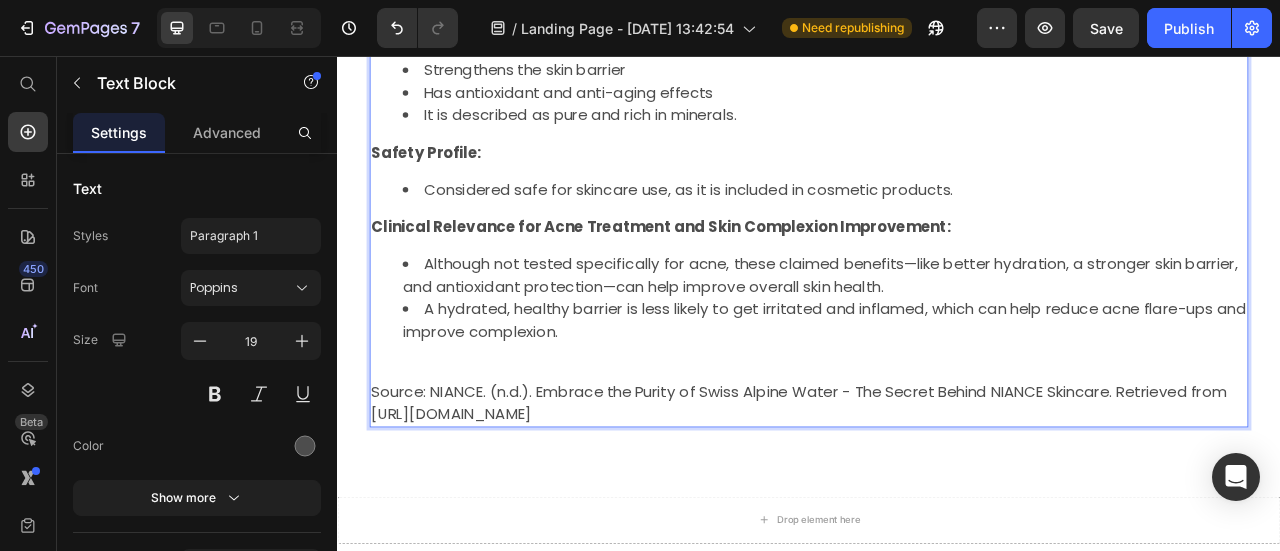 click at bounding box center (937, 454) 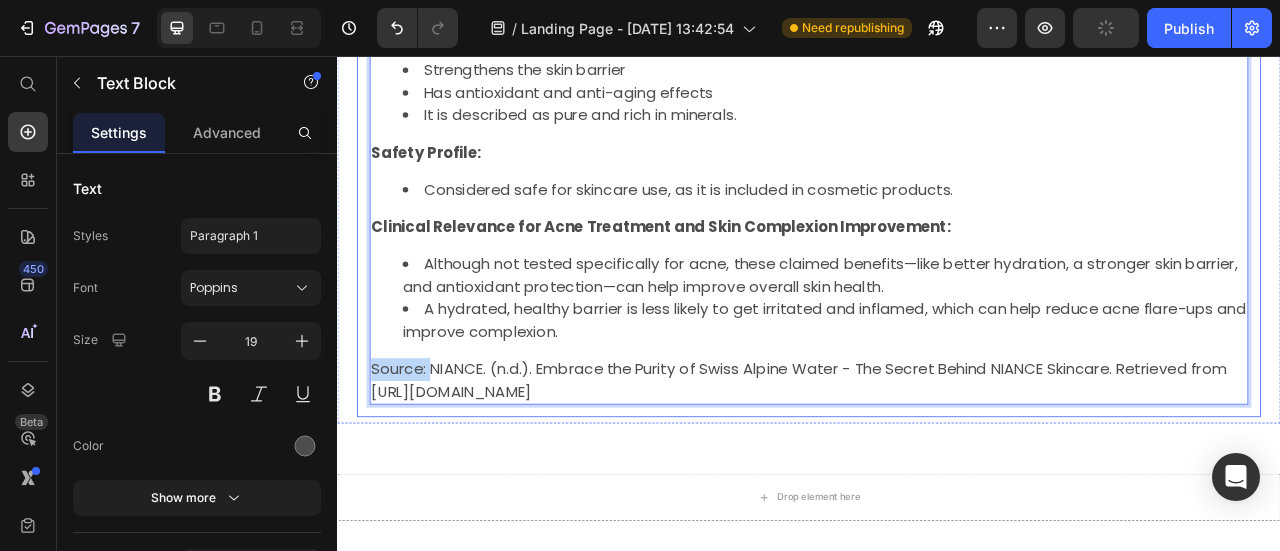 drag, startPoint x: 454, startPoint y: 433, endPoint x: 374, endPoint y: 433, distance: 80 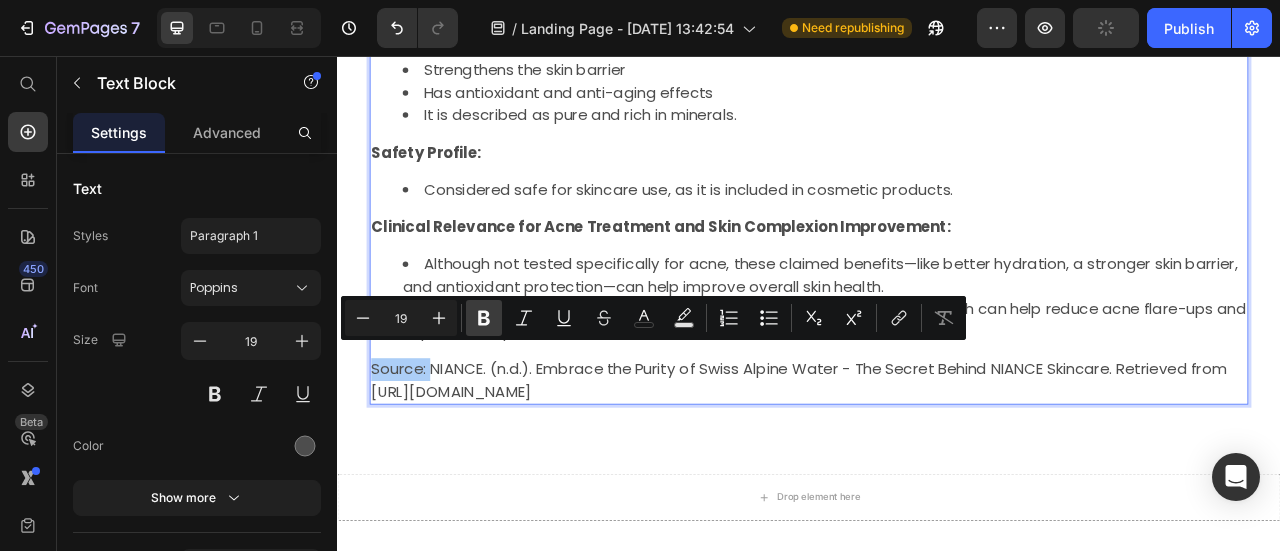 click 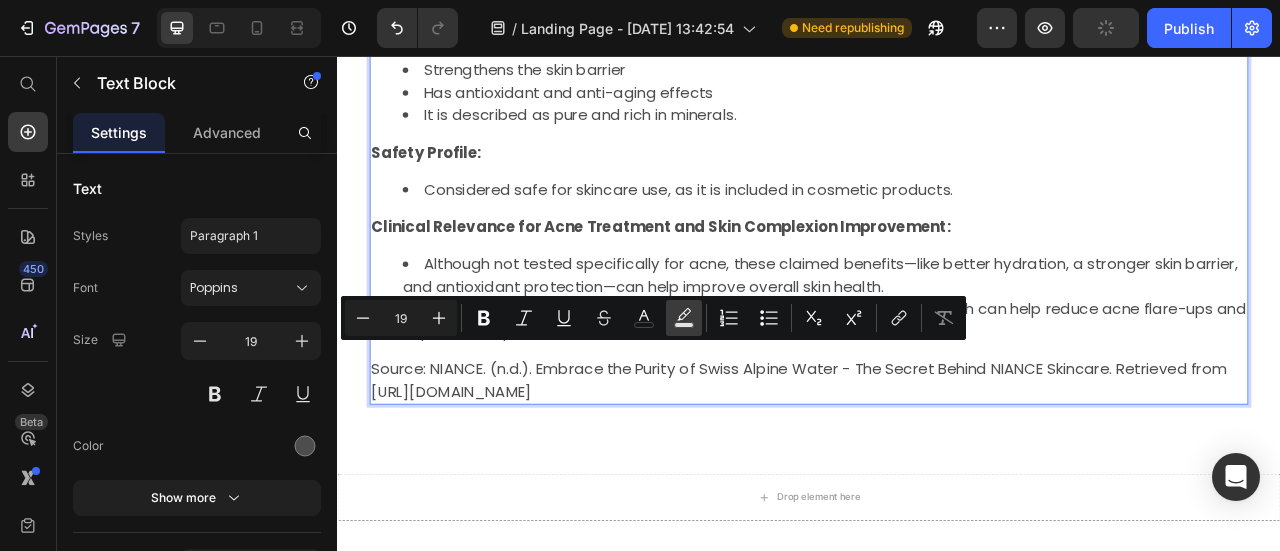 click 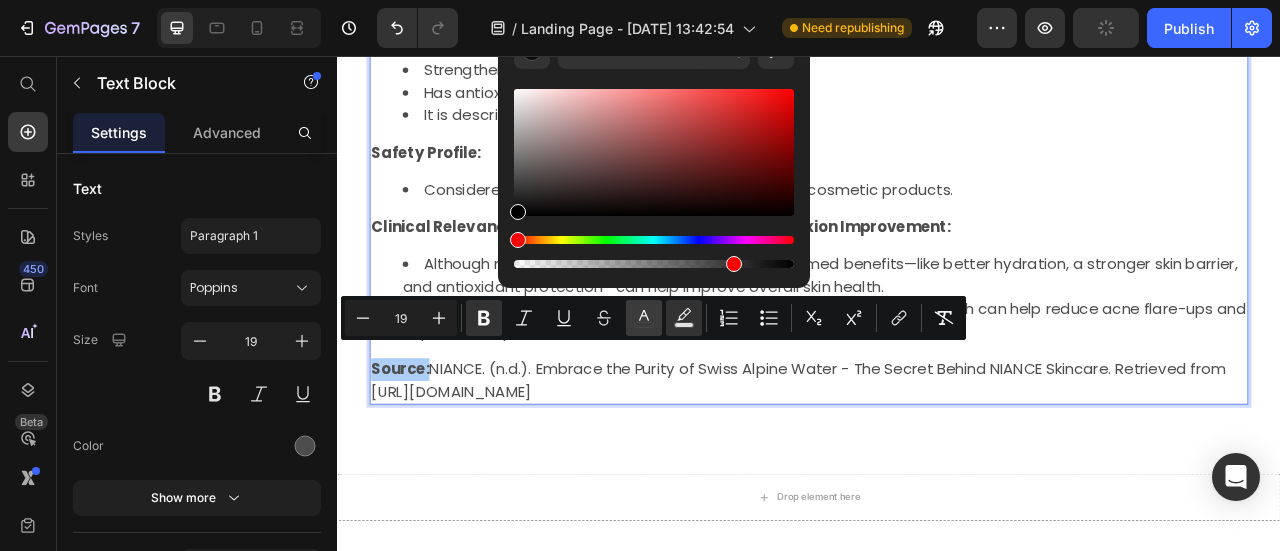 click 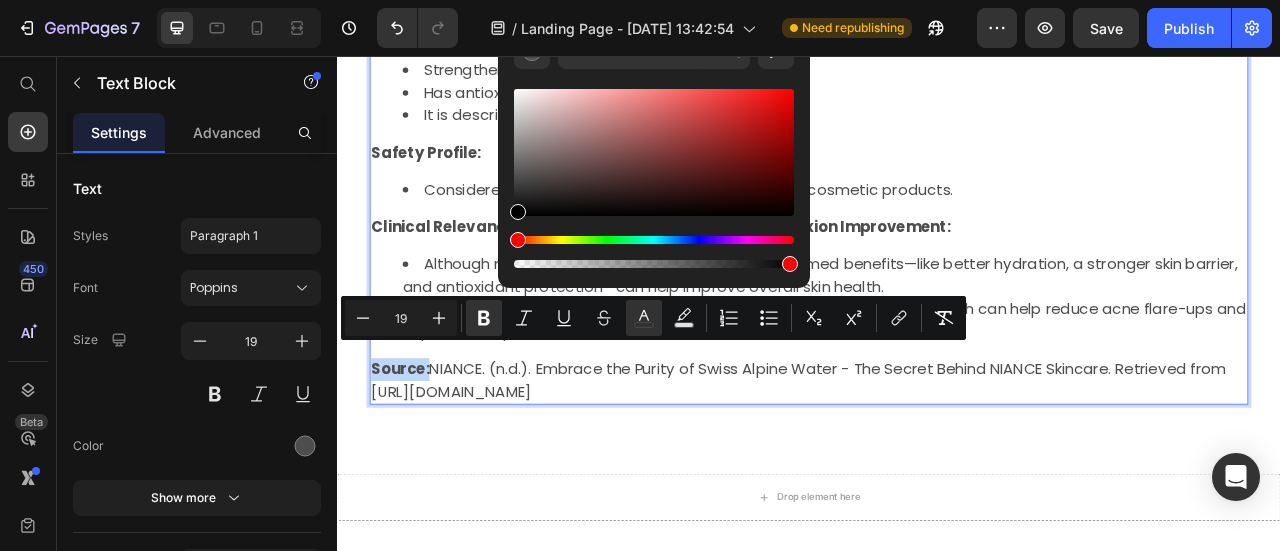 drag, startPoint x: 516, startPoint y: 184, endPoint x: 263, endPoint y: 370, distance: 314.01434 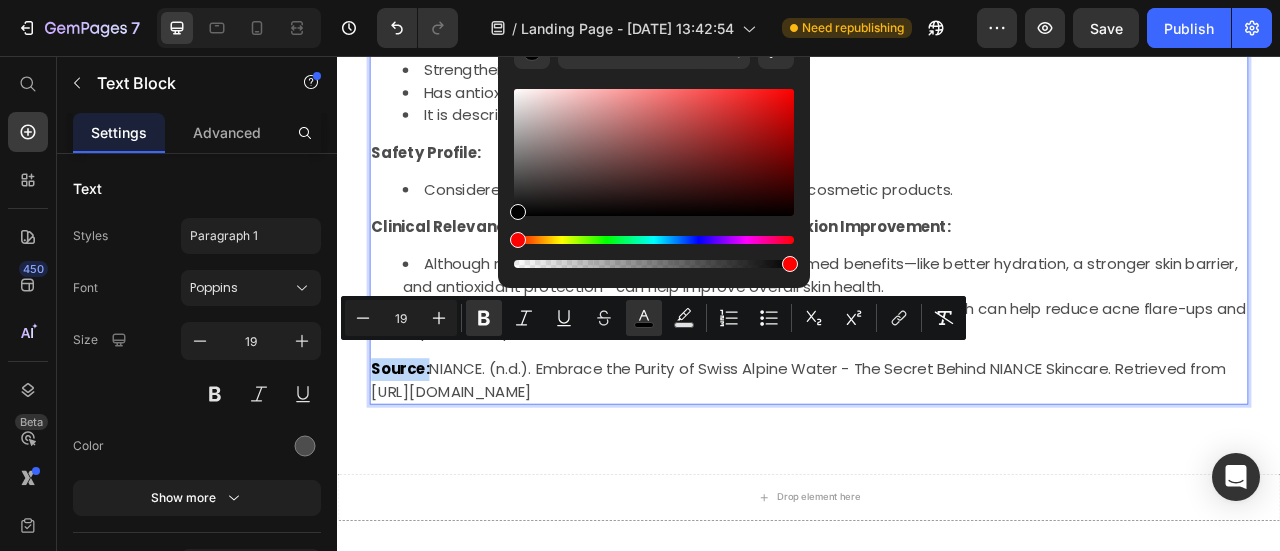 click on "Source:  NIANCE. (n.d.). Embrace the Purity of Swiss Alpine Water - The Secret Behind NIANCE Skincare. Retrieved from [URL][DOMAIN_NAME]" at bounding box center (937, 468) 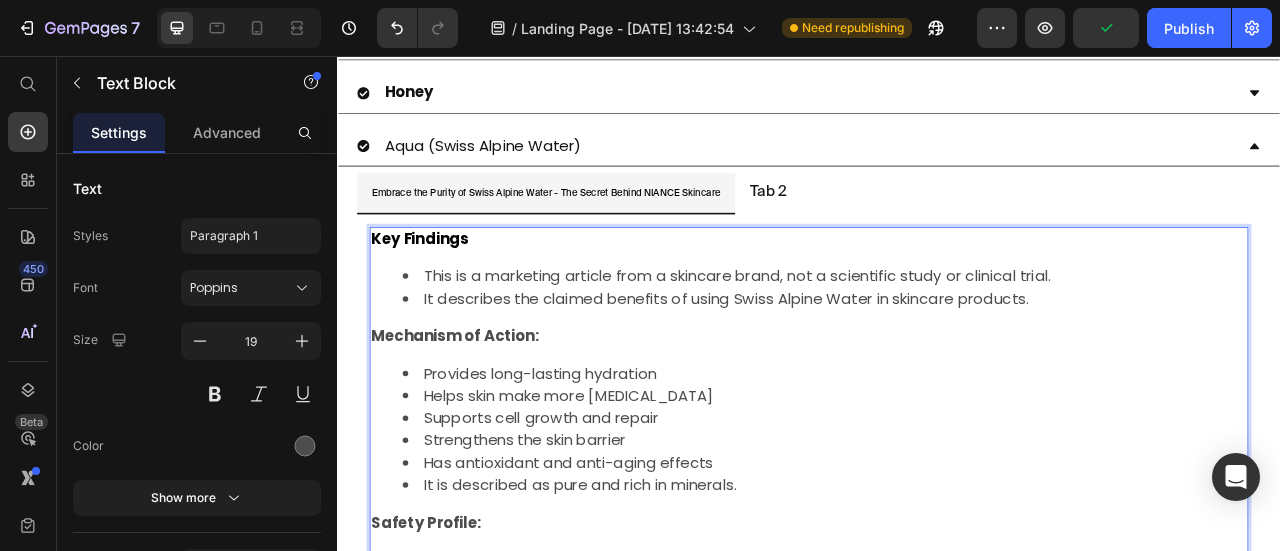 scroll, scrollTop: 1760, scrollLeft: 0, axis: vertical 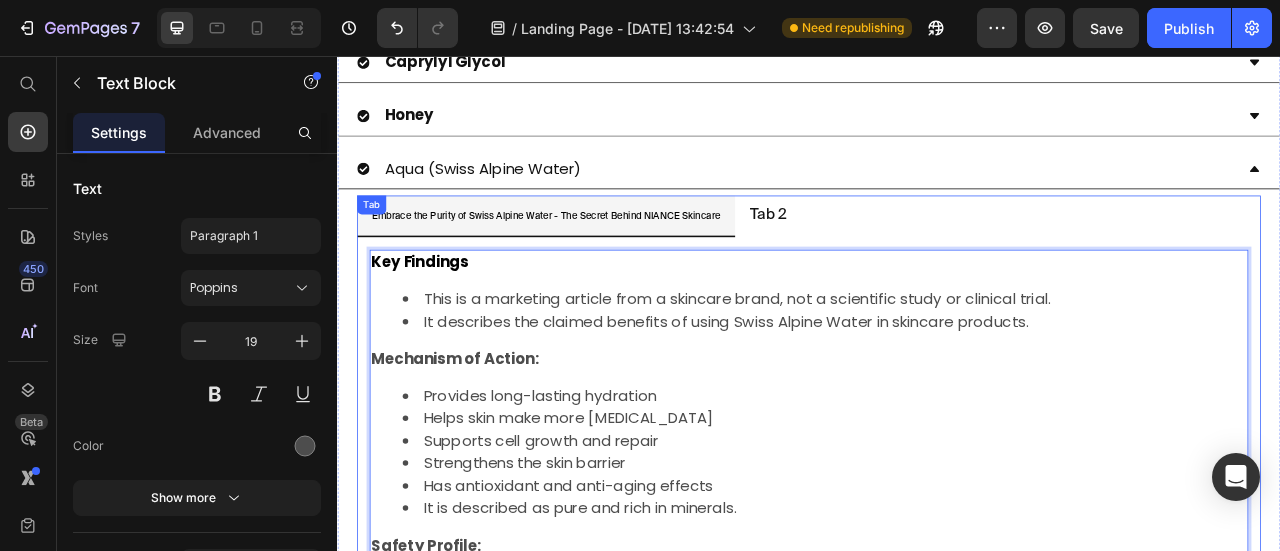 click on "Embrace the Purity of Swiss Alpine Water - The Secret Behind NIANCE Skincare" at bounding box center (602, 260) 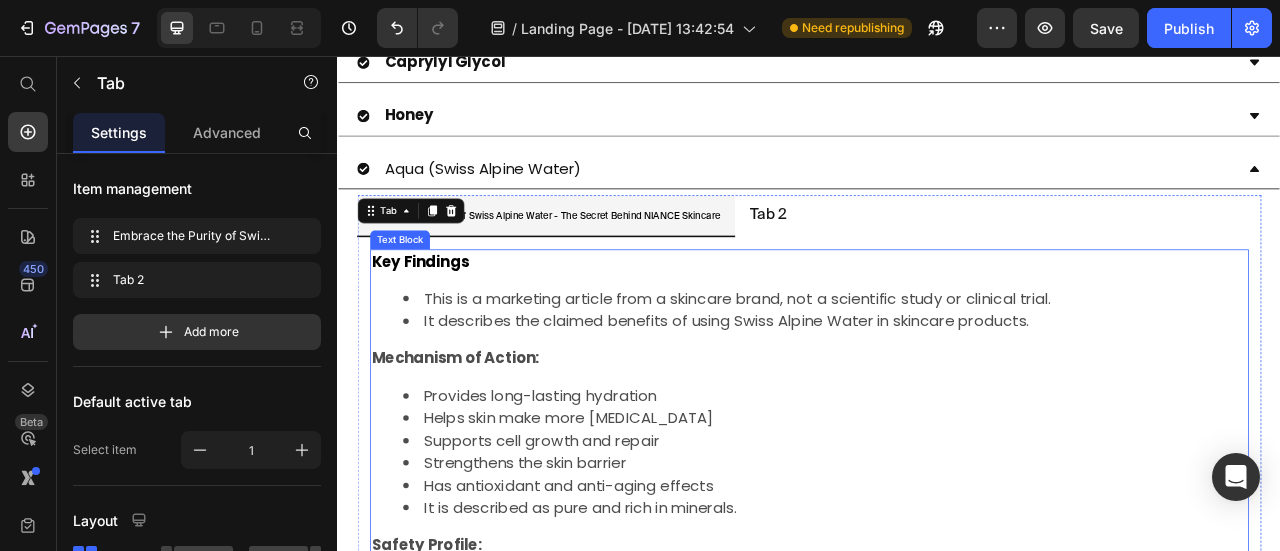 click on "It describes the claimed benefits of using Swiss Alpine Water in skincare products." at bounding box center (957, 394) 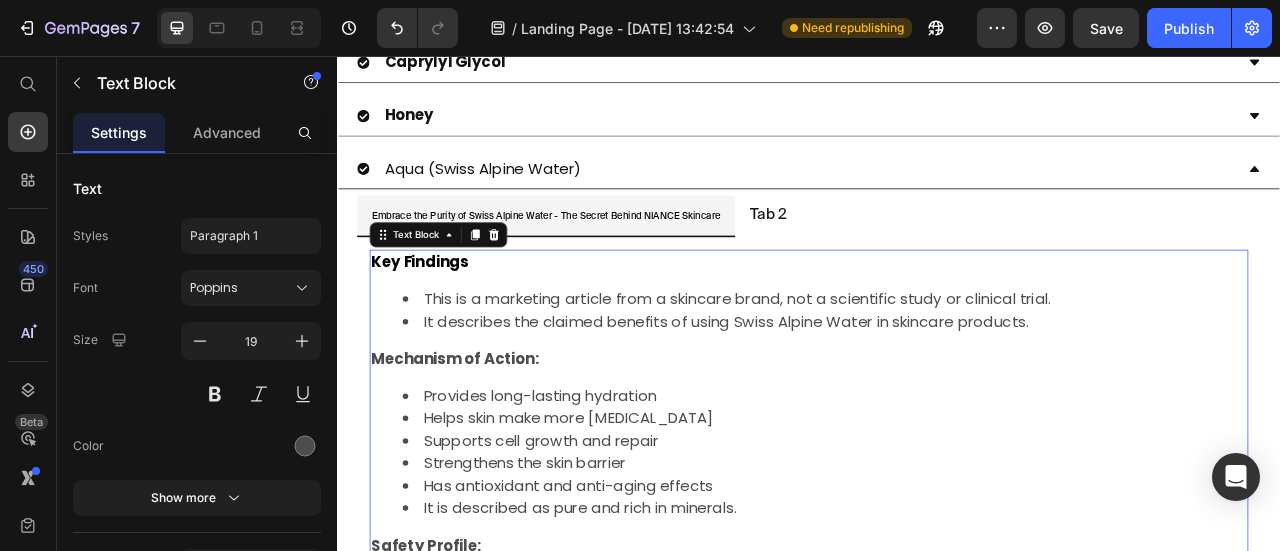 click on "This is a marketing article from a skincare brand, not a scientific study or clinical trial." at bounding box center (957, 365) 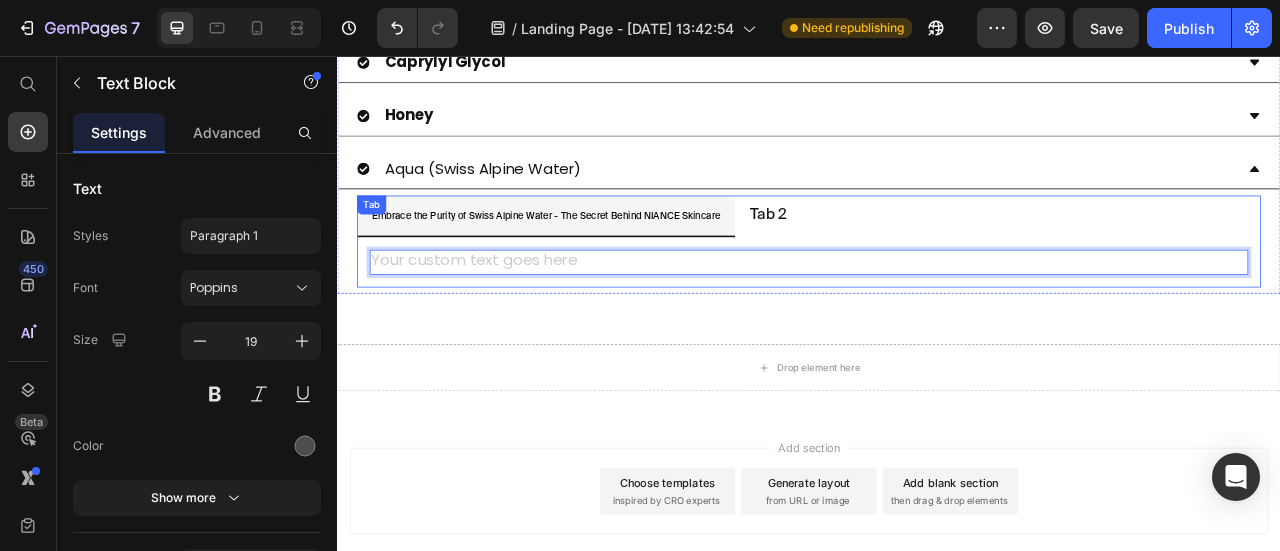 click on "Embrace the Purity of Swiss Alpine Water - The Secret Behind NIANCE Skincare" at bounding box center (602, 260) 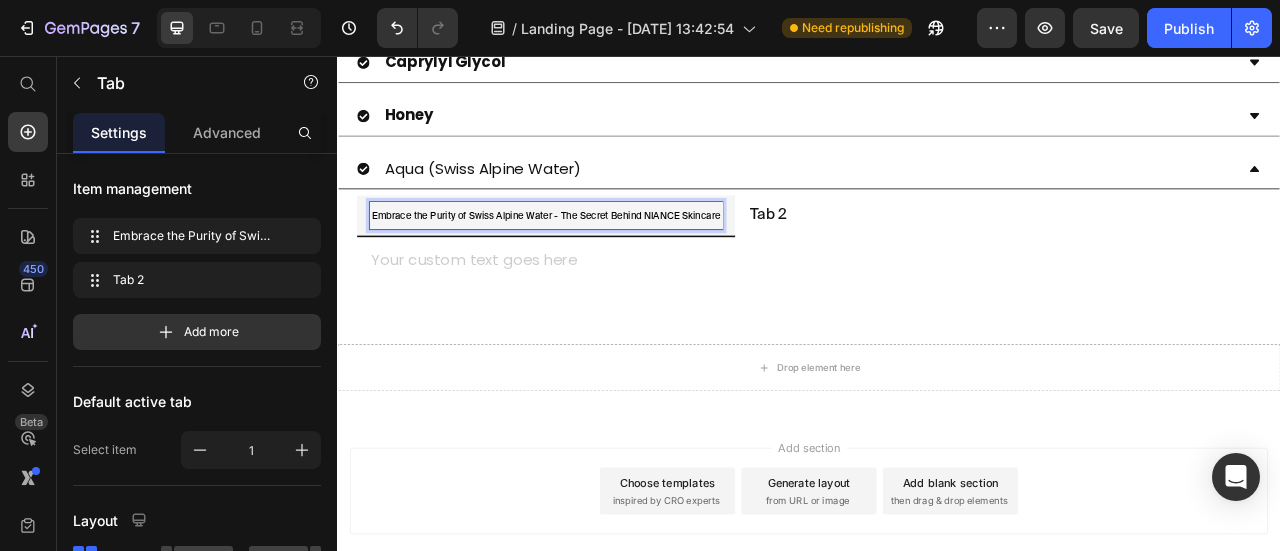 click on "Embrace the Purity of Swiss Alpine Water - The Secret Behind NIANCE Skincare" at bounding box center [602, 260] 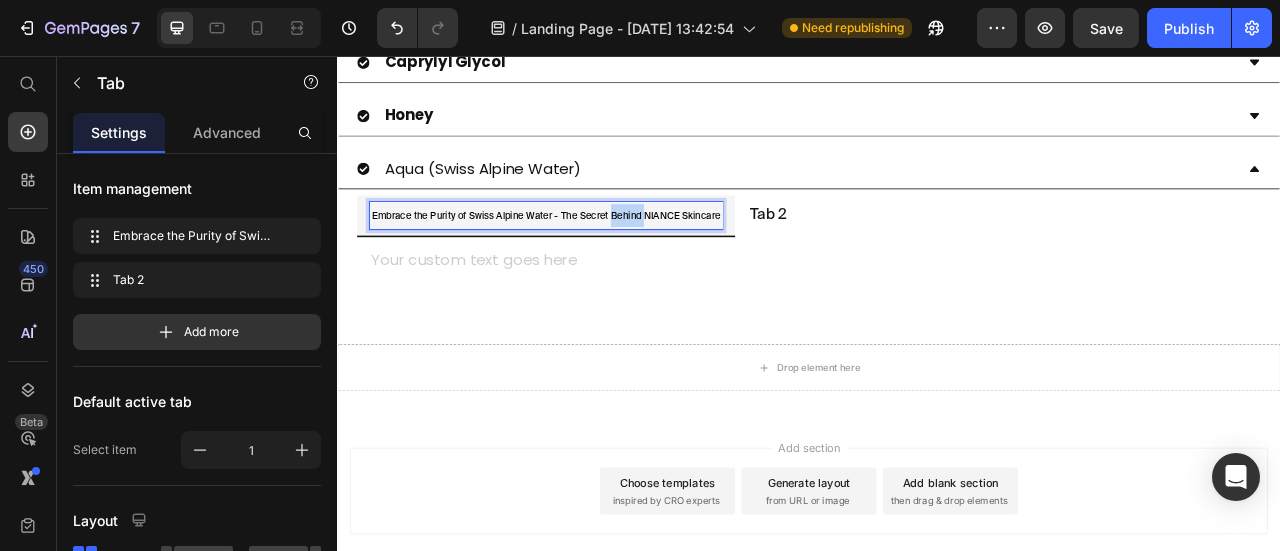 click on "Embrace the Purity of Swiss Alpine Water - The Secret Behind NIANCE Skincare" at bounding box center [602, 260] 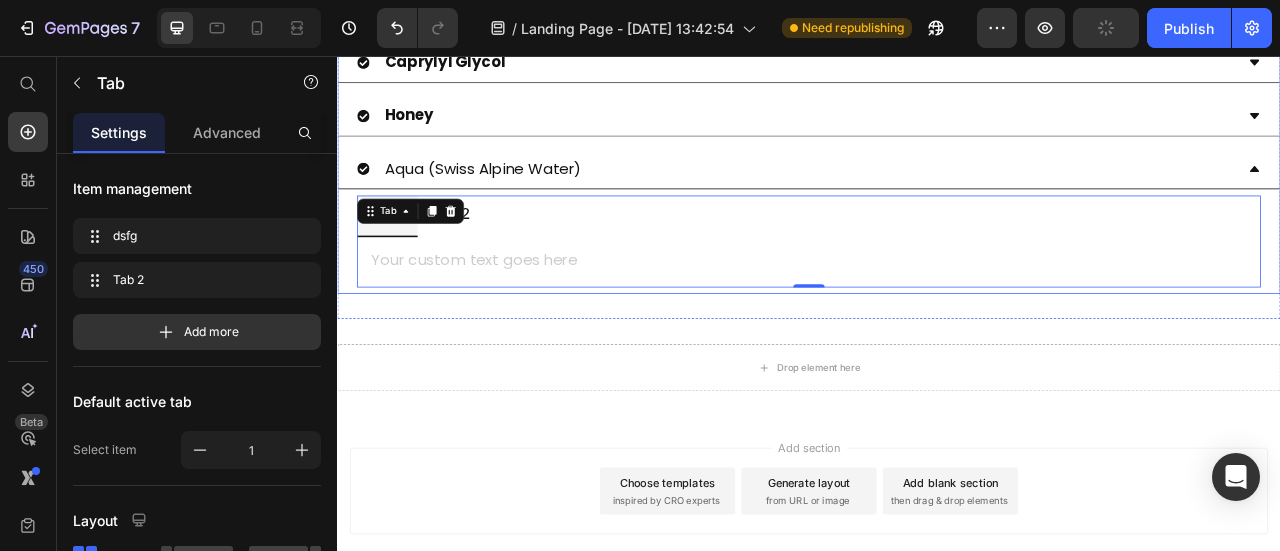 drag, startPoint x: 448, startPoint y: 177, endPoint x: 523, endPoint y: 188, distance: 75.802376 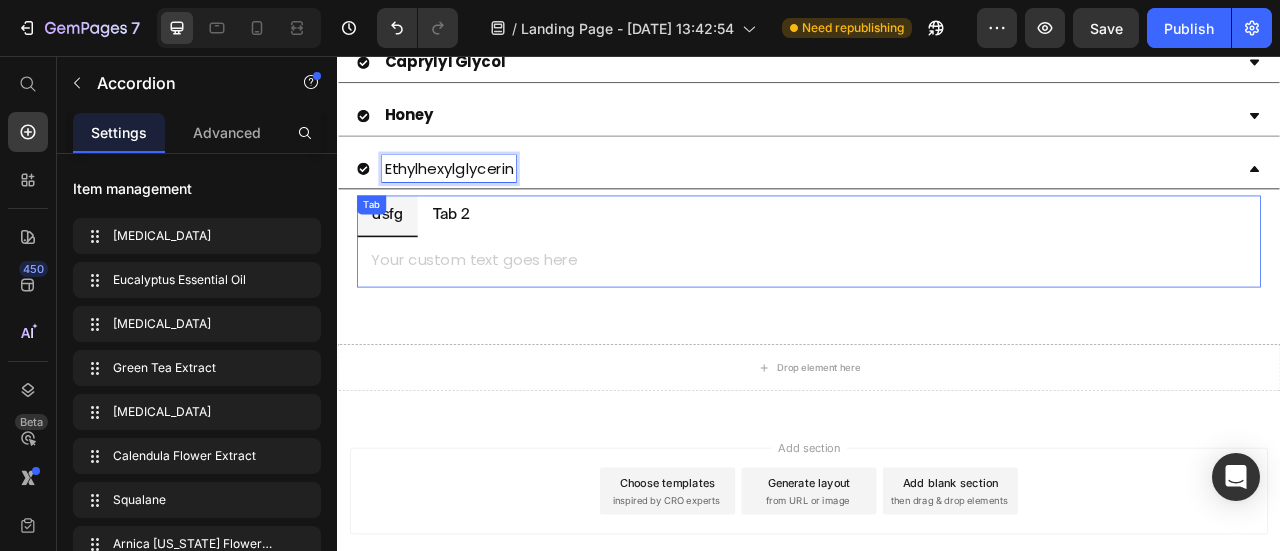 click on "dsfg Tab 2 Text Block
Tab" at bounding box center [937, 291] 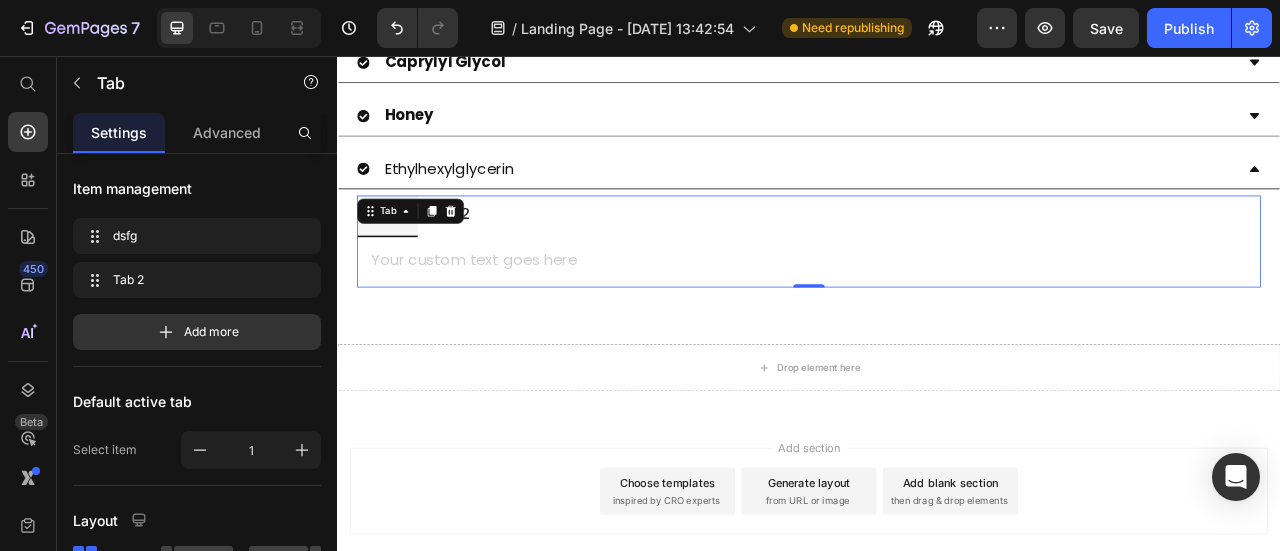 click on "dsfg" at bounding box center [400, 259] 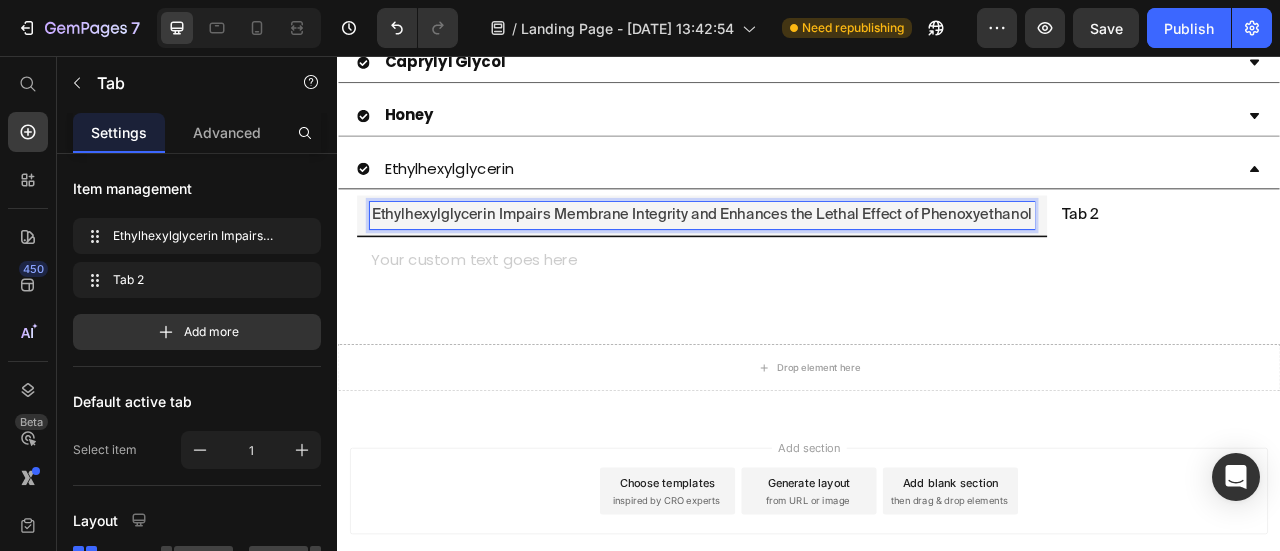 click on "Tab 2" at bounding box center (1282, 258) 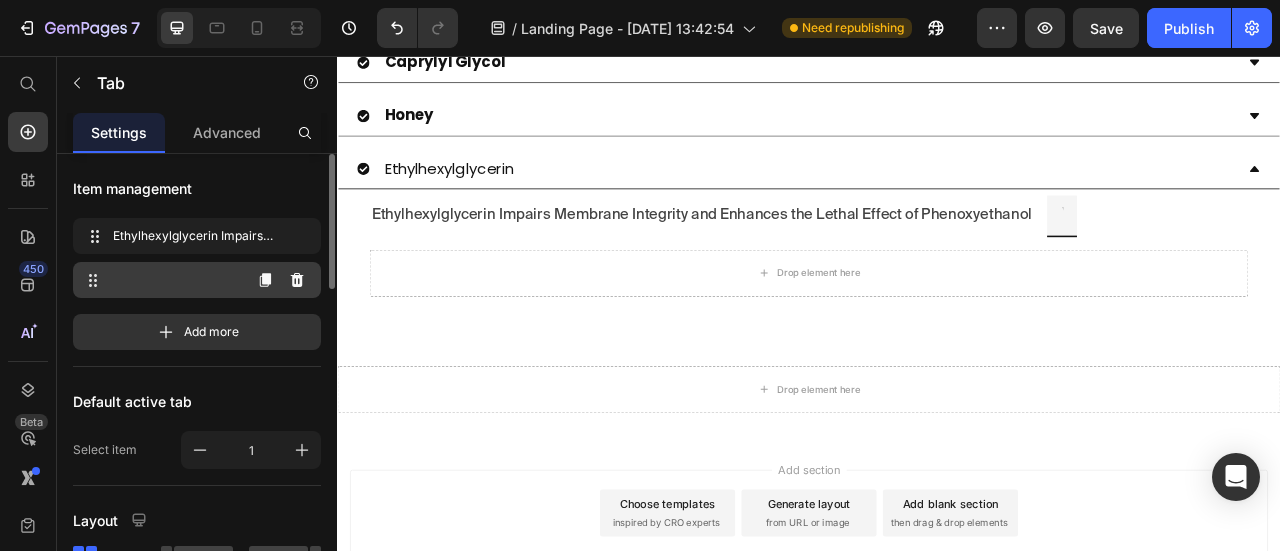 click at bounding box center [161, 280] 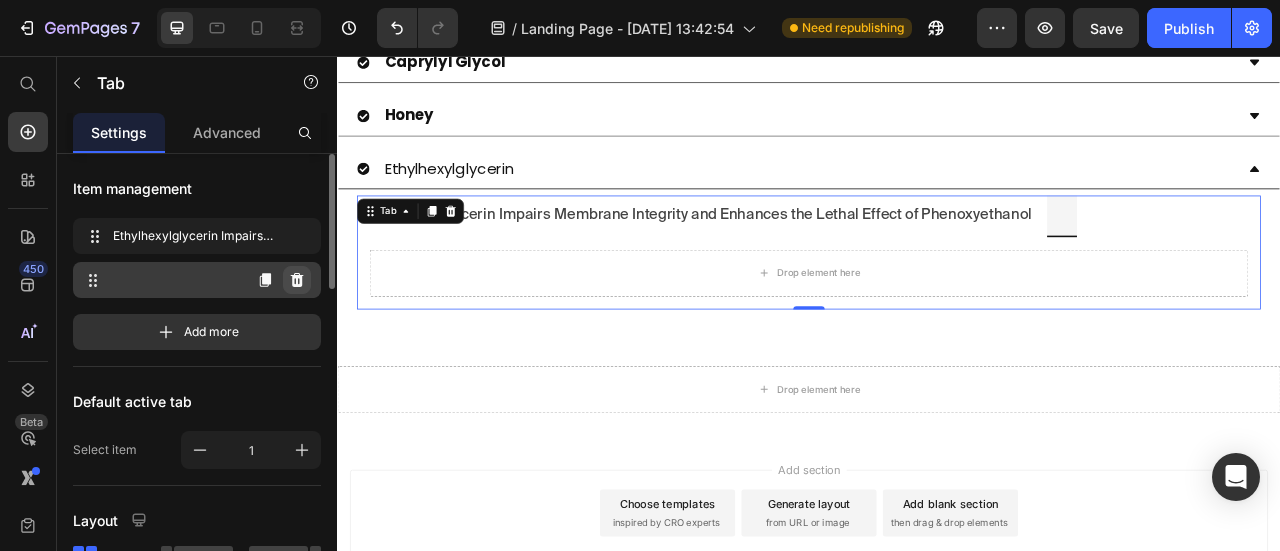 click 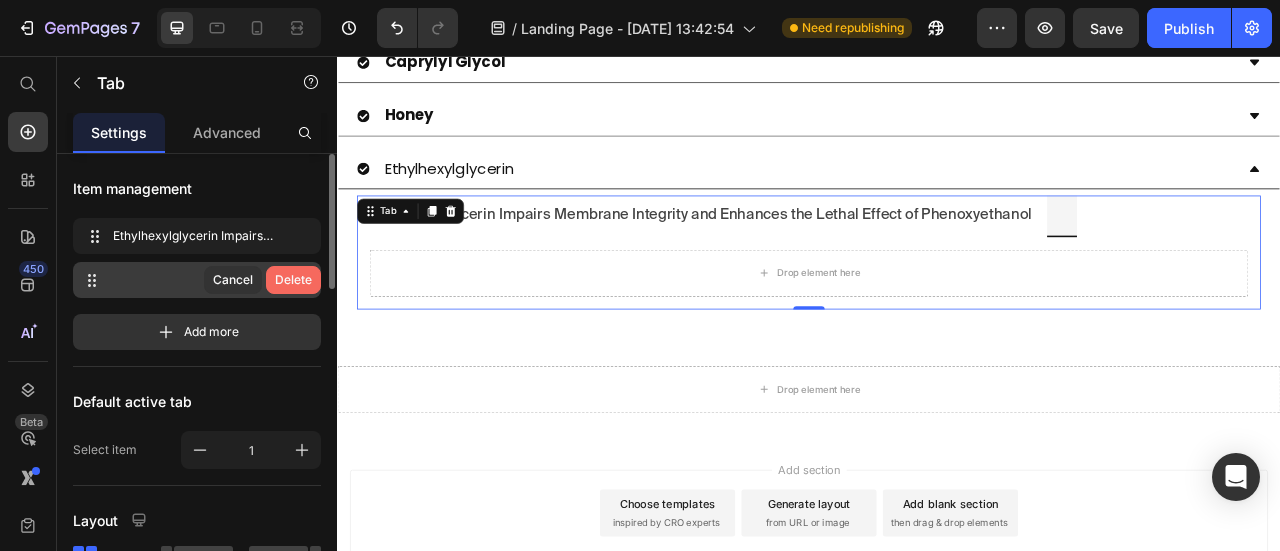 click on "Delete" at bounding box center (293, 280) 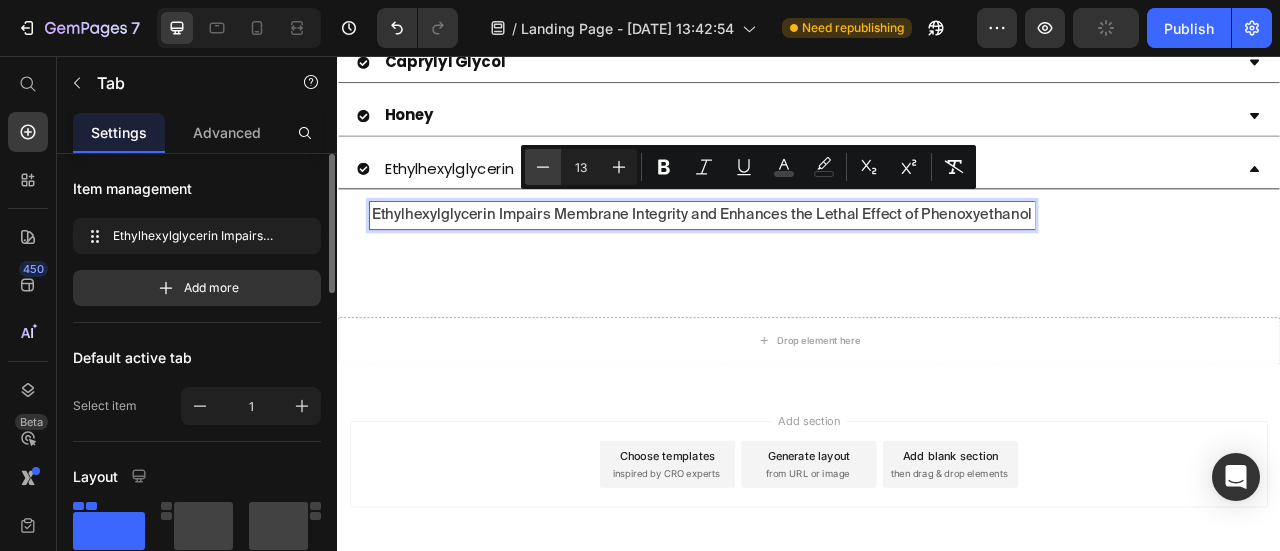 click 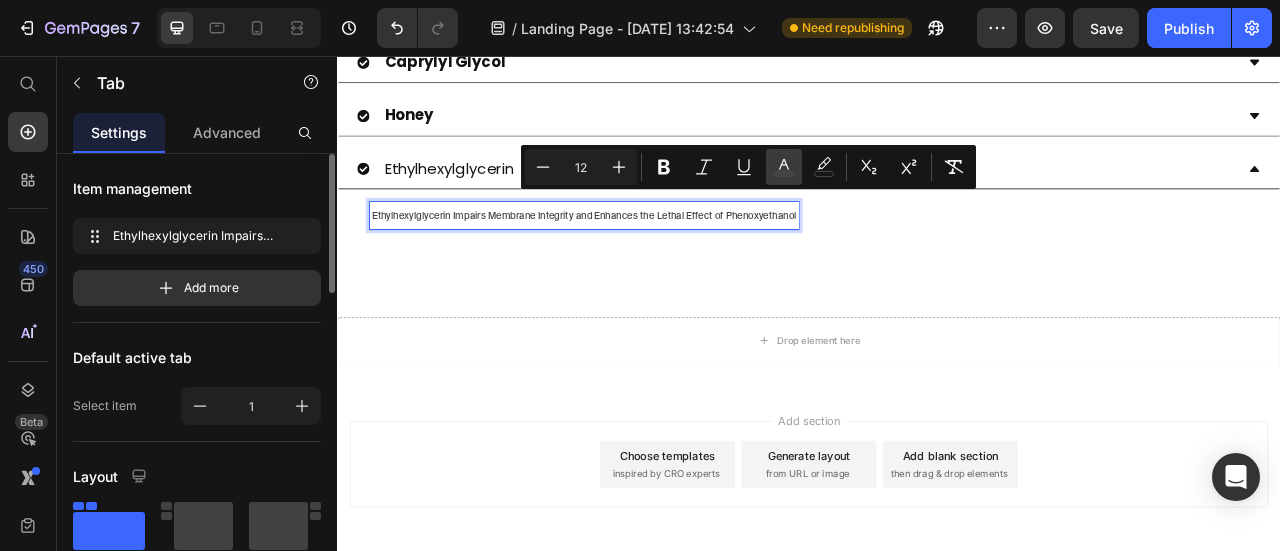 click 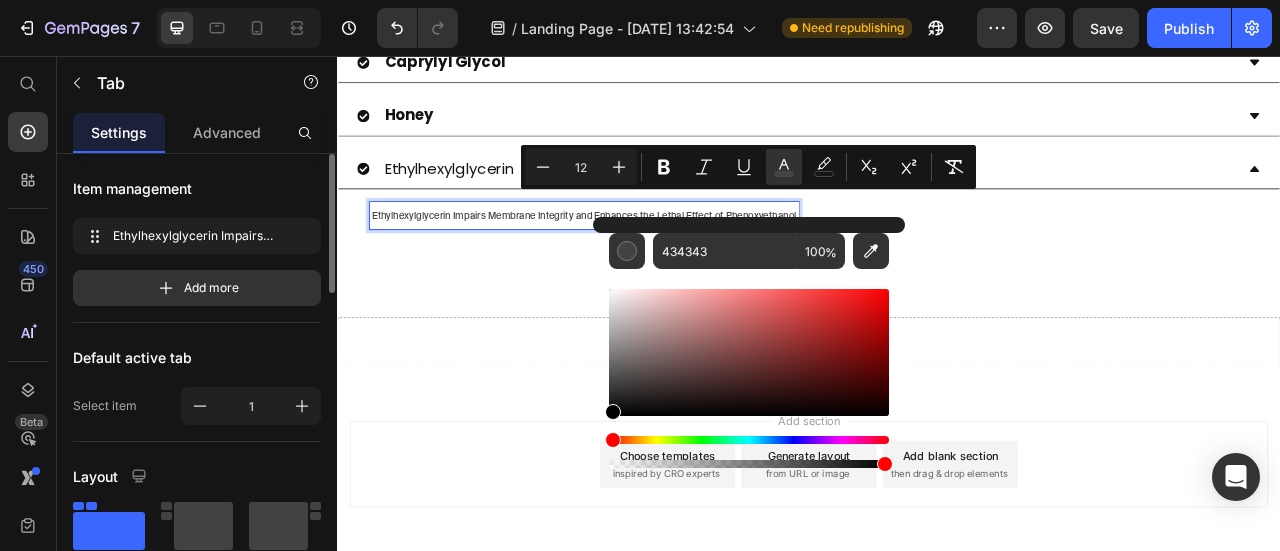 drag, startPoint x: 614, startPoint y: 392, endPoint x: 606, endPoint y: 431, distance: 39.812057 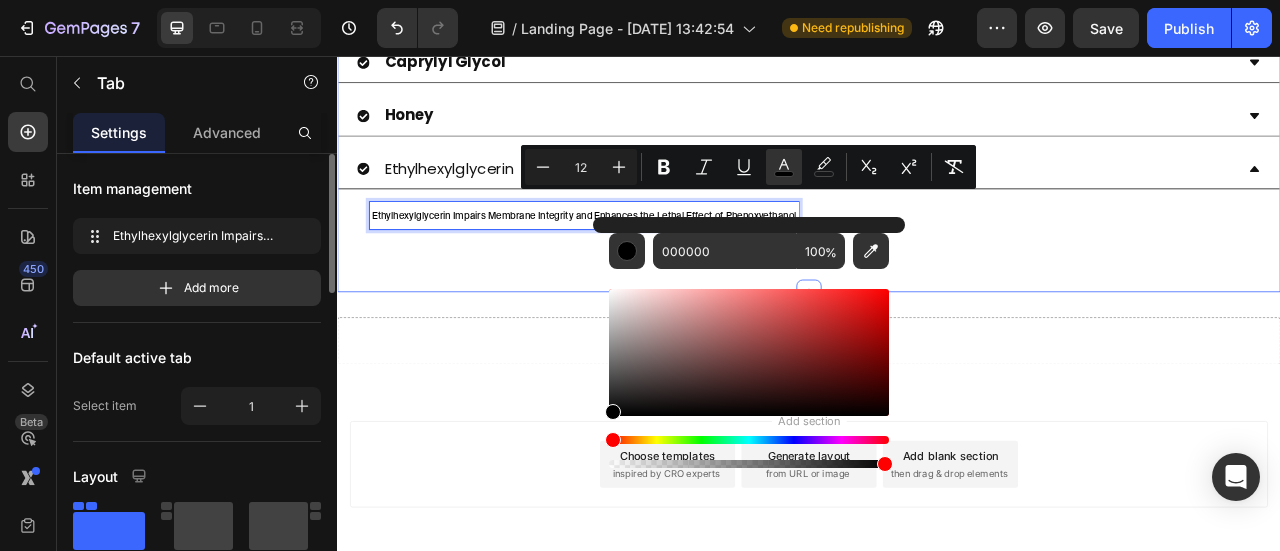 click on "[MEDICAL_DATA]
Eucalyptus Essential Oil
[MEDICAL_DATA]
Green Tea Extract
[MEDICAL_DATA]
Calendula Flower Extract
Squalane
Arnica [US_STATE] Flower Extract
[GEOGRAPHIC_DATA]
[MEDICAL_DATA]
Chamomile Extract
Sunflower Seed Oil
Caprylic Triglyceride
Caprylyl Glycol
Honey
Ethylhexylglycerin Ethylhexylglycerin Impairs Membrane Integrity and Enhances the Lethal Effect of Phenoxyethanol Text Block Tab   0 Accordion" at bounding box center [937, -264] 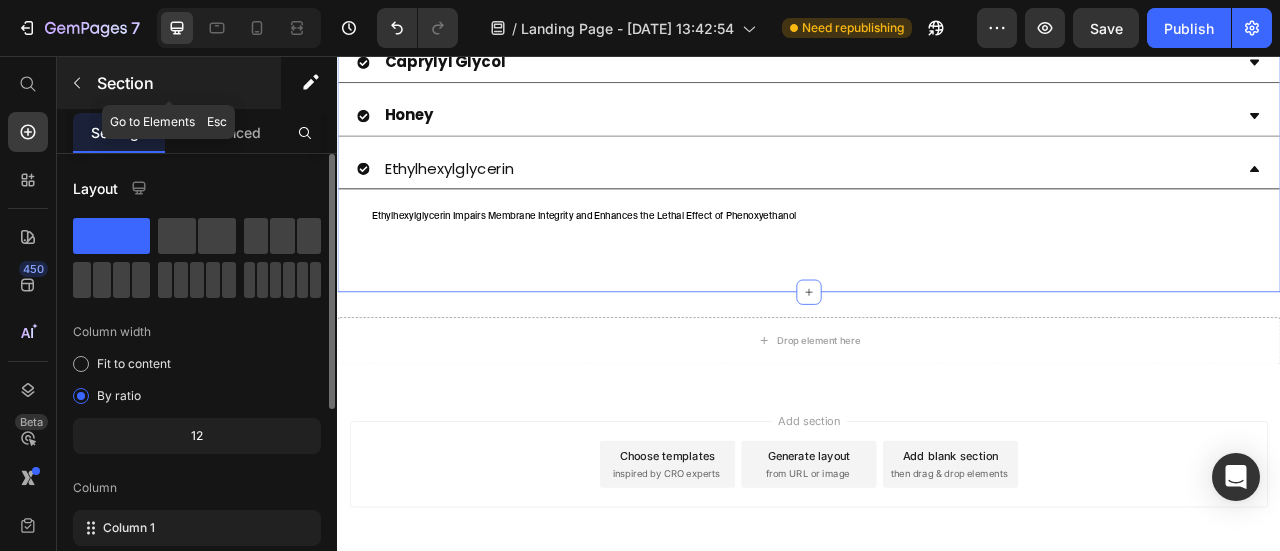 click 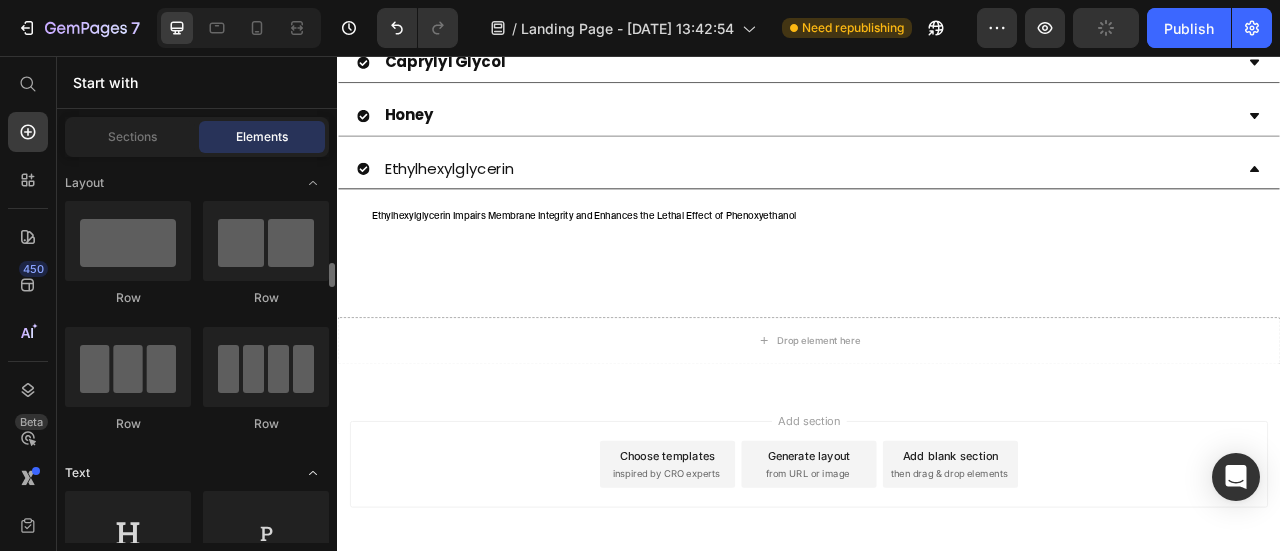 scroll, scrollTop: 200, scrollLeft: 0, axis: vertical 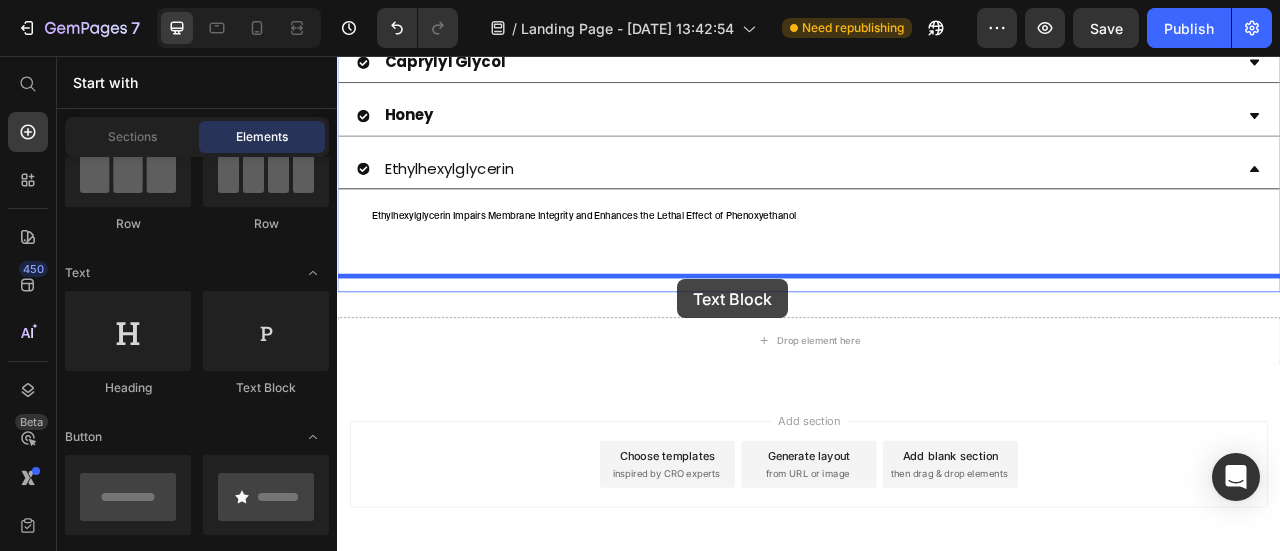 click at bounding box center [937, -468] 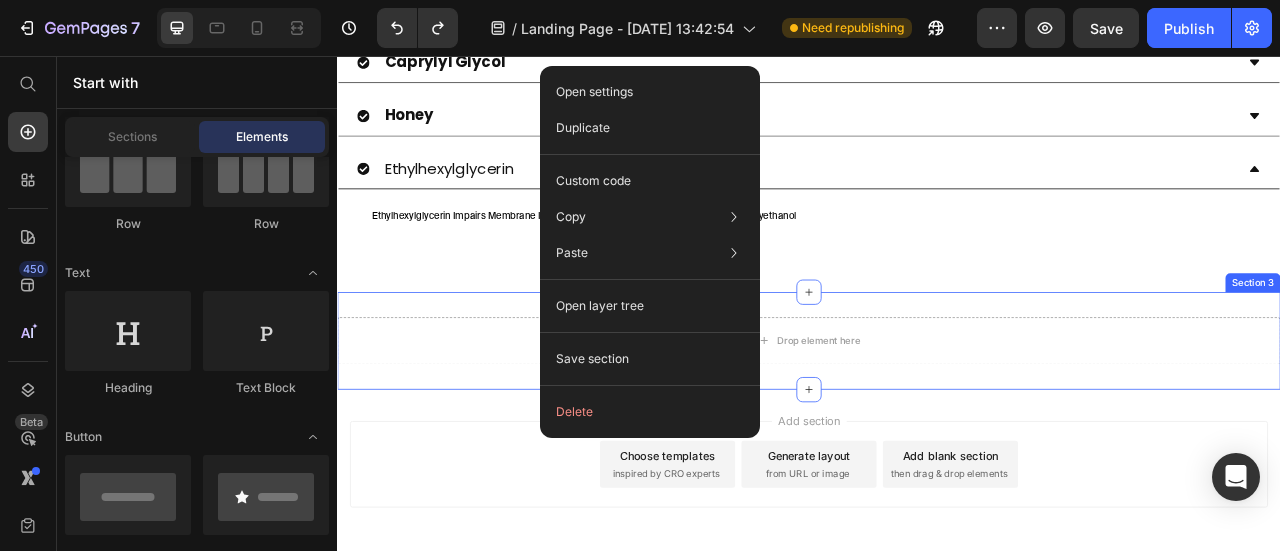click on "Text Block" at bounding box center [937, 292] 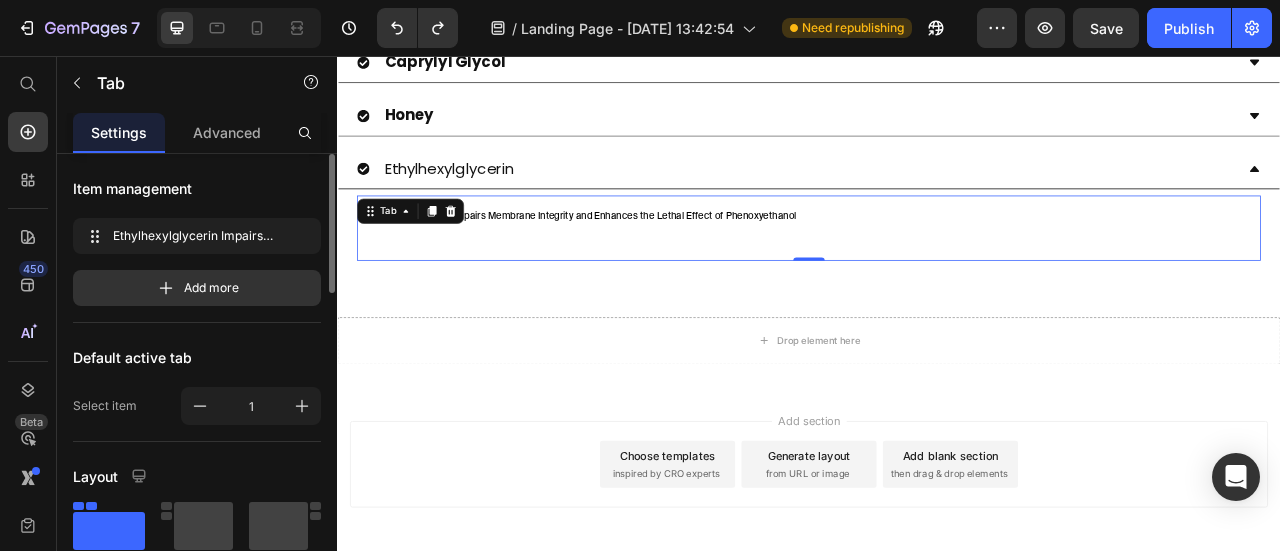 click on "Text Block" at bounding box center (937, 292) 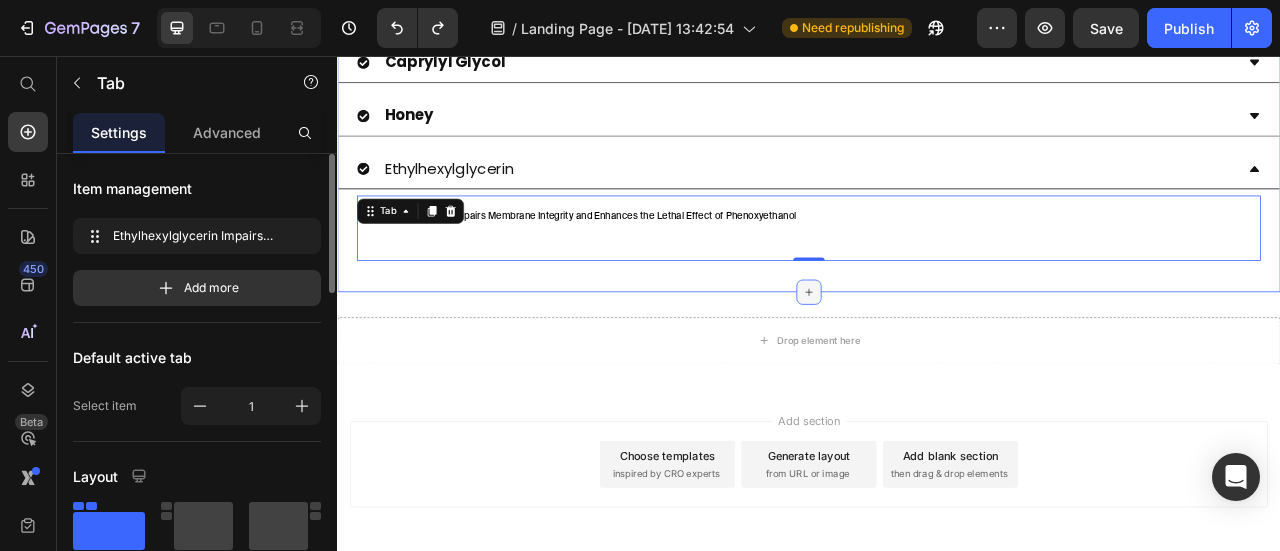 click 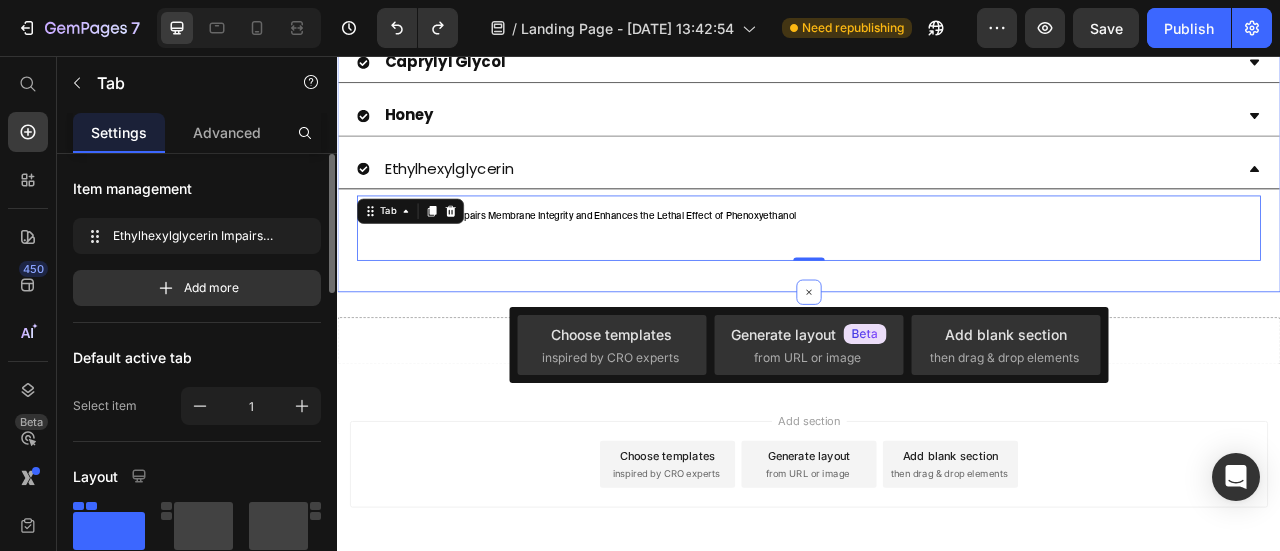 click on "[MEDICAL_DATA]
Eucalyptus Essential Oil
[MEDICAL_DATA]
Green Tea Extract
[MEDICAL_DATA]
Calendula Flower Extract
Squalane
Arnica [US_STATE] Flower Extract
[GEOGRAPHIC_DATA]
[MEDICAL_DATA]
Chamomile Extract
Sunflower Seed Oil
Caprylic Triglyceride
Caprylyl Glycol
Honey
Ethylhexylglycerin Ethylhexylglycerin Impairs Membrane Integrity and Enhances the Lethal Effect of Phenoxyethanol Text Block Tab   0 Accordion" at bounding box center (937, -264) 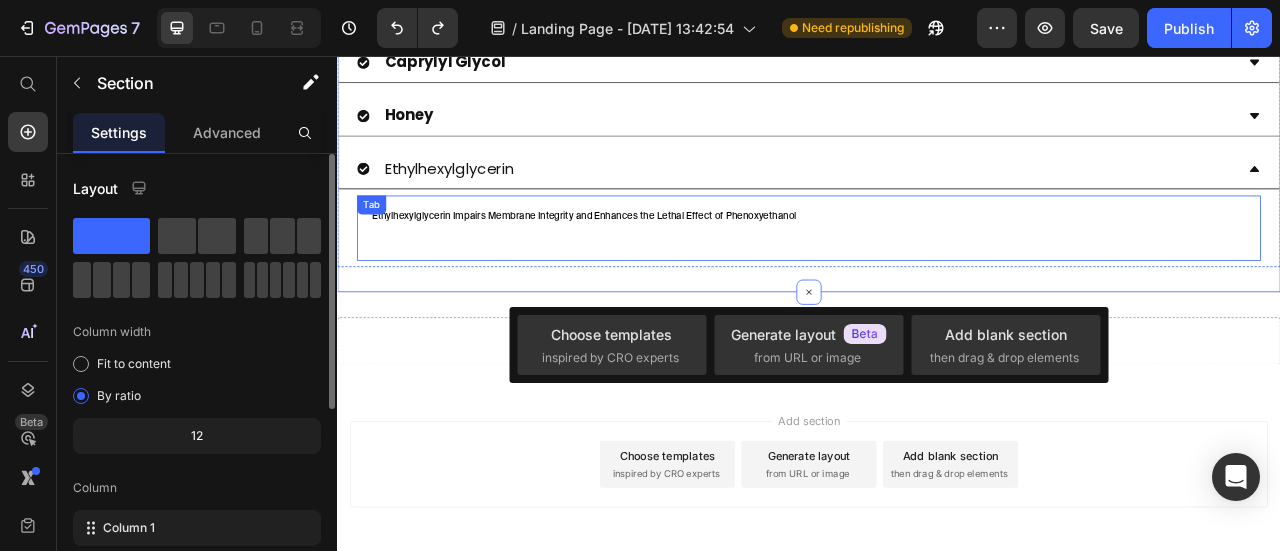 click on "Ethylhexylglycerin Impairs Membrane Integrity and Enhances the Lethal Effect of Phenoxyethanol" at bounding box center (651, 258) 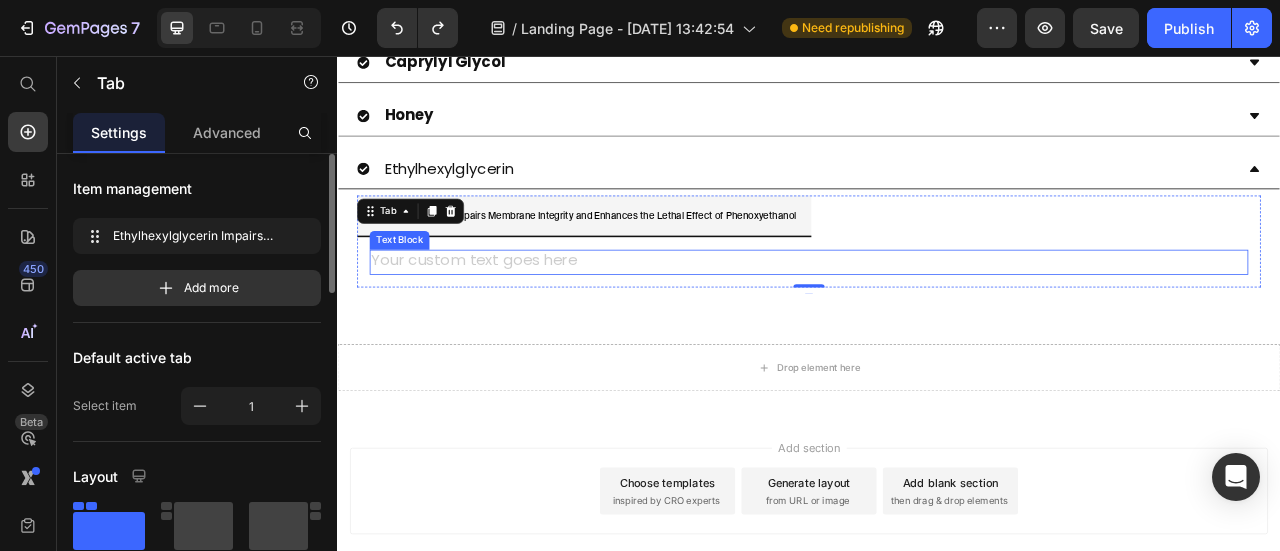 click at bounding box center [937, 318] 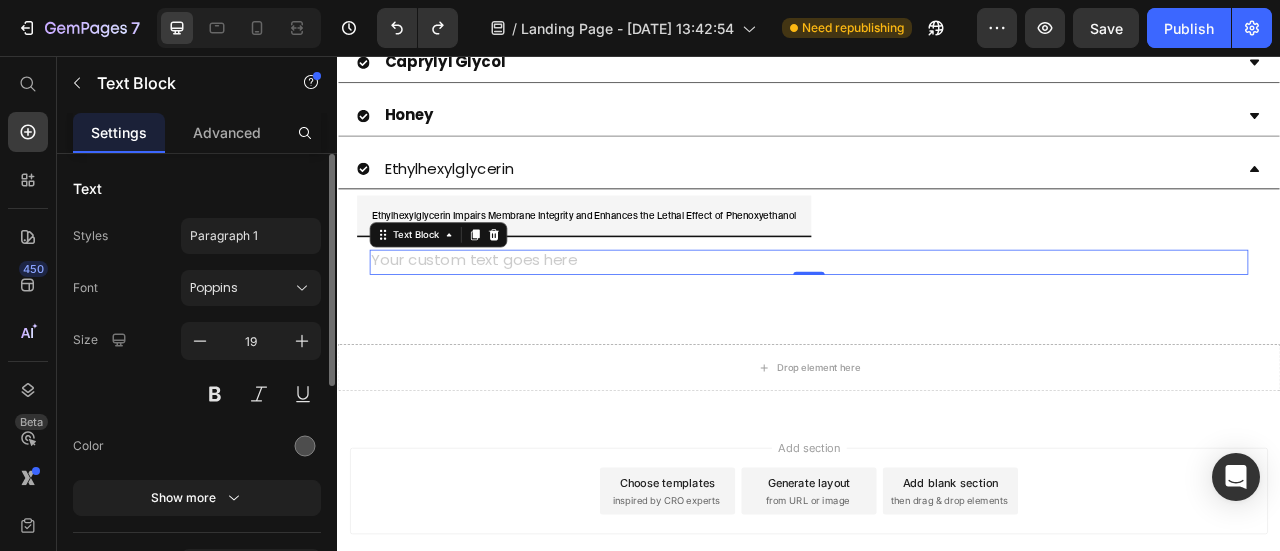 click on "Text Block   0" at bounding box center (937, 310) 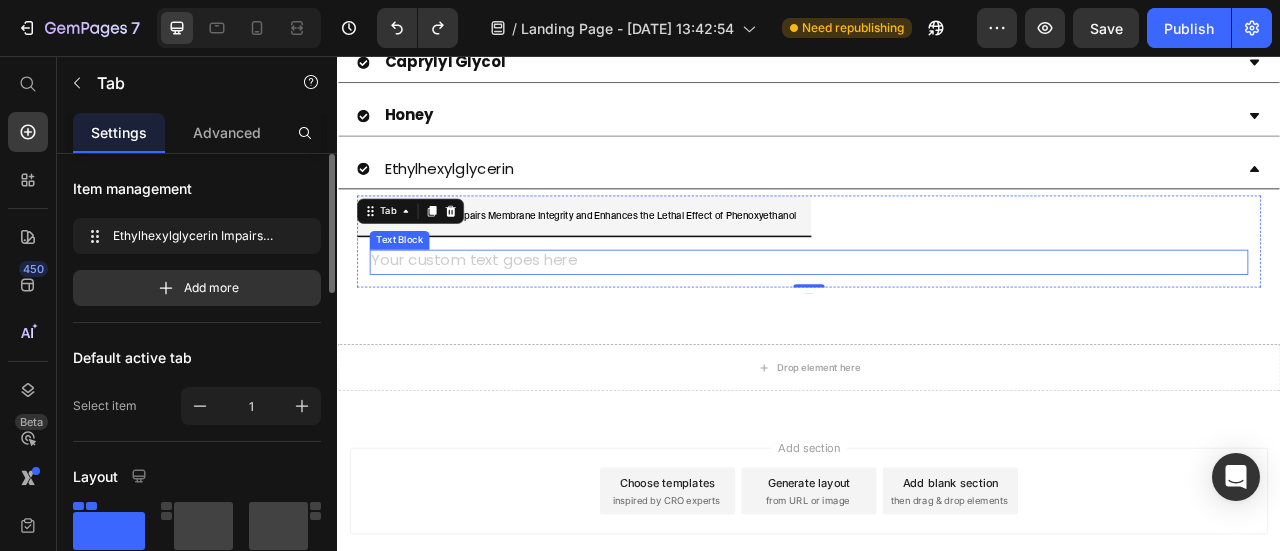 click at bounding box center (937, 318) 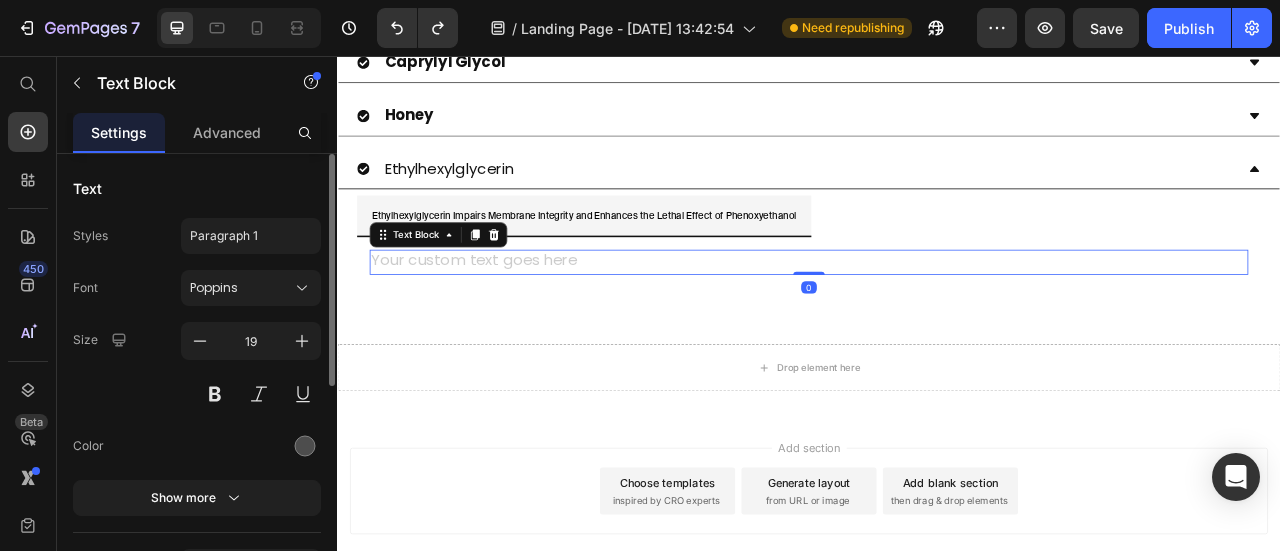 click at bounding box center (937, 318) 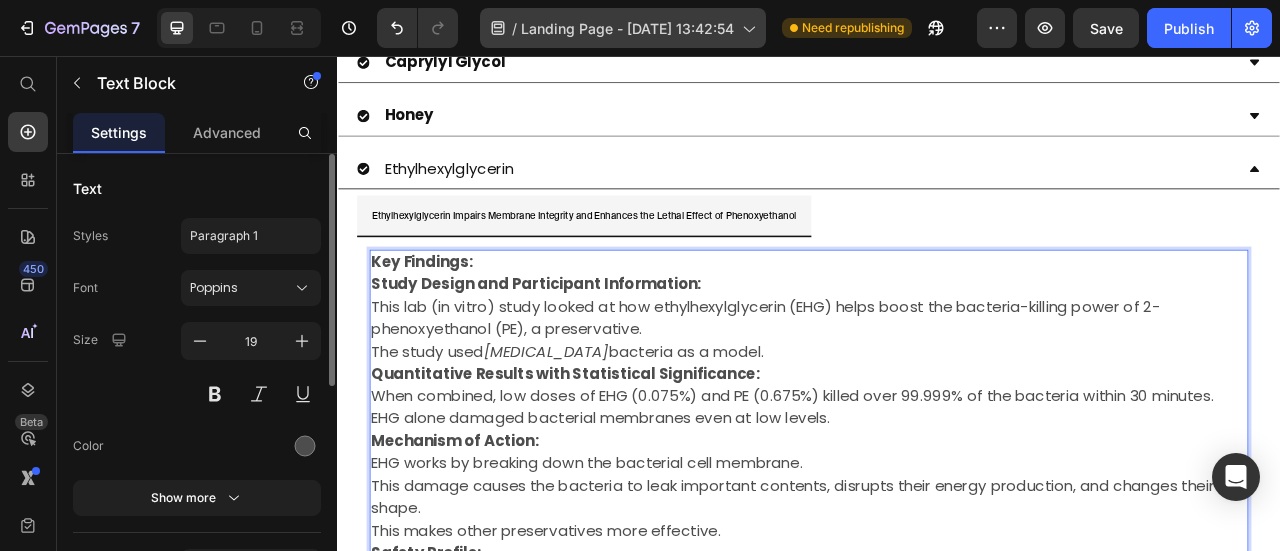 scroll, scrollTop: 2032, scrollLeft: 0, axis: vertical 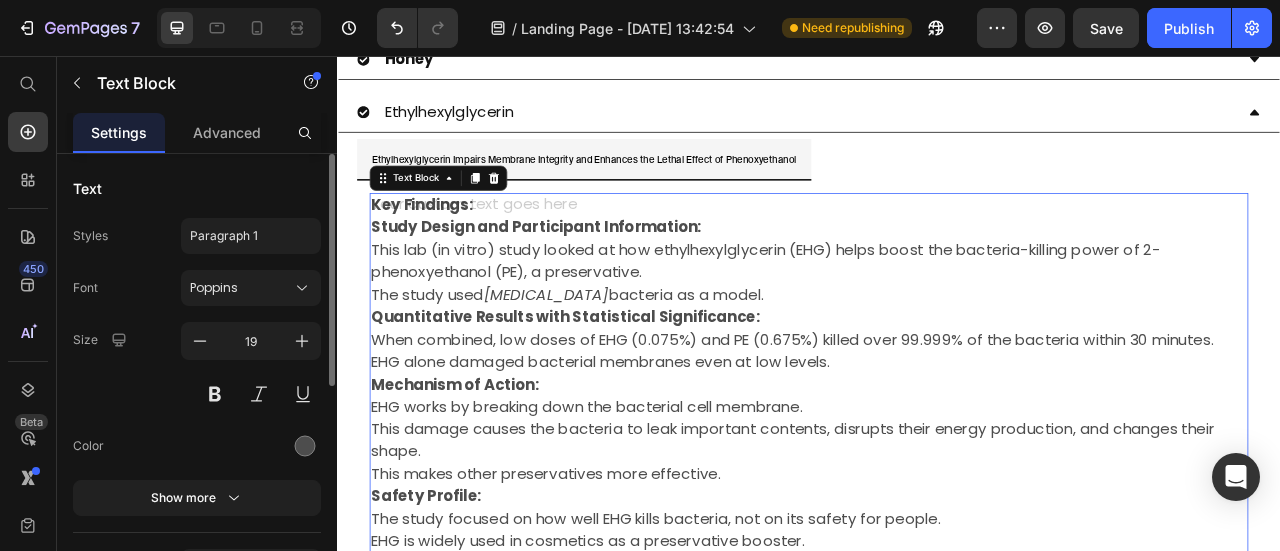 click on "This lab (in vitro) study looked at how ethylhexylglycerin (EHG) helps boost the bacteria-killing power of 2-phenoxyethanol (PE), a preservative." at bounding box center [937, 317] 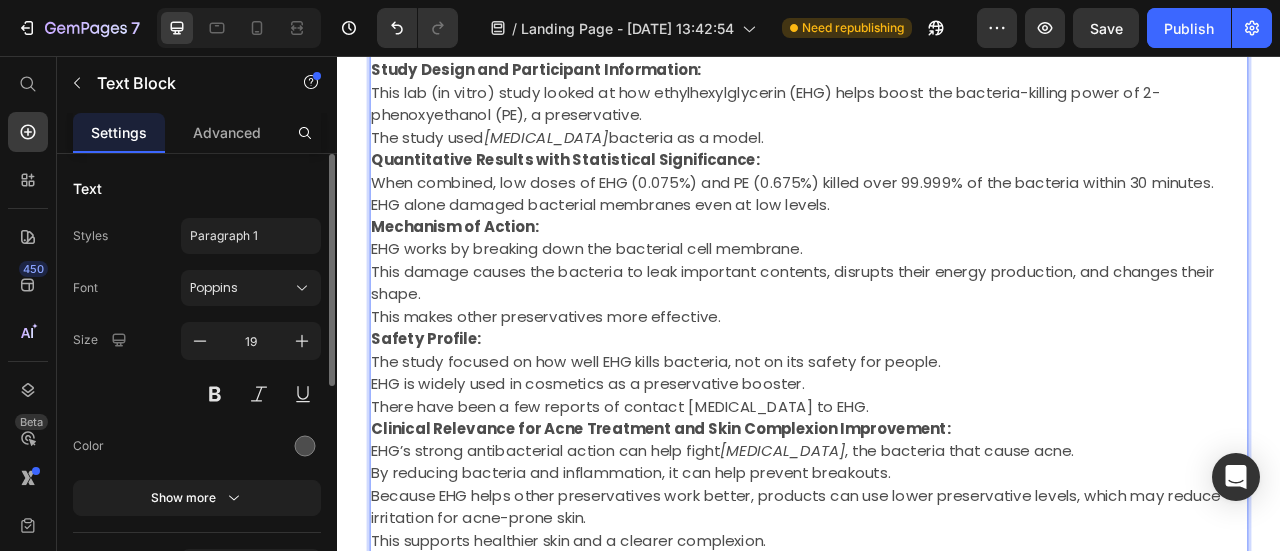 scroll, scrollTop: 1732, scrollLeft: 0, axis: vertical 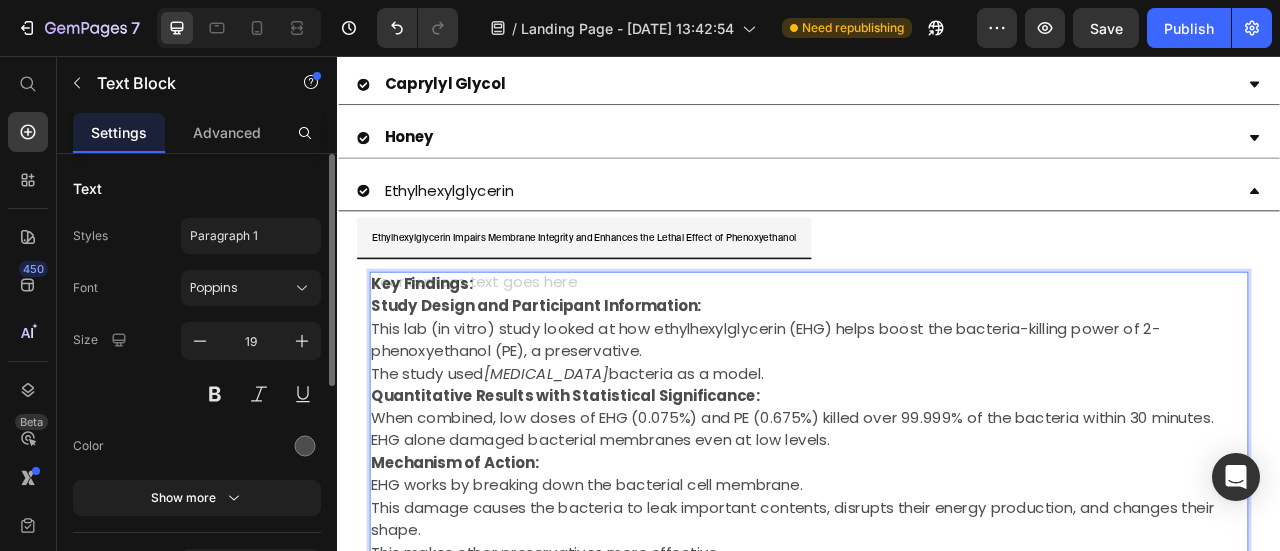 click on "The study used  [MEDICAL_DATA]  bacteria as a model." at bounding box center (937, 460) 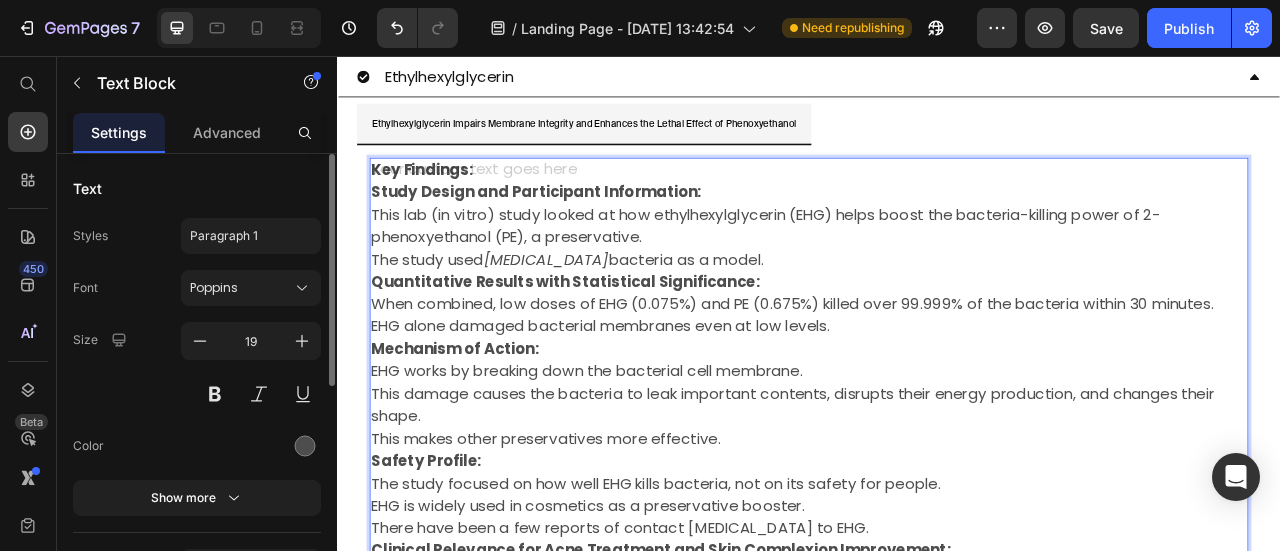scroll, scrollTop: 1746, scrollLeft: 0, axis: vertical 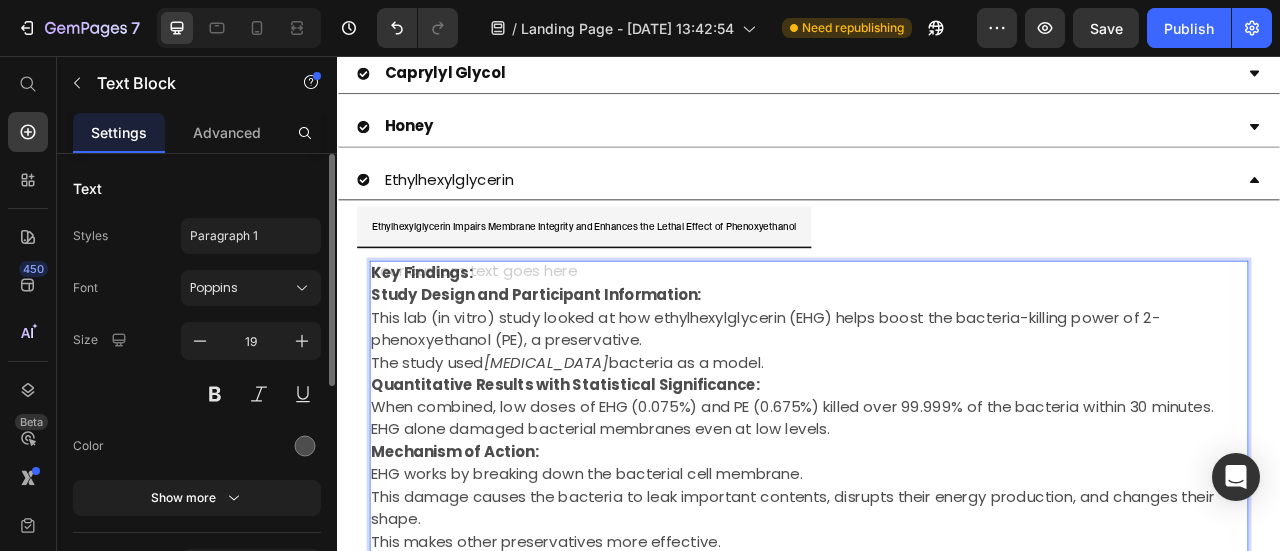 click on "The study used  [MEDICAL_DATA]  bacteria as a model." at bounding box center [937, 446] 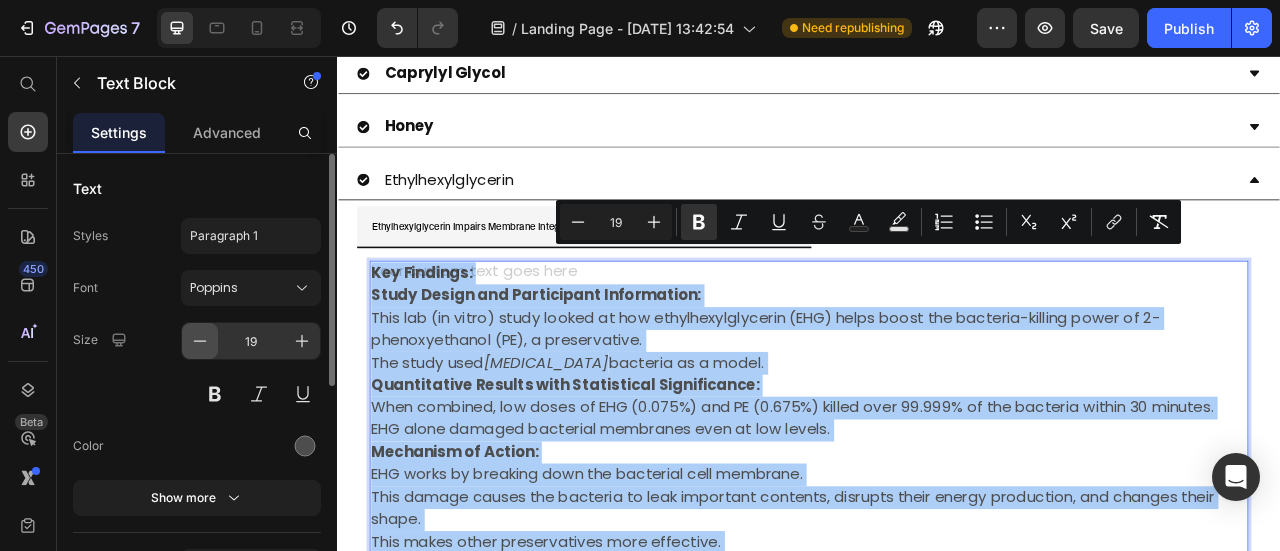 click at bounding box center [200, 341] 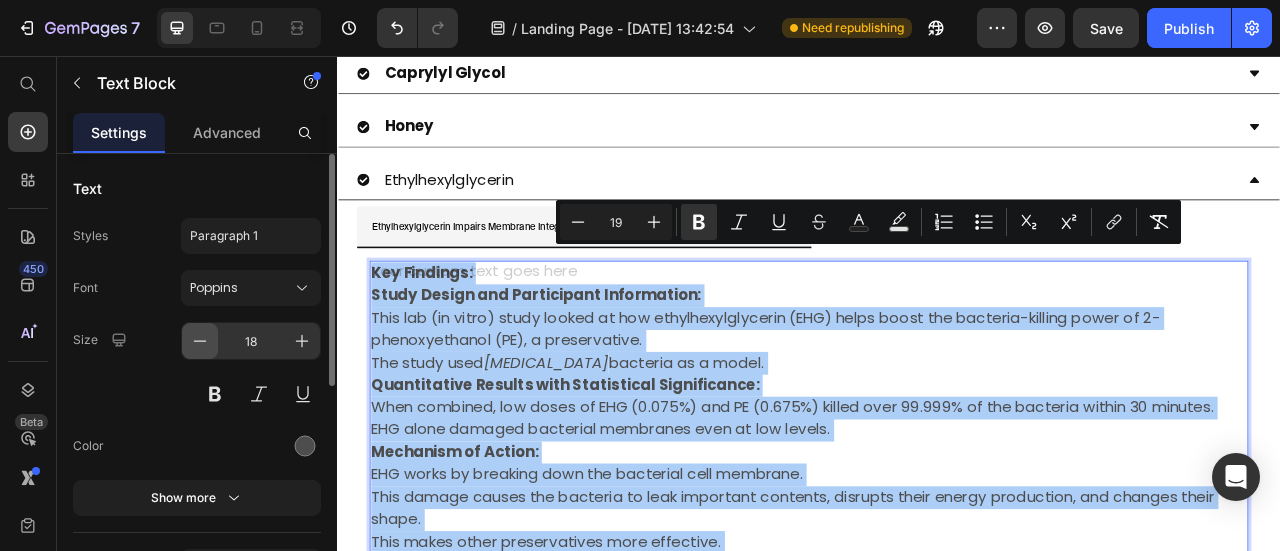 click 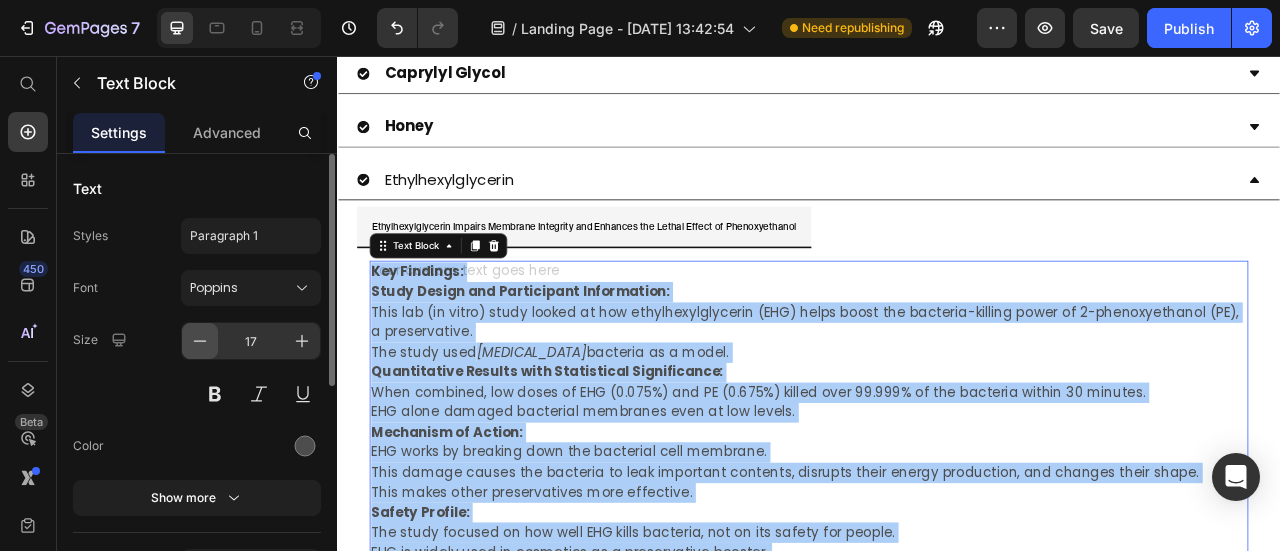 click 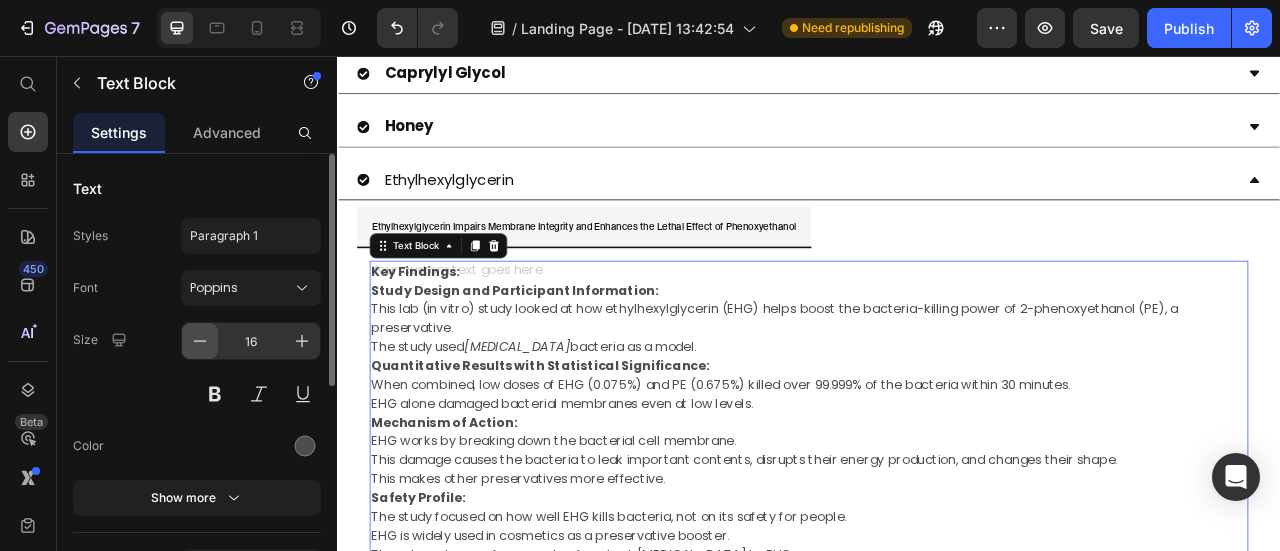 click 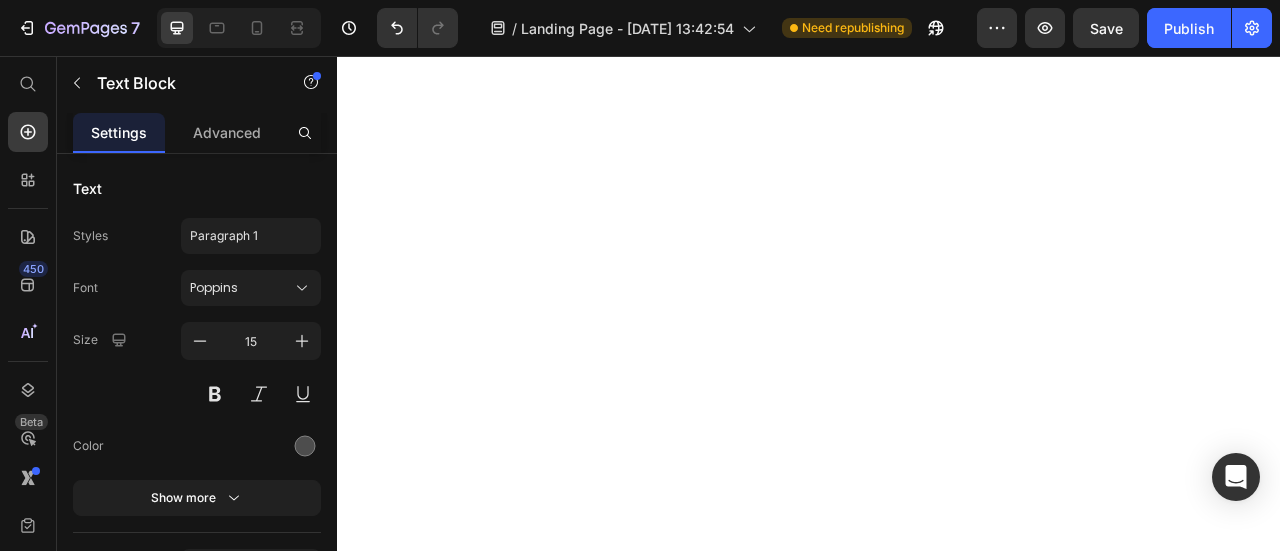 scroll, scrollTop: 0, scrollLeft: 0, axis: both 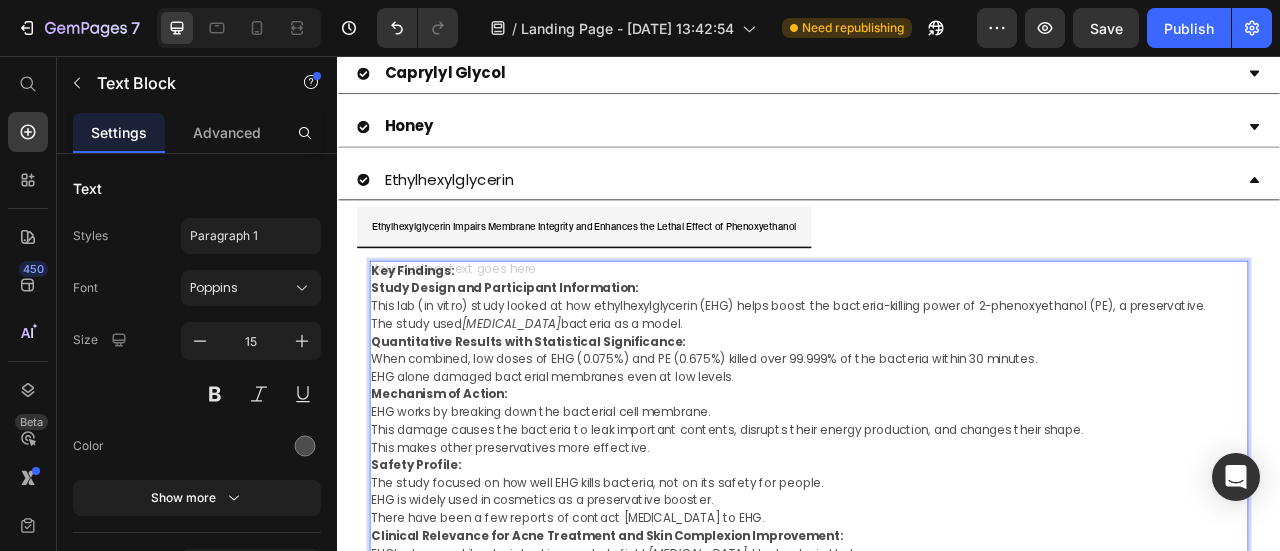 click on "Key Findings: Study Design and Participant Information: This lab (in vitro) study looked at how ethylhexylglycerin (EHG) helps boost the bacteria-killing power of 2-phenoxyethanol (PE), a preservative. The study used  [MEDICAL_DATA]  bacteria as a model. Quantitative Results with Statistical Significance: When combined, low doses of EHG (0.075%) and PE (0.675%) killed over 99.999% of the bacteria within 30 minutes. EHG alone damaged bacterial membranes even at low levels. Mechanism of Action: EHG works by breaking down the bacterial cell membrane. This damage causes the bacteria to leak important contents, disrupts their energy production, and changes their shape. This makes other preservatives more effective. Safety Profile: The study focused on how well EHG kills bacteria, not on its safety for people. EHG is widely used in cosmetics as a preservative booster. There have been a few reports of contact [MEDICAL_DATA] to EHG. Clinical Relevance for Acne Treatment and Skin Complexion Improvement: [MEDICAL_DATA]" at bounding box center [937, 588] 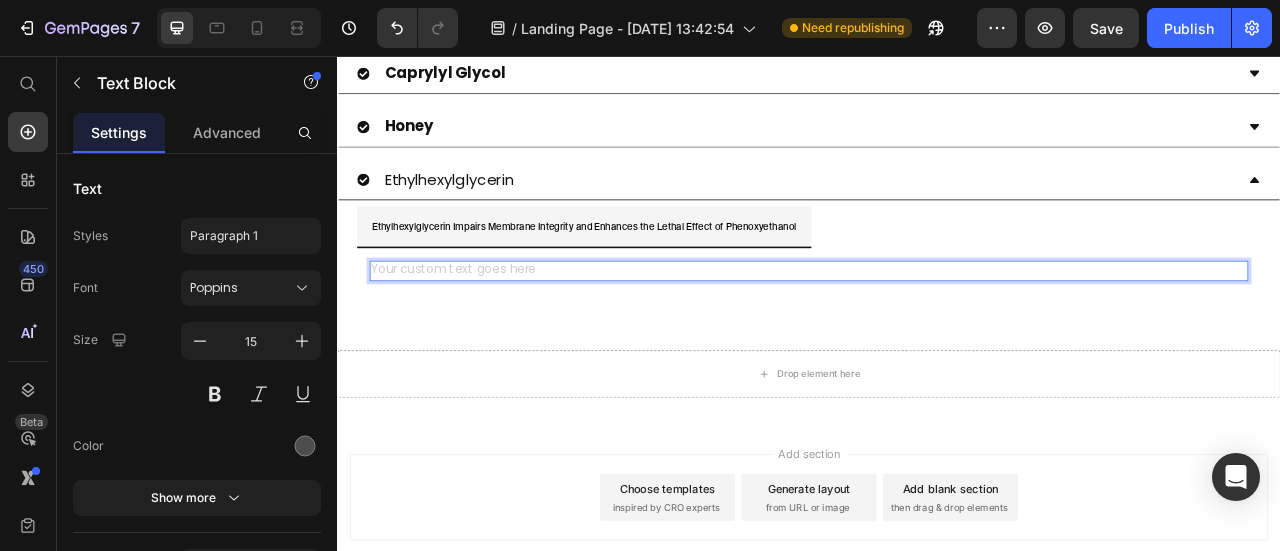 click at bounding box center [937, 329] 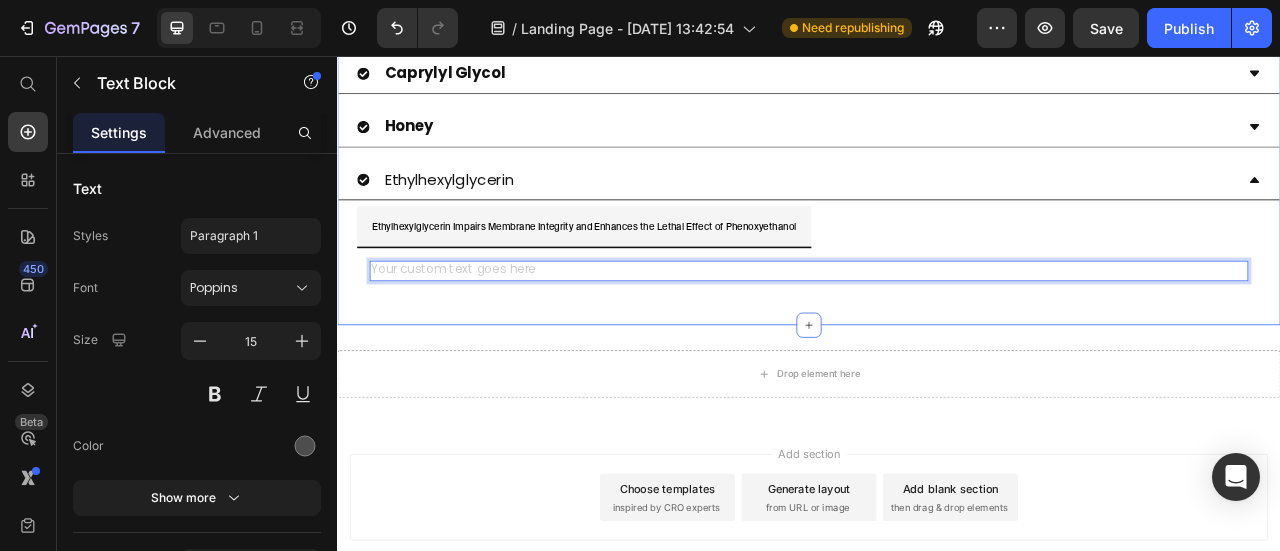 click on "Niacinamide
Eucalyptus Essential Oil
Hyaluronic Acid
Green Tea Extract
Tea Tree Oil
Calendula Flower Extract
Squalane
Arnica Montana Flower Extract
Allantoin
Glycerin
Chamomile Extract
Sunflower Seed Oil
Caprylic Triglyceride
Caprylyl Glycol
Honey
Ethylhexylglycerin Ethylhexylglycerin Impairs Membrane Integrity and Enhances the Lethal Effect of Phenoxyethanol Text Block   0 Tab Accordion" at bounding box center [937, -236] 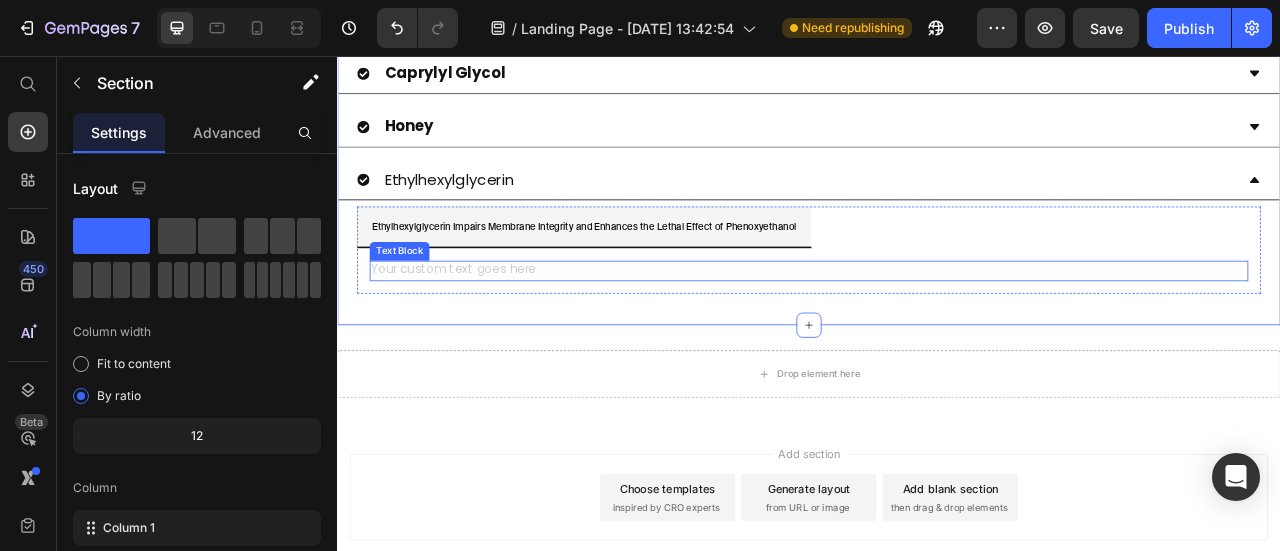 click at bounding box center [937, 329] 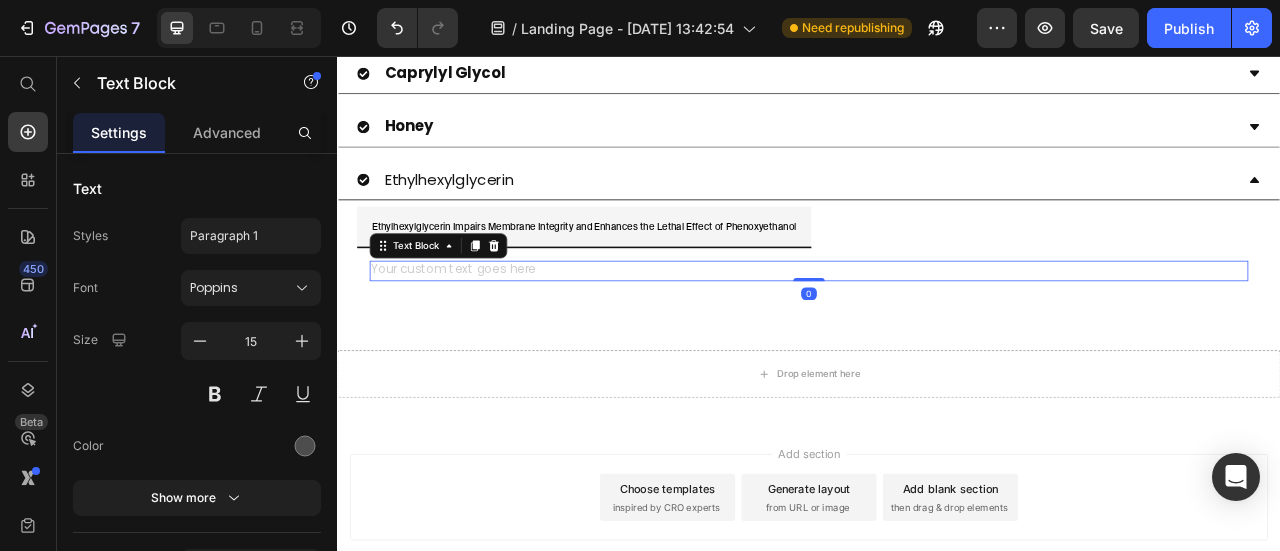click at bounding box center [937, 329] 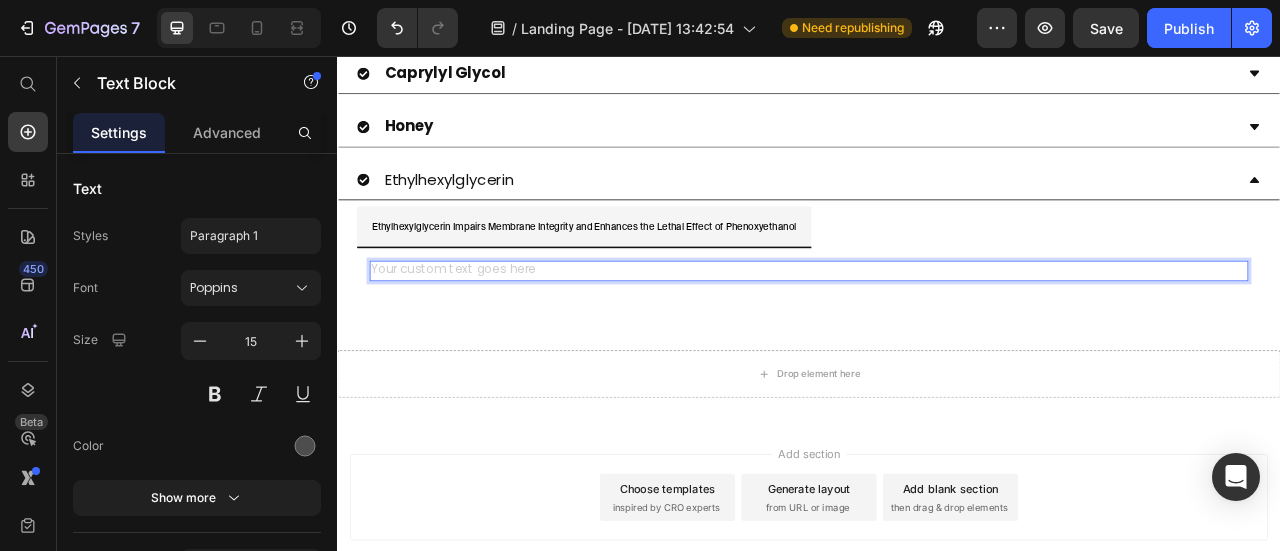 click at bounding box center (937, 329) 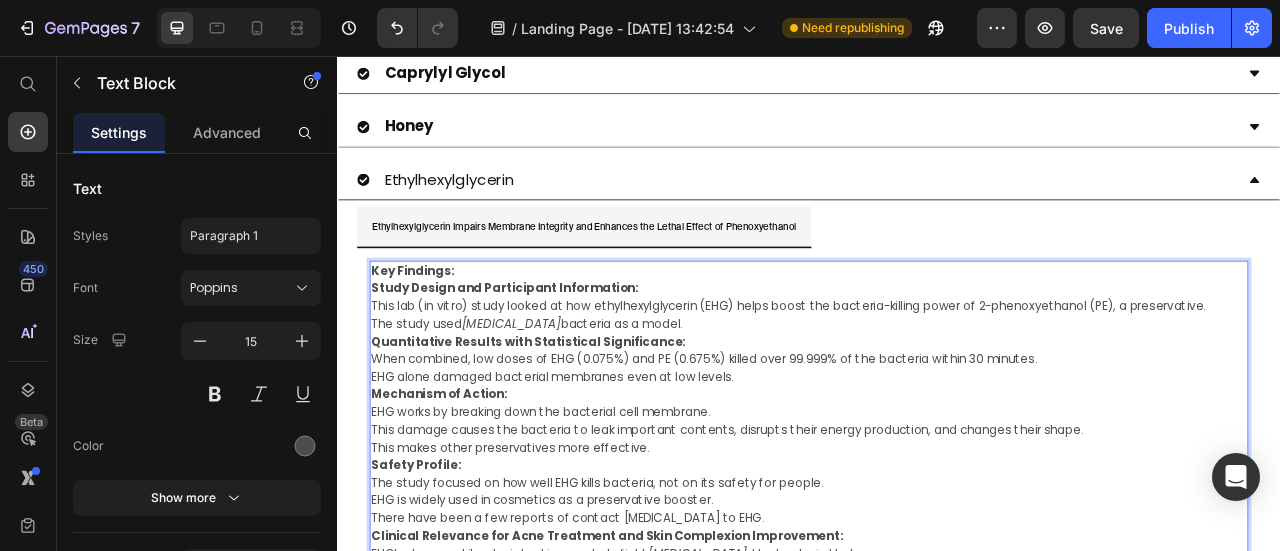 scroll, scrollTop: 1894, scrollLeft: 0, axis: vertical 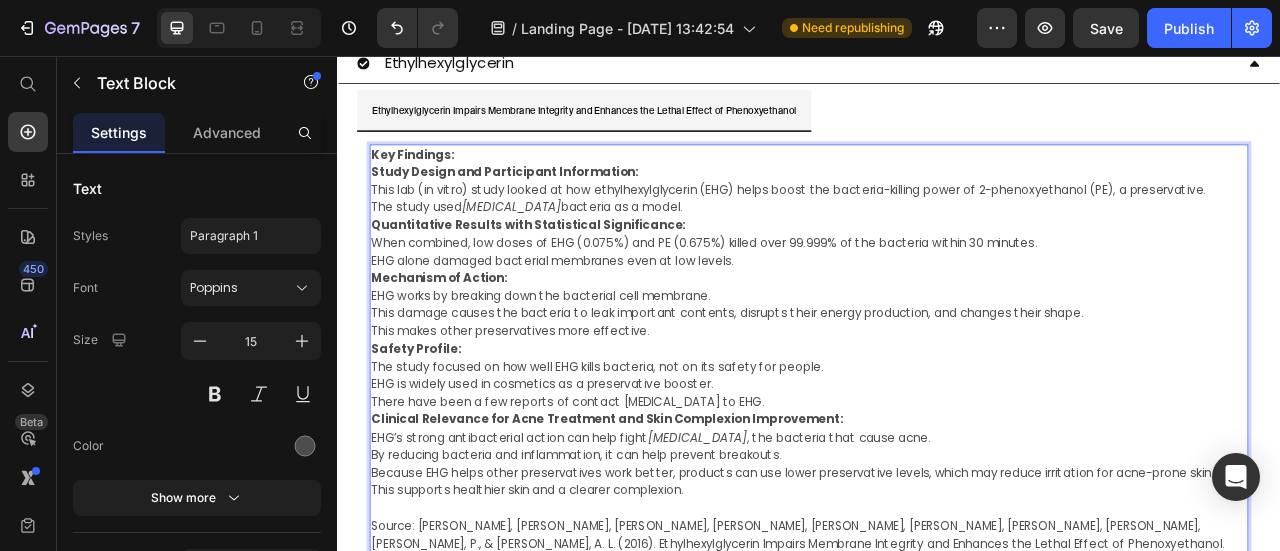 click on "Key Findings:" at bounding box center (937, 181) 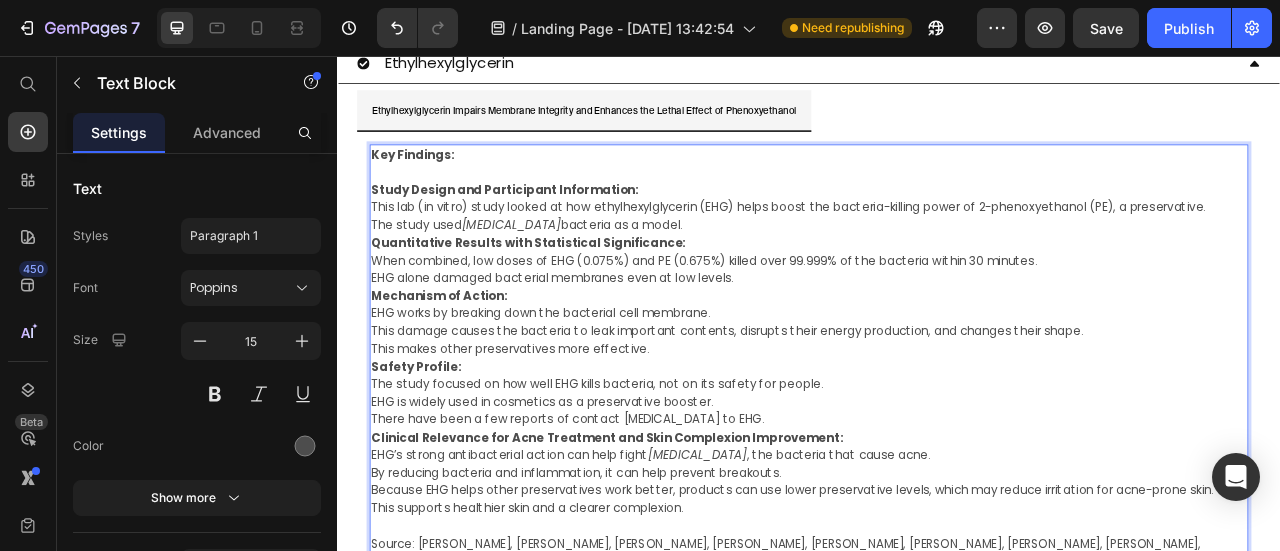 click on "Key Findings:" at bounding box center [937, 181] 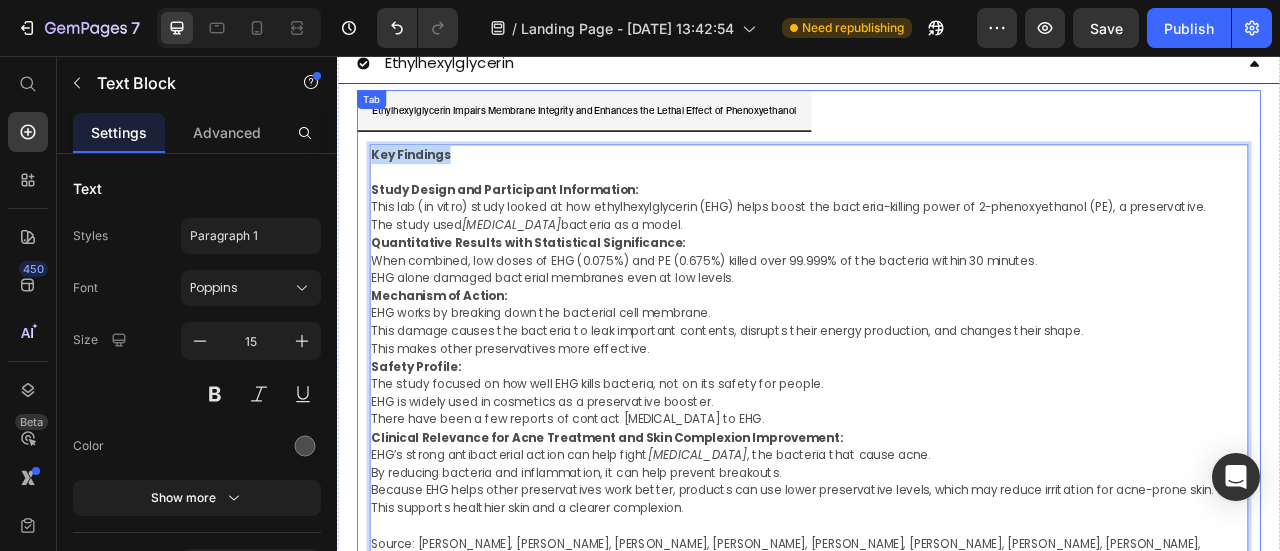 click on "Key Findings Study Design and Participant Information: This lab (in vitro) study looked at how ethylhexylglycerin (EHG) helps boost the bacteria-killing power of 2-phenoxyethanol (PE), a preservative. The study used  E. coli  bacteria as a model. Quantitative Results with Statistical Significance: When combined, low doses of EHG (0.075%) and PE (0.675%) killed over 99.999% of the bacteria within 30 minutes. EHG alone damaged bacterial membranes even at low levels. Mechanism of Action: EHG works by breaking down the bacterial cell membrane. This damage causes the bacteria to leak important contents, disrupts their energy production, and changes their shape. This makes other preservatives more effective. Safety Profile: The study focused on how well EHG kills bacteria, not on its safety for people. EHG is widely used in cosmetics as a preservative booster. There have been a few reports of contact allergies to EHG. Clinical Relevance for Acne Treatment and Skin Complexion Improvement: Cutibacterium acnes   0" at bounding box center [937, 443] 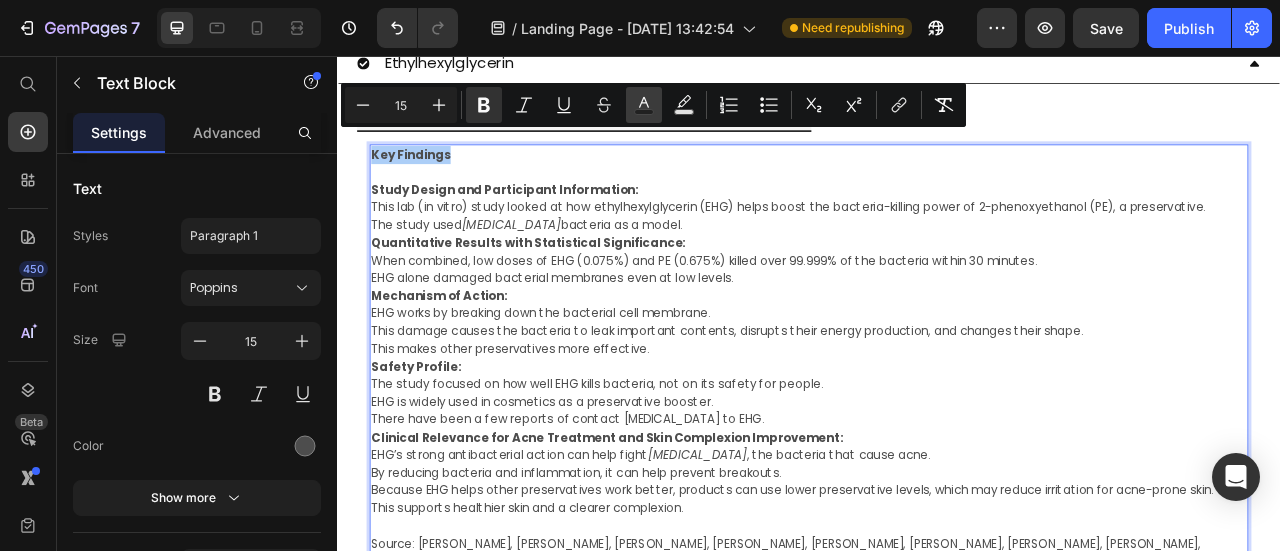 click 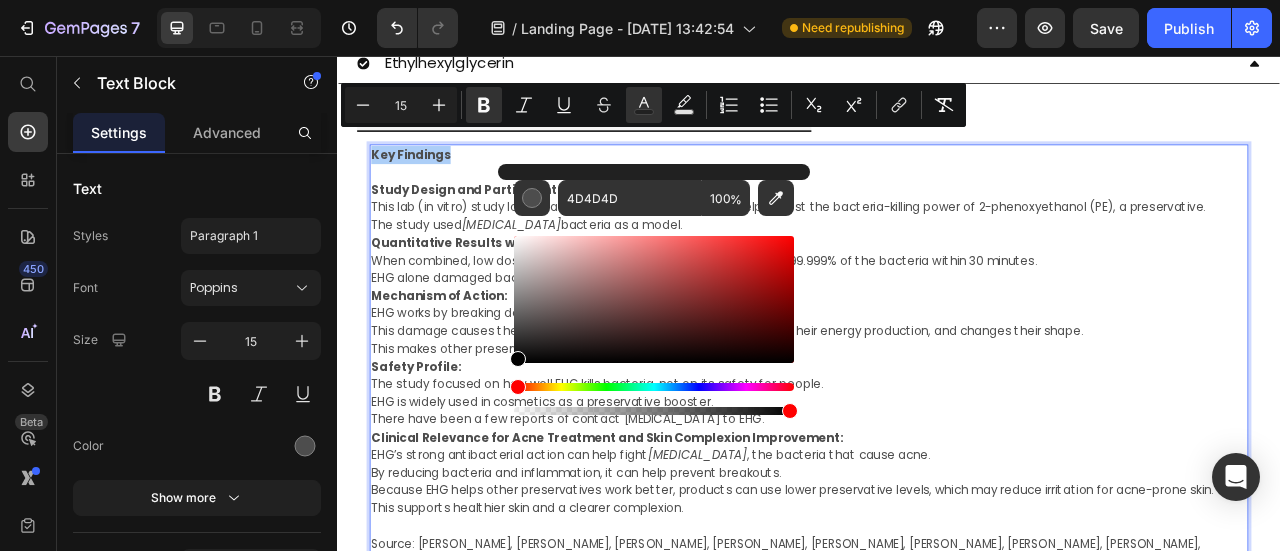 drag, startPoint x: 524, startPoint y: 323, endPoint x: 510, endPoint y: 385, distance: 63.560993 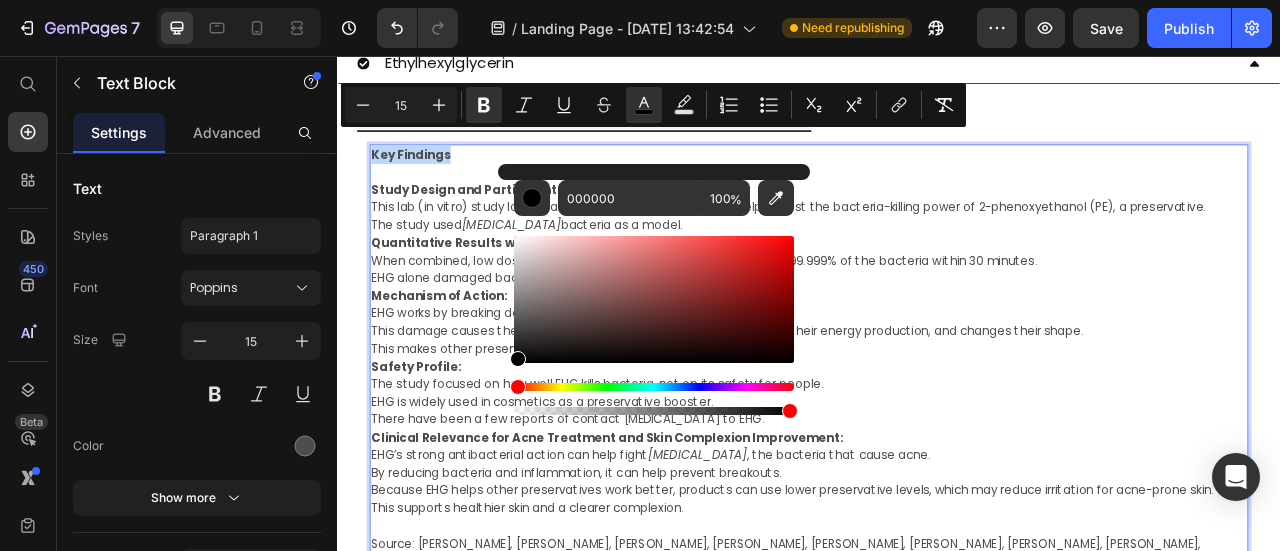 click on "When combined, low doses of EHG (0.075%) and PE (0.675%) killed over 99.999% of the bacteria within 30 minutes." at bounding box center (937, 316) 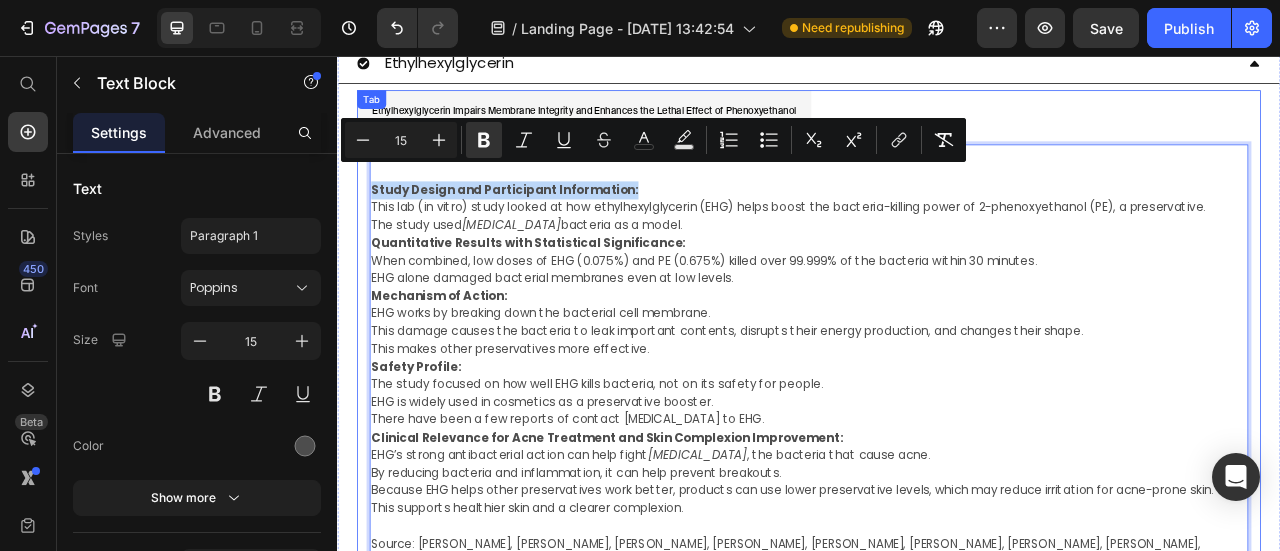 drag, startPoint x: 736, startPoint y: 204, endPoint x: 356, endPoint y: 204, distance: 380 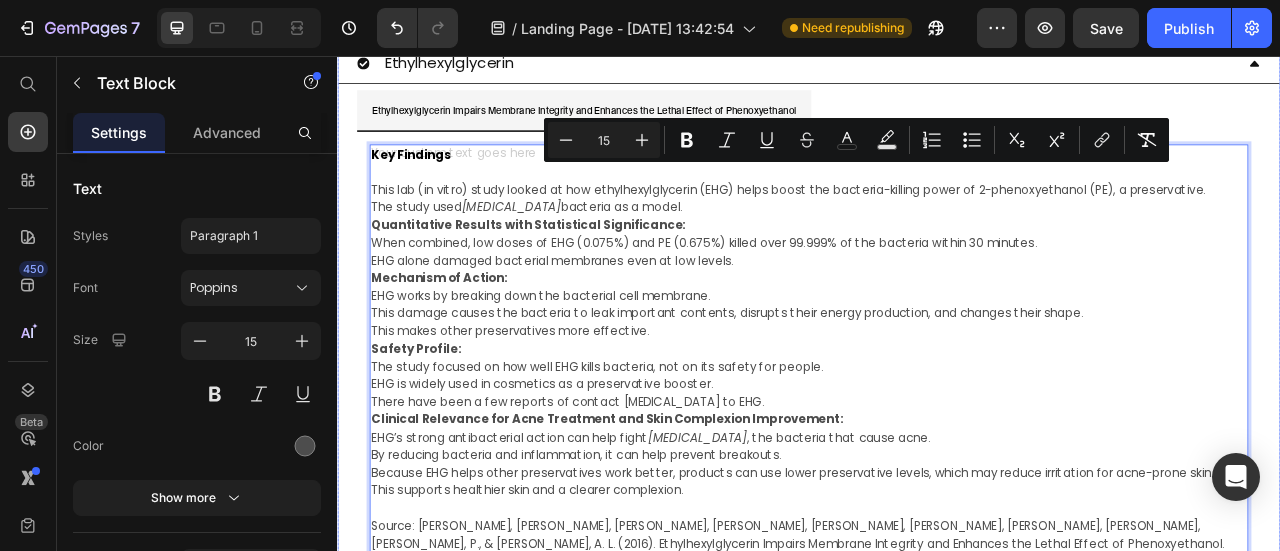 drag, startPoint x: 721, startPoint y: 231, endPoint x: 361, endPoint y: 204, distance: 361.01108 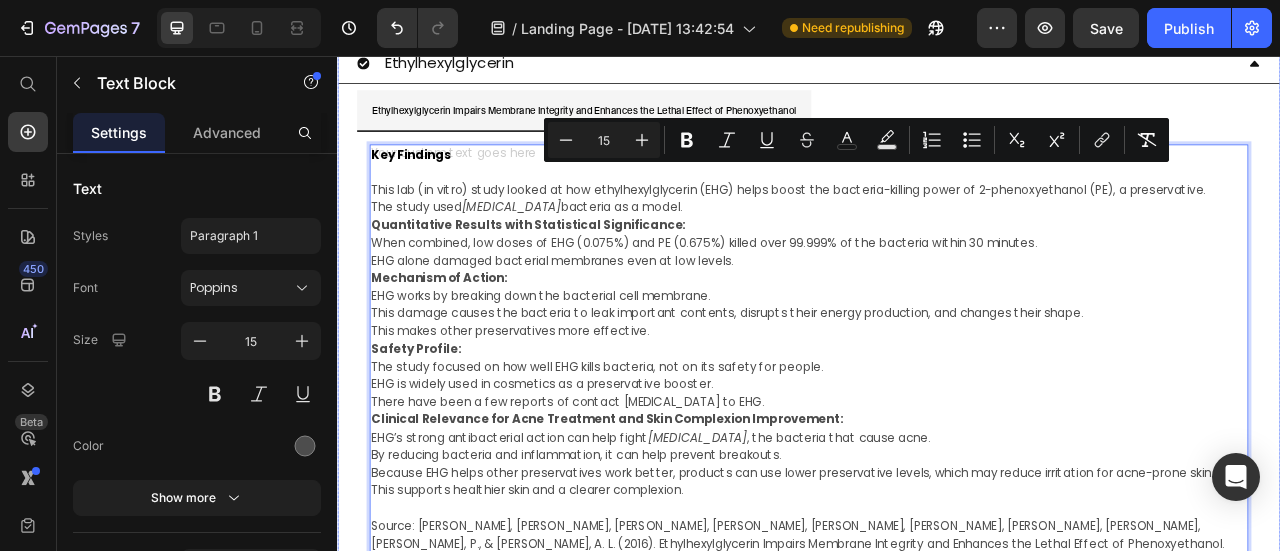 click on "Ethylhexylglycerin Impairs Membrane Integrity and Enhances the Lethal Effect of Phenoxyethanol Key Findings This lab (in vitro) study looked at how ethylhexylglycerin (EHG) helps boost the bacteria-killing power of 2-phenoxyethanol (PE), a preservative. The study used  E. coli  bacteria as a model. Quantitative Results with Statistical Significance: When combined, low doses of EHG (0.075%) and PE (0.675%) killed over 99.999% of the bacteria within 30 minutes. EHG alone damaged bacterial membranes even at low levels. Mechanism of Action: EHG works by breaking down the bacterial cell membrane. This damage causes the bacteria to leak important contents, disrupts their energy production, and changes their shape. This makes other preservatives more effective. Safety Profile: The study focused on how well EHG kills bacteria, not on its safety for people. EHG is widely used in cosmetics as a preservative booster. There have been a few reports of contact allergies to EHG. Cutibacterium acnes Text Block   0 Tab" at bounding box center (937, 413) 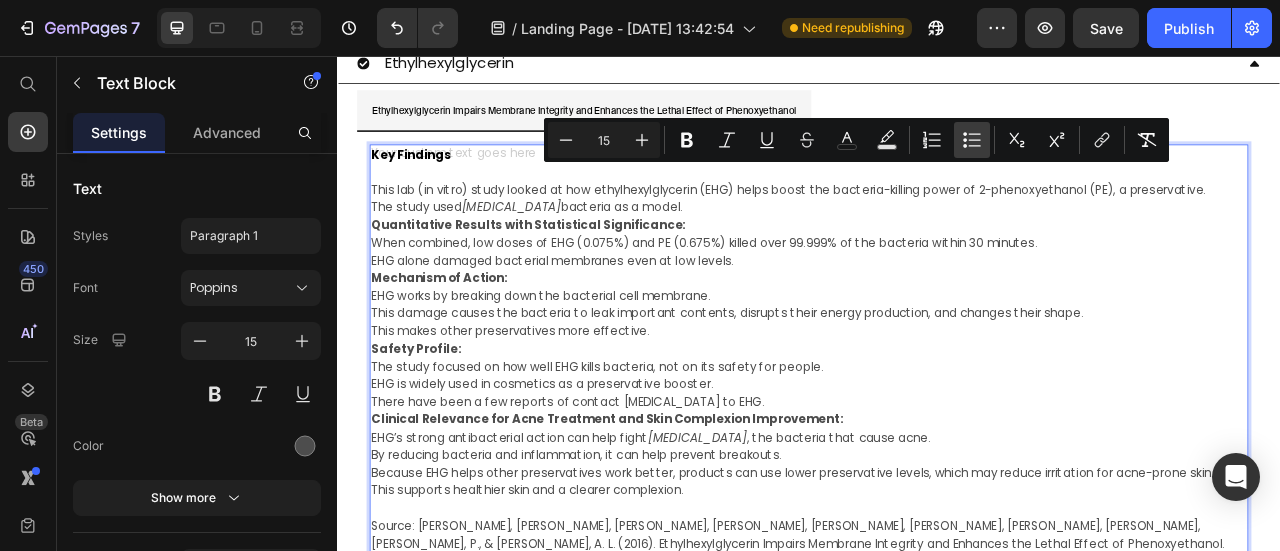 click on "Bulleted List" at bounding box center (972, 140) 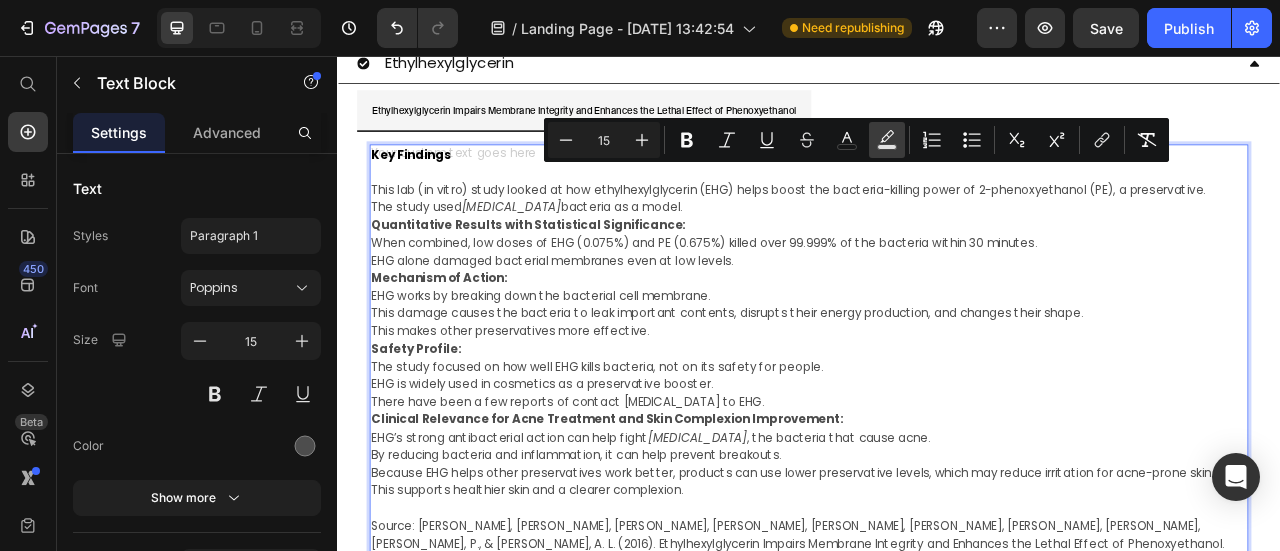 type on "15" 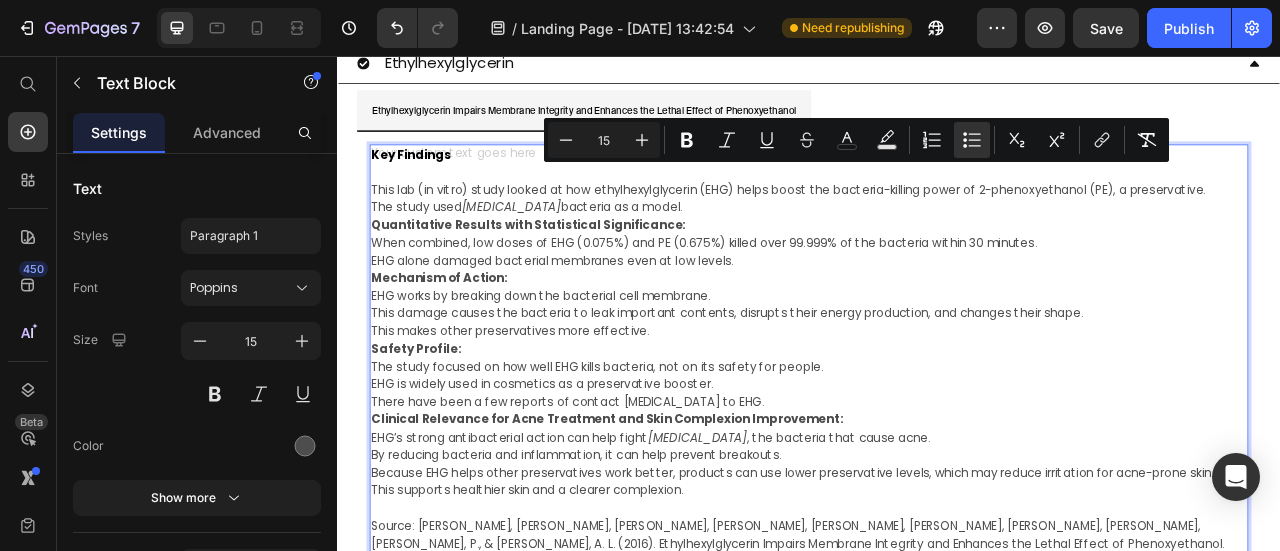 click at bounding box center (937, 203) 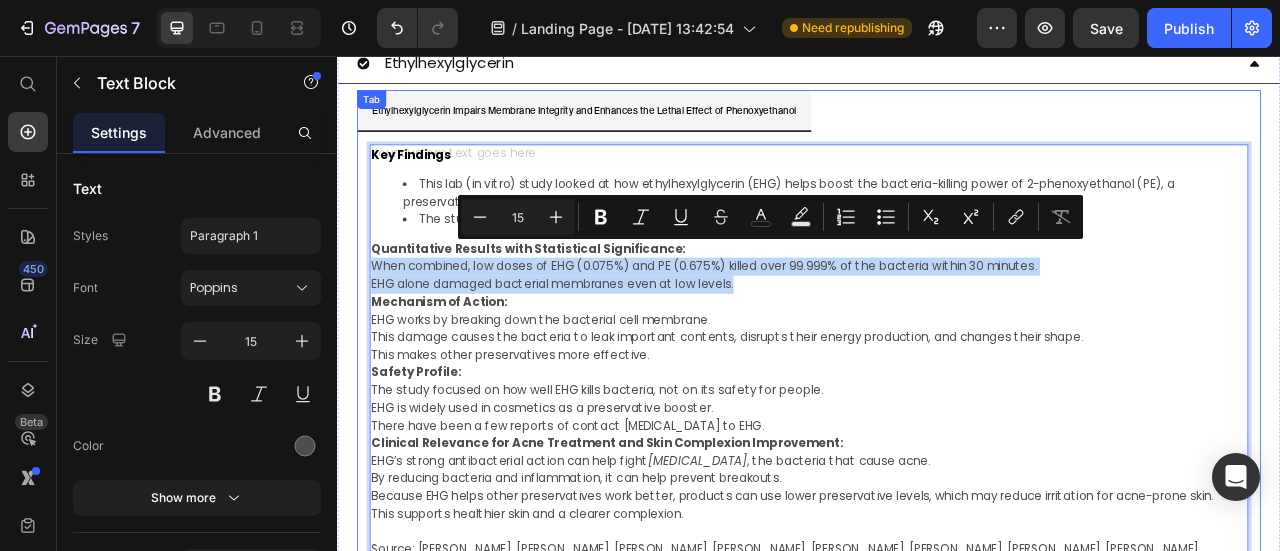 drag, startPoint x: 842, startPoint y: 316, endPoint x: 362, endPoint y: 307, distance: 480.08438 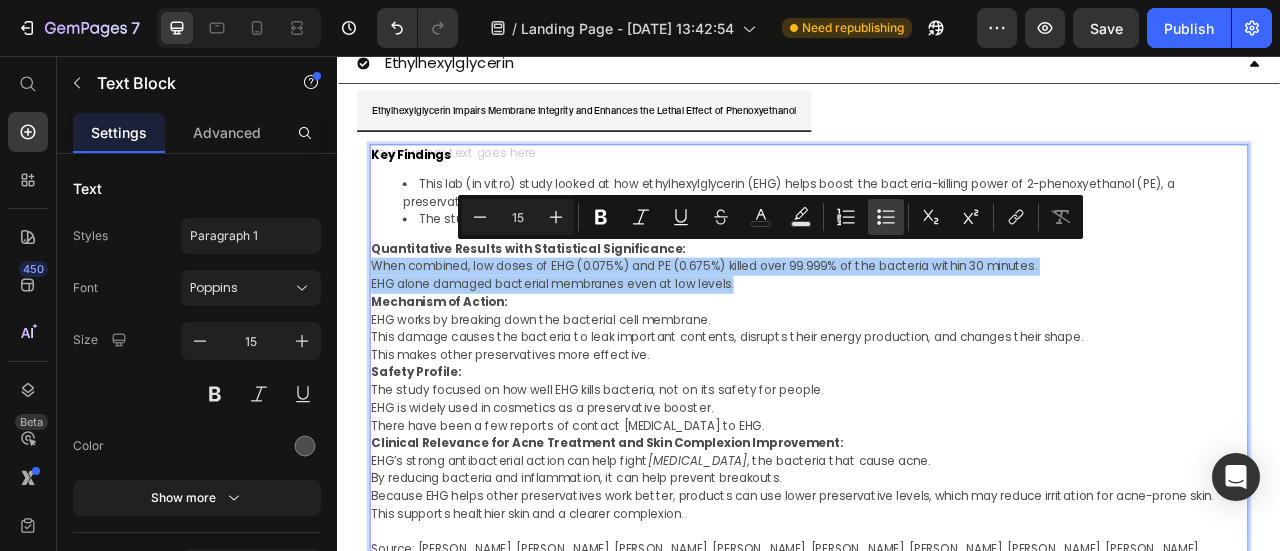 click 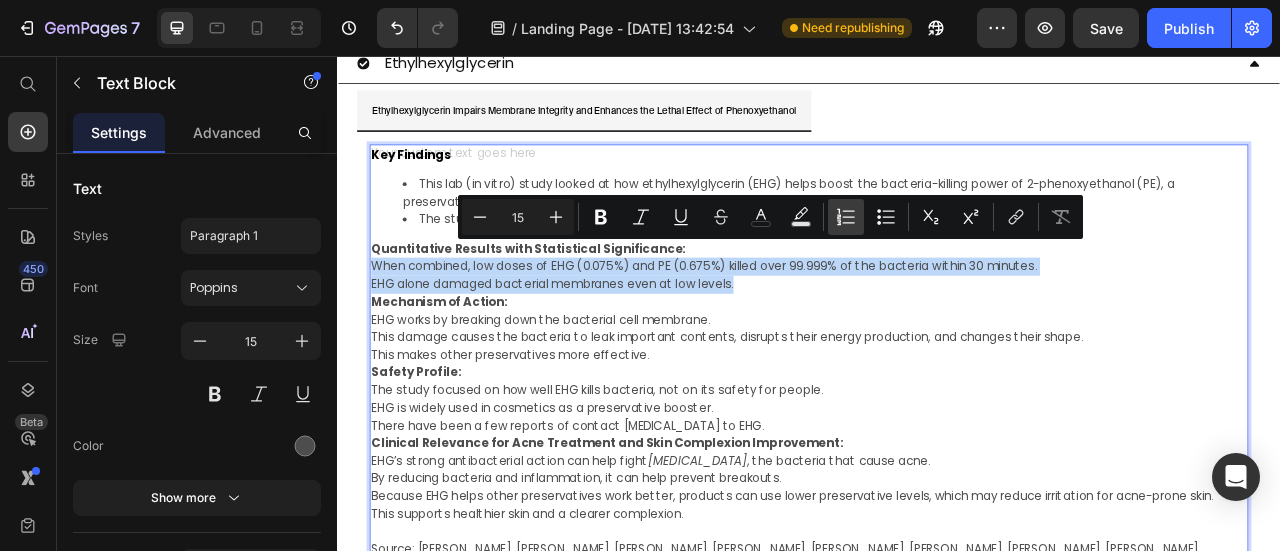type on "15" 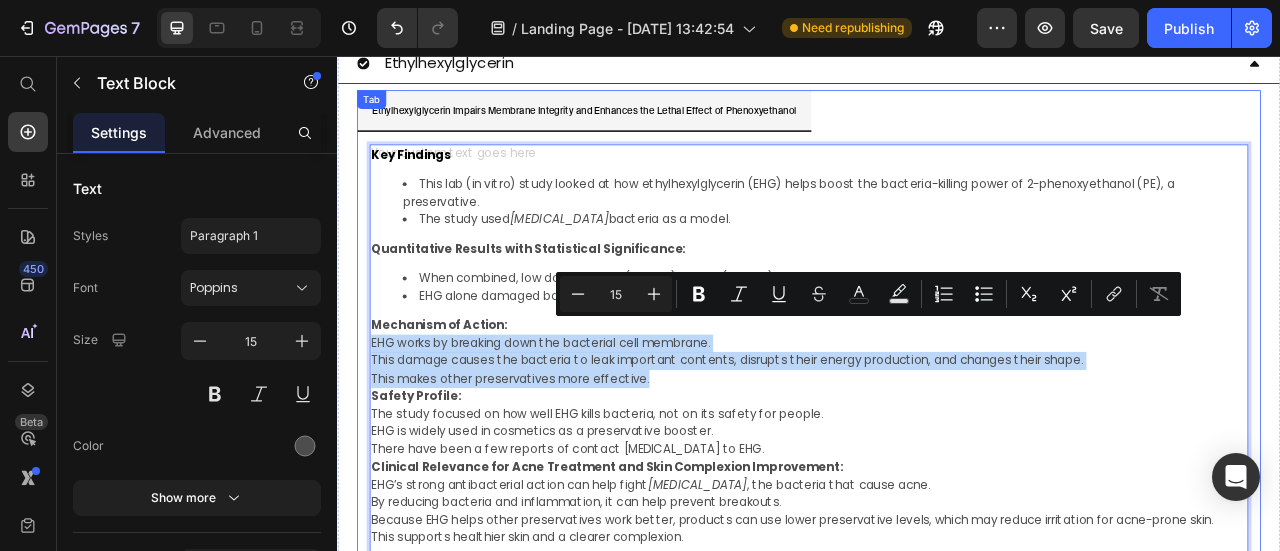 drag, startPoint x: 479, startPoint y: 424, endPoint x: 377, endPoint y: 404, distance: 103.94229 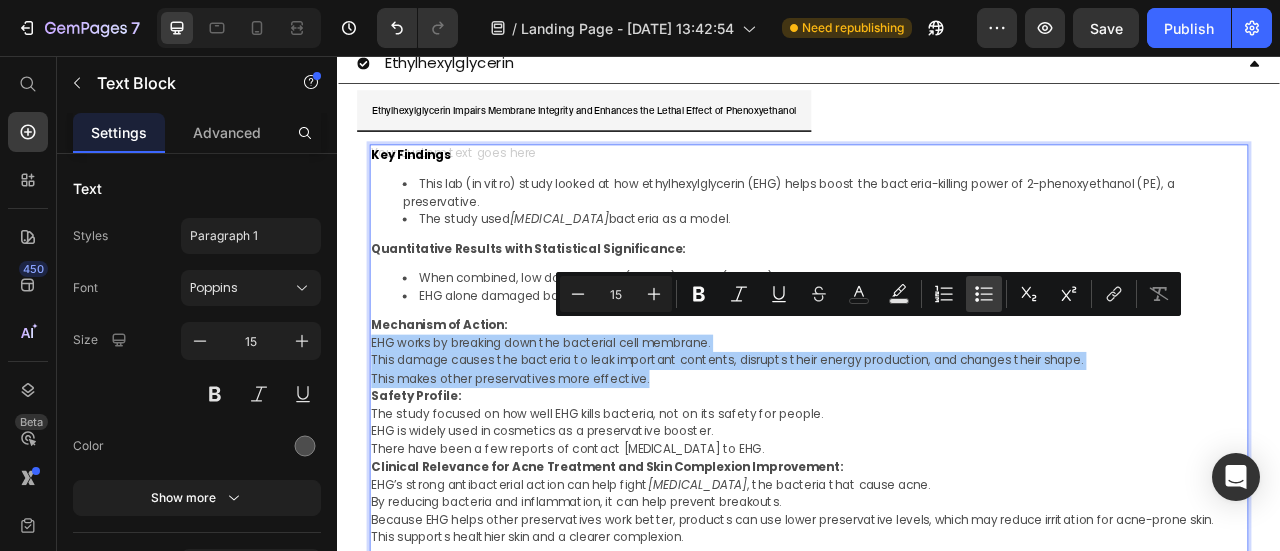 drag, startPoint x: 976, startPoint y: 291, endPoint x: 125, endPoint y: 329, distance: 851.84796 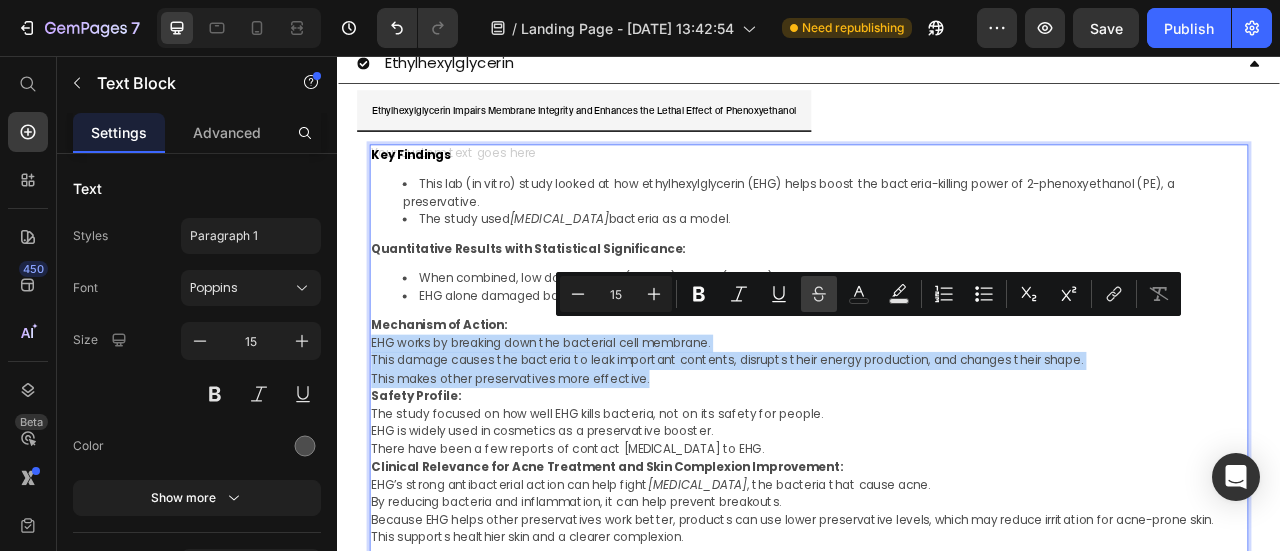 type on "15" 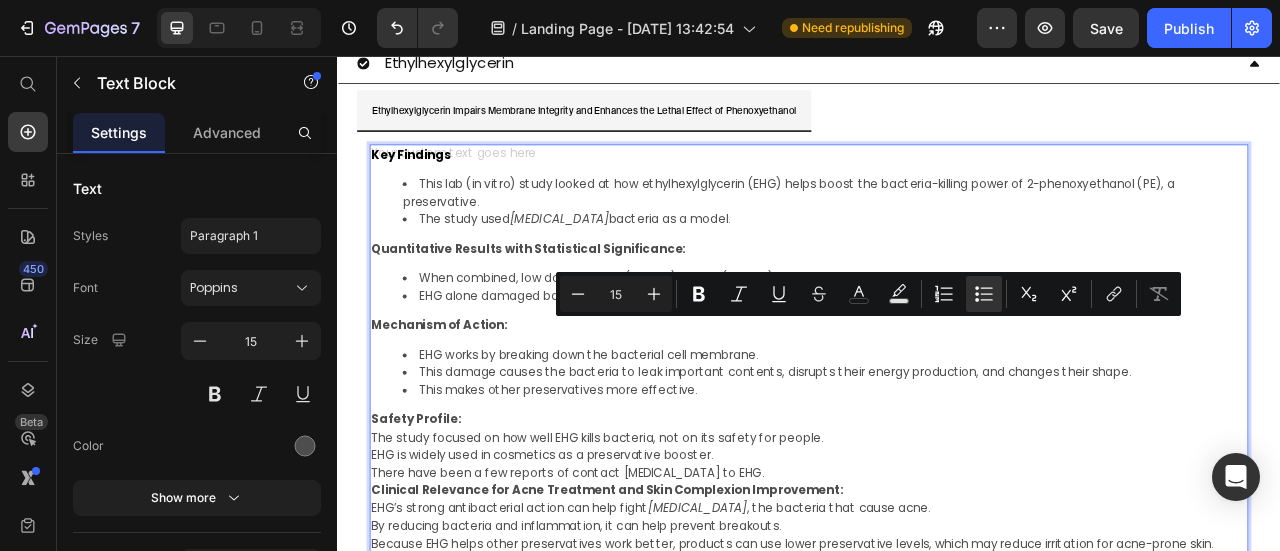 scroll, scrollTop: 2094, scrollLeft: 0, axis: vertical 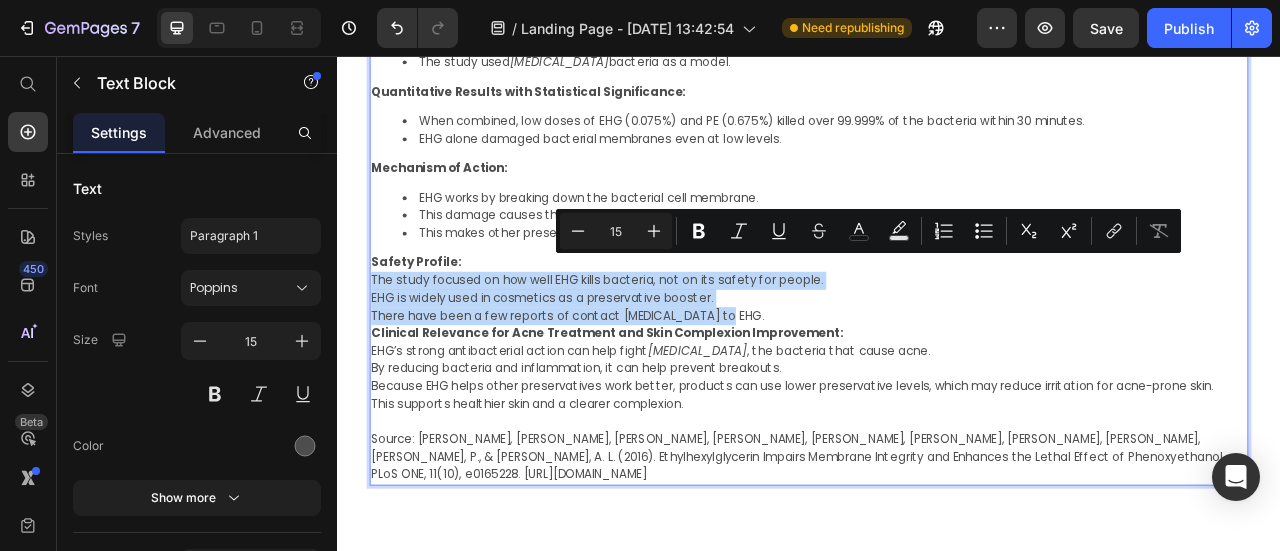 drag, startPoint x: 852, startPoint y: 368, endPoint x: 382, endPoint y: 331, distance: 471.45413 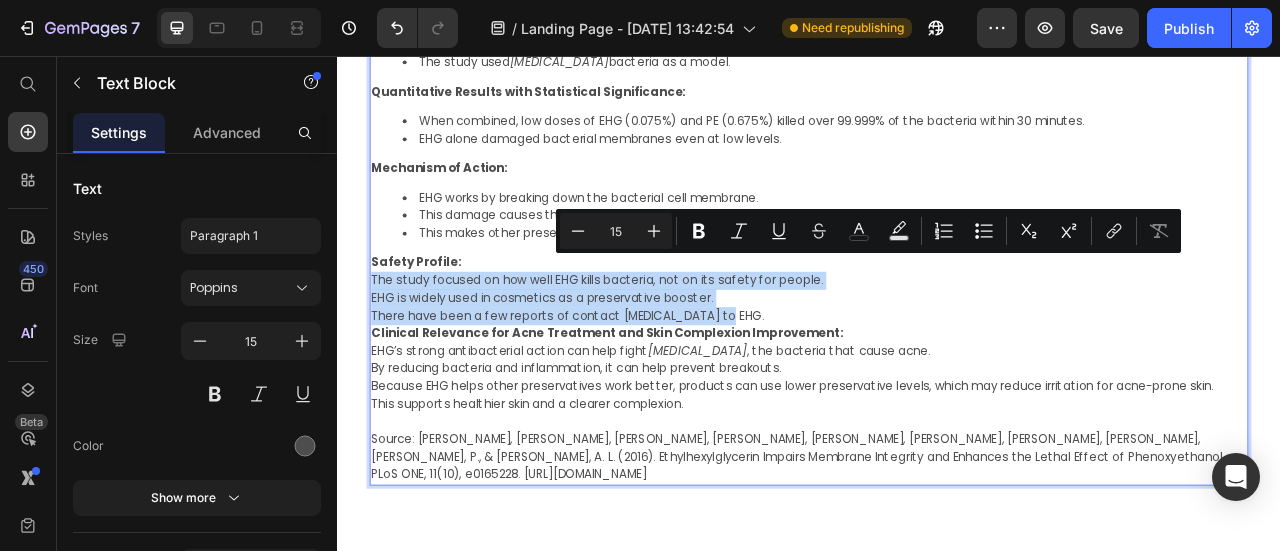 click on "Key Findings This lab (in vitro) study looked at how ethylhexylglycerin (EHG) helps boost the bacteria-killing power of 2-phenoxyethanol (PE), a preservative. The study used  E. coli  bacteria as a model. Quantitative Results with Statistical Significance: When combined, low doses of EHG (0.075%) and PE (0.675%) killed over 99.999% of the bacteria within 30 minutes. EHG alone damaged bacterial membranes even at low levels. Mechanism of Action: EHG works by breaking down the bacterial cell membrane. This damage causes the bacteria to leak important contents, disrupts their energy production, and changes their shape. This makes other preservatives more effective. Safety Profile: The study focused on how well EHG kills bacteria, not on its safety for people. EHG is widely used in cosmetics as a preservative booster. There have been a few reports of contact allergies to EHG. Clinical Relevance for Acne Treatment and Skin Complexion Improvement: EHG’s strong antibacterial action can help fight" at bounding box center [937, 285] 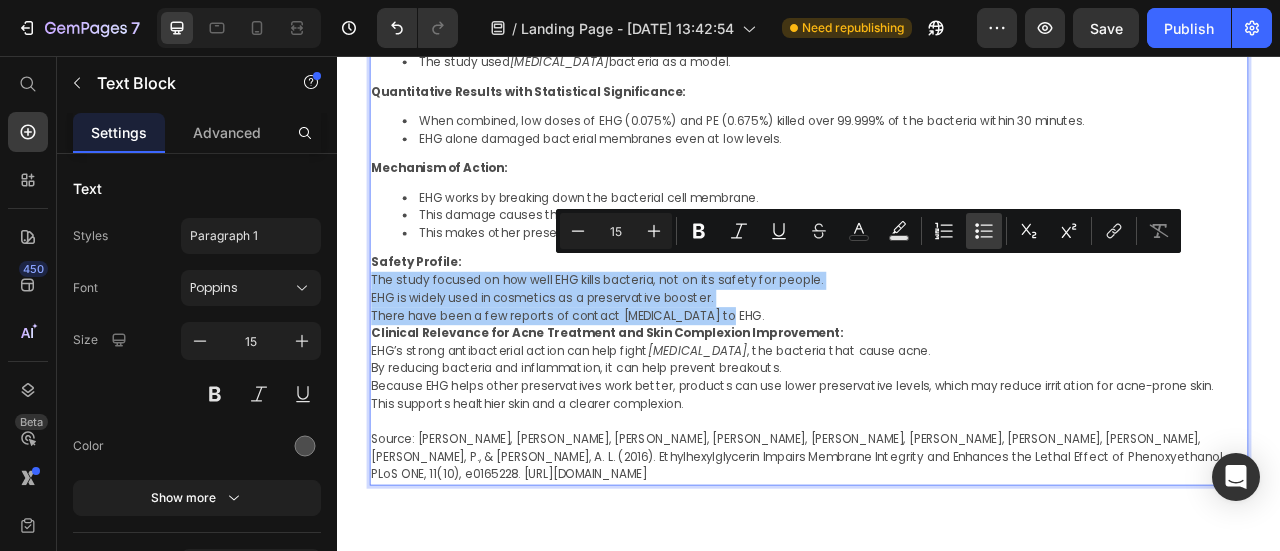 click 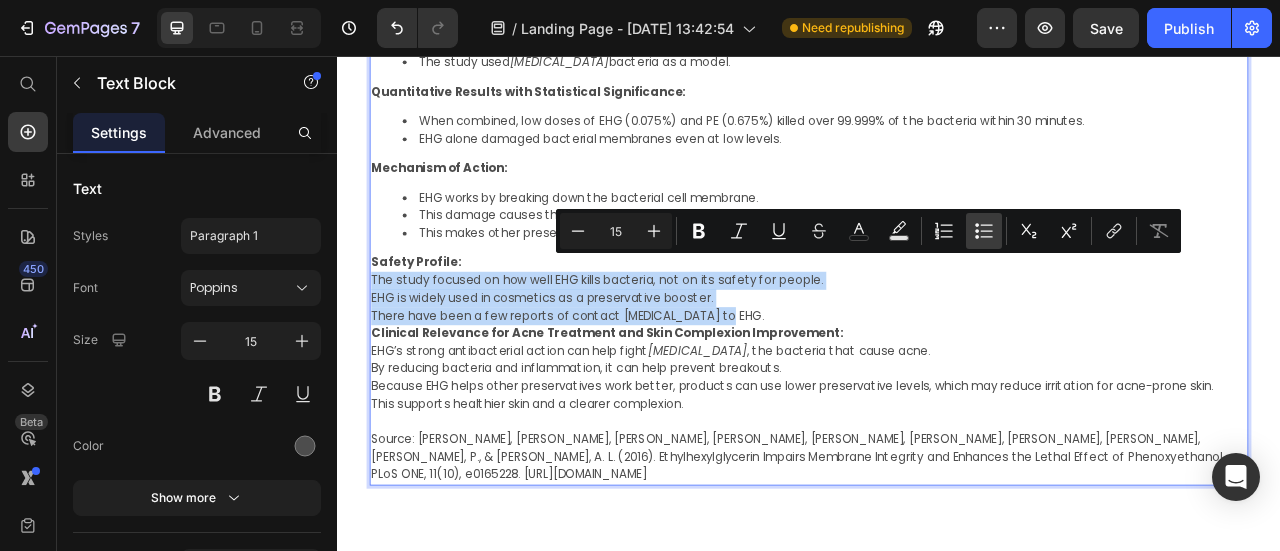 type on "15" 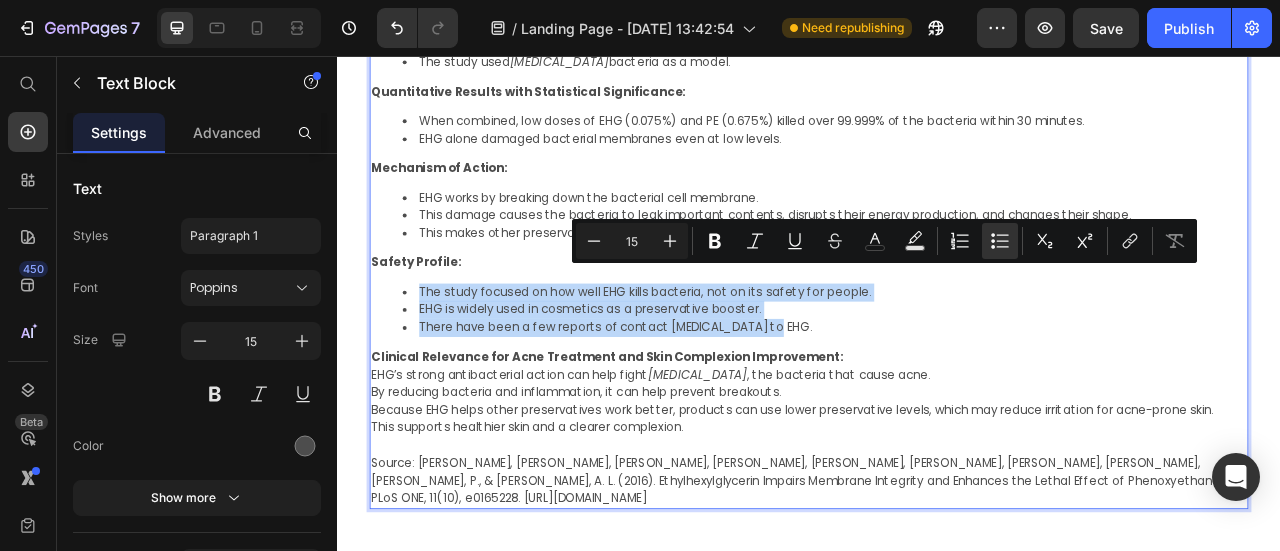 scroll, scrollTop: 2194, scrollLeft: 0, axis: vertical 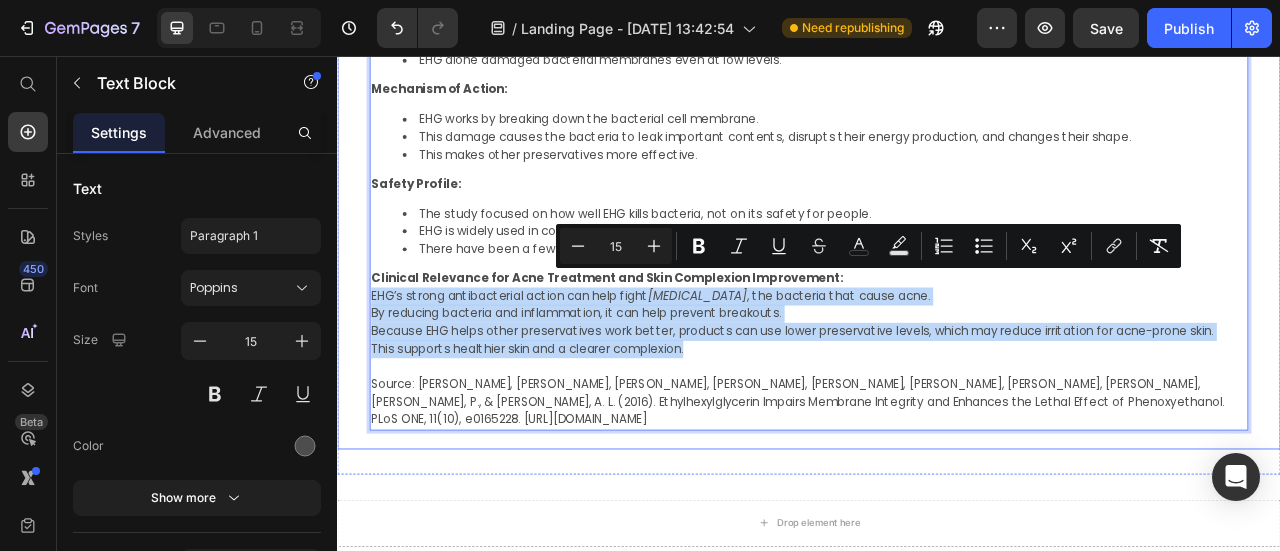 drag, startPoint x: 787, startPoint y: 411, endPoint x: 351, endPoint y: 345, distance: 440.96713 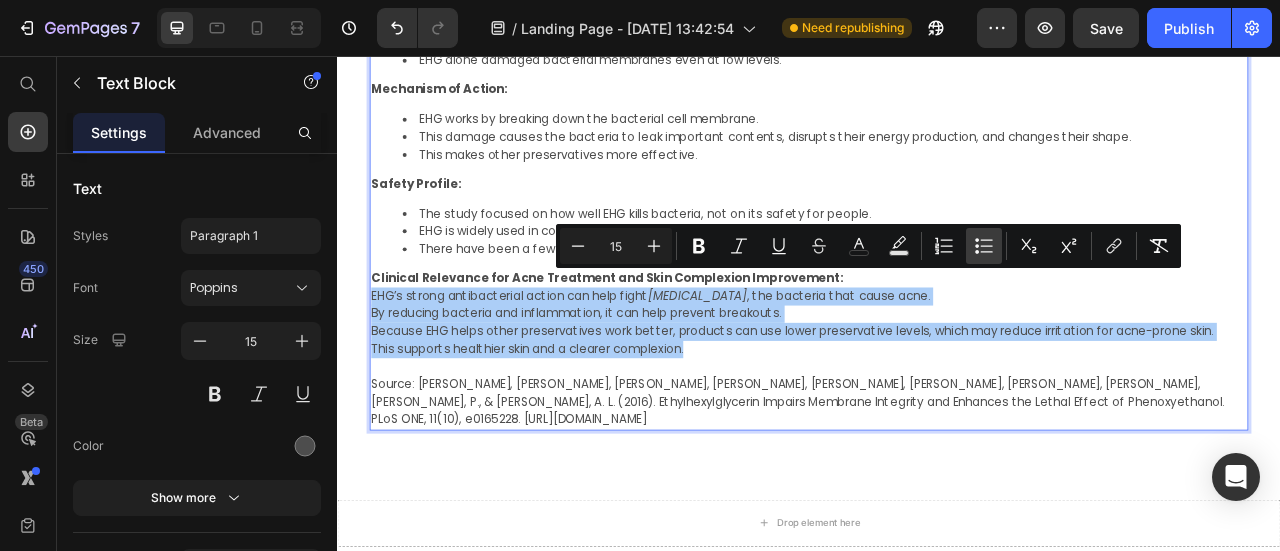 drag, startPoint x: 986, startPoint y: 245, endPoint x: 259, endPoint y: 405, distance: 744.39844 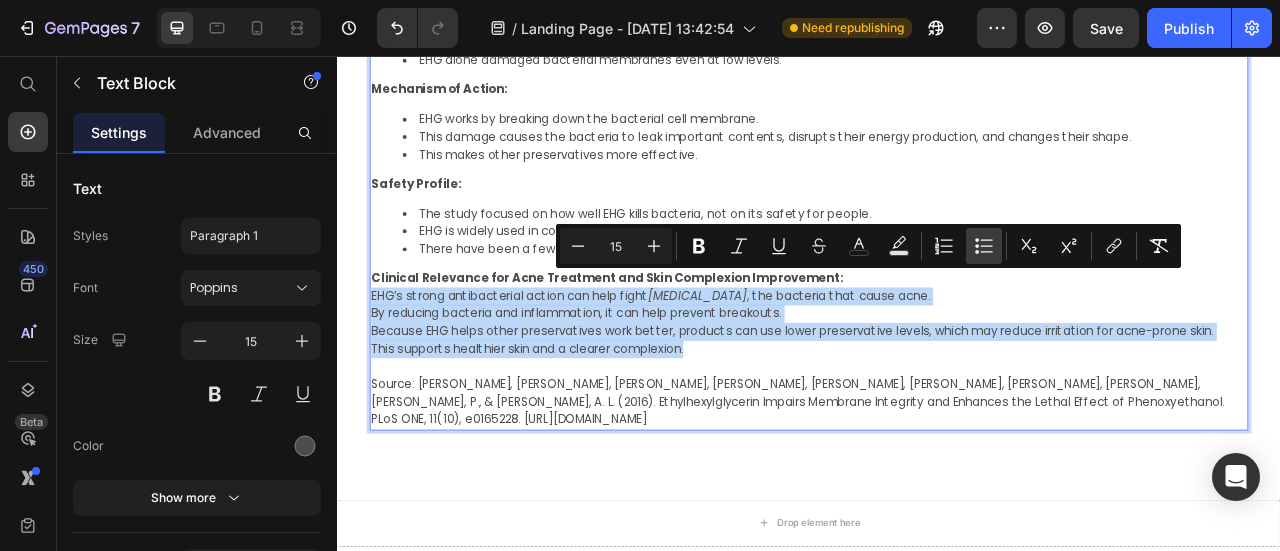 type on "15" 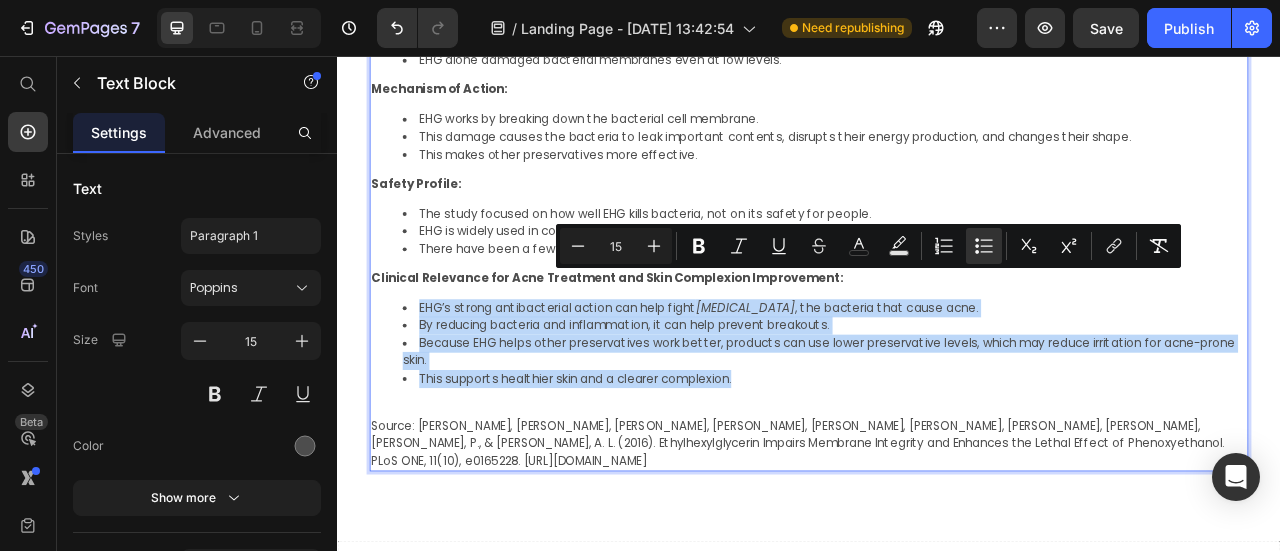 click at bounding box center [937, 503] 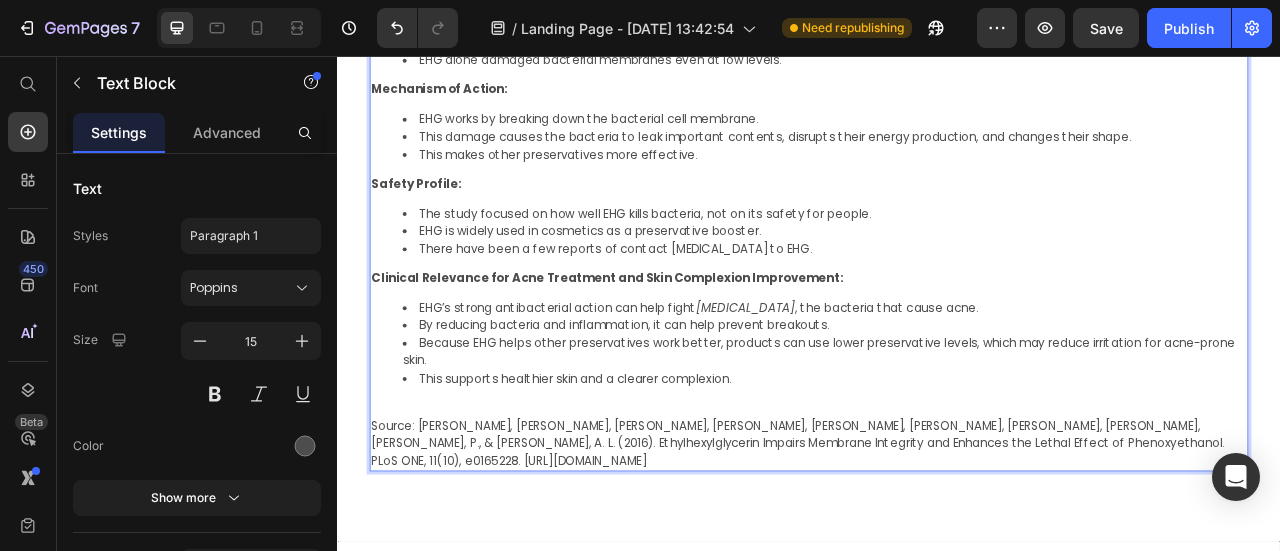 click on "Source: [PERSON_NAME], [PERSON_NAME], [PERSON_NAME], [PERSON_NAME], [PERSON_NAME], [PERSON_NAME], [PERSON_NAME], [PERSON_NAME], [PERSON_NAME], P., & [PERSON_NAME], A. L. (2016). Ethylhexylglycerin Impairs Membrane Integrity and Enhances the Lethal Effect of Phenoxyethanol. PLoS ONE, 11(10), e0165228. [URL][DOMAIN_NAME]" at bounding box center (937, 549) 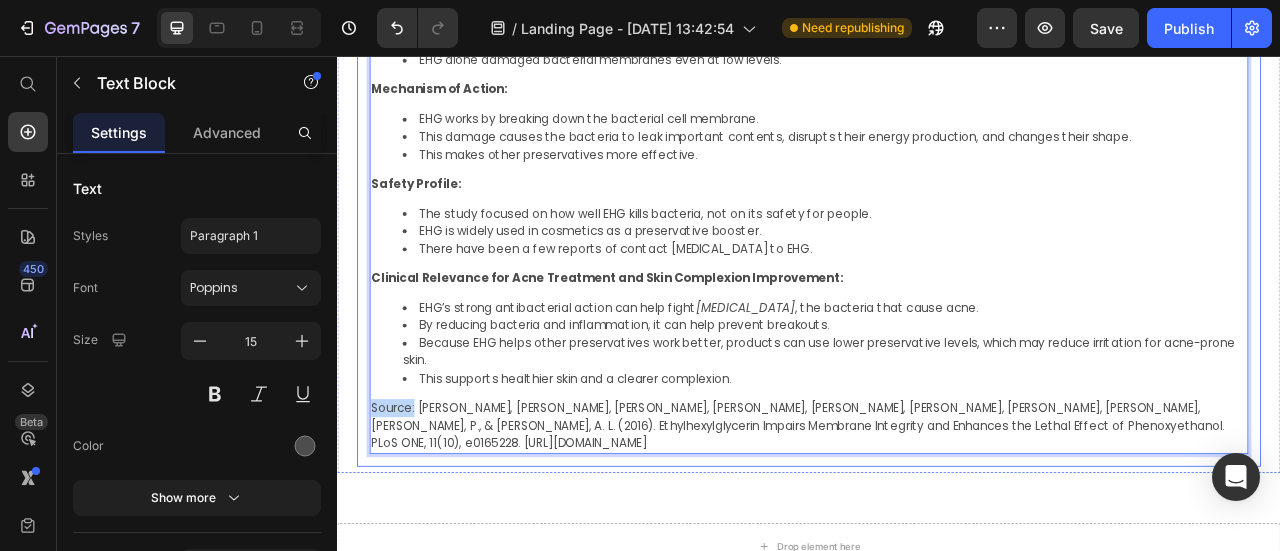 drag, startPoint x: 436, startPoint y: 486, endPoint x: 370, endPoint y: 487, distance: 66.007576 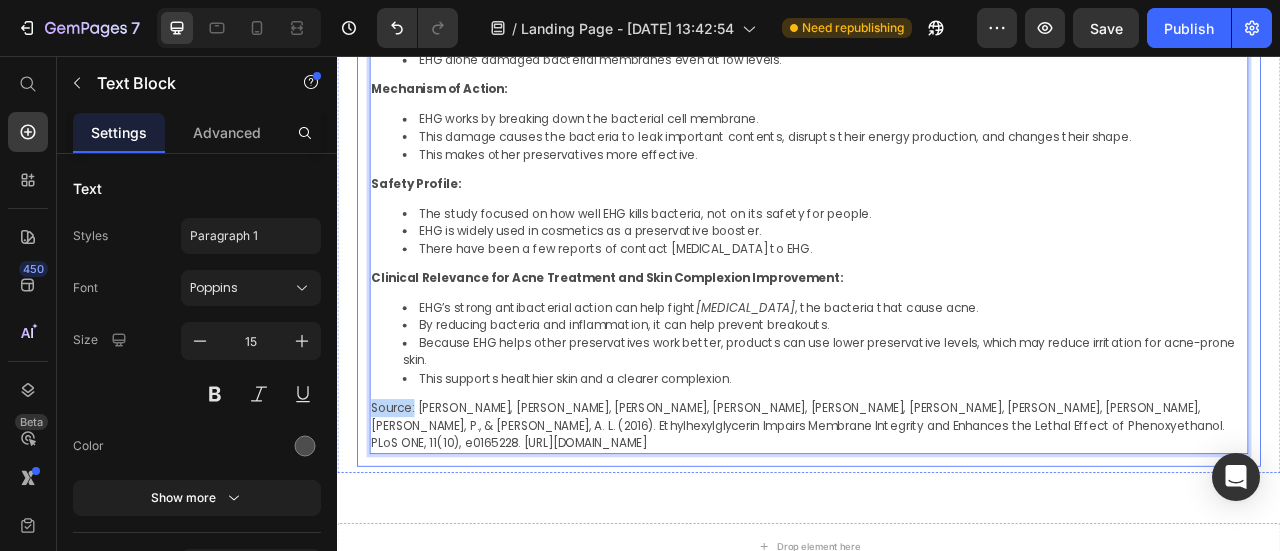 click on "Key Findings This lab (in vitro) study looked at how ethylhexylglycerin (EHG) helps boost the bacteria-killing power of 2-phenoxyethanol (PE), a preservative. The study used  E. coli  bacteria as a model. Quantitative Results with Statistical Significance: When combined, low doses of EHG (0.075%) and PE (0.675%) killed over 99.999% of the bacteria within 30 minutes. EHG alone damaged bacterial membranes even at low levels. Mechanism of Action: EHG works by breaking down the bacterial cell membrane. This damage causes the bacteria to leak important contents, disrupts their energy production, and changes their shape. This makes other preservatives more effective. Safety Profile: The study focused on how well EHG kills bacteria, not on its safety for people. EHG is widely used in cosmetics as a preservative booster. There have been a few reports of contact allergies to EHG. Clinical Relevance for Acne Treatment and Skin Complexion Improvement: EHG’s strong antibacterial action can help fight  Text Block   0" at bounding box center (937, 207) 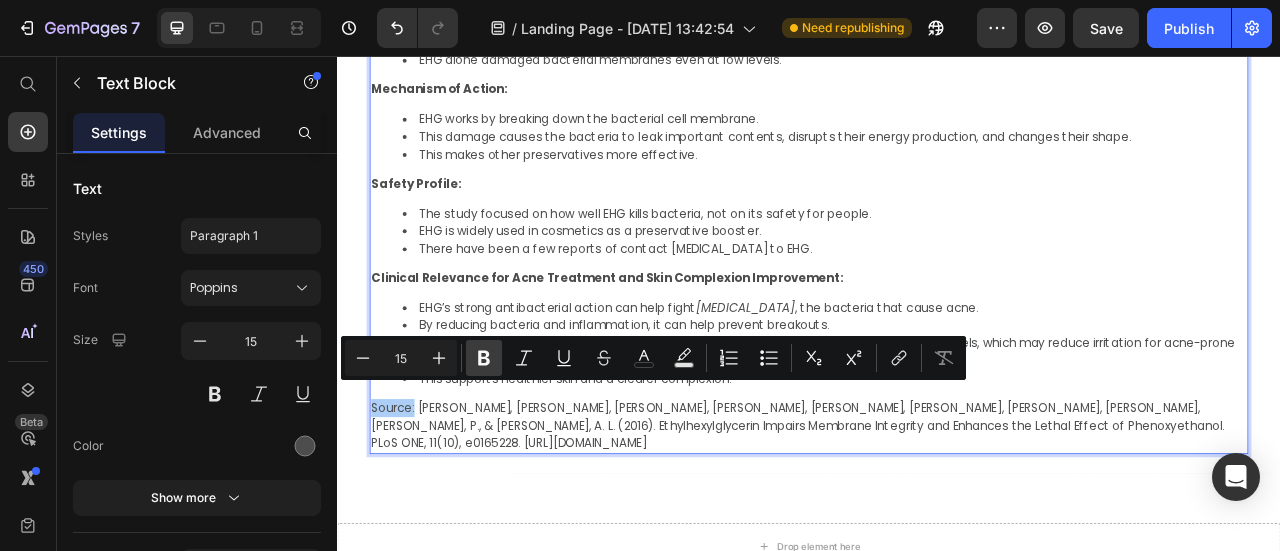 click 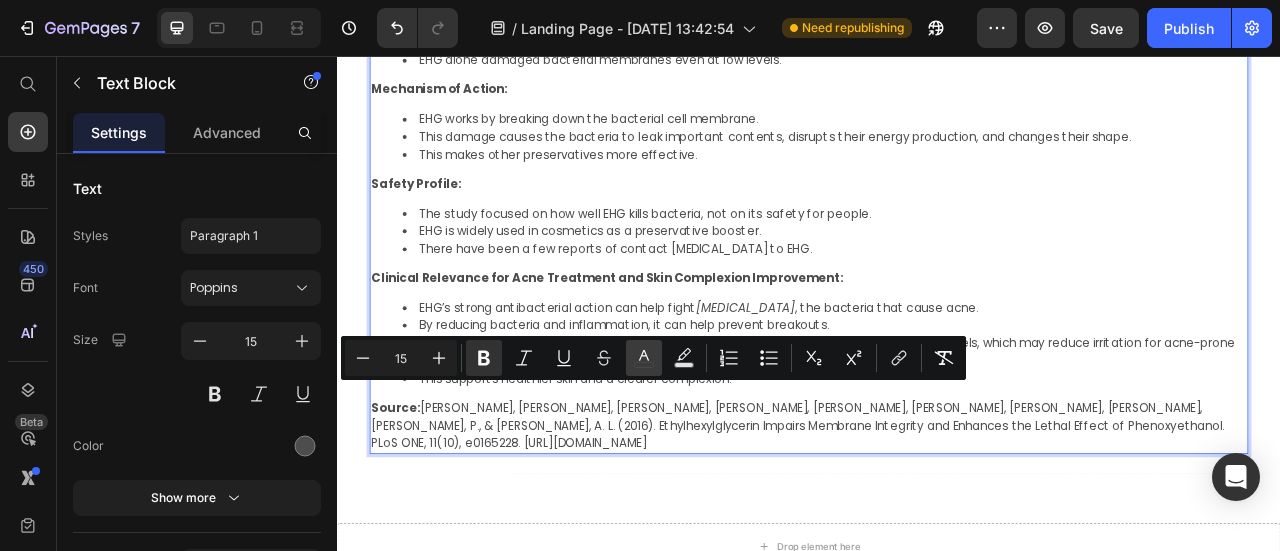 click 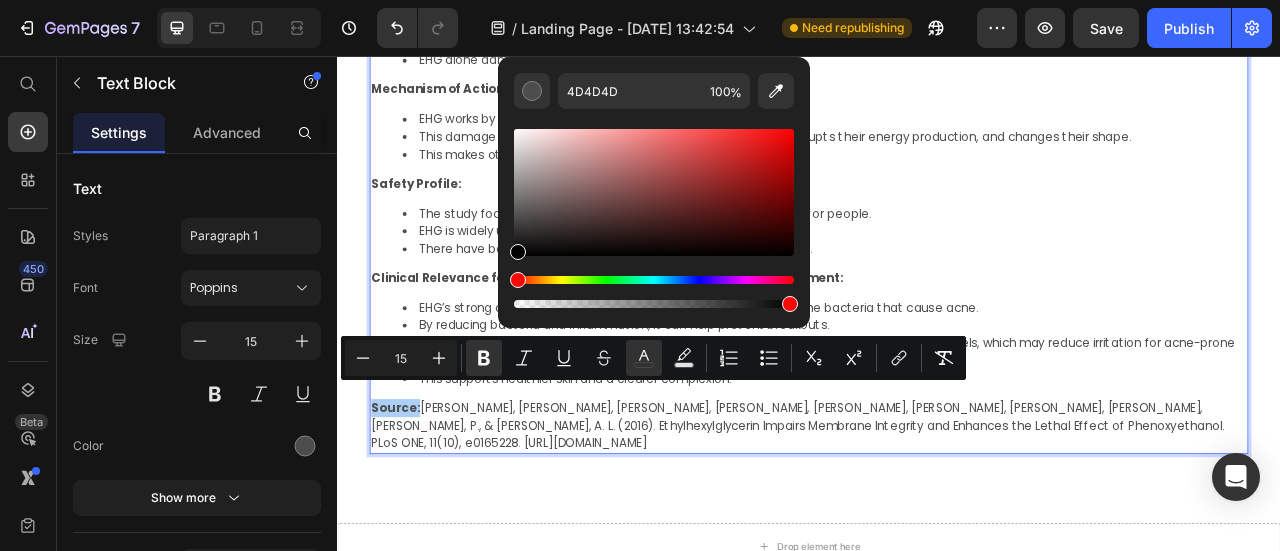 drag, startPoint x: 522, startPoint y: 228, endPoint x: 507, endPoint y: 293, distance: 66.70832 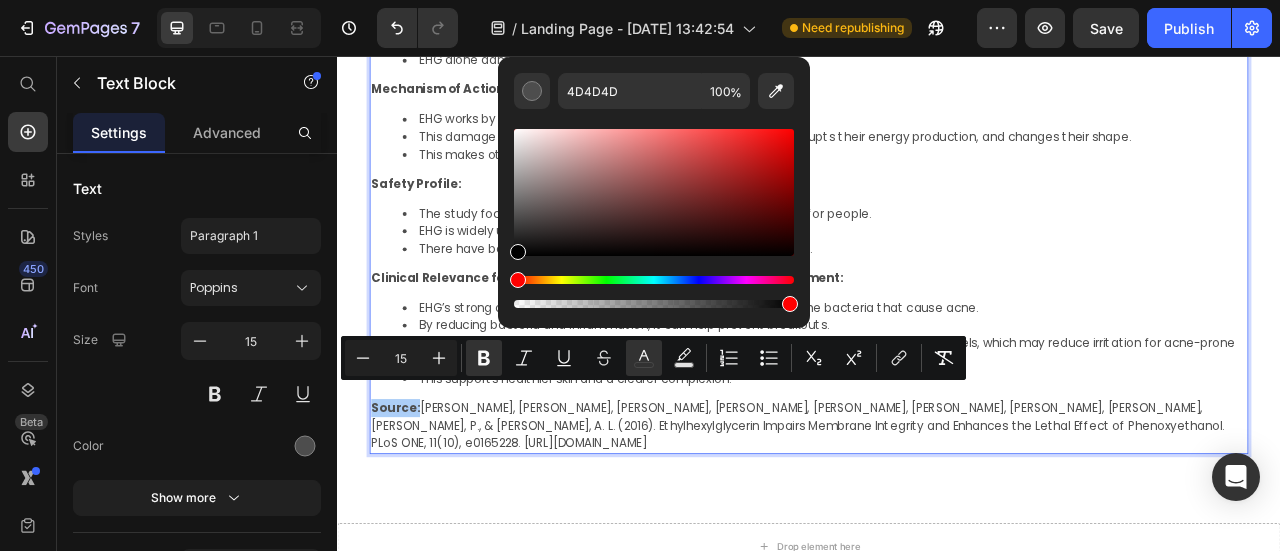 click on "4D4D4D 100 %" at bounding box center (654, 184) 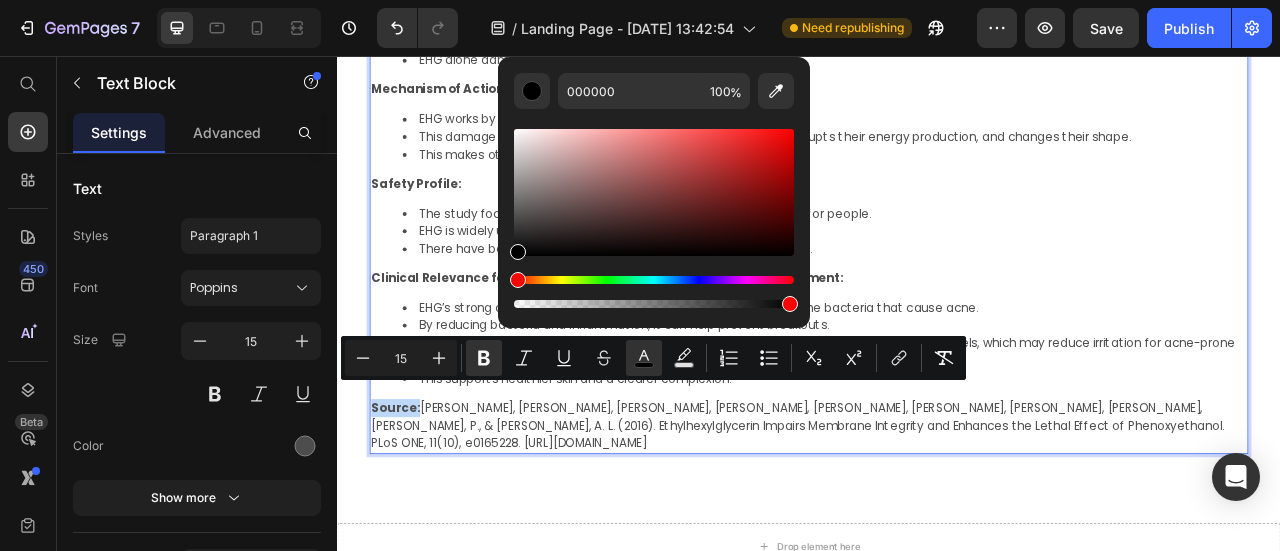 click on "Key Findings This lab (in vitro) study looked at how ethylhexylglycerin (EHG) helps boost the bacteria-killing power of 2-phenoxyethanol (PE), a preservative. The study used  E. coli  bacteria as a model. Quantitative Results with Statistical Significance: When combined, low doses of EHG (0.075%) and PE (0.675%) killed over 99.999% of the bacteria within 30 minutes. EHG alone damaged bacterial membranes even at low levels. Mechanism of Action: EHG works by breaking down the bacterial cell membrane. This damage causes the bacteria to leak important contents, disrupts their energy production, and changes their shape. This makes other preservatives more effective. Safety Profile: The study focused on how well EHG kills bacteria, not on its safety for people. EHG is widely used in cosmetics as a preservative booster. There have been a few reports of contact allergies to EHG. Clinical Relevance for Acne Treatment and Skin Complexion Improvement: EHG’s strong antibacterial action can help fight  Source:" at bounding box center (937, 215) 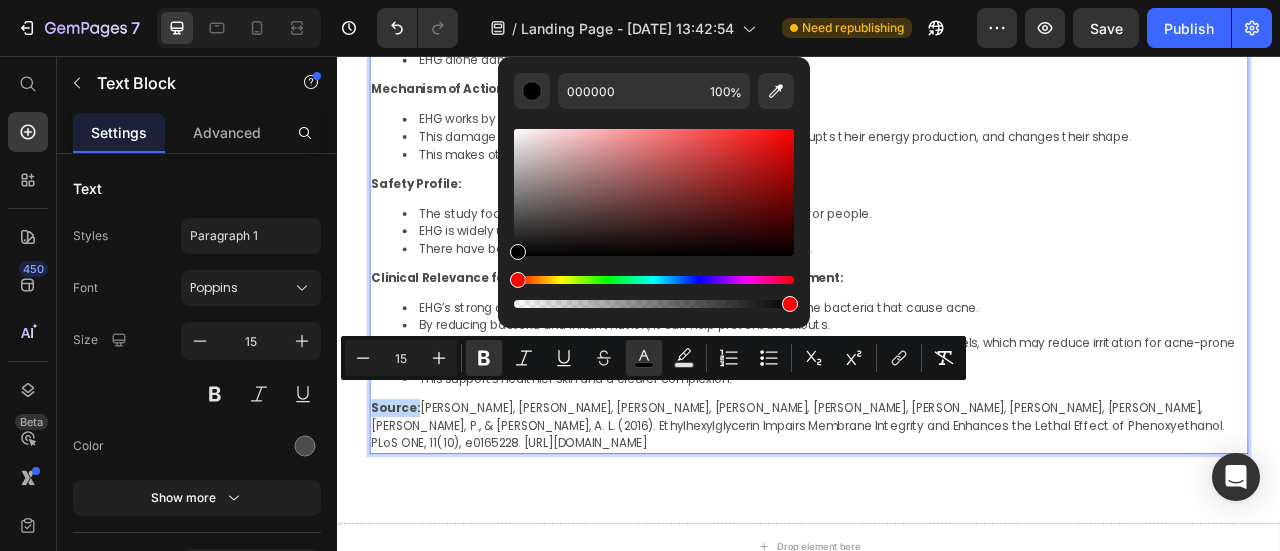 click on "EHG’s strong antibacterial action can help fight  Cutibacterium acnes , the bacteria that cause acne." at bounding box center [957, 376] 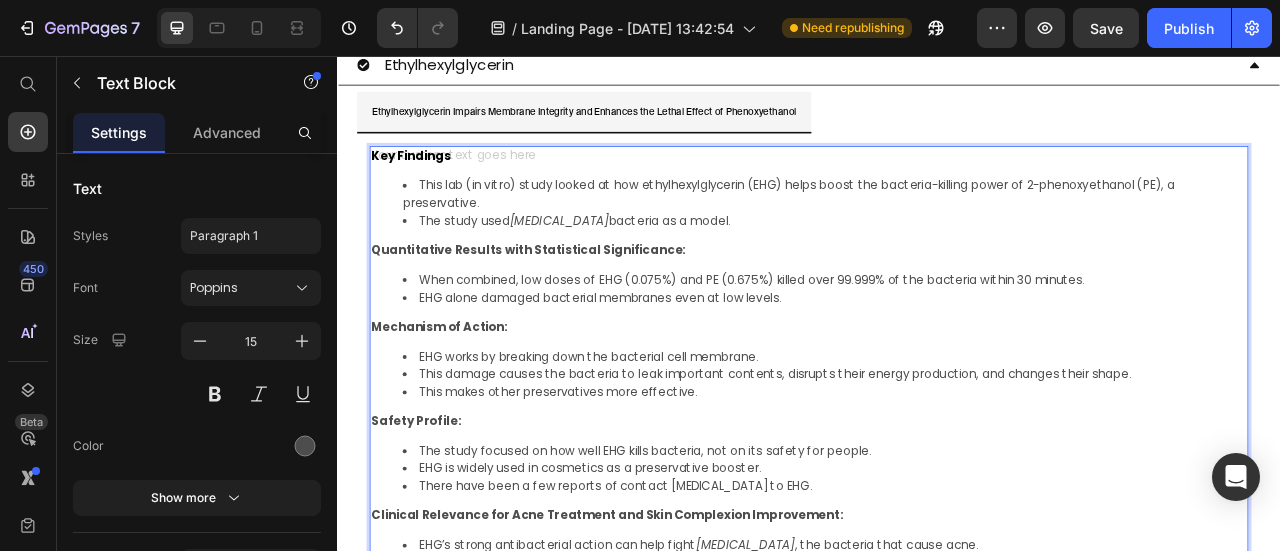 scroll, scrollTop: 1794, scrollLeft: 0, axis: vertical 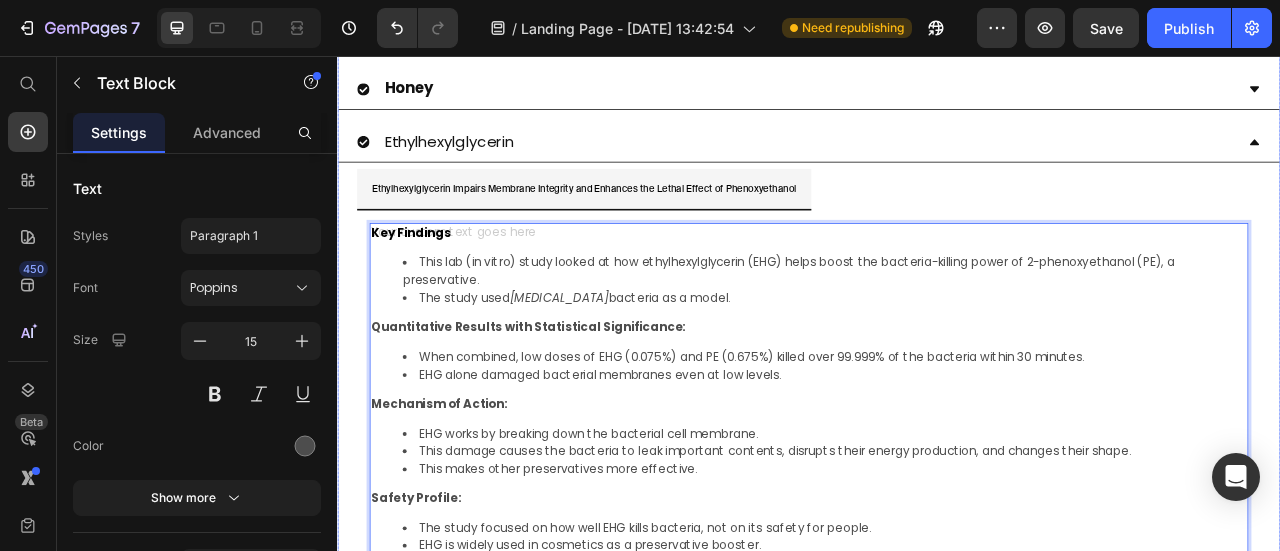 click on "Ethylhexylglycerin" at bounding box center [479, 165] 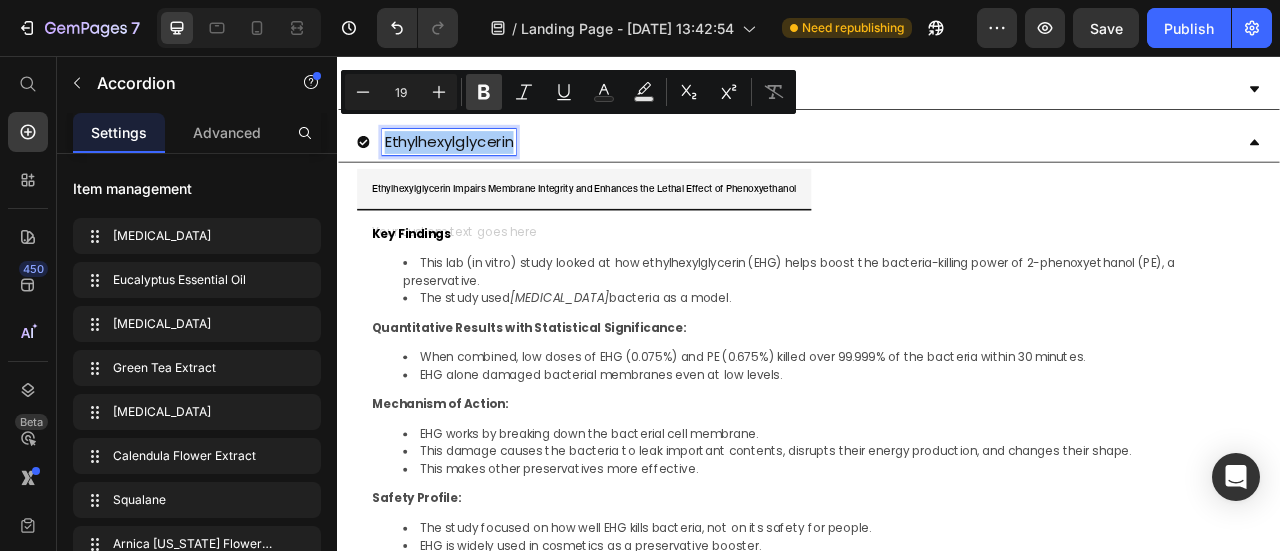 click 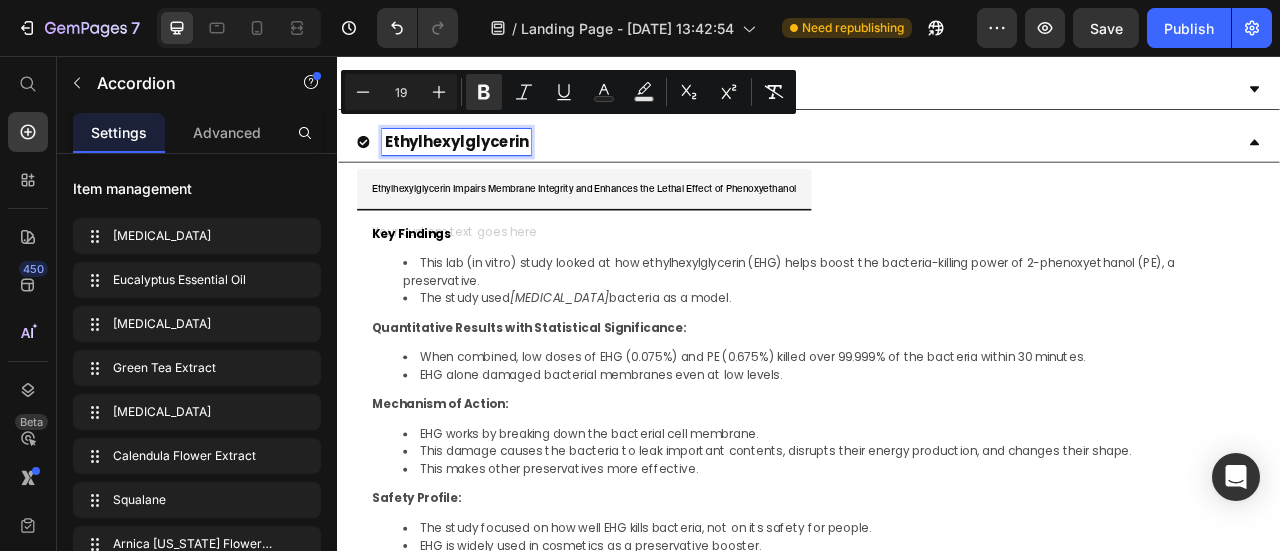 click 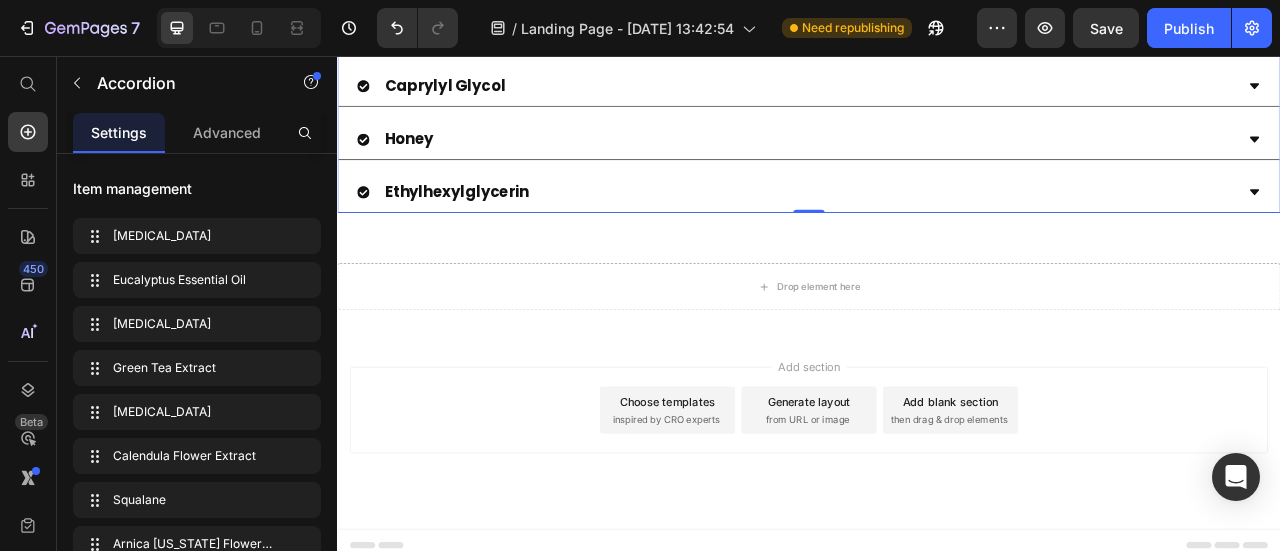 scroll, scrollTop: 1722, scrollLeft: 0, axis: vertical 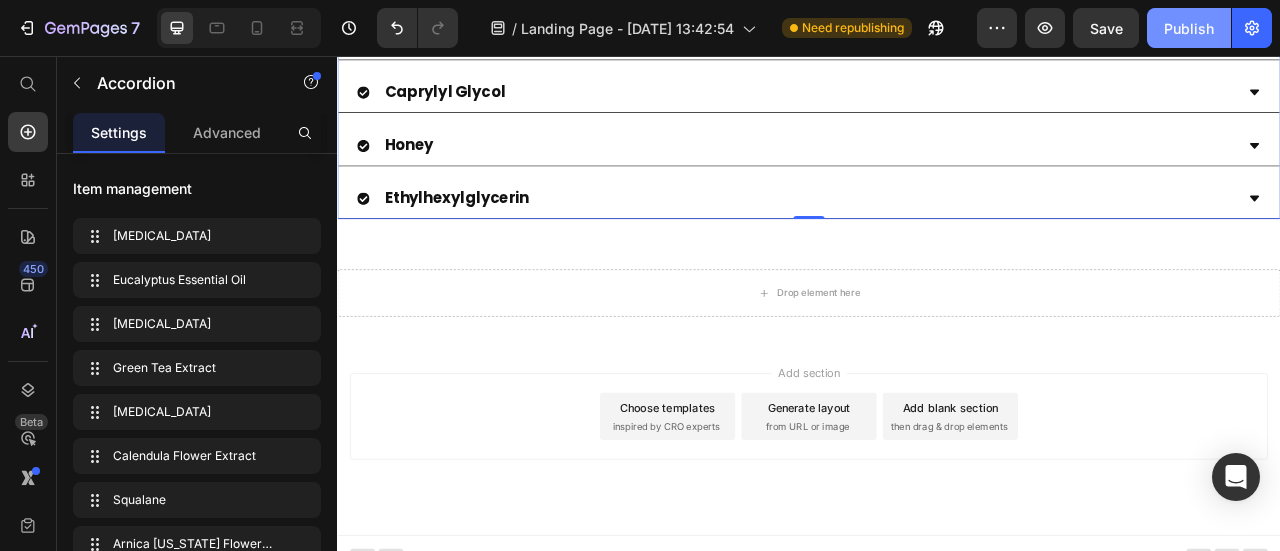 click on "Publish" at bounding box center (1189, 28) 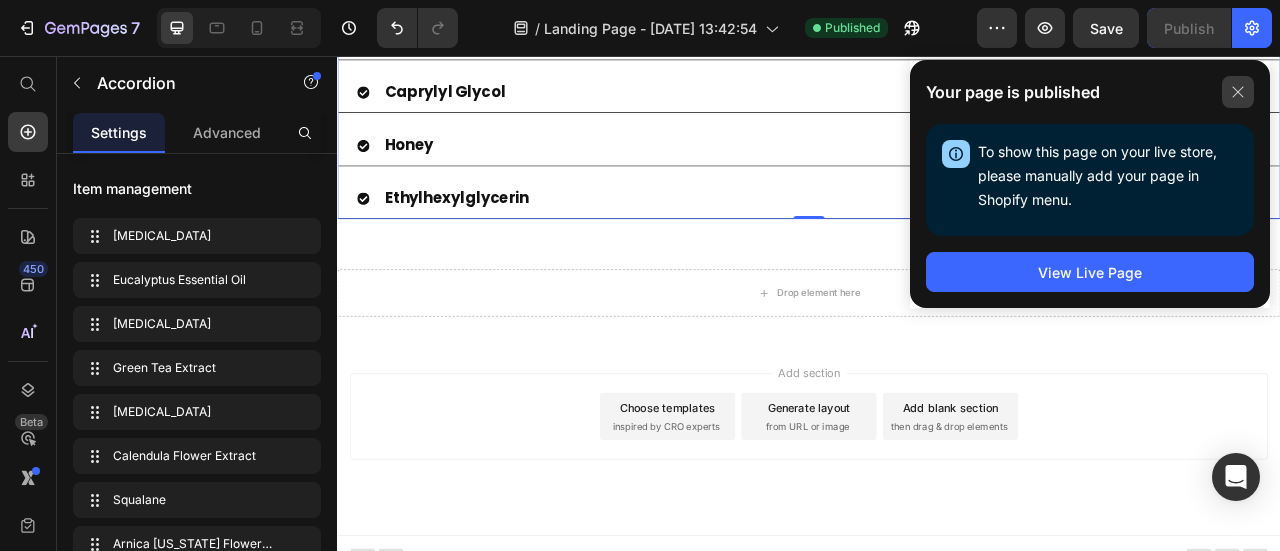 click 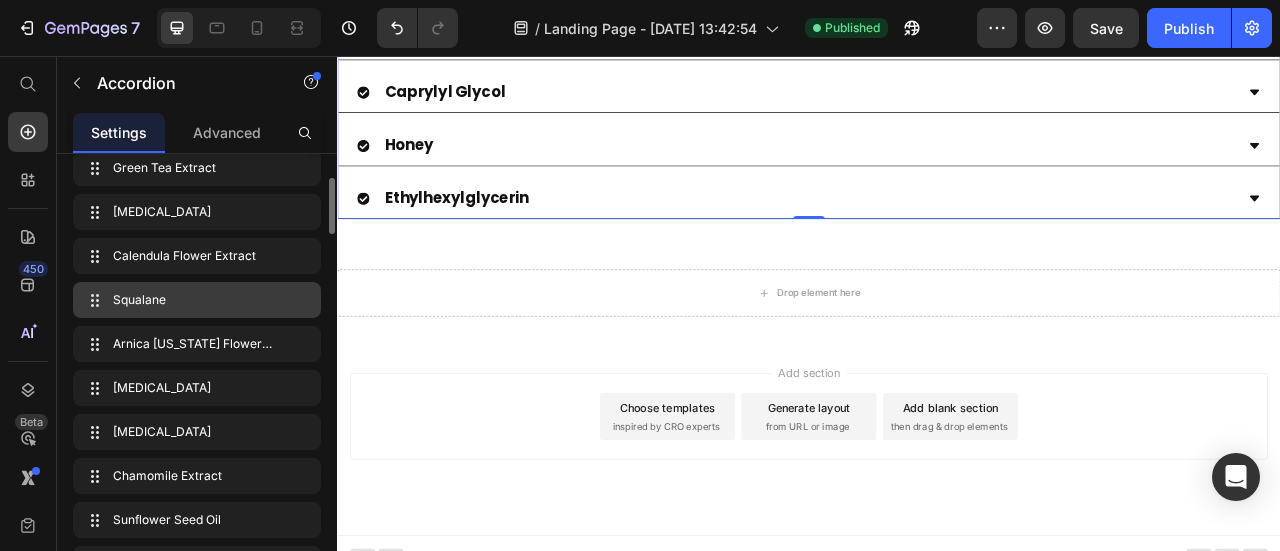 scroll, scrollTop: 500, scrollLeft: 0, axis: vertical 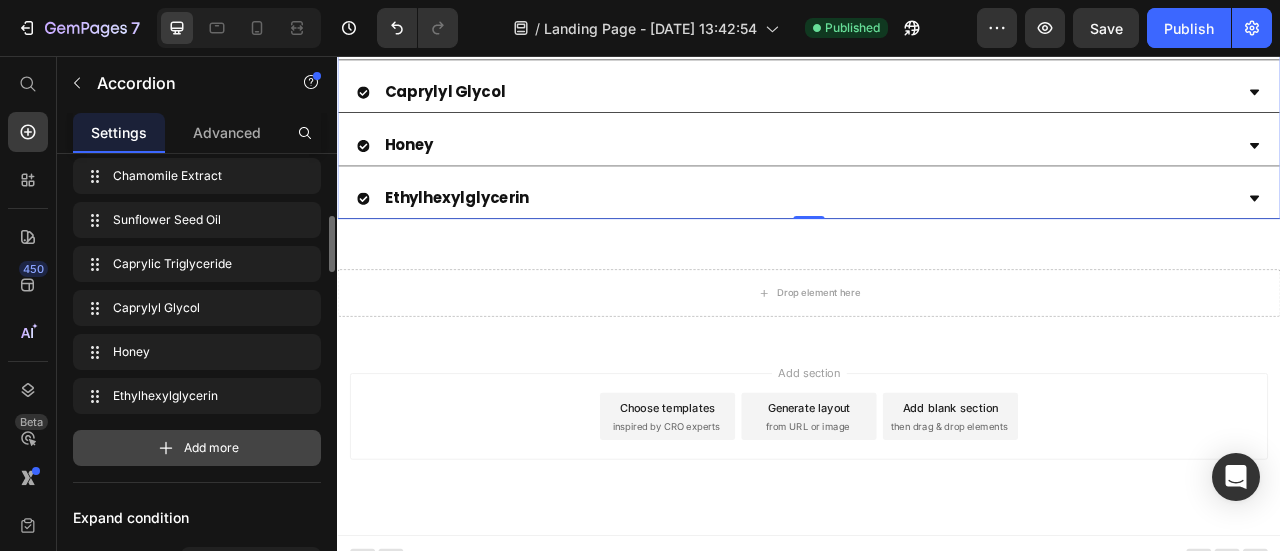 drag, startPoint x: 190, startPoint y: 447, endPoint x: 137, endPoint y: 168, distance: 283.98944 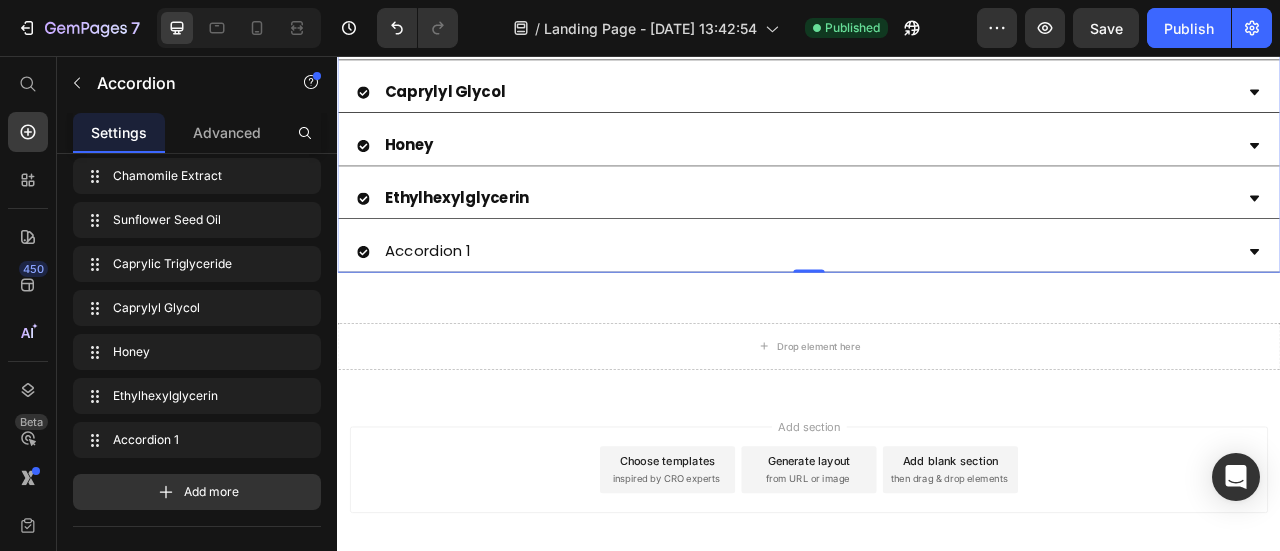 click on "Accordion 1" at bounding box center (452, 304) 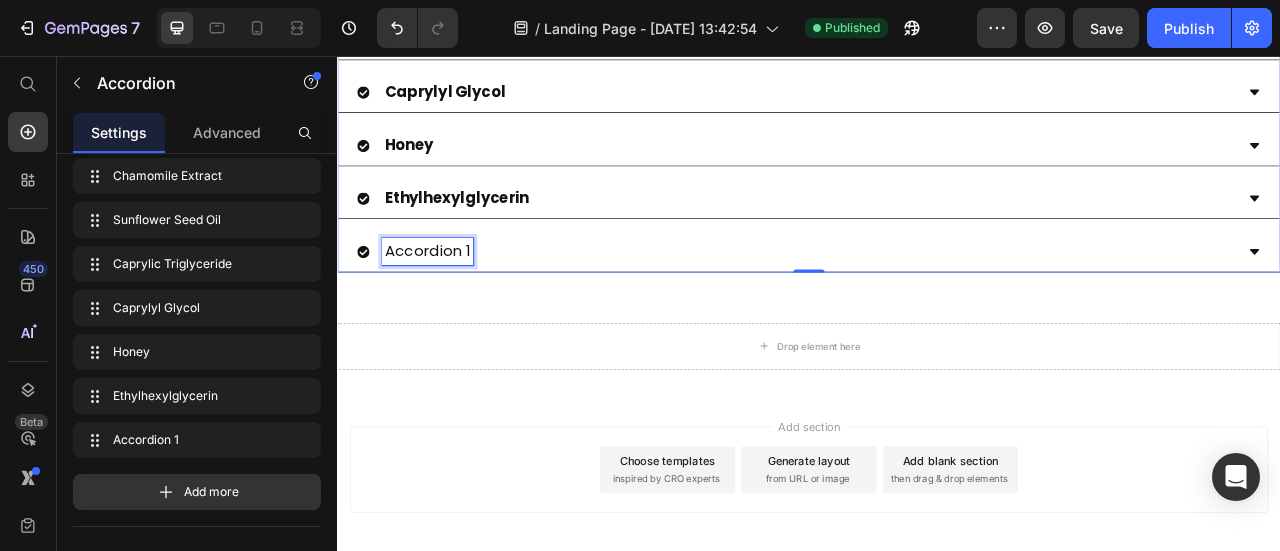 scroll, scrollTop: 1789, scrollLeft: 0, axis: vertical 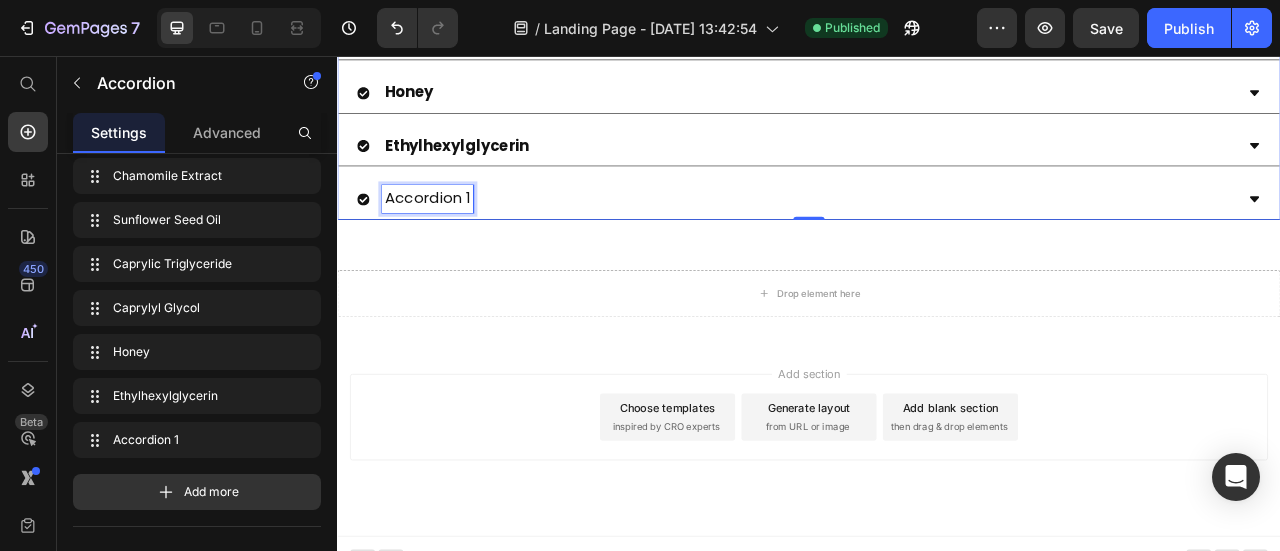 click on "Accordion 1" at bounding box center [452, 237] 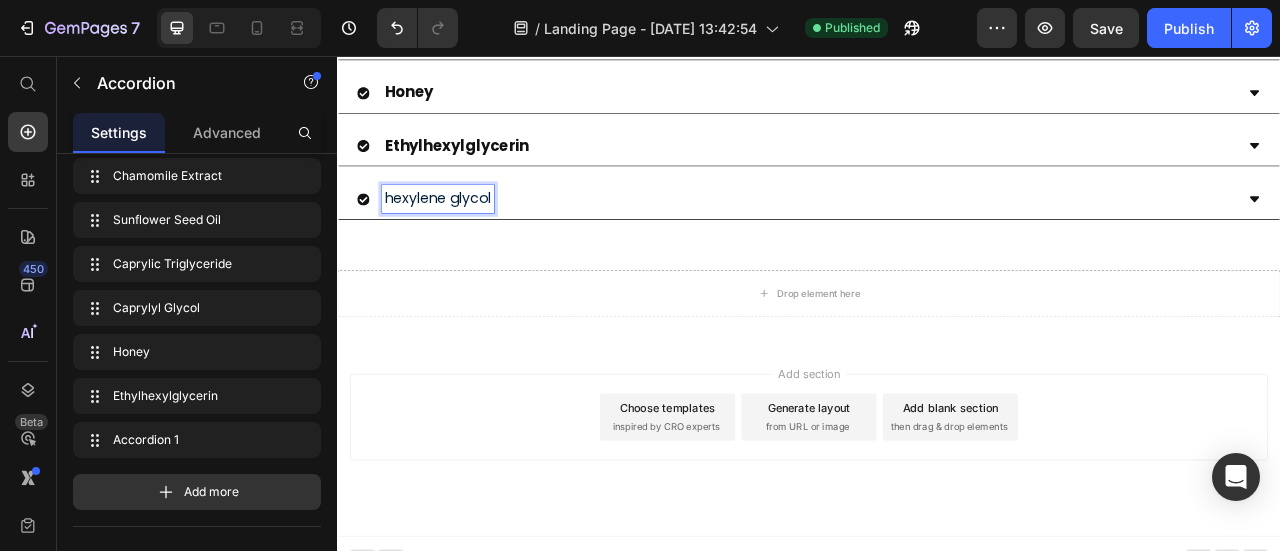 click on "hexylene glycol" at bounding box center [465, 237] 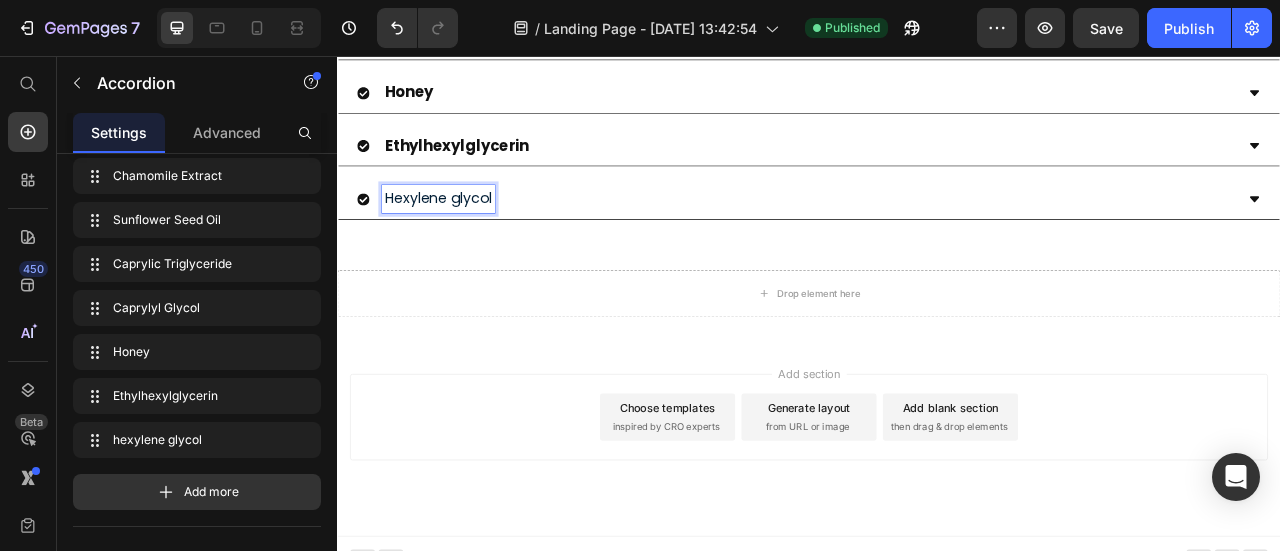click on "Hexylene glycol" at bounding box center (465, 236) 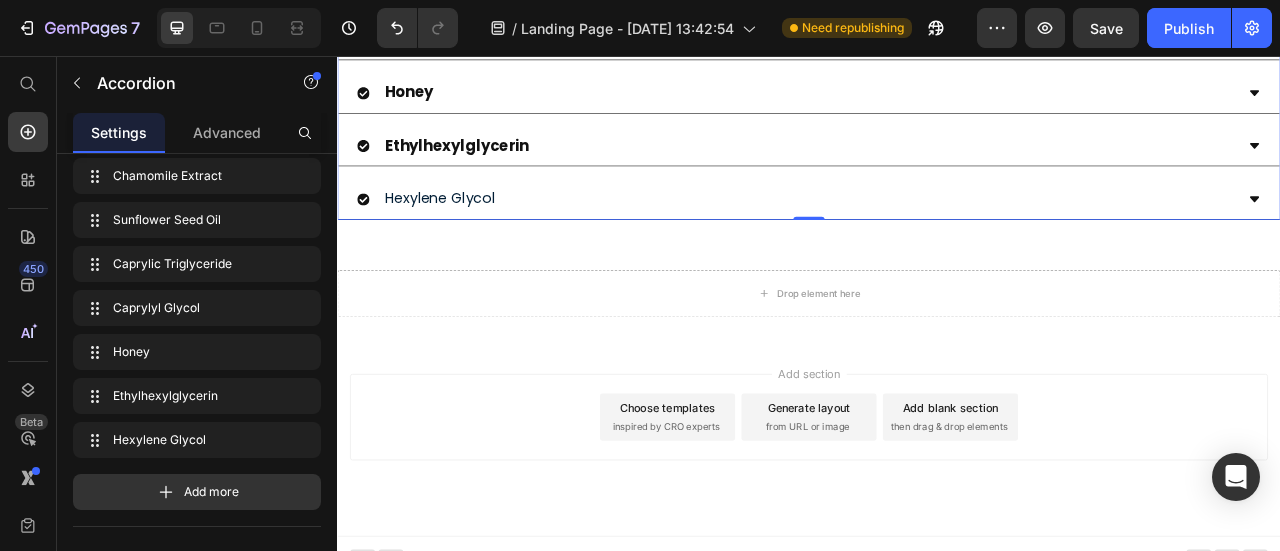 drag, startPoint x: 440, startPoint y: 450, endPoint x: 688, endPoint y: 181, distance: 365.87567 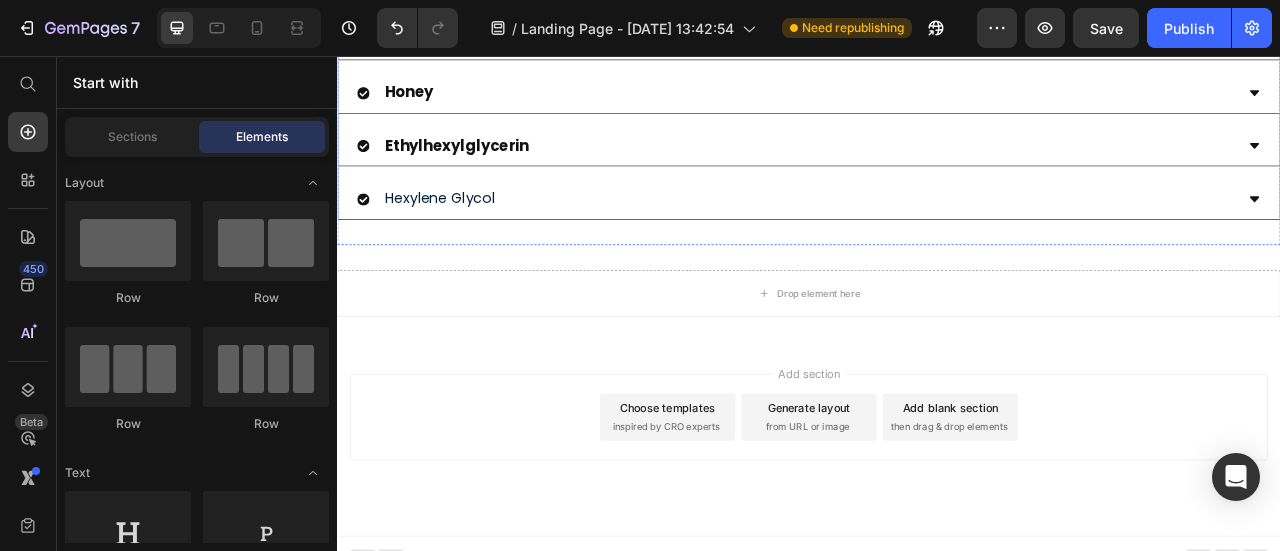 click on "Hexylene Glycol" at bounding box center [937, 238] 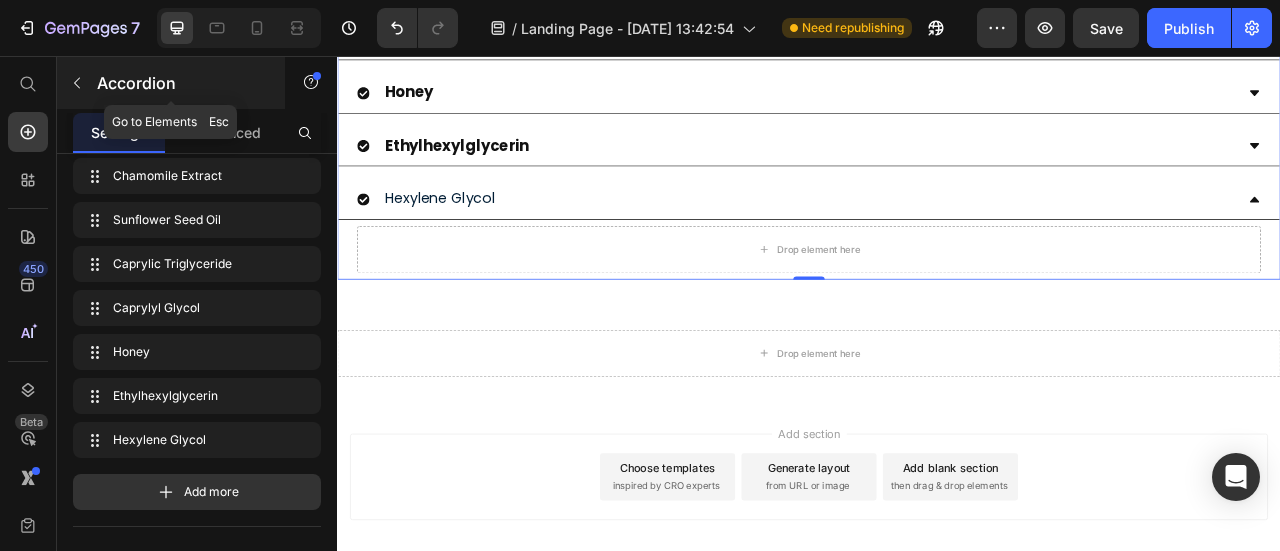 click 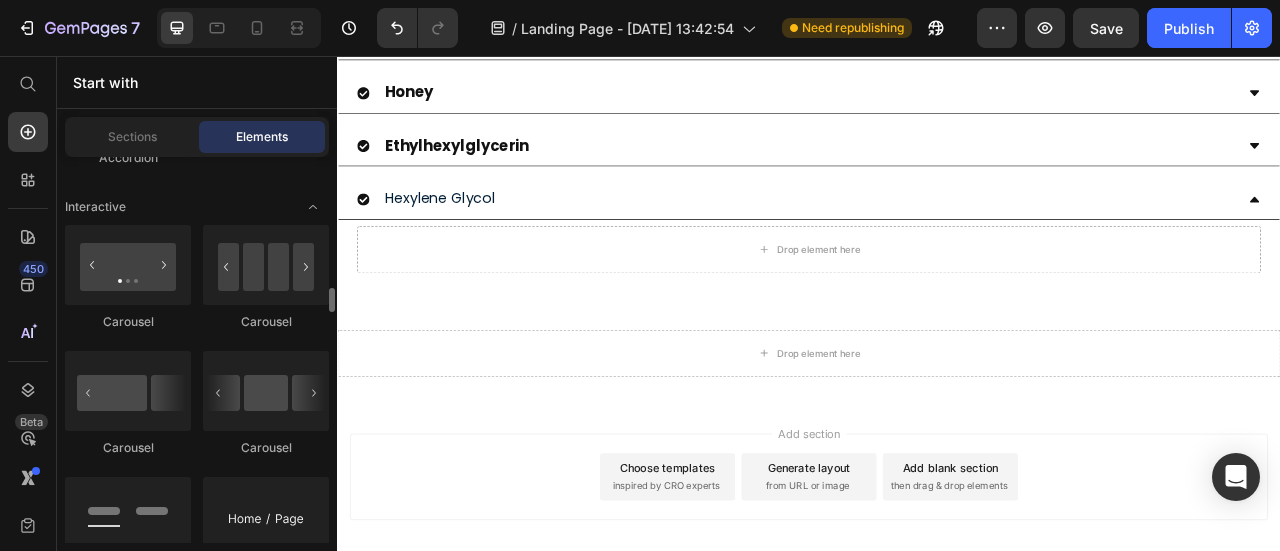 scroll, scrollTop: 2400, scrollLeft: 0, axis: vertical 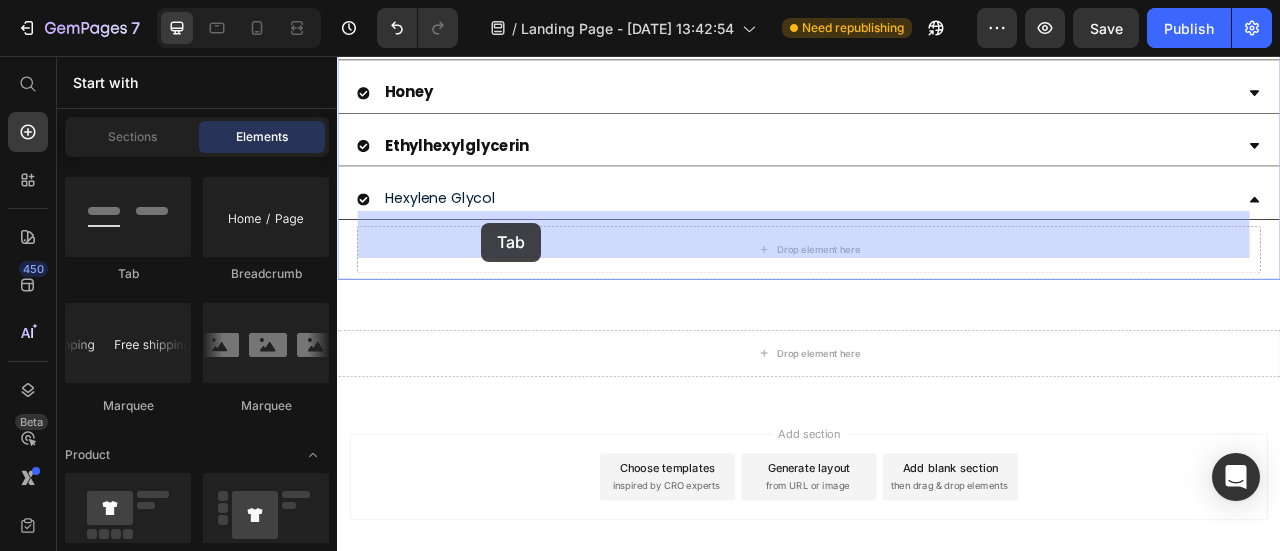 drag, startPoint x: 476, startPoint y: 289, endPoint x: 520, endPoint y: 268, distance: 48.754486 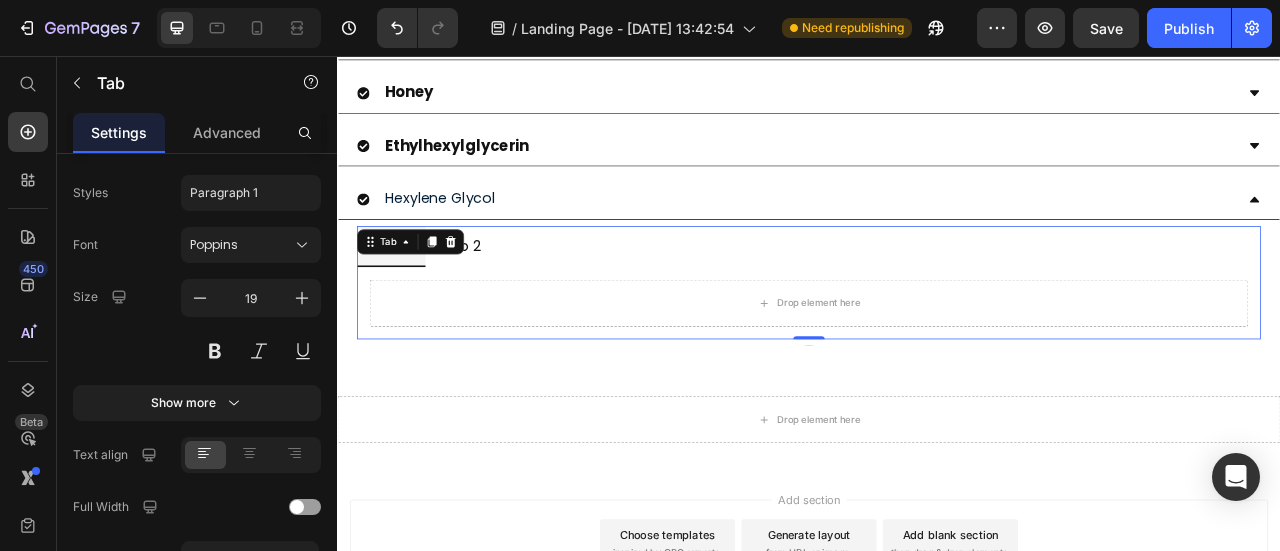 scroll, scrollTop: 0, scrollLeft: 0, axis: both 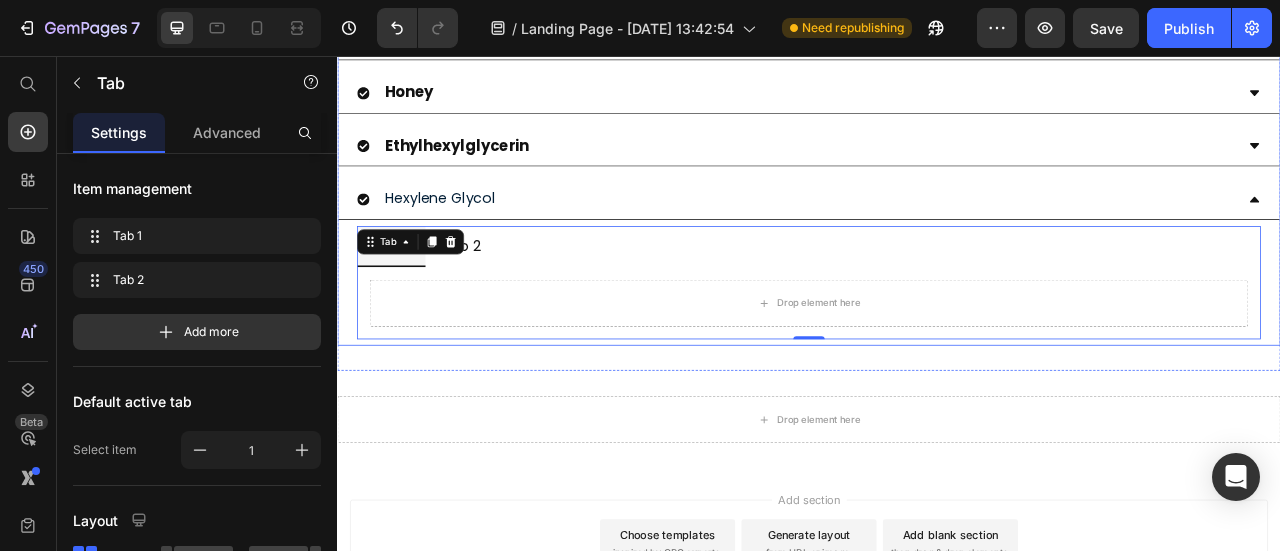 click on "Hexylene Glycol" at bounding box center (467, 236) 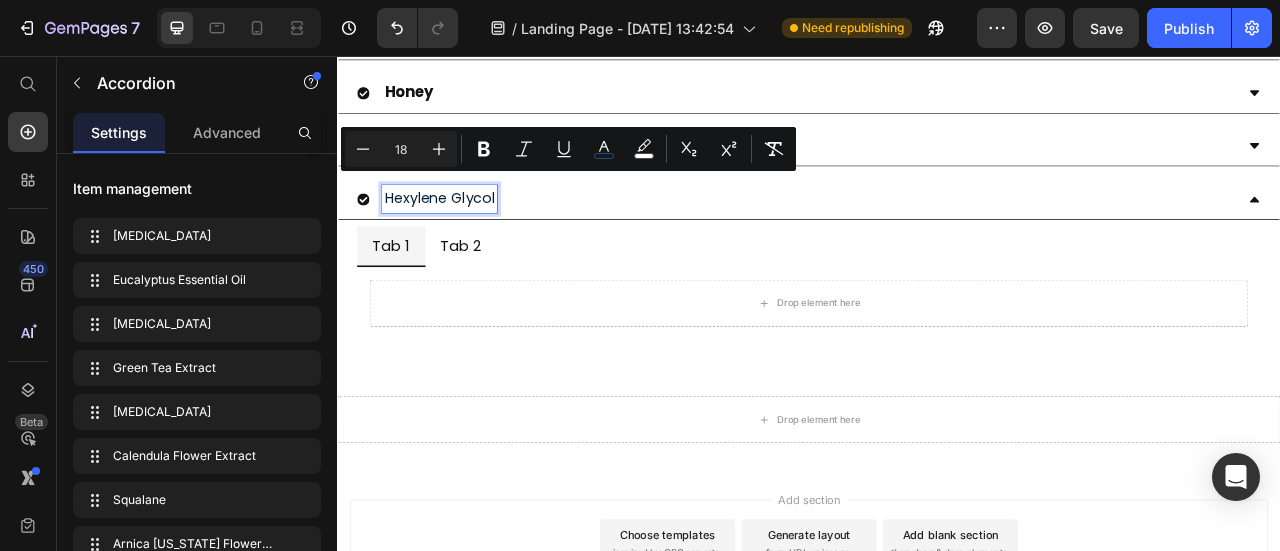 type on "16" 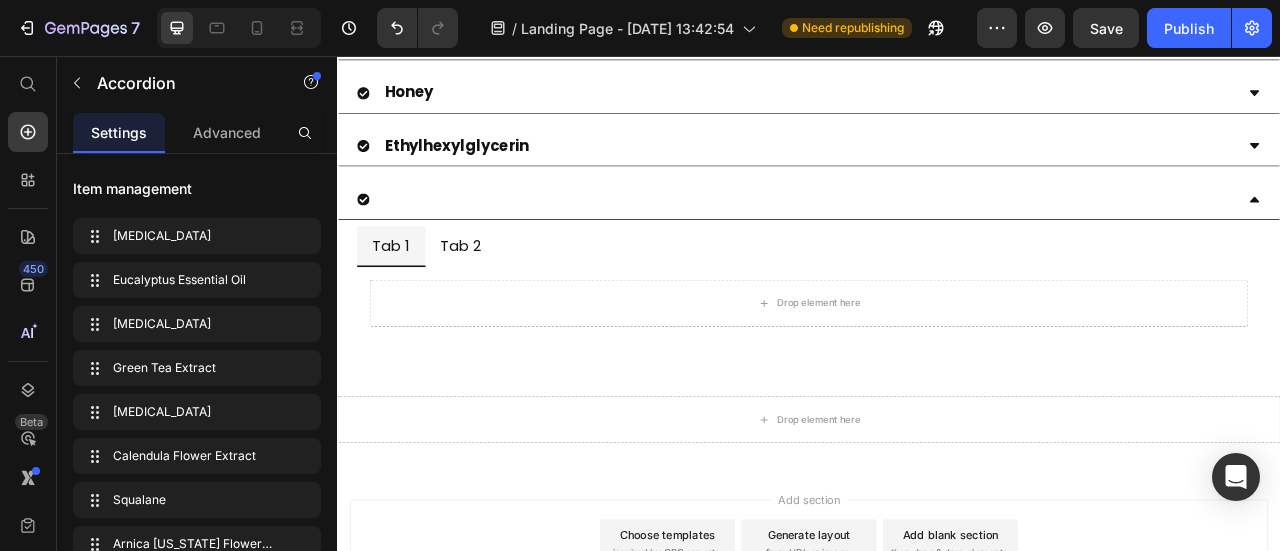 scroll, scrollTop: 1784, scrollLeft: 0, axis: vertical 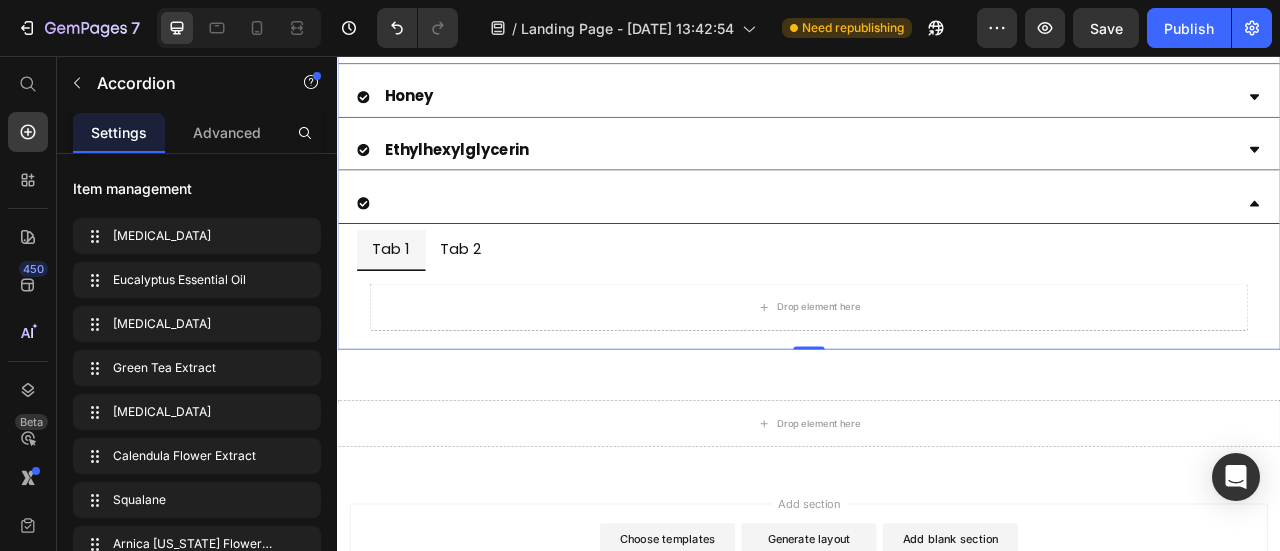 click at bounding box center [921, 242] 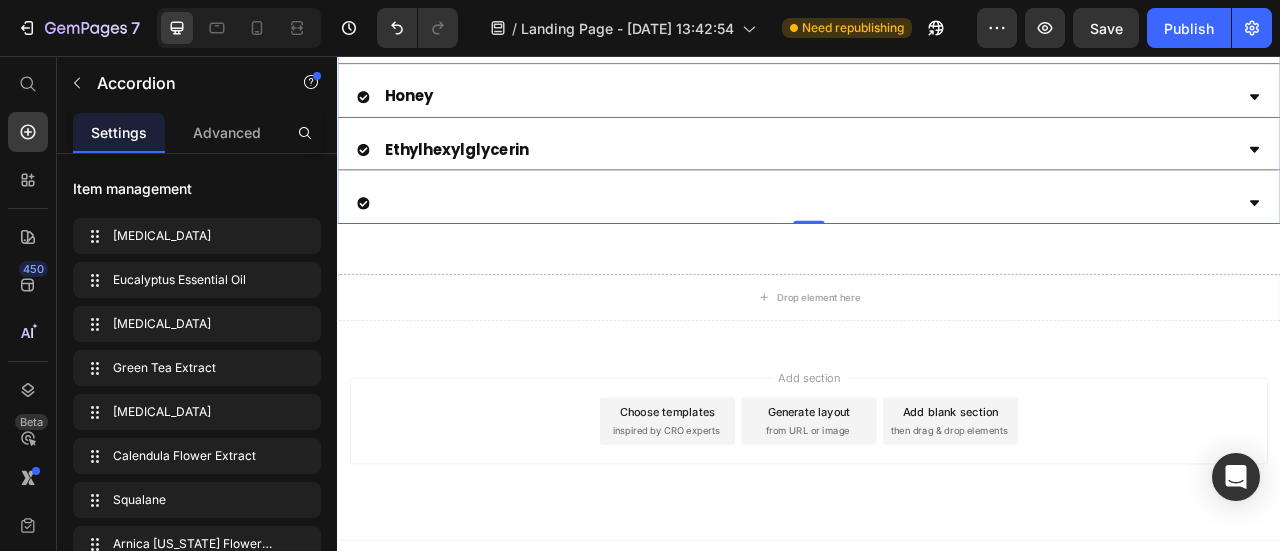 click at bounding box center [921, 242] 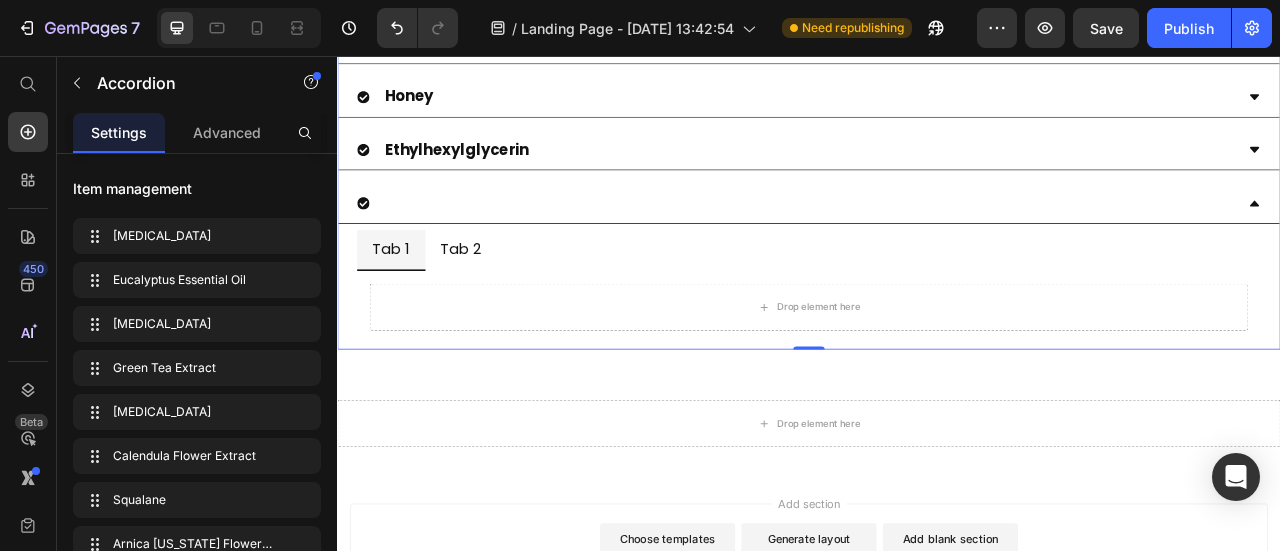 click at bounding box center (921, 242) 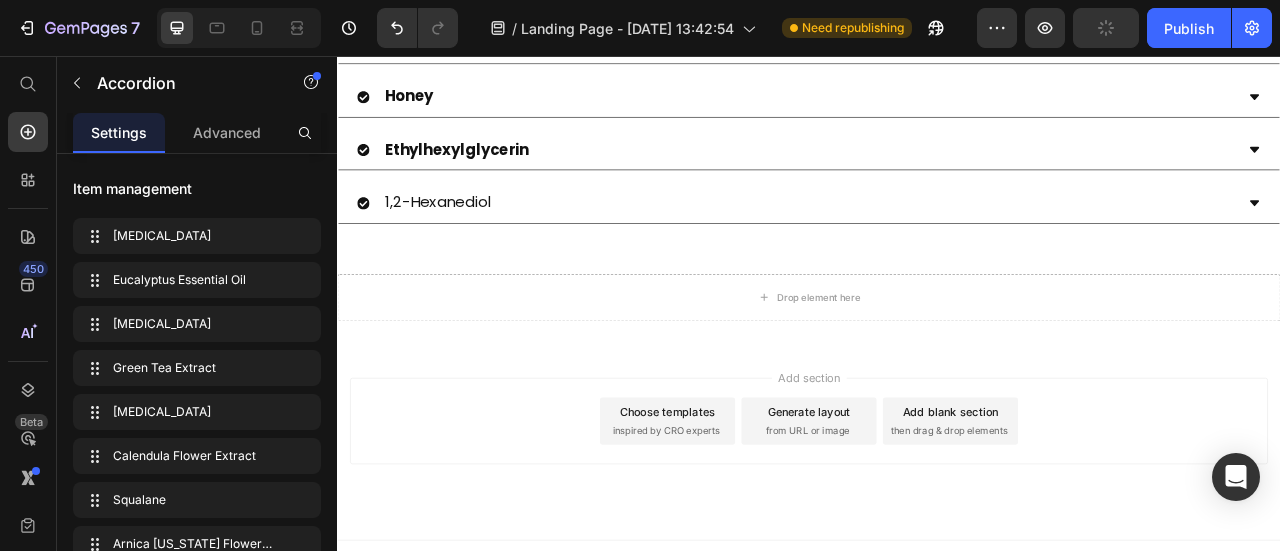 click on "1,2-Hexanediol" at bounding box center [465, 242] 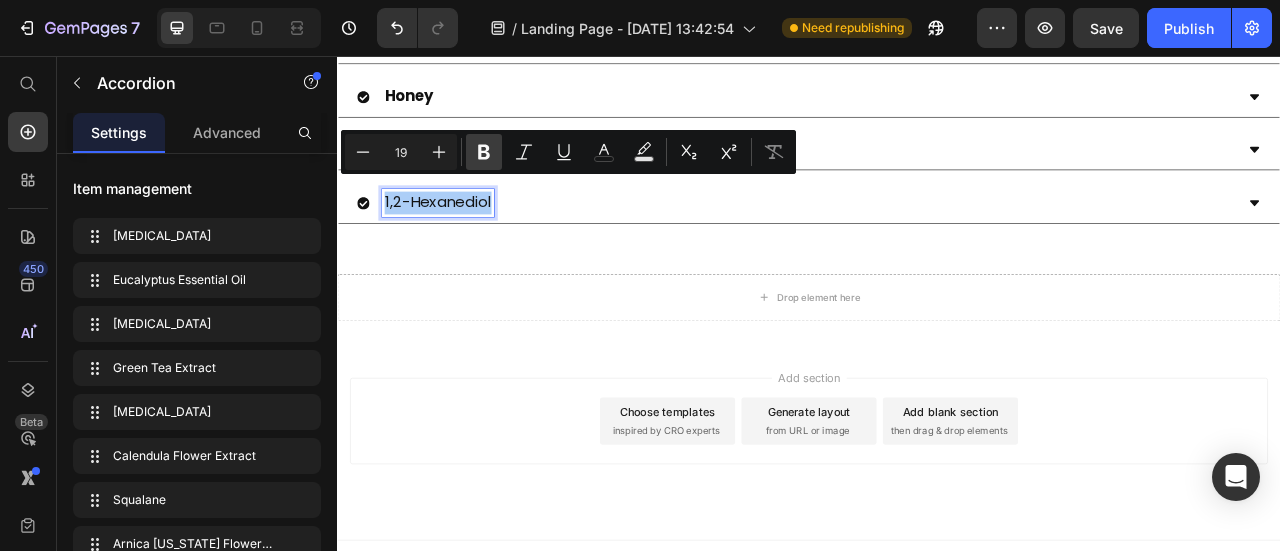 click 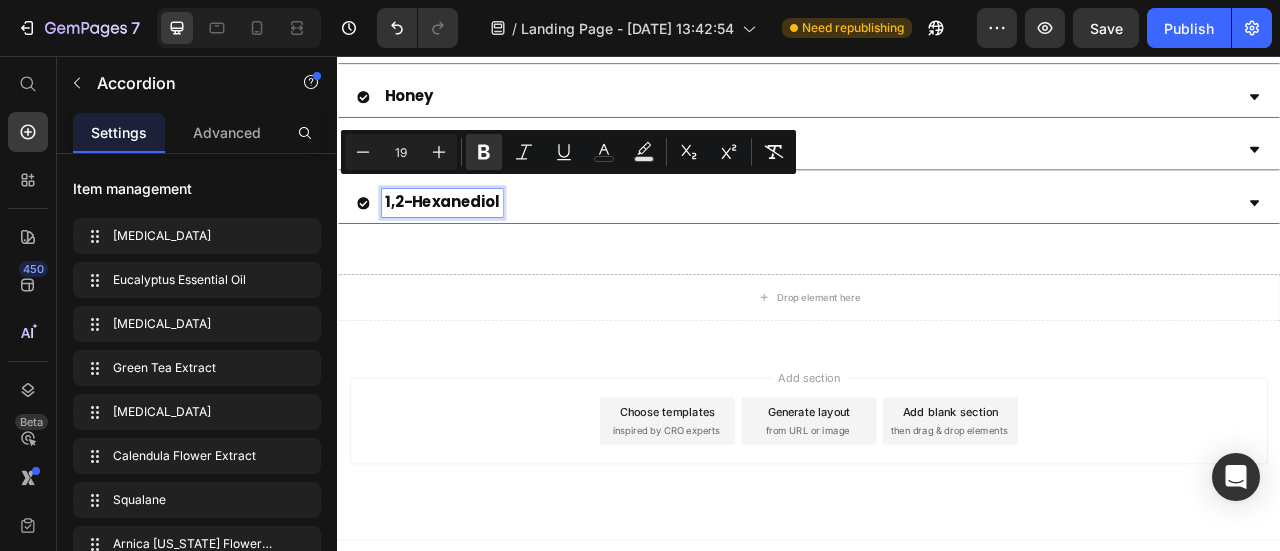 click on "1,2-Hexanediol" at bounding box center (921, 242) 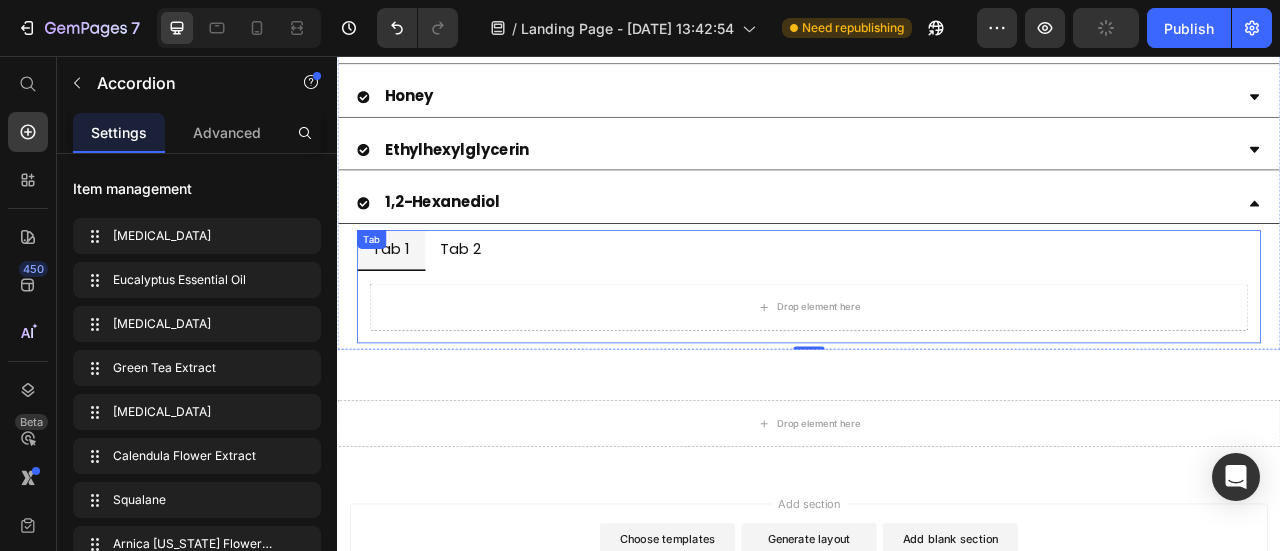 click on "Tab 1 Tab 2
Drop element here
Tab" at bounding box center (937, 349) 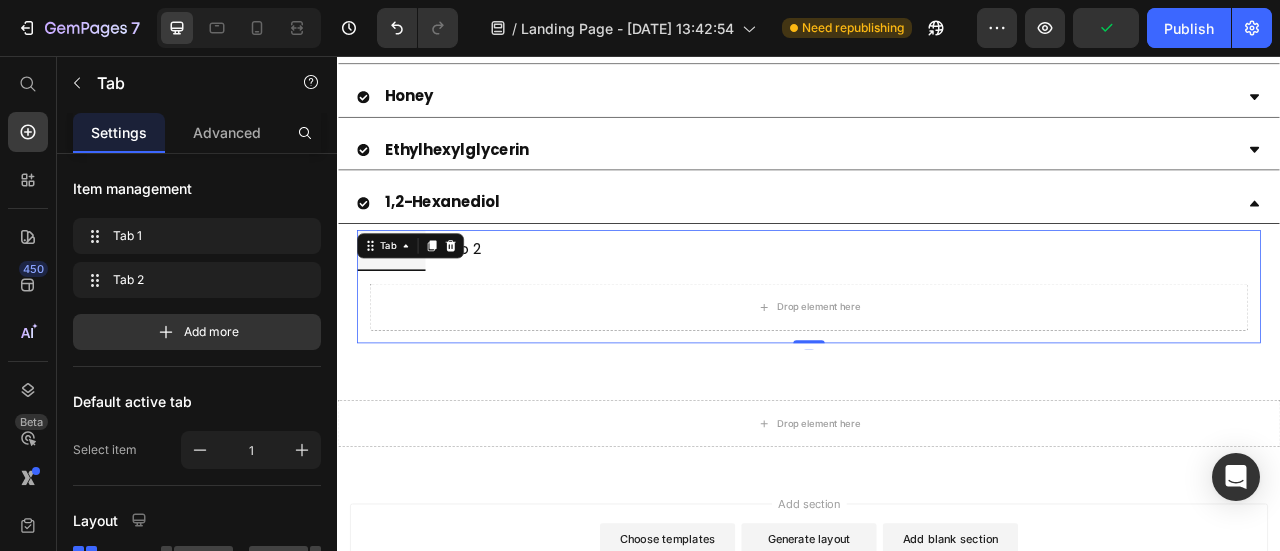 click on "Tab" at bounding box center [430, 297] 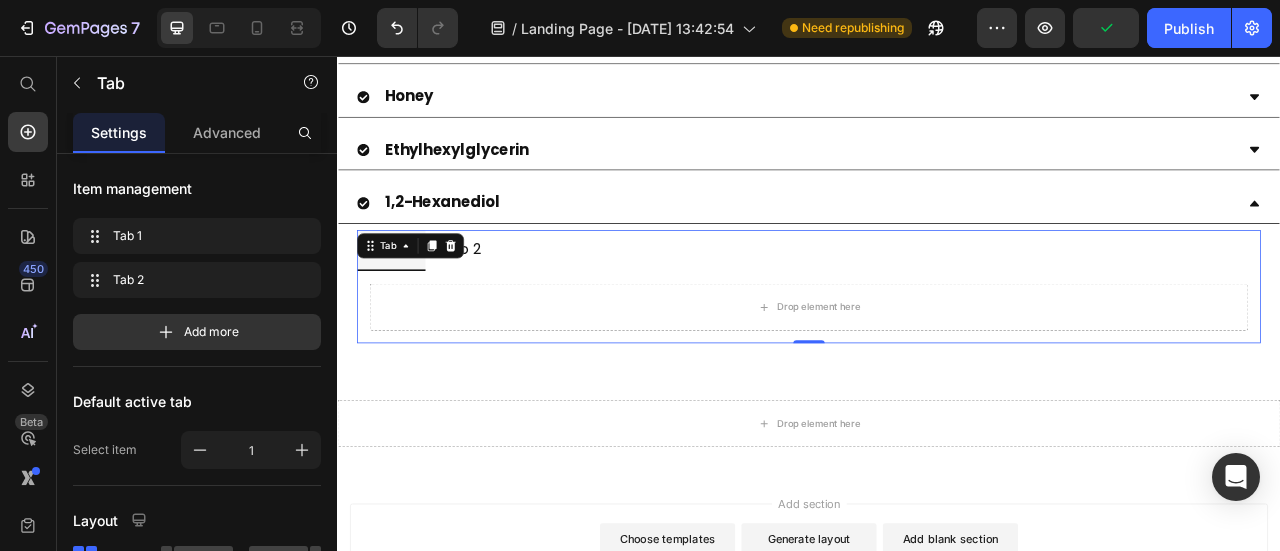 click on "Tab 1" at bounding box center [405, 302] 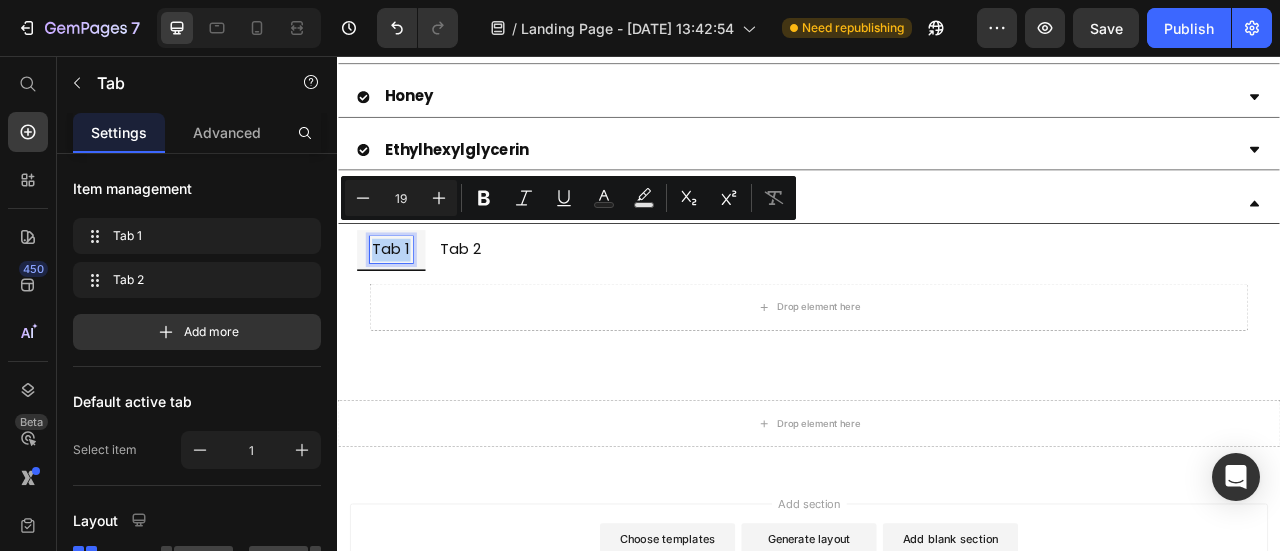 type on "13" 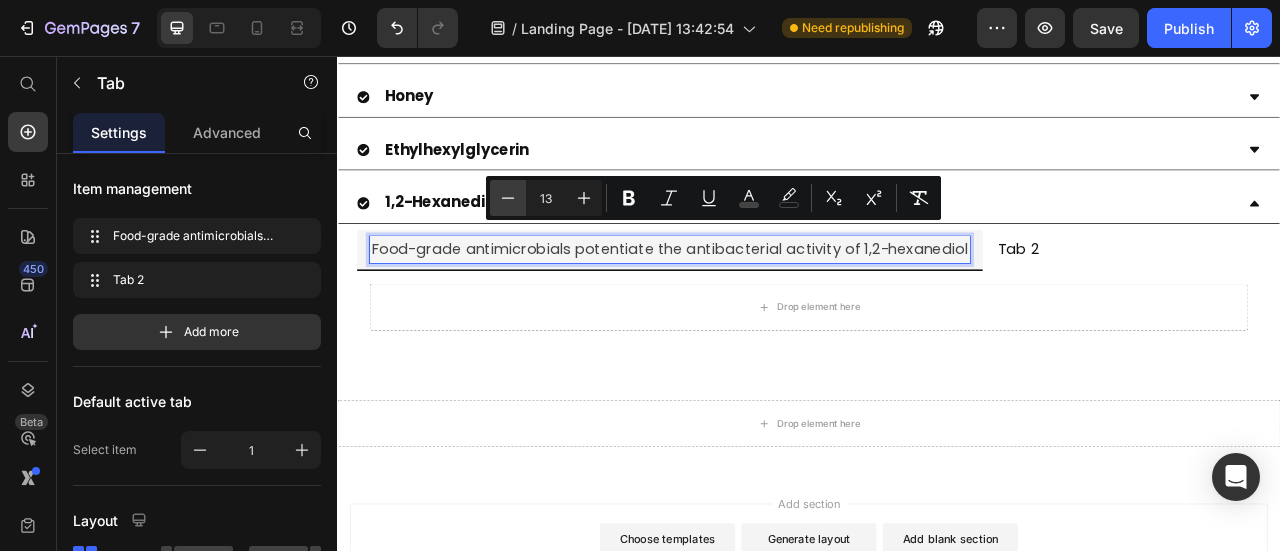 click 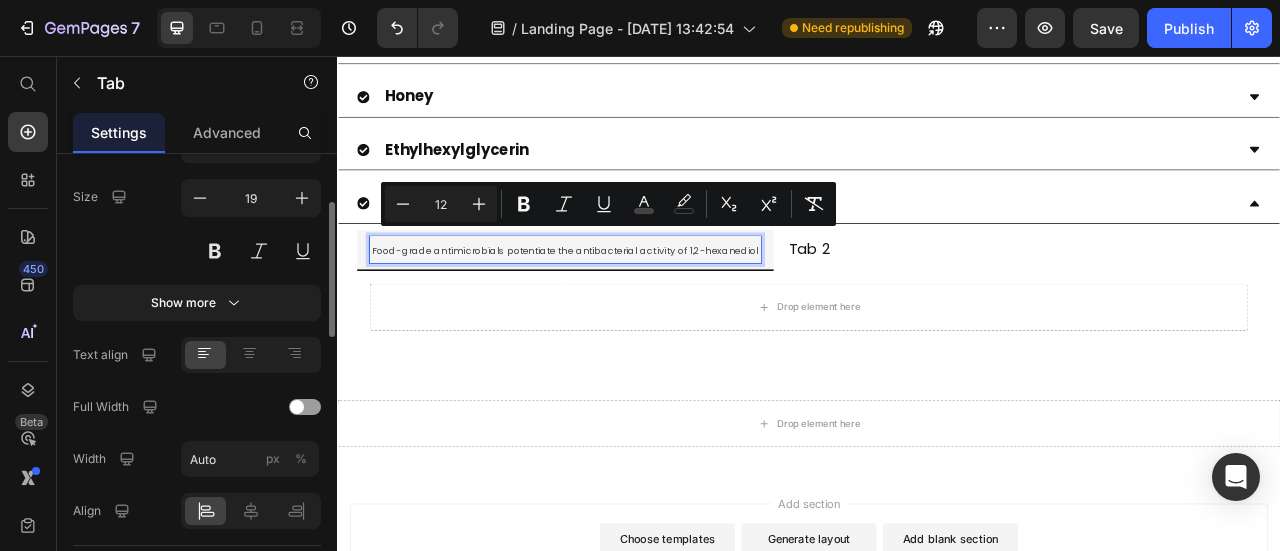 scroll, scrollTop: 400, scrollLeft: 0, axis: vertical 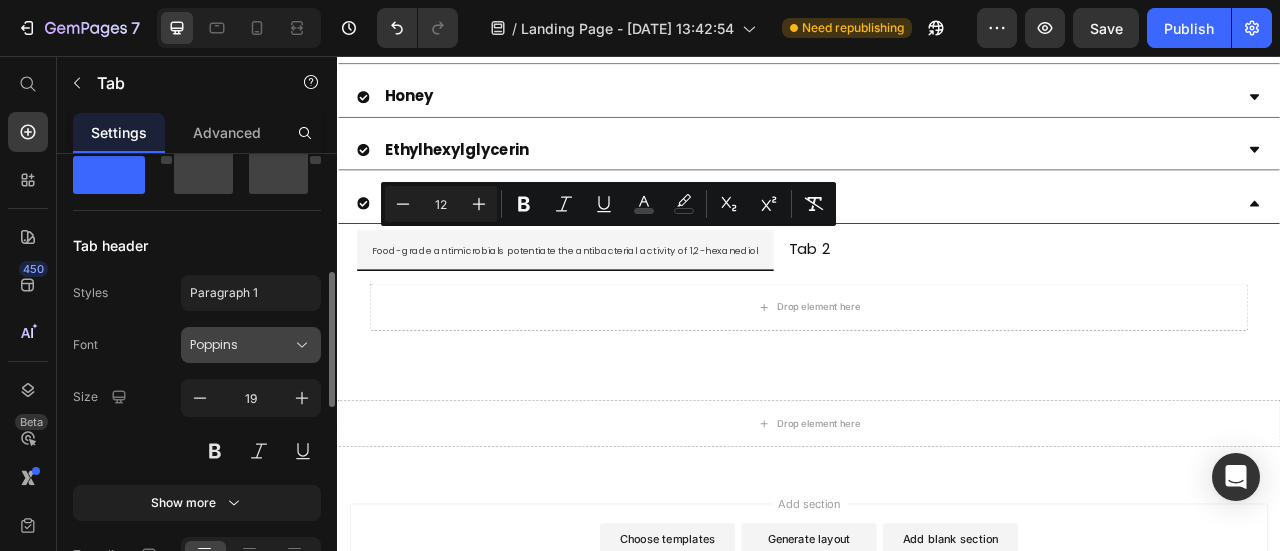 click on "Poppins" at bounding box center [241, 345] 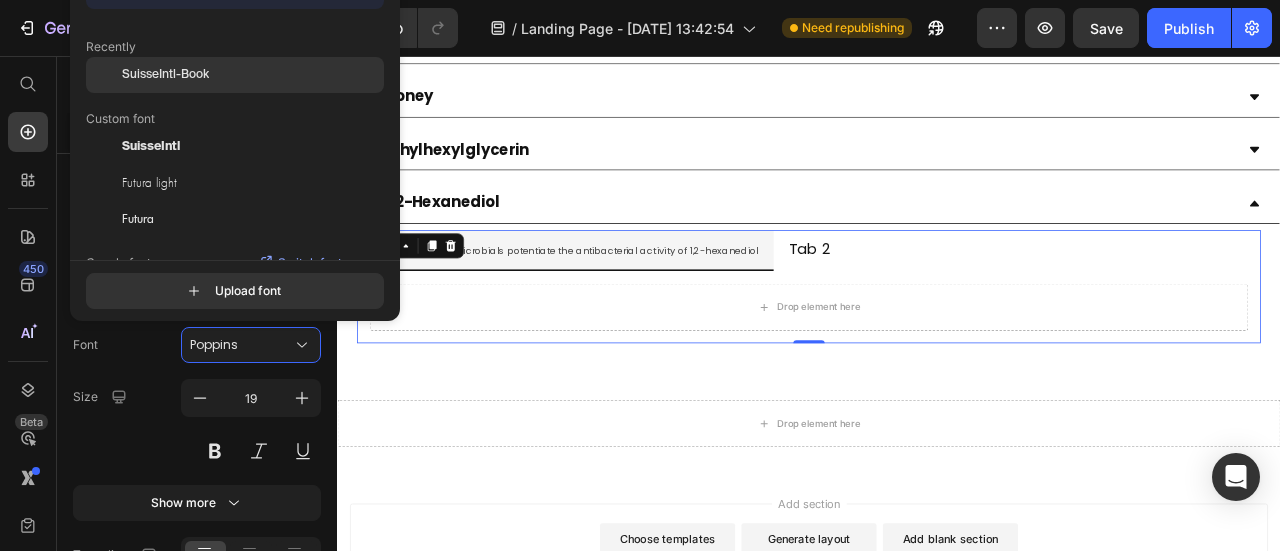 click on "SuisseIntl-Book" at bounding box center (165, 75) 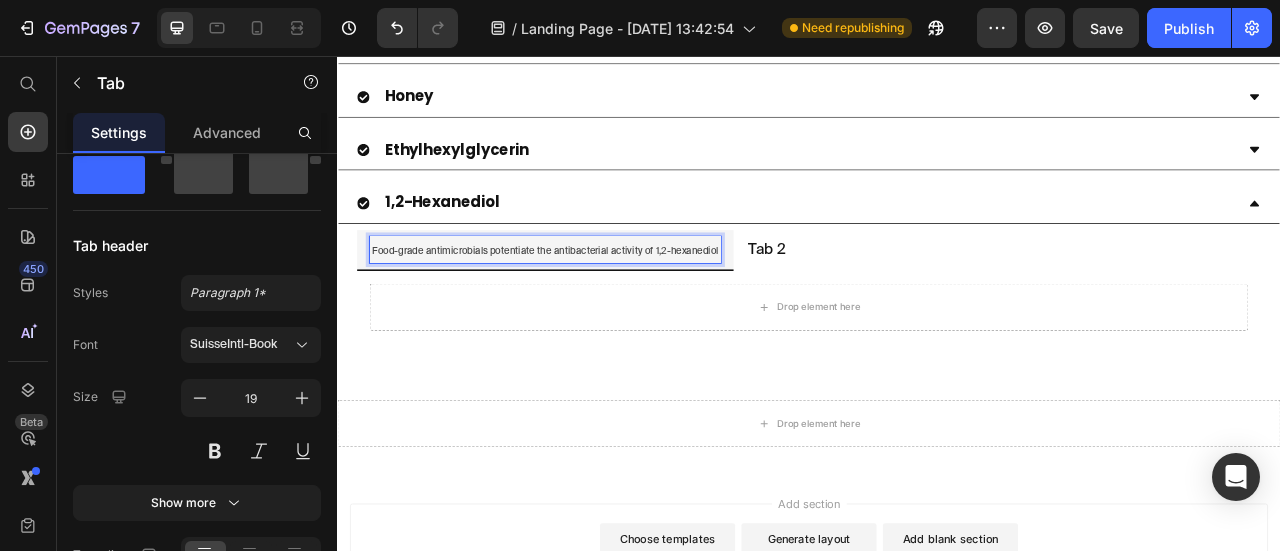 click on "Food-grade antimicrobials potentiate the antibacterial activity of 1,2-hexanediol" at bounding box center [601, 304] 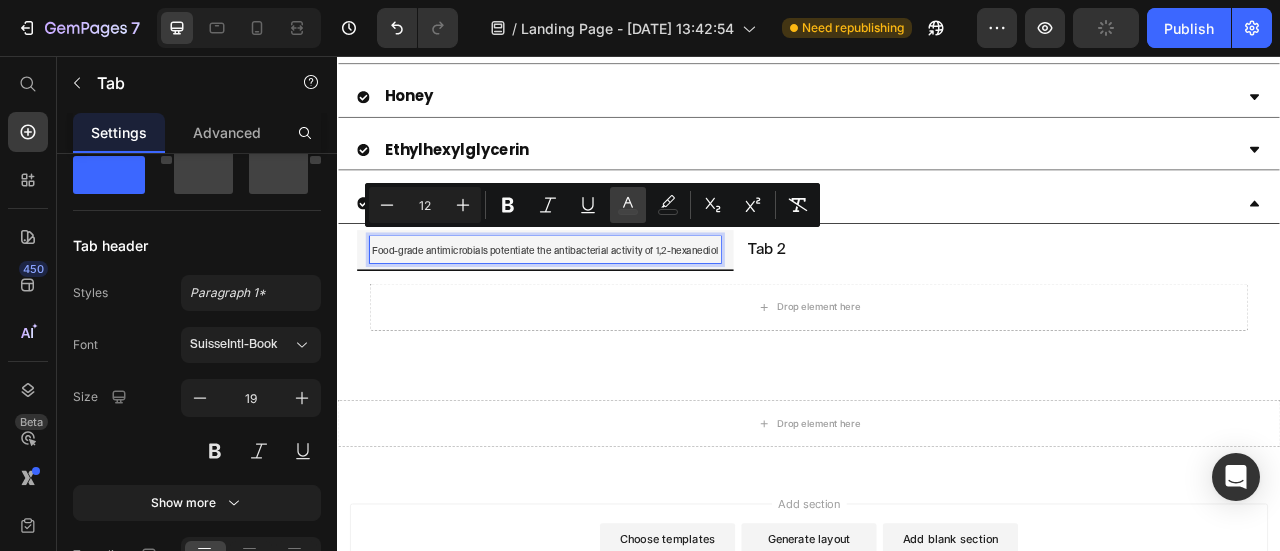 click 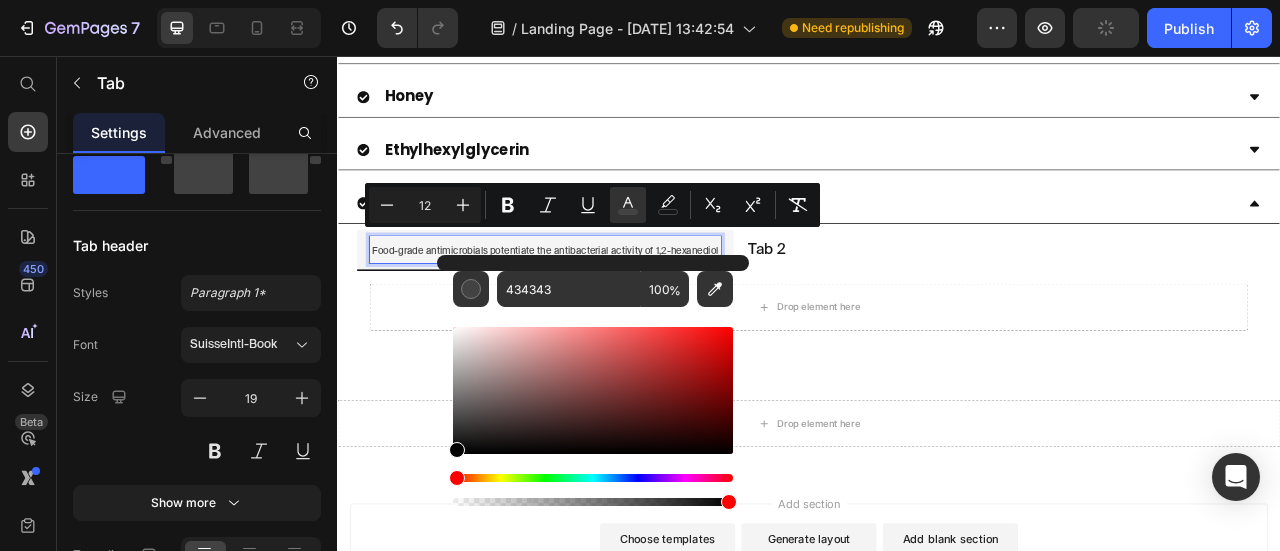 drag, startPoint x: 455, startPoint y: 425, endPoint x: 442, endPoint y: 461, distance: 38.27532 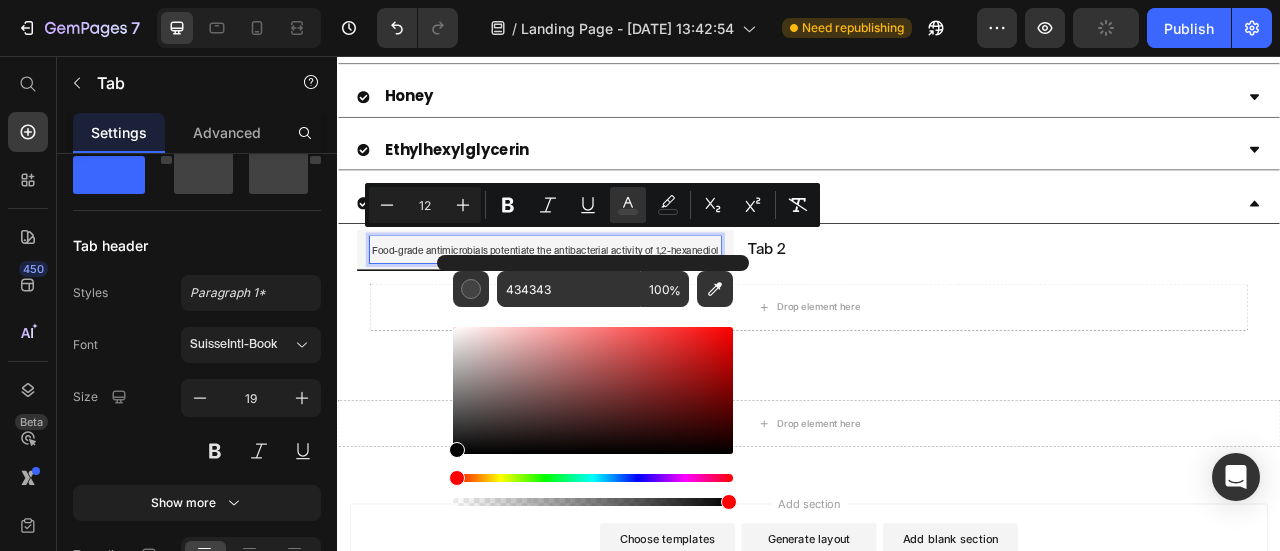 click on "434343 100 %" at bounding box center [593, 382] 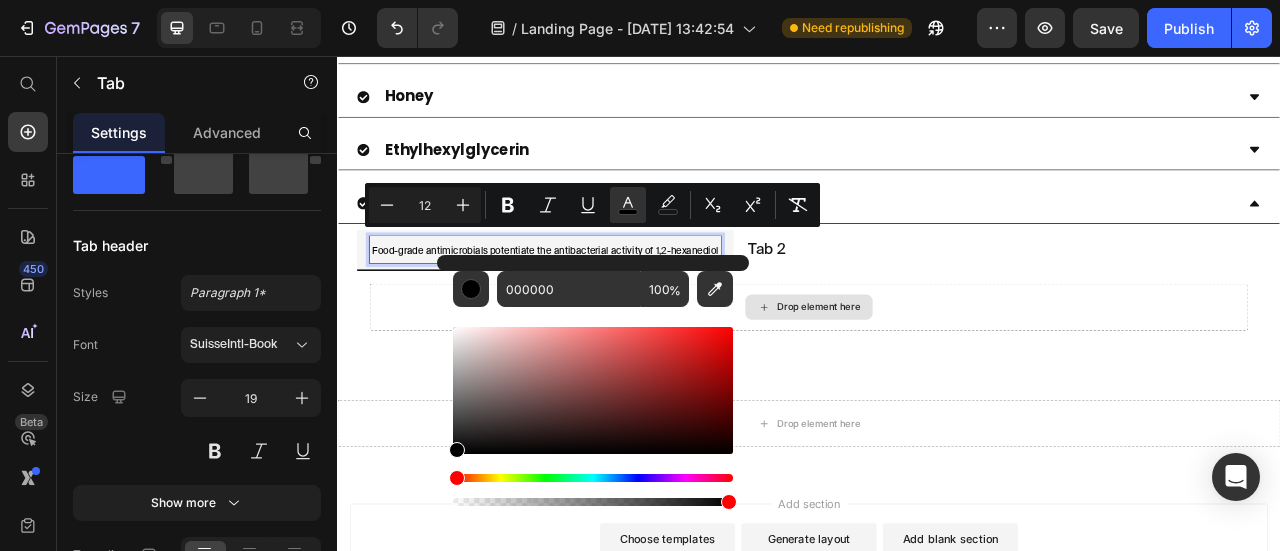 click on "Drop element here" at bounding box center (937, 375) 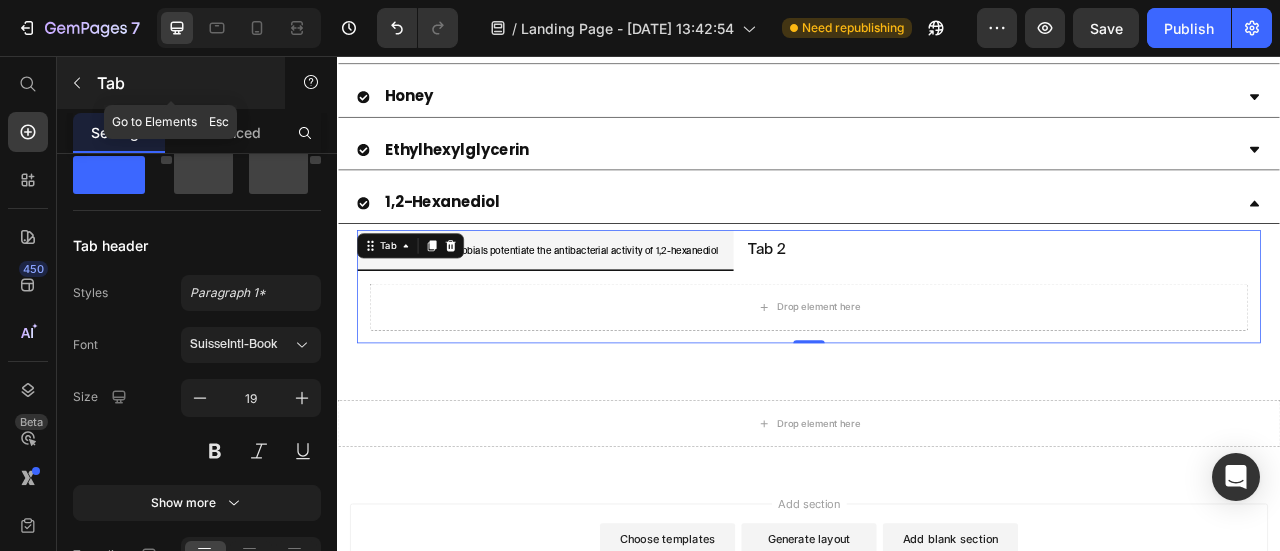 click 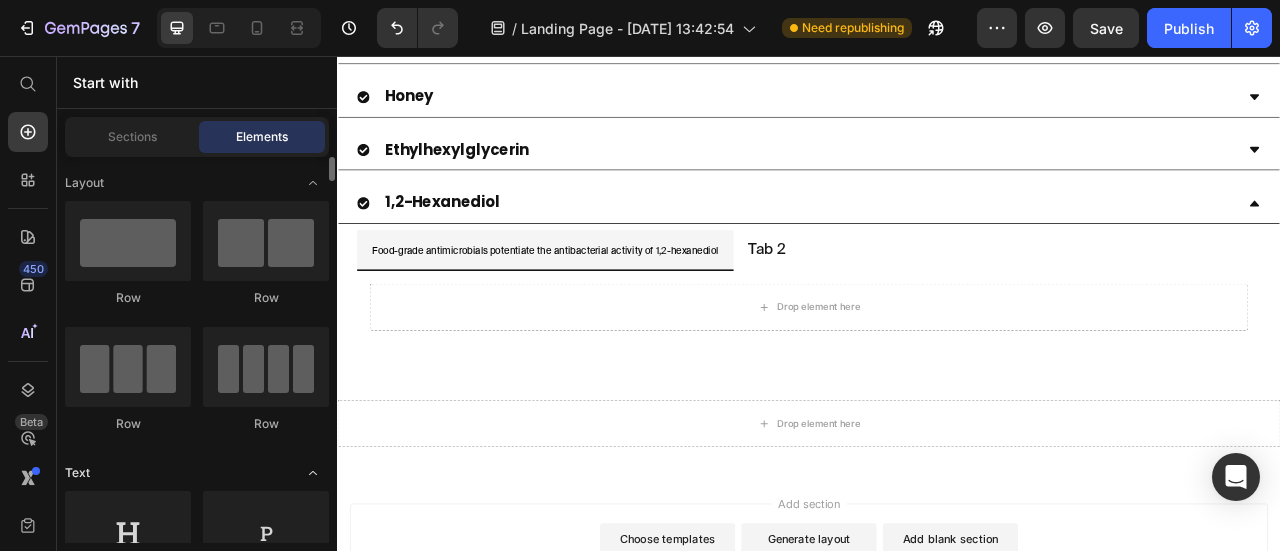 scroll, scrollTop: 200, scrollLeft: 0, axis: vertical 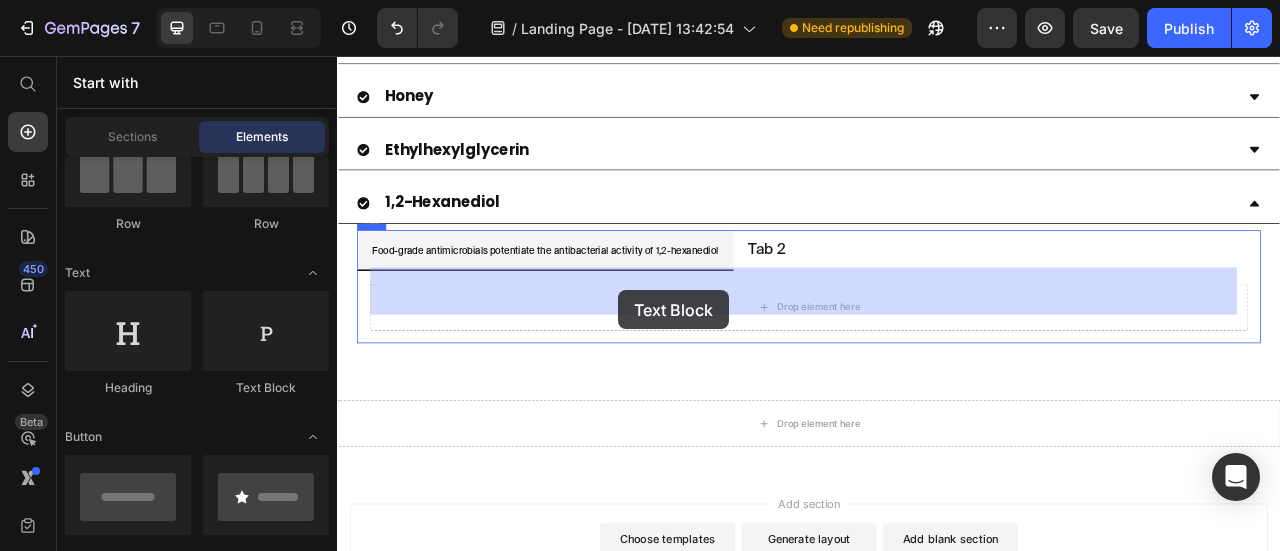 drag, startPoint x: 650, startPoint y: 384, endPoint x: 695, endPoint y: 355, distance: 53.535034 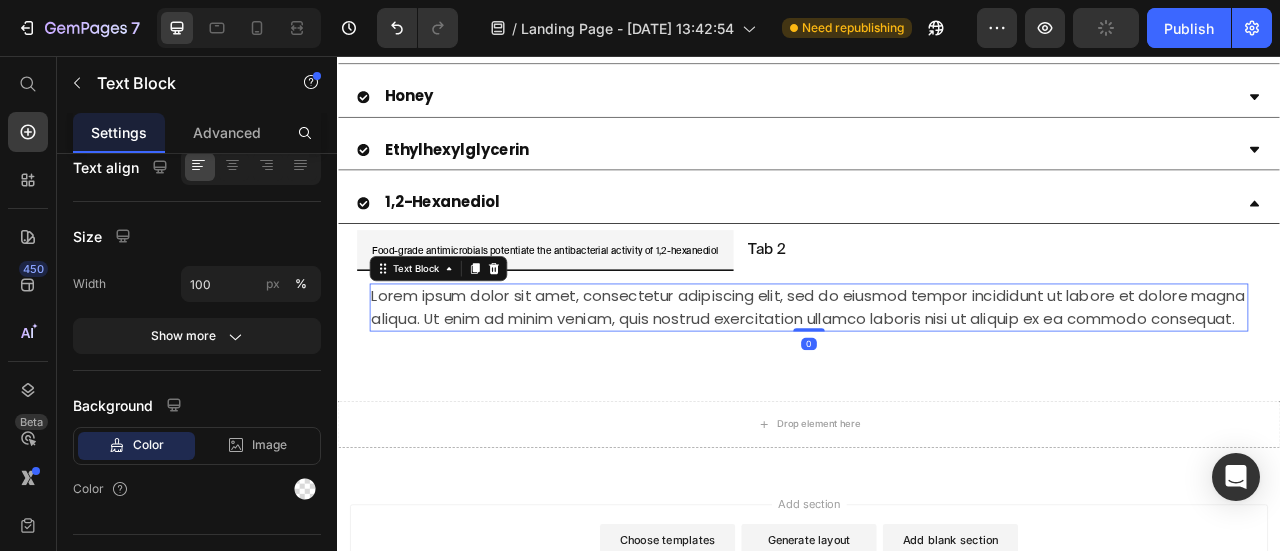 scroll, scrollTop: 0, scrollLeft: 0, axis: both 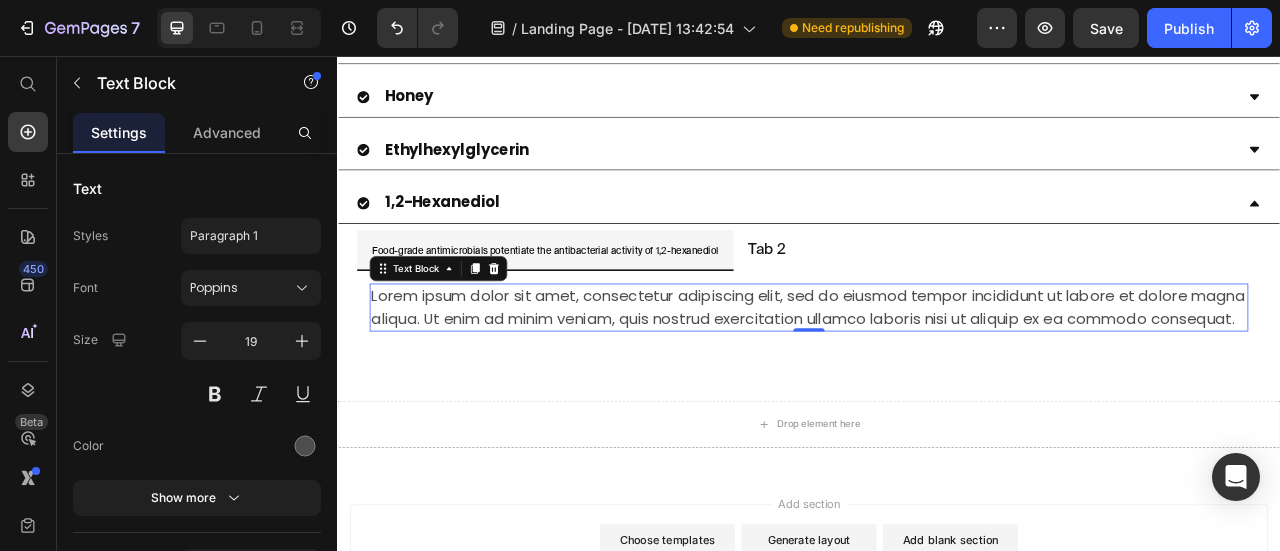 click on "Lorem ipsum dolor sit amet, consectetur adipiscing elit, sed do eiusmod tempor incididunt ut labore et dolore magna aliqua. Ut enim ad minim veniam, quis nostrud exercitation ullamco laboris nisi ut aliquip ex ea commodo consequat." at bounding box center (937, 375) 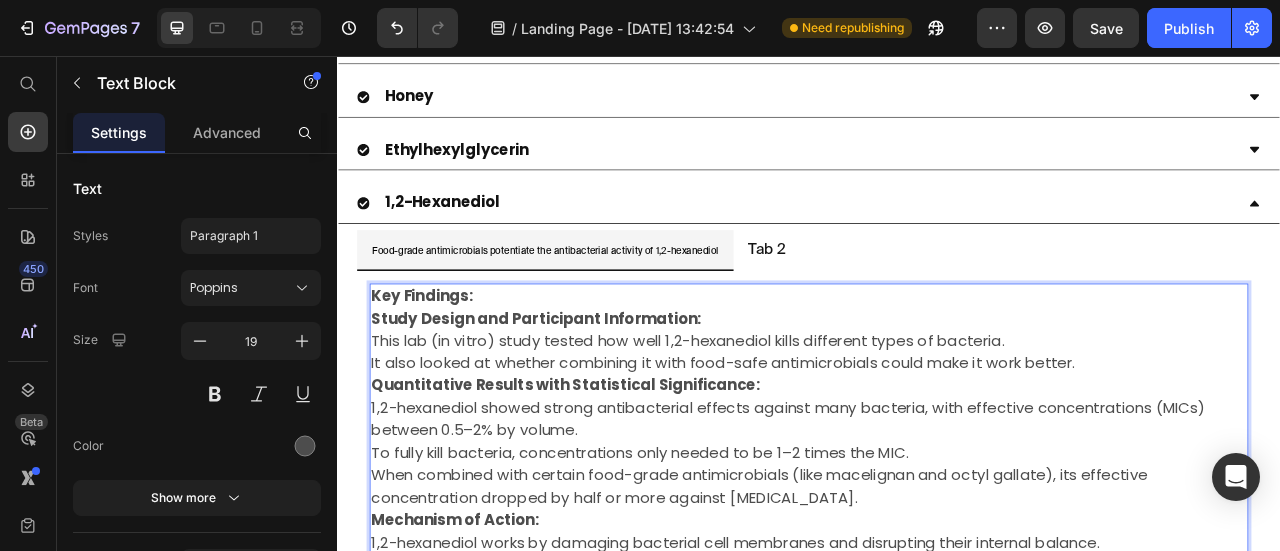 scroll, scrollTop: 2098, scrollLeft: 0, axis: vertical 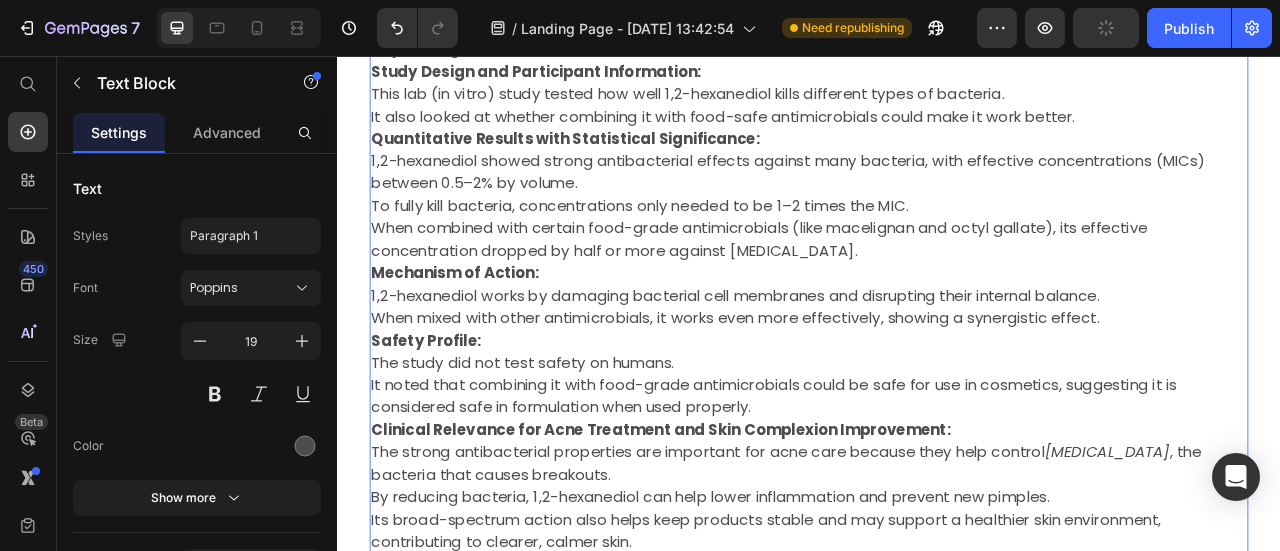 click on "The strong antibacterial properties are important for acne care because they help control  Cutibacterium acnes , the bacteria that causes breakouts." at bounding box center (937, 574) 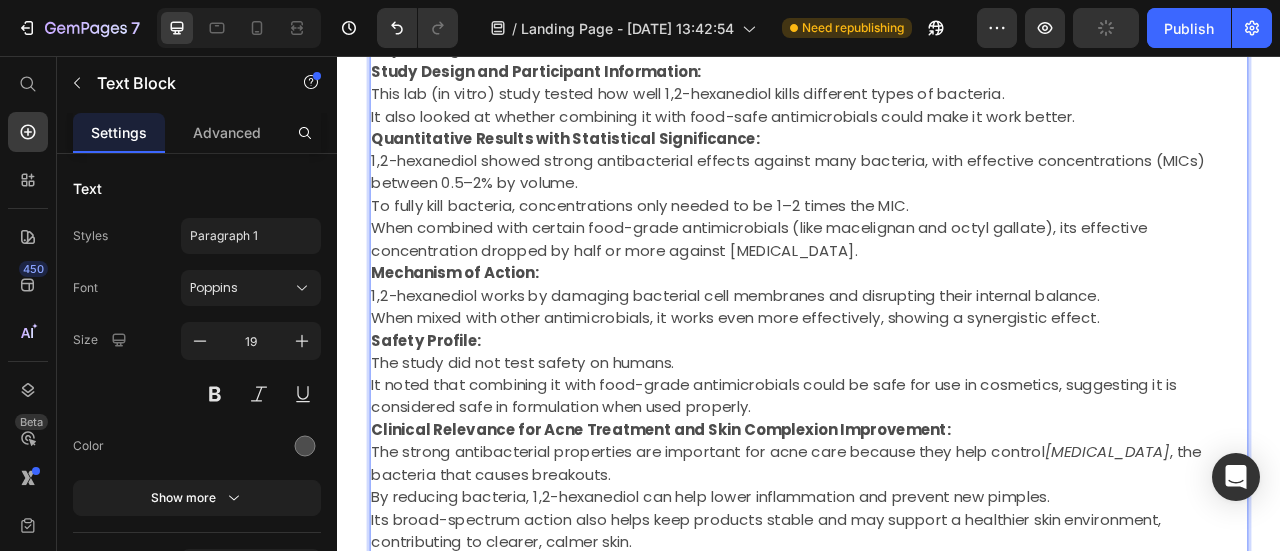 click on "Its broad-spectrum action also helps keep products stable and may support a healthier skin environment, contributing to clearer, calmer skin." at bounding box center (937, 660) 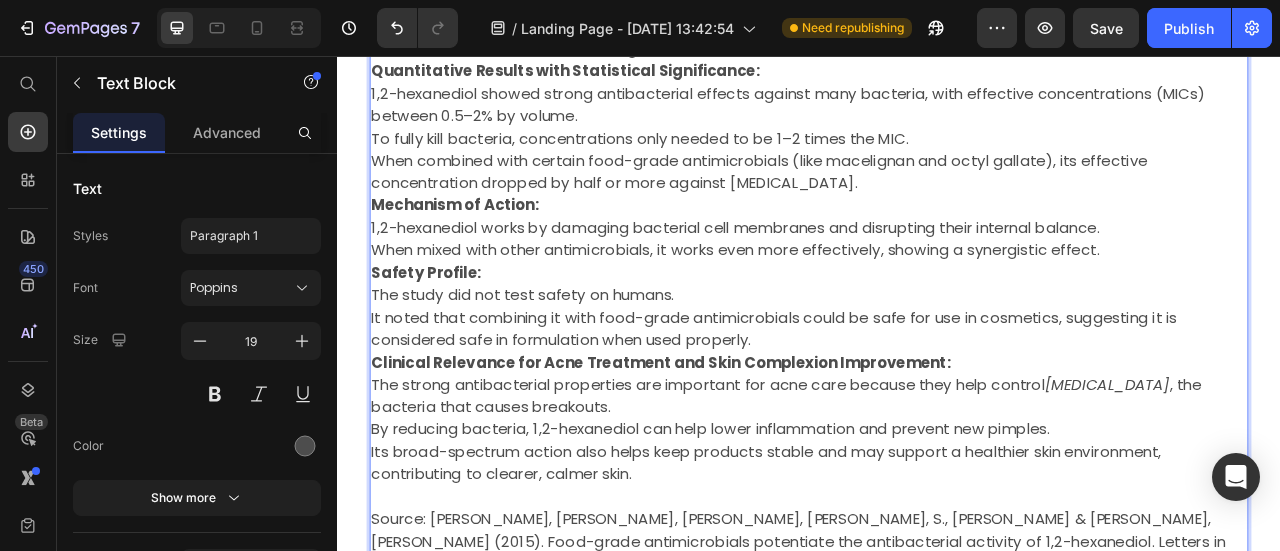 scroll, scrollTop: 1912, scrollLeft: 0, axis: vertical 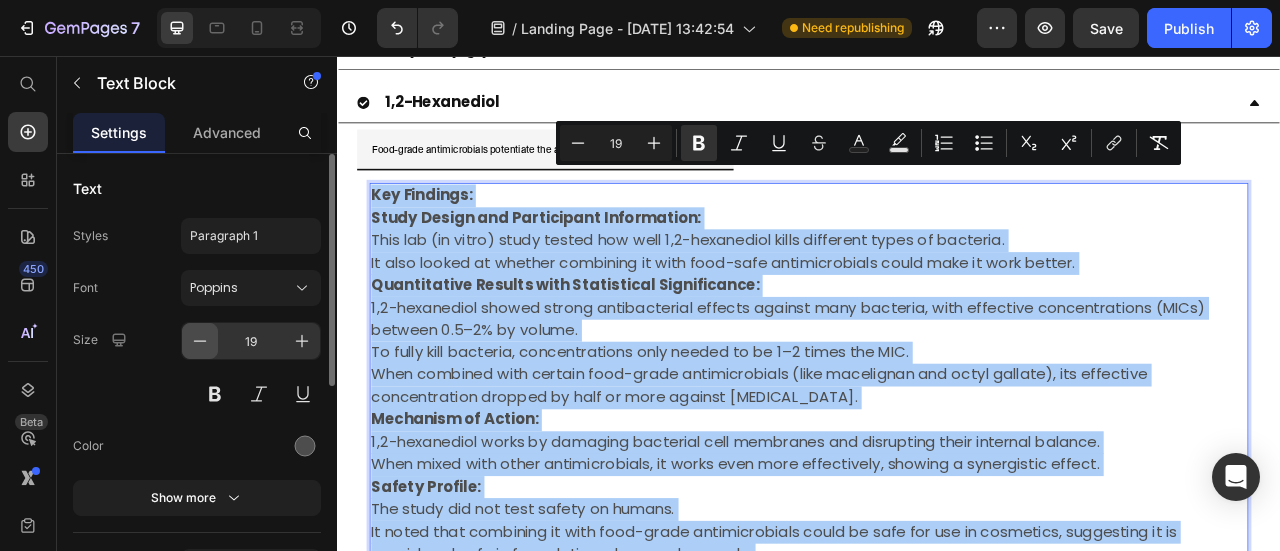 click 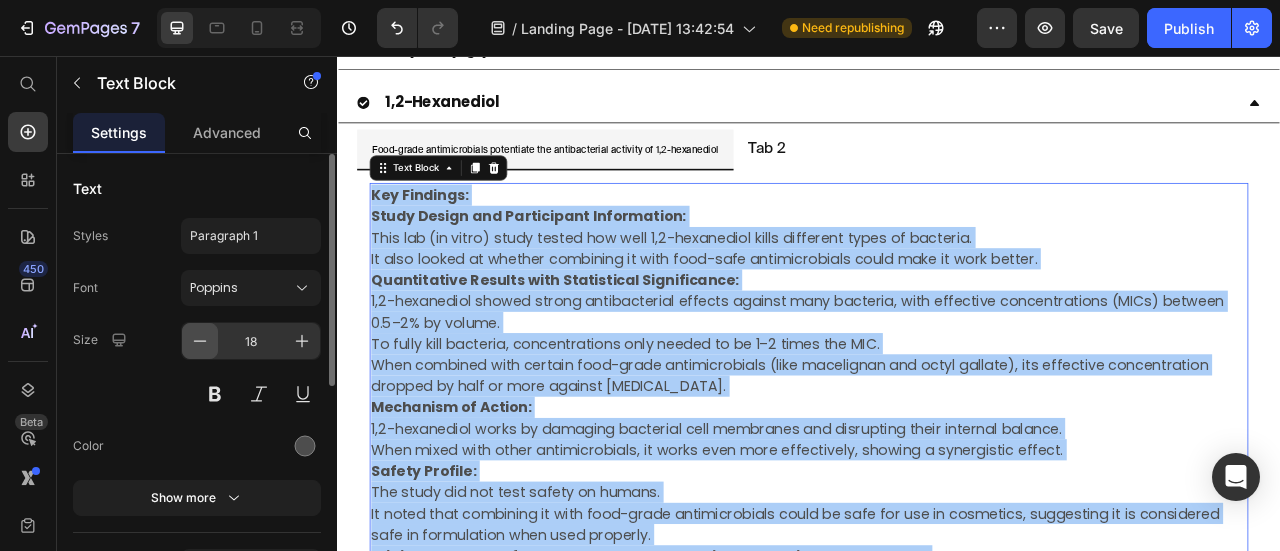click 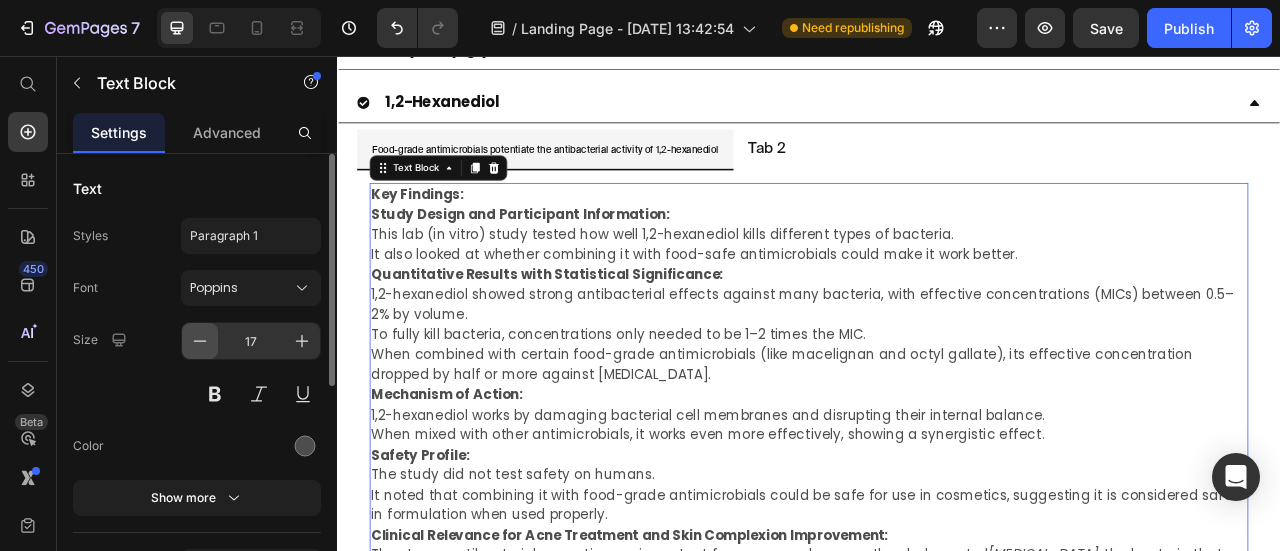 click 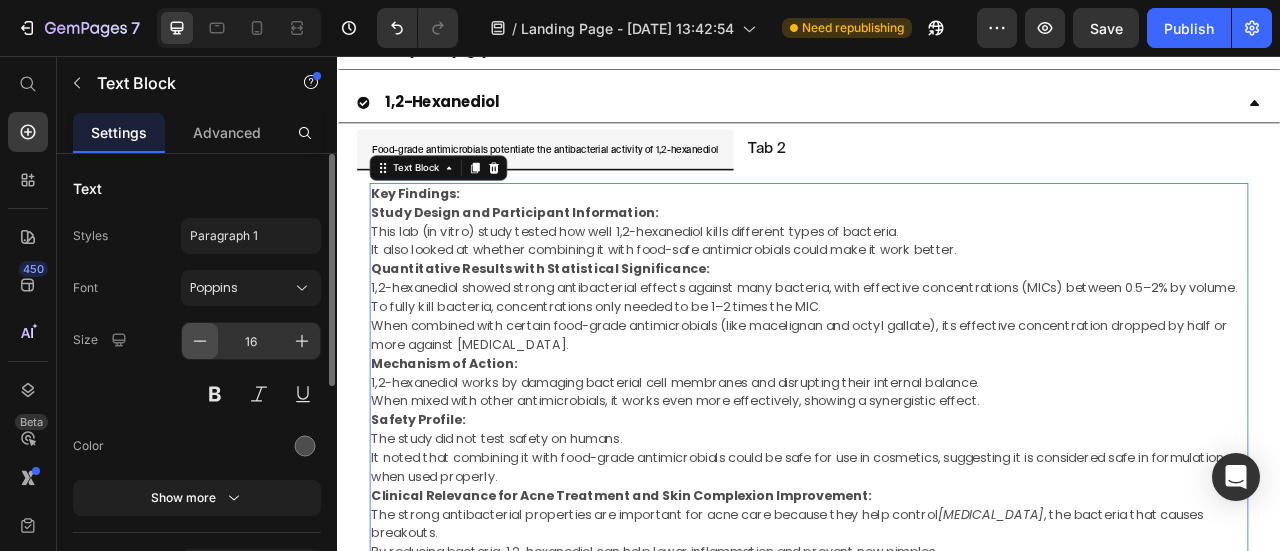 click 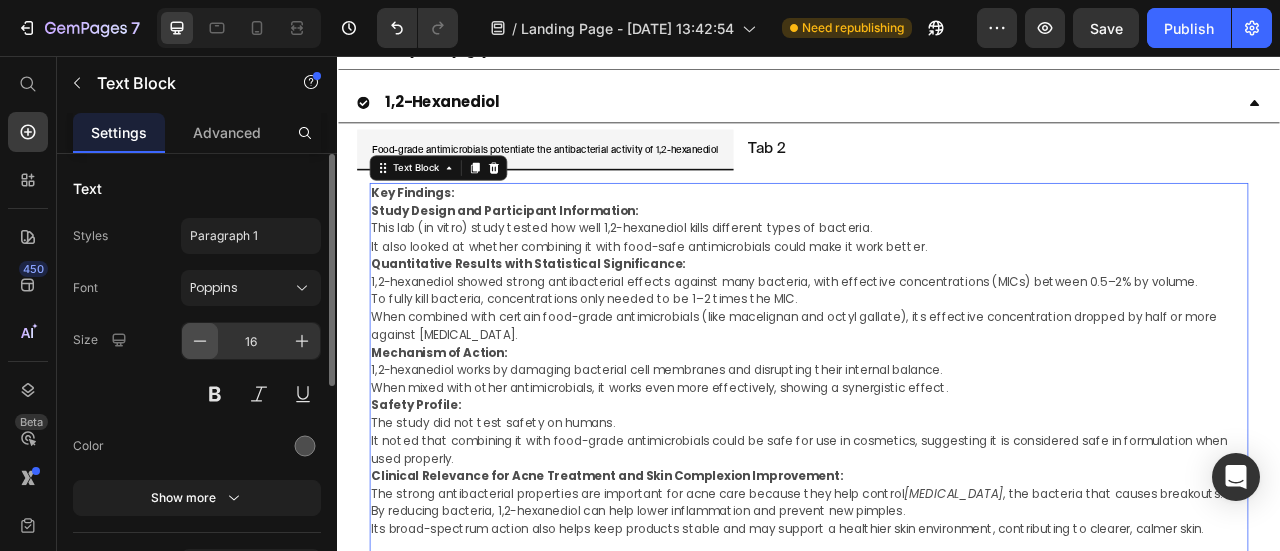 type on "15" 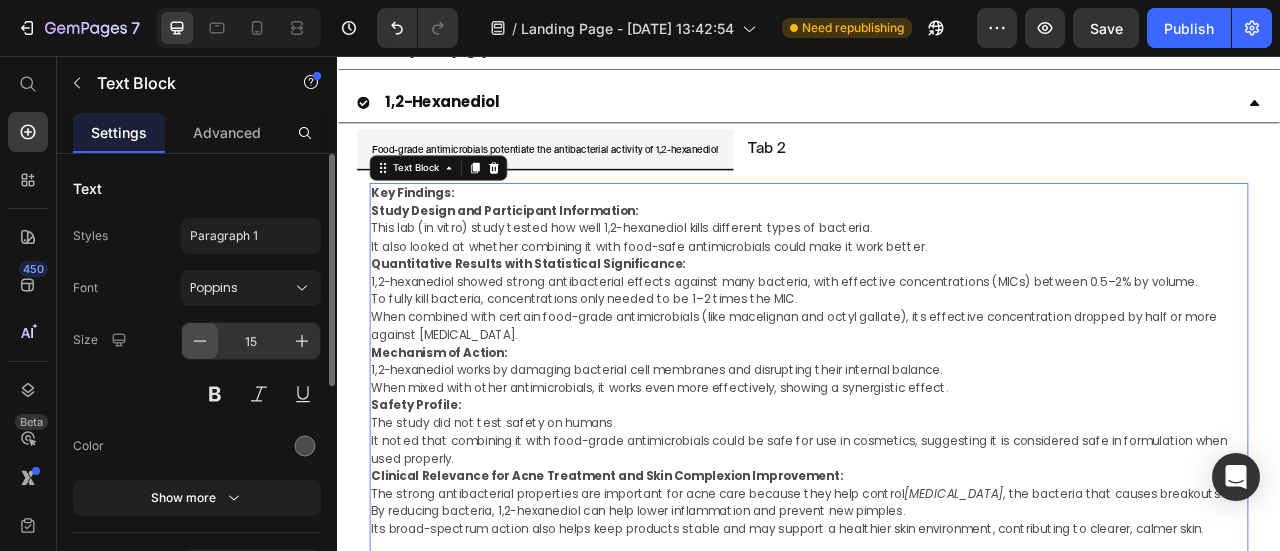 click on "Quantitative Results with Statistical Significance:" at bounding box center (580, 319) 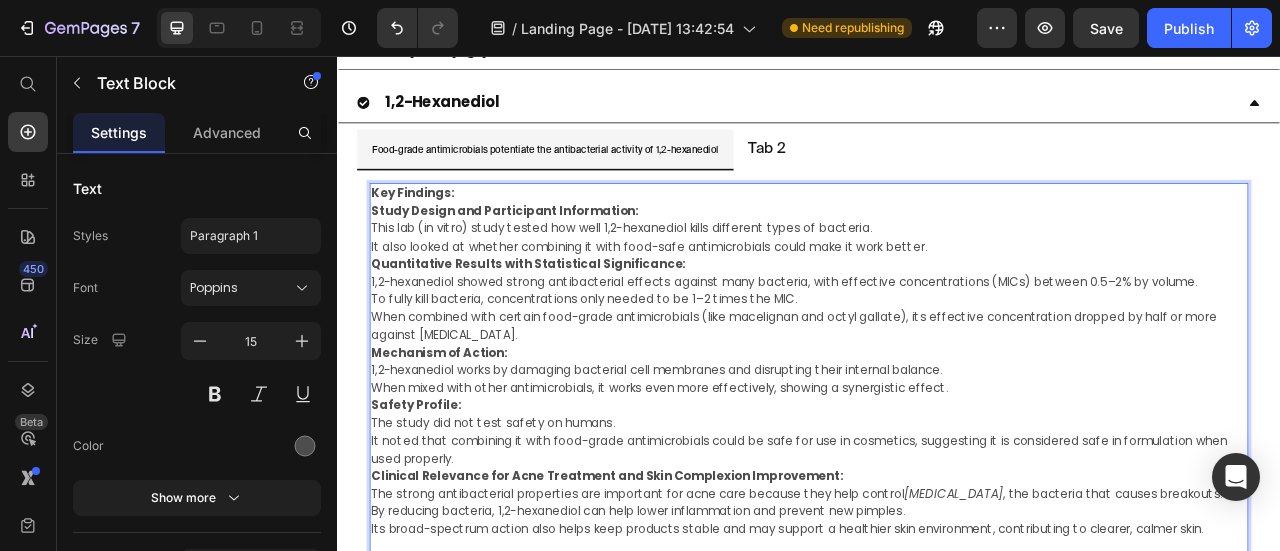 click on "Key Findings:" at bounding box center [937, 230] 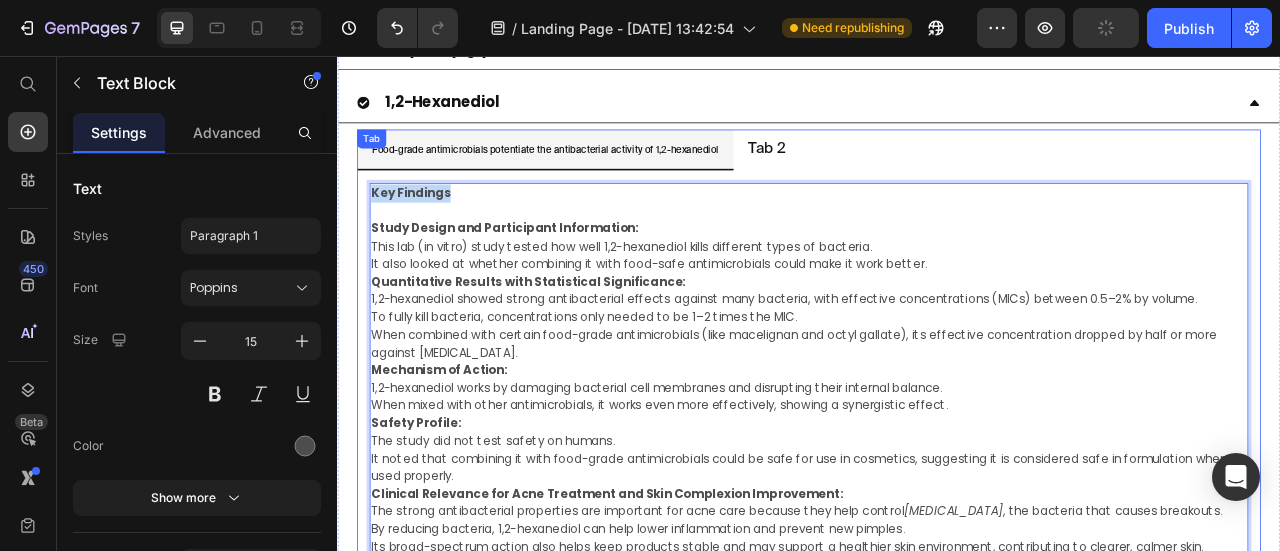drag, startPoint x: 395, startPoint y: 209, endPoint x: 369, endPoint y: 209, distance: 26 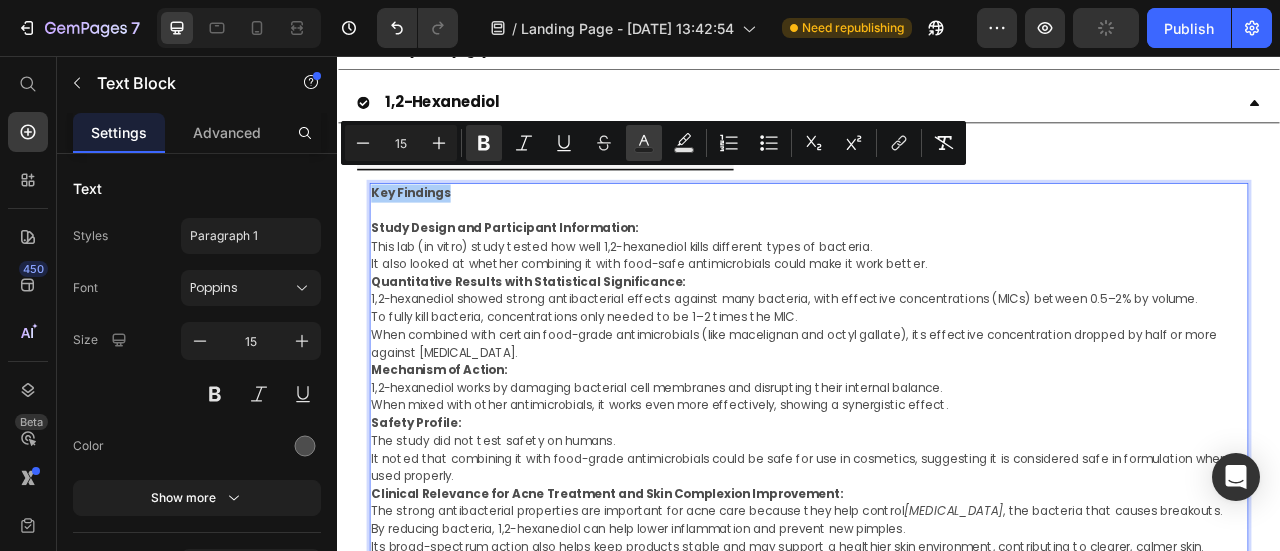 click 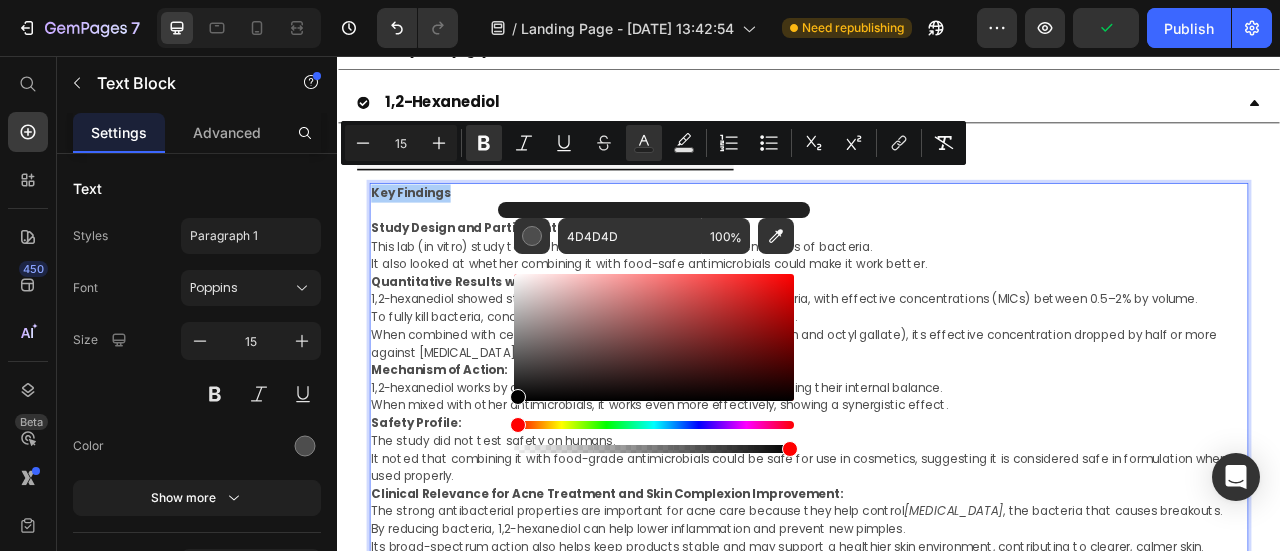 drag, startPoint x: 518, startPoint y: 365, endPoint x: 500, endPoint y: 416, distance: 54.08327 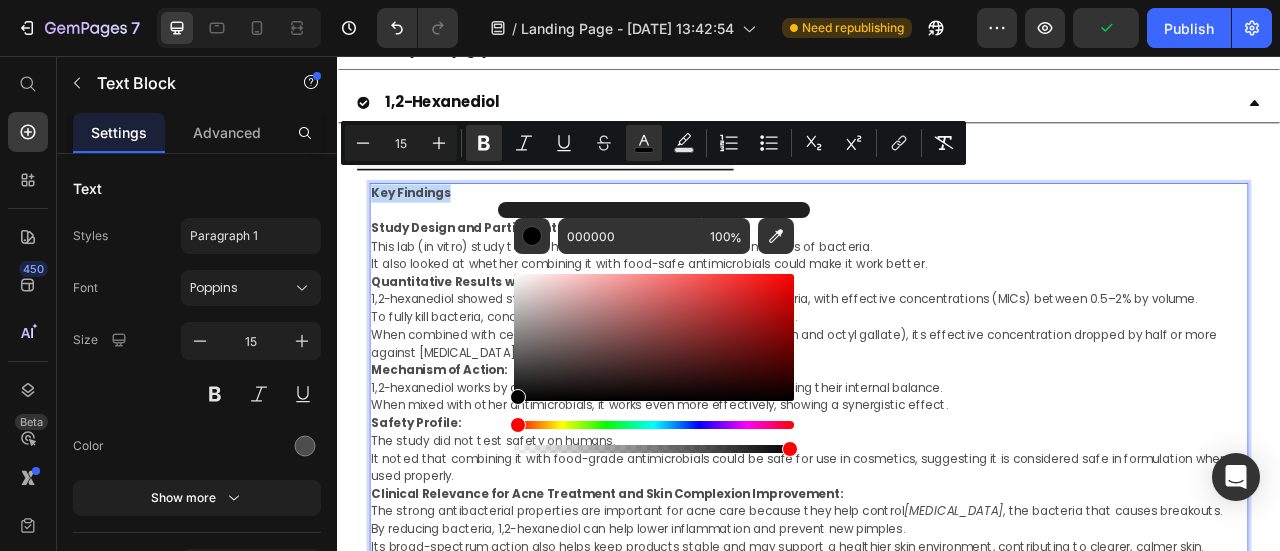 click on "When combined with certain food-grade antimicrobials (like macelignan and octyl gallate), its effective concentration dropped by half or more against Gram-positive bacteria." at bounding box center (937, 421) 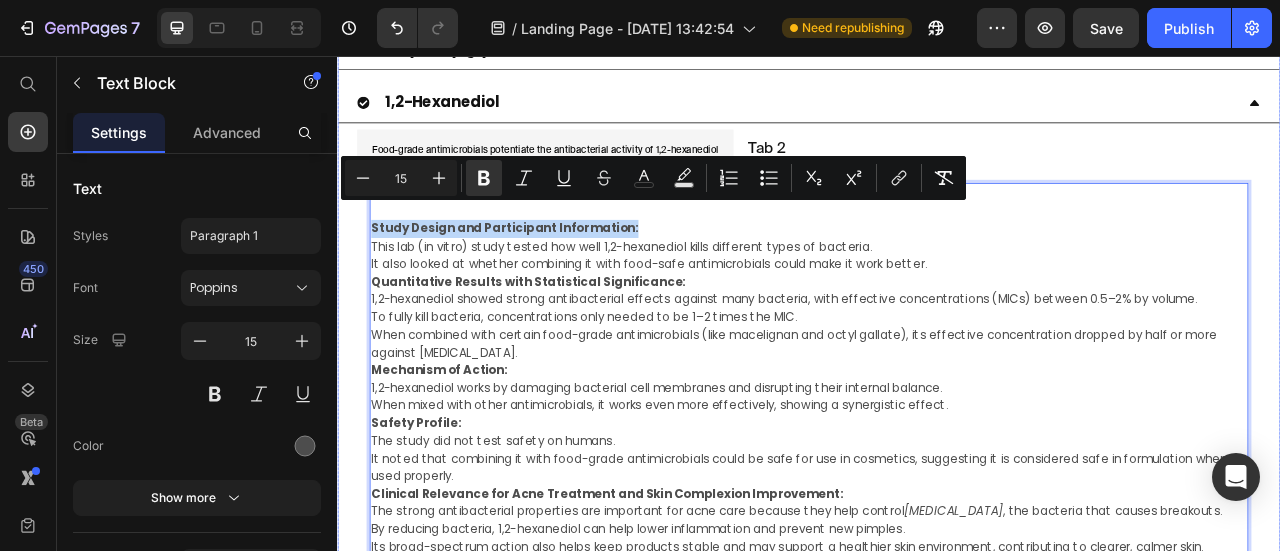 drag, startPoint x: 715, startPoint y: 244, endPoint x: 336, endPoint y: 260, distance: 379.3376 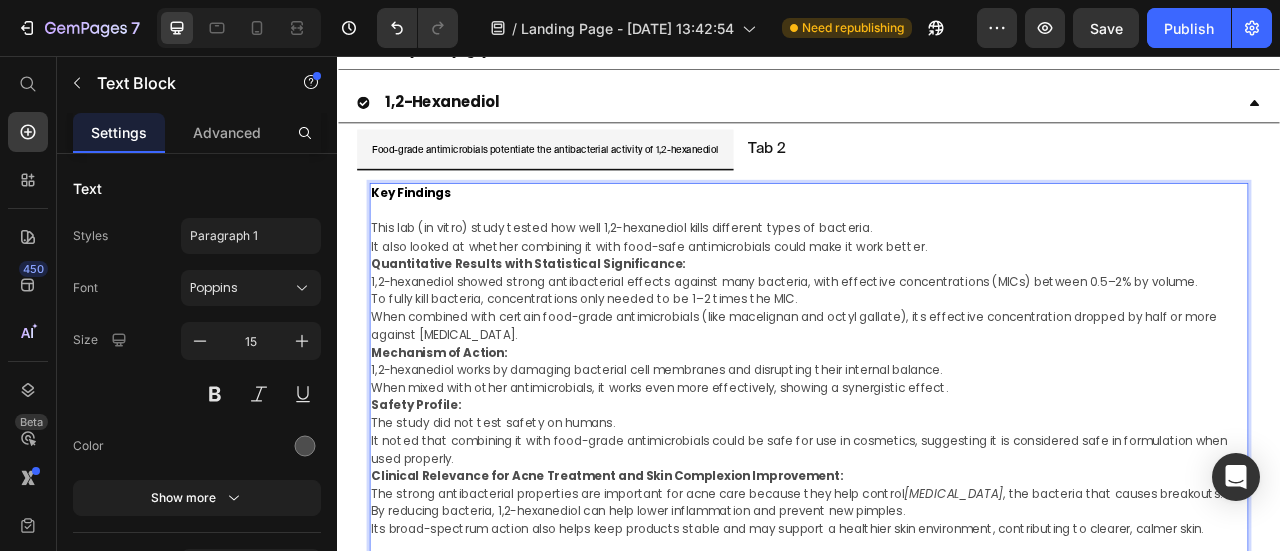 click on "This lab (in vitro) study tested how well 1,2-hexanediol kills different types of bacteria." at bounding box center [937, 275] 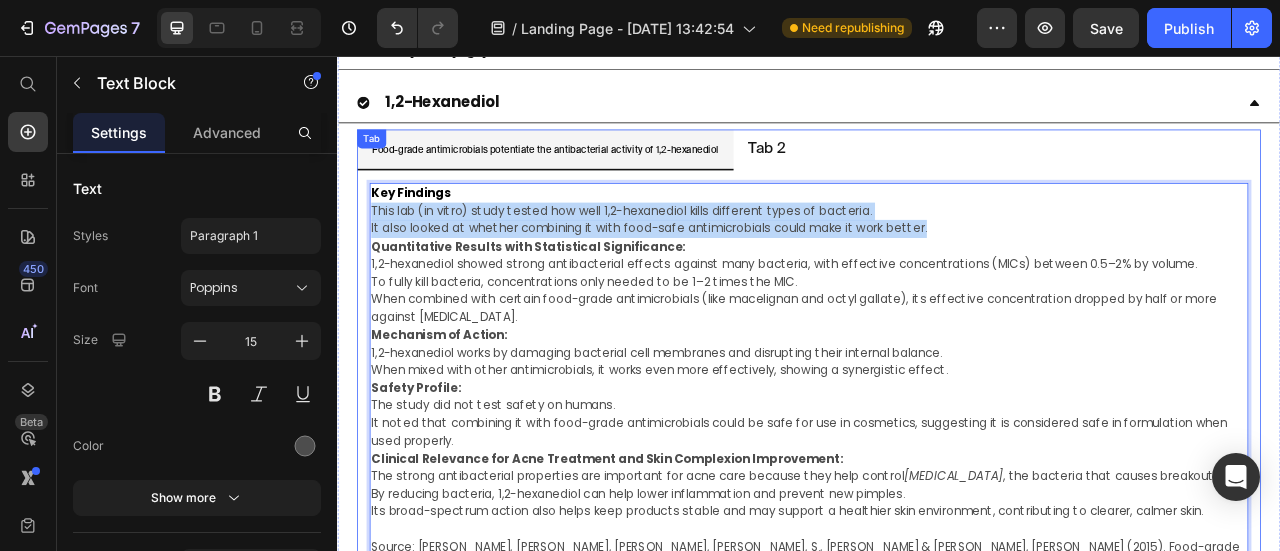 drag, startPoint x: 1106, startPoint y: 259, endPoint x: 369, endPoint y: 237, distance: 737.3283 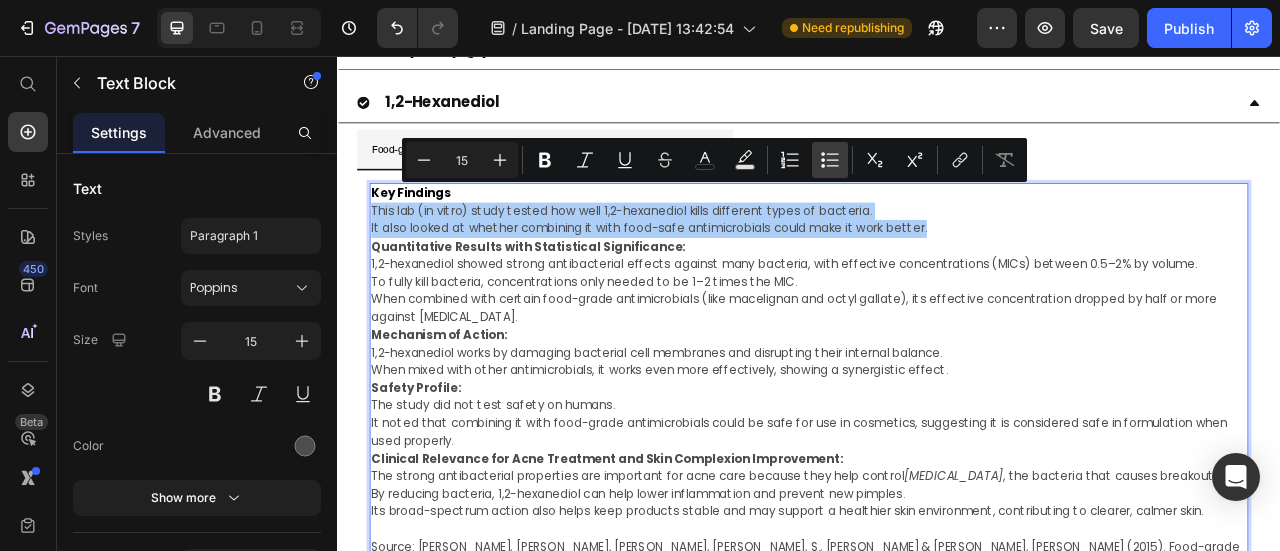 drag, startPoint x: 836, startPoint y: 167, endPoint x: 474, endPoint y: 335, distance: 399.08395 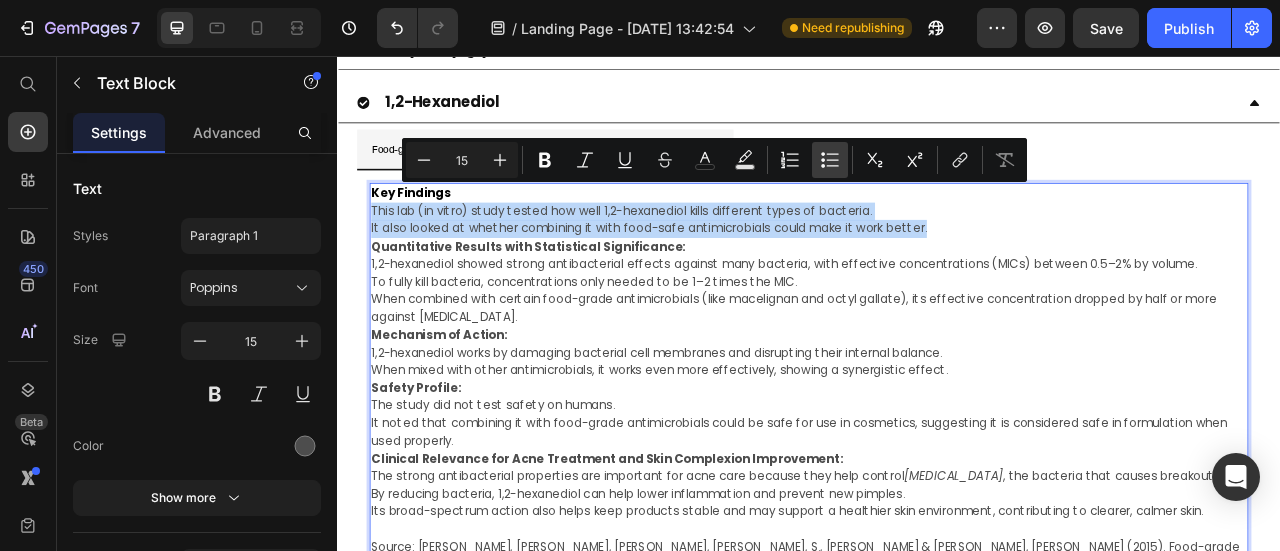 type on "15" 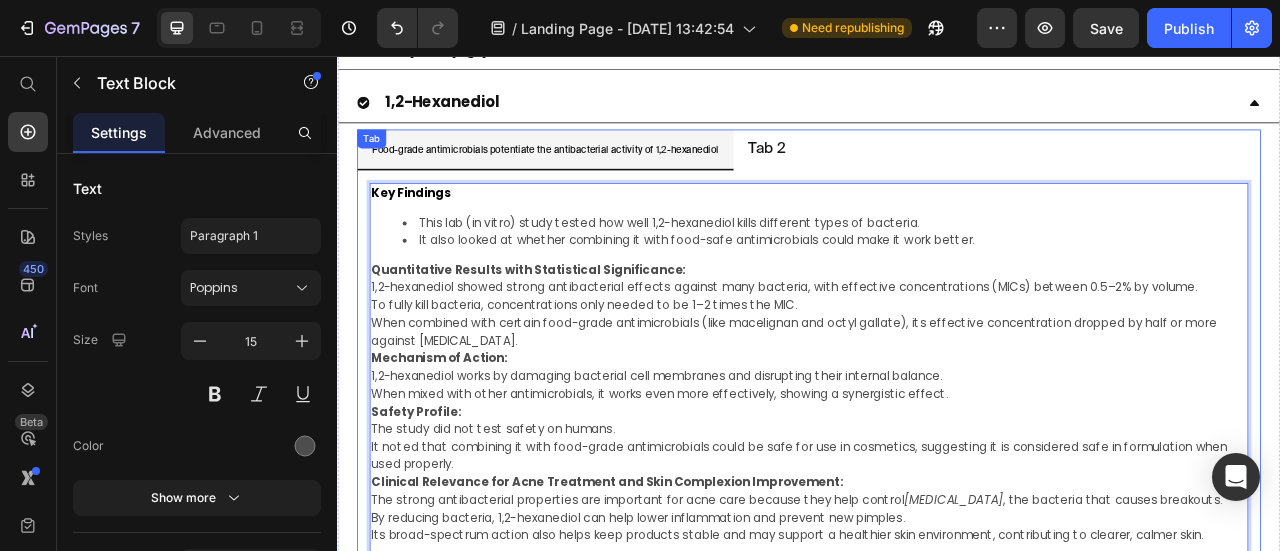 drag, startPoint x: 673, startPoint y: 398, endPoint x: 371, endPoint y: 331, distance: 309.34286 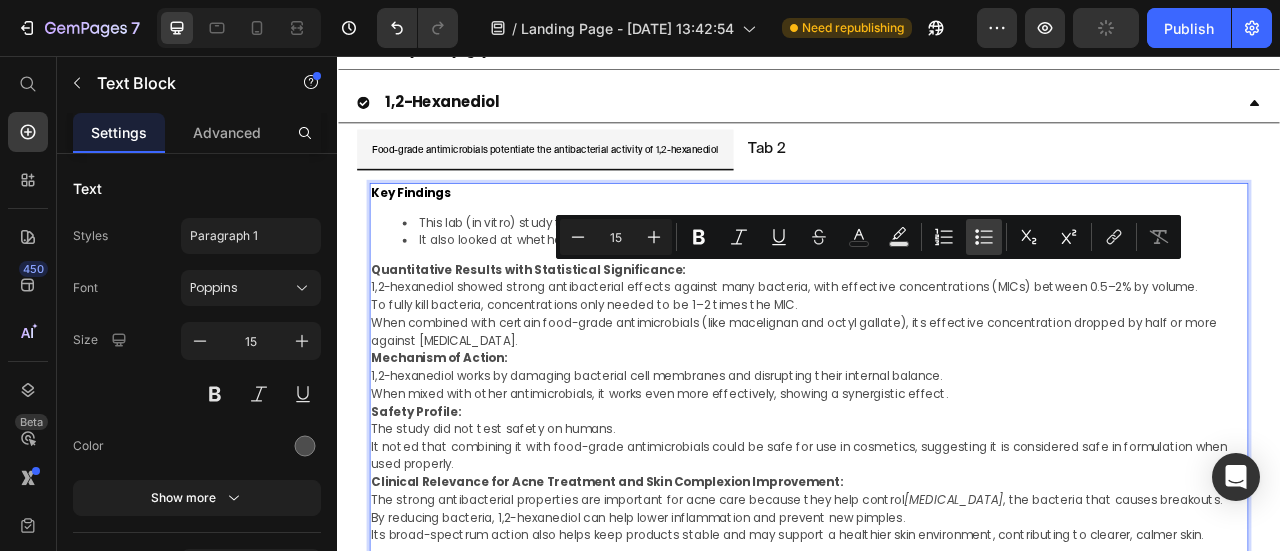 click 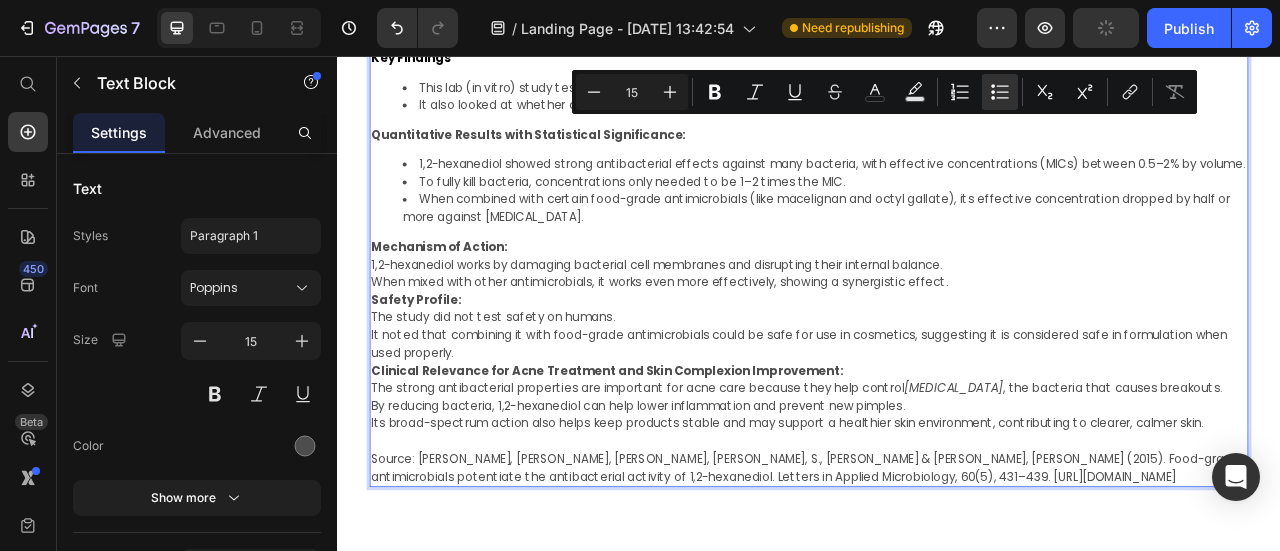 scroll, scrollTop: 2112, scrollLeft: 0, axis: vertical 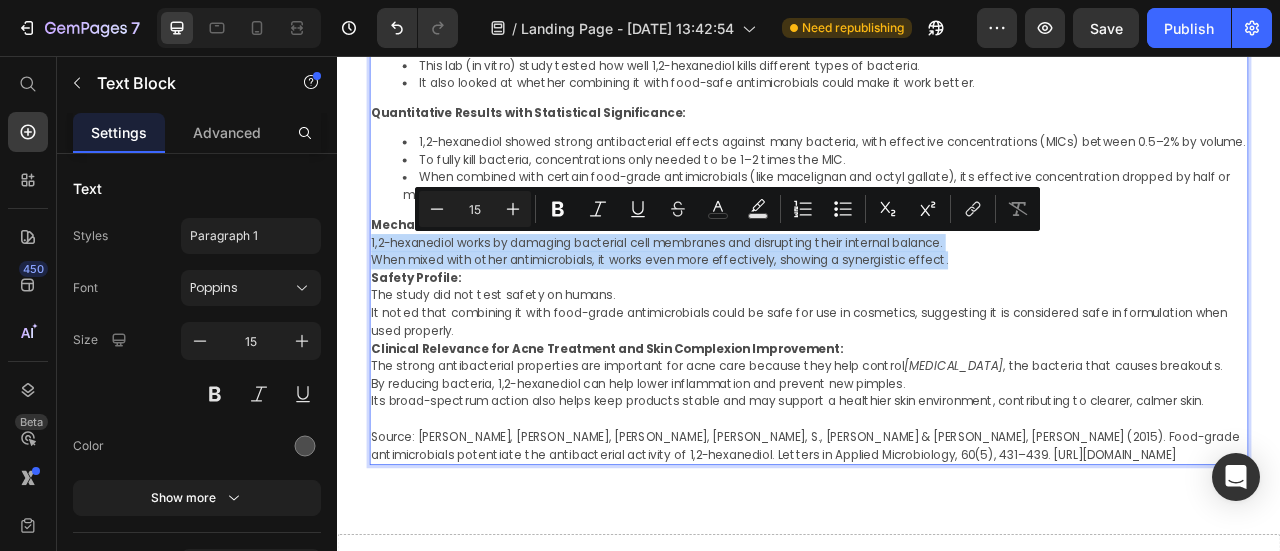 drag, startPoint x: 1128, startPoint y: 312, endPoint x: 899, endPoint y: 277, distance: 231.65923 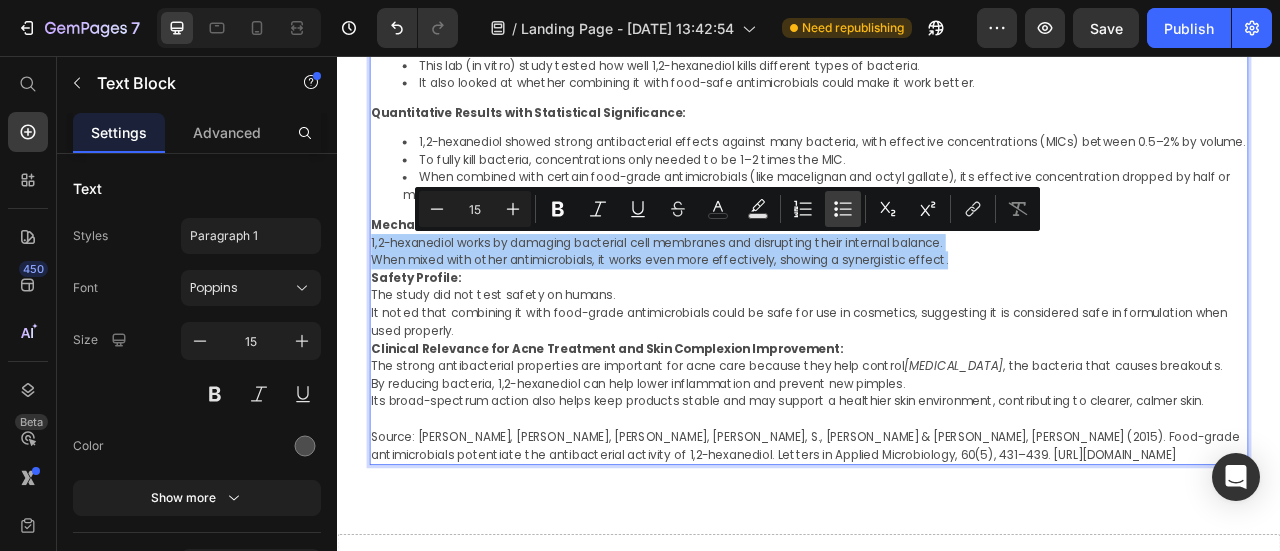 click 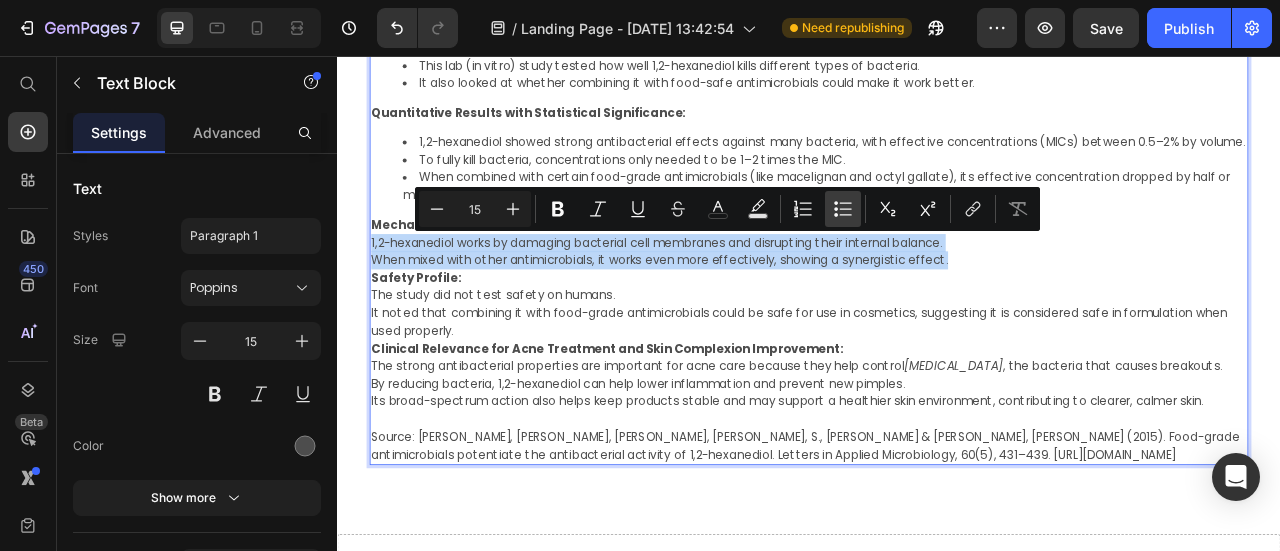type on "15" 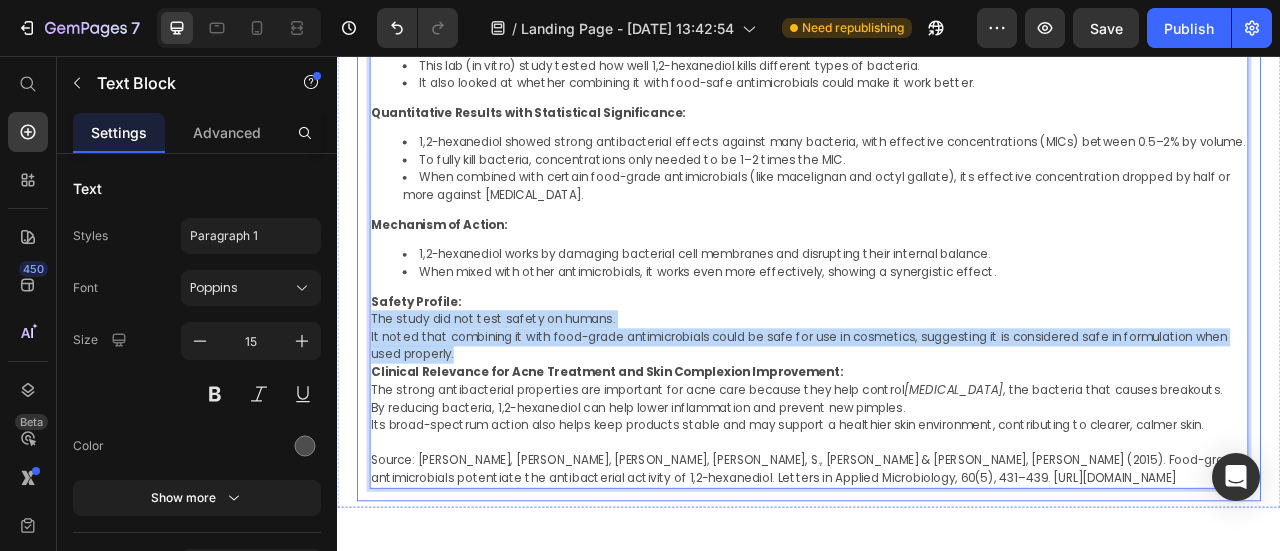 drag, startPoint x: 514, startPoint y: 435, endPoint x: 376, endPoint y: 392, distance: 144.54411 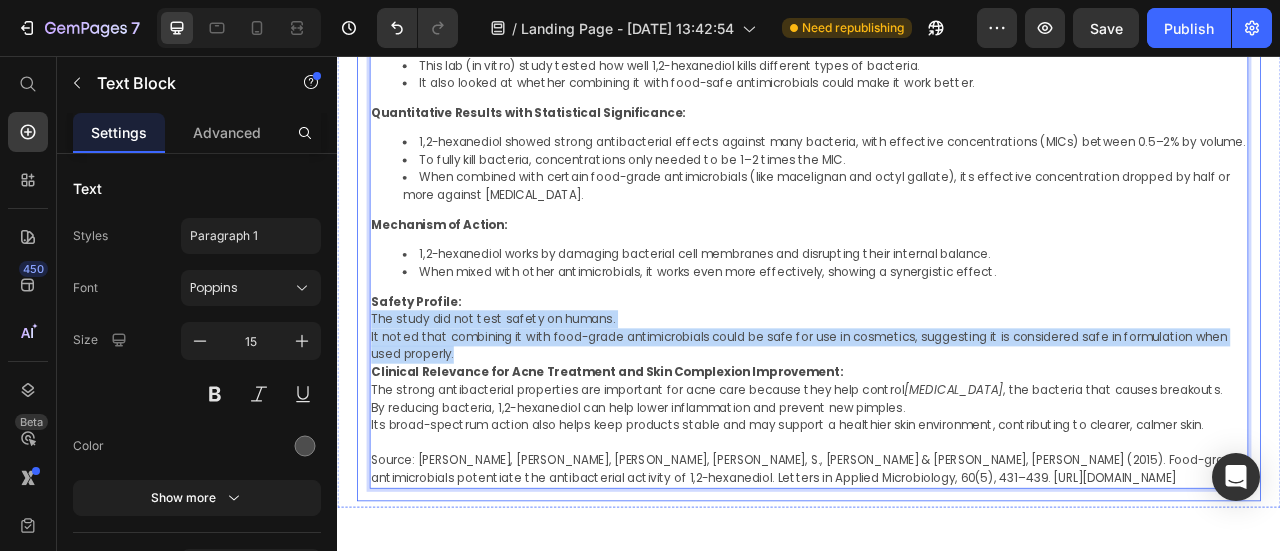 click on "Key Findings This lab (in vitro) study tested how well 1,2-hexanediol kills different types of bacteria. It also looked at whether combining it with food-safe antimicrobials could make it work better. Quantitative Results with Statistical Significance: 1,2-hexanediol showed strong antibacterial effects against many bacteria, with effective concentrations (MICs) between 0.5–2% by volume. To fully kill bacteria, concentrations only needed to be 1–2 times the MIC. When combined with certain food-grade antimicrobials (like macelignan and octyl gallate), its effective concentration dropped by half or more against Gram-positive bacteria. Mechanism of Action: 1,2-hexanediol works by damaging bacterial cell membranes and disrupting their internal balance. When mixed with other antimicrobials, it works even more effectively, showing a synergistic effect. Safety Profile: The study did not test safety on humans. Clinical Relevance for Acne Treatment and Skin Complexion Improvement: Cutibacterium acnes Text Block   0" at bounding box center (937, 303) 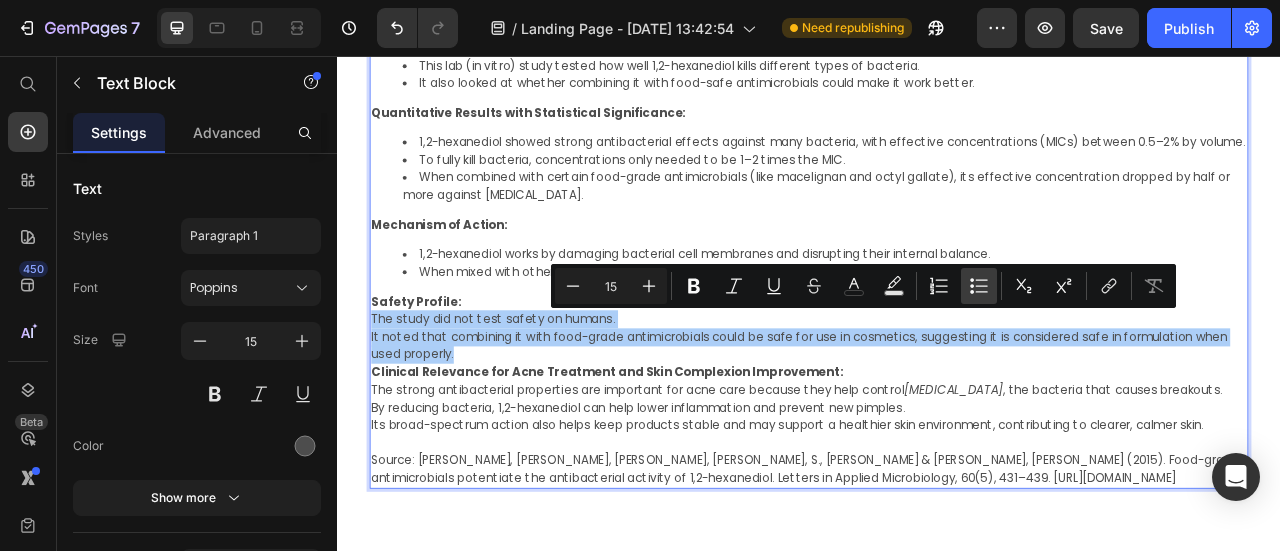 click 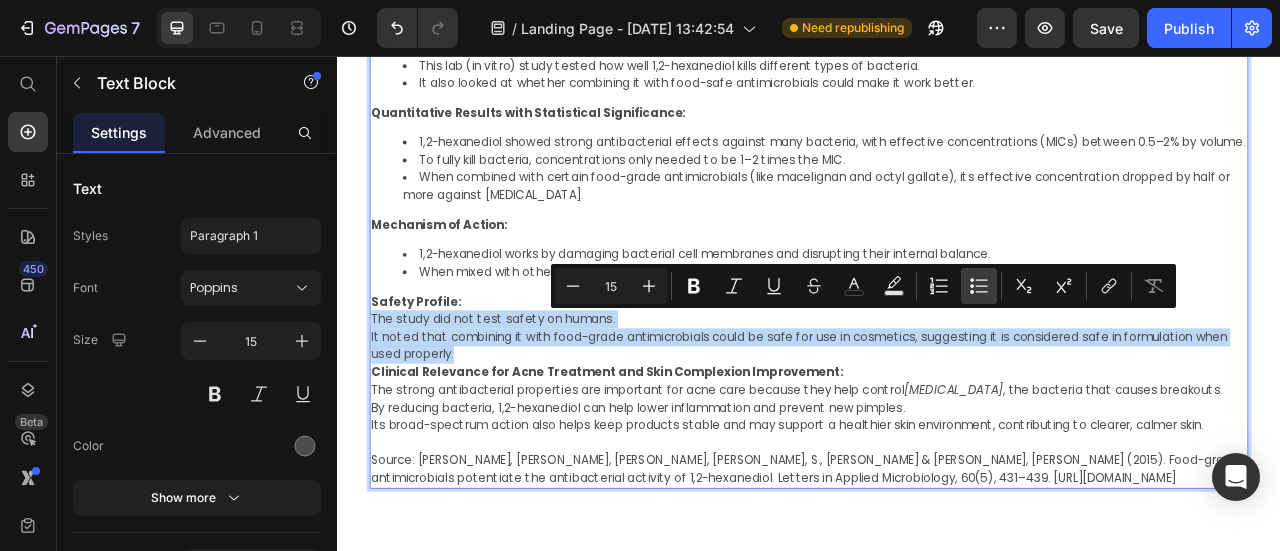 type on "15" 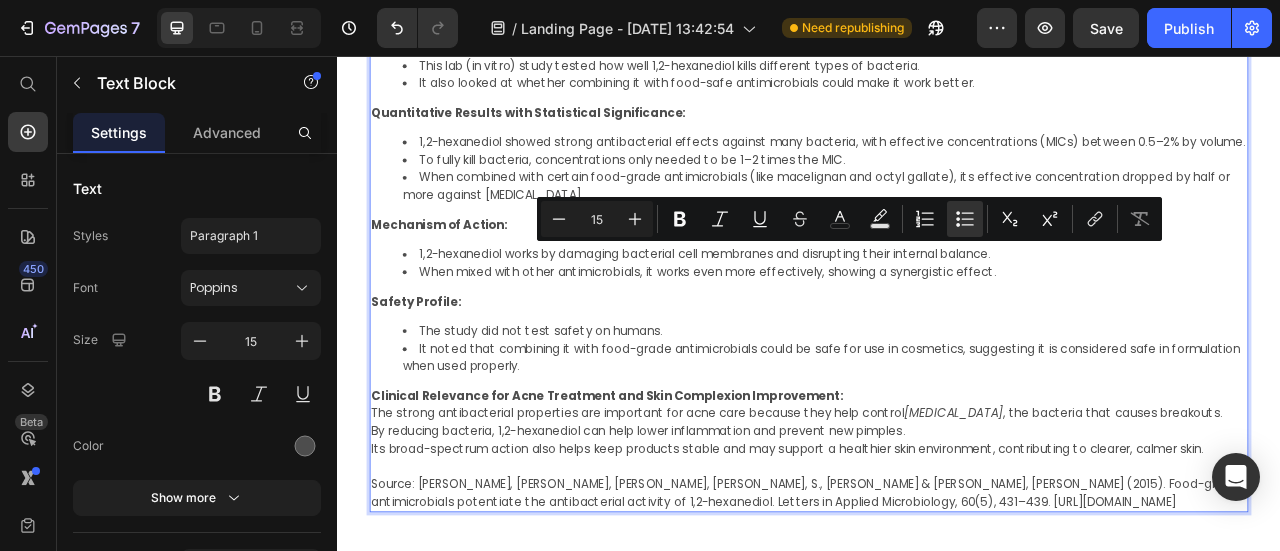 scroll, scrollTop: 2212, scrollLeft: 0, axis: vertical 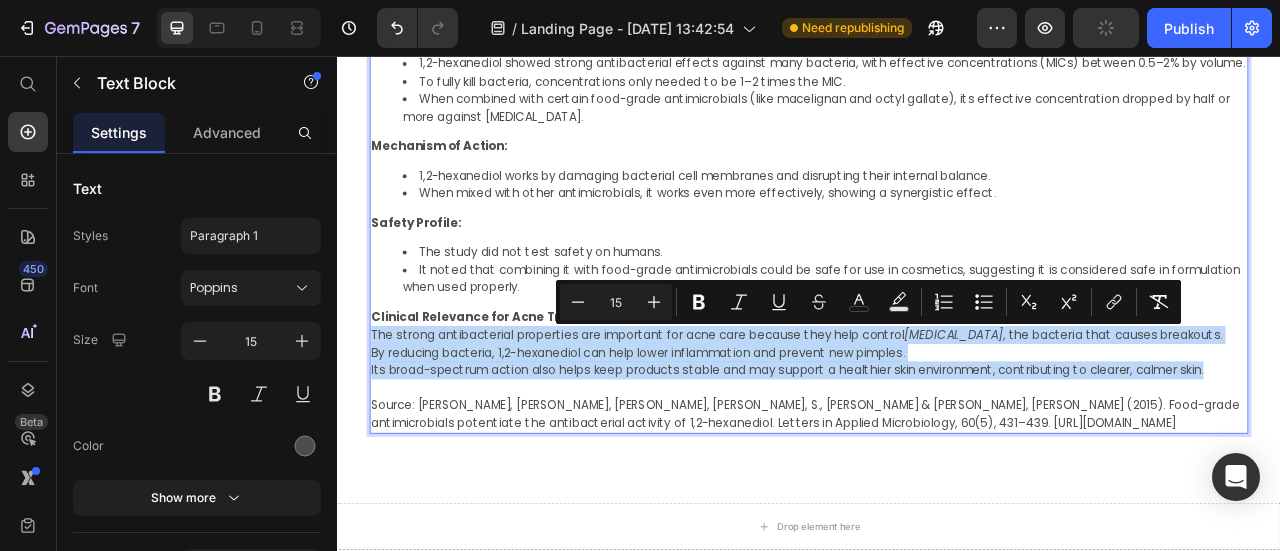 drag, startPoint x: 1443, startPoint y: 478, endPoint x: 671, endPoint y: 379, distance: 778.3219 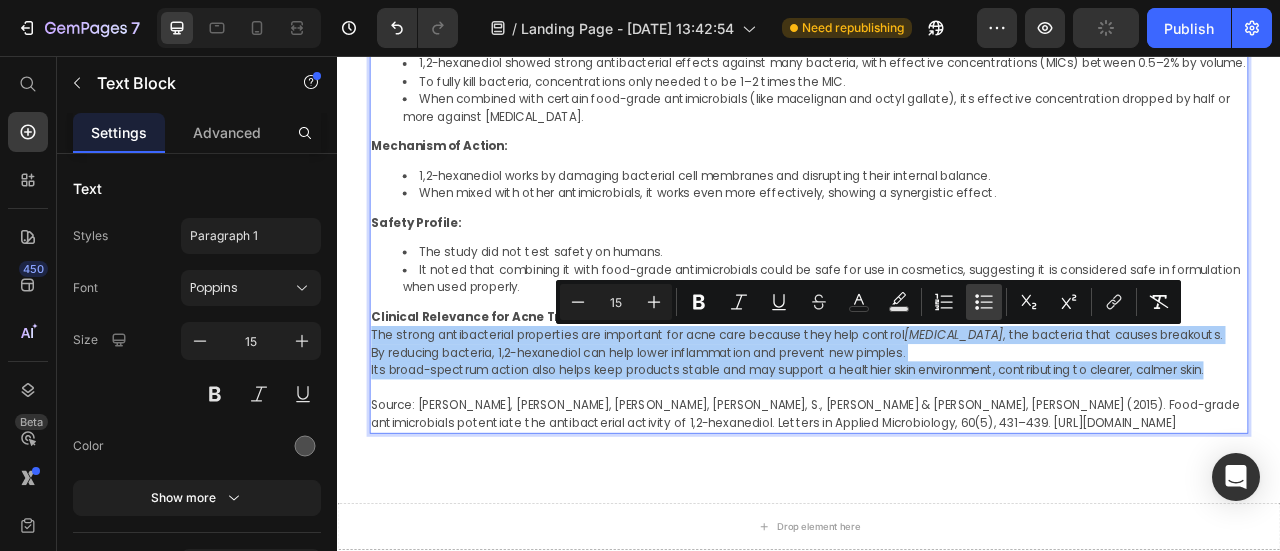 drag, startPoint x: 974, startPoint y: 303, endPoint x: 44, endPoint y: 523, distance: 955.6673 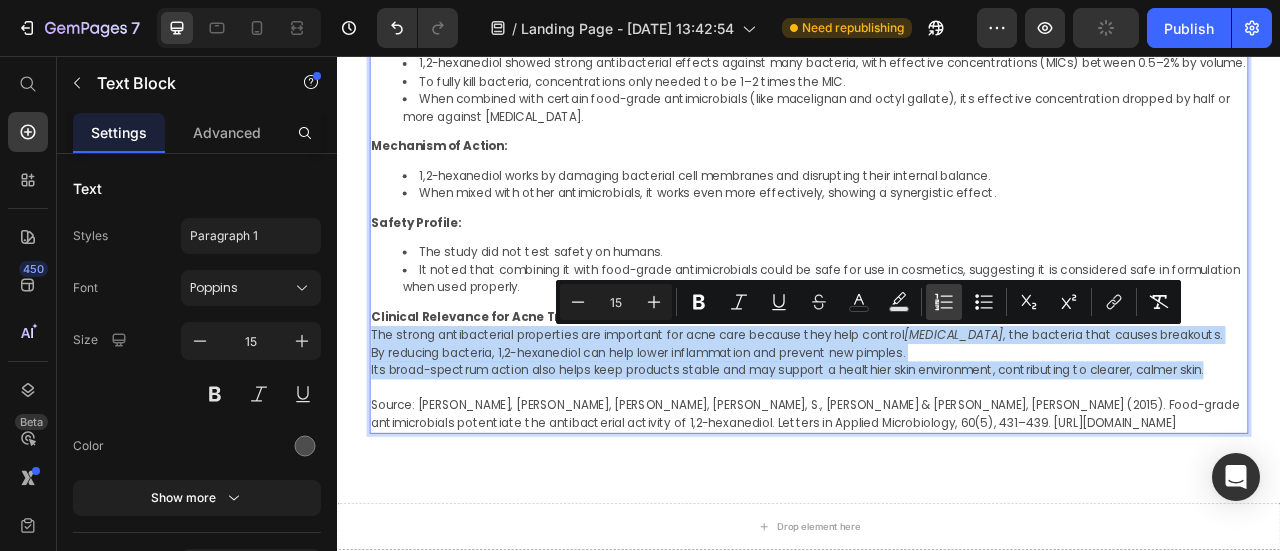 type on "15" 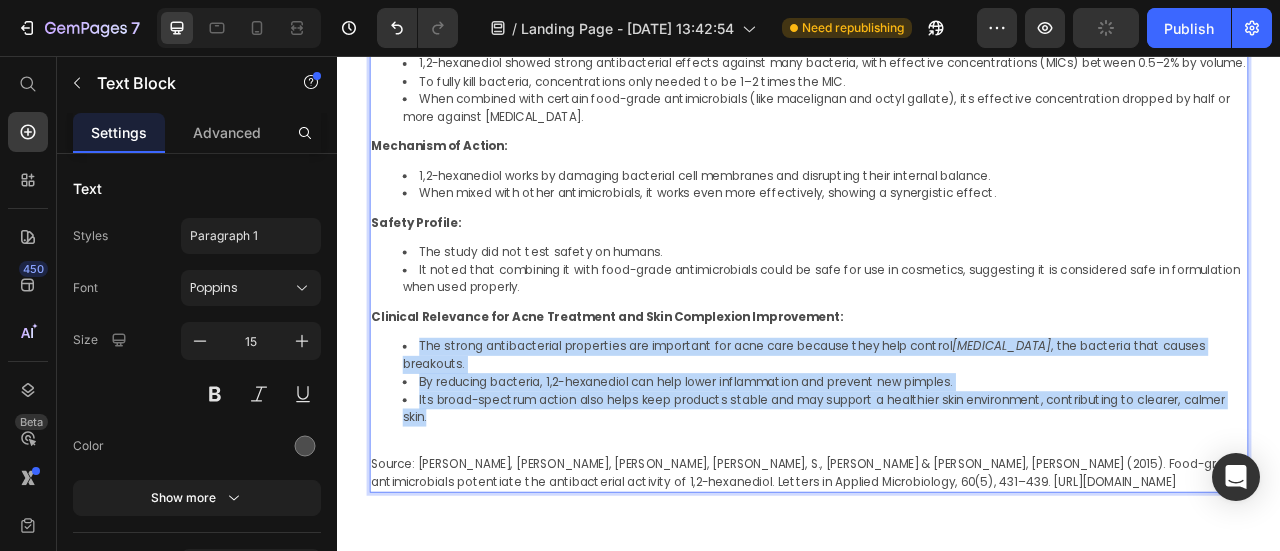 click on "Source: Yogiara, S., Hwang, S. J., Park, S., Hwang, J. K., & Pan, J. G. (2015). Food-grade antimicrobials potentiate the antibacterial activity of 1,2-hexanediol. Letters in Applied Microbiology, 60(5), 431–439. https://pubmed.ncbi.nlm.nih.gov/25631558/" at bounding box center (937, 586) 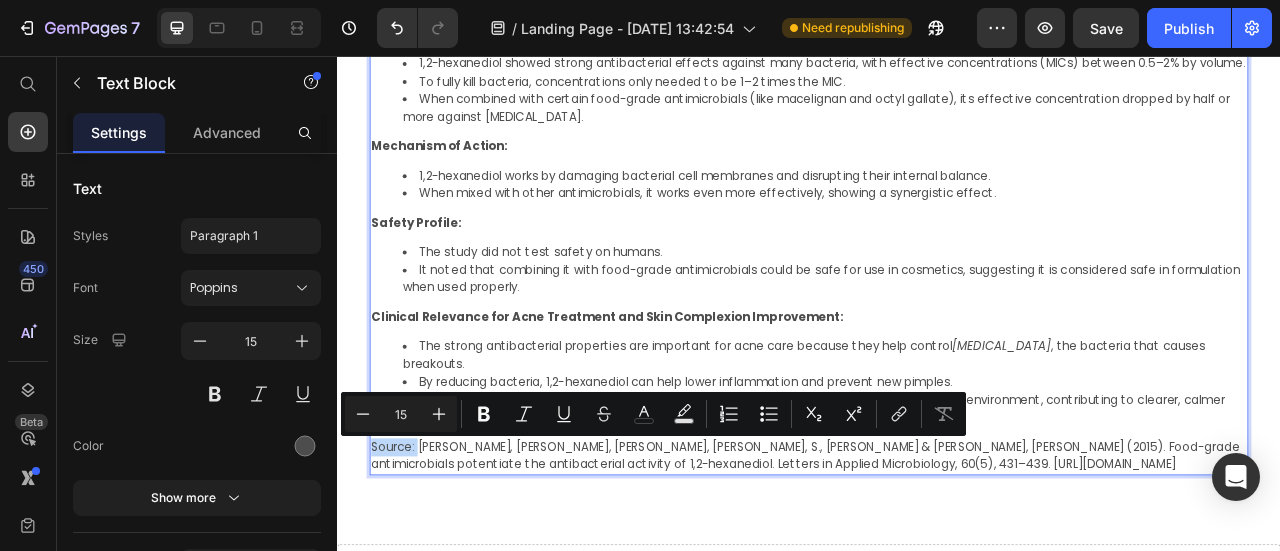 drag, startPoint x: 413, startPoint y: 553, endPoint x: 383, endPoint y: 554, distance: 30.016663 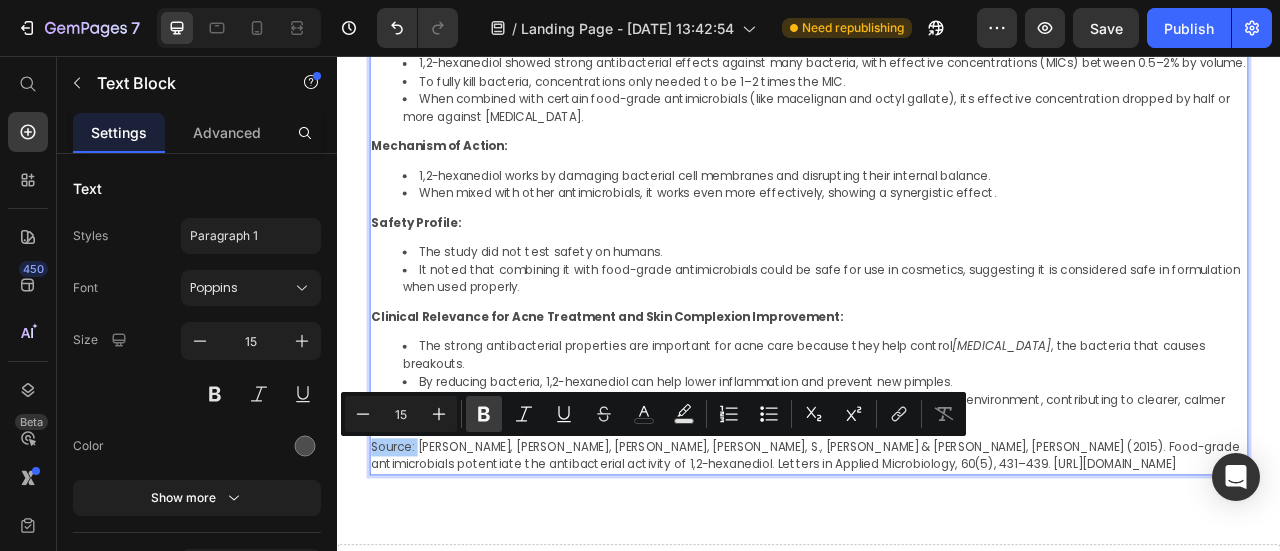click on "Bold" at bounding box center [484, 414] 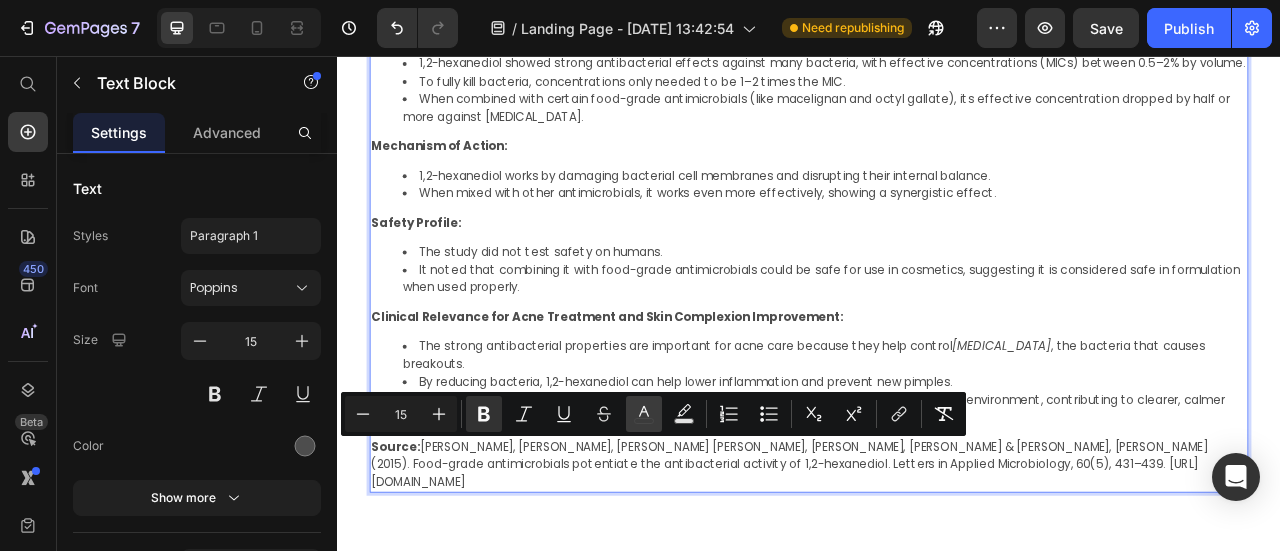 click 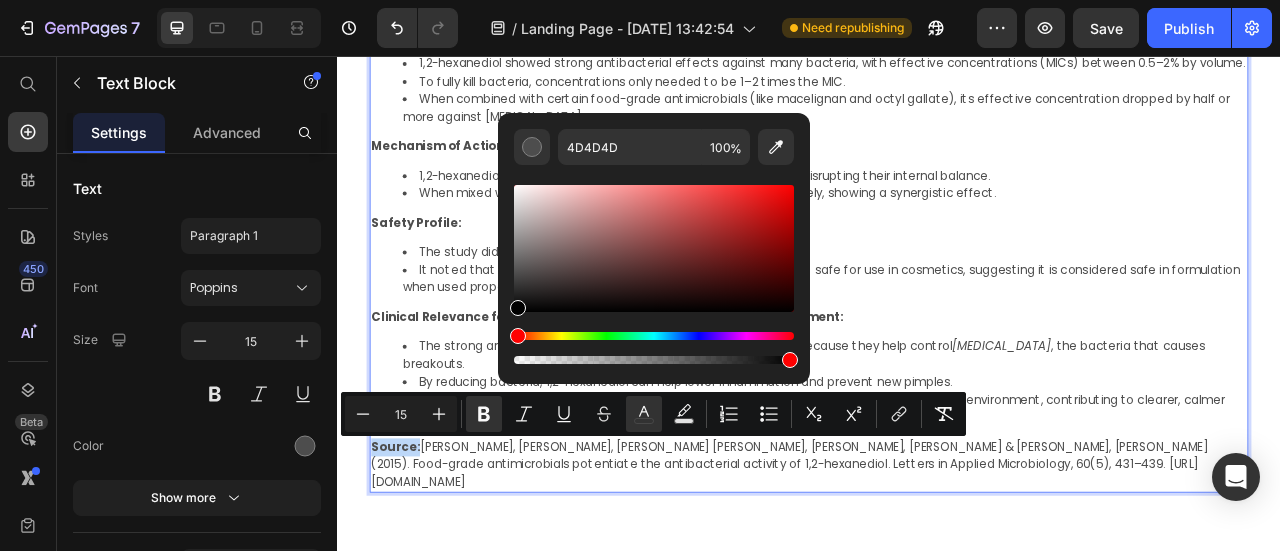 drag, startPoint x: 856, startPoint y: 334, endPoint x: 444, endPoint y: 421, distance: 421.0855 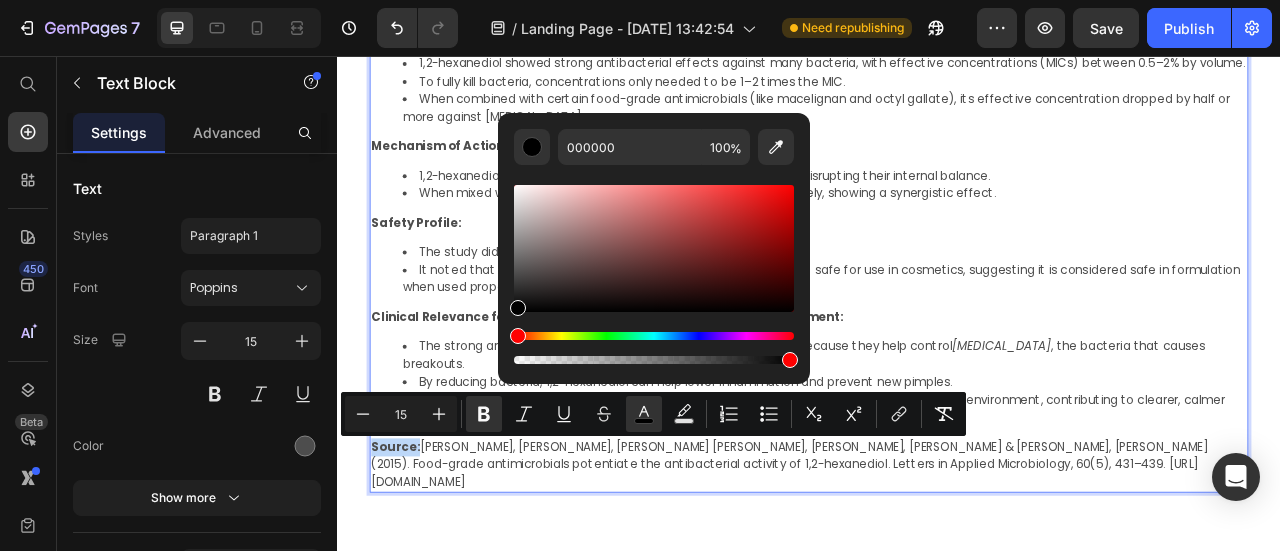 click on "The strong antibacterial properties are important for acne care because they help control  Cutibacterium acnes , the bacteria that causes breakouts." at bounding box center (957, 436) 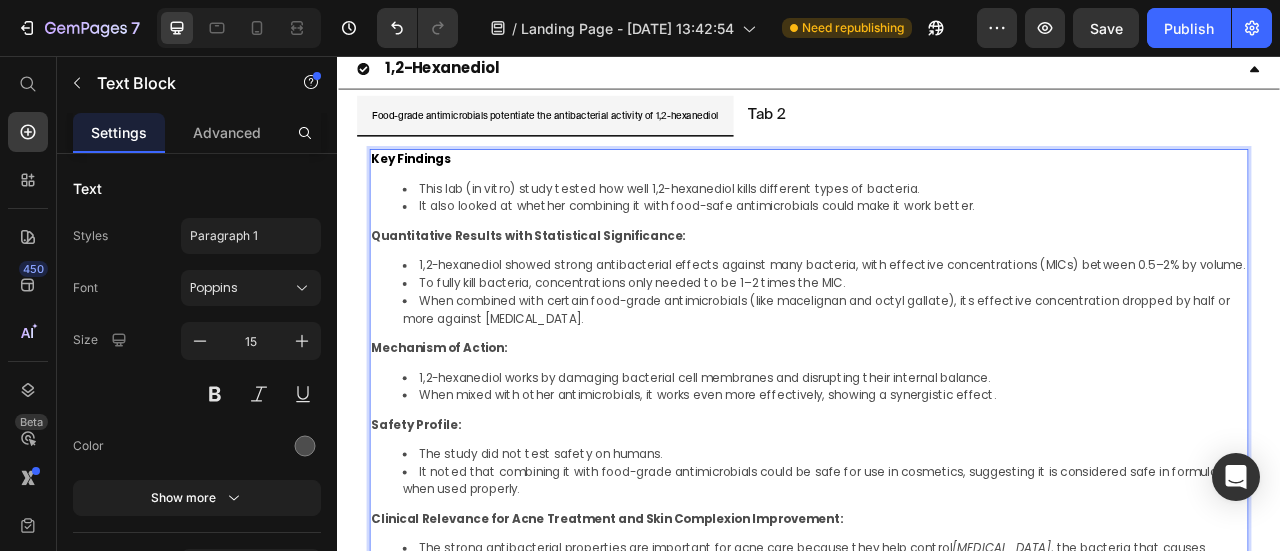 scroll, scrollTop: 1912, scrollLeft: 0, axis: vertical 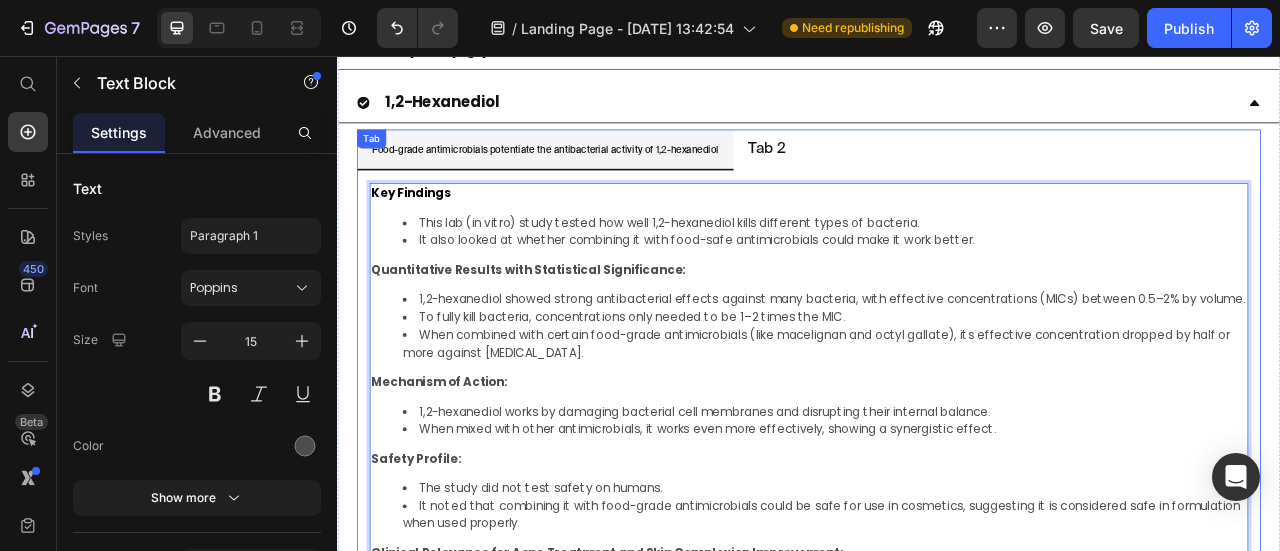 click on "Tab 2" at bounding box center (883, 175) 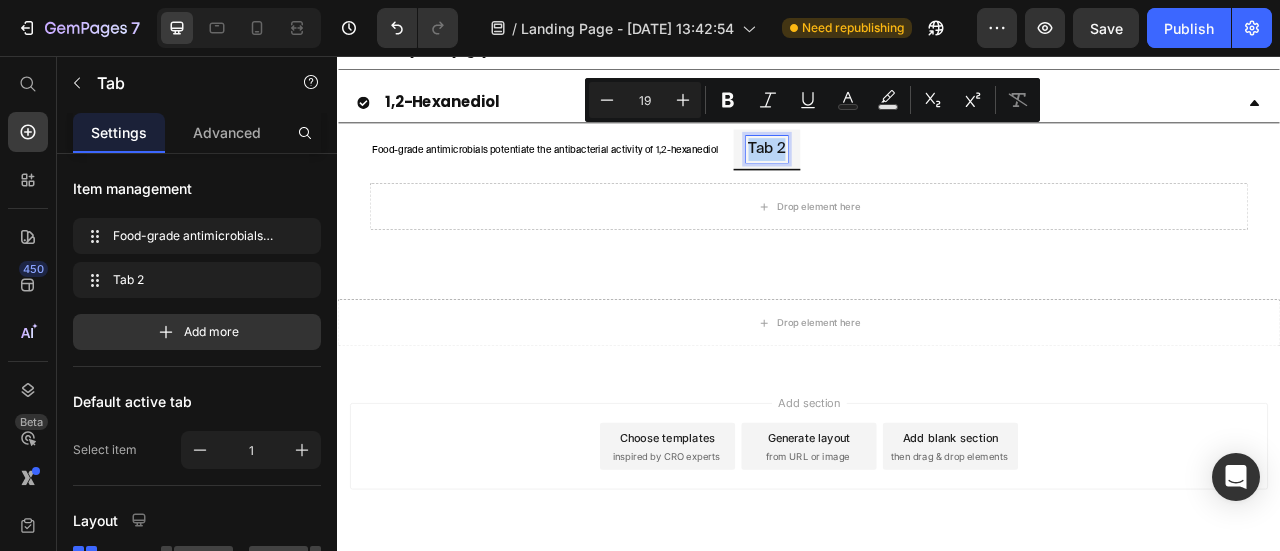 type on "13" 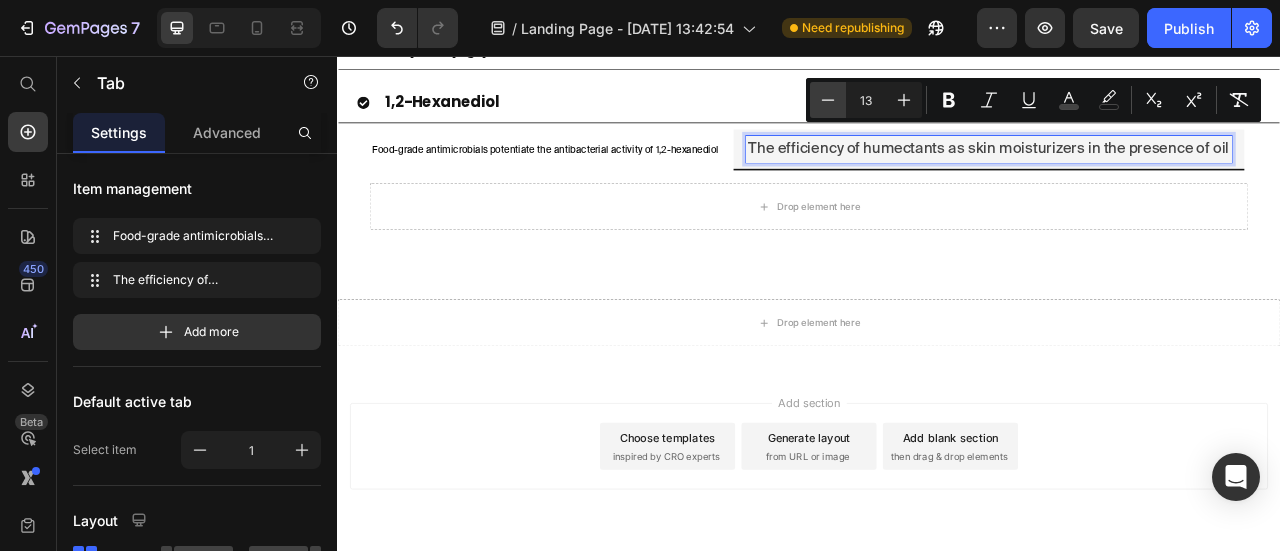 click 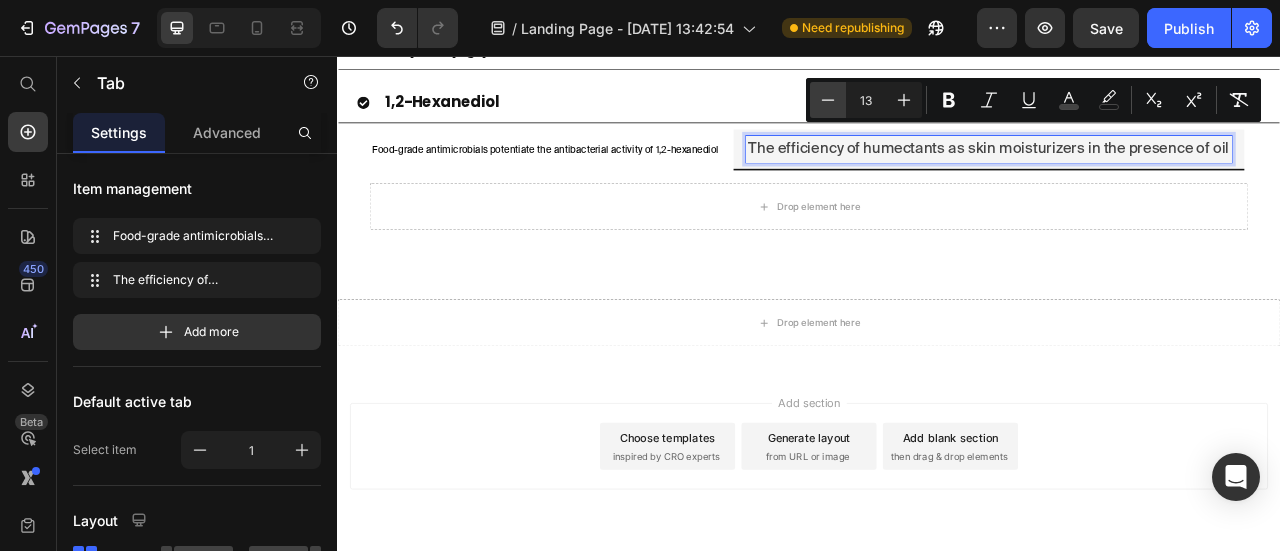 type on "12" 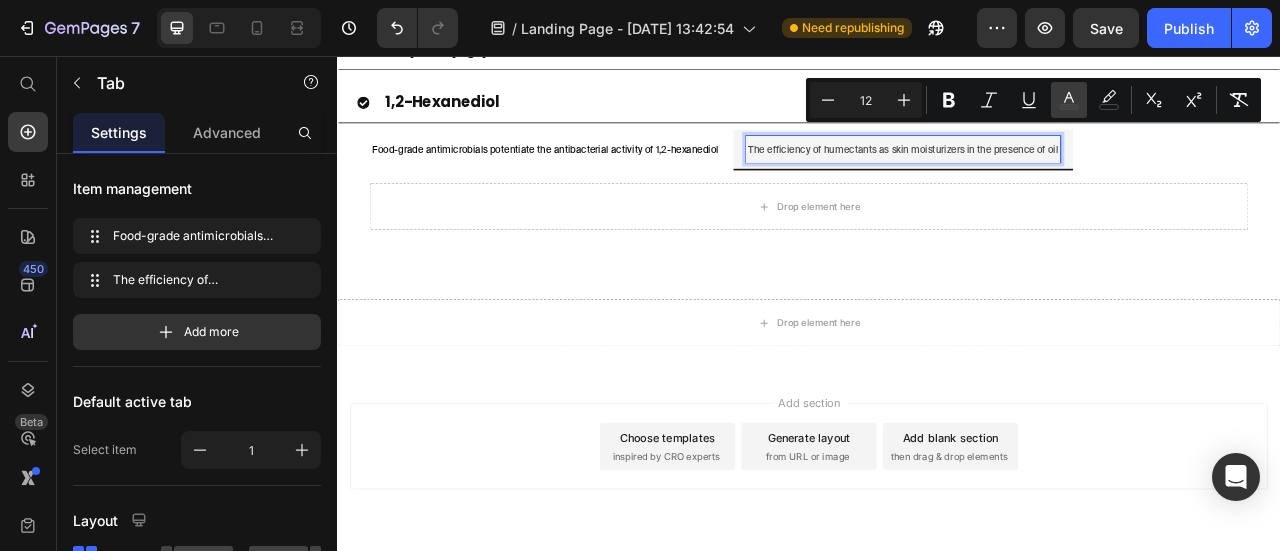click 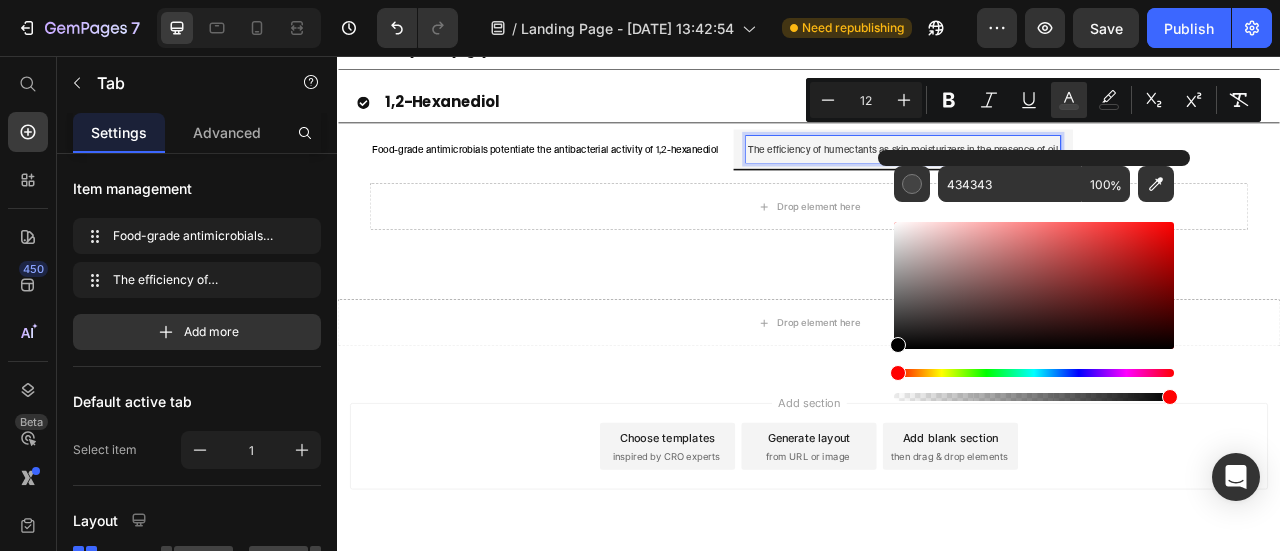 drag, startPoint x: 894, startPoint y: 319, endPoint x: 877, endPoint y: 371, distance: 54.708317 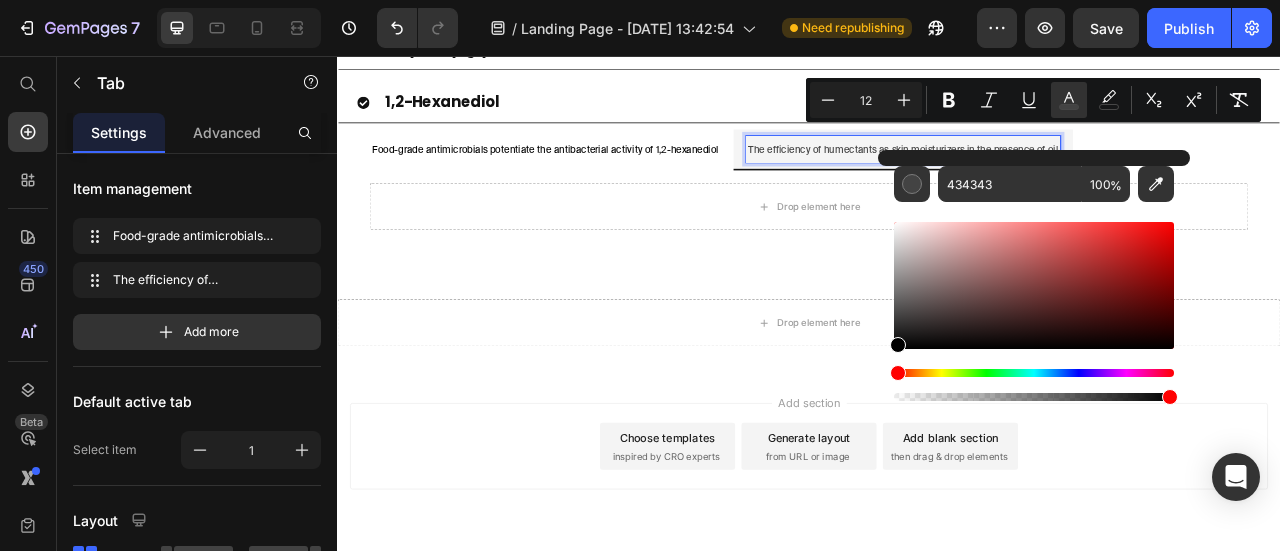 click on "434343 100 %" at bounding box center [1034, 277] 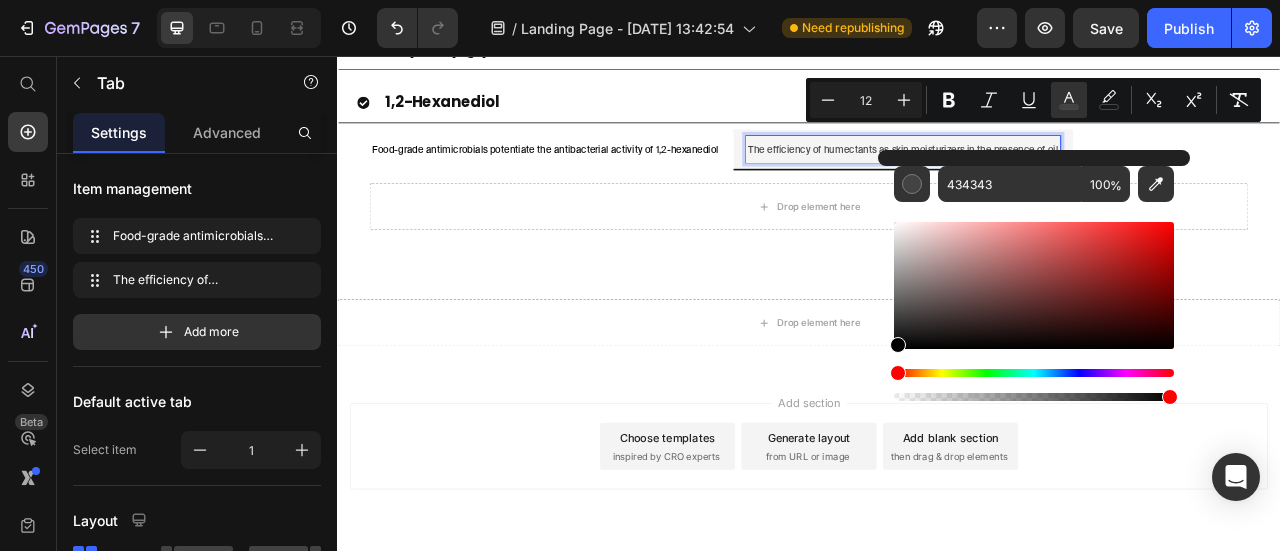 type on "000000" 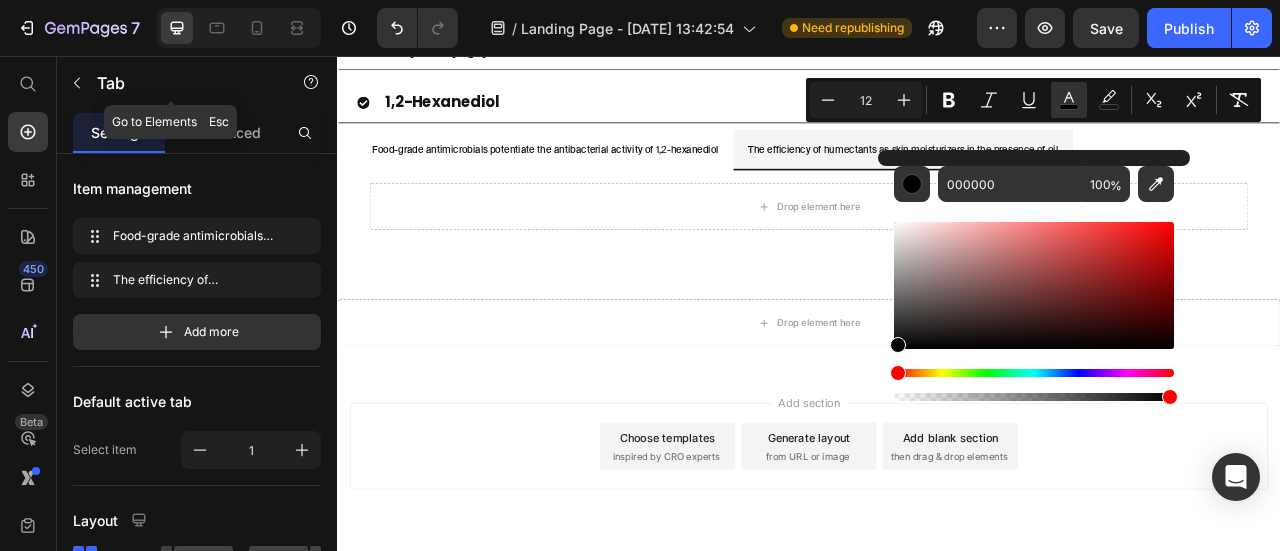 click at bounding box center (77, 83) 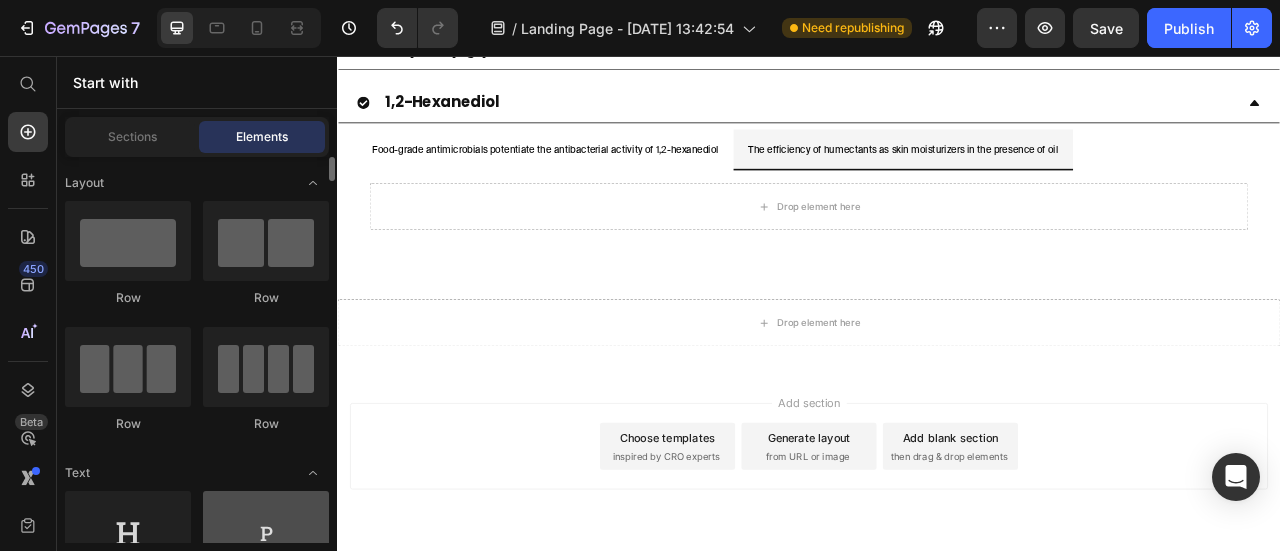 scroll, scrollTop: 200, scrollLeft: 0, axis: vertical 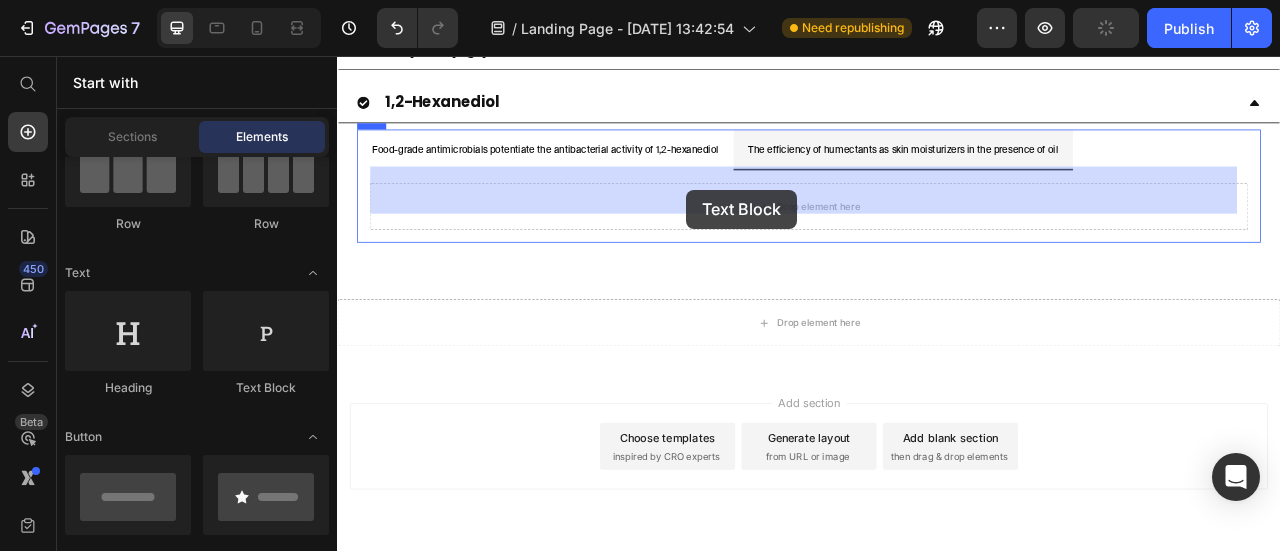 drag, startPoint x: 610, startPoint y: 399, endPoint x: 781, endPoint y: 226, distance: 243.24884 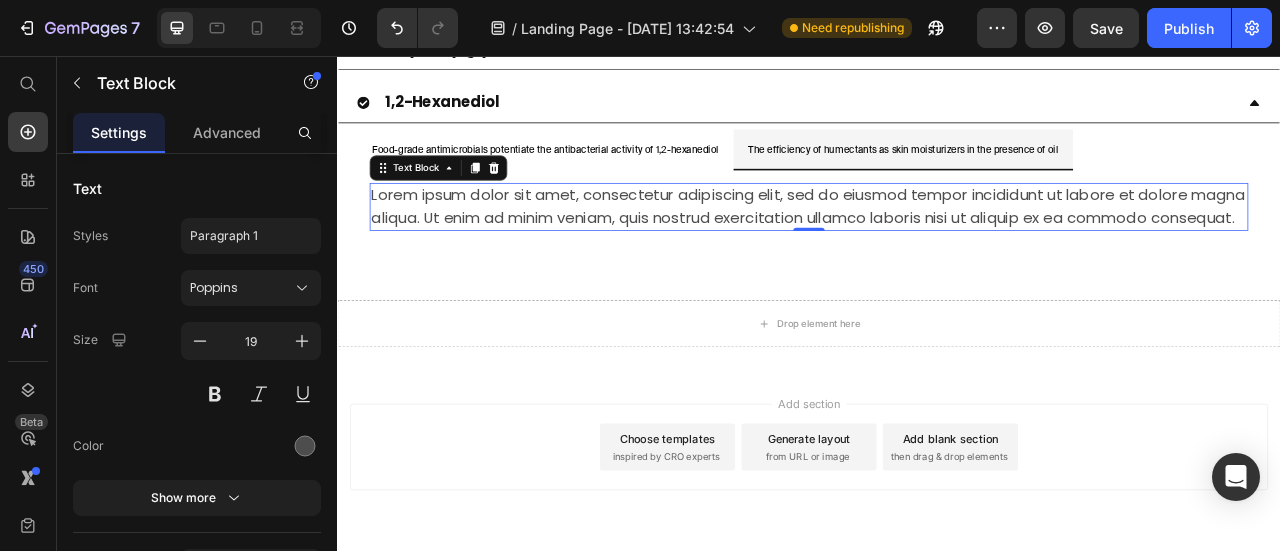 click on "Lorem ipsum dolor sit amet, consectetur adipiscing elit, sed do eiusmod tempor incididunt ut labore et dolore magna aliqua. Ut enim ad minim veniam, quis nostrud exercitation ullamco laboris nisi ut aliquip ex ea commodo consequat." at bounding box center (937, 247) 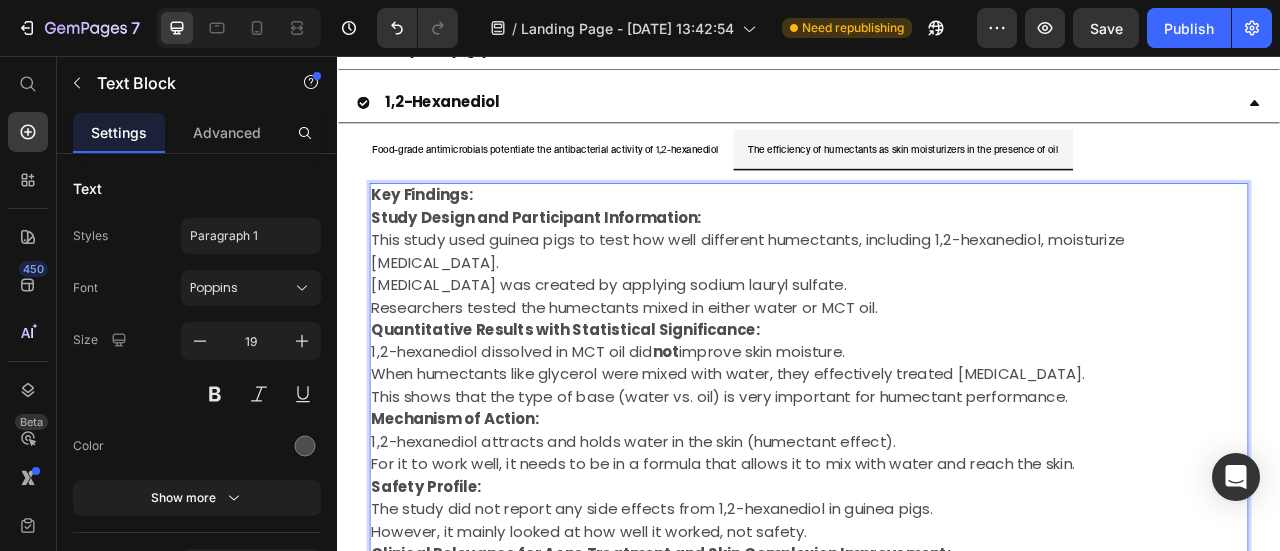 scroll, scrollTop: 2042, scrollLeft: 0, axis: vertical 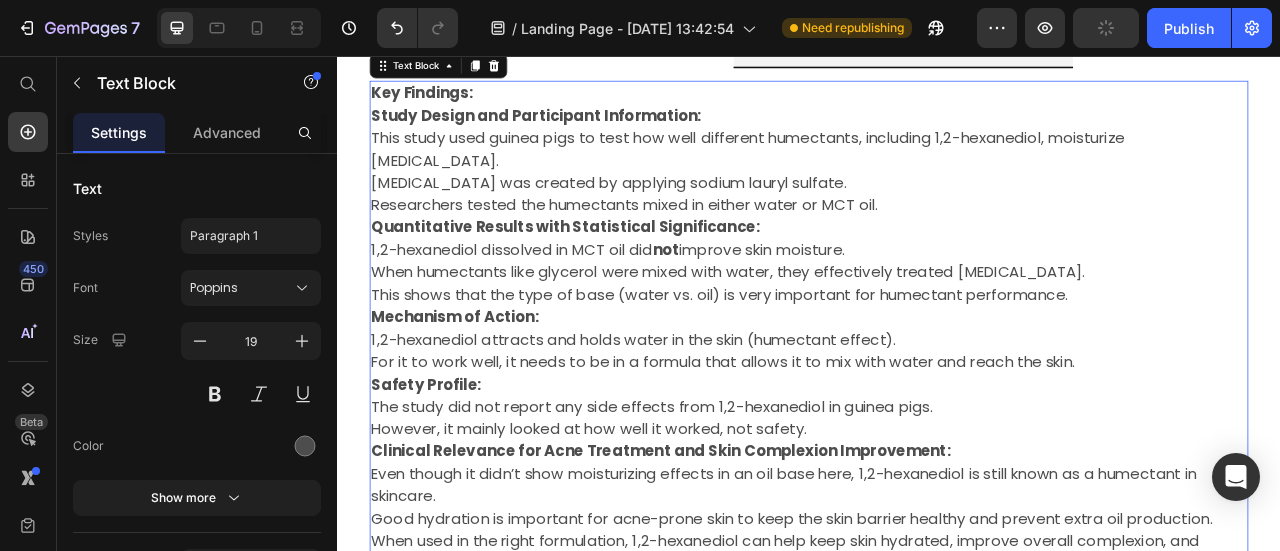 click on "However, it mainly looked at how well it worked, not safety." at bounding box center (937, 531) 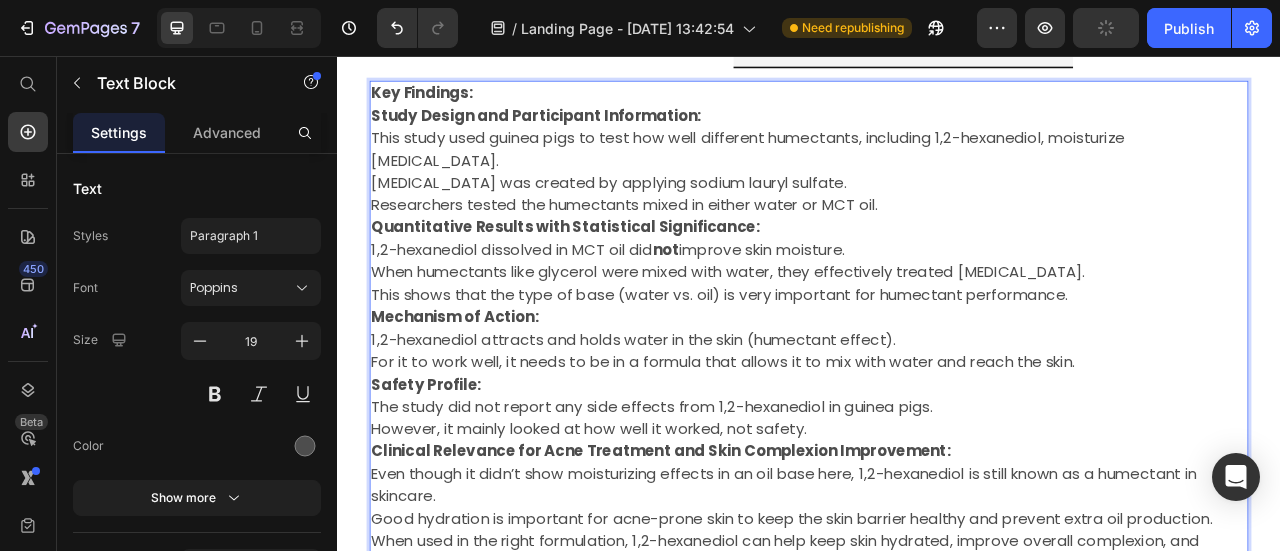 click on "When used in the right formulation, 1,2-hexanediol can help keep skin hydrated, improve overall complexion, and reduce dryness caused by acne treatments." at bounding box center [937, 687] 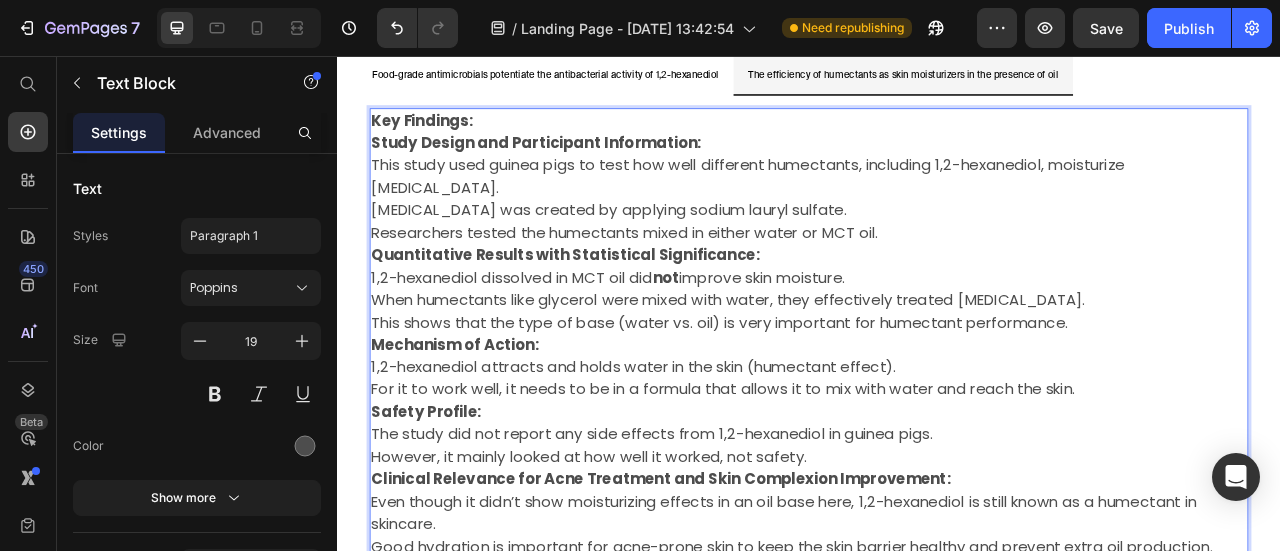 scroll, scrollTop: 1827, scrollLeft: 0, axis: vertical 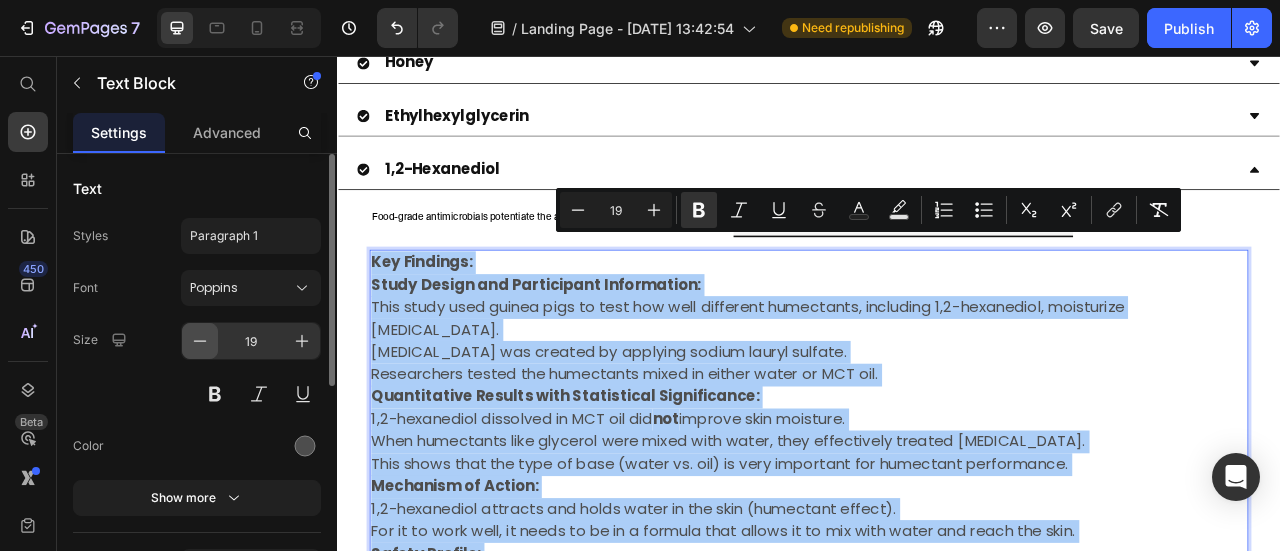click at bounding box center (200, 341) 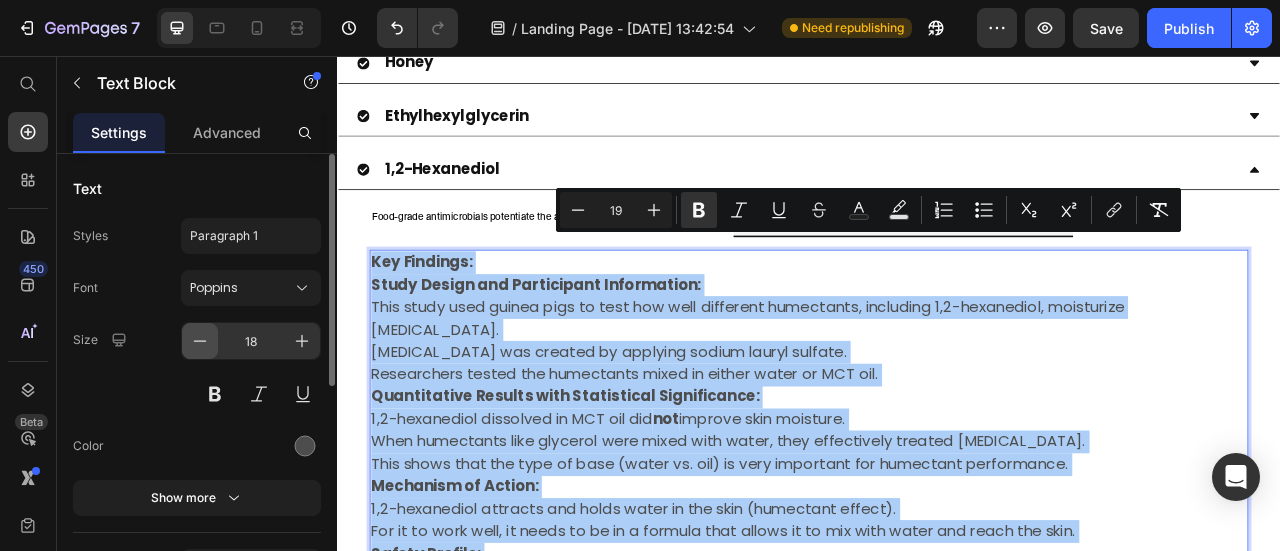 click at bounding box center (200, 341) 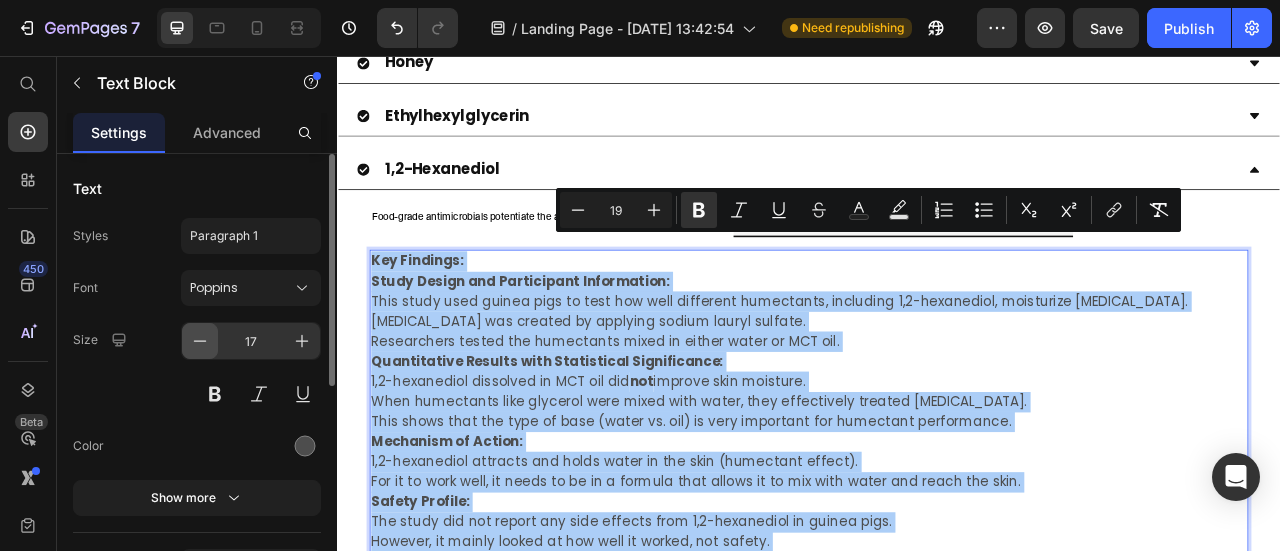 click at bounding box center (200, 341) 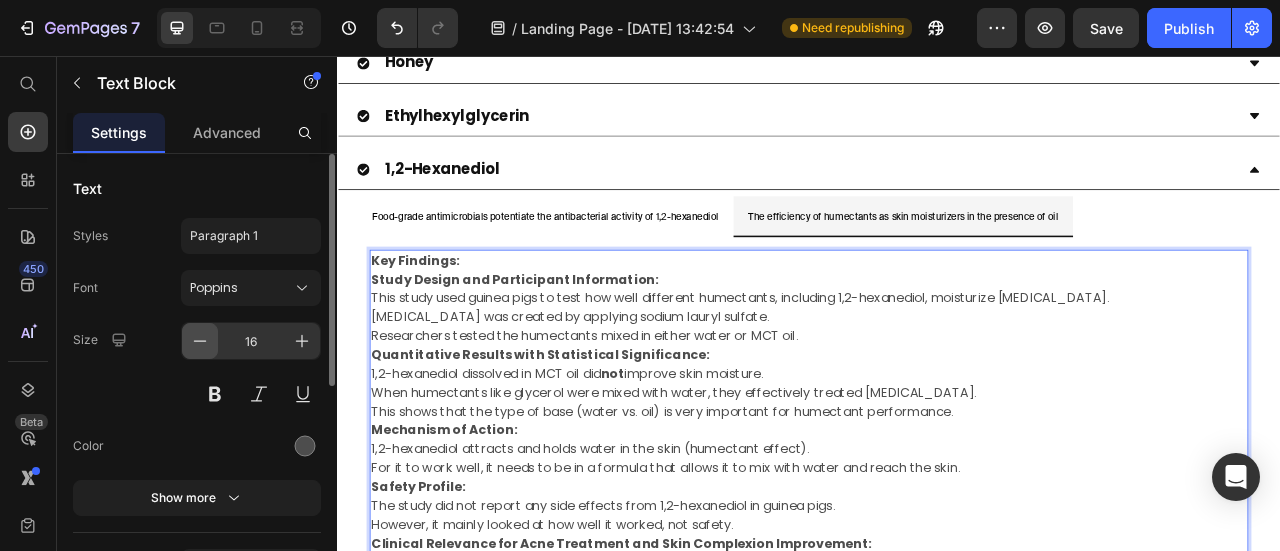 click 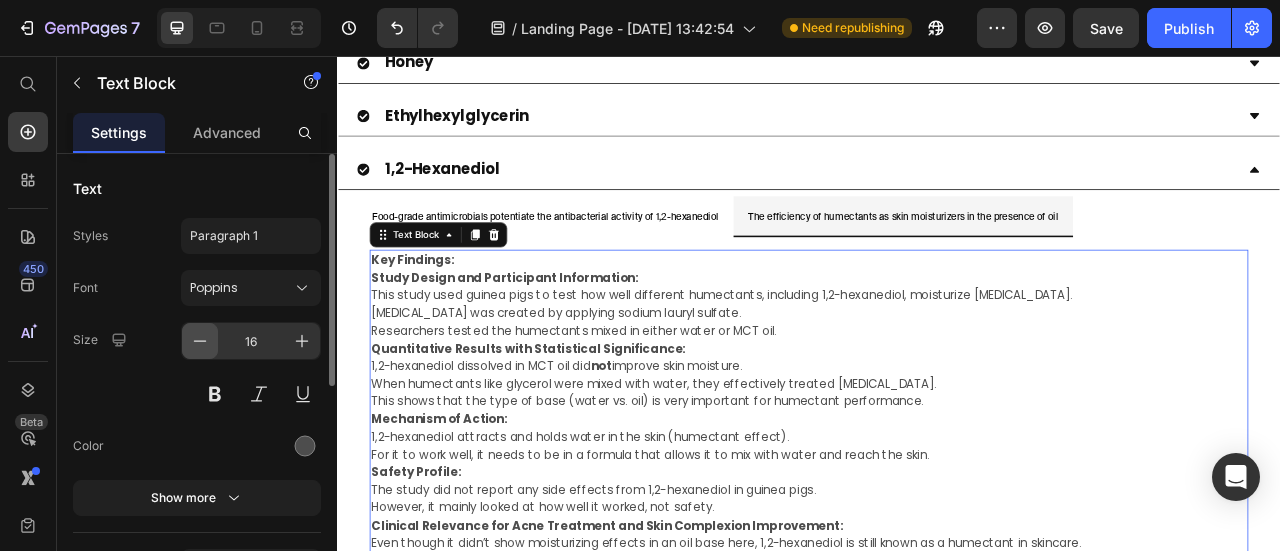 type on "15" 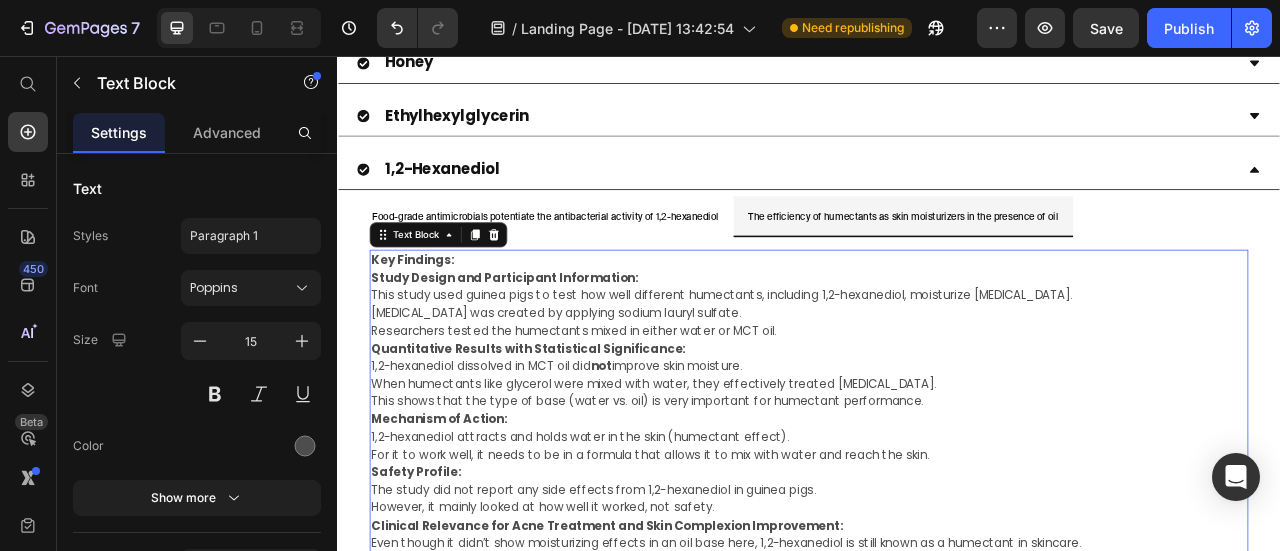 click on "Key Findings:" at bounding box center (937, 315) 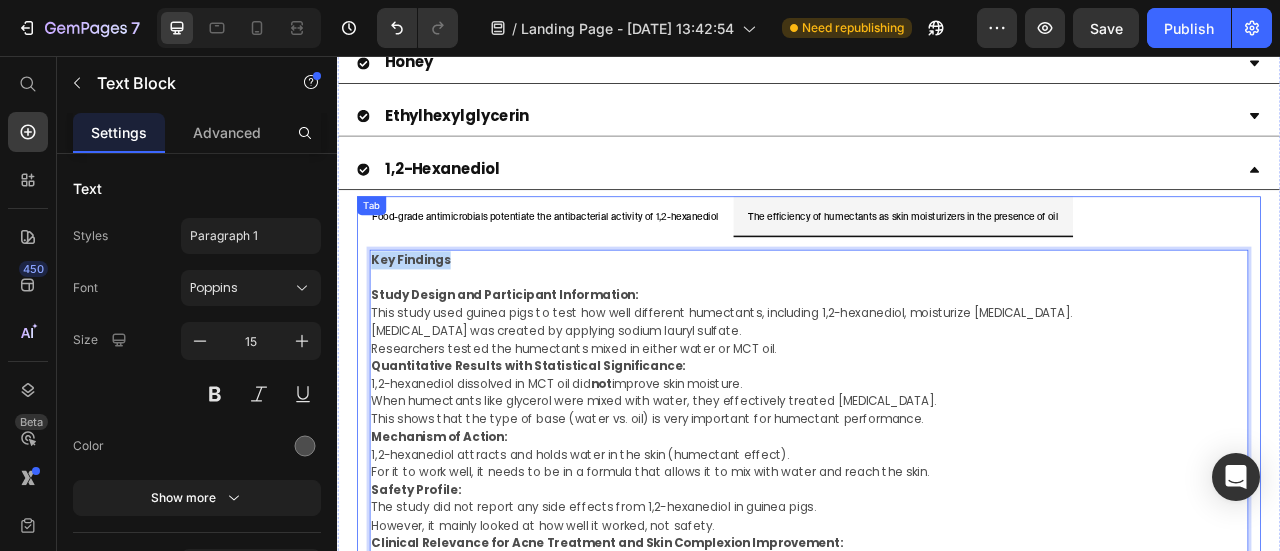 click on "Key Findings This lab (in vitro) study tested how well 1,2-hexanediol kills different types of bacteria. It also looked at whether combining it with food-safe antimicrobials could make it work better. Quantitative Results with Statistical Significance: 1,2-hexanediol showed strong antibacterial effects against many bacteria, with effective concentrations (MICs) between 0.5–2% by volume. To fully kill bacteria, concentrations only needed to be 1–2 times the MIC. When combined with certain food-grade antimicrobials (like macelignan and octyl gallate), its effective concentration dropped by half or more against Gram-positive bacteria. Mechanism of Action: 1,2-hexanediol works by damaging bacterial cell membranes and disrupting their internal balance. When mixed with other antimicrobials, it works even more effectively, showing a synergistic effect. Safety Profile: The study did not test safety on humans. Clinical Relevance for Acne Treatment and Skin Complexion Improvement: Cutibacterium acnes Source:  not" at bounding box center (937, 566) 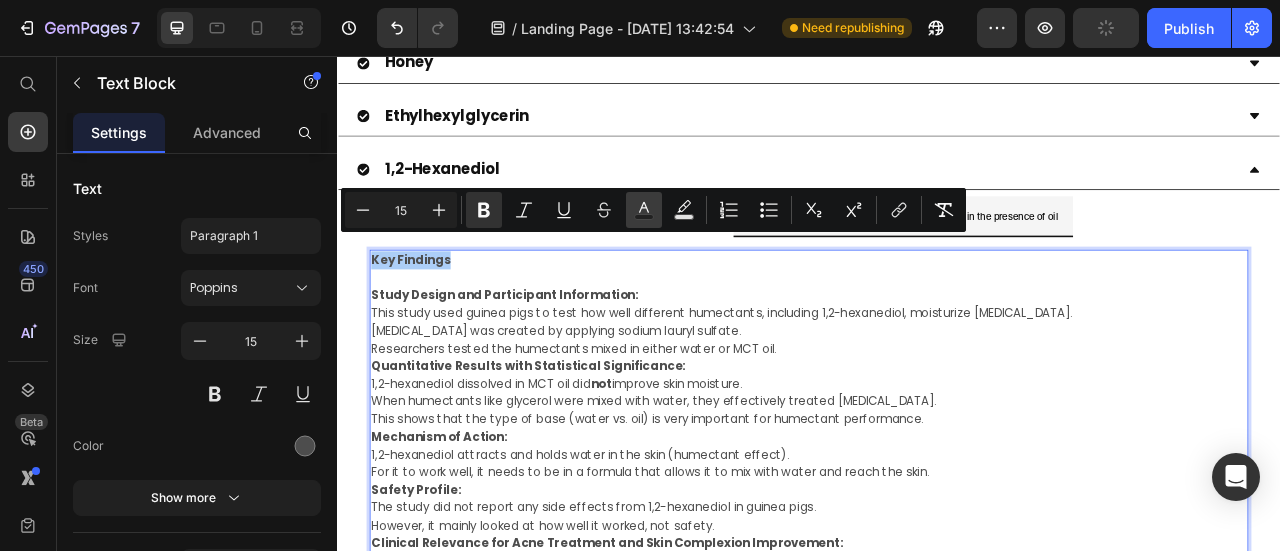 click 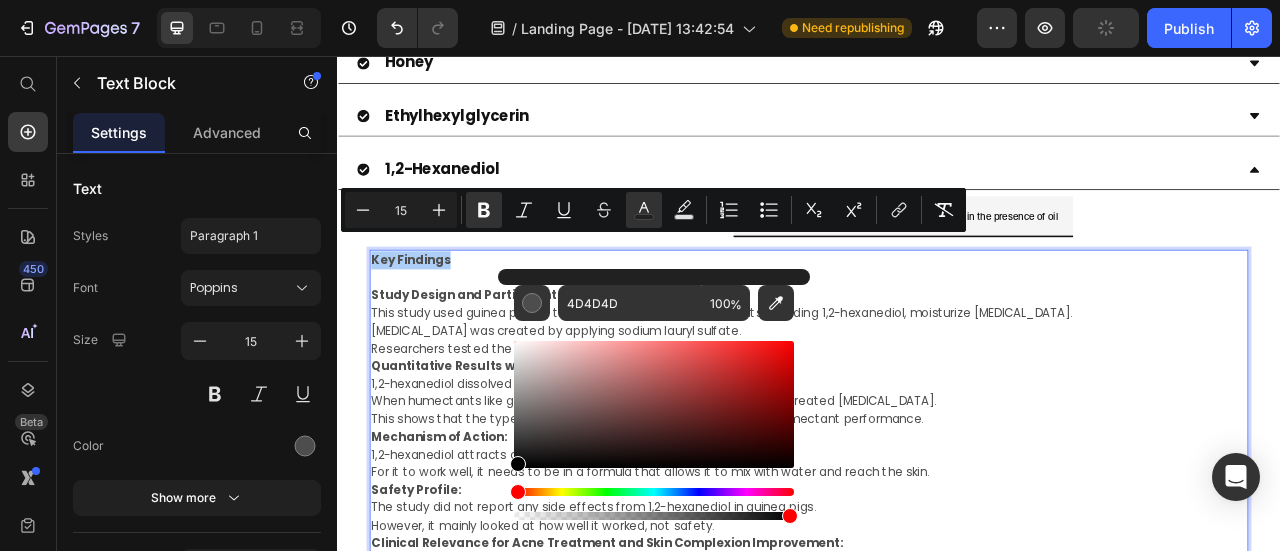 drag, startPoint x: 514, startPoint y: 433, endPoint x: 508, endPoint y: 473, distance: 40.4475 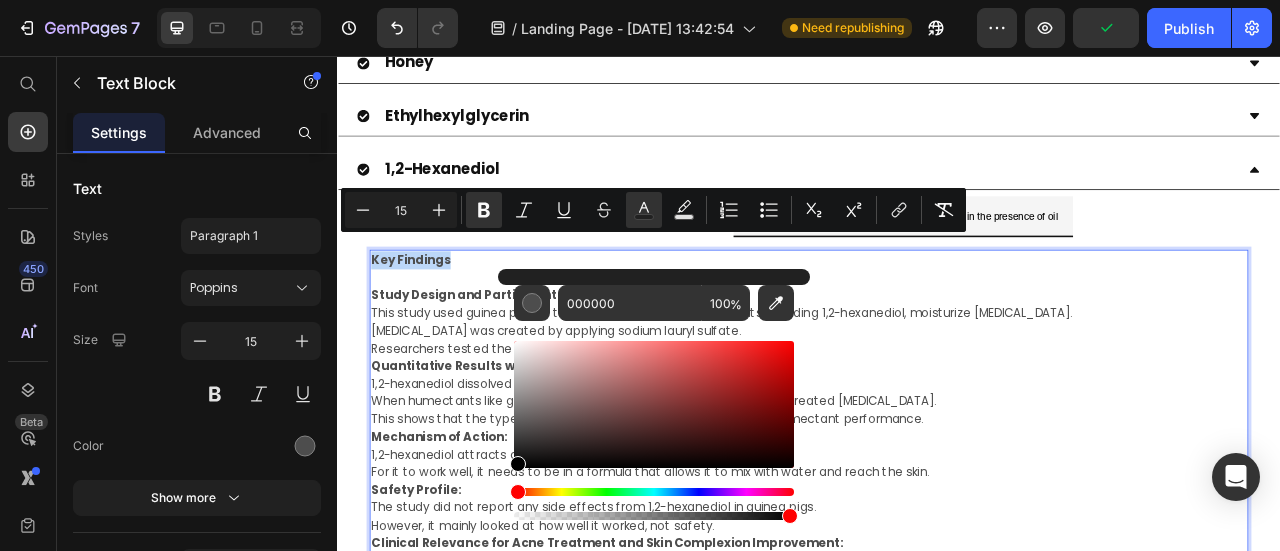 click on "Quantitative Results with Statistical Significance:" at bounding box center (580, 449) 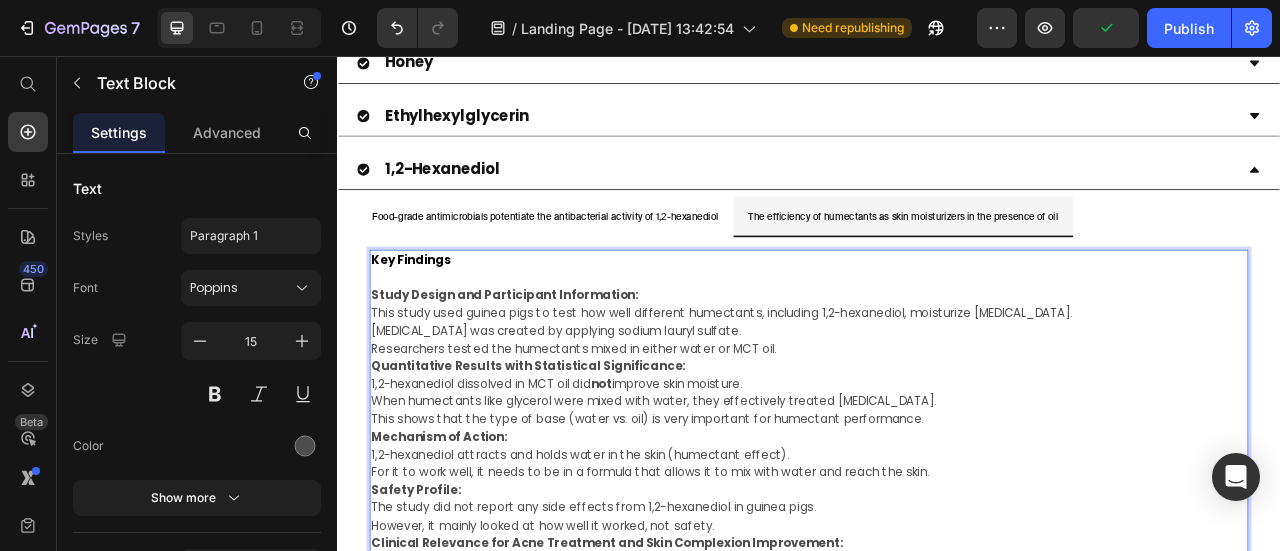 click on "This study used guinea pigs to test how well different humectants, including 1,2-hexanediol, moisturize dry skin." at bounding box center (937, 383) 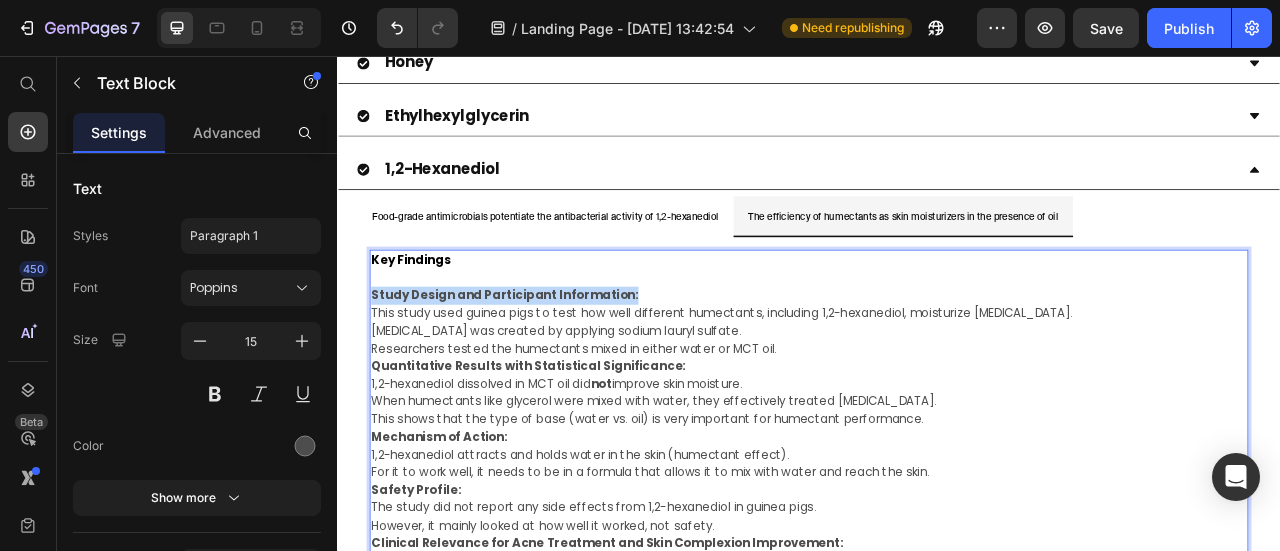 drag, startPoint x: 481, startPoint y: 337, endPoint x: 382, endPoint y: 338, distance: 99.00505 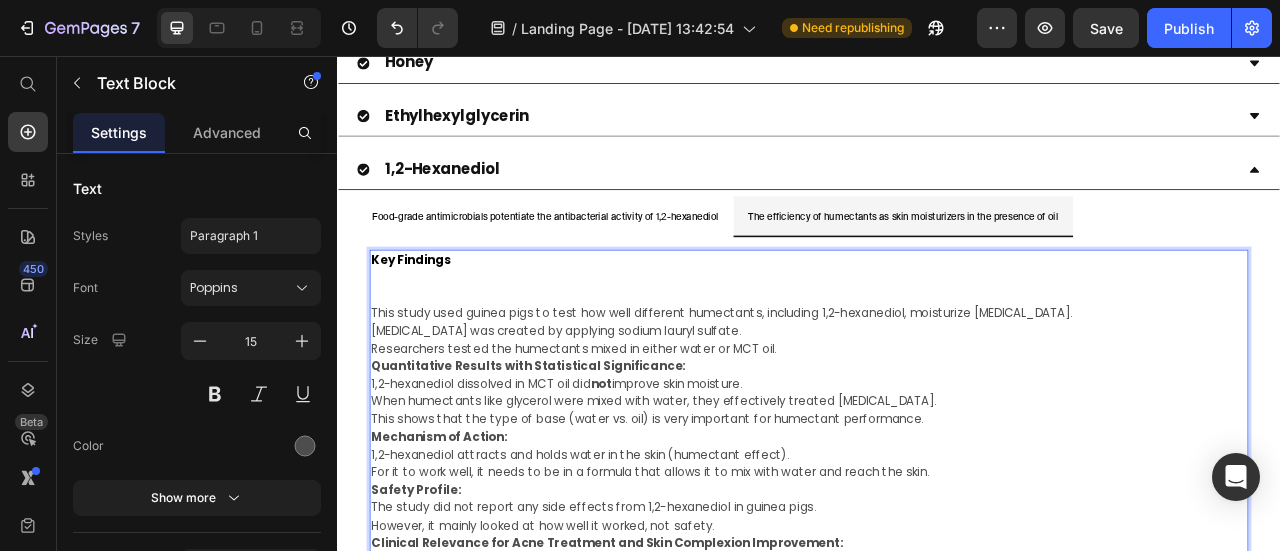 click on "This study used guinea pigs to test how well different humectants, including 1,2-hexanediol, moisturize dry skin." at bounding box center [937, 383] 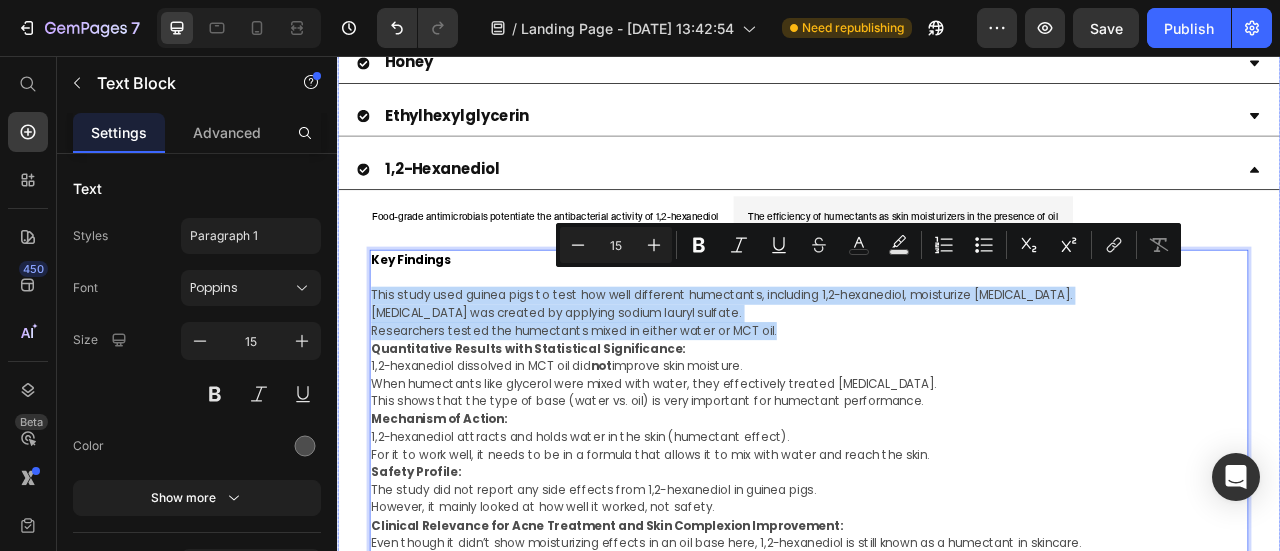 drag, startPoint x: 905, startPoint y: 383, endPoint x: 356, endPoint y: 346, distance: 550.2454 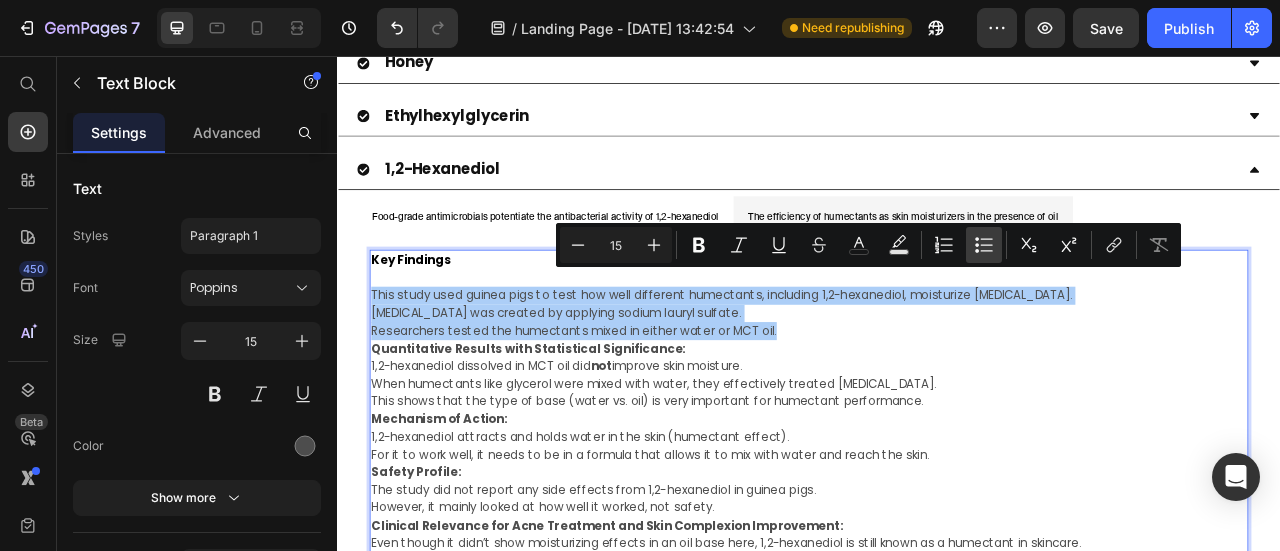 click 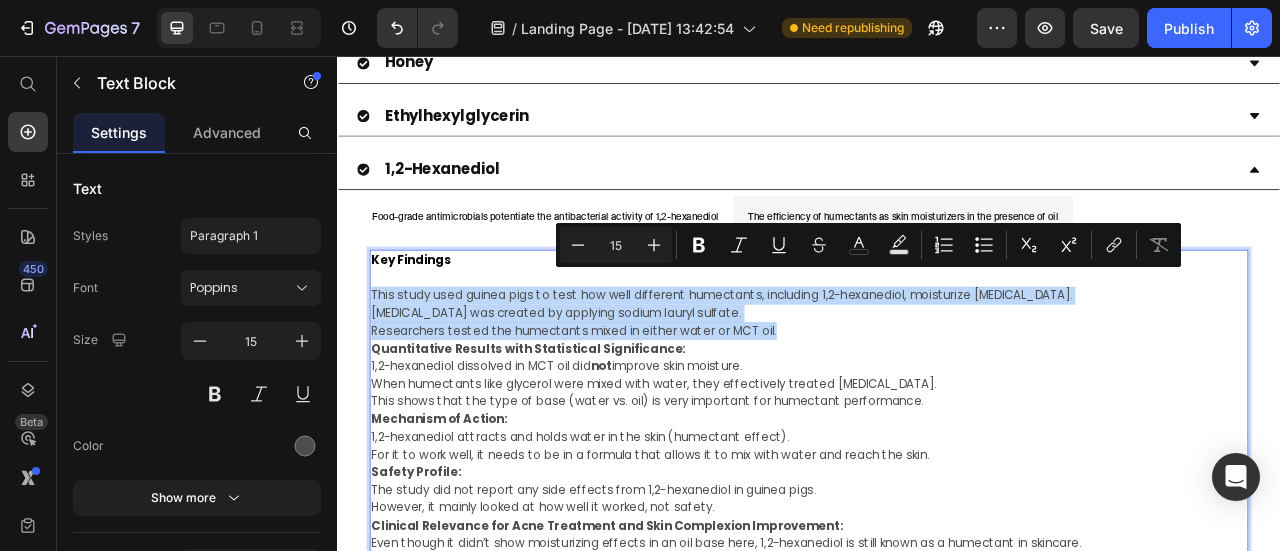 click at bounding box center [937, 338] 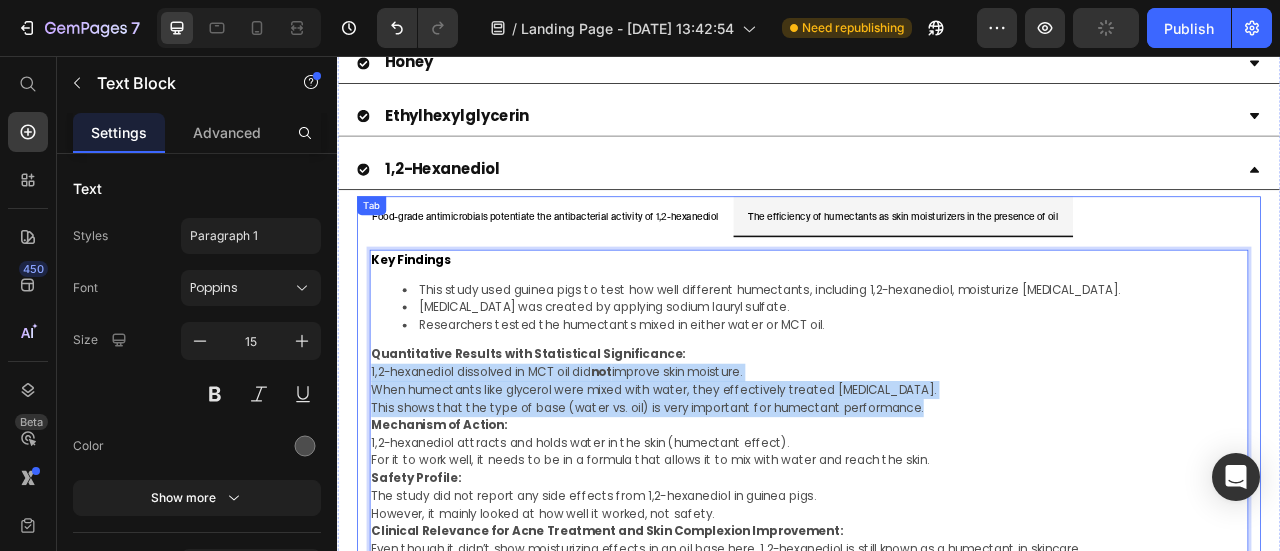 drag, startPoint x: 1089, startPoint y: 483, endPoint x: 370, endPoint y: 433, distance: 720.73645 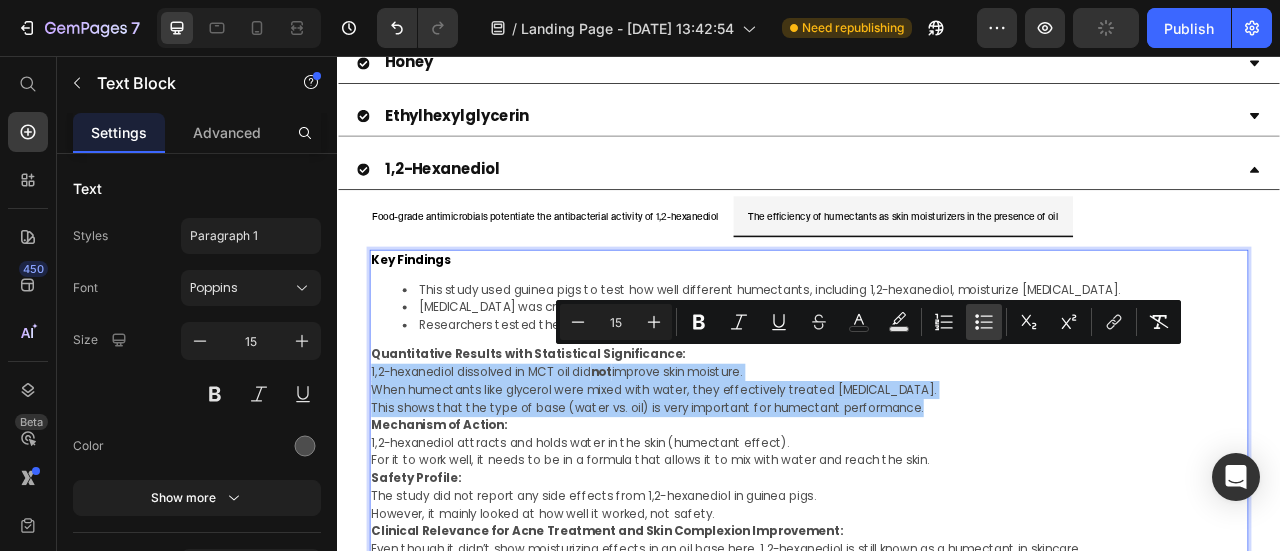 click 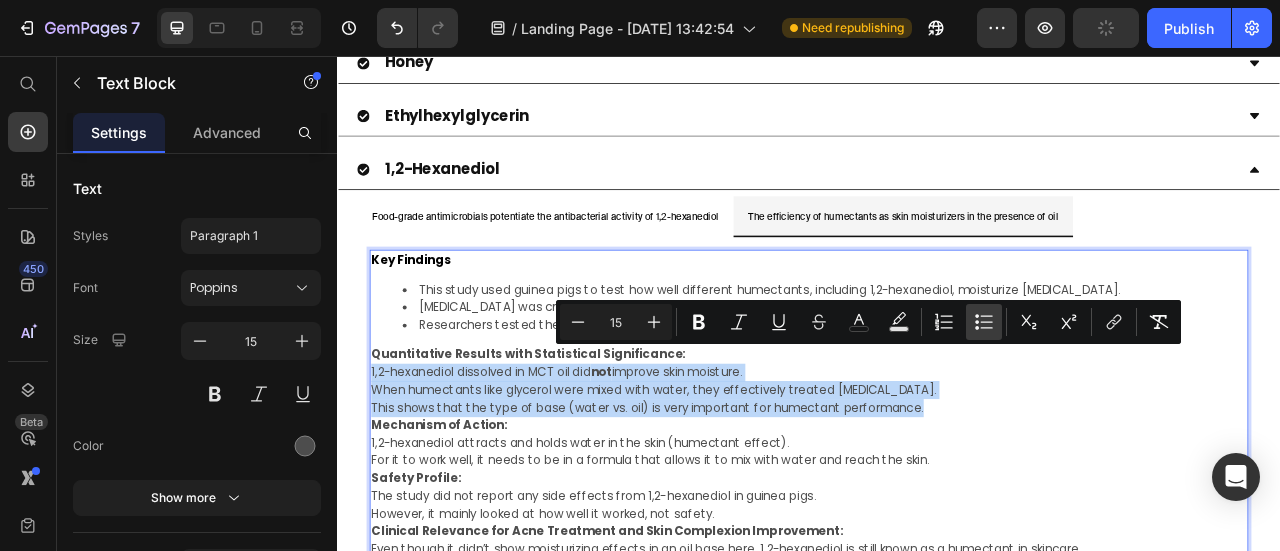 type on "15" 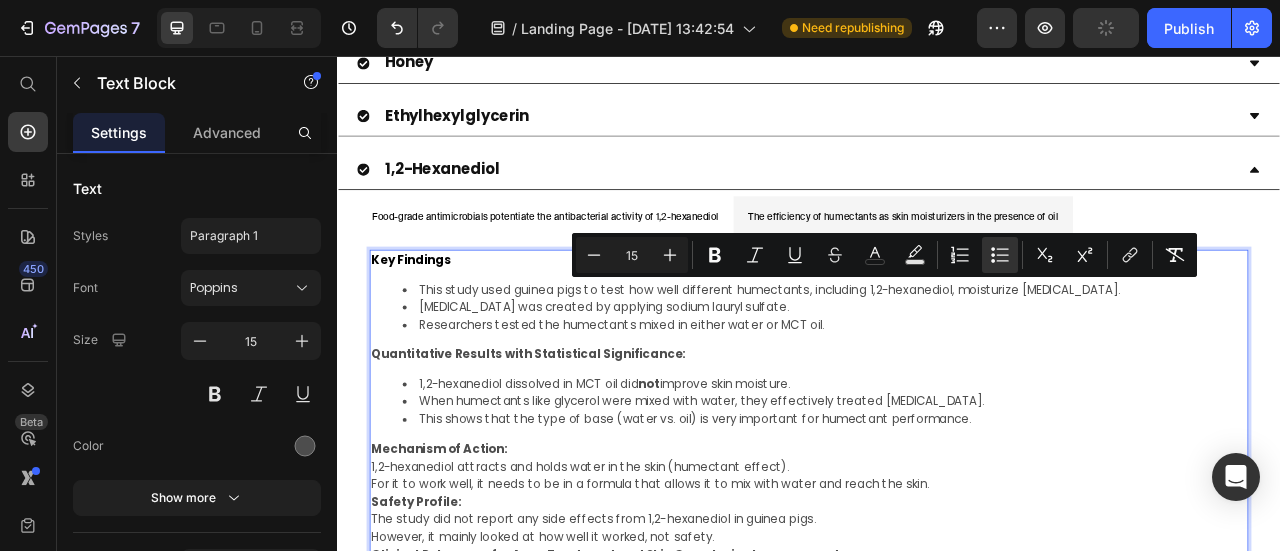 scroll, scrollTop: 1927, scrollLeft: 0, axis: vertical 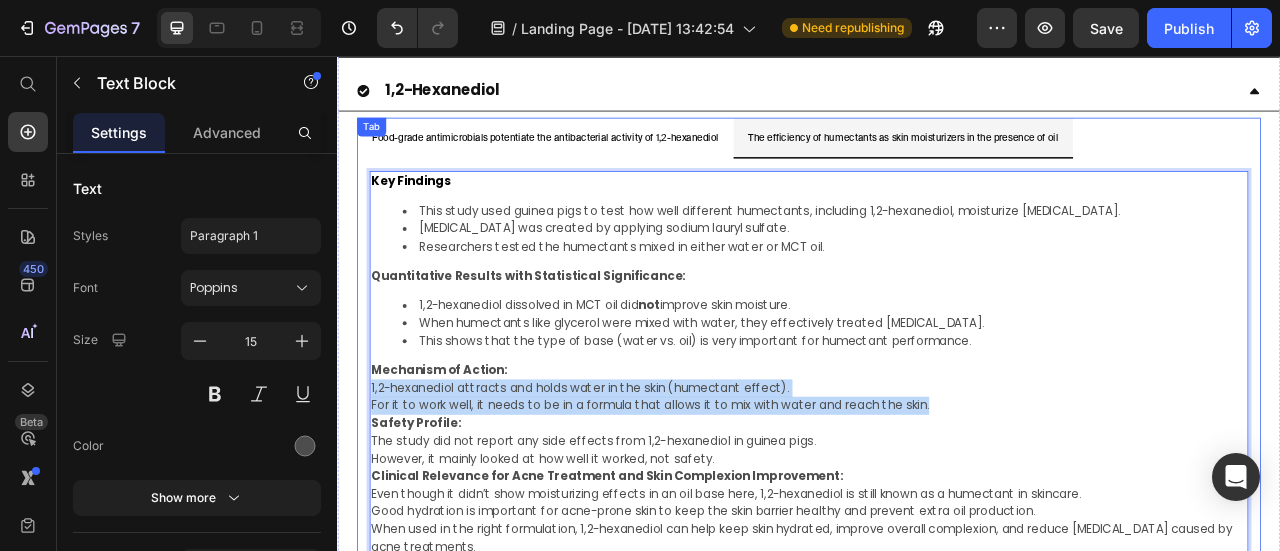 drag, startPoint x: 1070, startPoint y: 478, endPoint x: 372, endPoint y: 458, distance: 698.2865 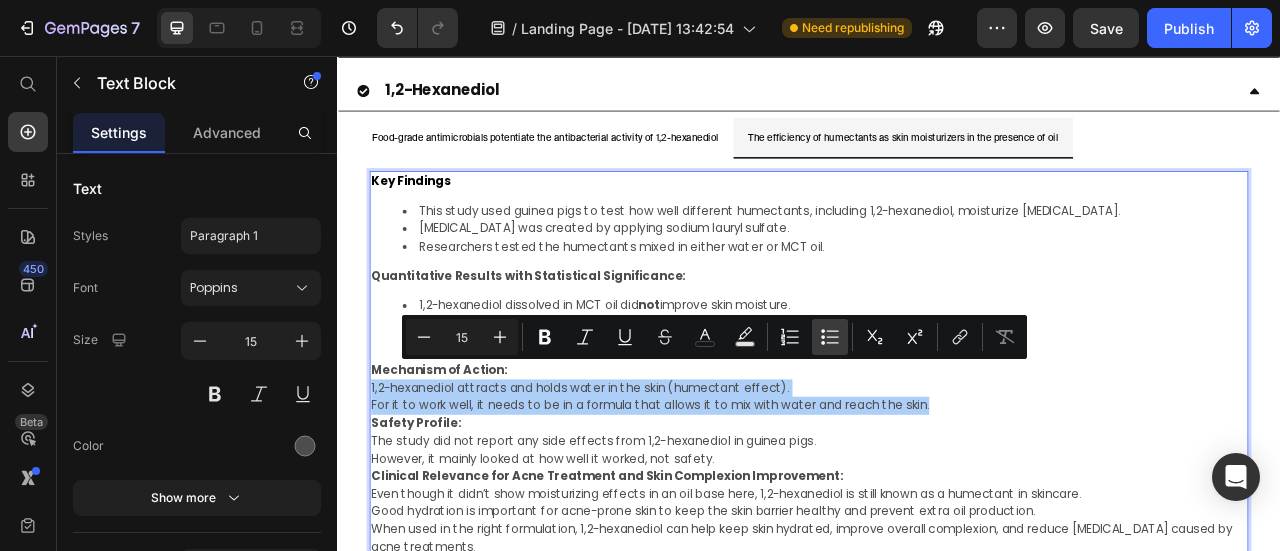 drag, startPoint x: 823, startPoint y: 340, endPoint x: 298, endPoint y: 450, distance: 536.4 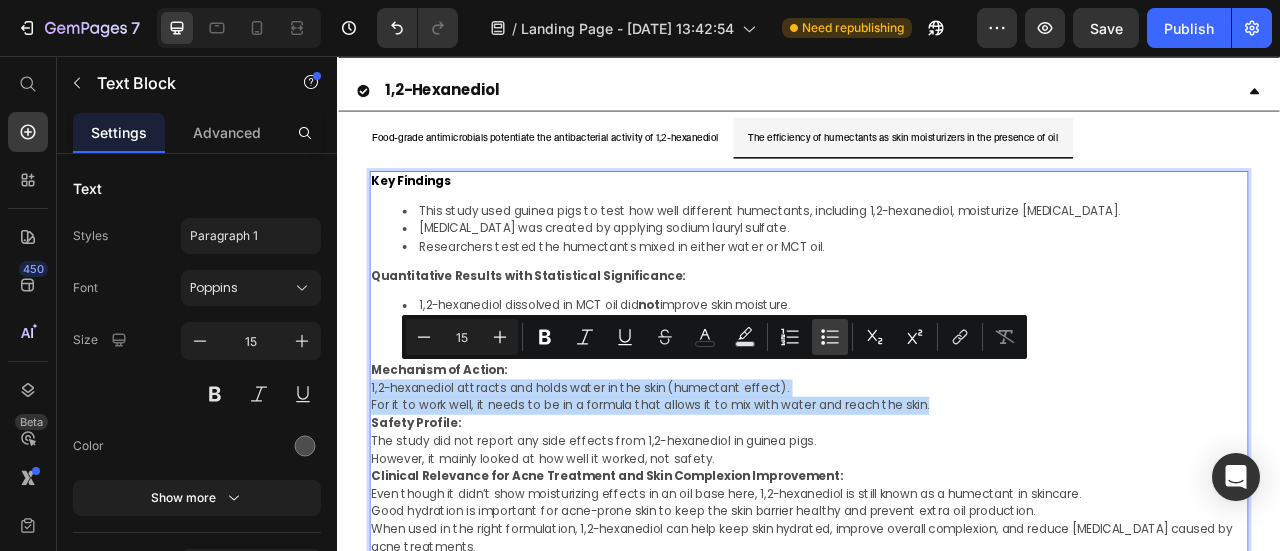 type on "15" 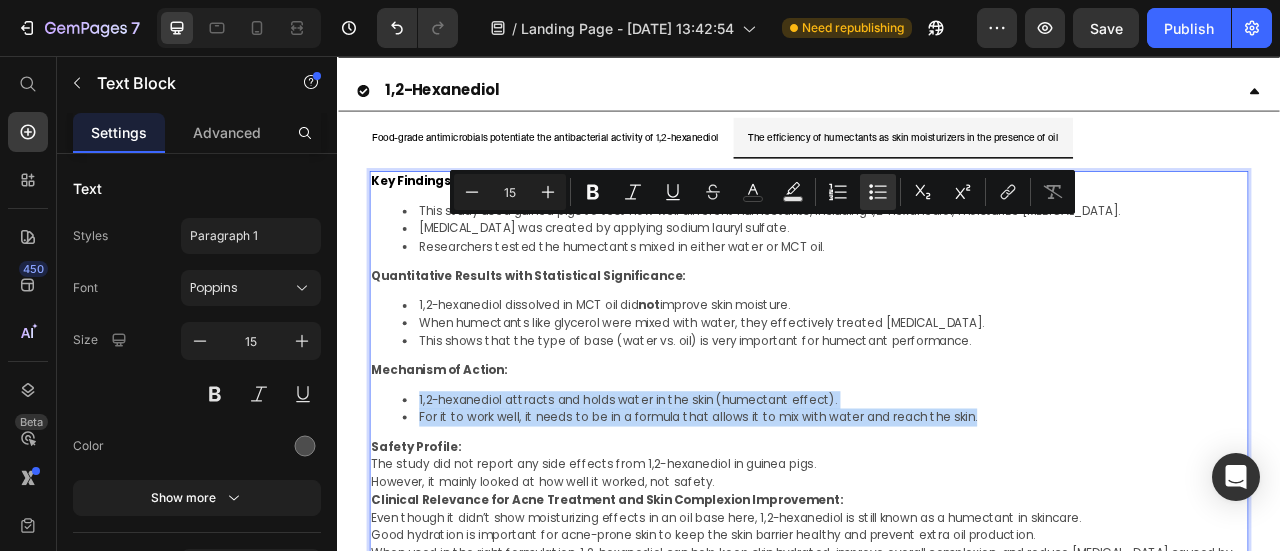 scroll, scrollTop: 2127, scrollLeft: 0, axis: vertical 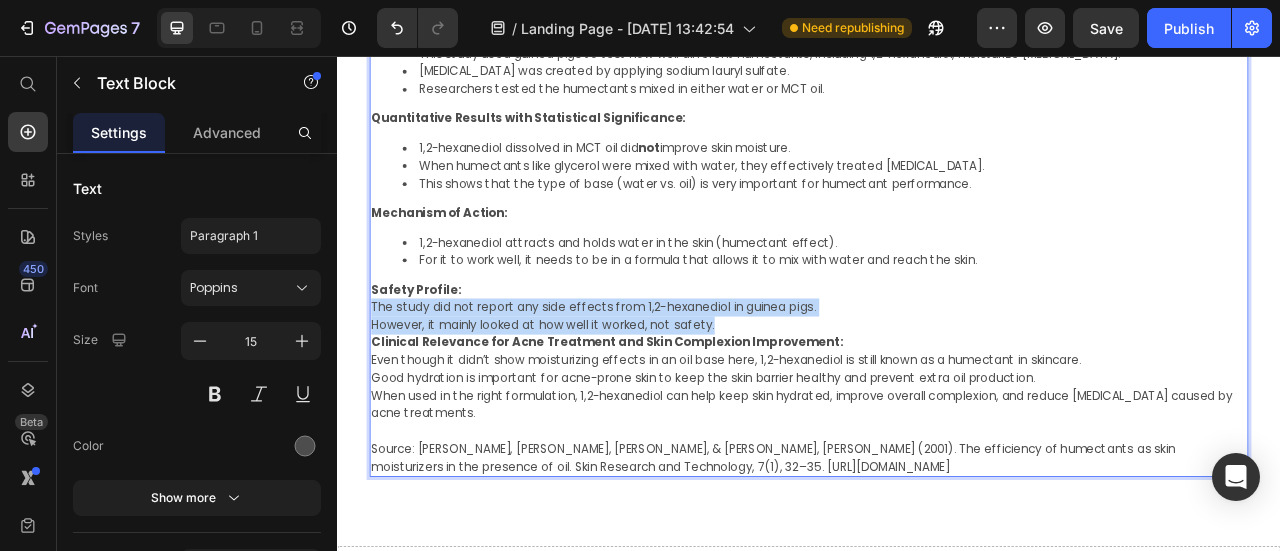 drag, startPoint x: 840, startPoint y: 377, endPoint x: 379, endPoint y: 356, distance: 461.47806 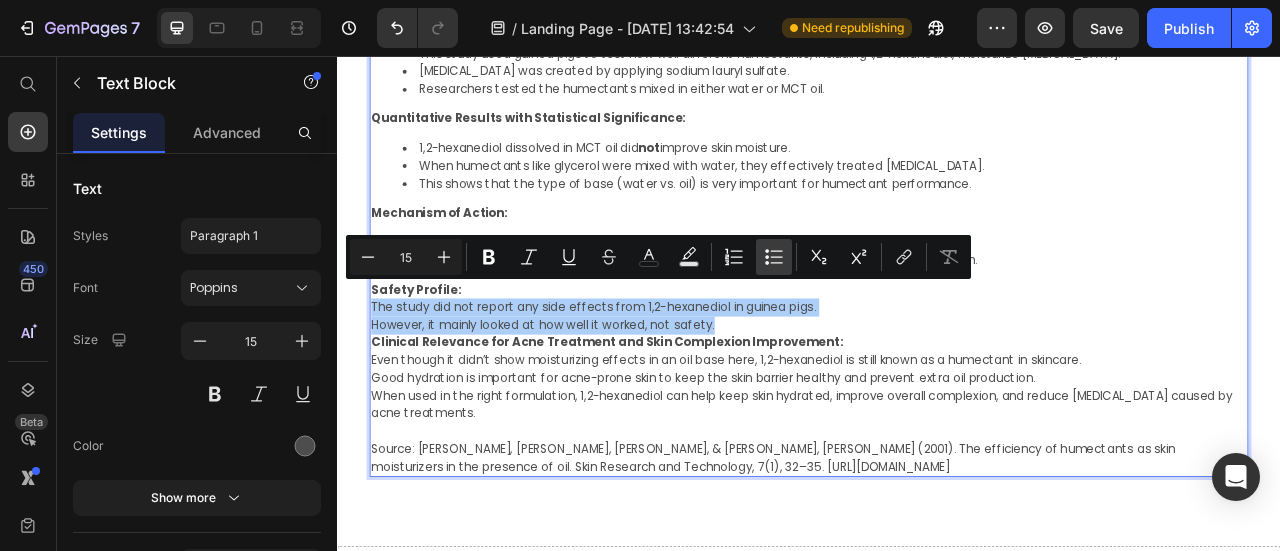 click 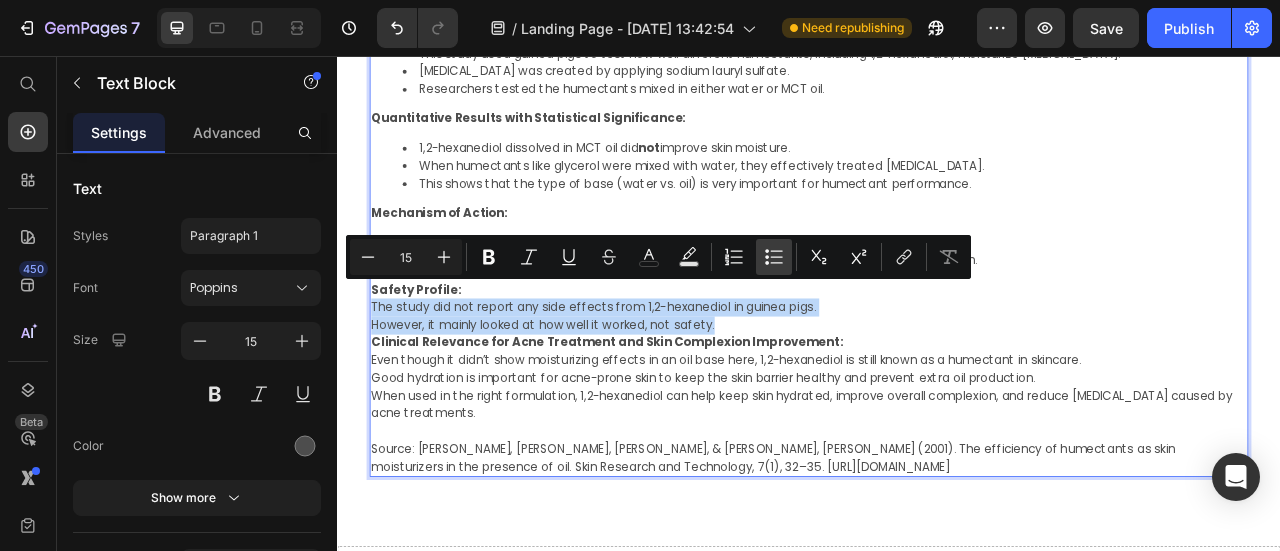 type on "15" 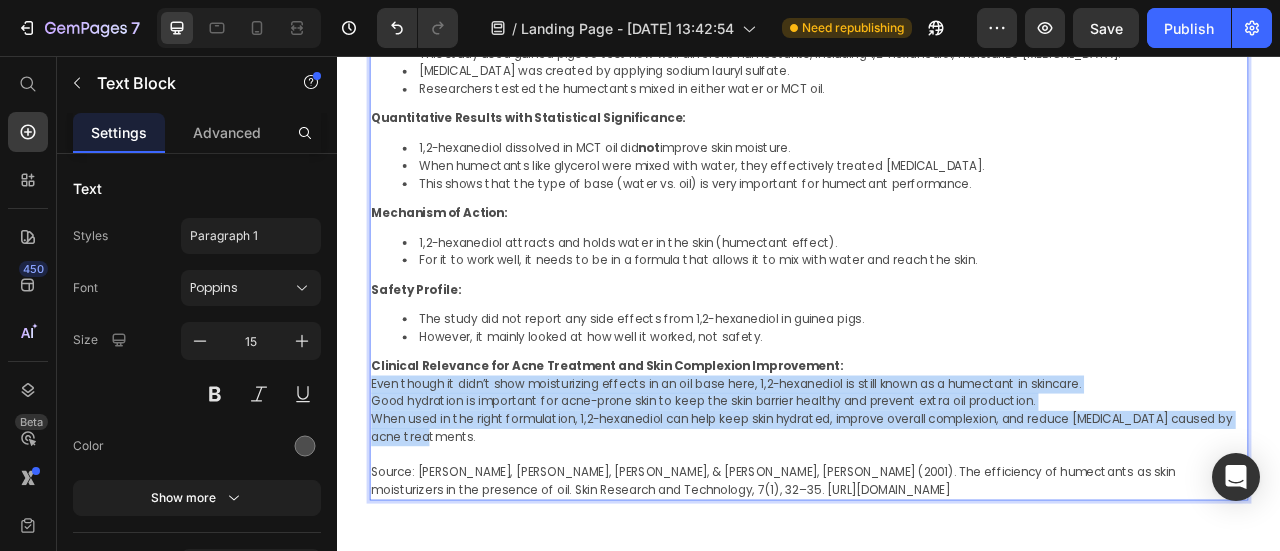 drag, startPoint x: 484, startPoint y: 526, endPoint x: 380, endPoint y: 455, distance: 125.92458 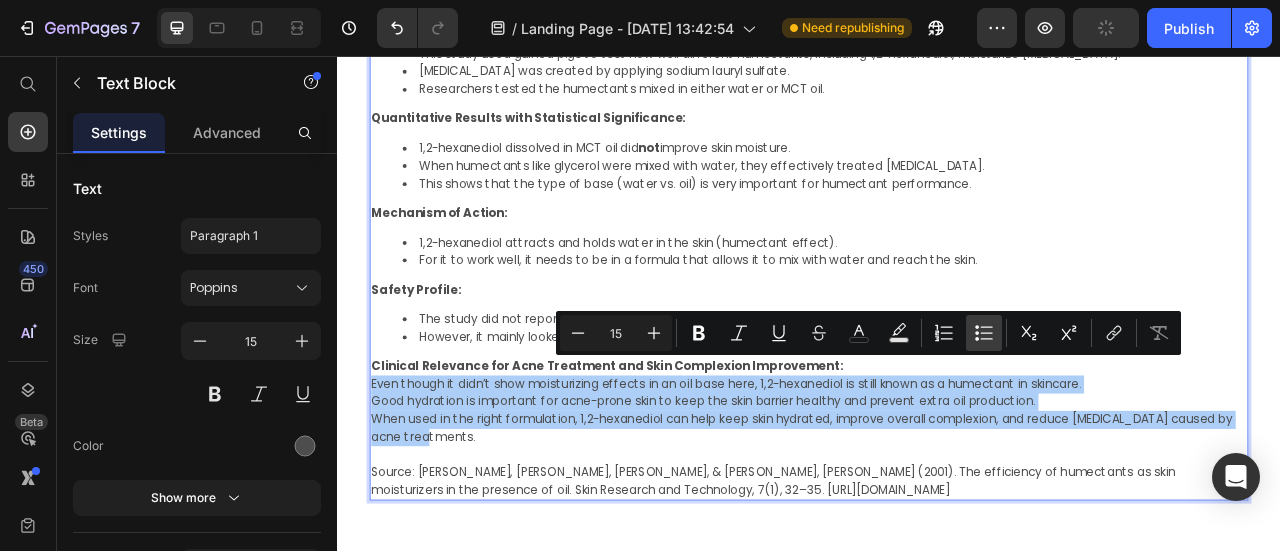 click 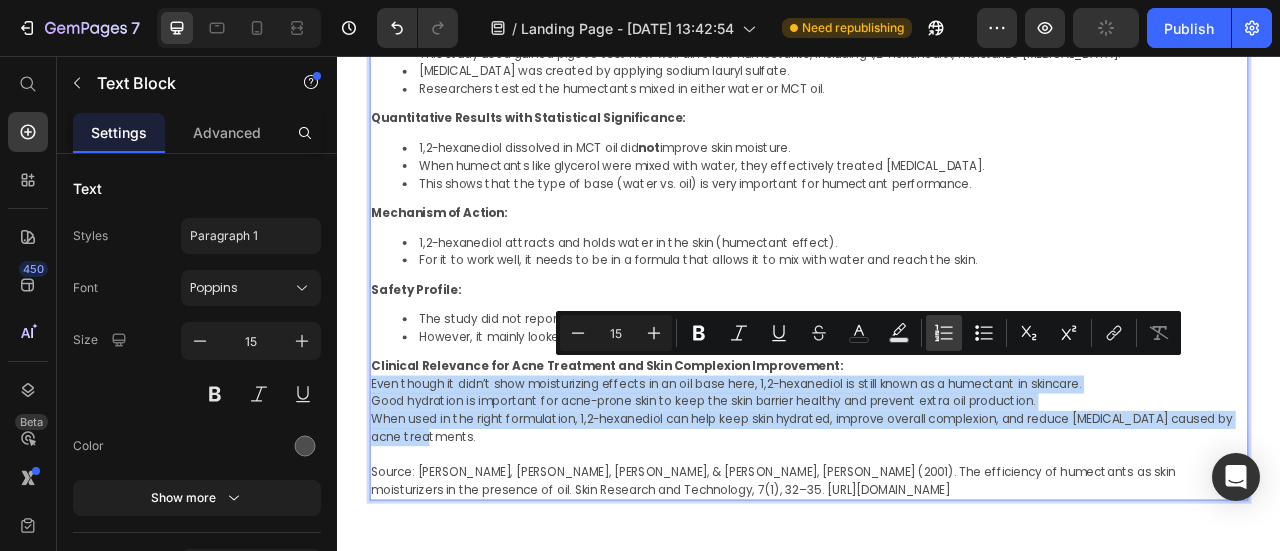 type on "15" 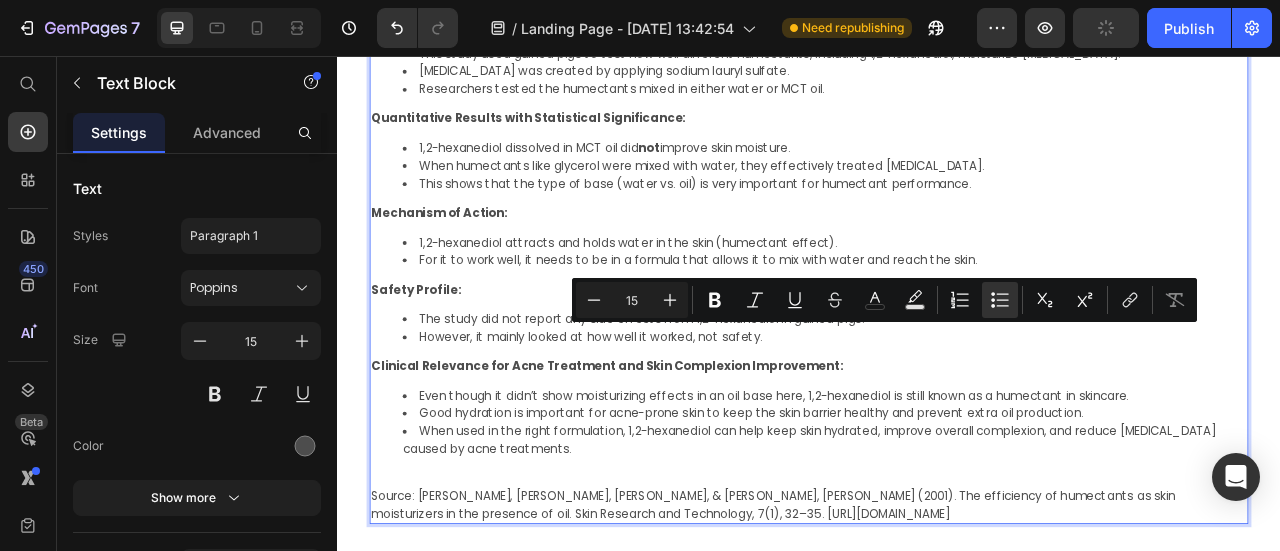scroll, scrollTop: 2227, scrollLeft: 0, axis: vertical 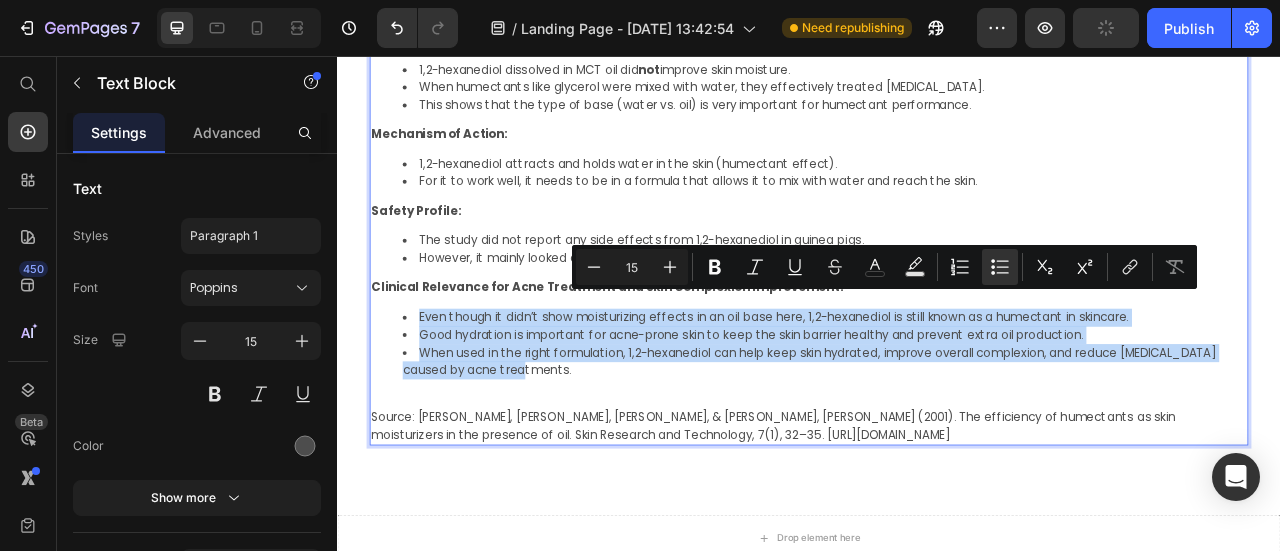 click on "Source: Sagiv, A. E., Dikstein, S., & Ingber, A. (2001). The efficiency of humectants as skin moisturizers in the presence of oil. Skin Research and Technology, 7(1), 32–35. https://pubmed.ncbi.nlm.nih.gov/11301638/" at bounding box center [937, 526] 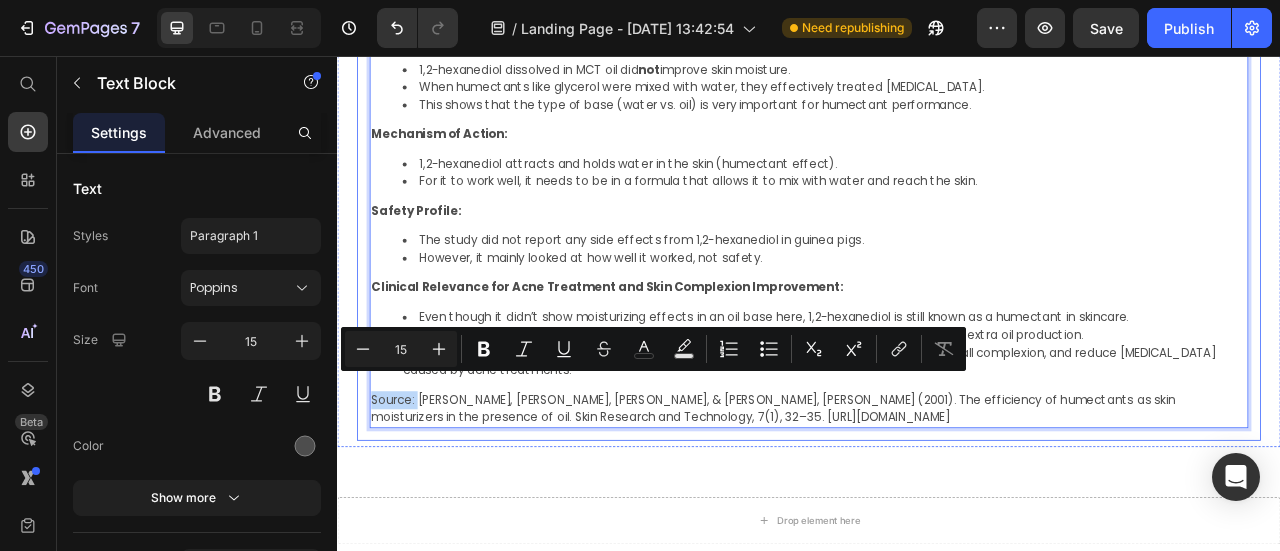 drag, startPoint x: 439, startPoint y: 471, endPoint x: 377, endPoint y: 472, distance: 62.008064 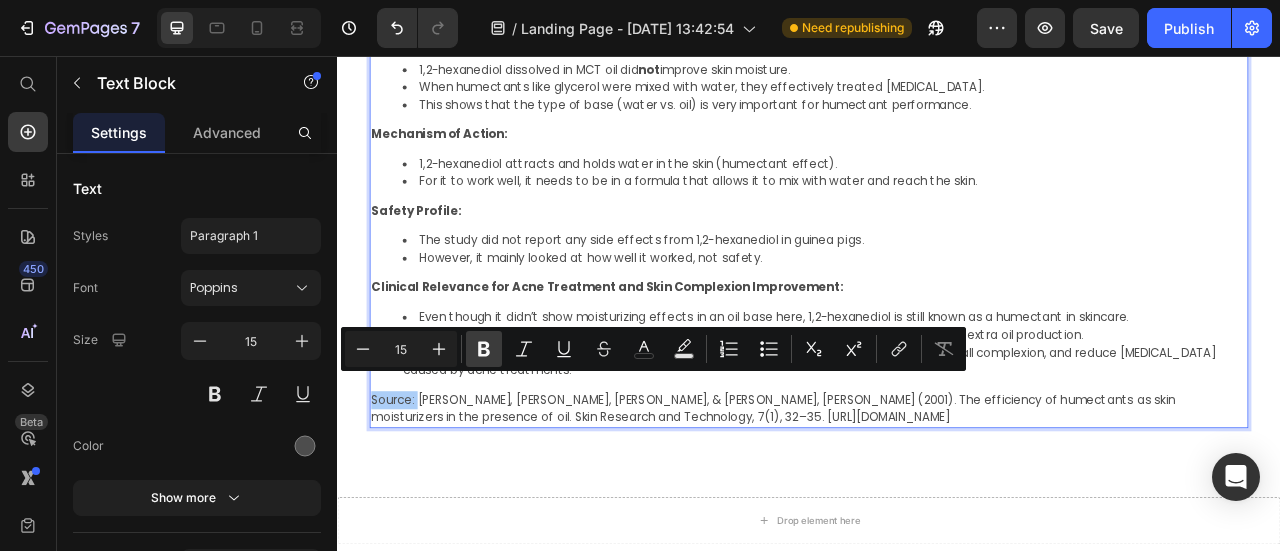 click 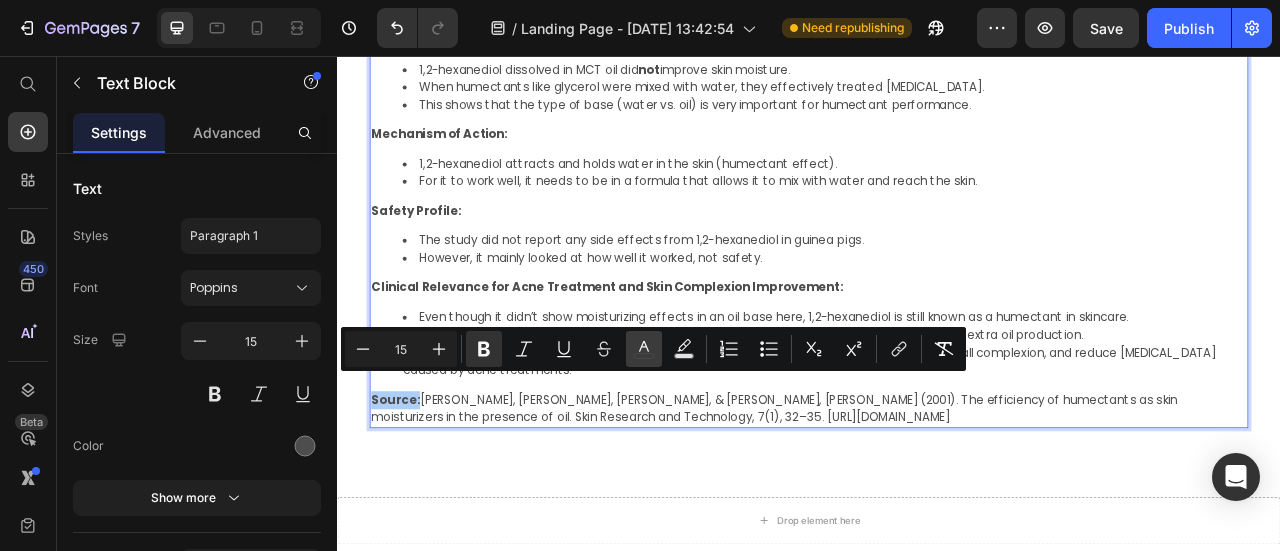 click 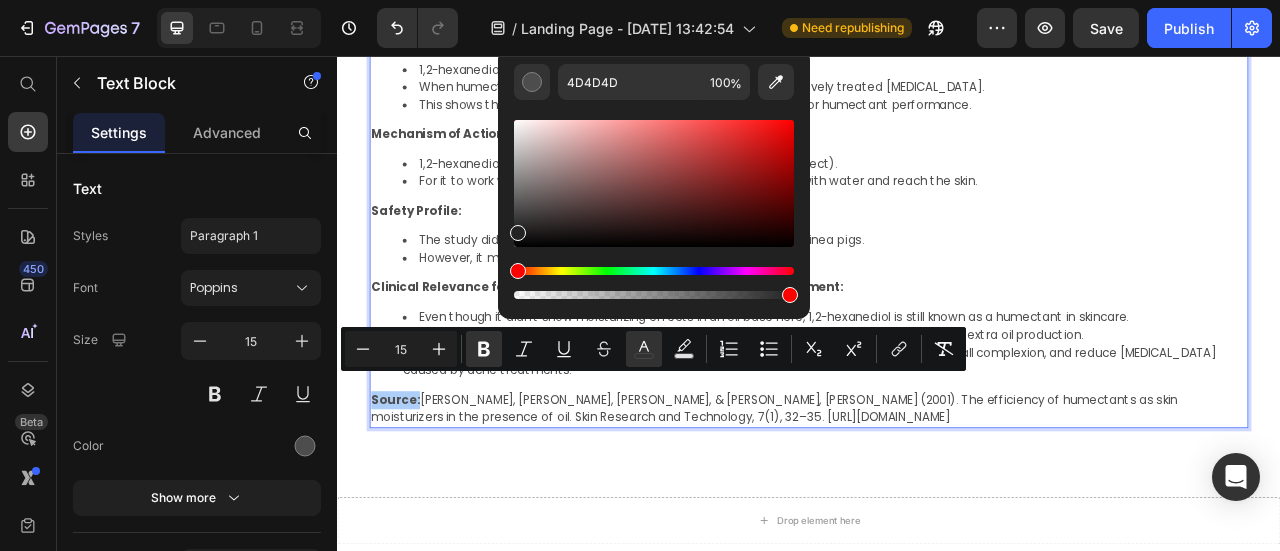 drag, startPoint x: 514, startPoint y: 215, endPoint x: 498, endPoint y: 264, distance: 51.546097 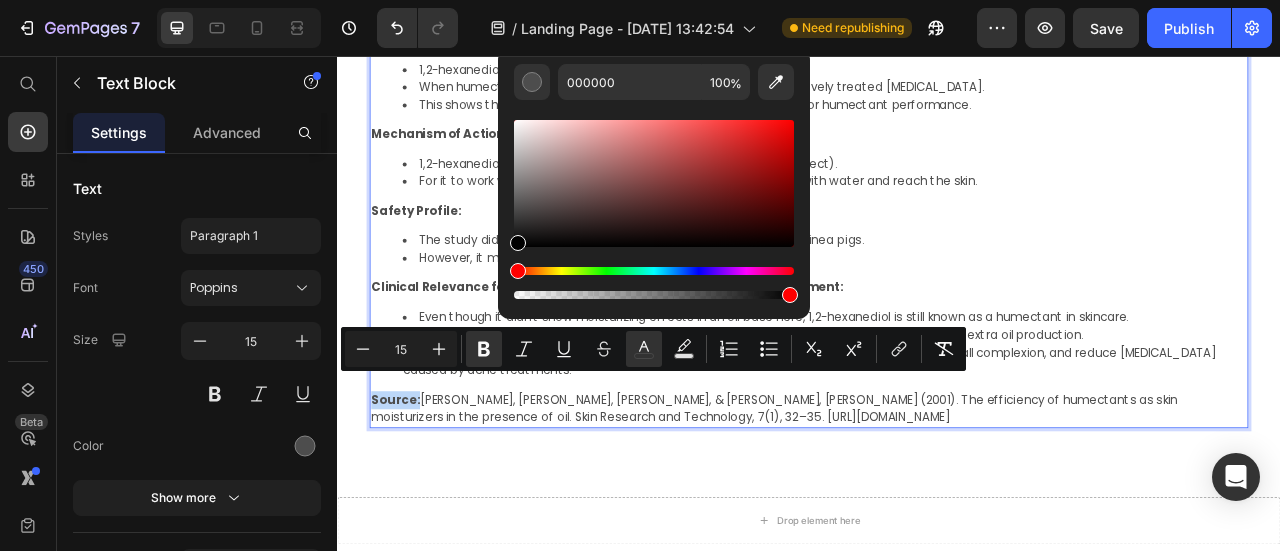 click on "However, it mainly looked at how well it worked, not safety." at bounding box center [957, 313] 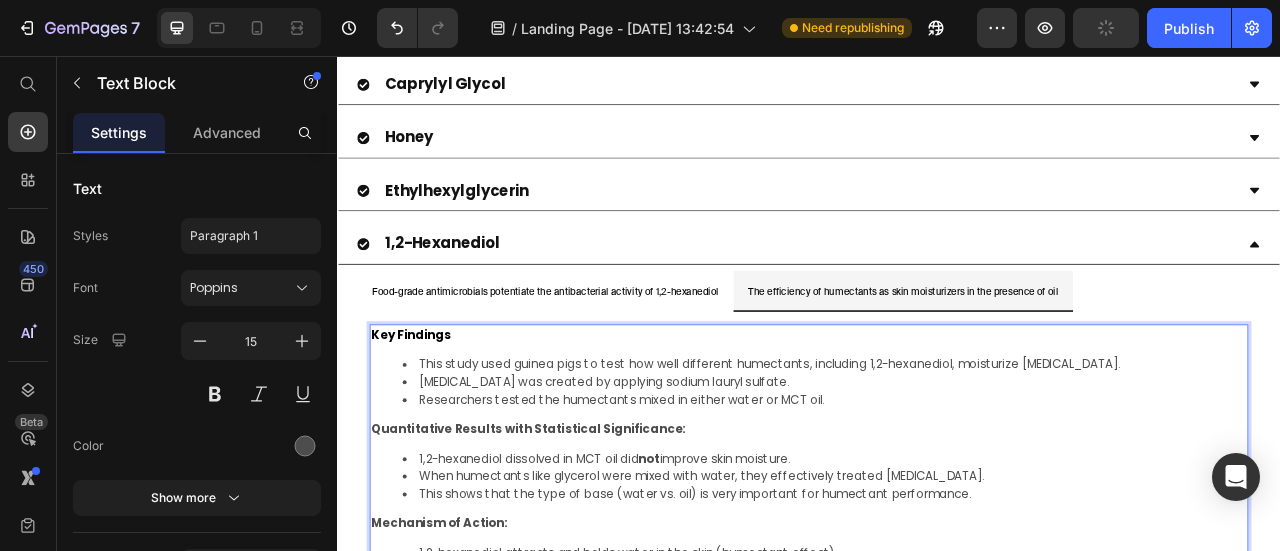 scroll, scrollTop: 1727, scrollLeft: 0, axis: vertical 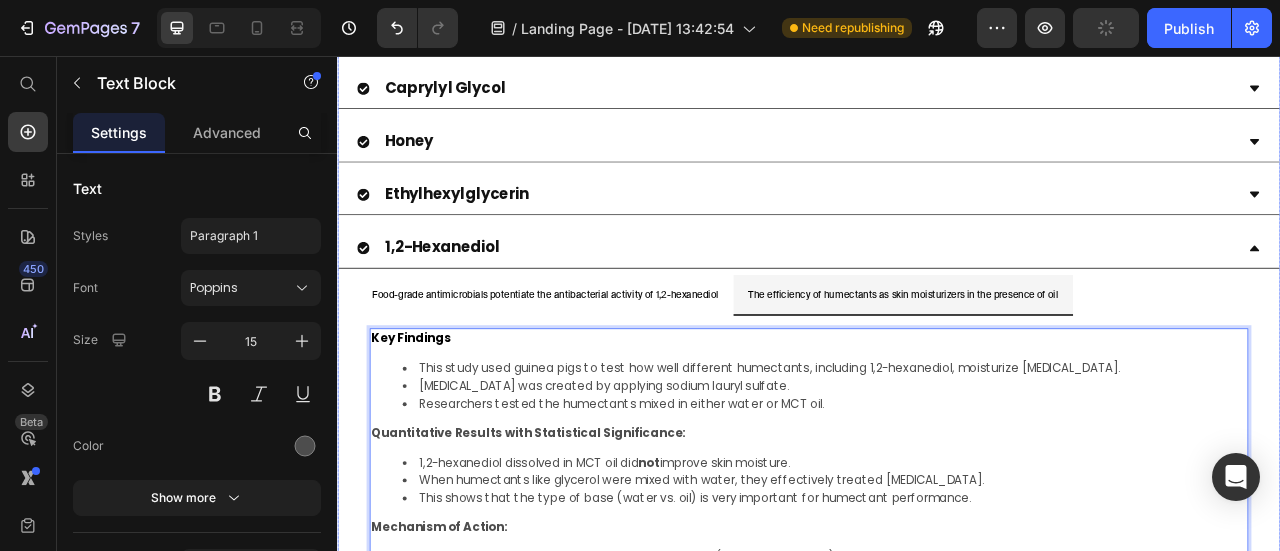 click on "1,2-Hexanediol" at bounding box center (921, 299) 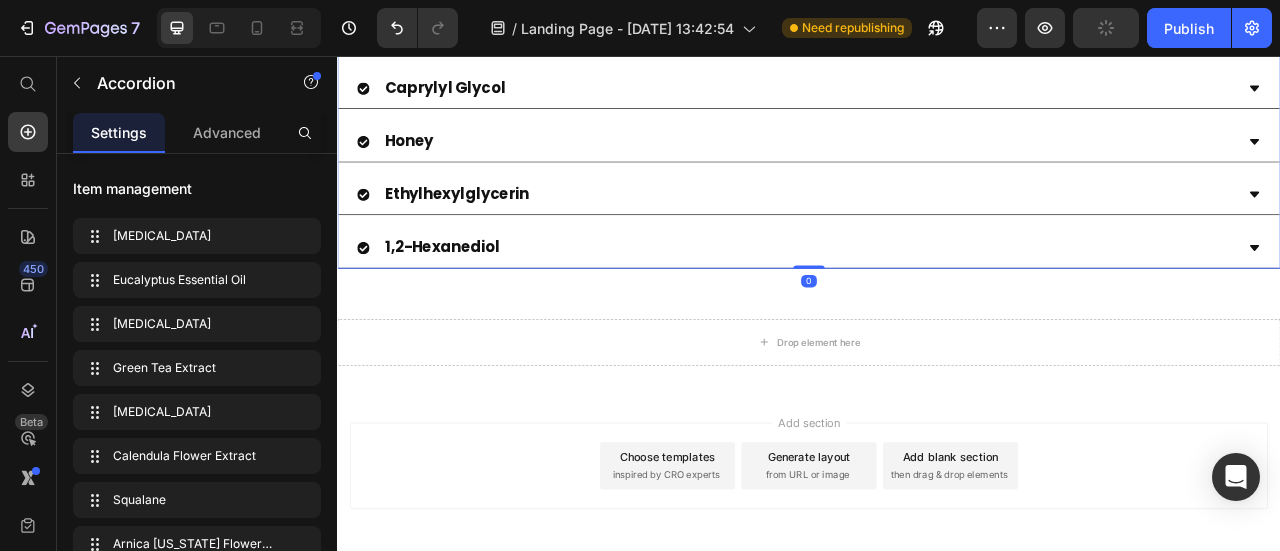 click on "1,2-Hexanediol" at bounding box center (921, 299) 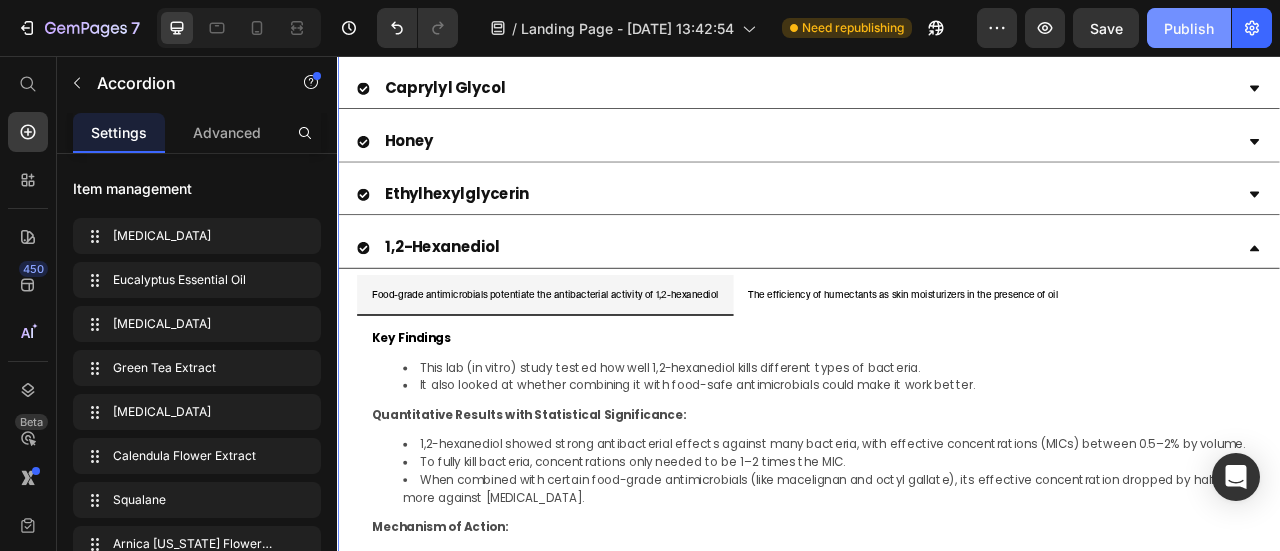 click on "Publish" at bounding box center [1189, 28] 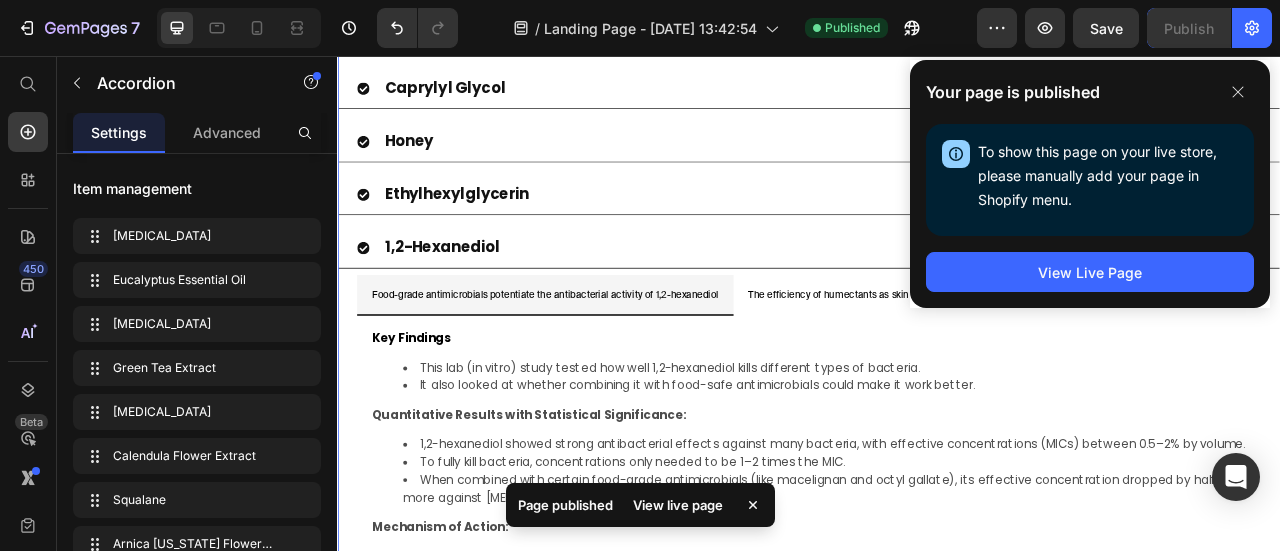 click on "1,2-Hexanediol" at bounding box center (921, 299) 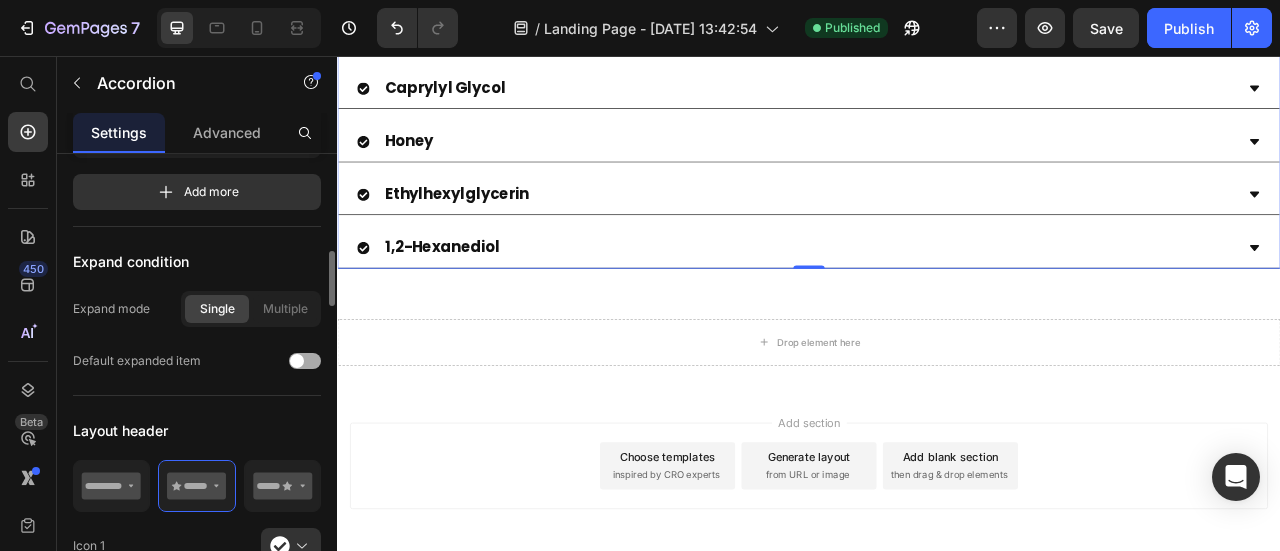 scroll, scrollTop: 700, scrollLeft: 0, axis: vertical 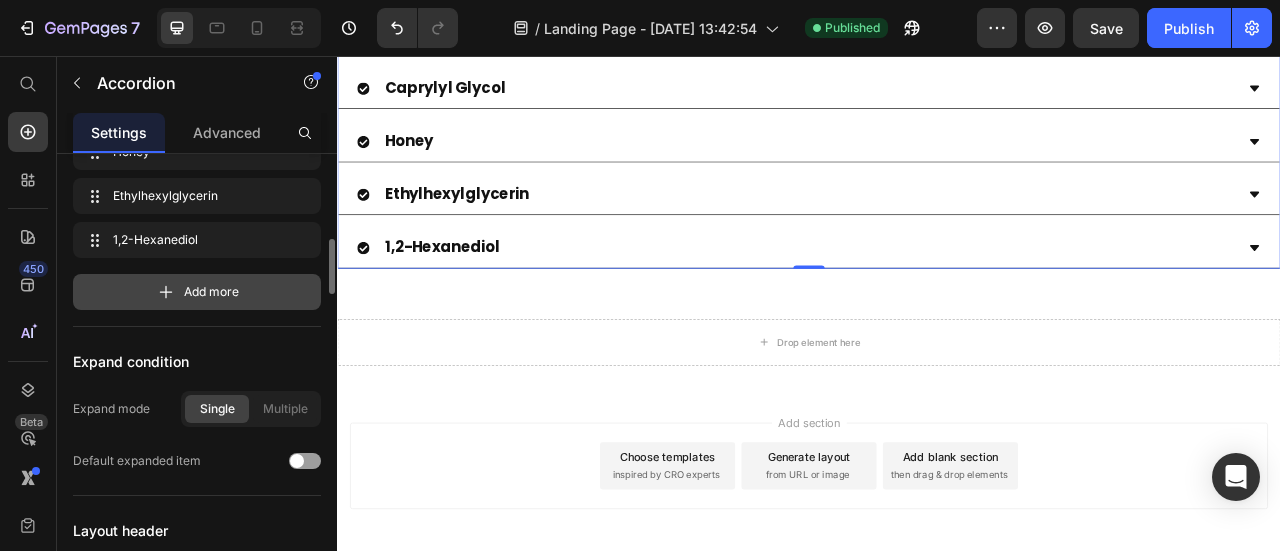 drag, startPoint x: 224, startPoint y: 305, endPoint x: 545, endPoint y: 327, distance: 321.75302 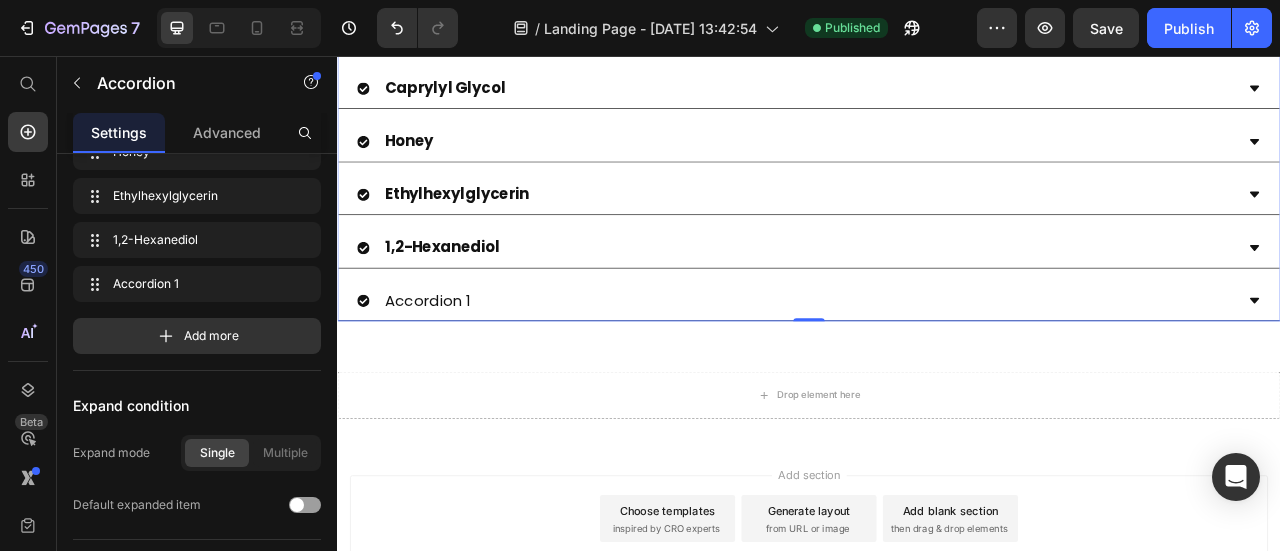 click on "Accordion 1" at bounding box center (921, 367) 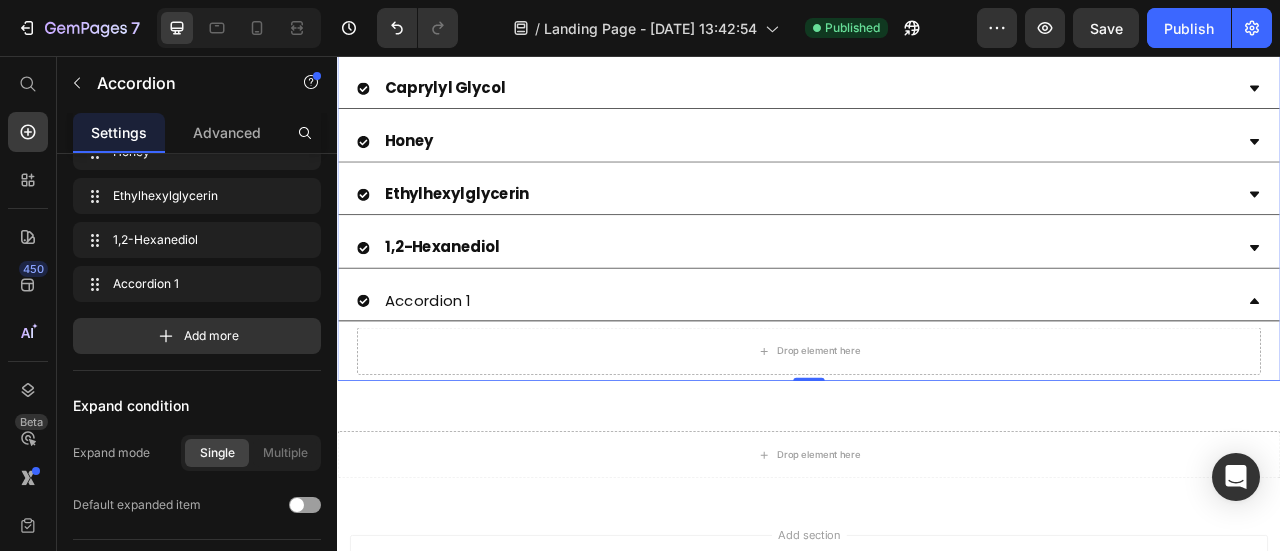 click on "Accordion 1" at bounding box center (452, 367) 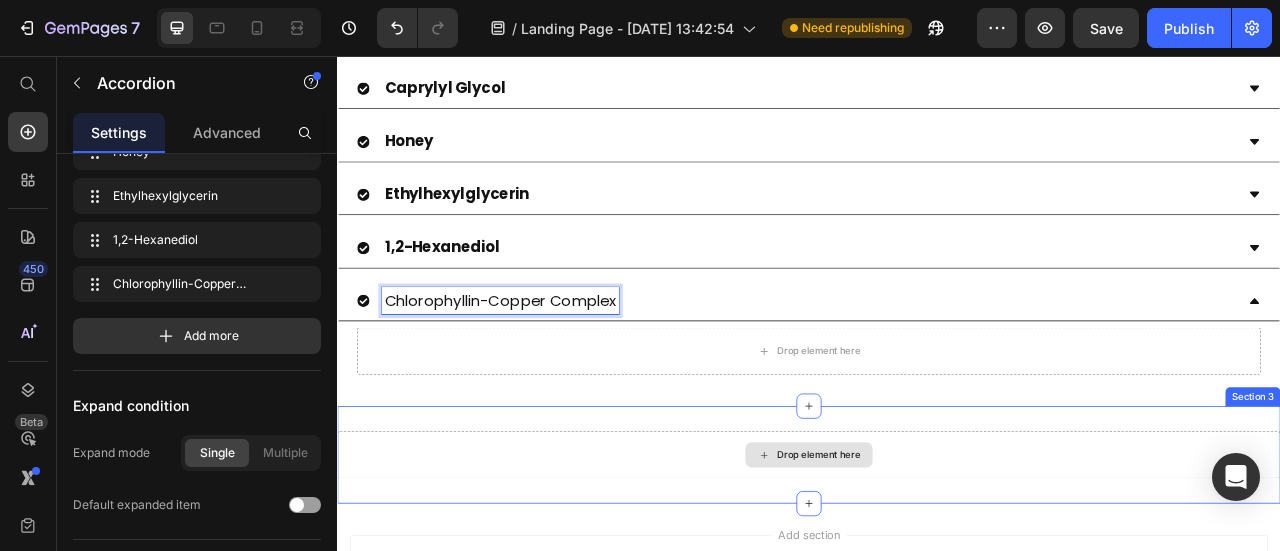 click on "Drop element here" at bounding box center (937, 563) 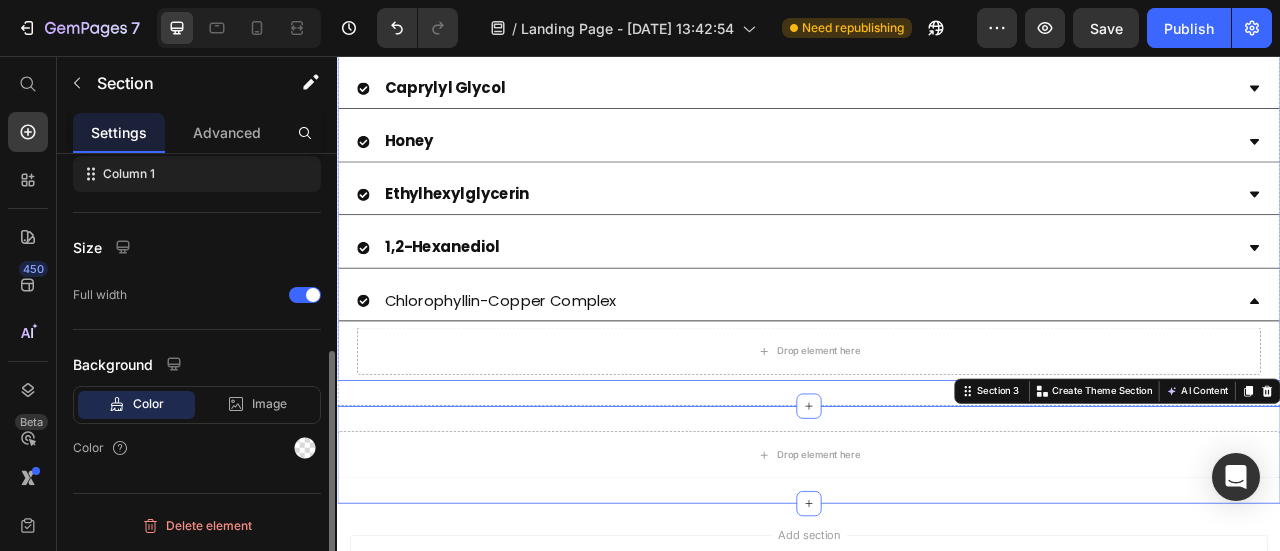 scroll, scrollTop: 0, scrollLeft: 0, axis: both 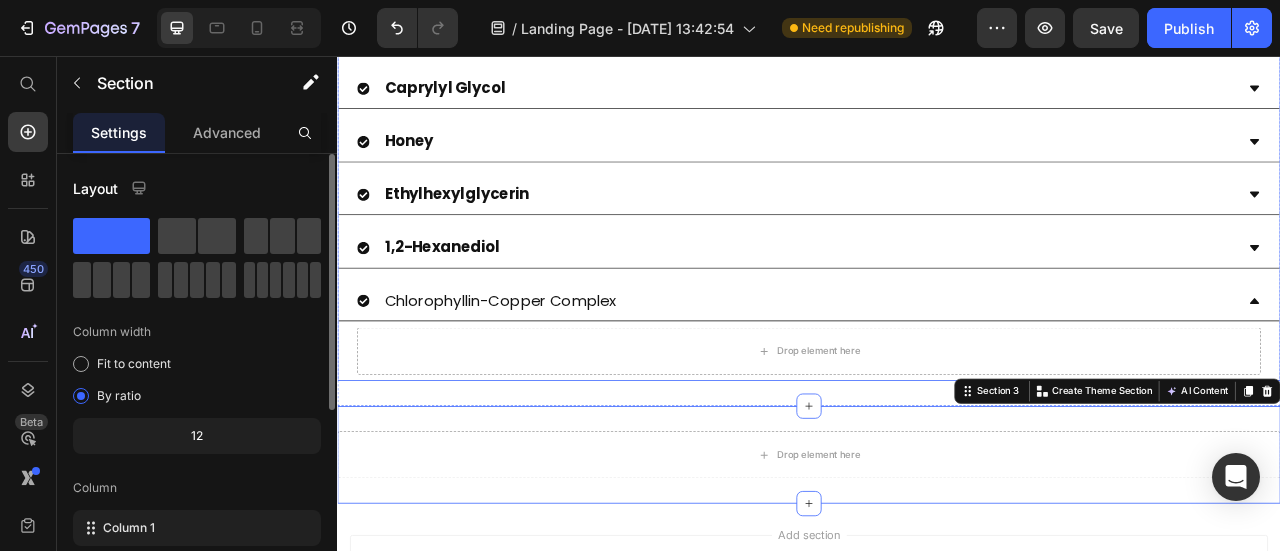 click on "Chlorophyllin-Copper Complex" at bounding box center (921, 367) 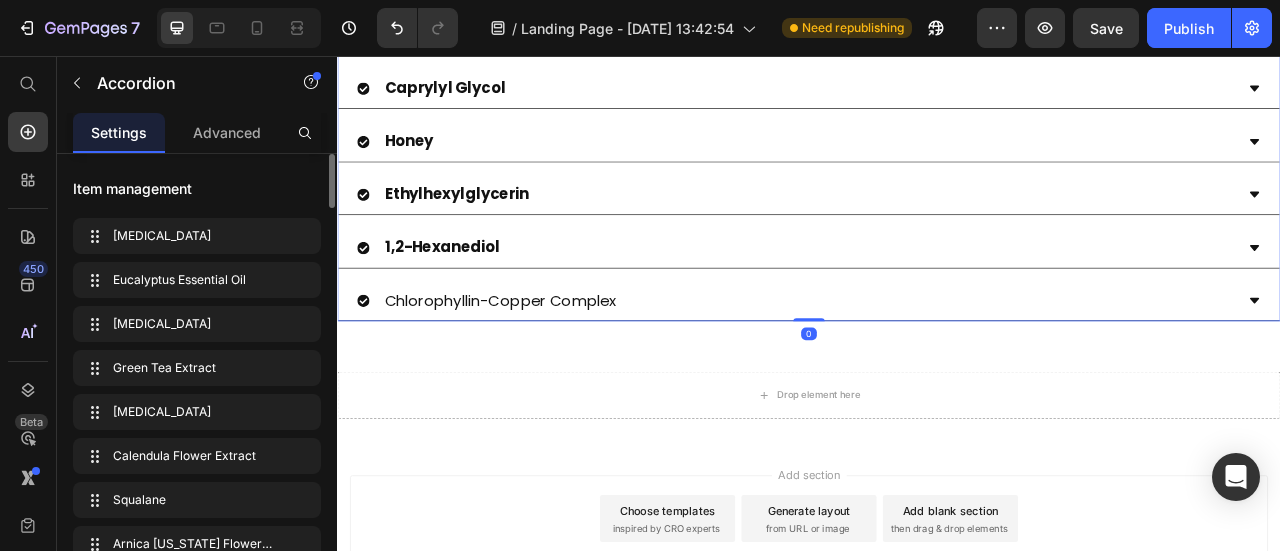 click on "Chlorophyllin-Copper Complex" at bounding box center (921, 367) 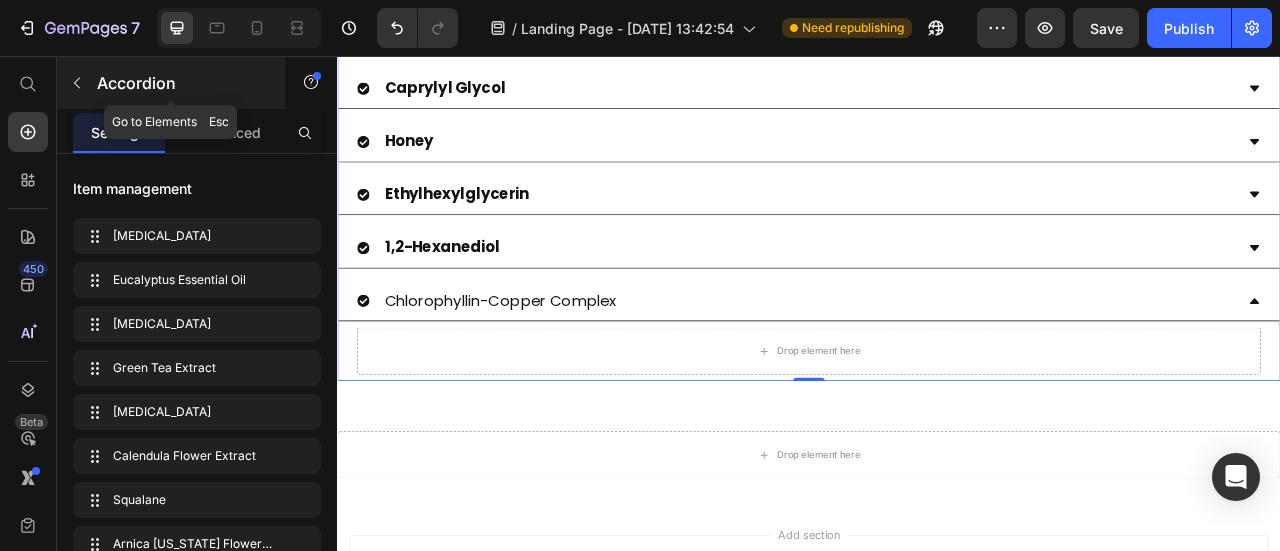 click at bounding box center [77, 83] 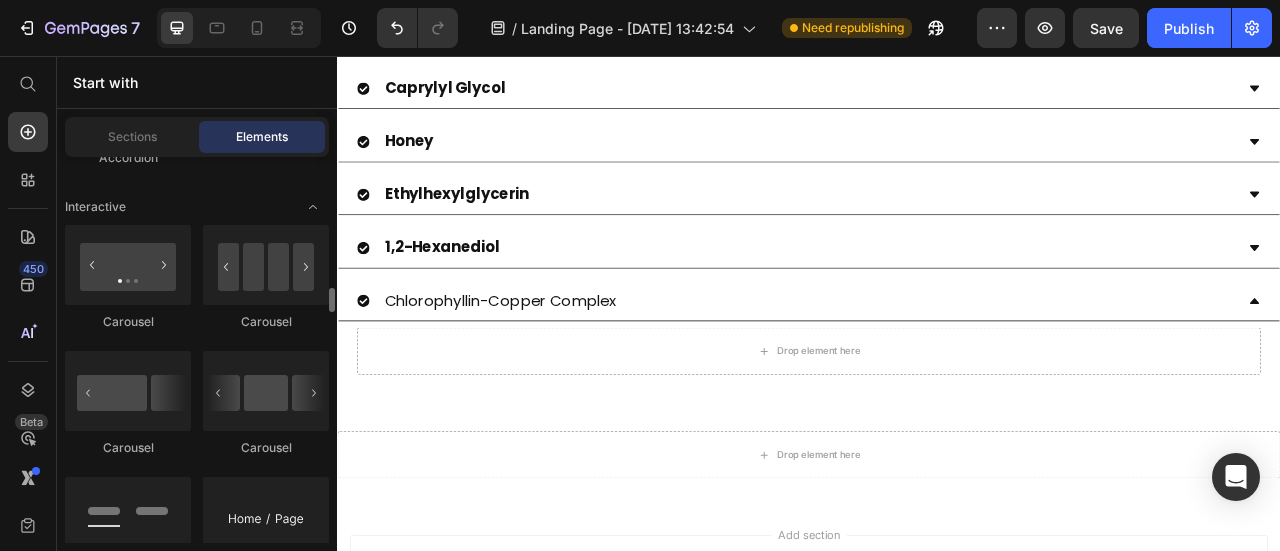 scroll, scrollTop: 2200, scrollLeft: 0, axis: vertical 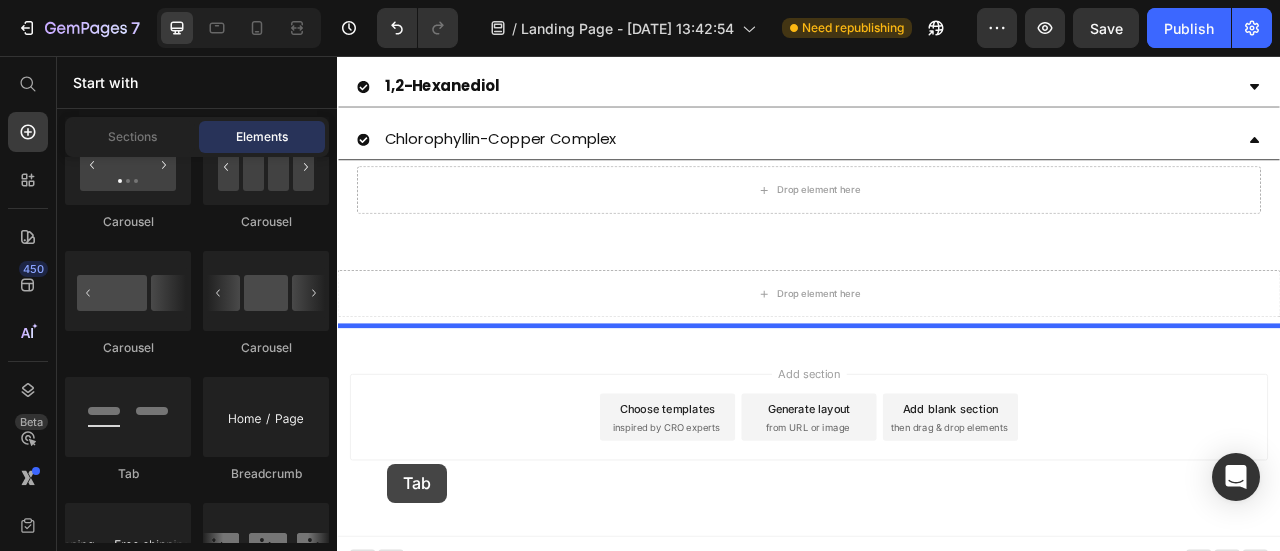 click at bounding box center (937, -584) 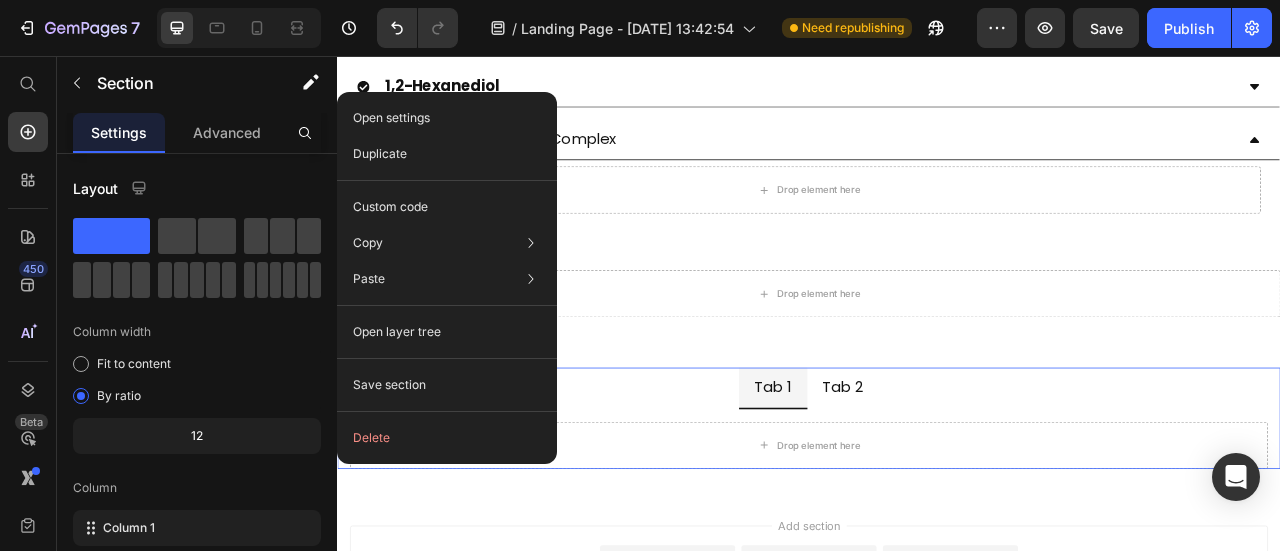 click on "Add section Choose templates inspired by CRO experts Generate layout from URL or image Add blank section then drag & drop elements" at bounding box center (937, 708) 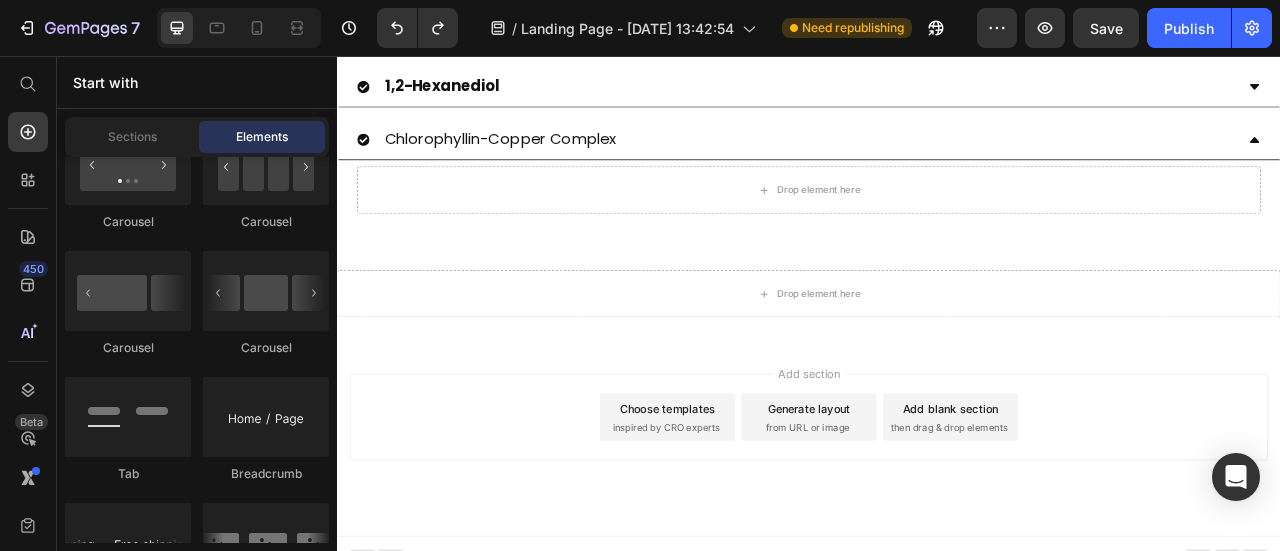 scroll, scrollTop: 1632, scrollLeft: 0, axis: vertical 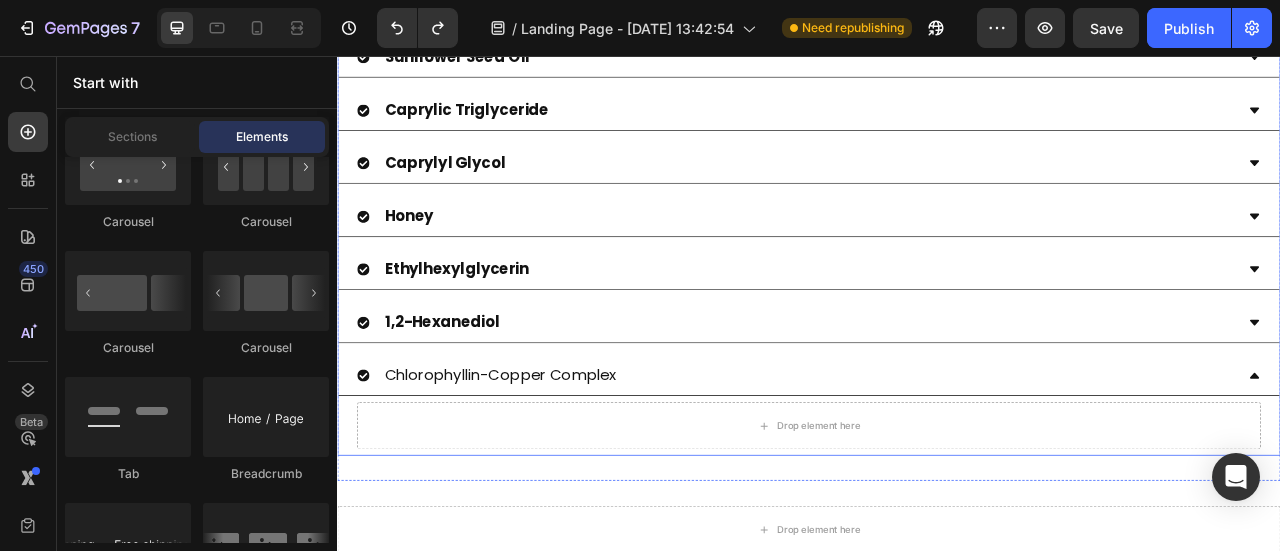 click on "Chlorophyllin-Copper Complex" at bounding box center (921, 462) 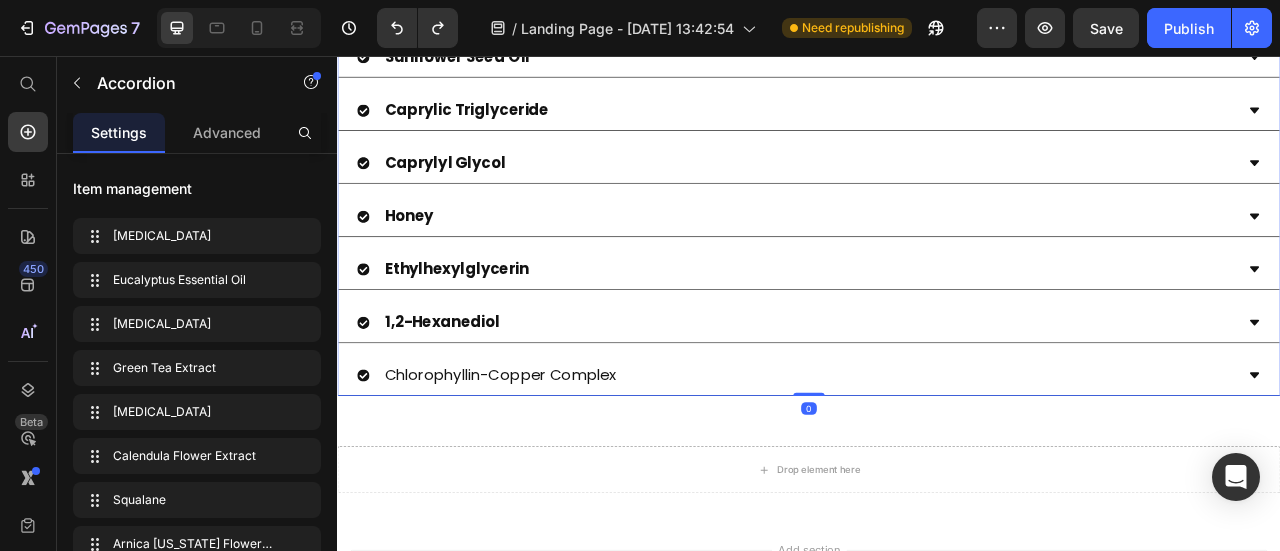 click on "Chlorophyllin-Copper Complex" at bounding box center [921, 462] 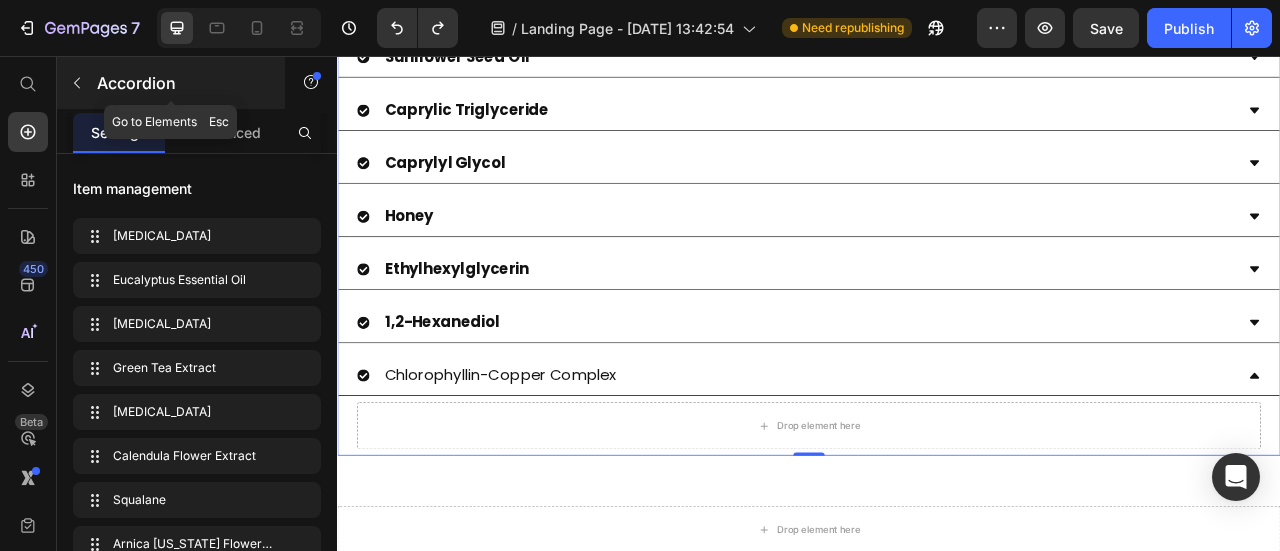 click 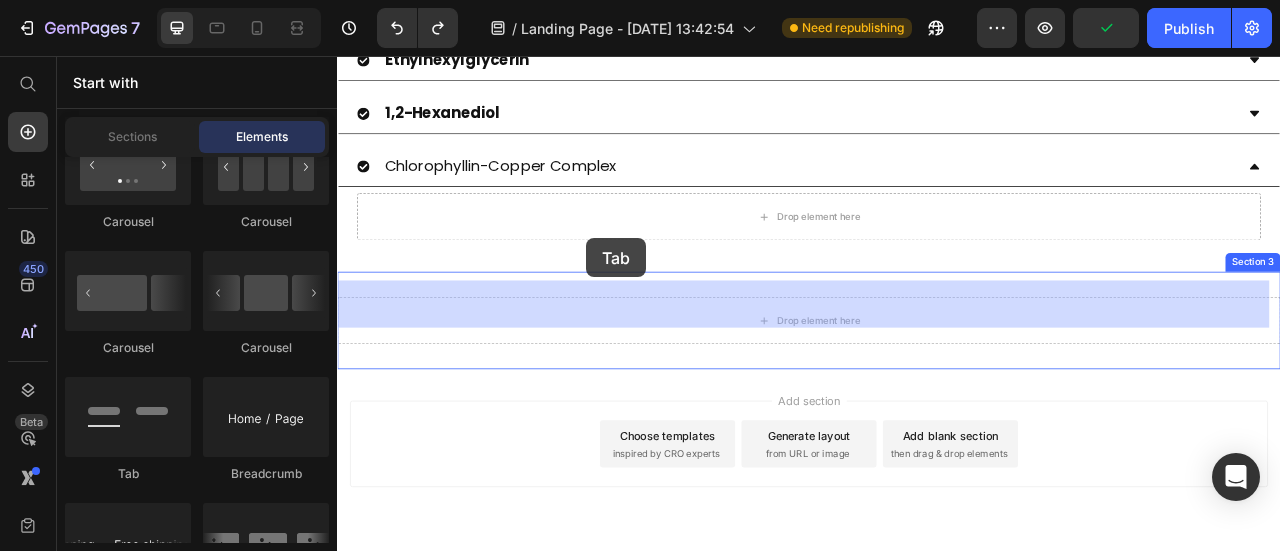 scroll, scrollTop: 1932, scrollLeft: 0, axis: vertical 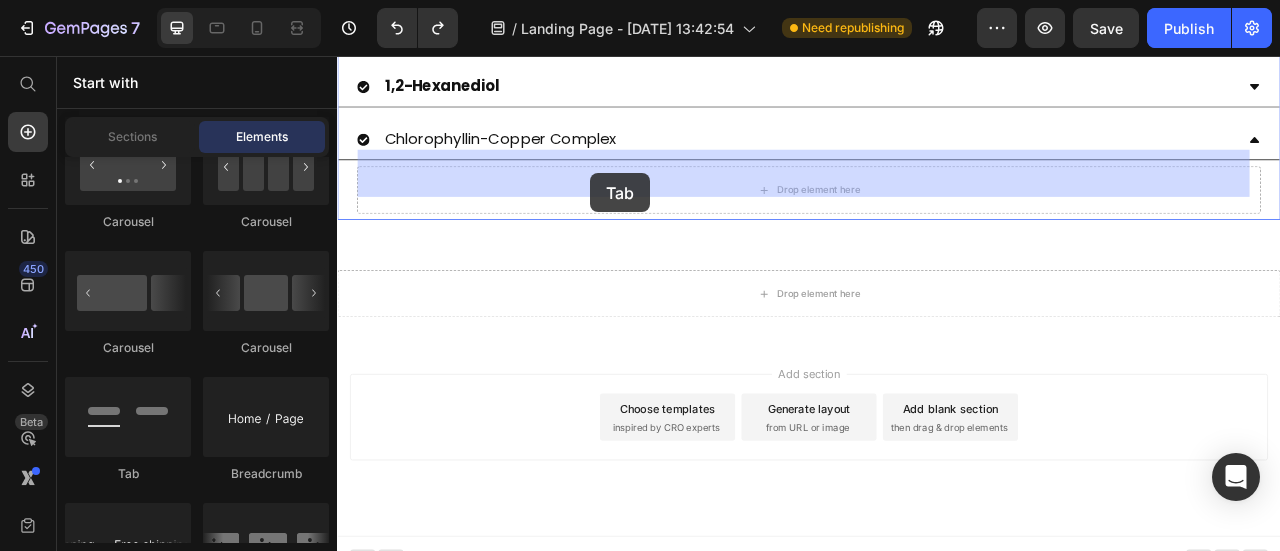 drag, startPoint x: 488, startPoint y: 490, endPoint x: 658, endPoint y: 216, distance: 322.4531 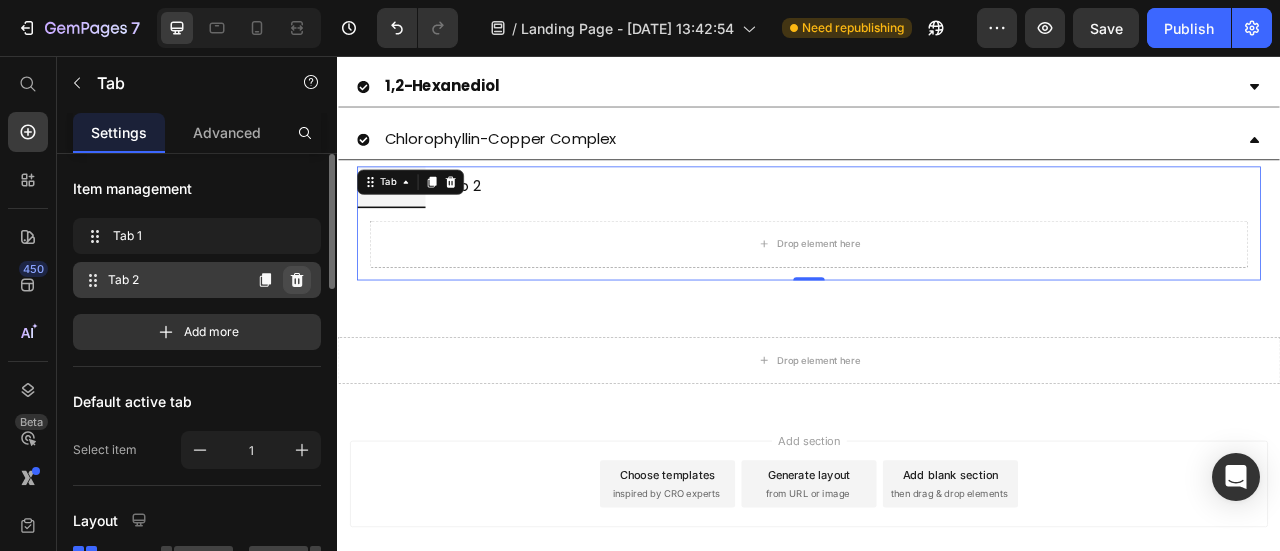 click 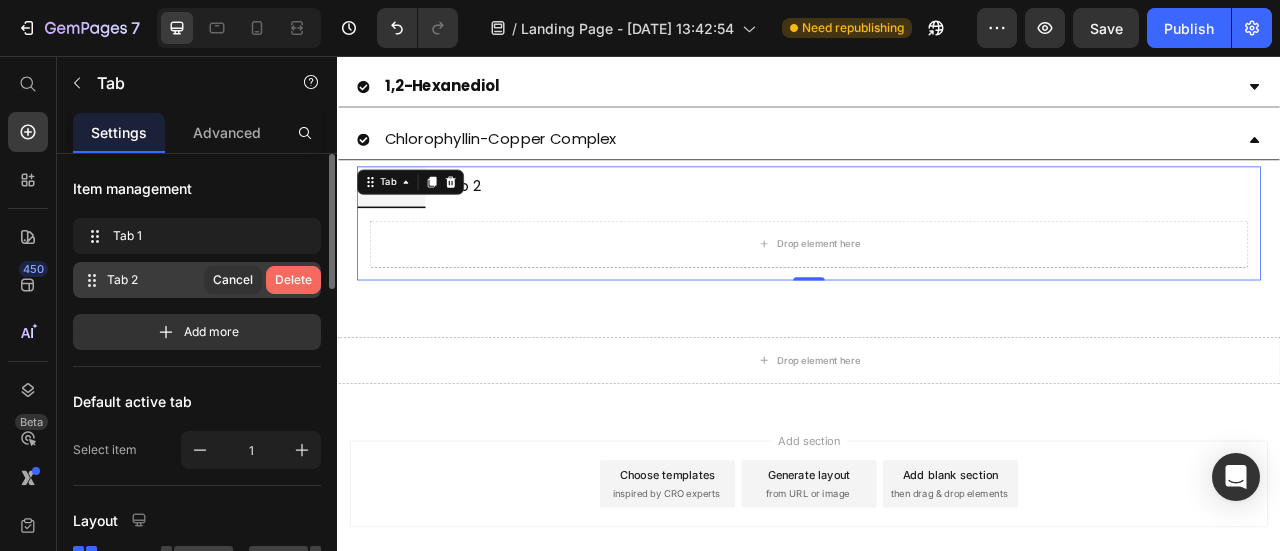 click on "Delete" at bounding box center (293, 280) 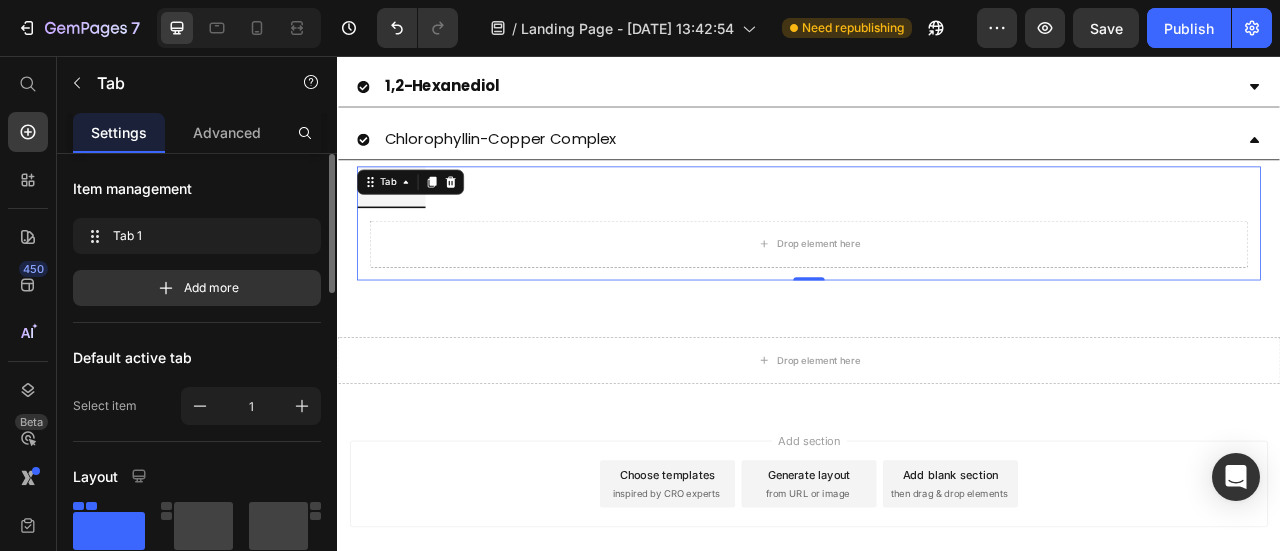 click on "Tab 1" at bounding box center [405, 222] 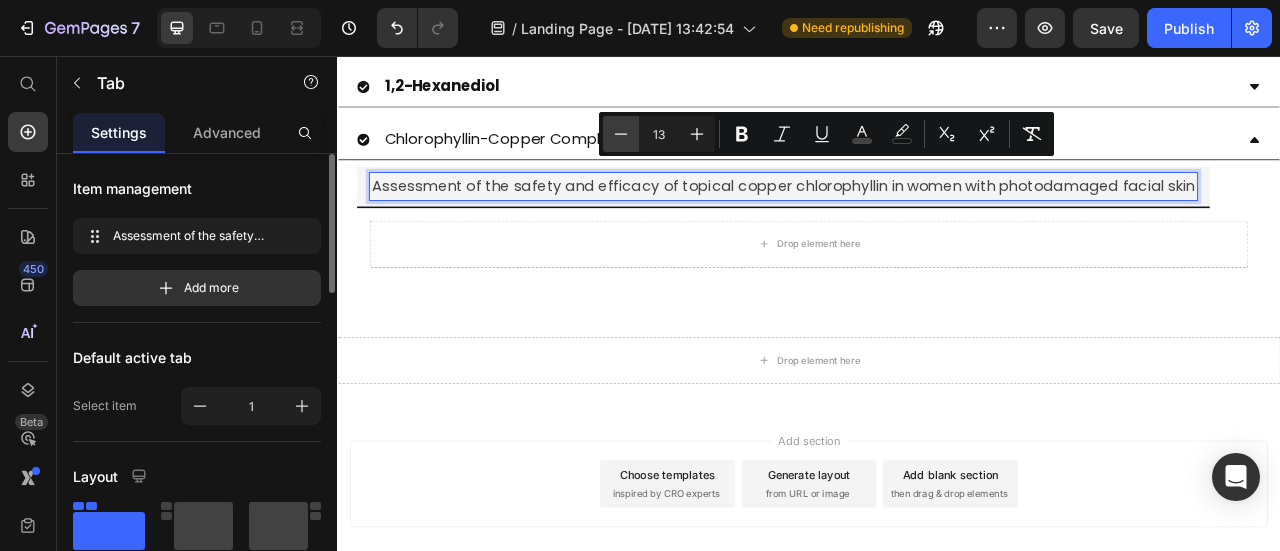 click 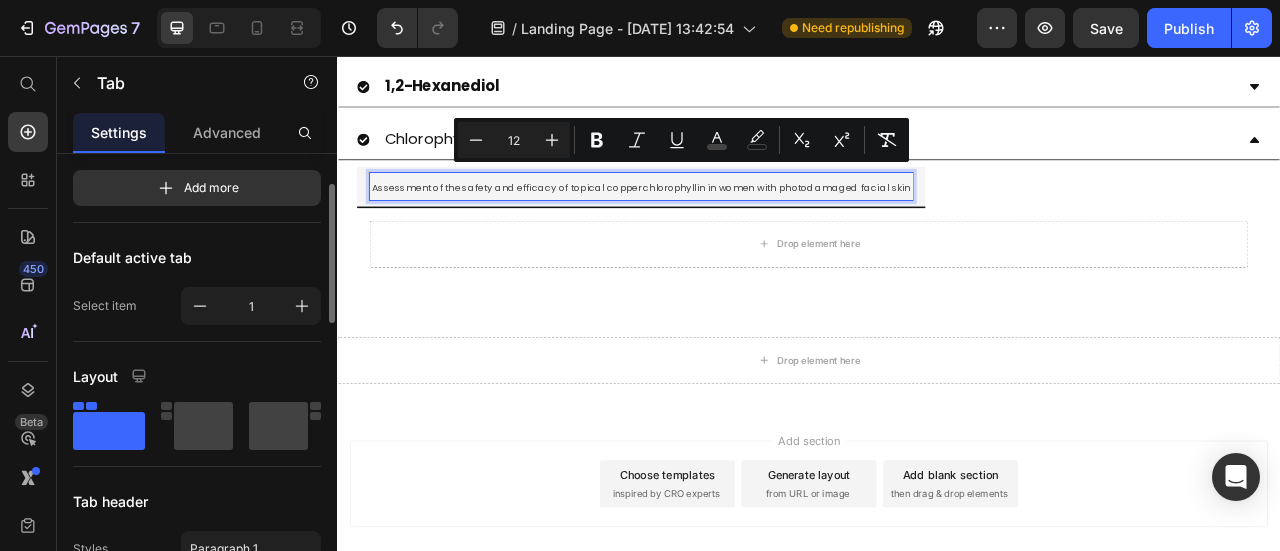 scroll, scrollTop: 400, scrollLeft: 0, axis: vertical 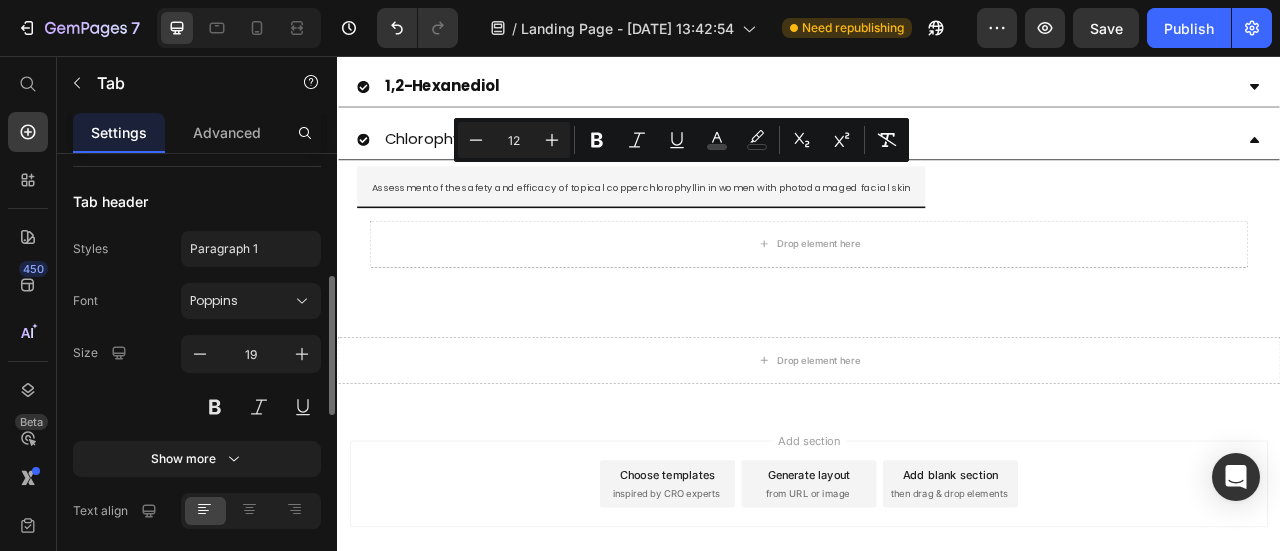 click on "Font Poppins Size 19 Show more" at bounding box center (197, 380) 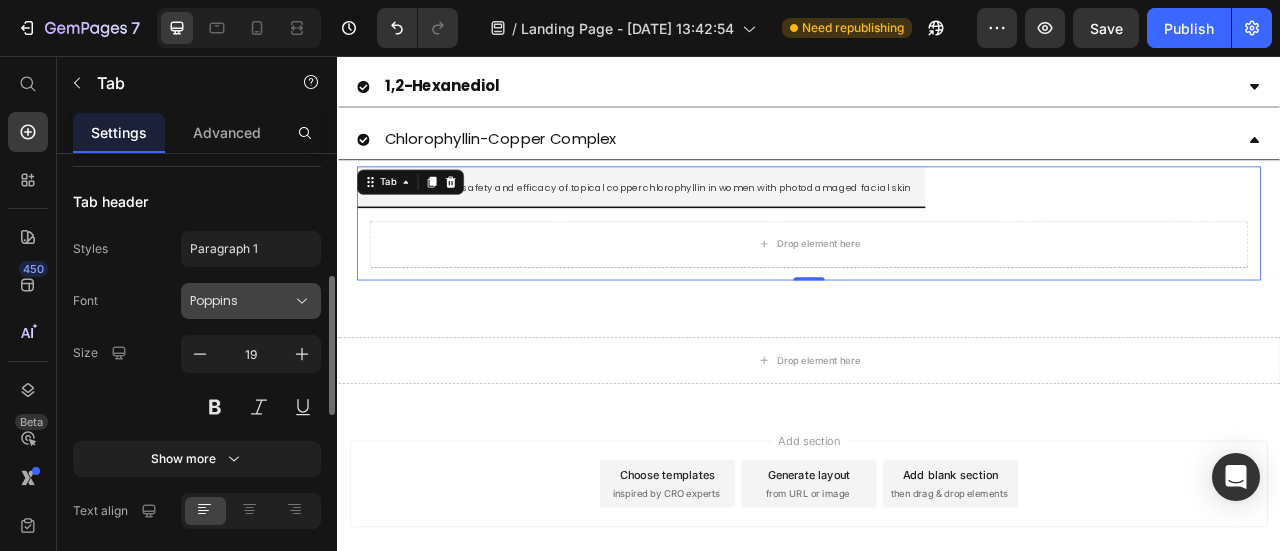 click on "Poppins" at bounding box center [241, 301] 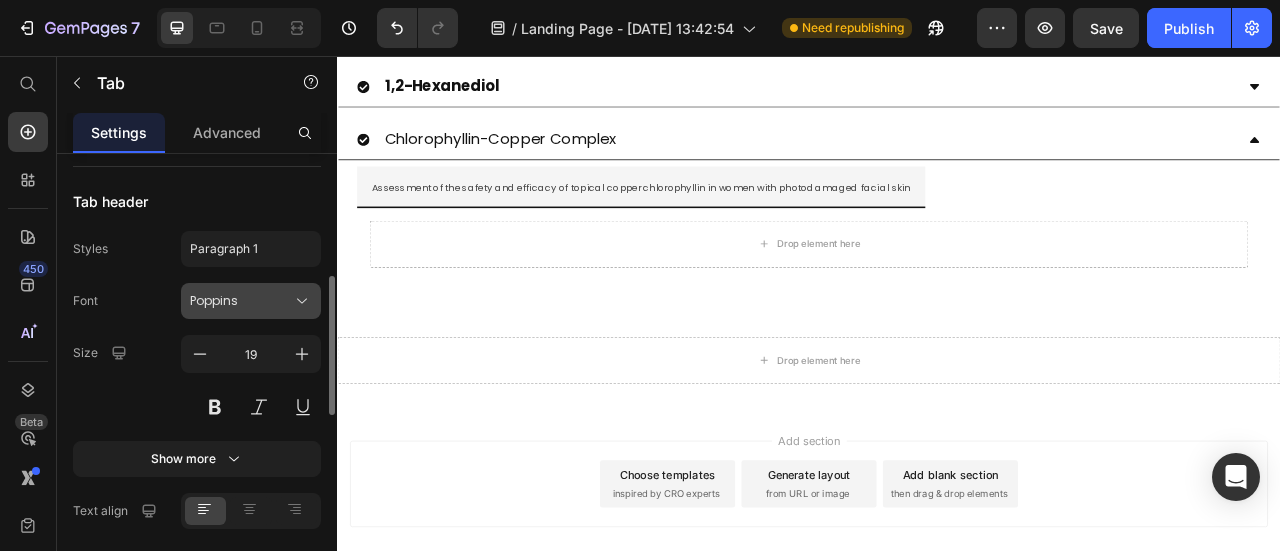 click on "Poppins" at bounding box center [251, 301] 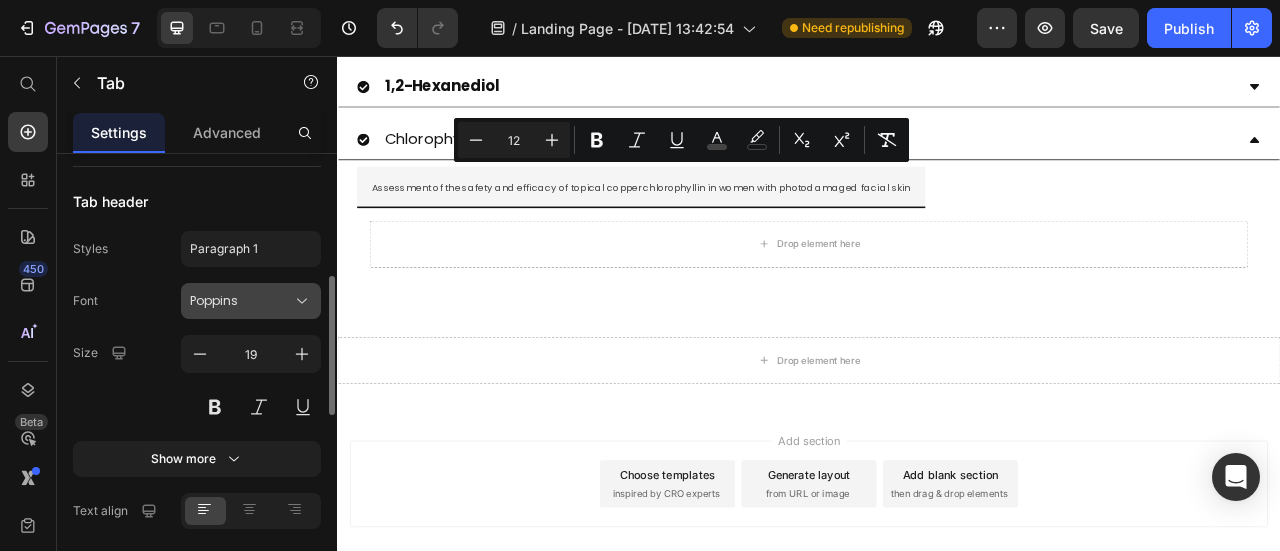 click on "Poppins" at bounding box center (241, 301) 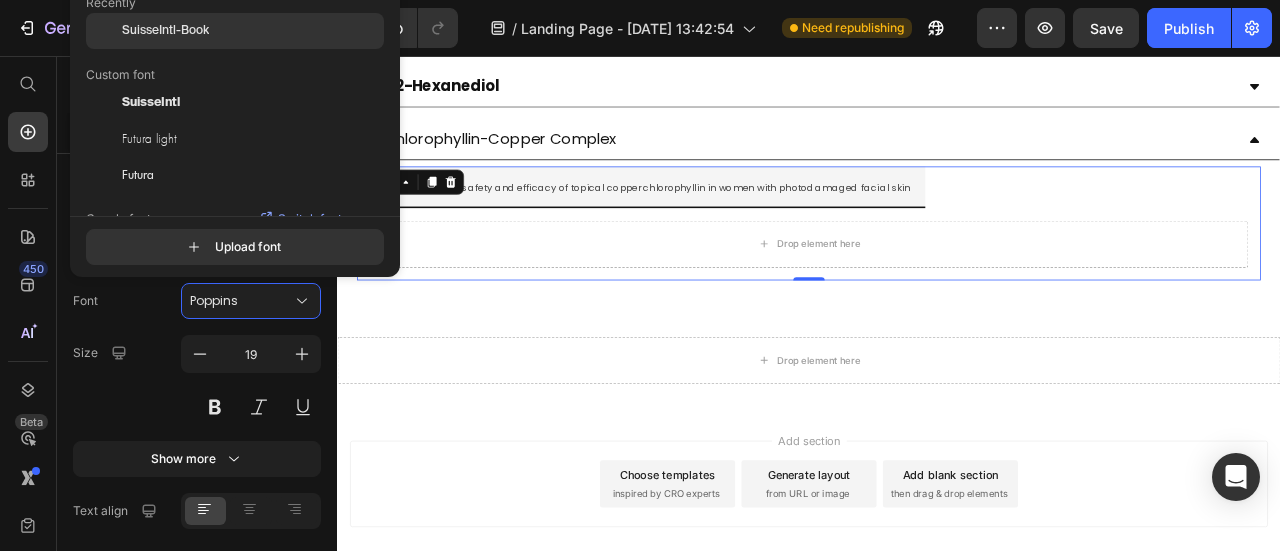 click on "SuisseIntl-Book" at bounding box center (165, 31) 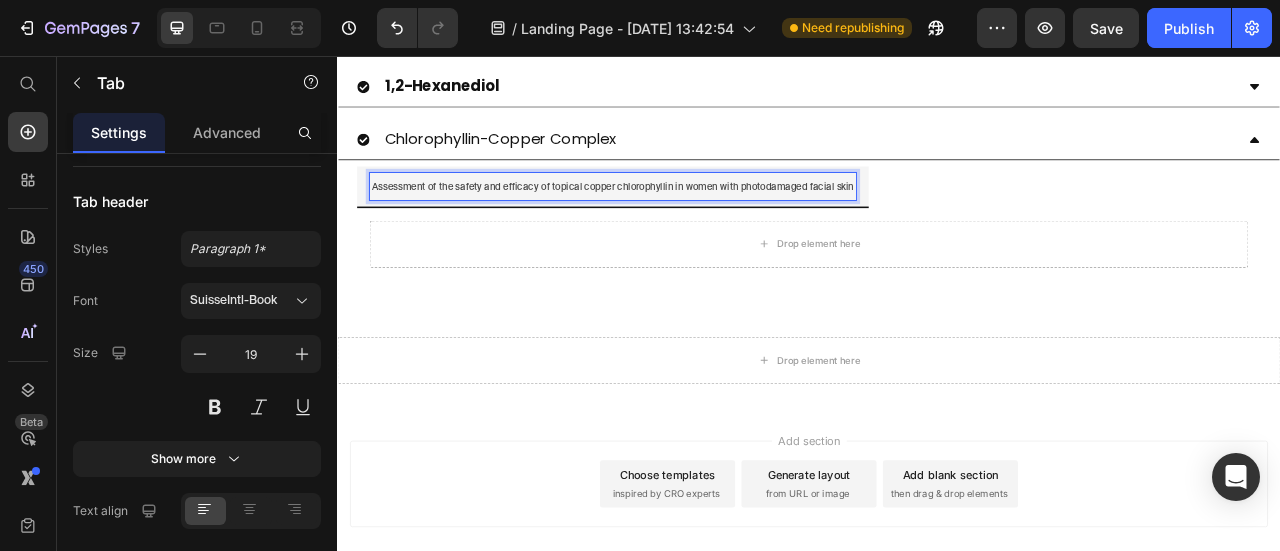 click on "Assessment of the safety and efficacy of topical copper chlorophyllin in women with photodamaged facial skin" at bounding box center [687, 223] 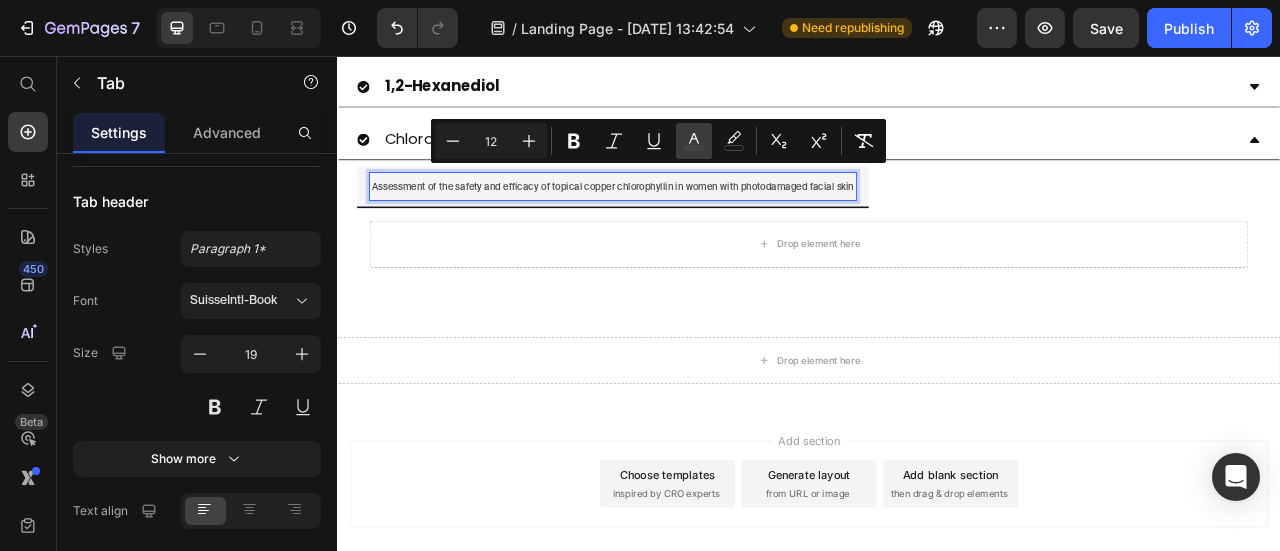 click 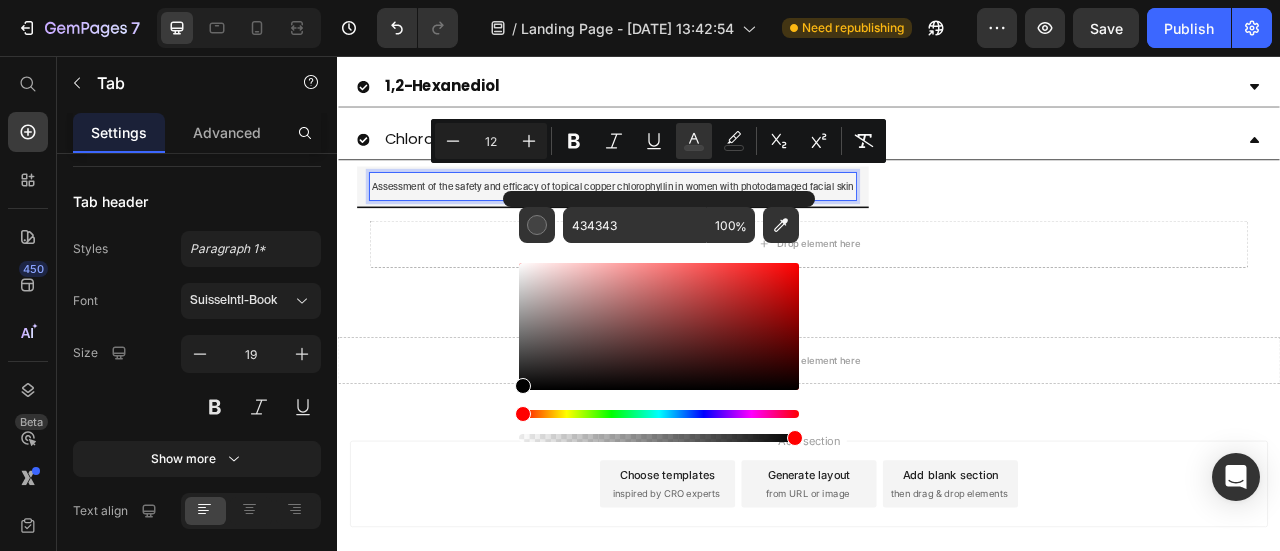 drag, startPoint x: 524, startPoint y: 361, endPoint x: 508, endPoint y: 404, distance: 45.88028 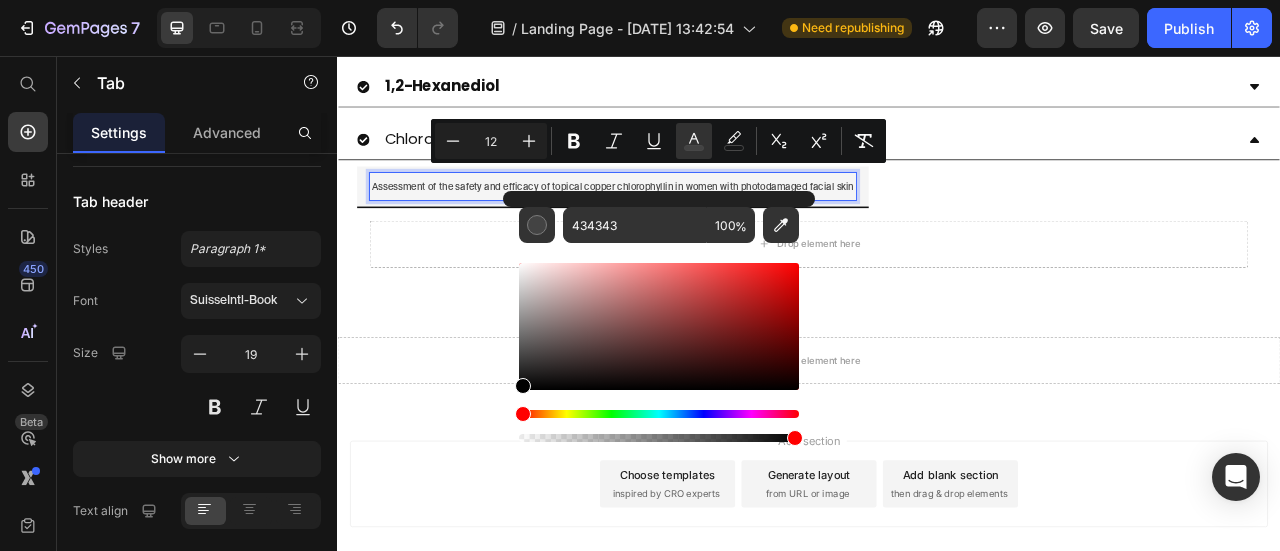 type on "000000" 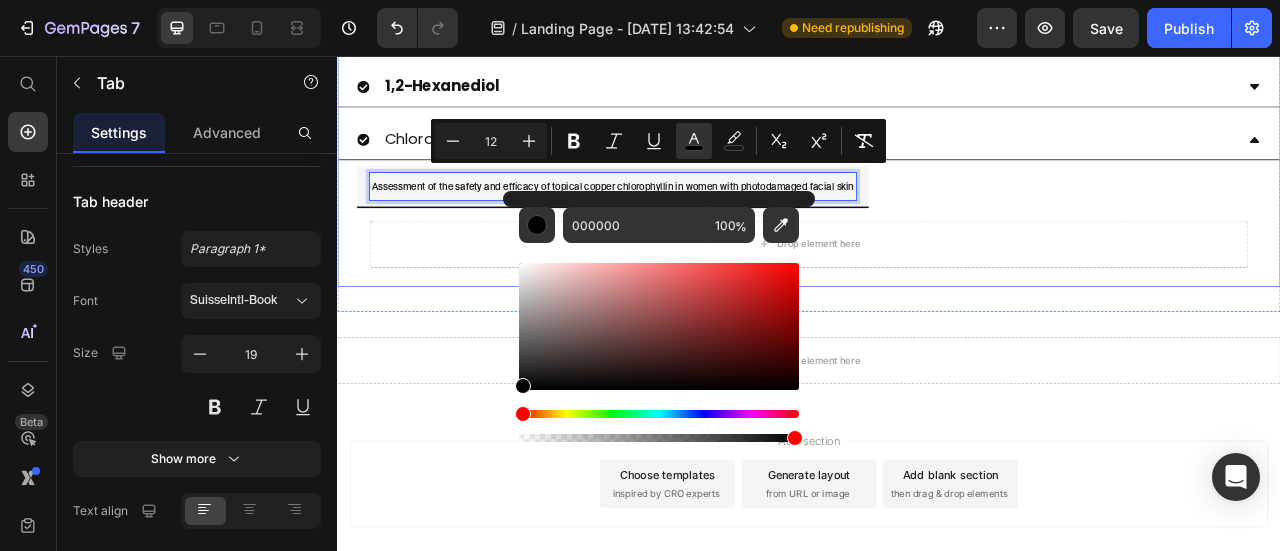 click on "Assessment of the safety and efficacy of topical copper chlorophyllin in women with photodamaged facial skin
Drop element here Tab   0" at bounding box center [937, 268] 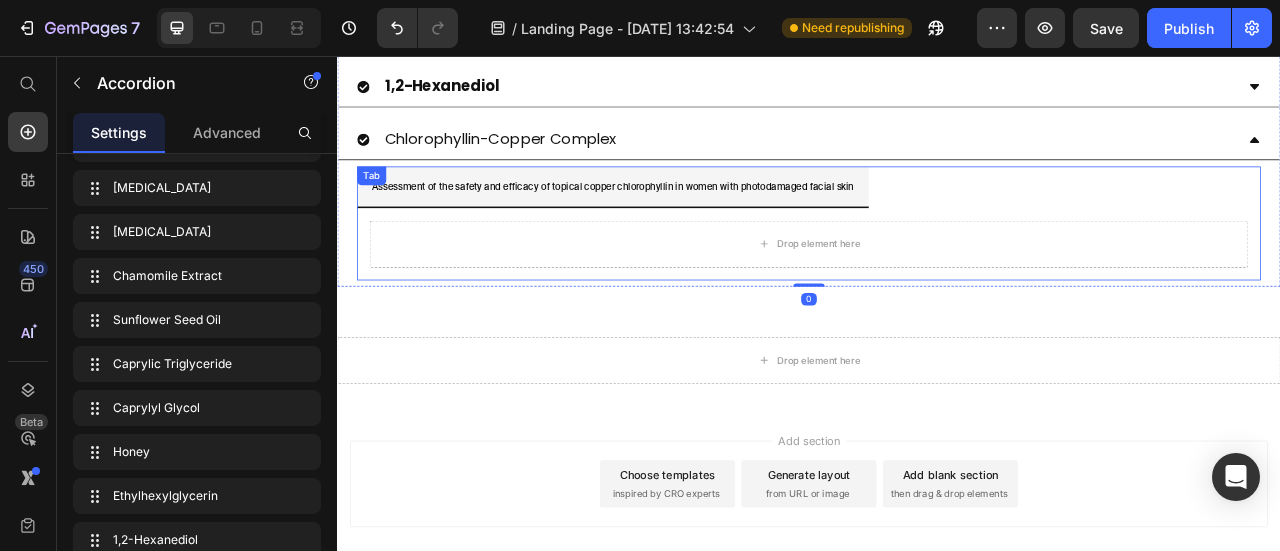 scroll, scrollTop: 0, scrollLeft: 0, axis: both 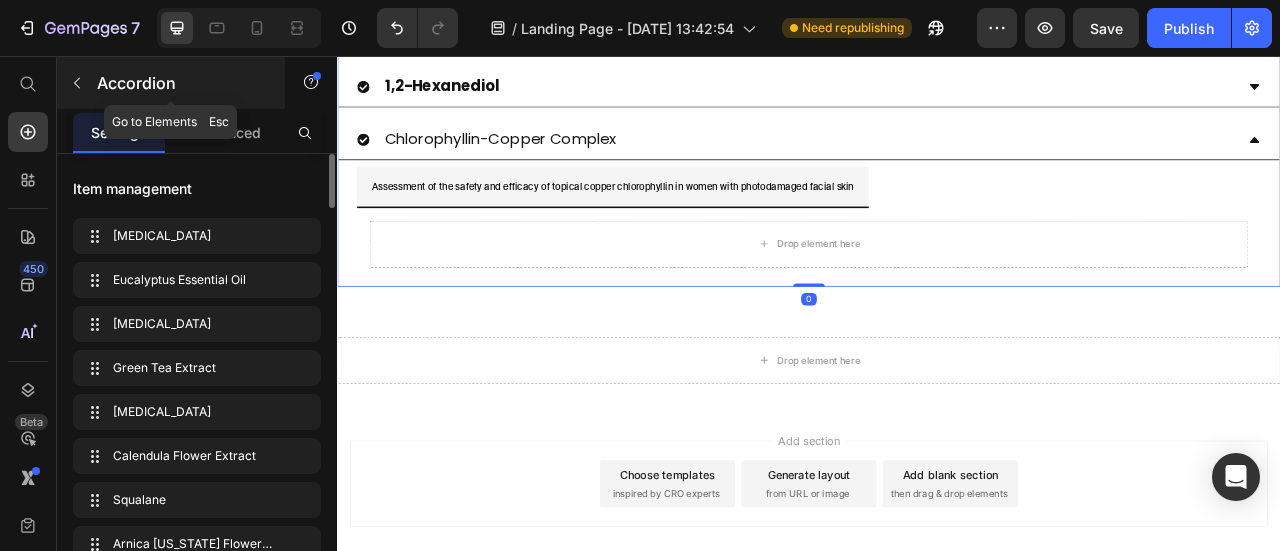 click 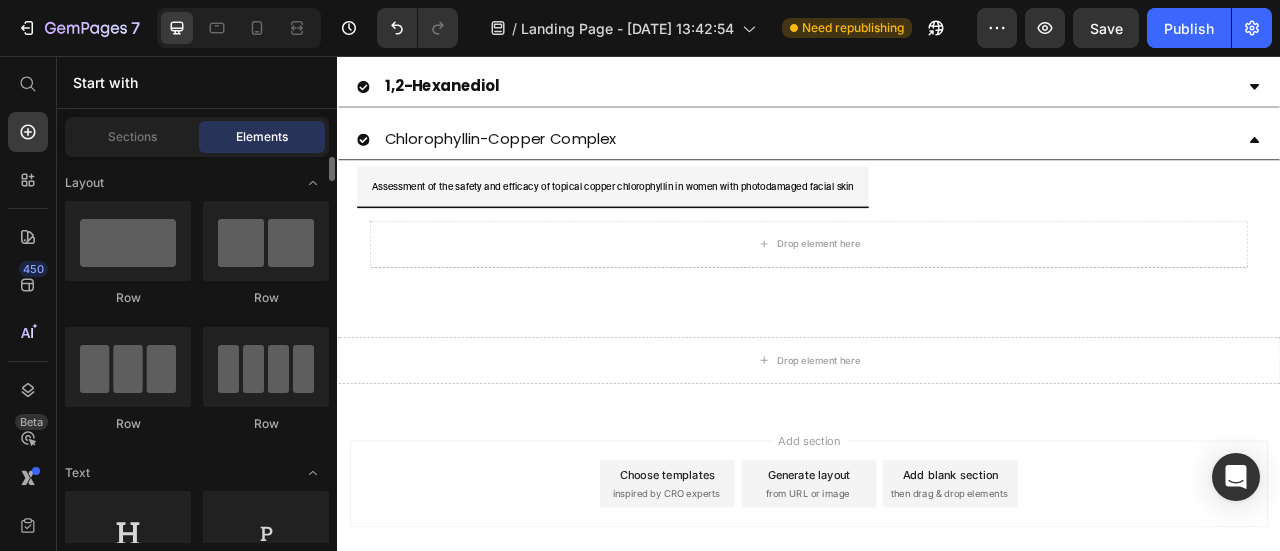 scroll, scrollTop: 200, scrollLeft: 0, axis: vertical 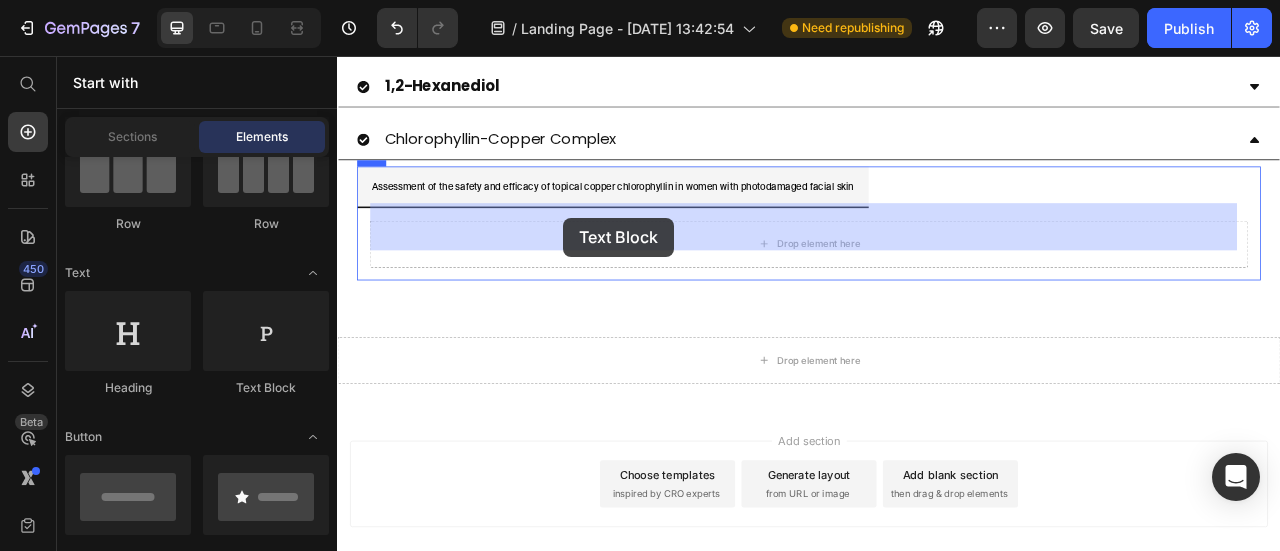 drag, startPoint x: 603, startPoint y: 405, endPoint x: 625, endPoint y: 262, distance: 144.6824 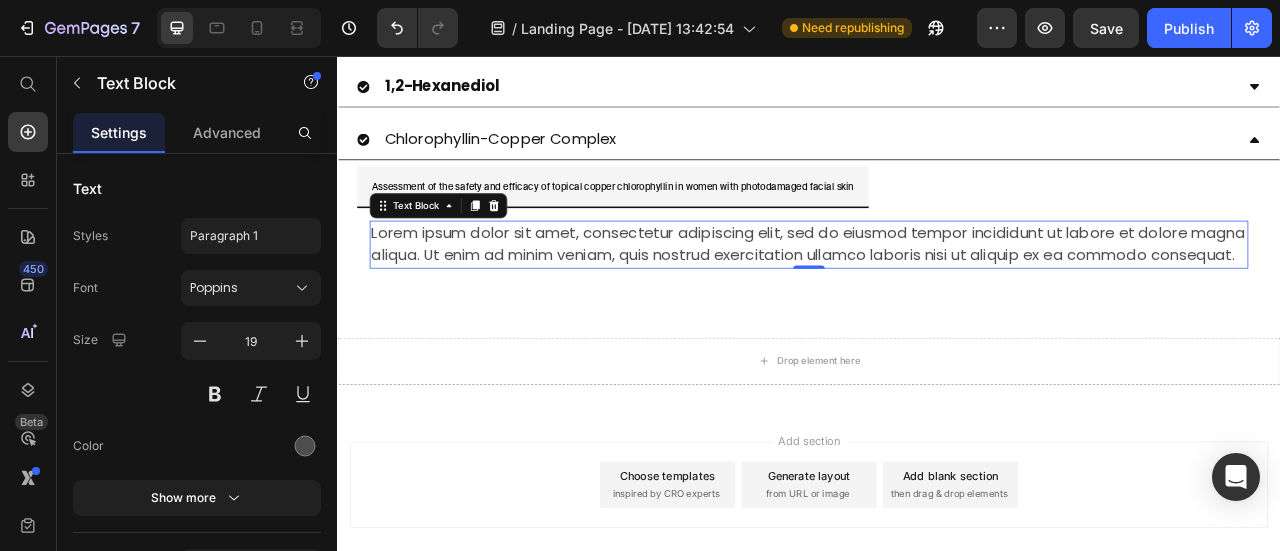 click on "Lorem ipsum dolor sit amet, consectetur adipiscing elit, sed do eiusmod tempor incididunt ut labore et dolore magna aliqua. Ut enim ad minim veniam, quis nostrud exercitation ullamco laboris nisi ut aliquip ex ea commodo consequat." at bounding box center (937, 295) 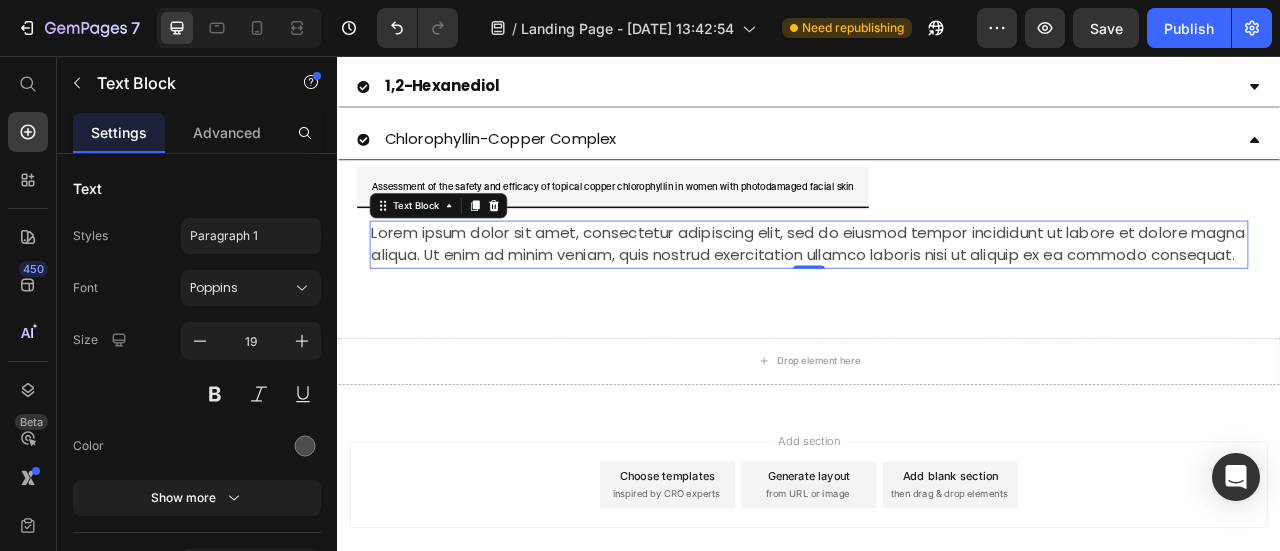 click on "Lorem ipsum dolor sit amet, consectetur adipiscing elit, sed do eiusmod tempor incididunt ut labore et dolore magna aliqua. Ut enim ad minim veniam, quis nostrud exercitation ullamco laboris nisi ut aliquip ex ea commodo consequat." at bounding box center [937, 295] 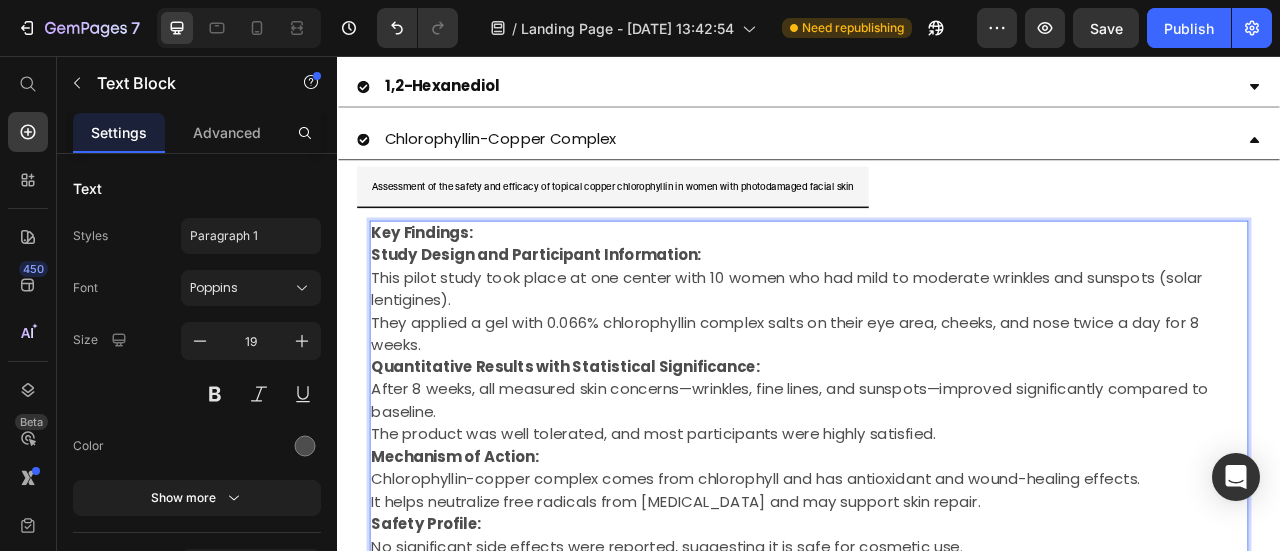 scroll, scrollTop: 2080, scrollLeft: 0, axis: vertical 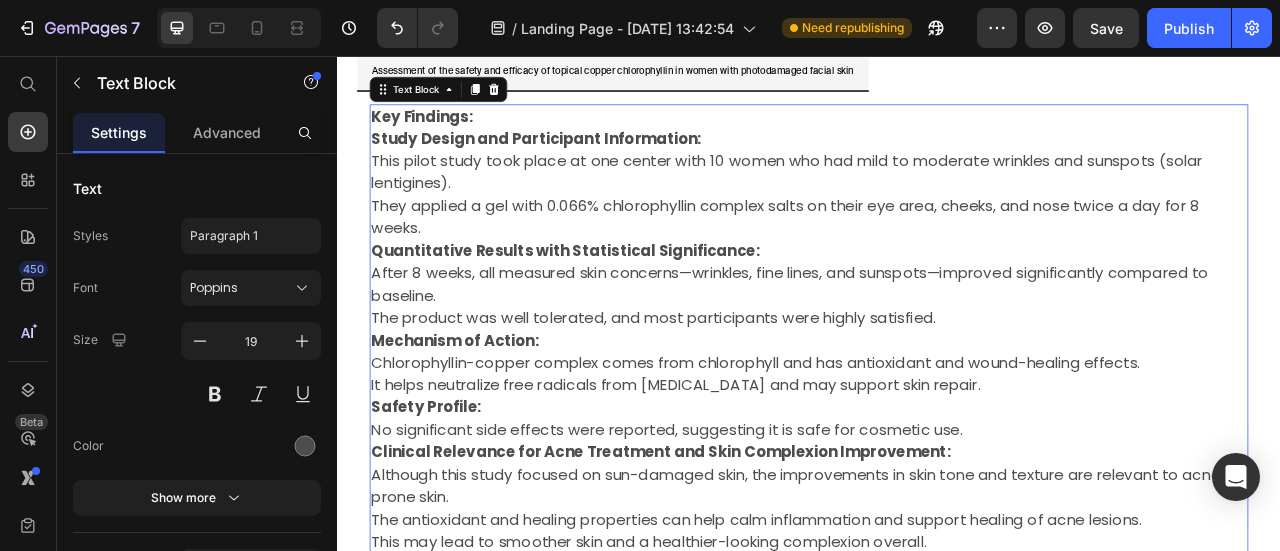 click on "Although this study focused on sun-damaged skin, the improvements in skin tone and texture are relevant to acne-prone skin." at bounding box center [937, 603] 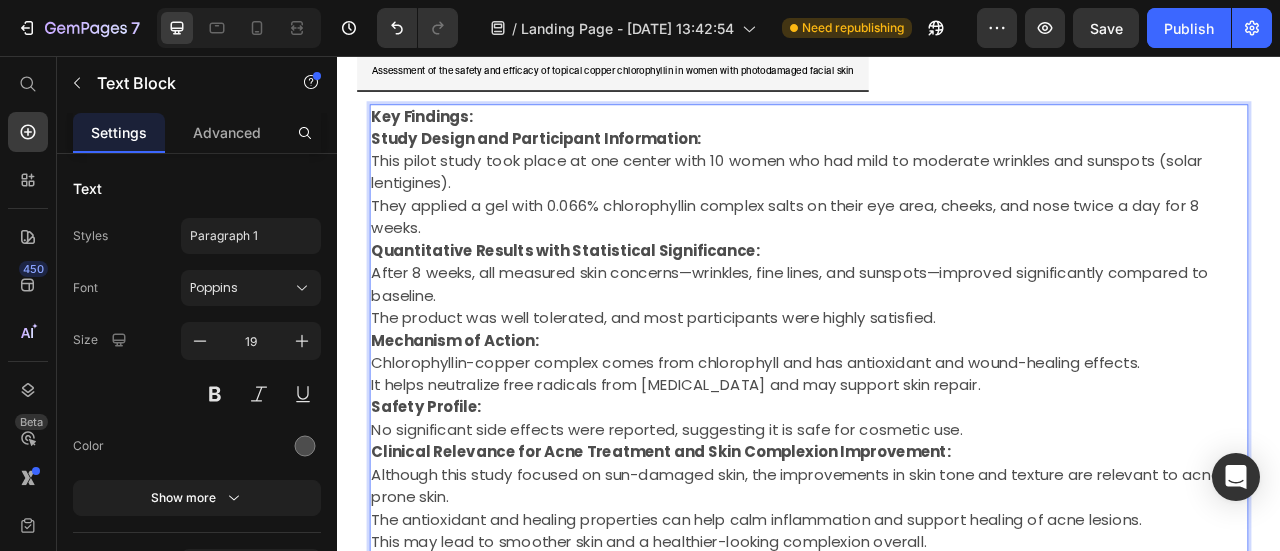 click on "This may lead to smoother skin and a healthier-looking complexion overall." at bounding box center (937, 674) 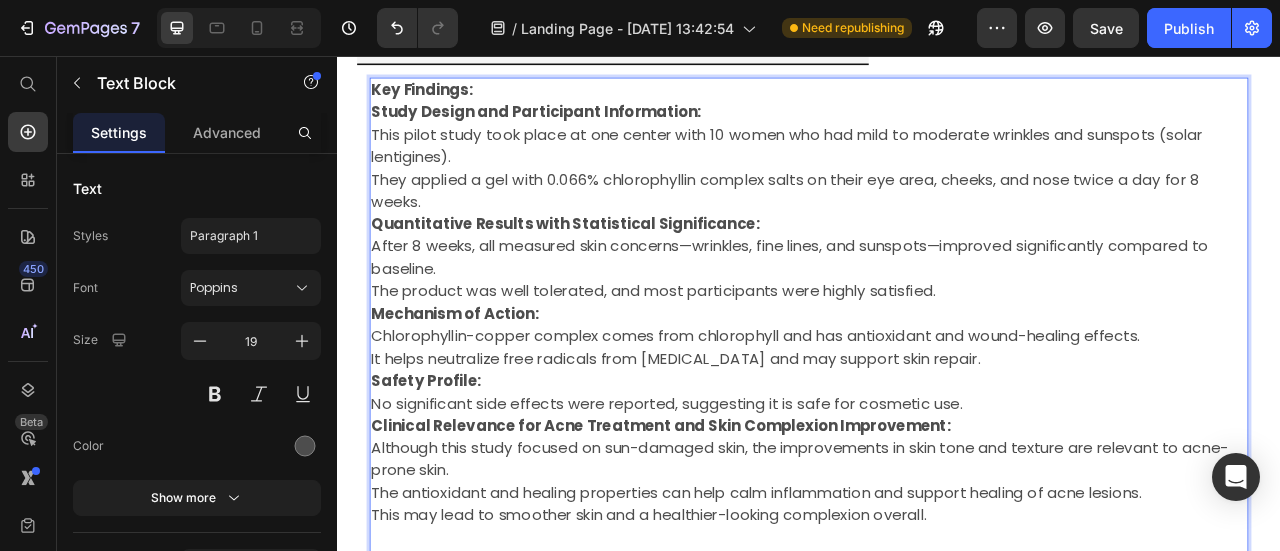 scroll, scrollTop: 2223, scrollLeft: 0, axis: vertical 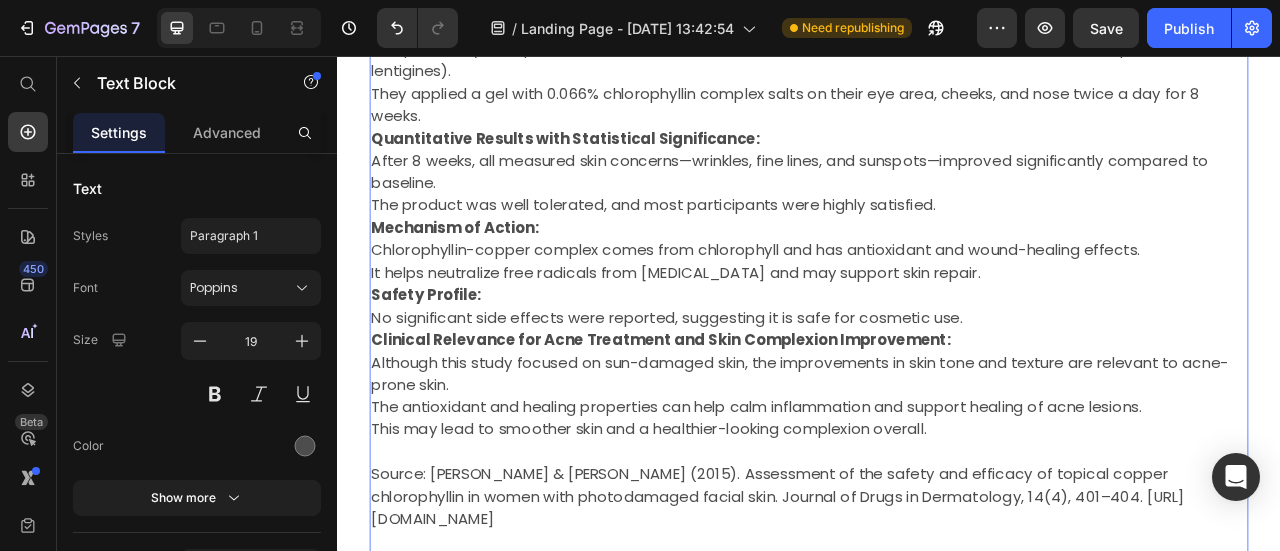 click on "Although this study focused on sun-damaged skin, the improvements in skin tone and texture are relevant to acne-prone skin." at bounding box center [937, 460] 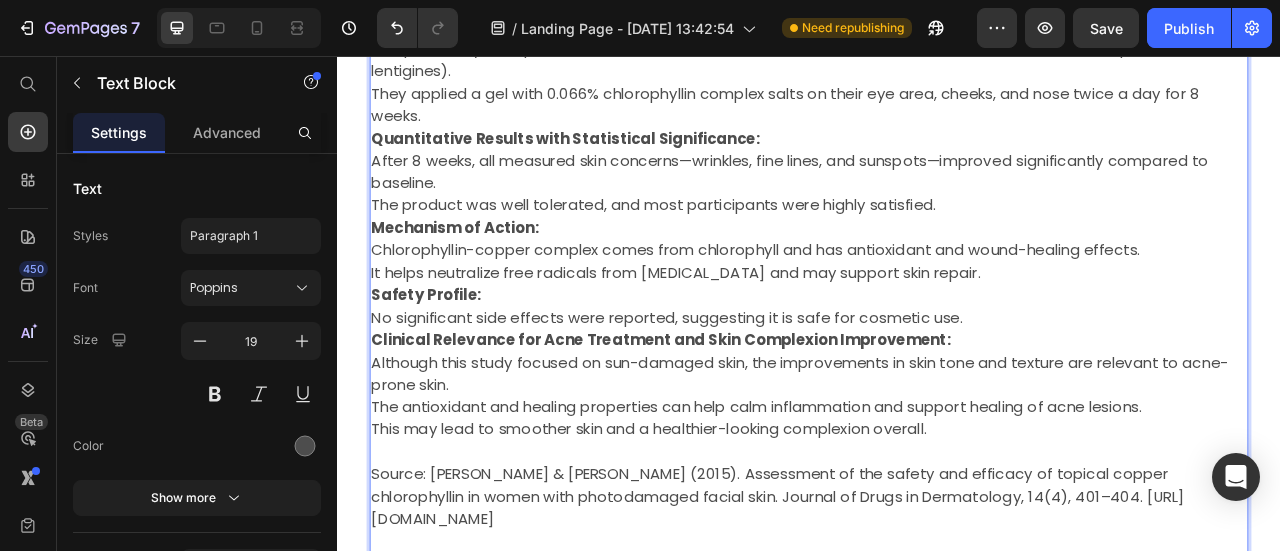 scroll, scrollTop: 1923, scrollLeft: 0, axis: vertical 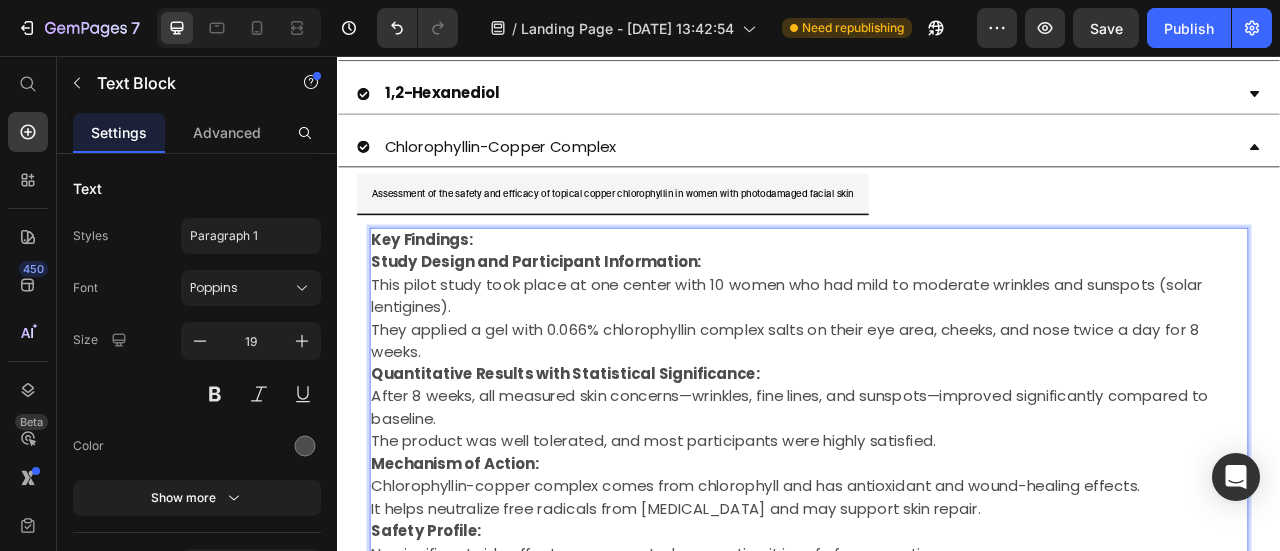 click on "Key Findings:" at bounding box center (937, 290) 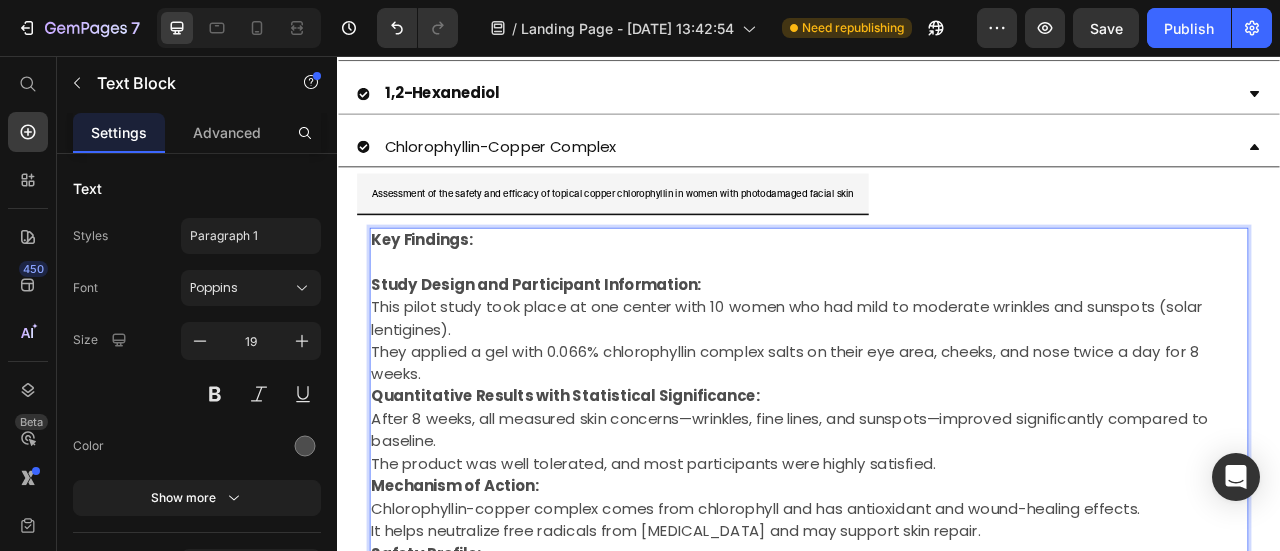 click on "Key Findings:" at bounding box center [937, 290] 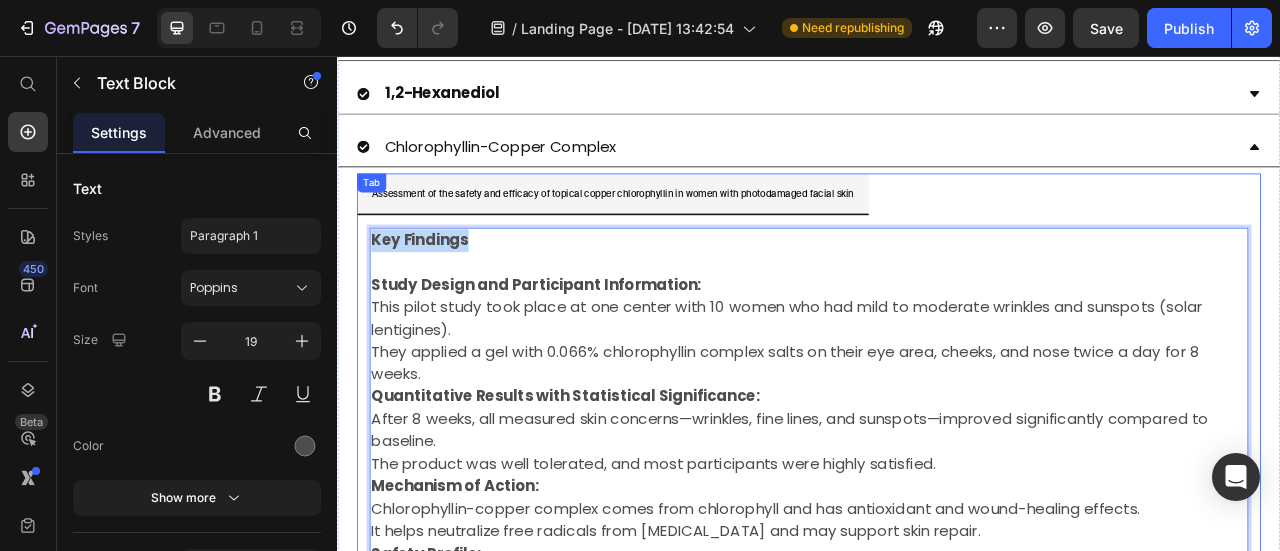 drag, startPoint x: 435, startPoint y: 269, endPoint x: 364, endPoint y: 269, distance: 71 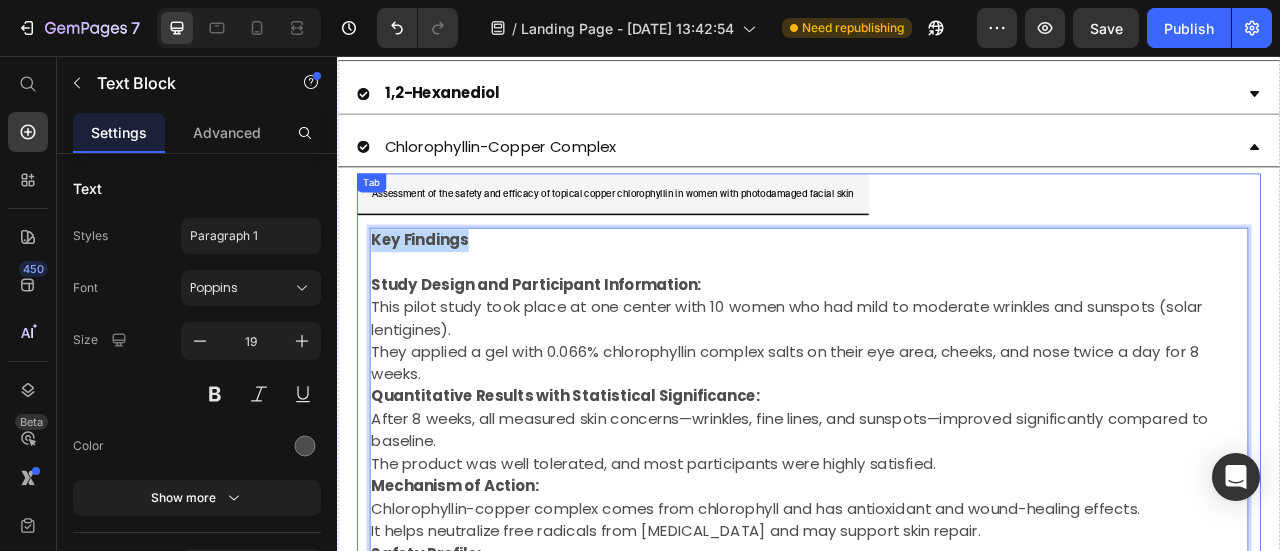 click on "Key Findings Study Design and Participant Information: This pilot study took place at one center with 10 women who had mild to moderate wrinkles and sunspots (solar lentigines). They applied a gel with 0.066% chlorophyllin complex salts on their eye area, cheeks, and nose twice a day for 8 weeks. Quantitative Results with Statistical Significance: After 8 weeks, all measured skin concerns—wrinkles, fine lines, and sunspots—improved significantly compared to baseline. The product was well tolerated, and most participants were highly satisfied. Mechanism of Action: Chlorophyllin-copper complex comes from chlorophyll and has antioxidant and wound-healing effects. It helps neutralize free radicals from sun exposure and may support skin repair. Safety Profile: No significant side effects were reported, suggesting it is safe for cosmetic use. Clinical Relevance for Acne Treatment and Skin Complexion Improvement: This may lead to smoother skin and a healthier-looking complexion overall. Text Block   0" at bounding box center (937, 638) 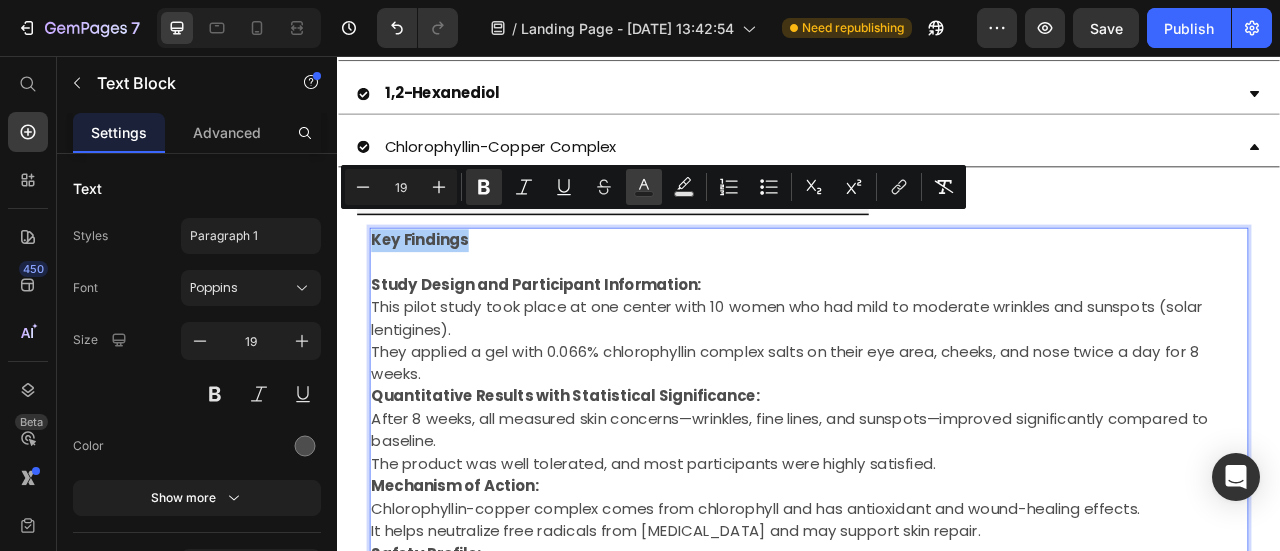 click 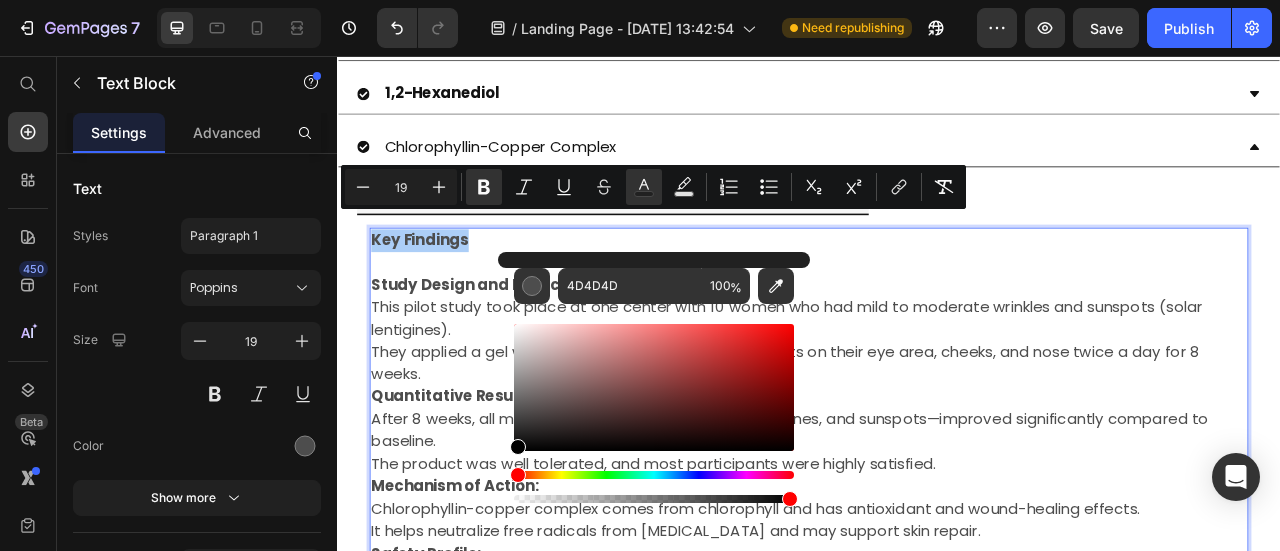 drag, startPoint x: 857, startPoint y: 473, endPoint x: 540, endPoint y: 578, distance: 333.93713 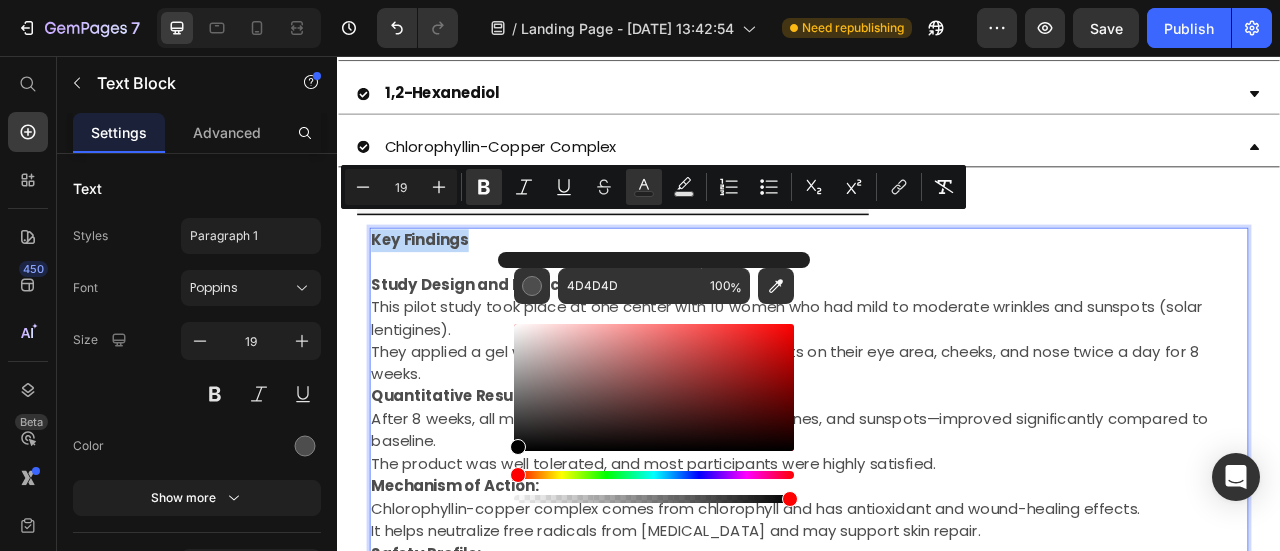 type on "000000" 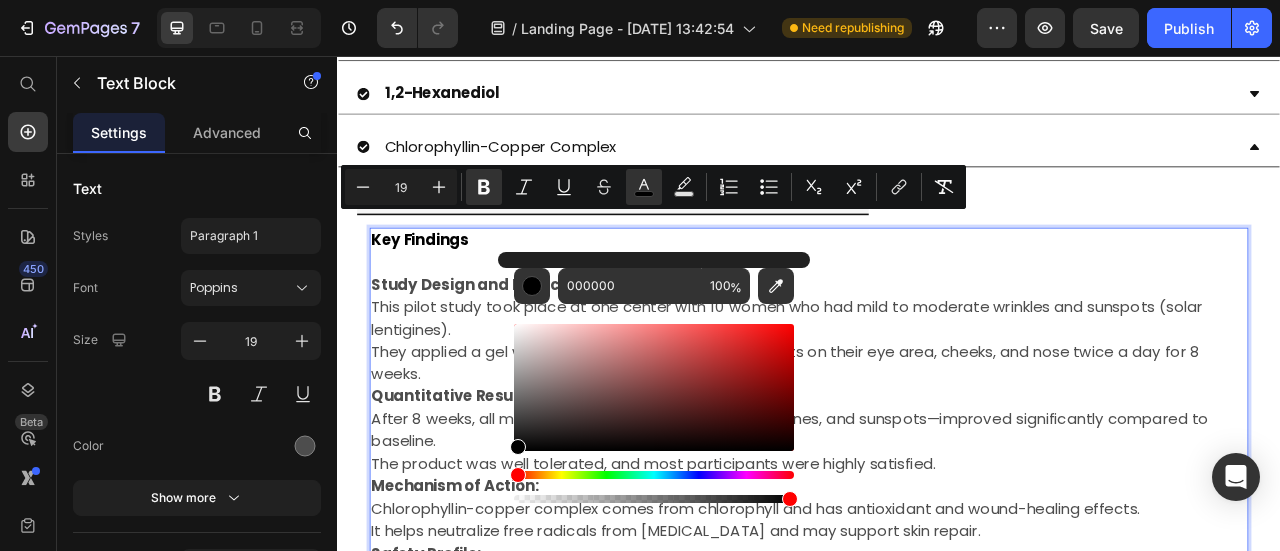 click on "They applied a gel with 0.066% chlorophyllin complex salts on their eye area, cheeks, and nose twice a day for 8 weeks." at bounding box center (937, 446) 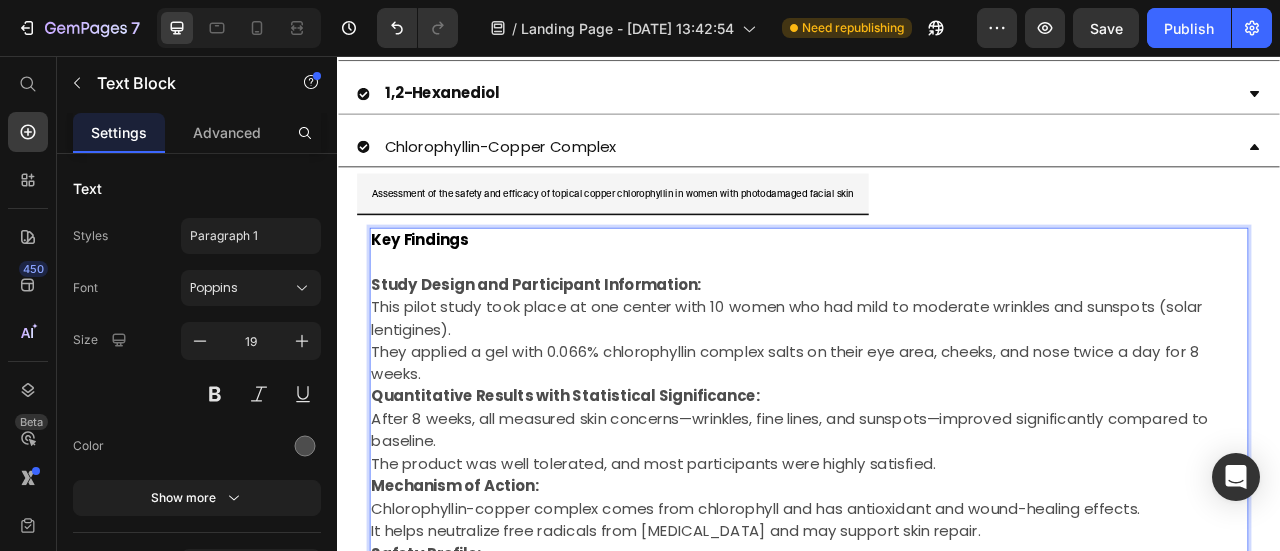 click on "This pilot study took place at one center with 10 women who had mild to moderate wrinkles and sunspots (solar lentigines)." at bounding box center (937, 389) 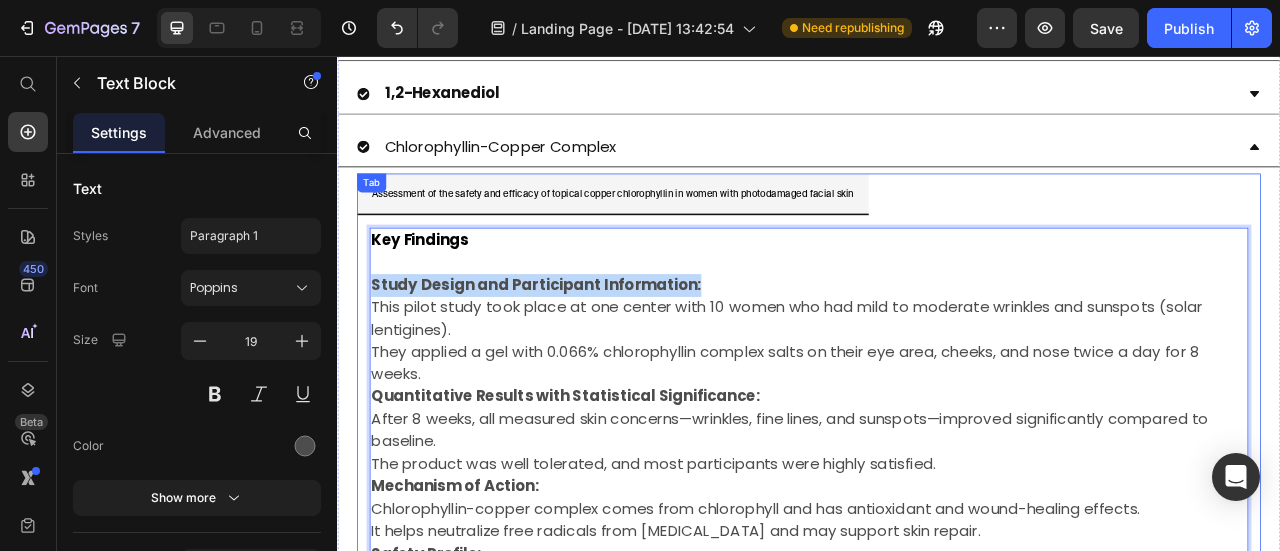 drag, startPoint x: 822, startPoint y: 326, endPoint x: 368, endPoint y: 323, distance: 454.00992 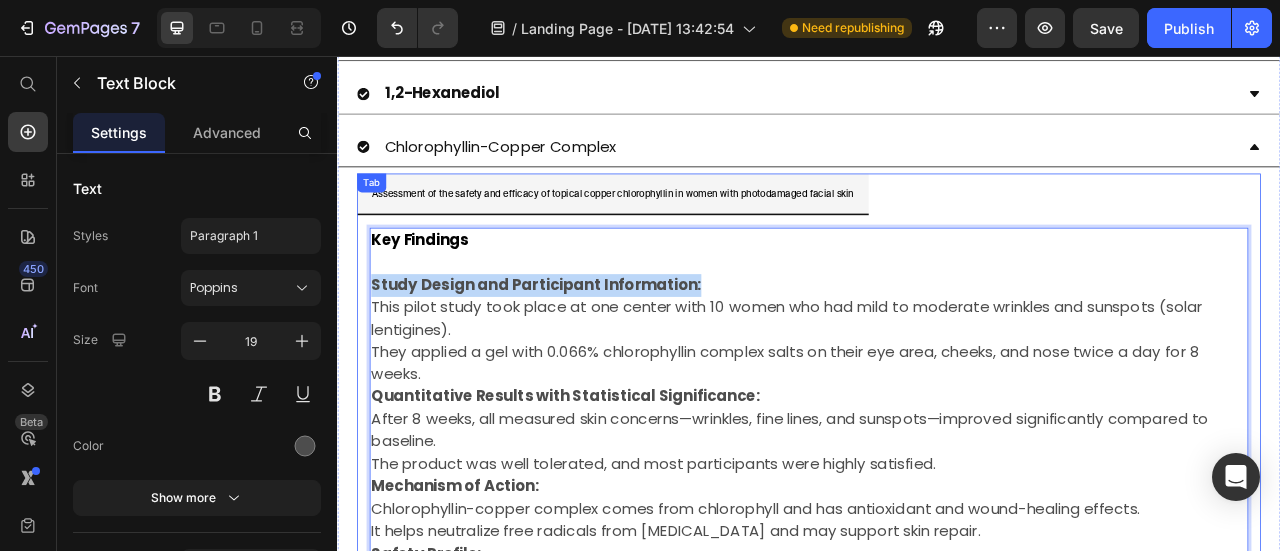 click on "Key Findings Study Design and Participant Information: This pilot study took place at one center with 10 women who had mild to moderate wrinkles and sunspots (solar lentigines). They applied a gel with 0.066% chlorophyllin complex salts on their eye area, cheeks, and nose twice a day for 8 weeks. Quantitative Results with Statistical Significance: After 8 weeks, all measured skin concerns—wrinkles, fine lines, and sunspots—improved significantly compared to baseline. The product was well tolerated, and most participants were highly satisfied. Mechanism of Action: Chlorophyllin-copper complex comes from chlorophyll and has antioxidant and wound-healing effects. It helps neutralize free radicals from sun exposure and may support skin repair. Safety Profile: No significant side effects were reported, suggesting it is safe for cosmetic use. Clinical Relevance for Acne Treatment and Skin Complexion Improvement: This may lead to smoother skin and a healthier-looking complexion overall. Text Block   0" at bounding box center (937, 638) 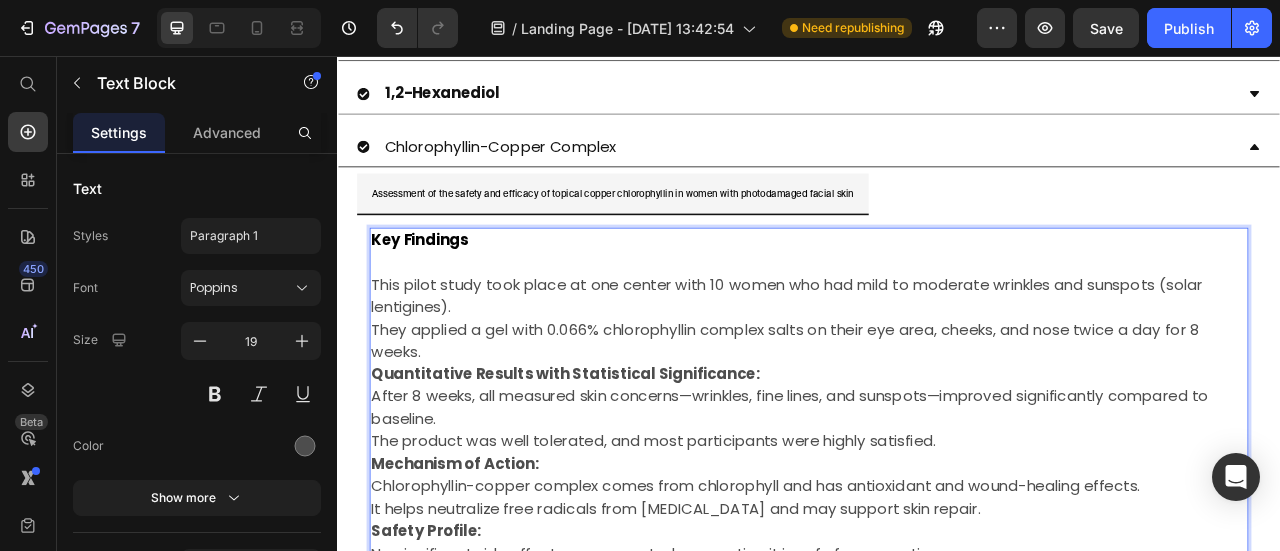 click on "This pilot study took place at one center with 10 women who had mild to moderate wrinkles and sunspots (solar lentigines)." at bounding box center [937, 361] 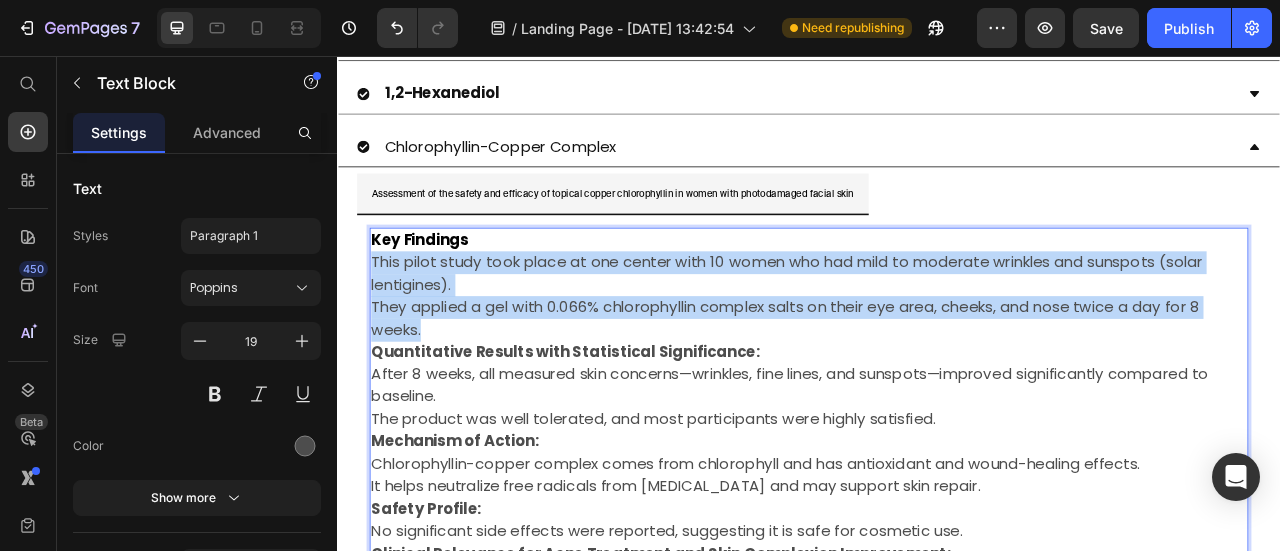 drag, startPoint x: 391, startPoint y: 318, endPoint x: 380, endPoint y: 295, distance: 25.495098 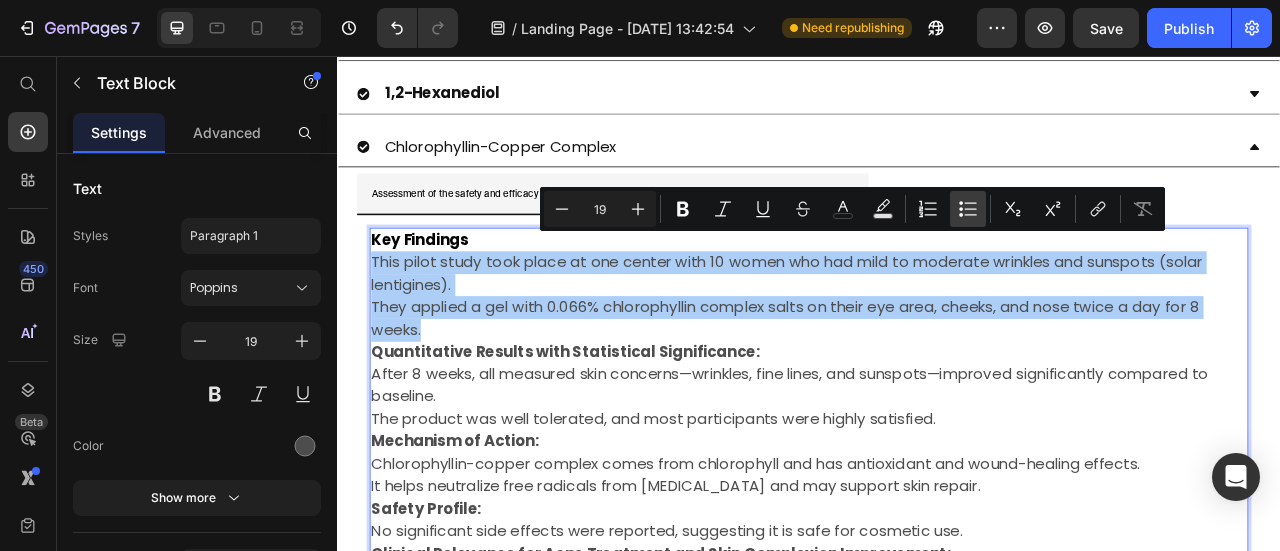 click 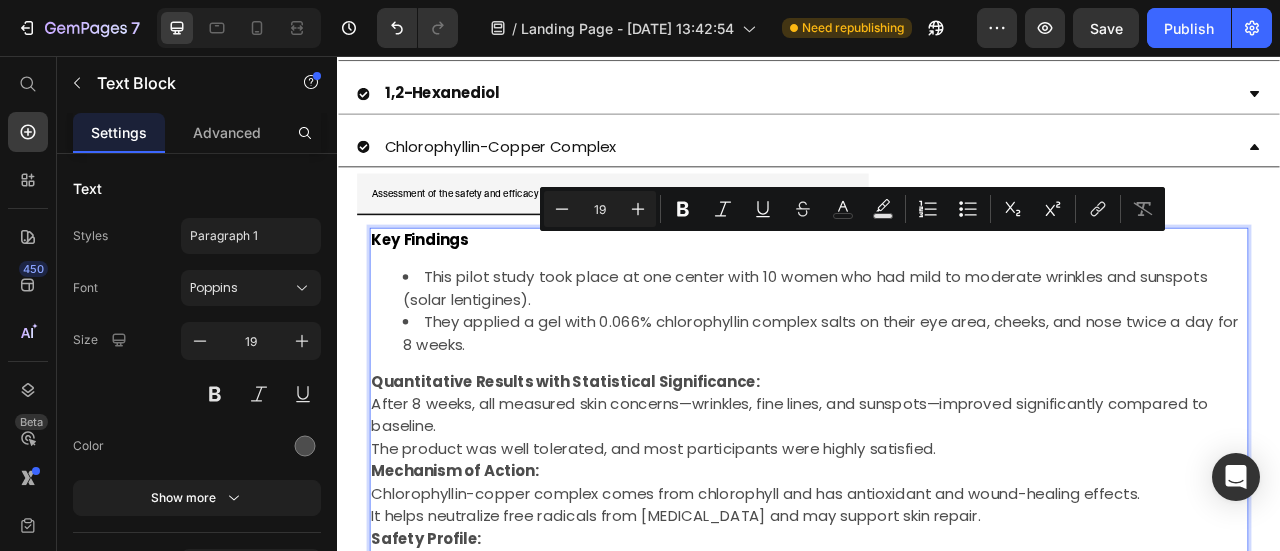 click on "After 8 weeks, all measured skin concerns—wrinkles, fine lines, and sunspots—improved significantly compared to baseline." at bounding box center (937, 513) 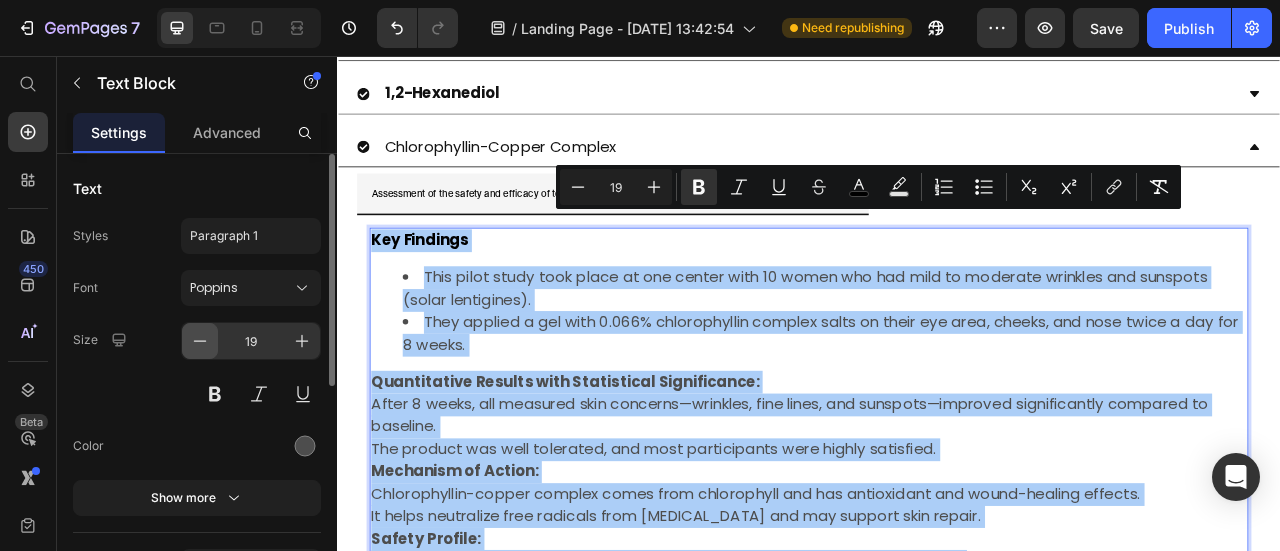 click 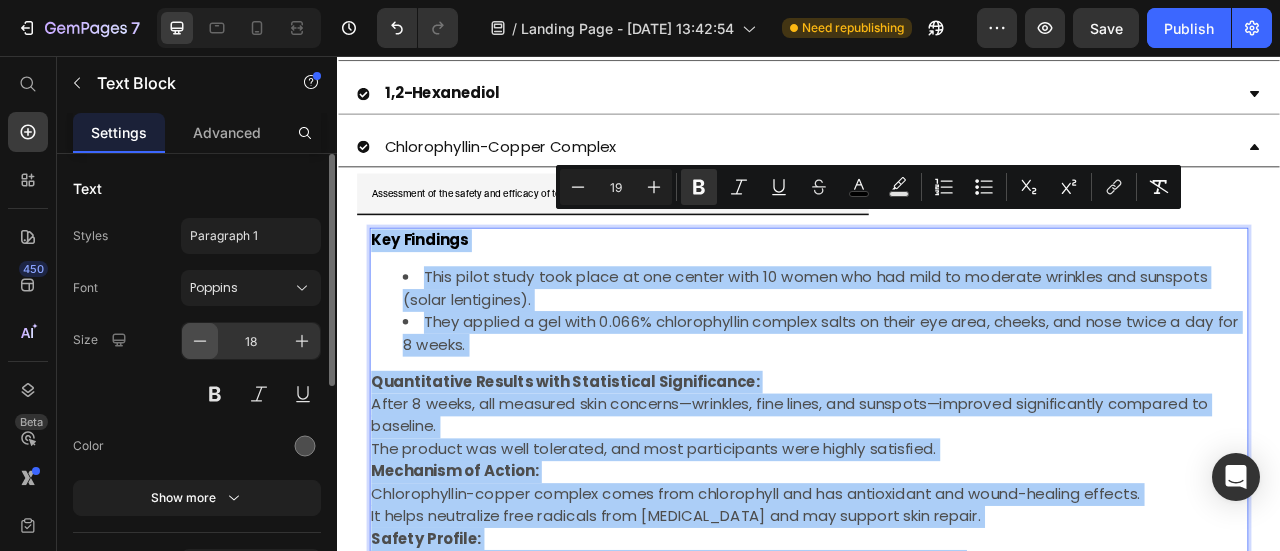 click 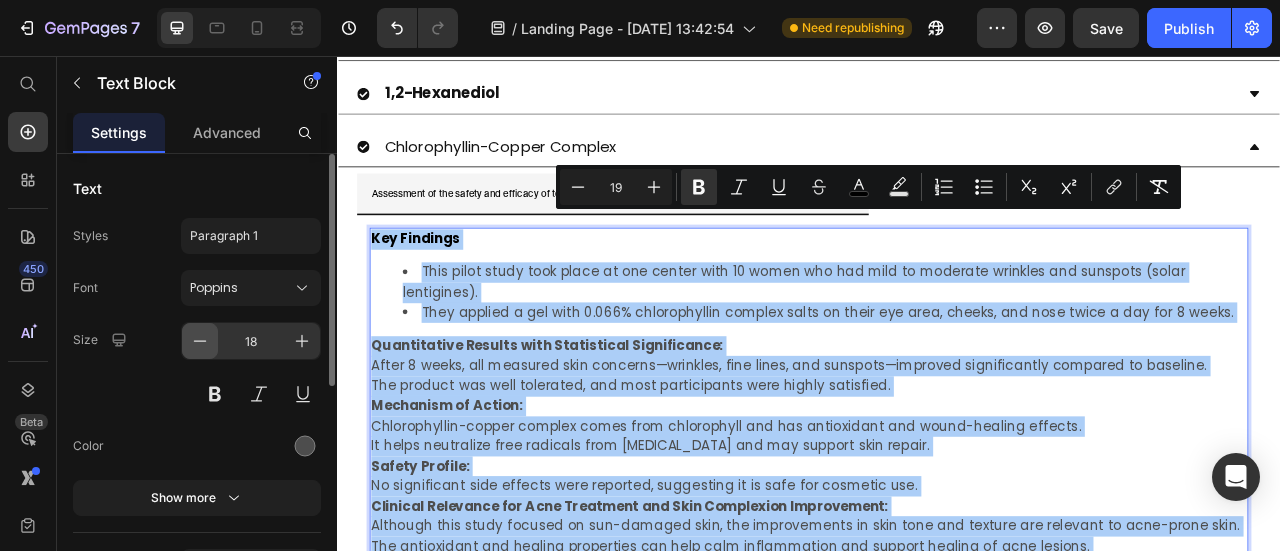 click 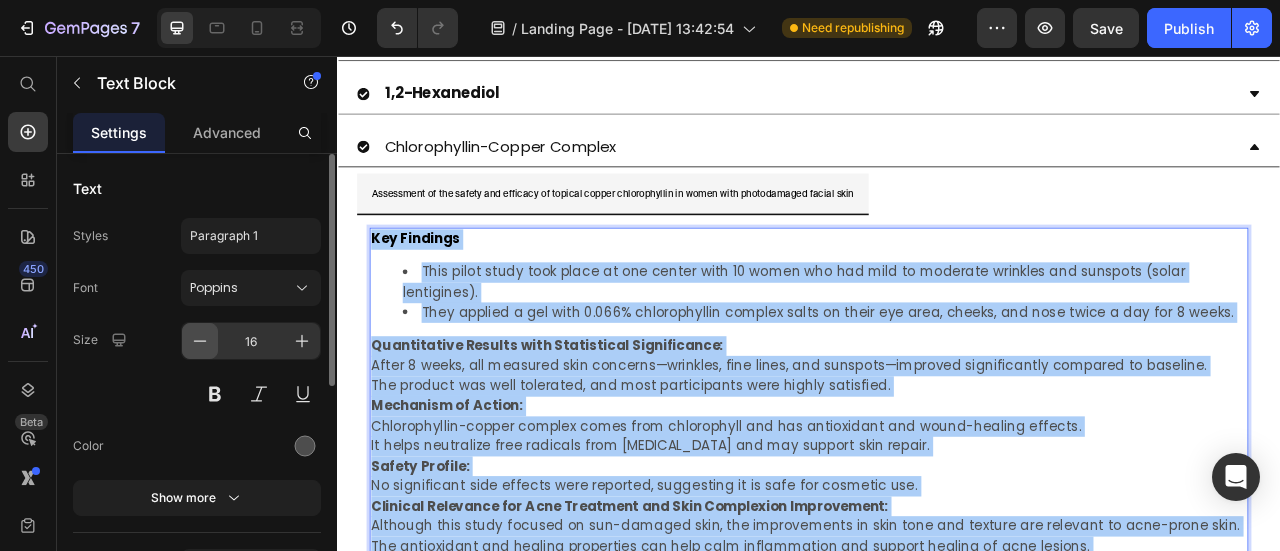 click 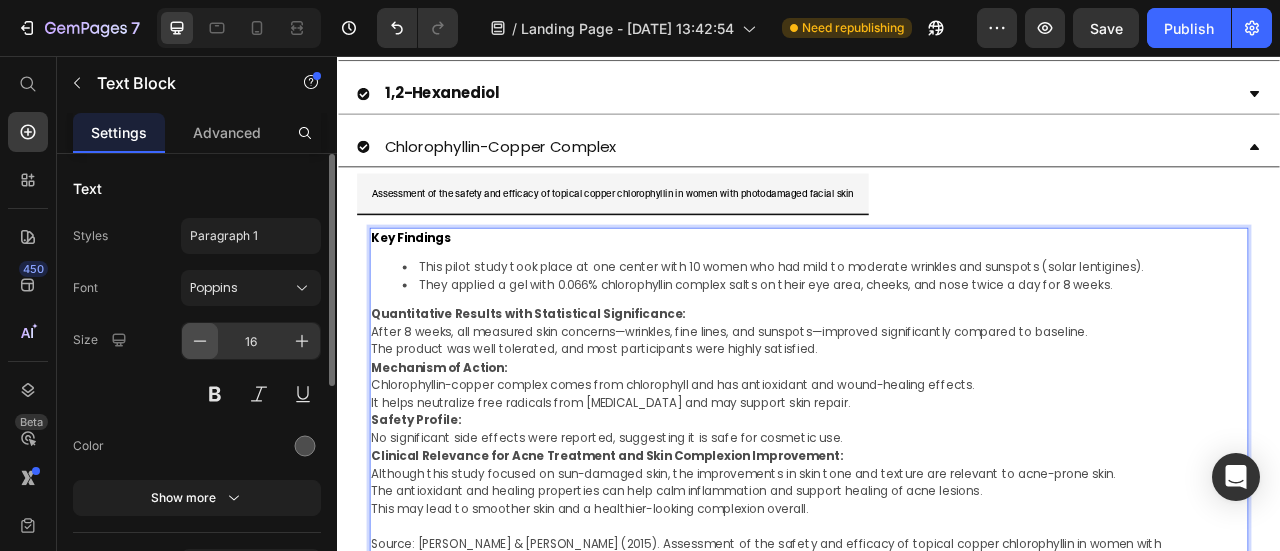 type on "15" 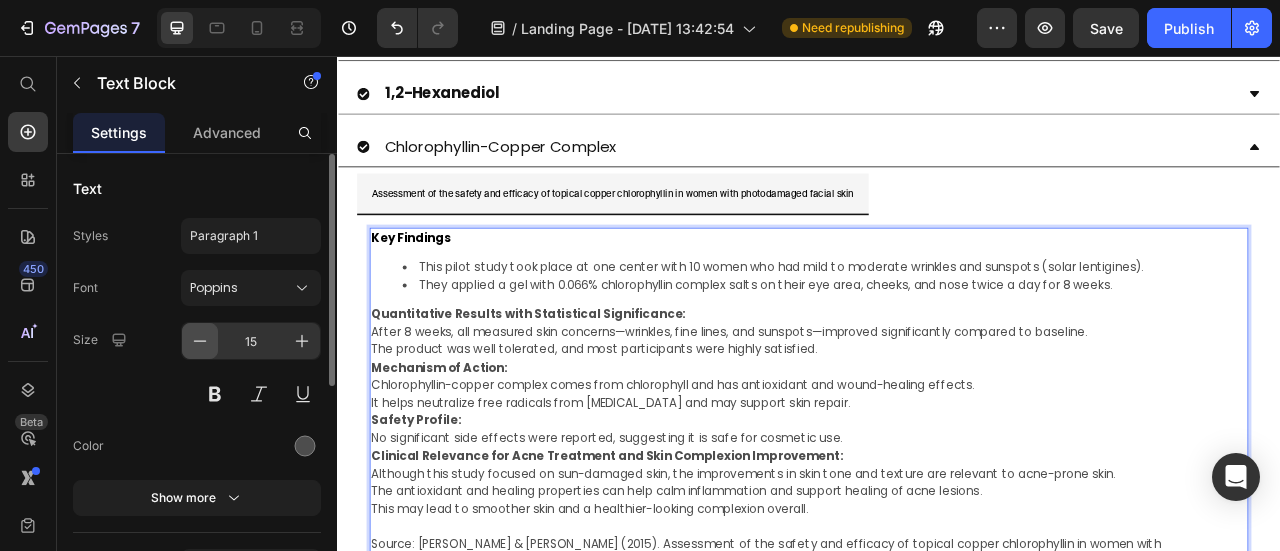 click on "This pilot study took place at one center with 10 women who had mild to moderate wrinkles and sunspots (solar lentigines)." at bounding box center (957, 324) 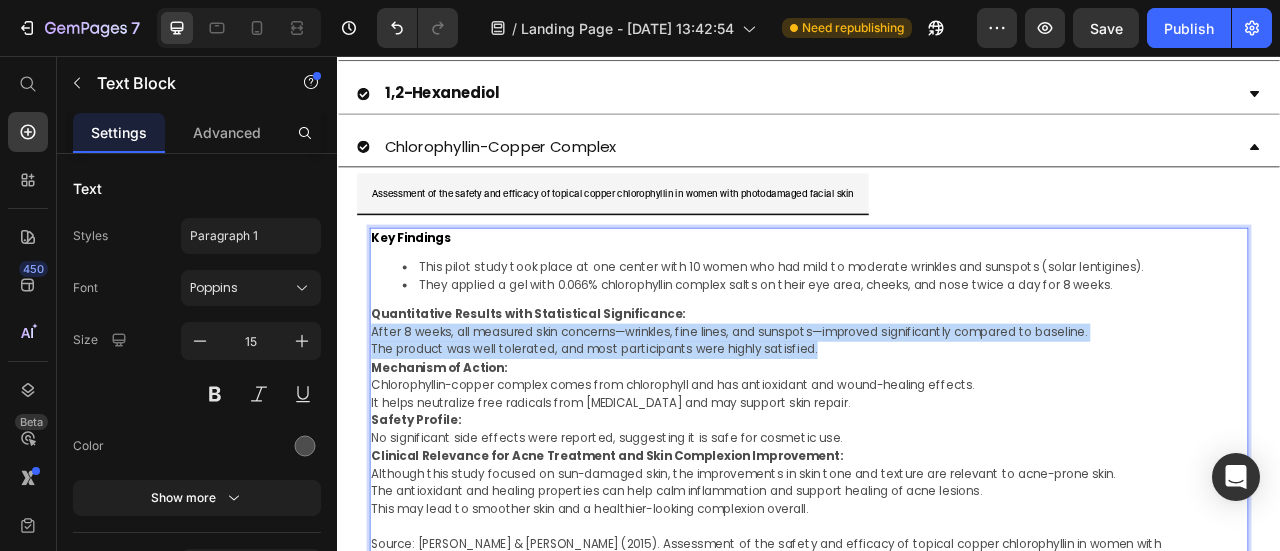 drag, startPoint x: 1004, startPoint y: 411, endPoint x: 381, endPoint y: 381, distance: 623.72186 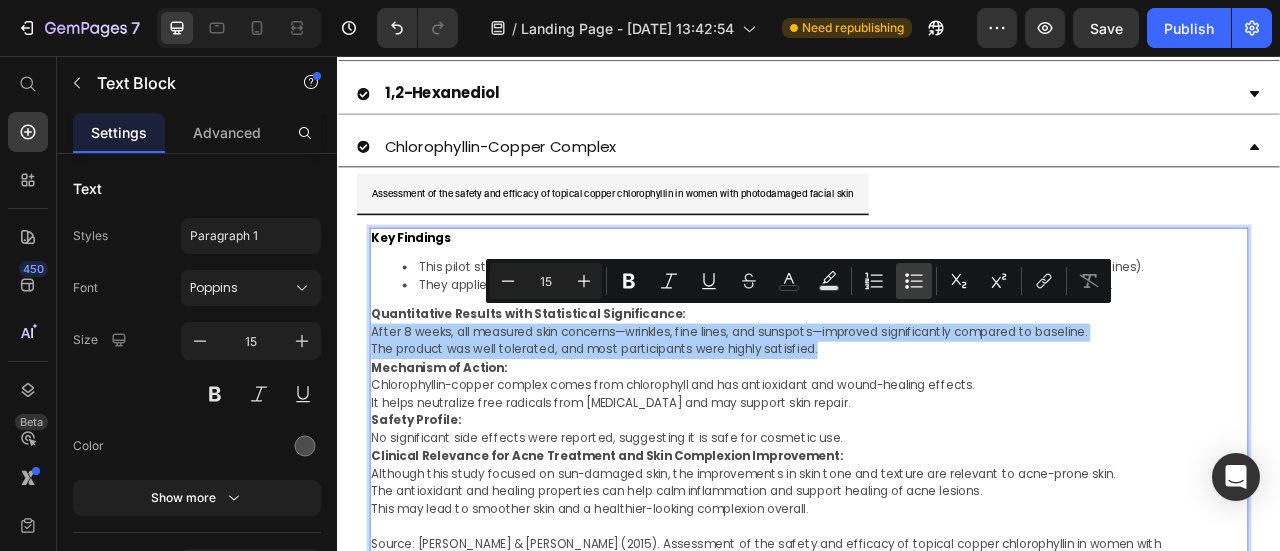 drag, startPoint x: 922, startPoint y: 276, endPoint x: 674, endPoint y: 453, distance: 304.6851 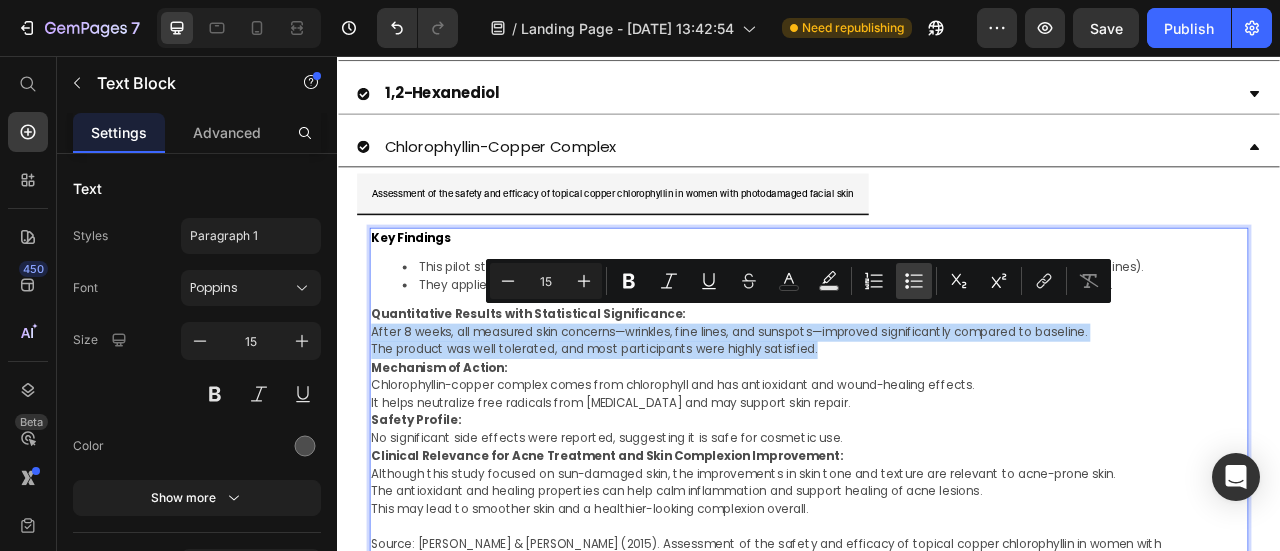 type on "15" 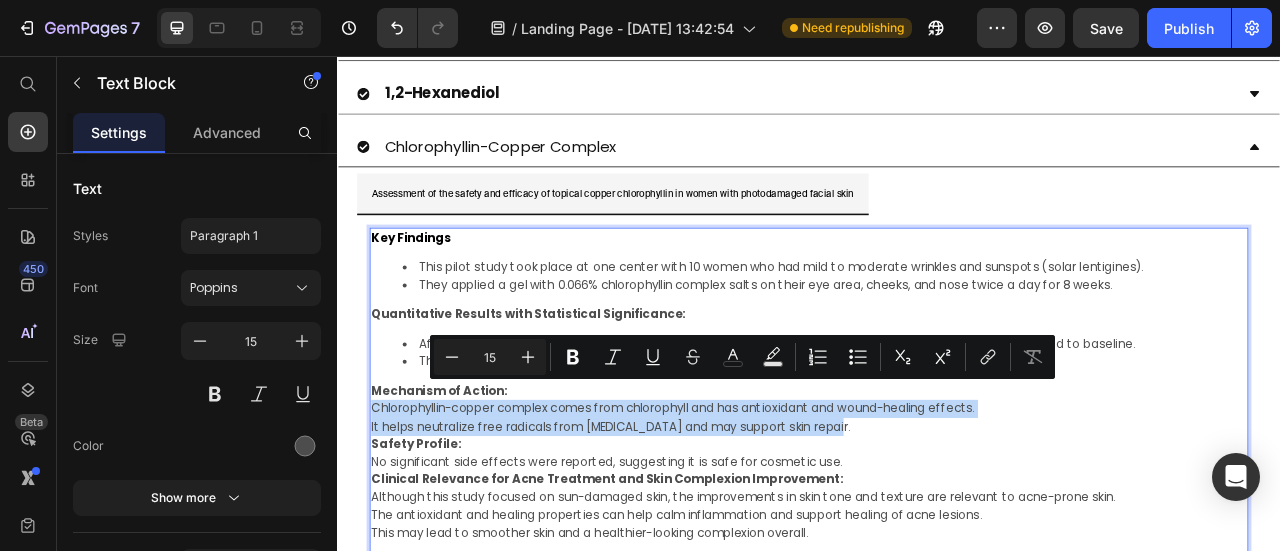 drag, startPoint x: 771, startPoint y: 499, endPoint x: 379, endPoint y: 489, distance: 392.12753 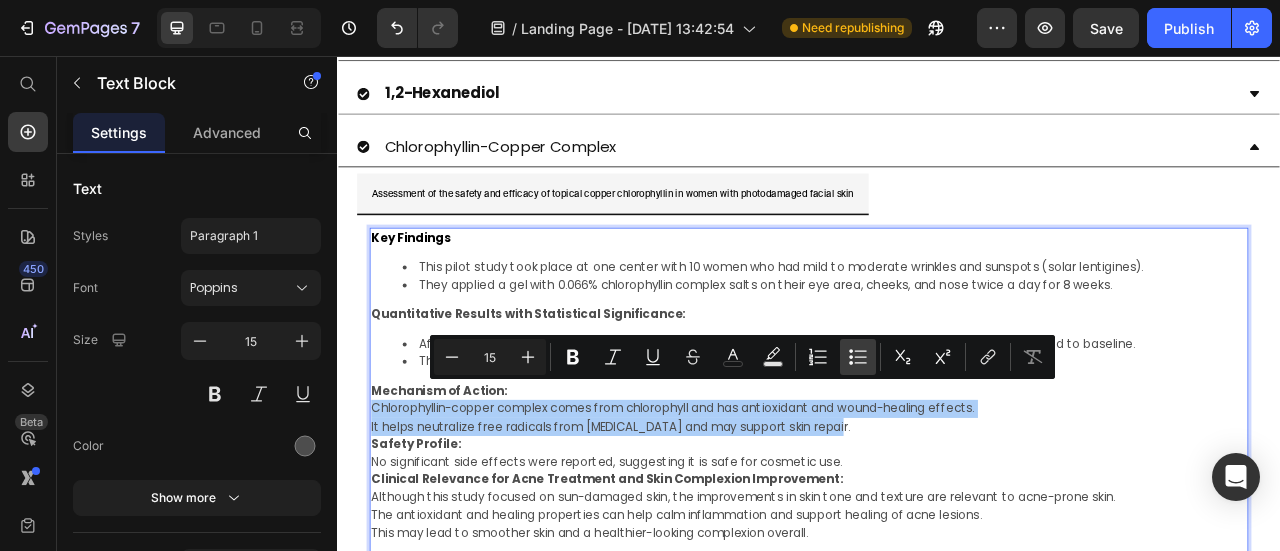 click 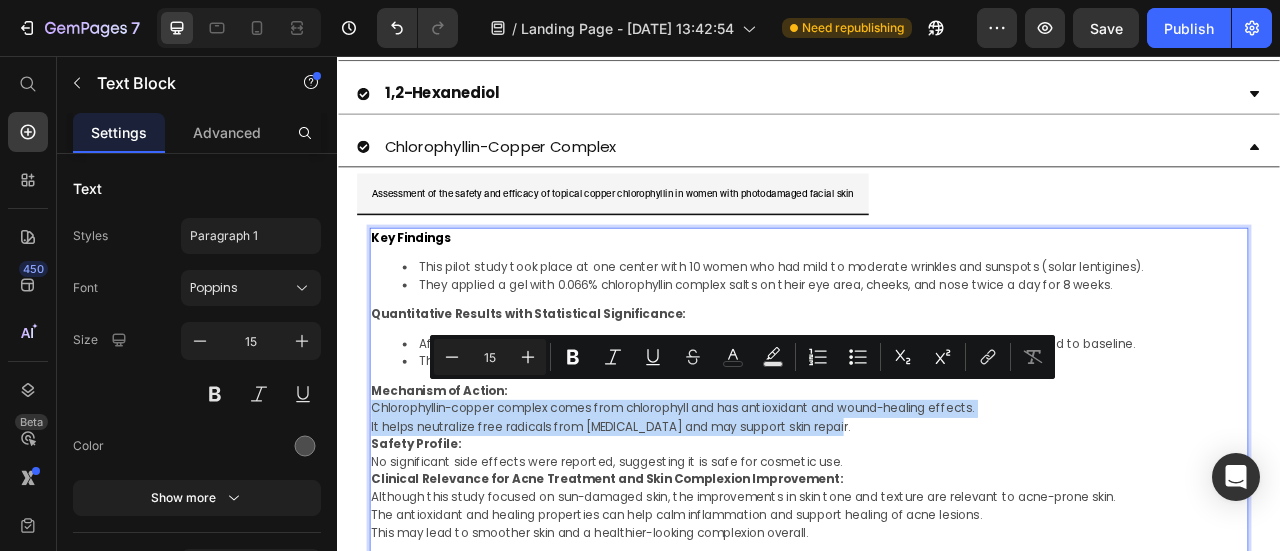 type on "15" 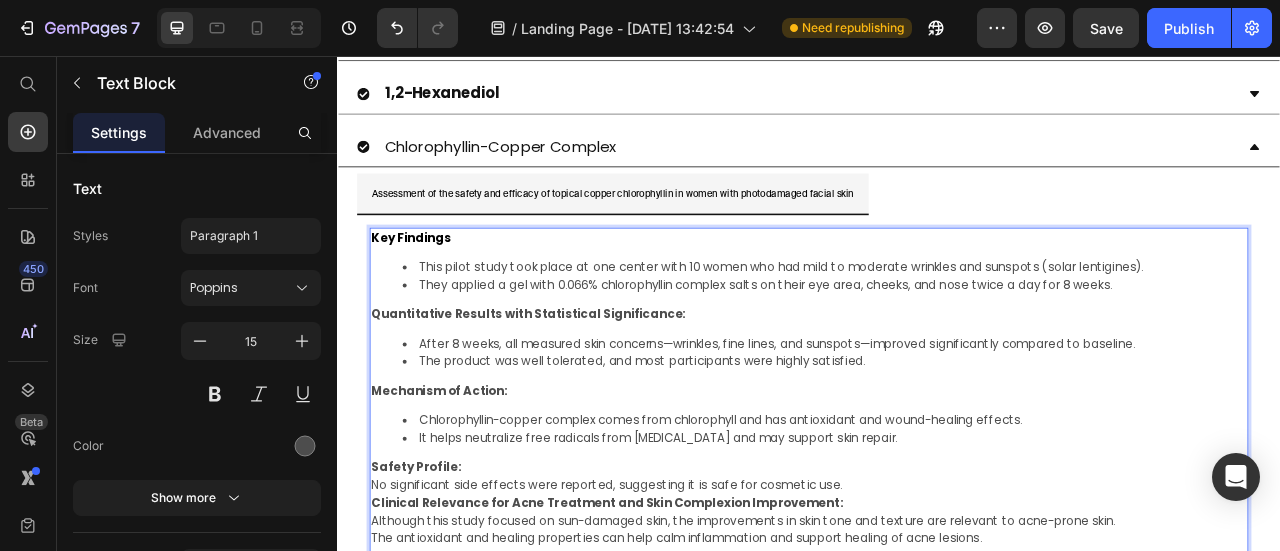 click on "No significant side effects were reported, suggesting it is safe for cosmetic use." at bounding box center (937, 602) 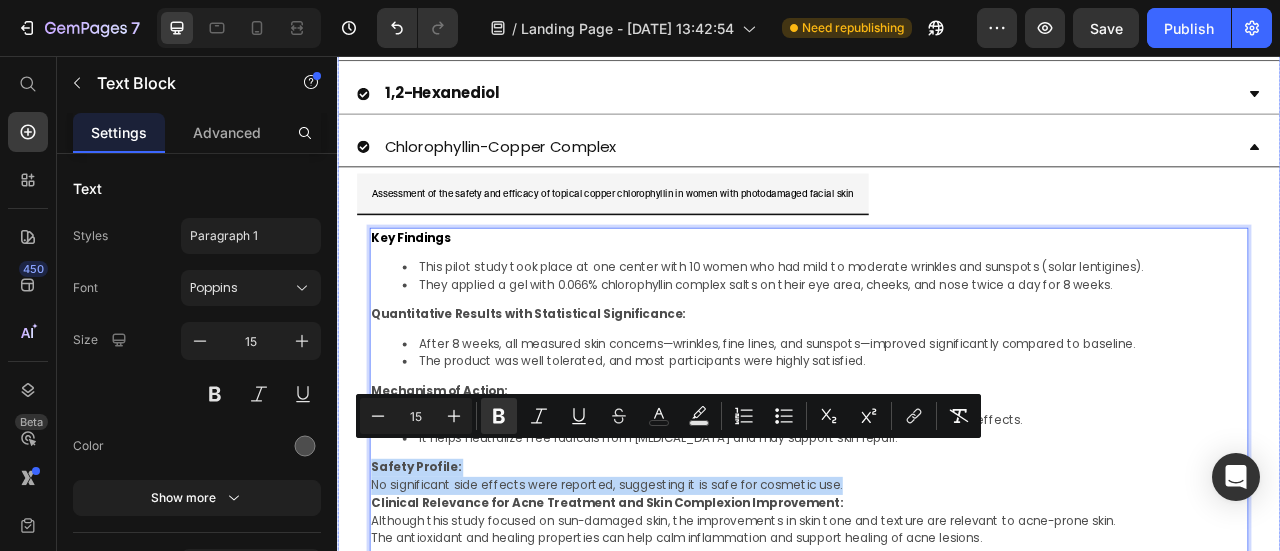 drag, startPoint x: 979, startPoint y: 574, endPoint x: 345, endPoint y: 562, distance: 634.1135 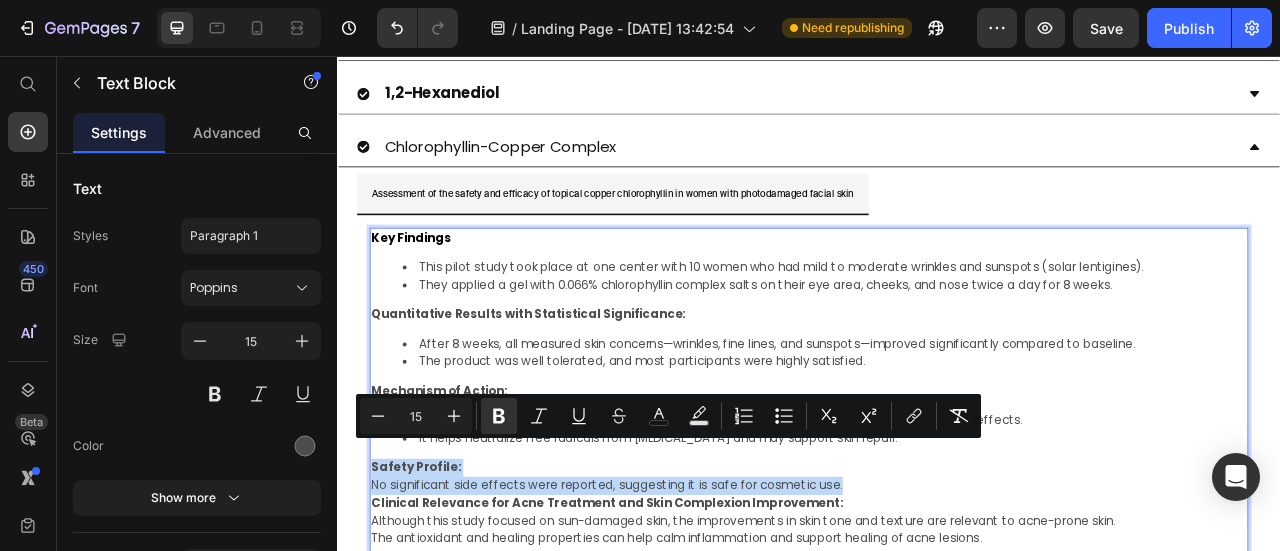 click on "No significant side effects were reported, suggesting it is safe for cosmetic use." at bounding box center [937, 602] 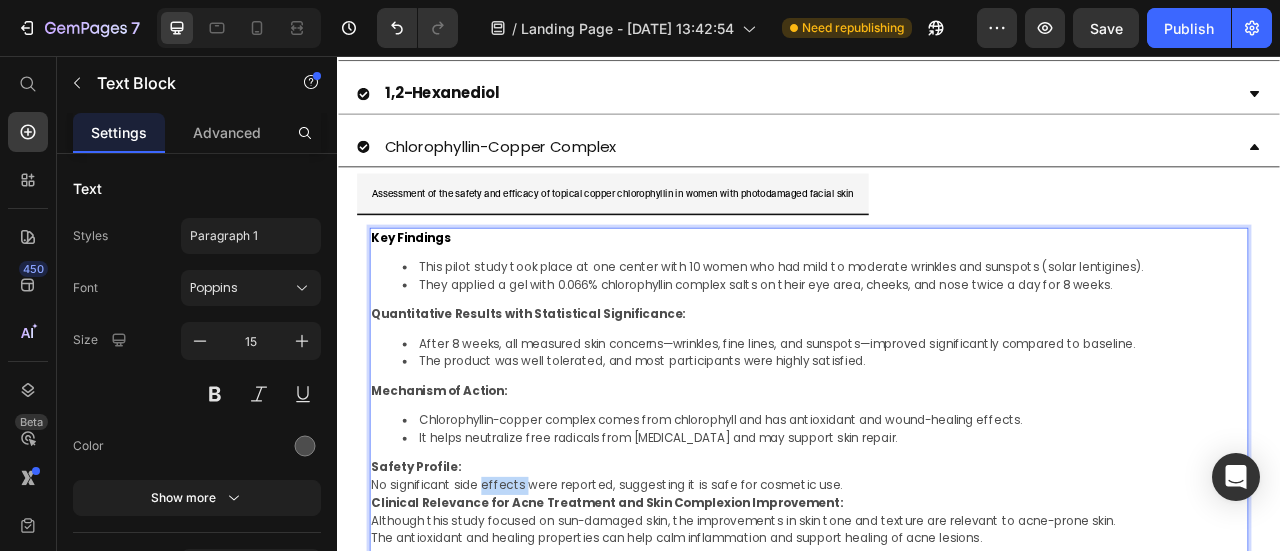 click on "No significant side effects were reported, suggesting it is safe for cosmetic use." at bounding box center (937, 602) 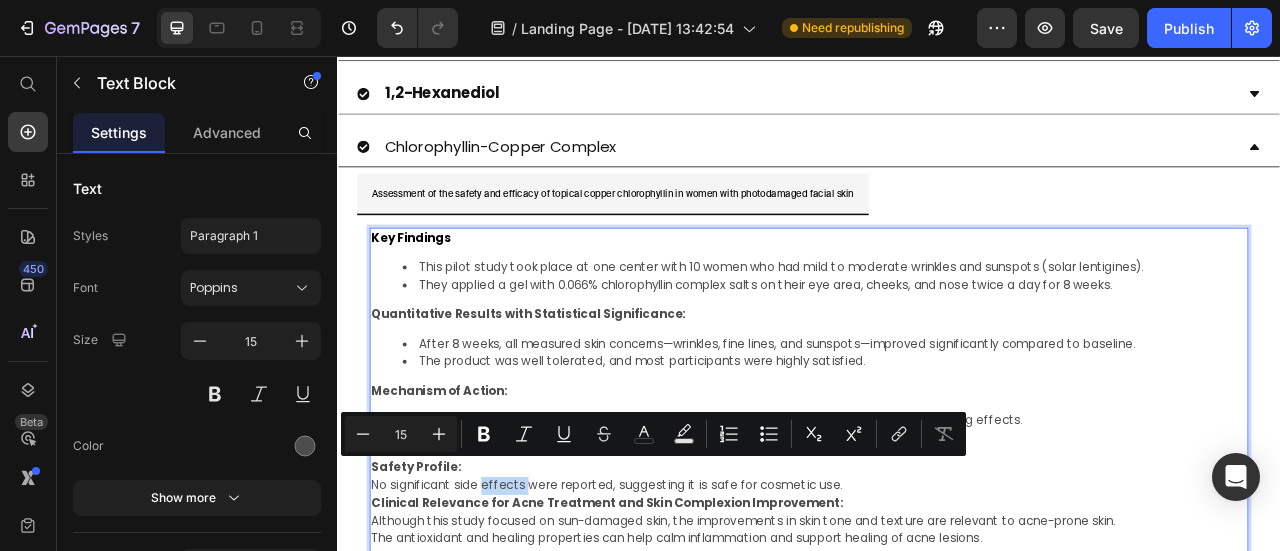 click on "No significant side effects were reported, suggesting it is safe for cosmetic use." at bounding box center (937, 602) 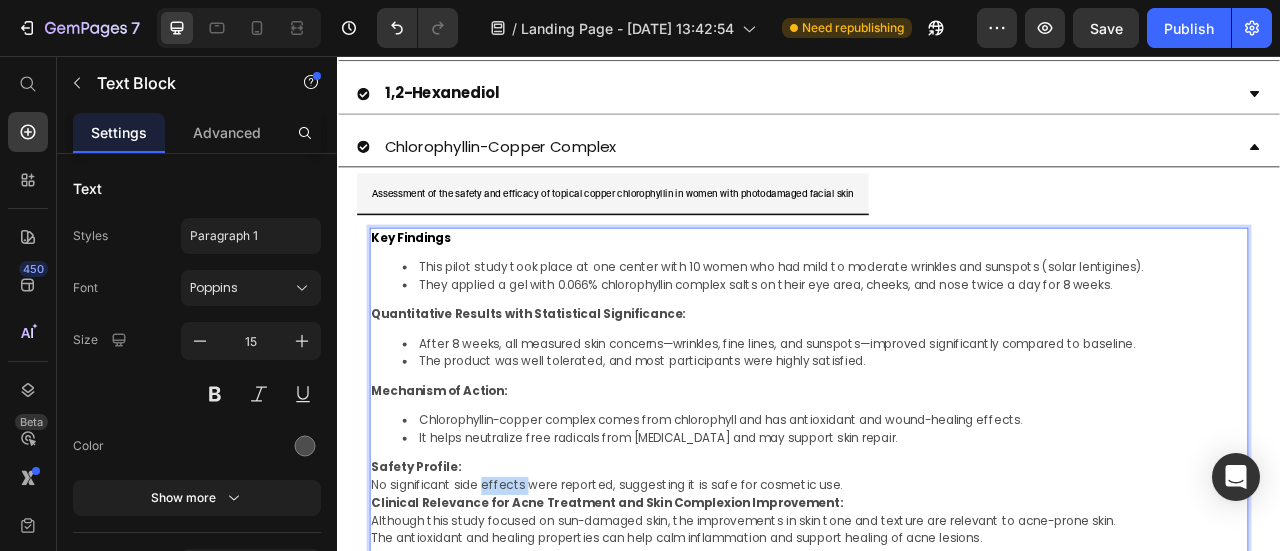 click on "No significant side effects were reported, suggesting it is safe for cosmetic use." at bounding box center (937, 602) 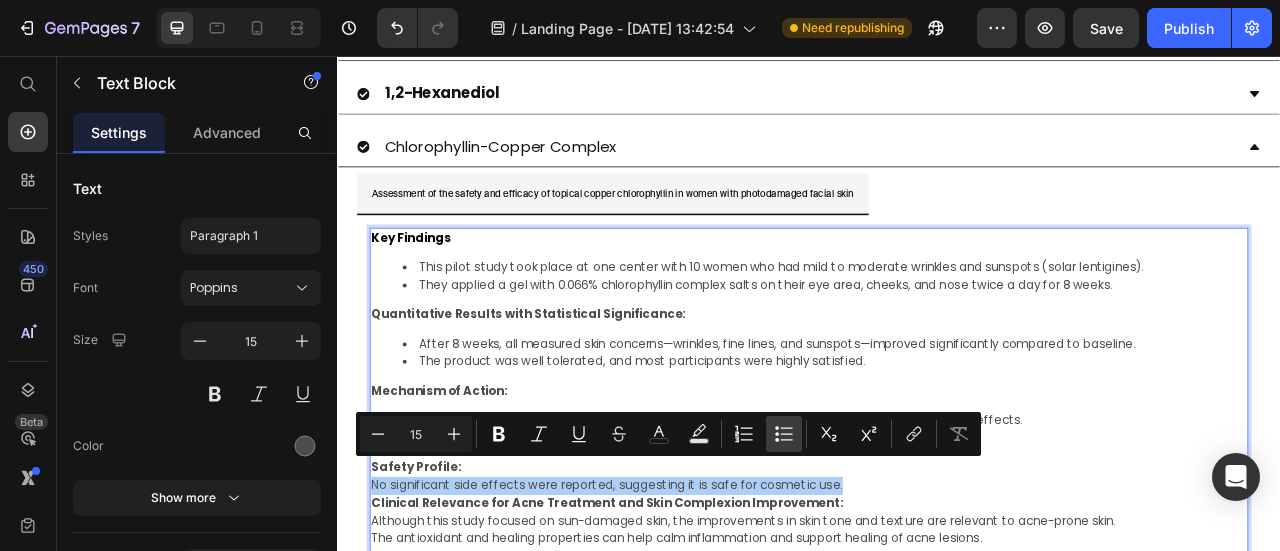 click 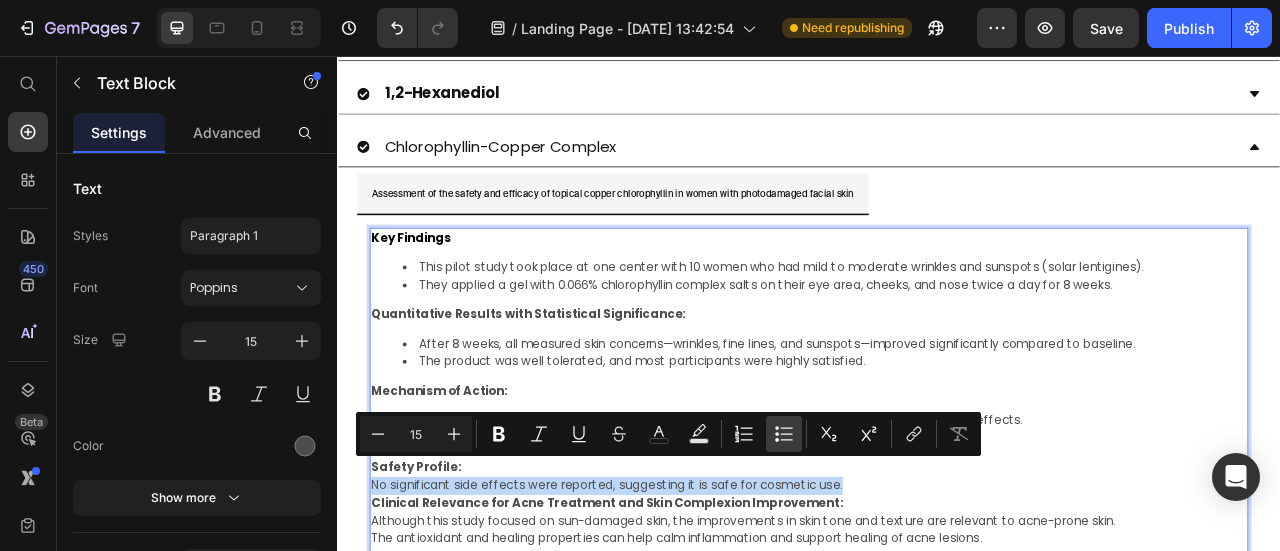 type on "15" 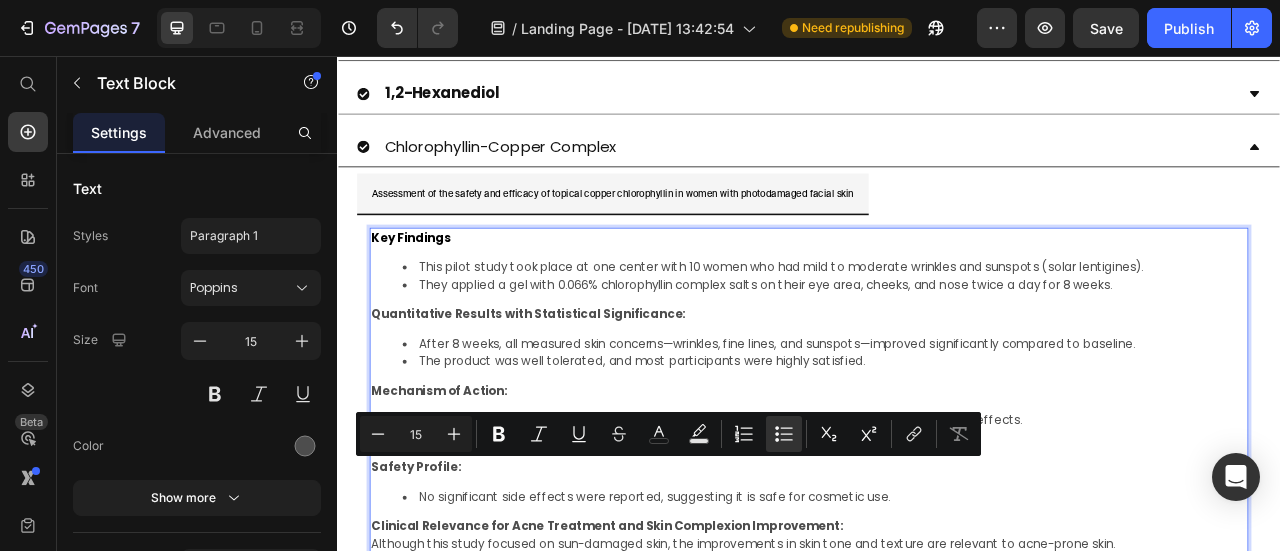 scroll, scrollTop: 2123, scrollLeft: 0, axis: vertical 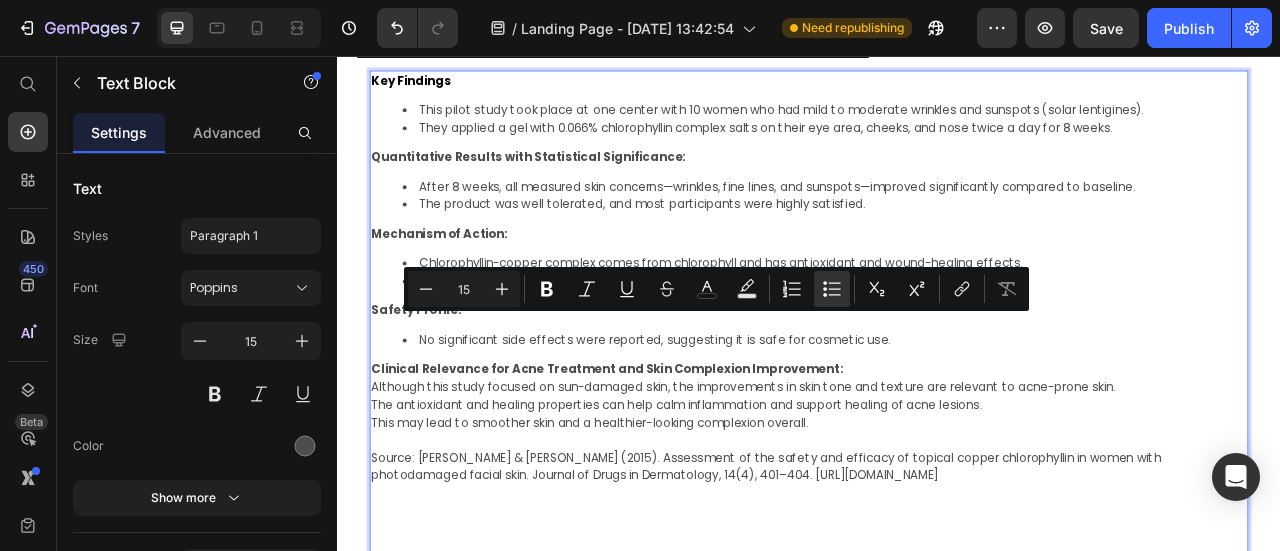 click on "The antioxidant and healing properties can help calm inflammation and support healing of acne lesions." at bounding box center (937, 499) 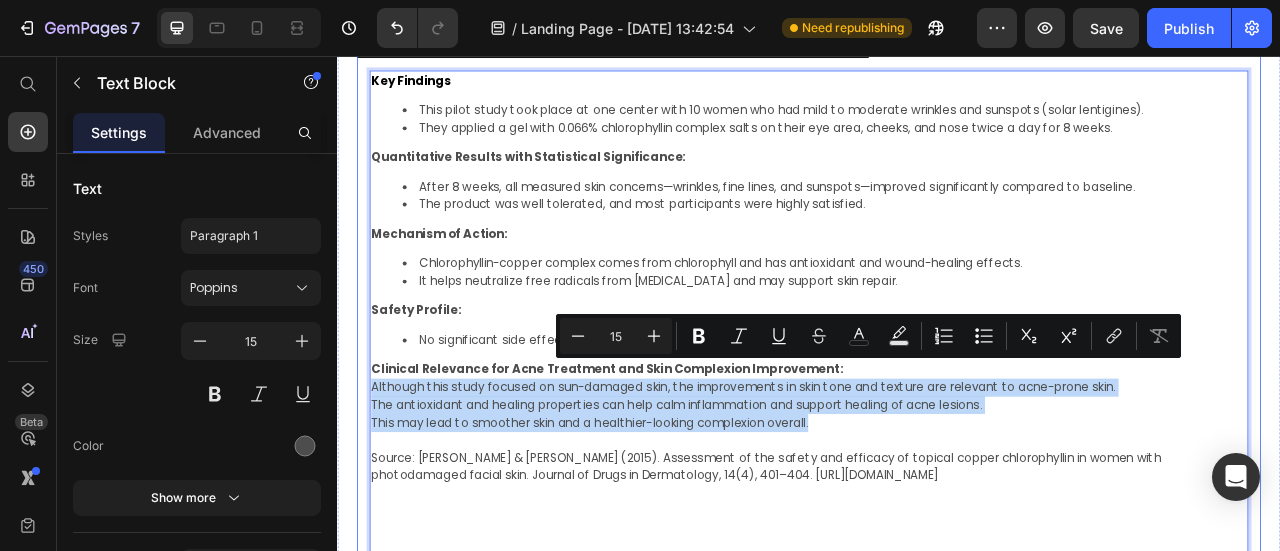 drag, startPoint x: 963, startPoint y: 498, endPoint x: 376, endPoint y: 461, distance: 588.1649 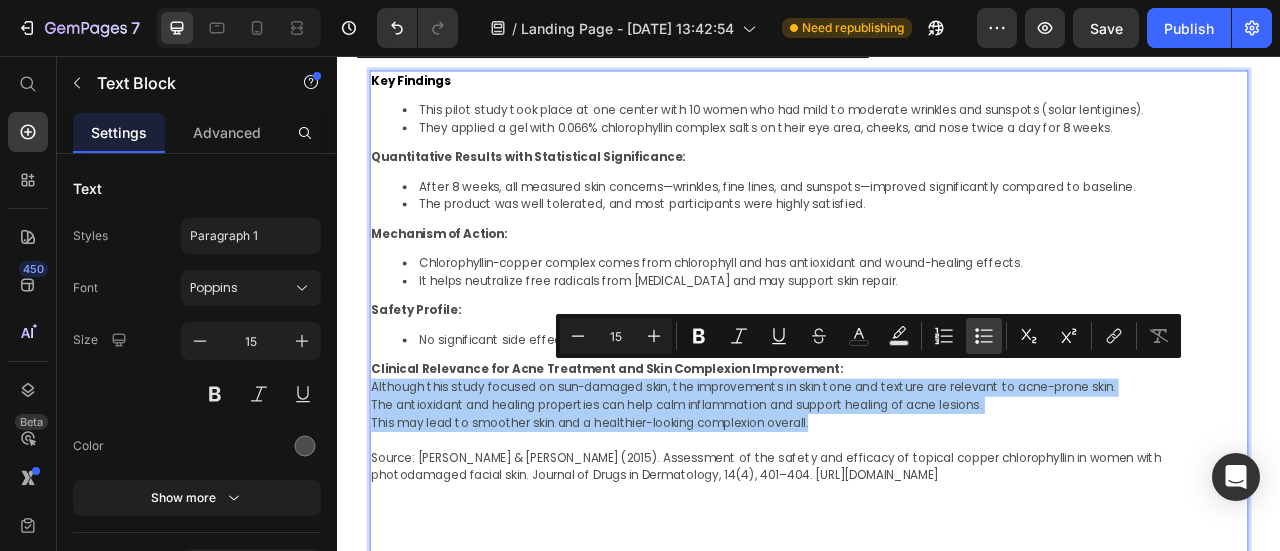 click 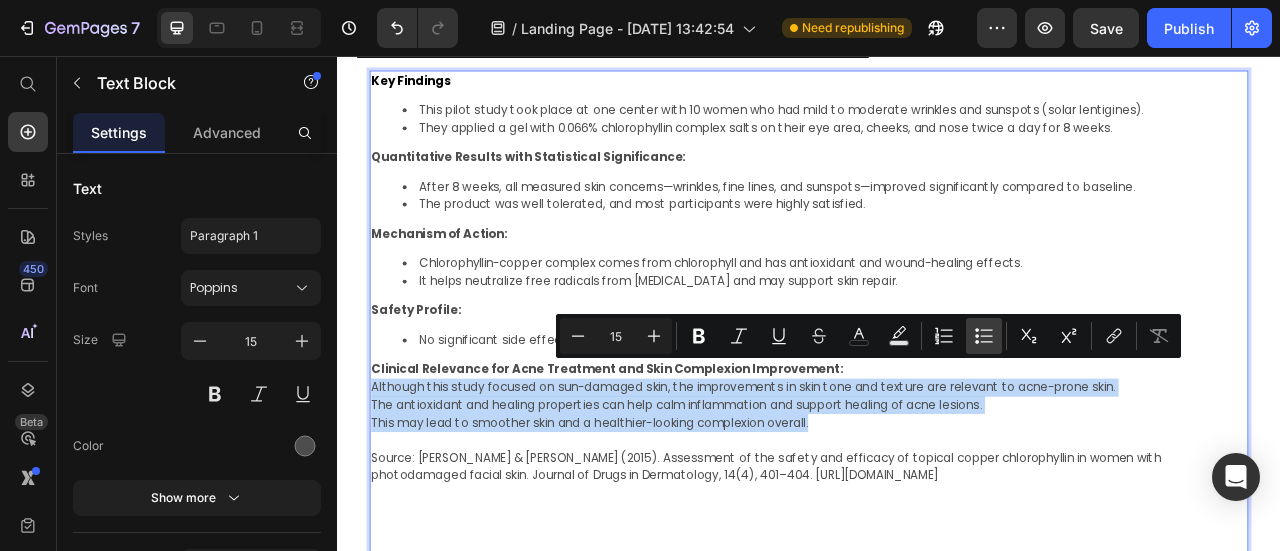 type on "15" 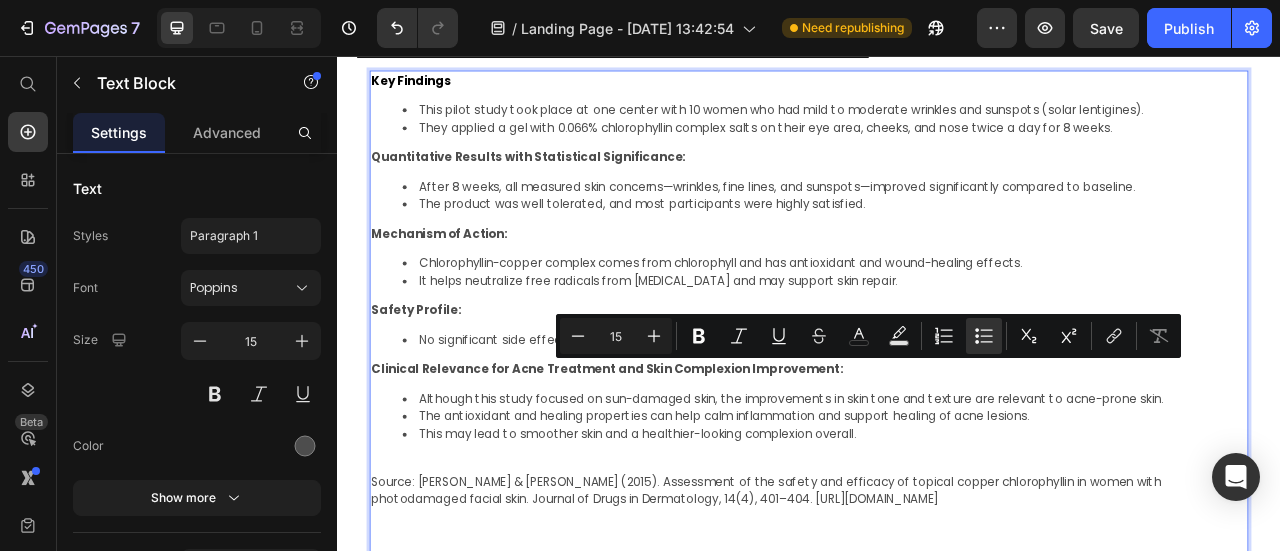 click on "Source: Sigler, M. L., & Stephens, T. J. (2015). Assessment of the safety and efficacy of topical copper chlorophyllin in women with photodamaged facial skin. Journal of Drugs in Dermatology, 14(4), 401–404. https://pubmed.ncbi.nlm.nih.gov/25844615/" at bounding box center [937, 653] 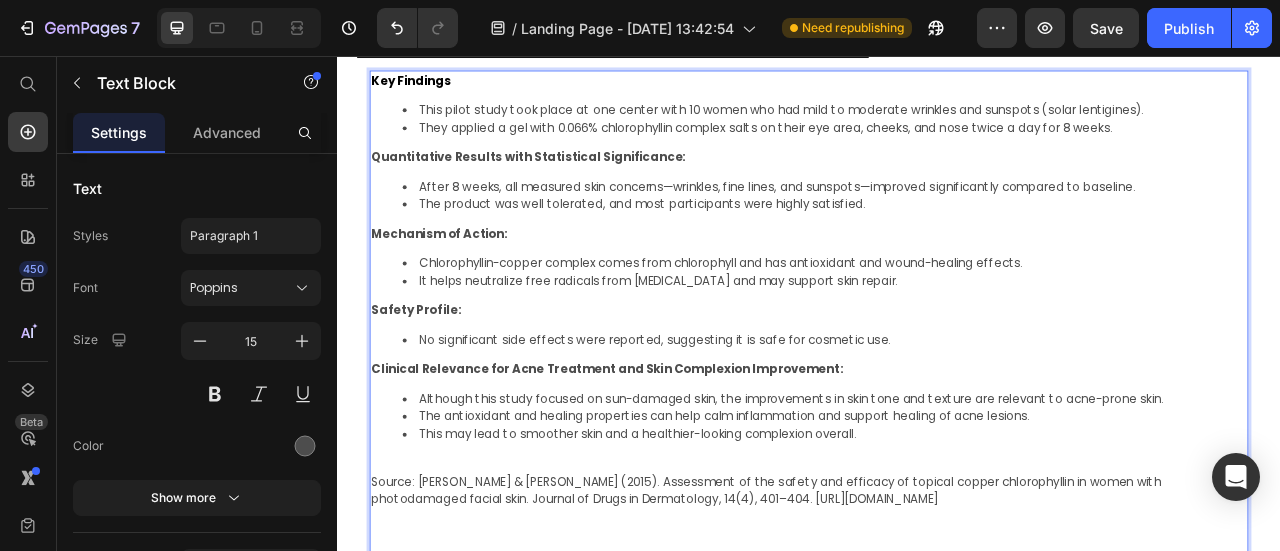 click on "Source: Sigler, M. L., & Stephens, T. J. (2015). Assessment of the safety and efficacy of topical copper chlorophyllin in women with photodamaged facial skin. Journal of Drugs in Dermatology, 14(4), 401–404. https://pubmed.ncbi.nlm.nih.gov/25844615/" at bounding box center [937, 653] 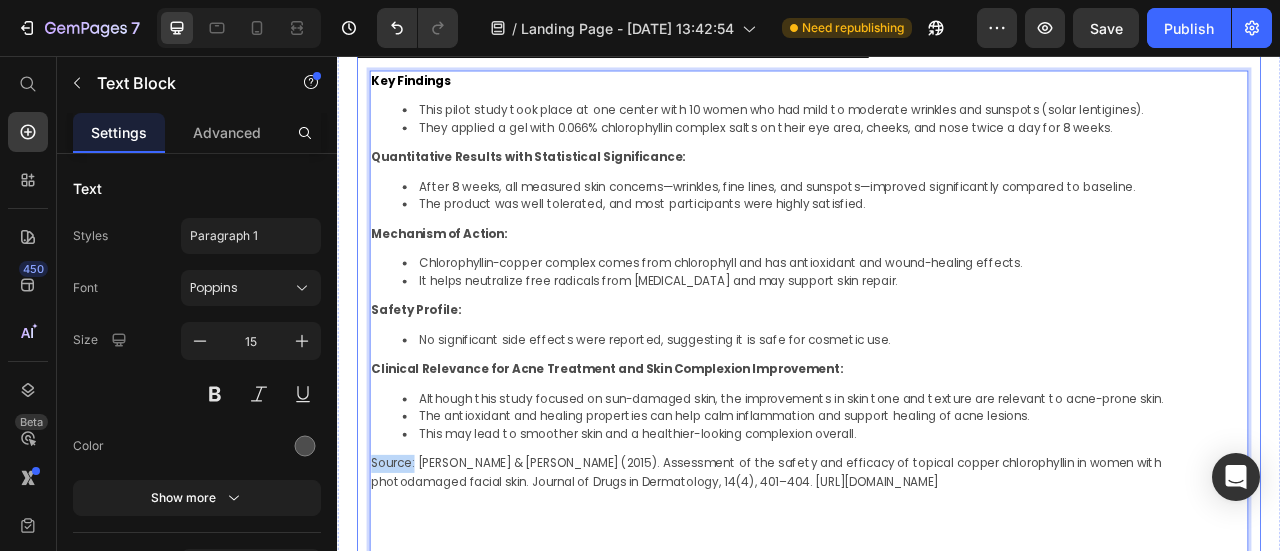 drag, startPoint x: 434, startPoint y: 548, endPoint x: 373, endPoint y: 551, distance: 61.073727 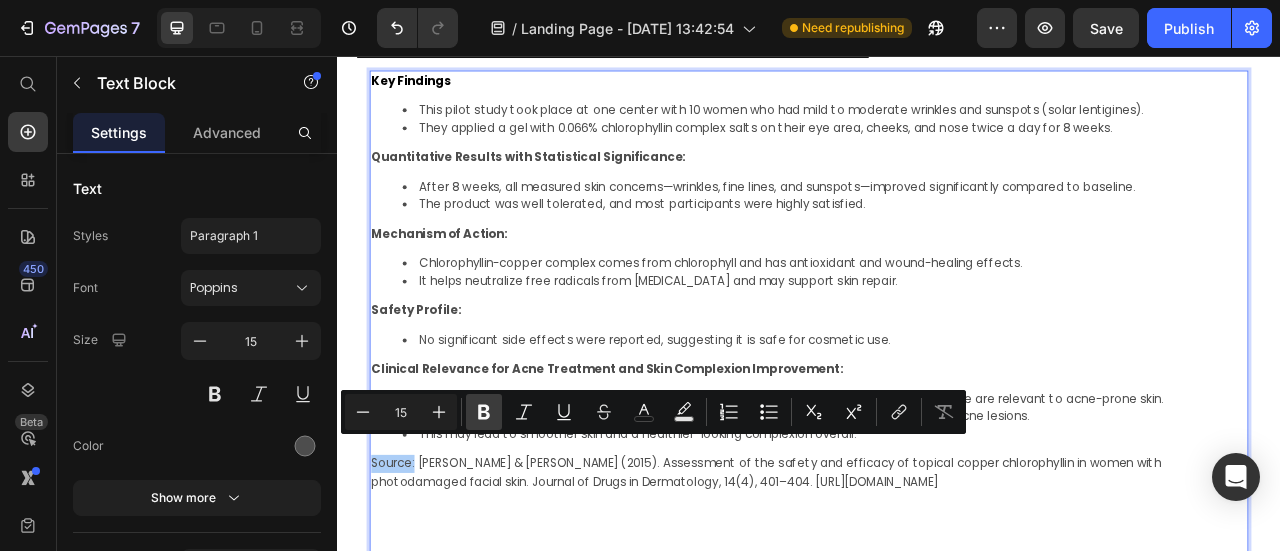 click 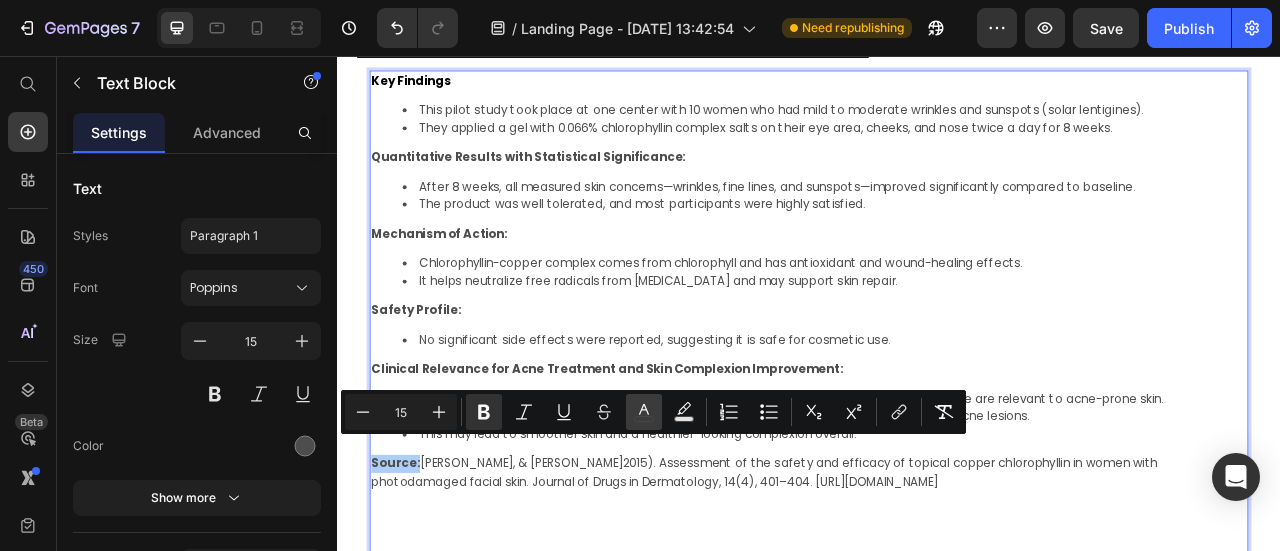 click 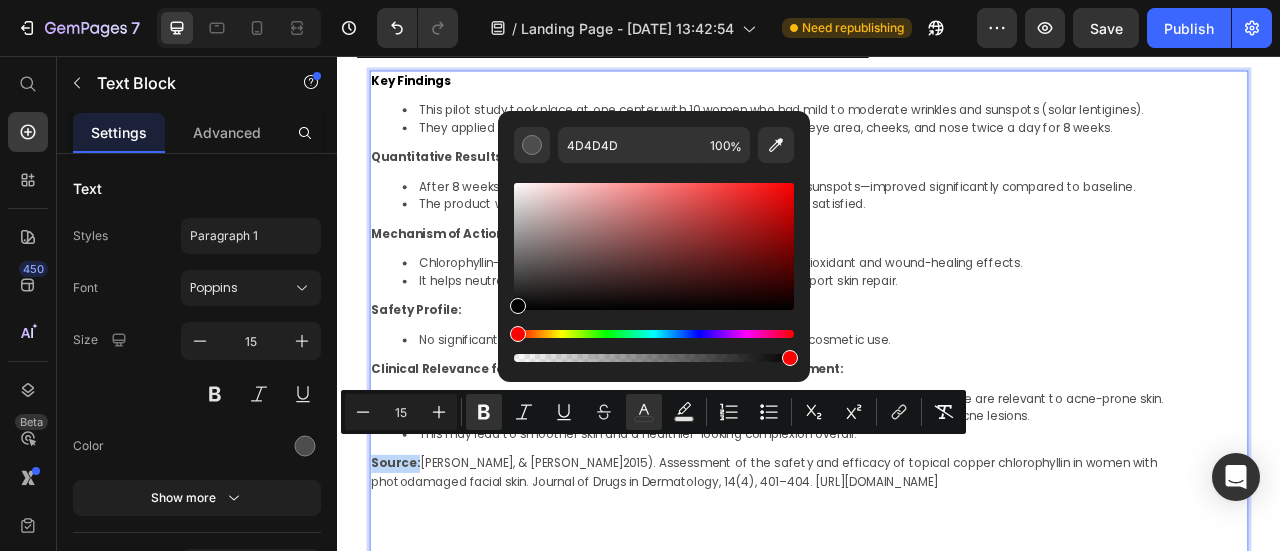 drag, startPoint x: 861, startPoint y: 335, endPoint x: 528, endPoint y: 416, distance: 342.70978 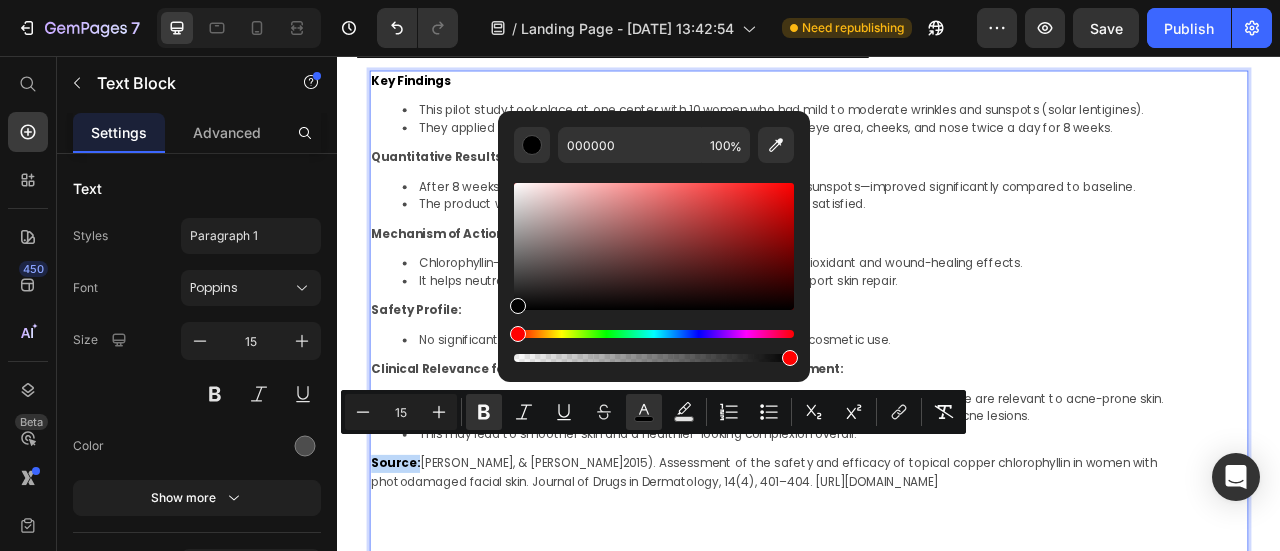 click on "Source:  Sigler, M. L., & Stephens, T. J. (2015). Assessment of the safety and efficacy of topical copper chlorophyllin in women with photodamaged facial skin. Journal of Drugs in Dermatology, 14(4), 401–404. https://pubmed.ncbi.nlm.nih.gov/25844615/" at bounding box center (937, 630) 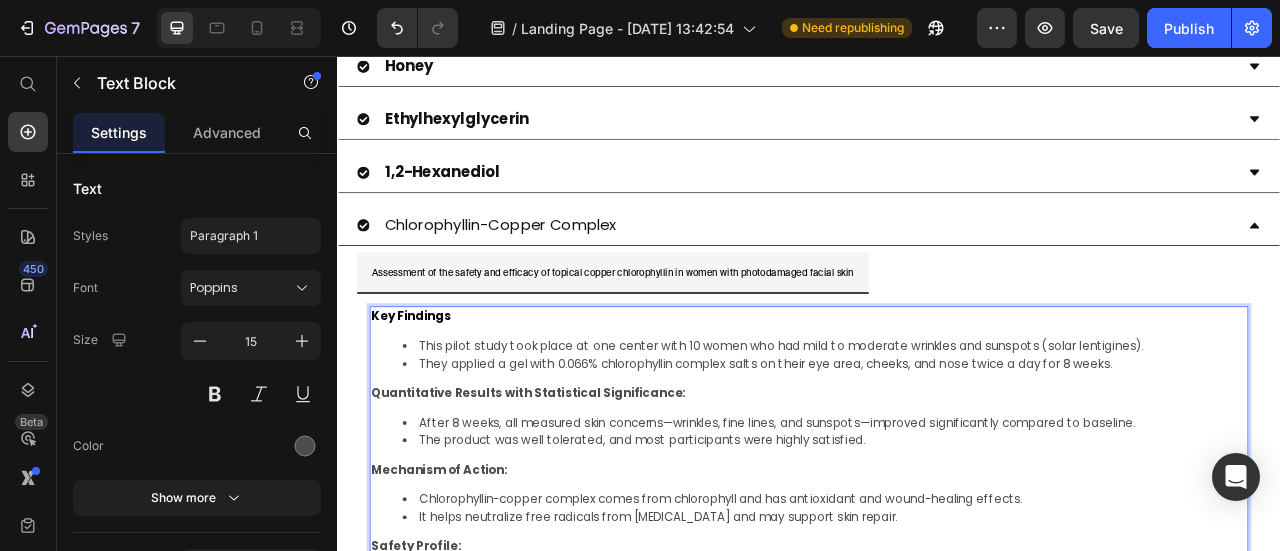 scroll, scrollTop: 1923, scrollLeft: 0, axis: vertical 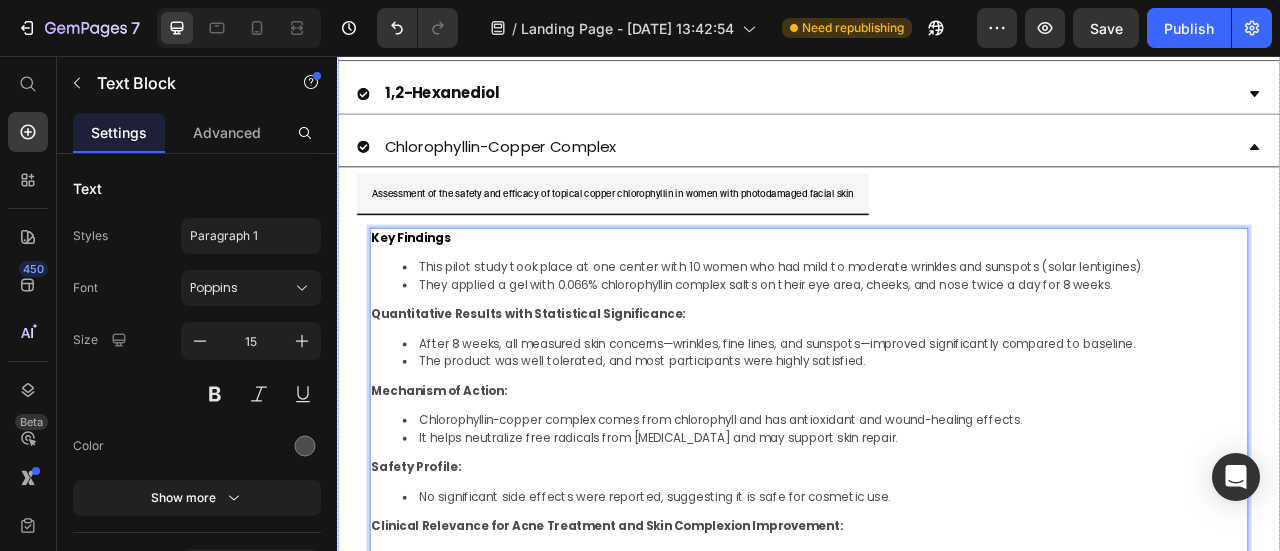 click on "Chlorophyllin-Copper Complex" at bounding box center (544, 171) 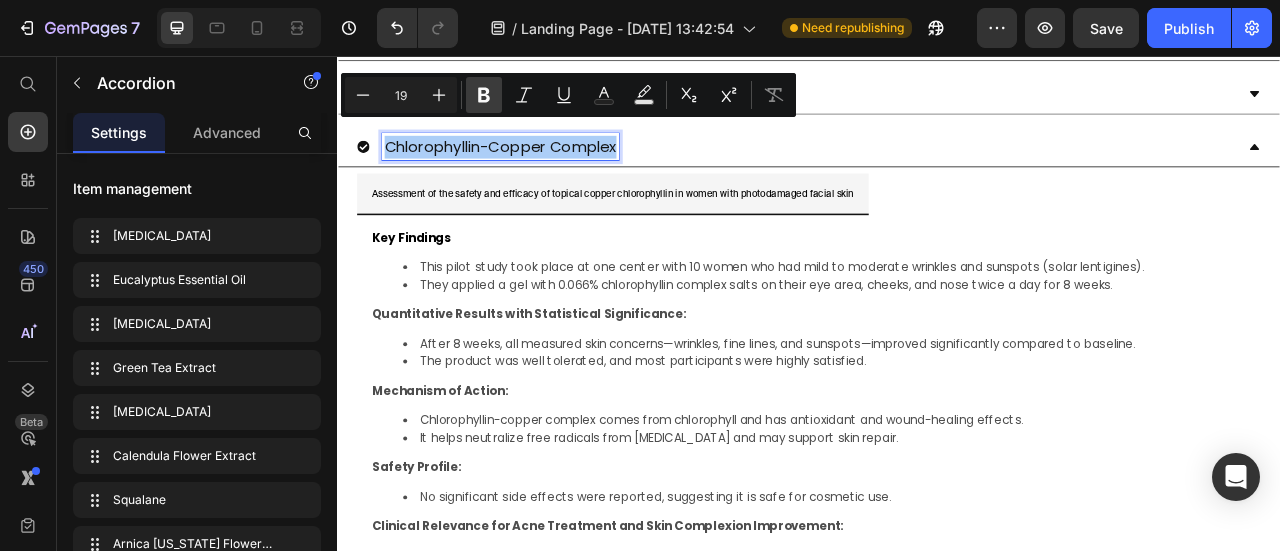 click on "Bold" at bounding box center [484, 95] 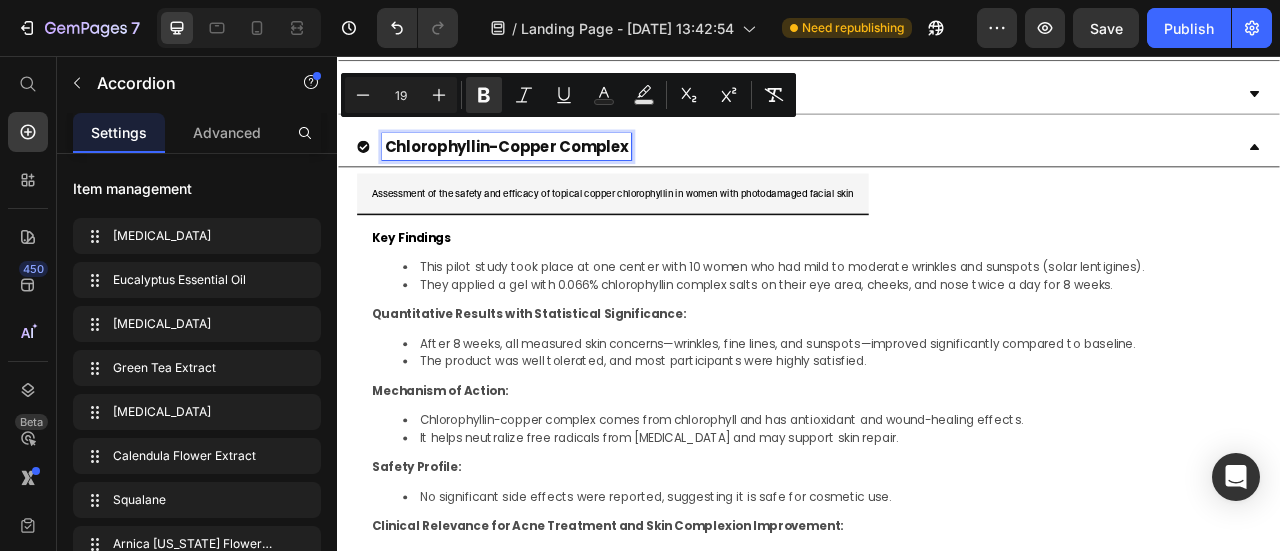 click on "The product was well tolerated, and most participants were highly satisfied." at bounding box center (957, 444) 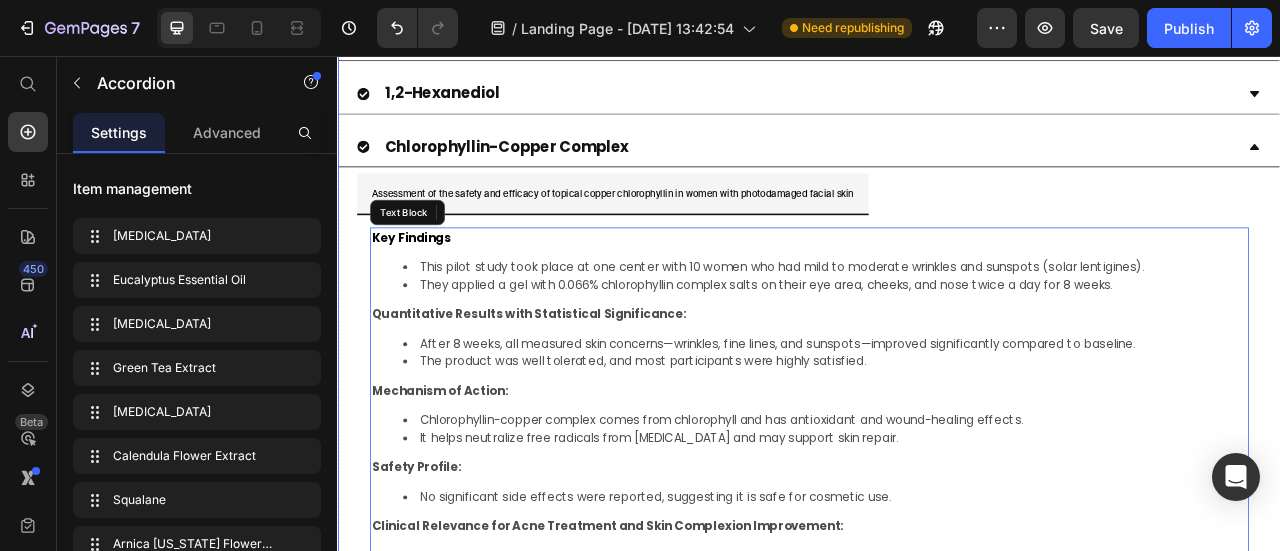 click 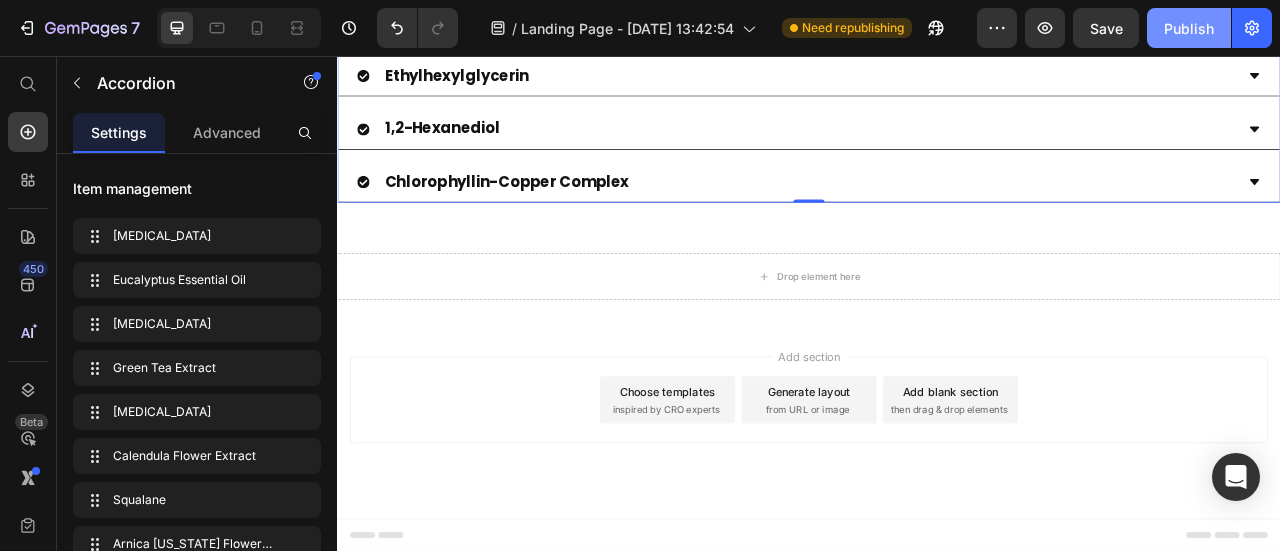 scroll, scrollTop: 1823, scrollLeft: 0, axis: vertical 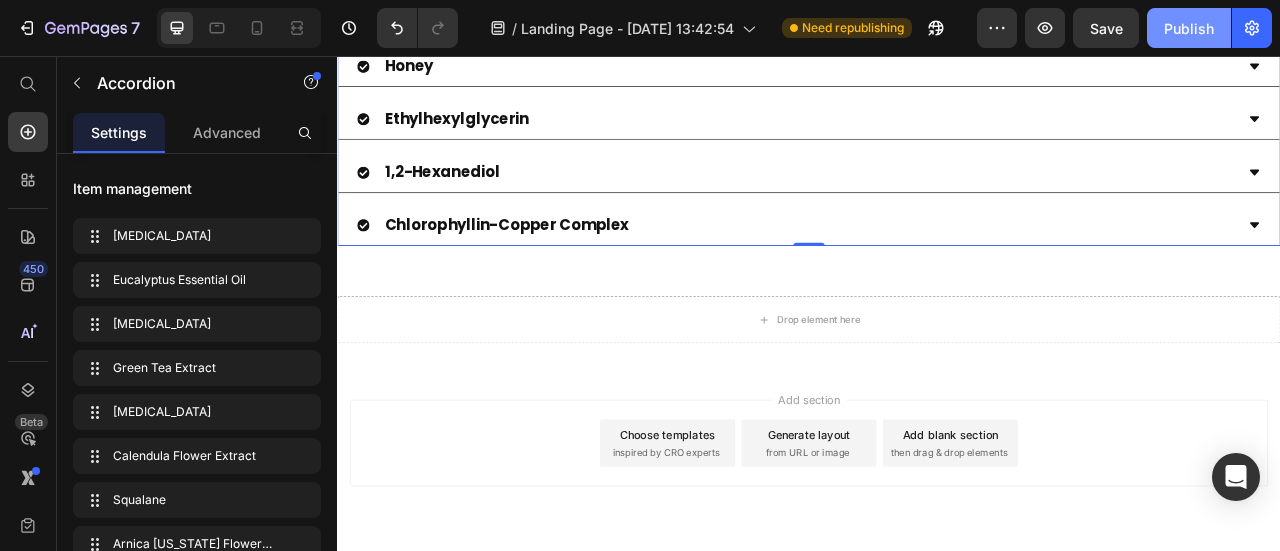 click on "Publish" at bounding box center [1189, 28] 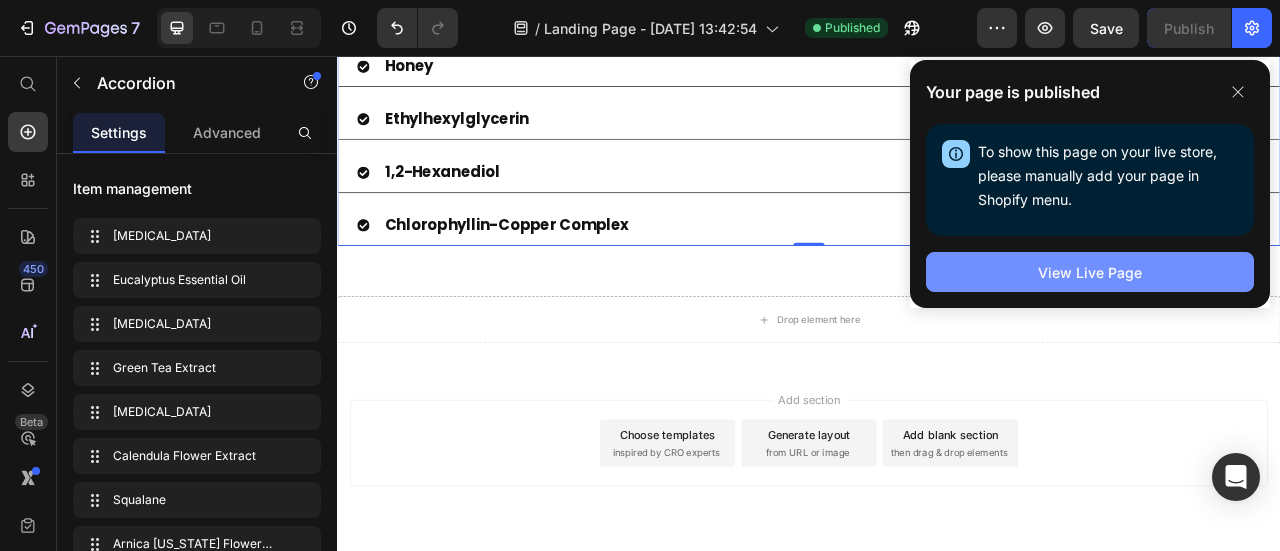 click on "View Live Page" at bounding box center (1090, 272) 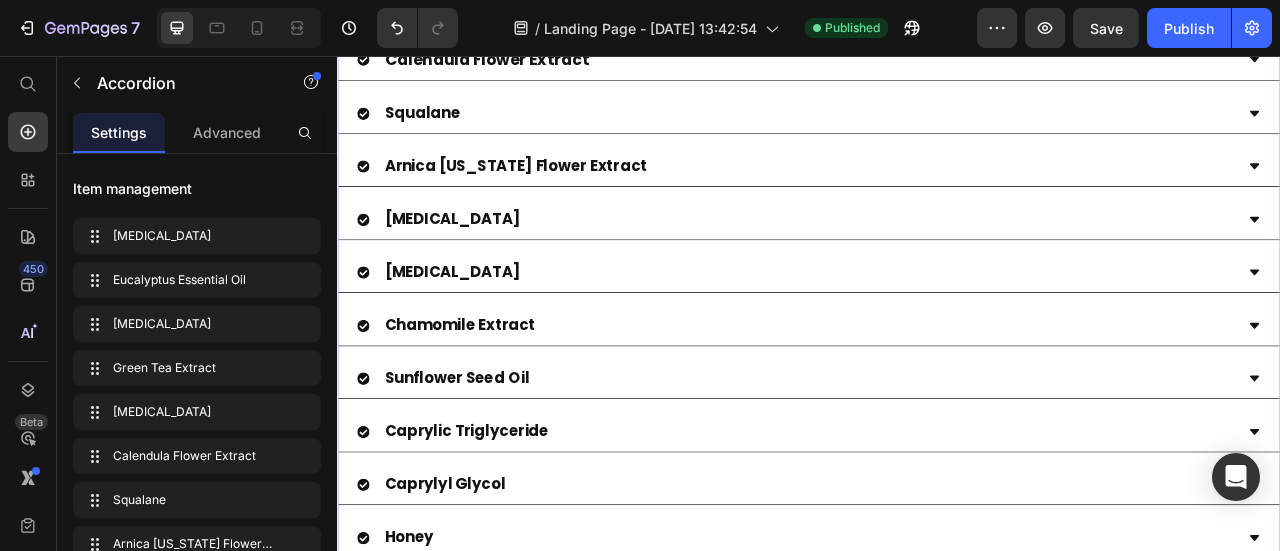 scroll, scrollTop: 1723, scrollLeft: 0, axis: vertical 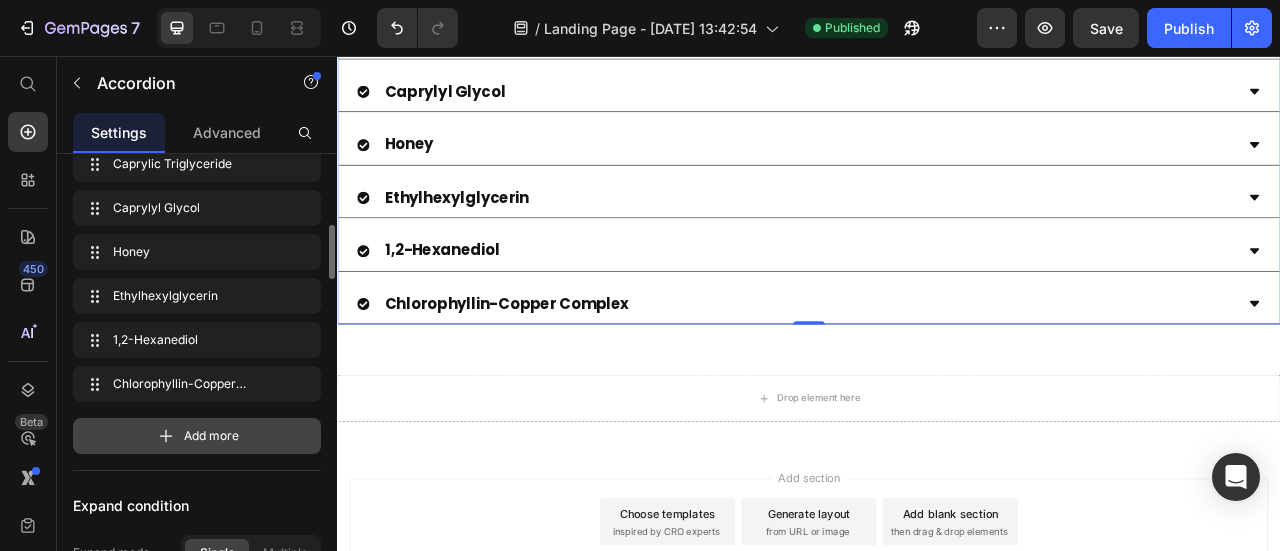 drag, startPoint x: 215, startPoint y: 433, endPoint x: 81, endPoint y: 489, distance: 145.23085 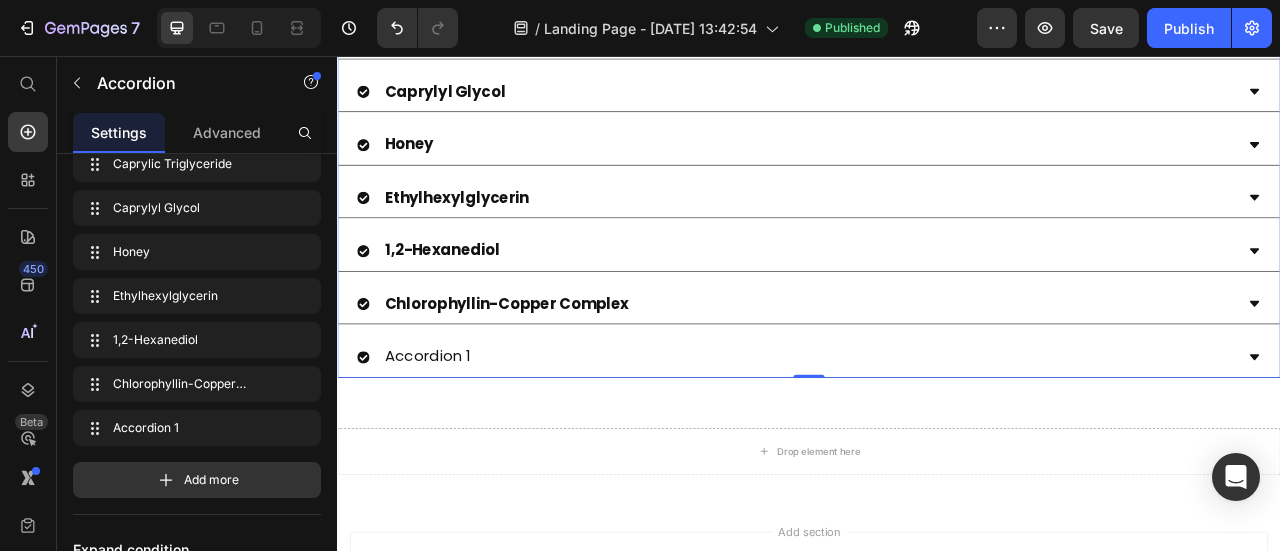 click on "Accordion 1" at bounding box center (452, 438) 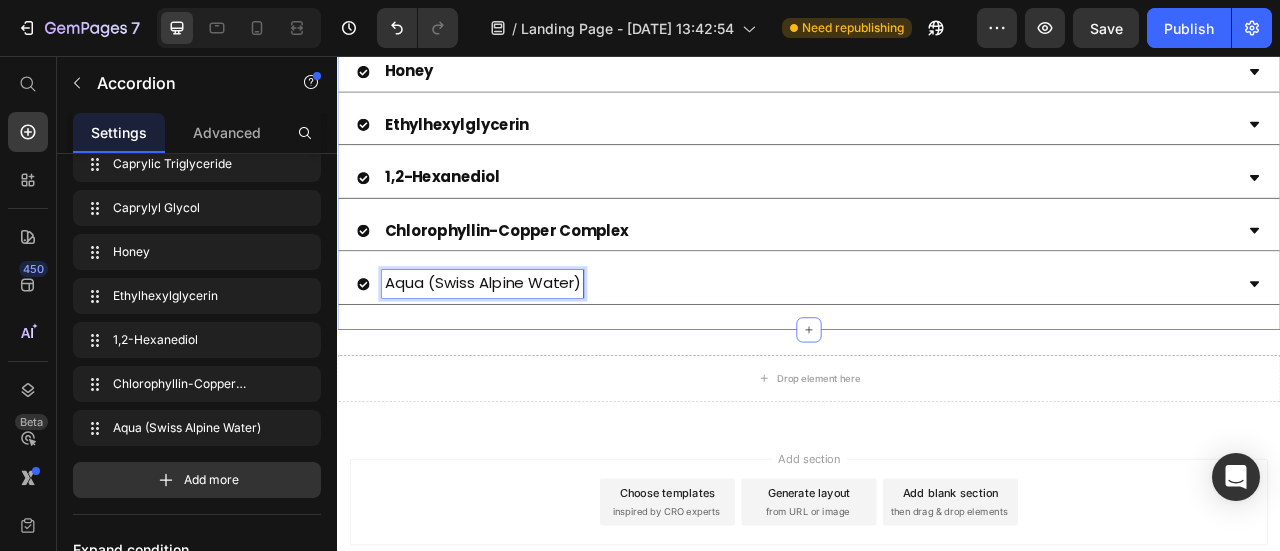 scroll, scrollTop: 1823, scrollLeft: 0, axis: vertical 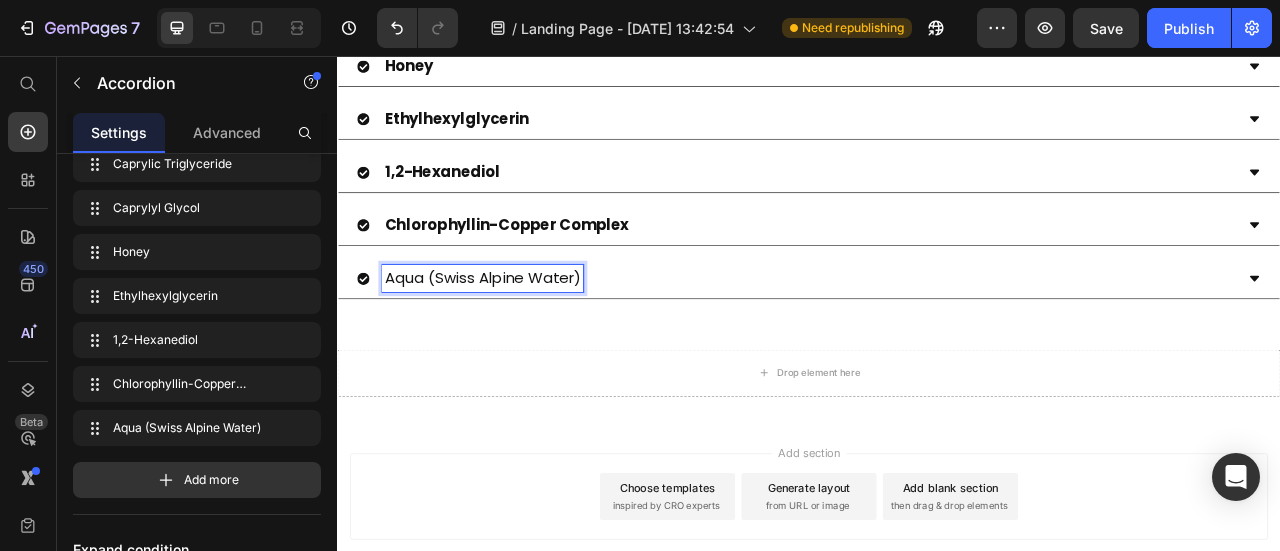 click on "Aqua (Swiss Alpine Water)" at bounding box center (921, 338) 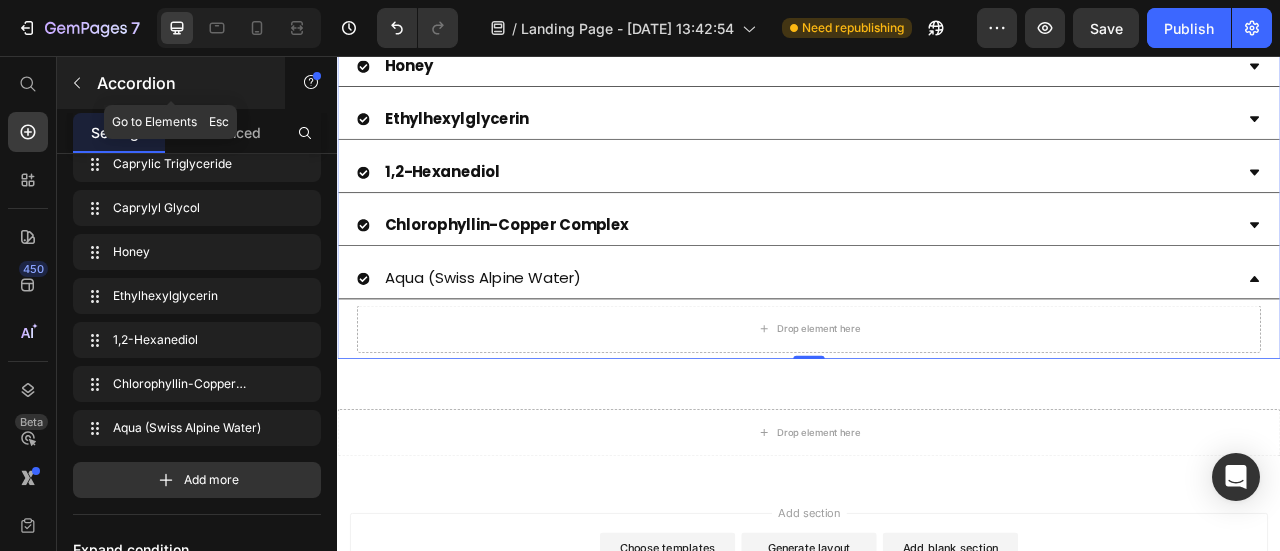 click 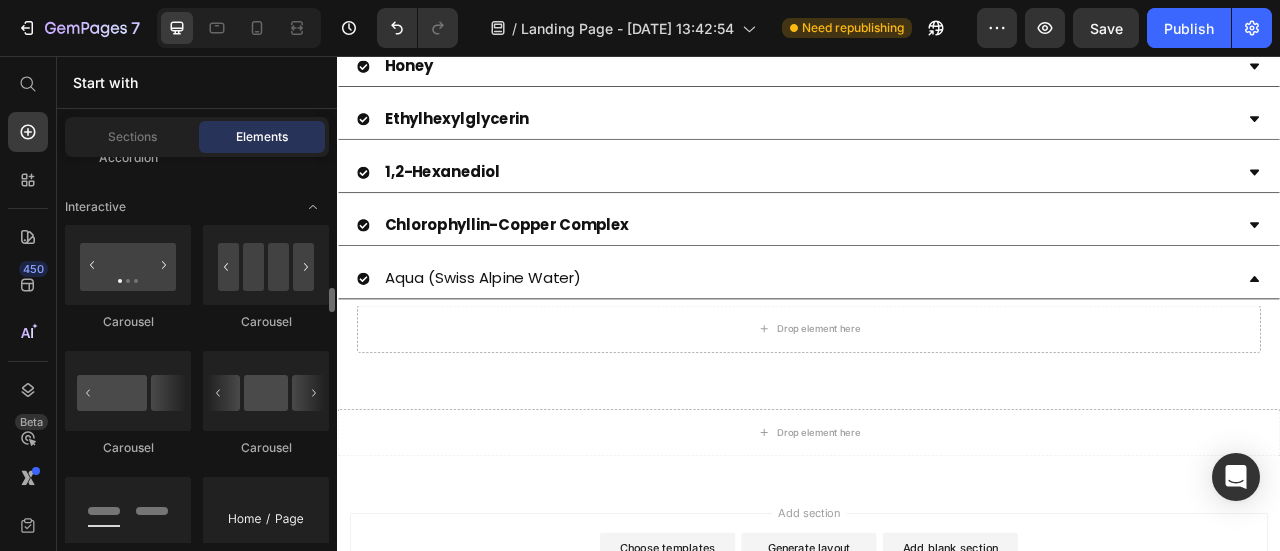 scroll, scrollTop: 2300, scrollLeft: 0, axis: vertical 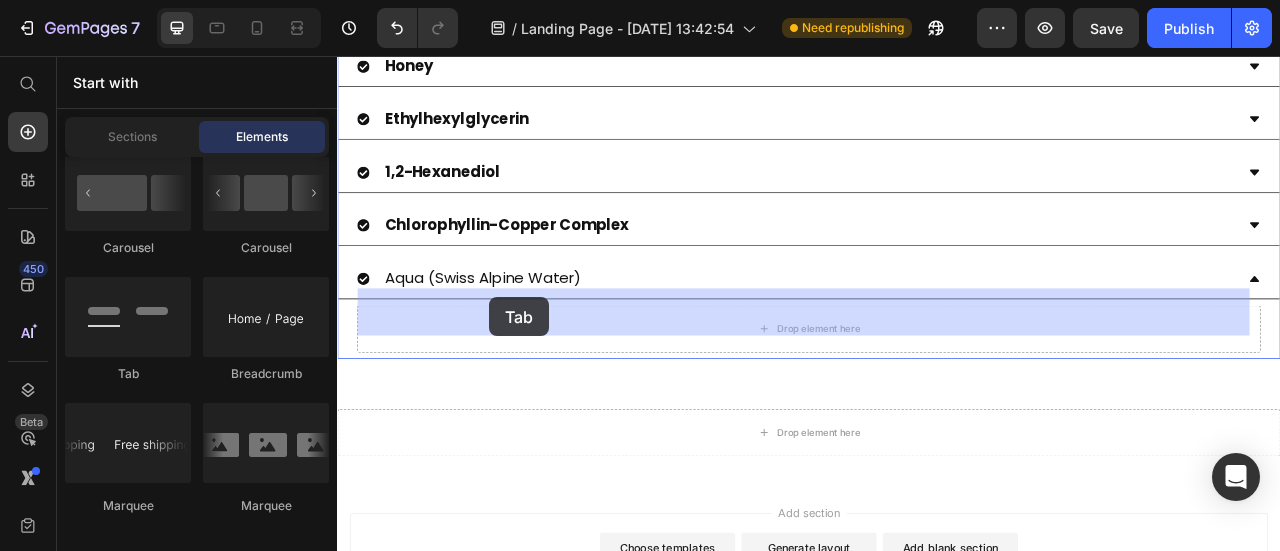 drag, startPoint x: 473, startPoint y: 385, endPoint x: 530, endPoint y: 363, distance: 61.09828 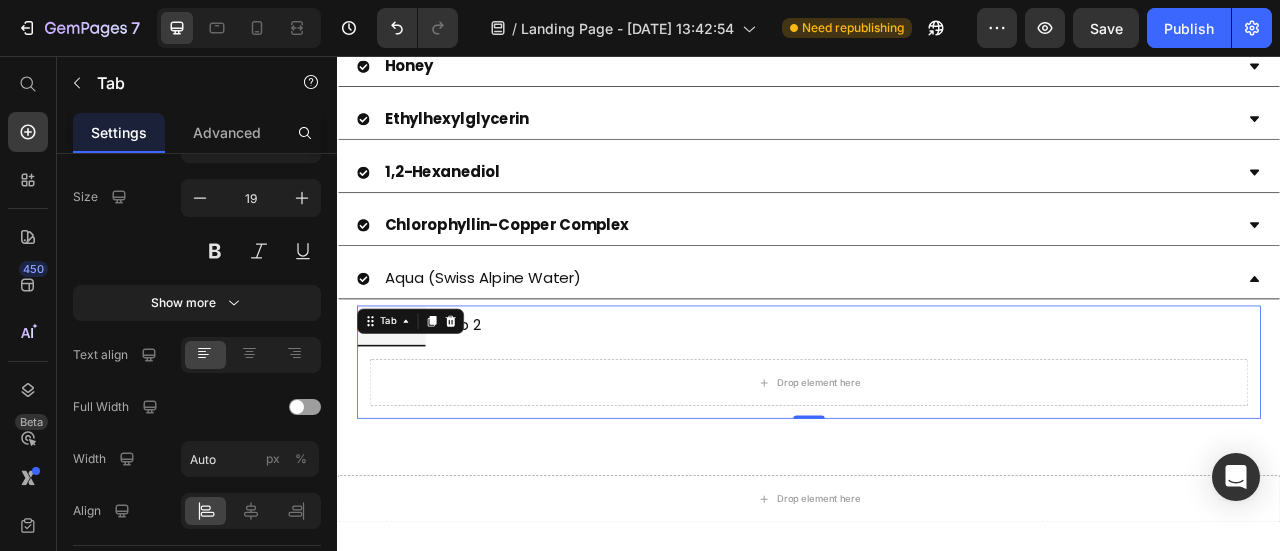scroll, scrollTop: 0, scrollLeft: 0, axis: both 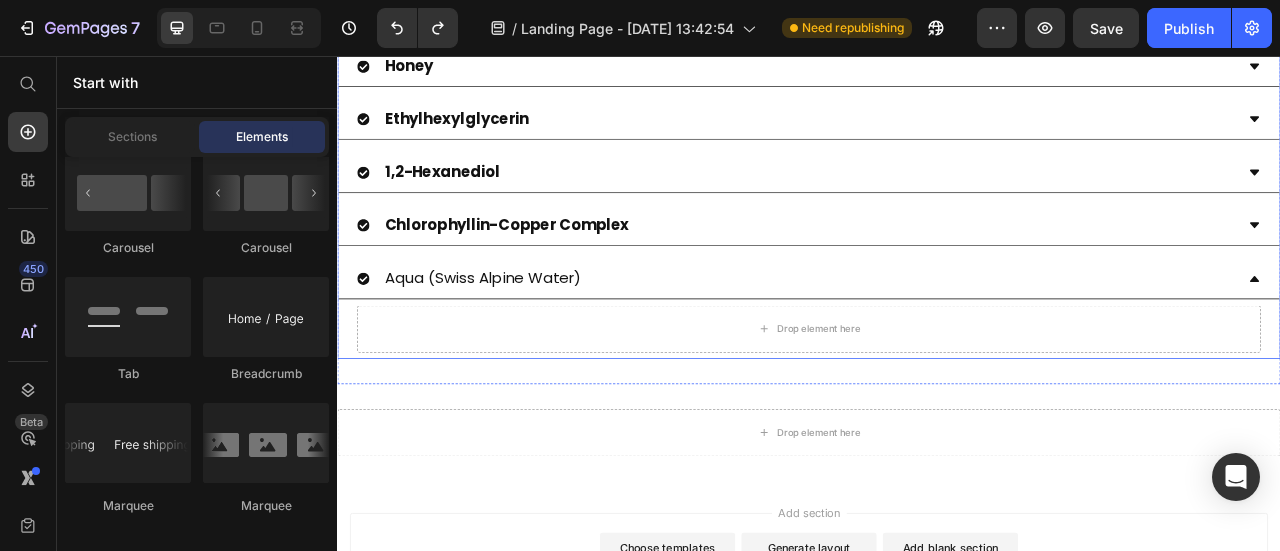 click 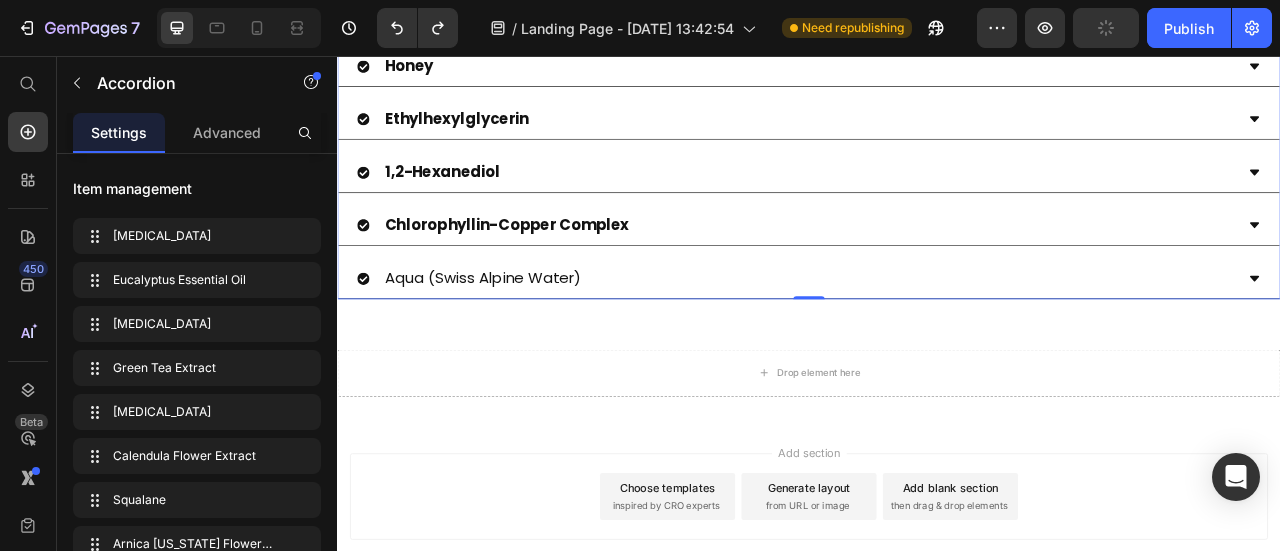 click 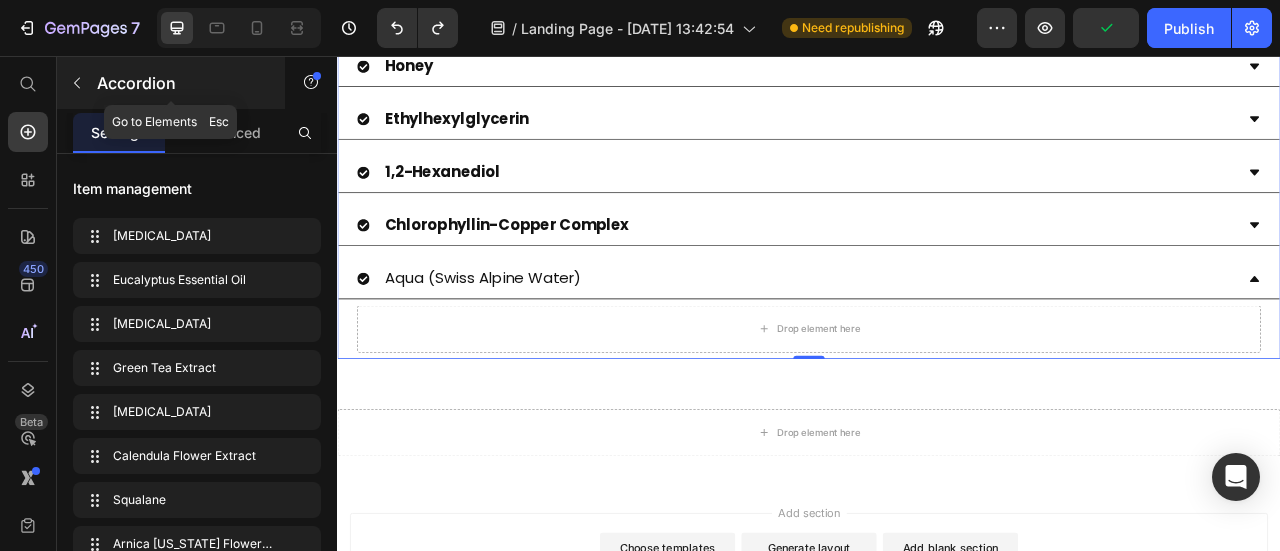 click 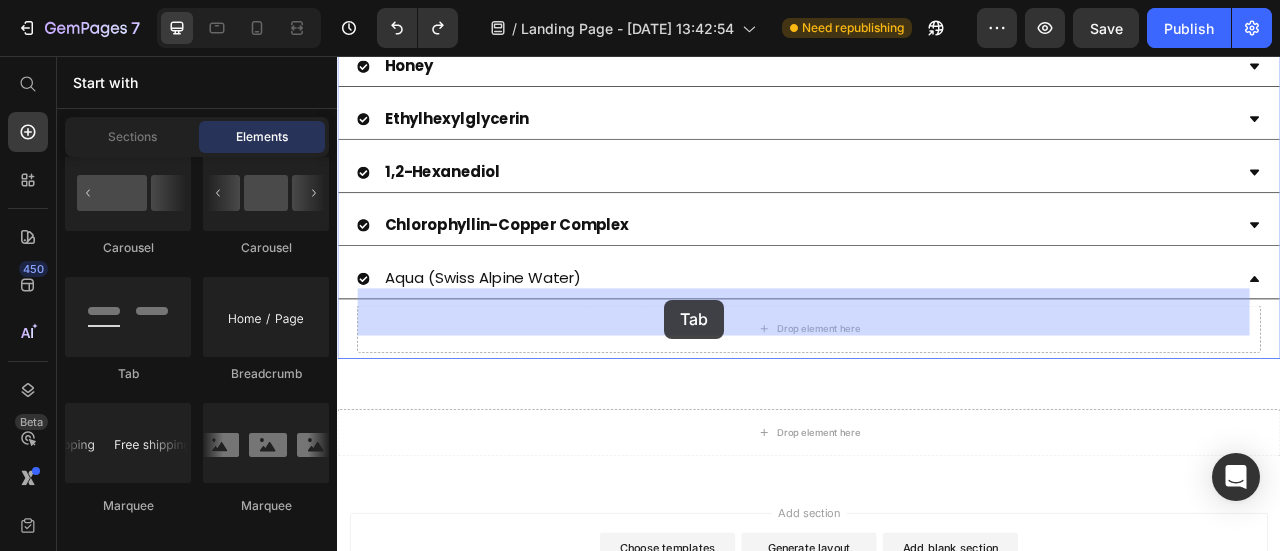 drag, startPoint x: 485, startPoint y: 390, endPoint x: 753, endPoint y: 366, distance: 269.07248 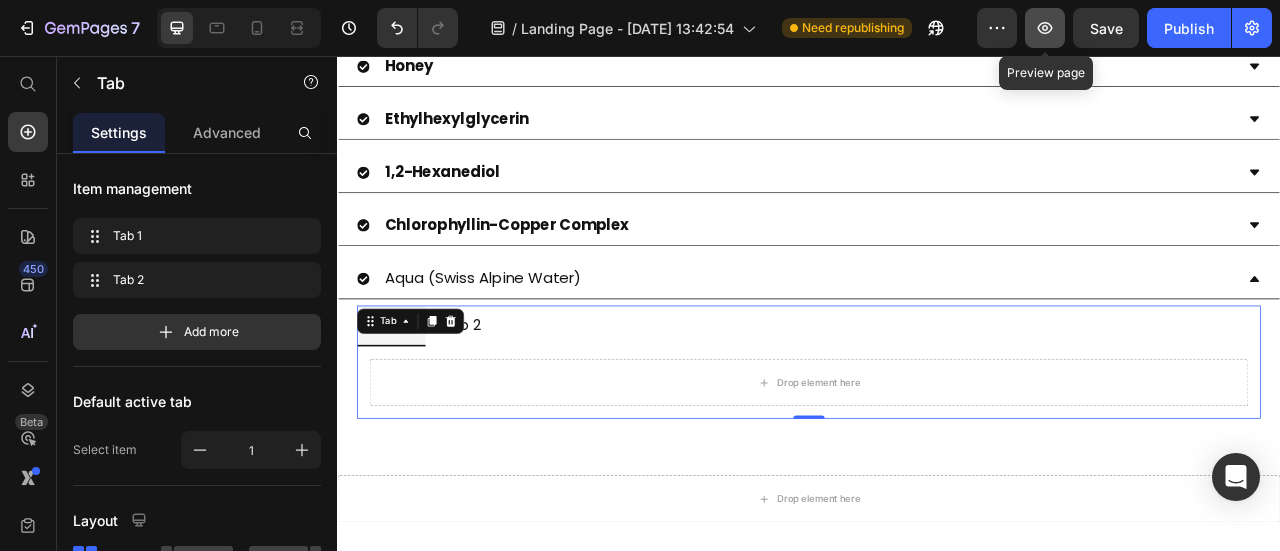 click 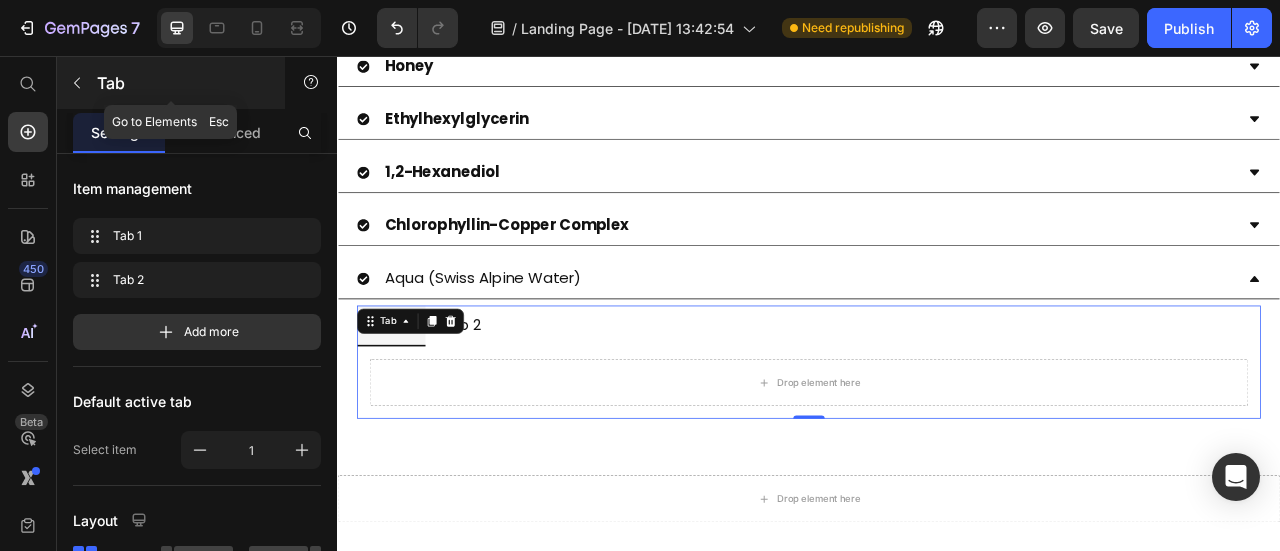 click 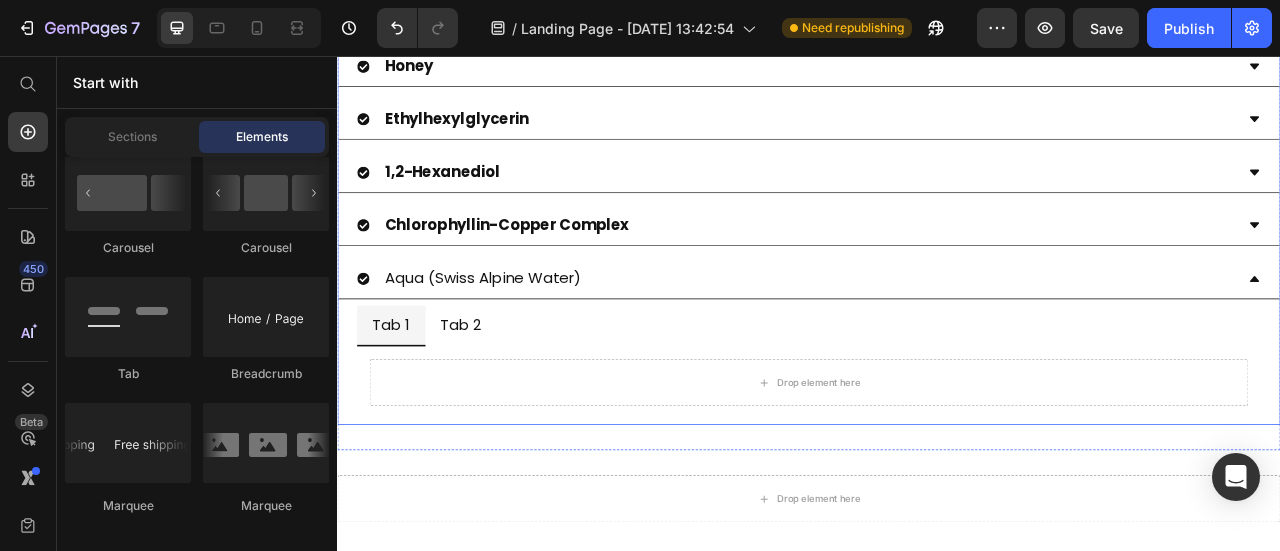 click on "Aqua (Swiss Alpine Water)" at bounding box center [921, 338] 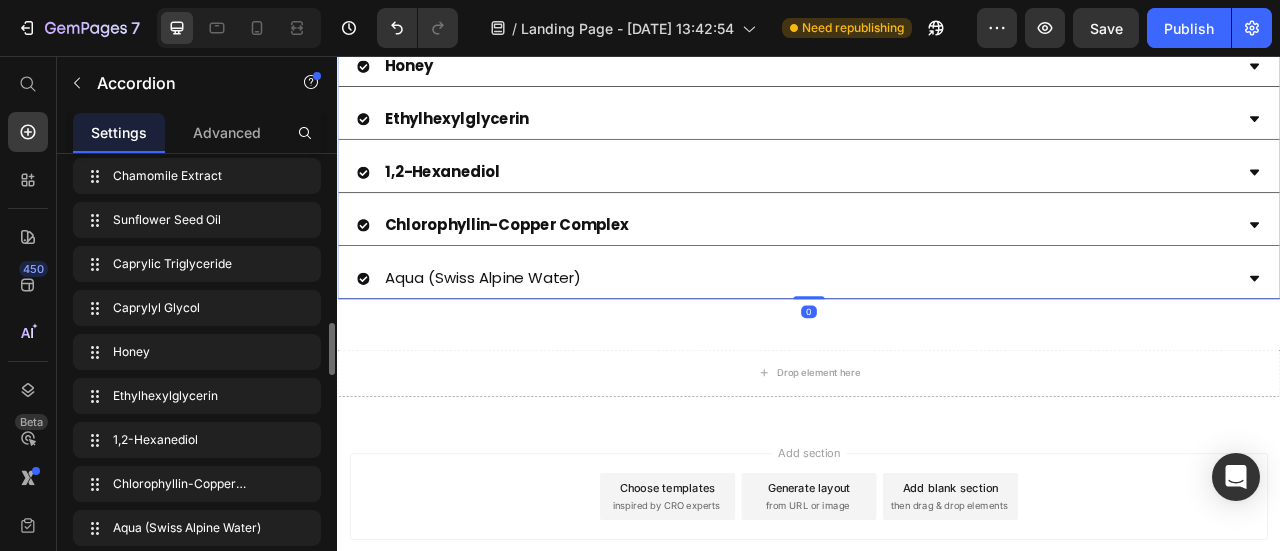 scroll, scrollTop: 800, scrollLeft: 0, axis: vertical 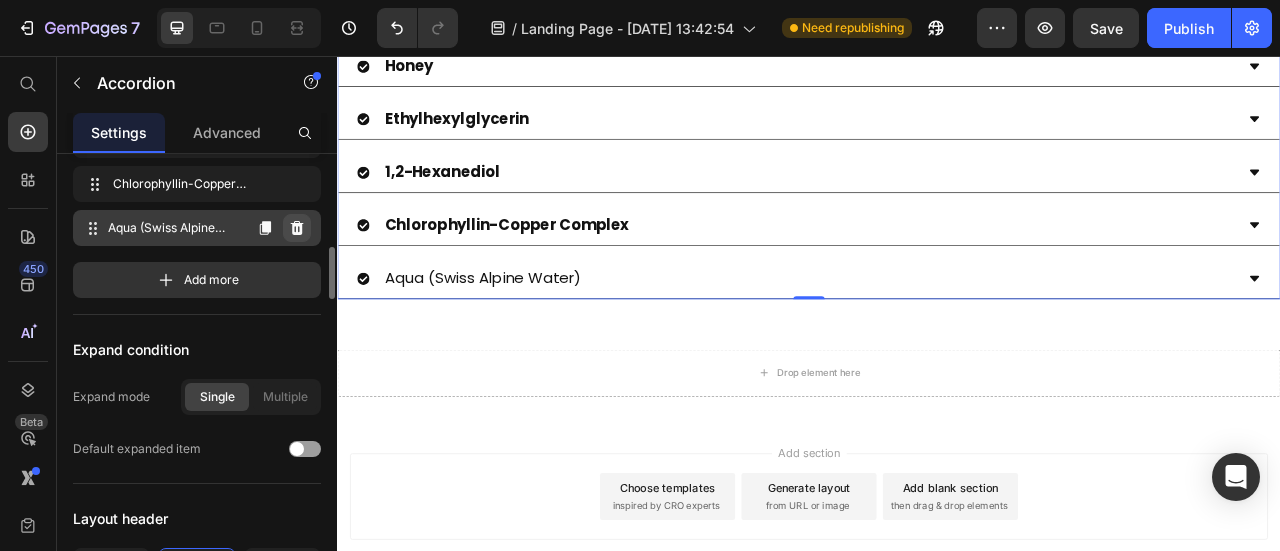 click 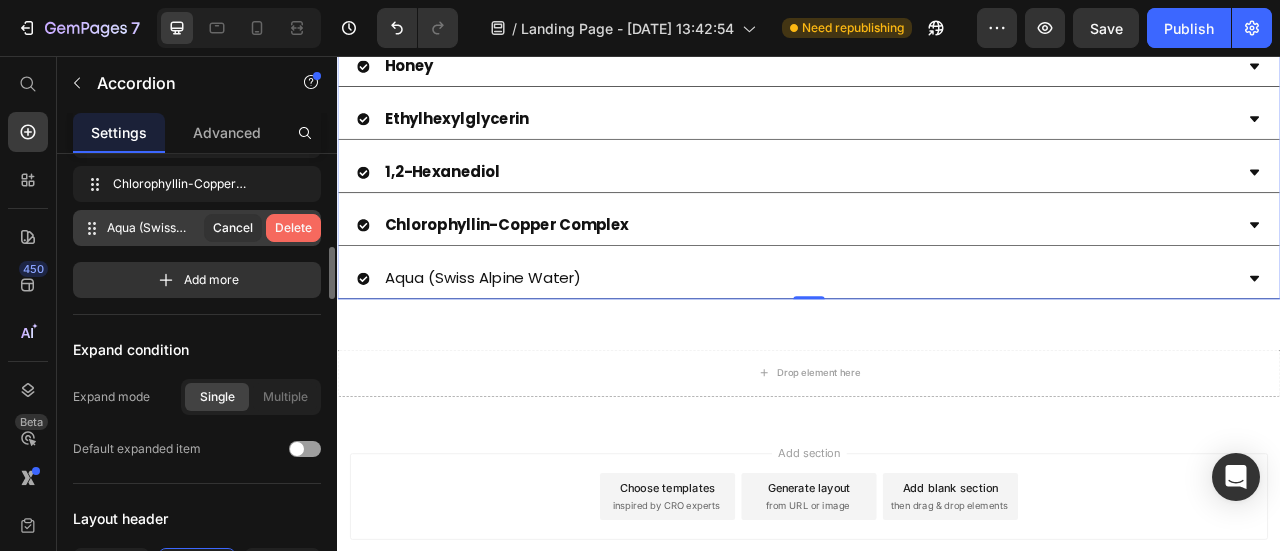 click on "Delete" at bounding box center [293, 228] 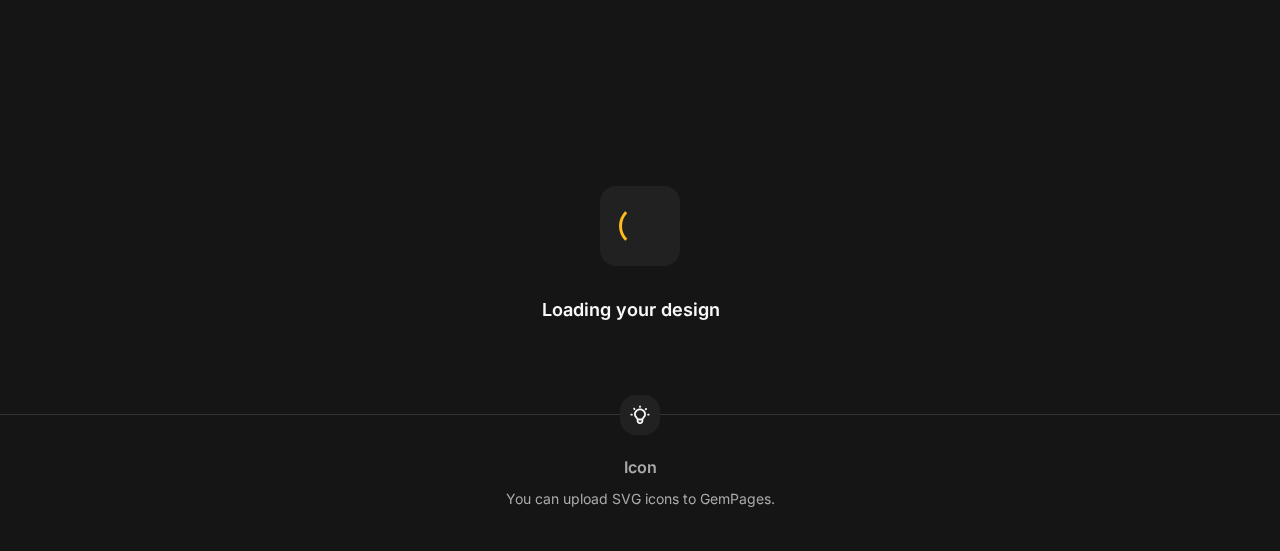 scroll, scrollTop: 0, scrollLeft: 0, axis: both 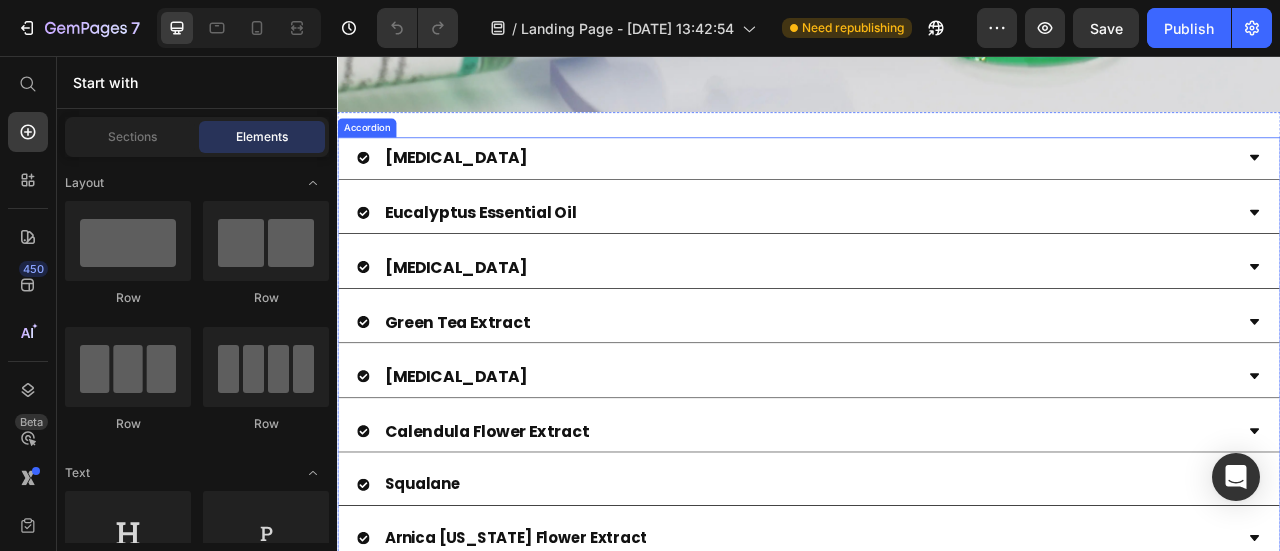 click on "Calendula Flower Extract" at bounding box center [527, 533] 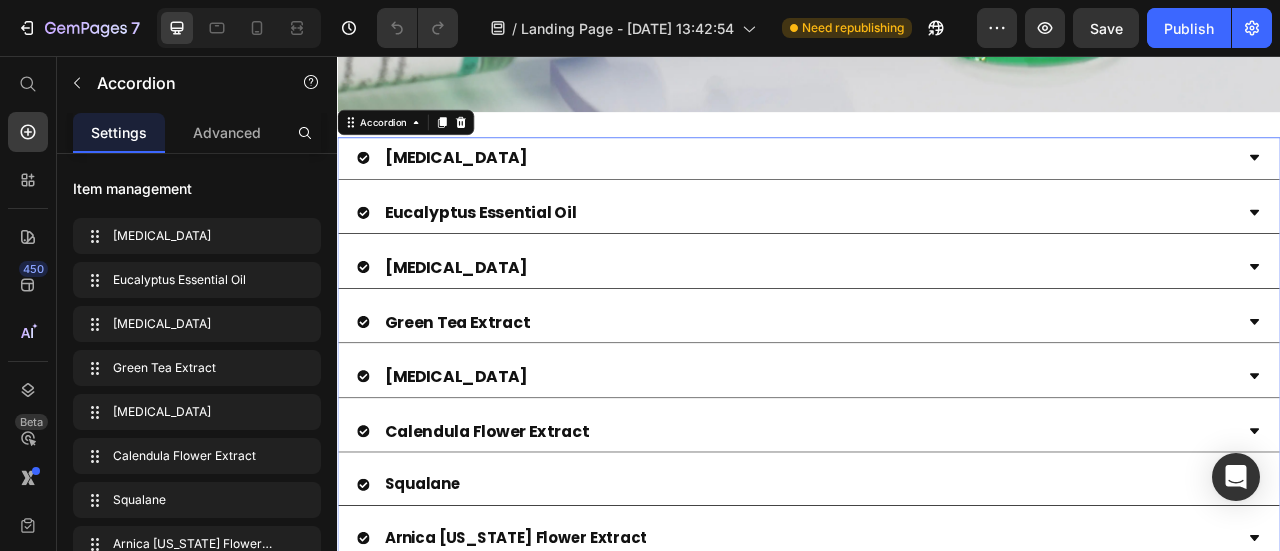 click on "Calendula Flower Extract" at bounding box center [527, 533] 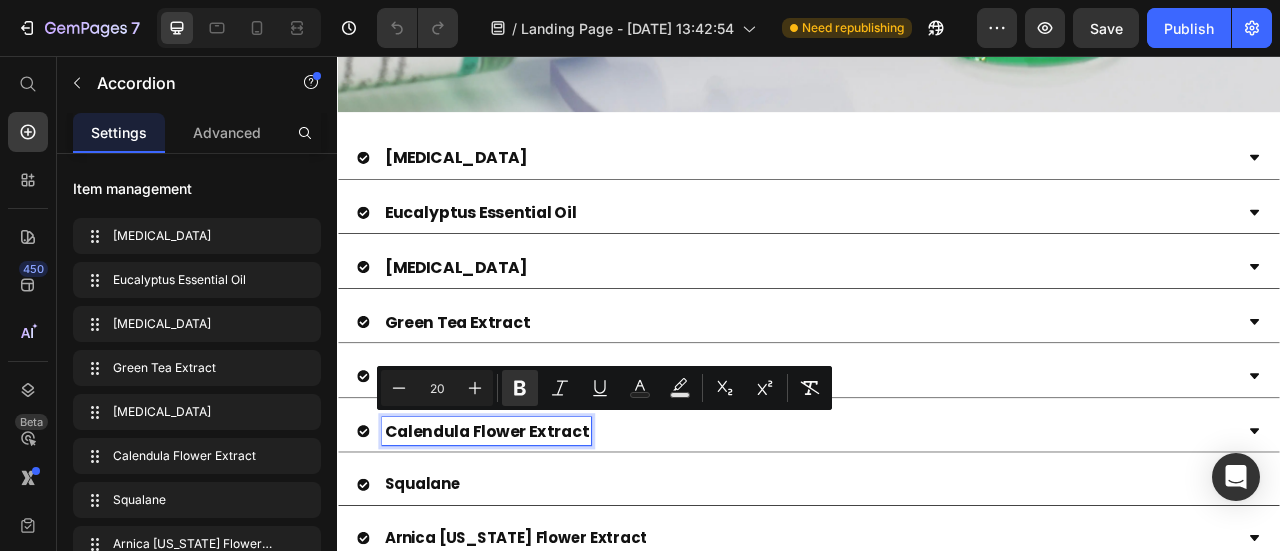 click on "Squalane" at bounding box center [445, 600] 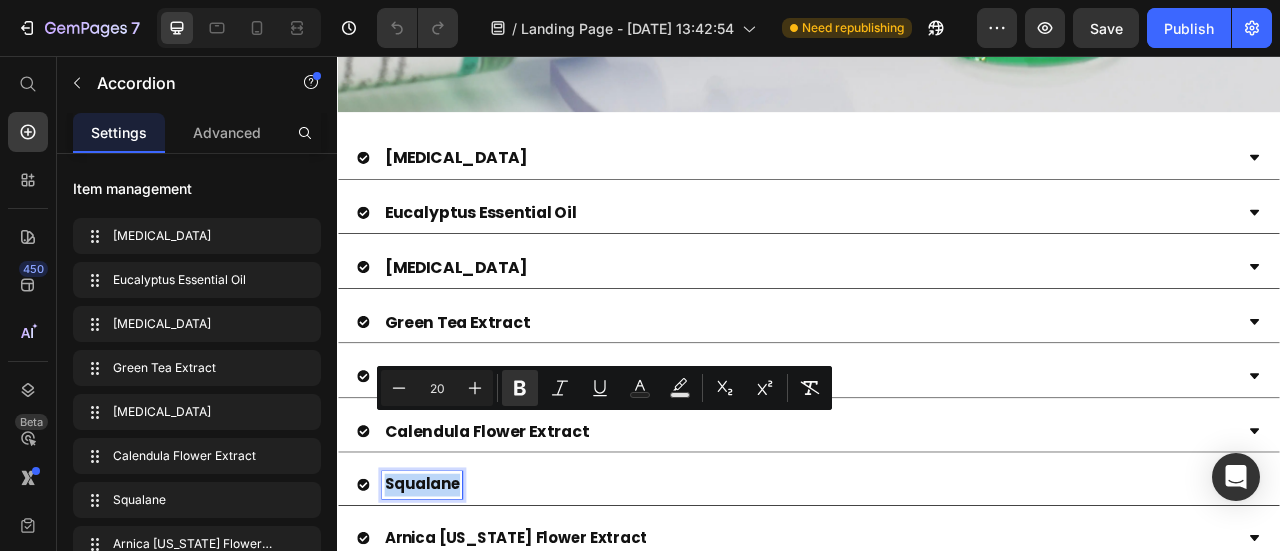 click on "Squalane" at bounding box center (445, 600) 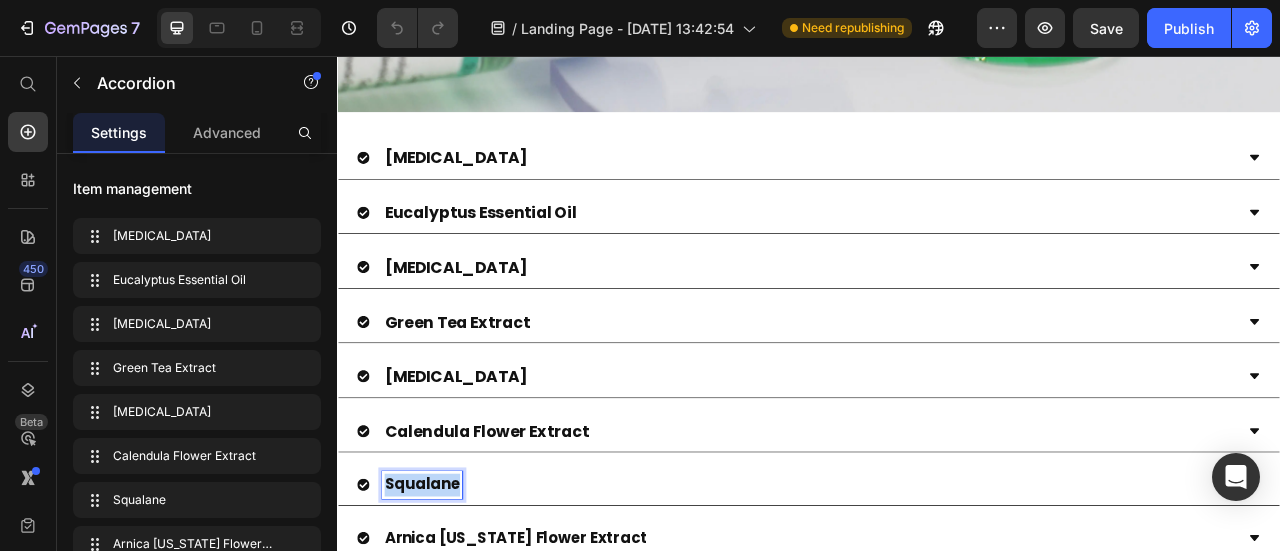 click on "Squalane" at bounding box center [445, 600] 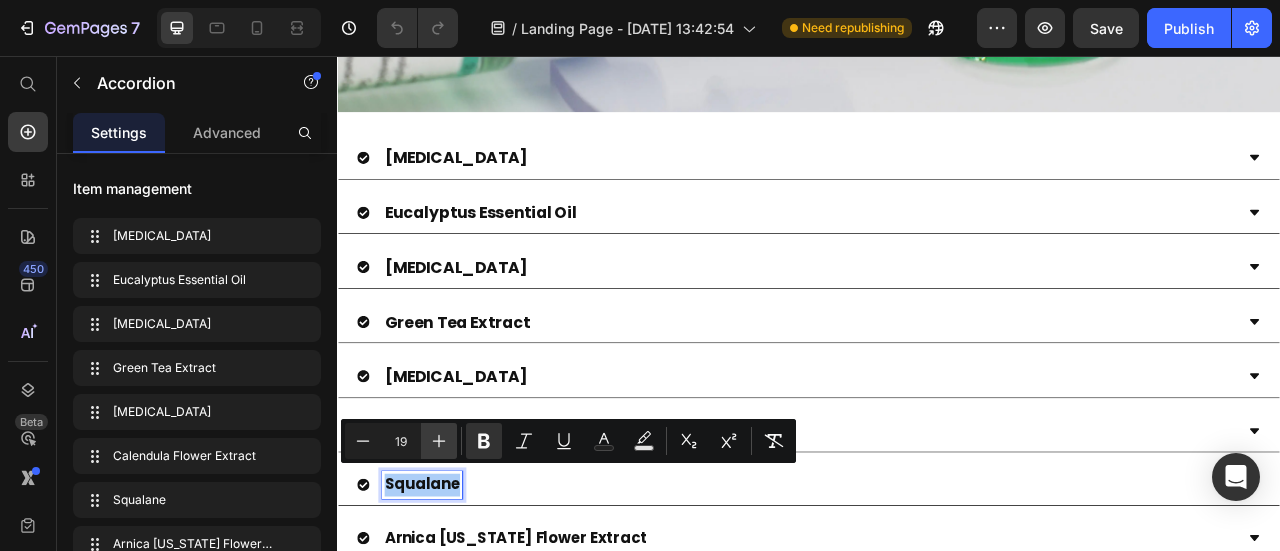 click 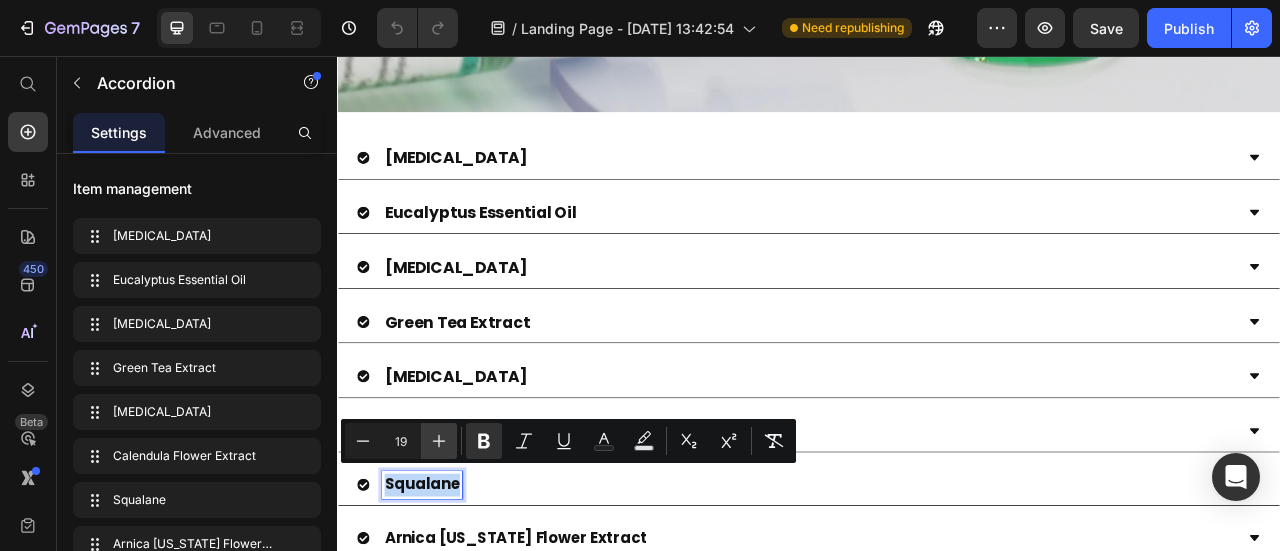 type on "20" 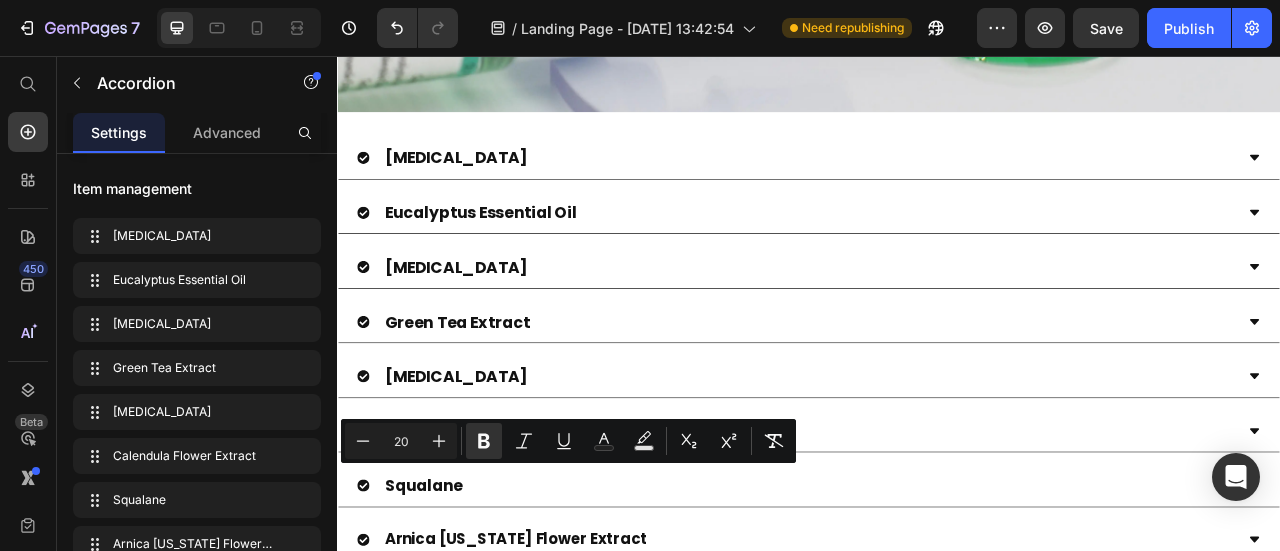 click on "Squalane" at bounding box center (921, 602) 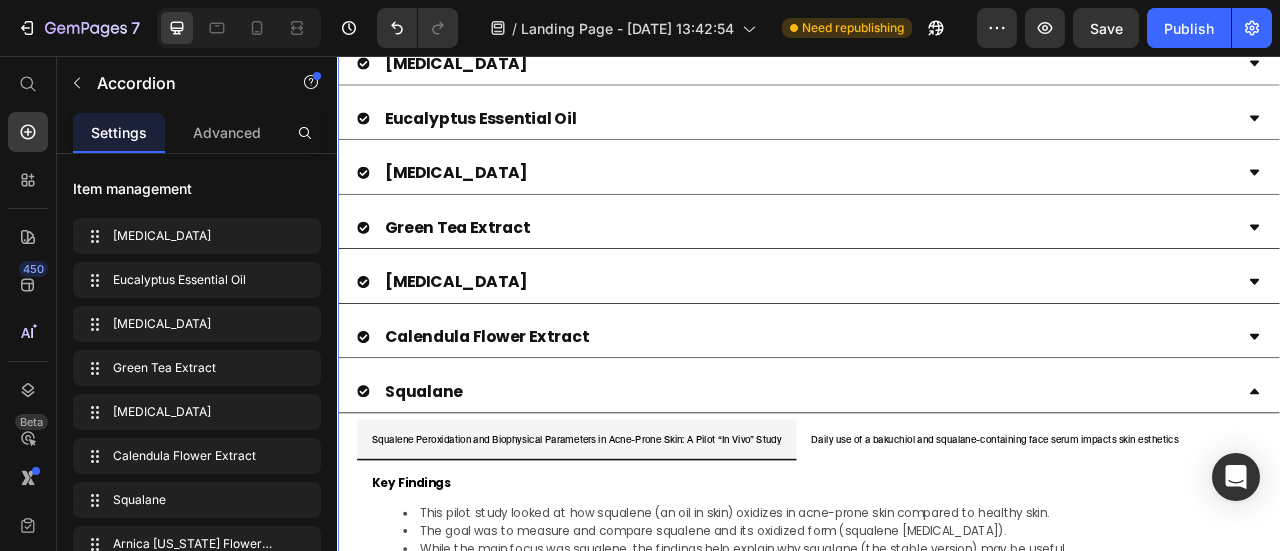 scroll, scrollTop: 800, scrollLeft: 0, axis: vertical 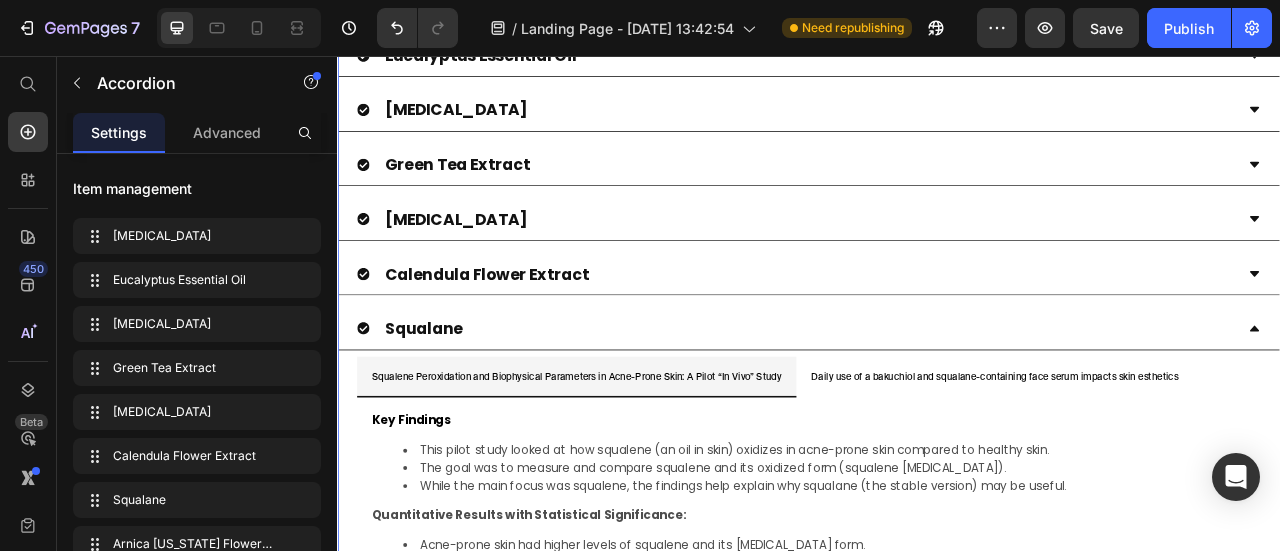 click on "Squalane" at bounding box center [921, 402] 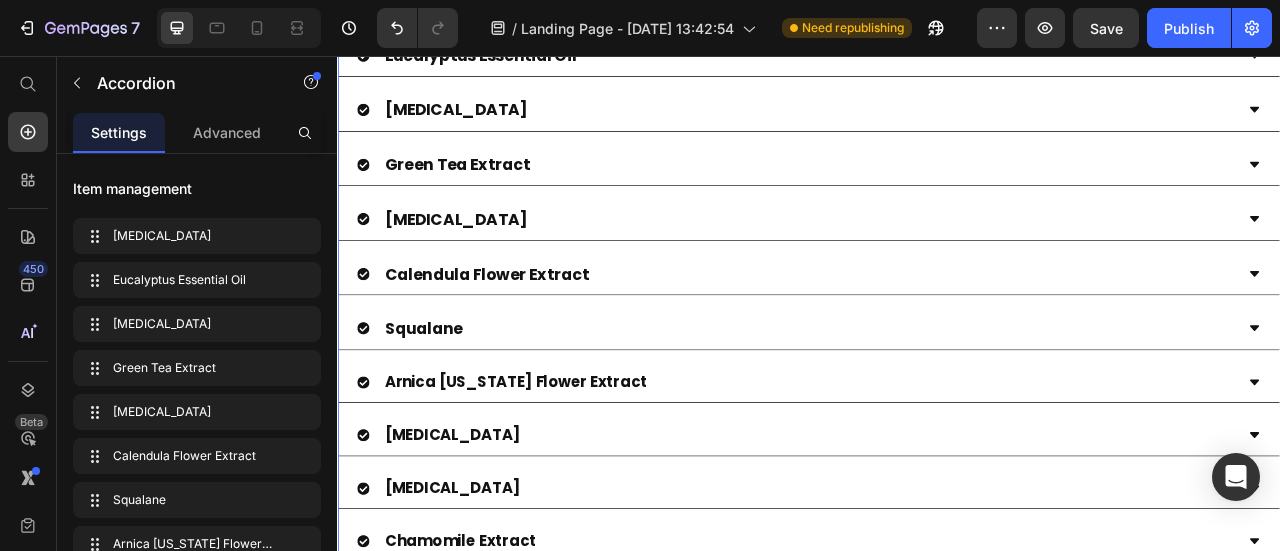 click on "Calendula Flower Extract" at bounding box center (527, 333) 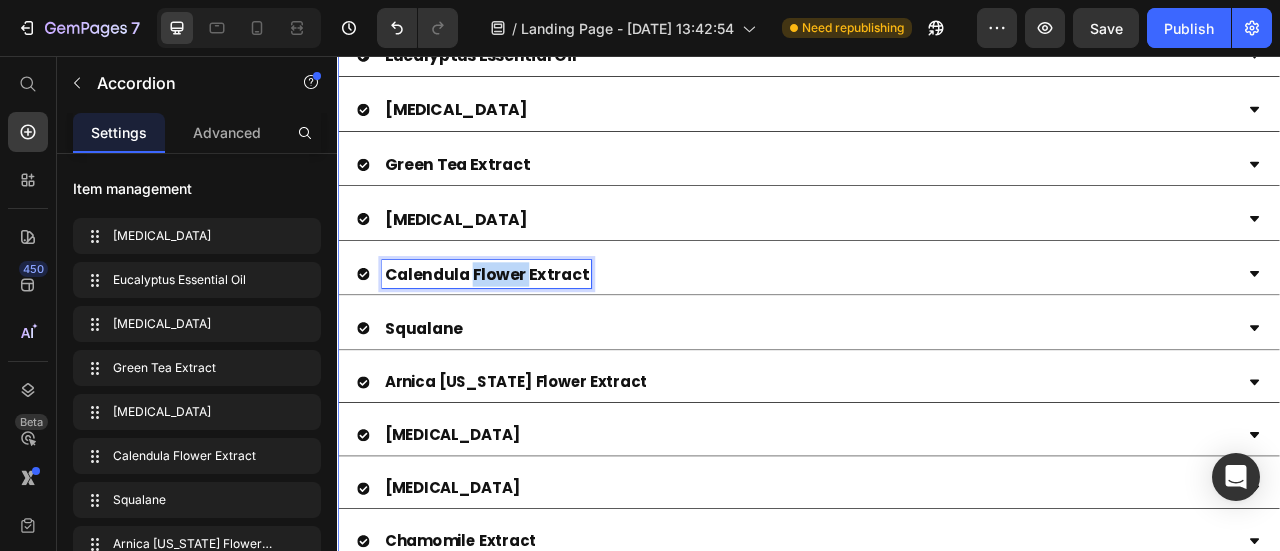 click on "Calendula Flower Extract" at bounding box center [527, 333] 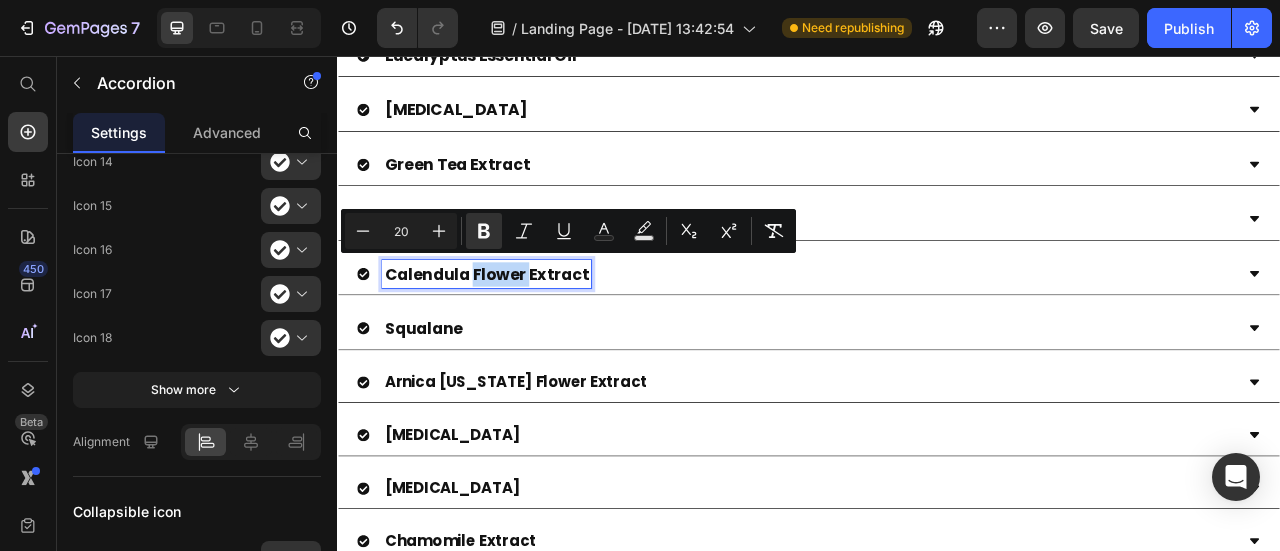 scroll, scrollTop: 1400, scrollLeft: 0, axis: vertical 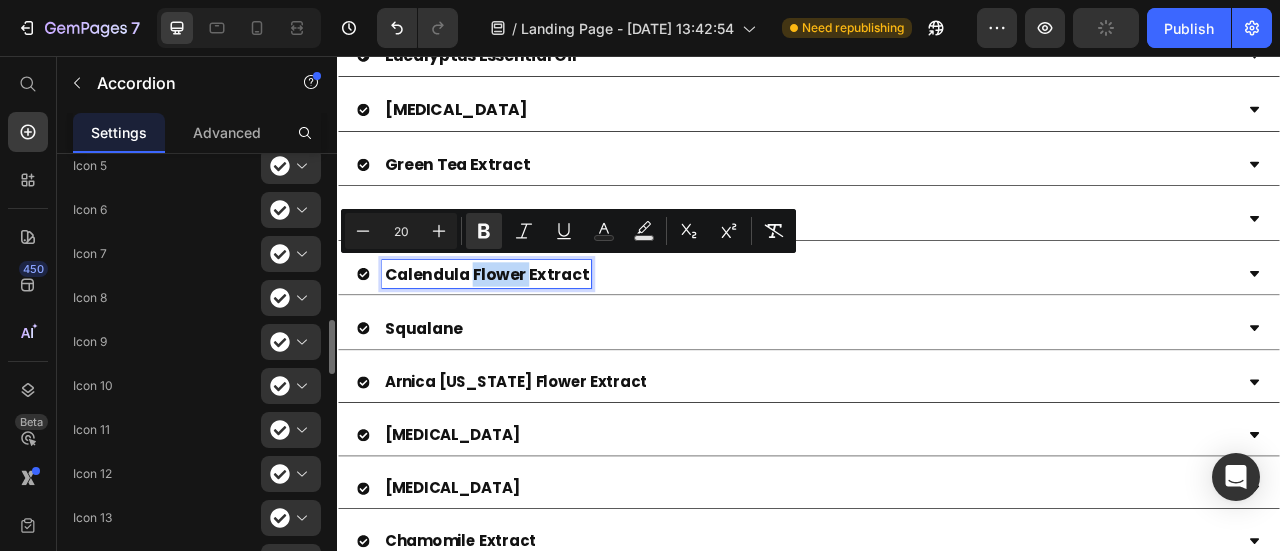 click on "Calendula Flower Extract" at bounding box center [921, 333] 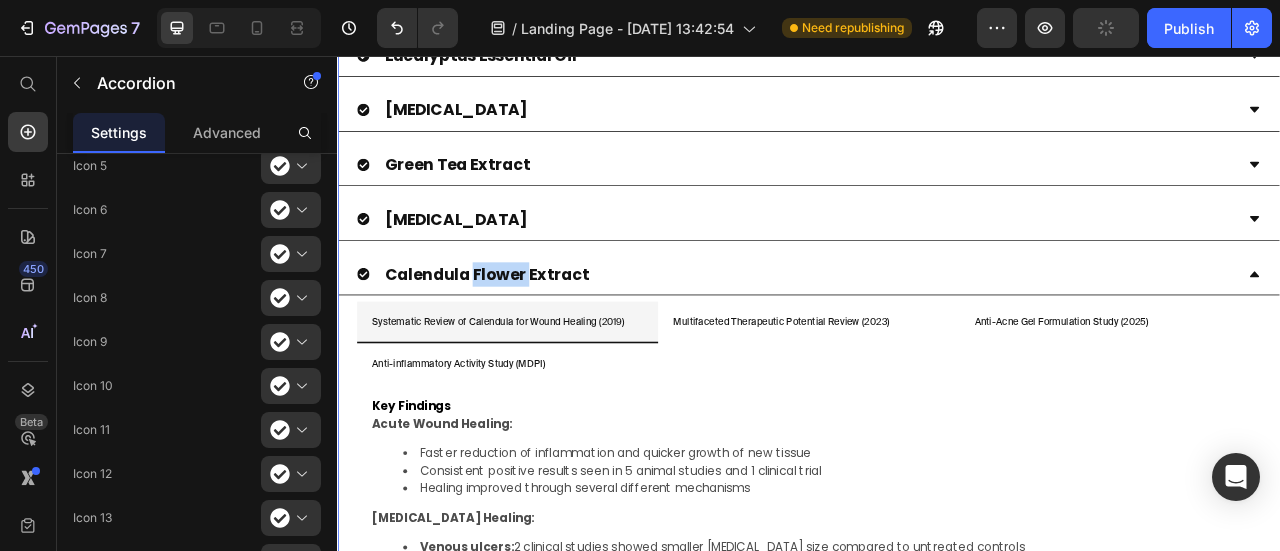 click on "Calendula Flower Extract" at bounding box center [921, 333] 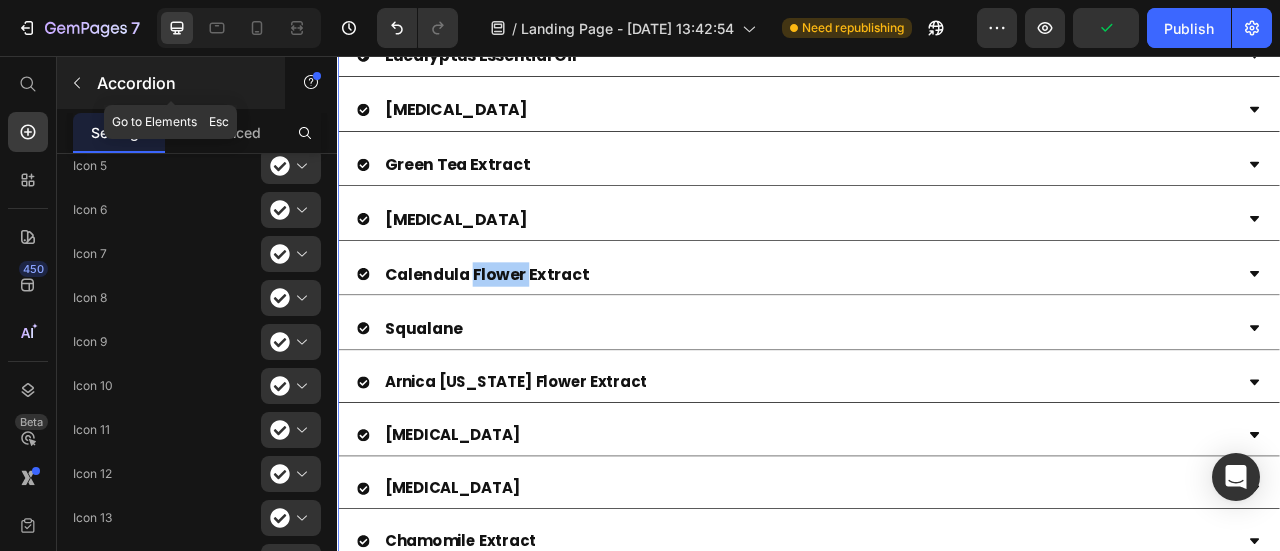 click 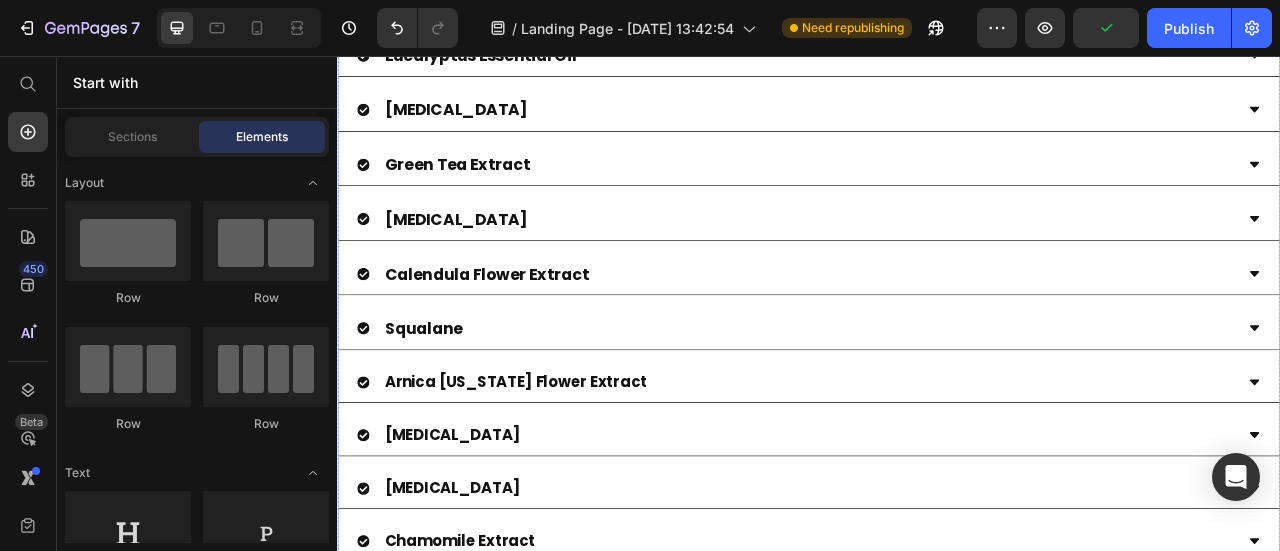 click on "Calendula Flower Extract" at bounding box center (921, 333) 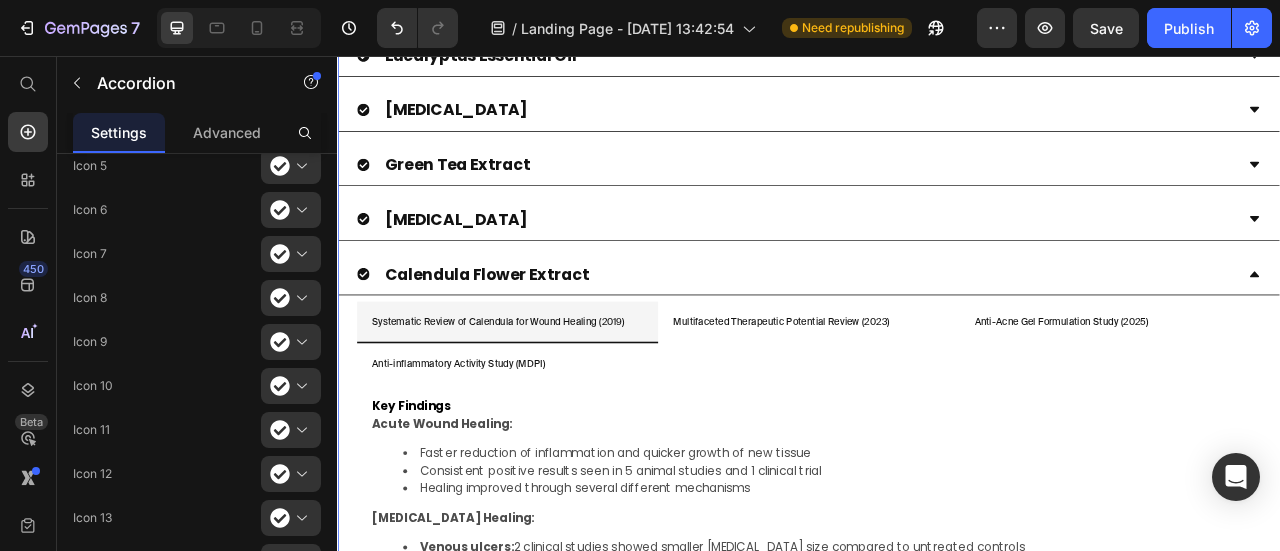click on "Calendula Flower Extract" at bounding box center [921, 333] 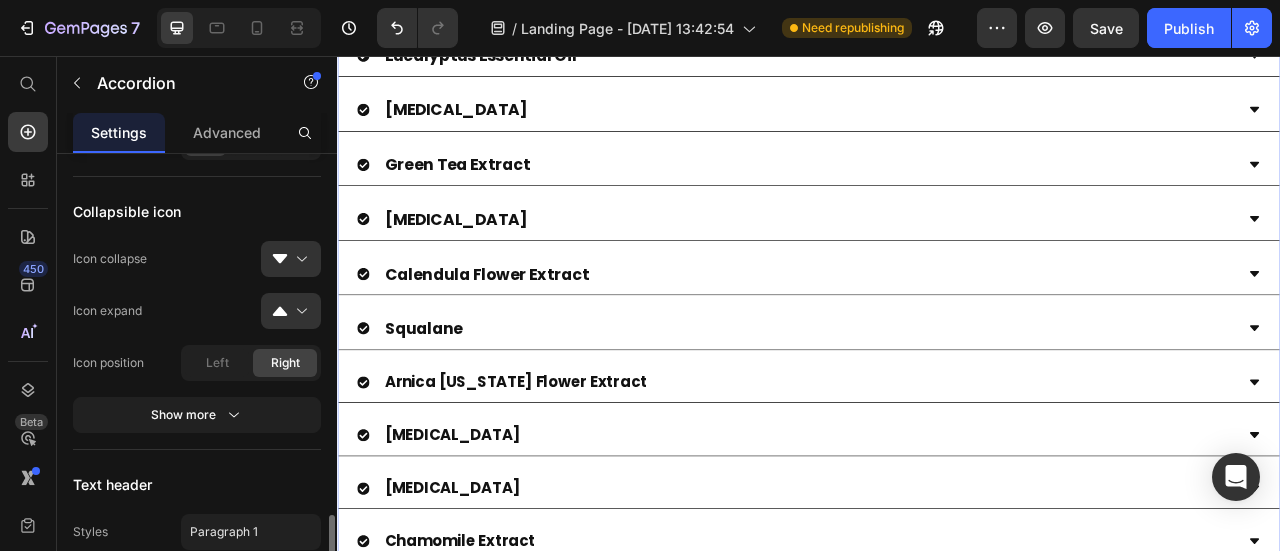 scroll, scrollTop: 2300, scrollLeft: 0, axis: vertical 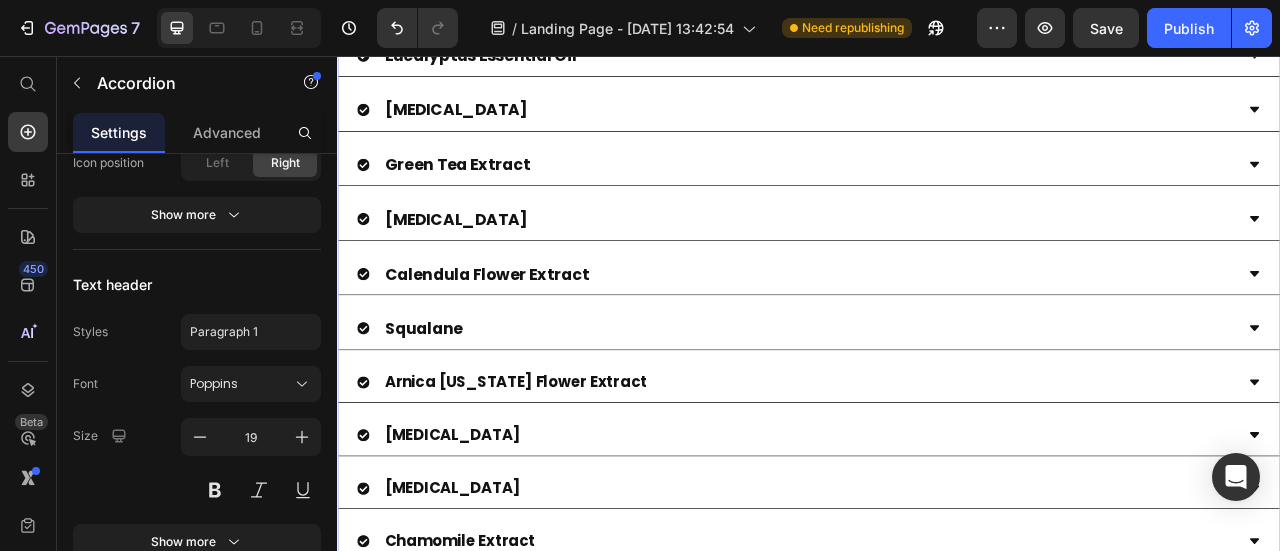click on "Squalane" at bounding box center (921, 402) 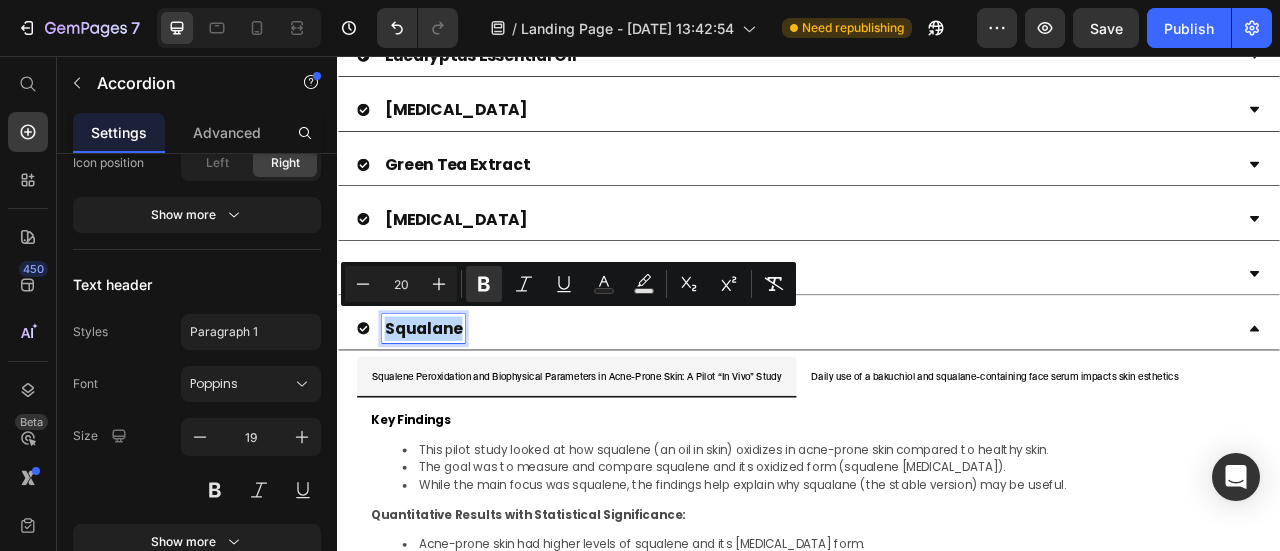 click on "Squalane" at bounding box center (921, 402) 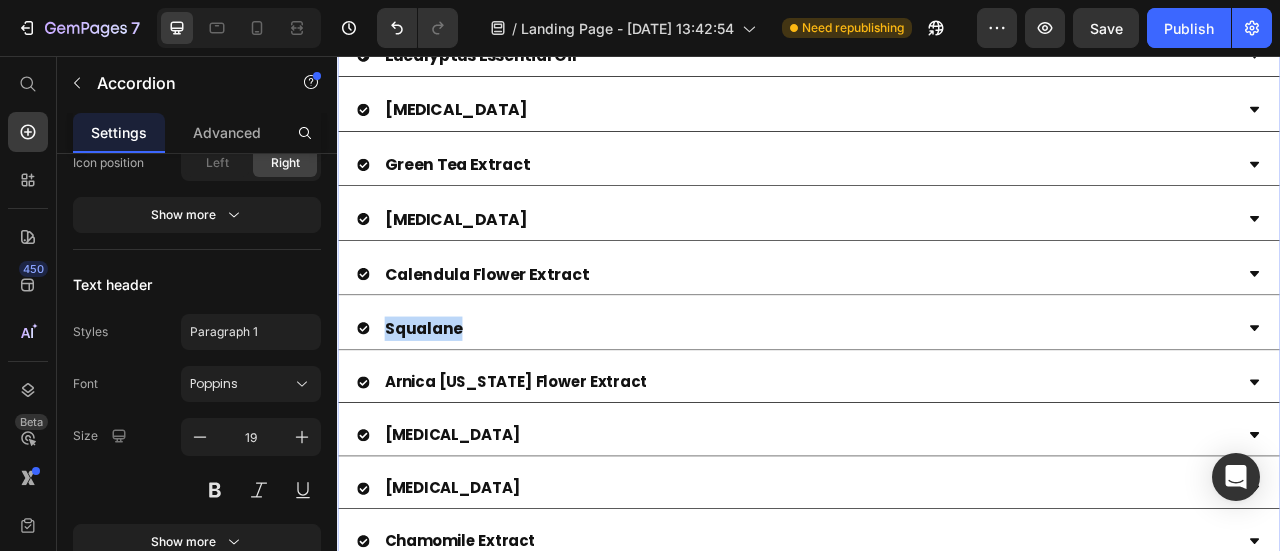 click on "Calendula Flower Extract" at bounding box center [527, 333] 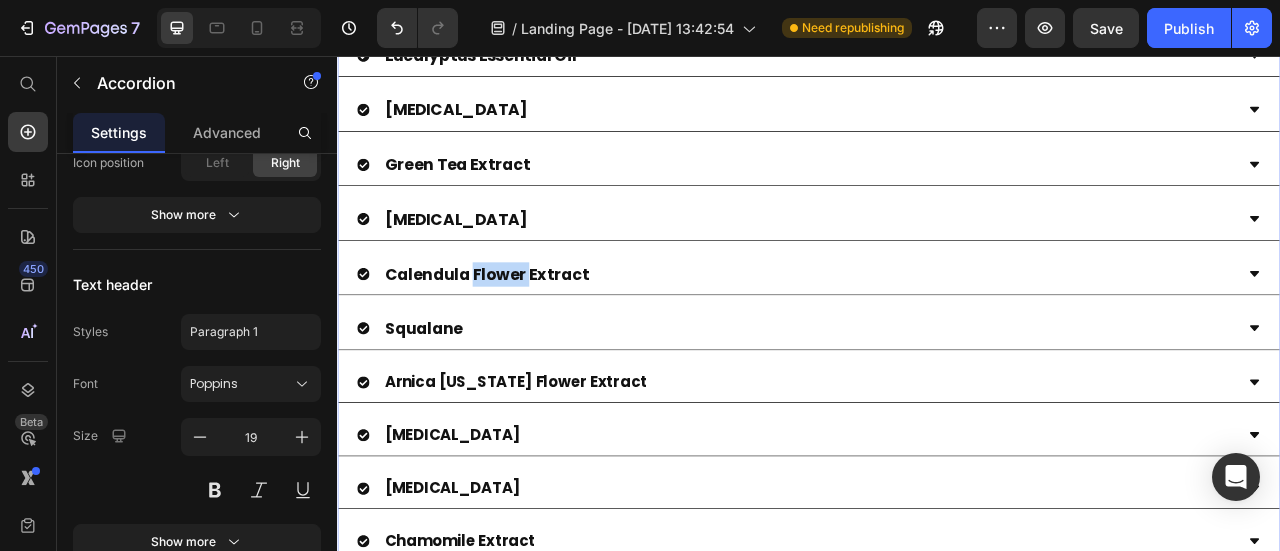 click on "Calendula Flower Extract" at bounding box center [527, 333] 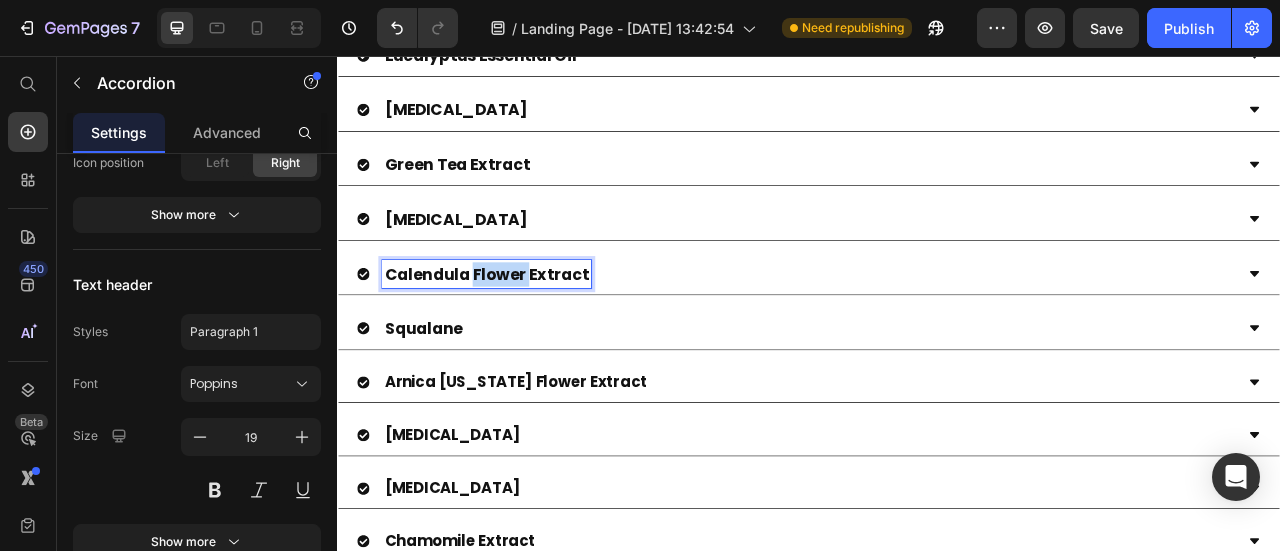 click on "Calendula Flower Extract" at bounding box center (527, 333) 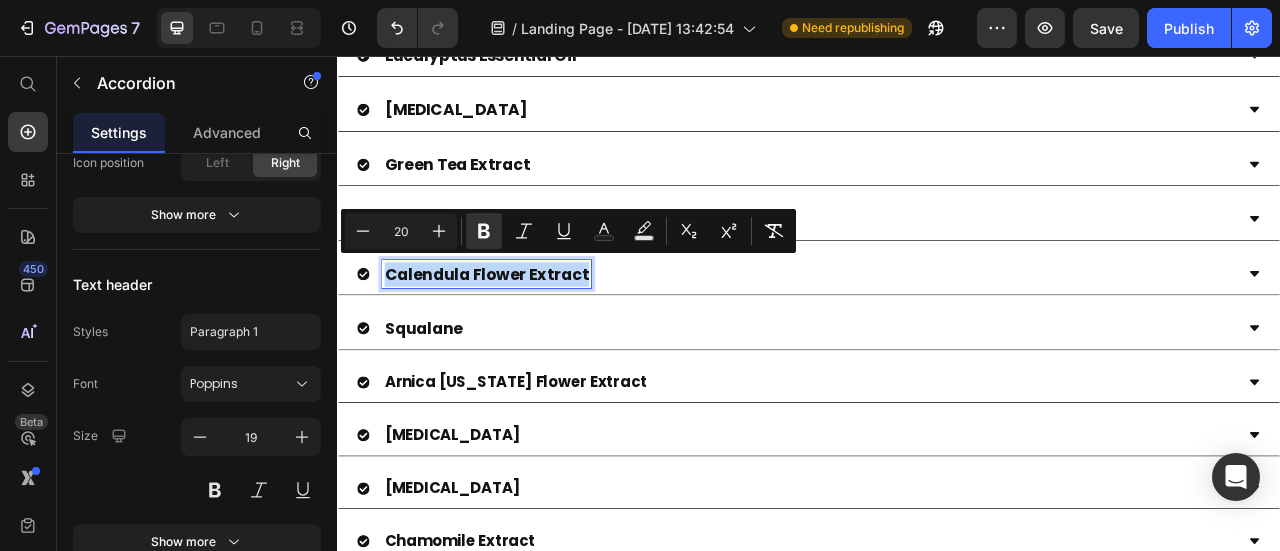 click on "Arnica [US_STATE] Flower Extract" at bounding box center [564, 470] 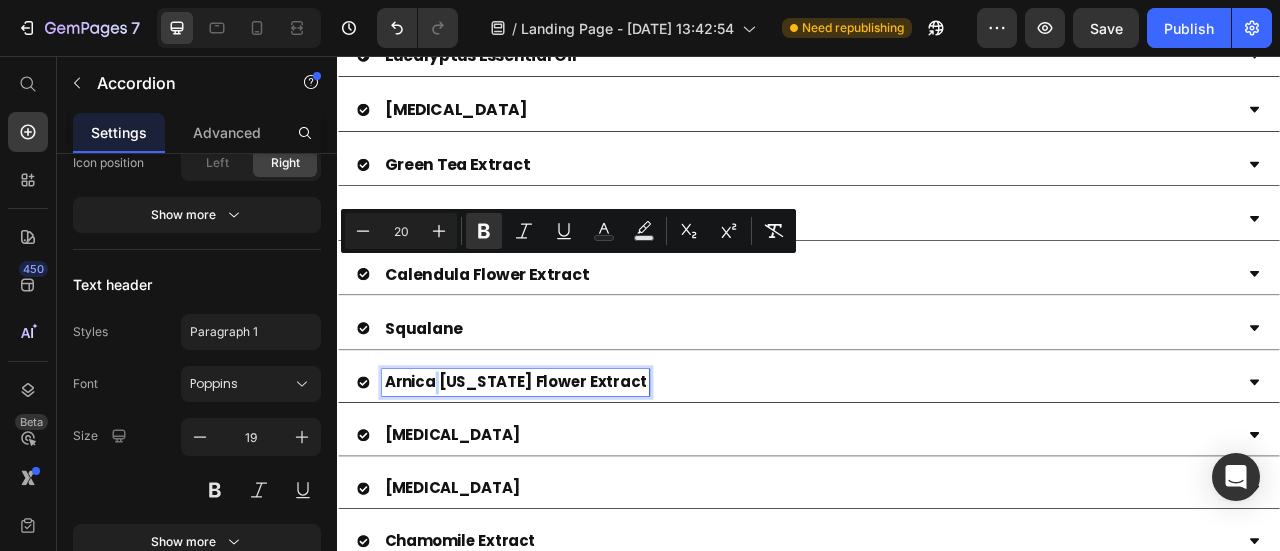 click on "Arnica [US_STATE] Flower Extract" at bounding box center [564, 470] 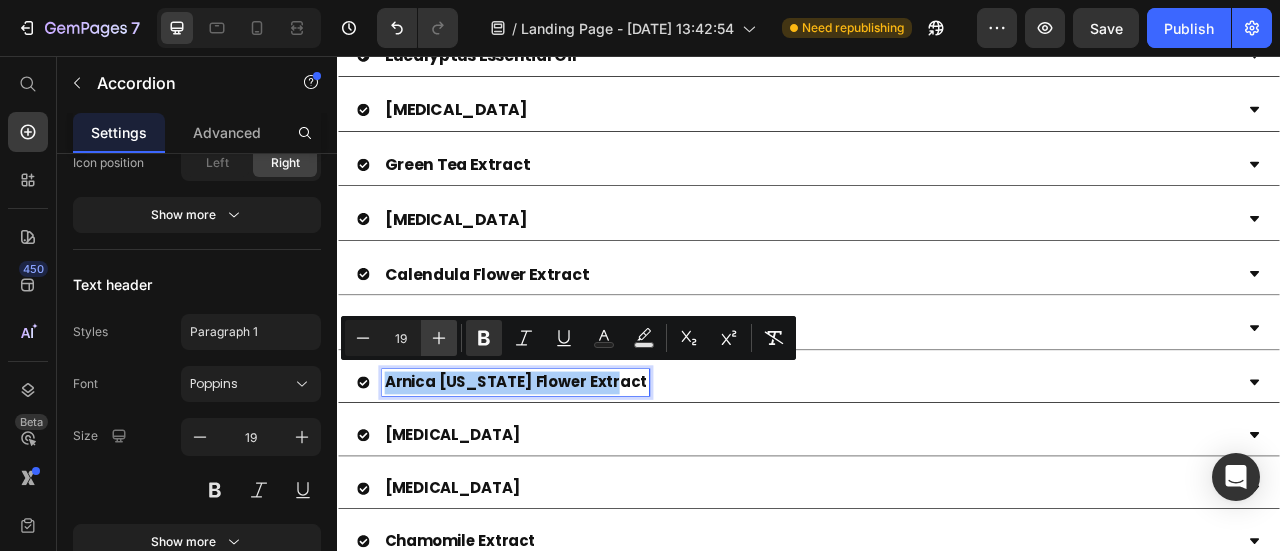 click 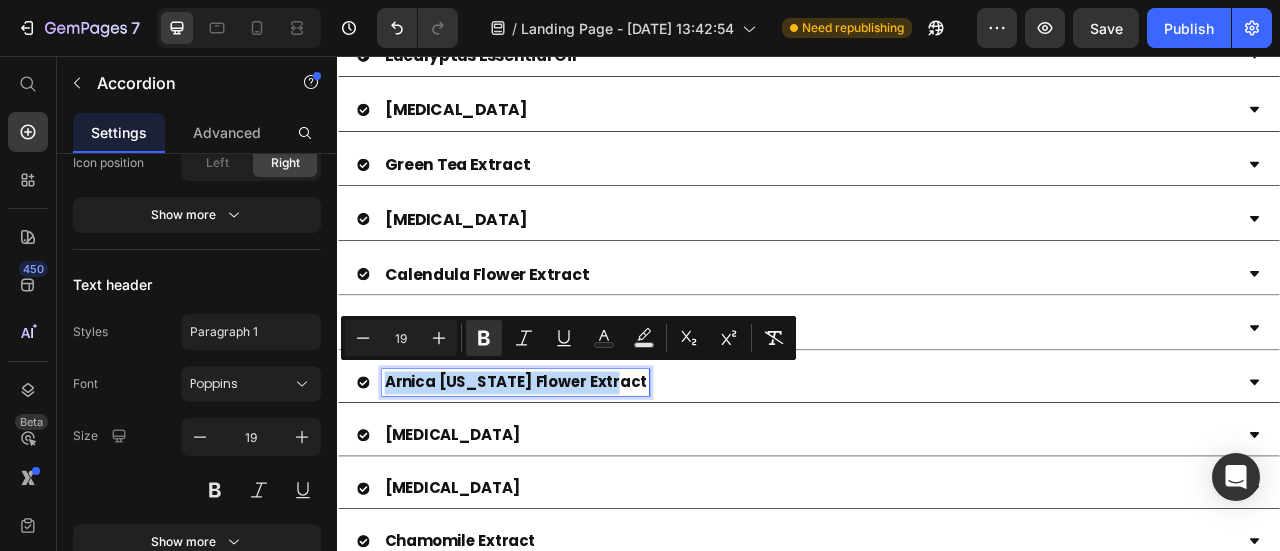 type on "20" 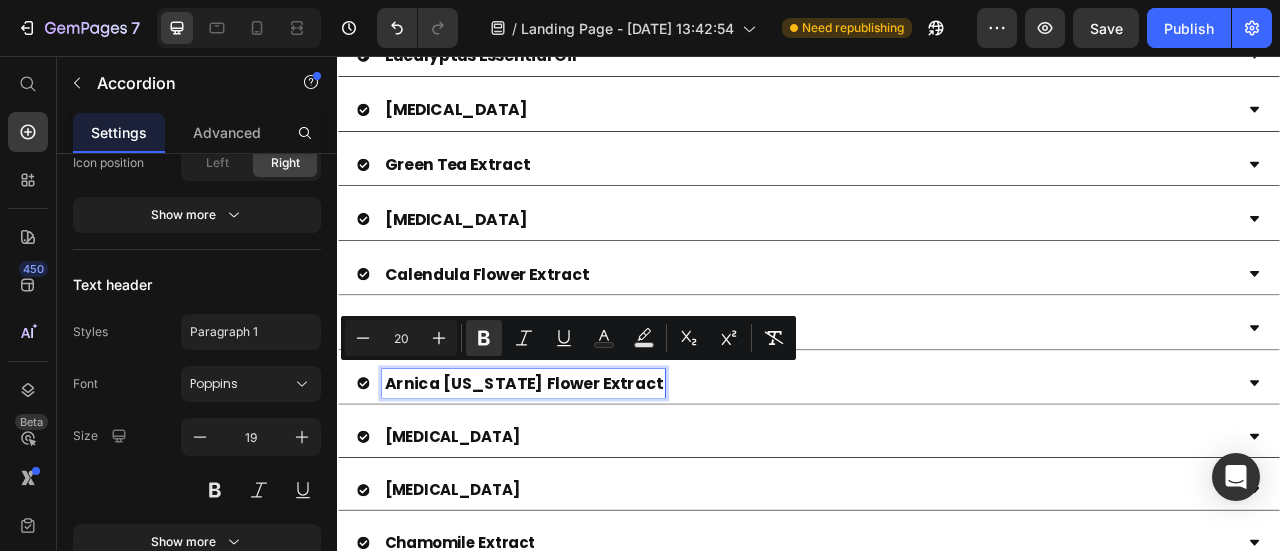 click on "[MEDICAL_DATA]" at bounding box center [483, 539] 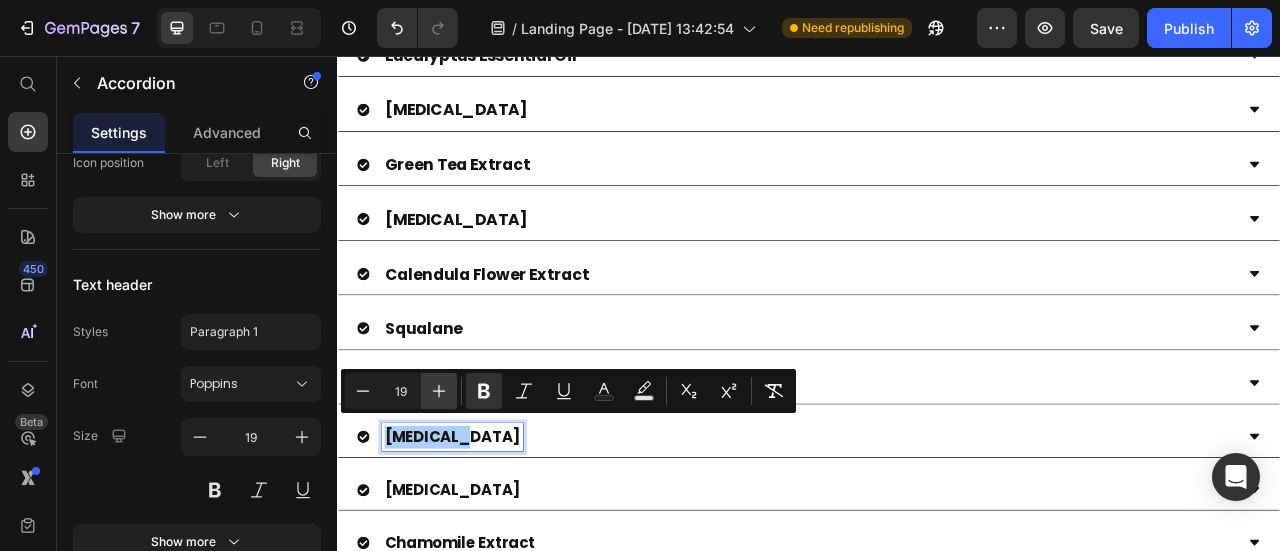 click 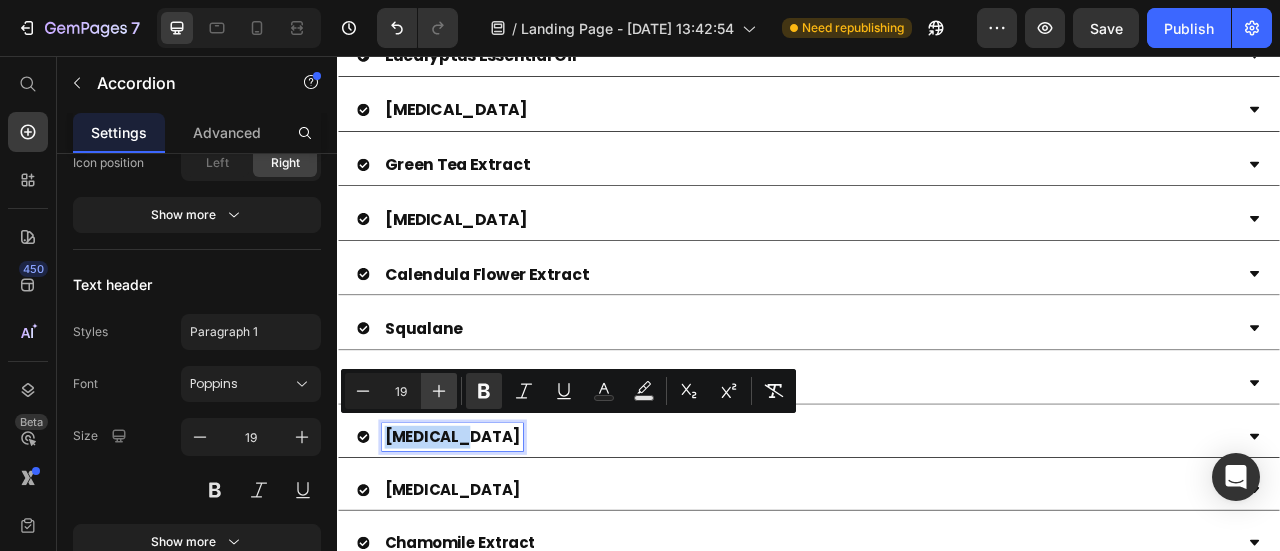 type on "20" 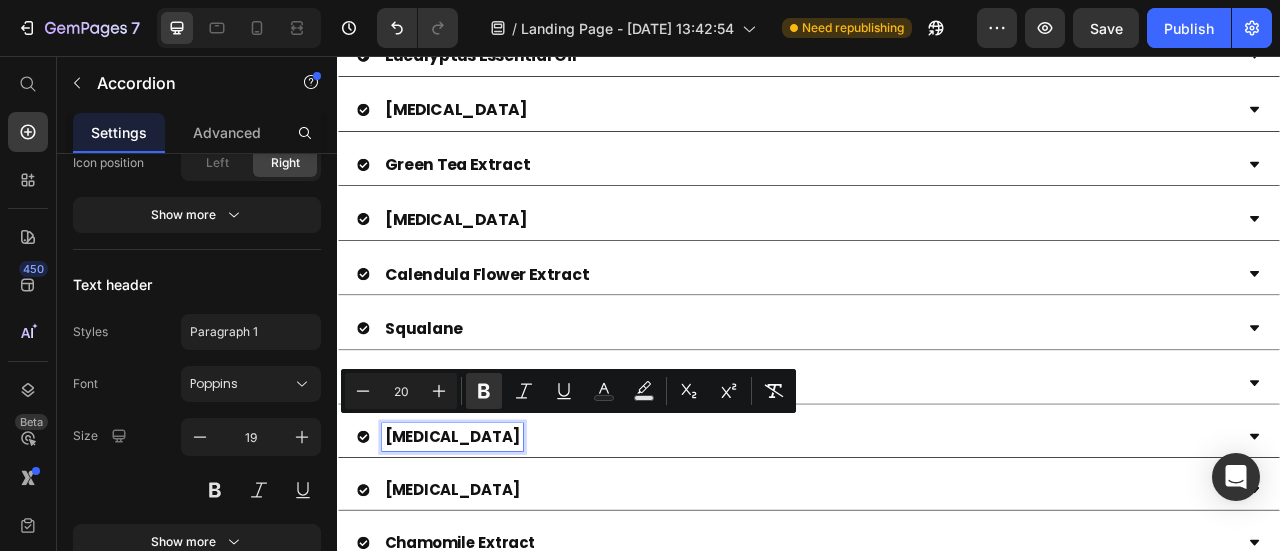 click on "[MEDICAL_DATA]" at bounding box center (483, 608) 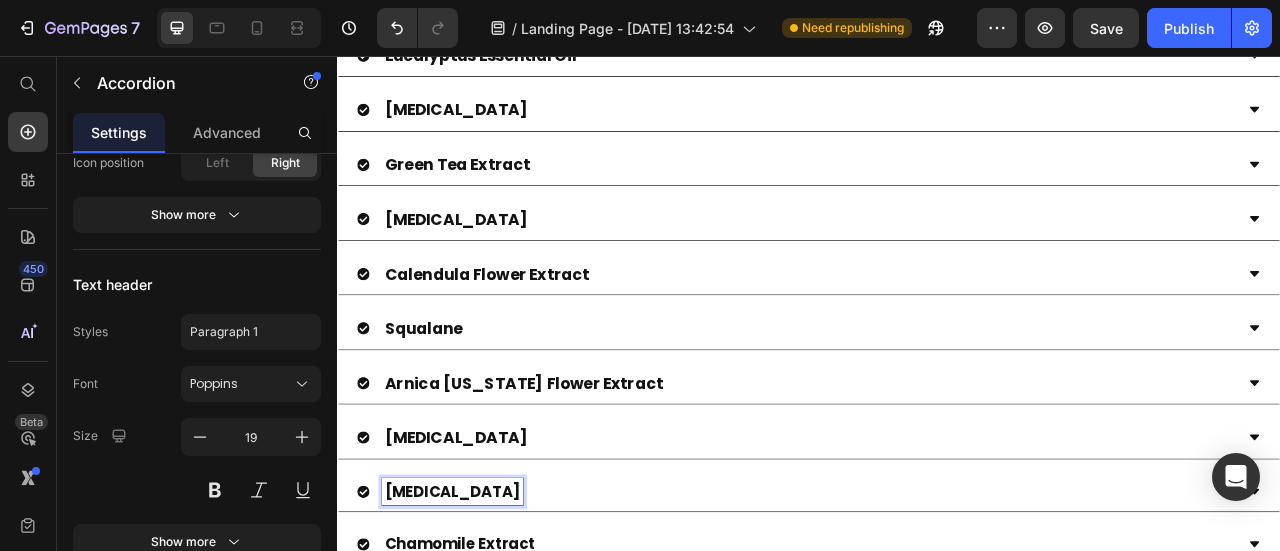 click on "[MEDICAL_DATA]" at bounding box center (483, 609) 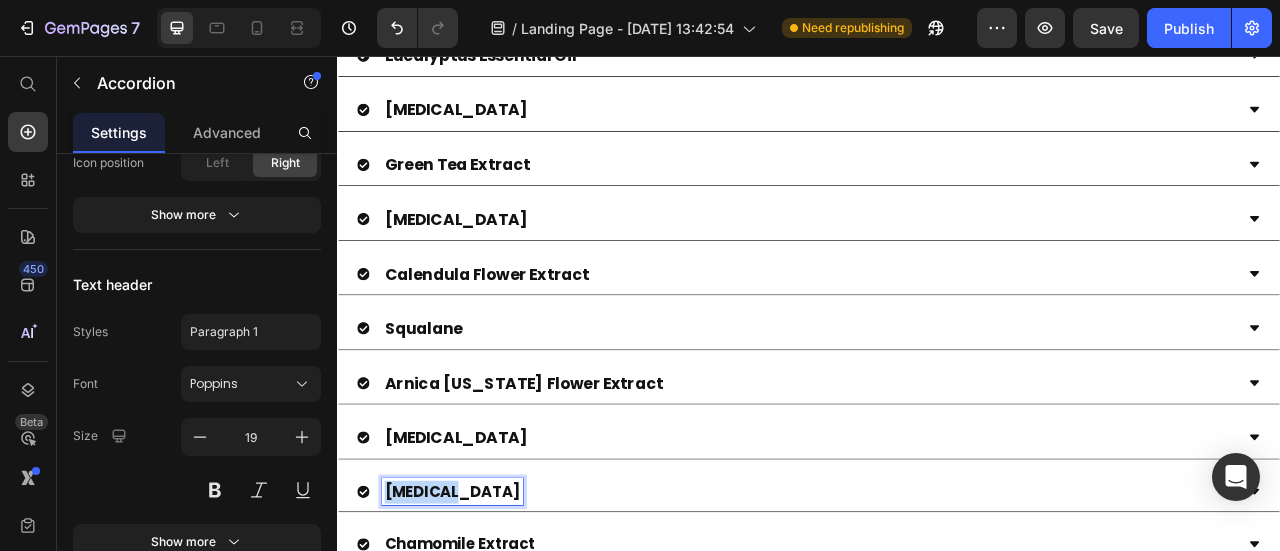 click on "[MEDICAL_DATA]" at bounding box center (483, 609) 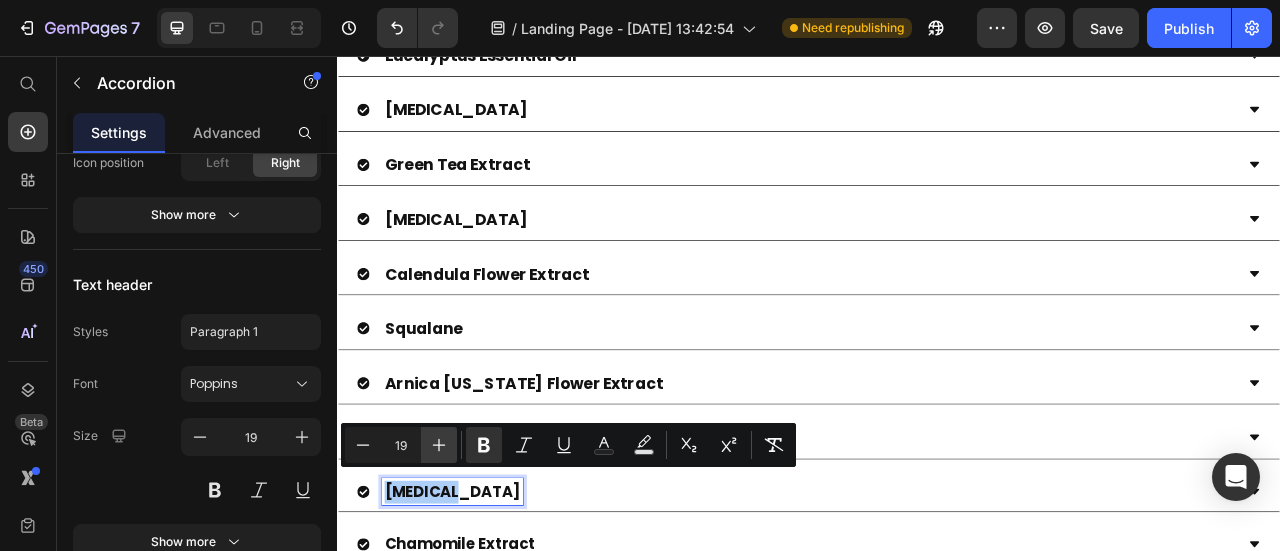 click 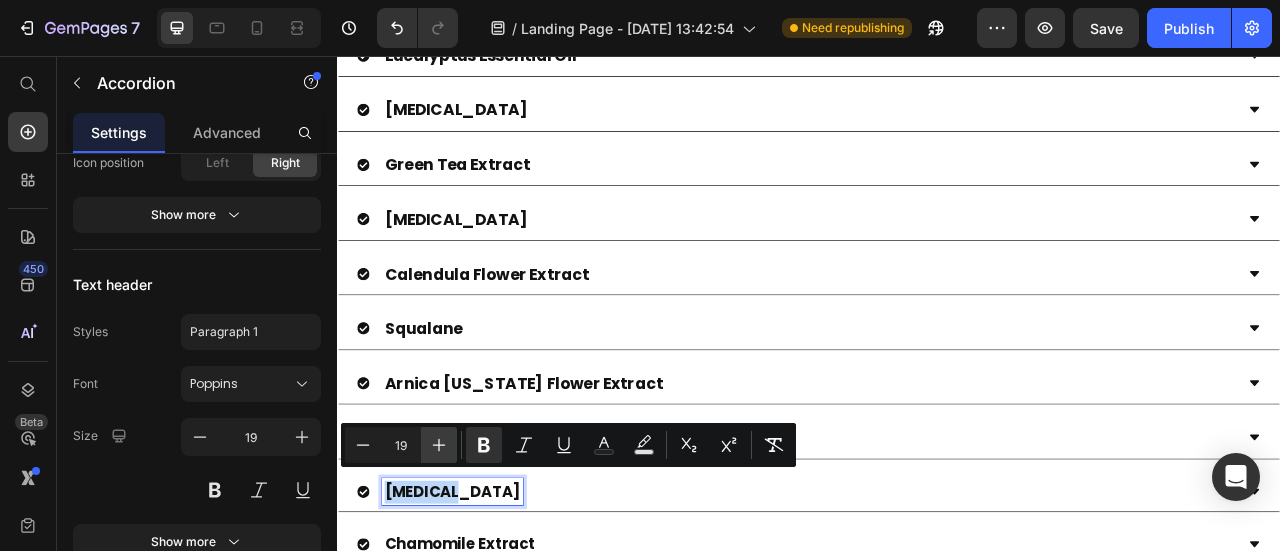 type on "20" 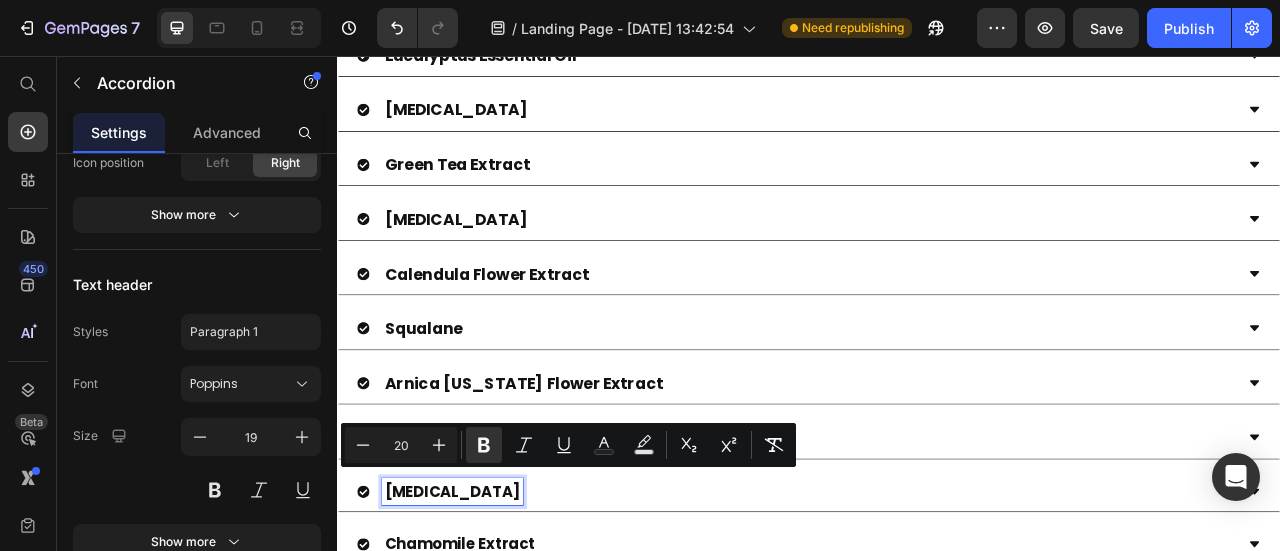 click on "Chamomile Extract" at bounding box center [493, 676] 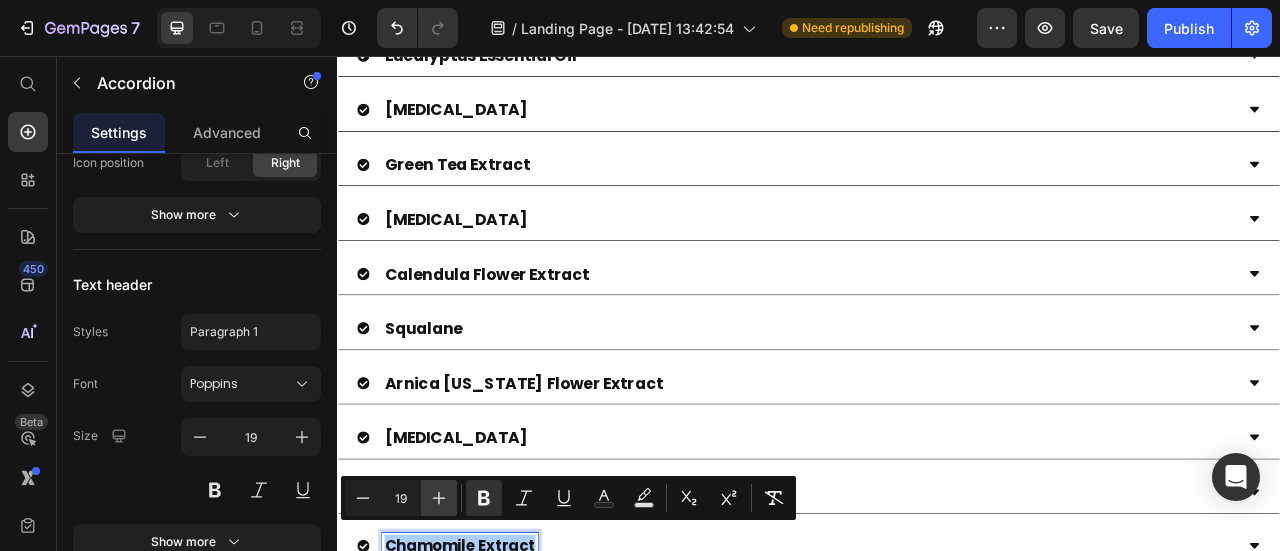click 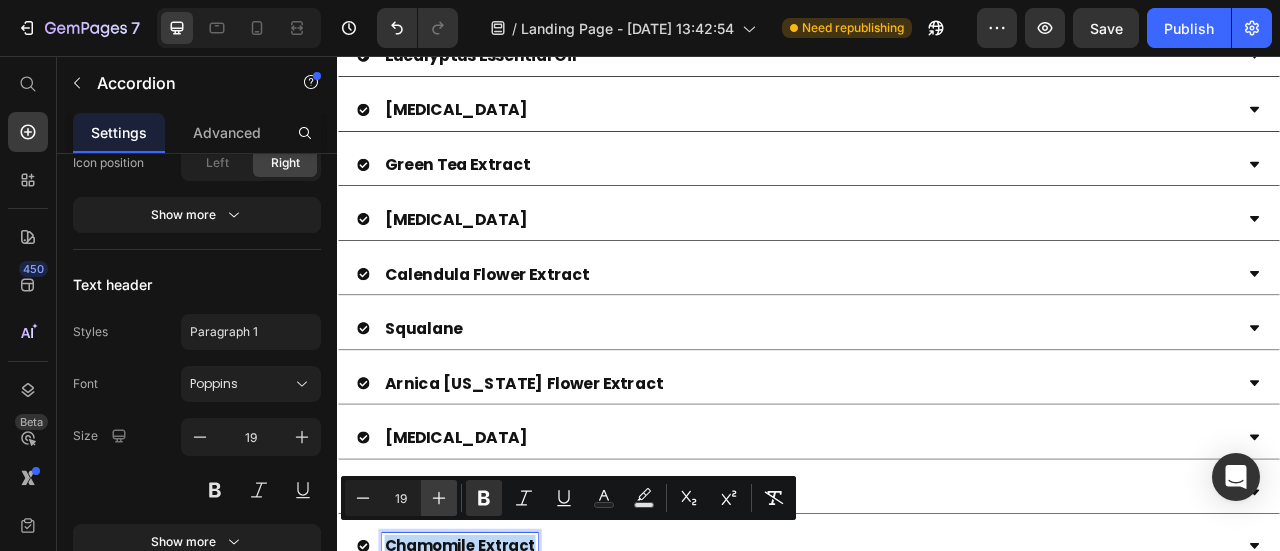 type on "20" 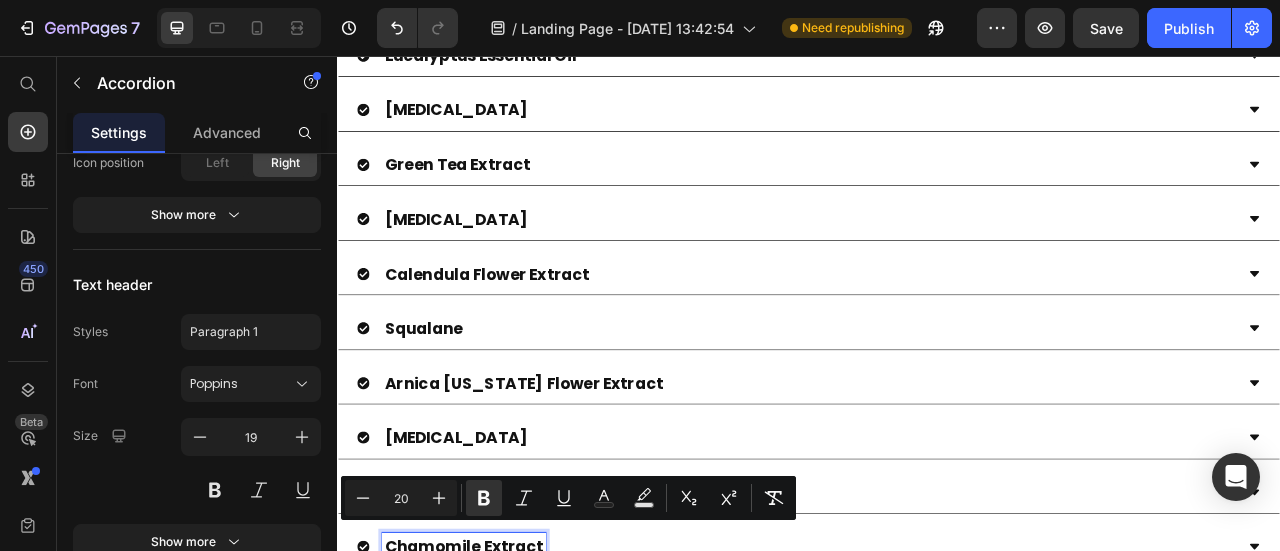 click on "Niacinamide
Eucalyptus Essential Oil
Hyaluronic Acid
Green Tea Extract
Tea Tree Oil
Calendula Flower Extract
Squalane
Arnica Montana Flower Extract
Allantoin
Glycerin
Chamomile Extract
Sunflower Seed Oil
Caprylic Triglyceride
Caprylyl Glycol
Honey
Ethylhexylglycerin
1,2-Hexanediol" at bounding box center (937, 569) 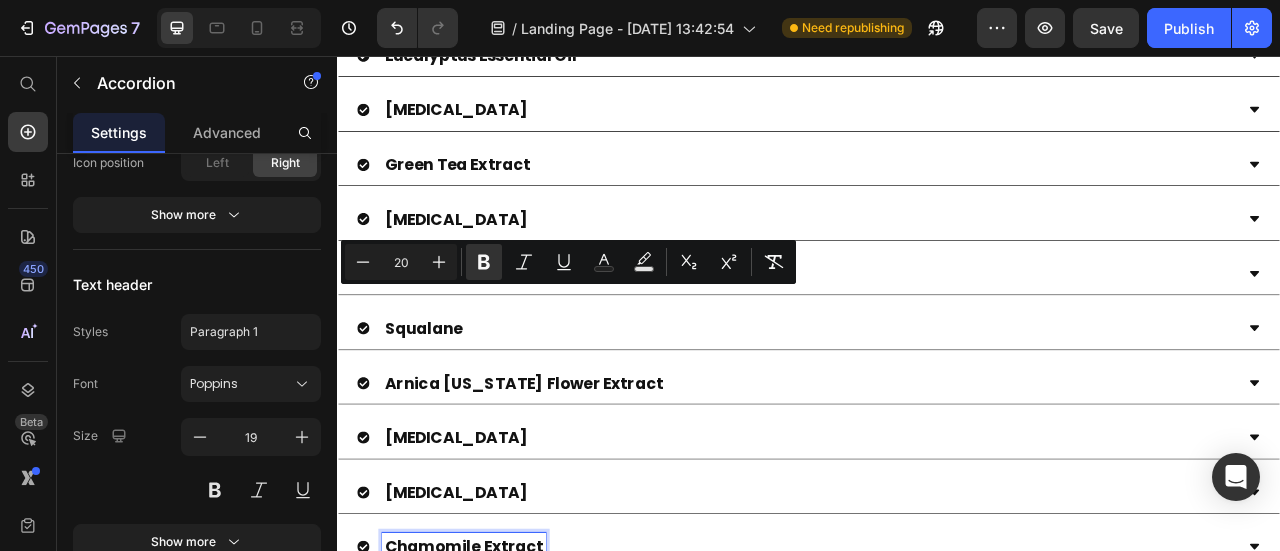 click on "Sunflower Seed Oil" at bounding box center [489, 748] 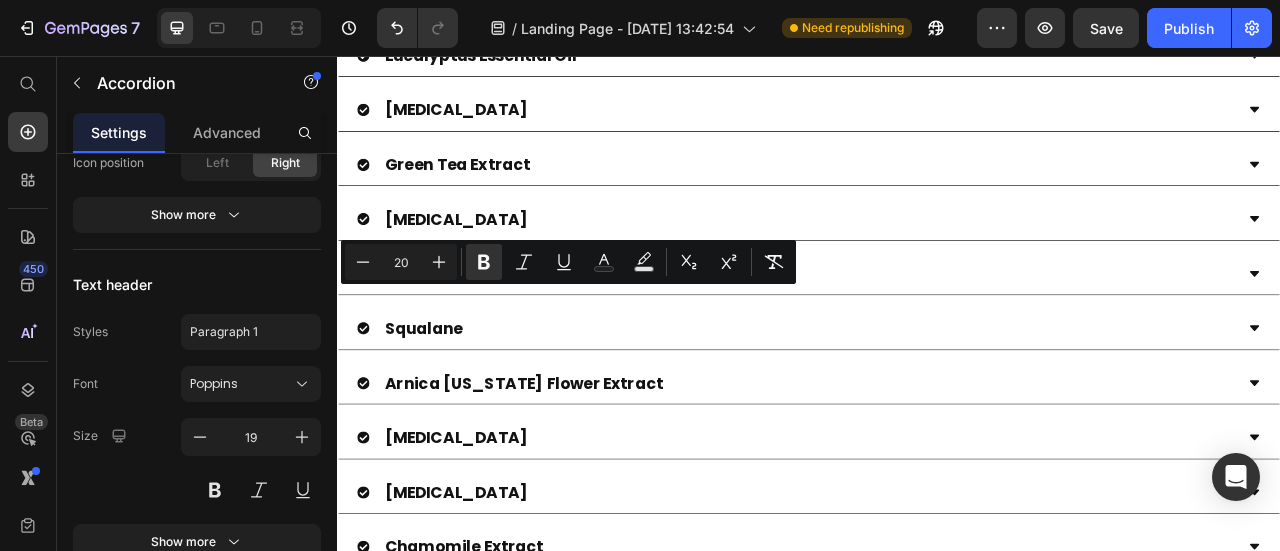 scroll, scrollTop: 1100, scrollLeft: 0, axis: vertical 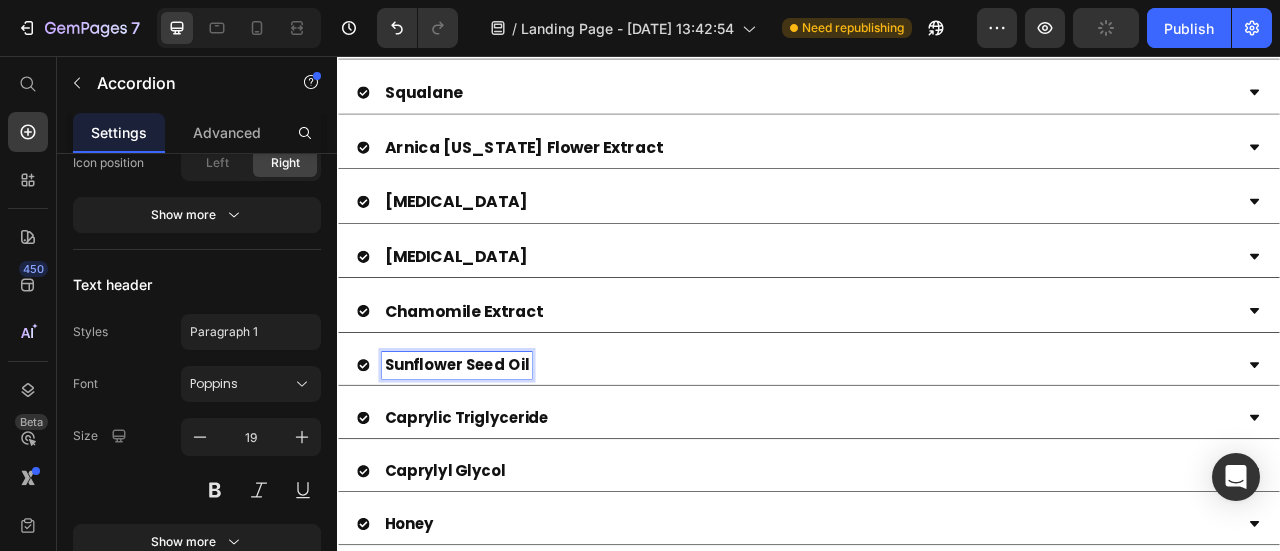 click on "Sunflower Seed Oil" at bounding box center (489, 448) 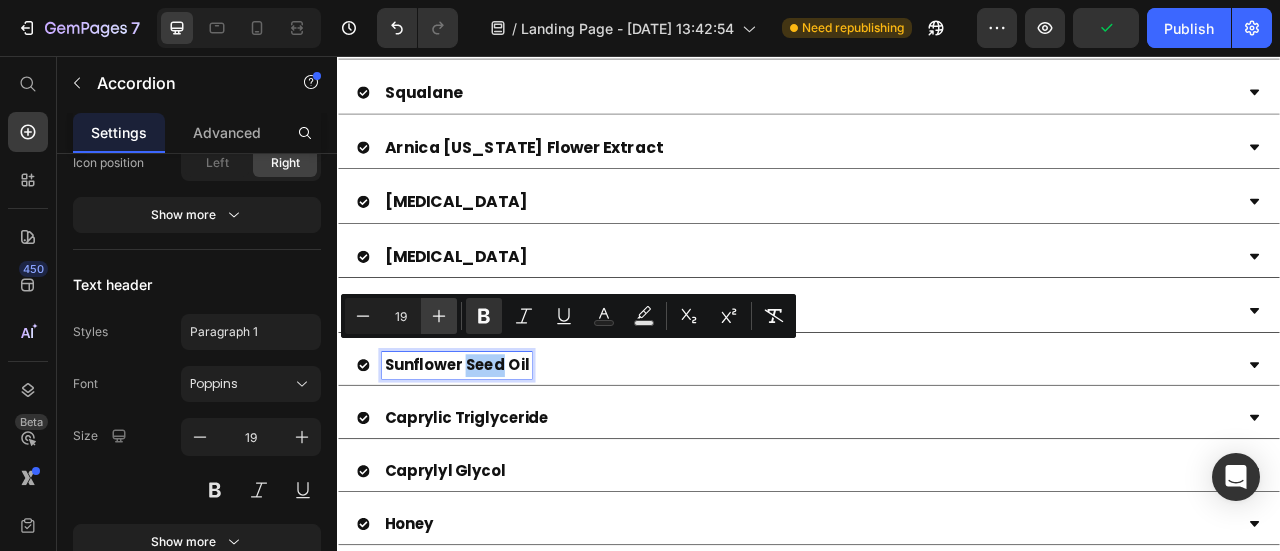 click 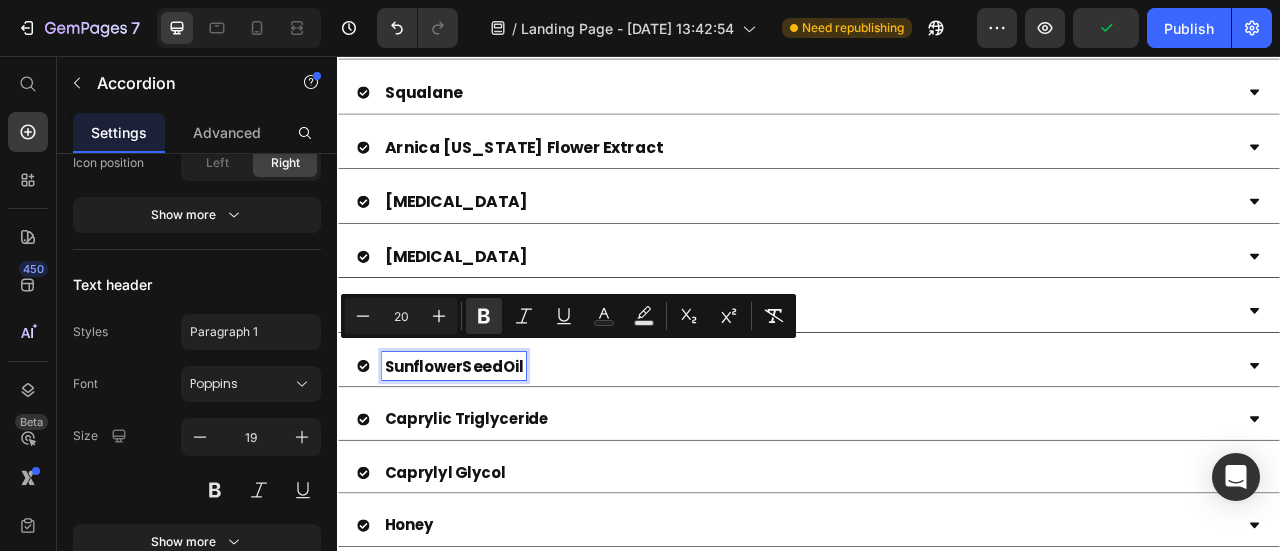 click on "Caprylic Triglyceride" at bounding box center (501, 517) 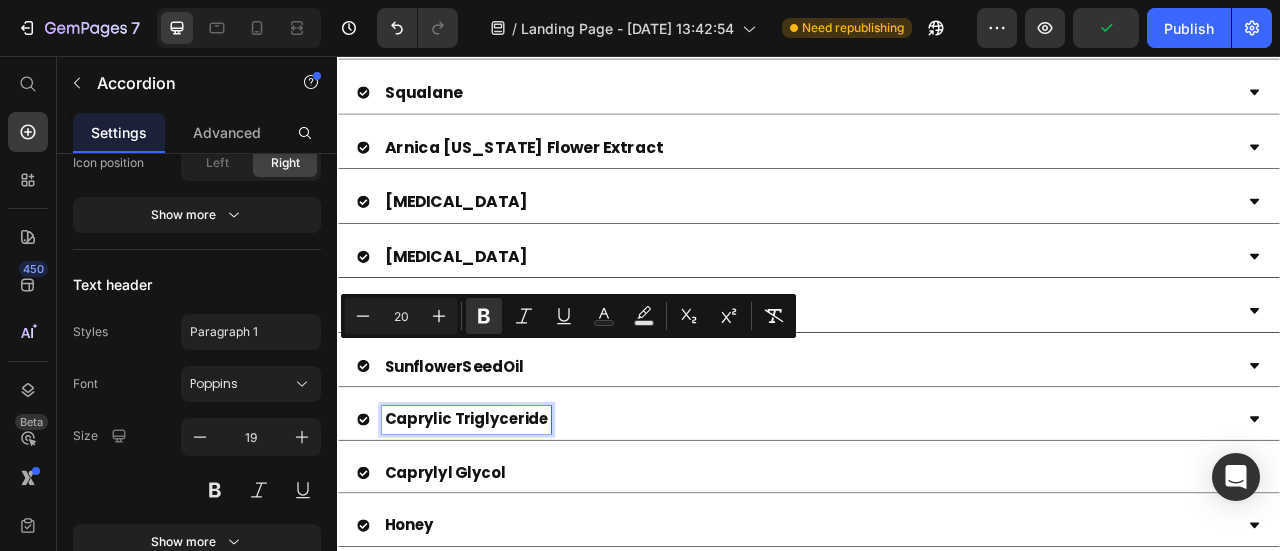 type on "19" 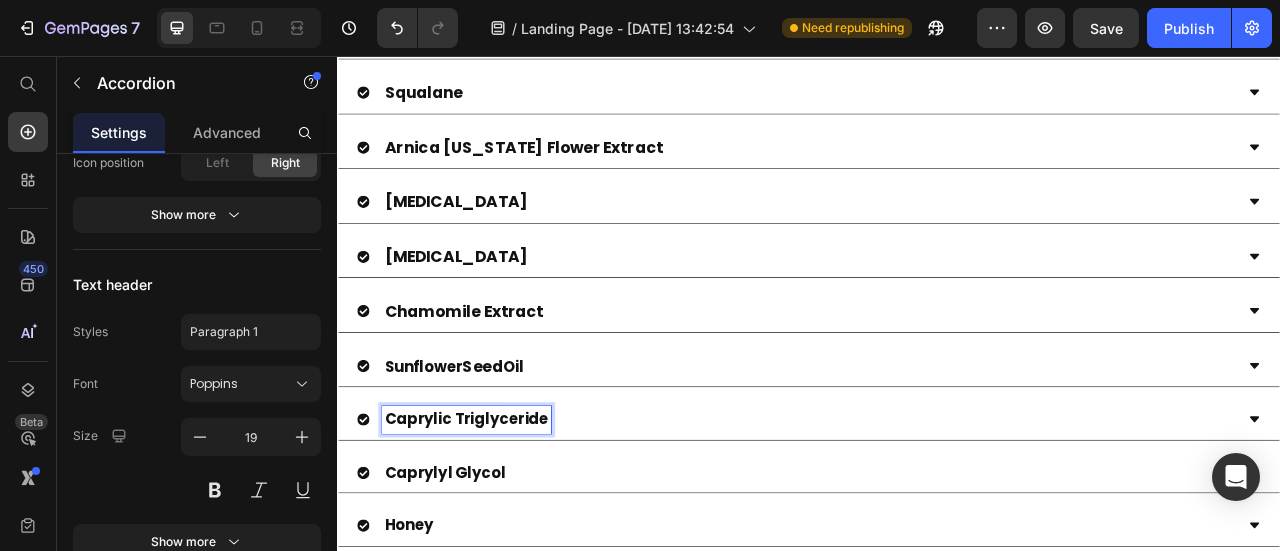 click on "Seed" at bounding box center (521, 450) 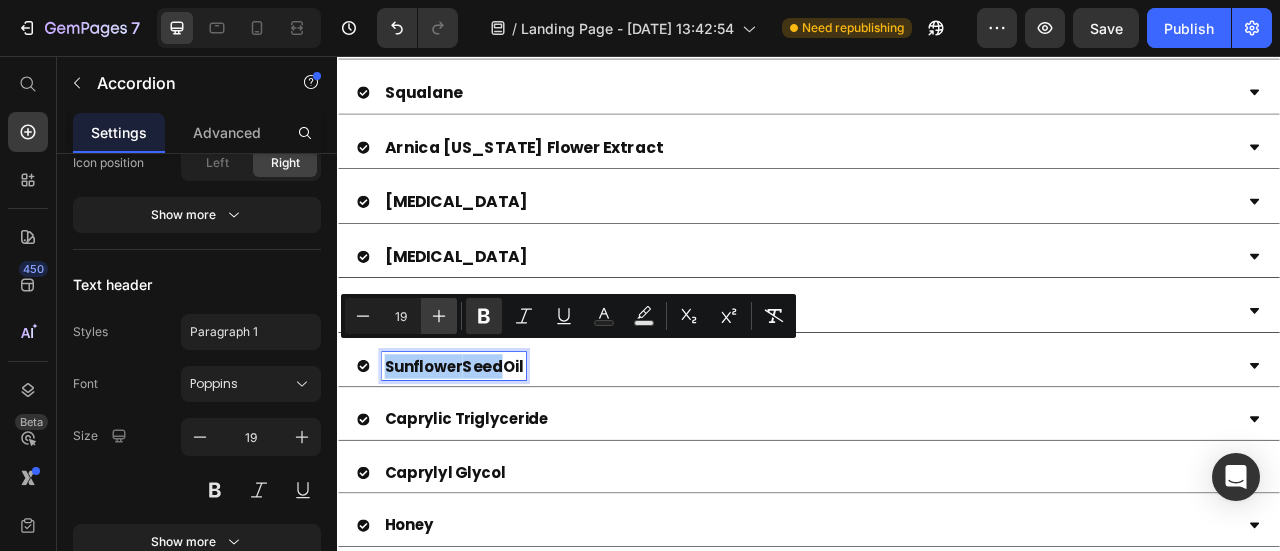 click 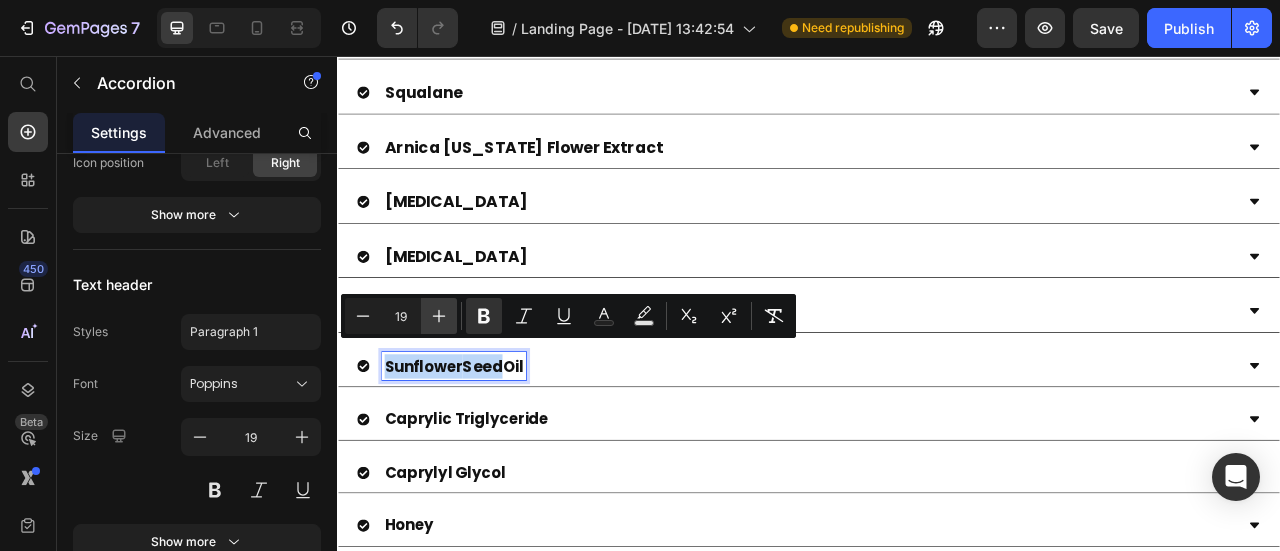 type on "20" 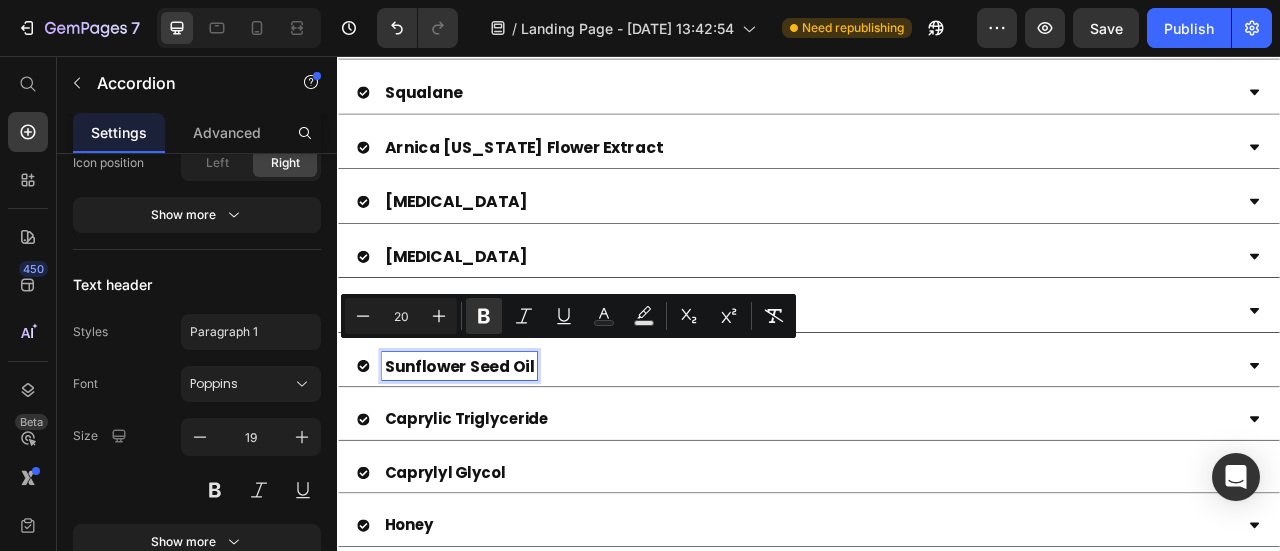 click on "Chamomile Extract" at bounding box center [921, 380] 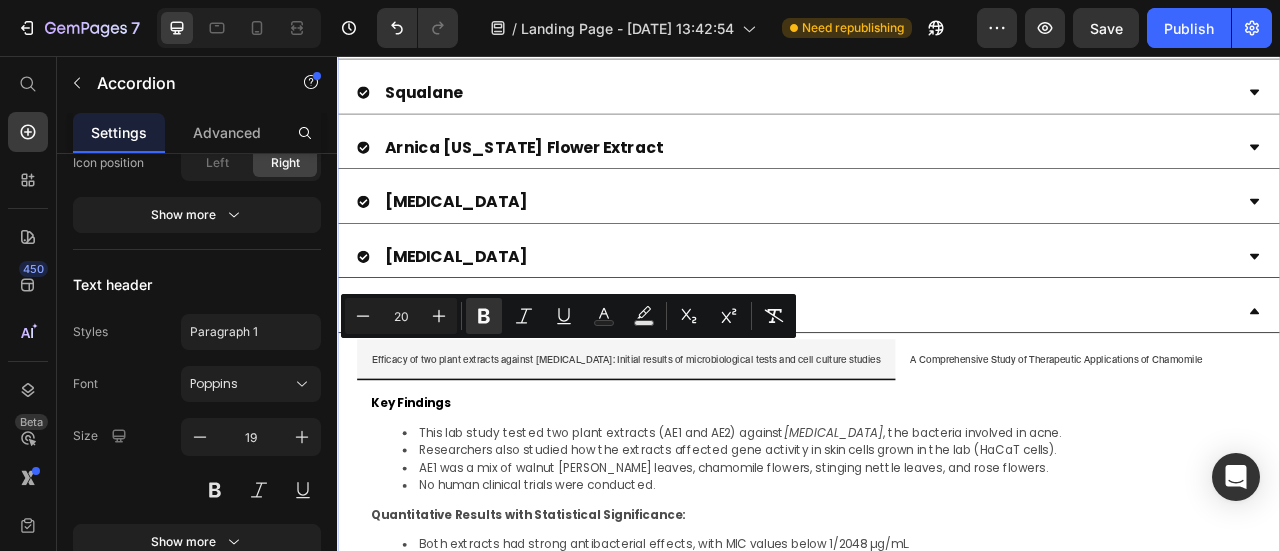 click on "Niacinamide
Eucalyptus Essential Oil
Hyaluronic Acid
Green Tea Extract
Tea Tree Oil
Calendula Flower Extract
Squalane
Arnica Montana Flower Extract
Allantoin
Glycerin
Chamomile Extract Efficacy of two plant extracts against acne vulgaris: Initial results of microbiological tests and cell culture studies A Comprehensive Study of Therapeutic Applications of Chamomile Key Findings This lab study tested two plant extracts (AE1 and AE2) against  Propionibacterium acnes , the bacteria involved in acne. No human clinical trials were conducted. AE1 significantly: P Decreased IL-1α (0.0588,  P" at bounding box center [937, 690] 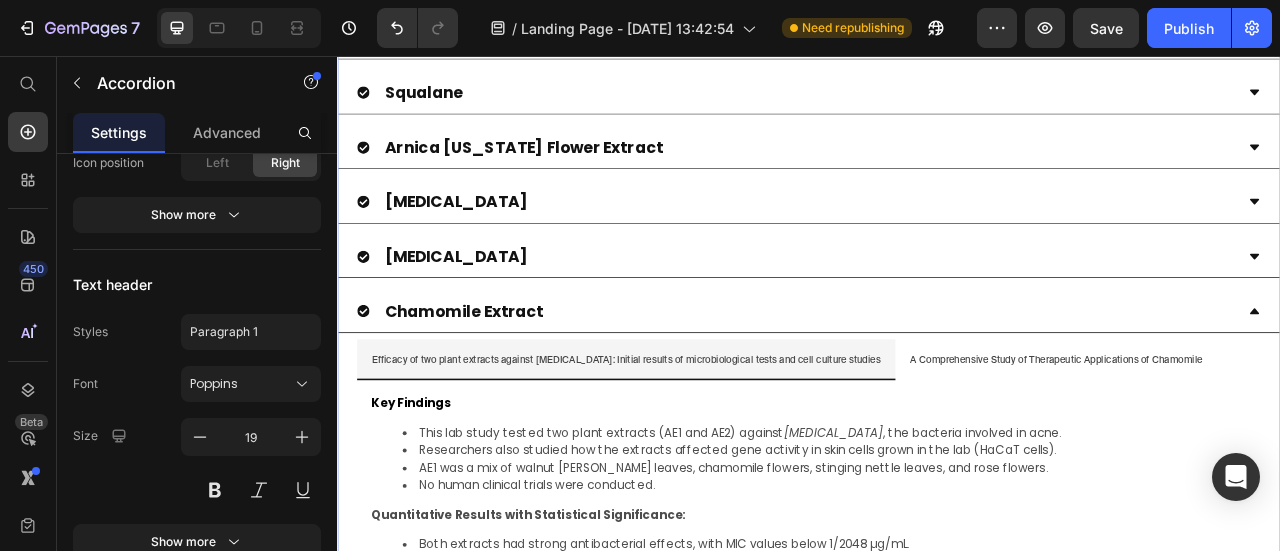 click on "Chamomile Extract" at bounding box center [498, 380] 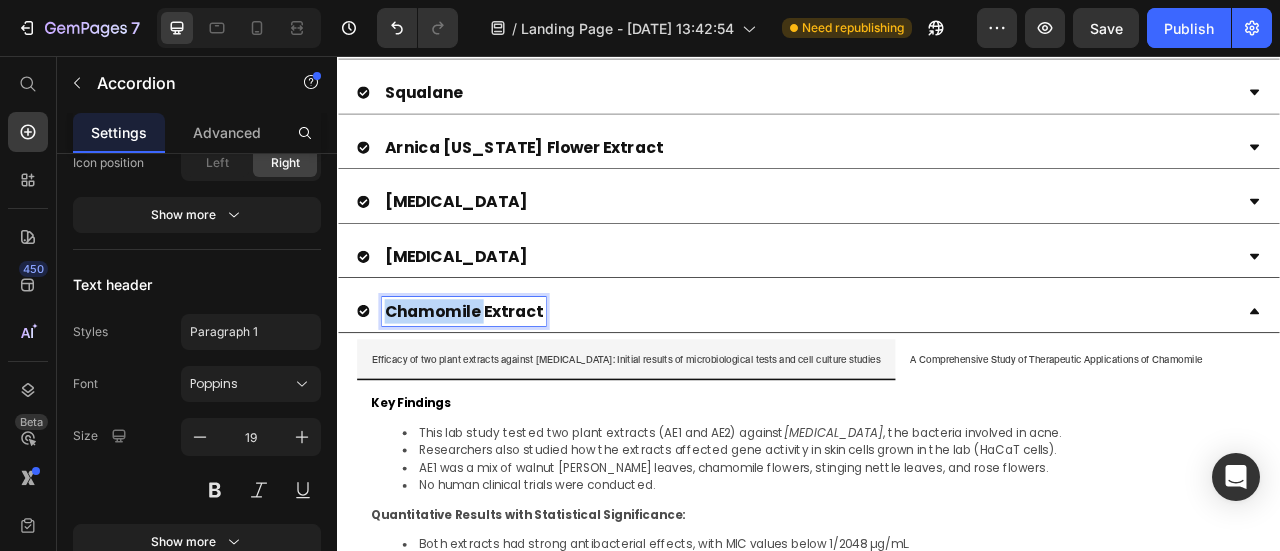 click on "Chamomile Extract" at bounding box center (498, 380) 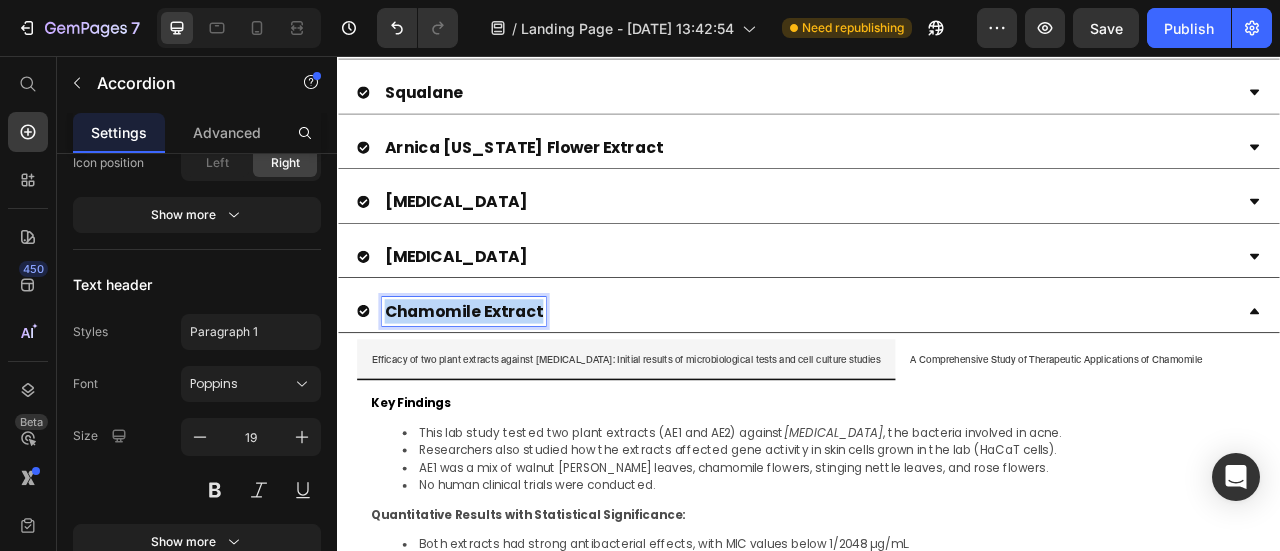 click on "Chamomile Extract" at bounding box center (498, 380) 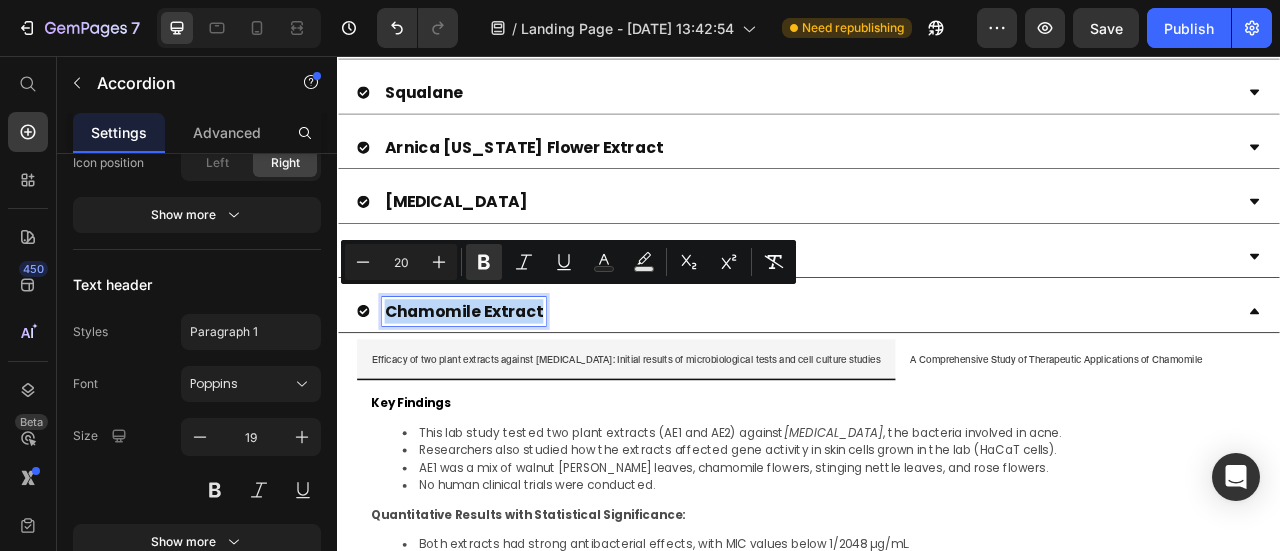 click on "Niacinamide
Eucalyptus Essential Oil
Hyaluronic Acid
Green Tea Extract
Tea Tree Oil
Calendula Flower Extract
Squalane
Arnica Montana Flower Extract
Allantoin
Glycerin
Chamomile Extract Efficacy of two plant extracts against acne vulgaris: Initial results of microbiological tests and cell culture studies A Comprehensive Study of Therapeutic Applications of Chamomile Key Findings This lab study tested two plant extracts (AE1 and AE2) against  Propionibacterium acnes , the bacteria involved in acne. No human clinical trials were conducted. AE1 significantly: P Decreased IL-1α (0.0588,  P" at bounding box center (937, 690) 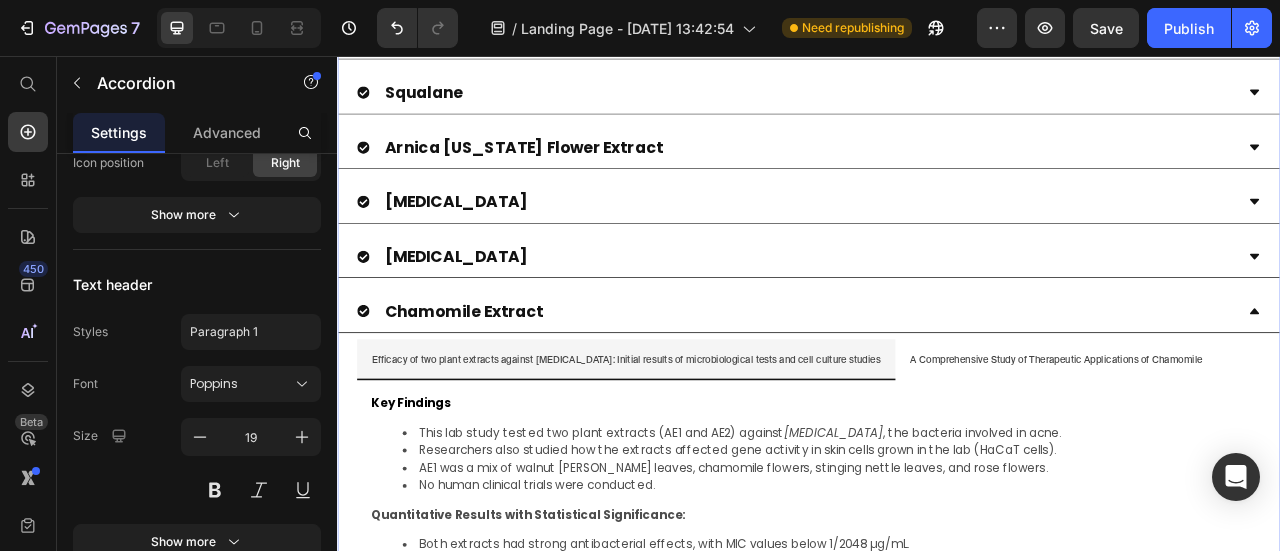 click on "[MEDICAL_DATA]" at bounding box center (488, 311) 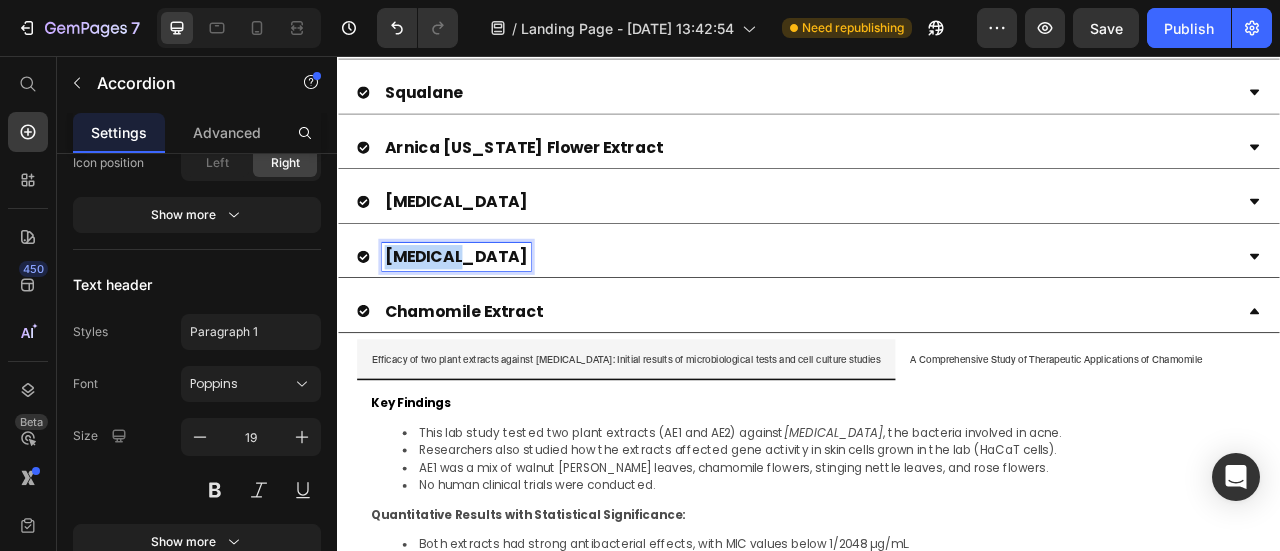 click on "[MEDICAL_DATA]" at bounding box center (488, 311) 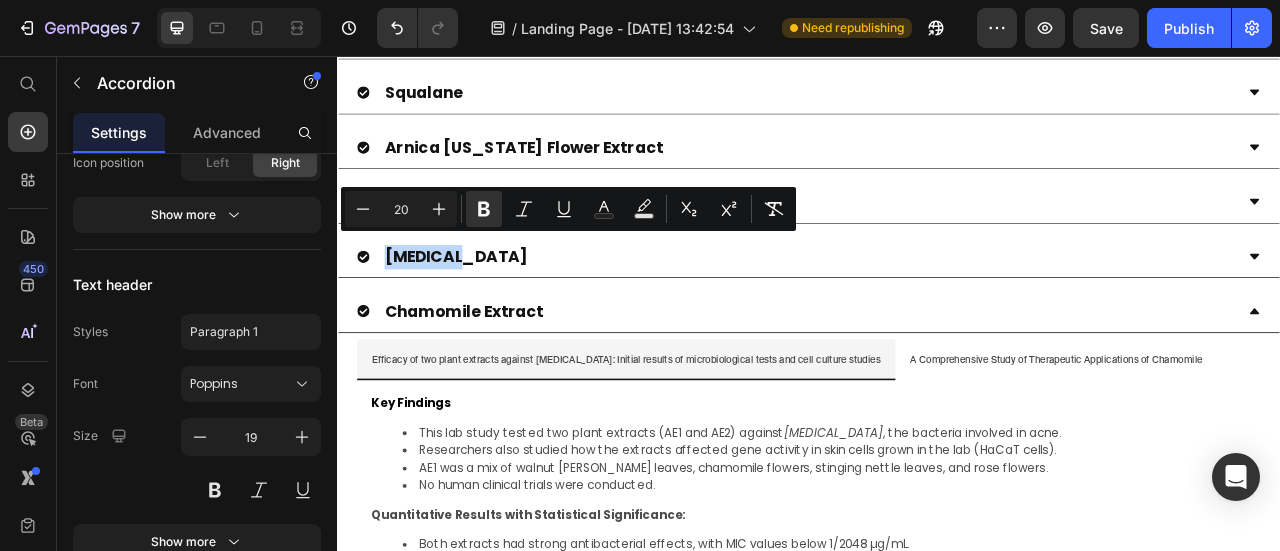 click on "[MEDICAL_DATA]" at bounding box center [921, 311] 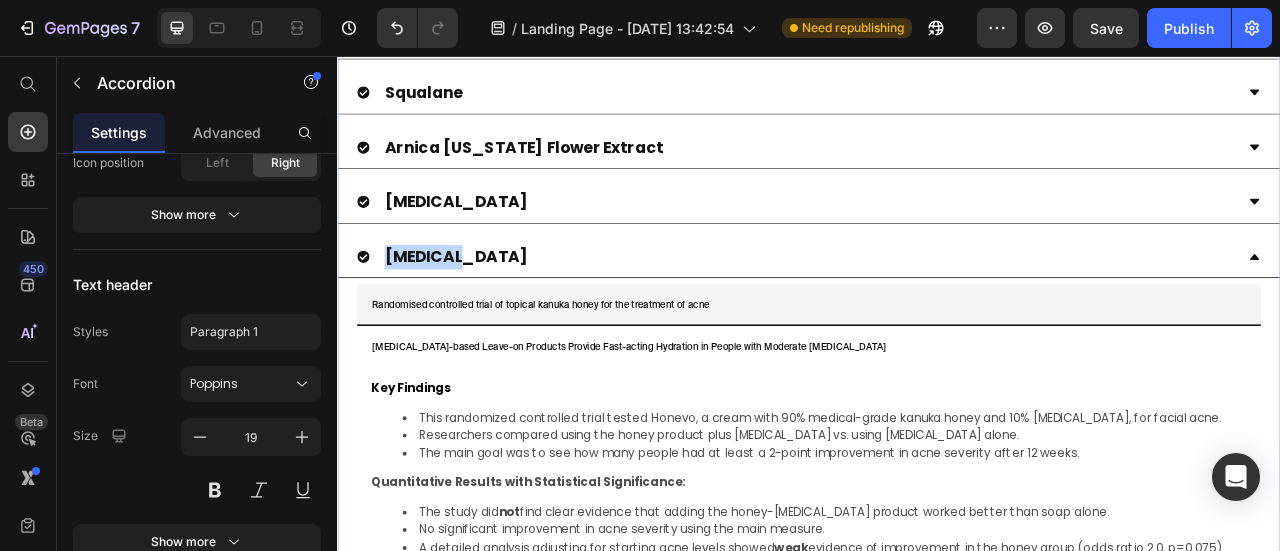 click on "[MEDICAL_DATA]" at bounding box center [921, 311] 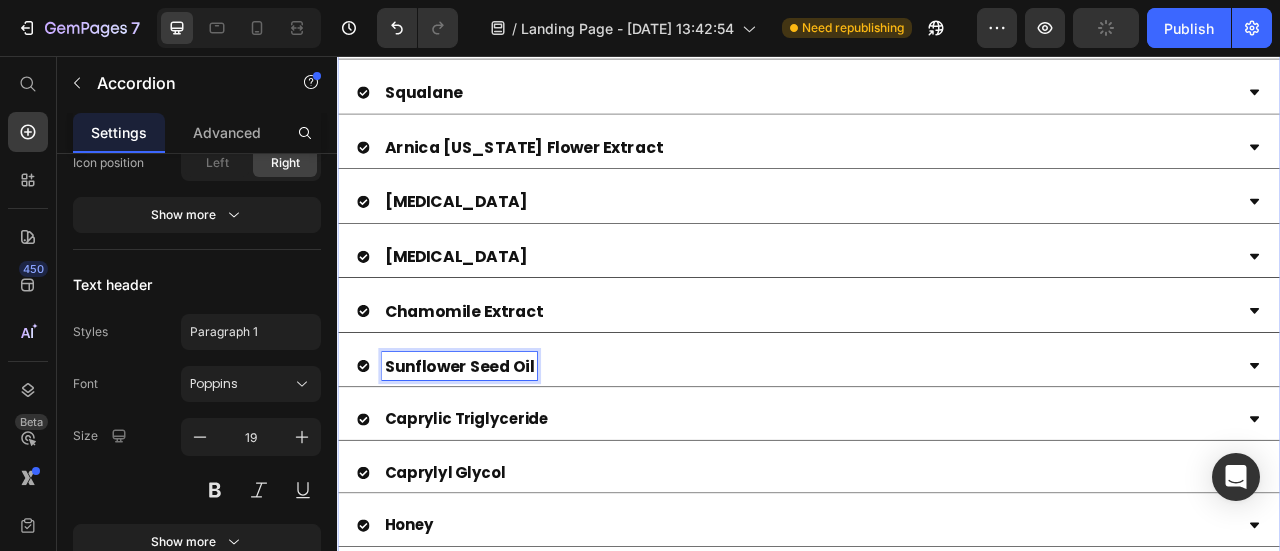 click on "Sunflower Seed Oil" at bounding box center [492, 450] 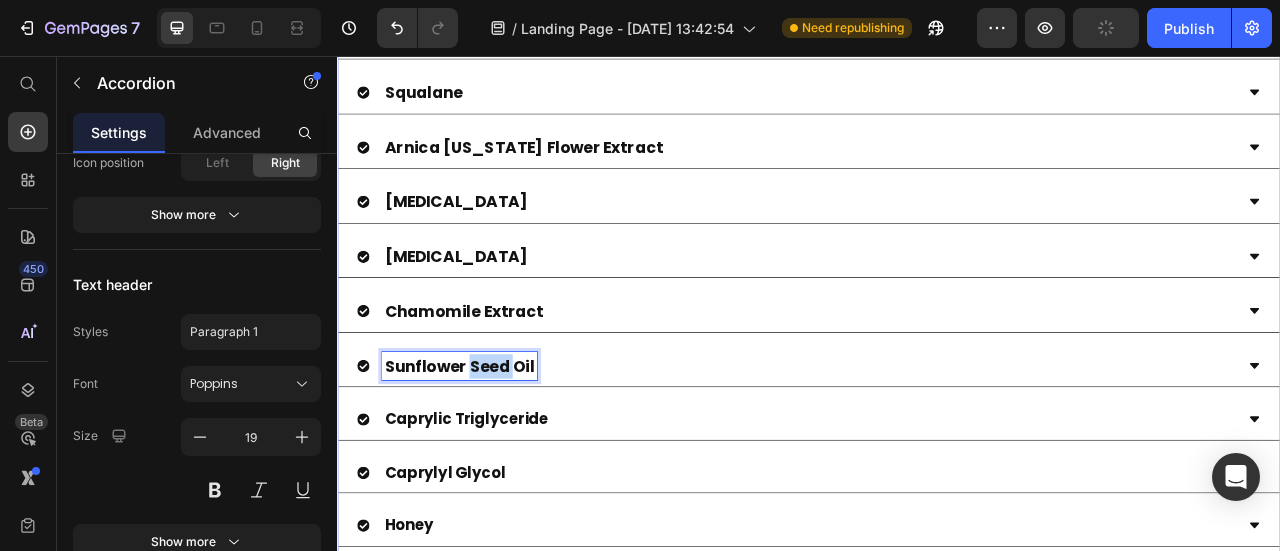click on "Sunflower Seed Oil" at bounding box center [492, 450] 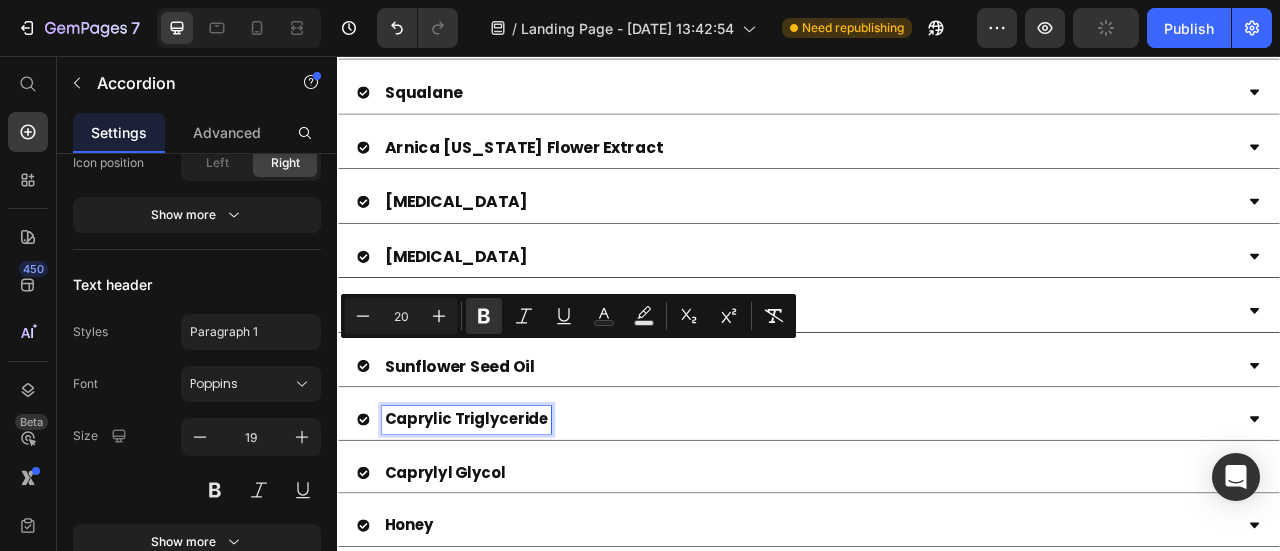 click on "Caprylic Triglyceride" at bounding box center [501, 517] 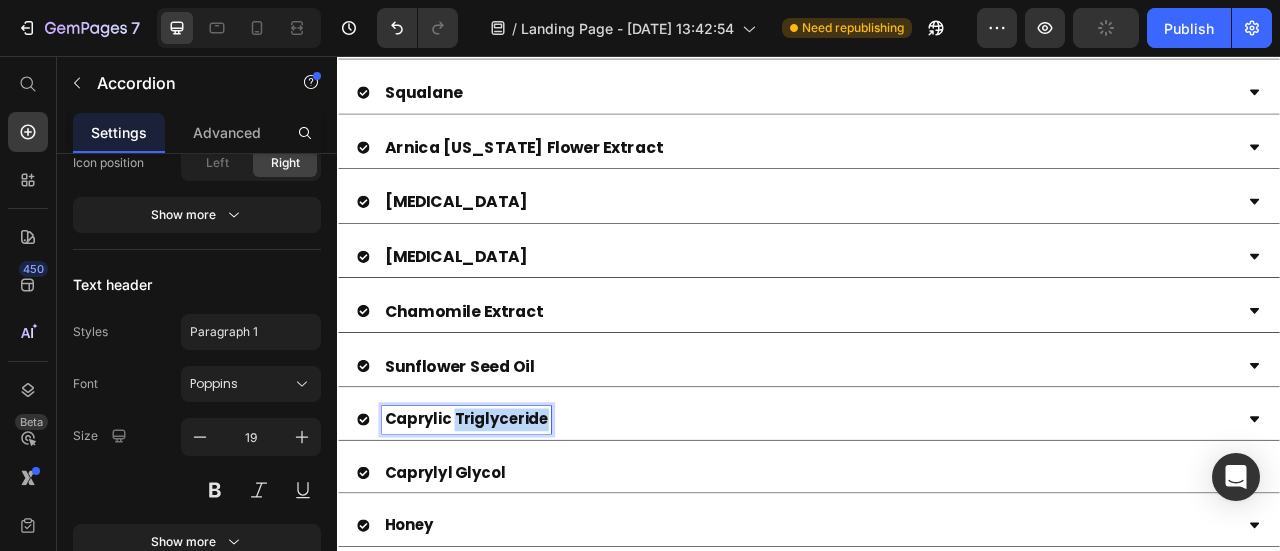 click on "Caprylic Triglyceride" at bounding box center [501, 517] 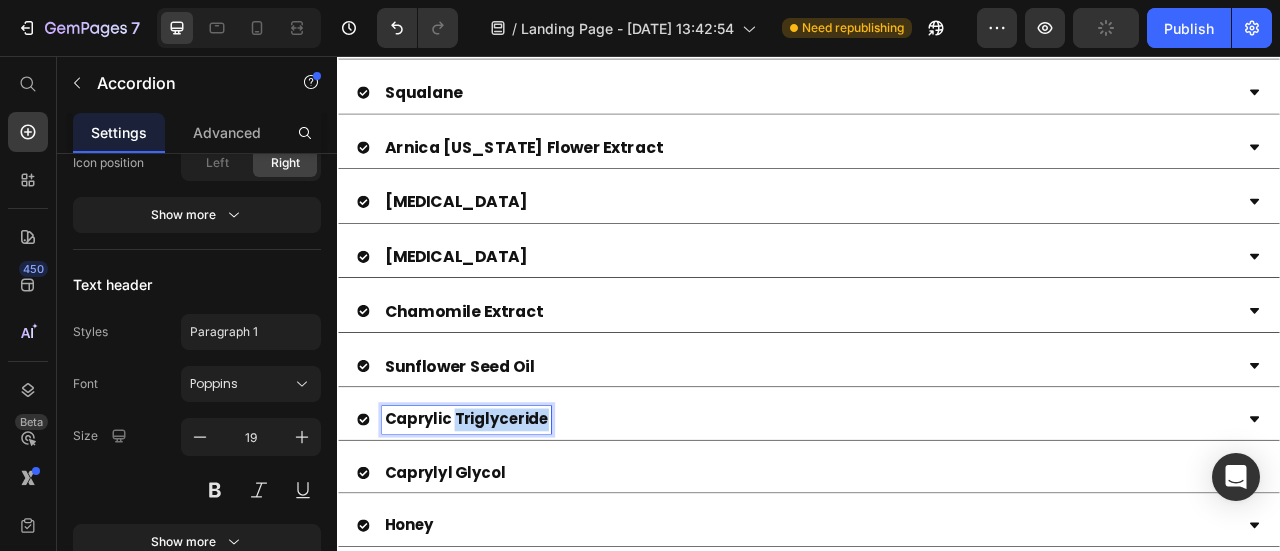 click on "Caprylic Triglyceride" at bounding box center (501, 517) 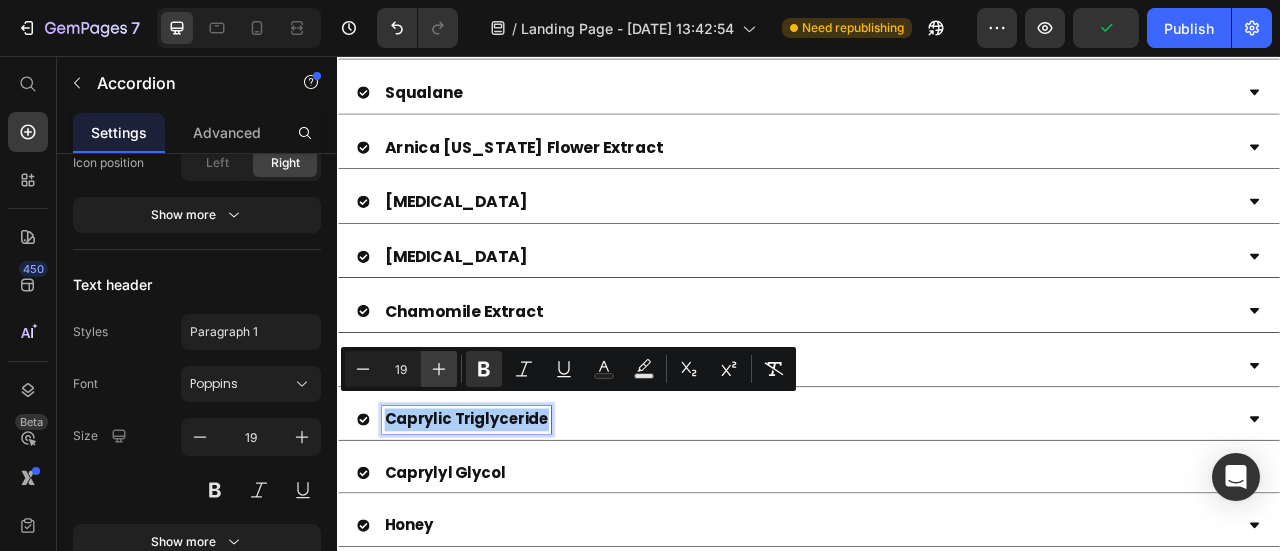click 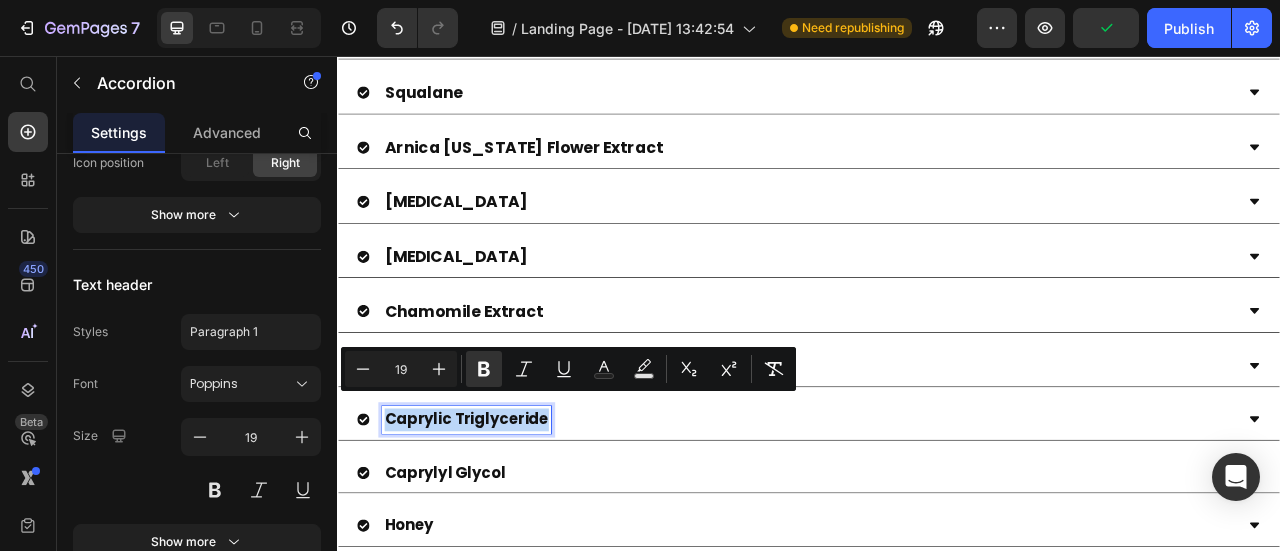 type on "20" 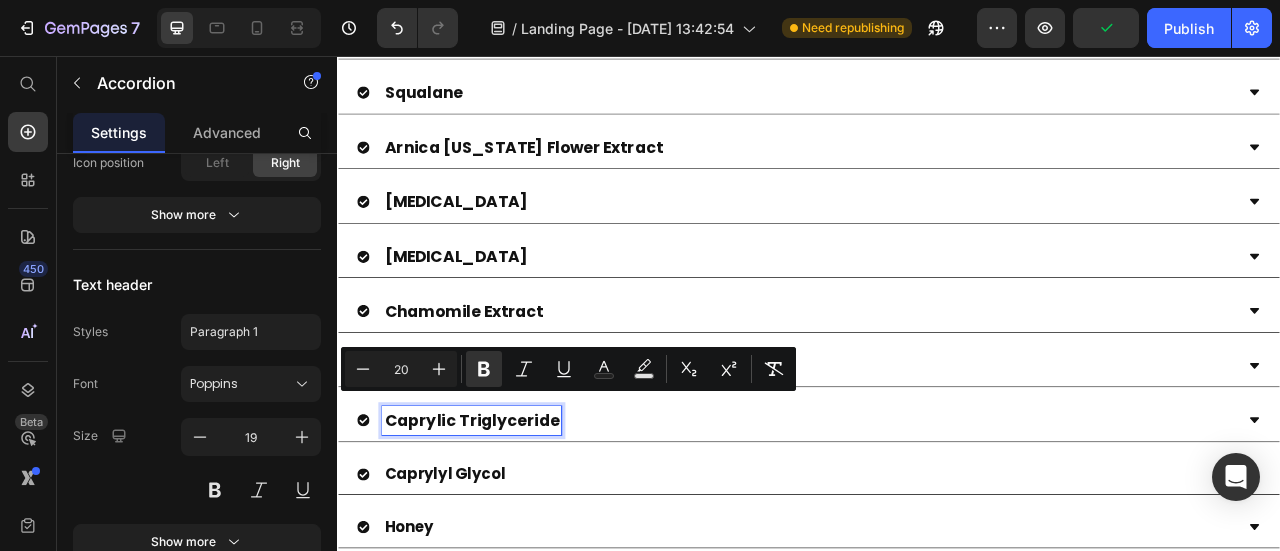 click on "Caprylyl Glycol" at bounding box center [474, 587] 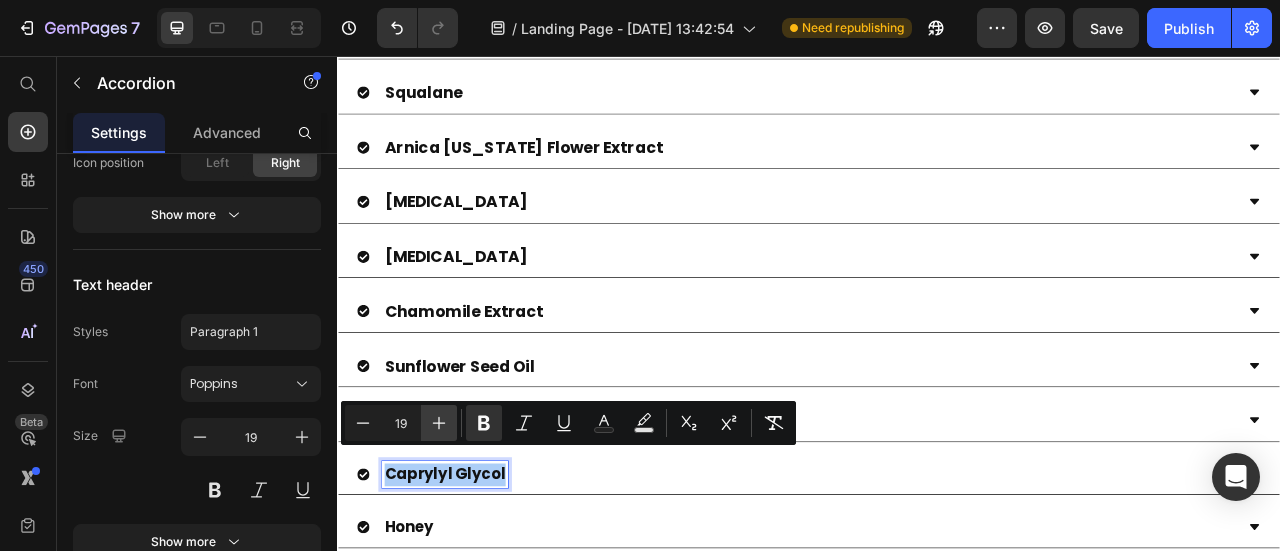 click 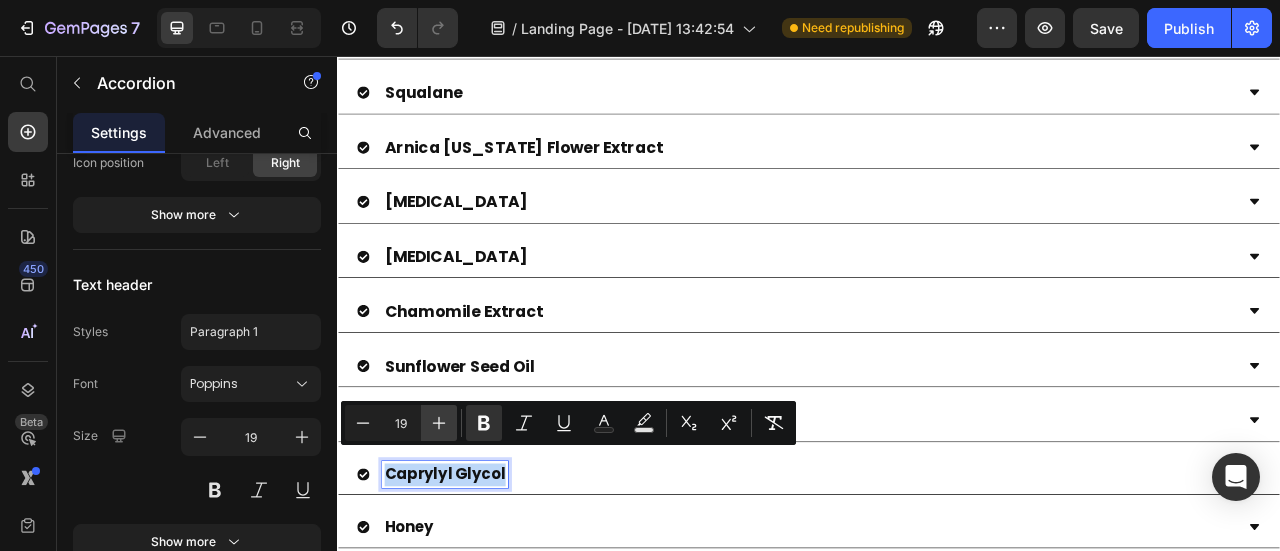 type on "20" 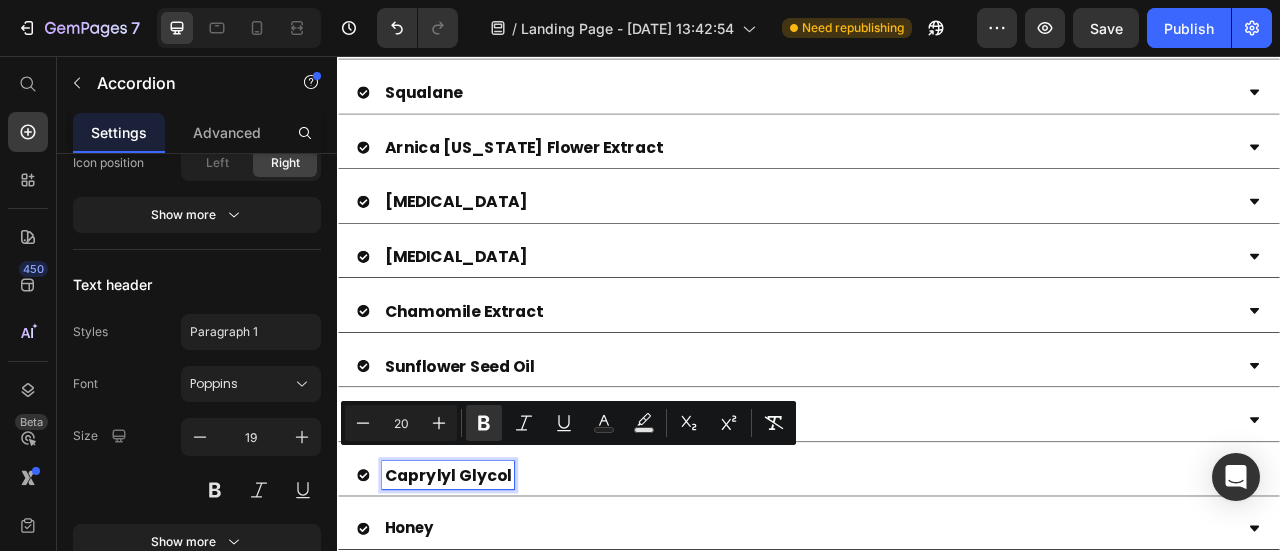 click on "Honey" at bounding box center (428, 656) 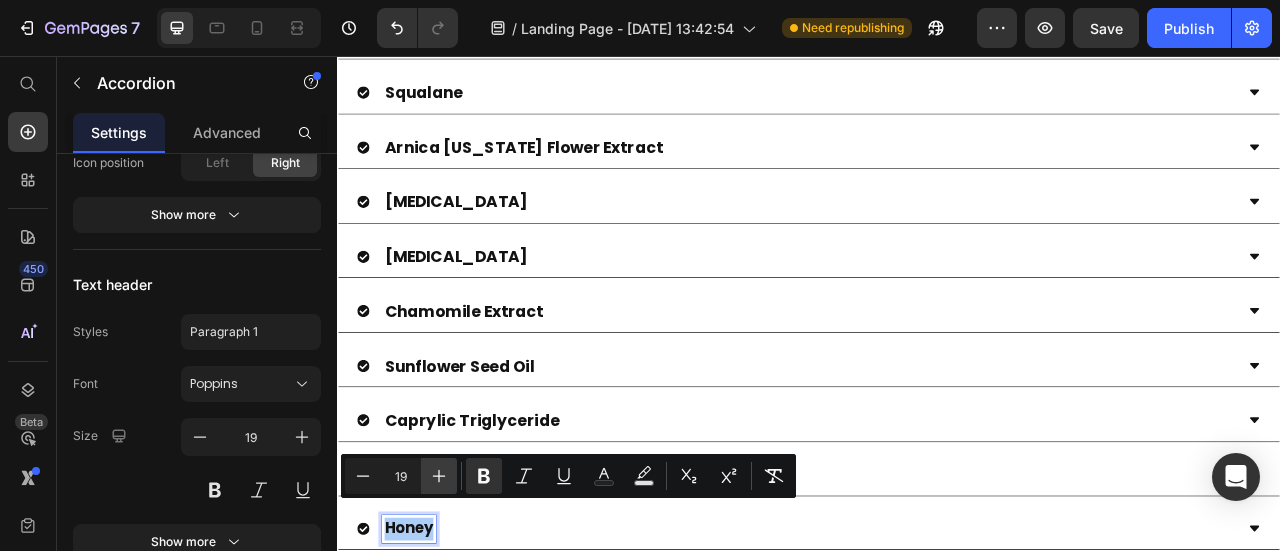 click 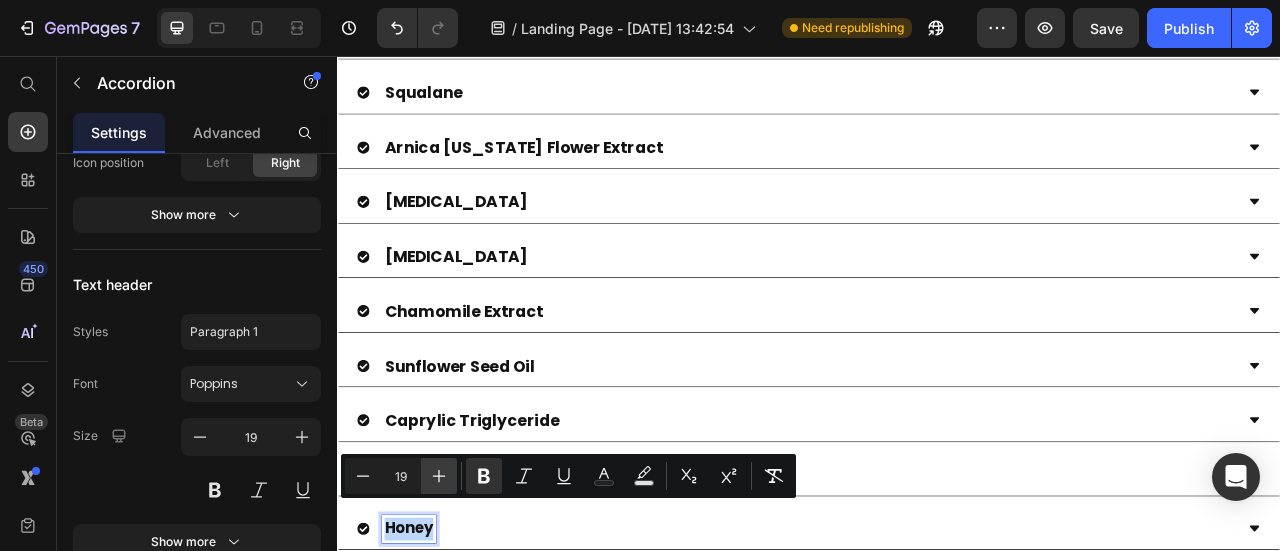 type on "20" 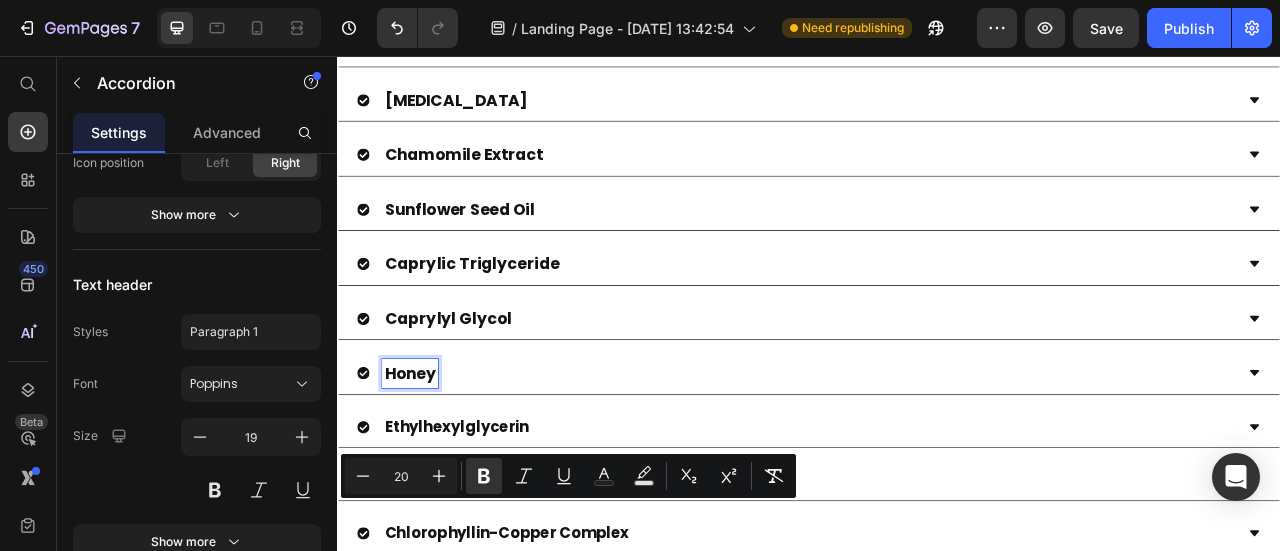 scroll, scrollTop: 1300, scrollLeft: 0, axis: vertical 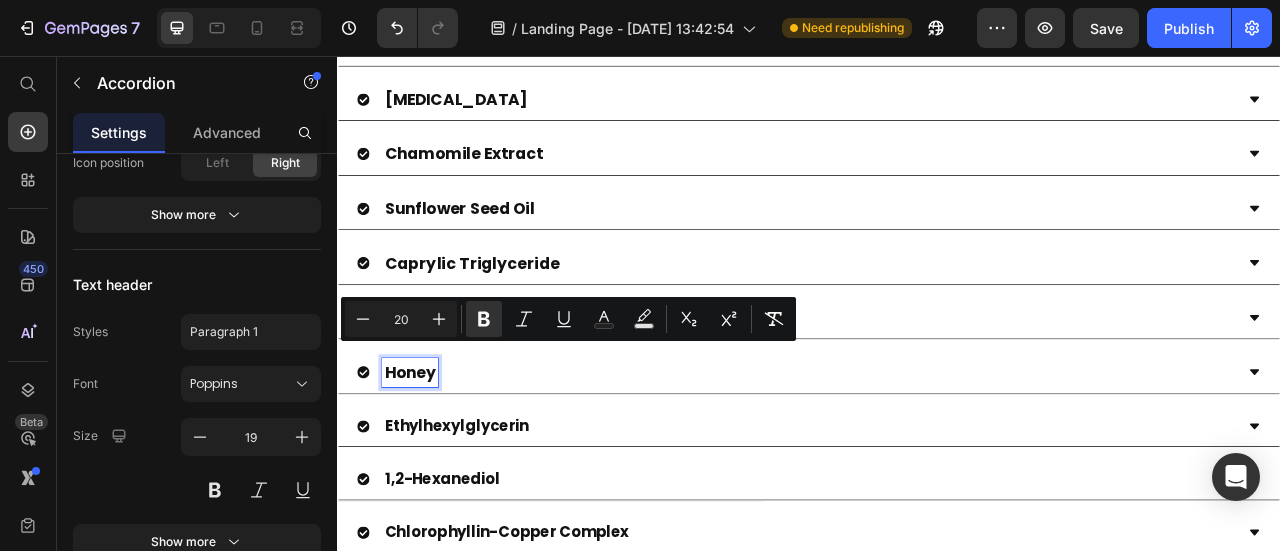 click on "Ethylhexylglycerin" at bounding box center [488, 526] 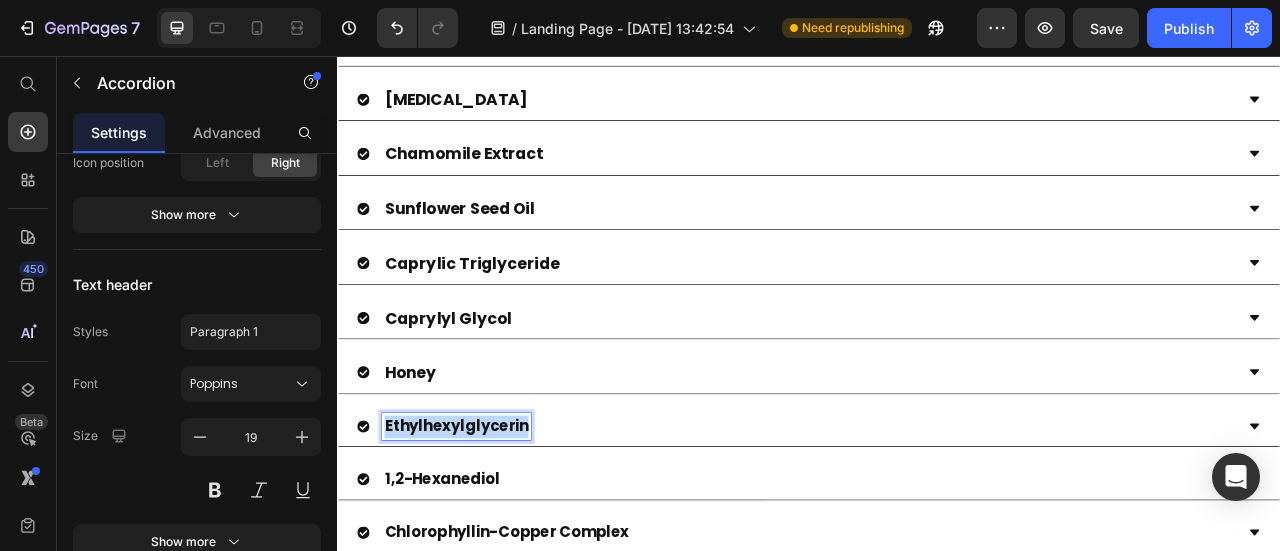 click on "Ethylhexylglycerin" at bounding box center (488, 526) 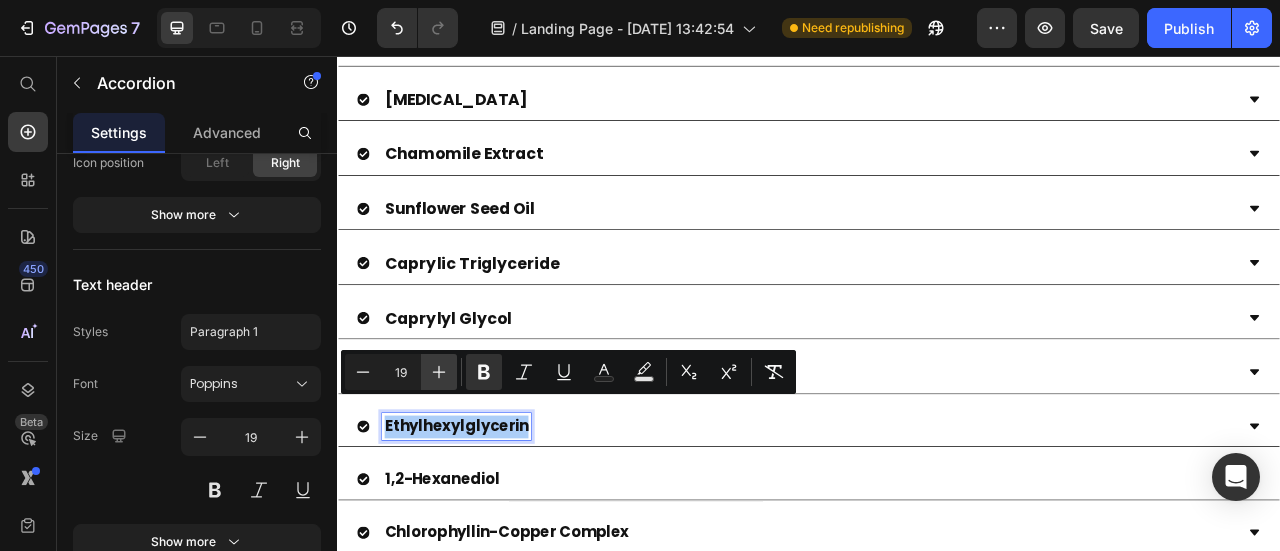 drag, startPoint x: 444, startPoint y: 375, endPoint x: 136, endPoint y: 446, distance: 316.0775 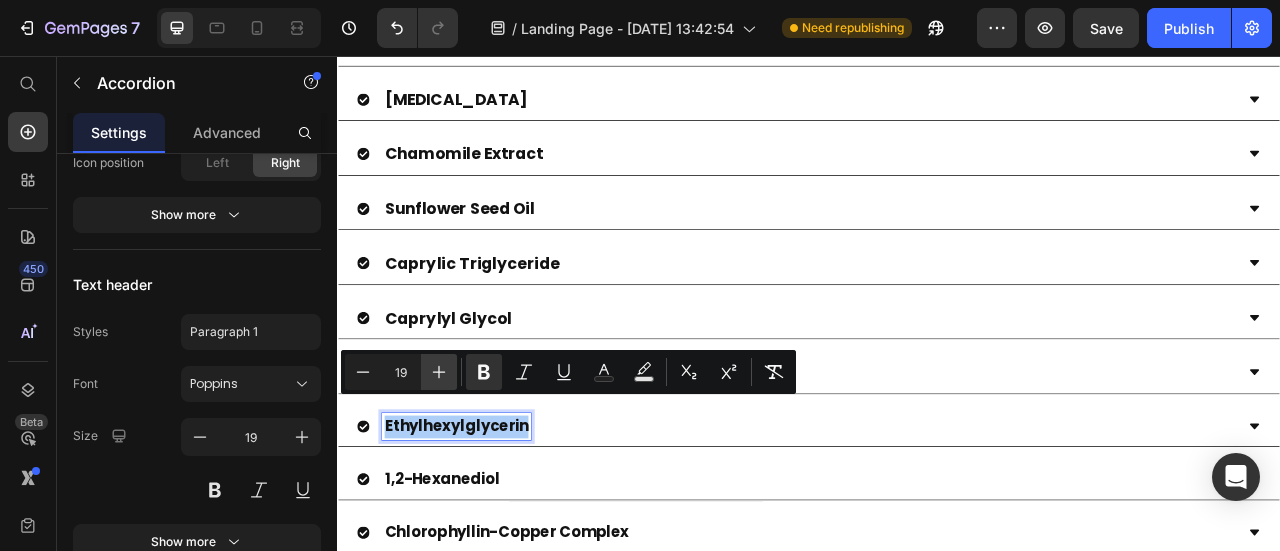 click 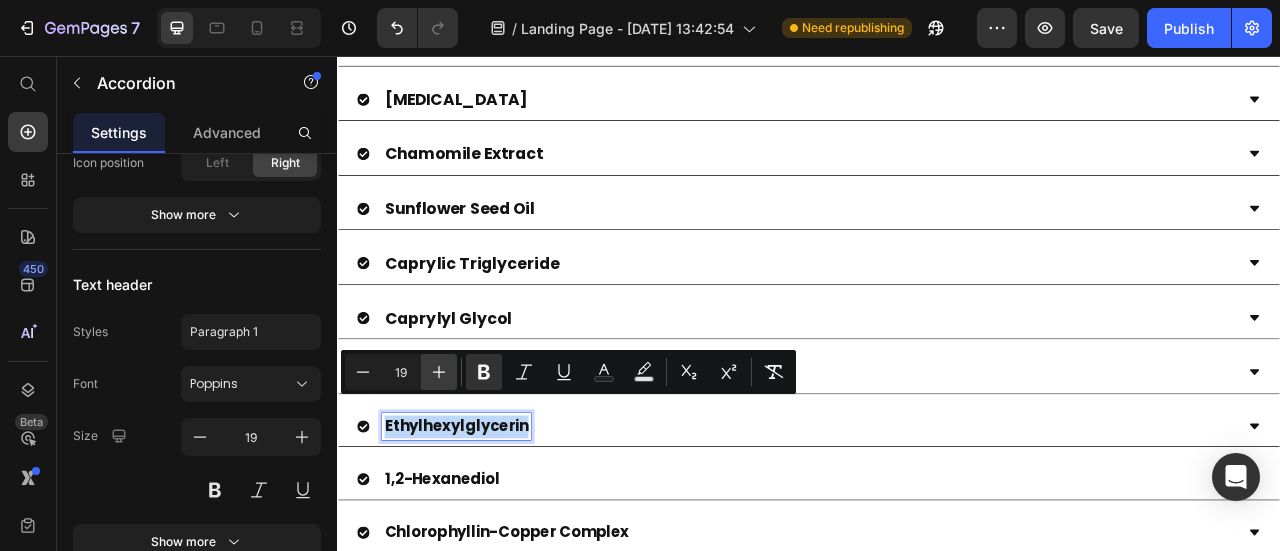type on "20" 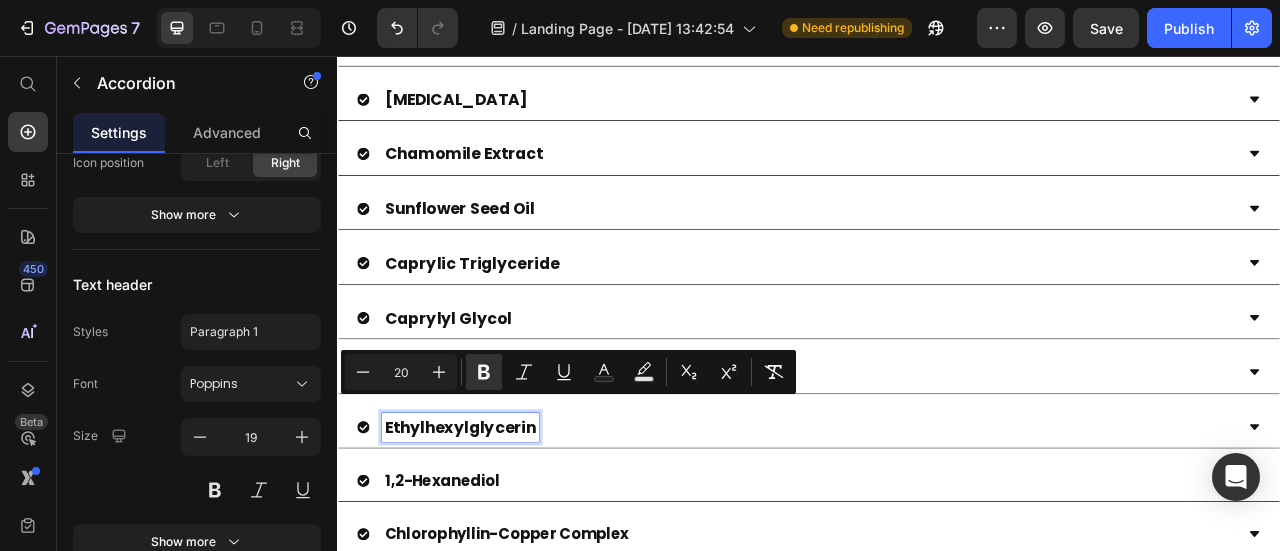 click on "1,2-Hexanediol" at bounding box center [470, 595] 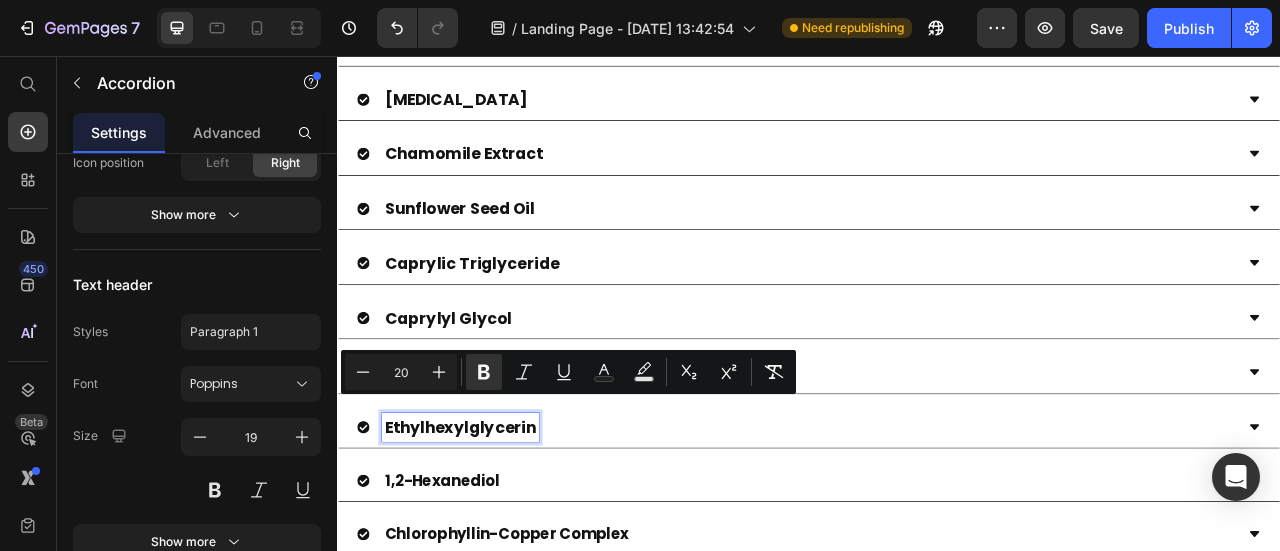 click on "1,2-Hexanediol" at bounding box center [470, 595] 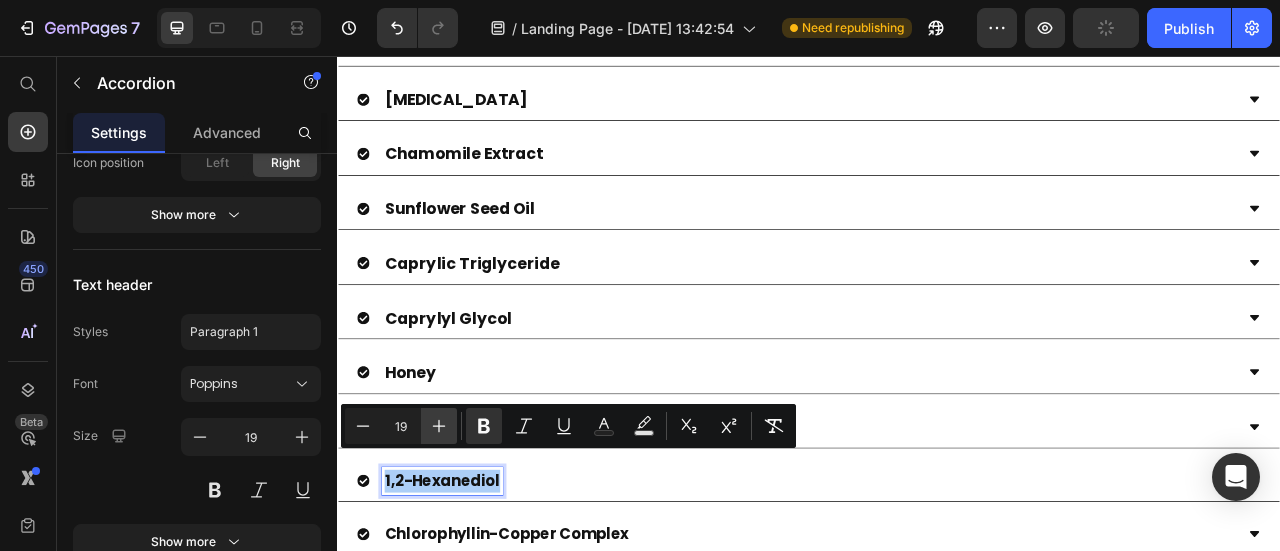 drag, startPoint x: 438, startPoint y: 416, endPoint x: 164, endPoint y: 573, distance: 315.79266 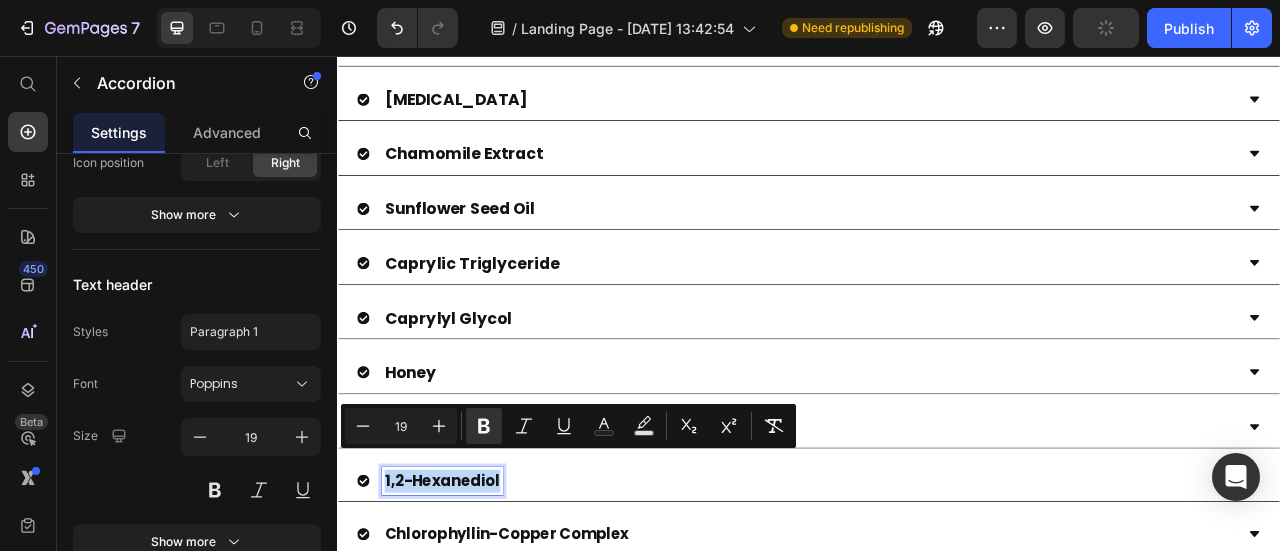 type on "20" 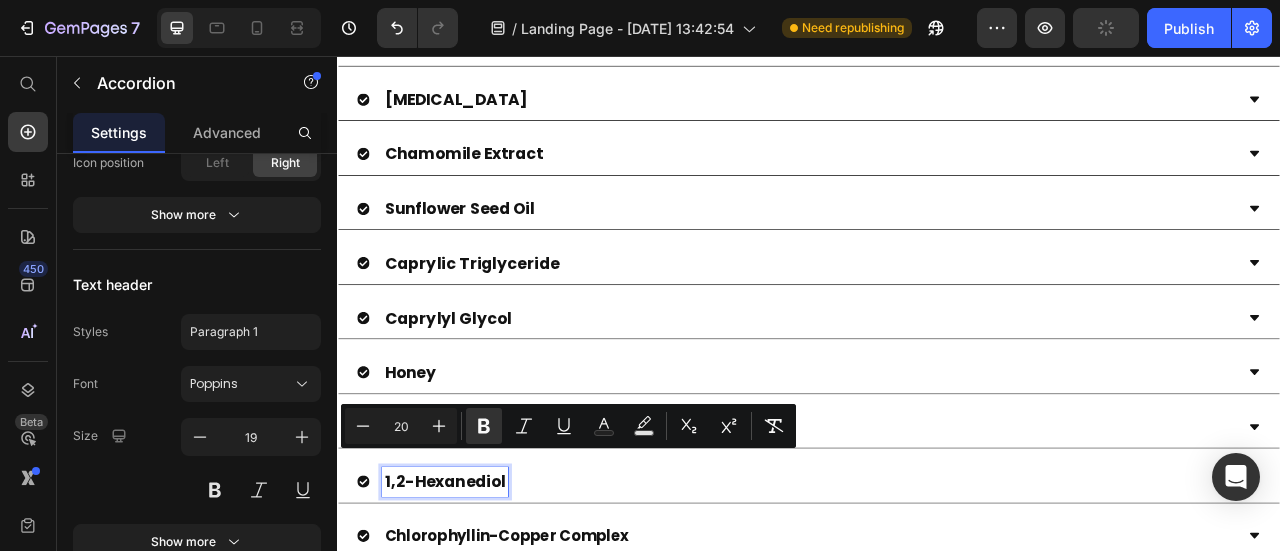 drag, startPoint x: 501, startPoint y: 629, endPoint x: 531, endPoint y: 648, distance: 35.510563 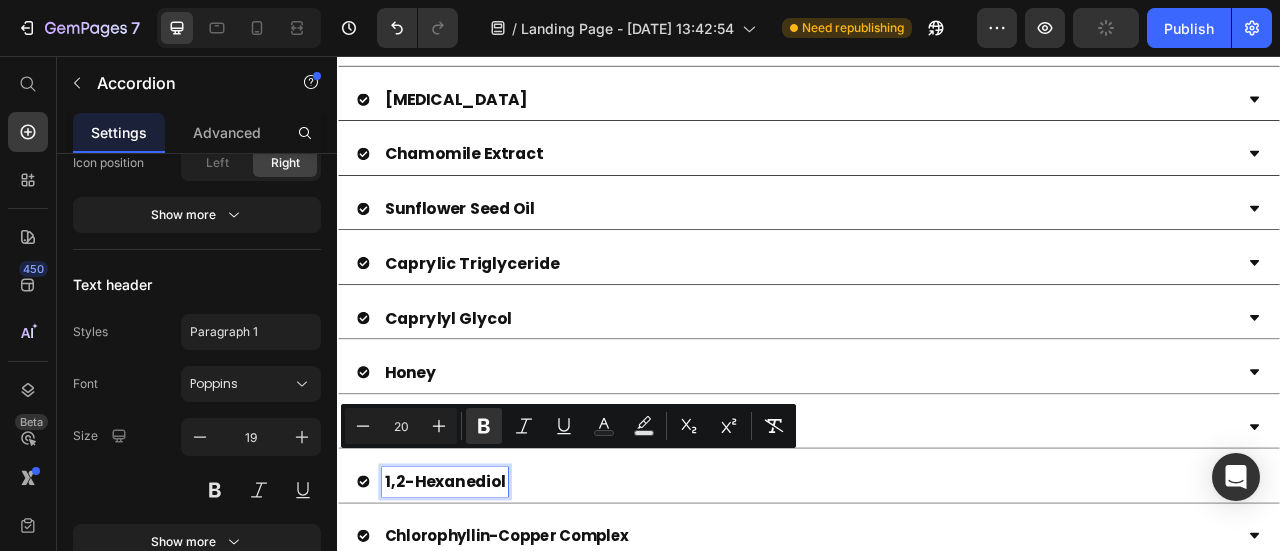 click on "Chlorophyllin-Copper Complex" at bounding box center [552, 665] 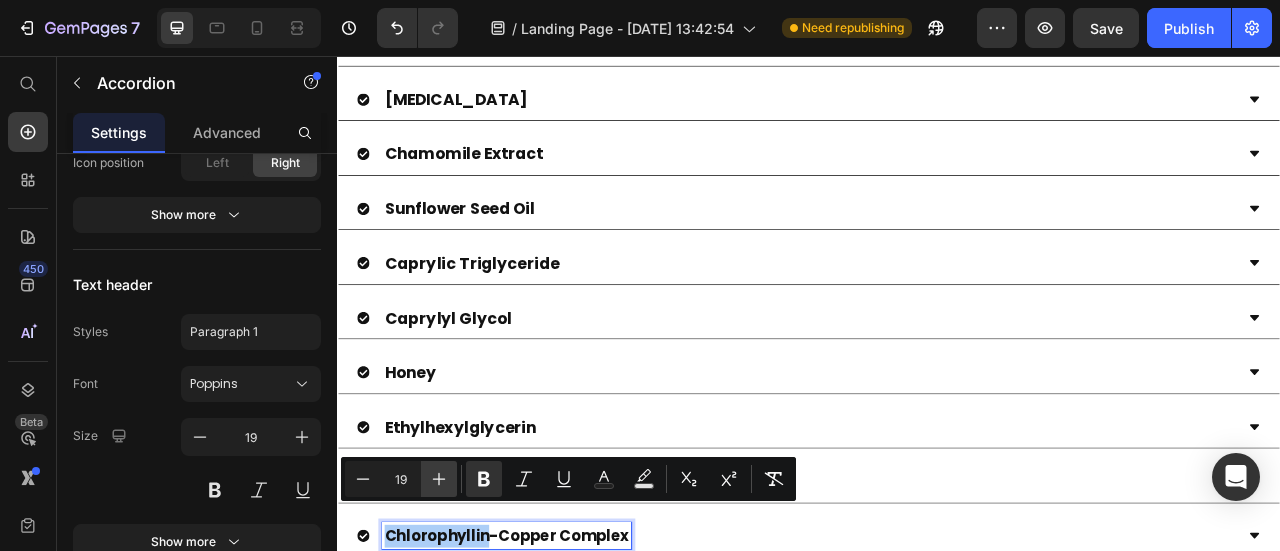 click 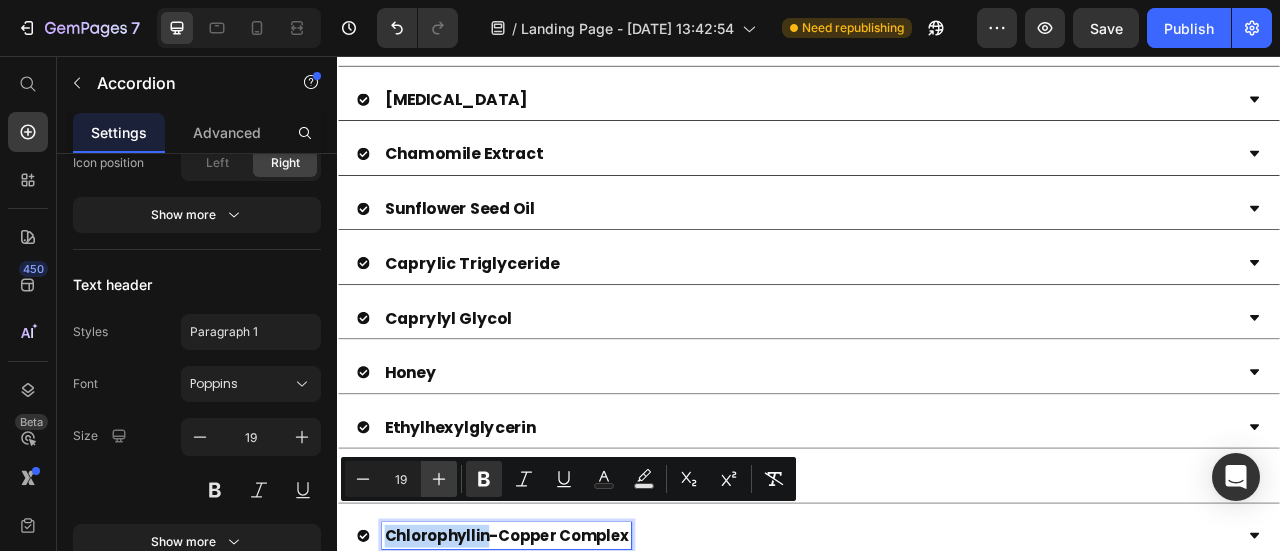 type on "20" 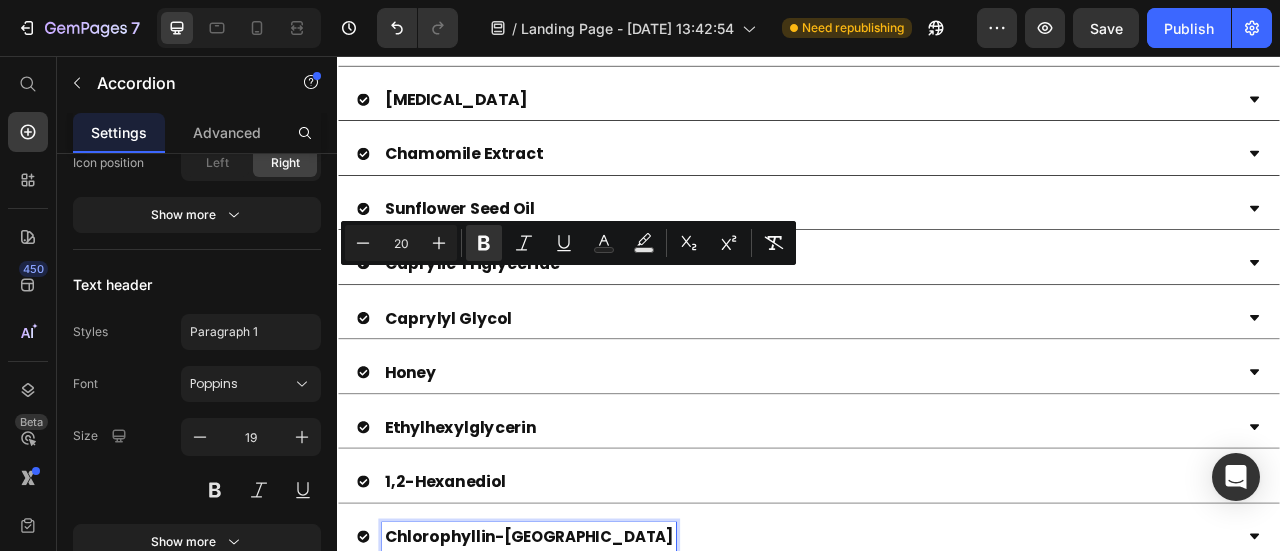 scroll, scrollTop: 1600, scrollLeft: 0, axis: vertical 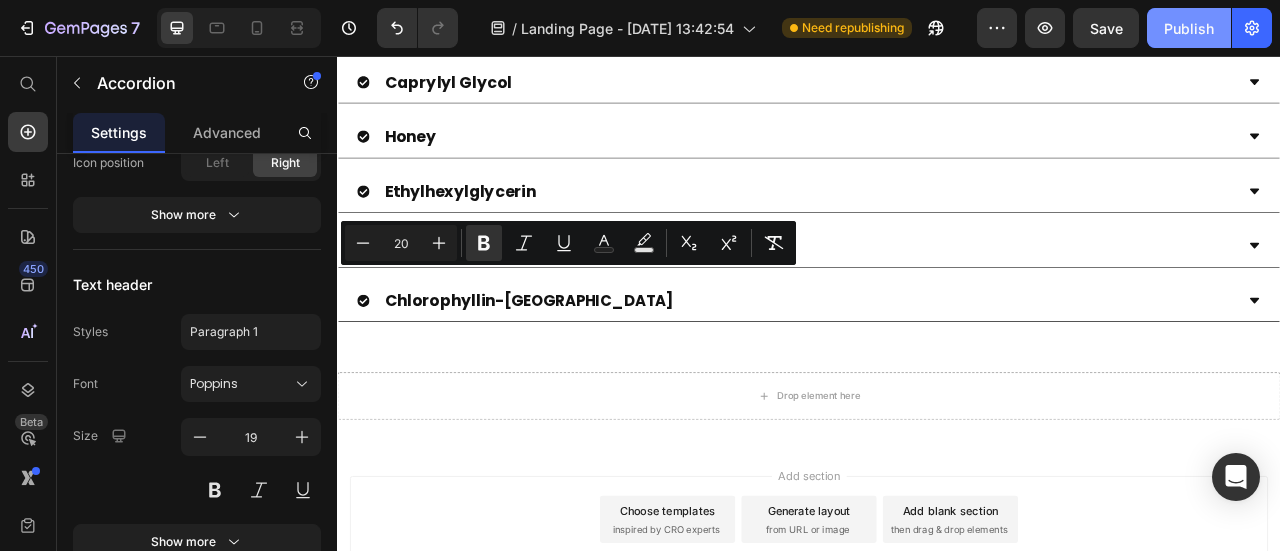click on "Publish" at bounding box center (1189, 28) 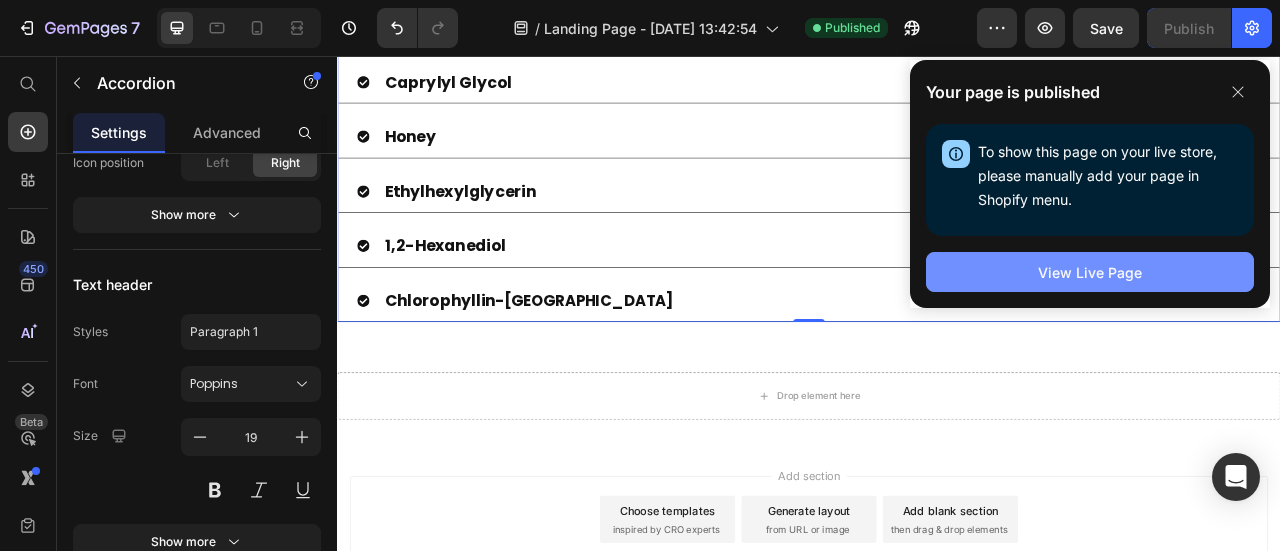 click on "View Live Page" at bounding box center [1090, 272] 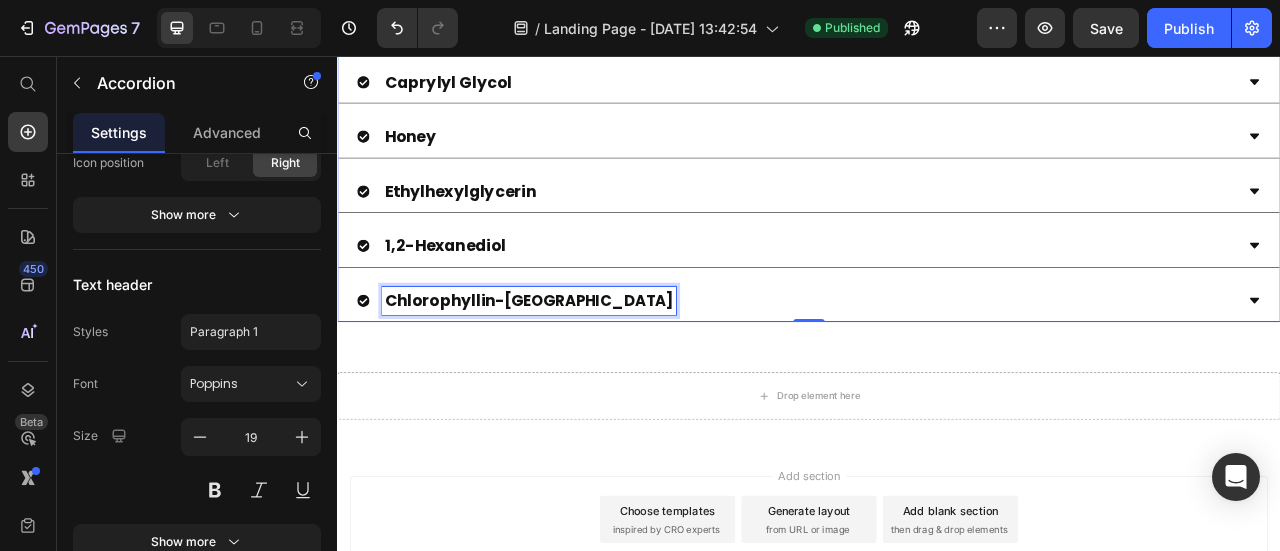 click on "-Copper Complex" at bounding box center [651, 367] 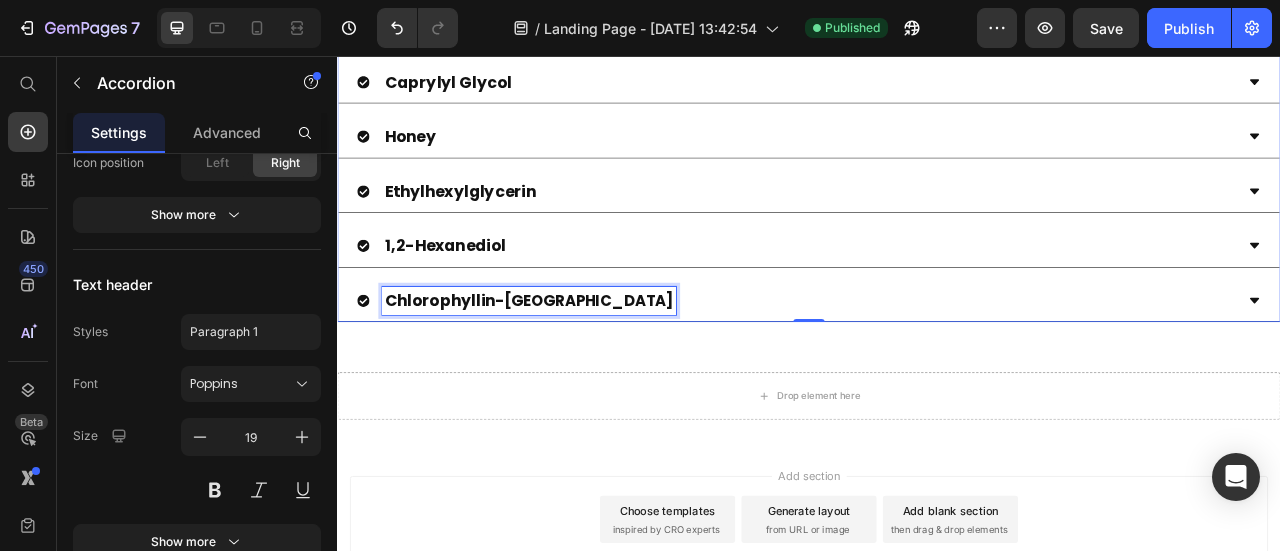 drag, startPoint x: 663, startPoint y: 335, endPoint x: 619, endPoint y: 338, distance: 44.102154 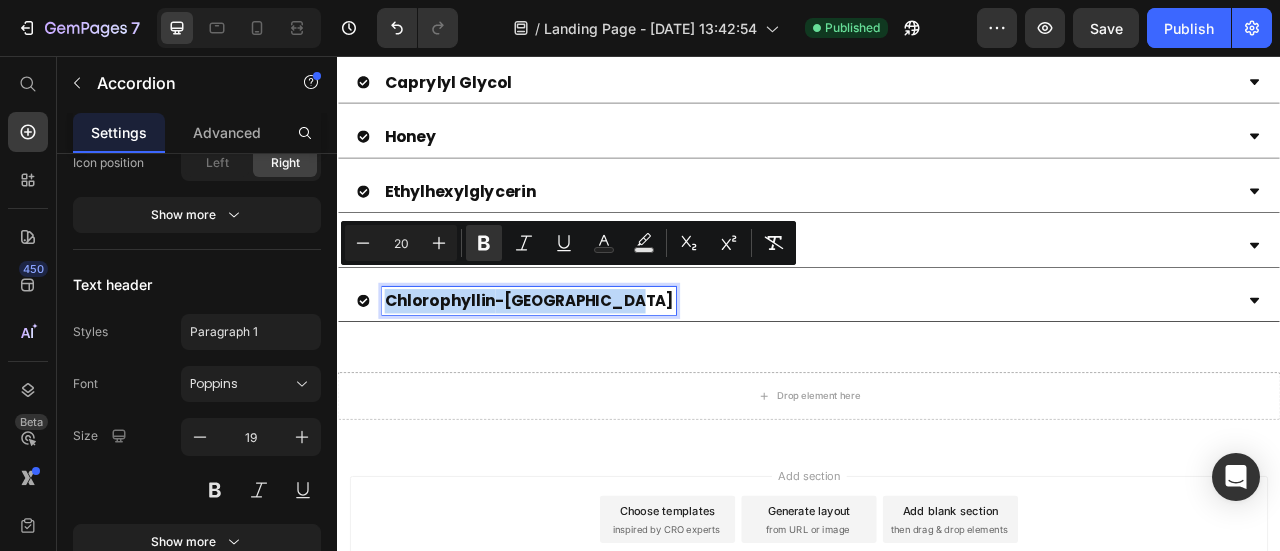 click on "-Copper Complex" at bounding box center [651, 367] 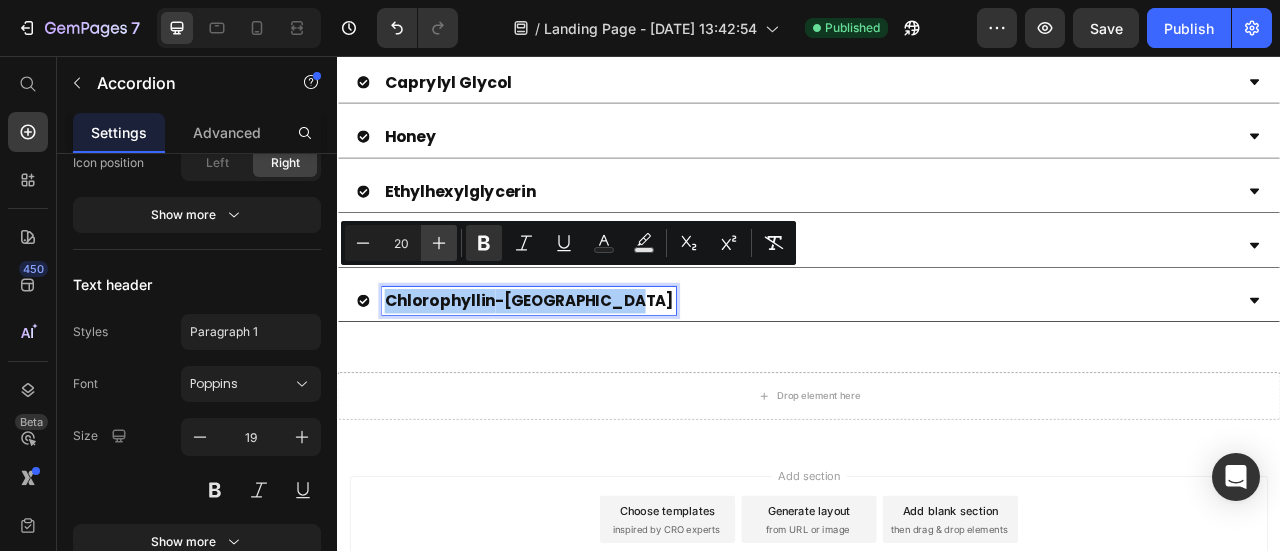 click 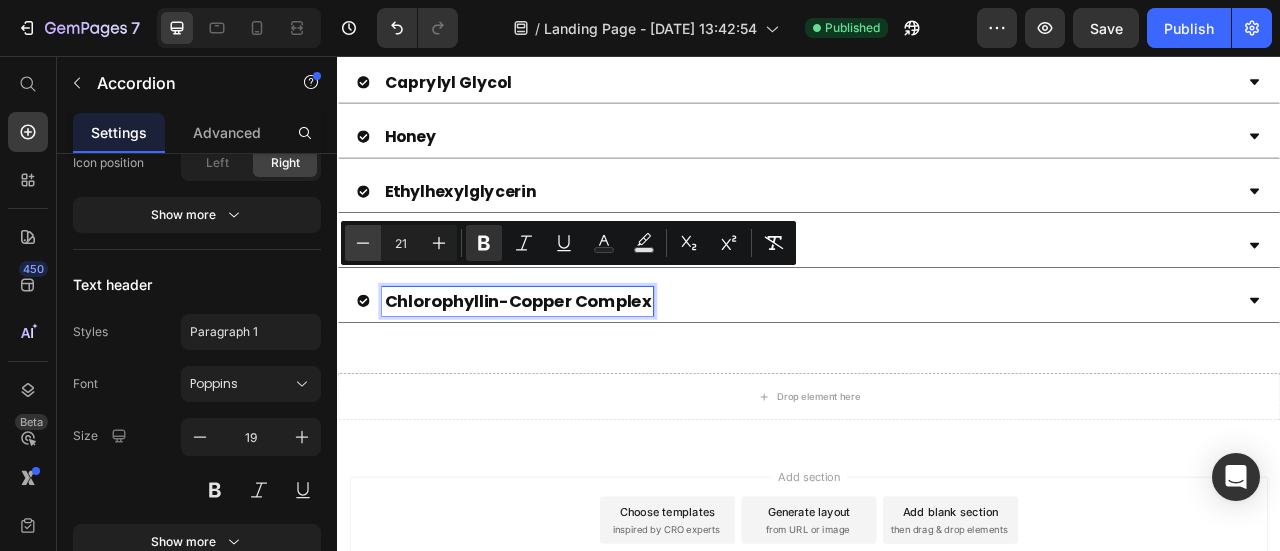 click 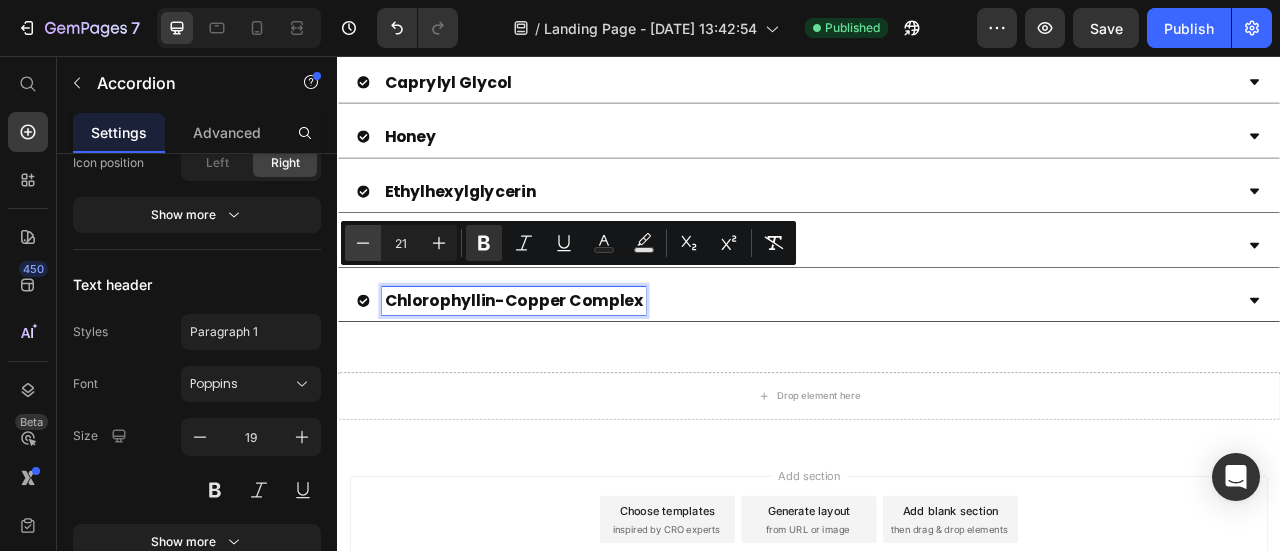 type on "20" 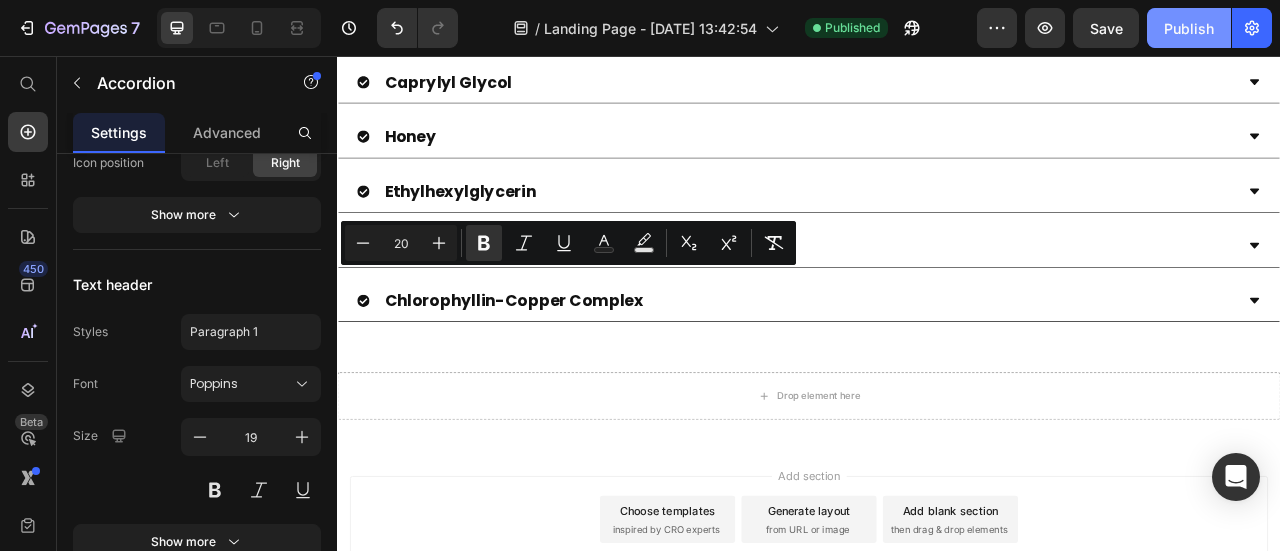 click on "Publish" at bounding box center (1189, 28) 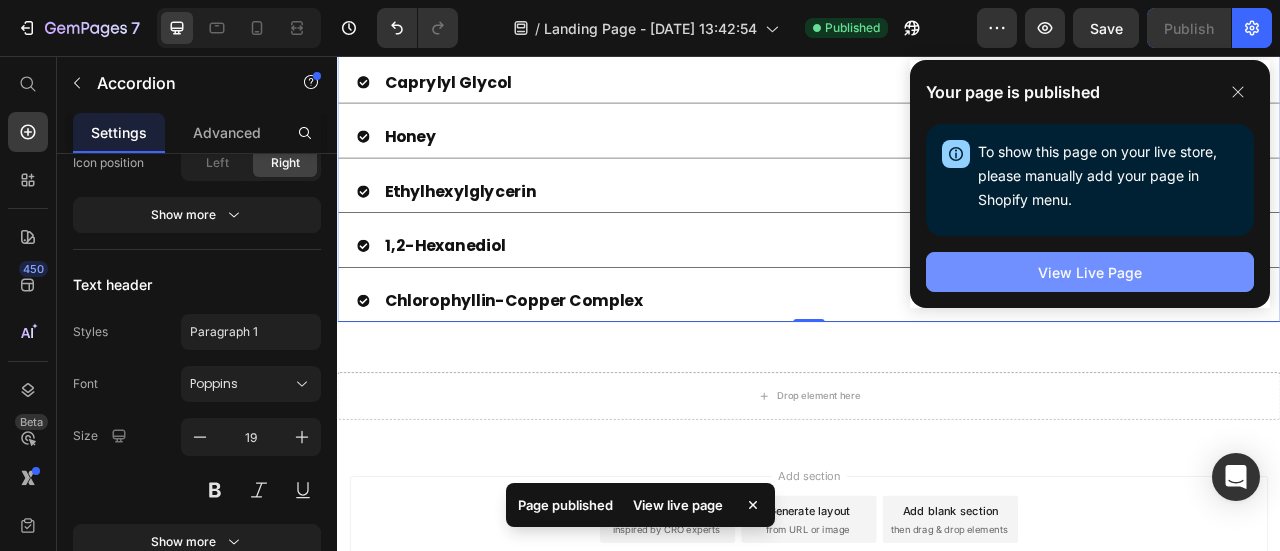 click on "View Live Page" at bounding box center [1090, 272] 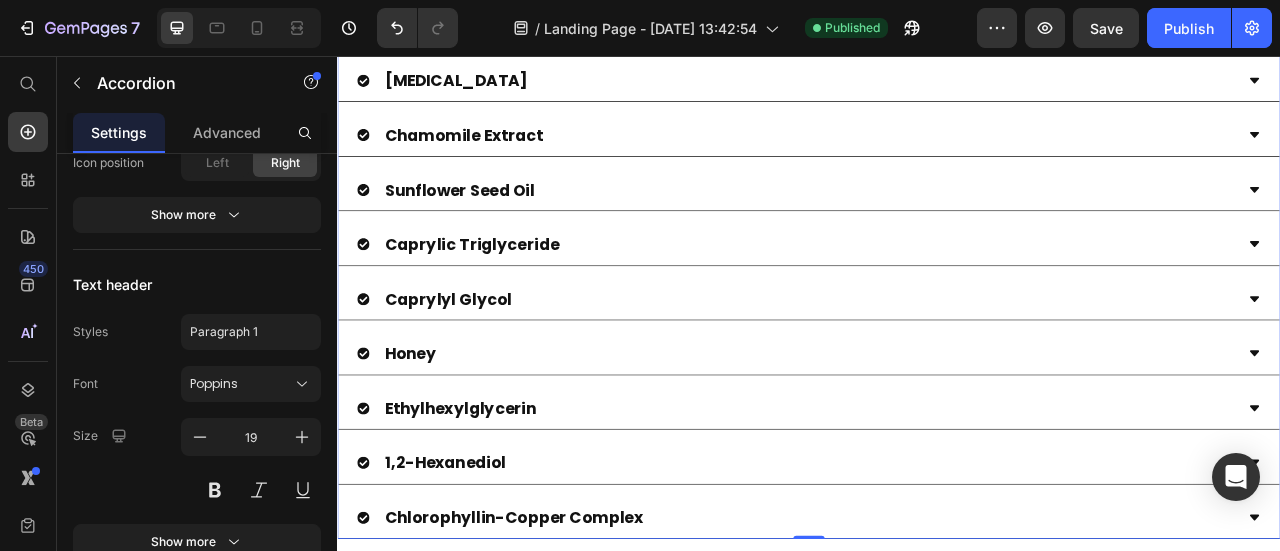 scroll, scrollTop: 1400, scrollLeft: 0, axis: vertical 